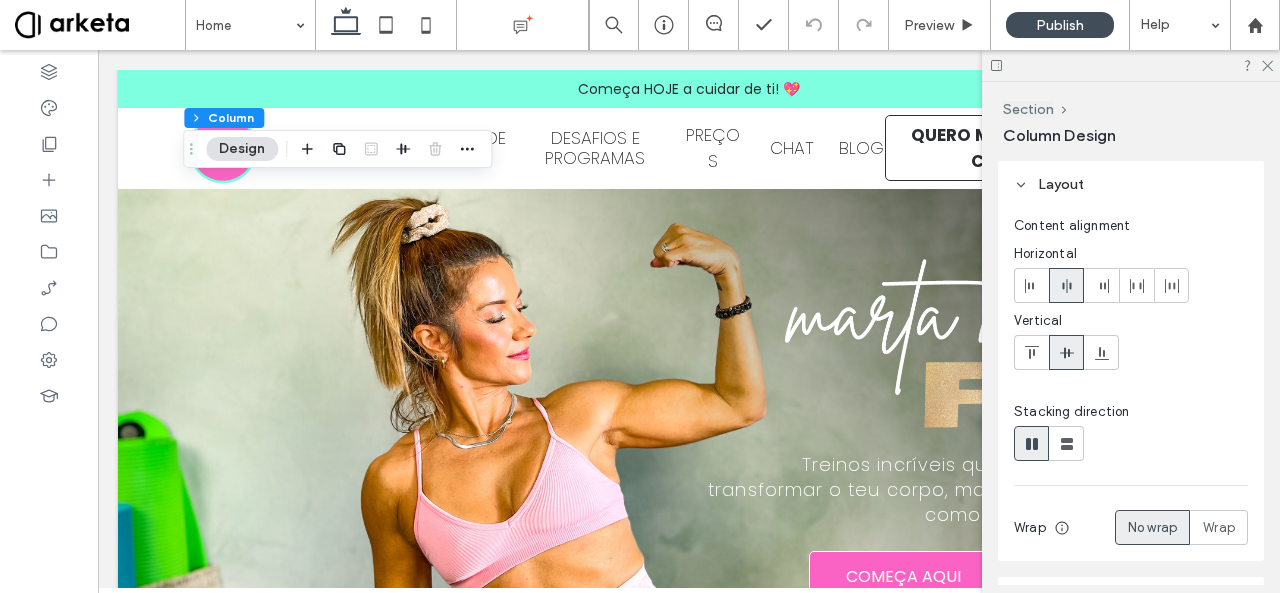 scroll, scrollTop: 1603, scrollLeft: 0, axis: vertical 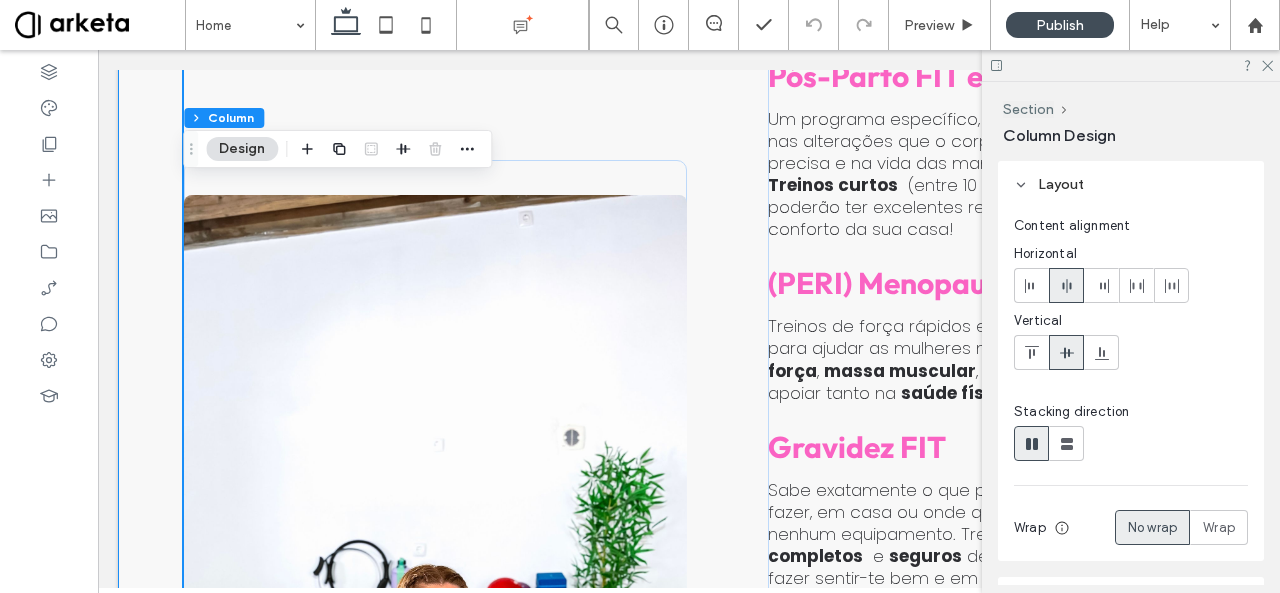 click on "Programas Exclusivos
Pós-Parto FIT e DIÁSTASE
Um programa específico, desenvolvido a pensar nas alterações que o corpo da mulher nesta fase precisa e na vida das mamãs mais ocupadas. Treinos curtos
(entre 10 a 30m), em que
TODAS
poderão ter excelentes resultados treinando no conforto da sua casa!
(PERI) Menopausa FIT
Treinos de força rápidos e desafiantes, específicos para ajudar as mulheres neste período a
ganhar força ,
massa muscular ,
perder gordura
e apoiar tanto na
saúde física
como
mental .
Gravidez FIT
Sabe exatamente o que precisas fazer e como fazer, em casa ou onde quiseres, com pouco ou nenhum equipamento. Treinos
simples ,
completos
e
seguros
de curta duração, que vão fazer sentir-te bem e em forma, durante toda a gravidez e facilitar a recuperação pós-parto.
FIT em 15, 20 ou 30" at bounding box center [689, 636] 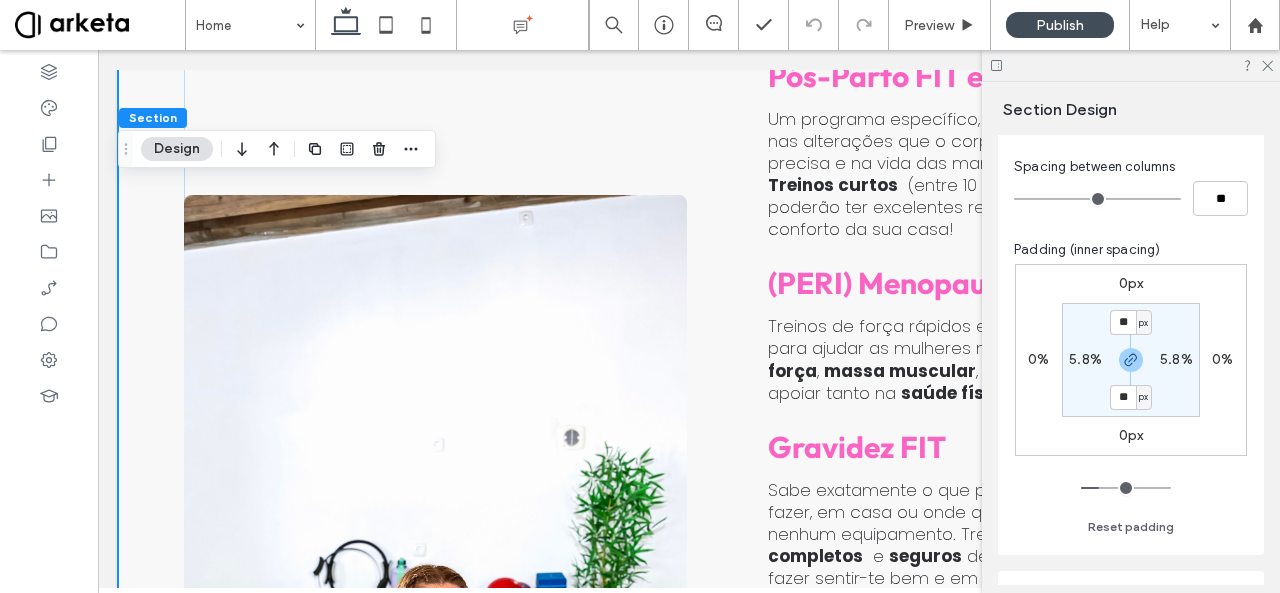 scroll, scrollTop: 249, scrollLeft: 0, axis: vertical 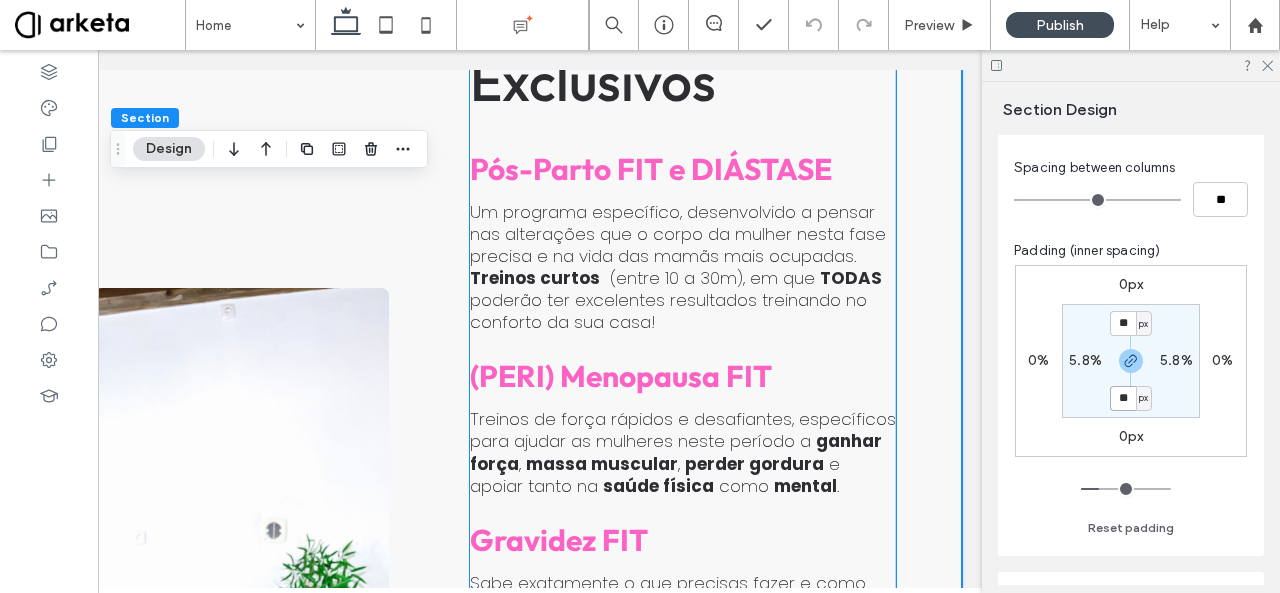 click on "Treinos de força rápidos e desafiantes, específicos para ajudar as mulheres neste período a" at bounding box center [683, 430] 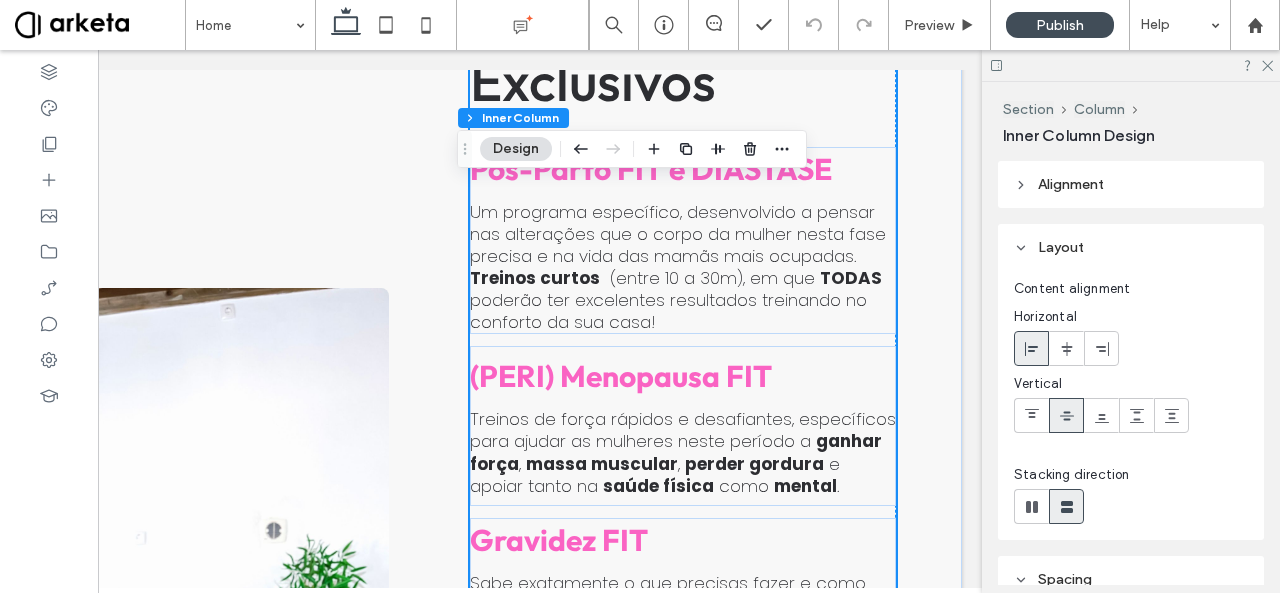click on "Treinos de força rápidos e desafiantes, específicos para ajudar as mulheres neste período a" at bounding box center (683, 430) 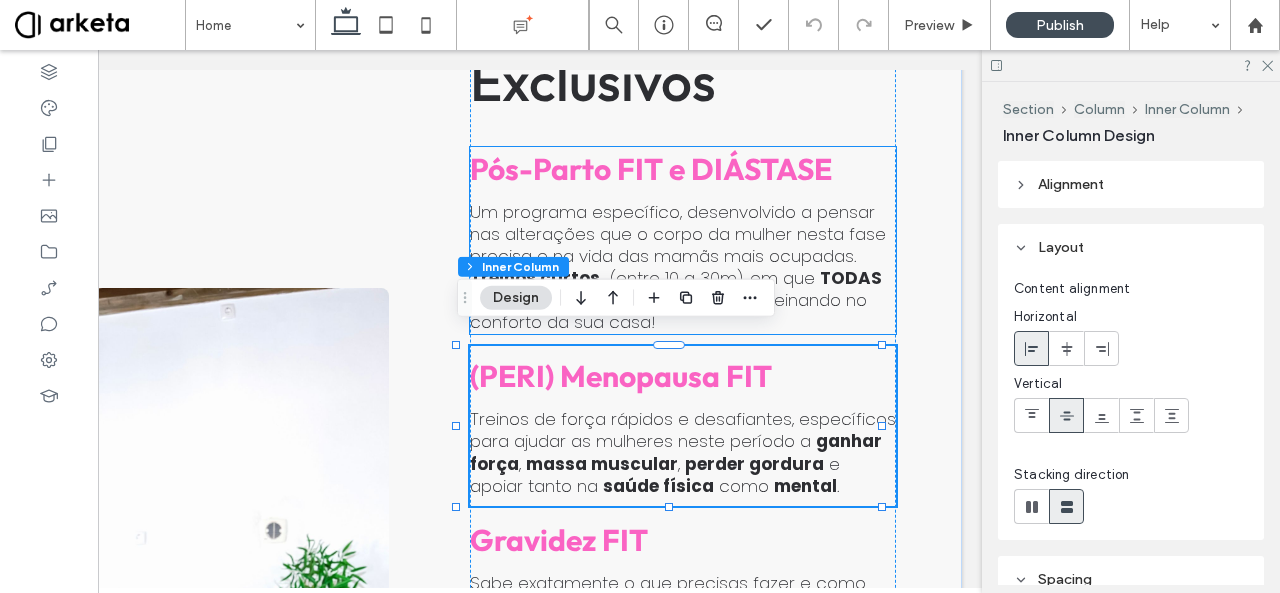click on "Um programa específico, desenvolvido a pensar nas alterações que o corpo da mulher nesta fase precisa e na vida das mamãs mais ocupadas." at bounding box center [678, 234] 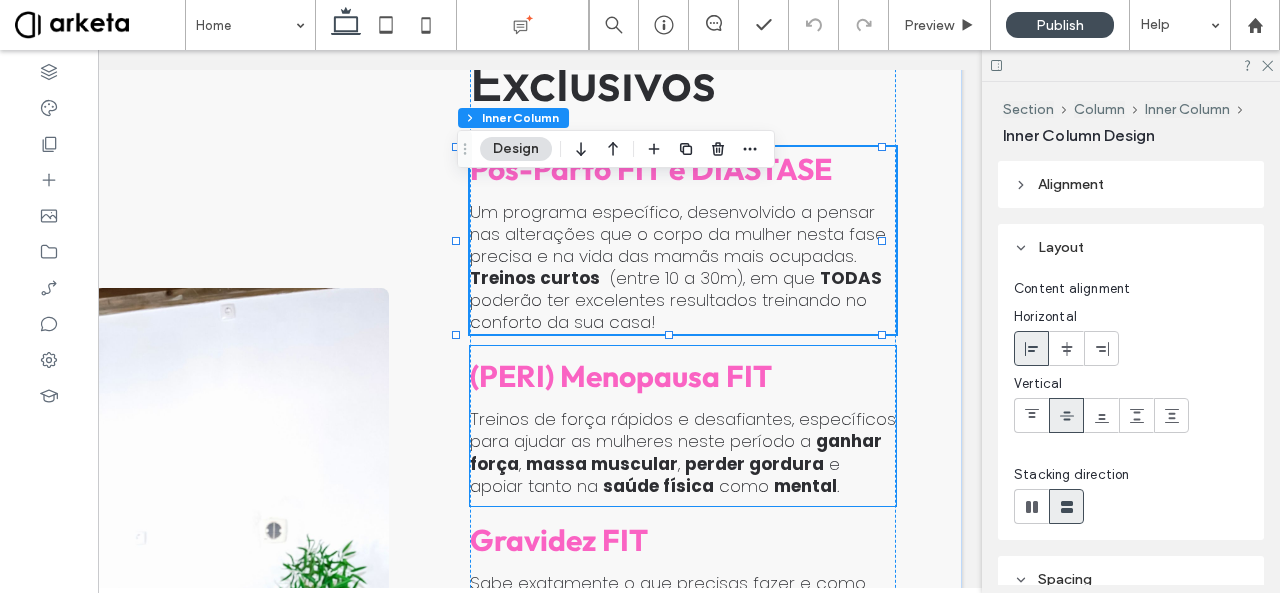 click on "(PERI) Menopausa FIT
Treinos de força rápidos e desafiantes, específicos para ajudar as mulheres neste período a
ganhar força ,
massa muscular ,
perder gordura
e apoiar tanto na
saúde física
como
mental ." at bounding box center (683, 426) 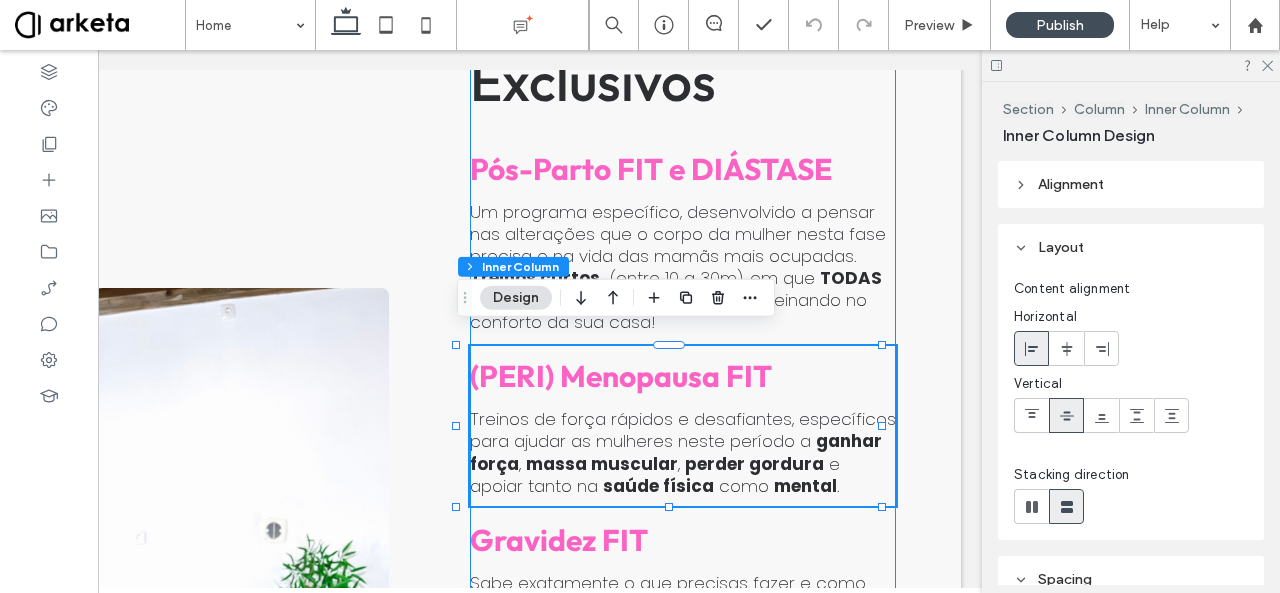 click on "Programas Exclusivos
Pós-Parto FIT e DIÁSTASE
Um programa específico, desenvolvido a pensar nas alterações que o corpo da mulher nesta fase precisa e na vida das mamãs mais ocupadas. Treinos curtos
(entre 10 a 30m), em que
TODAS
poderão ter excelentes resultados treinando no conforto da sua casa!
(PERI) Menopausa FIT
Treinos de força rápidos e desafiantes, específicos para ajudar as mulheres neste período a
ganhar força ,
massa muscular ,
perder gordura
e apoiar tanto na
saúde física
como
mental .
Gravidez FIT
Sabe exatamente o que precisas fazer e como fazer, em casa ou onde quiseres, com pouco ou nenhum equipamento. Treinos
simples ,
completos
e
seguros
de curta duração, que vão fazer sentir-te bem e em forma, durante toda a gravidez e facilitar a recuperação pós-parto.
FIT em 15, 20 ou 30" at bounding box center (683, 729) 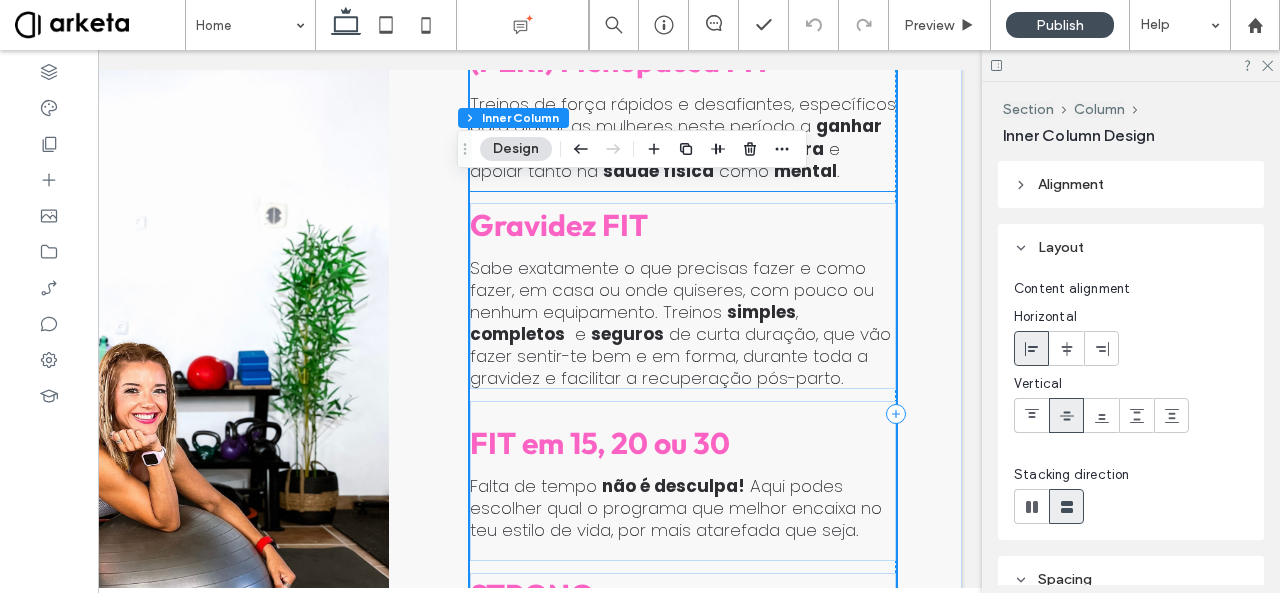 scroll, scrollTop: 1824, scrollLeft: 0, axis: vertical 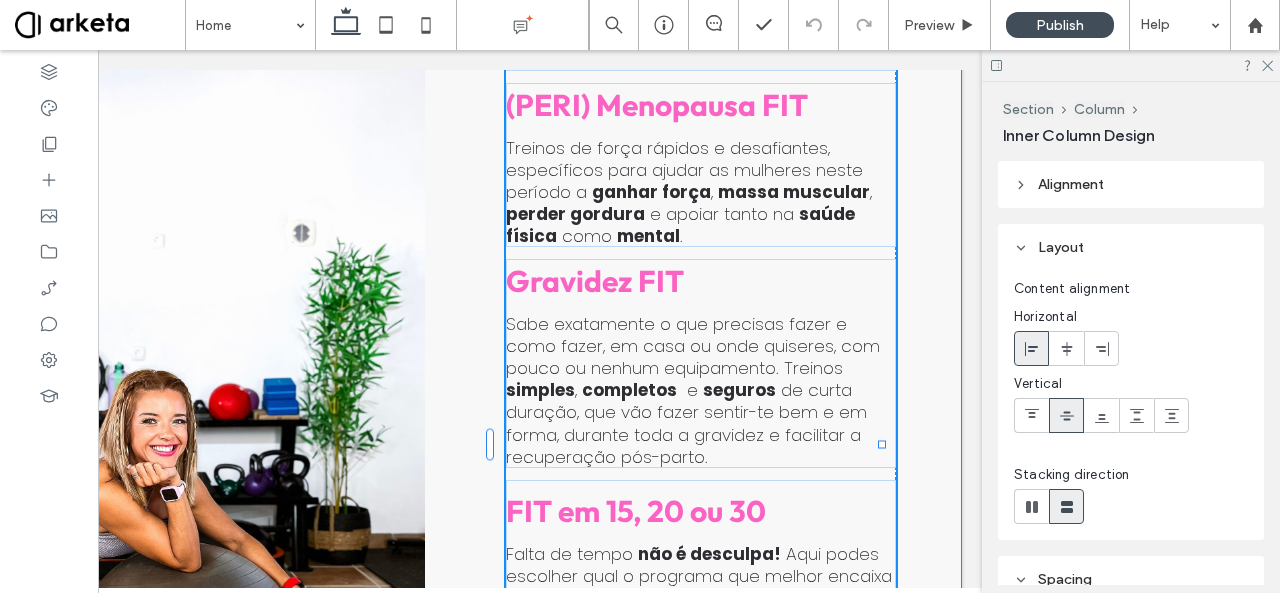 drag, startPoint x: 882, startPoint y: 401, endPoint x: 869, endPoint y: 403, distance: 13.152946 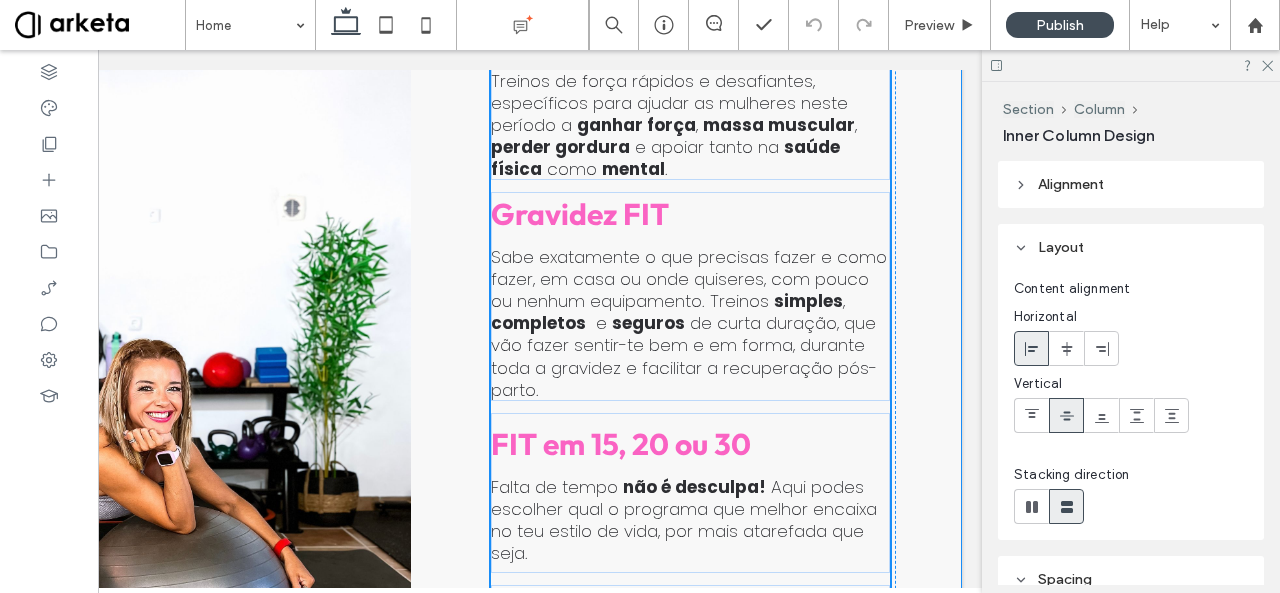 scroll, scrollTop: 1836, scrollLeft: 0, axis: vertical 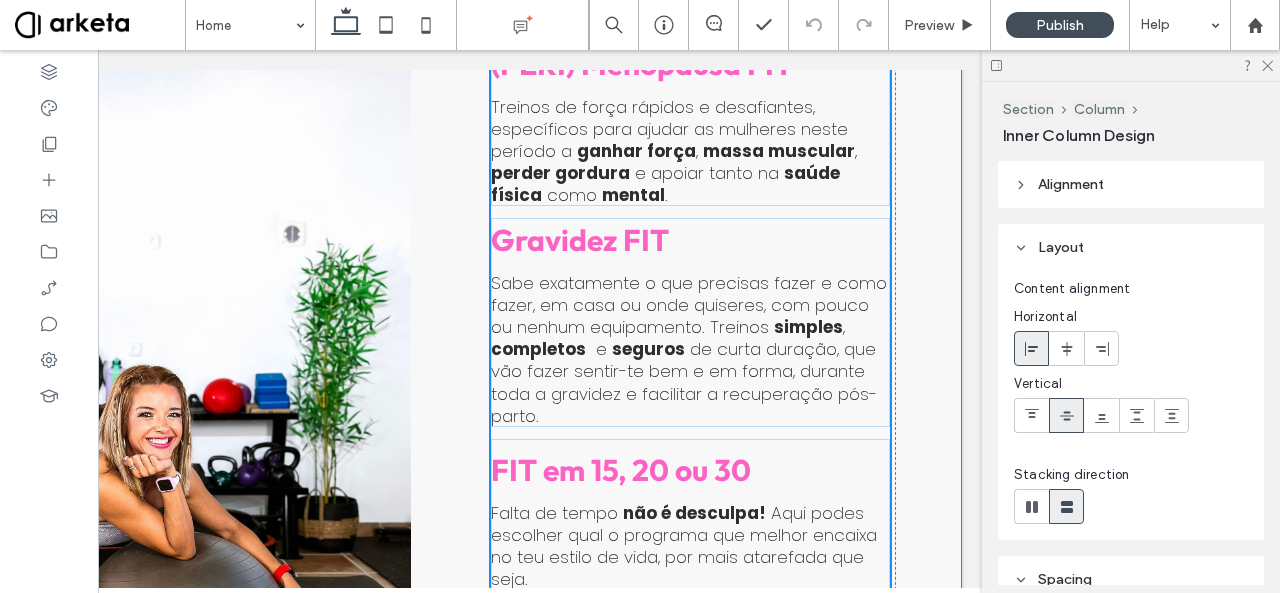 type on "**" 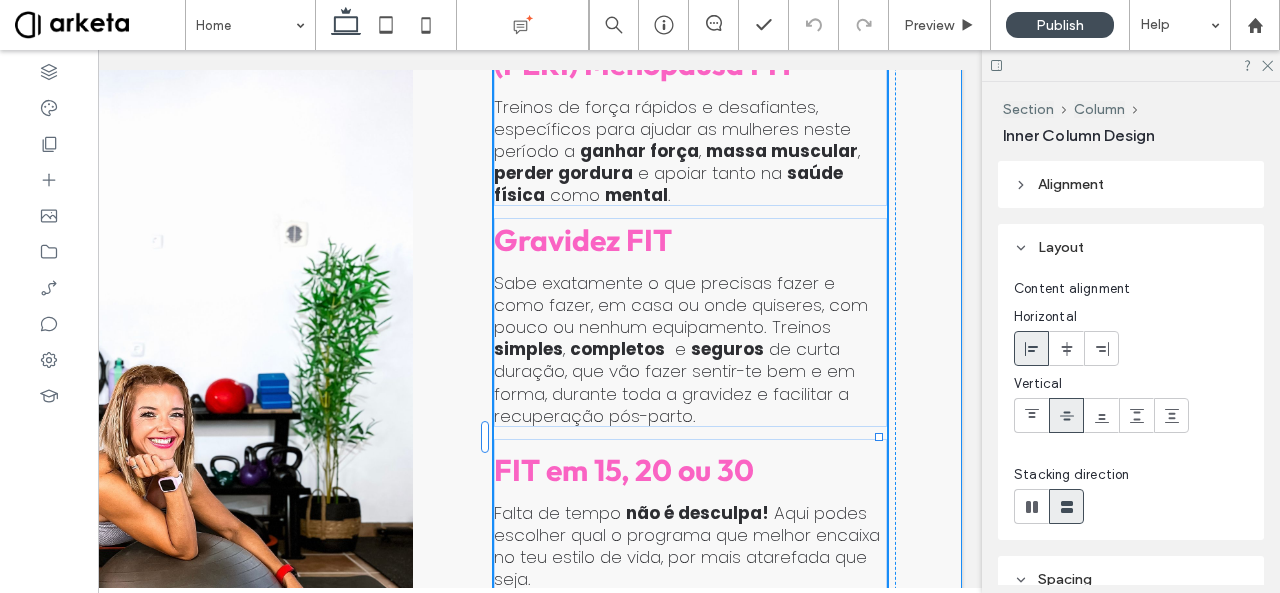 scroll, scrollTop: 1870, scrollLeft: 0, axis: vertical 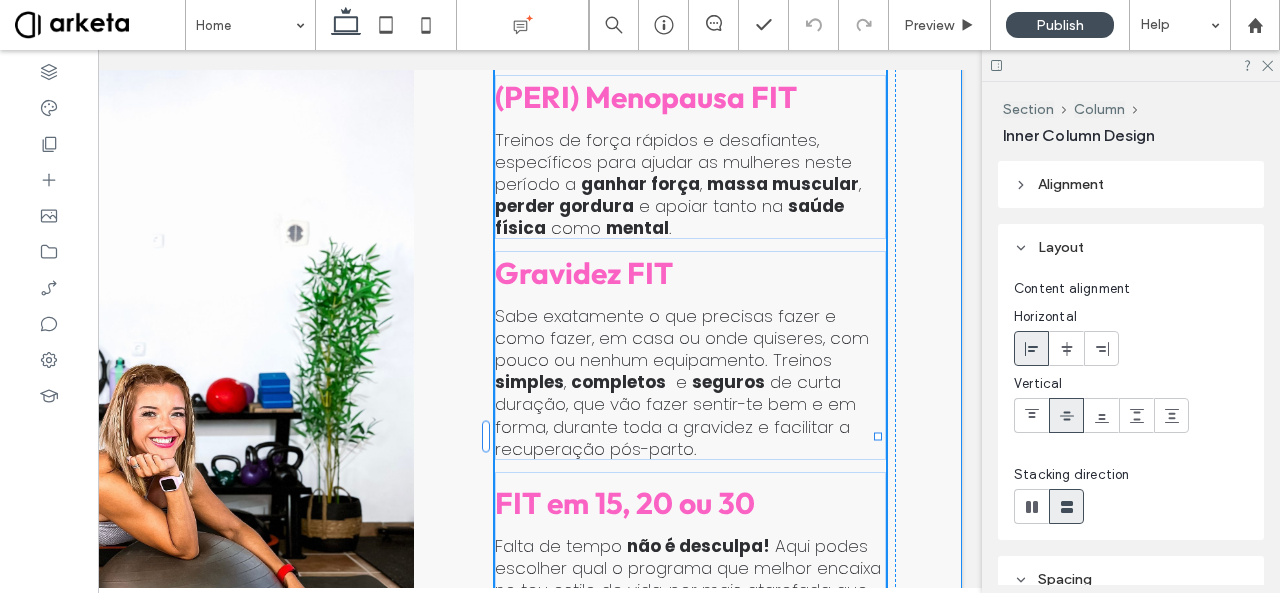 drag, startPoint x: 882, startPoint y: 424, endPoint x: 878, endPoint y: 448, distance: 24.33105 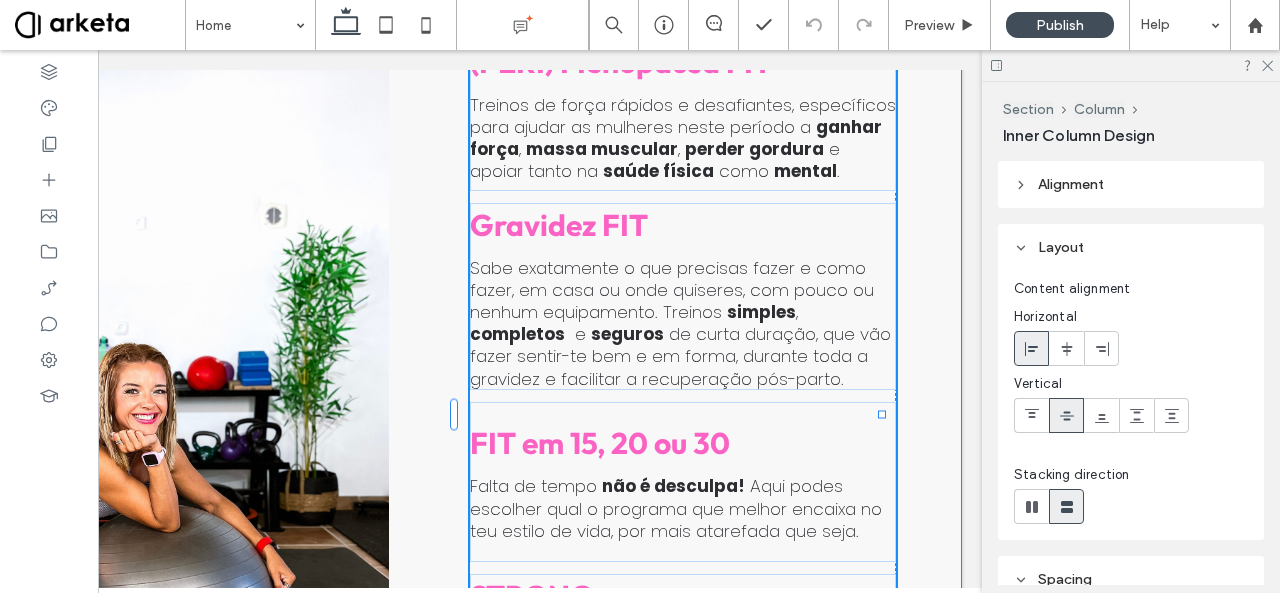 drag, startPoint x: 879, startPoint y: 418, endPoint x: 892, endPoint y: 418, distance: 13 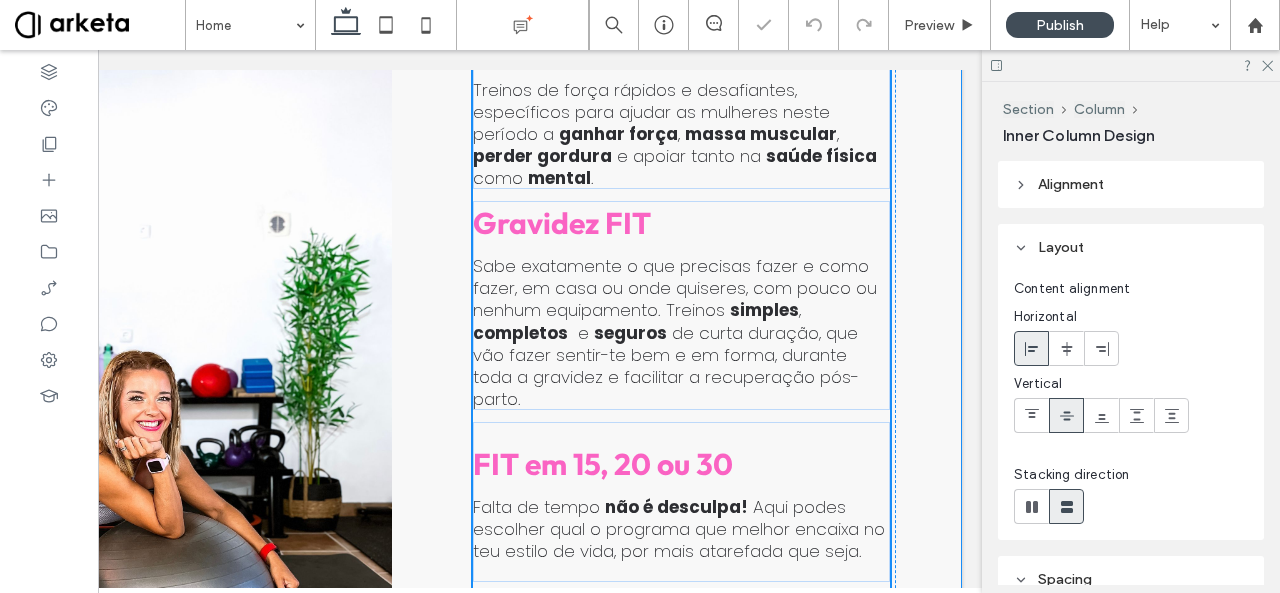 type on "**" 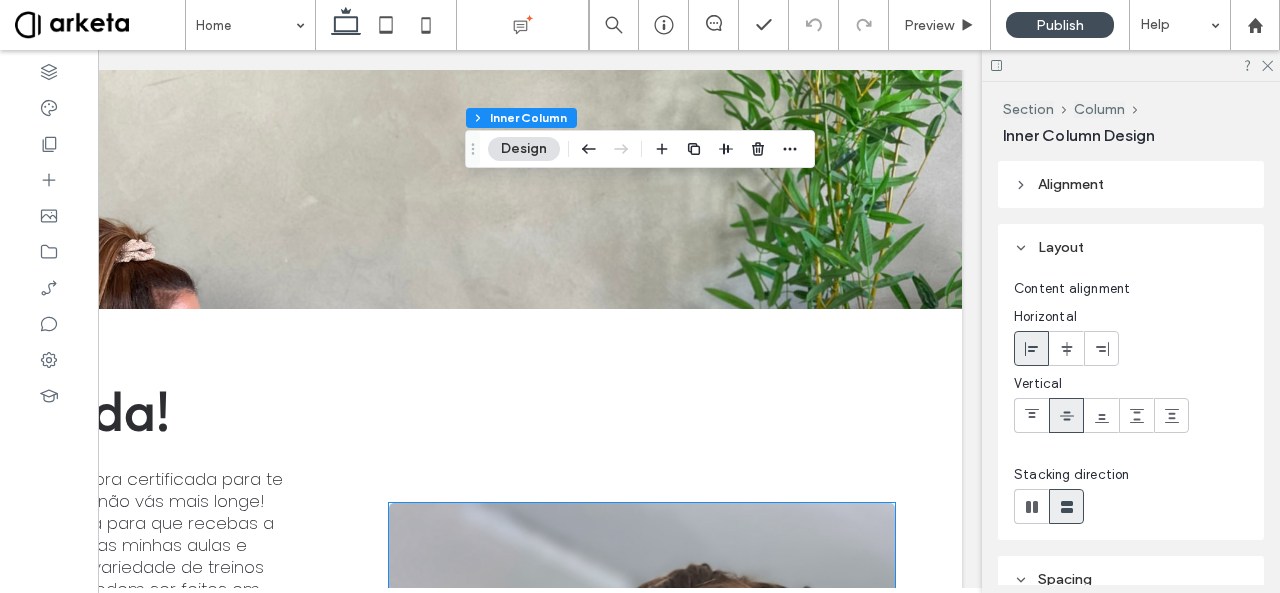 scroll, scrollTop: 3420, scrollLeft: 0, axis: vertical 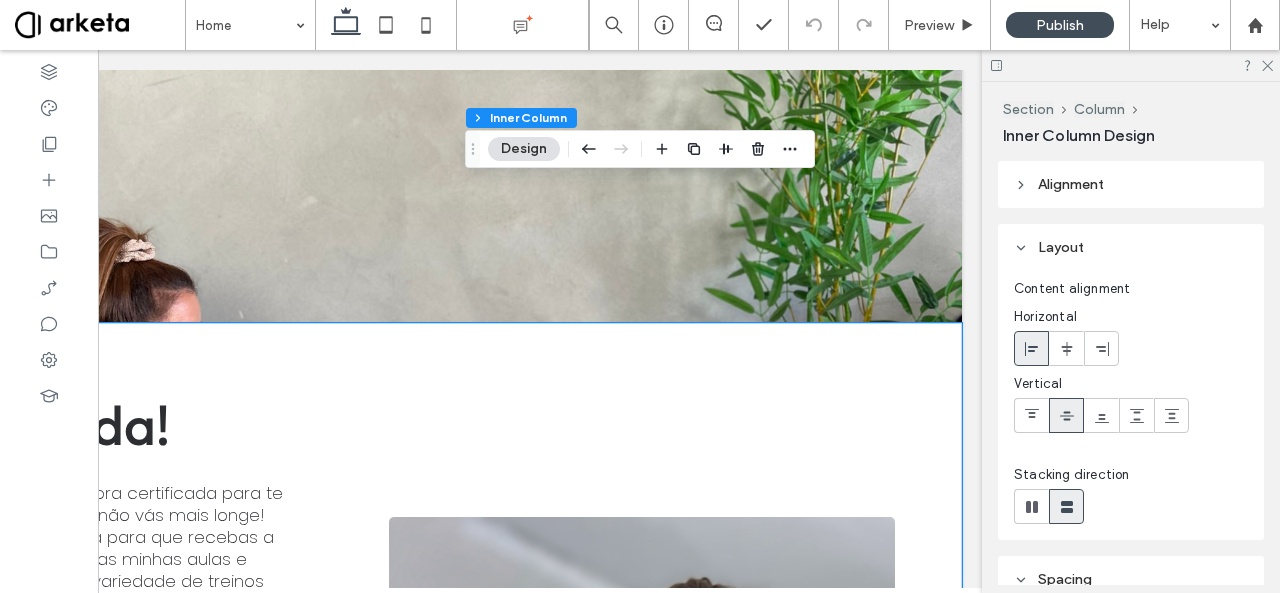 click on "Bem-vinda!
Se procuras uma treinadora certificada para te ajudar a sentir invencível, não vás mais longe! Esta plataforma foi criada para que recebas a melhor energia através das minhas aulas e oferece-te uma grande variedade de treinos curtos e eficientes que podem ser feitos em qualquer lugar e a qualquer hora! O que me distingue é uma abordagem inclusiva, adaptando a minha metodologia de treino a pessoas de todos os níveis de experiência, incluíndo Mamãs Grávidas e em Pós-Parto. Tendo pessoalmente travado batalhas com distúrbios alimentares graves, excesso de peso em criança, maus hábitos alimentares, quero dar ênfase às dificuldades reais que poderás encontrar nesta tua busca por uma vida mais saudável. Podes confiar, eu vou estar lá para ti a cada passo do teu caminho. Não precisas de ser perfeita, só tens de começar. Deixa-me ensinar-te a apaixonares-te por ti própria!
beijinhos, Marta
Fundadora, Marta Moura Fit Instrutora Certificada" at bounding box center (391, 967) 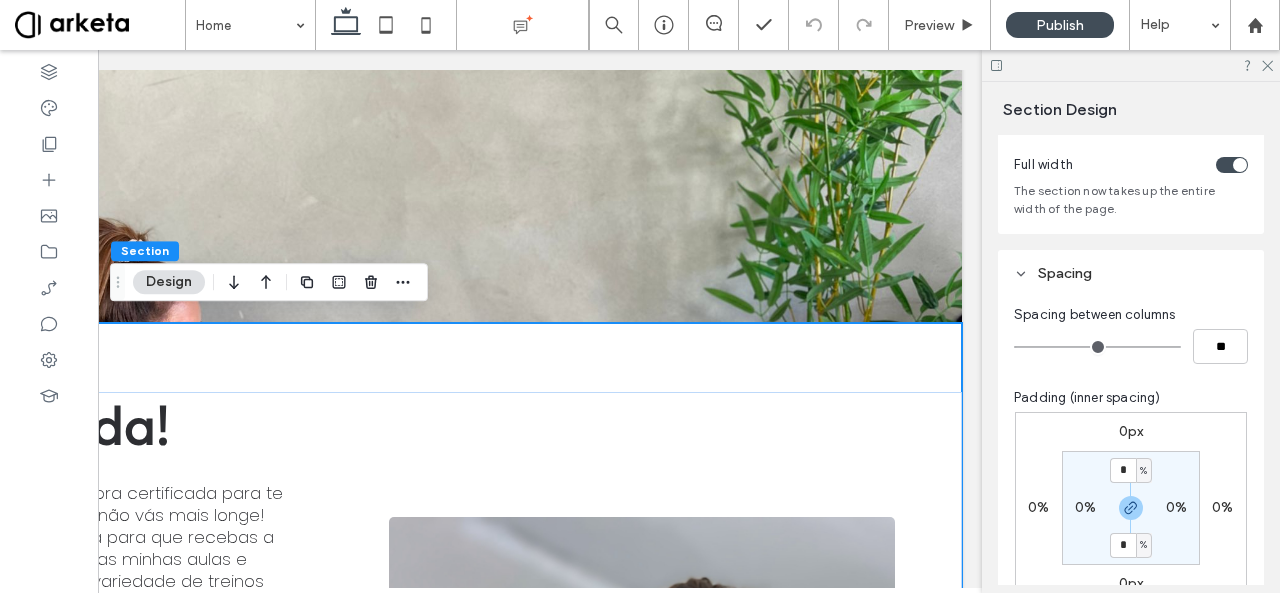 scroll, scrollTop: 112, scrollLeft: 0, axis: vertical 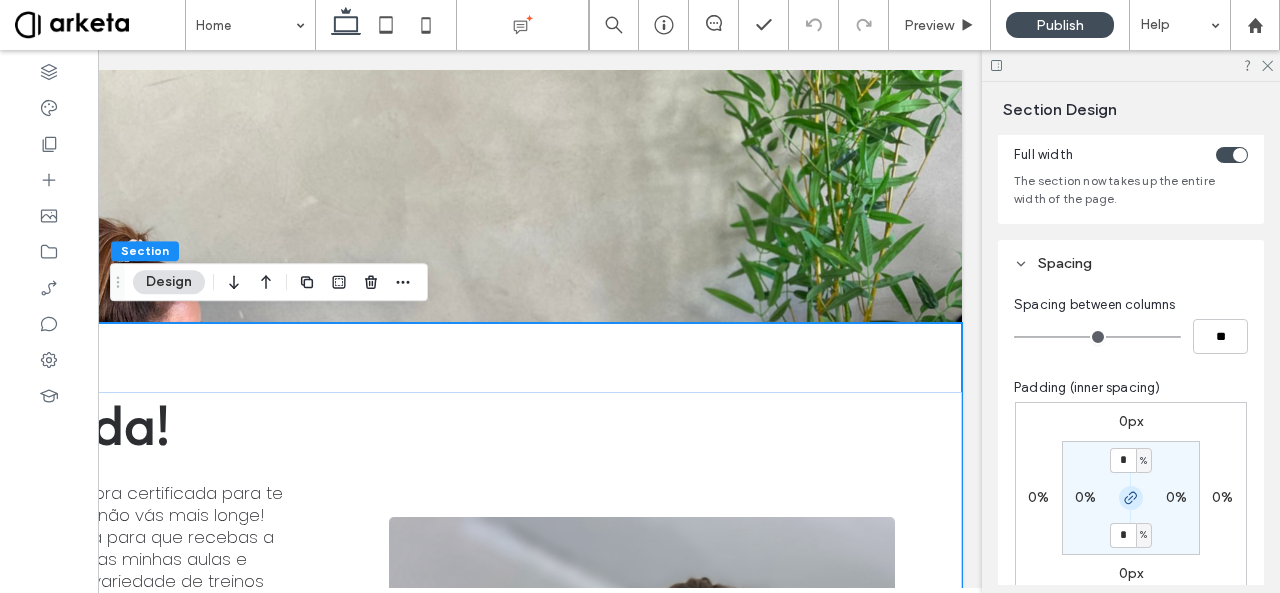 click 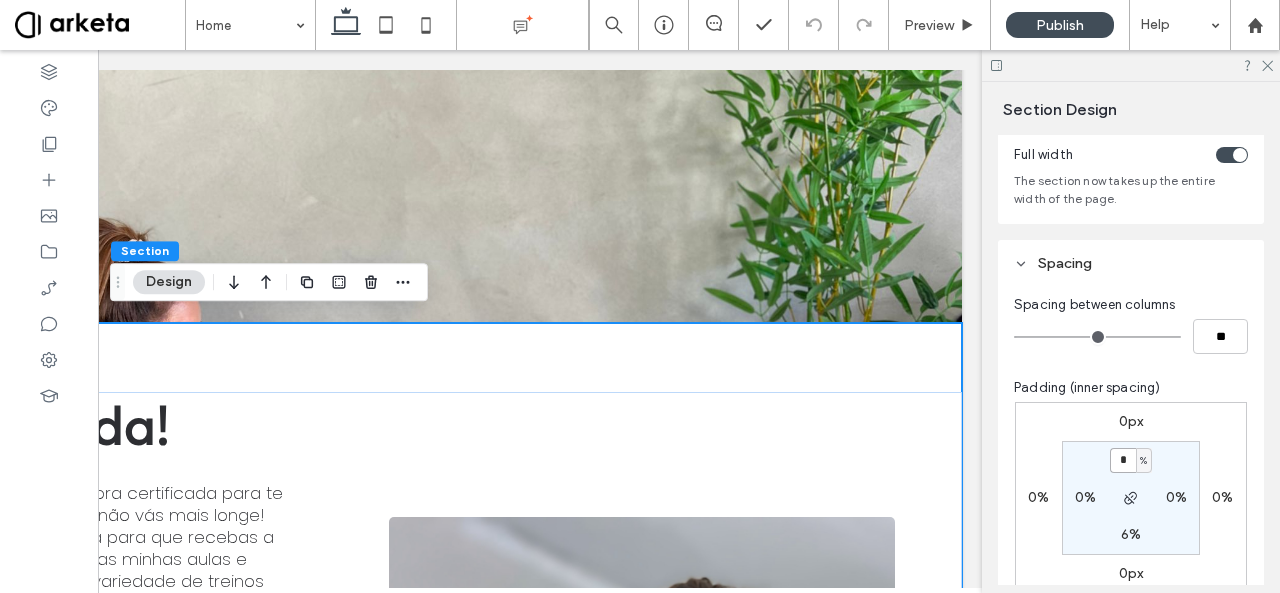 click on "*" at bounding box center (1123, 460) 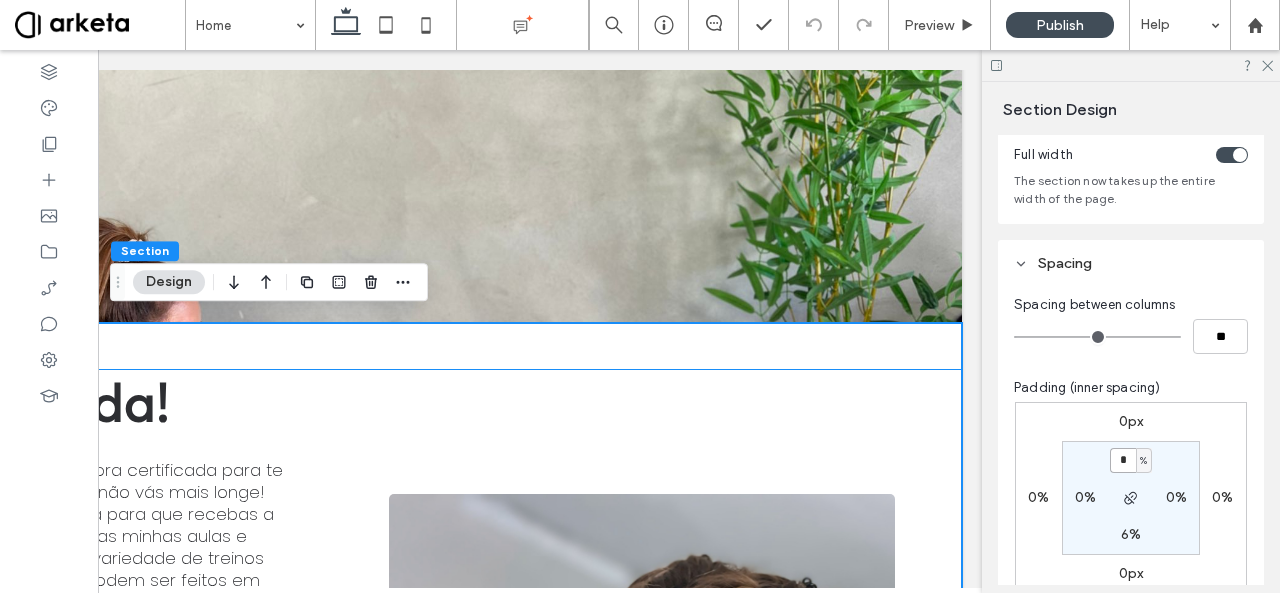 scroll, scrollTop: 0, scrollLeft: 0, axis: both 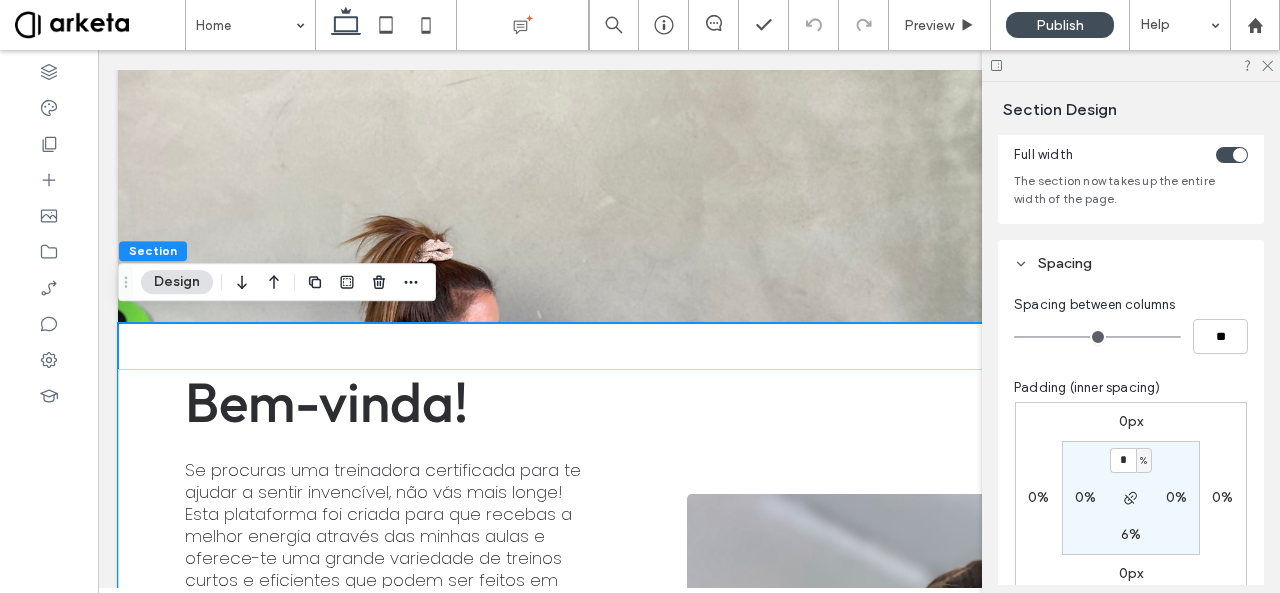 click on "Bem-vinda!
Se procuras uma treinadora certificada para te ajudar a sentir invencível, não vás mais longe! Esta plataforma foi criada para que recebas a melhor energia através das minhas aulas e oferece-te uma grande variedade de treinos curtos e eficientes que podem ser feitos em qualquer lugar e a qualquer hora! O que me distingue é uma abordagem inclusiva, adaptando a minha metodologia de treino a pessoas de todos os níveis de experiência, incluíndo Mamãs Grávidas e em Pós-Parto. Tendo pessoalmente travado batalhas com distúrbios alimentares graves, excesso de peso em criança, maus hábitos alimentares, quero dar ênfase às dificuldades reais que poderás encontrar nesta tua busca por uma vida mais saudável. Podes confiar, eu vou estar lá para ti a cada passo do teu caminho. Não precisas de ser perfeita, só tens de começar. Deixa-me ensinar-te a apaixonares-te por ti própria!
beijinhos, Marta
Fundadora, Marta Moura Fit Instrutora Certificada" at bounding box center [689, 955] 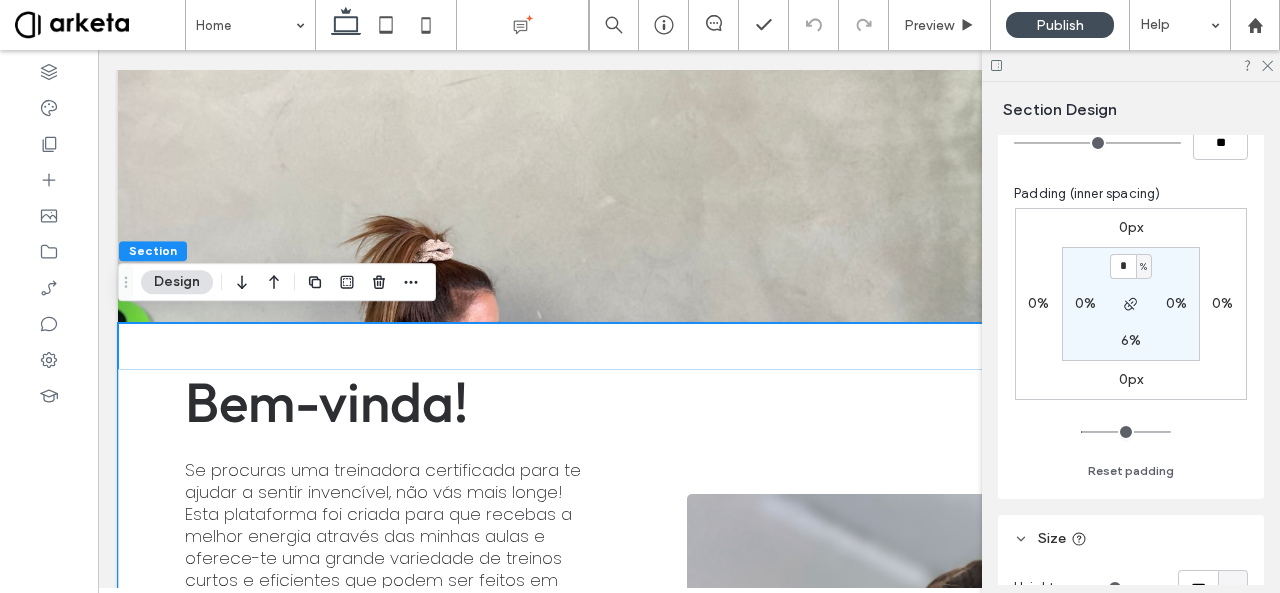 scroll, scrollTop: 312, scrollLeft: 0, axis: vertical 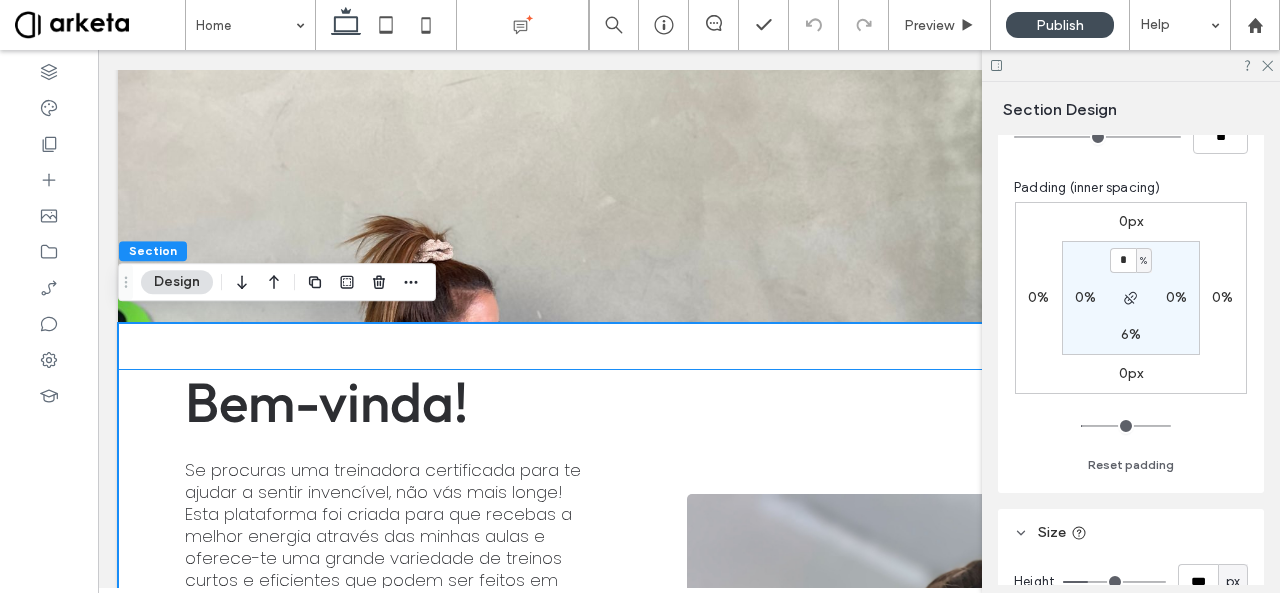 click on "Bem-vinda!
Se procuras uma treinadora certificada para te ajudar a sentir invencível, não vás mais longe! Esta plataforma foi criada para que recebas a melhor energia através das minhas aulas e oferece-te uma grande variedade de treinos curtos e eficientes que podem ser feitos em qualquer lugar e a qualquer hora! O que me distingue é uma abordagem inclusiva, adaptando a minha metodologia de treino a pessoas de todos os níveis de experiência, incluíndo Mamãs Grávidas e em Pós-Parto. Tendo pessoalmente travado batalhas com distúrbios alimentares graves, excesso de peso em criança, maus hábitos alimentares, quero dar ênfase às dificuldades reais que poderás encontrar nesta tua busca por uma vida mais saudável. Podes confiar, eu vou estar lá para ti a cada passo do teu caminho. Não precisas de ser perfeita, só tens de começar. Deixa-me ensinar-te a apaixonares-te por ti própria!
beijinhos, Marta
Fundadora, Marta Moura Fit Instrutora Certificada" at bounding box center (689, 944) 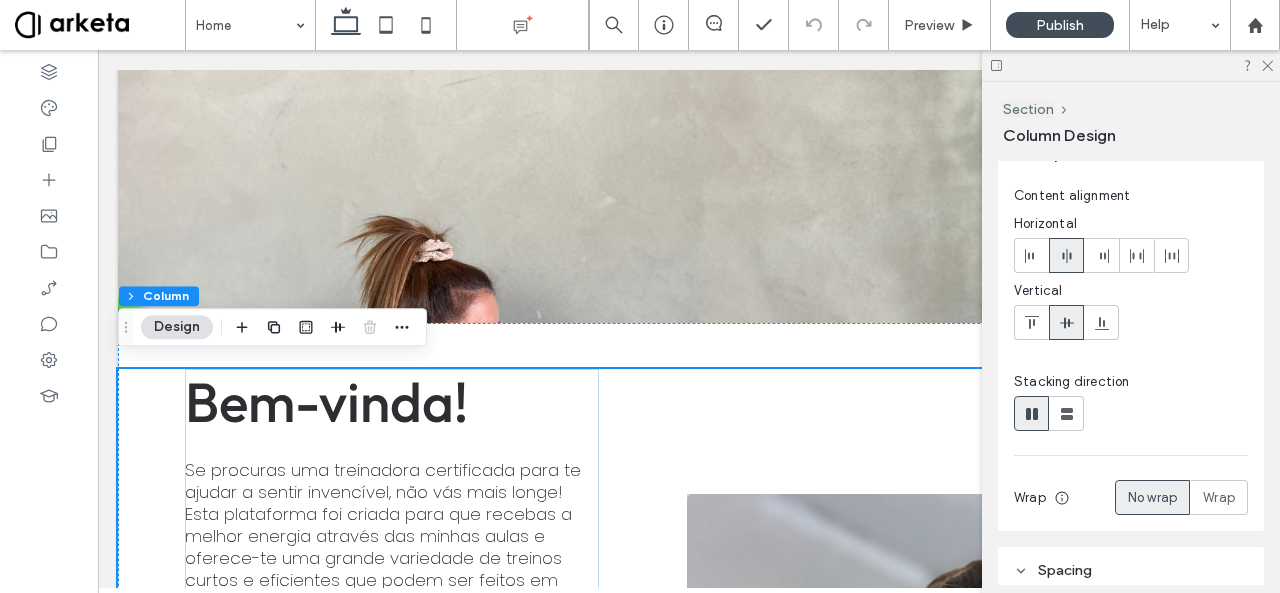 scroll, scrollTop: 28, scrollLeft: 0, axis: vertical 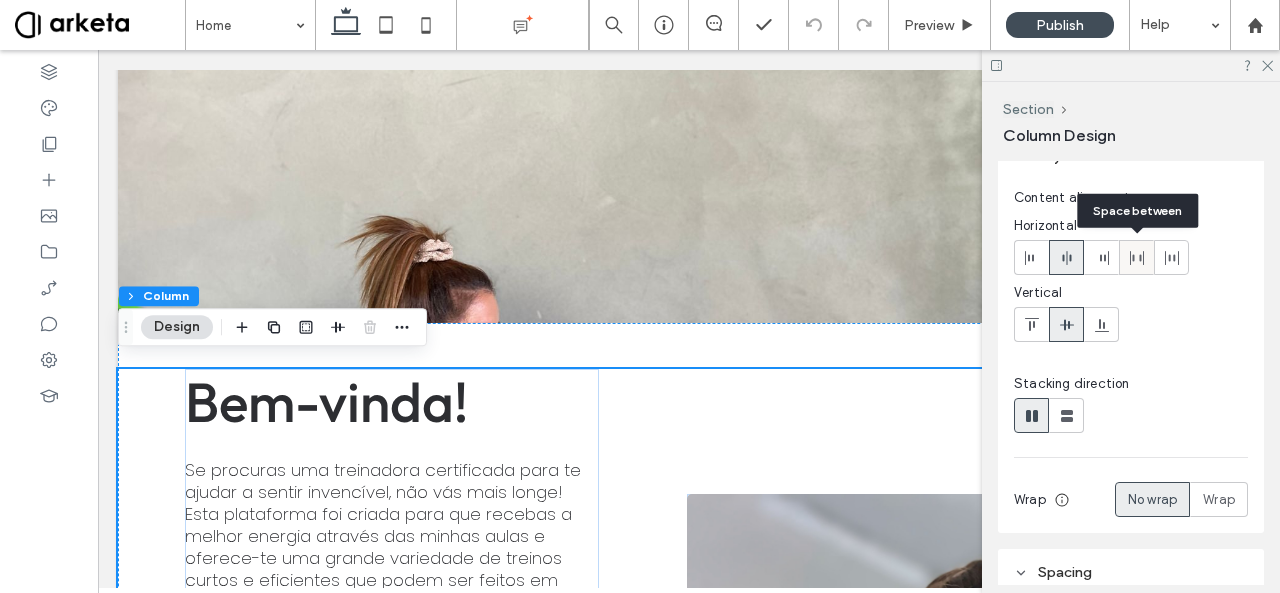 click at bounding box center (1136, 257) 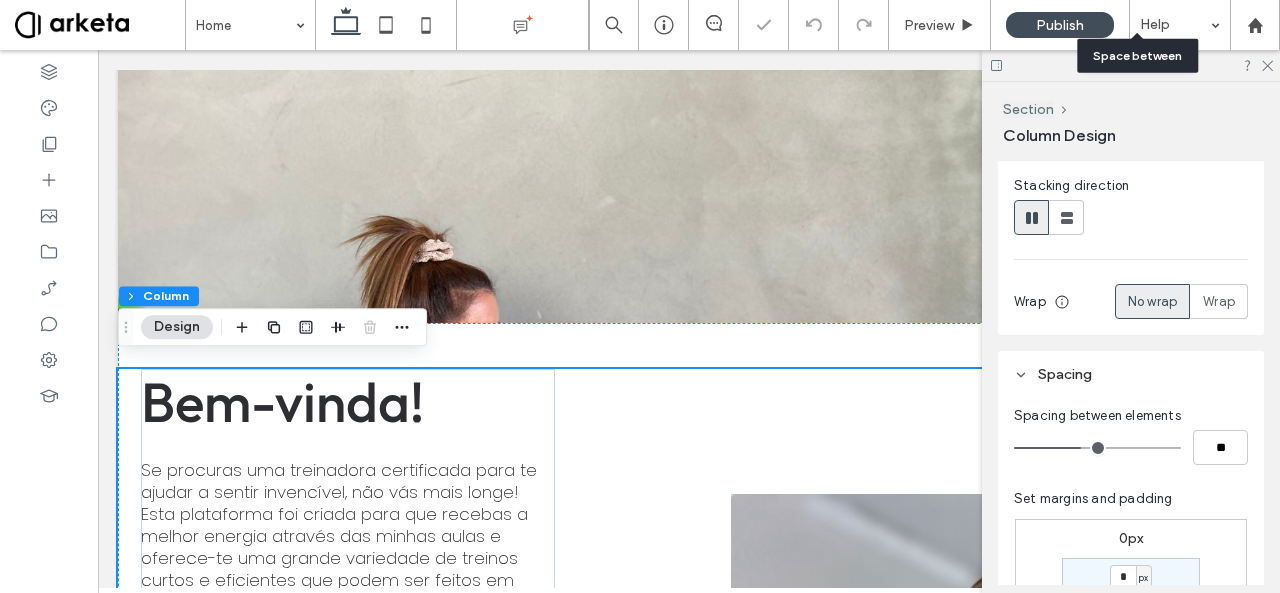 scroll, scrollTop: 277, scrollLeft: 0, axis: vertical 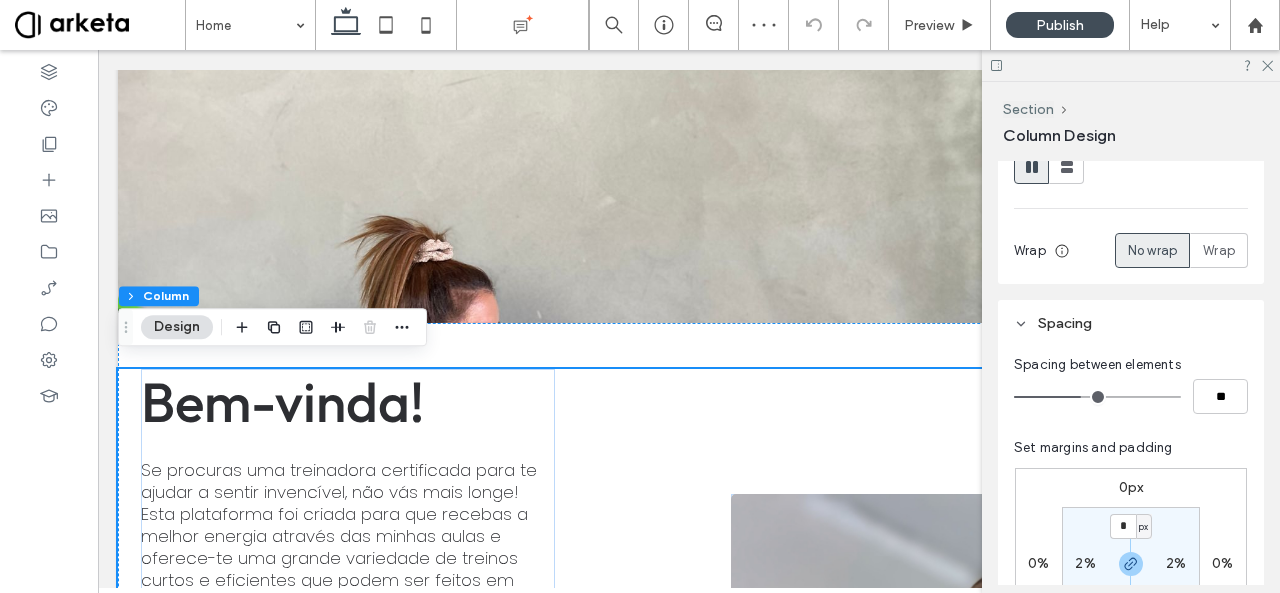 click on "2%" at bounding box center [1085, 563] 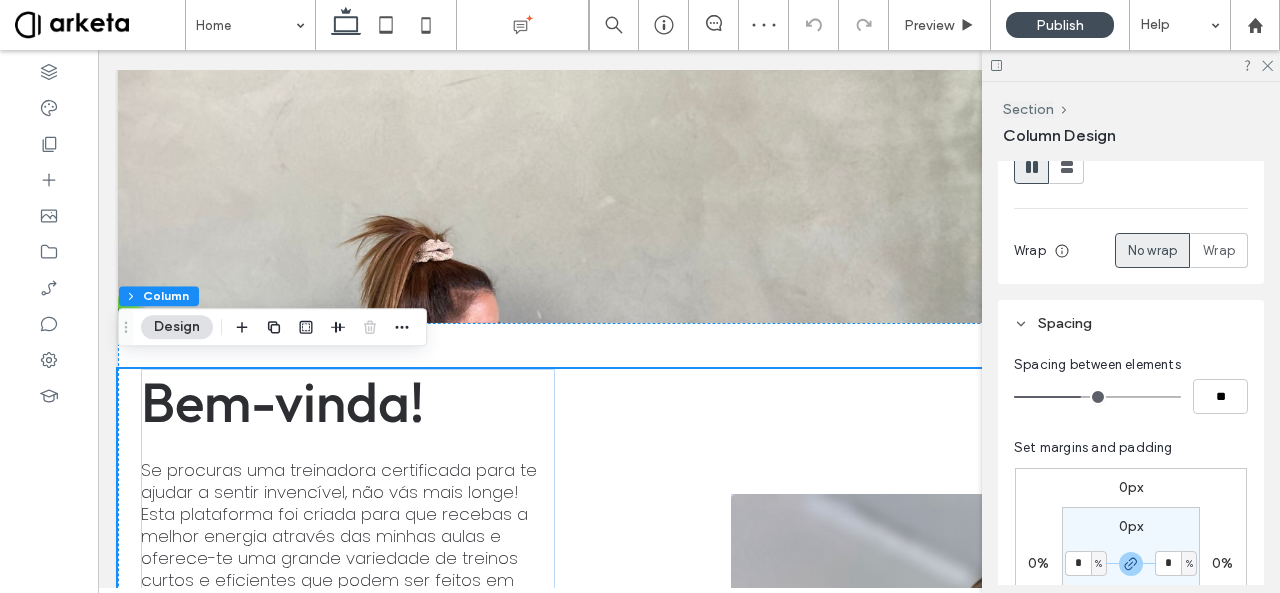type on "*" 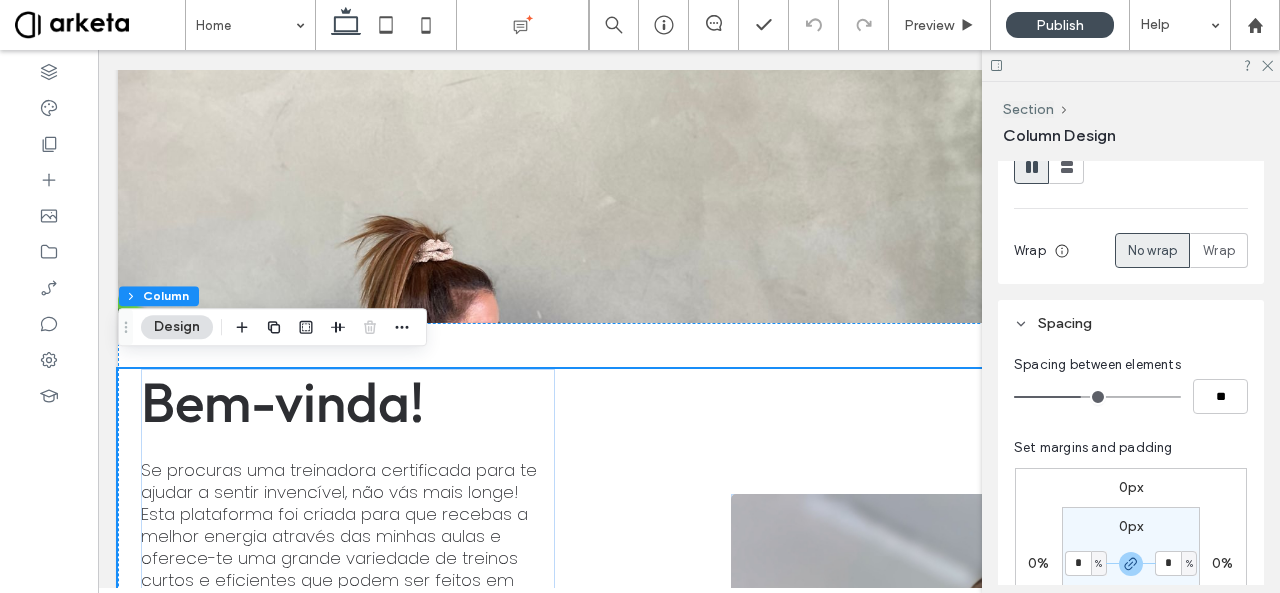 type on "*" 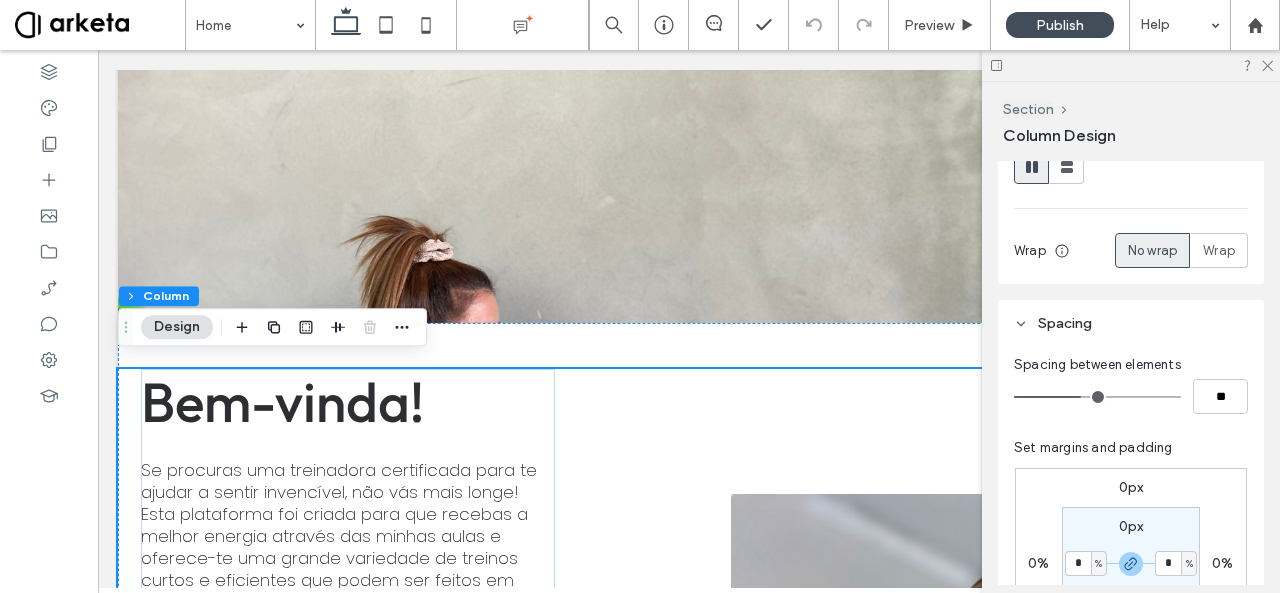 type on "*" 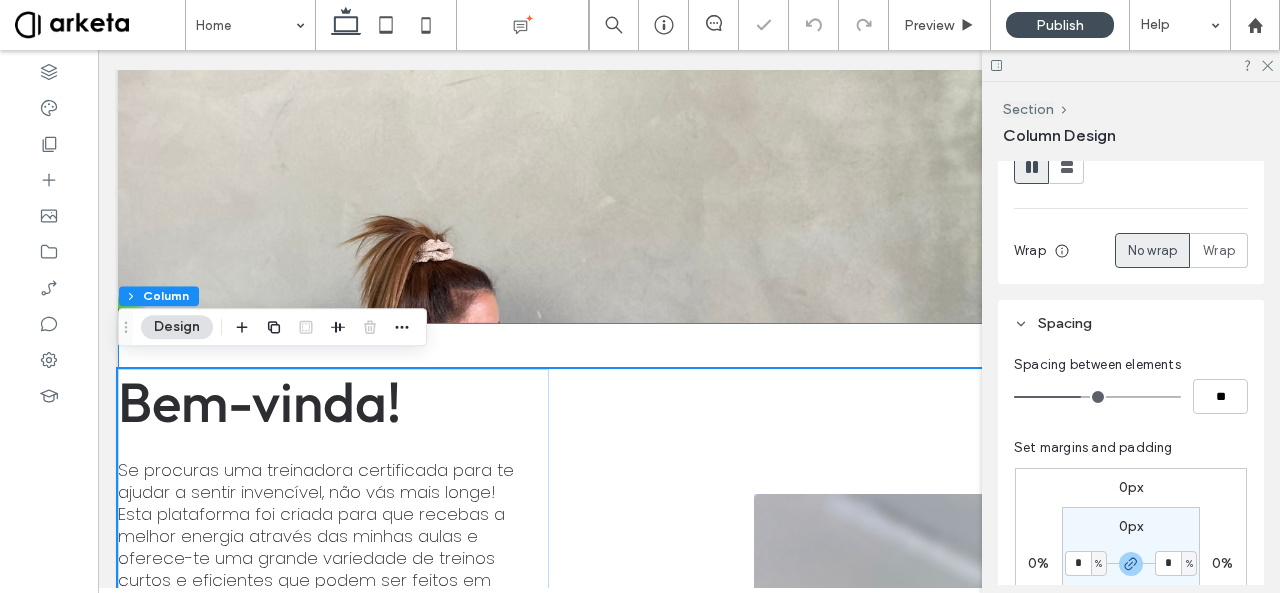 click on "Bem-vinda!
Se procuras uma treinadora certificada para te ajudar a sentir invencível, não vás mais longe! Esta plataforma foi criada para que recebas a melhor energia através das minhas aulas e oferece-te uma grande variedade de treinos curtos e eficientes que podem ser feitos em qualquer lugar e a qualquer hora! O que me distingue é uma abordagem inclusiva, adaptando a minha metodologia de treino a pessoas de todos os níveis de experiência, incluíndo Mamãs Grávidas e em Pós-Parto. Tendo pessoalmente travado batalhas com distúrbios alimentares graves, excesso de peso em criança, maus hábitos alimentares, quero dar ênfase às dificuldades reais que poderás encontrar nesta tua busca por uma vida mais saudável. Podes confiar, eu vou estar lá para ti a cada passo do teu caminho. Não precisas de ser perfeita, só tens de começar. Deixa-me ensinar-te a apaixonares-te por ti própria!
beijinhos, Marta
Fundadora, Marta Moura Fit Instrutora Certificada" at bounding box center [689, 955] 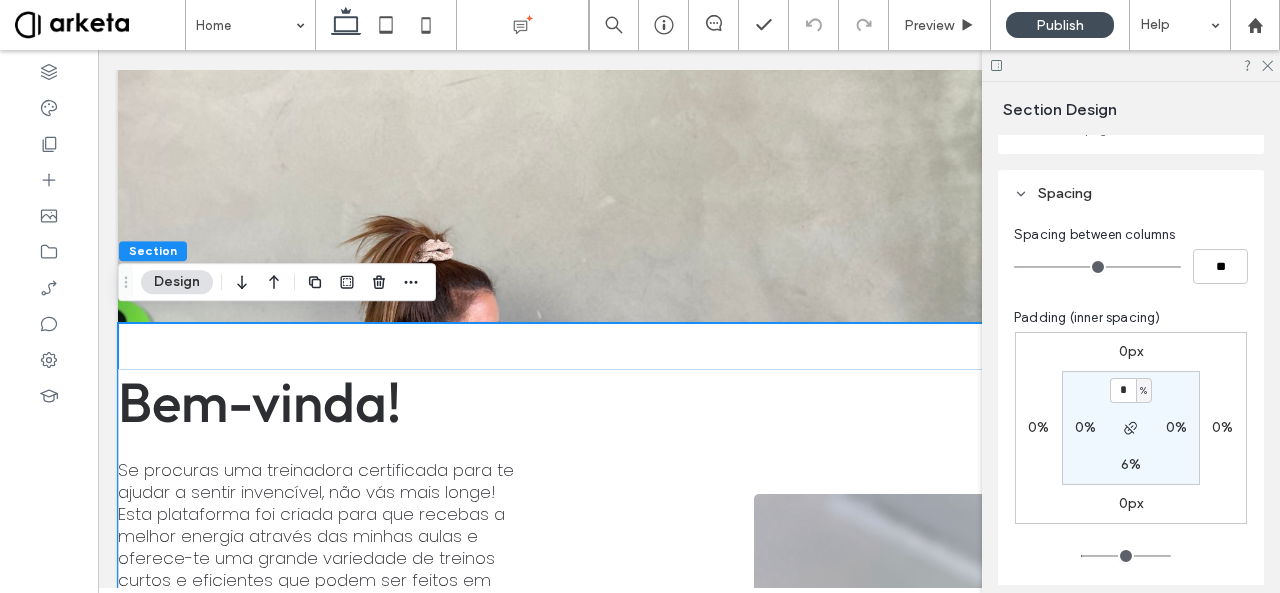 scroll, scrollTop: 186, scrollLeft: 0, axis: vertical 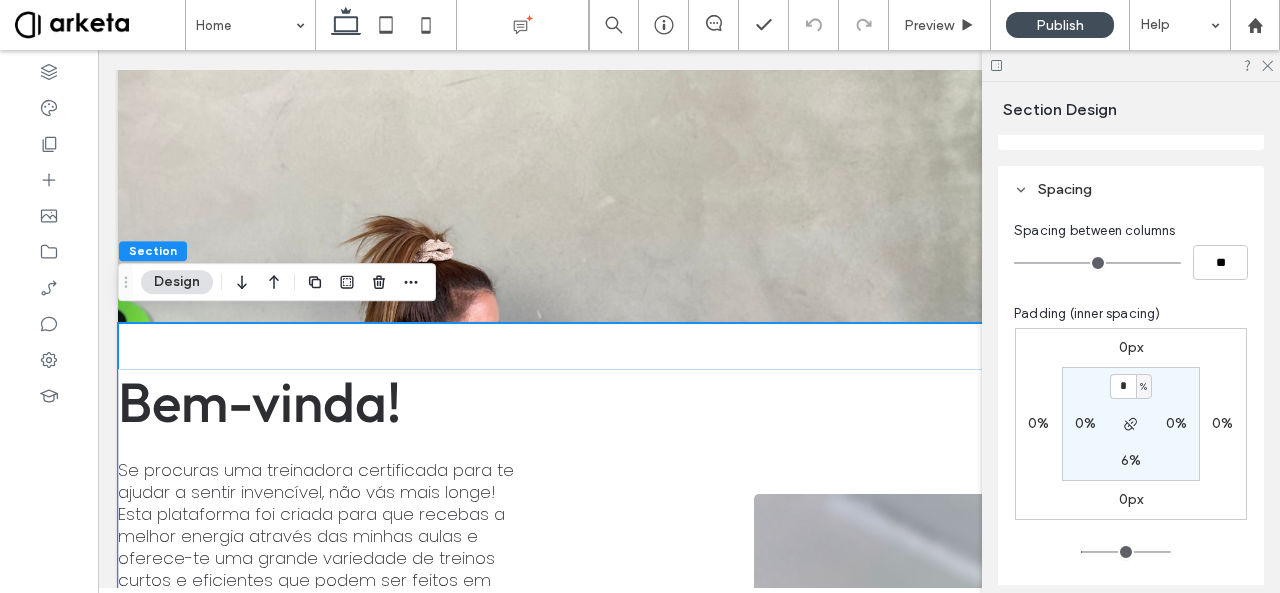 click on "0%" at bounding box center (1085, 423) 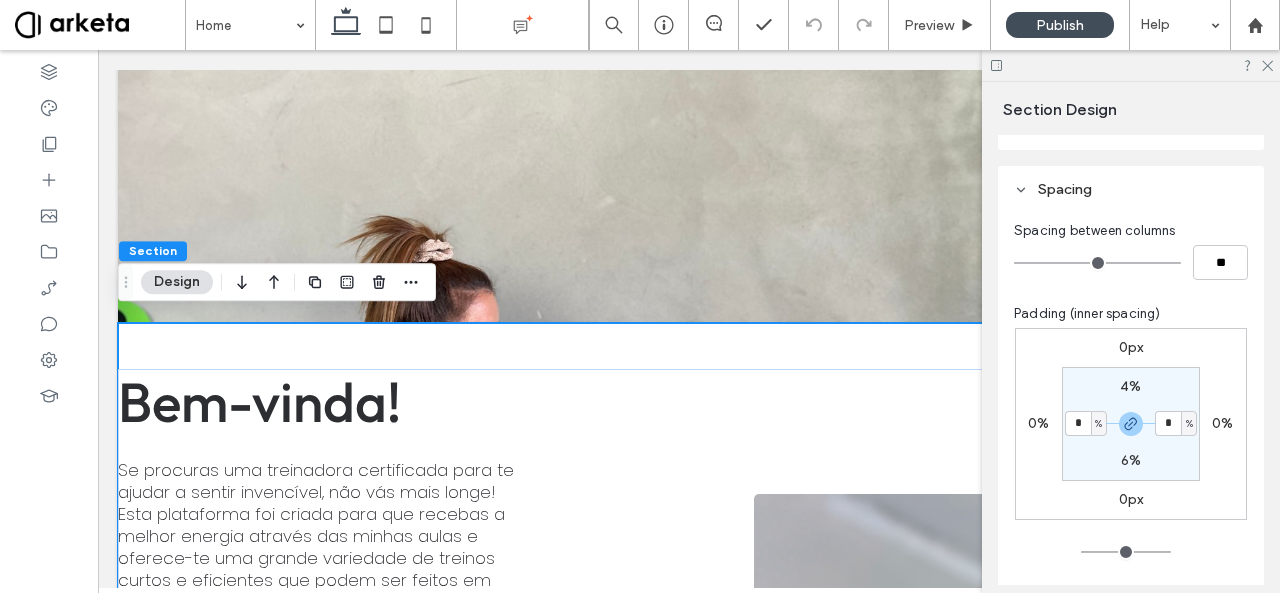 type on "*" 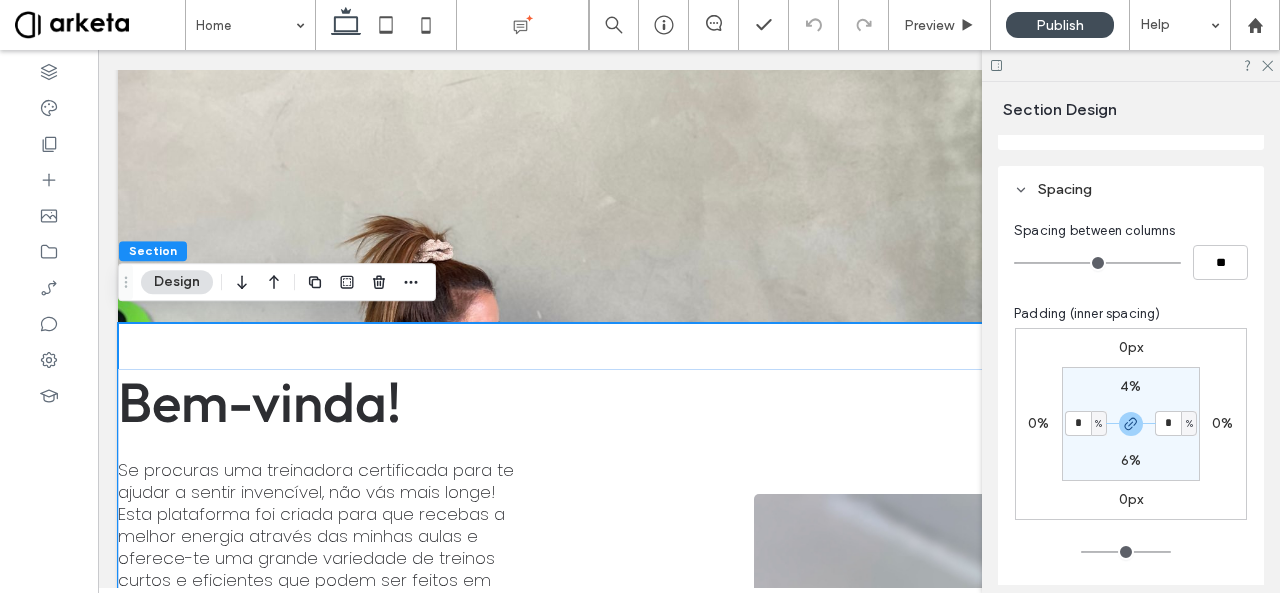 type on "*" 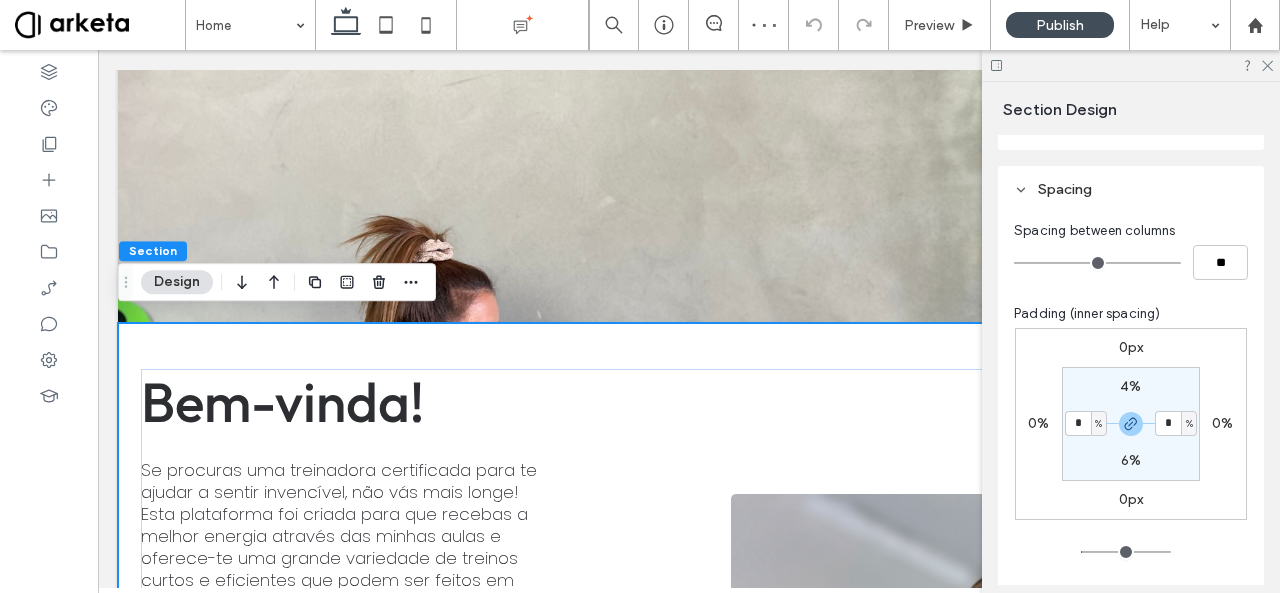 type on "*" 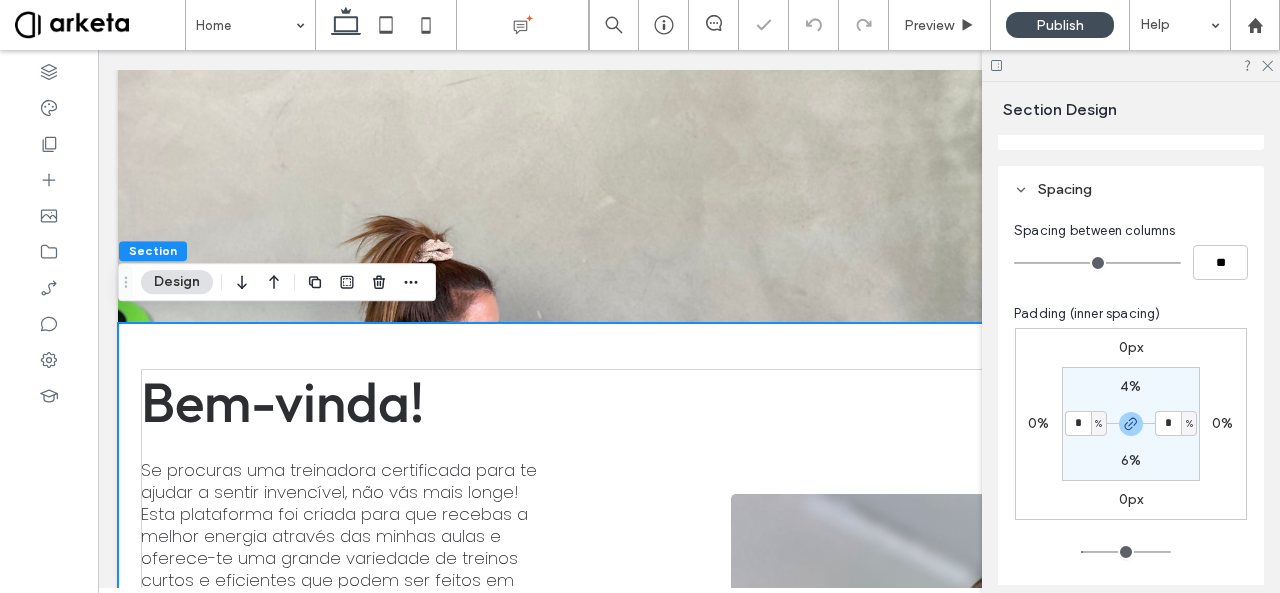 type on "*" 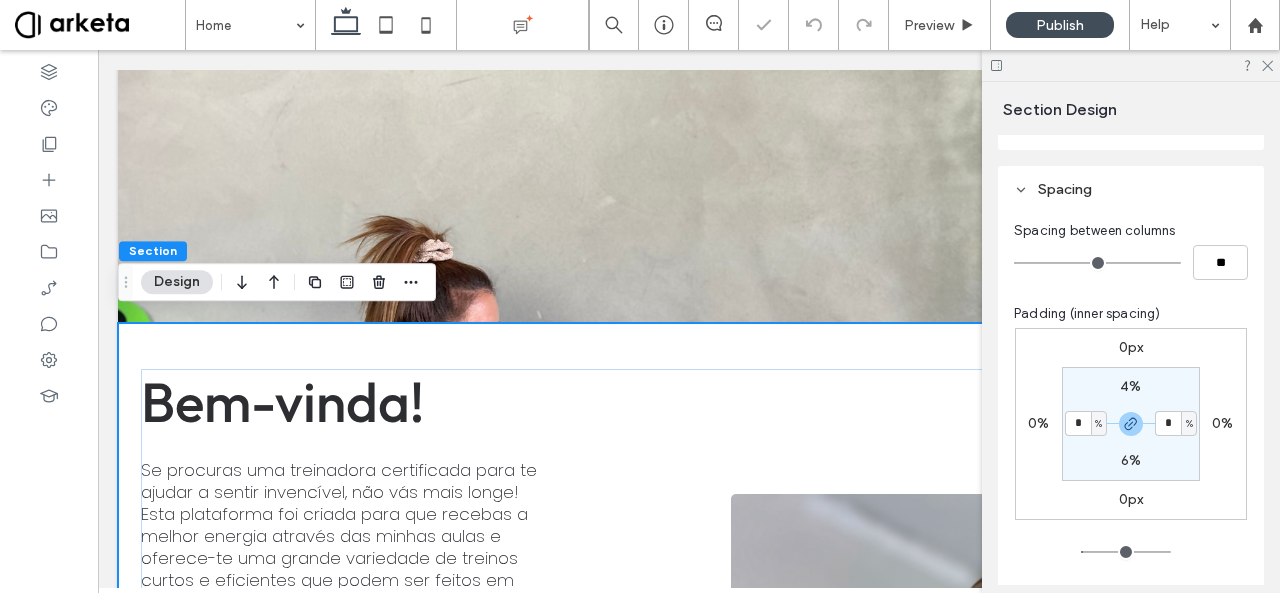 type on "*" 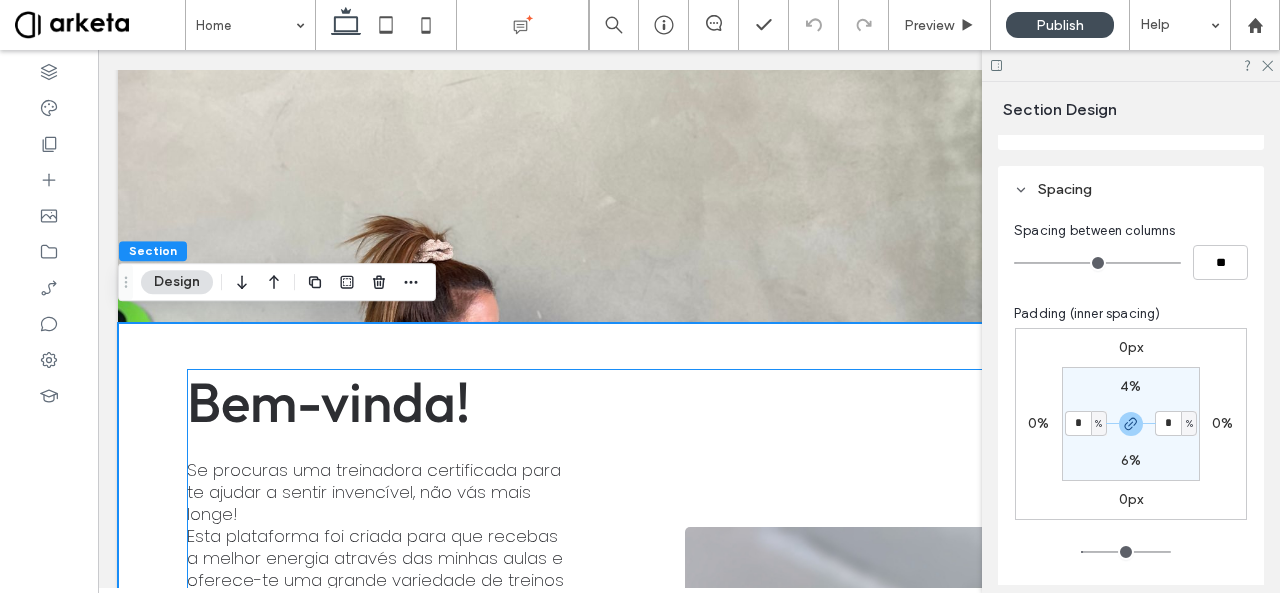 click on "Bem-vinda!
Se procuras uma treinadora certificada para te ajudar a sentir invencível, não vás mais longe! Esta plataforma foi criada para que recebas a melhor energia através das minhas aulas e oferece-te uma grande variedade de treinos curtos e eficientes que podem ser feitos em qualquer lugar e a qualquer hora! O que me distingue é uma abordagem inclusiva, adaptando a minha metodologia de treino a pessoas de todos os níveis de experiência, incluíndo Mamãs Grávidas e em Pós-Parto. Tendo pessoalmente travado batalhas com distúrbios alimentares graves, excesso de peso em criança, maus hábitos alimentares, quero dar ênfase às dificuldades reais que poderás encontrar nesta tua busca por uma vida mais saudável. Podes confiar, eu vou estar lá para ti a cada passo do teu caminho. Não precisas de ser perfeita, só tens de começar. Deixa-me ensinar-te a apaixonares-te por ti própria!
beijinhos, Marta
Fundadora, Marta Moura Fit Instrutora Certificada" at bounding box center (689, 977) 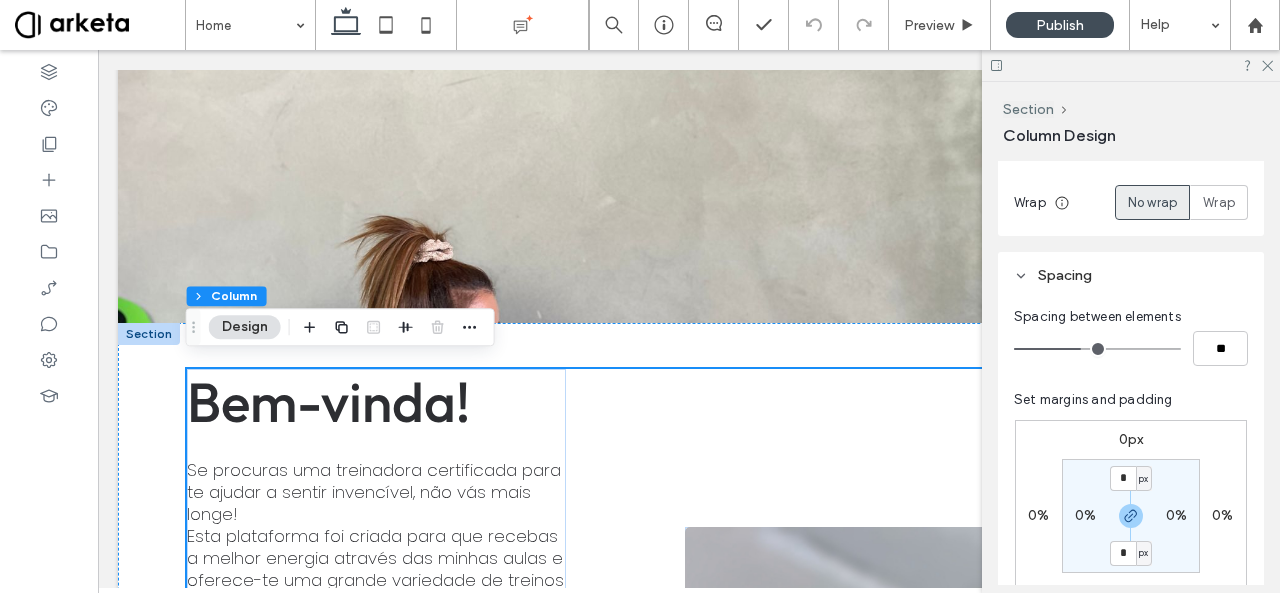 scroll, scrollTop: 466, scrollLeft: 0, axis: vertical 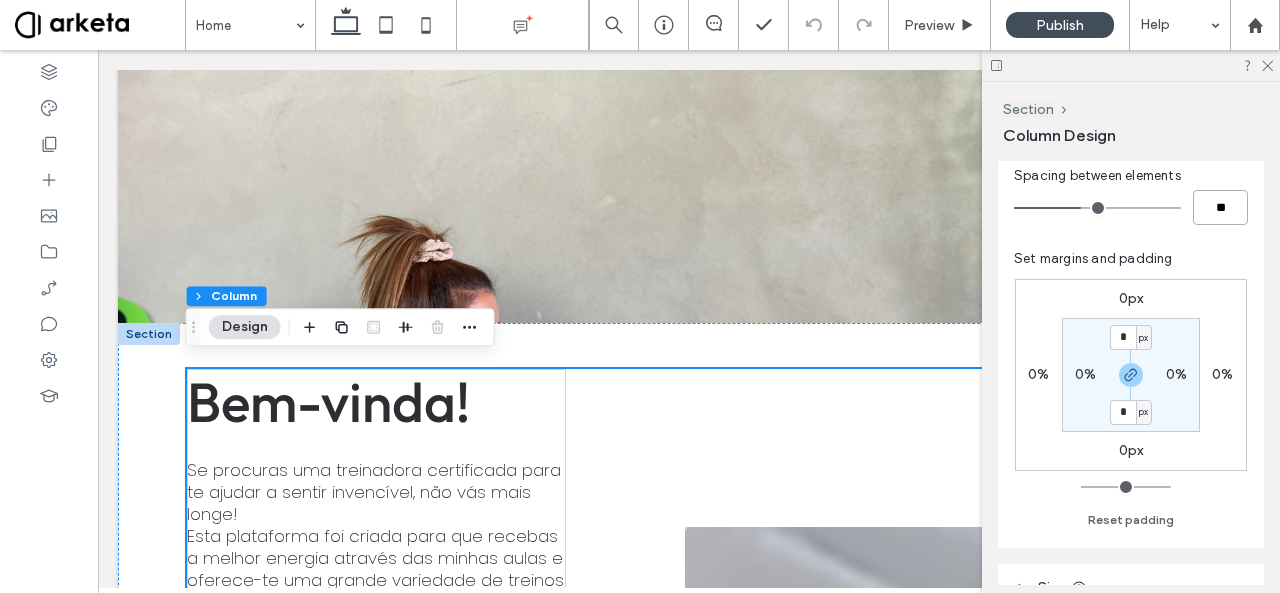 click on "**" at bounding box center (1220, 207) 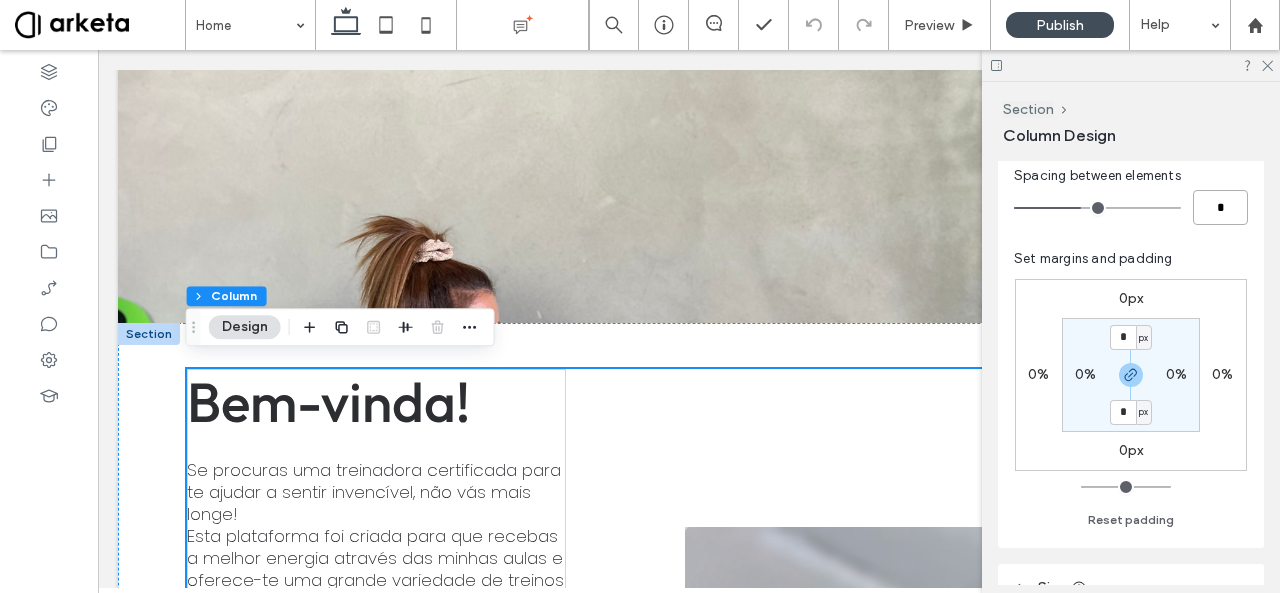 type on "*" 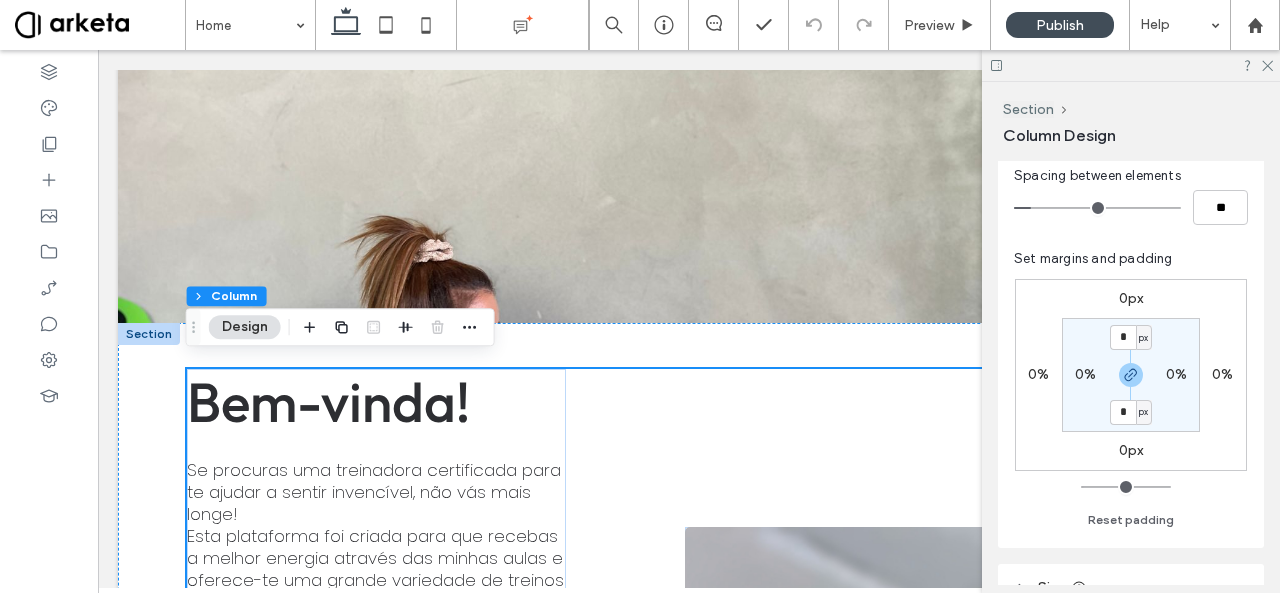 type on "*" 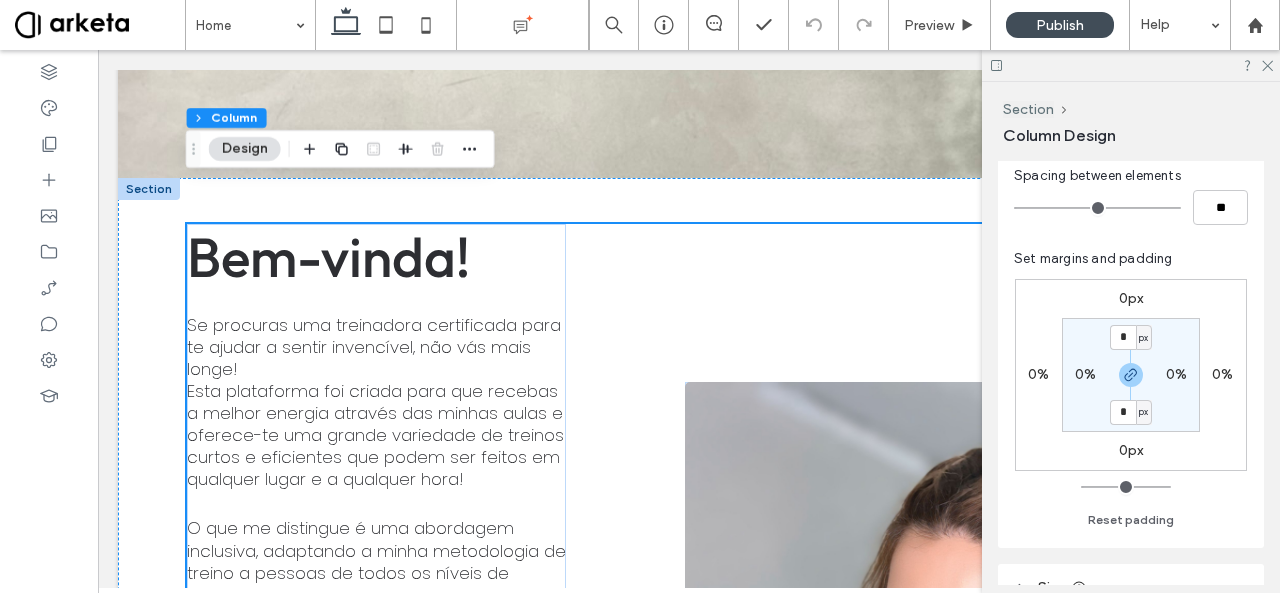 scroll, scrollTop: 3694, scrollLeft: 0, axis: vertical 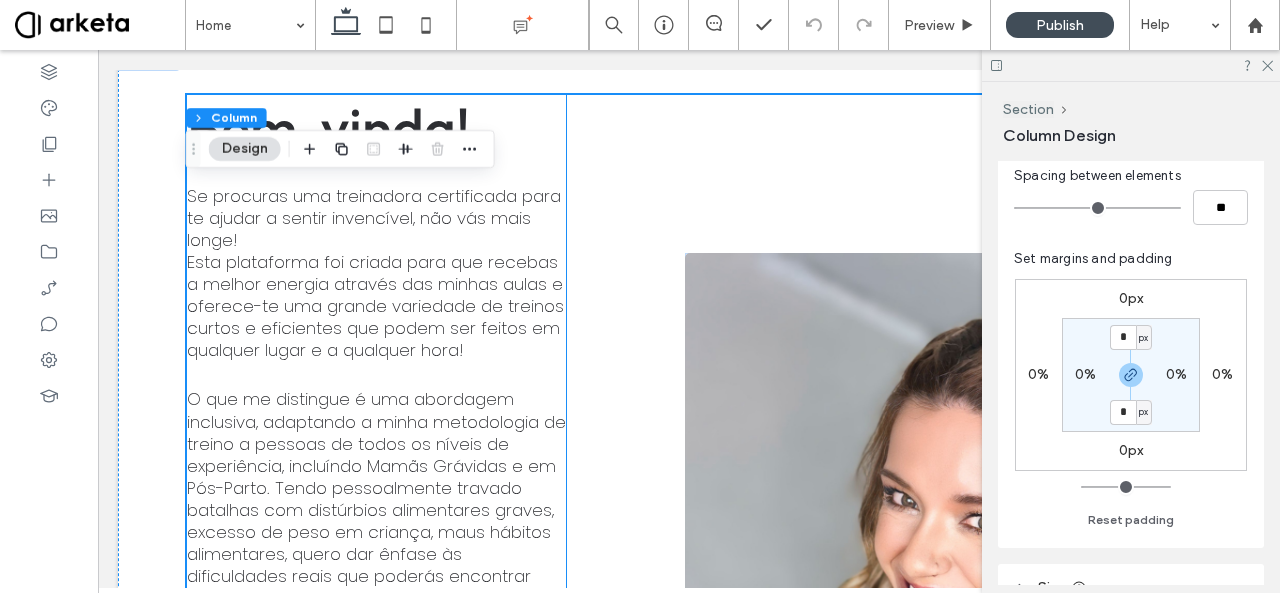 click on "O que me distingue é uma abordagem inclusiva, adaptando a minha metodologia de treino a pessoas de todos os níveis de experiência, incluíndo Mamãs Grávidas e em Pós-Parto. Tendo pessoalmente travado batalhas com distúrbios alimentares graves, excesso de peso em criança, maus hábitos alimentares, quero dar ênfase às dificuldades reais que poderás encontrar nesta tua busca por uma vida mais saudável." at bounding box center (376, 498) 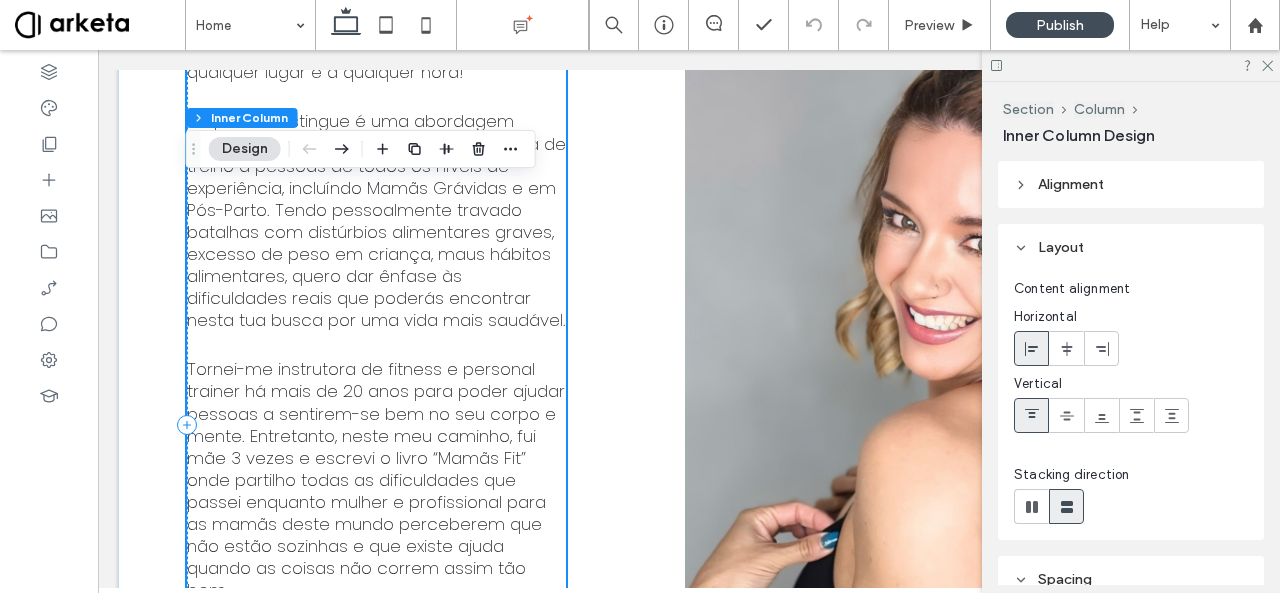 scroll, scrollTop: 4168, scrollLeft: 0, axis: vertical 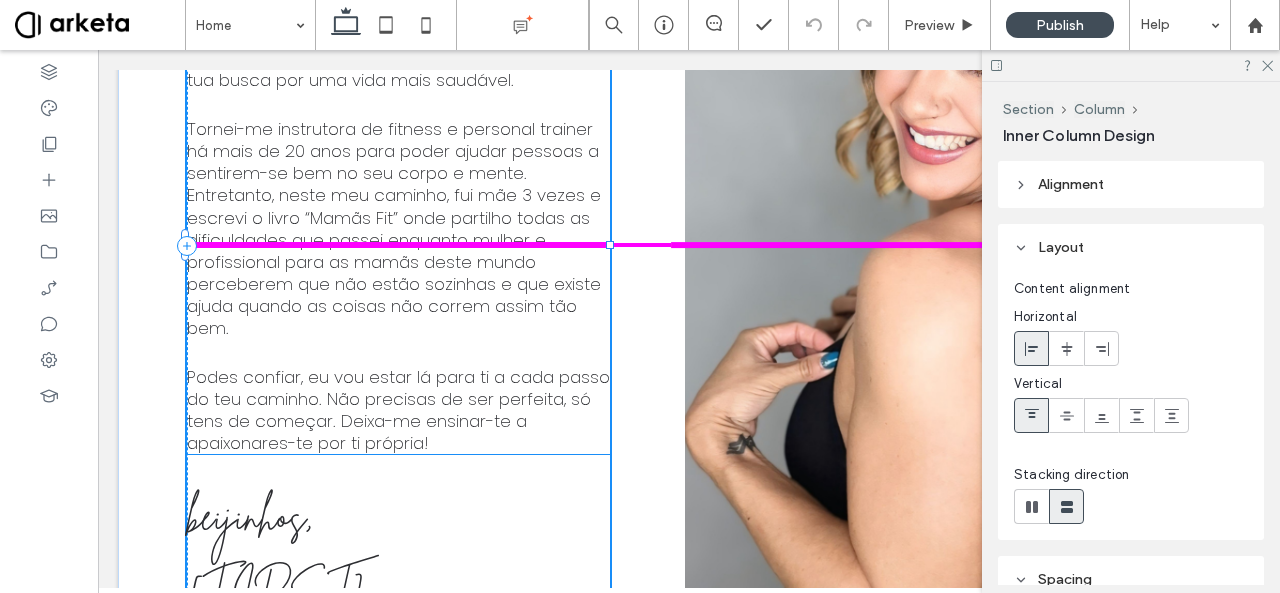 drag, startPoint x: 559, startPoint y: 237, endPoint x: 608, endPoint y: 237, distance: 49 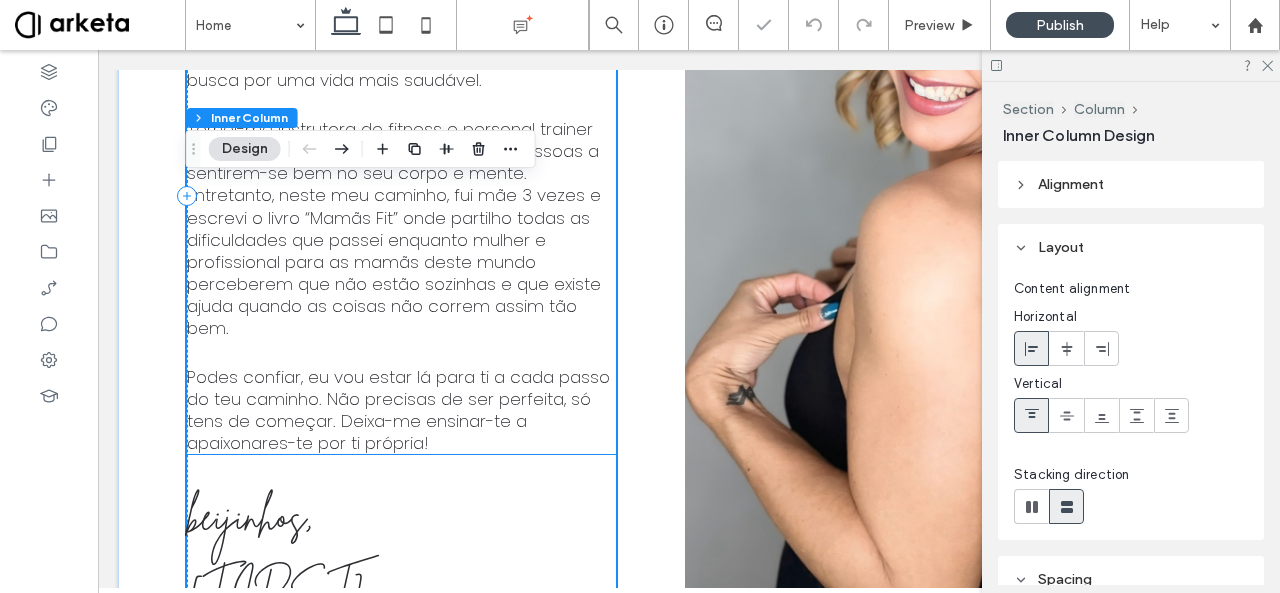 scroll, scrollTop: 4123, scrollLeft: 0, axis: vertical 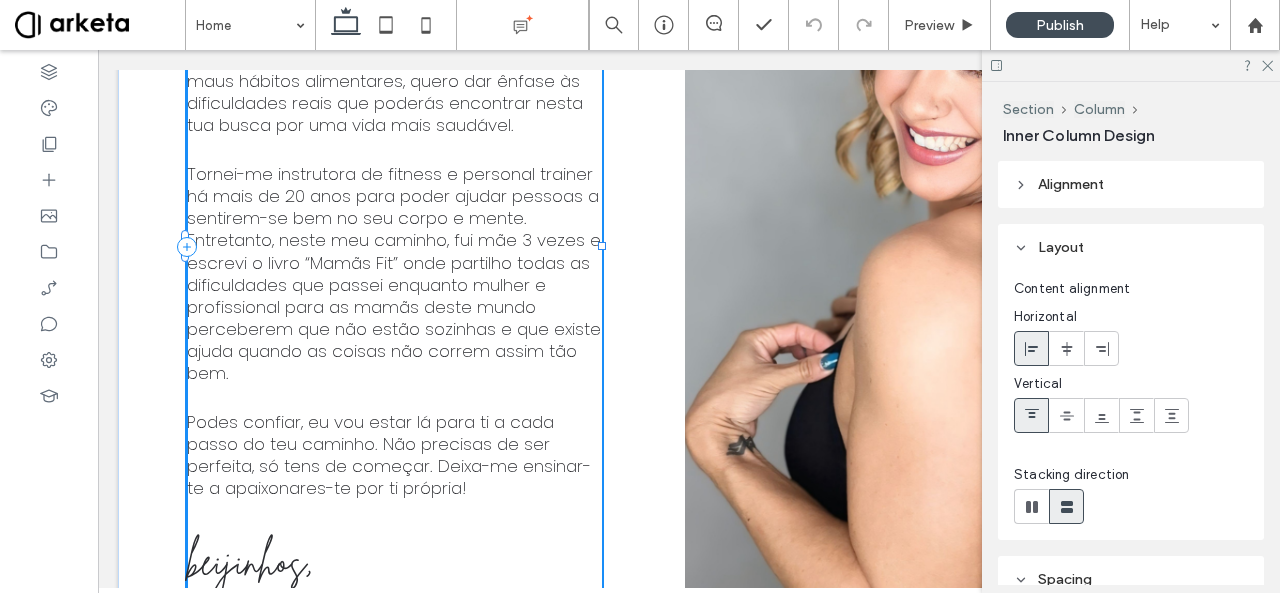 click at bounding box center [602, 246] 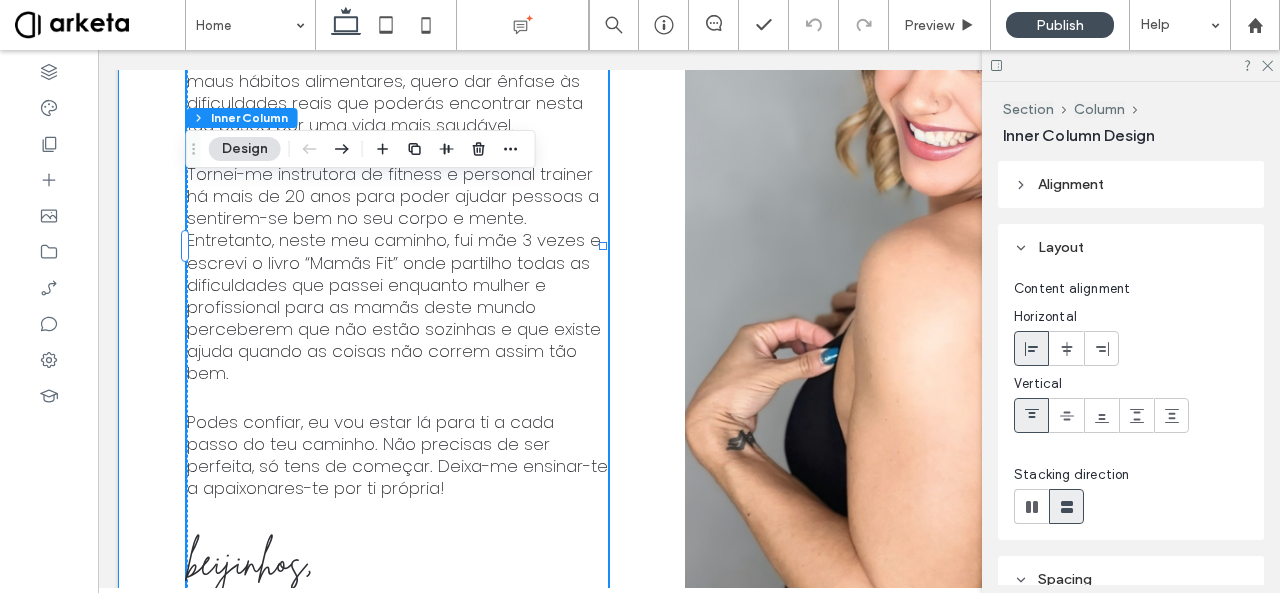 click on "Bem-vinda!
Se procuras uma treinadora certificada para te ajudar a sentir invencível, não vás mais longe! Esta plataforma foi criada para que recebas a melhor energia através das minhas aulas e oferece-te uma grande variedade de treinos curtos e eficientes que podem ser feitos em qualquer lugar e a qualquer hora! O que me distingue é uma abordagem inclusiva, adaptando a minha metodologia de treino a pessoas de todos os níveis de experiência, incluíndo Mamãs Grávidas e em Pós-Parto. Tendo pessoalmente travado batalhas com distúrbios alimentares graves, excesso de peso em criança, maus hábitos alimentares, quero dar ênfase às dificuldades reais que poderás encontrar nesta tua busca por uma vida mais saudável. Podes confiar, eu vou estar lá para ti a cada passo do teu caminho. Não precisas de ser perfeita, só tens de começar. Deixa-me ensinar-te a apaixonares-te por ti própria!
beijinhos, Marta
Fundadora, Marta Moura Fit Instrutora Certificada" at bounding box center (689, 252) 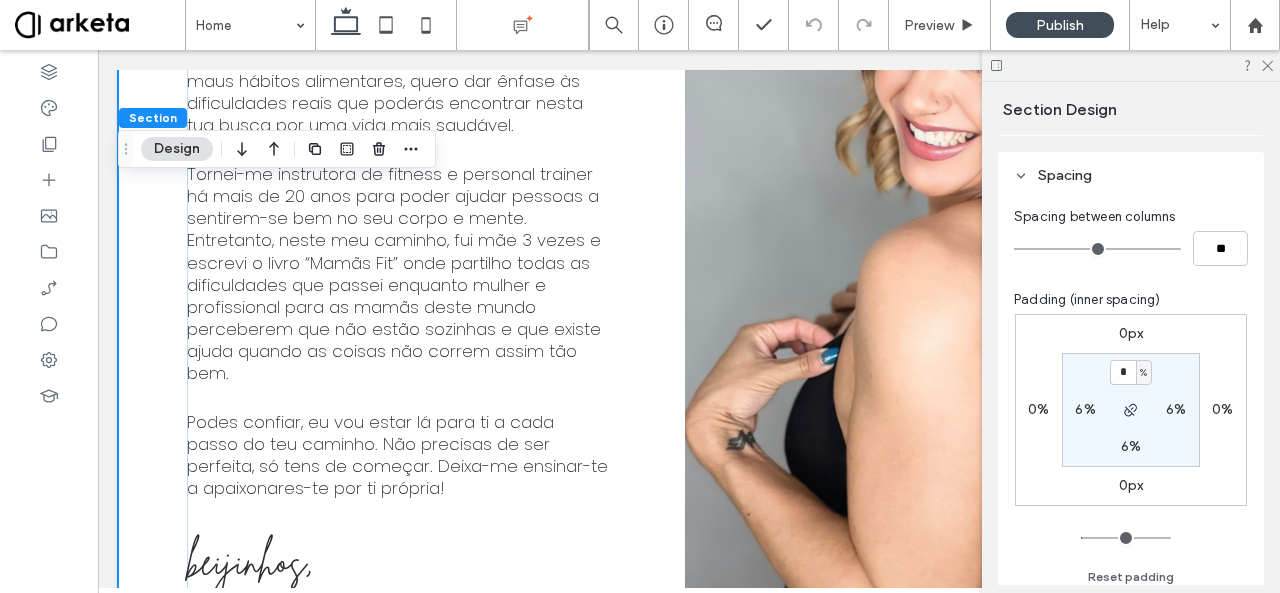 scroll, scrollTop: 202, scrollLeft: 0, axis: vertical 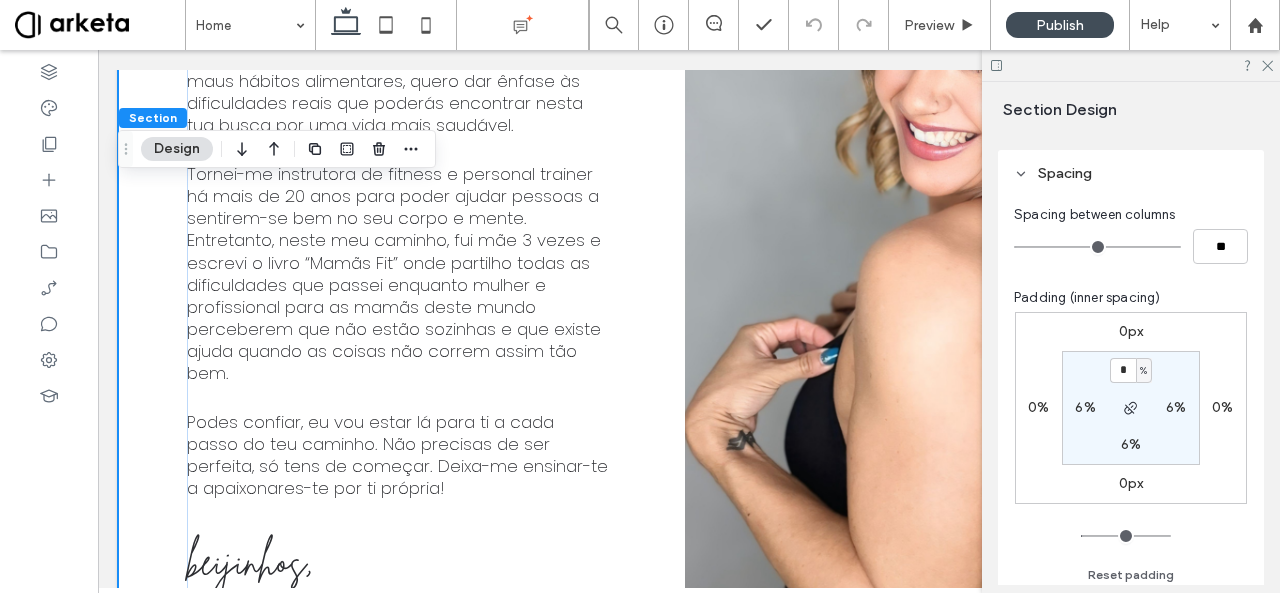 click on "6%" at bounding box center (1085, 407) 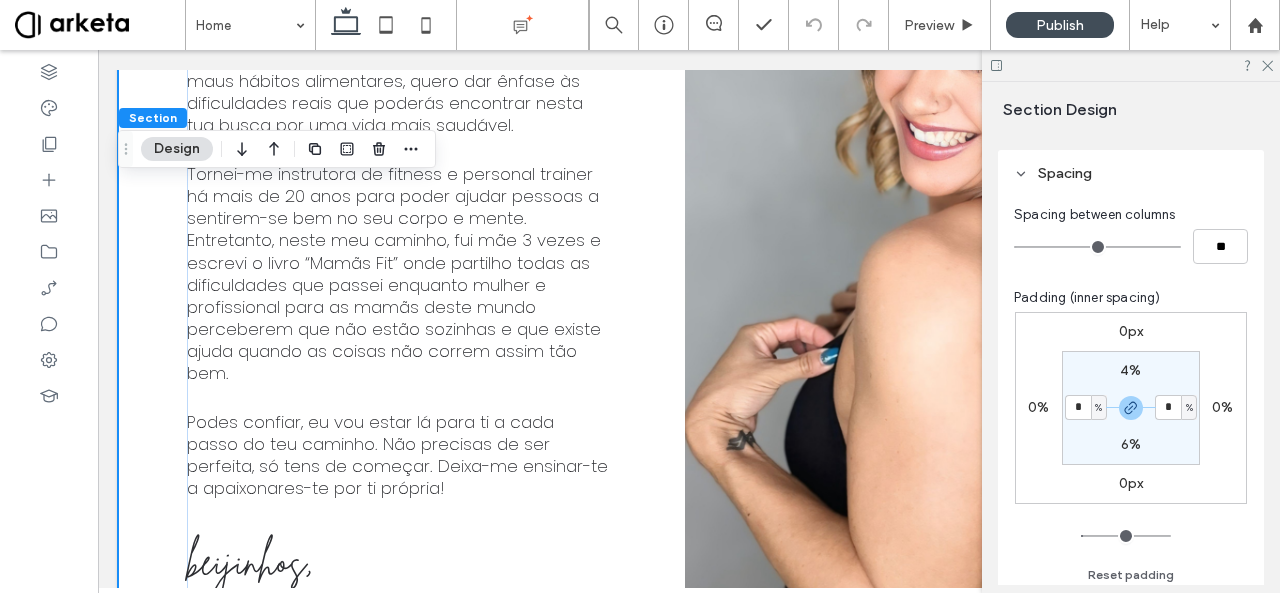 type on "*" 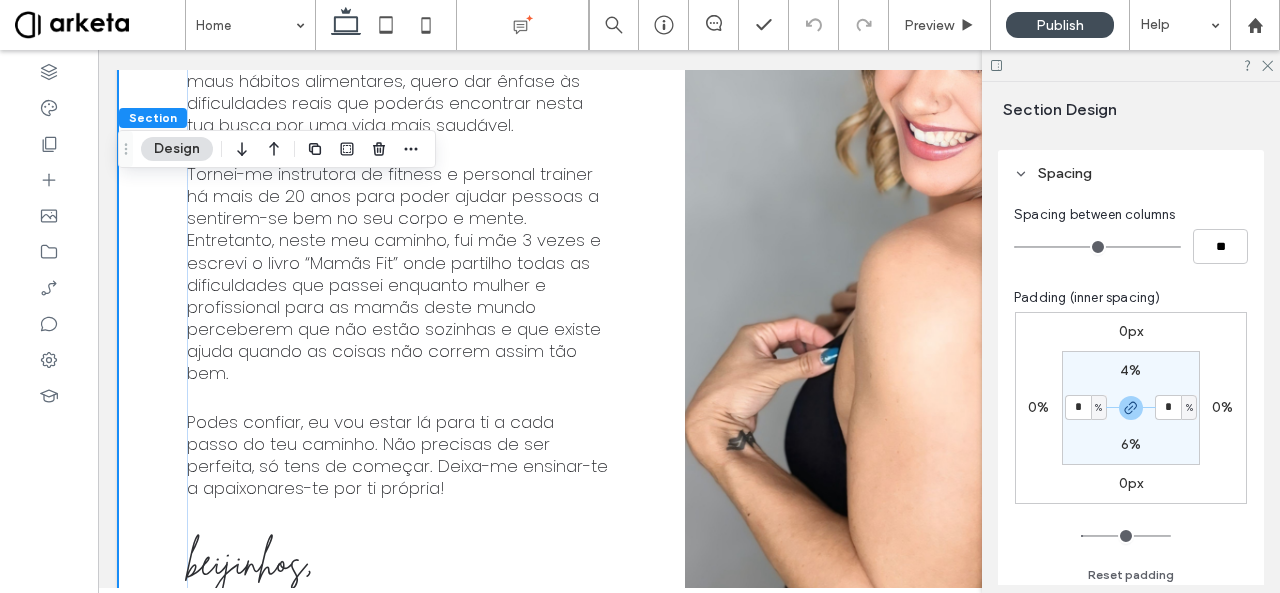 type on "*" 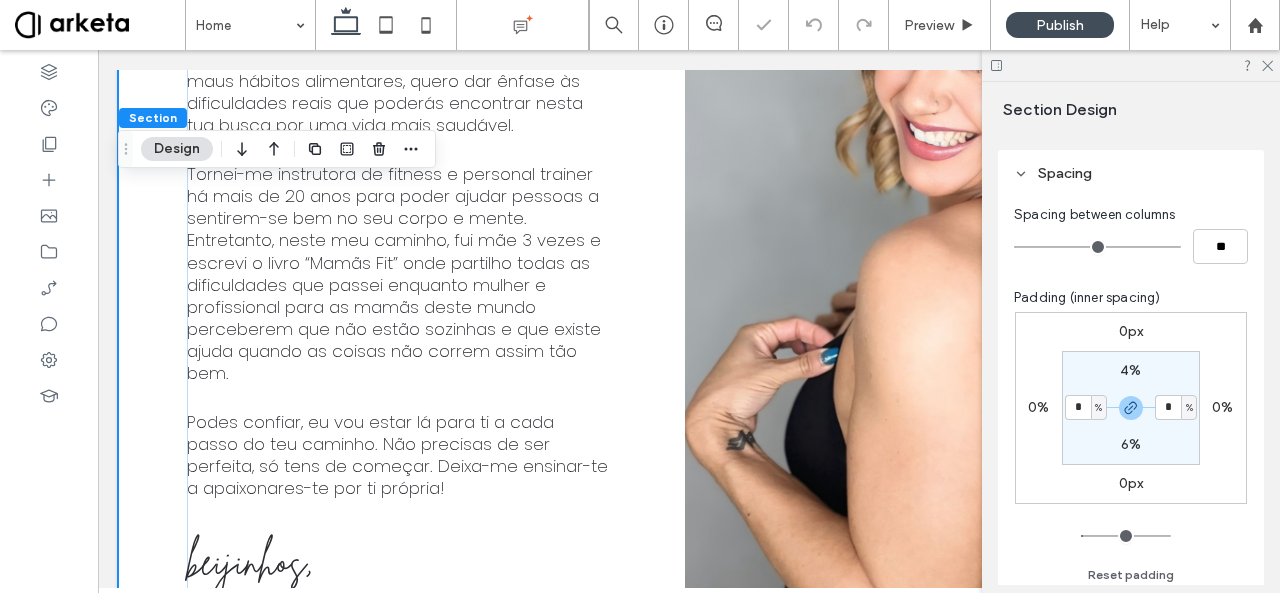 type on "*" 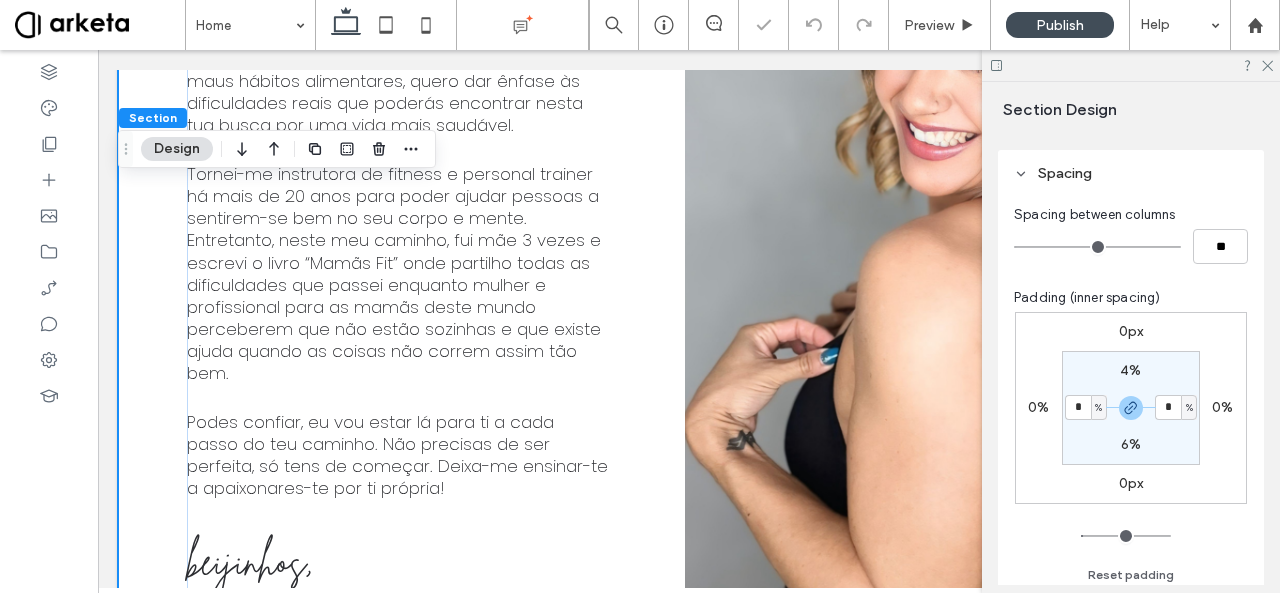 type on "*" 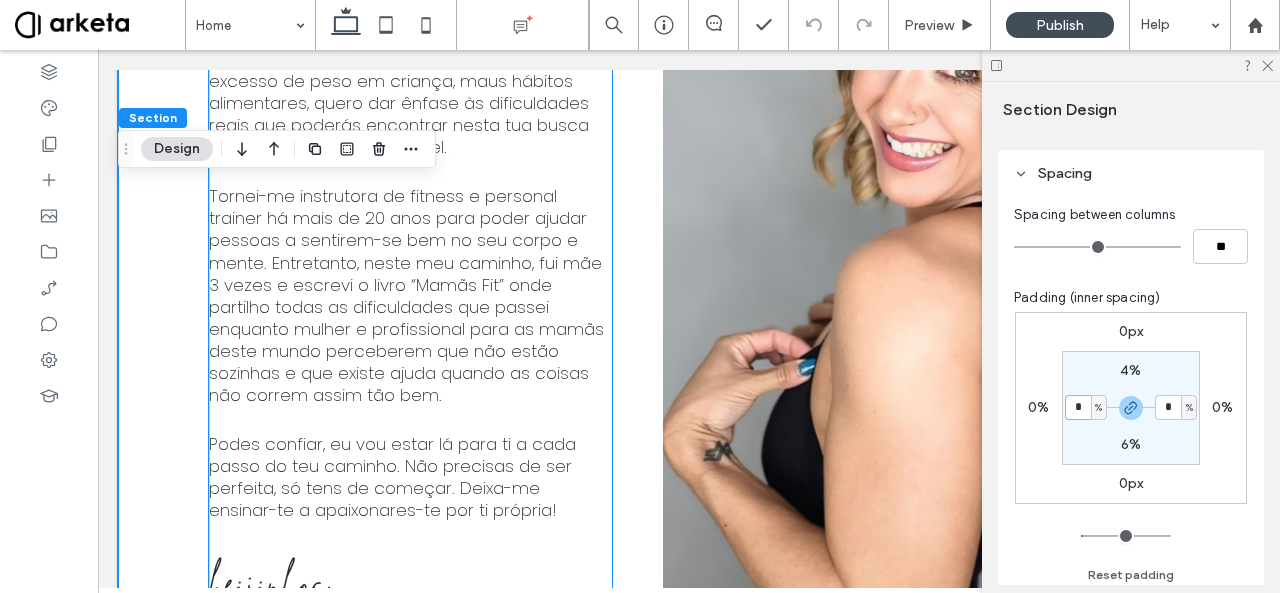 click on "Tornei-me instrutora de fitness e personal trainer há mais de 20 anos para poder ajudar pessoas a sentirem-se bem no seu corpo e mente. Entretanto, neste meu caminho, fui mãe 3 vezes e escrevi o livro “Mamãs Fit” onde partilho todas as dificuldades que passei enquanto mulher e profissional para as mamãs deste mundo perceberem que não estão sozinhas e que existe ajuda quando as coisas não correm assim tão bem." at bounding box center (406, 295) 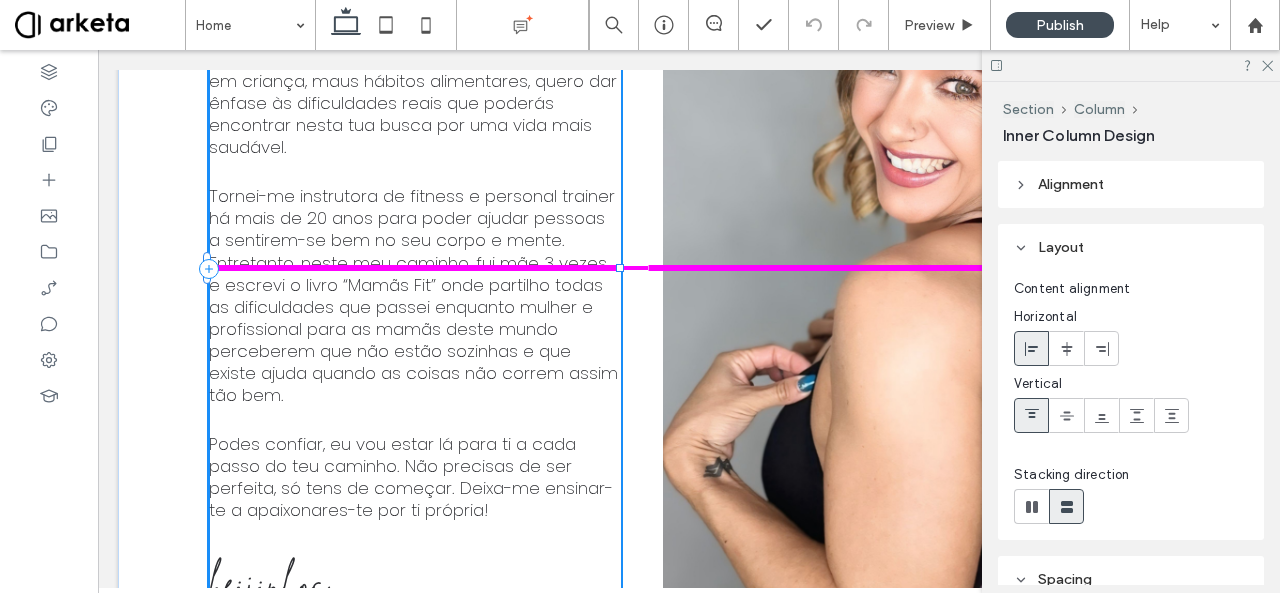 drag, startPoint x: 602, startPoint y: 261, endPoint x: 613, endPoint y: 259, distance: 11.18034 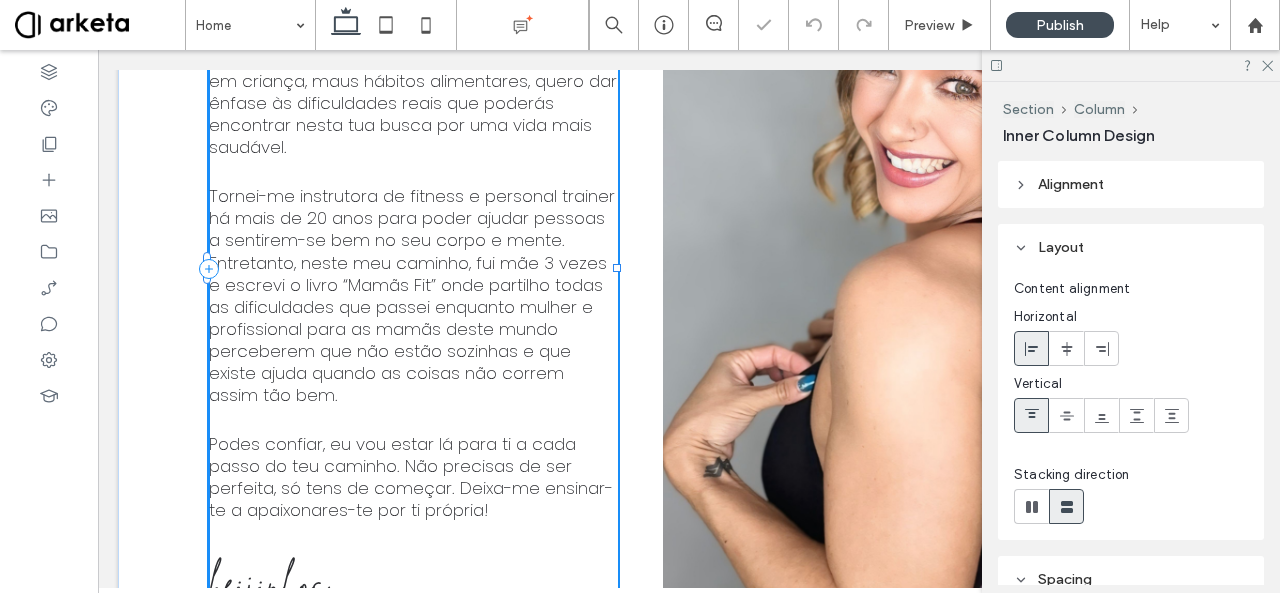 type on "**" 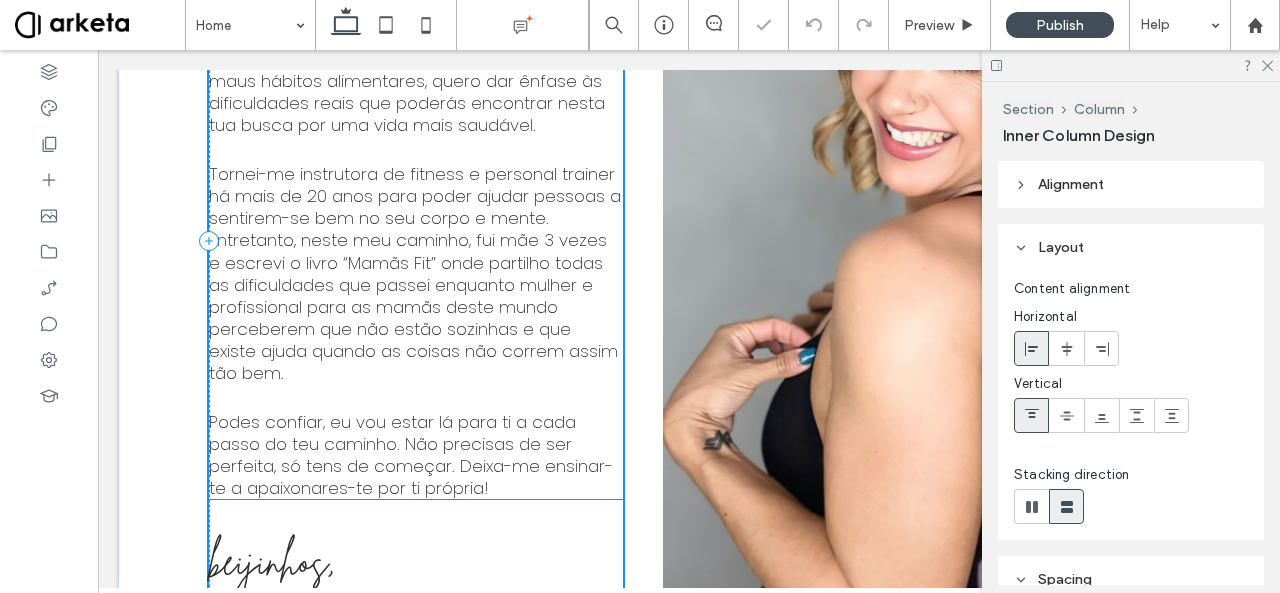 type on "****" 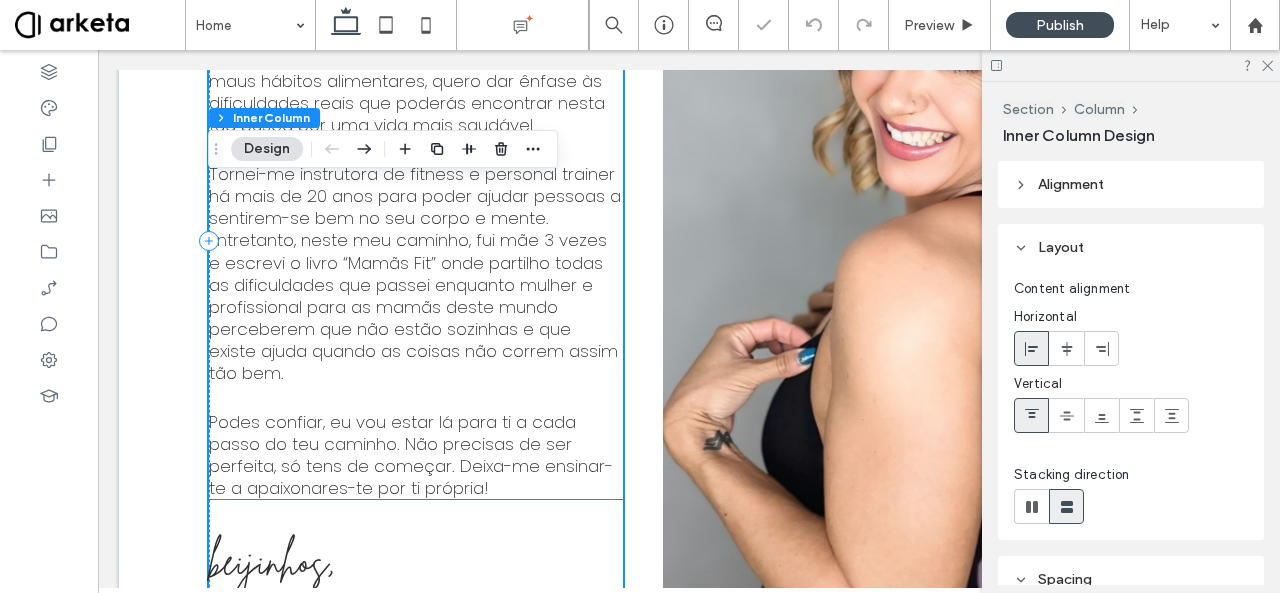 scroll, scrollTop: 4112, scrollLeft: 0, axis: vertical 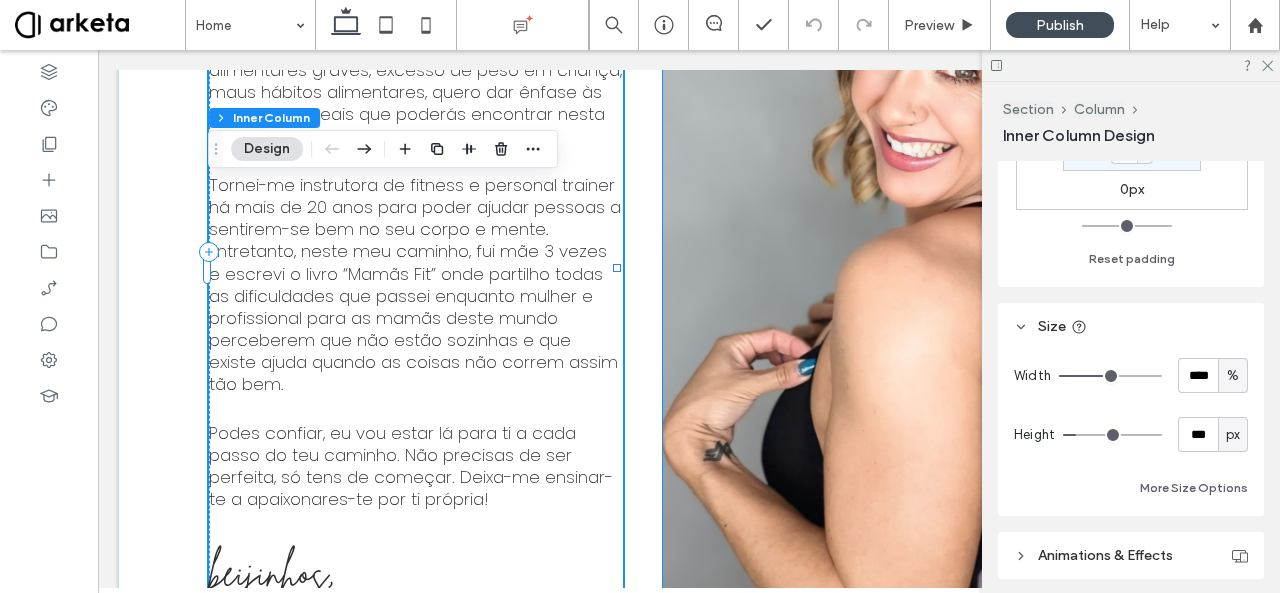 click at bounding box center [916, 252] 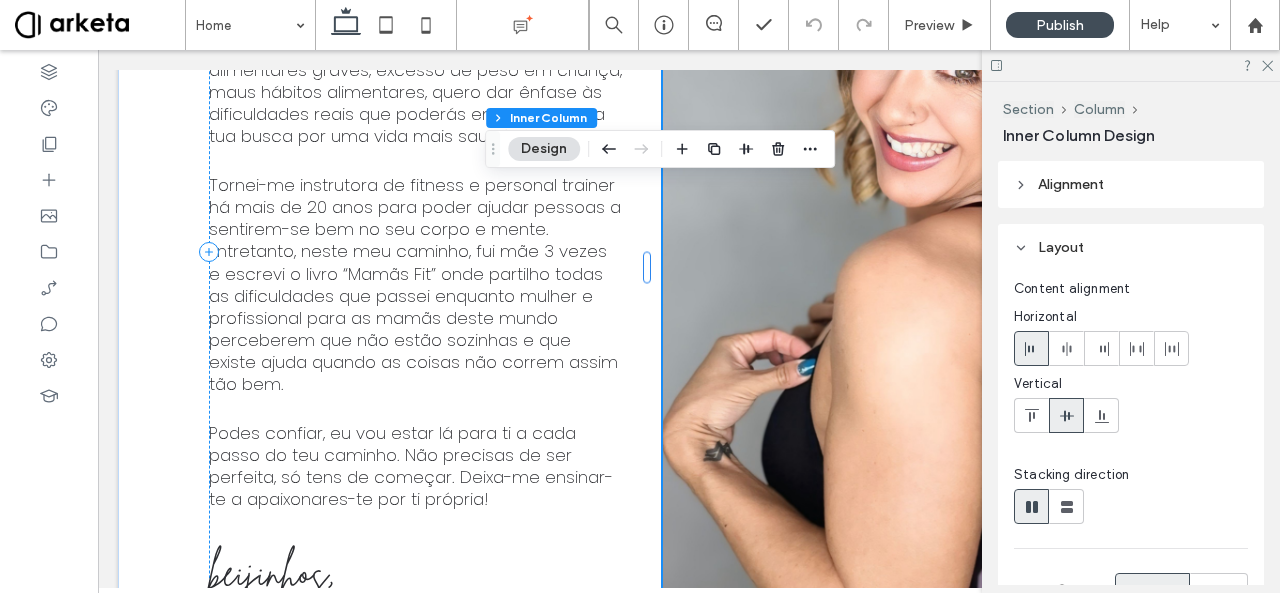 scroll, scrollTop: 0, scrollLeft: 298, axis: horizontal 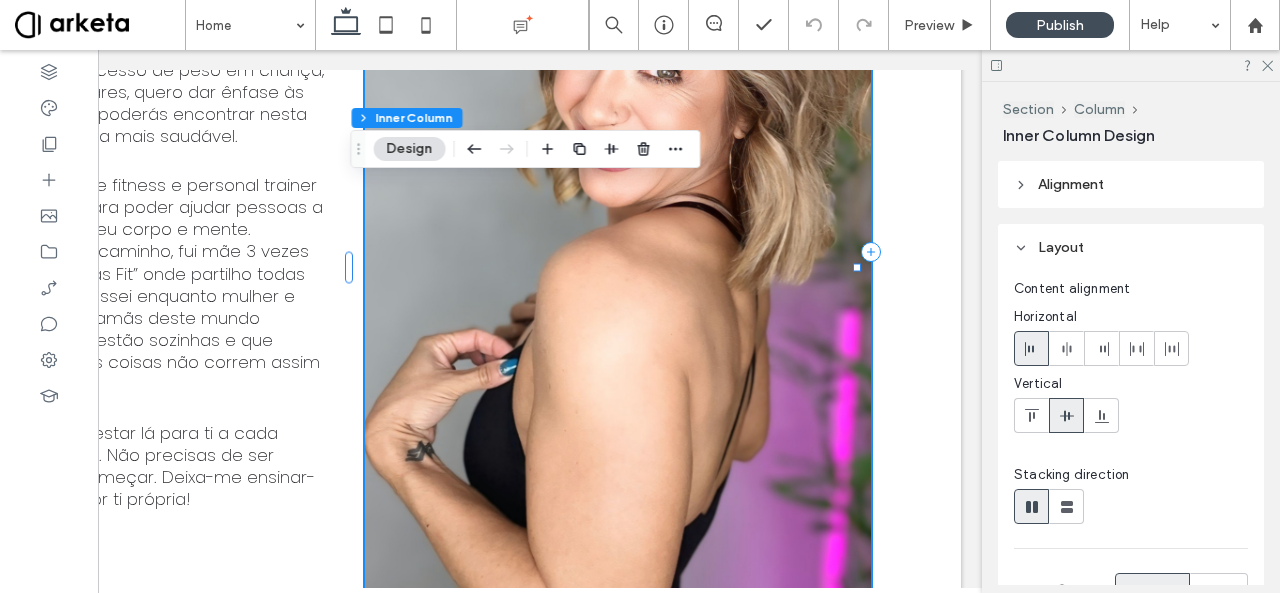 click at bounding box center [618, 252] 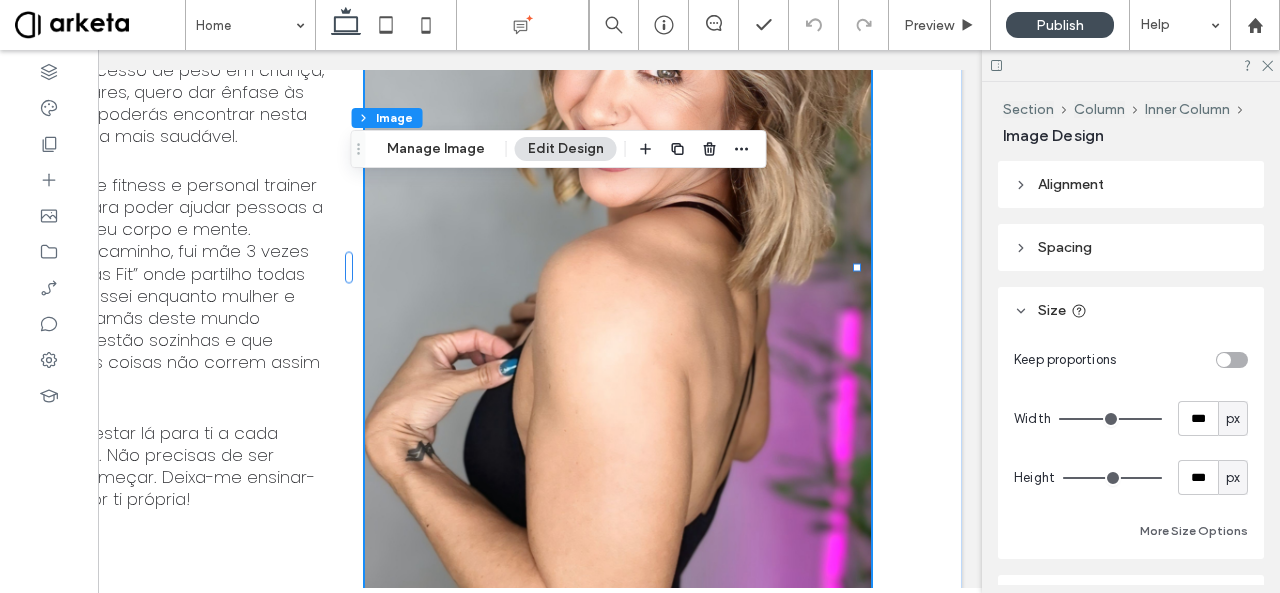 type on "*" 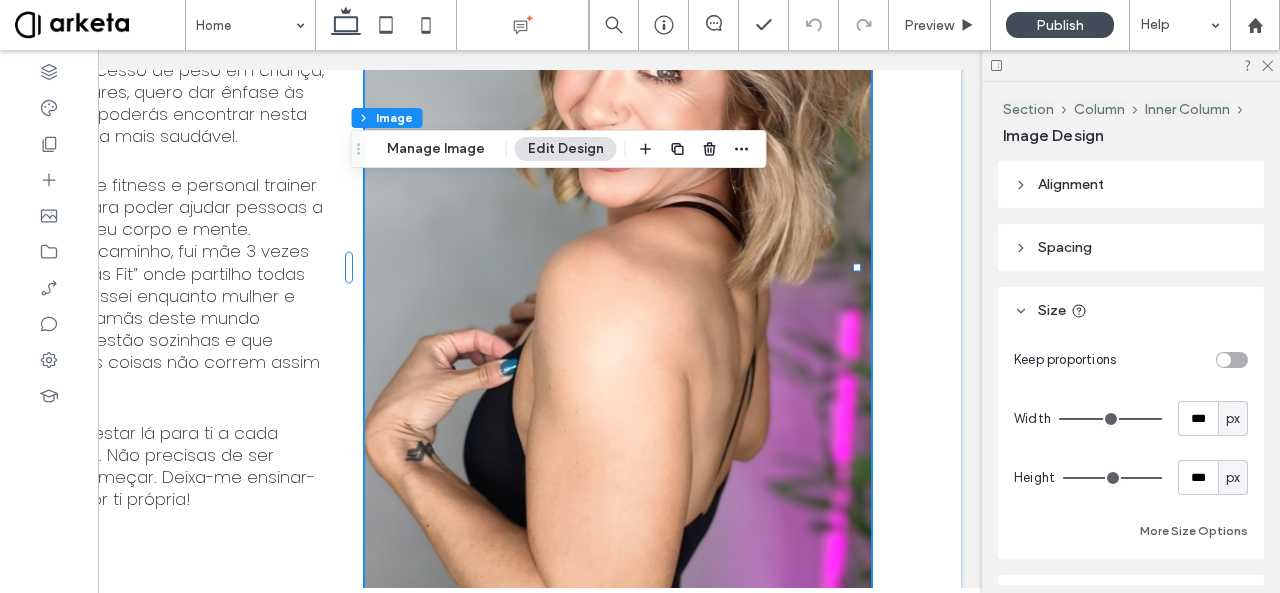 click on "px" at bounding box center [1233, 419] 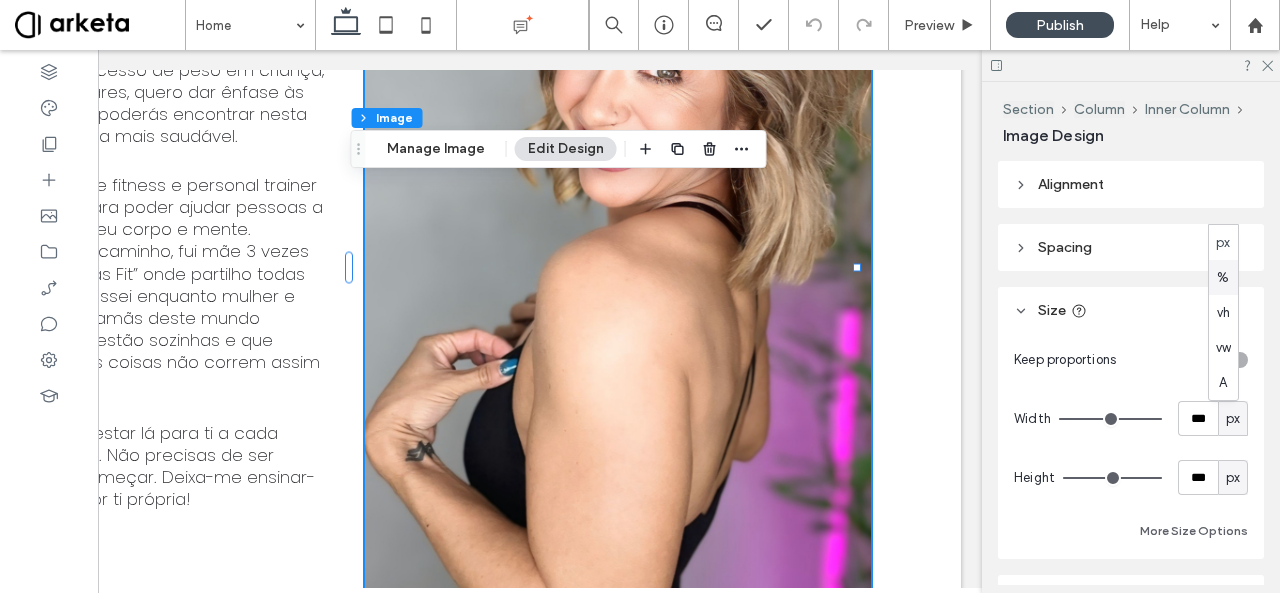 click on "%" at bounding box center (1223, 278) 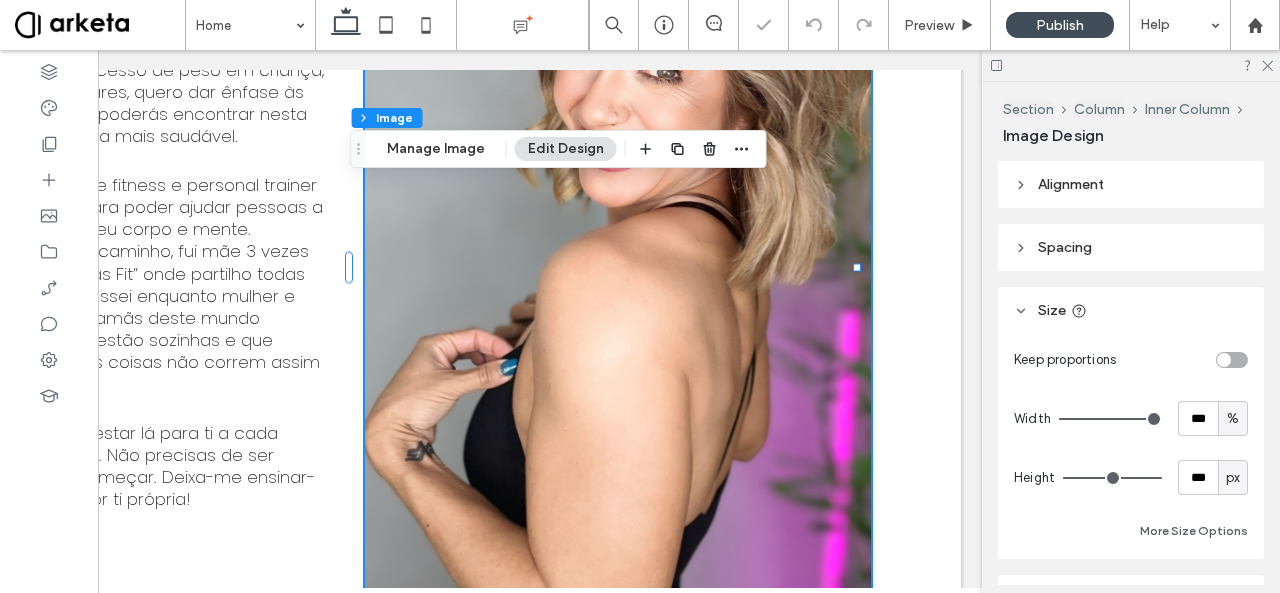 click at bounding box center [1232, 360] 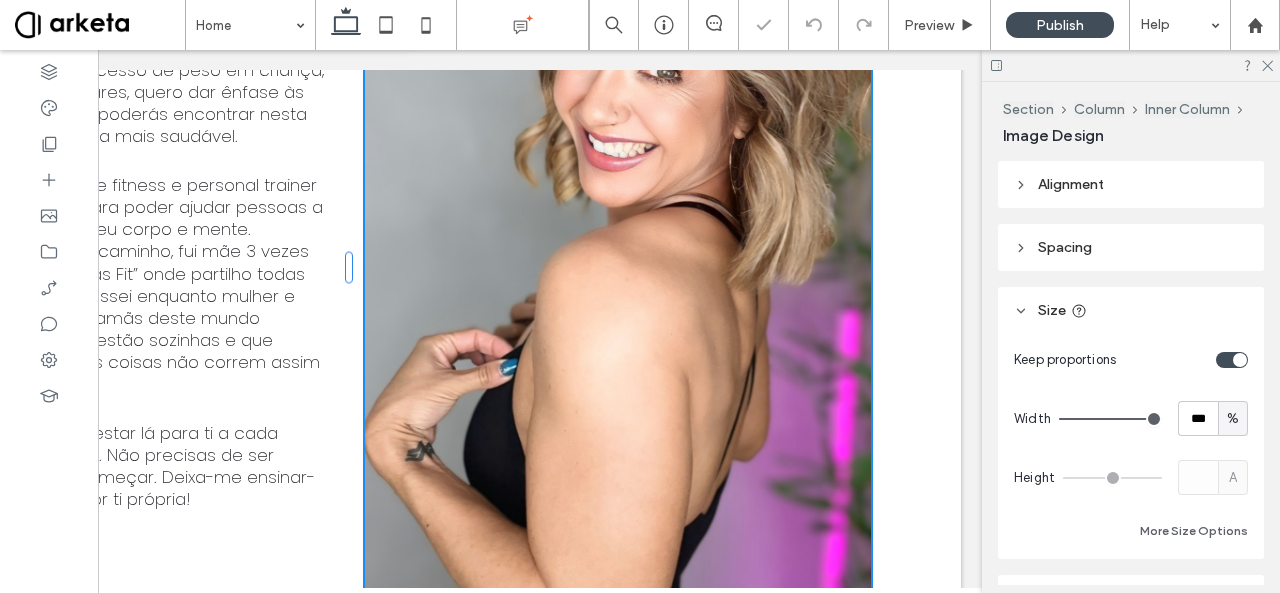 type on "*" 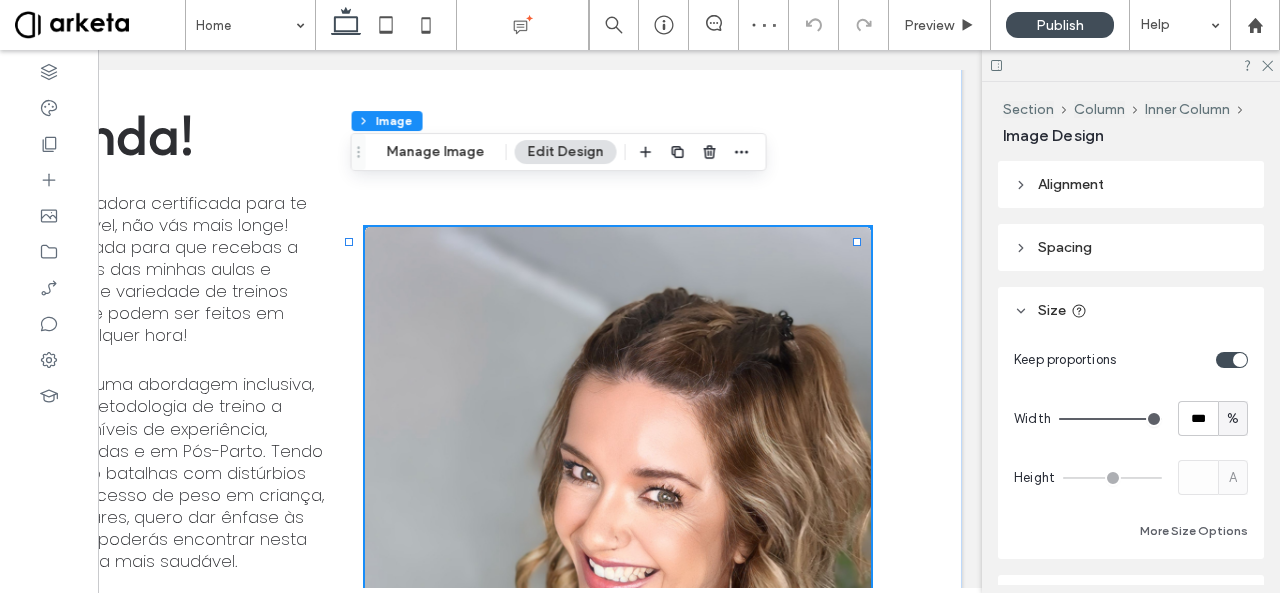 scroll, scrollTop: 3766, scrollLeft: 0, axis: vertical 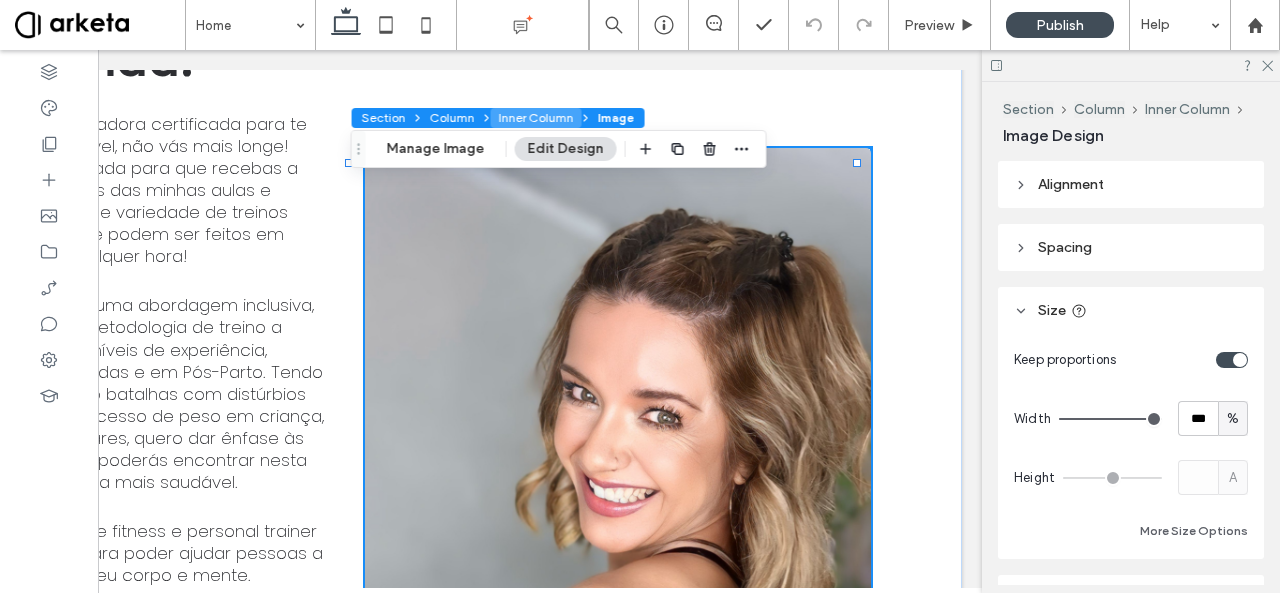 click on "Inner Column" at bounding box center (536, 118) 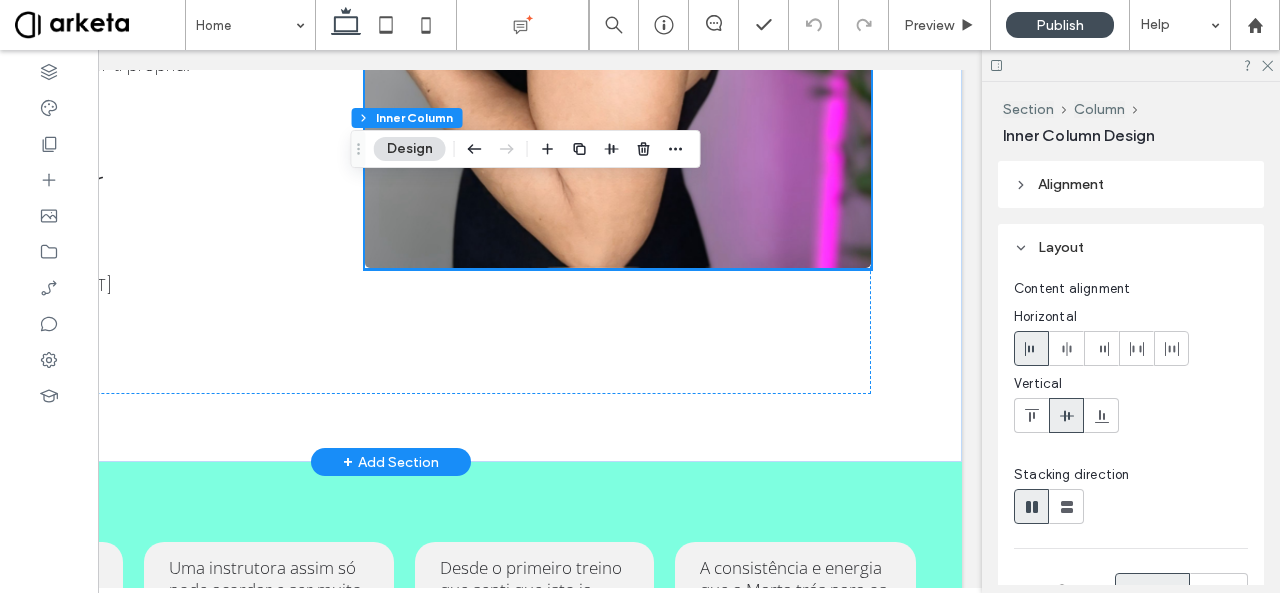 scroll, scrollTop: 4548, scrollLeft: 0, axis: vertical 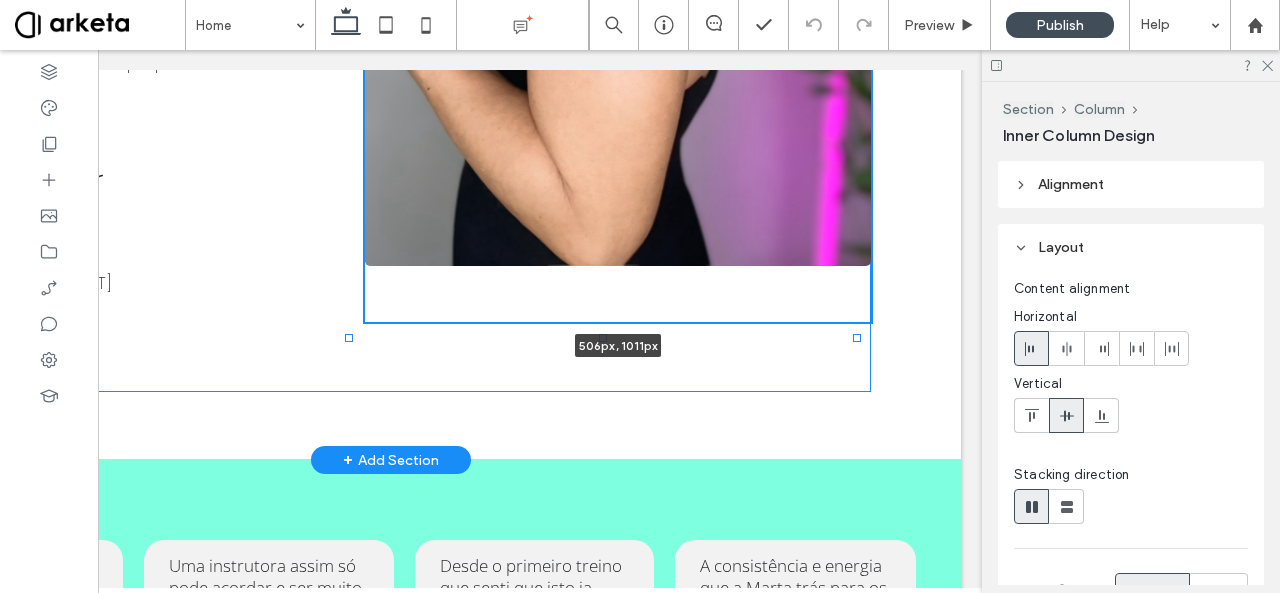 drag, startPoint x: 602, startPoint y: 275, endPoint x: 607, endPoint y: 330, distance: 55.226807 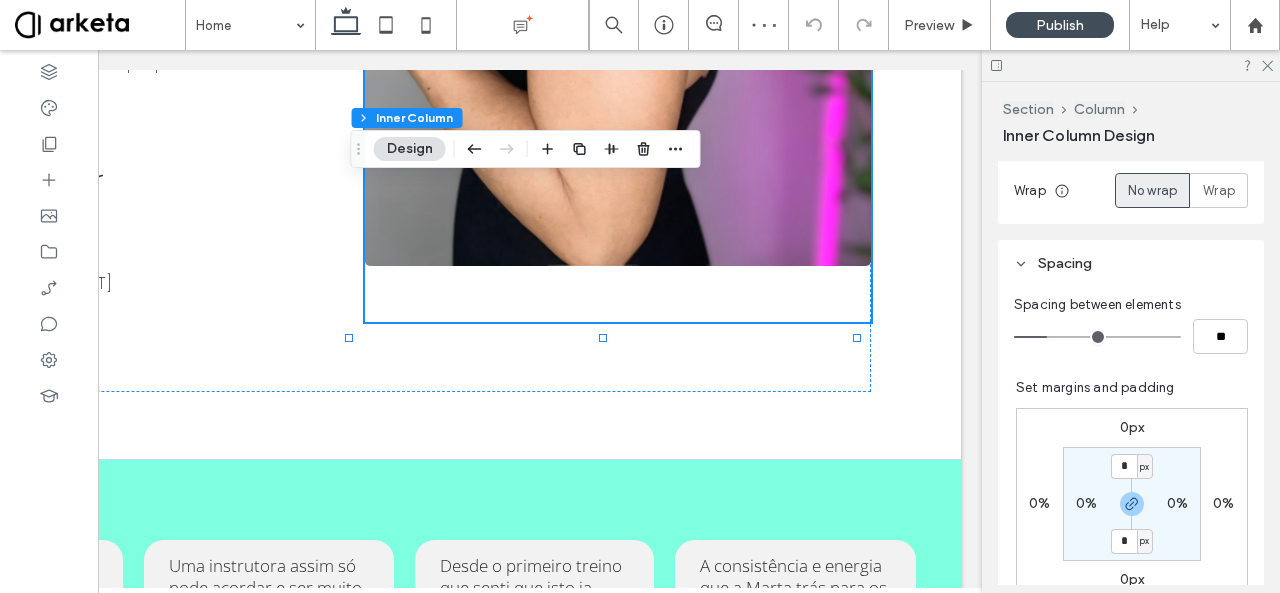 scroll, scrollTop: 402, scrollLeft: 0, axis: vertical 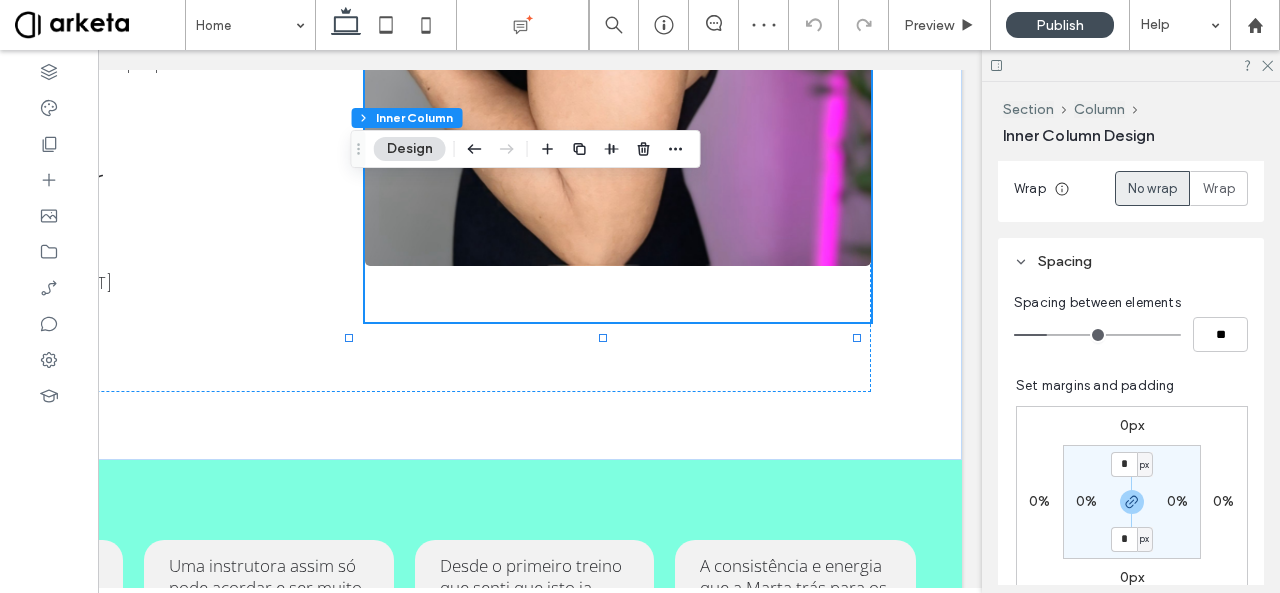 type on "*" 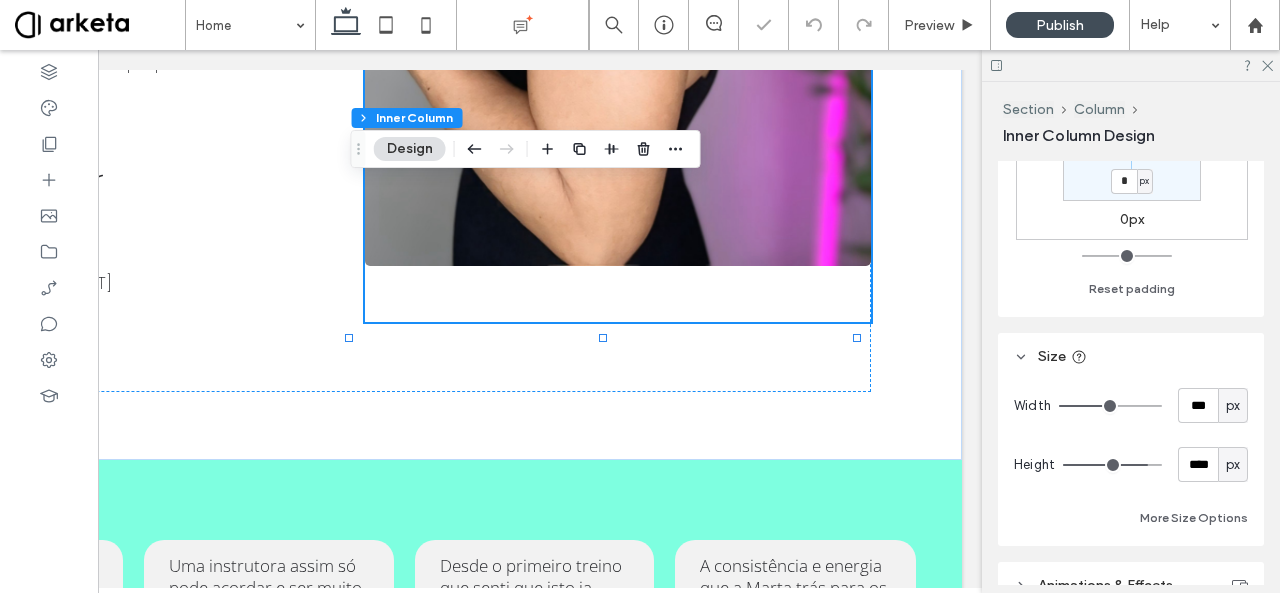 scroll, scrollTop: 769, scrollLeft: 0, axis: vertical 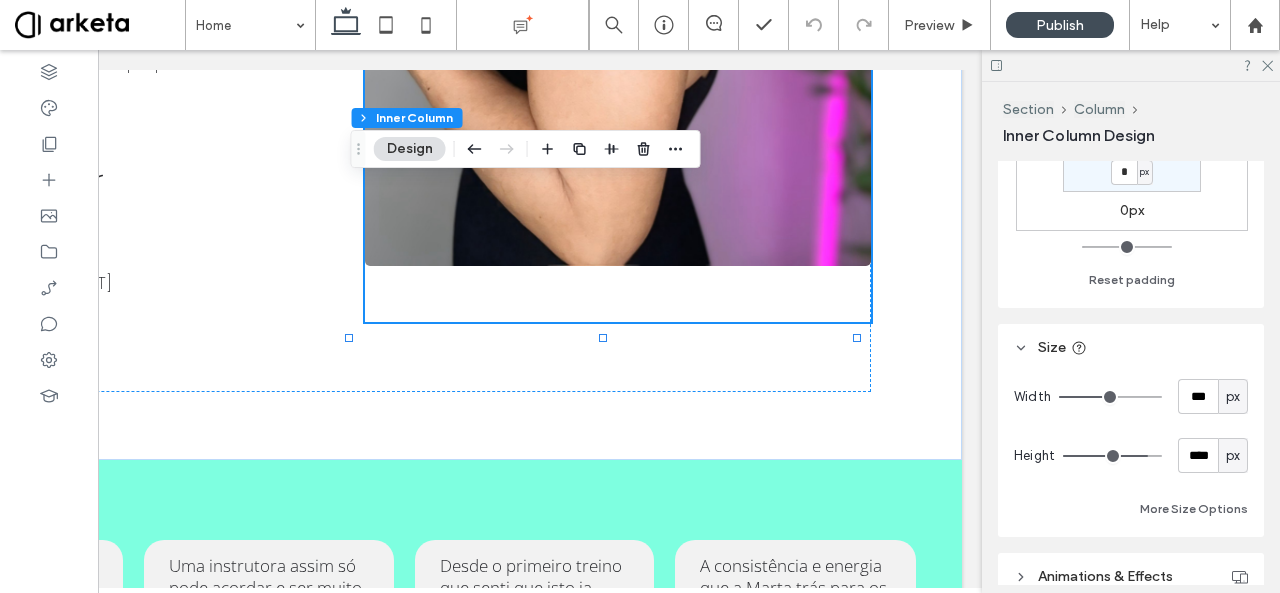 click on "px" at bounding box center (1233, 397) 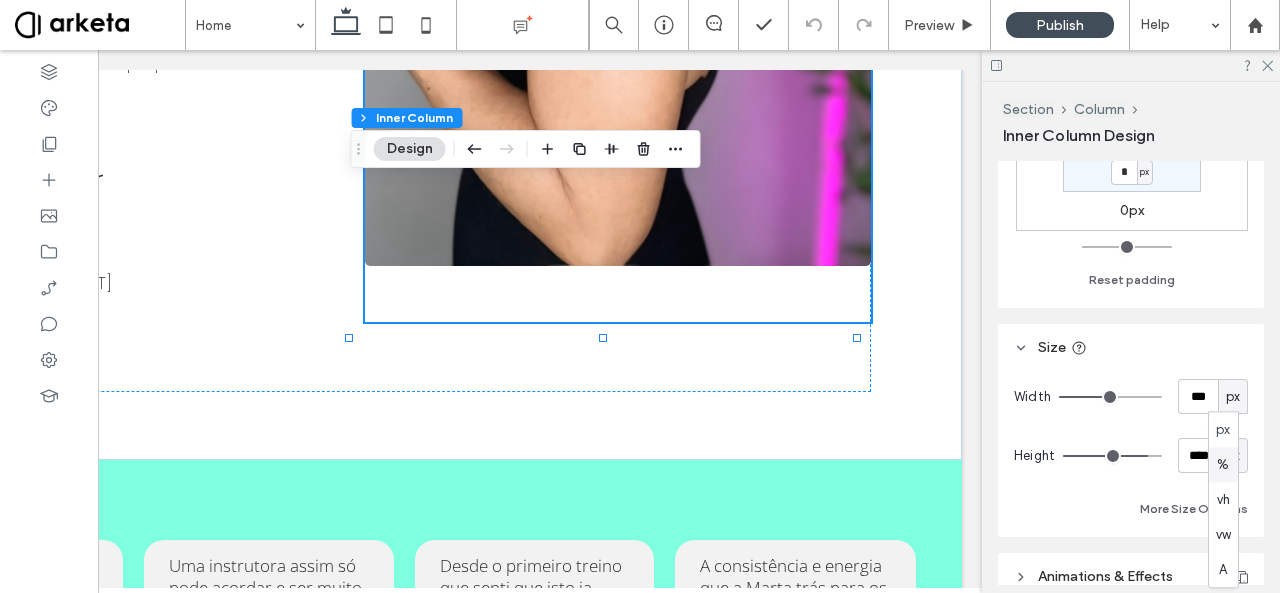 click on "%" at bounding box center [1223, 465] 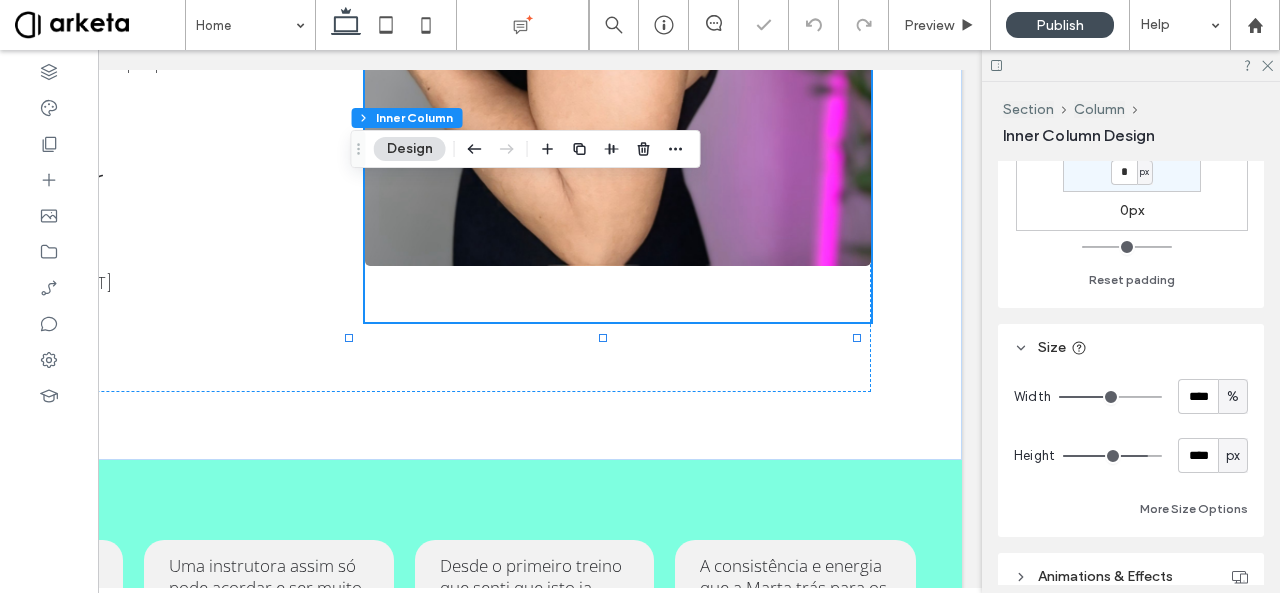 type on "**" 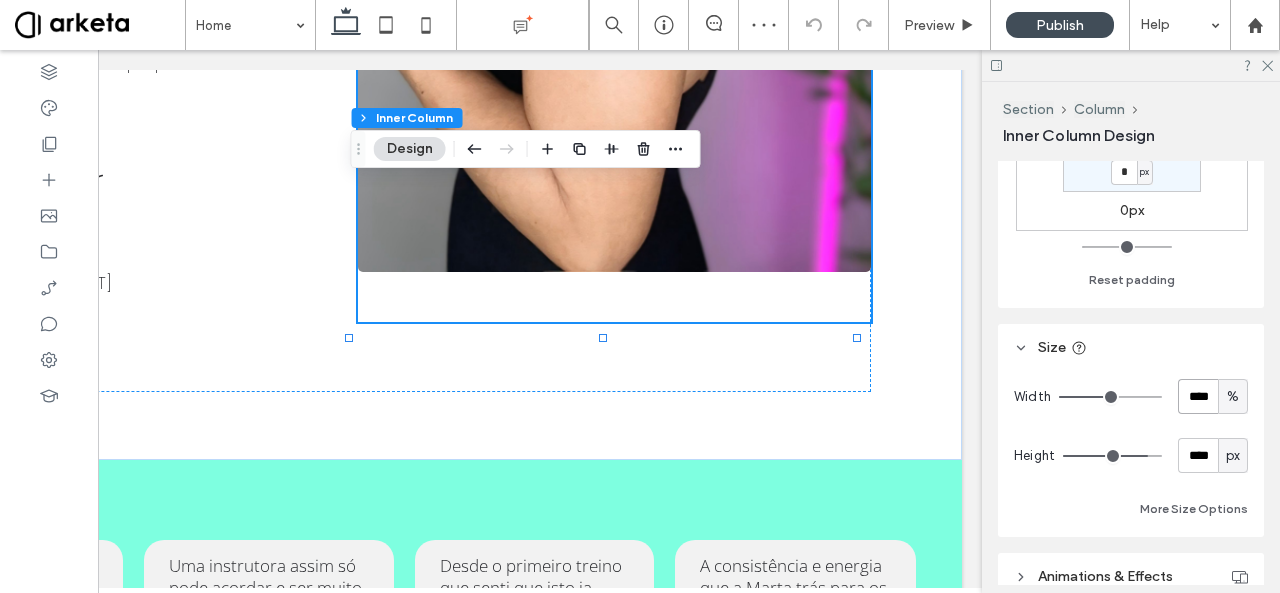click on "****" at bounding box center (1198, 396) 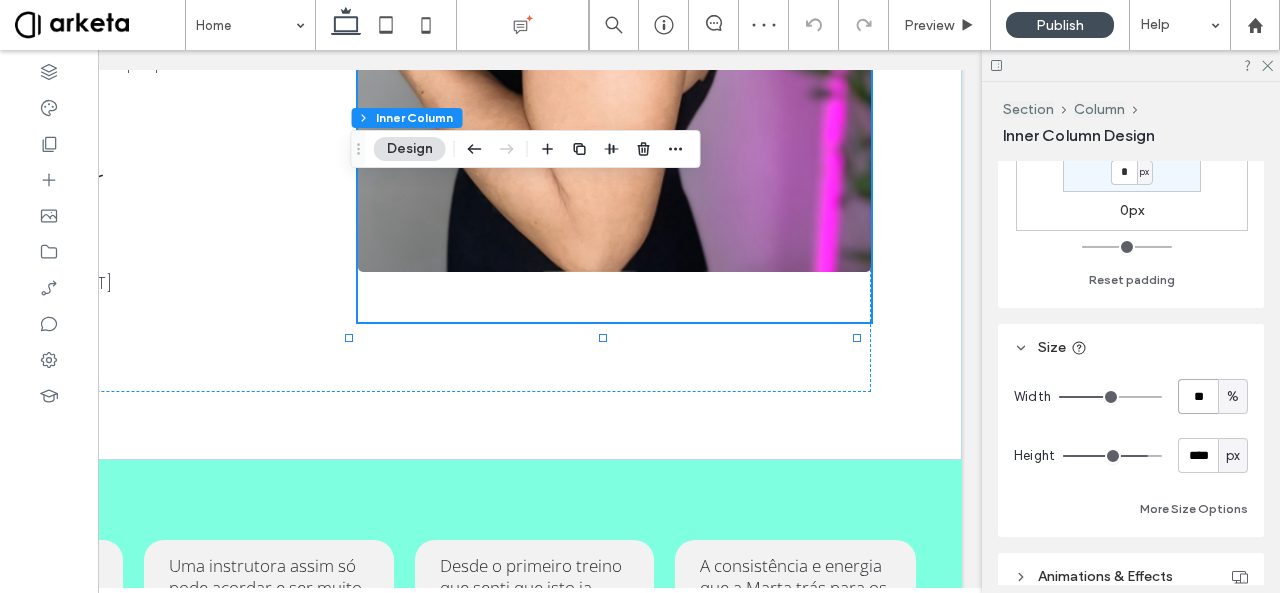 type on "**" 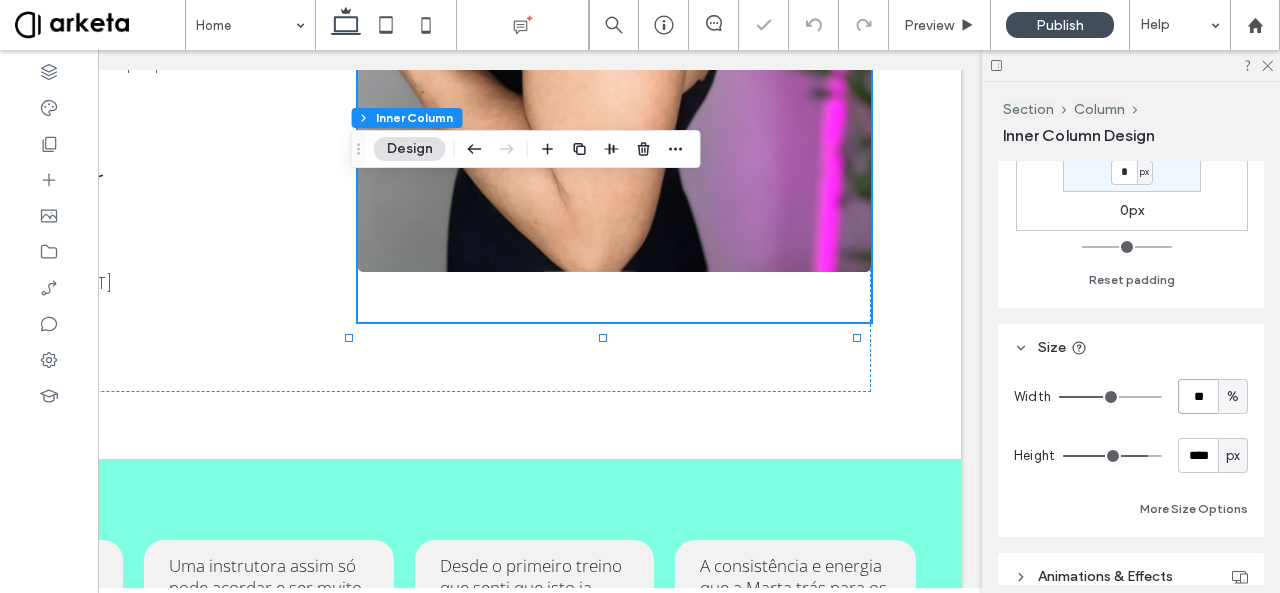 type on "**" 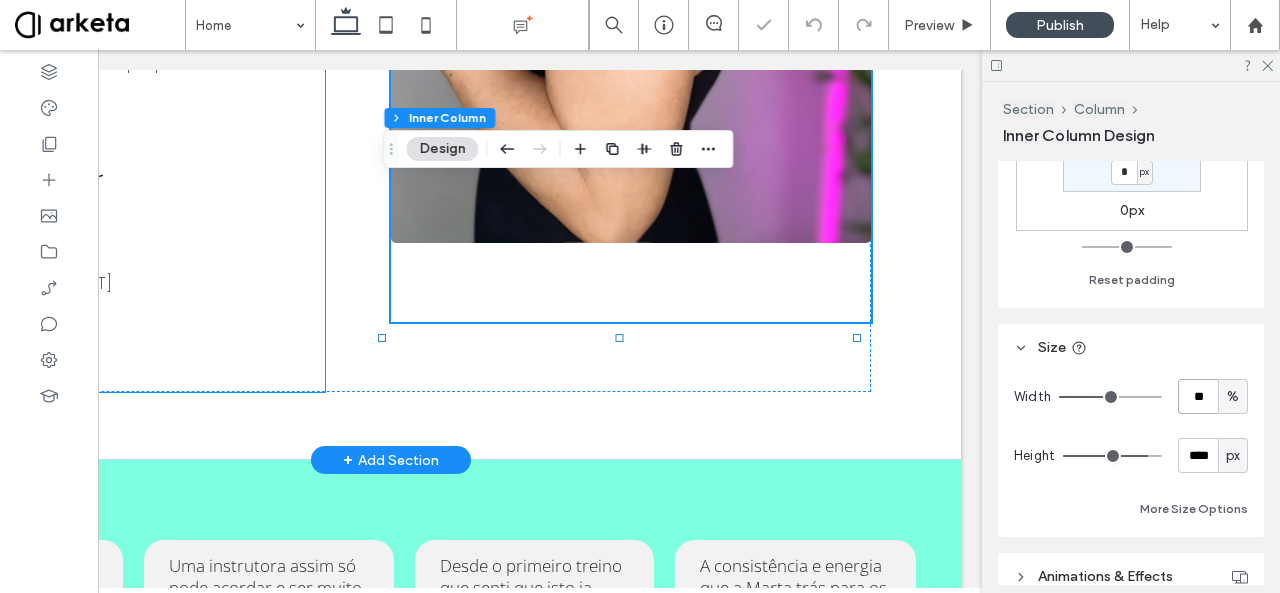 click on "beijinhos, Marta" at bounding box center [118, 173] 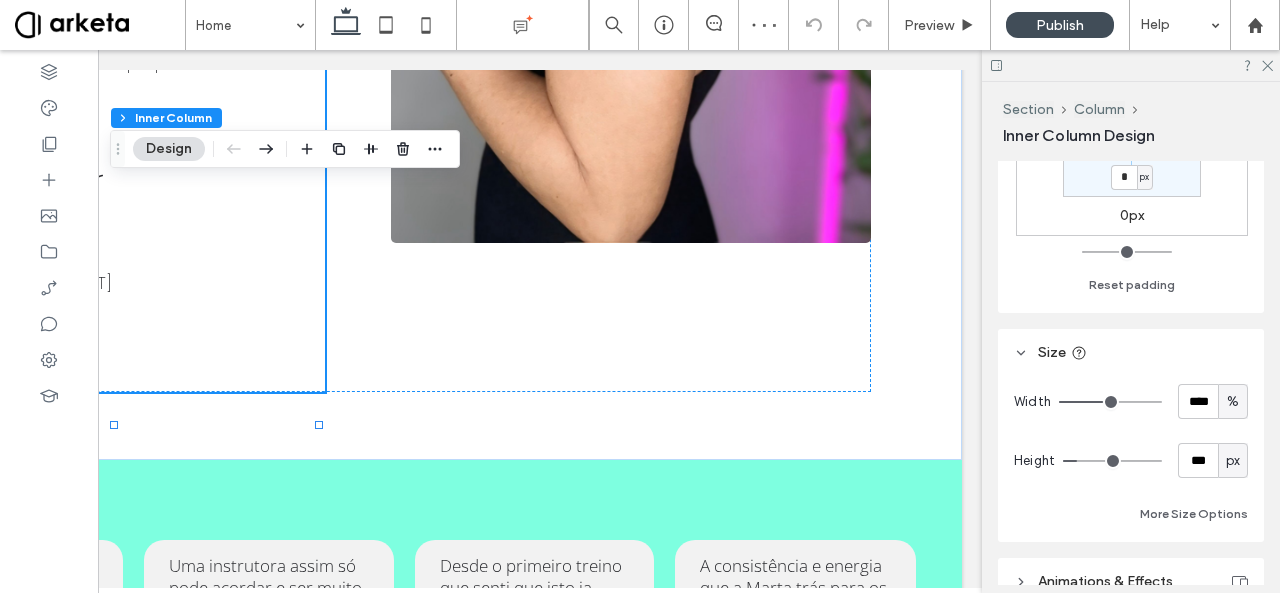 scroll, scrollTop: 683, scrollLeft: 0, axis: vertical 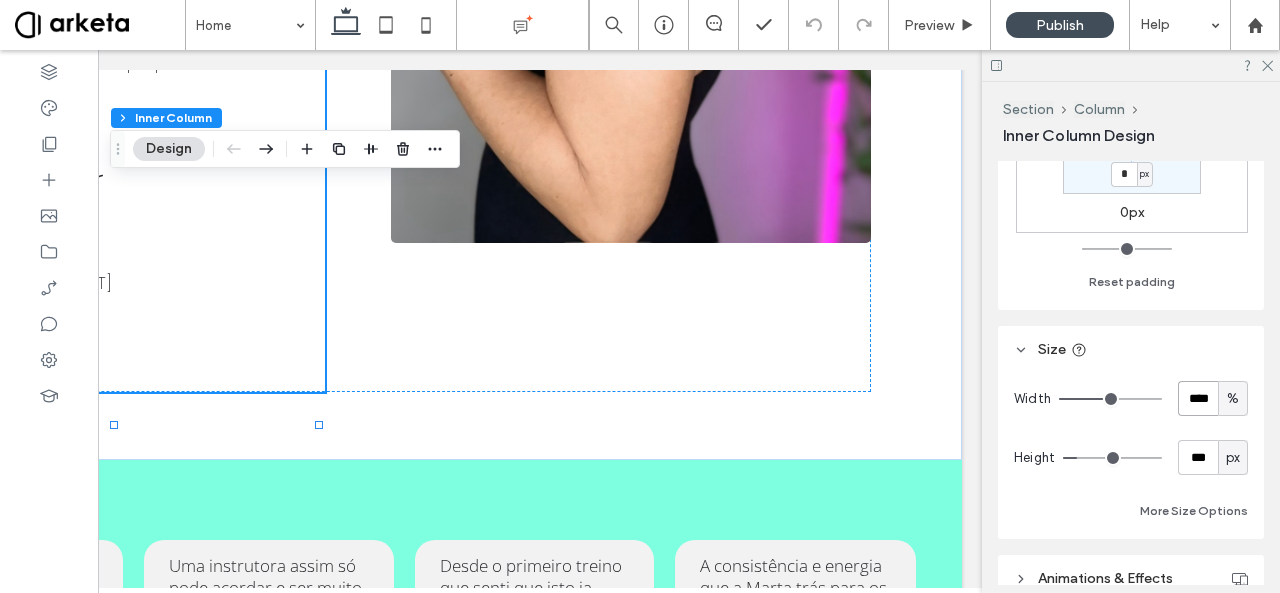 click on "****" at bounding box center (1198, 398) 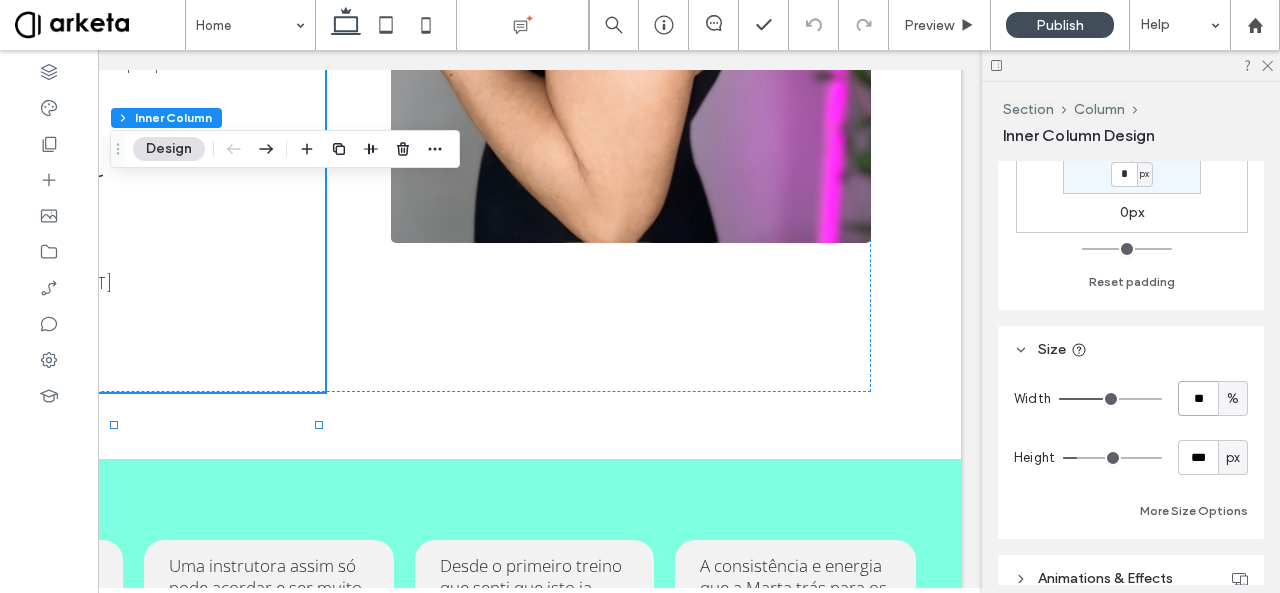 type on "**" 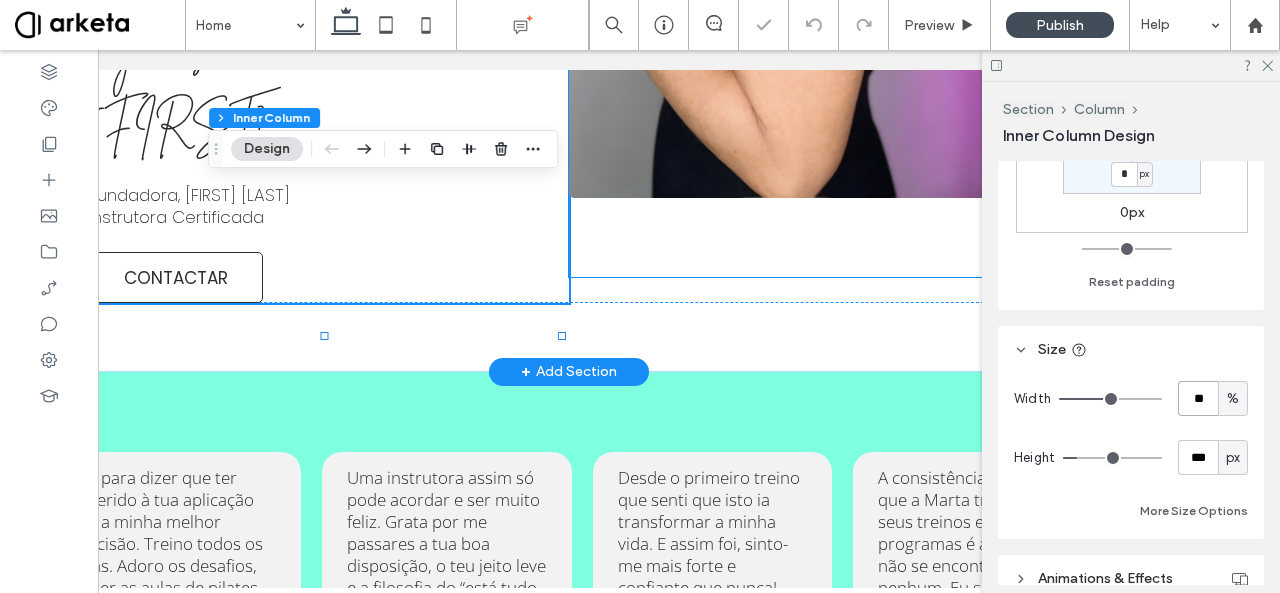 scroll, scrollTop: 0, scrollLeft: 0, axis: both 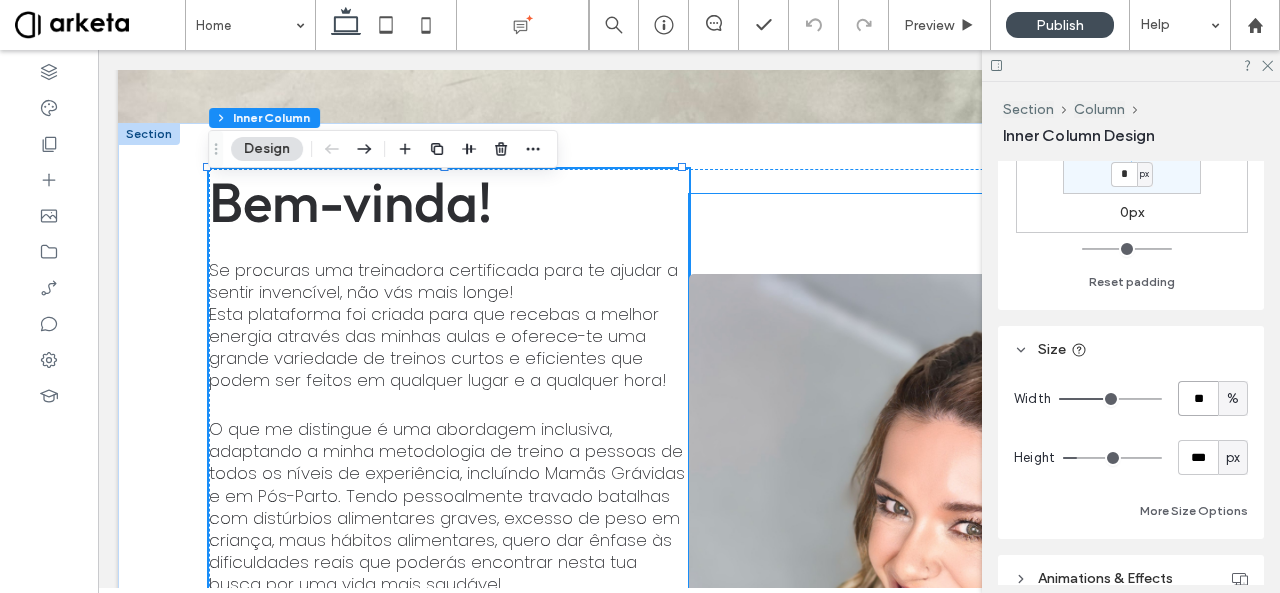 type on "****" 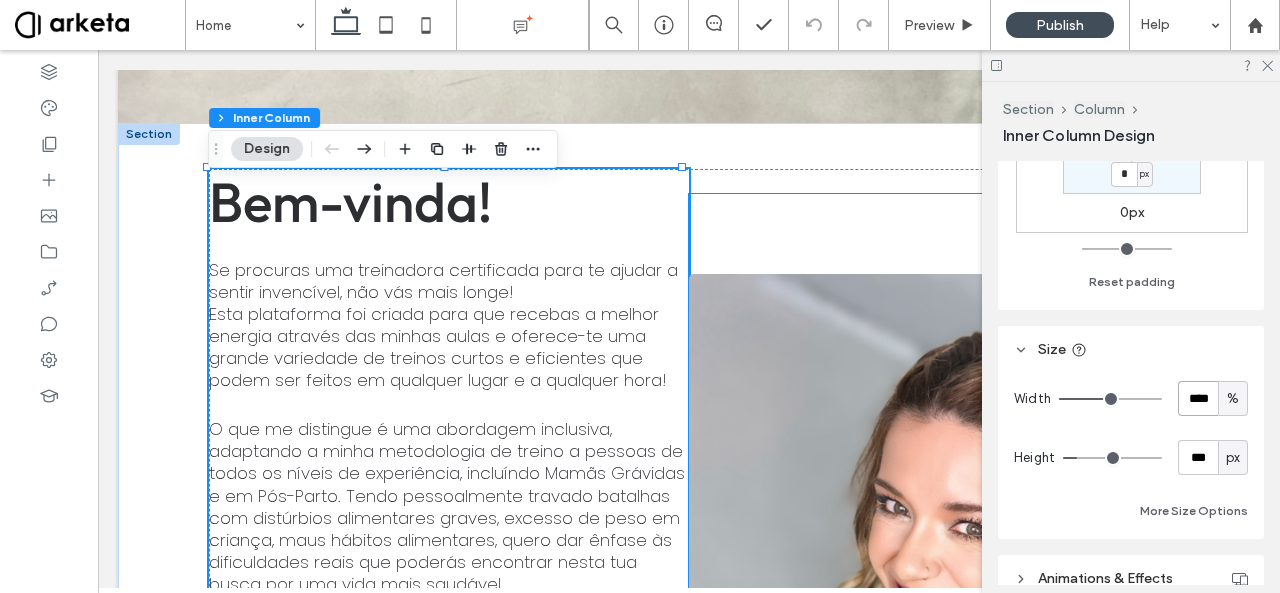 scroll, scrollTop: 3742, scrollLeft: 0, axis: vertical 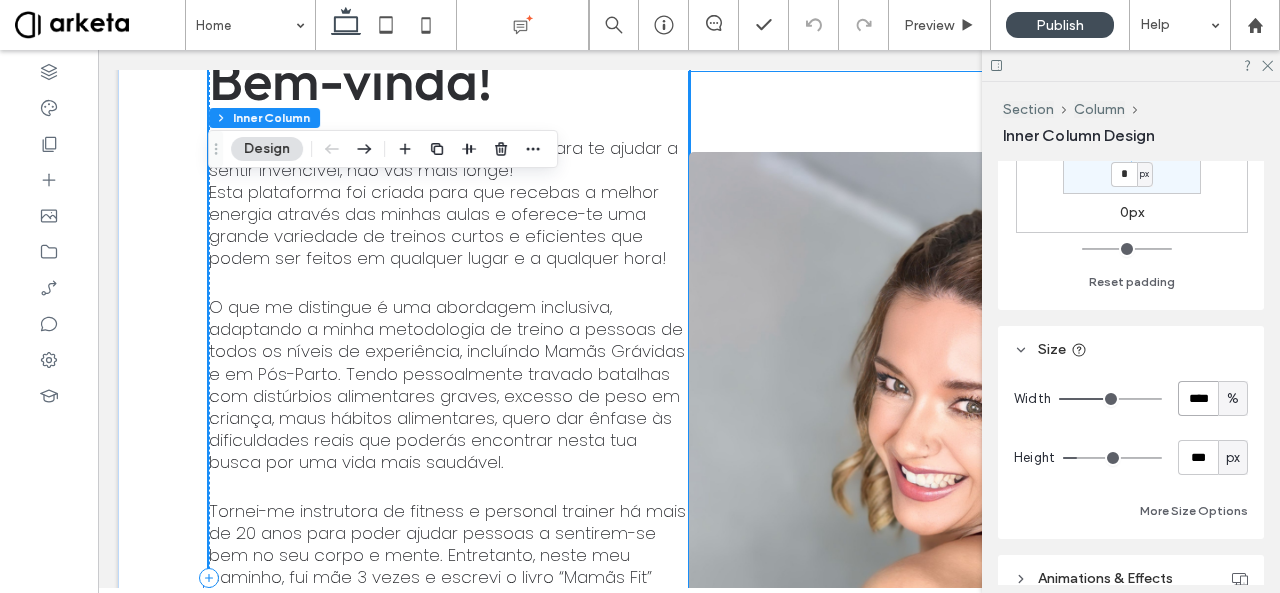 click at bounding box center (929, 577) 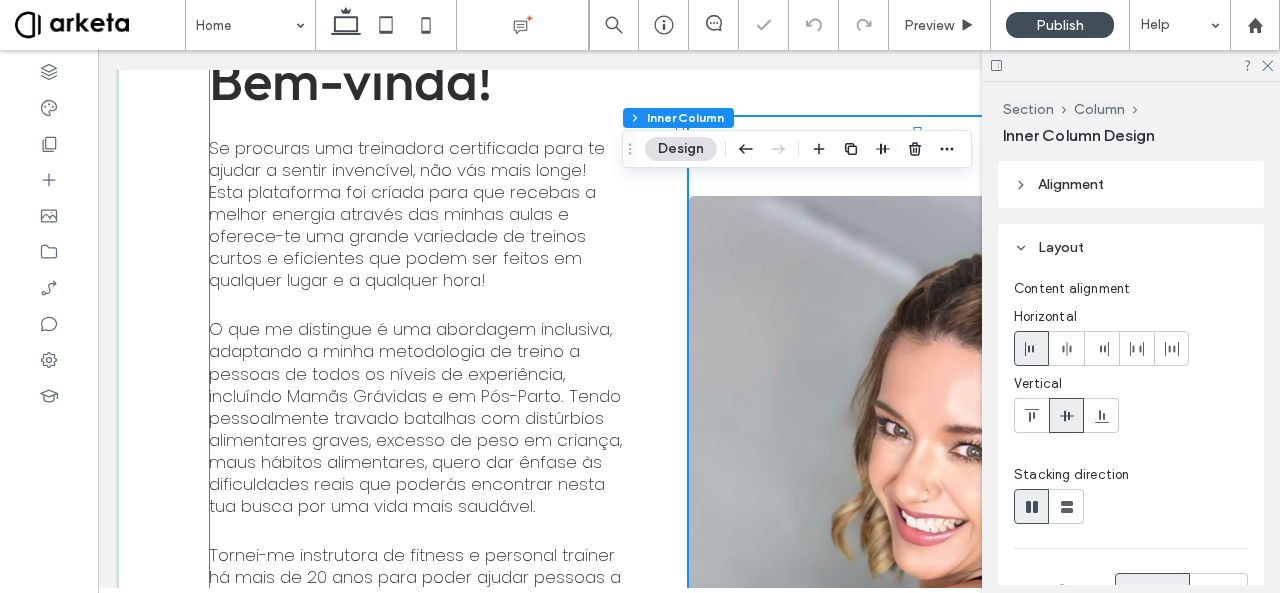 click on "Bem-vinda!
Se procuras uma treinadora certificada para te ajudar a sentir invencível, não vás mais longe! Esta plataforma foi criada para que recebas a melhor energia através das minhas aulas e oferece-te uma grande variedade de treinos curtos e eficientes que podem ser feitos em qualquer lugar e a qualquer hora! O que me distingue é uma abordagem inclusiva, adaptando a minha metodologia de treino a pessoas de todos os níveis de experiência, incluíndo Mamãs Grávidas e em Pós-Parto. Tendo pessoalmente travado batalhas com distúrbios alimentares graves, excesso de peso em criança, maus hábitos alimentares, quero dar ênfase às dificuldades reais que poderás encontrar nesta tua busca por uma vida mais saudável. Podes confiar, eu vou estar lá para ti a cada passo do teu caminho. Não precisas de ser perfeita, só tens de começar. Deixa-me ensinar-te a apaixonares-te por ti própria!
beijinhos, Marta
Fundadora, Marta Moura Fit Instrutora Certificada" at bounding box center [688, 622] 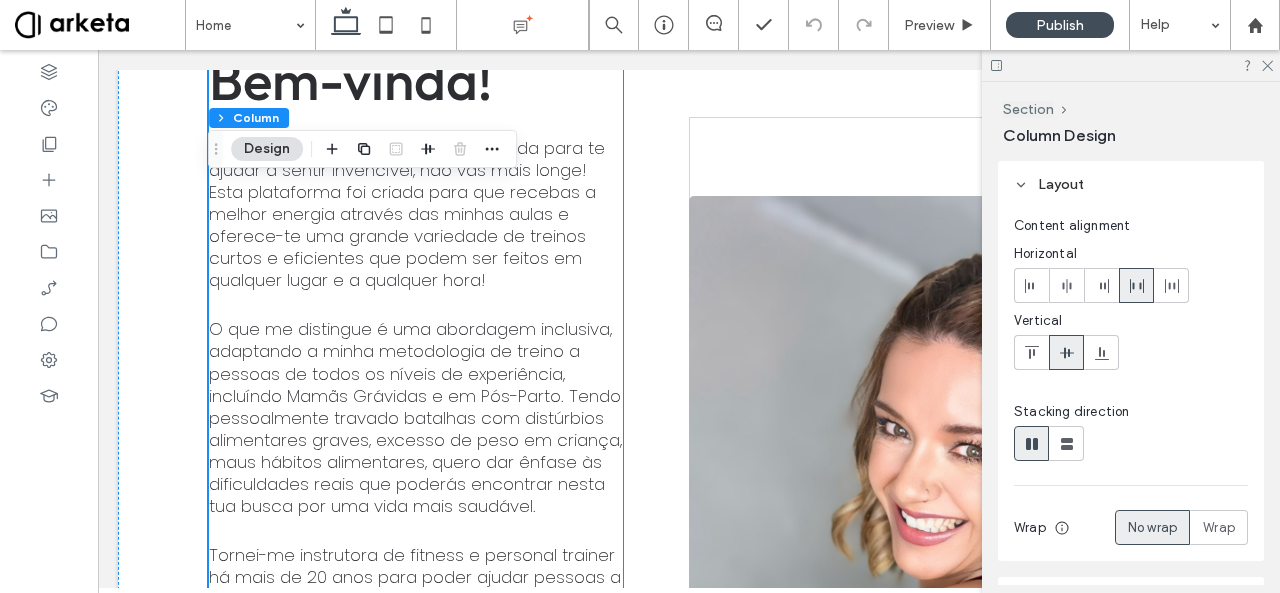 click on "Se procuras uma treinadora certificada para te ajudar a sentir invencível, não vás mais longe! Esta plataforma foi criada para que recebas a melhor energia através das minhas aulas e oferece-te uma grande variedade de treinos curtos e eficientes que podem ser feitos em qualquer lugar e a qualquer hora!" at bounding box center [407, 214] 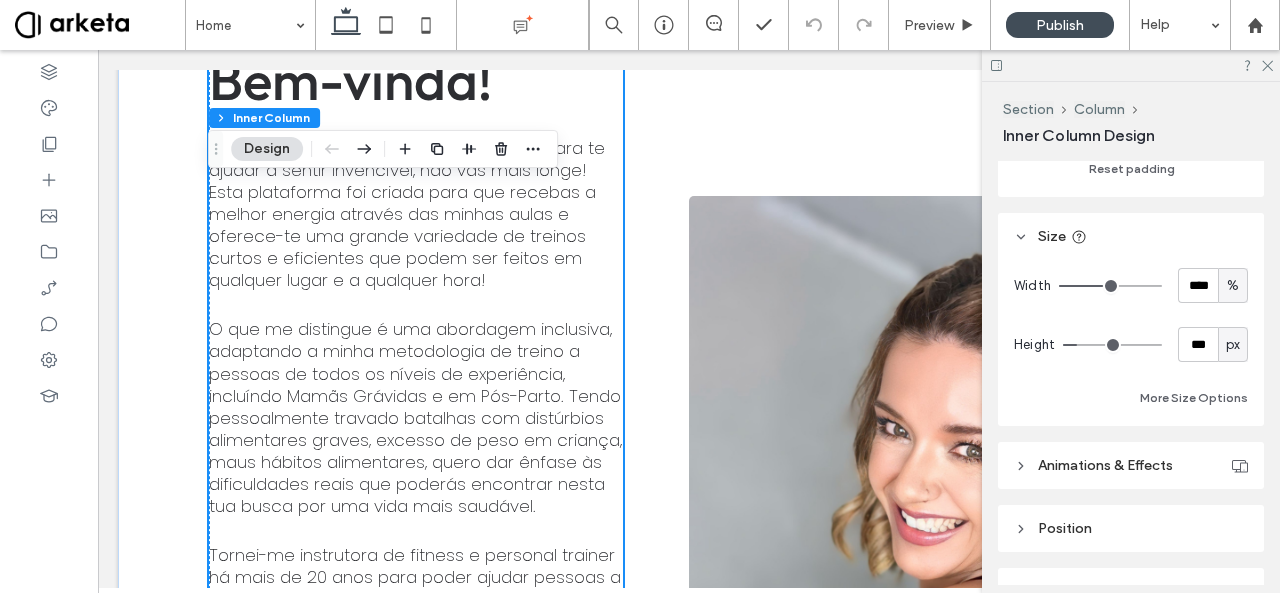 scroll, scrollTop: 795, scrollLeft: 0, axis: vertical 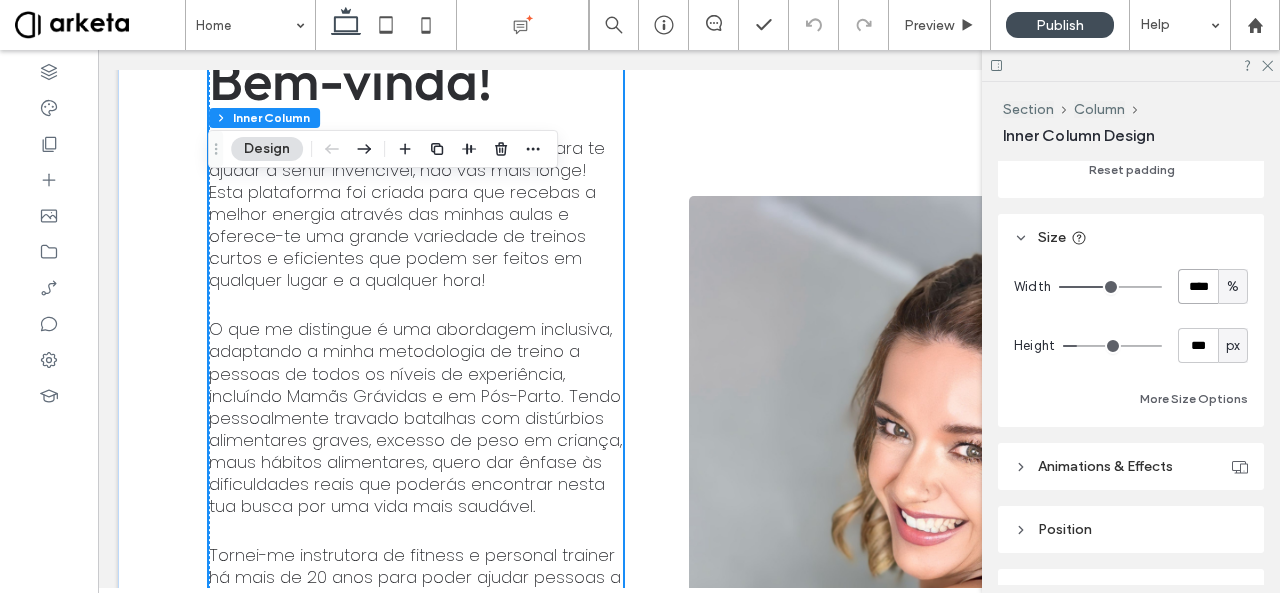 click on "****" at bounding box center (1198, 286) 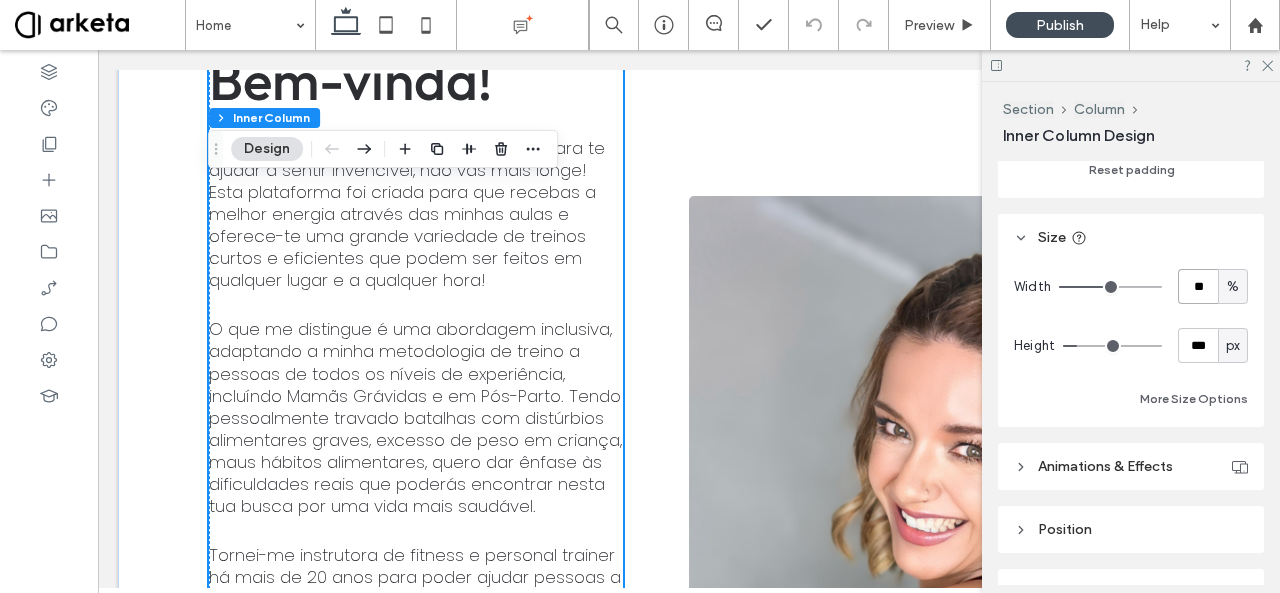 type on "**" 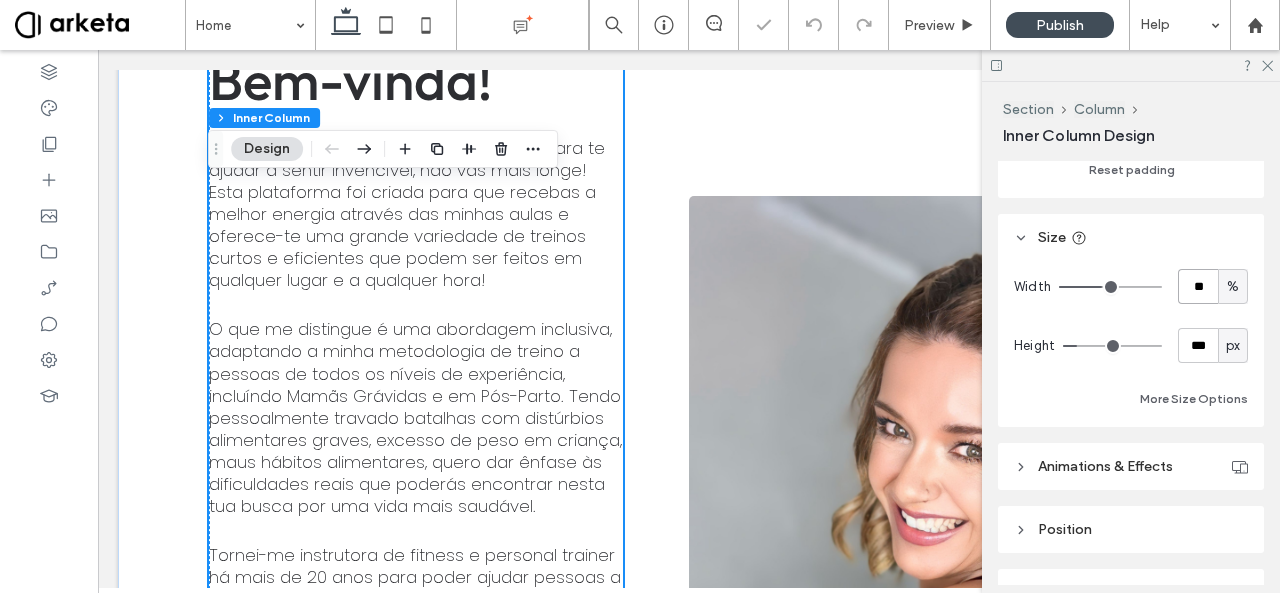 type on "**" 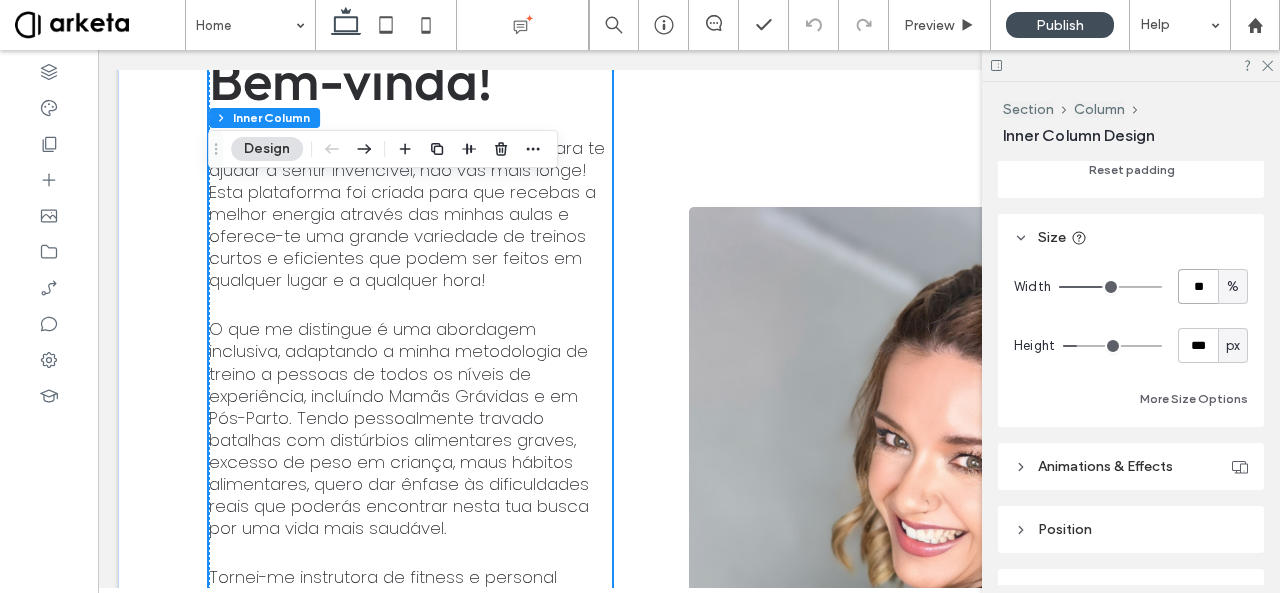 type on "**" 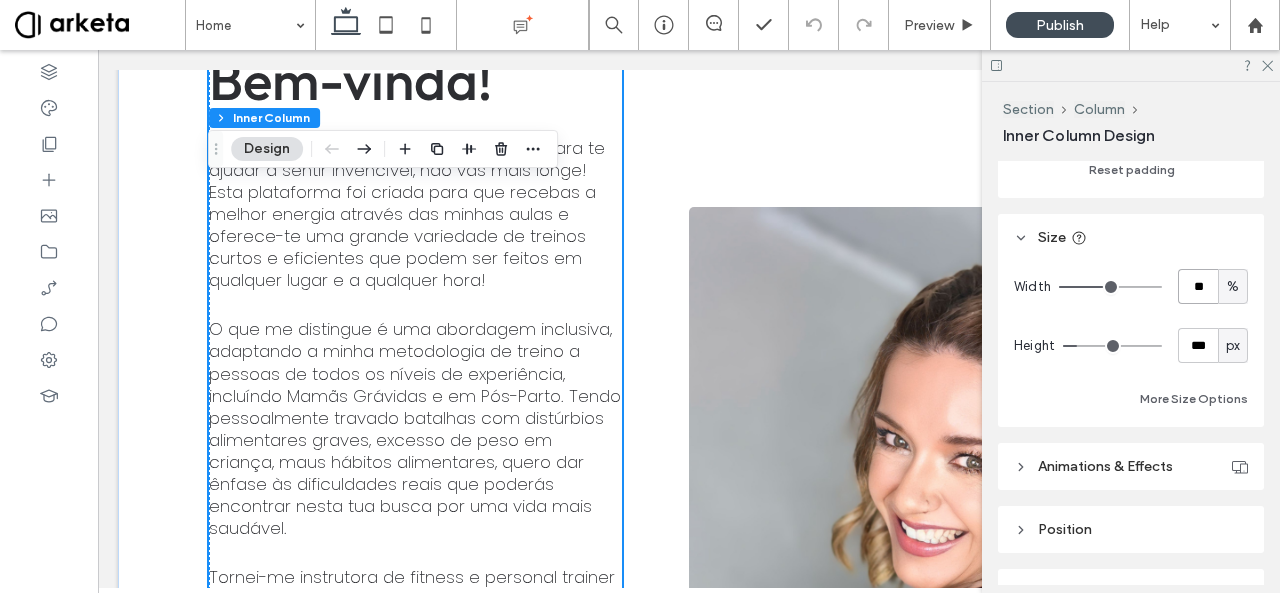 type on "**" 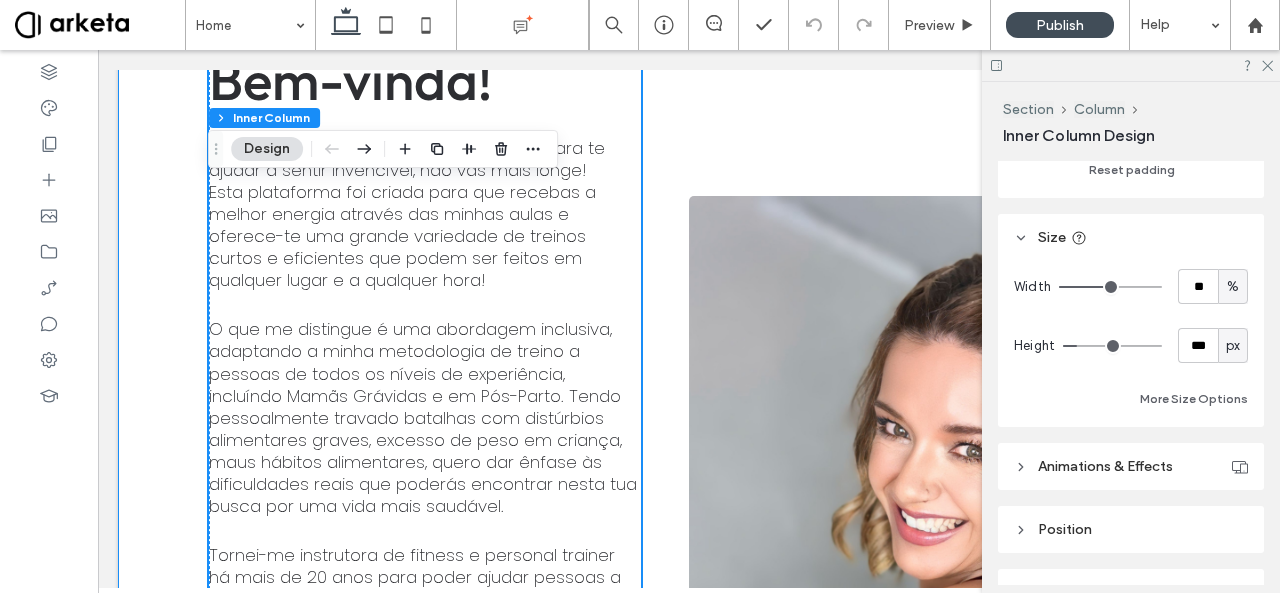 click on "Bem-vinda!
Se procuras uma treinadora certificada para te ajudar a sentir invencível, não vás mais longe! Esta plataforma foi criada para que recebas a melhor energia através das minhas aulas e oferece-te uma grande variedade de treinos curtos e eficientes que podem ser feitos em qualquer lugar e a qualquer hora! O que me distingue é uma abordagem inclusiva, adaptando a minha metodologia de treino a pessoas de todos os níveis de experiência, incluíndo Mamãs Grávidas e em Pós-Parto. Tendo pessoalmente travado batalhas com distúrbios alimentares graves, excesso de peso em criança, maus hábitos alimentares, quero dar ênfase às dificuldades reais que poderás encontrar nesta tua busca por uma vida mais saudável. Podes confiar, eu vou estar lá para ti a cada passo do teu caminho. Não precisas de ser perfeita, só tens de começar. Deixa-me ensinar-te a apaixonares-te por ti própria!
beijinhos, Marta
Fundadora, Marta Moura Fit Instrutora Certificada" at bounding box center (689, 633) 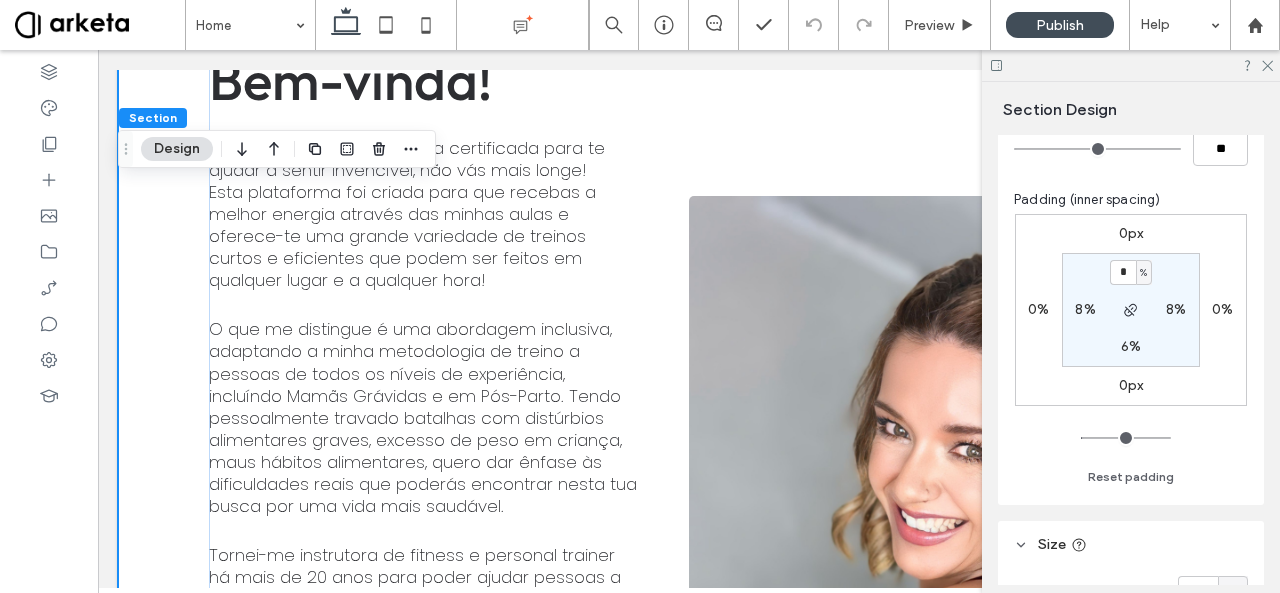 scroll, scrollTop: 300, scrollLeft: 0, axis: vertical 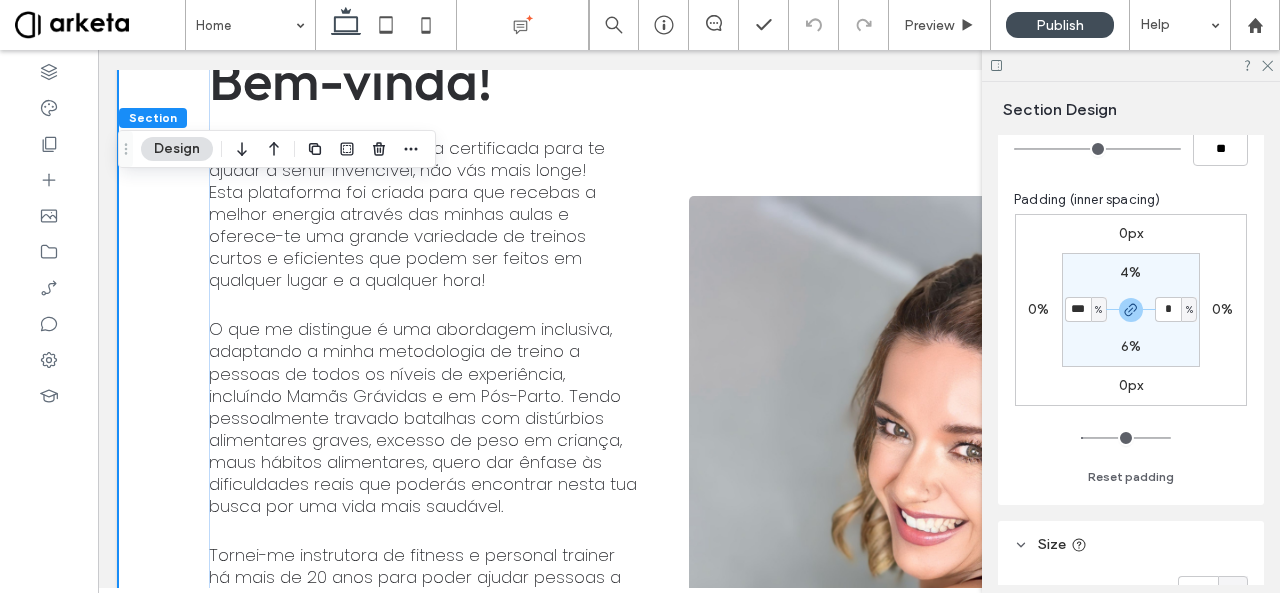 type on "***" 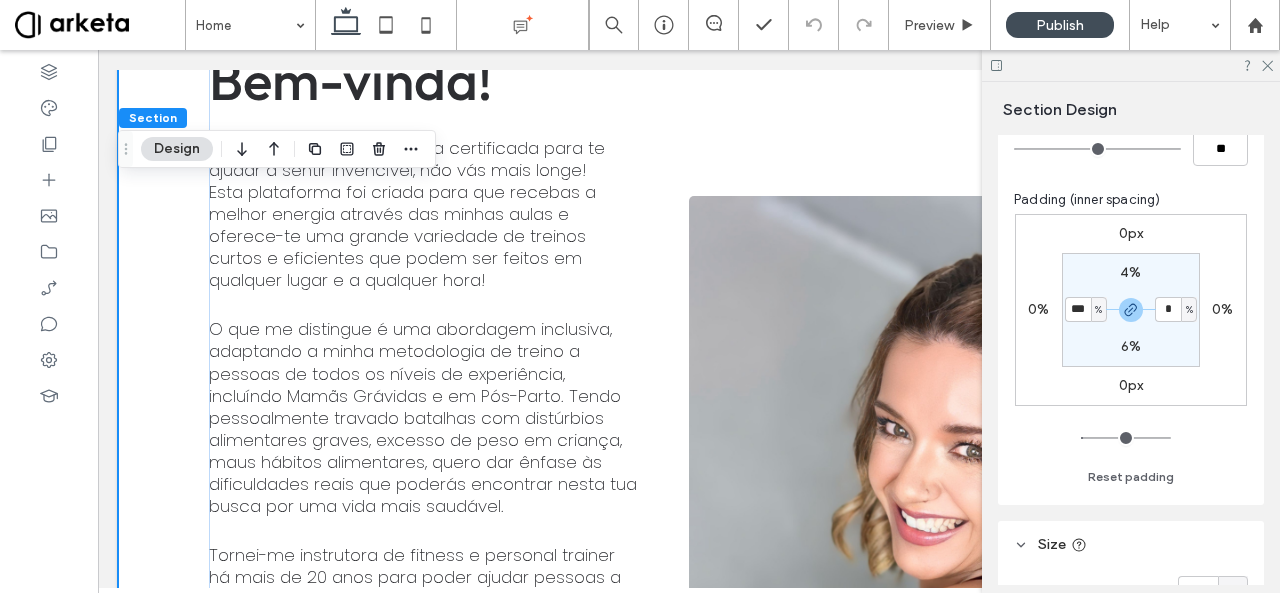 type on "*" 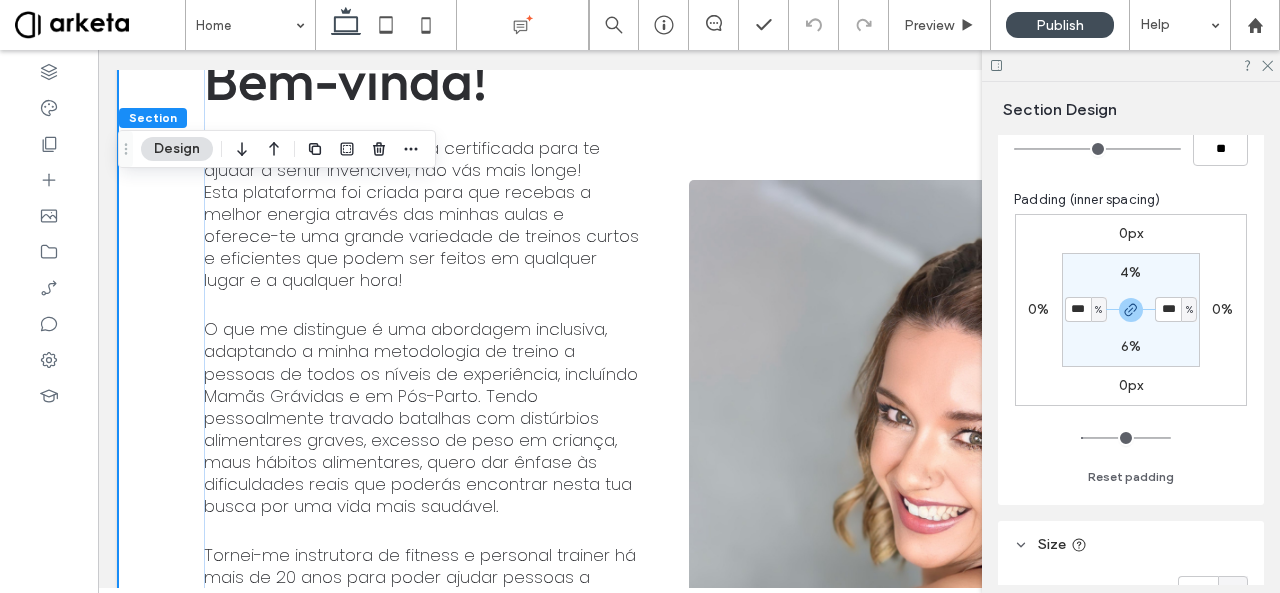 type on "*" 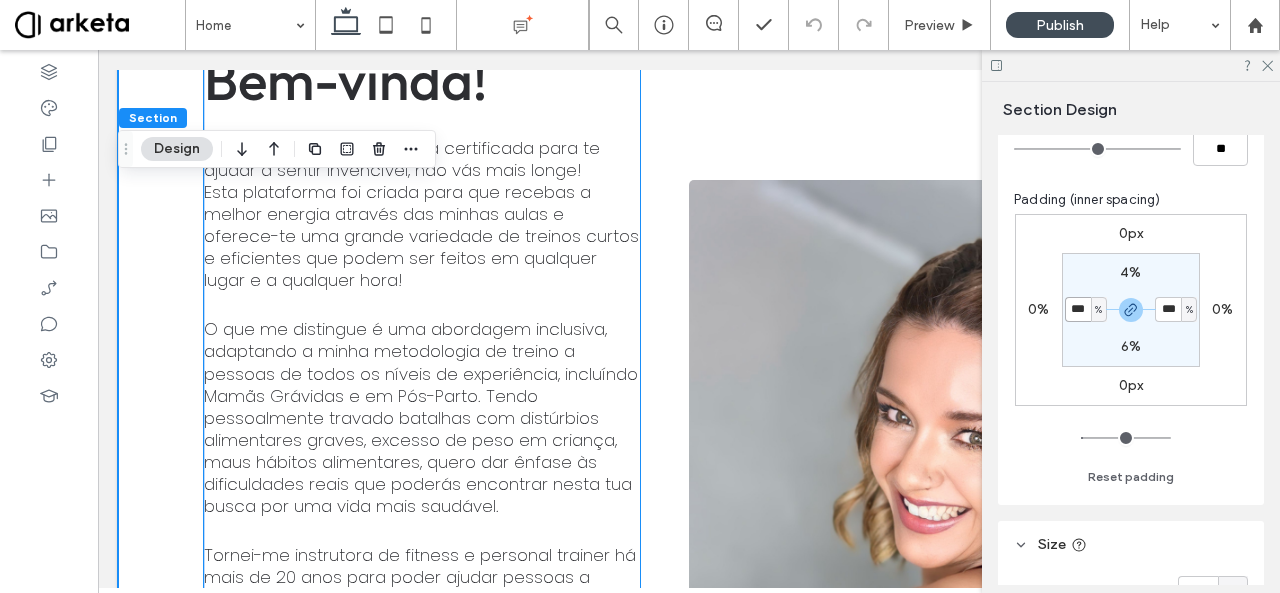click on "Se procuras uma treinadora certificada para te ajudar a sentir invencível, não vás mais longe! Esta plataforma foi criada para que recebas a melhor energia através das minhas aulas e oferece-te uma grande variedade de treinos curtos e eficientes que podem ser feitos em qualquer lugar e a qualquer hora!" at bounding box center [421, 214] 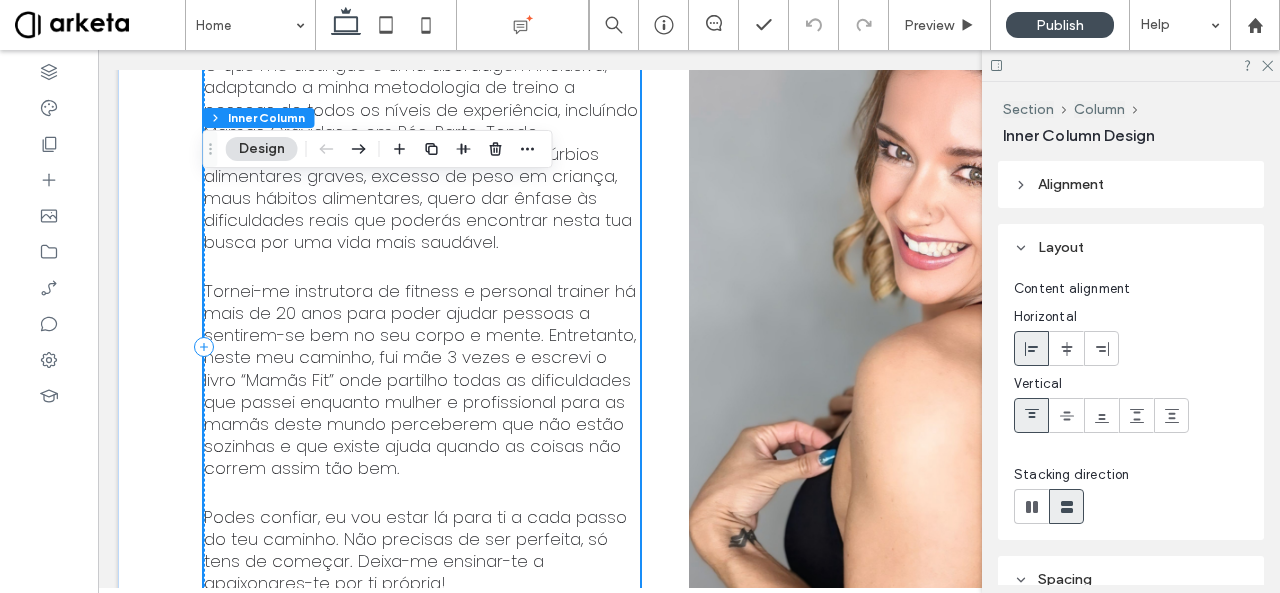 scroll, scrollTop: 4007, scrollLeft: 0, axis: vertical 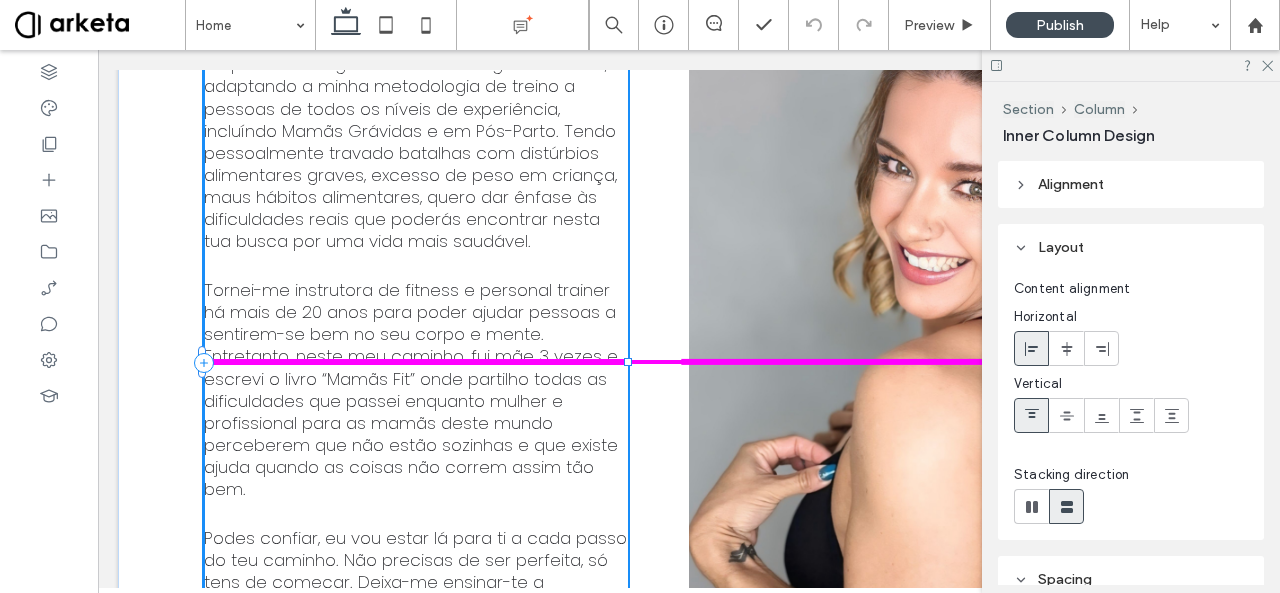 click at bounding box center (628, 362) 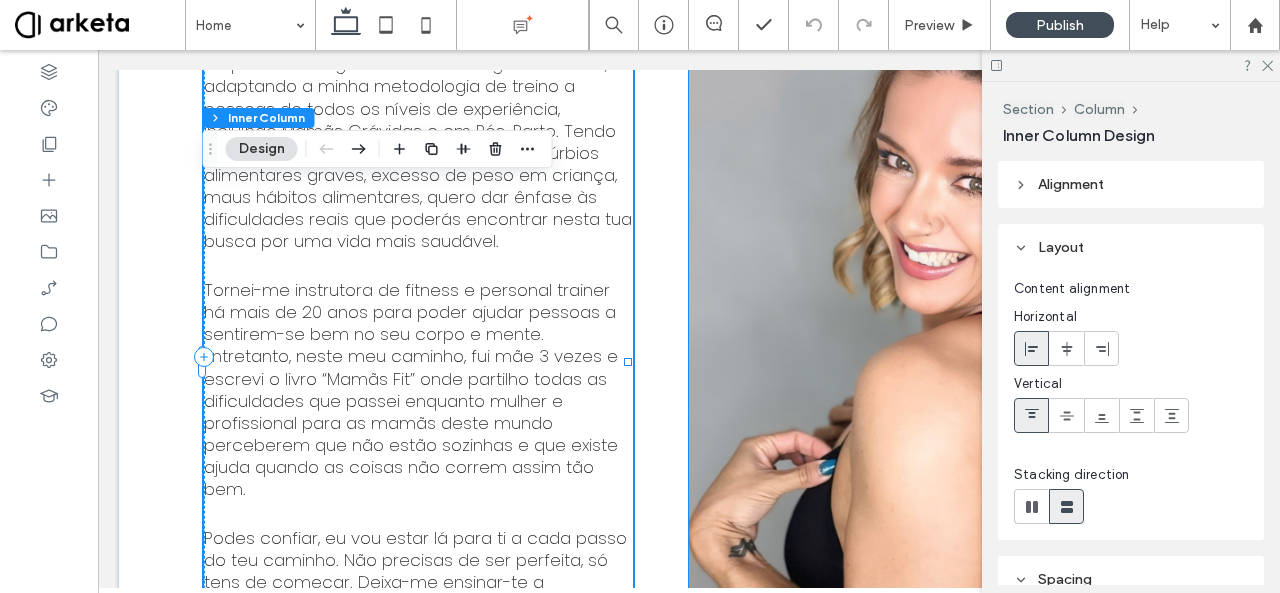 click at bounding box center (931, 357) 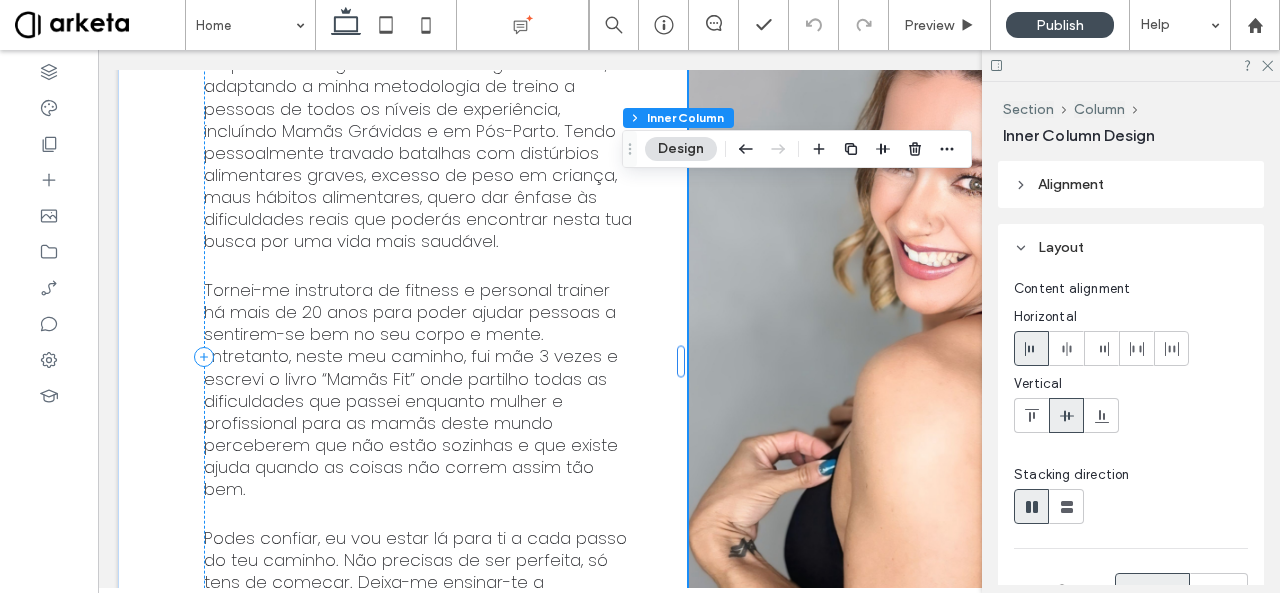 click at bounding box center (931, 357) 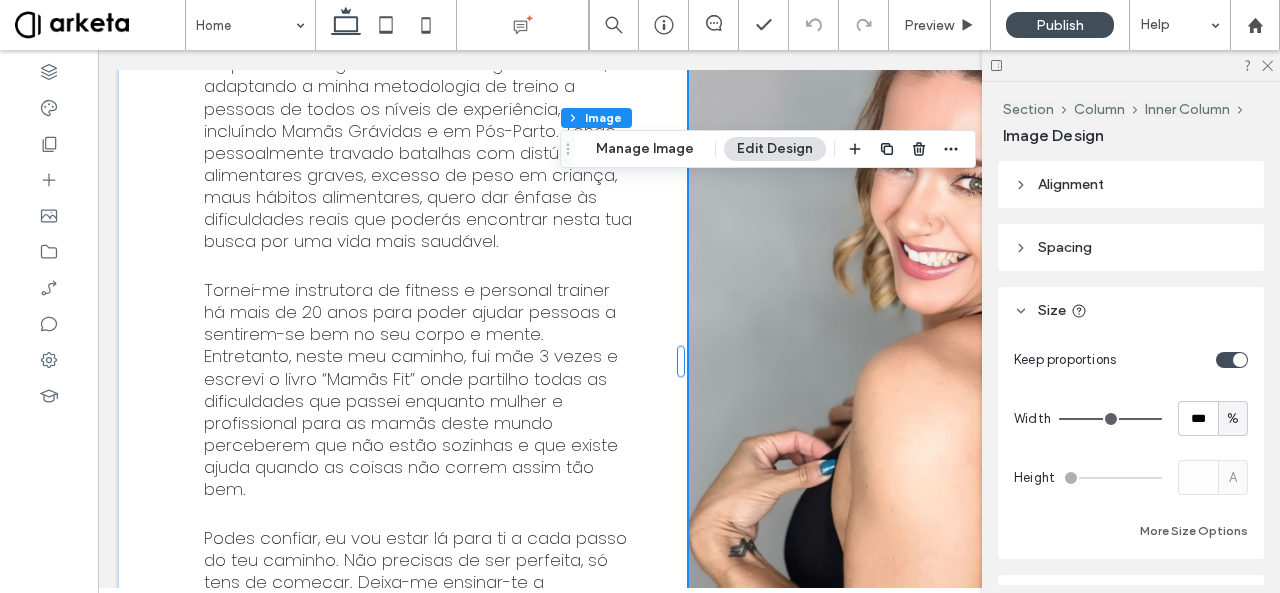 type on "*" 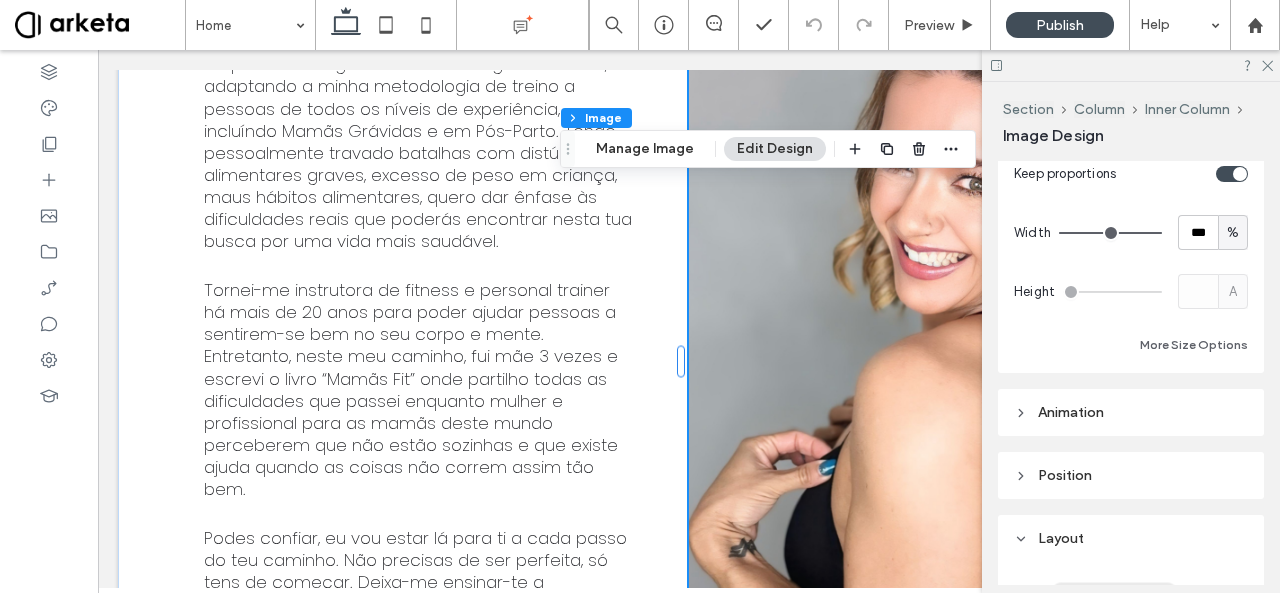 scroll, scrollTop: 184, scrollLeft: 0, axis: vertical 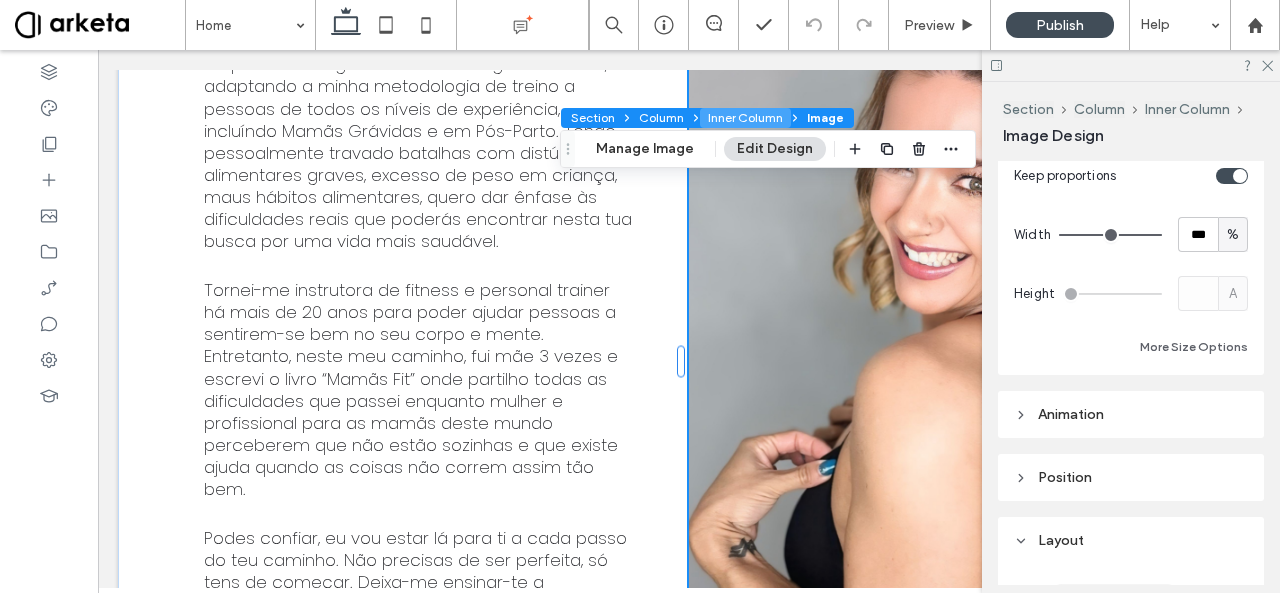 drag, startPoint x: 716, startPoint y: 115, endPoint x: 642, endPoint y: 65, distance: 89.30846 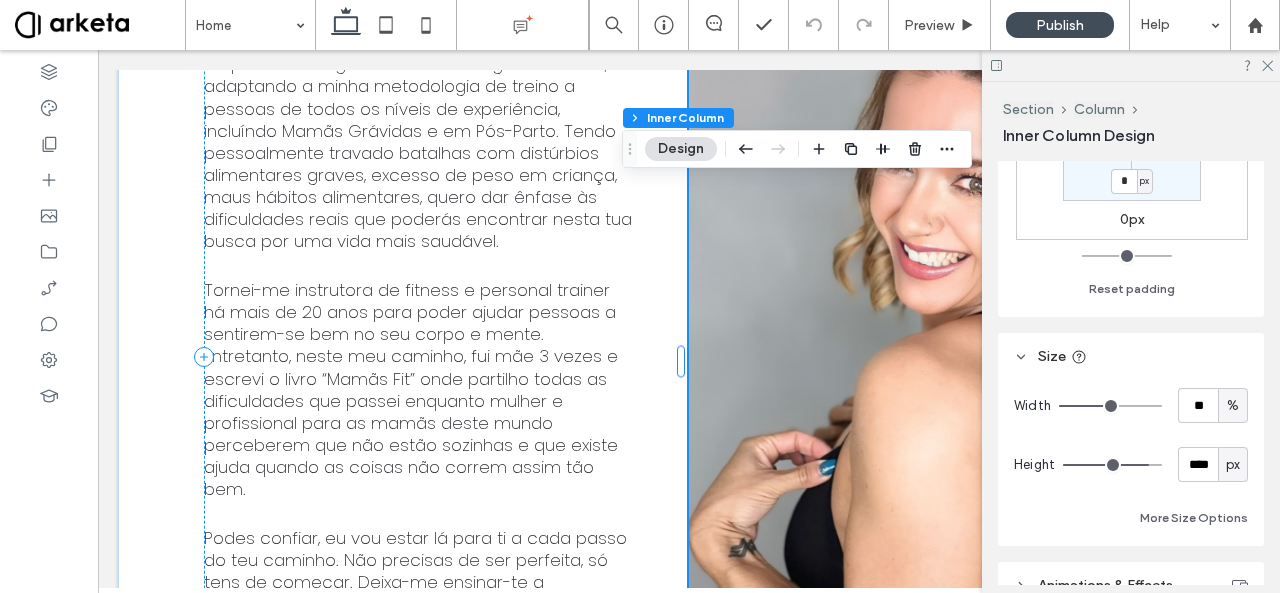 scroll, scrollTop: 762, scrollLeft: 0, axis: vertical 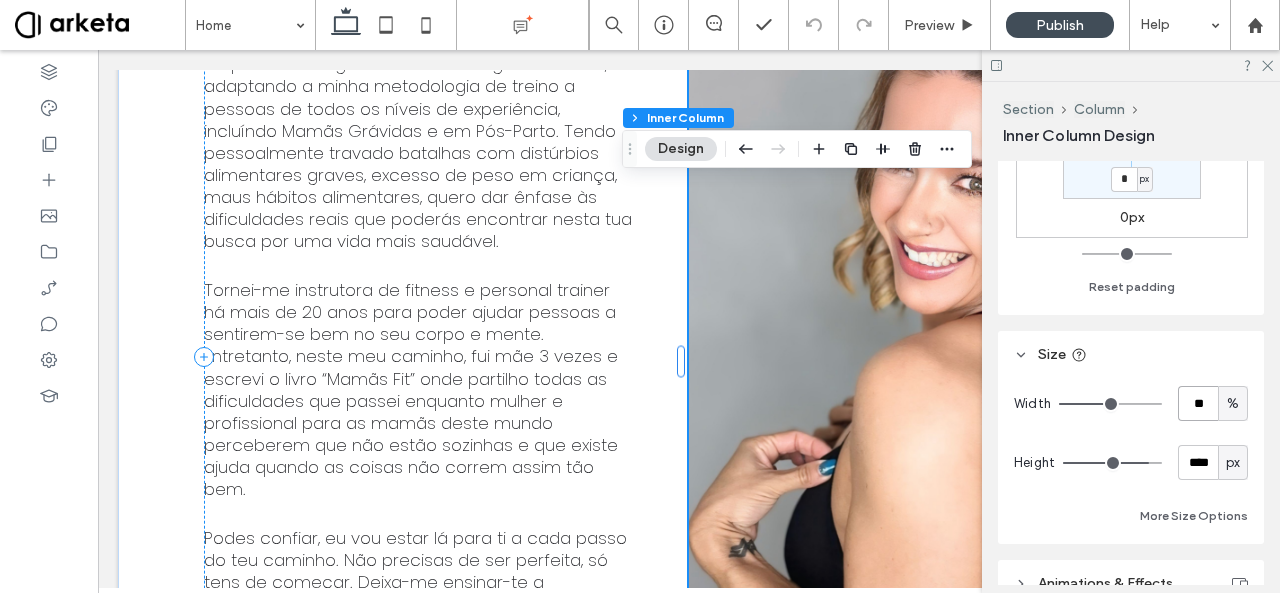 click on "**" at bounding box center (1198, 403) 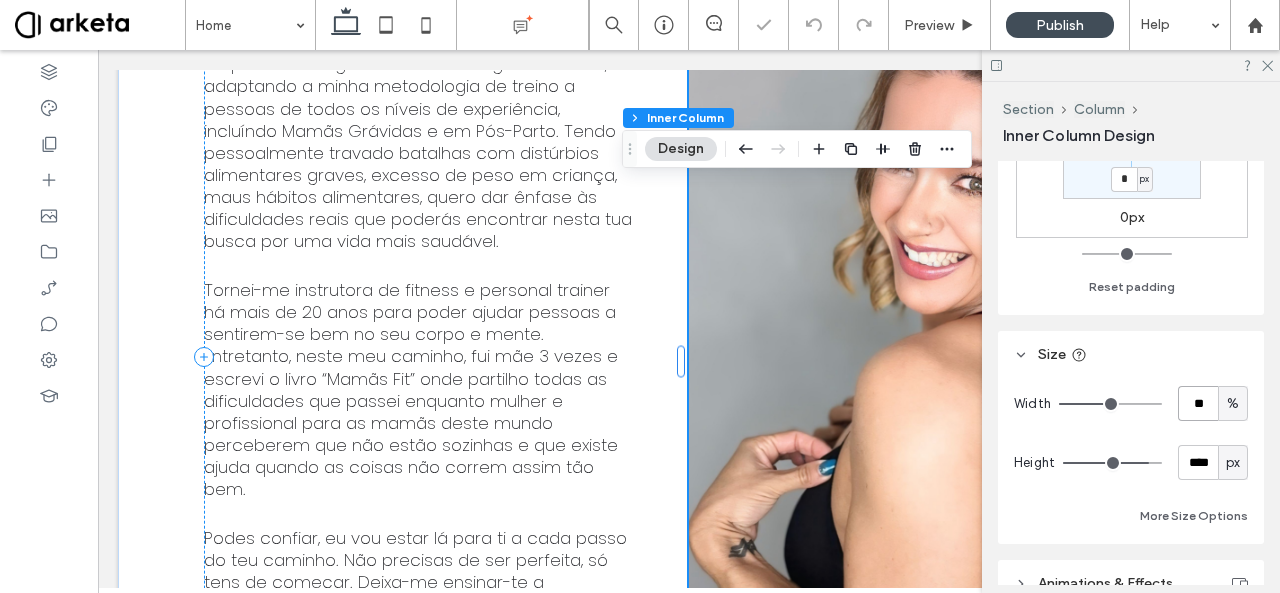 type on "**" 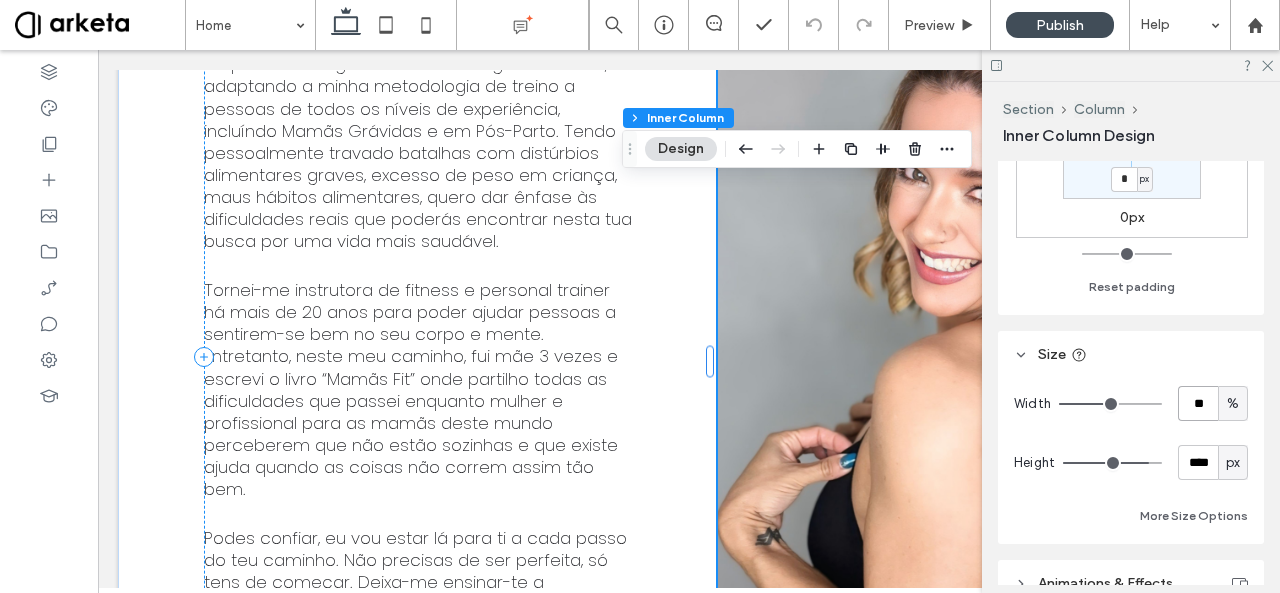 type on "**" 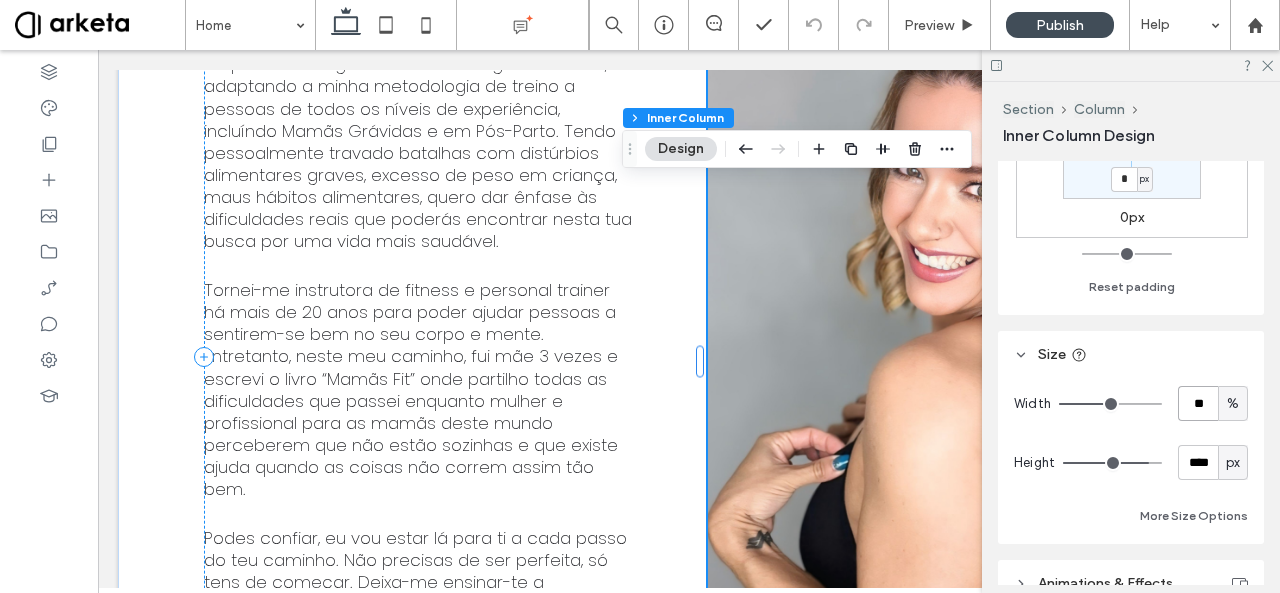 type on "**" 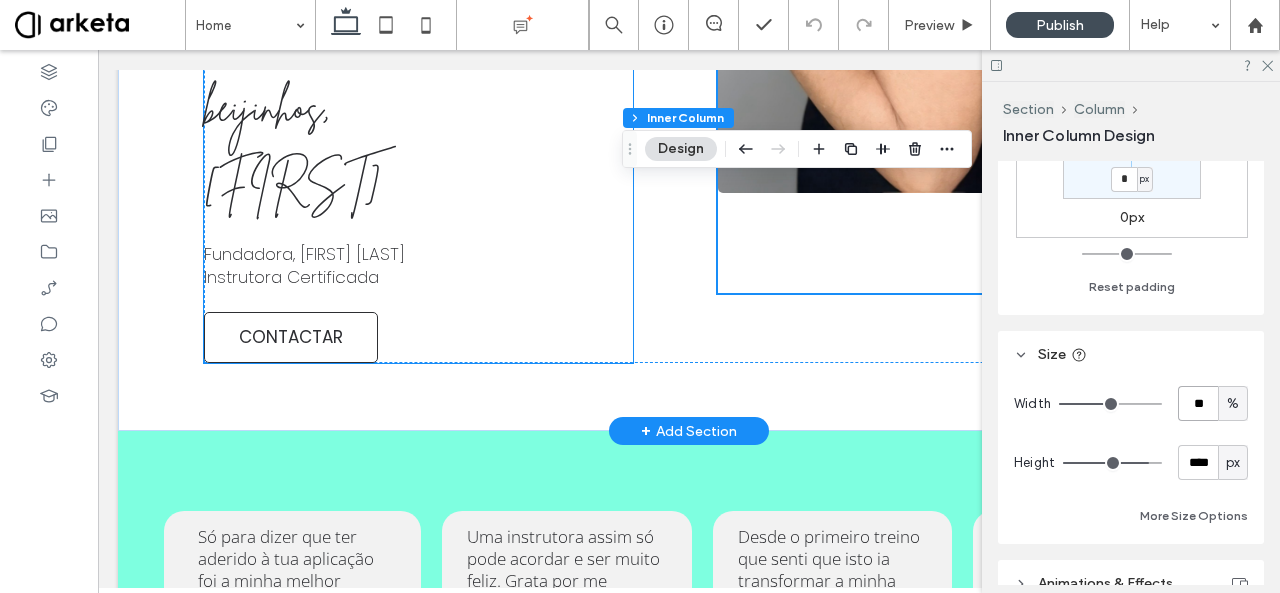 scroll, scrollTop: 4645, scrollLeft: 0, axis: vertical 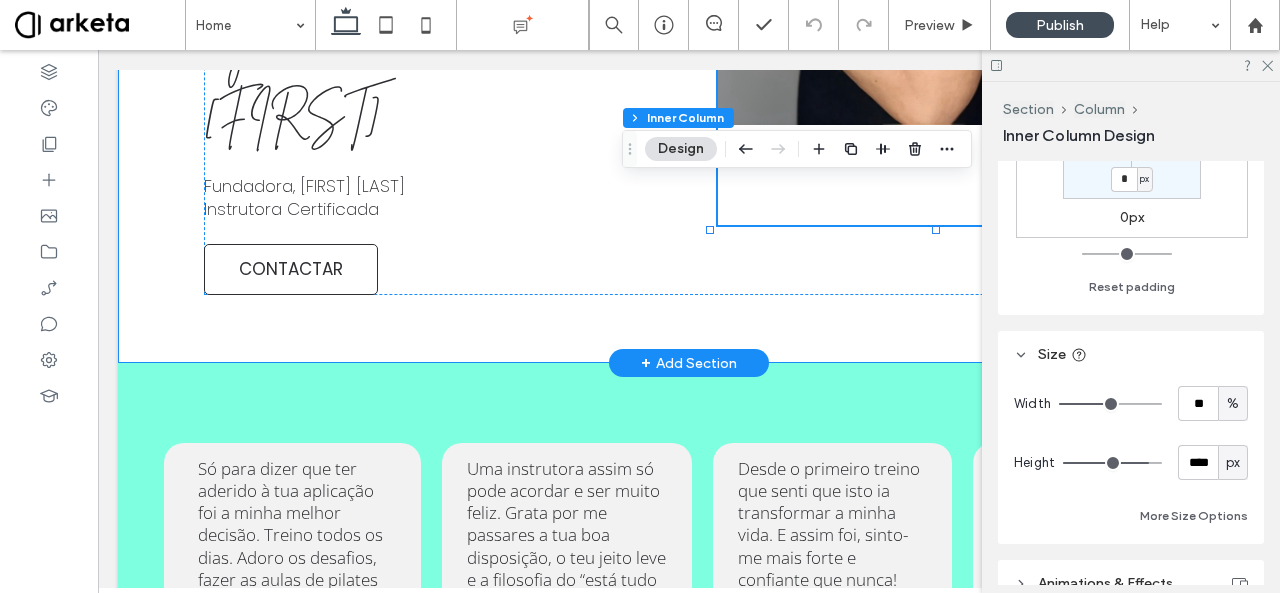 click on "Bem-vinda!
Se procuras uma treinadora certificada para te ajudar a sentir invencível, não vás mais longe! Esta plataforma foi criada para que recebas a melhor energia através das minhas aulas e oferece-te uma grande variedade de treinos curtos e eficientes que podem ser feitos em qualquer lugar e a qualquer hora! O que me distingue é uma abordagem inclusiva, adaptando a minha metodologia de treino a pessoas de todos os níveis de experiência, incluíndo Mamãs Grávidas e em Pós-Parto. Tendo pessoalmente travado batalhas com distúrbios alimentares graves, excesso de peso em criança, maus hábitos alimentares, quero dar ênfase às dificuldades reais que poderás encontrar nesta tua busca por uma vida mais saudável. Podes confiar, eu vou estar lá para ti a cada passo do teu caminho. Não precisas de ser perfeita, só tens de começar. Deixa-me ensinar-te a apaixonares-te por ti própria!
beijinhos, Marta
Fundadora, Marta Moura Fit Instrutora Certificada" at bounding box center (689, -270) 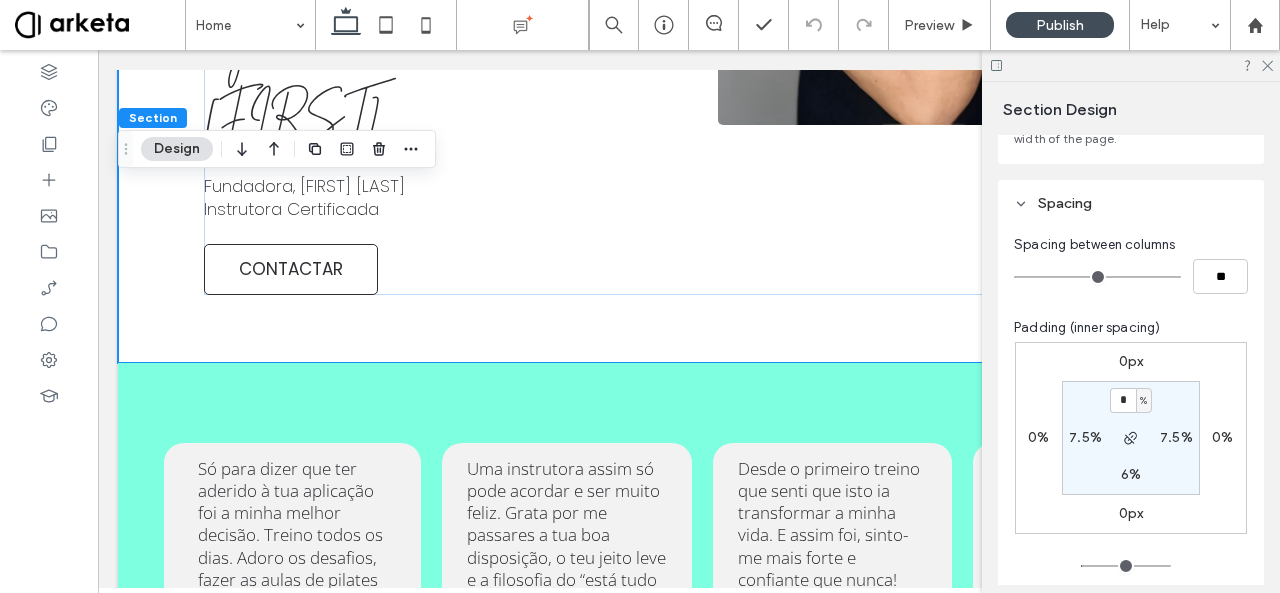 scroll, scrollTop: 282, scrollLeft: 0, axis: vertical 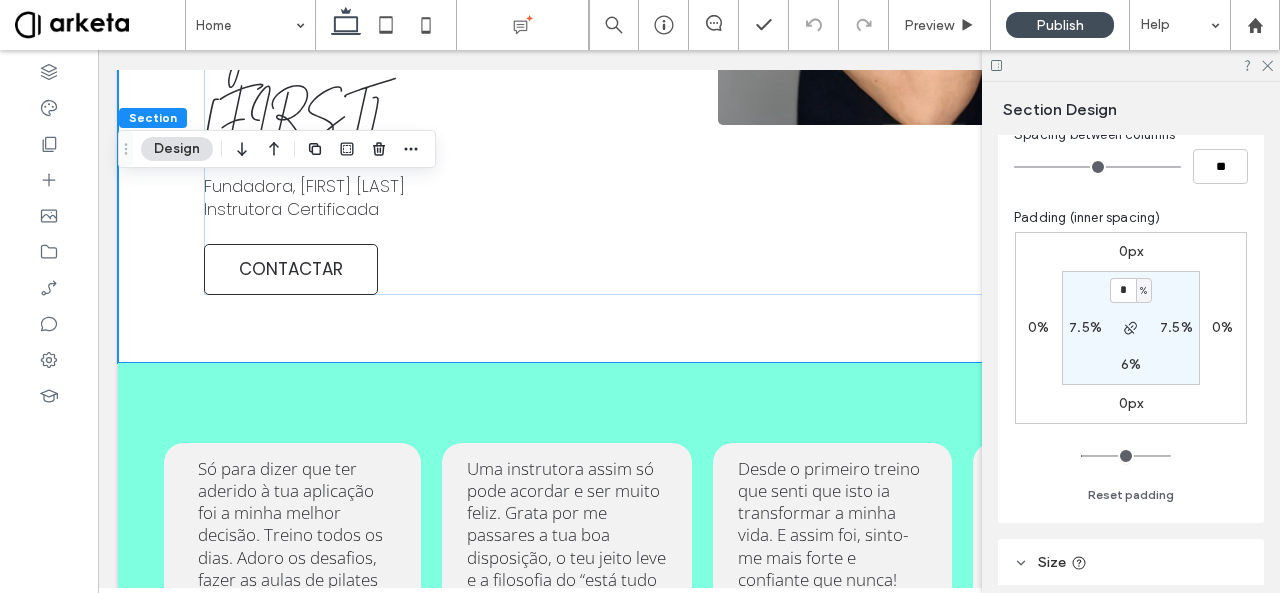 click on "* % 7.5% 6% 7.5%" at bounding box center [1131, 328] 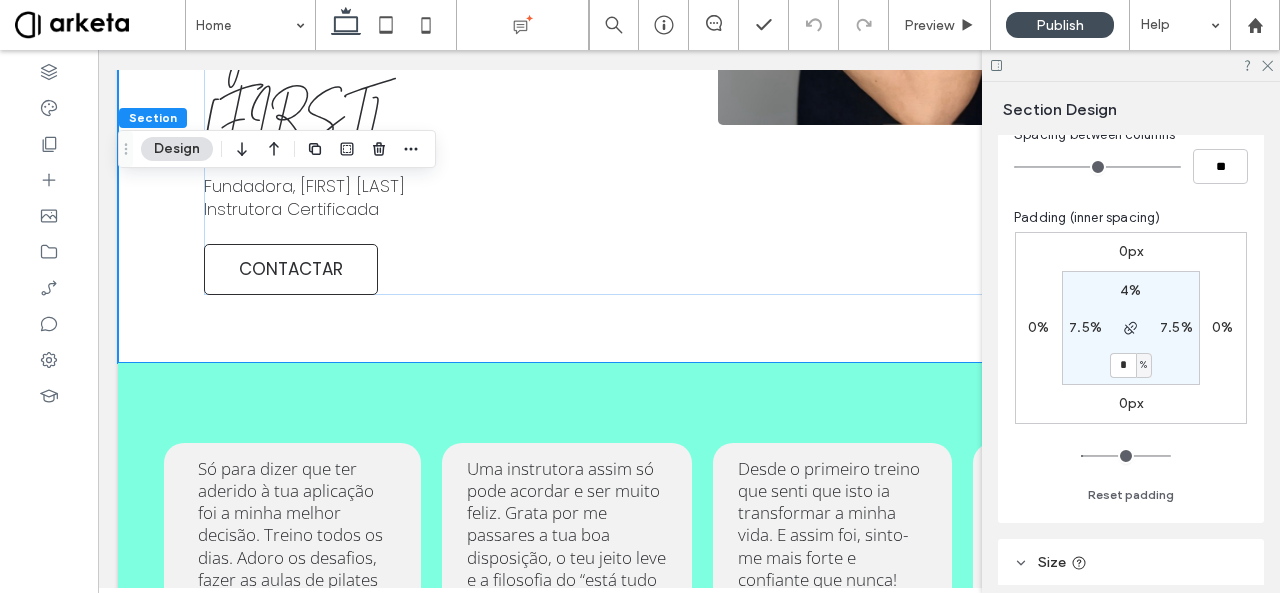 type on "*" 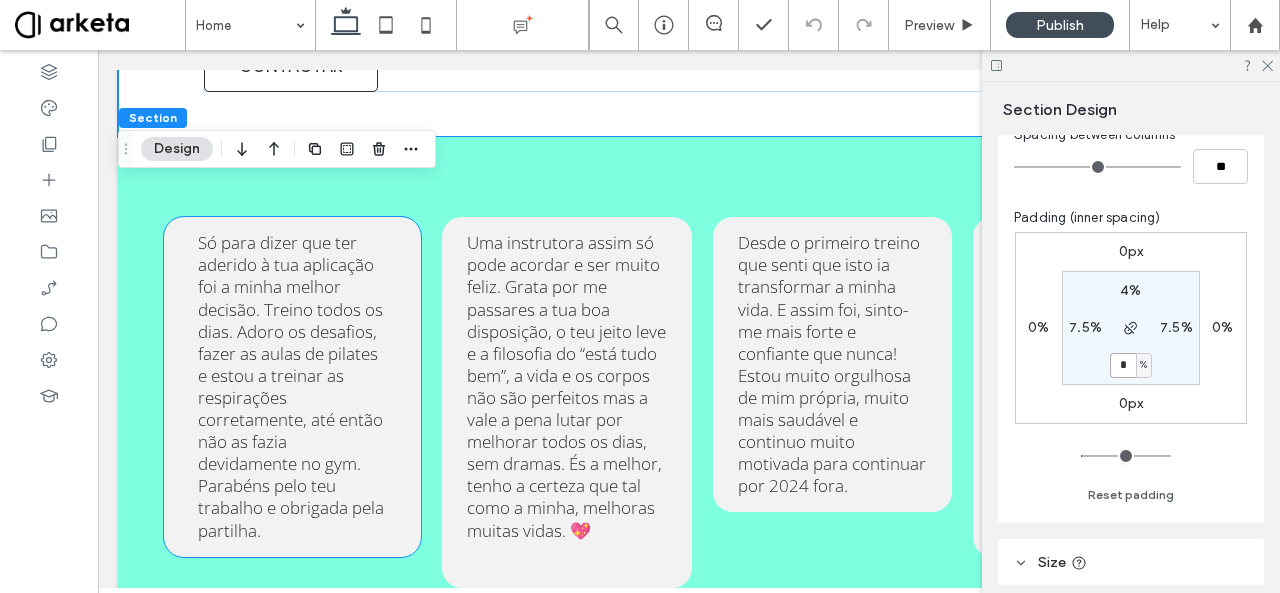 scroll, scrollTop: 5032, scrollLeft: 0, axis: vertical 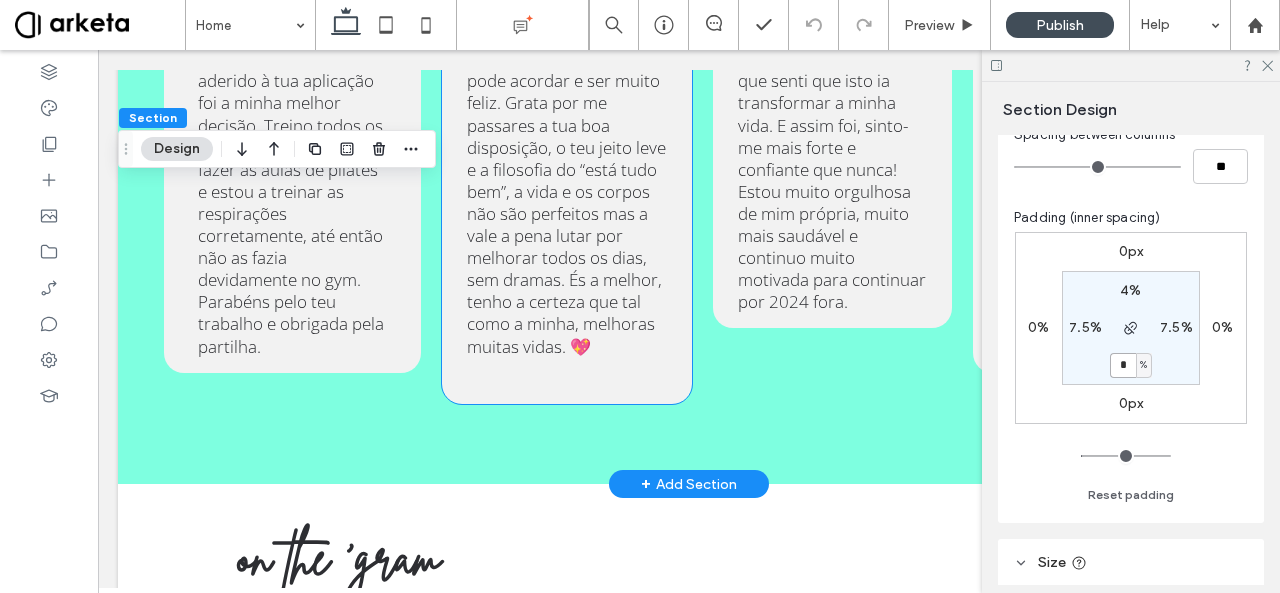 click on "Uma instrutora assim só pode acordar e ser muito feliz. Grata por me passares a tua boa disposição, o teu jeito leve e a filosofia do “está tudo bem”, a vida e os corpos não são perfeitos mas a vale a pena lutar por melhorar todos os dias, sem dramas. És a melhor, tenho a certeza que tal como a minha, melhoras muitas vidas. 💖" at bounding box center (567, 202) 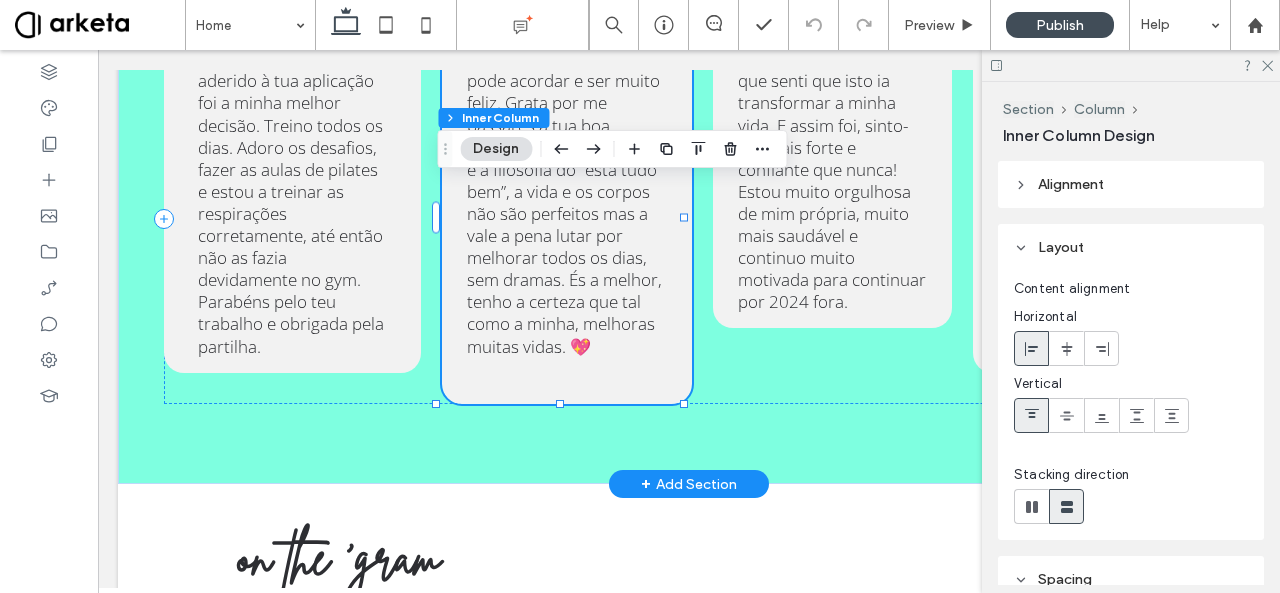 click on "Uma instrutora assim só pode acordar e ser muito feliz. Grata por me passares a tua boa disposição, o teu jeito leve e a filosofia do “está tudo bem”, a vida e os corpos não são perfeitos mas a vale a pena lutar por melhorar todos os dias, sem dramas. És a melhor, tenho a certeza que tal como a minha, melhoras muitas vidas. 💖" at bounding box center [567, 202] 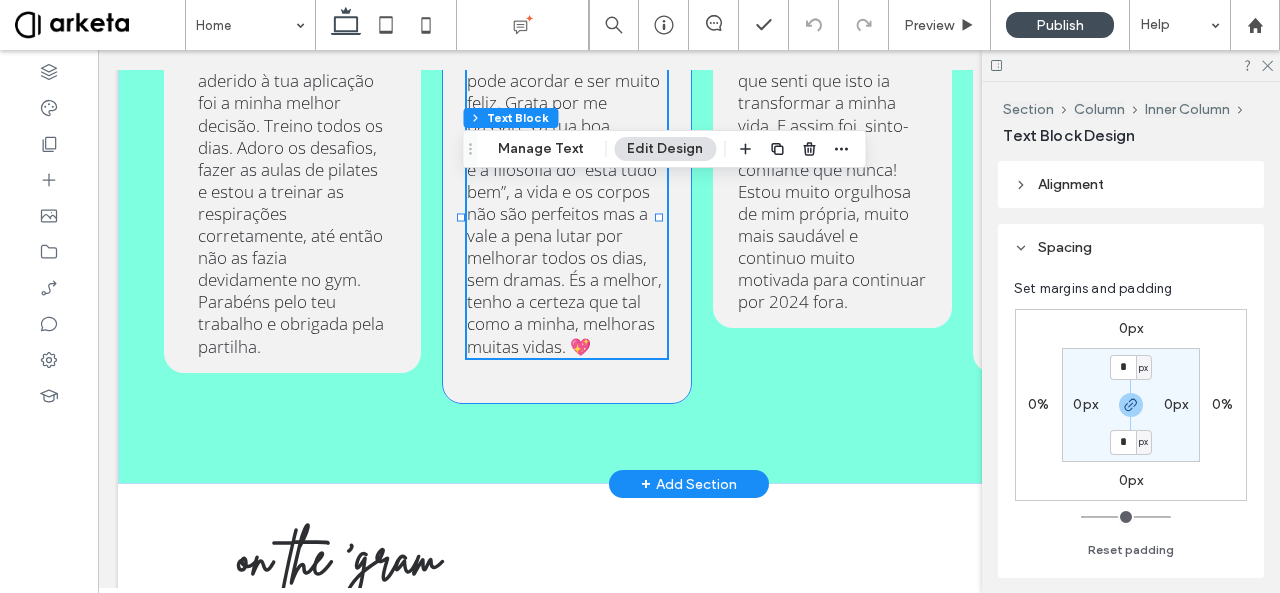 click on "Uma instrutora assim só pode acordar e ser muito feliz. Grata por me passares a tua boa disposição, o teu jeito leve e a filosofia do “está tudo bem”, a vida e os corpos não são perfeitos mas a vale a pena lutar por melhorar todos os dias, sem dramas. És a melhor, tenho a certeza que tal como a minha, melhoras muitas vidas. 💖" at bounding box center [567, 218] 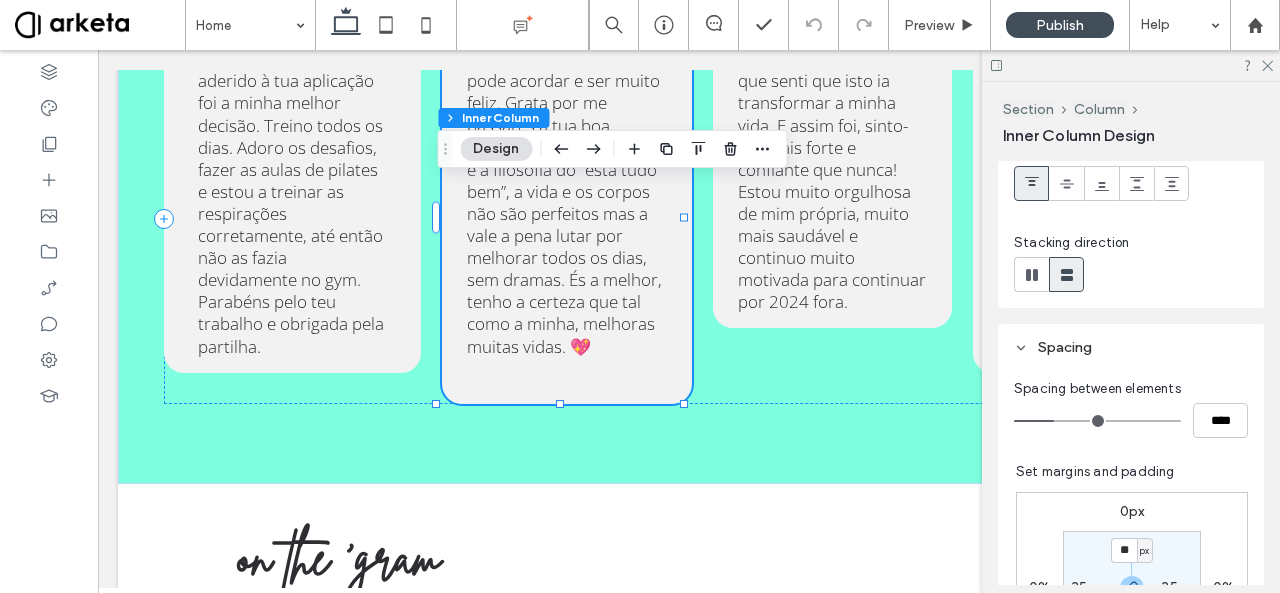scroll, scrollTop: 230, scrollLeft: 0, axis: vertical 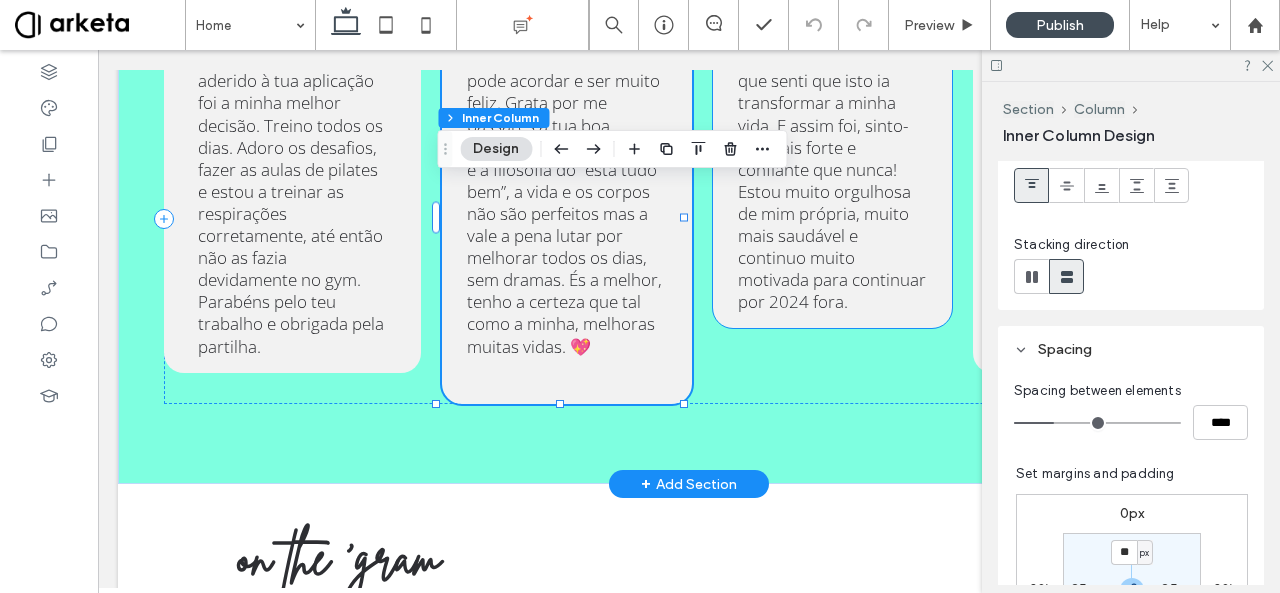 click on "Desde o primeiro treino que senti que isto ia transformar a minha vida. E assim foi, sinto-me mais forte e confiante que nunca! Estou muito orgulhosa de mim própria, muito mais saudável e continuo muito motivada para continuar por 2024 fora." at bounding box center (832, 180) 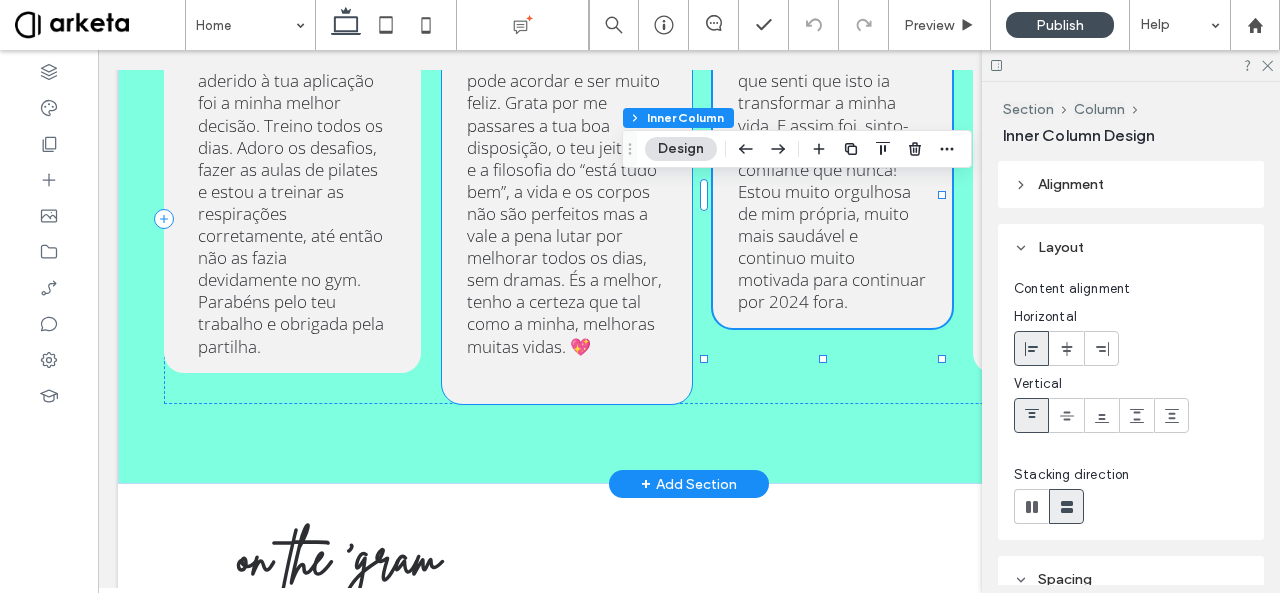 click on "Uma instrutora assim só pode acordar e ser muito feliz. Grata por me passares a tua boa disposição, o teu jeito leve e a filosofia do “está tudo bem”, a vida e os corpos não são perfeitos mas a vale a pena lutar por melhorar todos os dias, sem dramas. És a melhor, tenho a certeza que tal como a minha, melhoras muitas vidas. 💖" at bounding box center (567, 202) 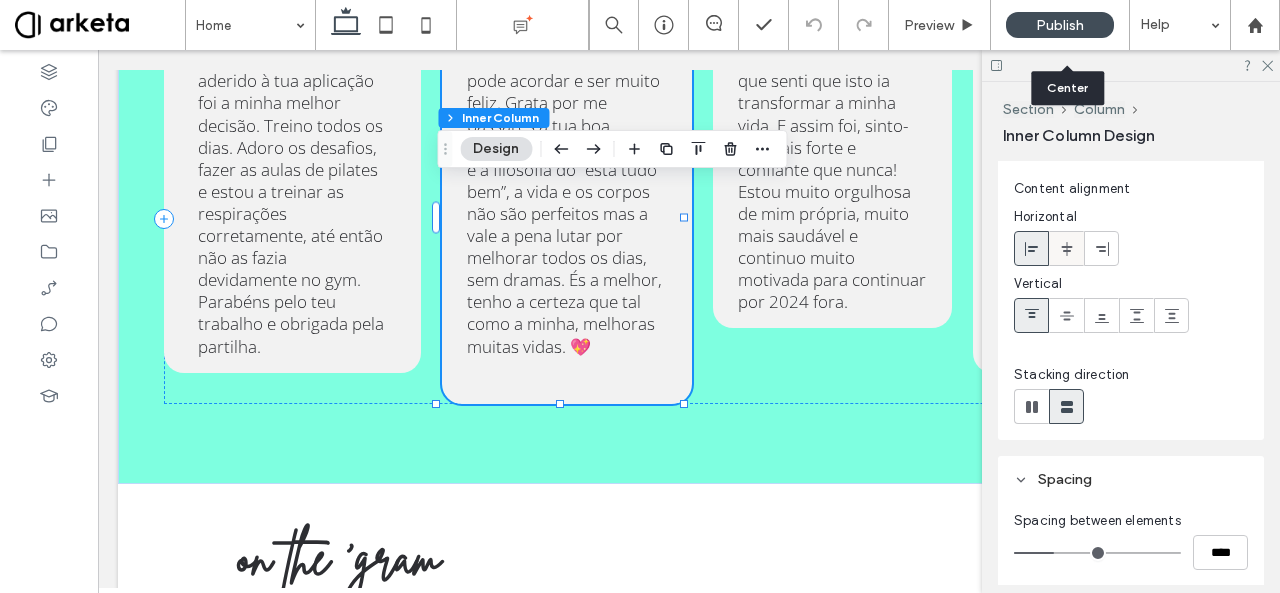 scroll, scrollTop: 419, scrollLeft: 0, axis: vertical 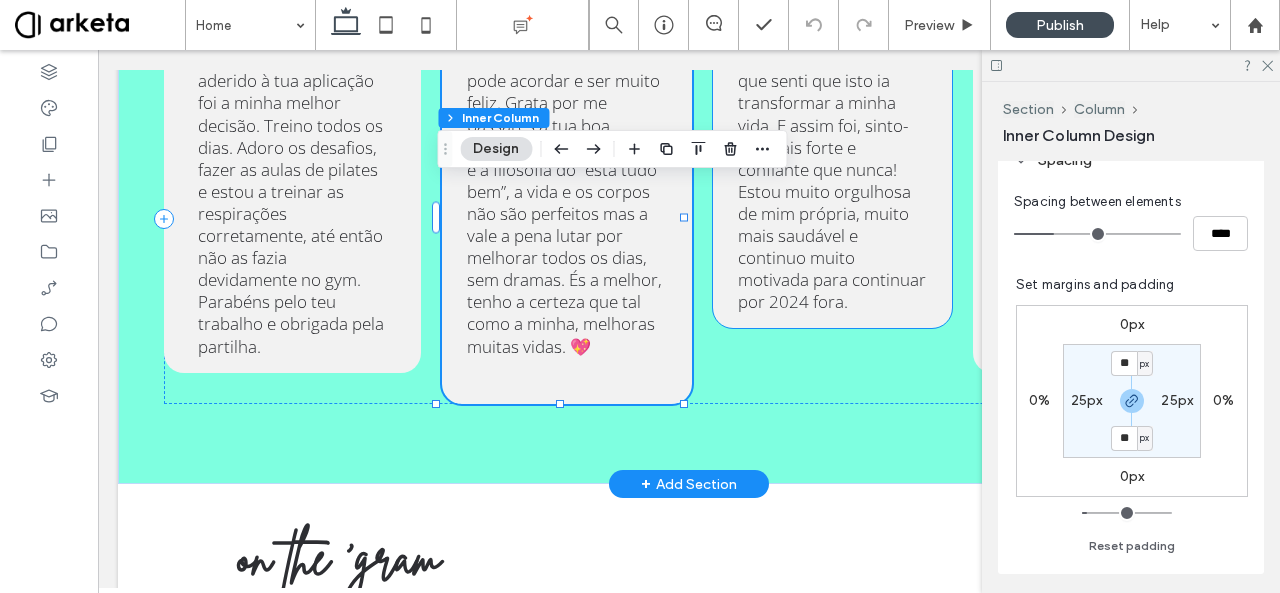 click on "Desde o primeiro treino que senti que isto ia transformar a minha vida. E assim foi, sinto-me mais forte e confiante que nunca! Estou muito orgulhosa de mim própria, muito mais saudável e continuo muito motivada para continuar por 2024 fora." at bounding box center [832, 180] 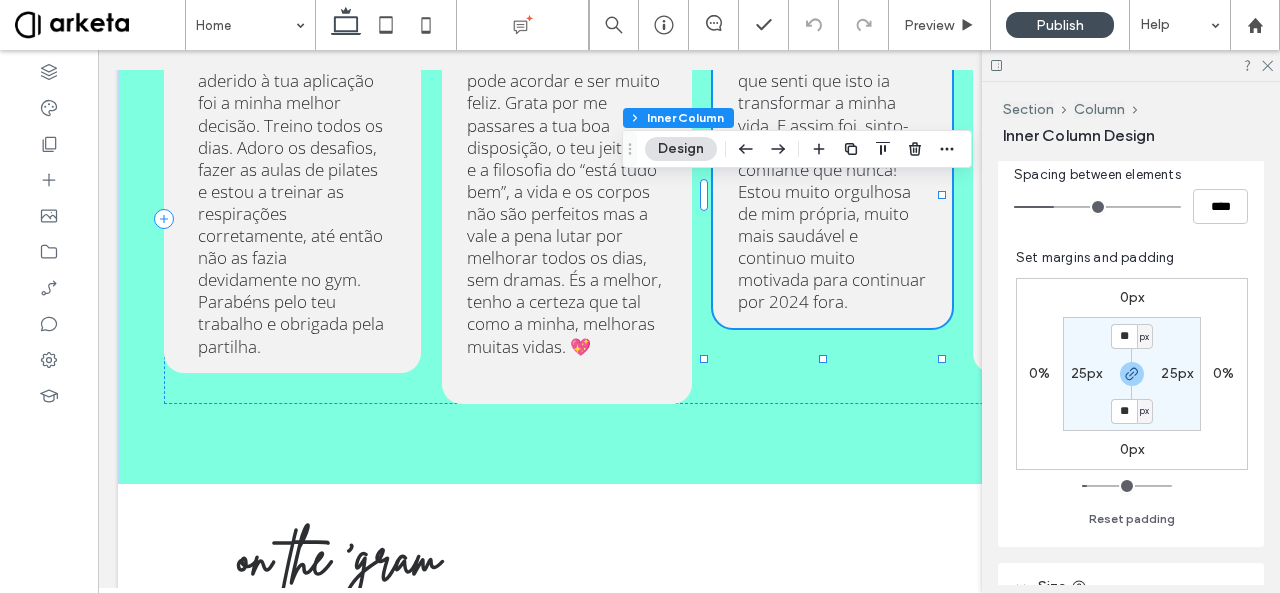 scroll, scrollTop: 465, scrollLeft: 0, axis: vertical 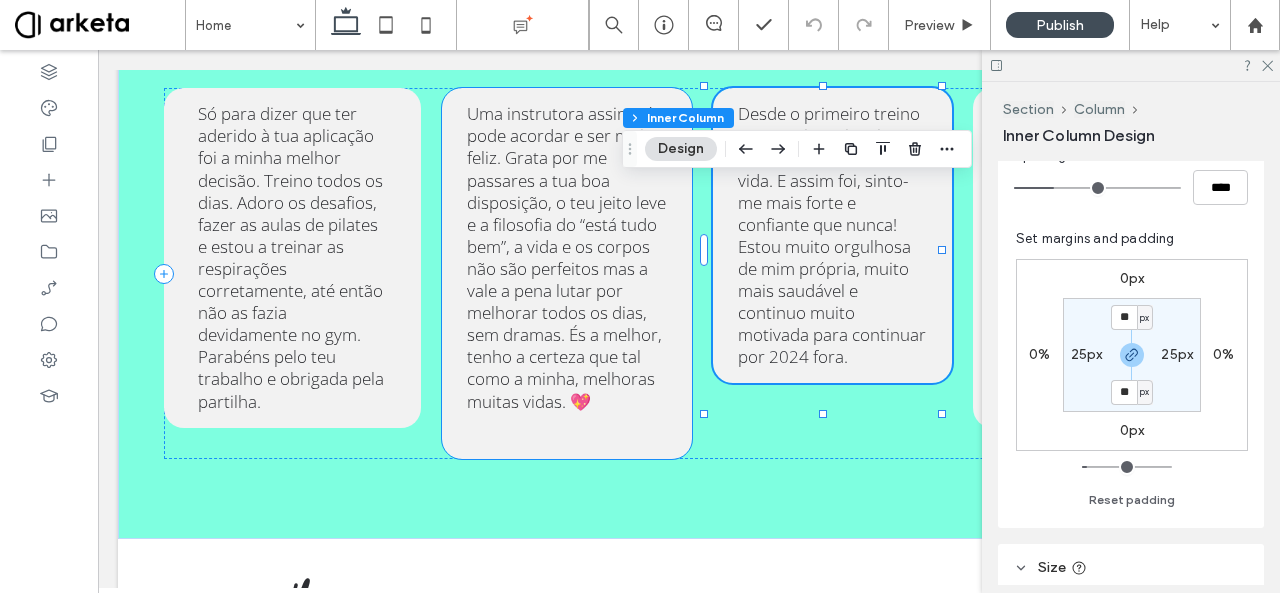 click on "Uma instrutora assim só pode acordar e ser muito feliz. Grata por me passares a tua boa disposição, o teu jeito leve e a filosofia do “está tudo bem”, a vida e os corpos não são perfeitos mas a vale a pena lutar por melhorar todos os dias, sem dramas. És a melhor, tenho a certeza que tal como a minha, melhoras muitas vidas. 💖" at bounding box center (566, 257) 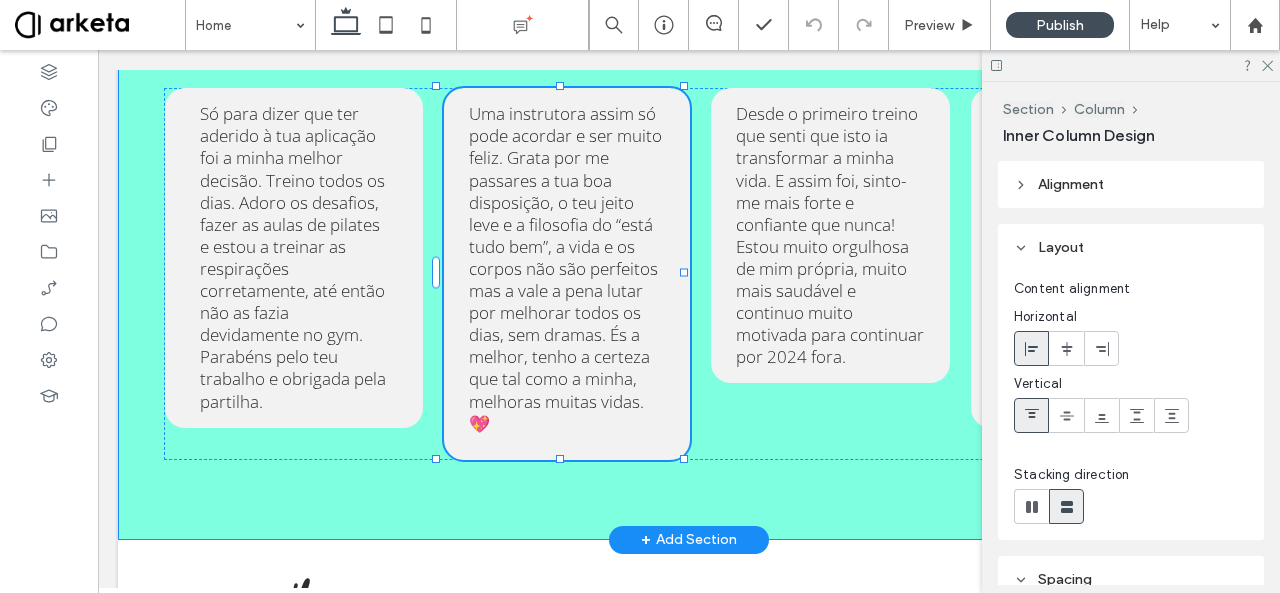 drag, startPoint x: 559, startPoint y: 457, endPoint x: 568, endPoint y: 337, distance: 120.33703 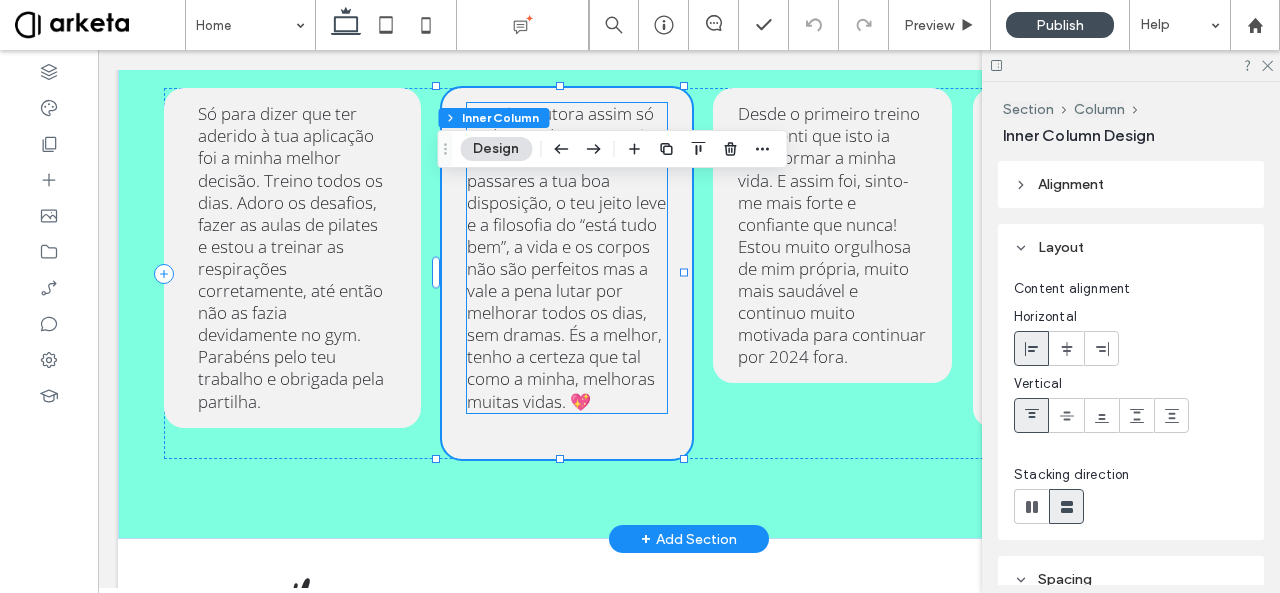 click on "Uma instrutora assim só pode acordar e ser muito feliz. Grata por me passares a tua boa disposição, o teu jeito leve e a filosofia do “está tudo bem”, a vida e os corpos não são perfeitos mas a vale a pena lutar por melhorar todos os dias, sem dramas. És a melhor, tenho a certeza que tal como a minha, melhoras muitas vidas. 💖" at bounding box center [567, 257] 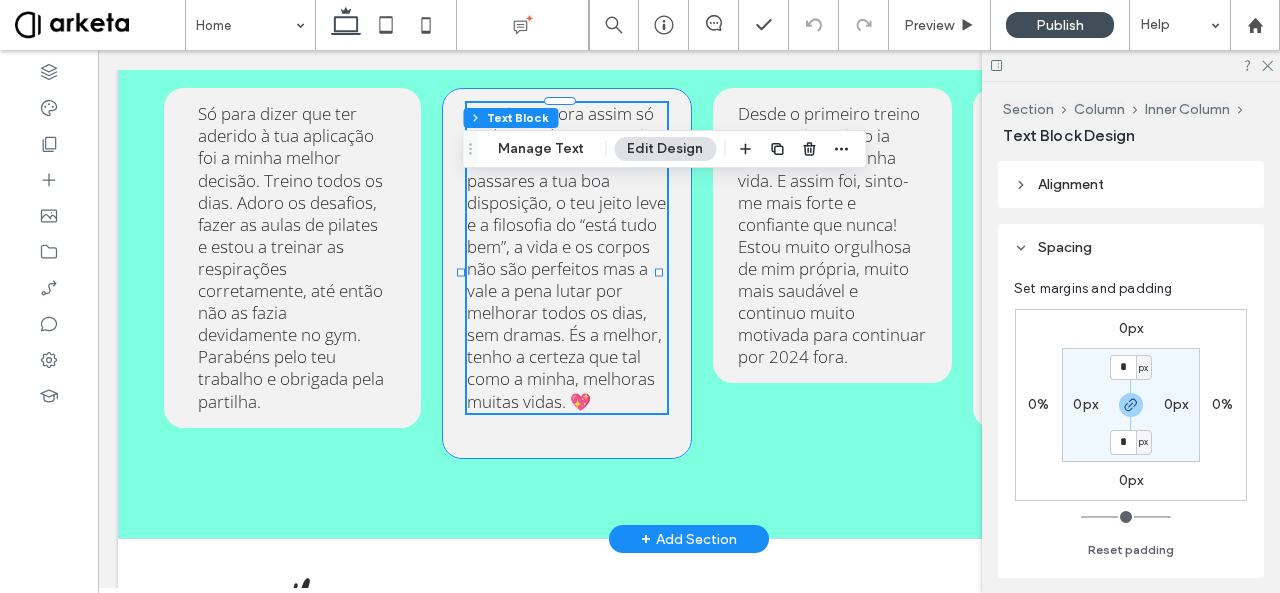 click on "Uma instrutora assim só pode acordar e ser muito feliz. Grata por me passares a tua boa disposição, o teu jeito leve e a filosofia do “está tudo bem”, a vida e os corpos não são perfeitos mas a vale a pena lutar por melhorar todos os dias, sem dramas. És a melhor, tenho a certeza que tal como a minha, melhoras muitas vidas. 💖" at bounding box center [567, 273] 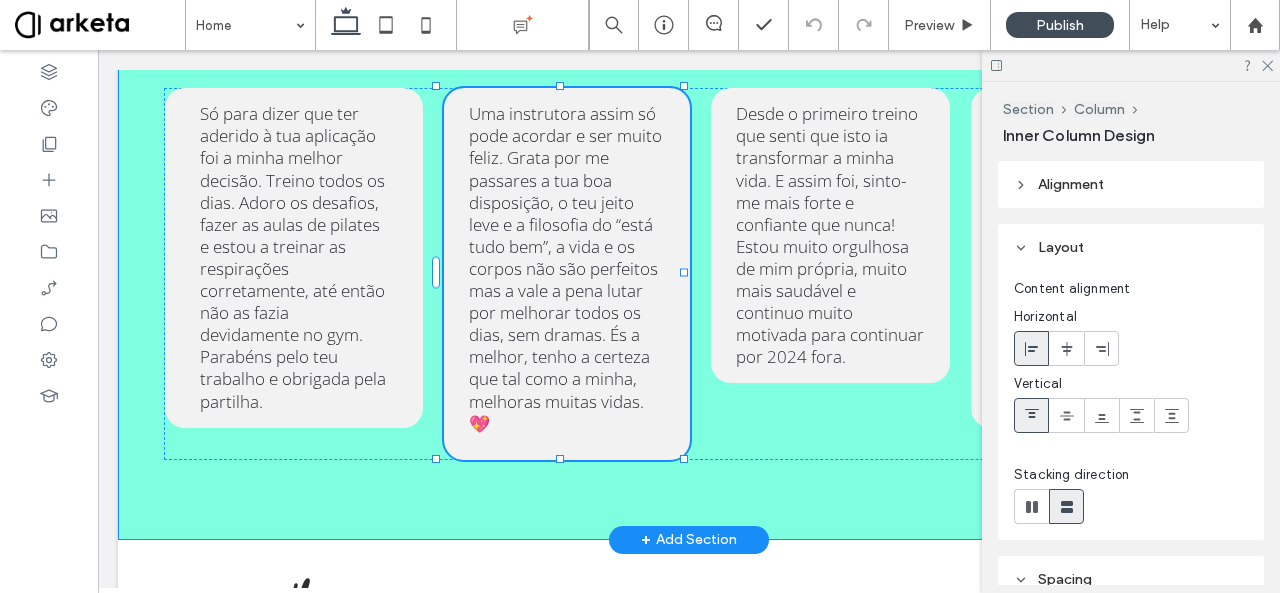 drag, startPoint x: 562, startPoint y: 461, endPoint x: 585, endPoint y: 296, distance: 166.59532 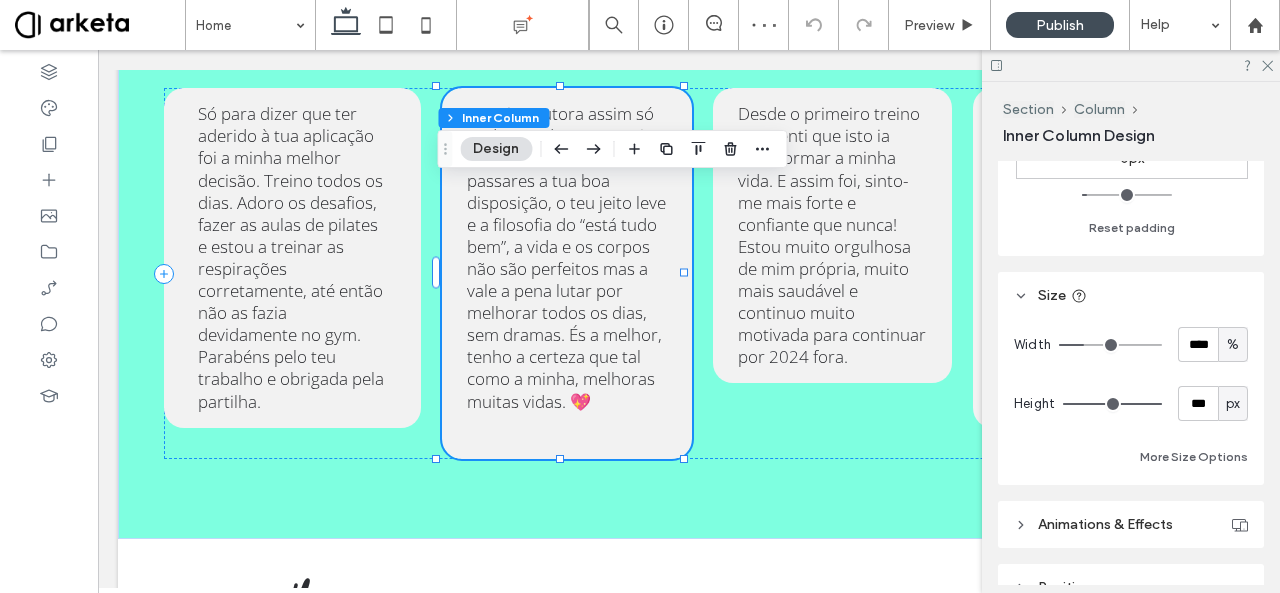 scroll, scrollTop: 739, scrollLeft: 0, axis: vertical 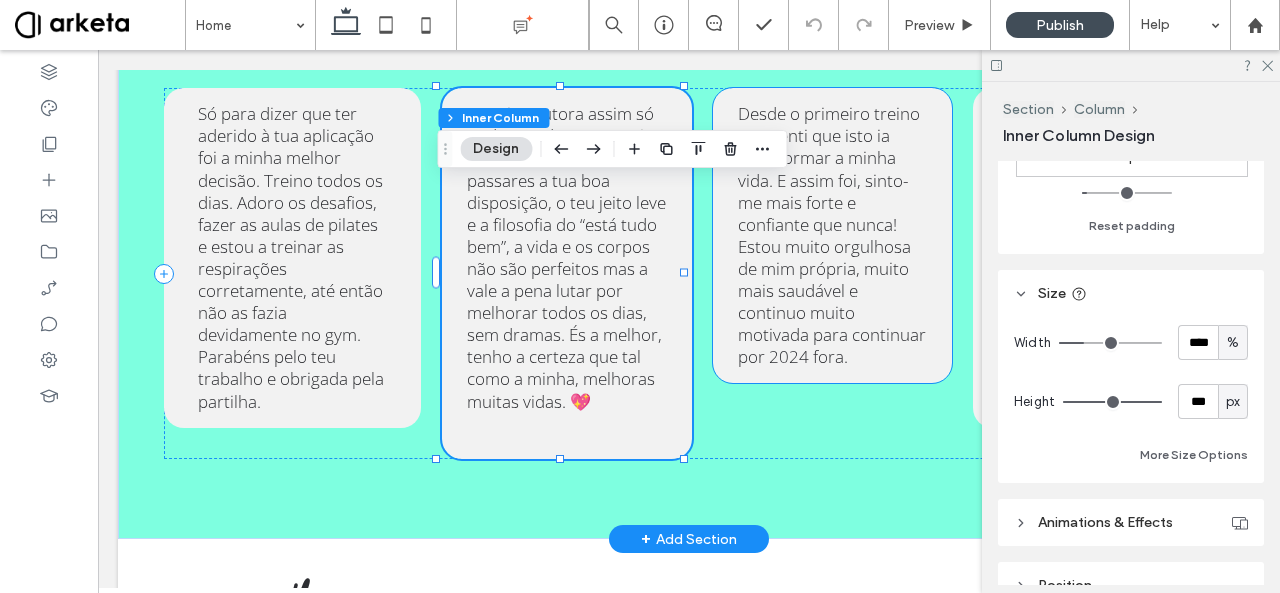 click on "Desde o primeiro treino que senti que isto ia transformar a minha vida. E assim foi, sinto-me mais forte e confiante que nunca! Estou muito orgulhosa de mim própria, muito mais saudável e continuo muito motivada para continuar por 2024 fora." at bounding box center (832, 235) 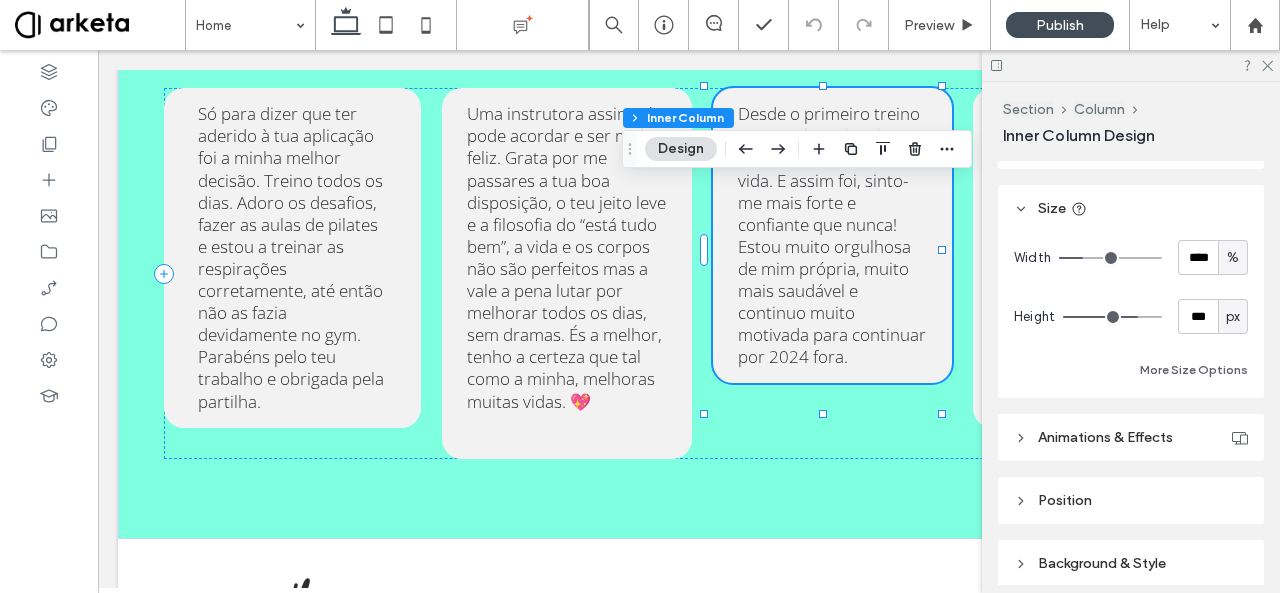 scroll, scrollTop: 826, scrollLeft: 0, axis: vertical 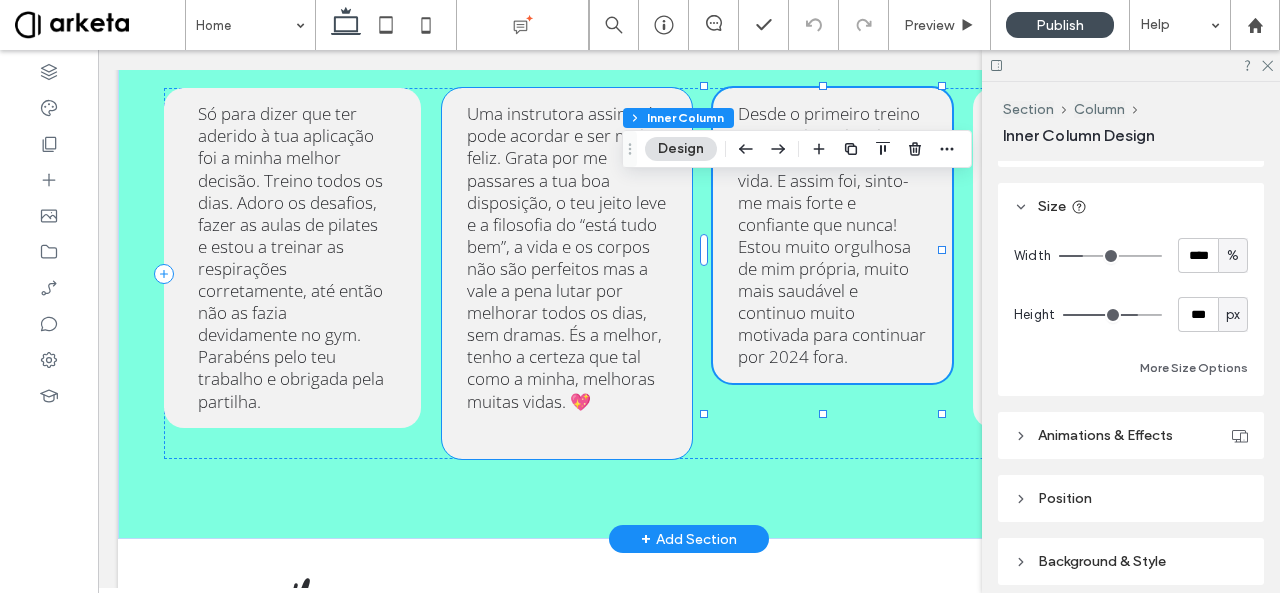 click on "Uma instrutora assim só pode acordar e ser muito feliz. Grata por me passares a tua boa disposição, o teu jeito leve e a filosofia do “está tudo bem”, a vida e os corpos não são perfeitos mas a vale a pena lutar por melhorar todos os dias, sem dramas. És a melhor, tenho a certeza que tal como a minha, melhoras muitas vidas. 💖" at bounding box center [566, 257] 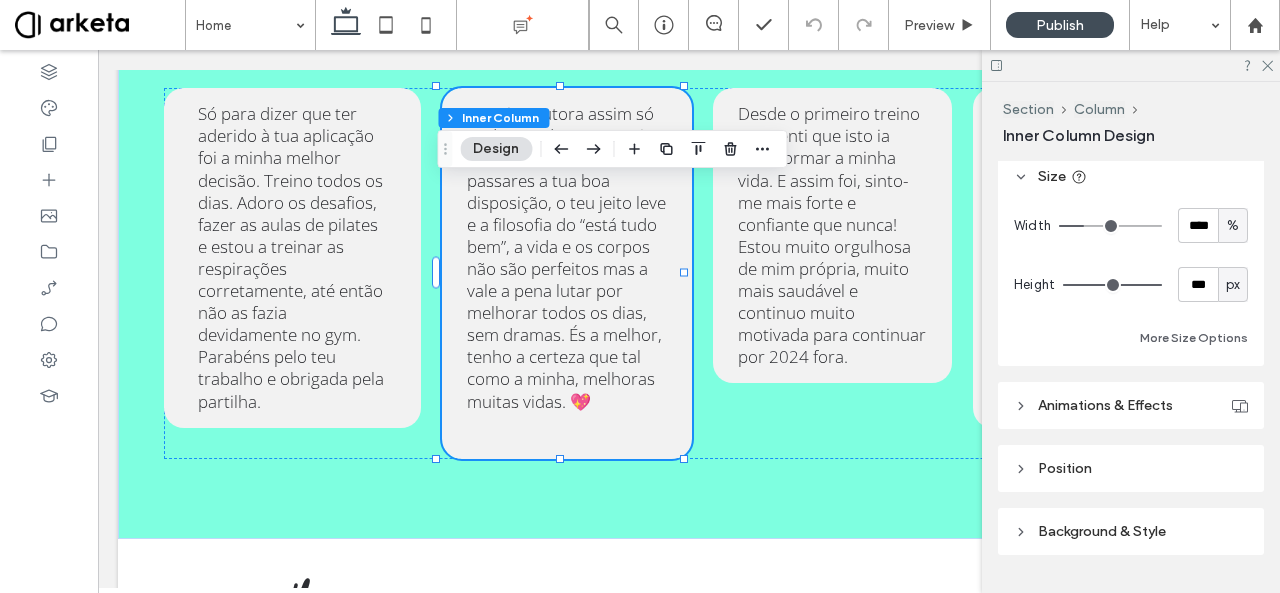 scroll, scrollTop: 854, scrollLeft: 0, axis: vertical 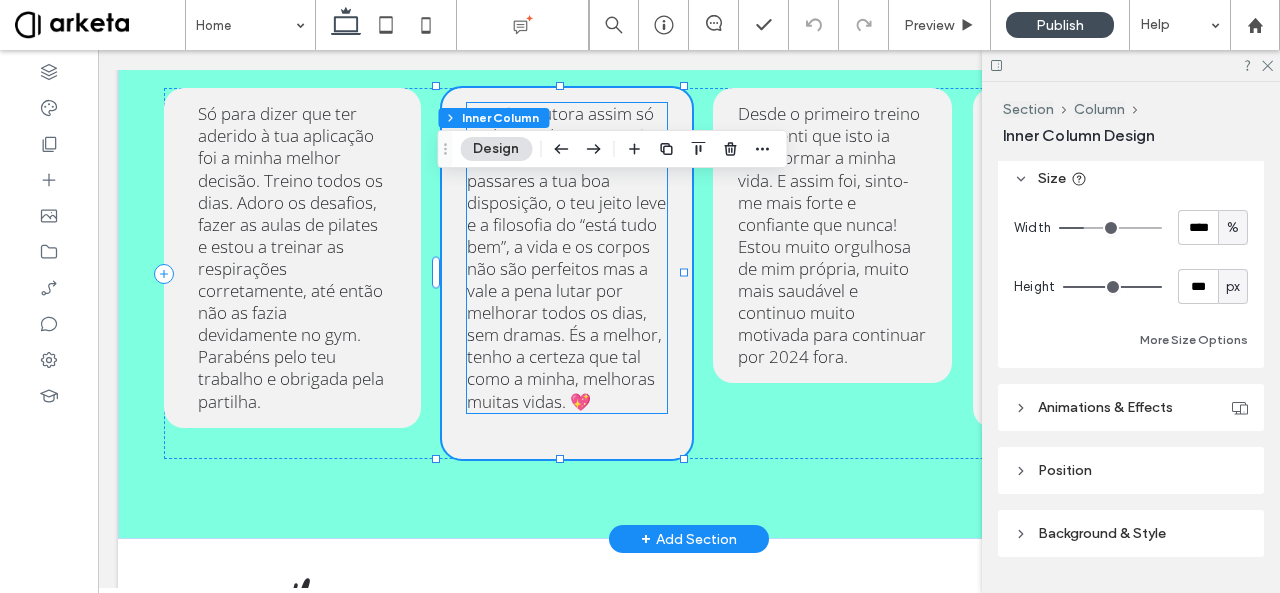 click on "Uma instrutora assim só pode acordar e ser muito feliz. Grata por me passares a tua boa disposição, o teu jeito leve e a filosofia do “está tudo bem”, a vida e os corpos não são perfeitos mas a vale a pena lutar por melhorar todos os dias, sem dramas. És a melhor, tenho a certeza que tal como a minha, melhoras muitas vidas. 💖" at bounding box center [566, 257] 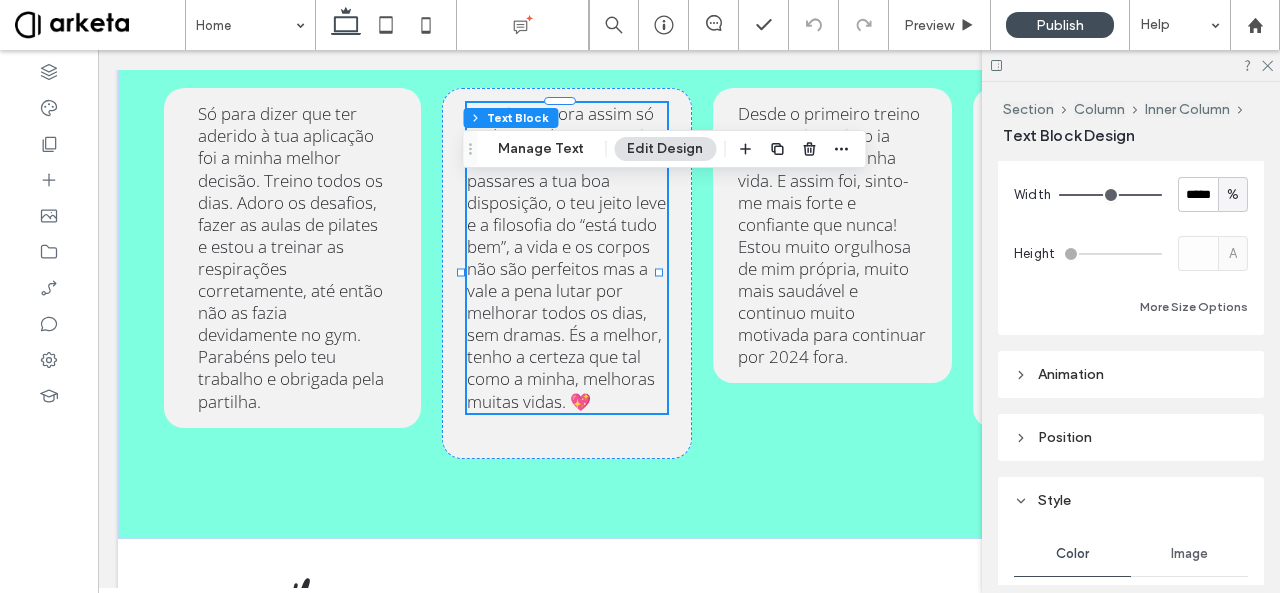 scroll, scrollTop: 456, scrollLeft: 0, axis: vertical 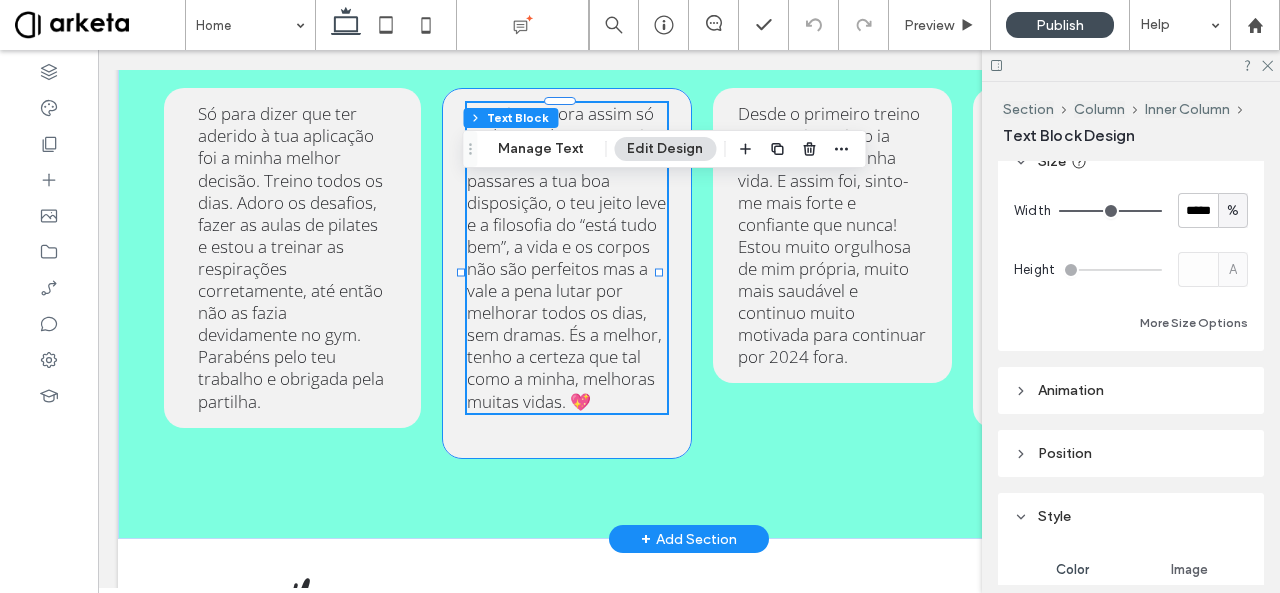 click on "Uma instrutora assim só pode acordar e ser muito feliz. Grata por me passares a tua boa disposição, o teu jeito leve e a filosofia do “está tudo bem”, a vida e os corpos não são perfeitos mas a vale a pena lutar por melhorar todos os dias, sem dramas. És a melhor, tenho a certeza que tal como a minha, melhoras muitas vidas. 💖" at bounding box center (567, 273) 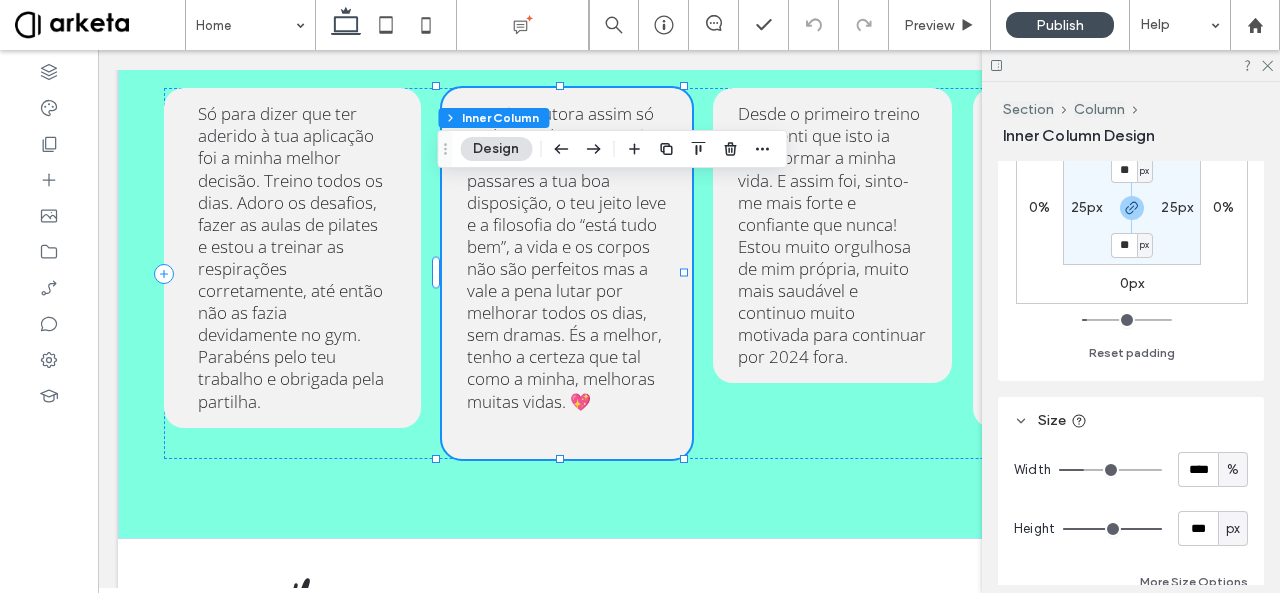 scroll, scrollTop: 623, scrollLeft: 0, axis: vertical 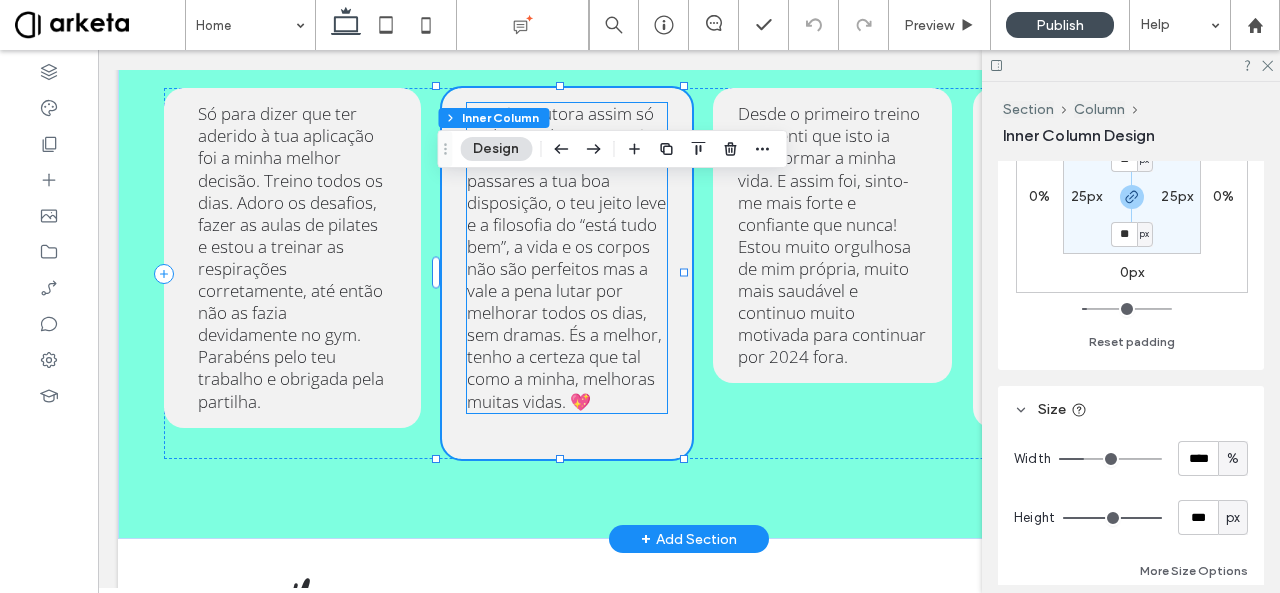 click on "Uma instrutora assim só pode acordar e ser muito feliz. Grata por me passares a tua boa disposição, o teu jeito leve e a filosofia do “está tudo bem”, a vida e os corpos não são perfeitos mas a vale a pena lutar por melhorar todos os dias, sem dramas. És a melhor, tenho a certeza que tal como a minha, melhoras muitas vidas. 💖" at bounding box center [566, 257] 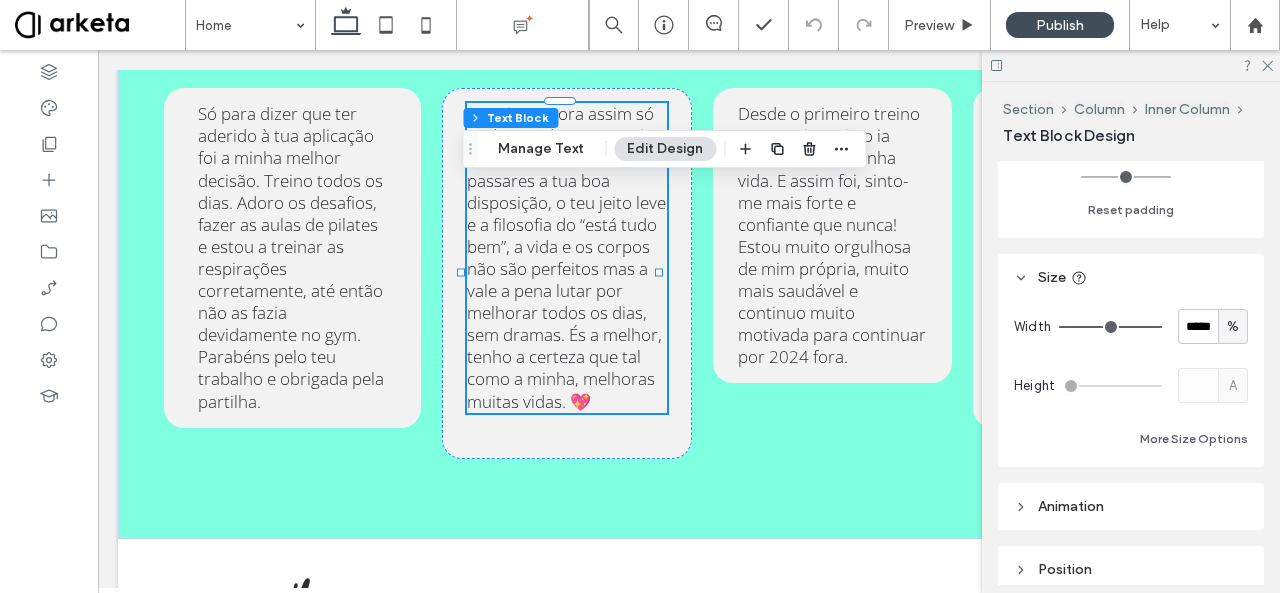 scroll, scrollTop: 342, scrollLeft: 0, axis: vertical 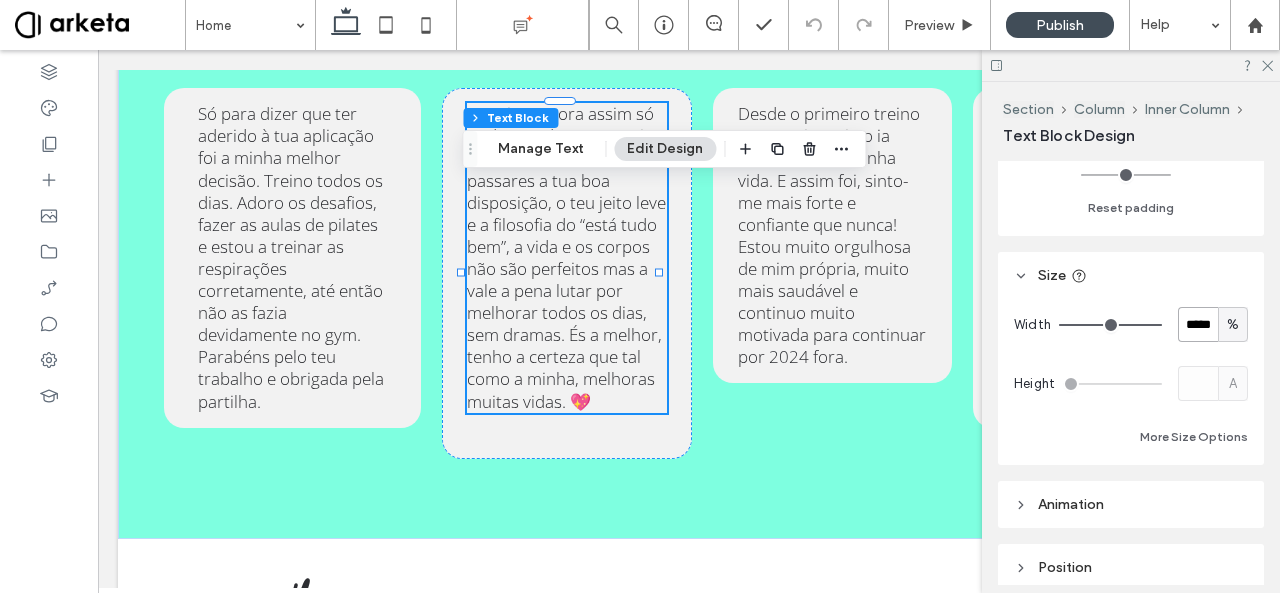 click on "*****" at bounding box center [1198, 324] 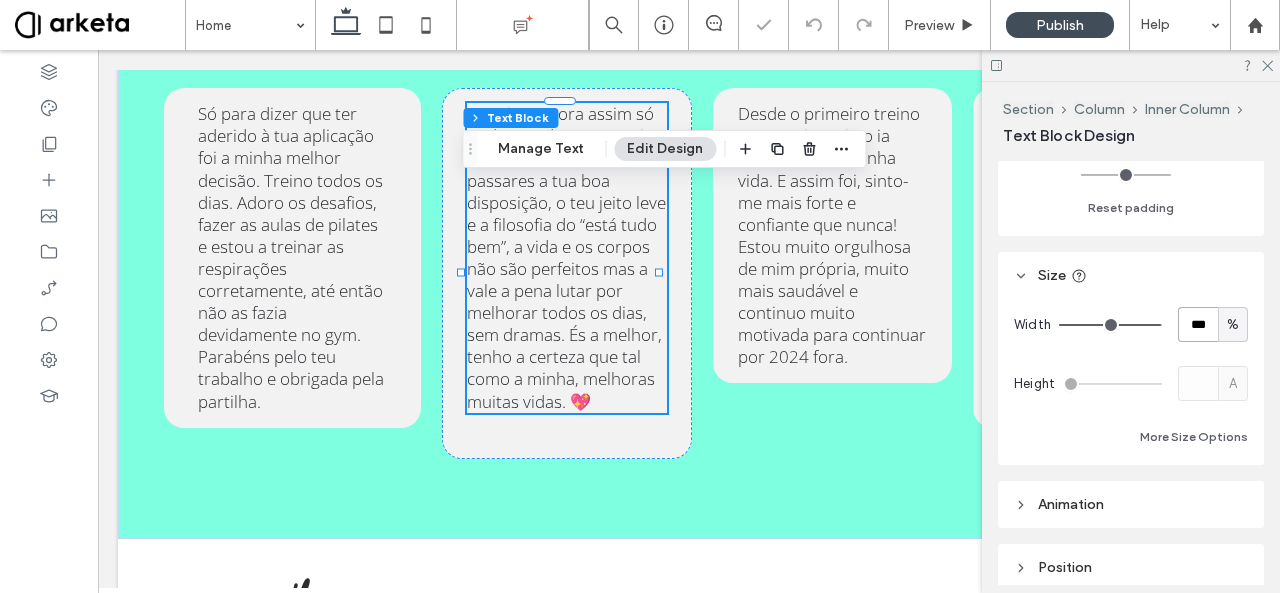 type on "***" 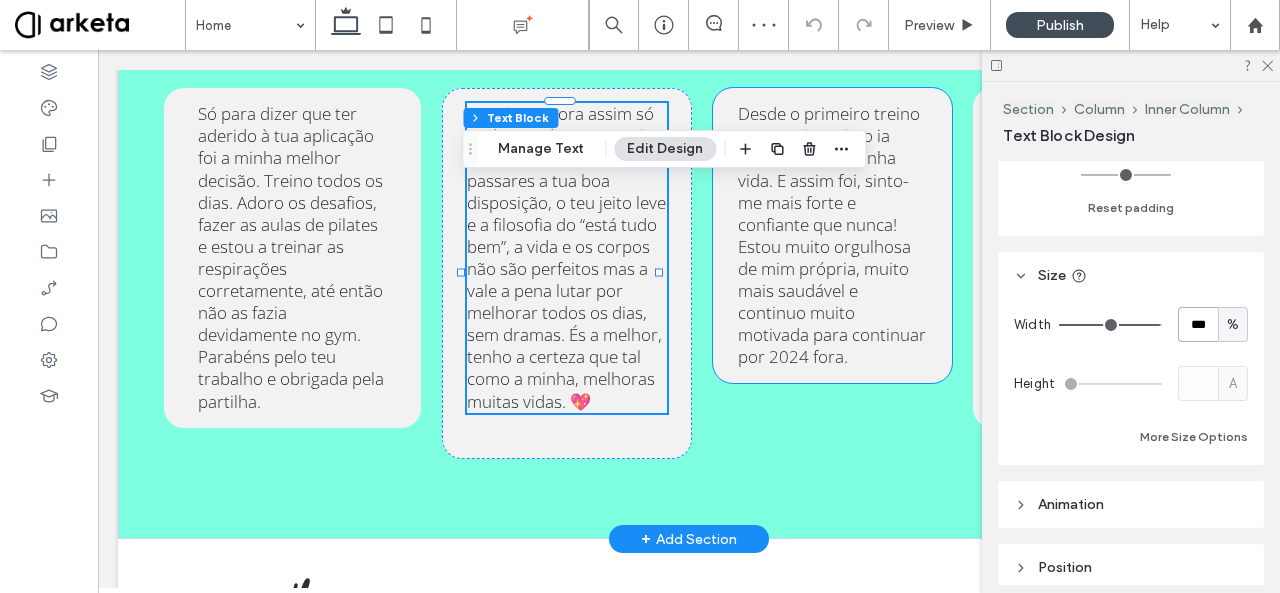click on "Desde o primeiro treino que senti que isto ia transformar a minha vida. E assim foi, sinto-me mais forte e confiante que nunca! Estou muito orgulhosa de mim própria, muito mais saudável e continuo muito motivada para continuar por 2024 fora." at bounding box center [832, 235] 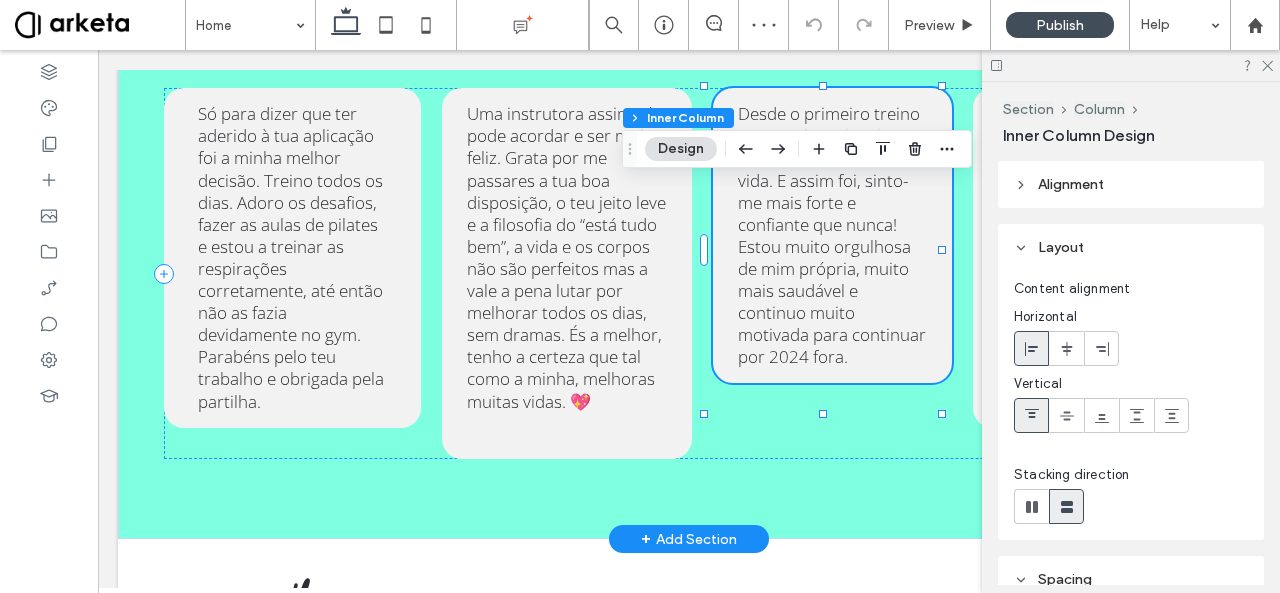 click on "Desde o primeiro treino que senti que isto ia transformar a minha vida. E assim foi, sinto-me mais forte e confiante que nunca! Estou muito orgulhosa de mim própria, muito mais saudável e continuo muito motivada para continuar por 2024 fora." at bounding box center [832, 235] 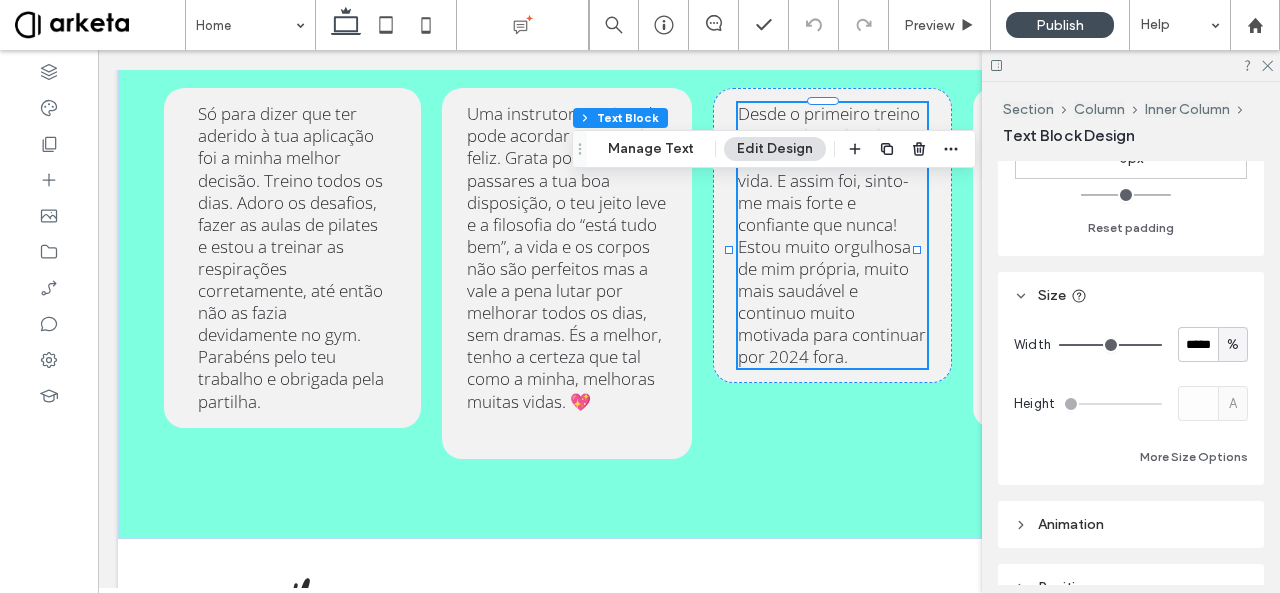 scroll, scrollTop: 320, scrollLeft: 0, axis: vertical 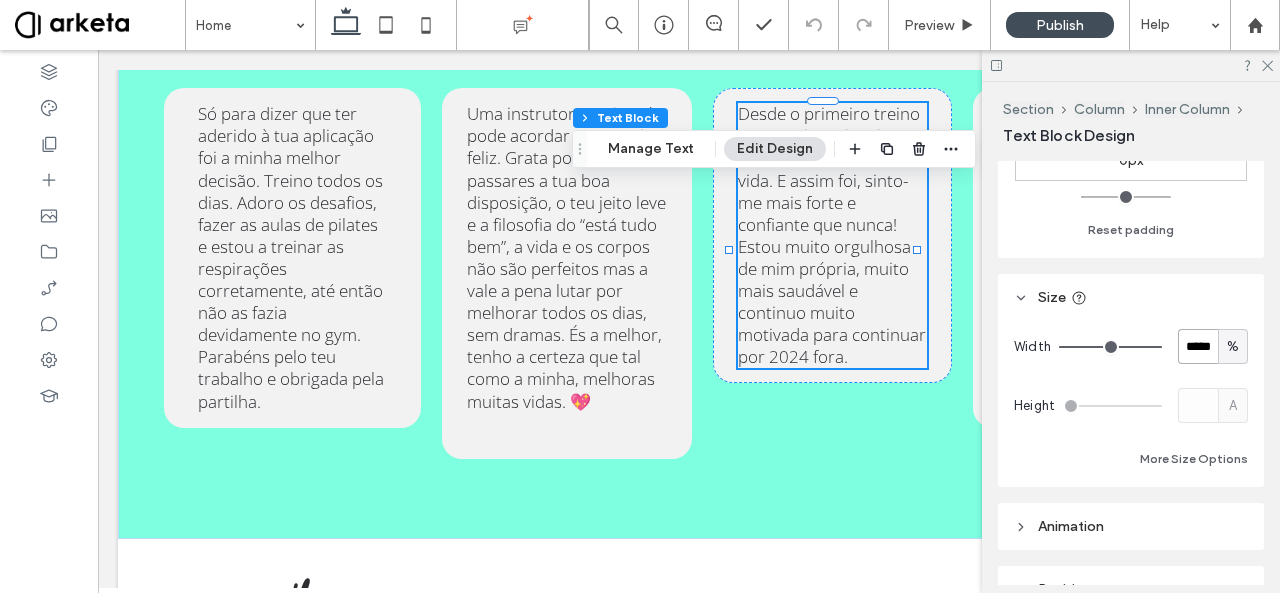click on "*****" at bounding box center (1198, 346) 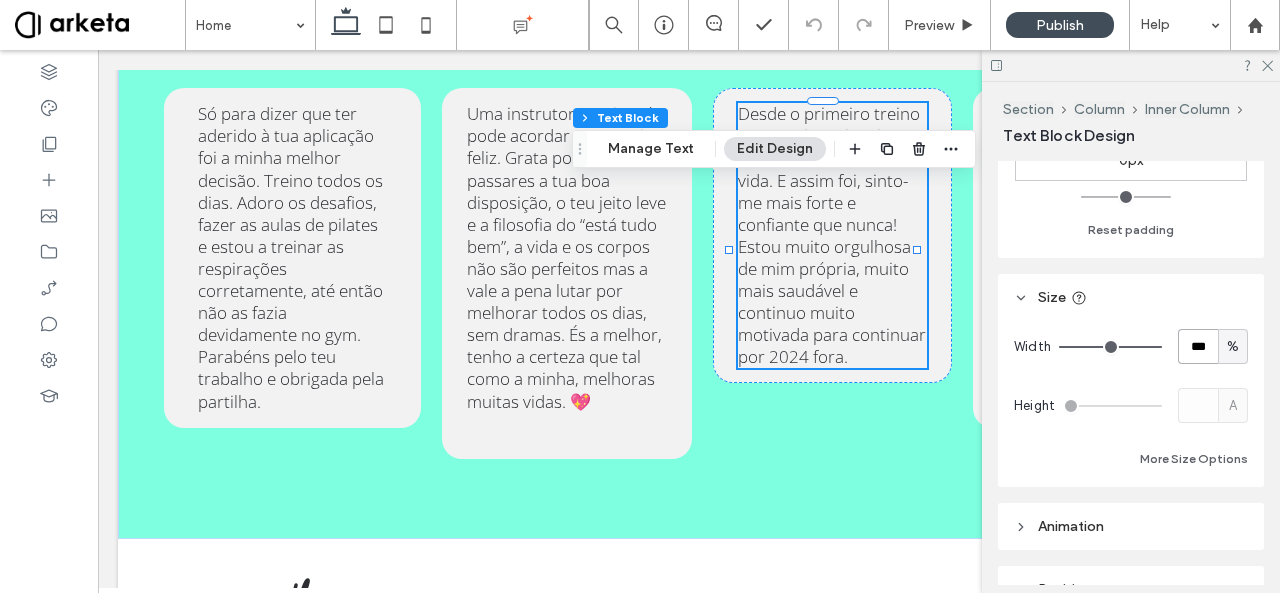type on "***" 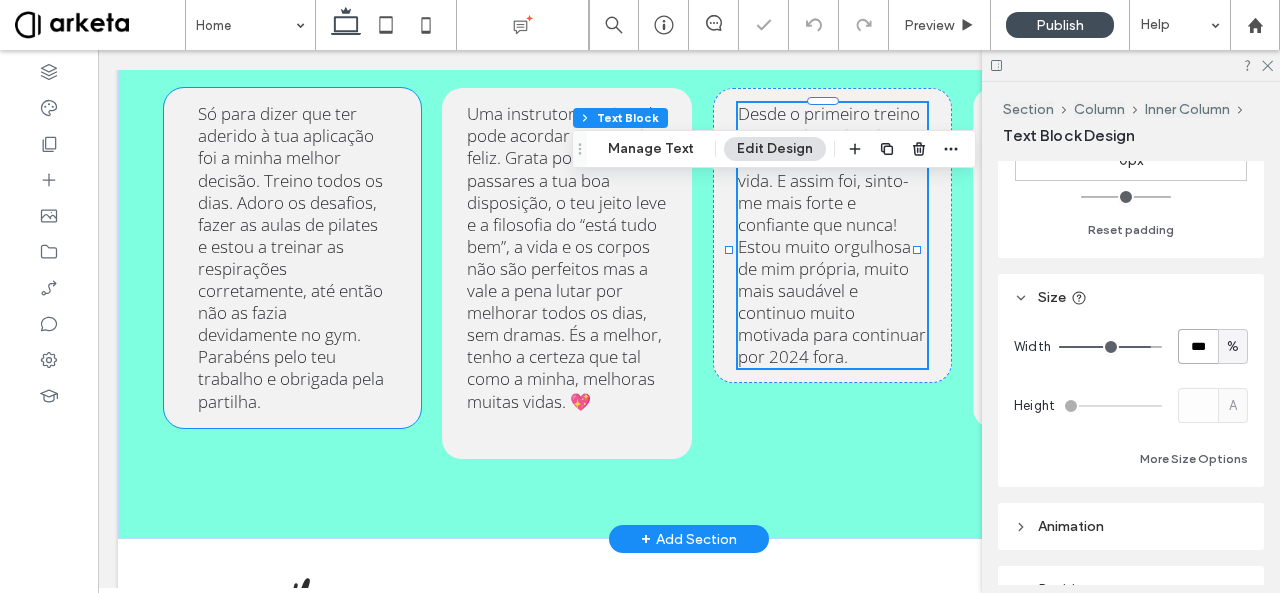 click on "Só para dizer que ter aderido à tua aplicação foi a minha melhor decisão. Treino todos os dias. Adoro os desafios, fazer as aulas de pilates e estou a treinar as respirações corretamente, até então não as fazia devidamente no gym. Parabéns pelo teu trabalho e obrigada pela partilha." at bounding box center (291, 257) 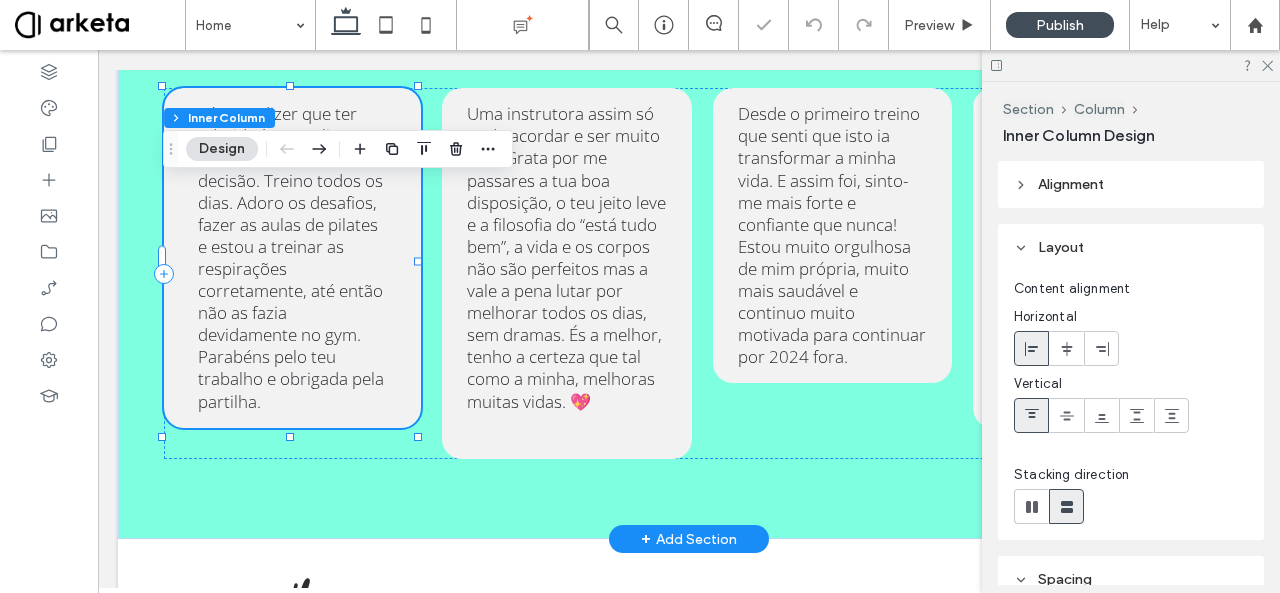 click on "Só para dizer que ter aderido à tua aplicação foi a minha melhor decisão. Treino todos os dias. Adoro os desafios, fazer as aulas de pilates e estou a treinar as respirações corretamente, até então não as fazia devidamente no gym. Parabéns pelo teu trabalho e obrigada pela partilha." at bounding box center (291, 257) 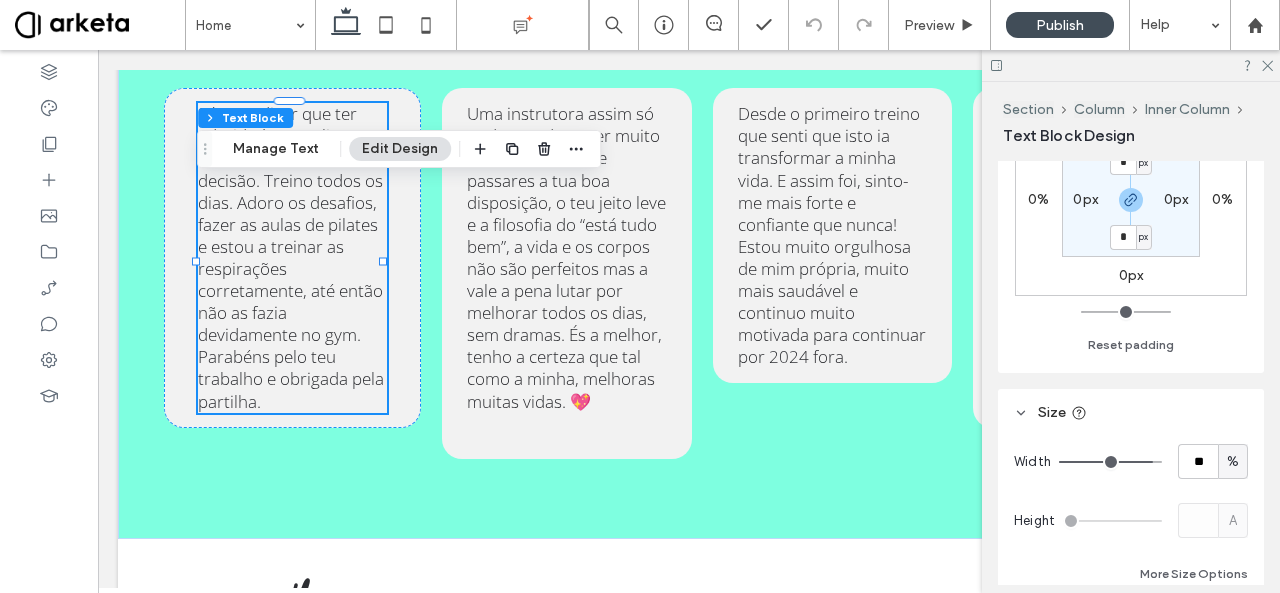 scroll, scrollTop: 206, scrollLeft: 0, axis: vertical 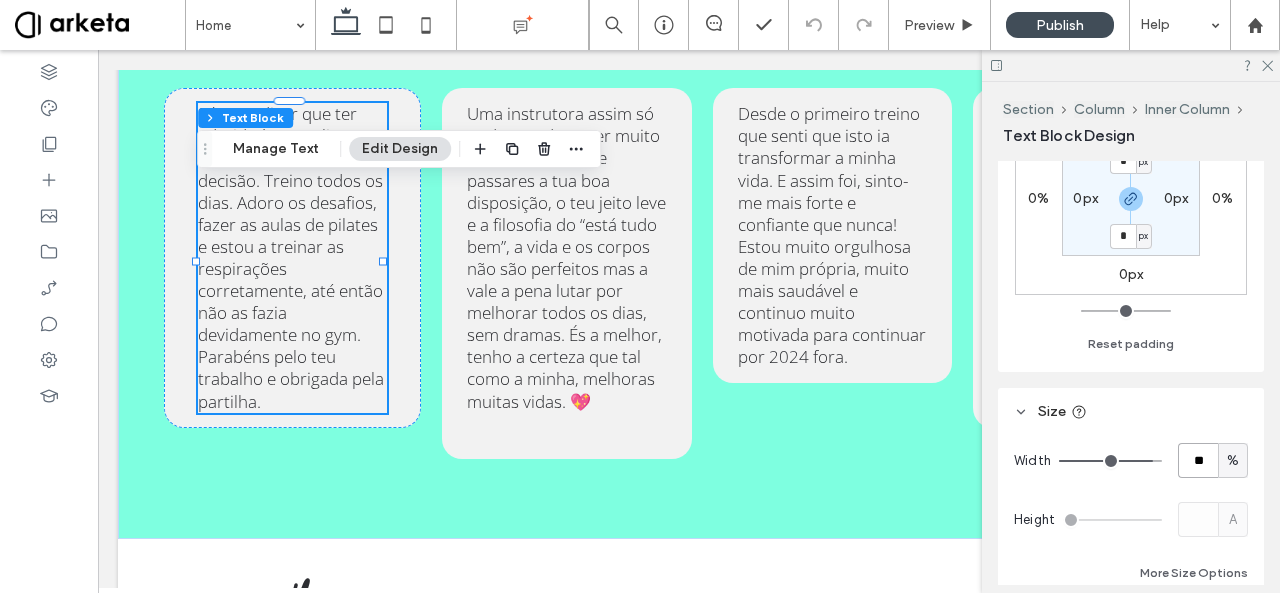 click on "**" at bounding box center [1198, 460] 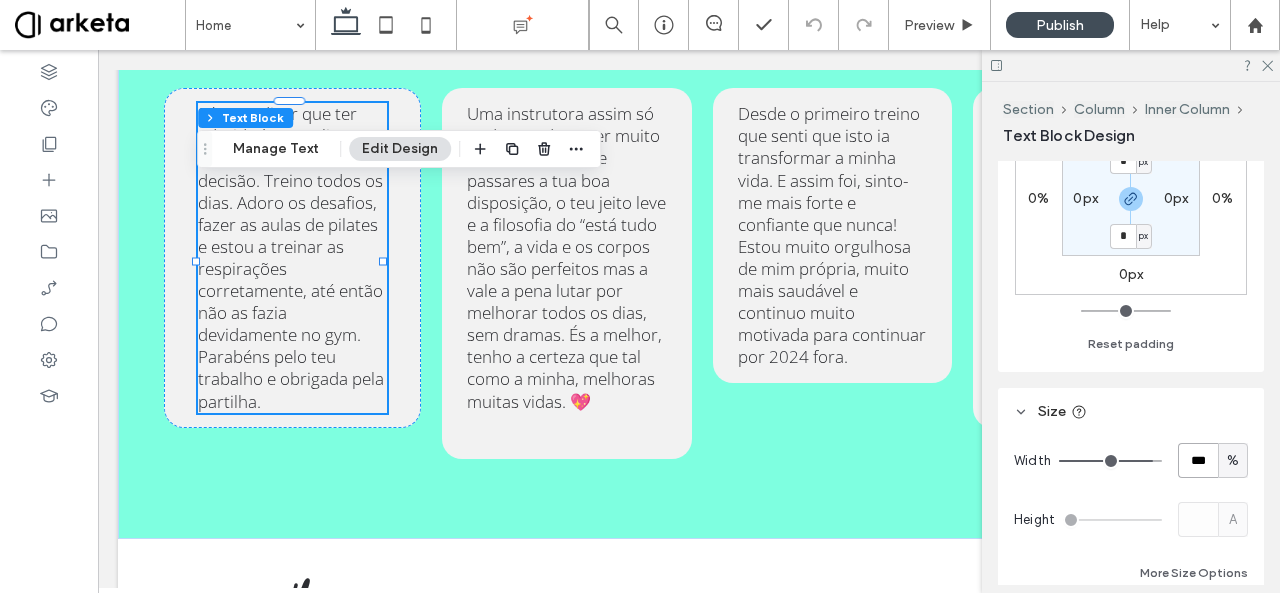 type on "***" 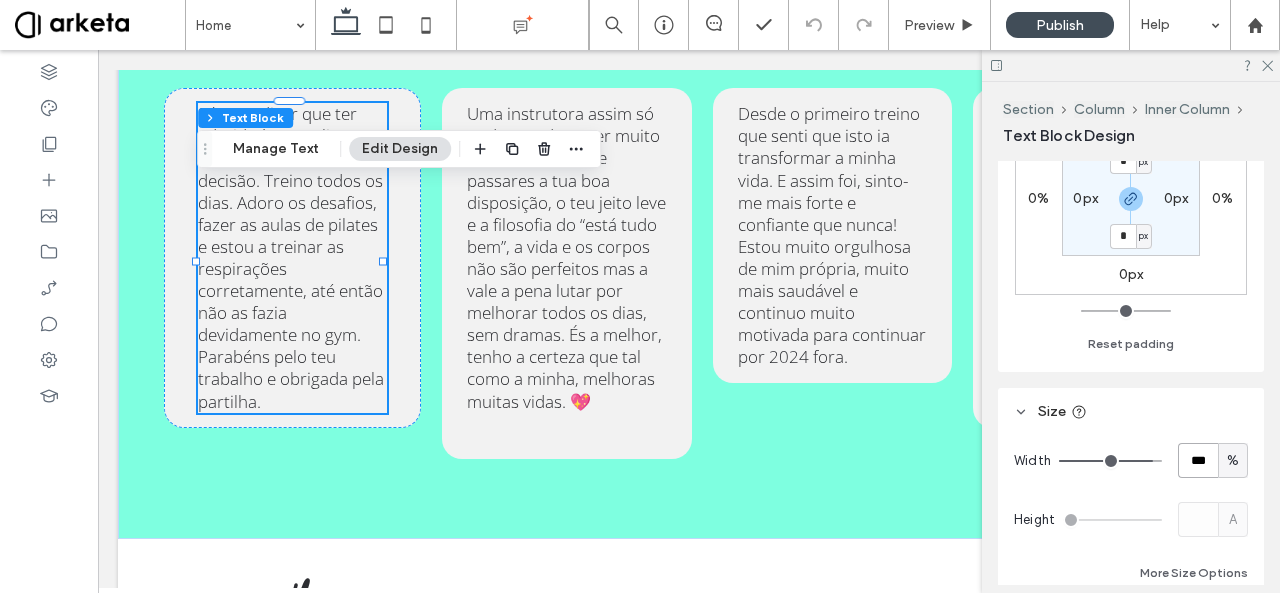 type on "***" 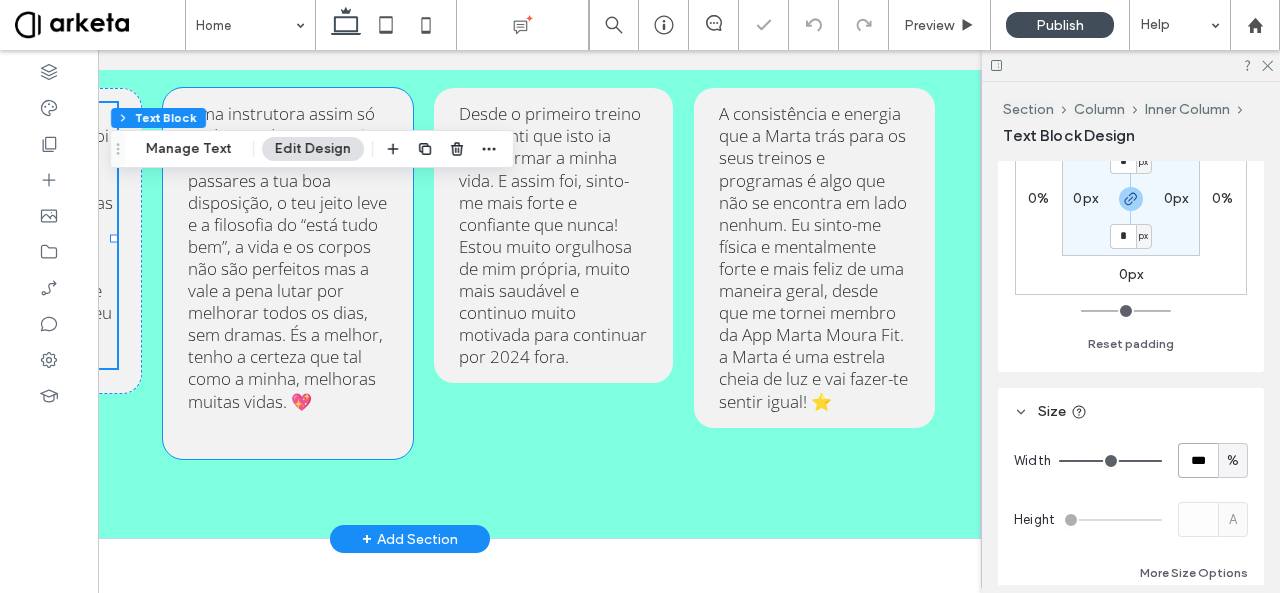 scroll, scrollTop: 0, scrollLeft: 298, axis: horizontal 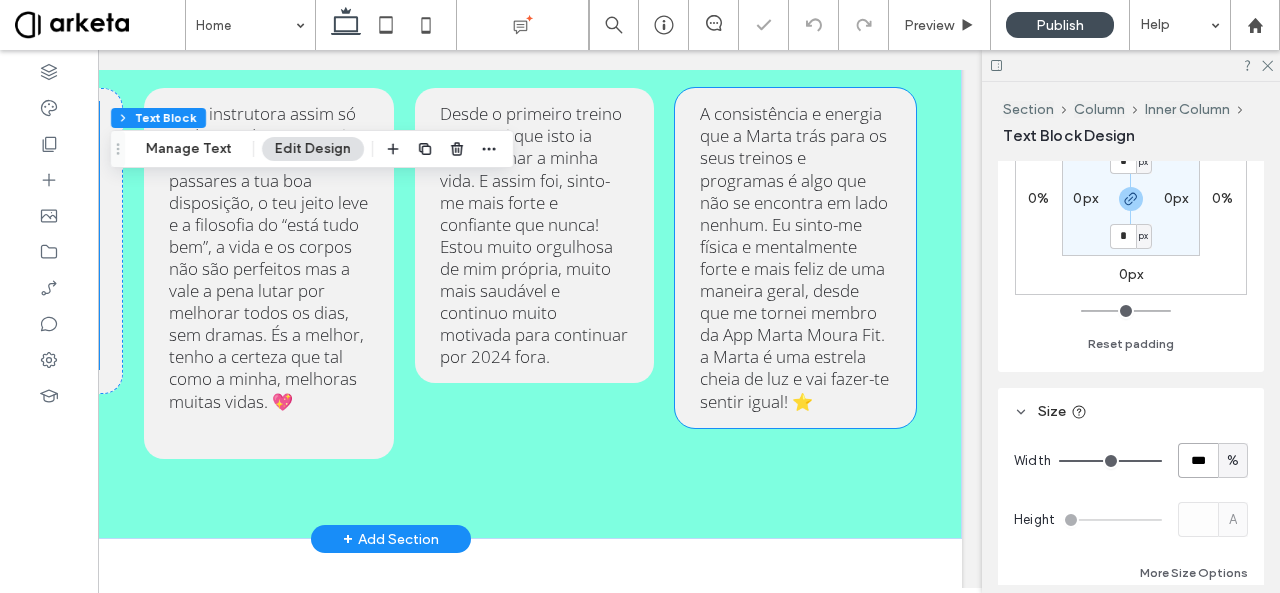 click on "A consistência e energia que a Marta trás para os seus treinos e programas é algo que não se encontra em lado nenhum. Eu sinto-me física e mentalmente forte e mais feliz de uma maneira geral, desde que me tornei membro da App Marta Moura Fit. a Marta é uma estrela cheia de luz e vai fazer-te sentir igual! ⭐️" at bounding box center [794, 257] 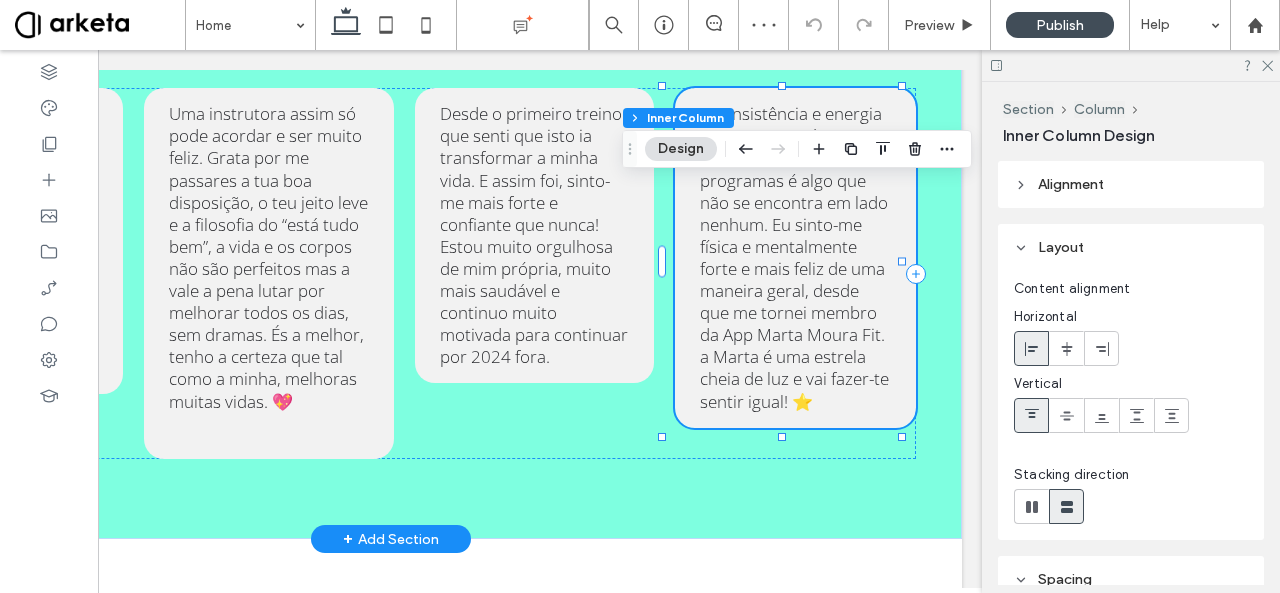 click on "A consistência e energia que a Marta trás para os seus treinos e programas é algo que não se encontra em lado nenhum. Eu sinto-me física e mentalmente forte e mais feliz de uma maneira geral, desde que me tornei membro da App Marta Moura Fit. a Marta é uma estrela cheia de luz e vai fazer-te sentir igual! ⭐️" at bounding box center (794, 257) 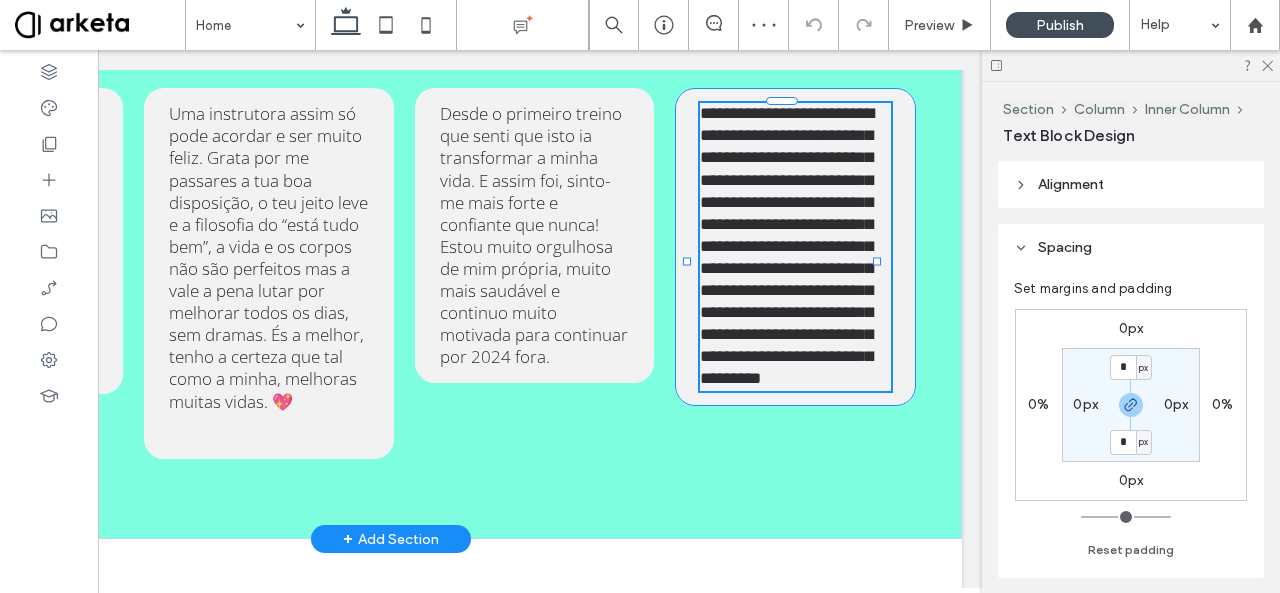 type on "*********" 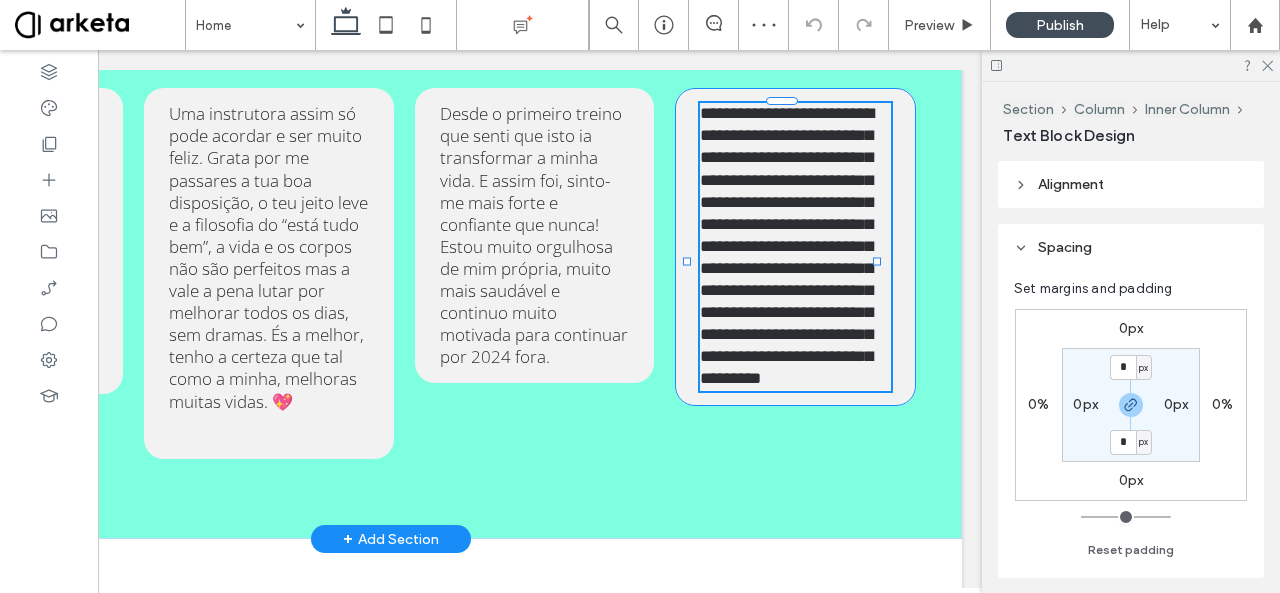 type on "**" 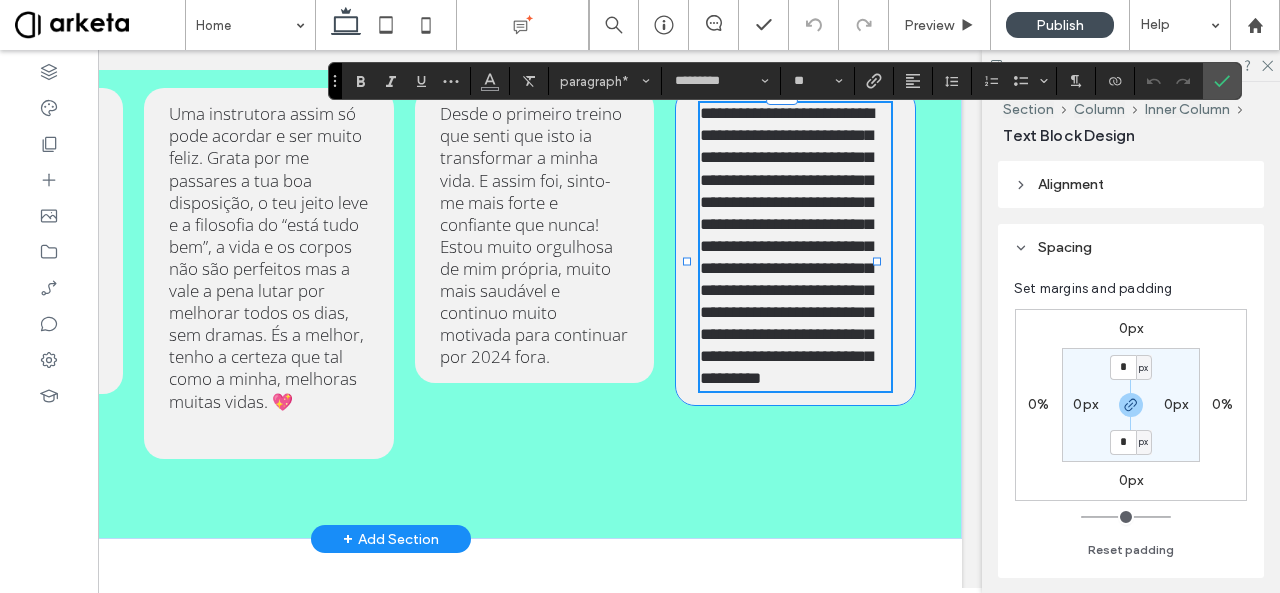 click on "**********" at bounding box center [796, 246] 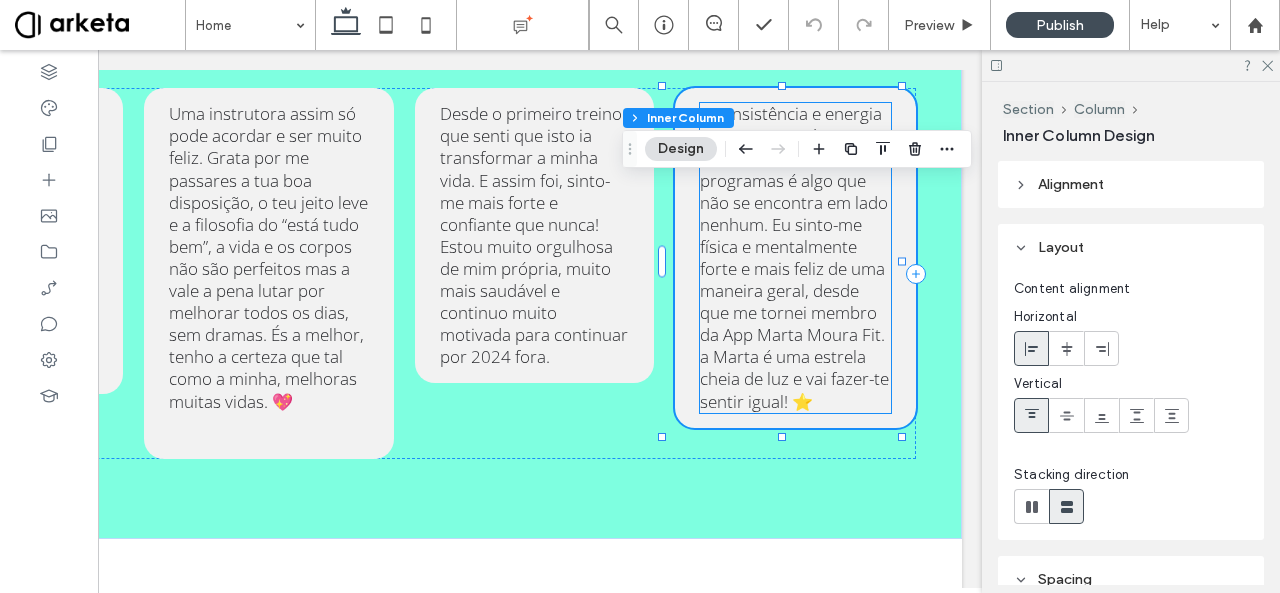 click on "A consistência e energia que a Marta trás para os seus treinos e programas é algo que não se encontra em lado nenhum. Eu sinto-me física e mentalmente forte e mais feliz de uma maneira geral, desde que me tornei membro da App Marta Moura Fit. a Marta é uma estrela cheia de luz e vai fazer-te sentir igual! ⭐️" at bounding box center (794, 257) 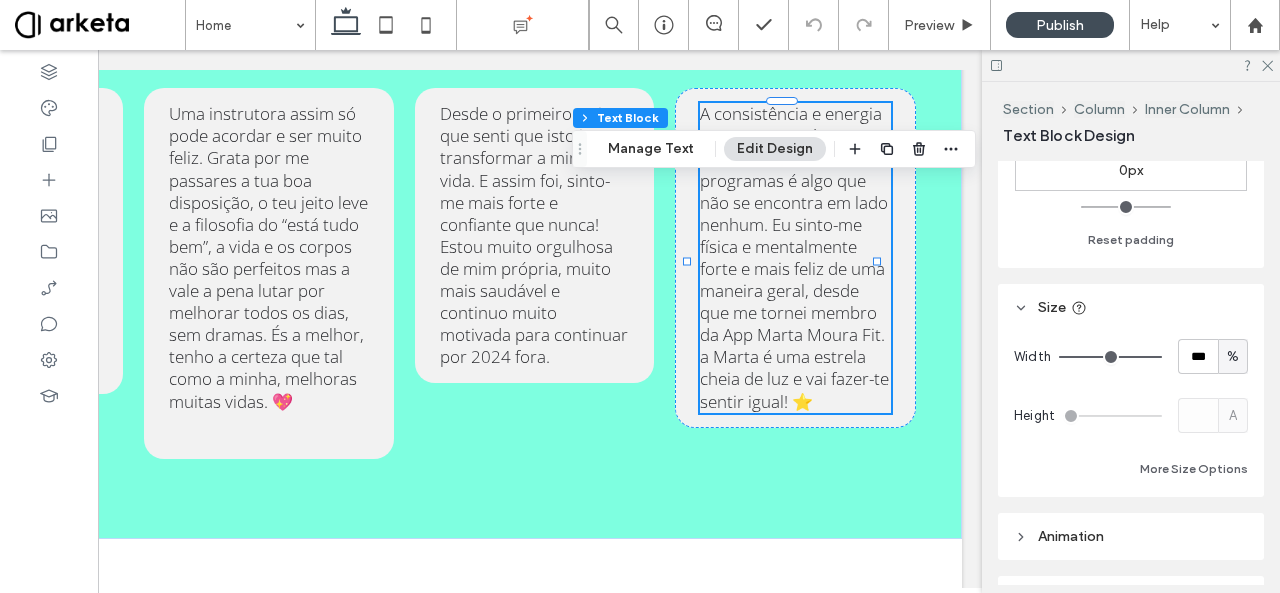 scroll, scrollTop: 312, scrollLeft: 0, axis: vertical 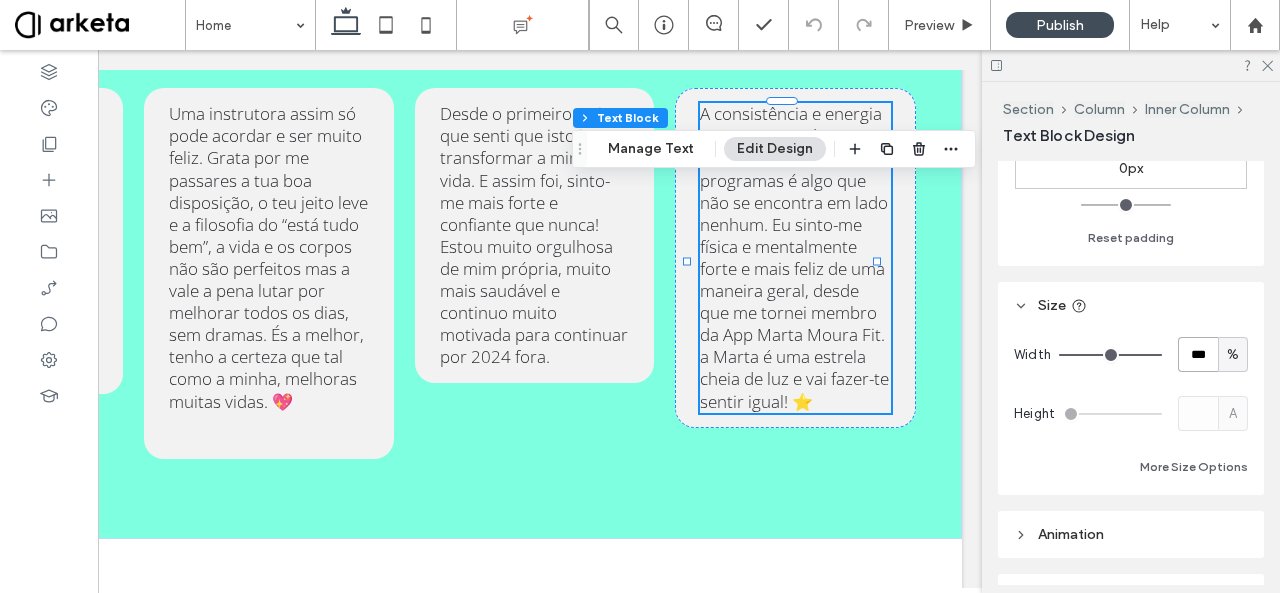 click on "***" at bounding box center [1198, 354] 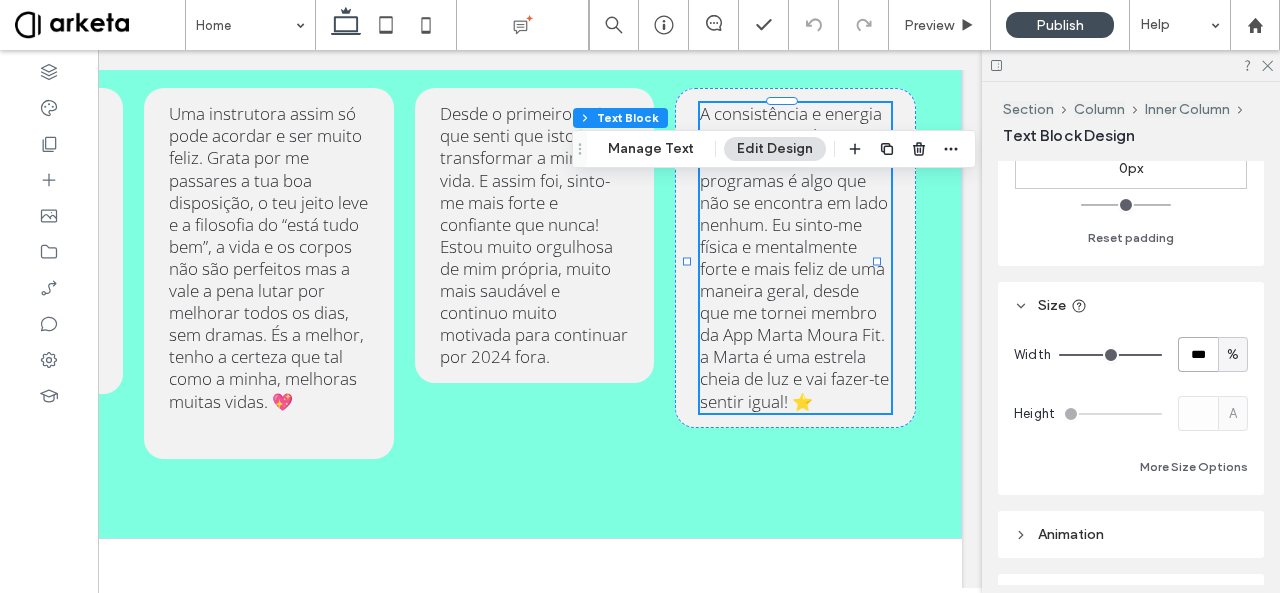 type on "***" 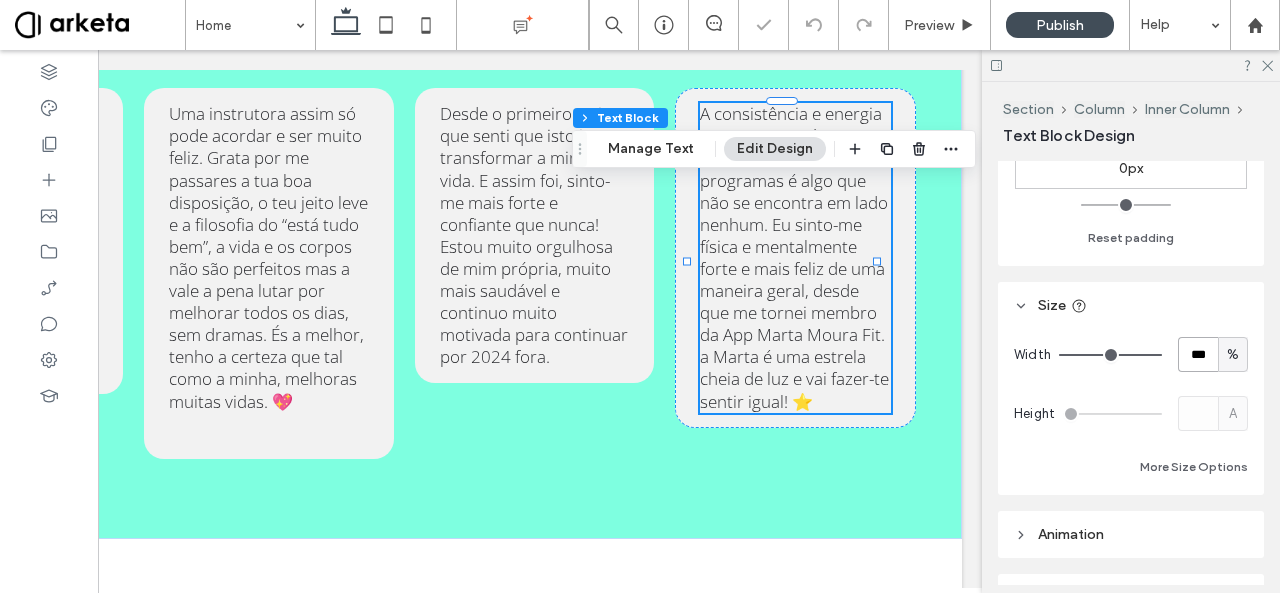 type on "***" 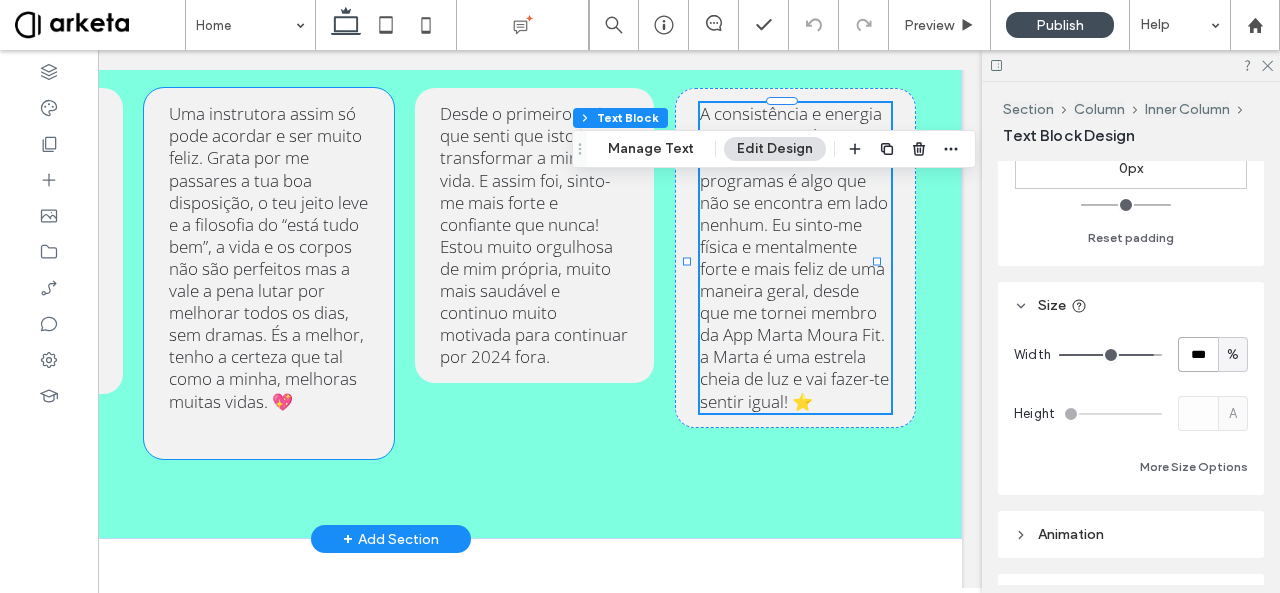 click on "Uma instrutora assim só pode acordar e ser muito feliz. Grata por me passares a tua boa disposição, o teu jeito leve e a filosofia do “está tudo bem”, a vida e os corpos não são perfeitos mas a vale a pena lutar por melhorar todos os dias, sem dramas. És a melhor, tenho a certeza que tal como a minha, melhoras muitas vidas. 💖" at bounding box center [268, 257] 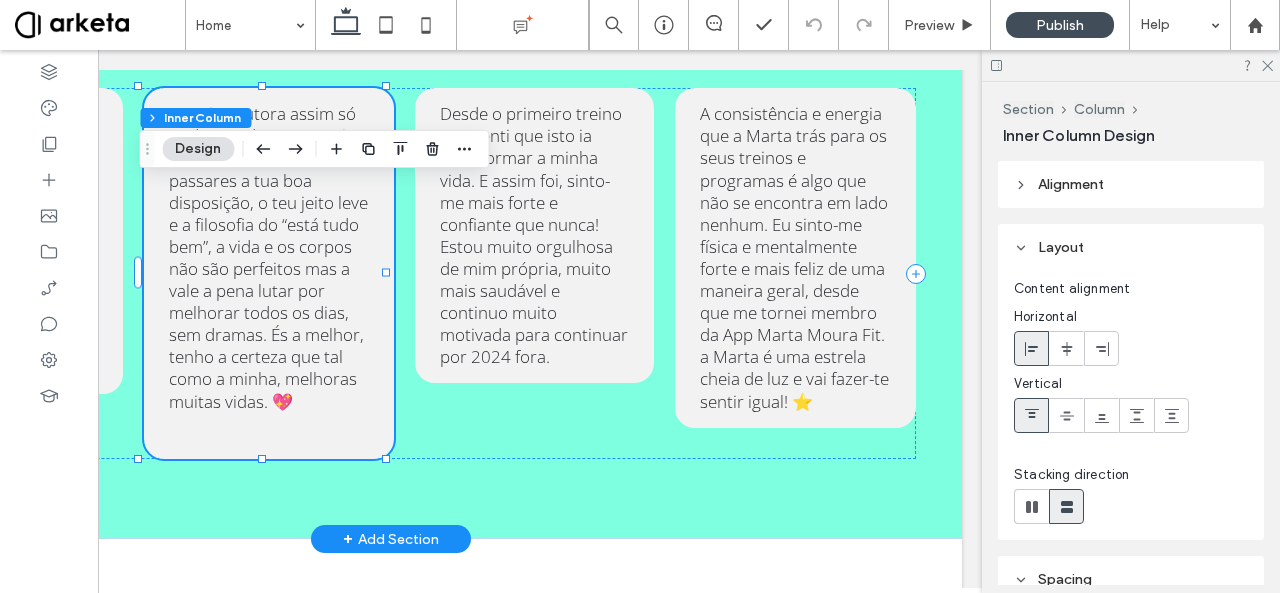 click on "Uma instrutora assim só pode acordar e ser muito feliz. Grata por me passares a tua boa disposição, o teu jeito leve e a filosofia do “está tudo bem”, a vida e os corpos não são perfeitos mas a vale a pena lutar por melhorar todos os dias, sem dramas. És a melhor, tenho a certeza que tal como a minha, melhoras muitas vidas. 💖" at bounding box center [268, 257] 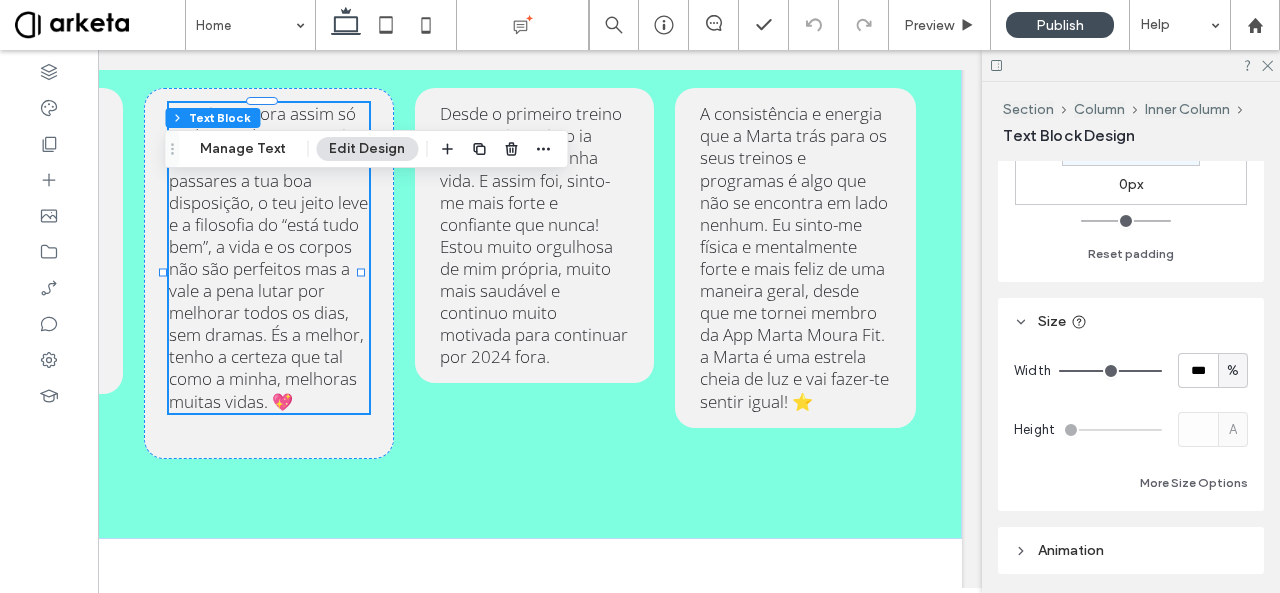 scroll, scrollTop: 350, scrollLeft: 0, axis: vertical 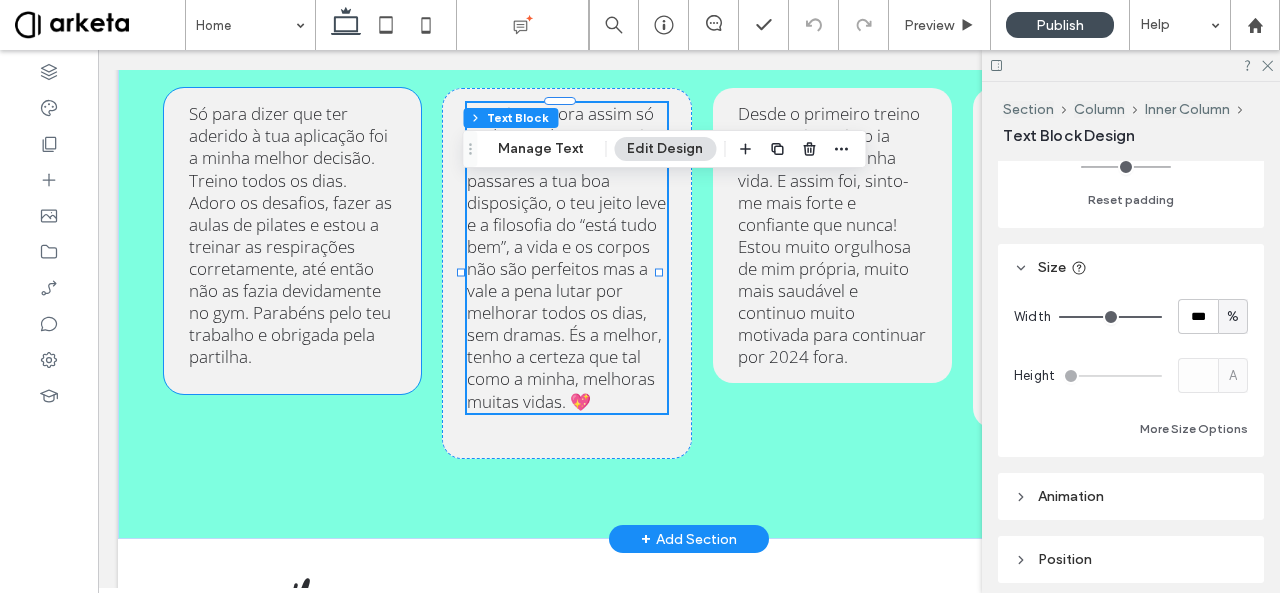 click on "Só para dizer que ter aderido à tua aplicação foi a minha melhor decisão. Treino todos os dias. Adoro os desafios, fazer as aulas de pilates e estou a treinar as respirações corretamente, até então não as fazia devidamente no gym. Parabéns pelo teu trabalho e obrigada pela partilha." at bounding box center (292, 235) 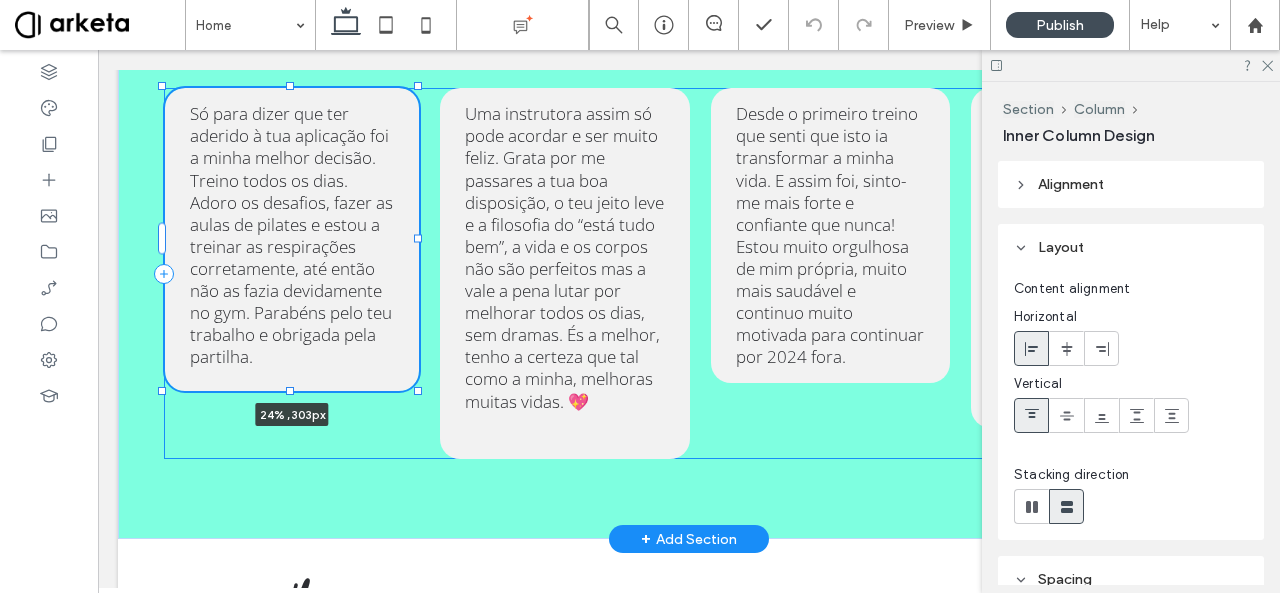 drag, startPoint x: 288, startPoint y: 395, endPoint x: 297, endPoint y: 317, distance: 78.51752 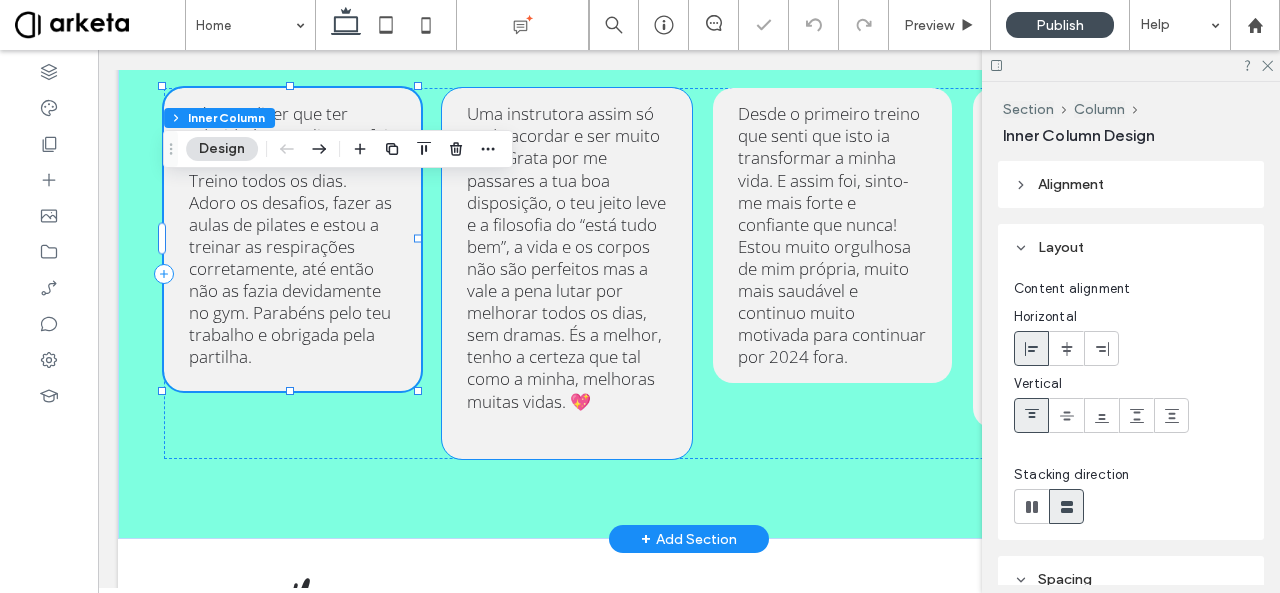 click on "Uma instrutora assim só pode acordar e ser muito feliz. Grata por me passares a tua boa disposição, o teu jeito leve e a filosofia do “está tudo bem”, a vida e os corpos não são perfeitos mas a vale a pena lutar por melhorar todos os dias, sem dramas. És a melhor, tenho a certeza que tal como a minha, melhoras muitas vidas. 💖" at bounding box center [566, 257] 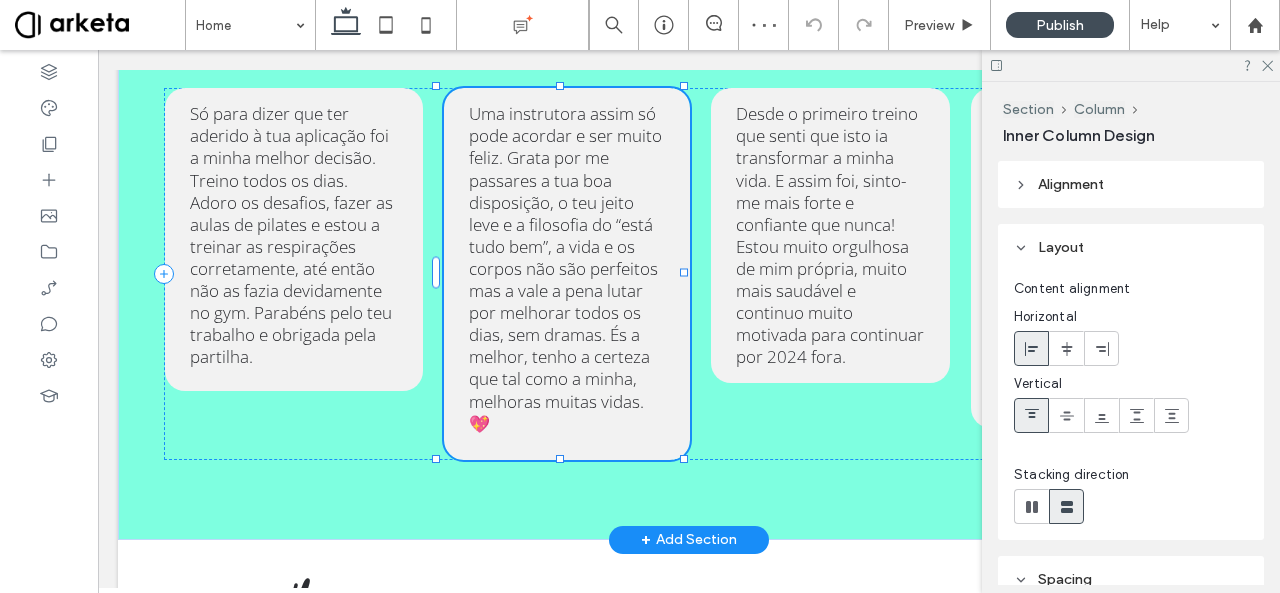 drag, startPoint x: 558, startPoint y: 462, endPoint x: 562, endPoint y: 436, distance: 26.305893 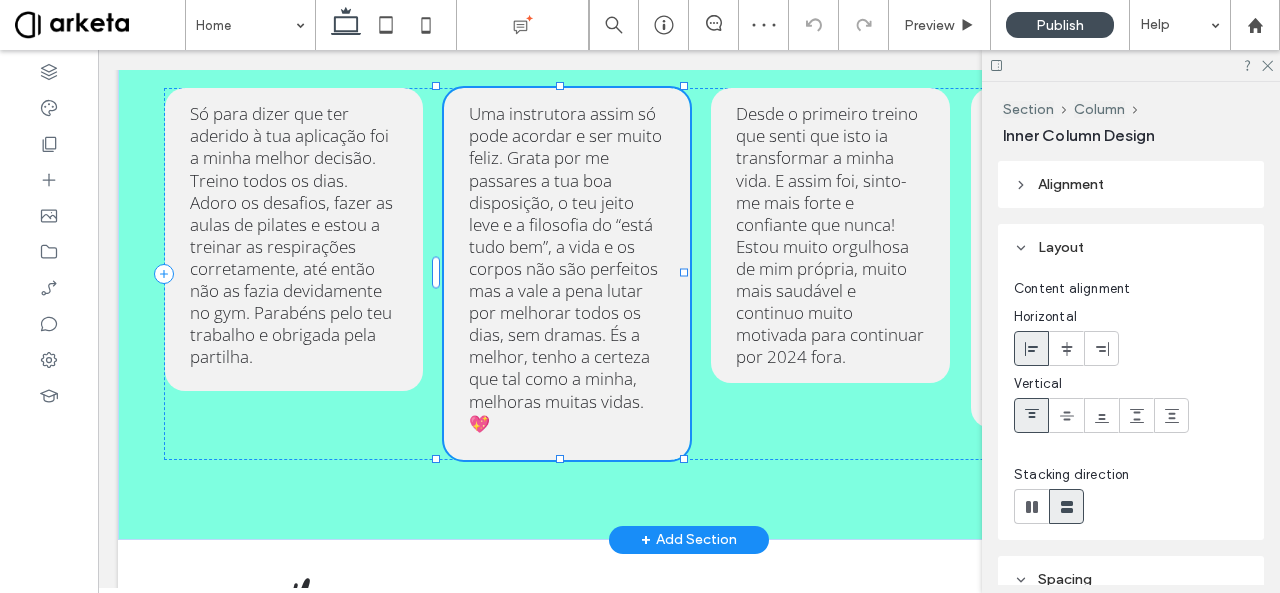click on "Só para dizer que ter aderido à tua aplicação foi a minha melhor decisão. Treino todos os dias. Adoro os desafios, fazer as aulas de pilates e estou a treinar as respirações corretamente, até então não as fazia devidamente no gym. Parabéns pelo teu trabalho e obrigada pela partilha.
Uma instrutora assim só pode acordar e ser muito feliz. Grata por me passares a tua boa disposição, o teu jeito leve e a filosofia do “está tudo bem”, a vida e os corpos não são perfeitos mas a vale a pena lutar por melhorar todos os dias, sem dramas. És a melhor, tenho a certeza que tal como a minha, melhoras muitas vidas. 💖
Desde o primeiro treino que senti que isto ia transformar a minha vida. E assim foi, sinto-me mais forte e confiante que nunca! Estou muito orgulhosa de mim própria, muito mais saudável e continuo muito motivada para continuar por 2024 fora." at bounding box center (689, 273) 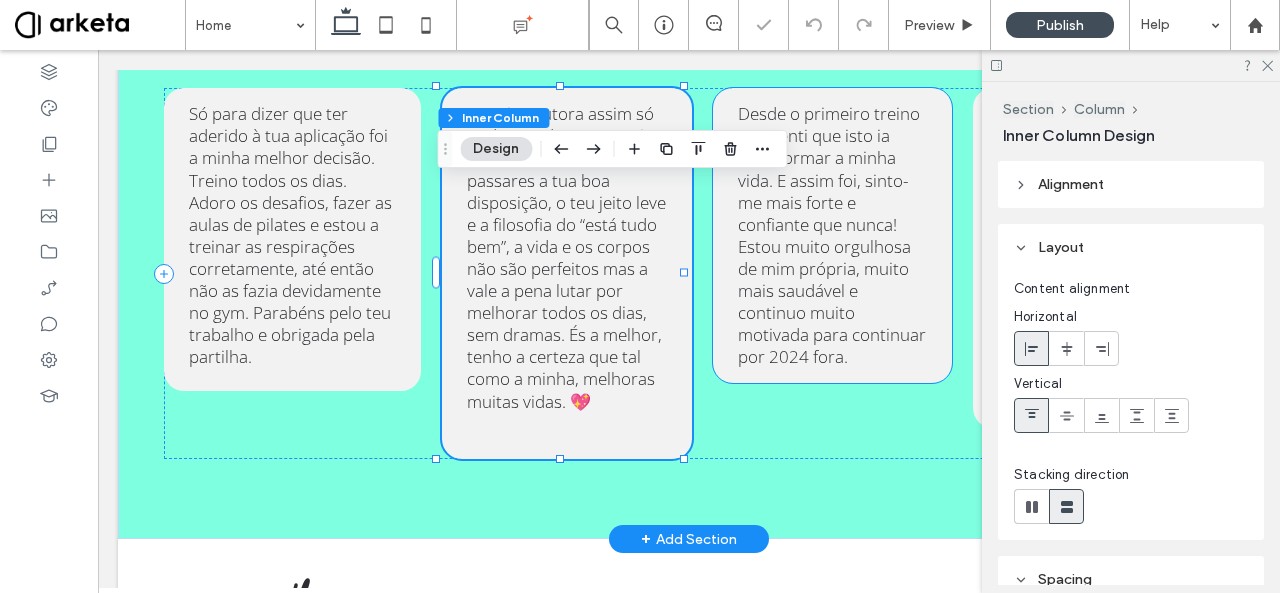 click on "Desde o primeiro treino que senti que isto ia transformar a minha vida. E assim foi, sinto-me mais forte e confiante que nunca! Estou muito orgulhosa de mim própria, muito mais saudável e continuo muito motivada para continuar por 2024 fora." at bounding box center [832, 235] 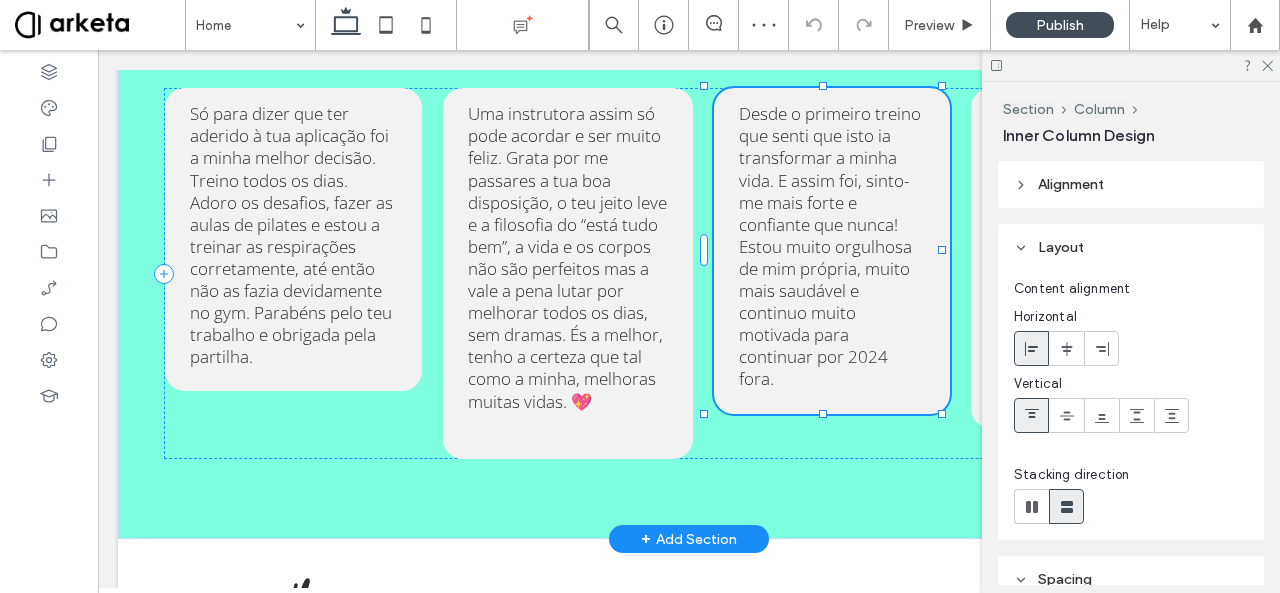 drag, startPoint x: 821, startPoint y: 415, endPoint x: 817, endPoint y: 383, distance: 32.24903 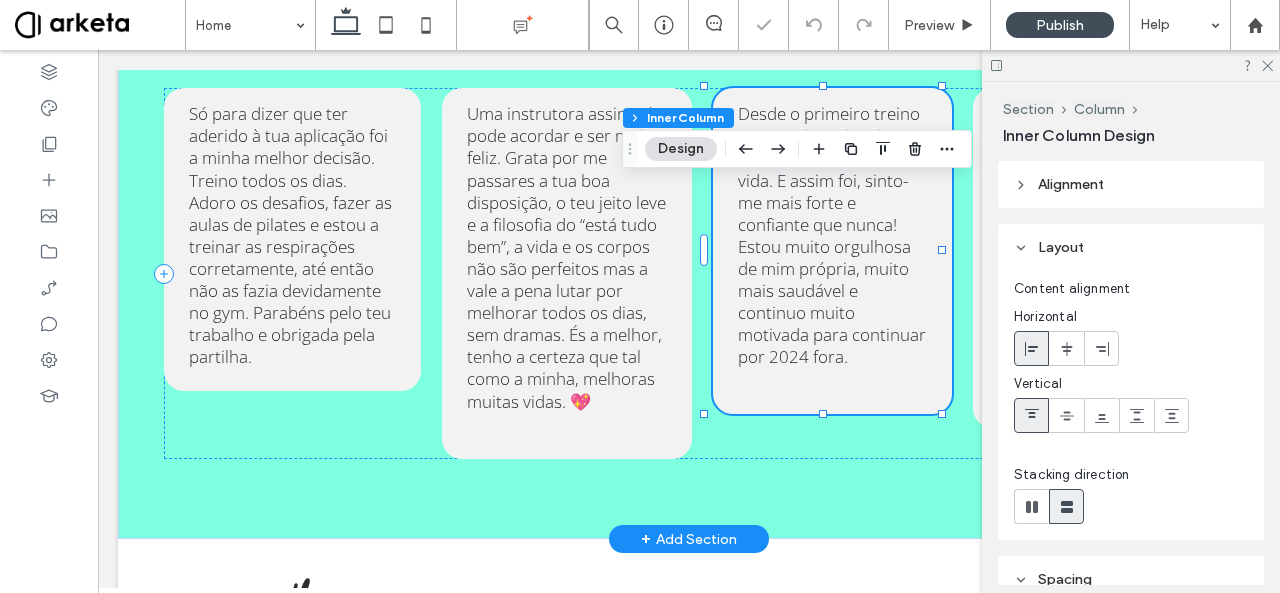 scroll, scrollTop: 0, scrollLeft: 298, axis: horizontal 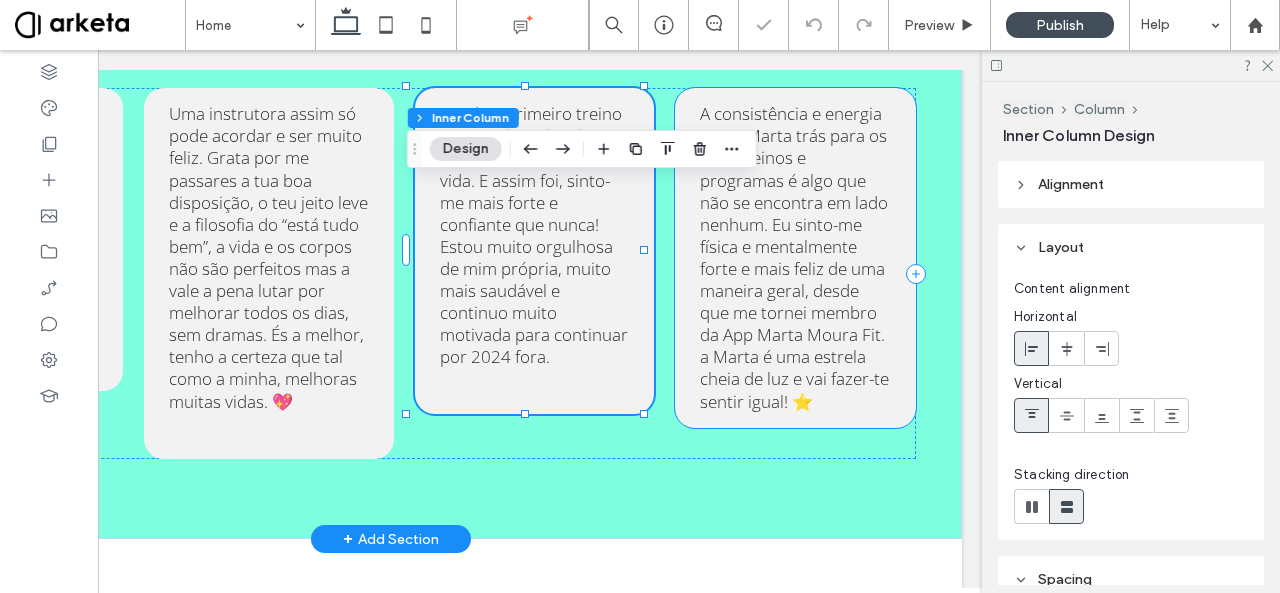 click on "A consistência e energia que a Marta trás para os seus treinos e programas é algo que não se encontra em lado nenhum. Eu sinto-me física e mentalmente forte e mais feliz de uma maneira geral, desde que me tornei membro da App Marta Moura Fit. a Marta é uma estrela cheia de luz e vai fazer-te sentir igual! ⭐️" at bounding box center (794, 257) 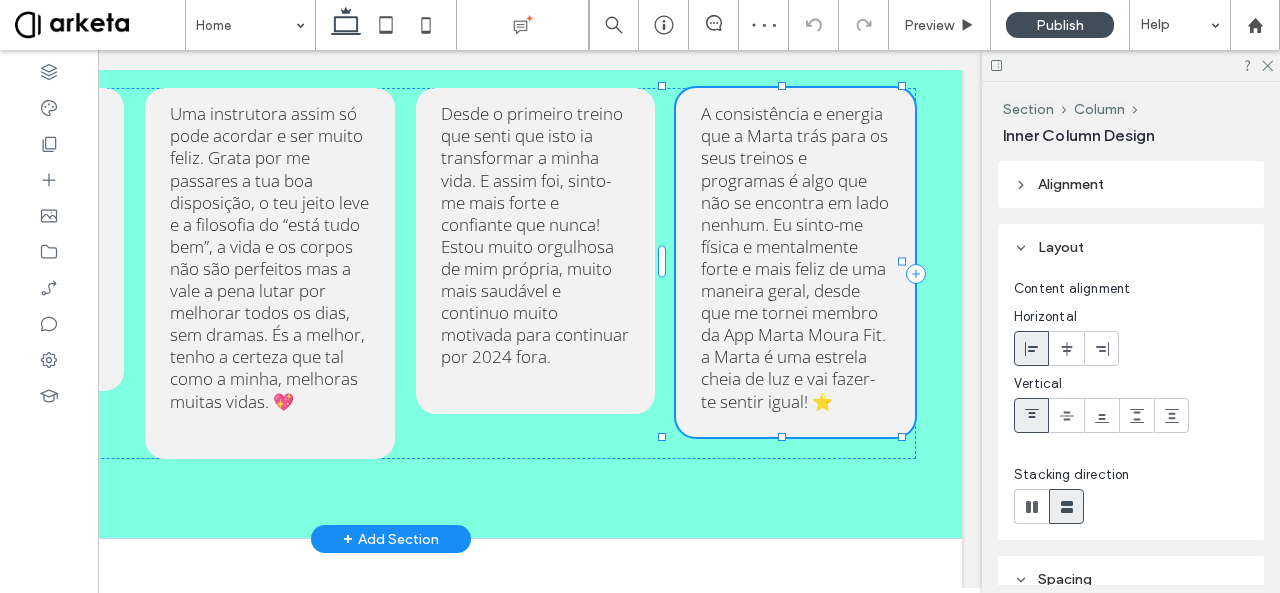 drag, startPoint x: 780, startPoint y: 439, endPoint x: 781, endPoint y: 405, distance: 34.0147 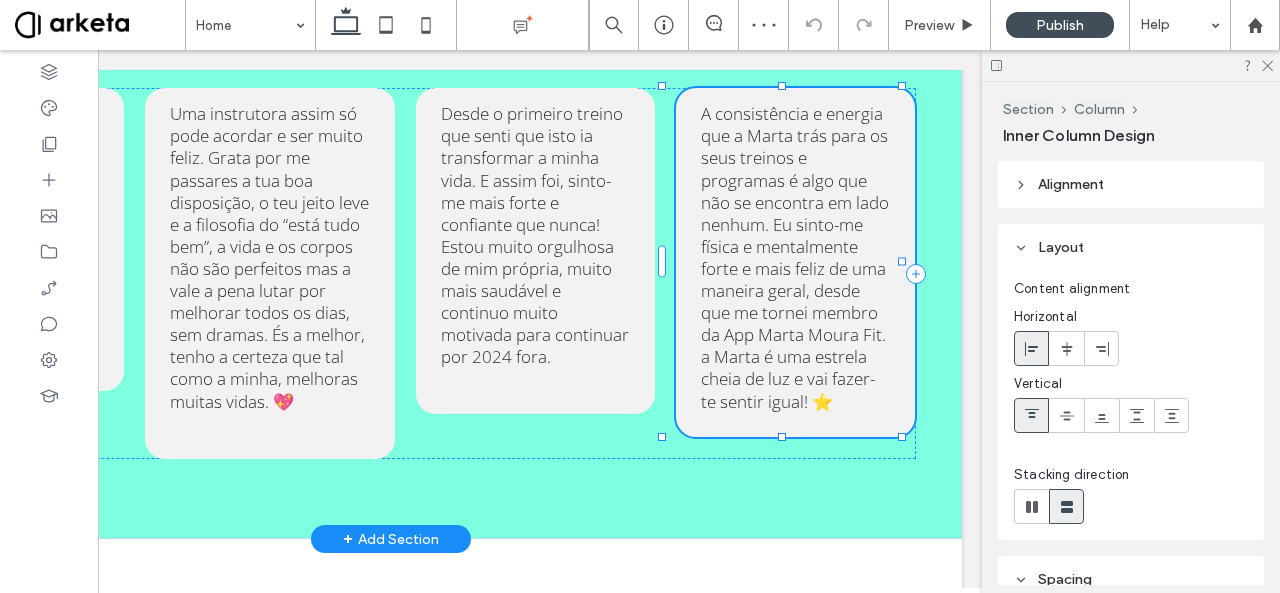 click on "Só para dizer que ter aderido à tua aplicação foi a minha melhor decisão. Treino todos os dias. Adoro os desafios, fazer as aulas de pilates e estou a treinar as respirações corretamente, até então não as fazia devidamente no gym. Parabéns pelo teu trabalho e obrigada pela partilha.
Uma instrutora assim só pode acordar e ser muito feliz. Grata por me passares a tua boa disposição, o teu jeito leve e a filosofia do “está tudo bem”, a vida e os corpos não são perfeitos mas a vale a pena lutar por melhorar todos os dias, sem dramas. És a melhor, tenho a certeza que tal como a minha, melhoras muitas vidas. 💖
Desde o primeiro treino que senti que isto ia transformar a minha vida. E assim foi, sinto-me mais forte e confiante que nunca! Estou muito orgulhosa de mim própria, muito mais saudável e continuo muito motivada para continuar por 2024 fora." at bounding box center (391, 273) 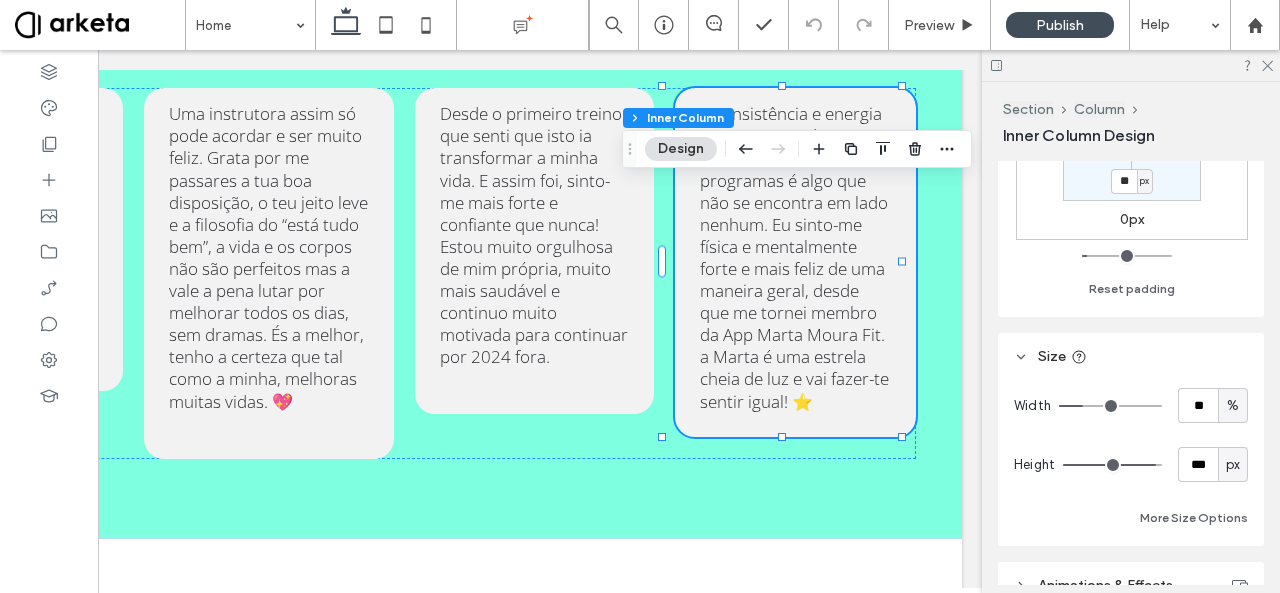 scroll, scrollTop: 716, scrollLeft: 0, axis: vertical 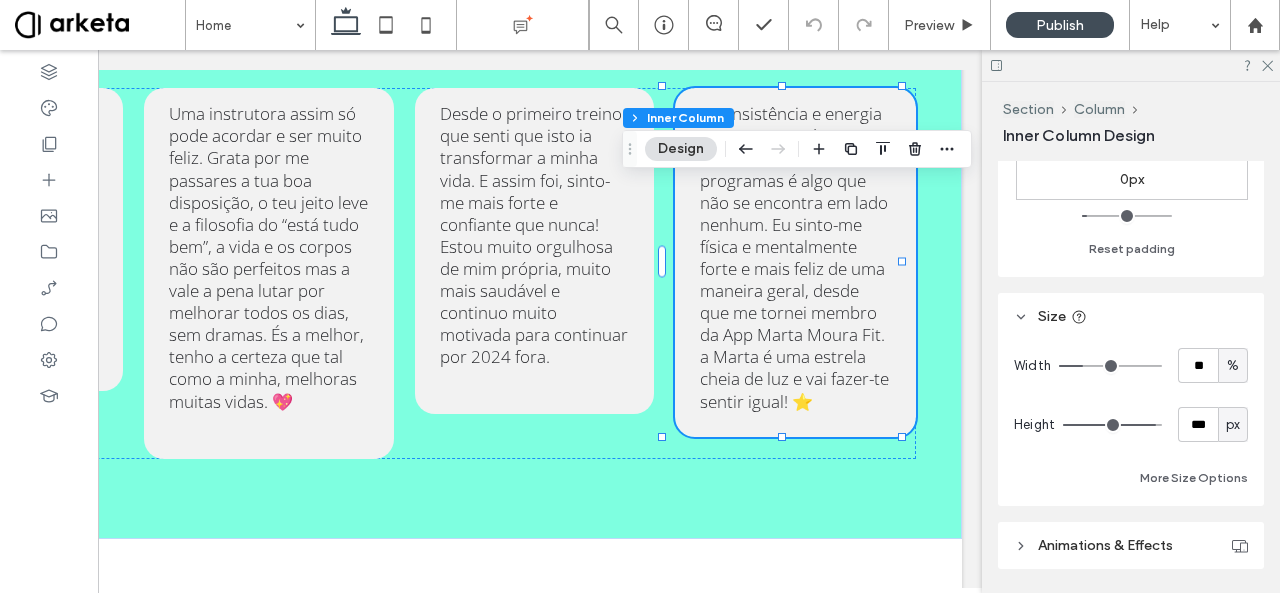 click on "px" at bounding box center (1233, 425) 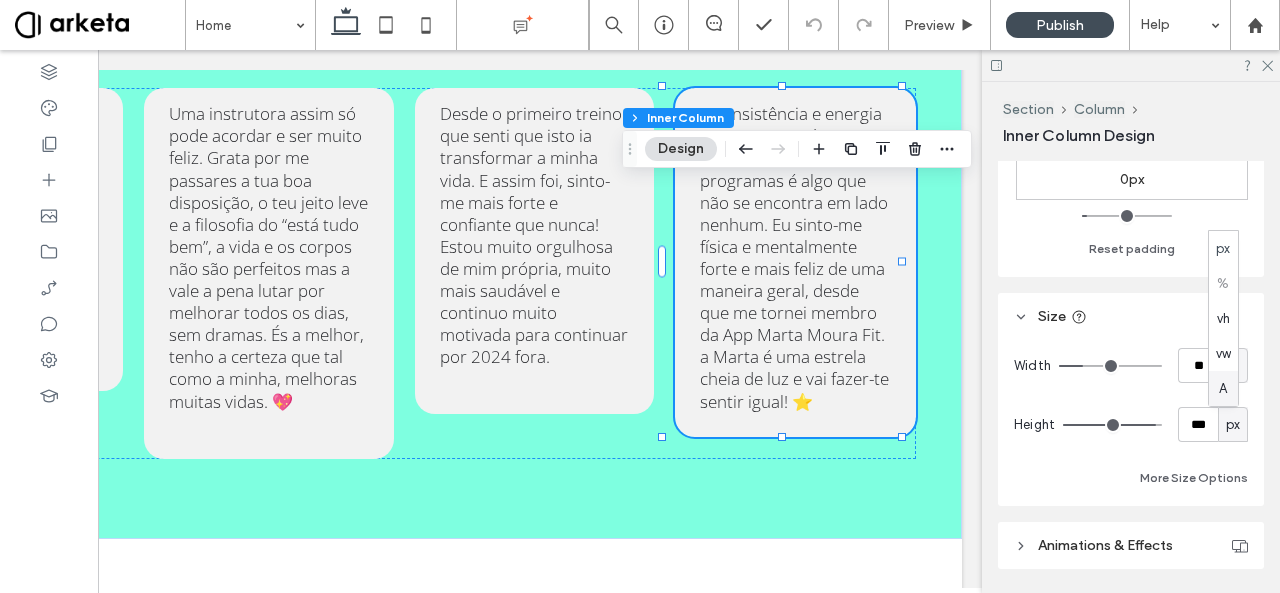 click on "A" at bounding box center [1223, 388] 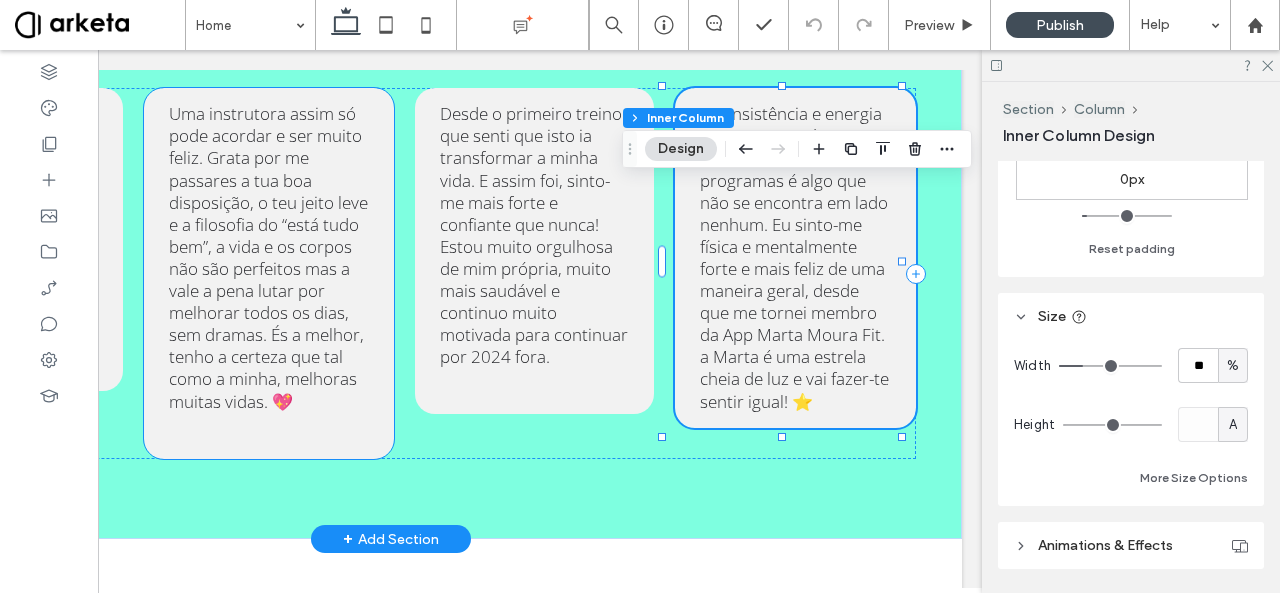 click on "Uma instrutora assim só pode acordar e ser muito feliz. Grata por me passares a tua boa disposição, o teu jeito leve e a filosofia do “está tudo bem”, a vida e os corpos não são perfeitos mas a vale a pena lutar por melhorar todos os dias, sem dramas. És a melhor, tenho a certeza que tal como a minha, melhoras muitas vidas. 💖" at bounding box center (268, 257) 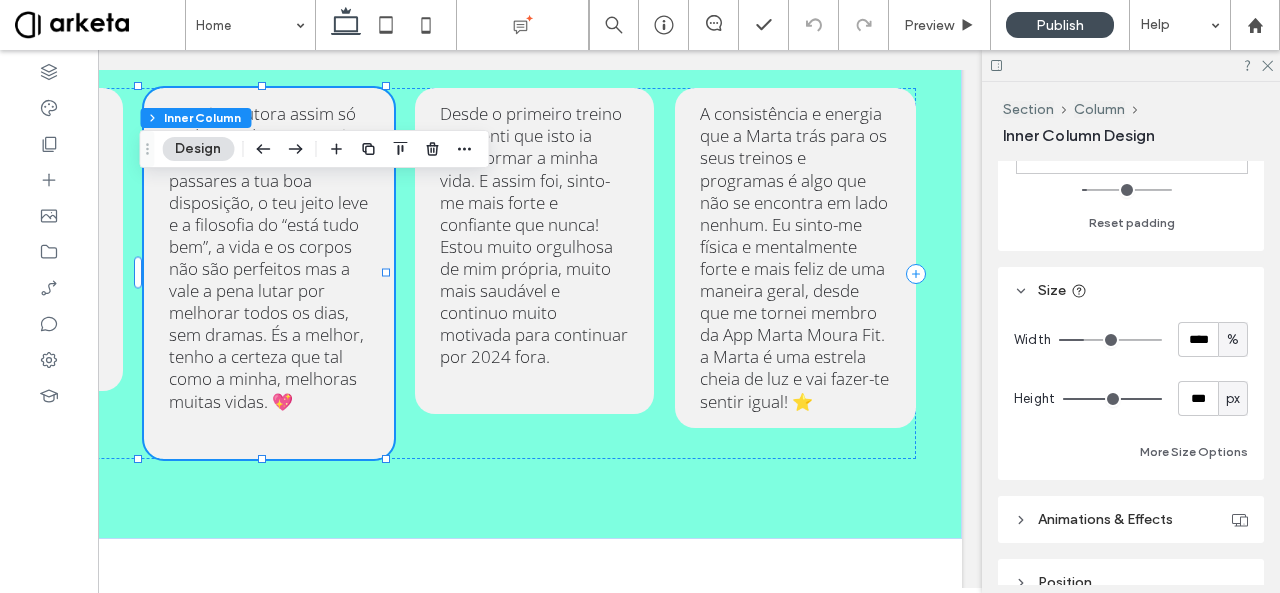 scroll, scrollTop: 872, scrollLeft: 0, axis: vertical 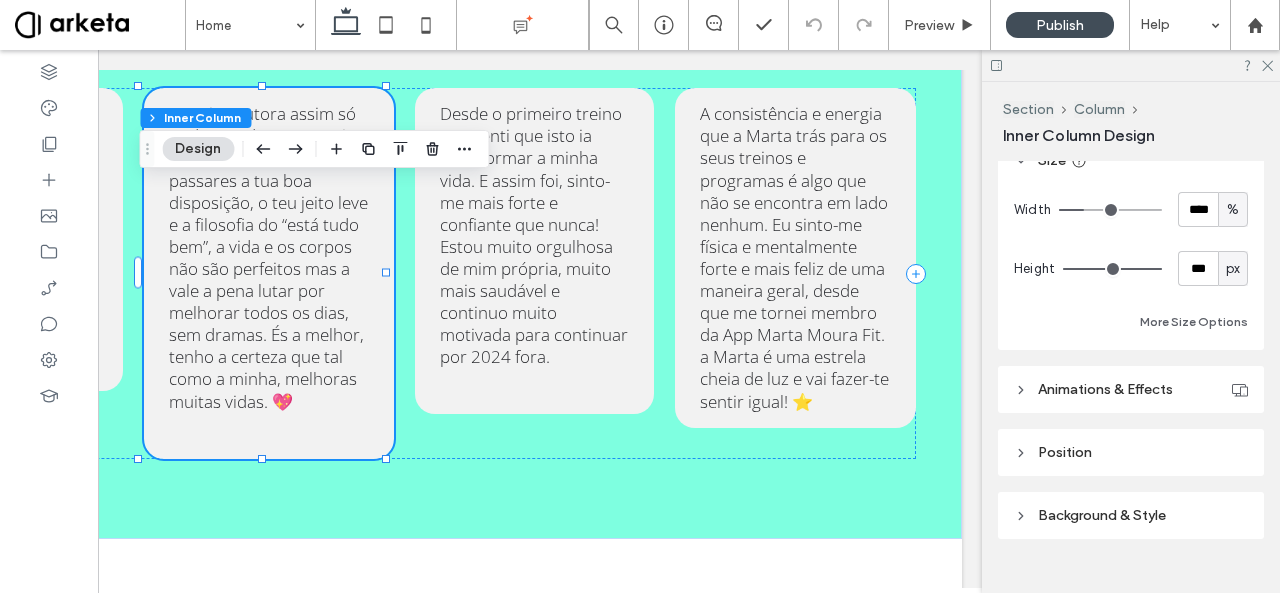 click on "px" at bounding box center (1233, 269) 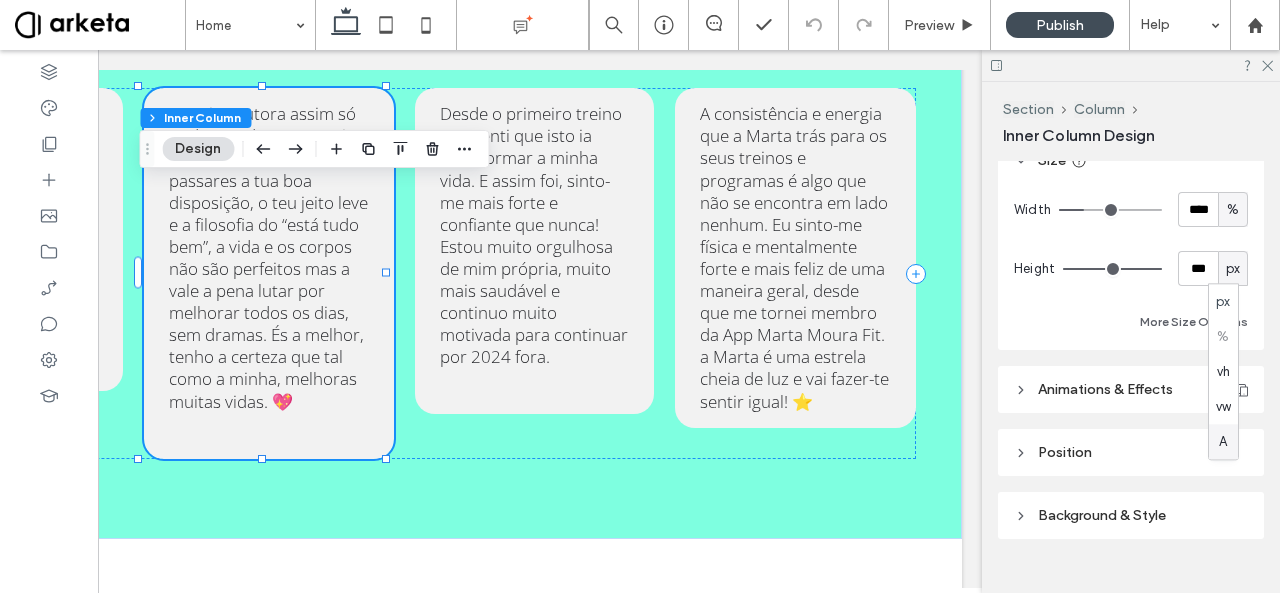 click on "A" at bounding box center (1223, 442) 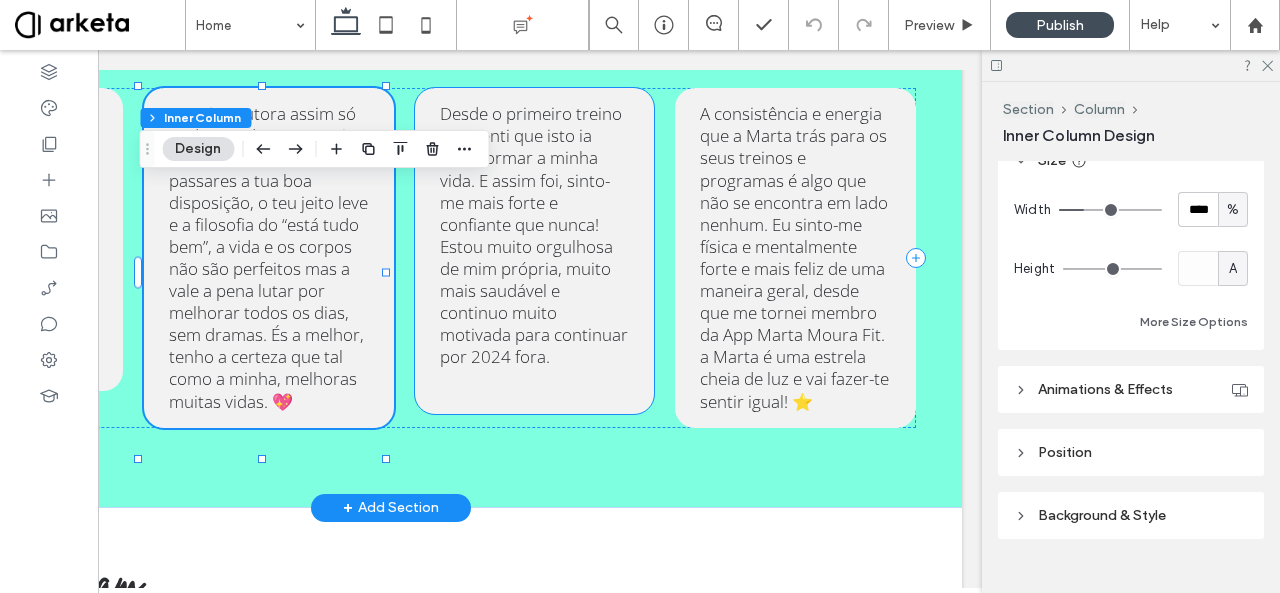 click on "Desde o primeiro treino que senti que isto ia transformar a minha vida. E assim foi, sinto-me mais forte e confiante que nunca! Estou muito orgulhosa de mim própria, muito mais saudável e continuo muito motivada para continuar por 2024 fora." at bounding box center [534, 235] 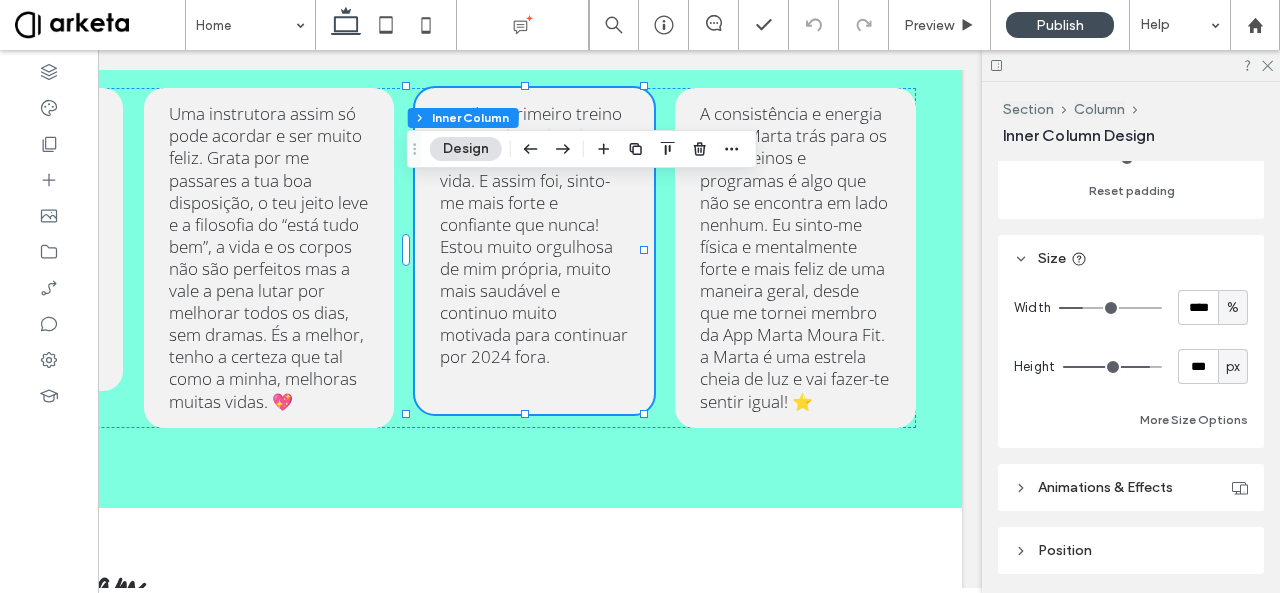 scroll, scrollTop: 840, scrollLeft: 0, axis: vertical 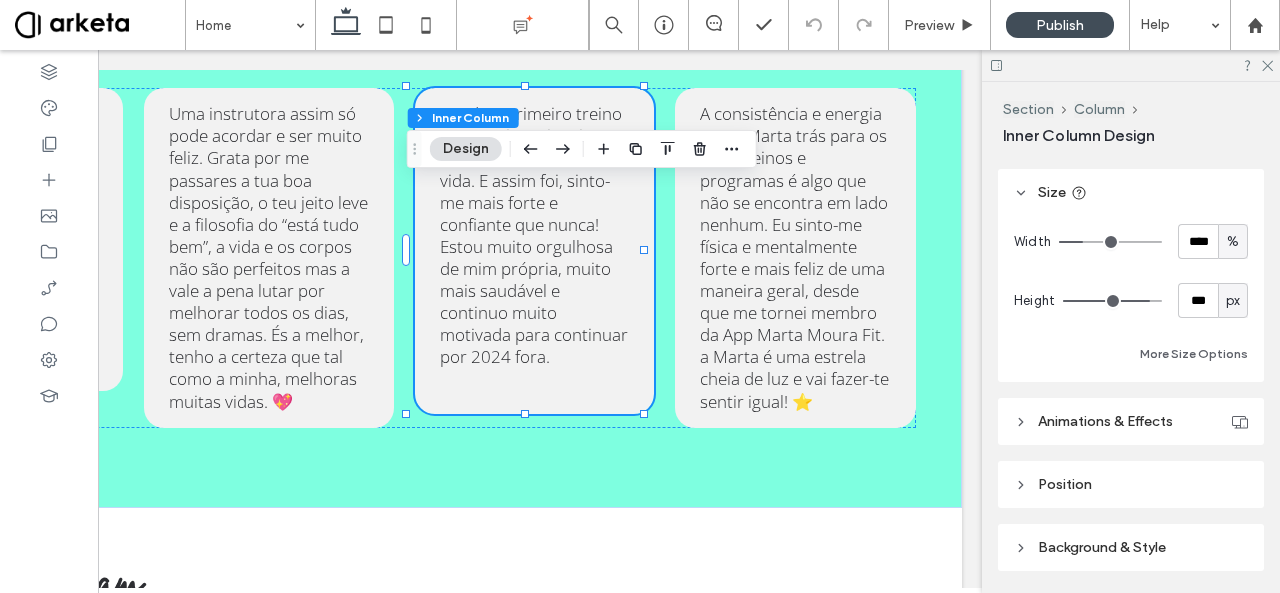 click on "px" at bounding box center [1233, 301] 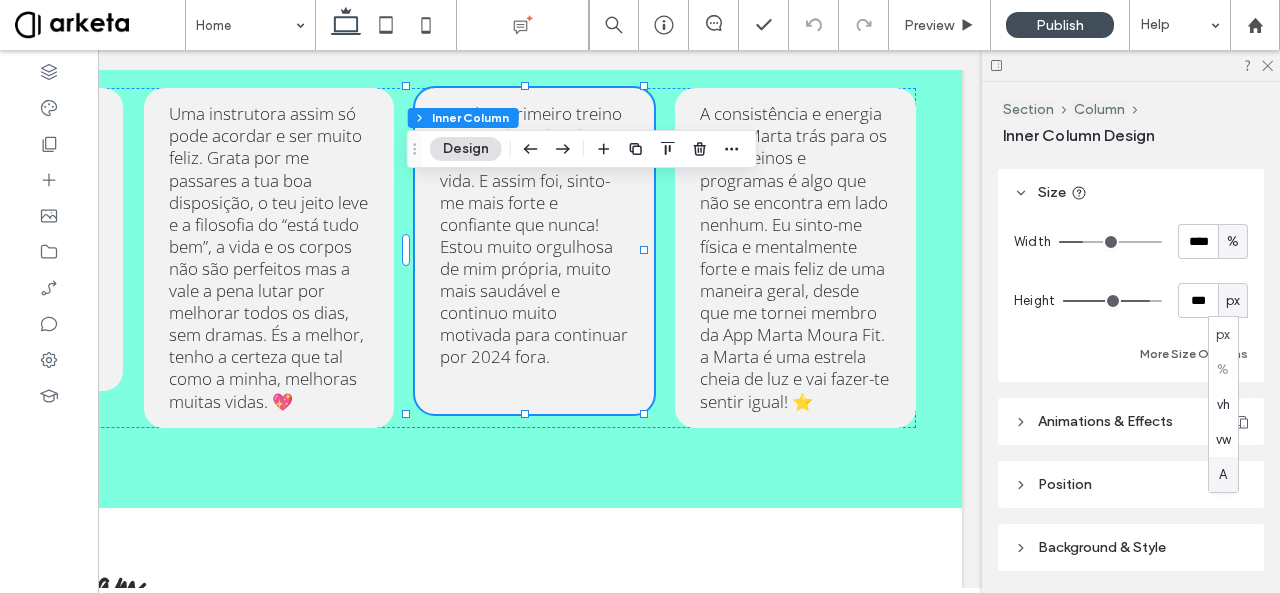 click on "A" at bounding box center (1223, 475) 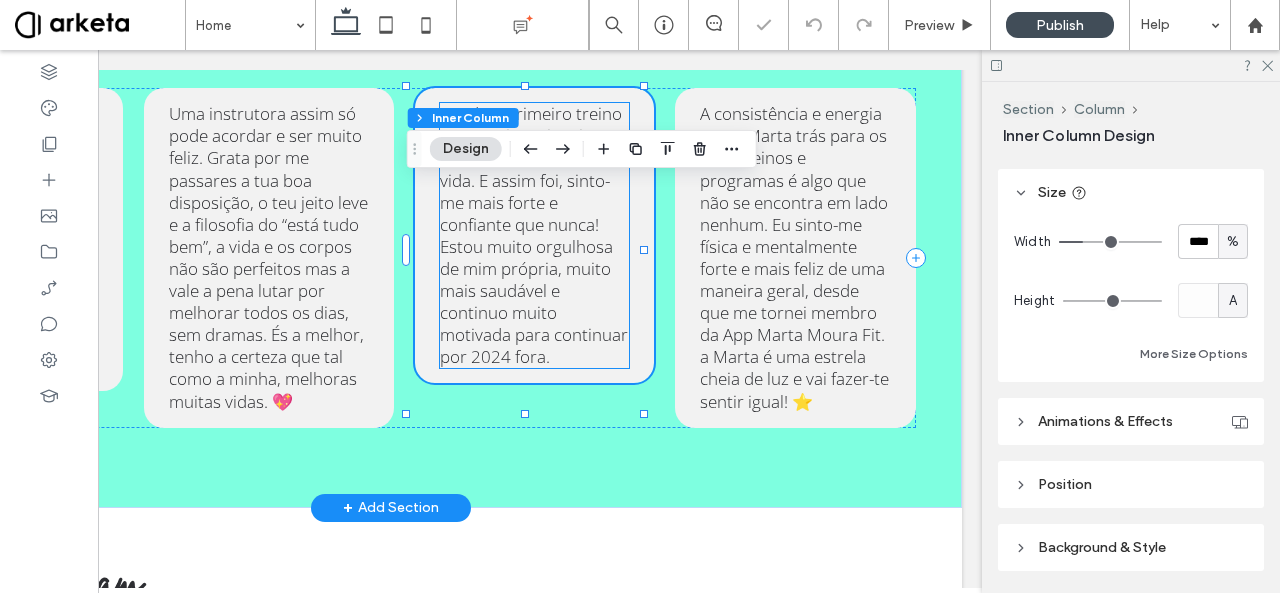 scroll, scrollTop: 0, scrollLeft: 0, axis: both 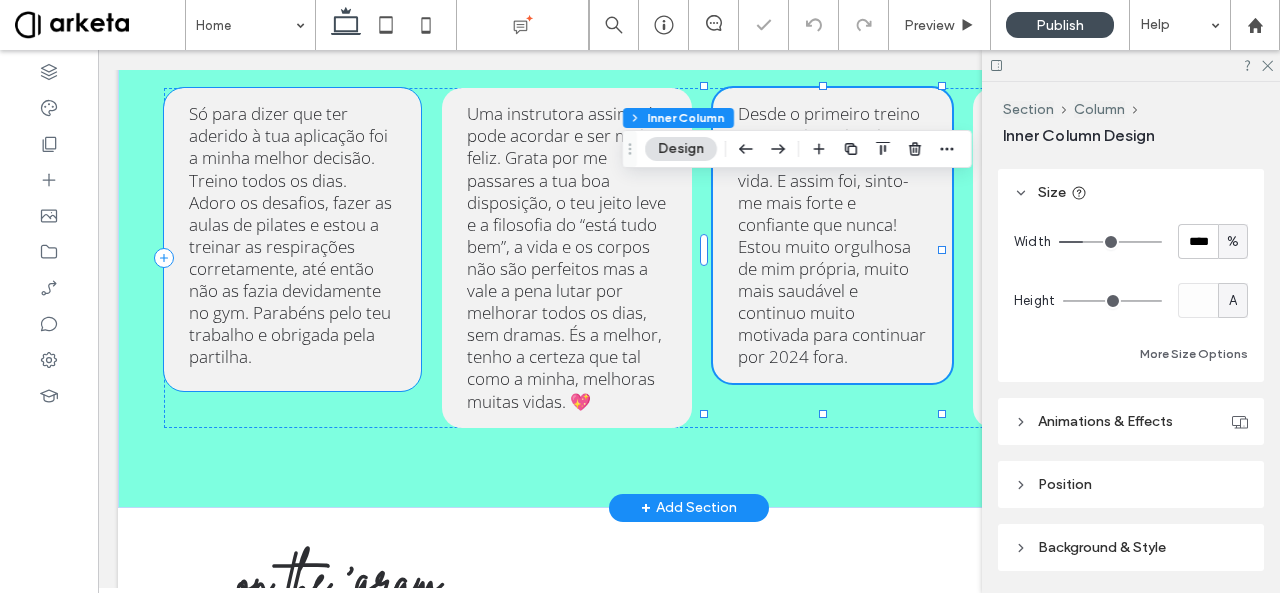 click on "Só para dizer que ter aderido à tua aplicação foi a minha melhor decisão. Treino todos os dias. Adoro os desafios, fazer as aulas de pilates e estou a treinar as respirações corretamente, até então não as fazia devidamente no gym. Parabéns pelo teu trabalho e obrigada pela partilha." at bounding box center [290, 235] 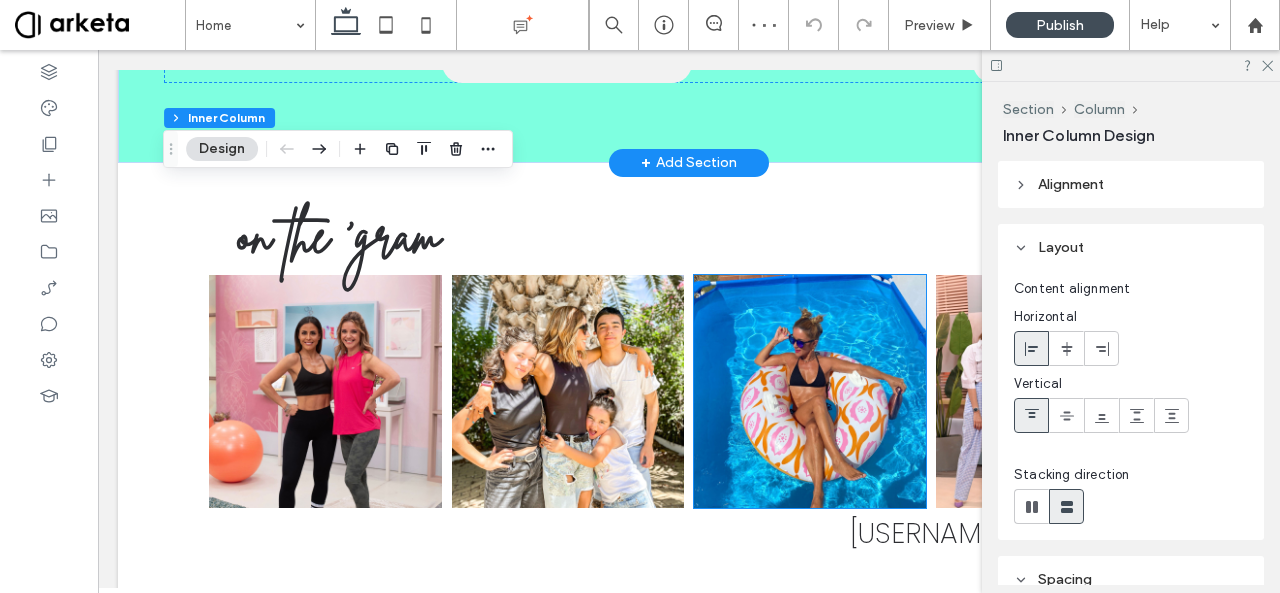 scroll, scrollTop: 5344, scrollLeft: 0, axis: vertical 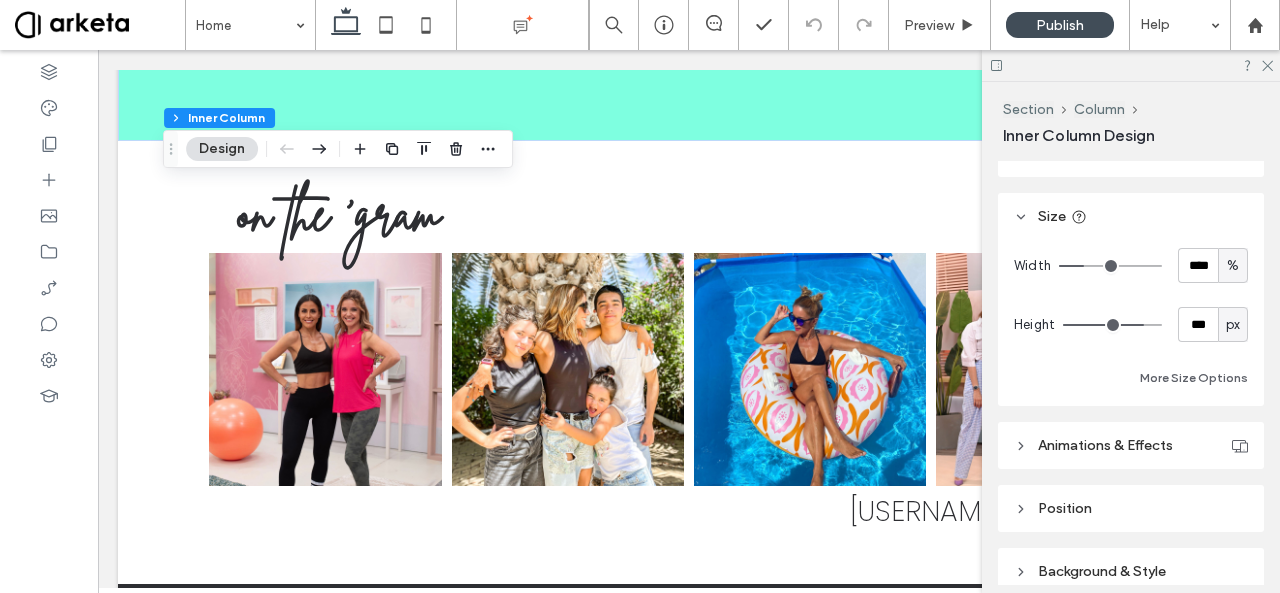 click on "px" at bounding box center [1233, 324] 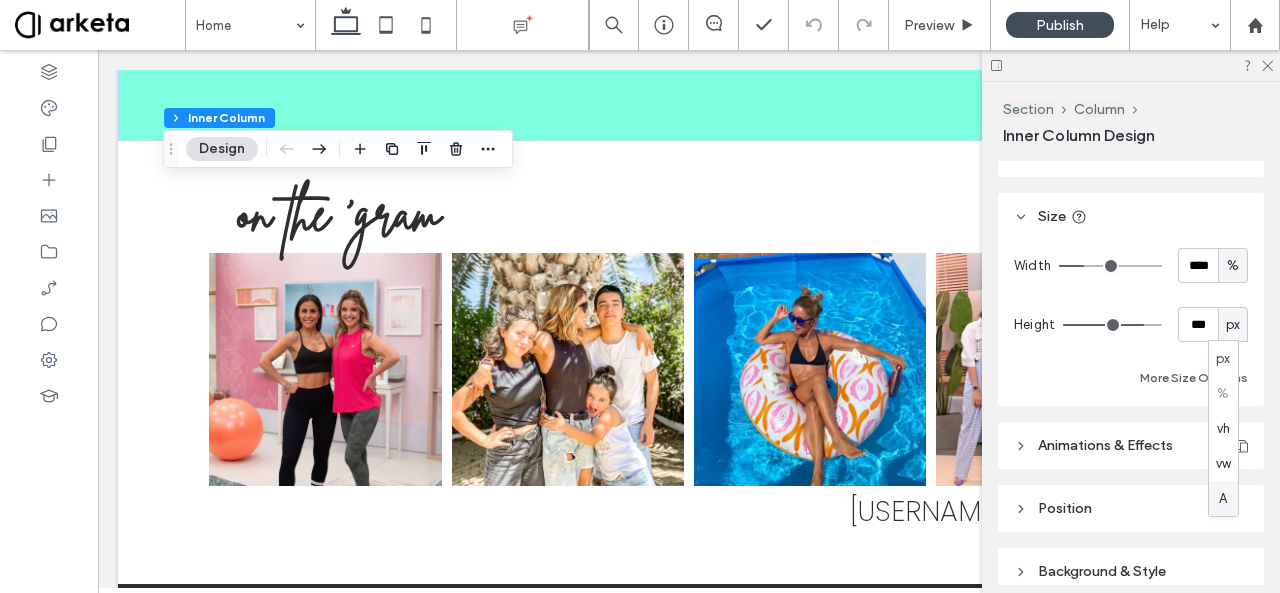 click on "A" at bounding box center (1223, 498) 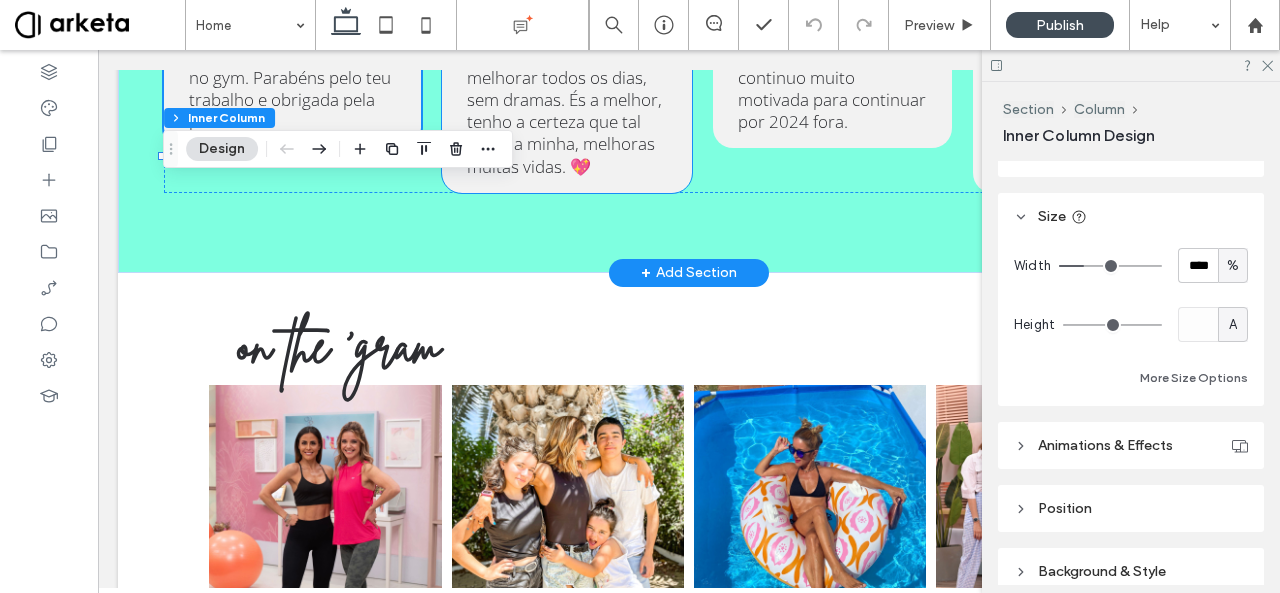 scroll, scrollTop: 5152, scrollLeft: 0, axis: vertical 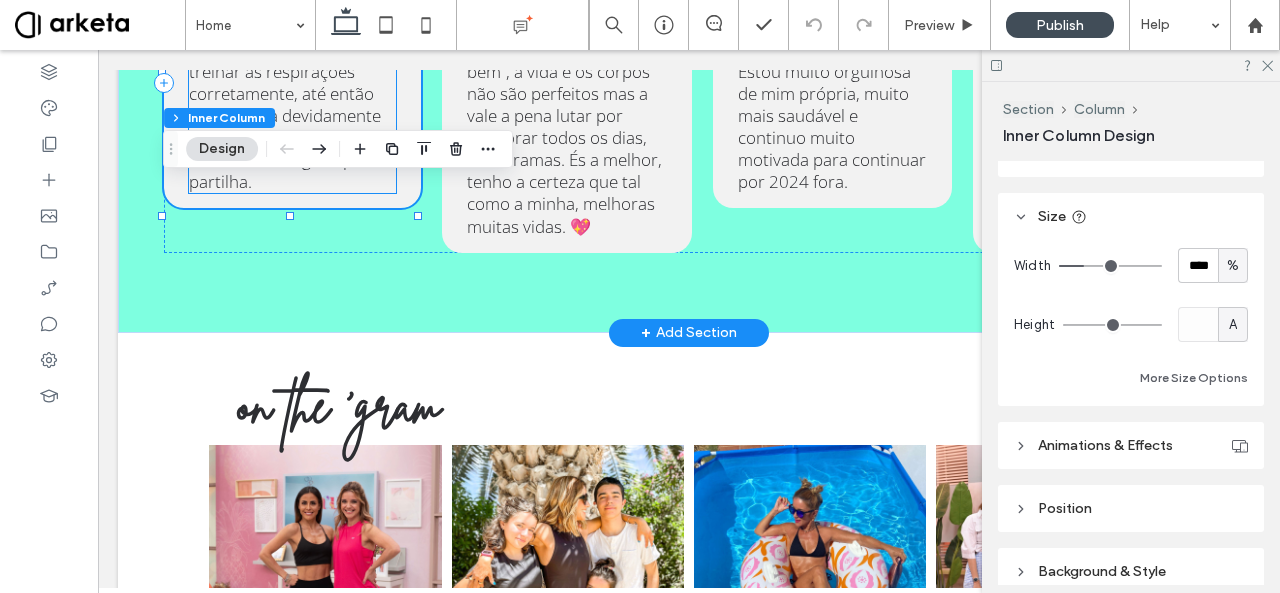 click on "Só para dizer que ter aderido à tua aplicação foi a minha melhor decisão. Treino todos os dias. Adoro os desafios, fazer as aulas de pilates e estou a treinar as respirações corretamente, até então não as fazia devidamente no gym. Parabéns pelo teu trabalho e obrigada pela partilha." at bounding box center [290, 60] 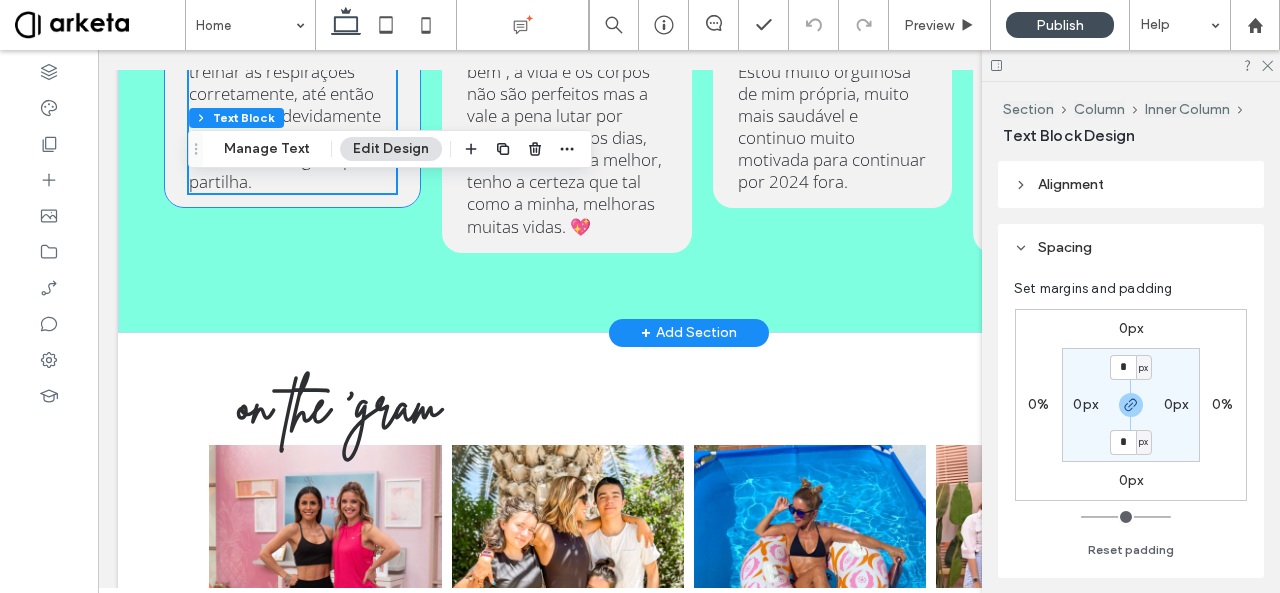 click on "Só para dizer que ter aderido à tua aplicação foi a minha melhor decisão. Treino todos os dias. Adoro os desafios, fazer as aulas de pilates e estou a treinar as respirações corretamente, até então não as fazia devidamente no gym. Parabéns pelo teu trabalho e obrigada pela partilha." at bounding box center (292, 60) 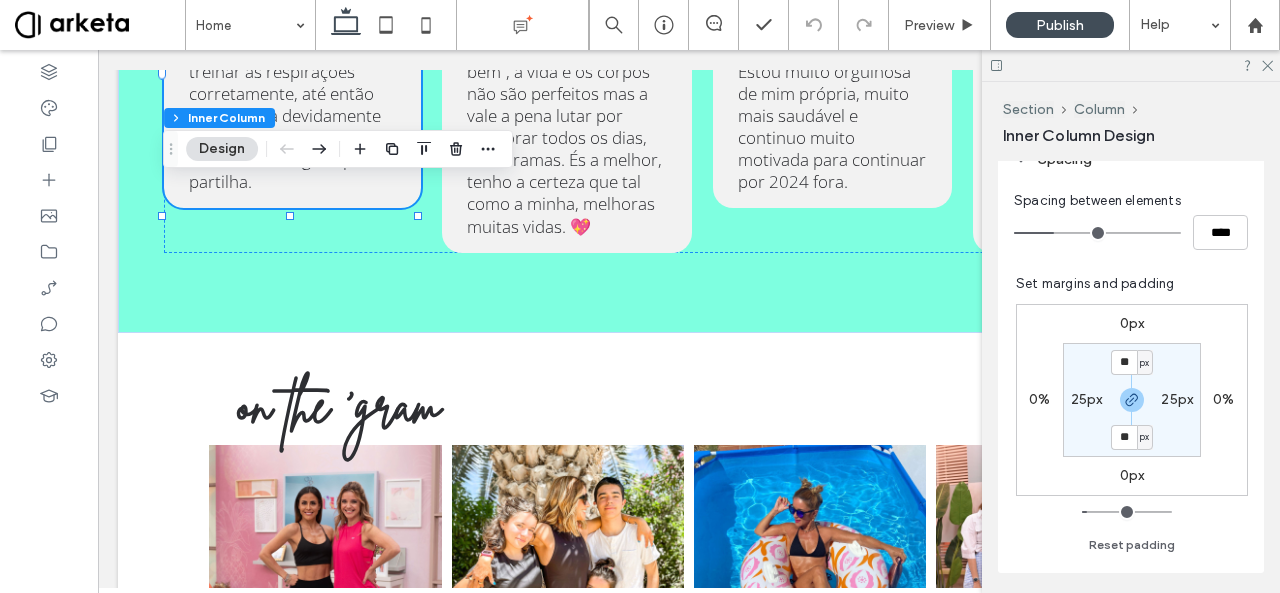 scroll, scrollTop: 426, scrollLeft: 0, axis: vertical 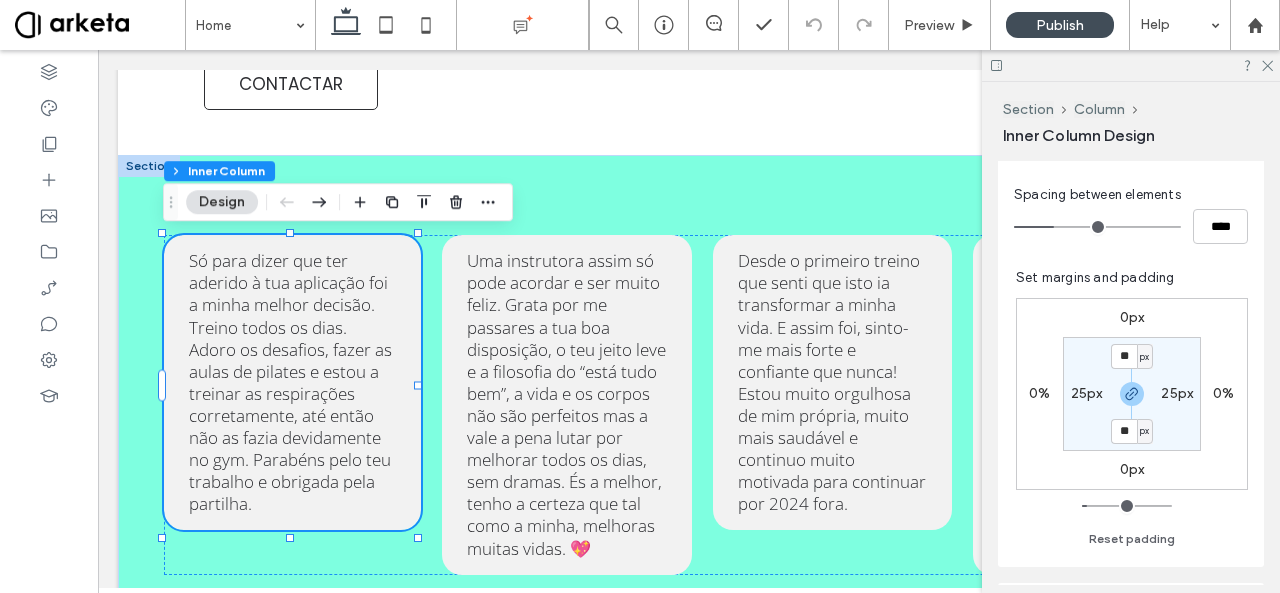 type on "**" 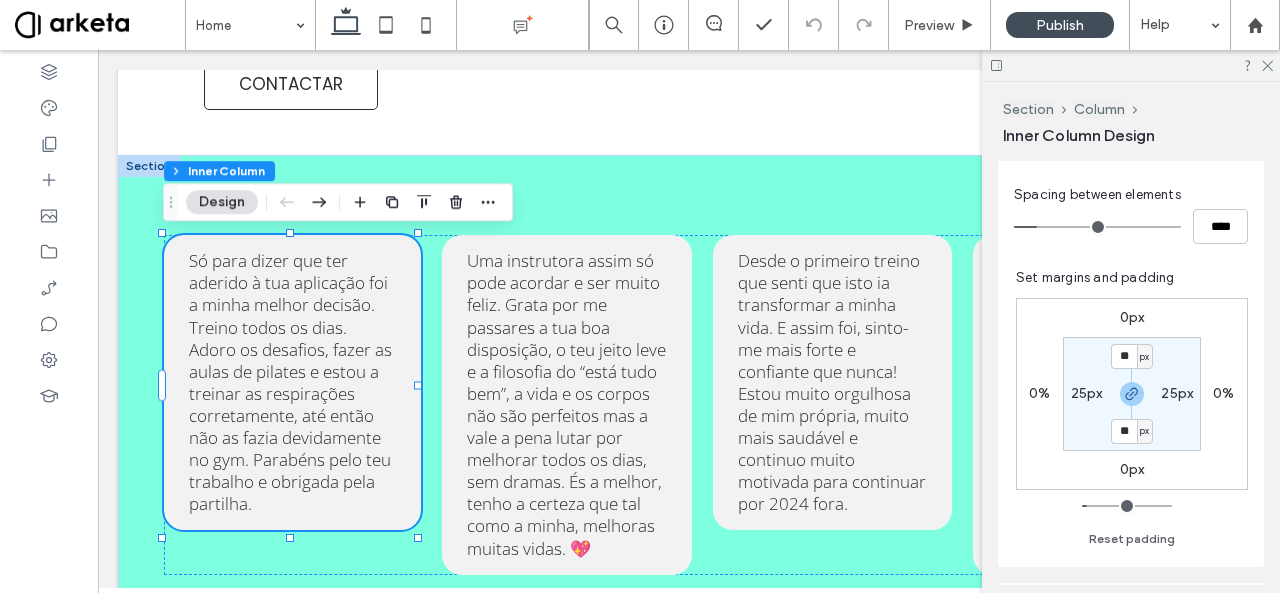 type on "*" 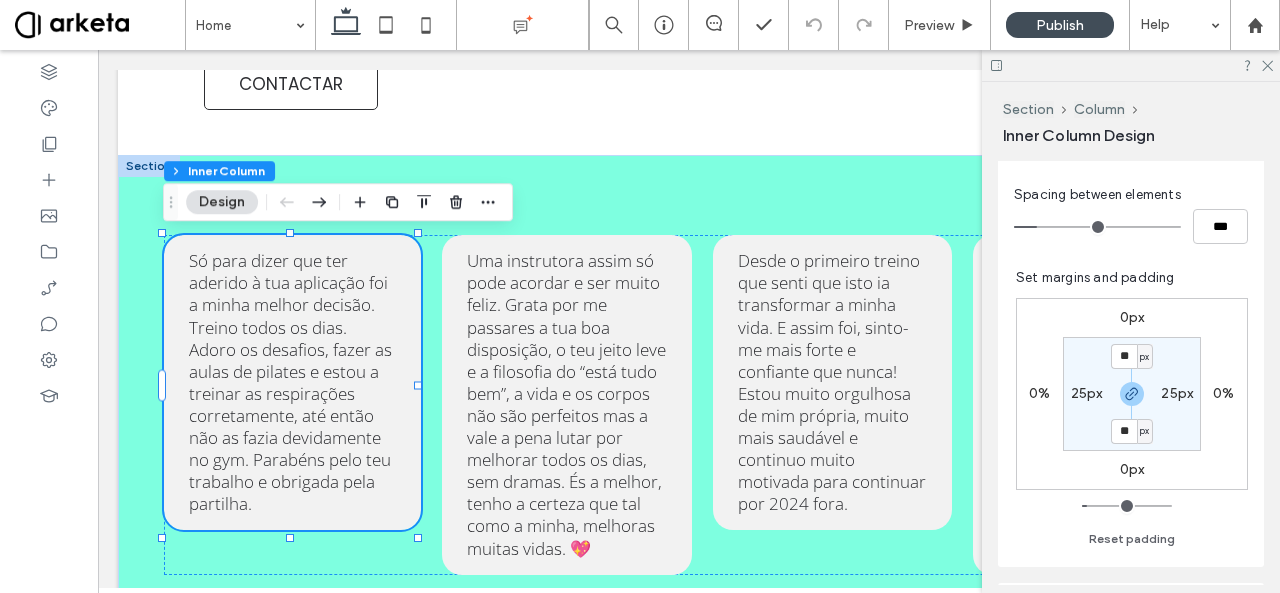 drag, startPoint x: 1063, startPoint y: 225, endPoint x: 826, endPoint y: 228, distance: 237.01898 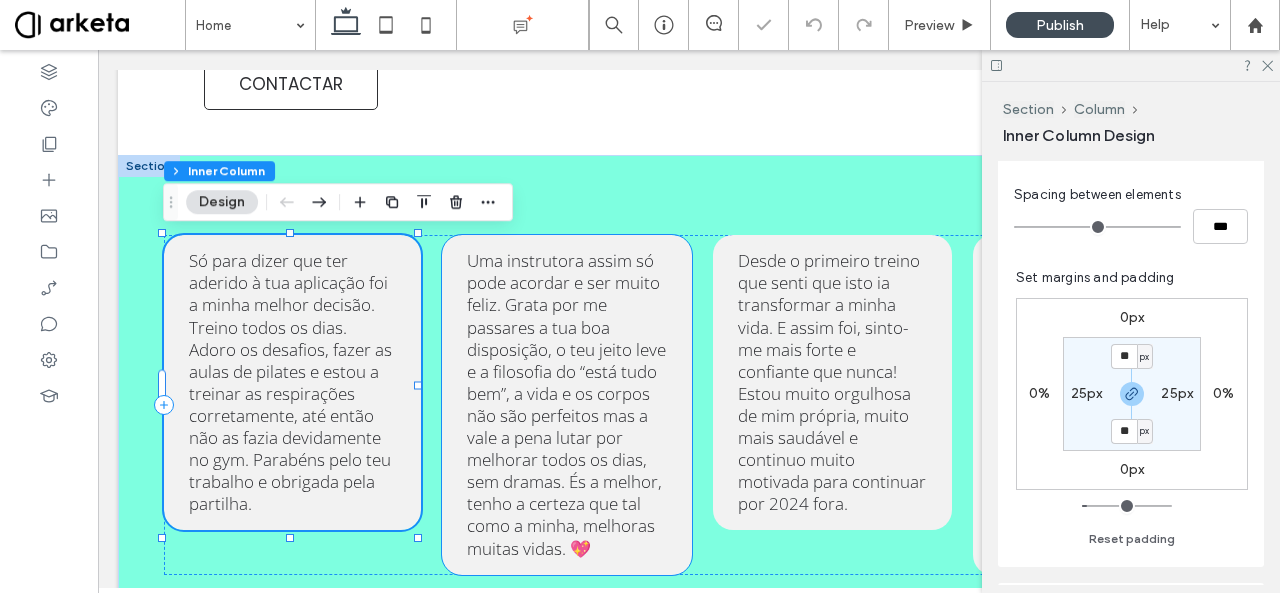 click on "Uma instrutora assim só pode acordar e ser muito feliz. Grata por me passares a tua boa disposição, o teu jeito leve e a filosofia do “está tudo bem”, a vida e os corpos não são perfeitos mas a vale a pena lutar por melhorar todos os dias, sem dramas. És a melhor, tenho a certeza que tal como a minha, melhoras muitas vidas. 💖" at bounding box center (566, 404) 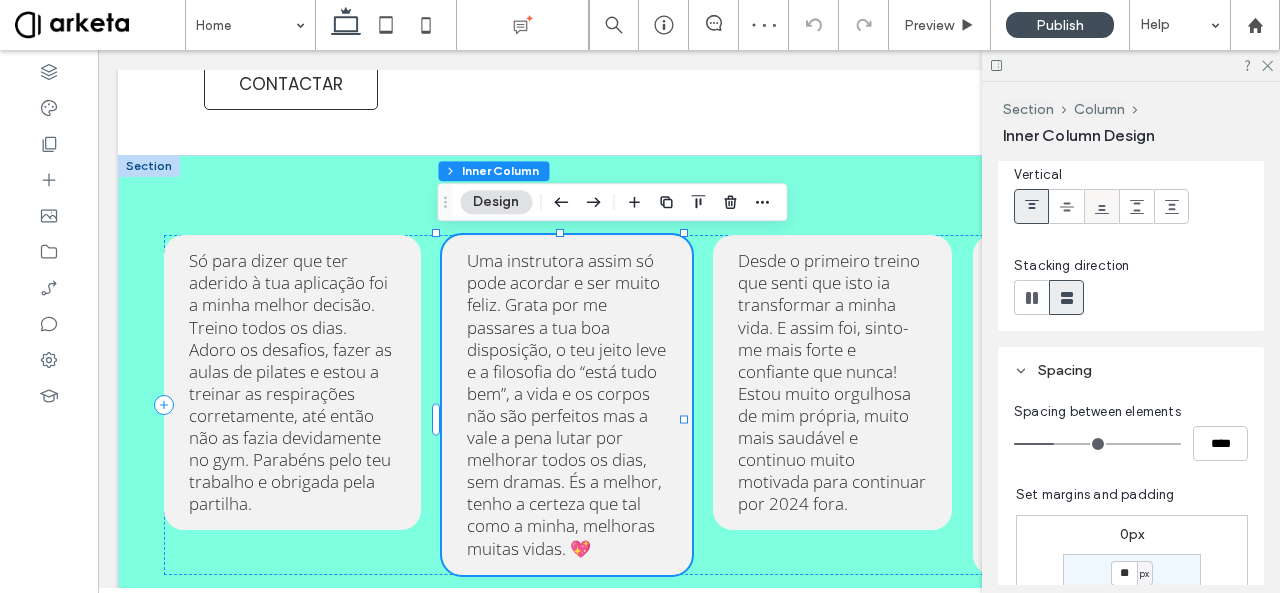 scroll, scrollTop: 222, scrollLeft: 0, axis: vertical 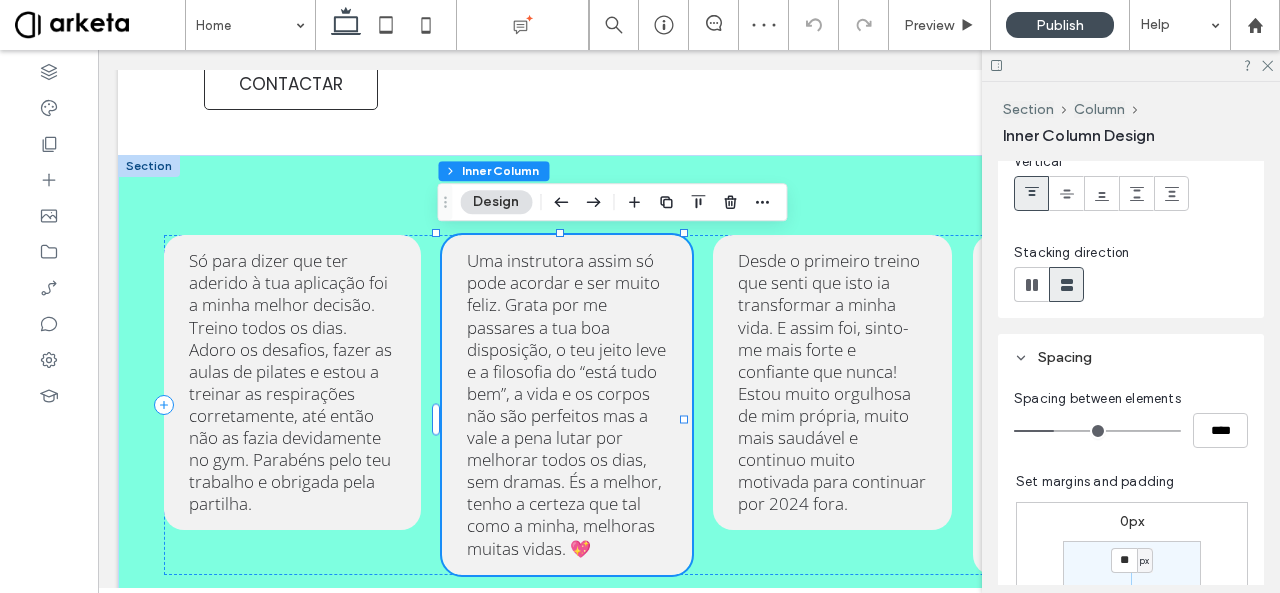 type on "**" 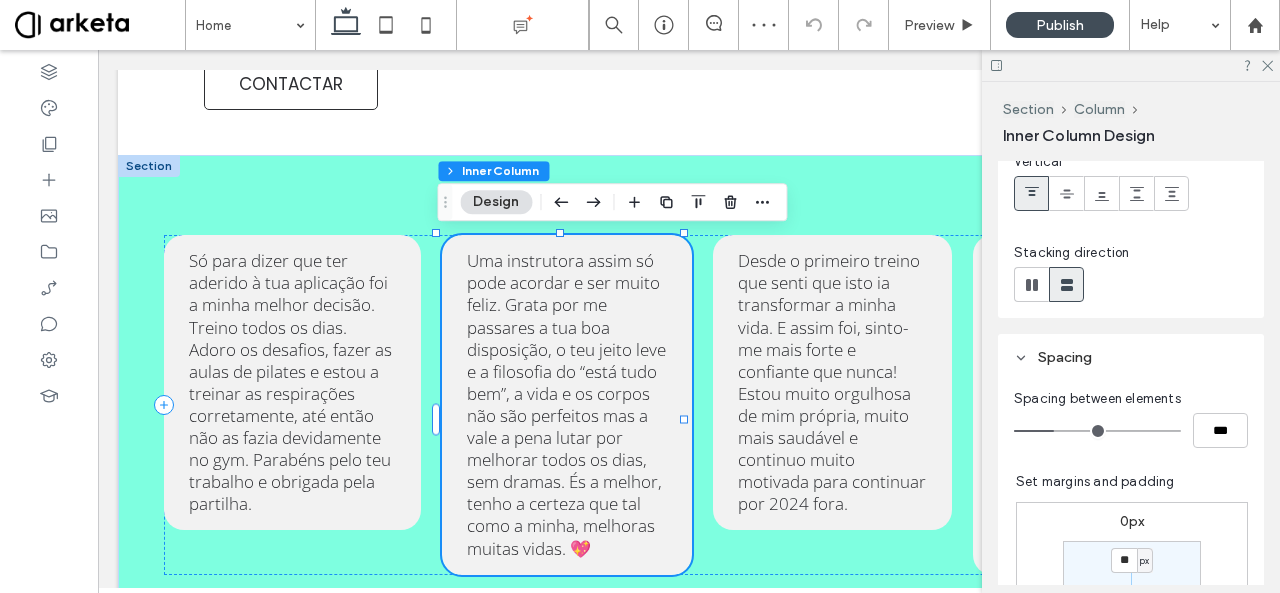 drag, startPoint x: 1048, startPoint y: 431, endPoint x: 904, endPoint y: 420, distance: 144.41953 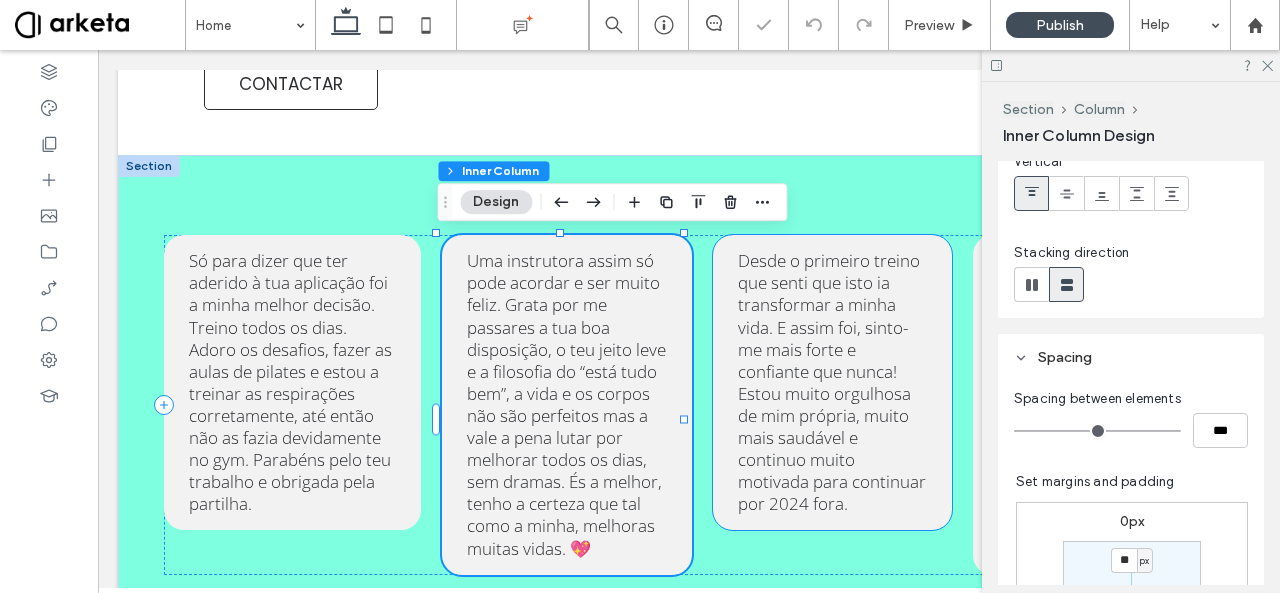 click on "Desde o primeiro treino que senti que isto ia transformar a minha vida. E assim foi, sinto-me mais forte e confiante que nunca! Estou muito orgulhosa de mim própria, muito mais saudável e continuo muito motivada para continuar por 2024 fora." at bounding box center (832, 382) 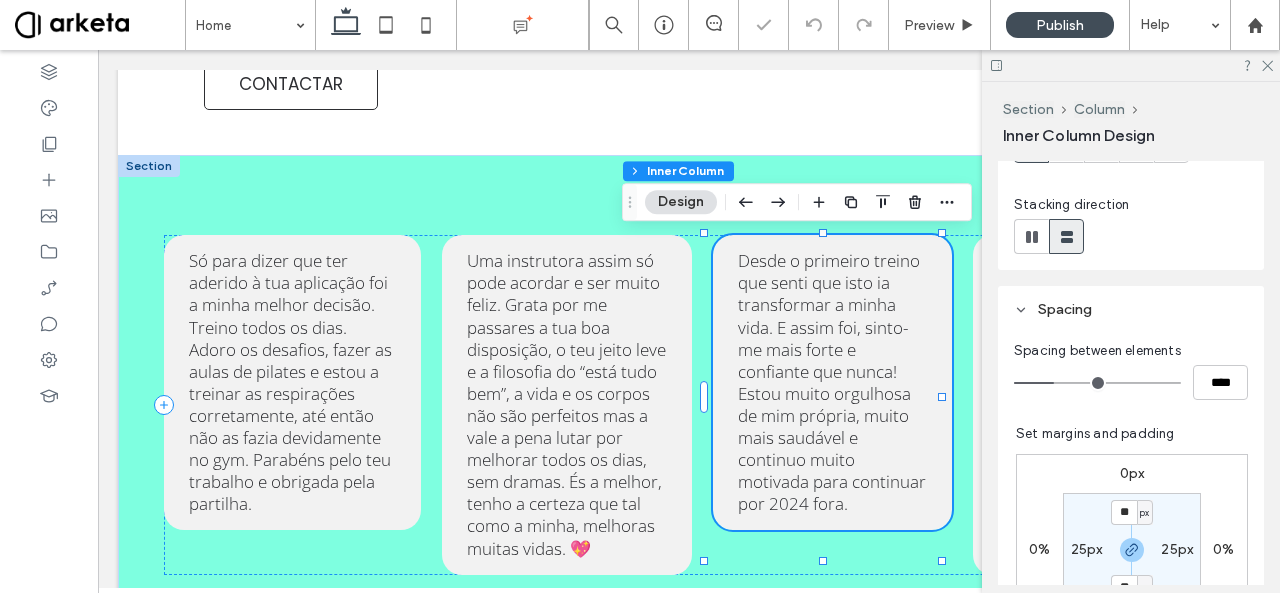 scroll, scrollTop: 275, scrollLeft: 0, axis: vertical 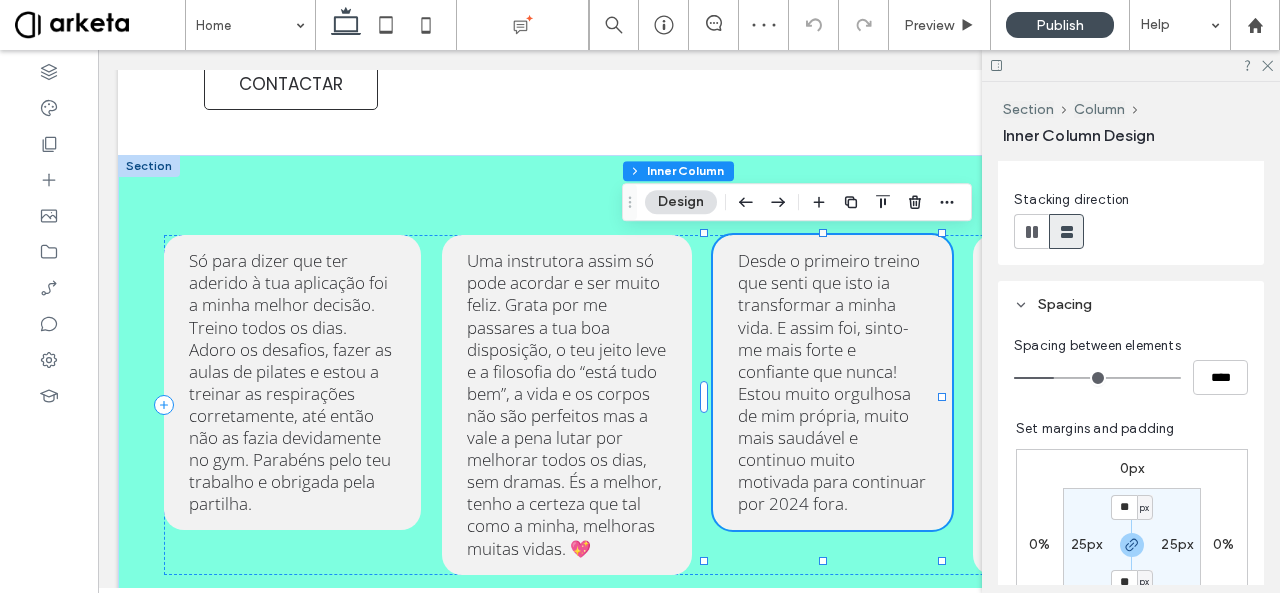 type on "*" 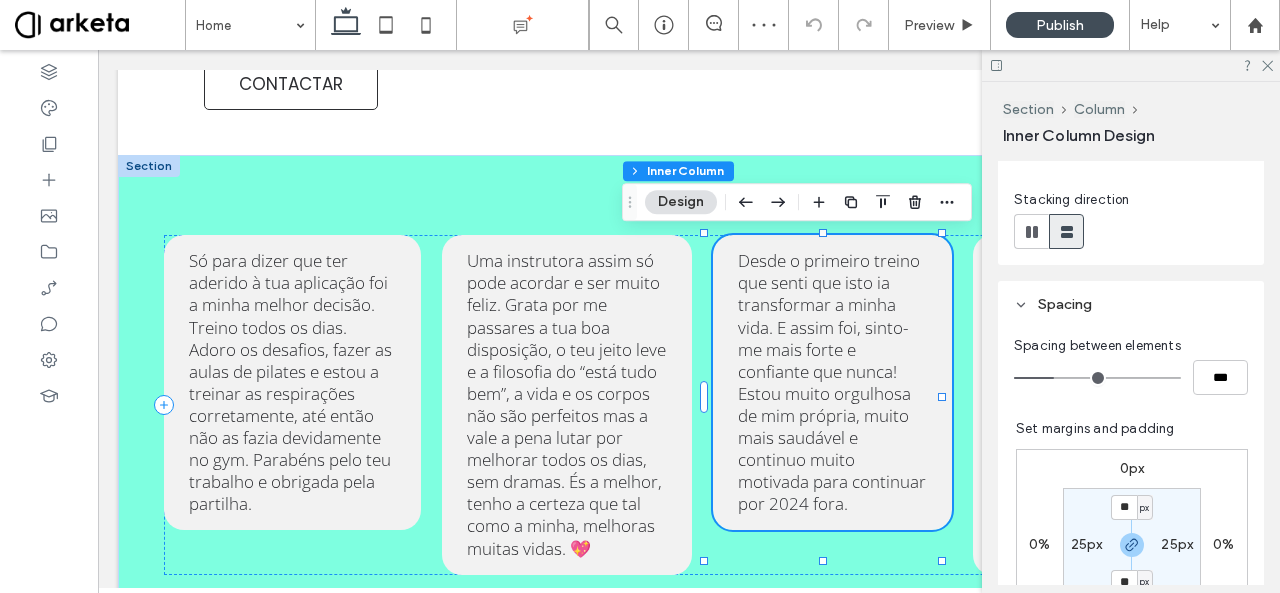 drag, startPoint x: 1057, startPoint y: 377, endPoint x: 748, endPoint y: 307, distance: 316.82962 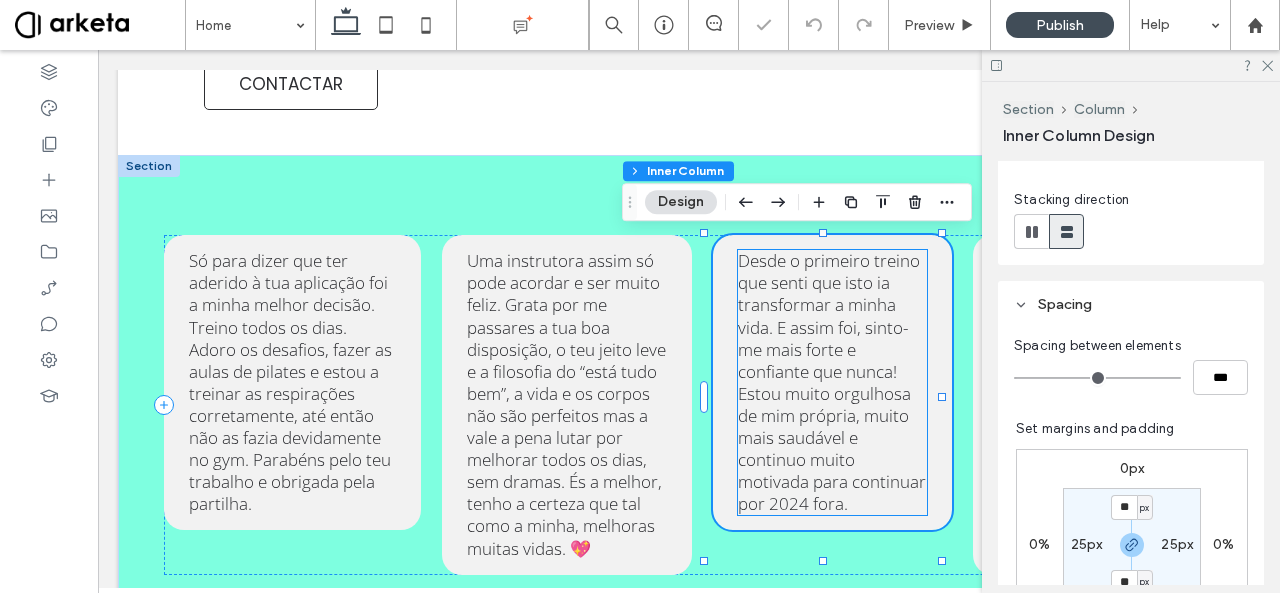 scroll, scrollTop: 0, scrollLeft: 298, axis: horizontal 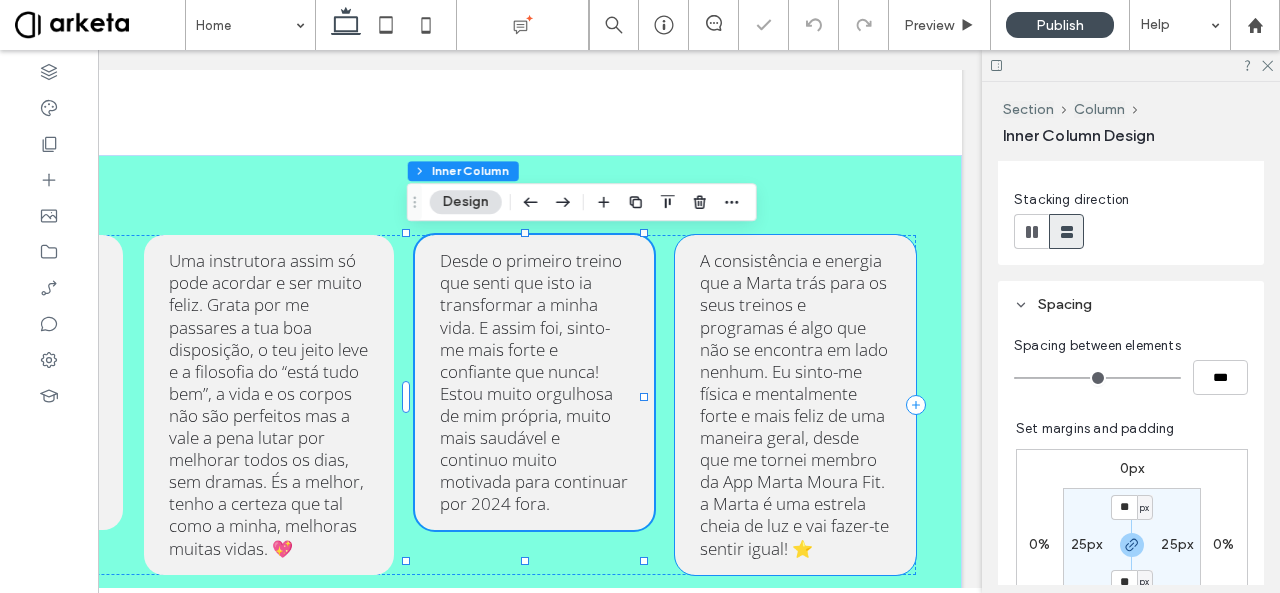 click on "A consistência e energia que a Marta trás para os seus treinos e programas é algo que não se encontra em lado nenhum. Eu sinto-me física e mentalmente forte e mais feliz de uma maneira geral, desde que me tornei membro da App Marta Moura Fit. a Marta é uma estrela cheia de luz e vai fazer-te sentir igual! ⭐️" at bounding box center [794, 404] 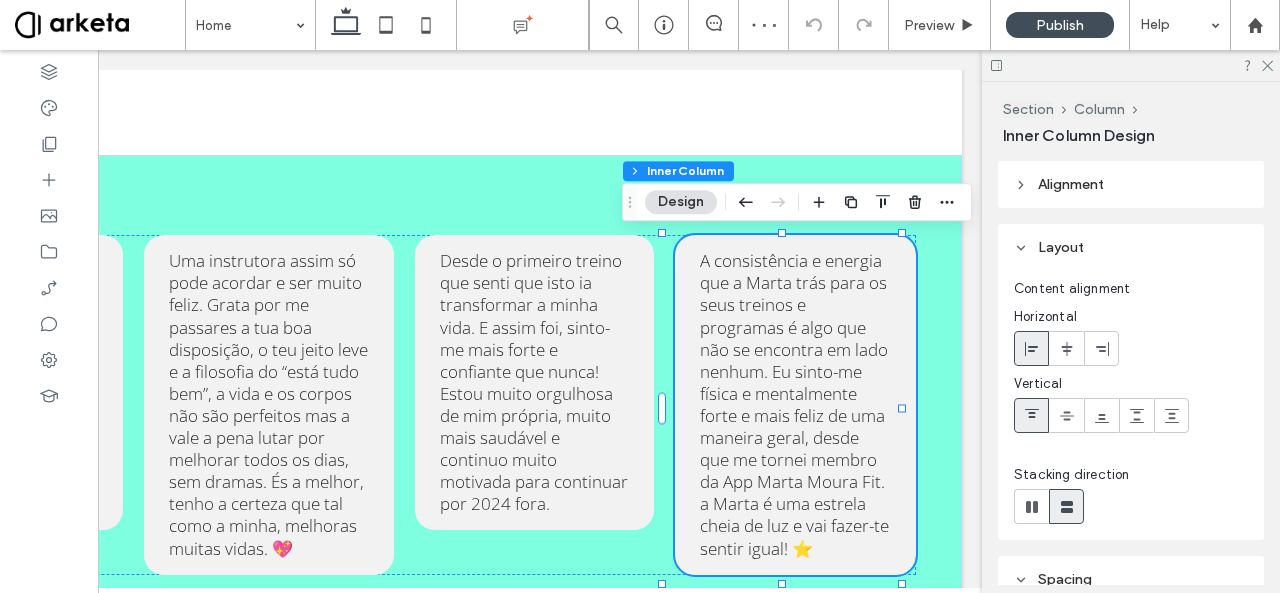 scroll, scrollTop: 244, scrollLeft: 0, axis: vertical 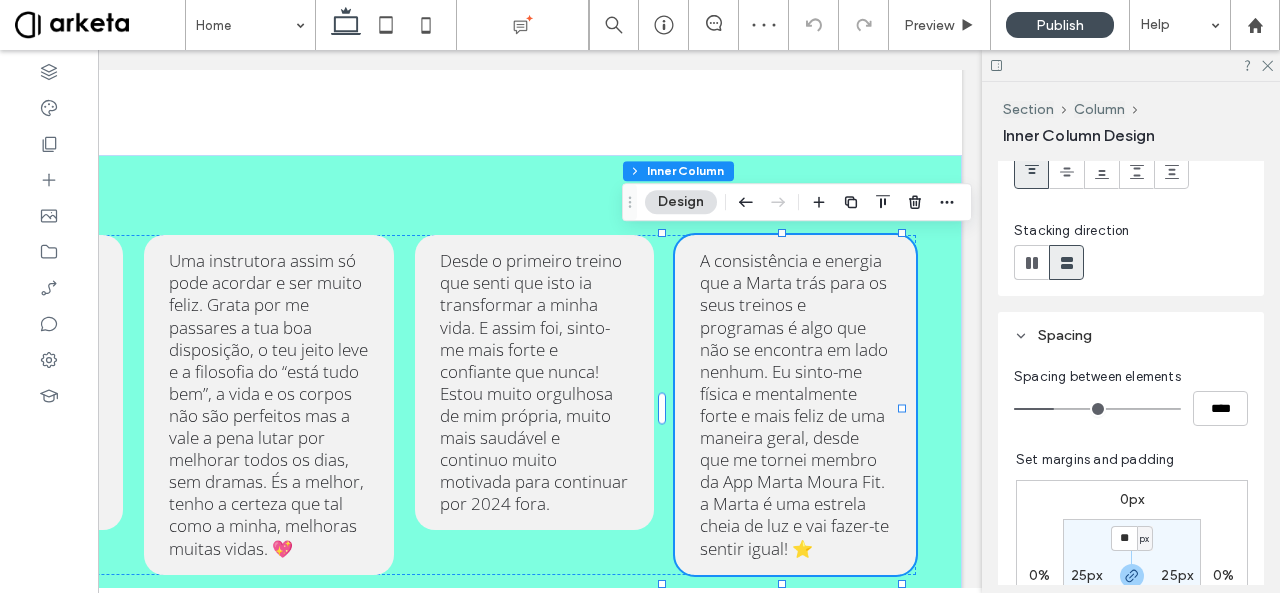 type on "**" 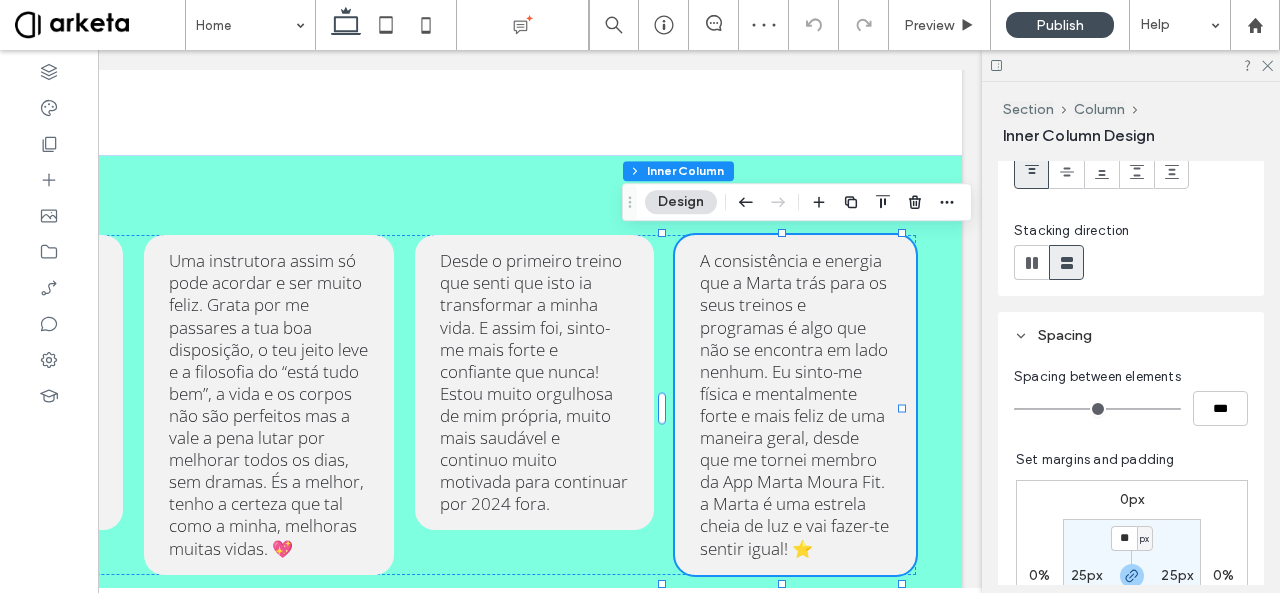 drag, startPoint x: 1062, startPoint y: 407, endPoint x: 844, endPoint y: 400, distance: 218.11235 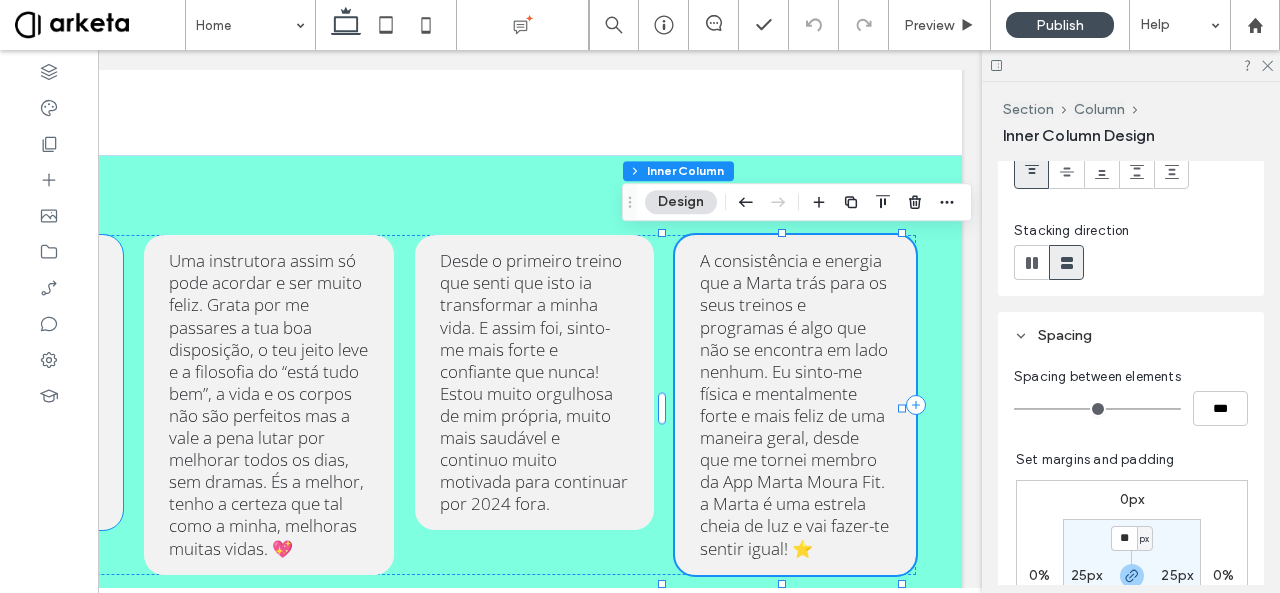 scroll, scrollTop: 0, scrollLeft: 0, axis: both 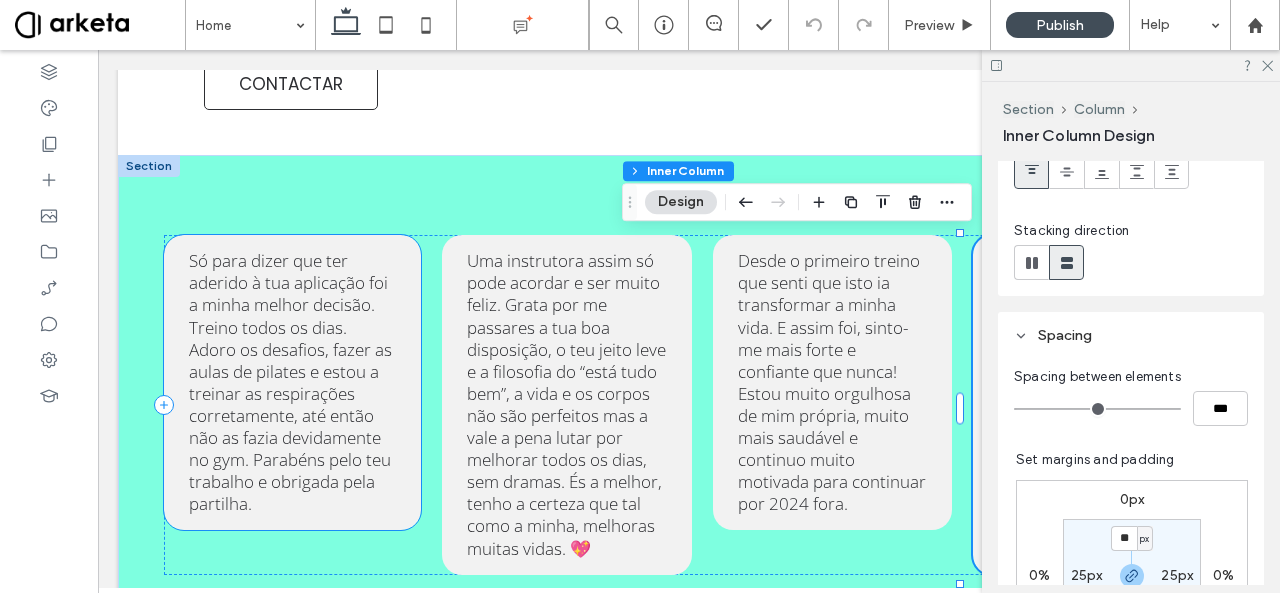 click on "Só para dizer que ter aderido à tua aplicação foi a minha melhor decisão. Treino todos os dias. Adoro os desafios, fazer as aulas de pilates e estou a treinar as respirações corretamente, até então não as fazia devidamente no gym. Parabéns pelo teu trabalho e obrigada pela partilha." at bounding box center (290, 382) 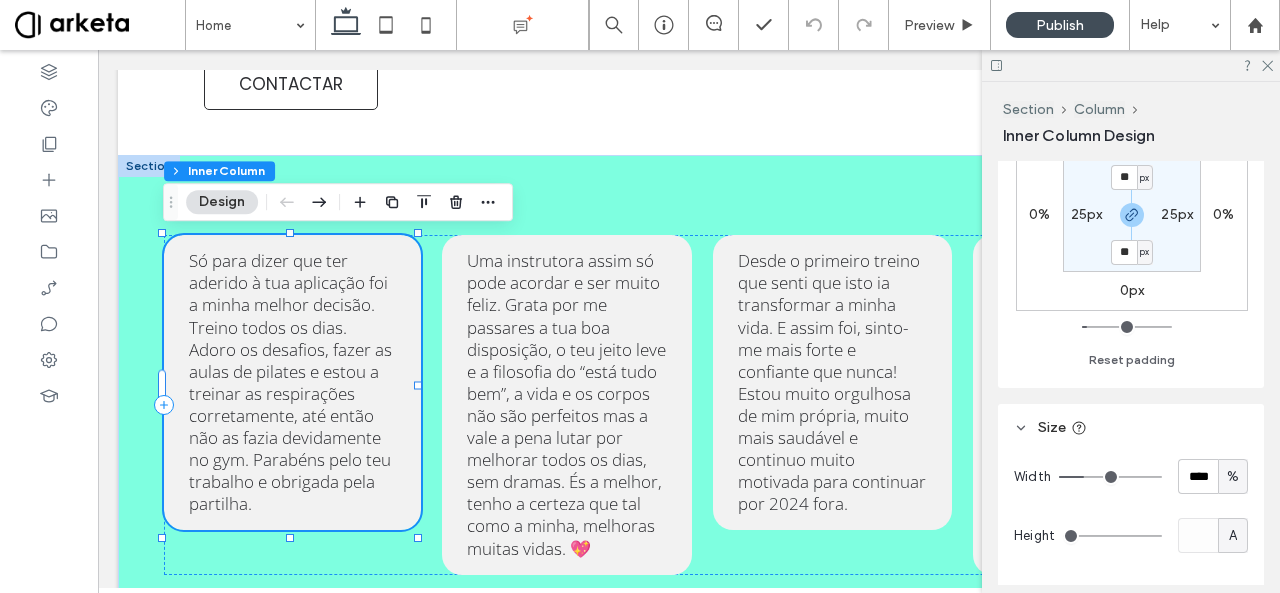 scroll, scrollTop: 656, scrollLeft: 0, axis: vertical 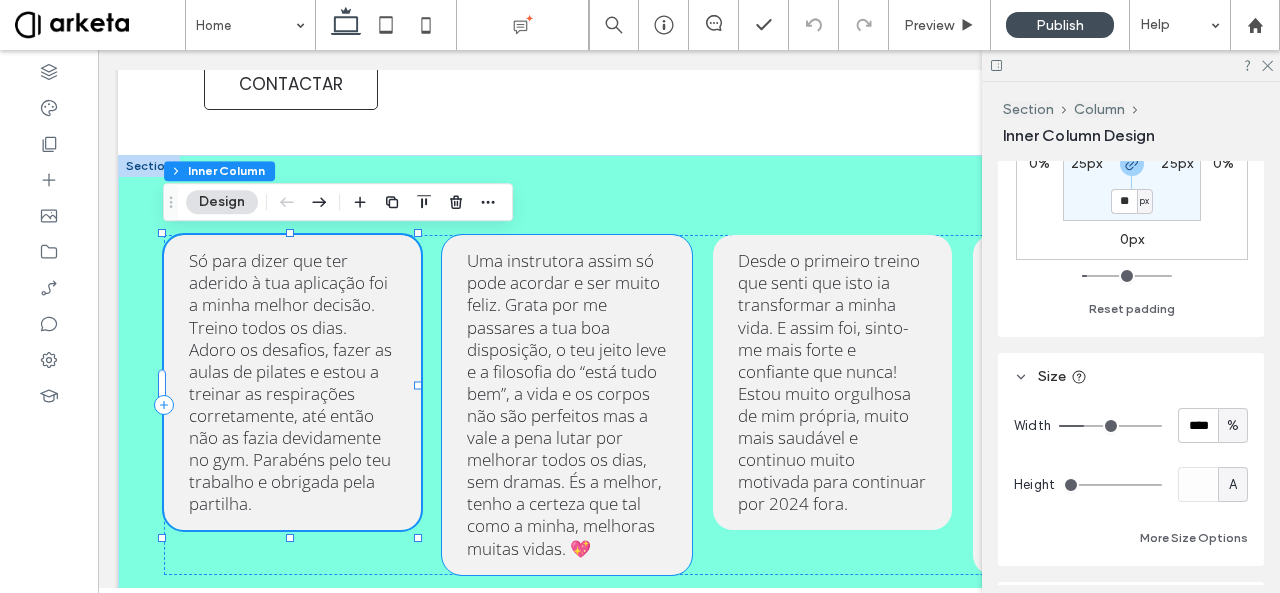 click on "Uma instrutora assim só pode acordar e ser muito feliz. Grata por me passares a tua boa disposição, o teu jeito leve e a filosofia do “está tudo bem”, a vida e os corpos não são perfeitos mas a vale a pena lutar por melhorar todos os dias, sem dramas. És a melhor, tenho a certeza que tal como a minha, melhoras muitas vidas. 💖" at bounding box center [567, 404] 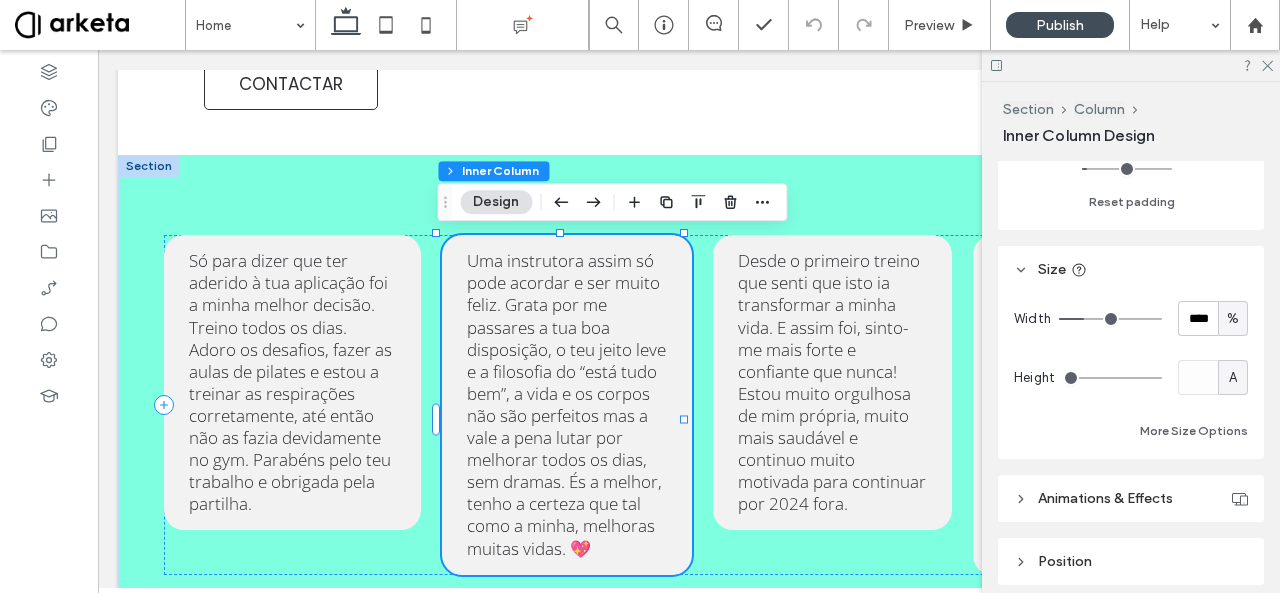 scroll, scrollTop: 766, scrollLeft: 0, axis: vertical 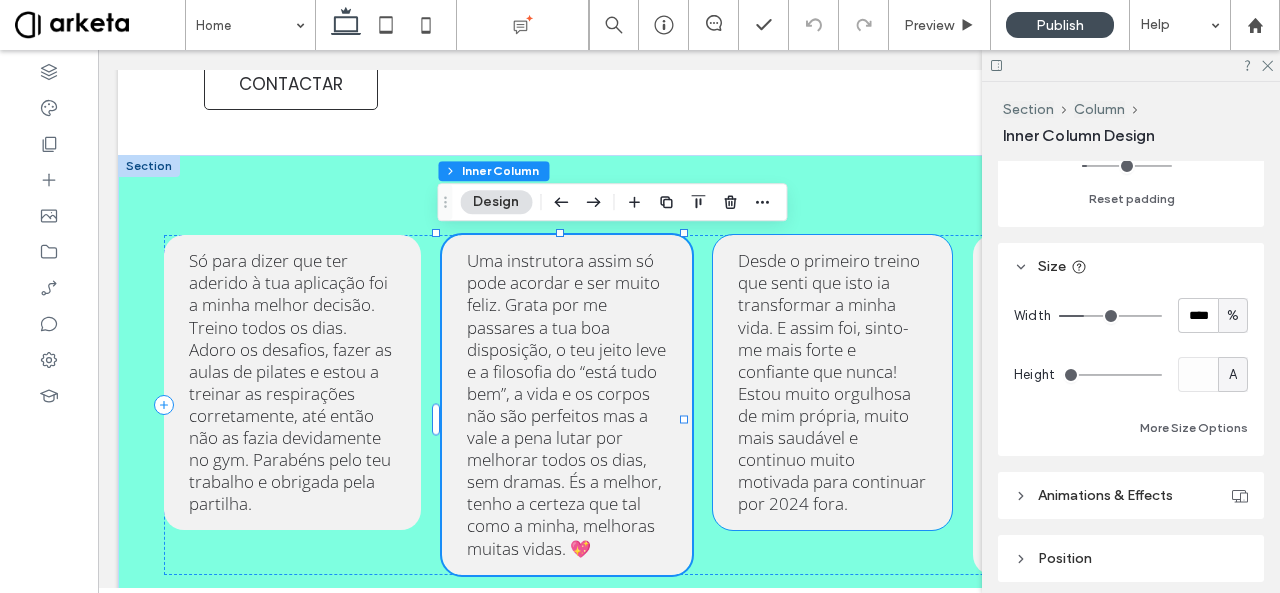 click on "Desde o primeiro treino que senti que isto ia transformar a minha vida. E assim foi, sinto-me mais forte e confiante que nunca! Estou muito orgulhosa de mim própria, muito mais saudável e continuo muito motivada para continuar por 2024 fora." at bounding box center (832, 382) 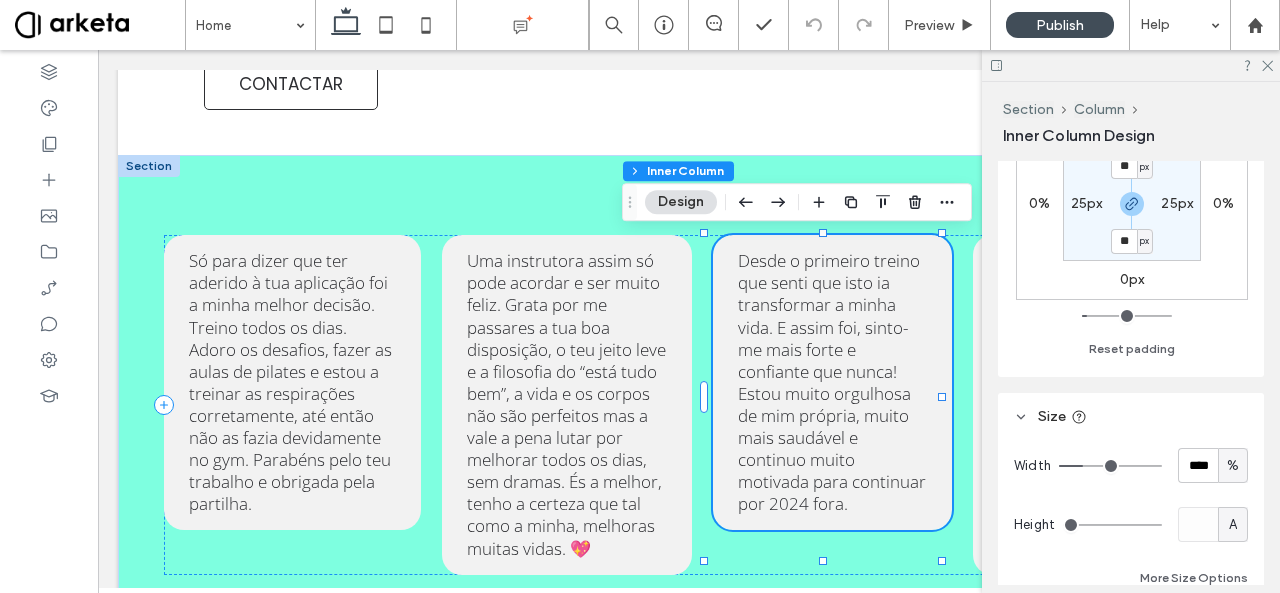 scroll, scrollTop: 702, scrollLeft: 0, axis: vertical 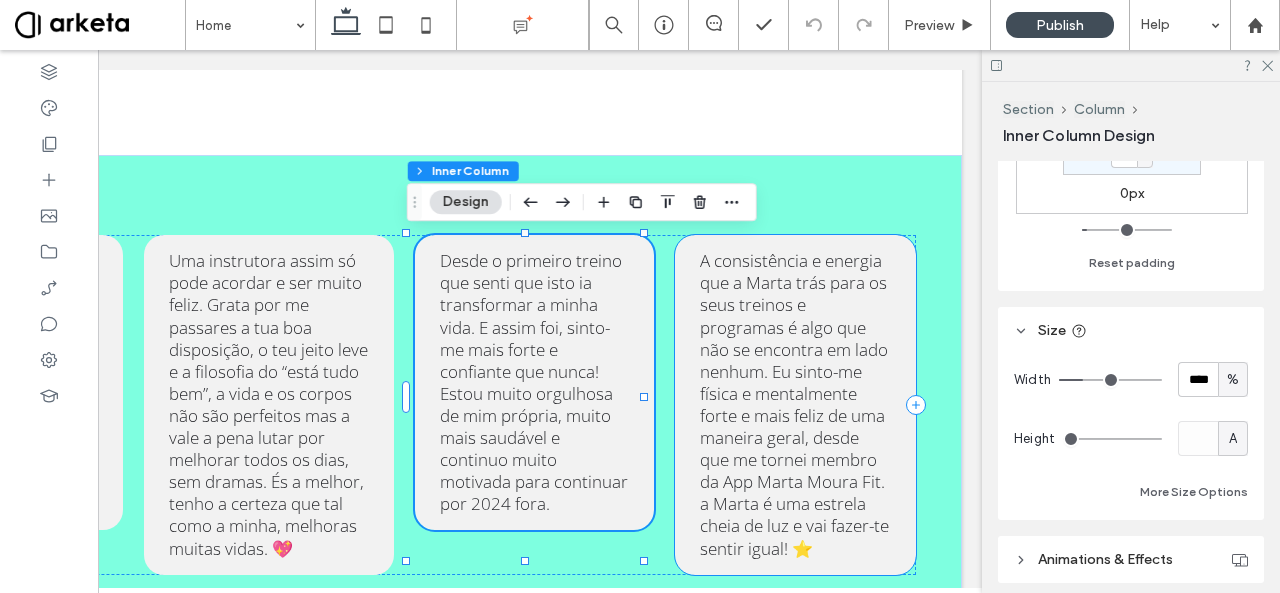 click on "A consistência e energia que a Marta trás para os seus treinos e programas é algo que não se encontra em lado nenhum. Eu sinto-me física e mentalmente forte e mais feliz de uma maneira geral, desde que me tornei membro da App Marta Moura Fit. a Marta é uma estrela cheia de luz e vai fazer-te sentir igual! ⭐️" at bounding box center [794, 404] 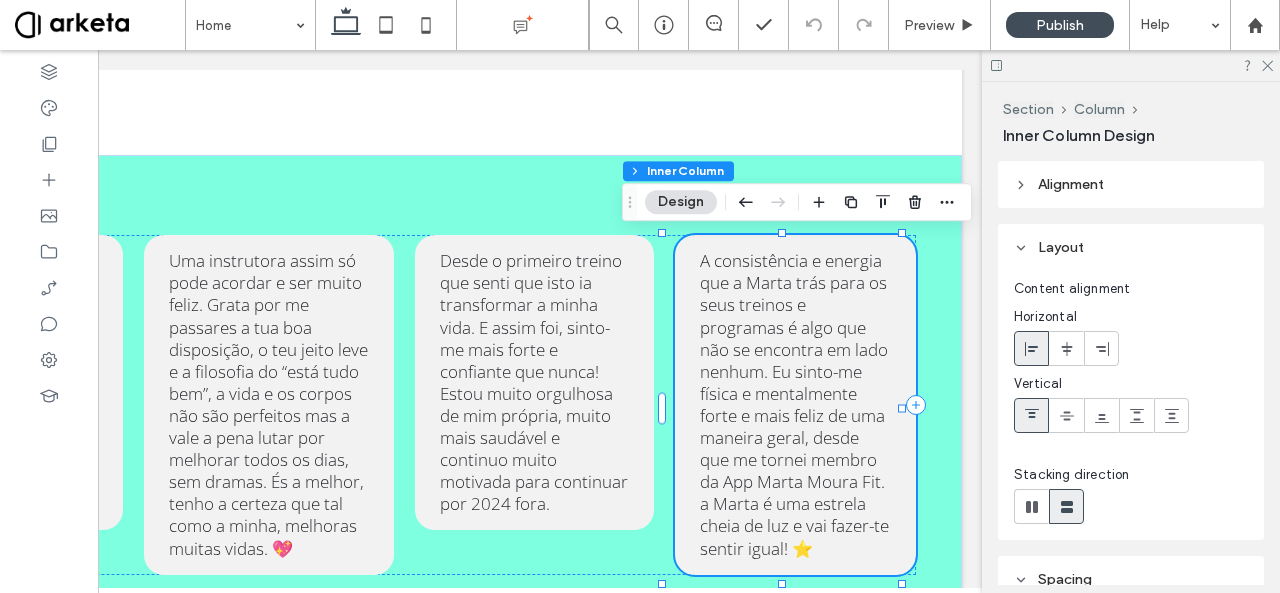 scroll, scrollTop: 336, scrollLeft: 0, axis: vertical 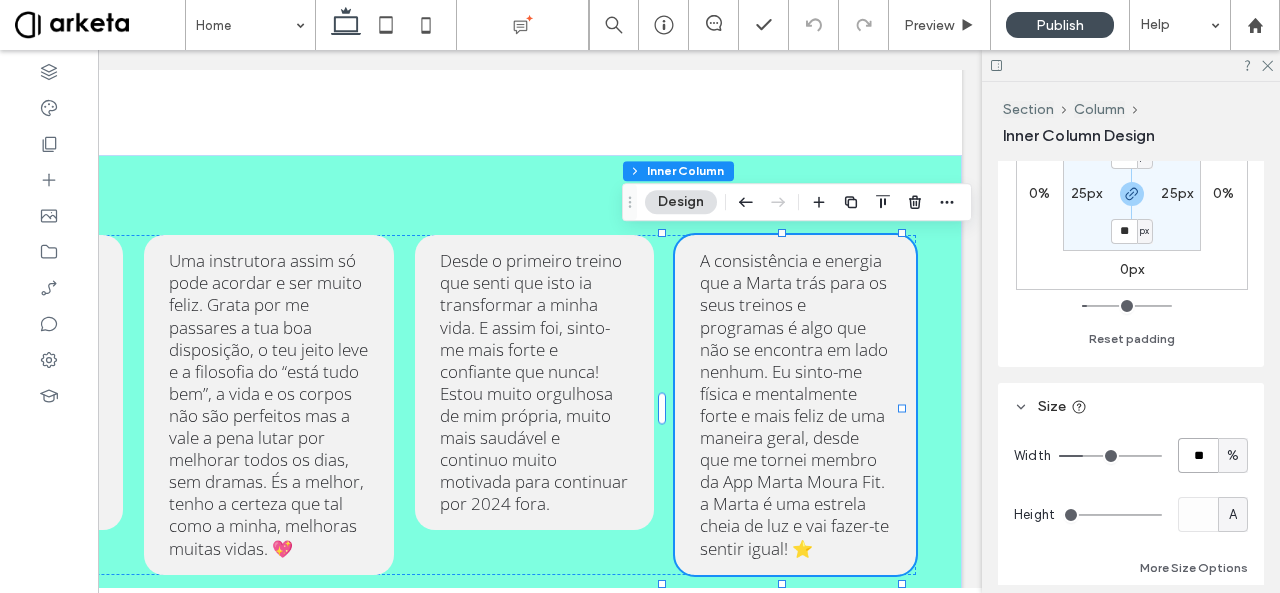 click on "**" at bounding box center [1198, 455] 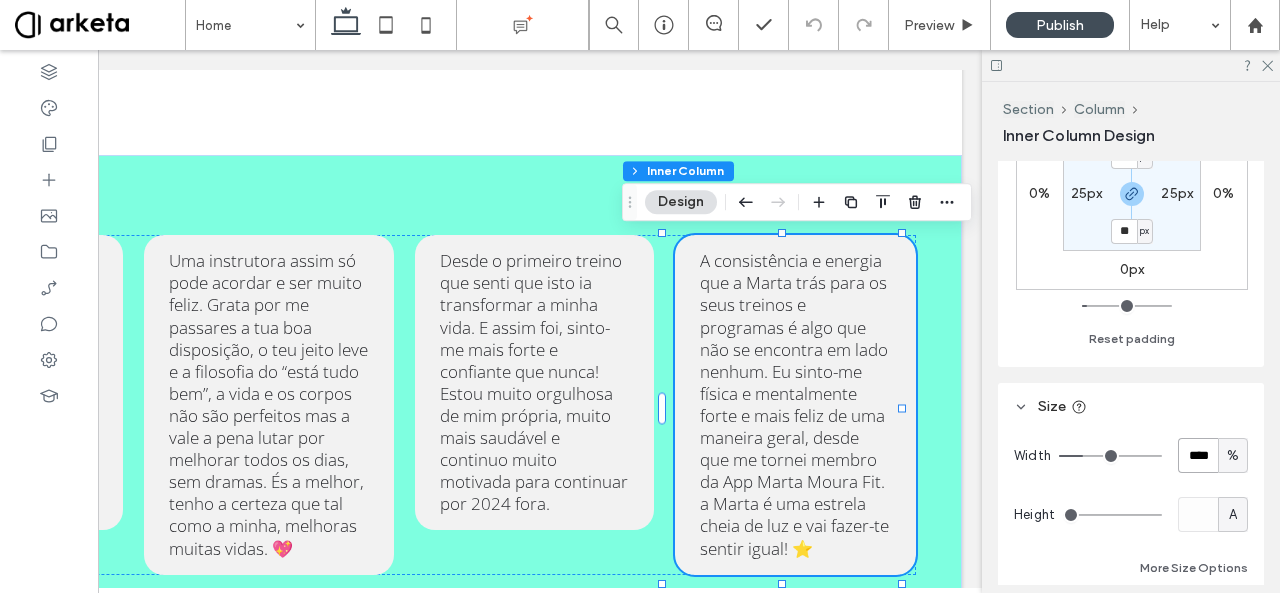 type on "****" 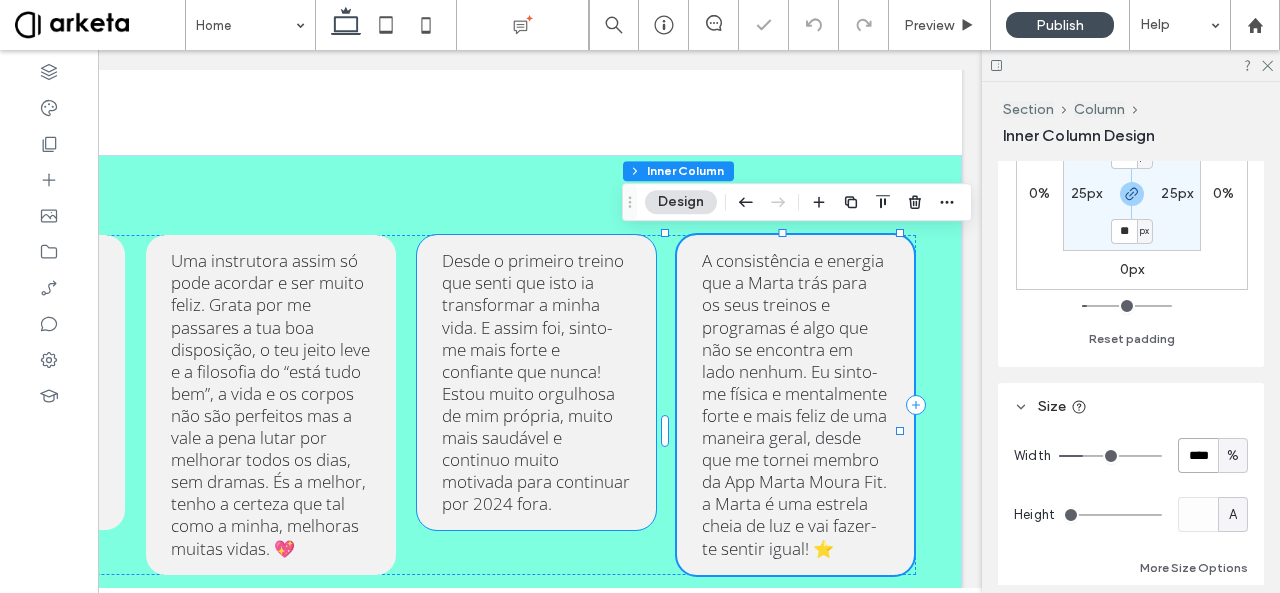 click on "Desde o primeiro treino que senti que isto ia transformar a minha vida. E assim foi, sinto-me mais forte e confiante que nunca! Estou muito orgulhosa de mim própria, muito mais saudável e continuo muito motivada para continuar por 2024 fora." at bounding box center [536, 382] 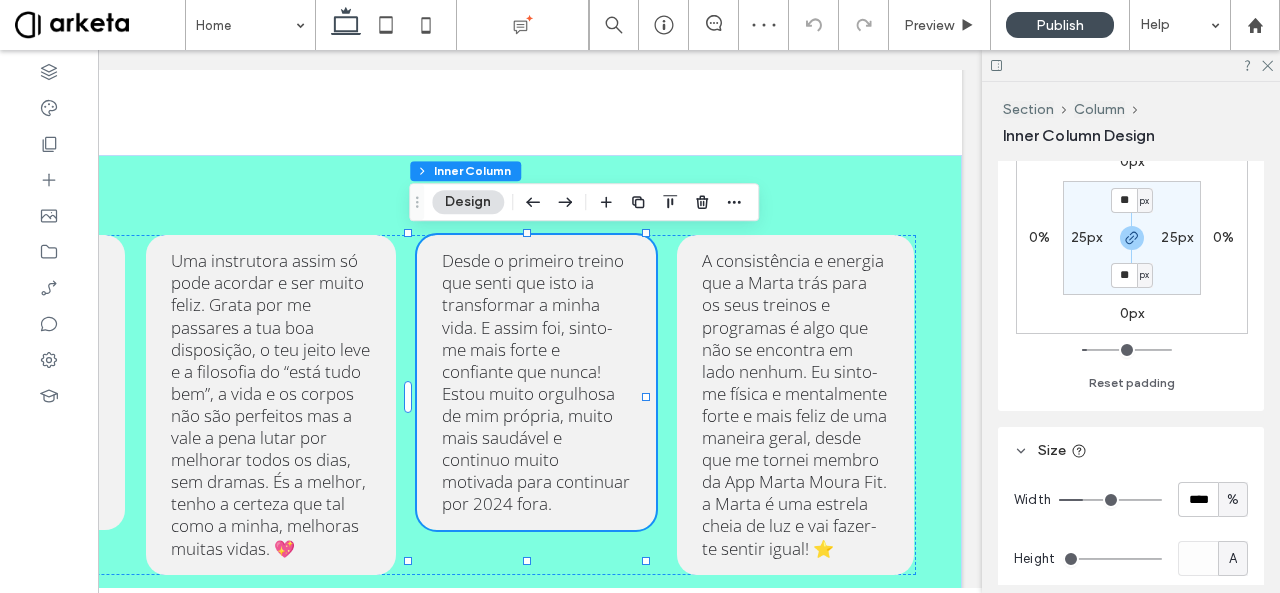 scroll, scrollTop: 592, scrollLeft: 0, axis: vertical 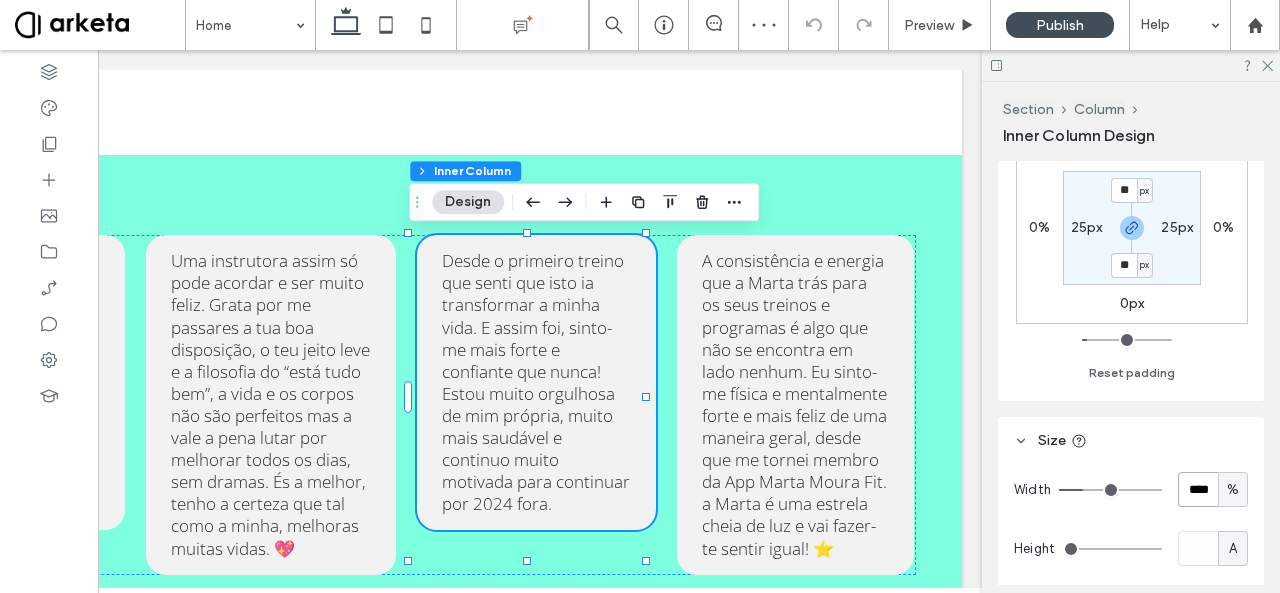 click on "****" at bounding box center (1198, 489) 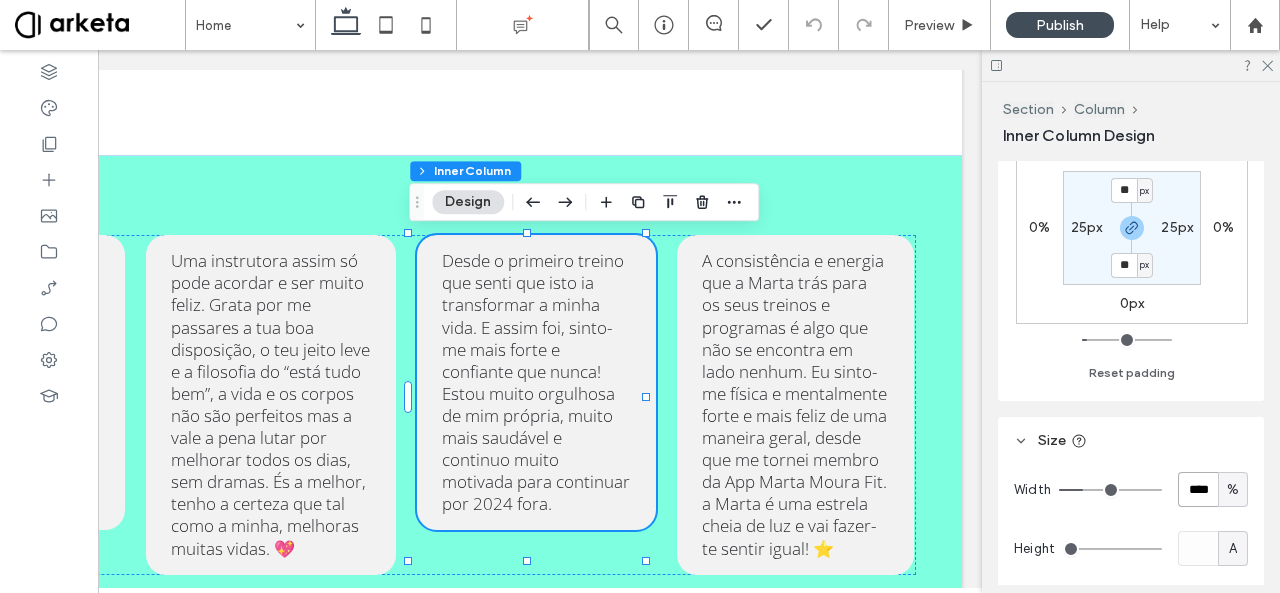 click on "****" at bounding box center (1198, 489) 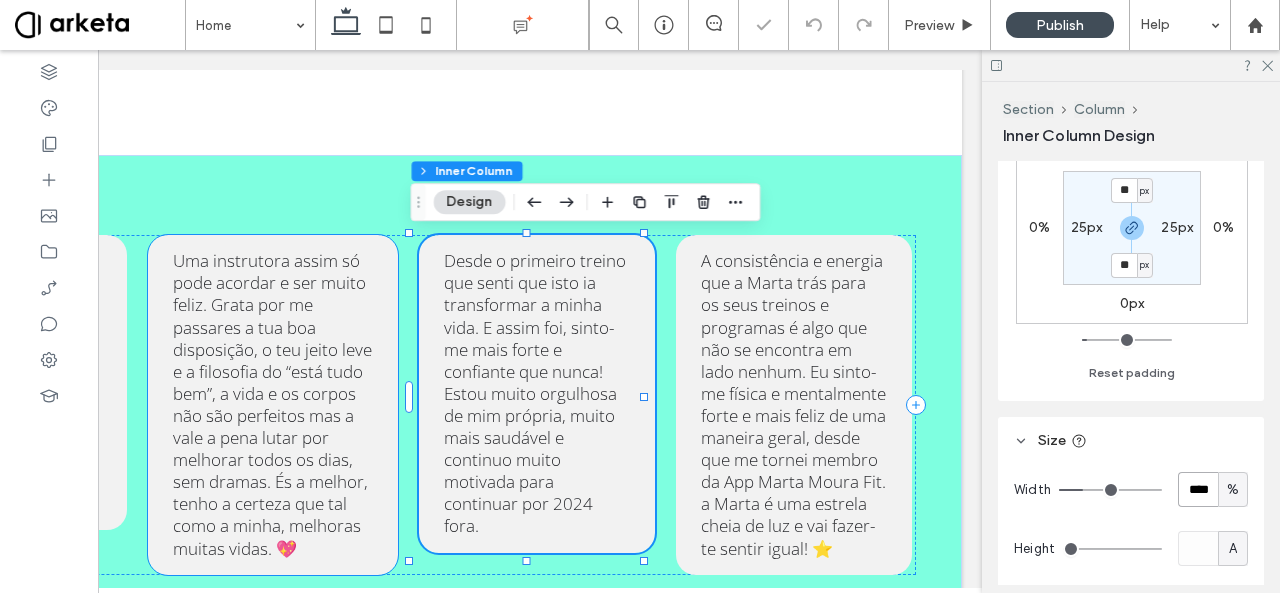 click on "Uma instrutora assim só pode acordar e ser muito feliz. Grata por me passares a tua boa disposição, o teu jeito leve e a filosofia do “está tudo bem”, a vida e os corpos não são perfeitos mas a vale a pena lutar por melhorar todos os dias, sem dramas. És a melhor, tenho a certeza que tal como a minha, melhoras muitas vidas. 💖" at bounding box center [272, 404] 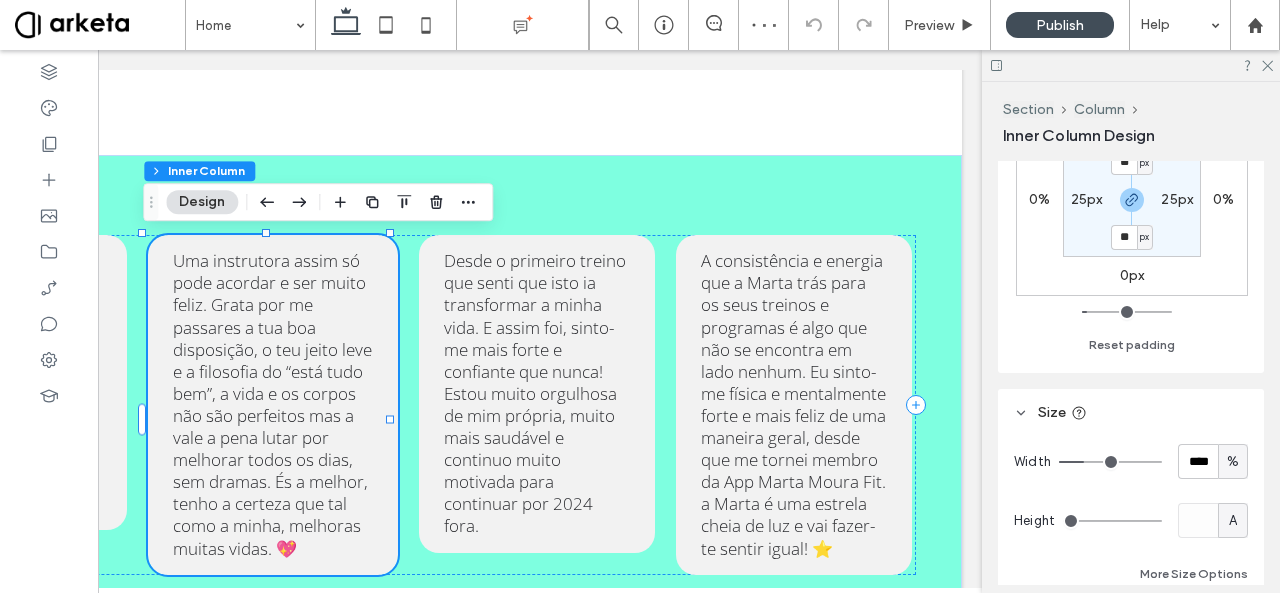 scroll, scrollTop: 630, scrollLeft: 0, axis: vertical 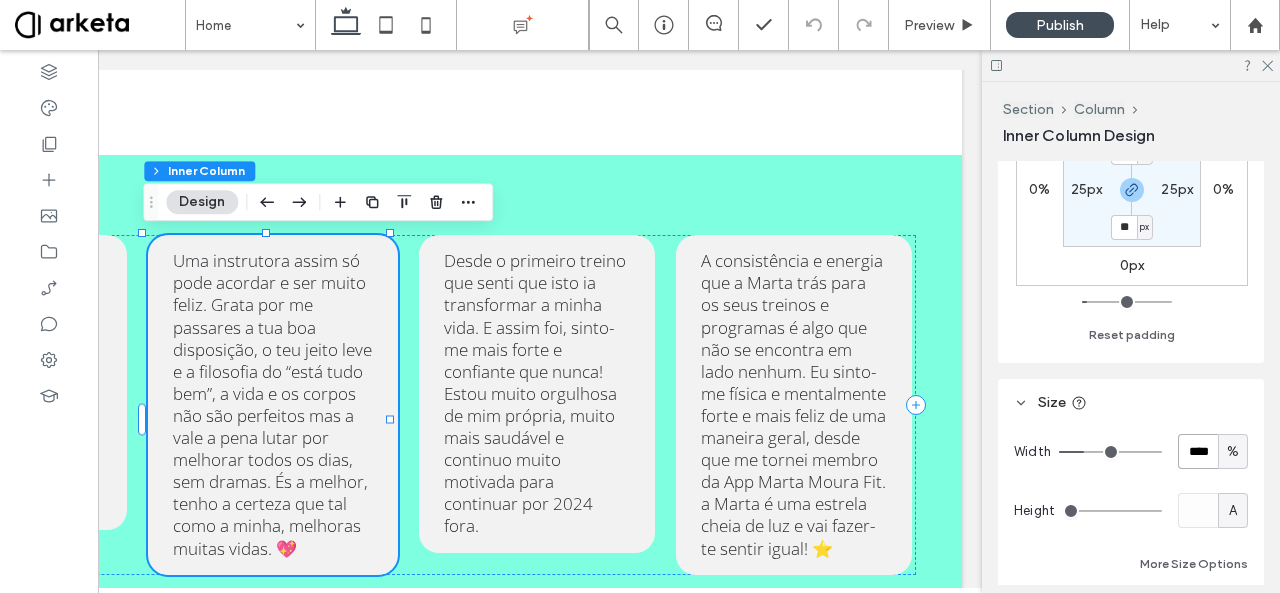 click on "****" at bounding box center (1198, 451) 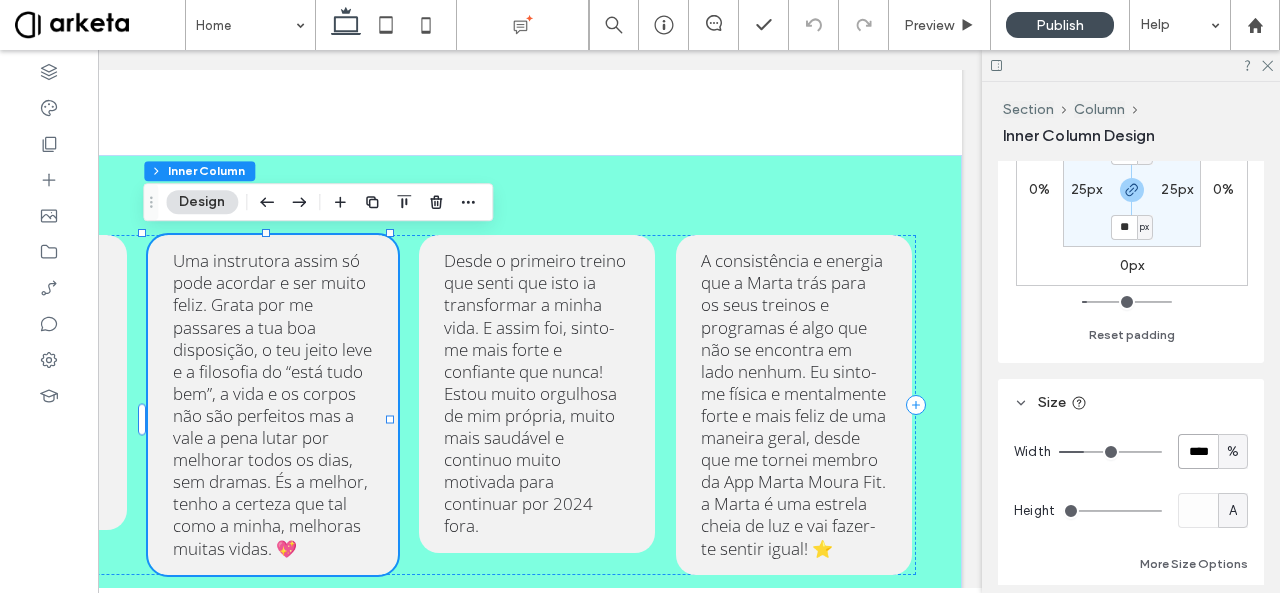 type on "****" 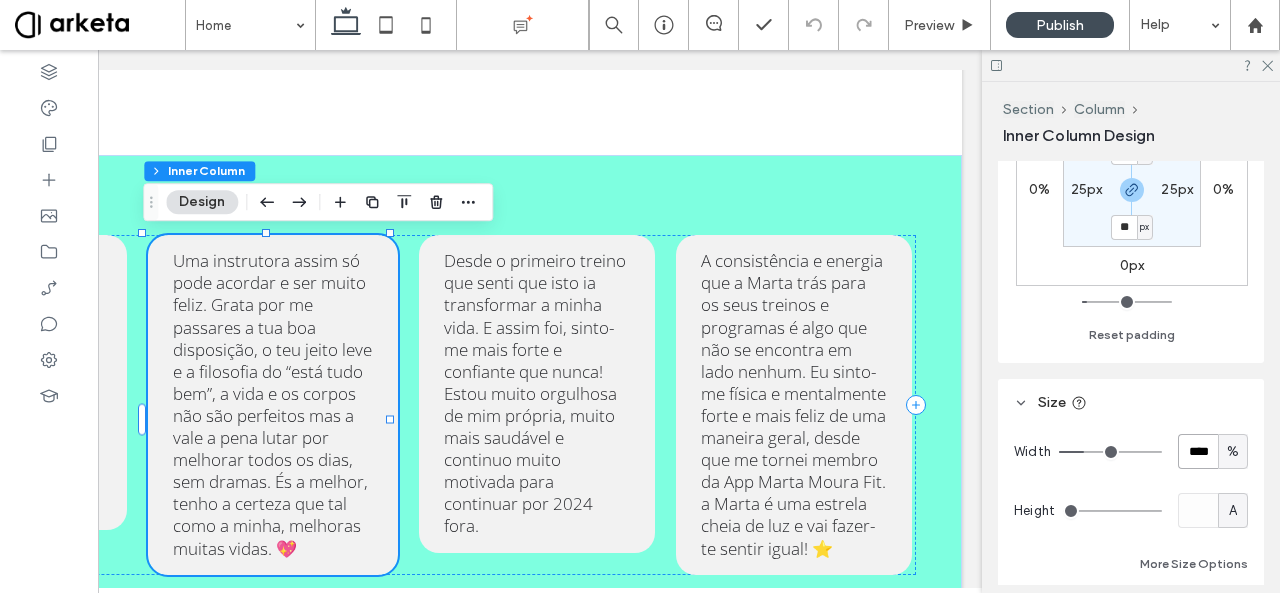 type on "**" 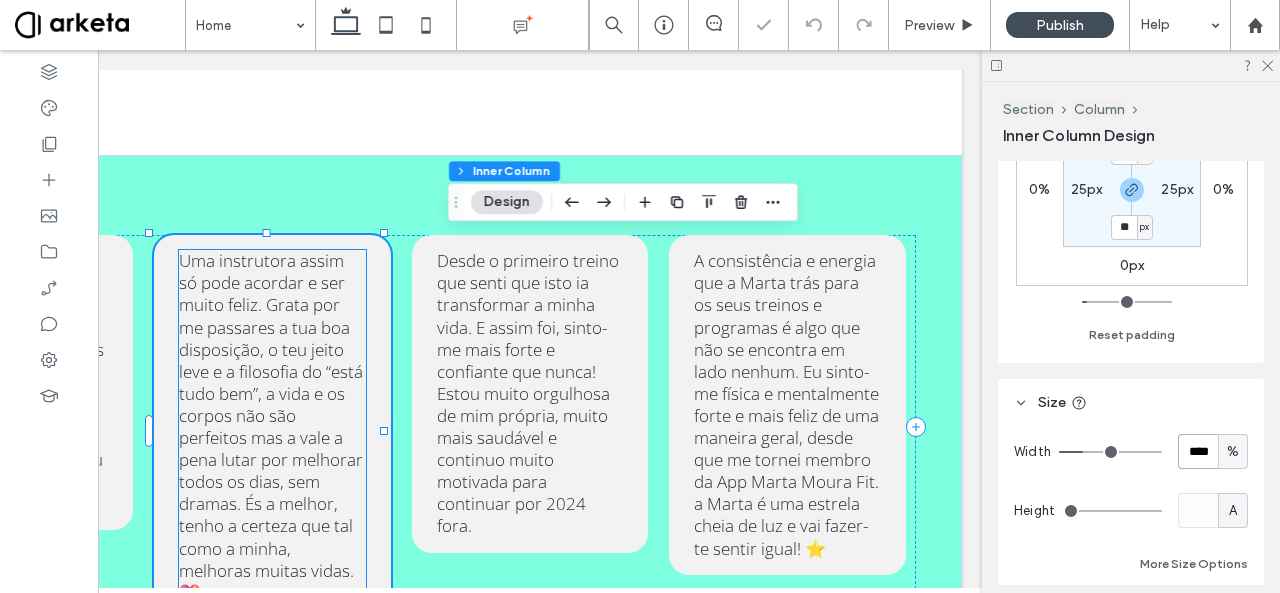 scroll, scrollTop: 0, scrollLeft: 0, axis: both 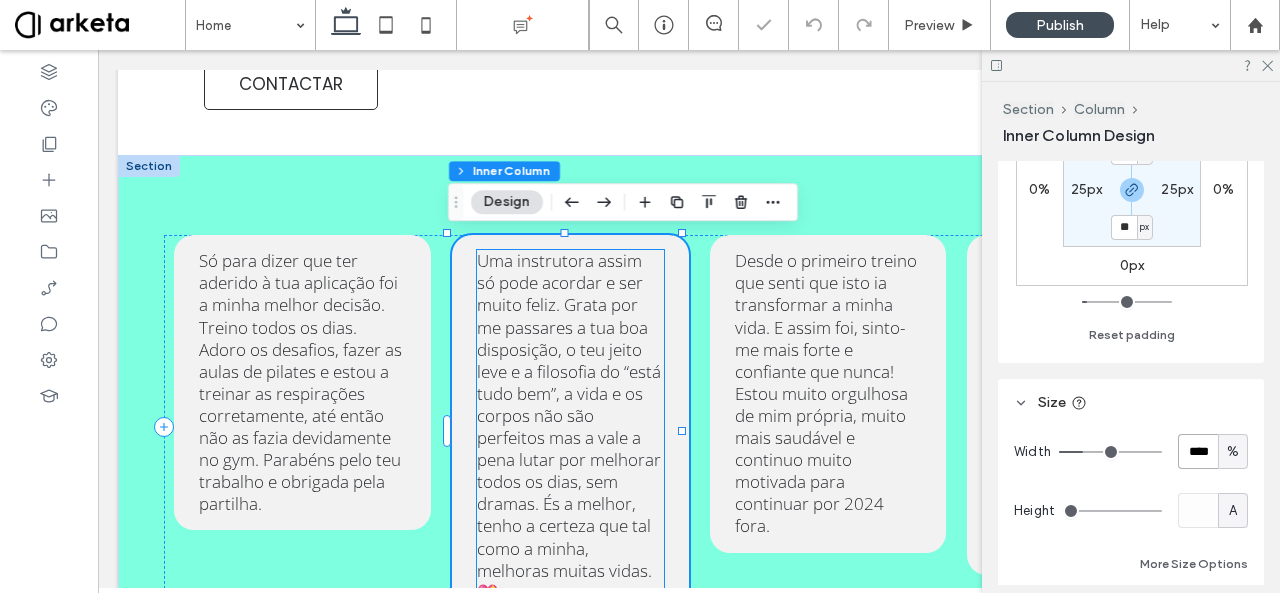 click on "Só para dizer que ter aderido à tua aplicação foi a minha melhor decisão. Treino todos os dias. Adoro os desafios, fazer as aulas de pilates e estou a treinar as respirações corretamente, até então não as fazia devidamente no gym. Parabéns pelo teu trabalho e obrigada pela partilha." at bounding box center (300, 382) 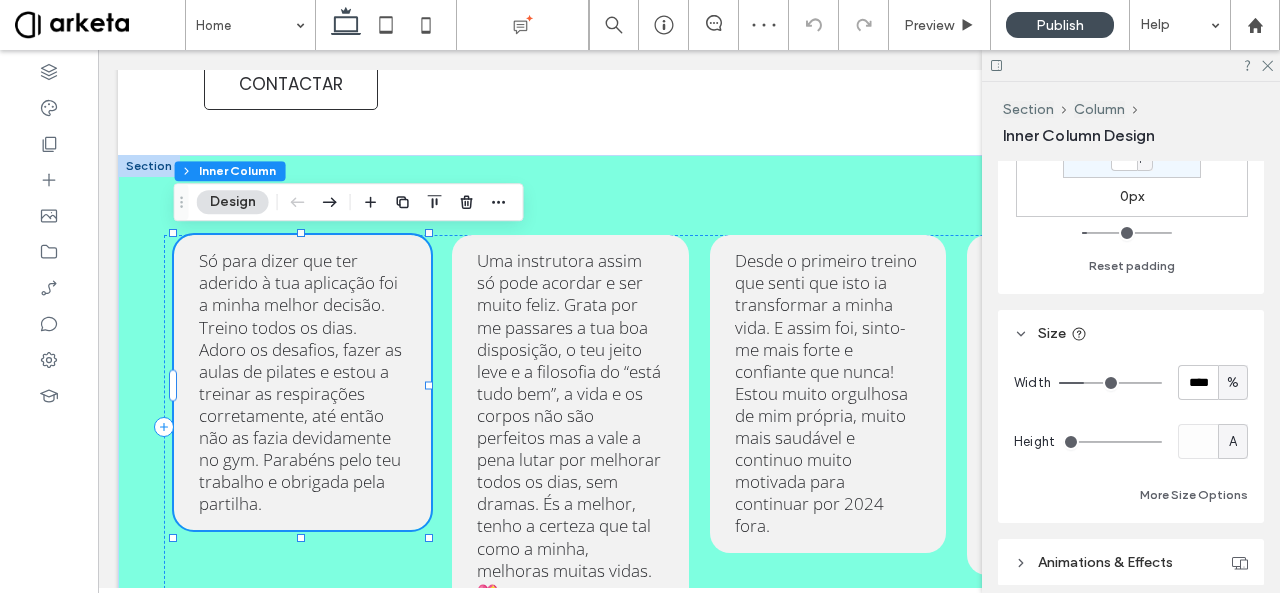 scroll, scrollTop: 705, scrollLeft: 0, axis: vertical 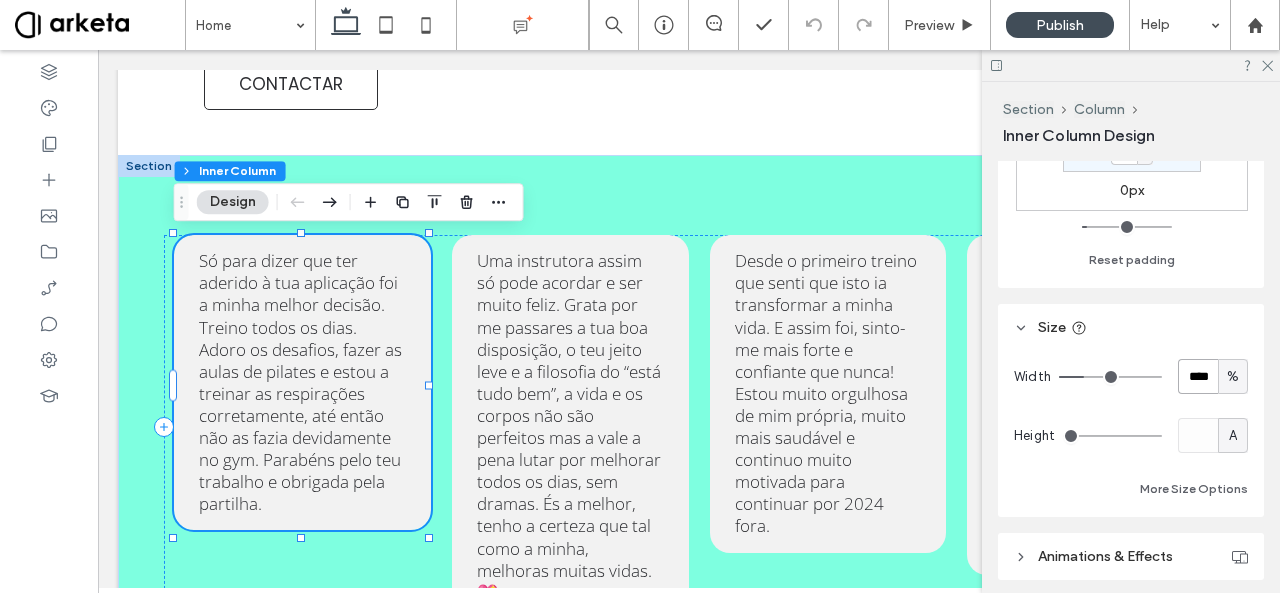 click on "****" at bounding box center [1198, 376] 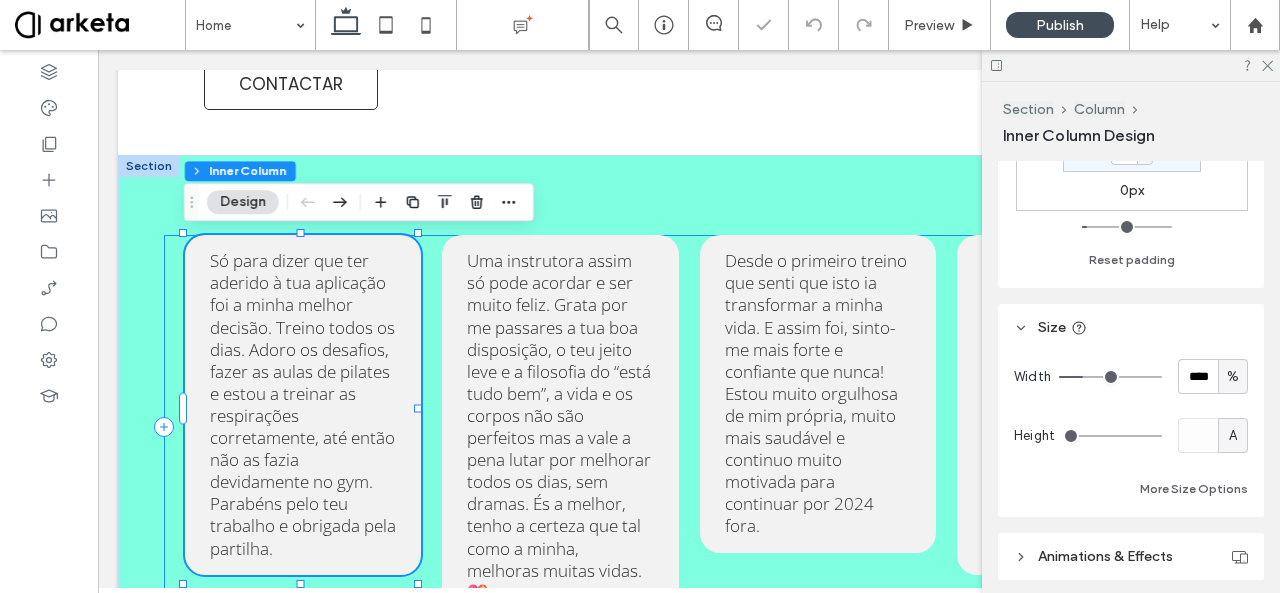 click on "Só para dizer que ter aderido à tua aplicação foi a minha melhor decisão. Treino todos os dias. Adoro os desafios, fazer as aulas de pilates e estou a treinar as respirações corretamente, até então não as fazia devidamente no gym. Parabéns pelo teu trabalho e obrigada pela partilha.
Uma instrutora assim só pode acordar e ser muito feliz. Grata por me passares a tua boa disposição, o teu jeito leve e a filosofia do “está tudo bem”, a vida e os corpos não são perfeitos mas a vale a pena lutar por melhorar todos os dias, sem dramas. És a melhor, tenho a certeza que tal como a minha, melhoras muitas vidas. 💖
Desde o primeiro treino que senti que isto ia transformar a minha vida. E assim foi, sinto-me mais forte e confiante que nunca! Estou muito orgulhosa de mim própria, muito mais saudável e continuo muito motivada para continuar por 2024 fora." at bounding box center (689, 427) 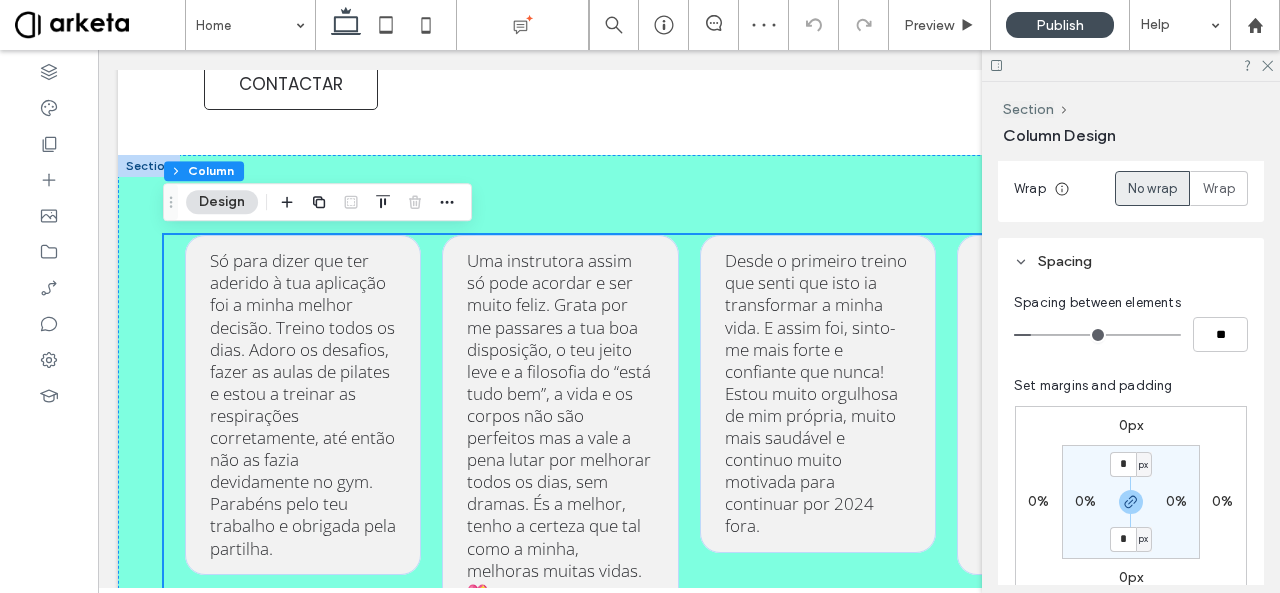 scroll, scrollTop: 340, scrollLeft: 0, axis: vertical 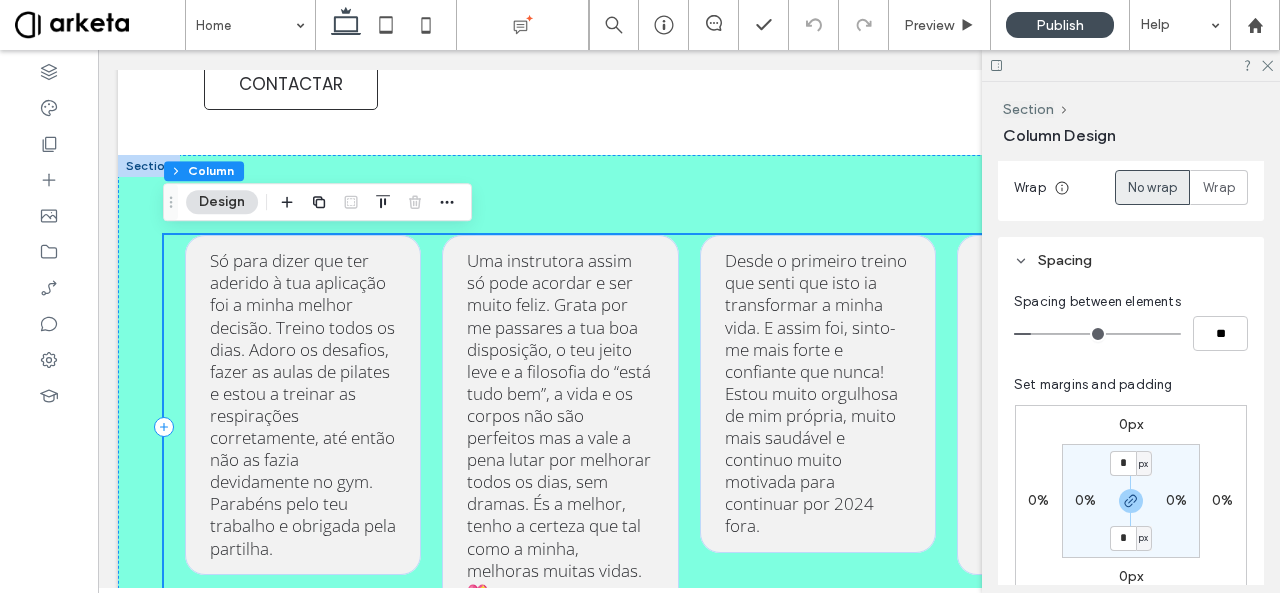 click on "Só para dizer que ter aderido à tua aplicação foi a minha melhor decisão. Treino todos os dias. Adoro os desafios, fazer as aulas de pilates e estou a treinar as respirações corretamente, até então não as fazia devidamente no gym. Parabéns pelo teu trabalho e obrigada pela partilha.
Uma instrutora assim só pode acordar e ser muito feliz. Grata por me passares a tua boa disposição, o teu jeito leve e a filosofia do “está tudo bem”, a vida e os corpos não são perfeitos mas a vale a pena lutar por melhorar todos os dias, sem dramas. És a melhor, tenho a certeza que tal como a minha, melhoras muitas vidas. 💖
Desde o primeiro treino que senti que isto ia transformar a minha vida. E assim foi, sinto-me mais forte e confiante que nunca! Estou muito orgulhosa de mim própria, muito mais saudável e continuo muito motivada para continuar por 2024 fora." at bounding box center [689, 427] 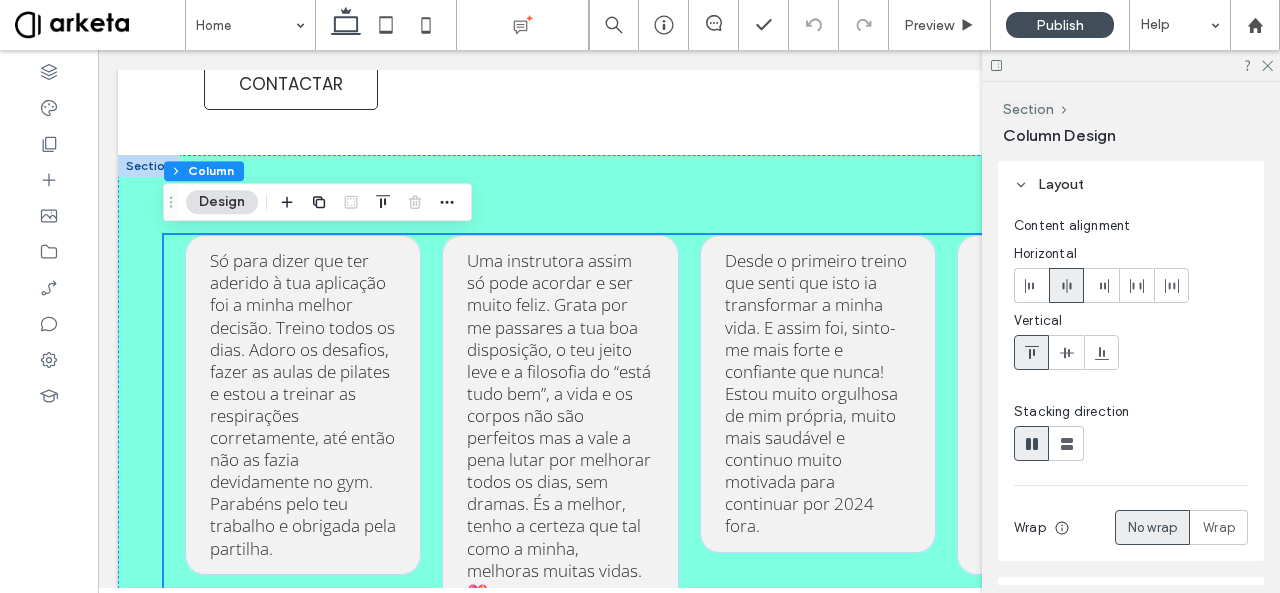 scroll, scrollTop: 4, scrollLeft: 0, axis: vertical 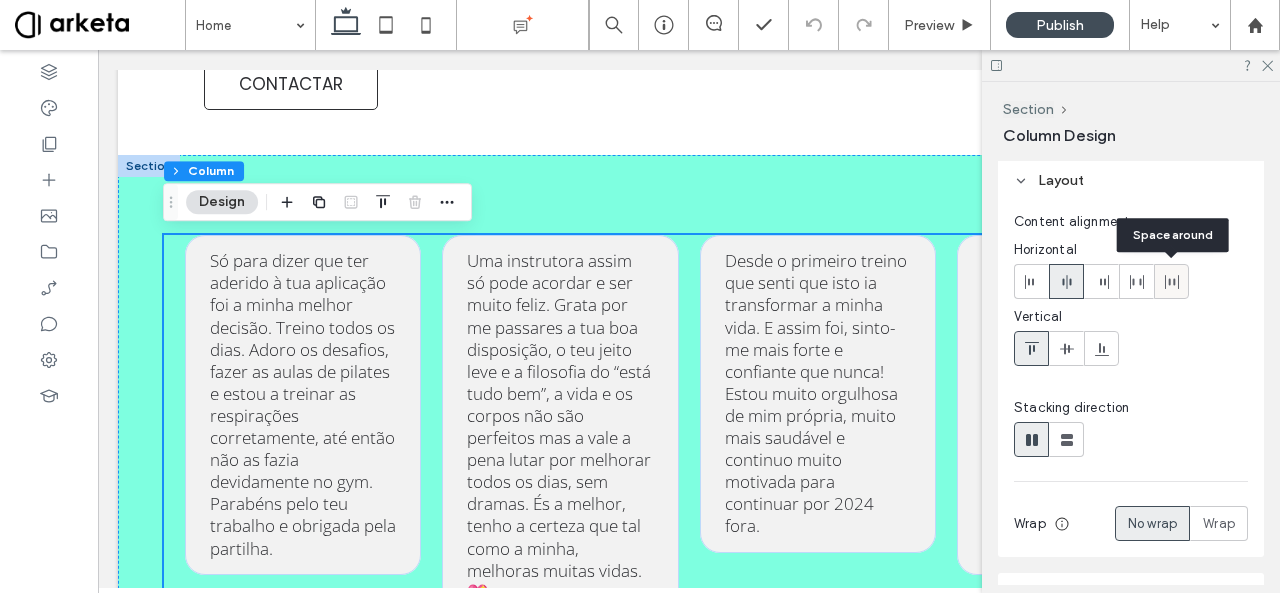 click 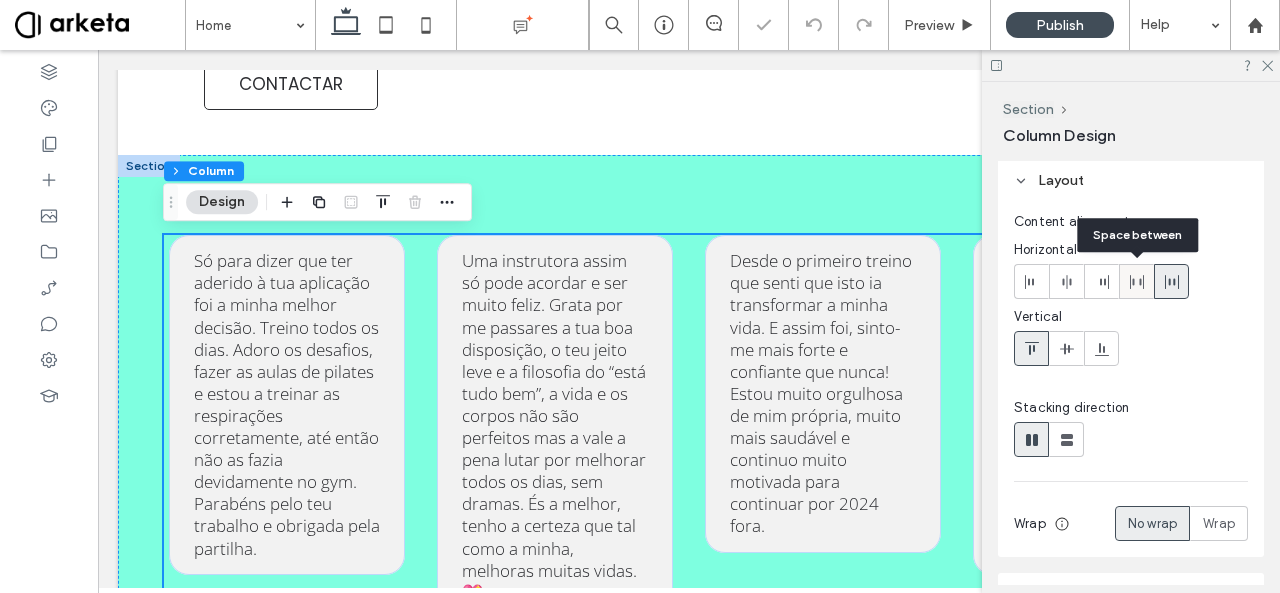 click 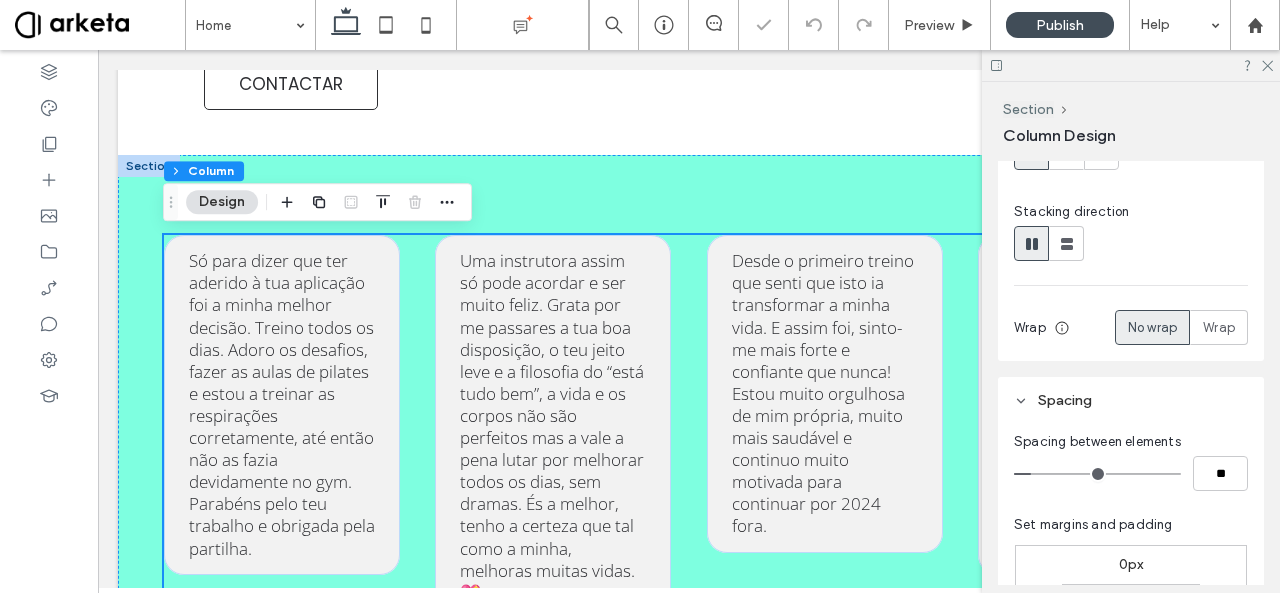 scroll, scrollTop: 222, scrollLeft: 0, axis: vertical 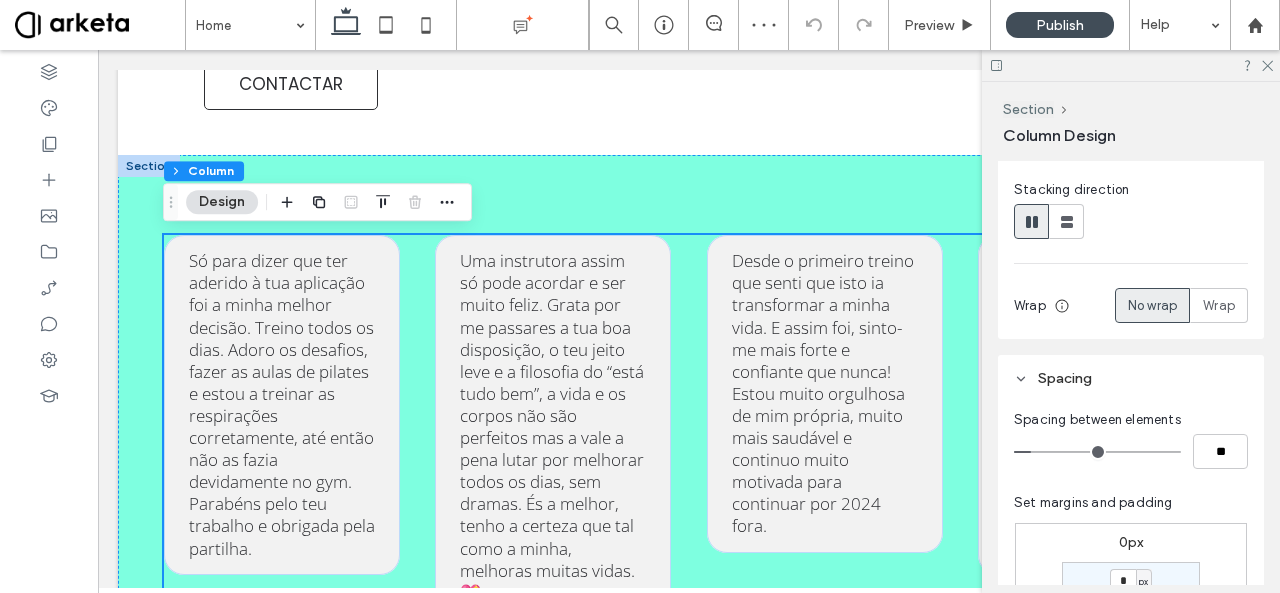 type on "*" 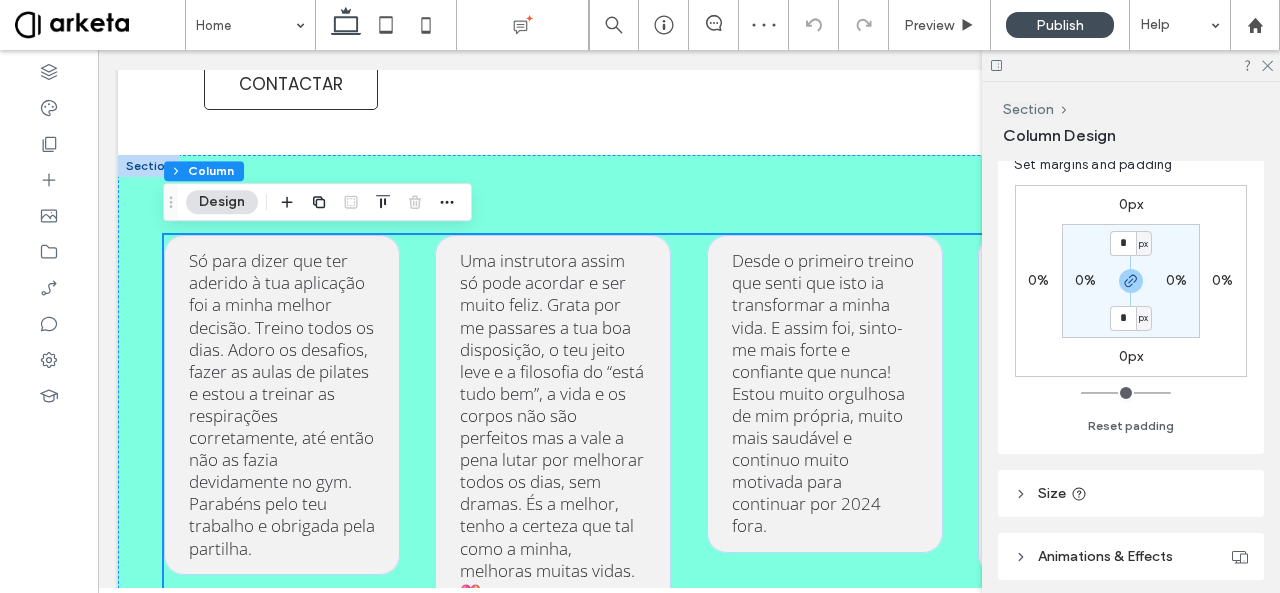 scroll, scrollTop: 695, scrollLeft: 0, axis: vertical 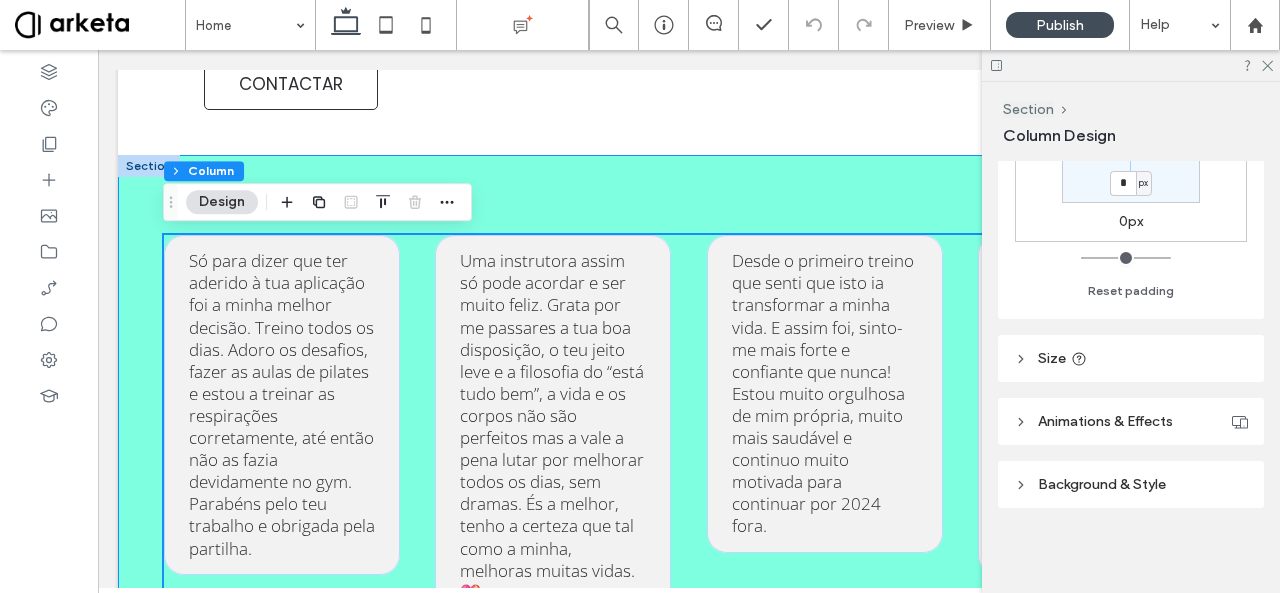 click on "Só para dizer que ter aderido à tua aplicação foi a minha melhor decisão. Treino todos os dias. Adoro os desafios, fazer as aulas de pilates e estou a treinar as respirações corretamente, até então não as fazia devidamente no gym. Parabéns pelo teu trabalho e obrigada pela partilha.
Uma instrutora assim só pode acordar e ser muito feliz. Grata por me passares a tua boa disposição, o teu jeito leve e a filosofia do “está tudo bem”, a vida e os corpos não são perfeitos mas a vale a pena lutar por melhorar todos os dias, sem dramas. És a melhor, tenho a certeza que tal como a minha, melhoras muitas vidas. 💖
Desde o primeiro treino que senti que isto ia transformar a minha vida. E assim foi, sinto-me mais forte e confiante que nunca! Estou muito orgulhosa de mim própria, muito mais saudável e continuo muito motivada para continuar por 2024 fora." at bounding box center (689, 426) 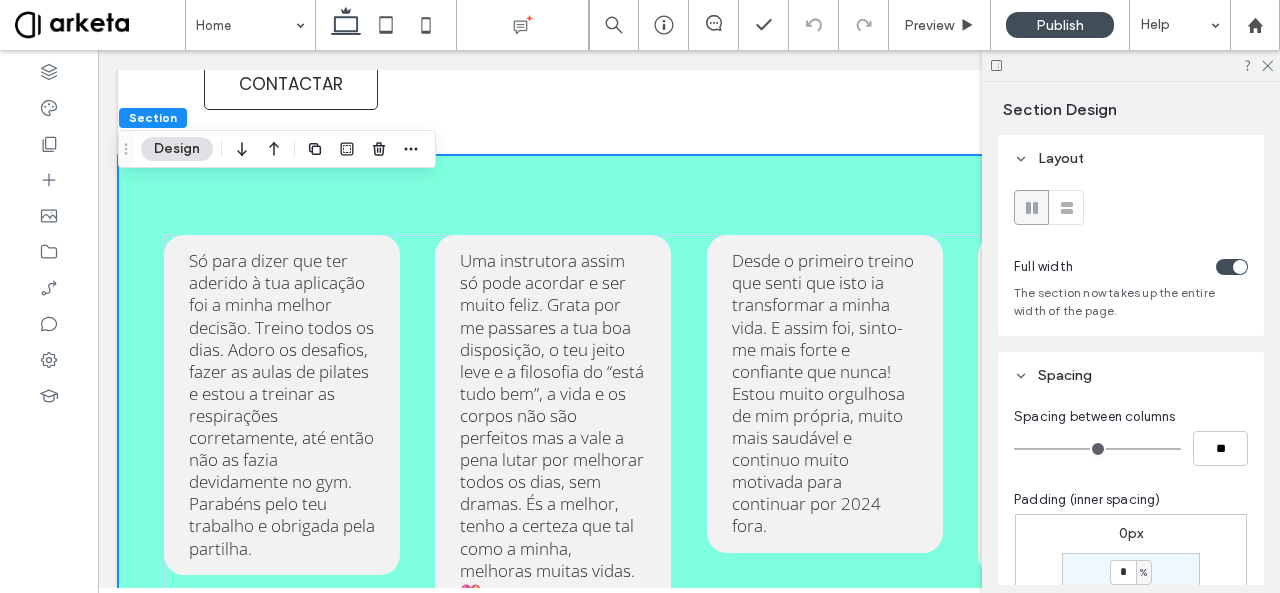 scroll, scrollTop: 182, scrollLeft: 0, axis: vertical 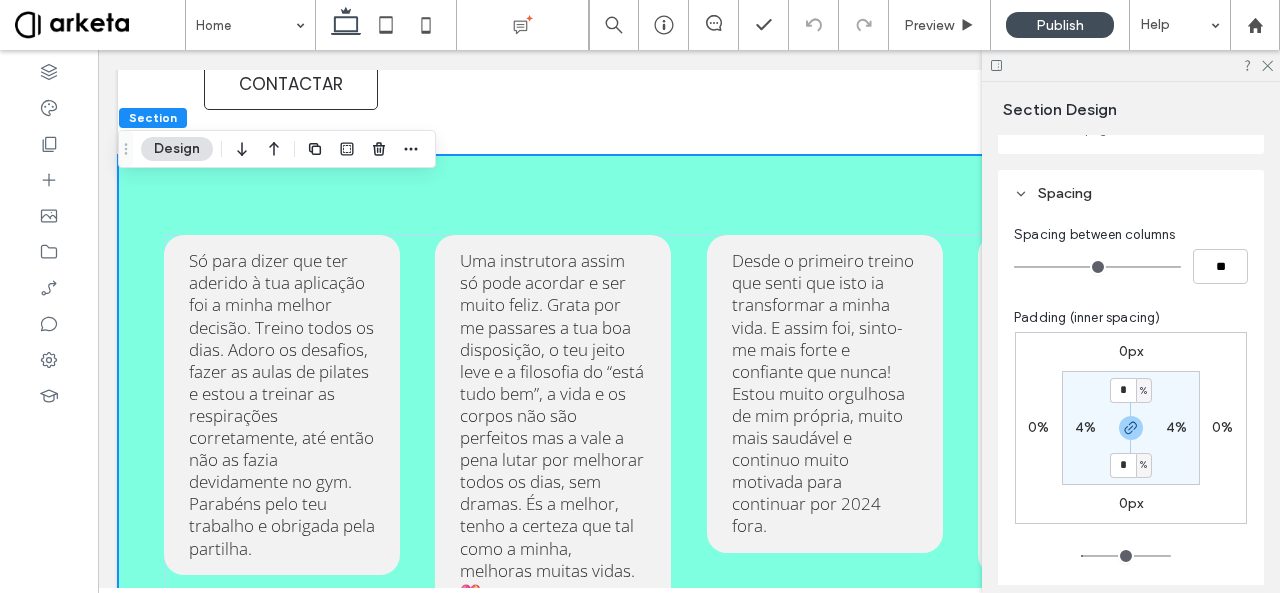click on "4%" at bounding box center [1085, 427] 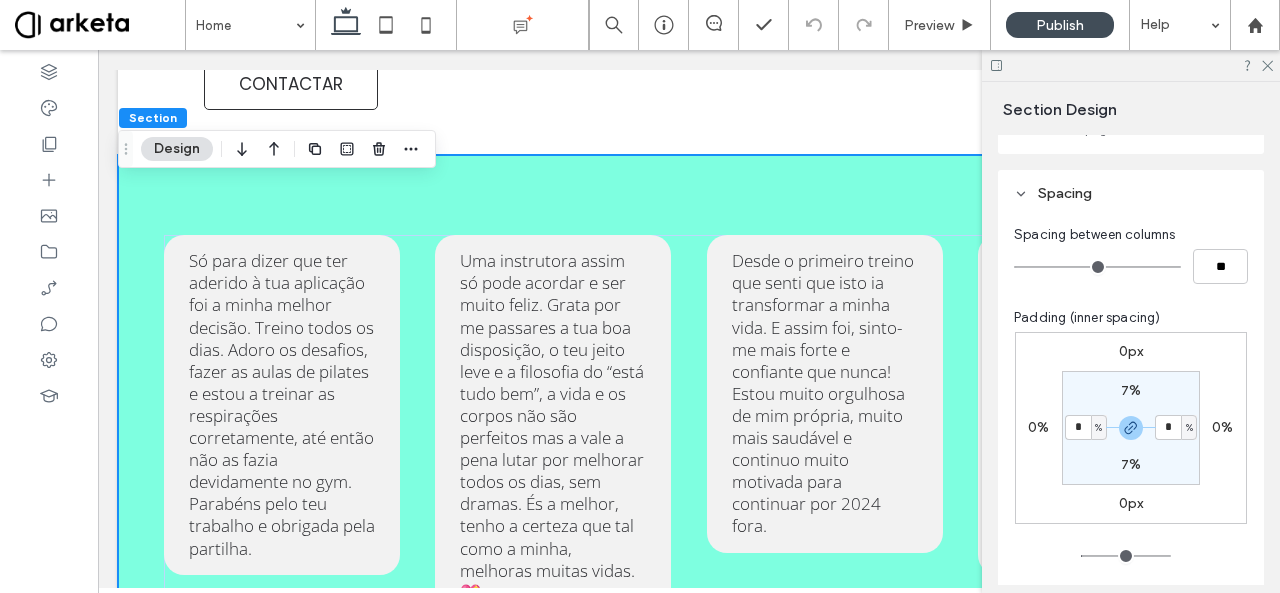 type on "*" 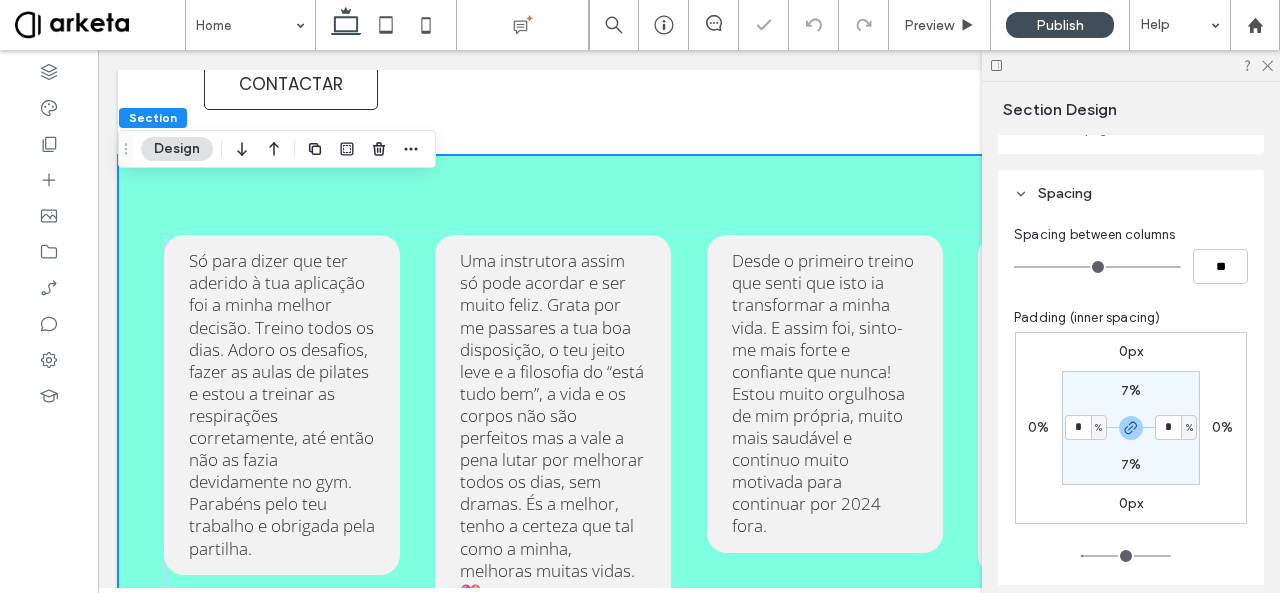 type on "*" 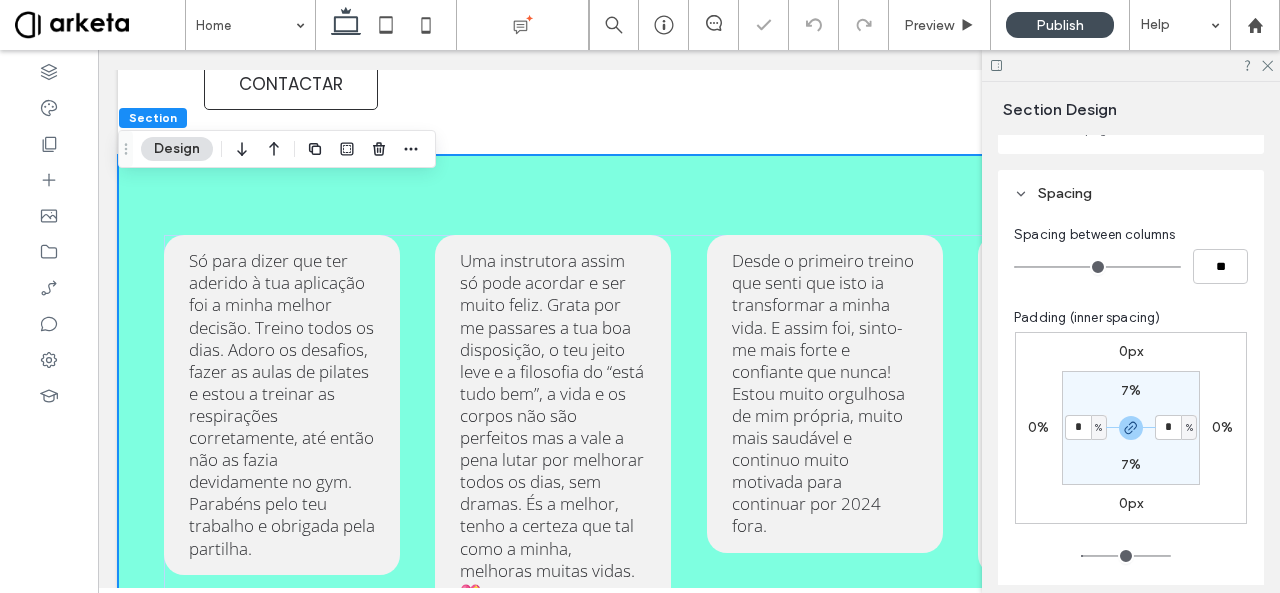type on "*" 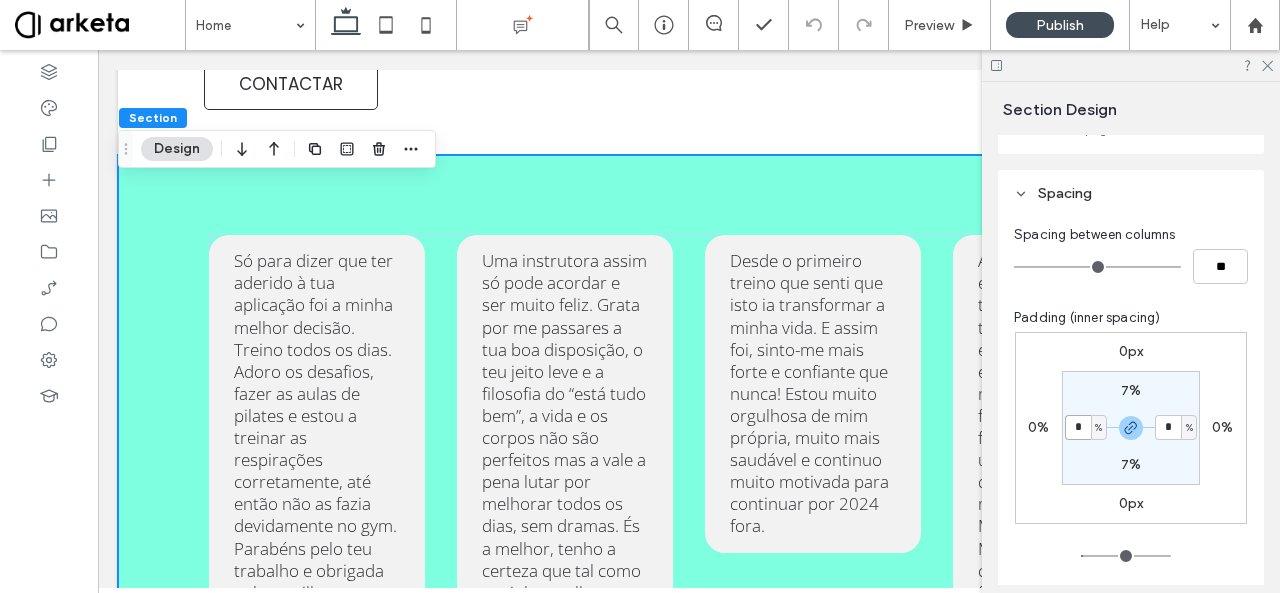 type on "*" 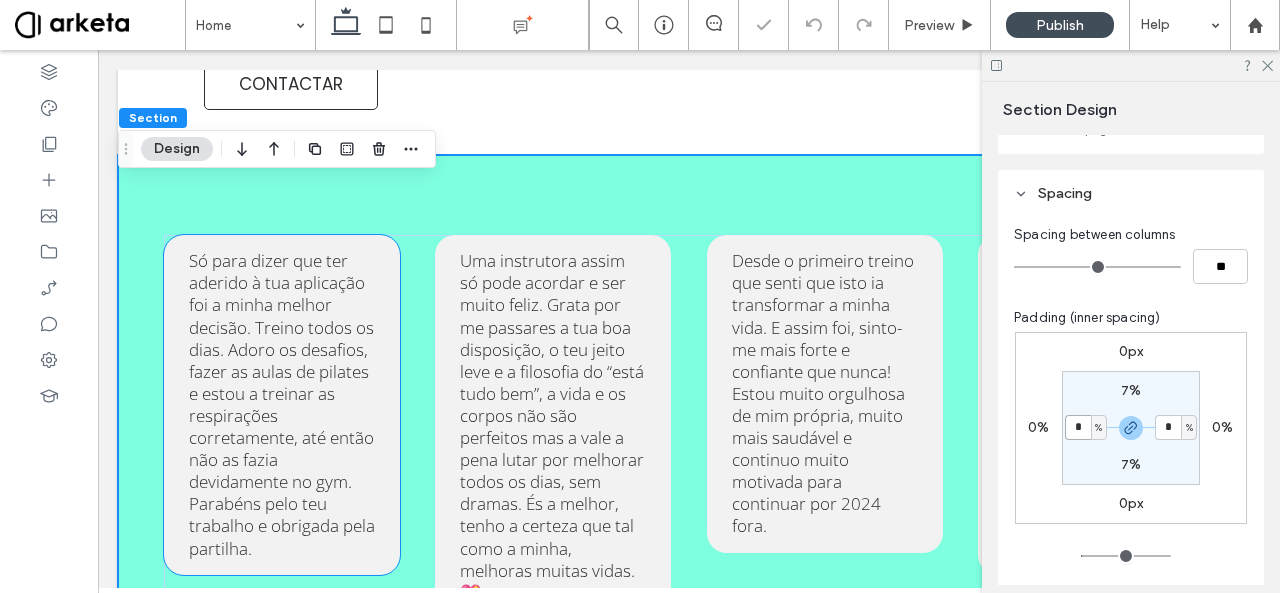 click on "Só para dizer que ter aderido à tua aplicação foi a minha melhor decisão. Treino todos os dias. Adoro os desafios, fazer as aulas de pilates e estou a treinar as respirações corretamente, até então não as fazia devidamente no gym. Parabéns pelo teu trabalho e obrigada pela partilha." at bounding box center [282, 404] 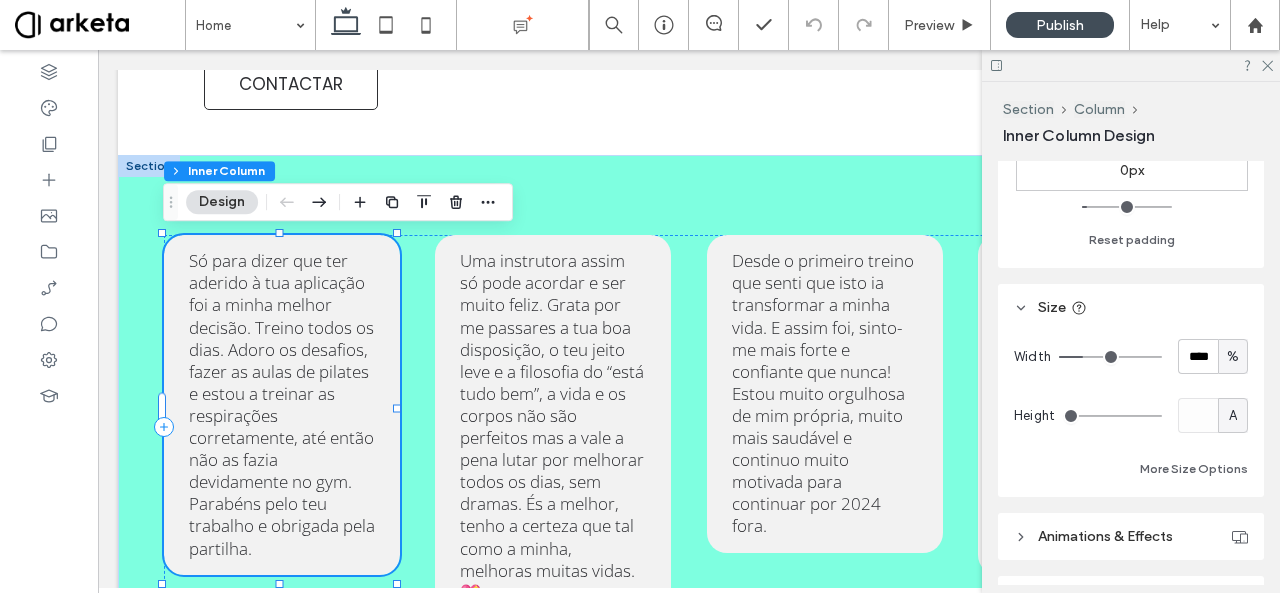 scroll, scrollTop: 726, scrollLeft: 0, axis: vertical 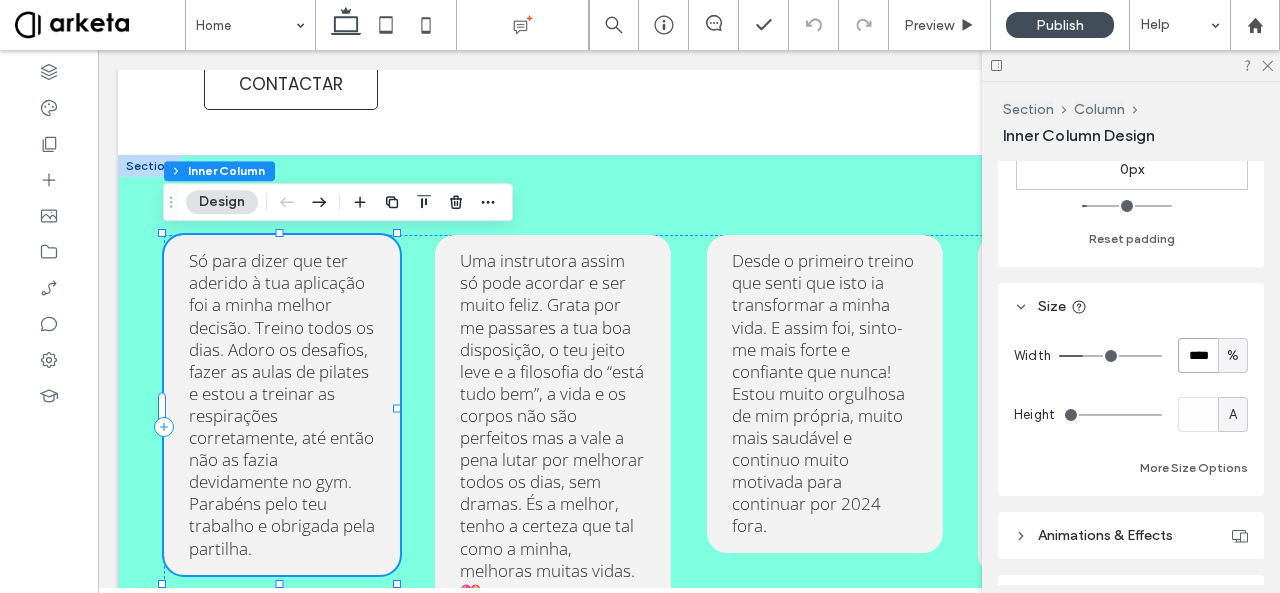 click on "****" at bounding box center (1198, 355) 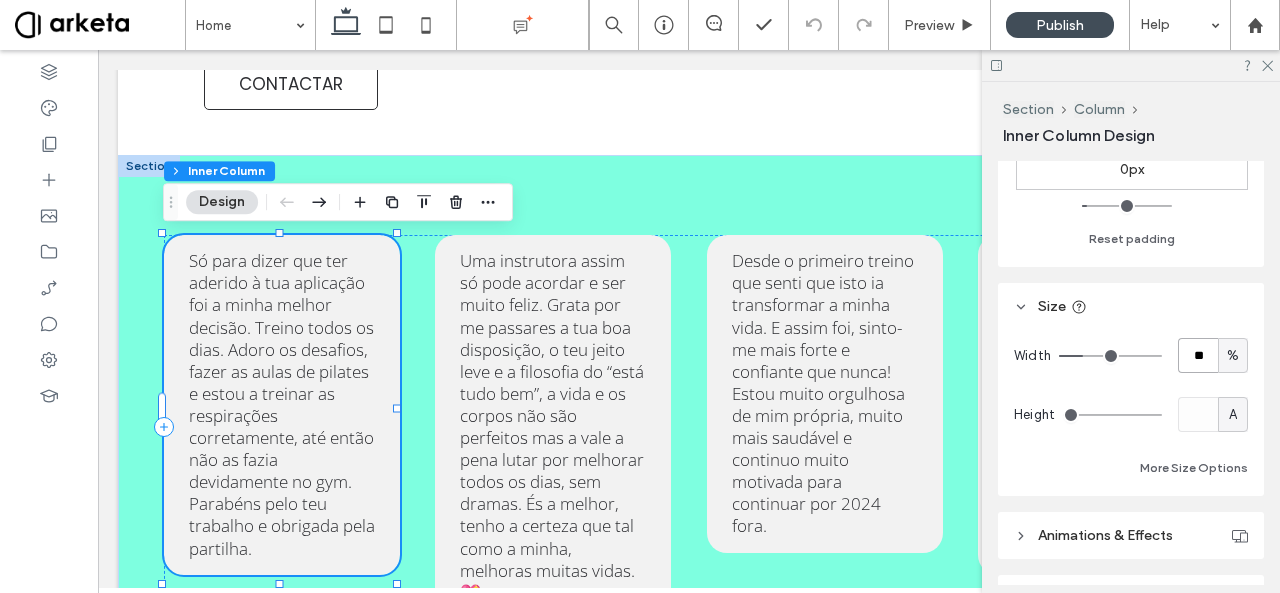 type on "**" 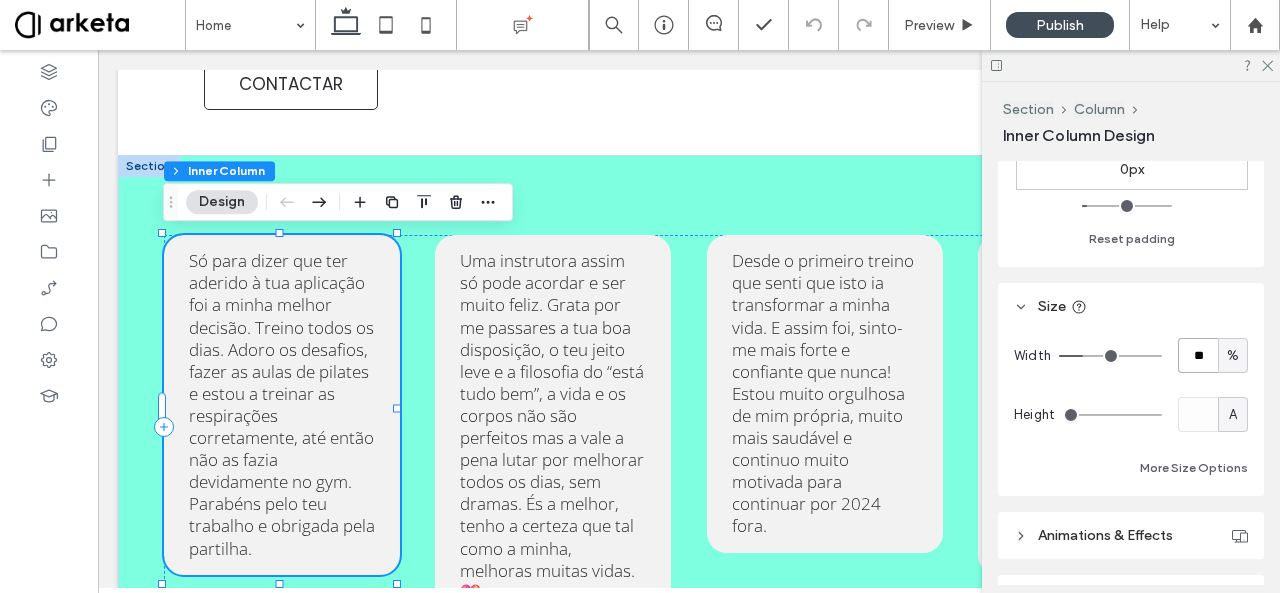 type on "**" 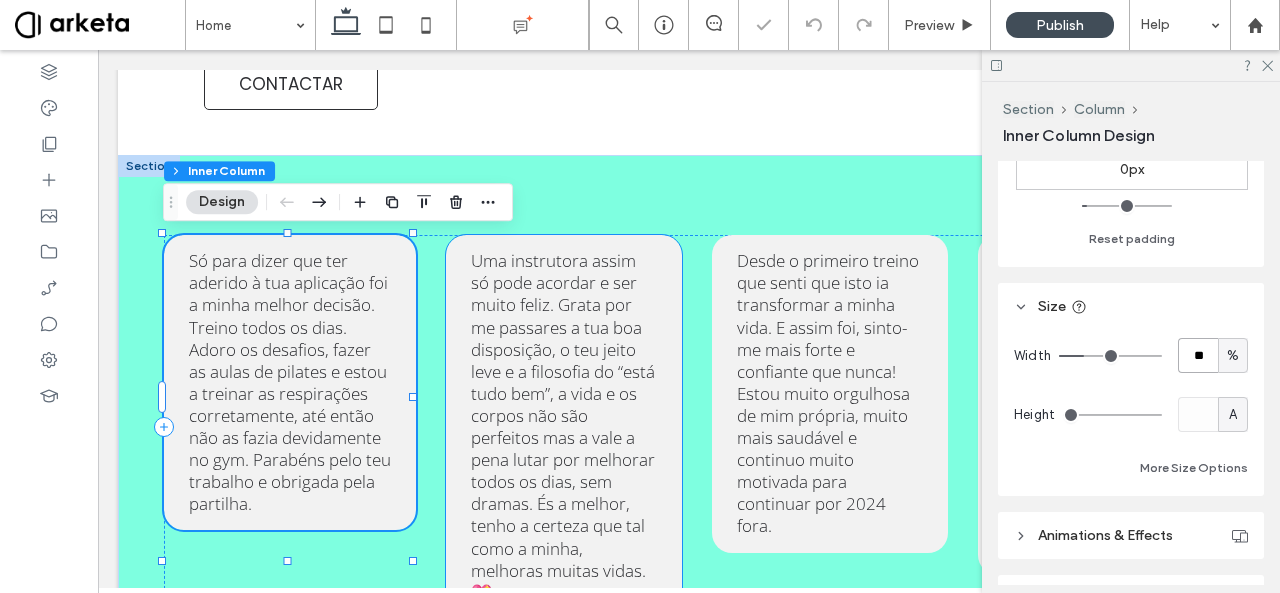 click on "Uma instrutora assim só pode acordar e ser muito feliz. Grata por me passares a tua boa disposição, o teu jeito leve e a filosofia do “está tudo bem”, a vida e os corpos não são perfeitos mas a vale a pena lutar por melhorar todos os dias, sem dramas. És a melhor, tenho a certeza que tal como a minha, melhoras muitas vidas. 💖" at bounding box center (563, 426) 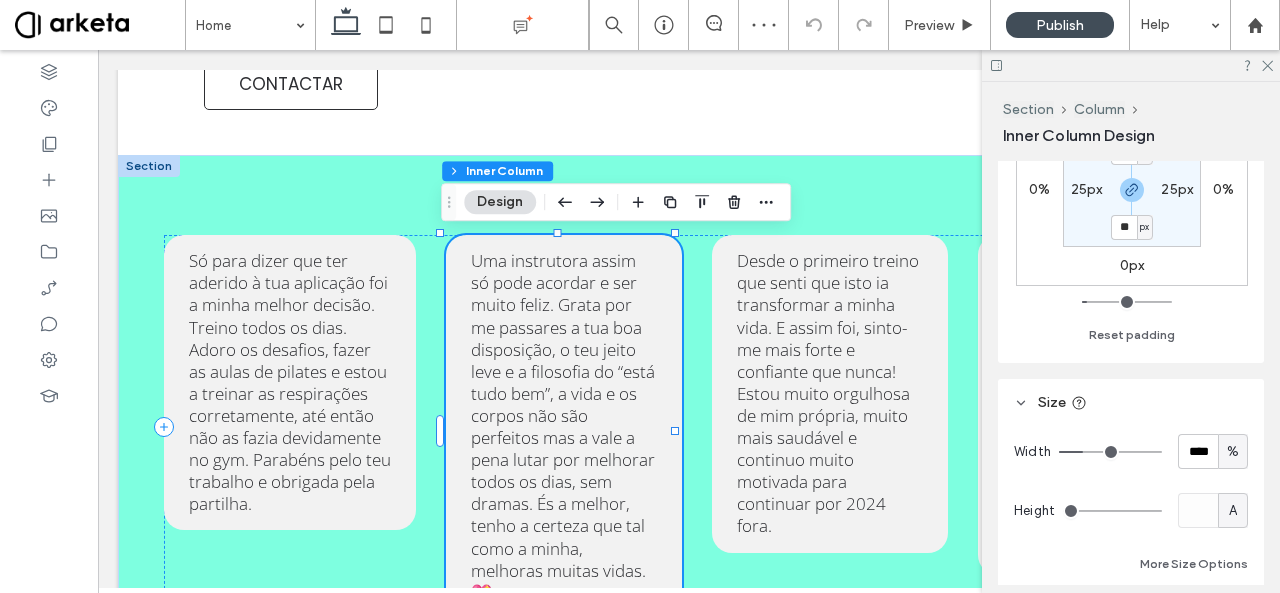 scroll, scrollTop: 632, scrollLeft: 0, axis: vertical 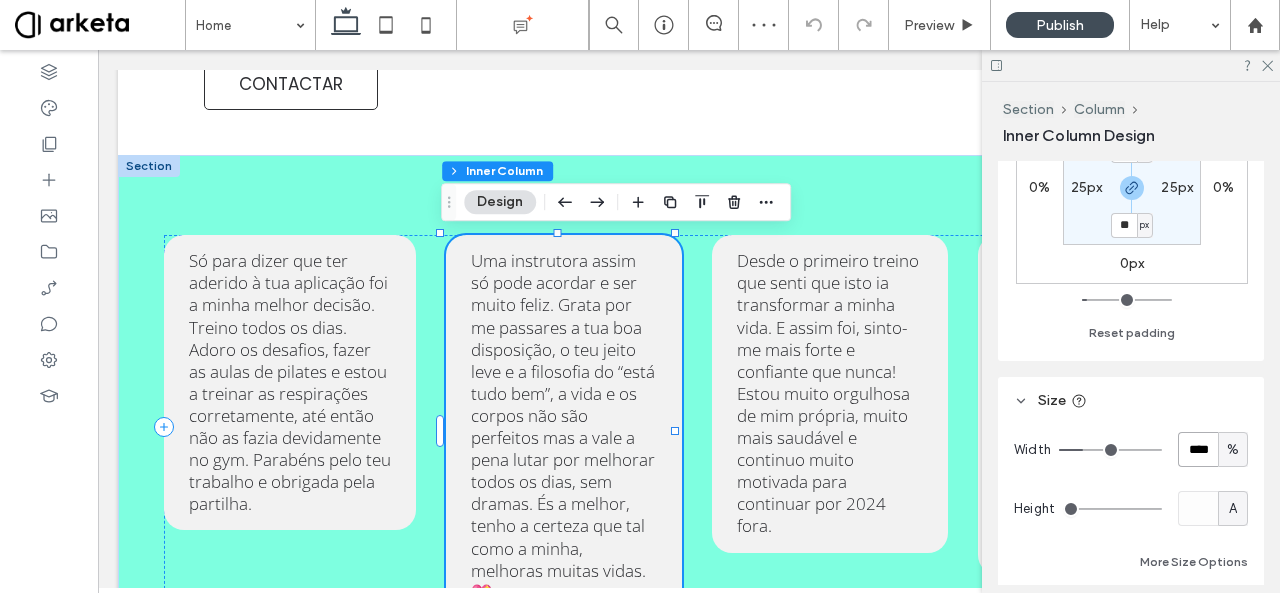 click on "****" at bounding box center (1198, 449) 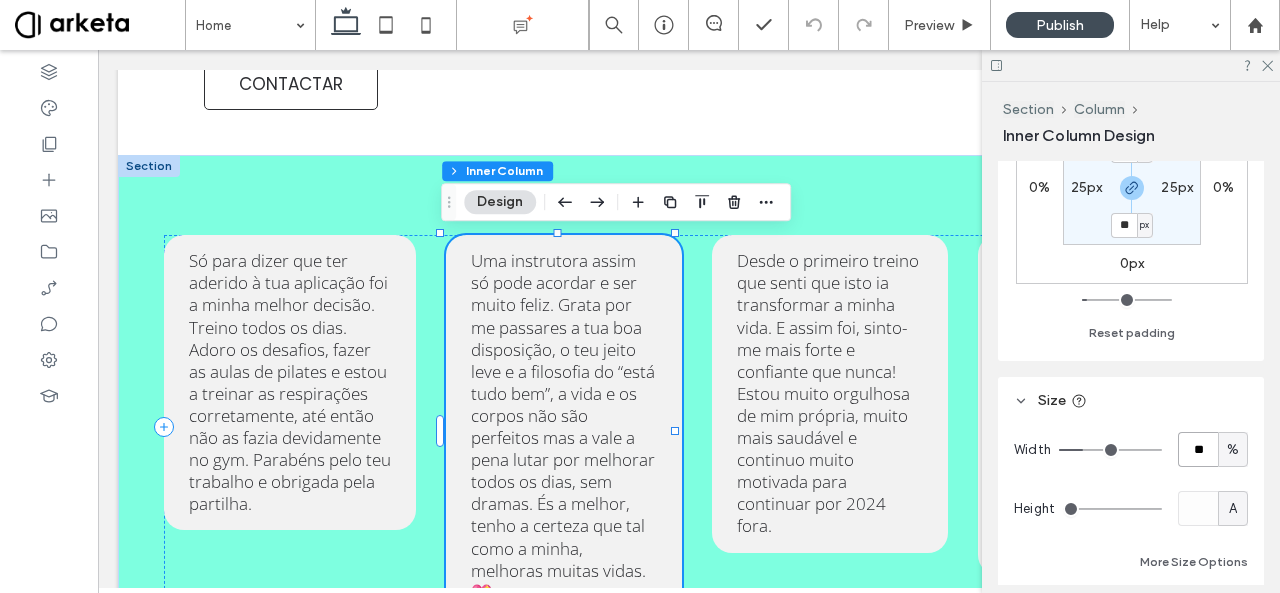 type on "**" 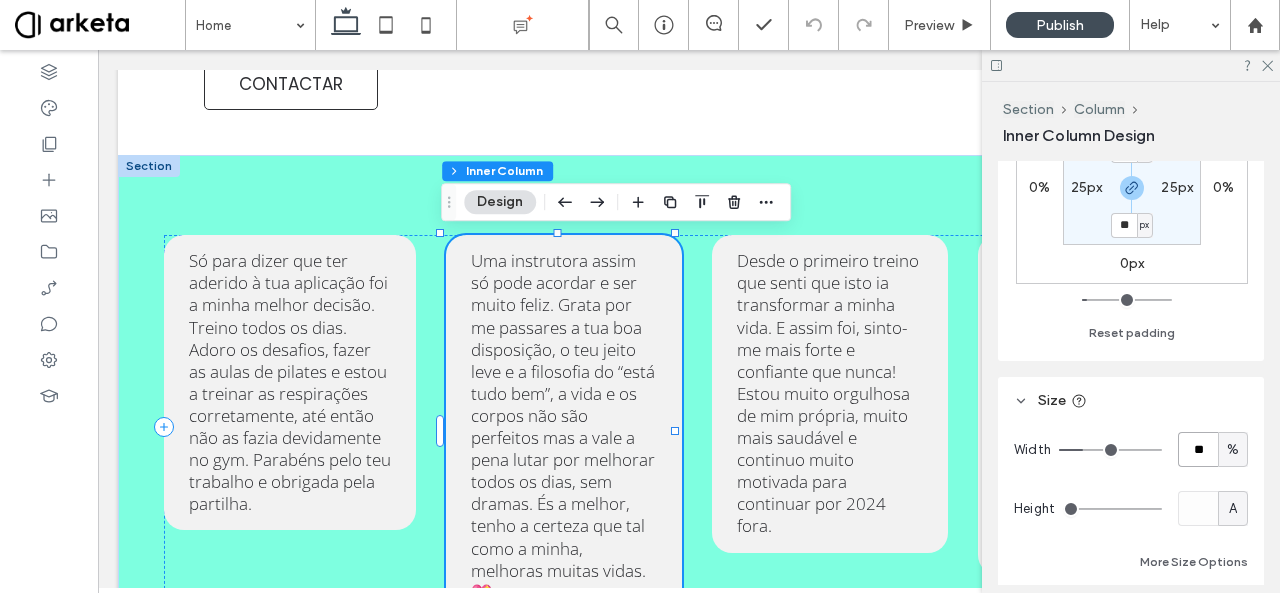 type on "**" 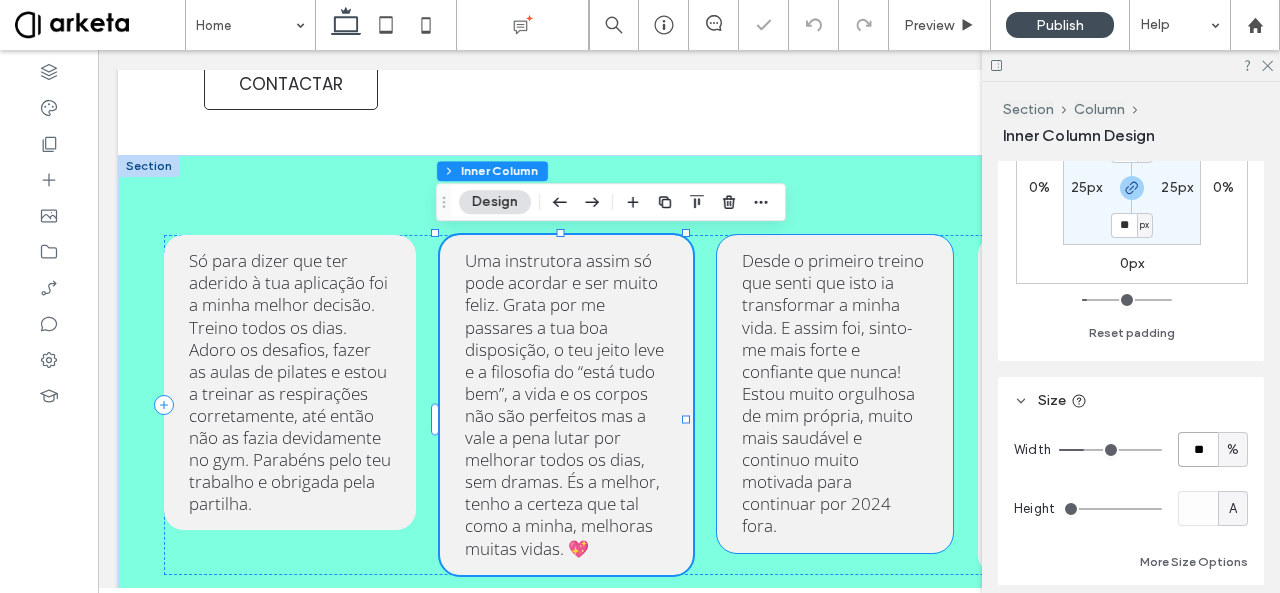 click on "Desde o primeiro treino que senti que isto ia transformar a minha vida. E assim foi, sinto-me mais forte e confiante que nunca! Estou muito orgulhosa de mim própria, muito mais saudável e continuo muito motivada para continuar por 2024 fora." at bounding box center [833, 393] 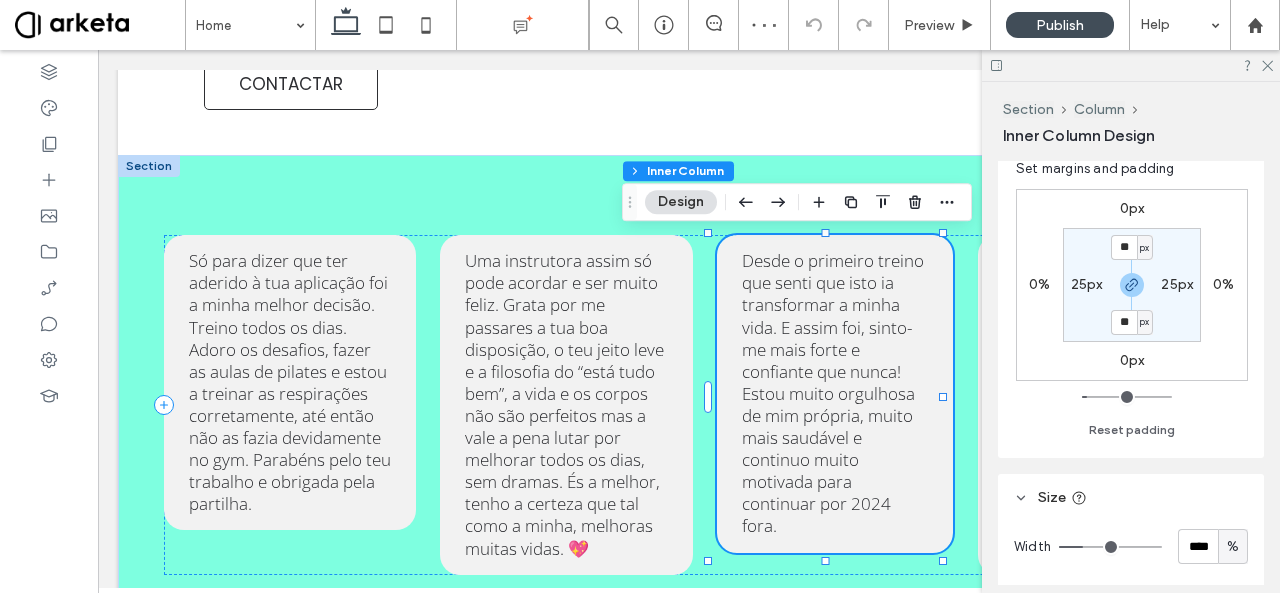 scroll, scrollTop: 537, scrollLeft: 0, axis: vertical 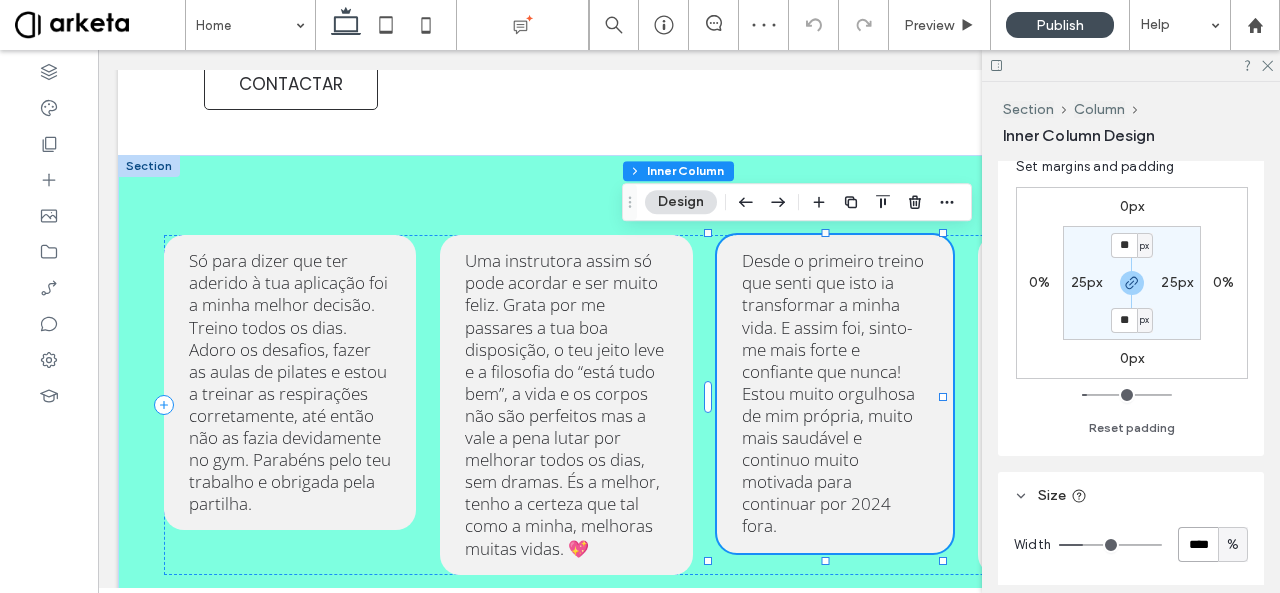 click on "****" at bounding box center (1198, 544) 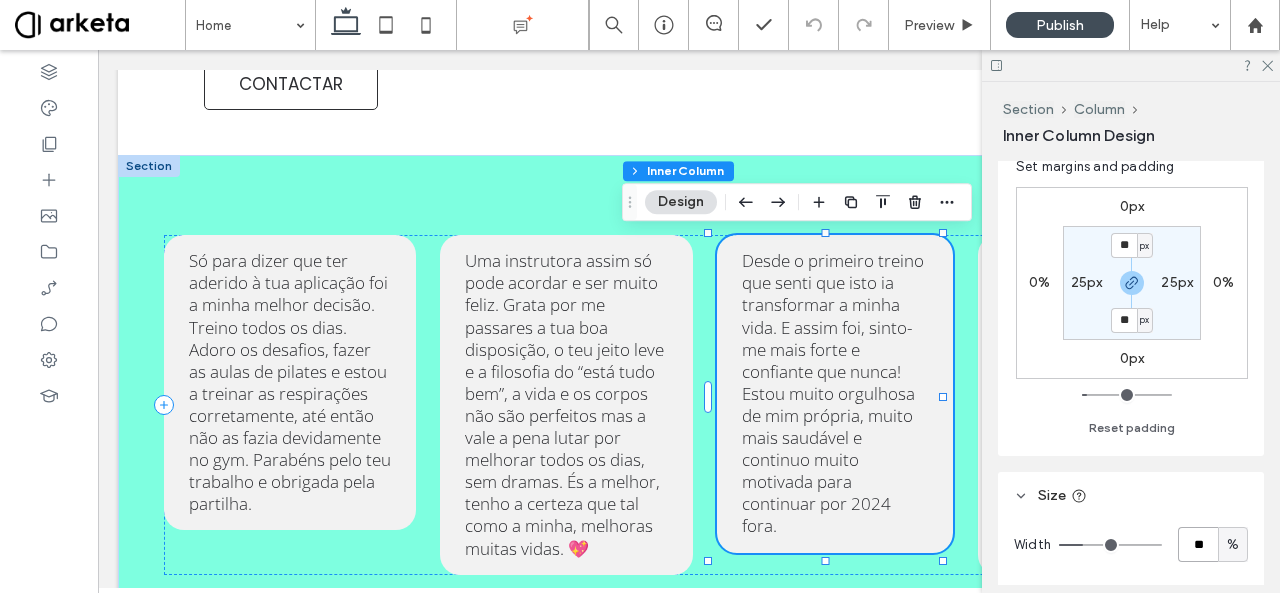 type on "**" 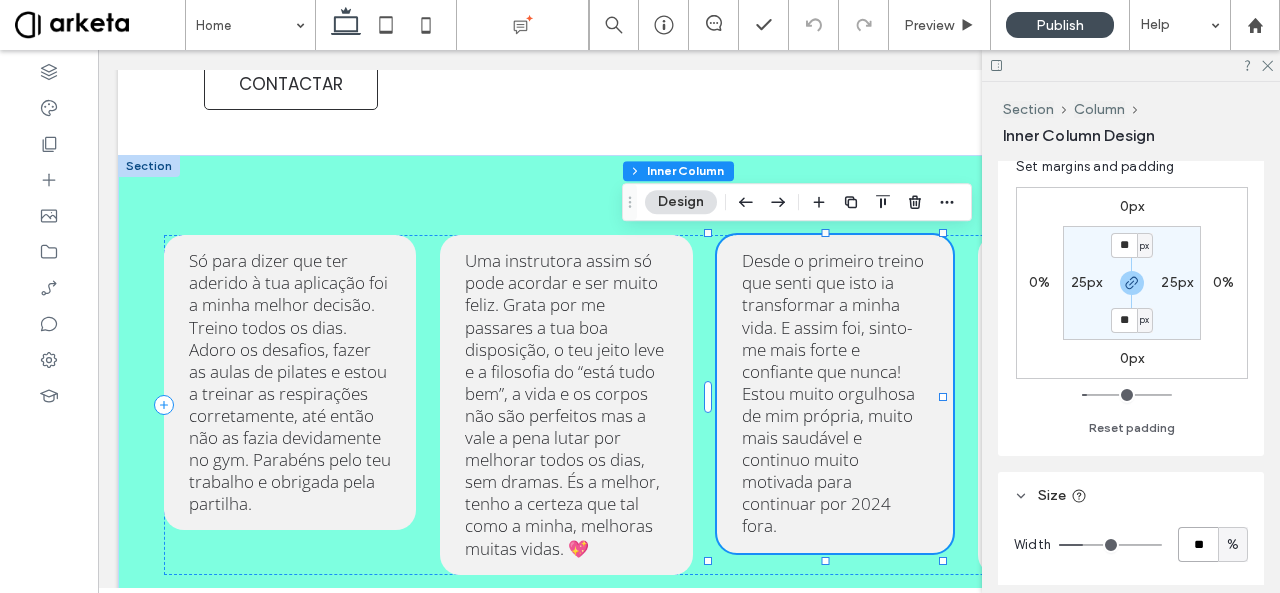 type on "**" 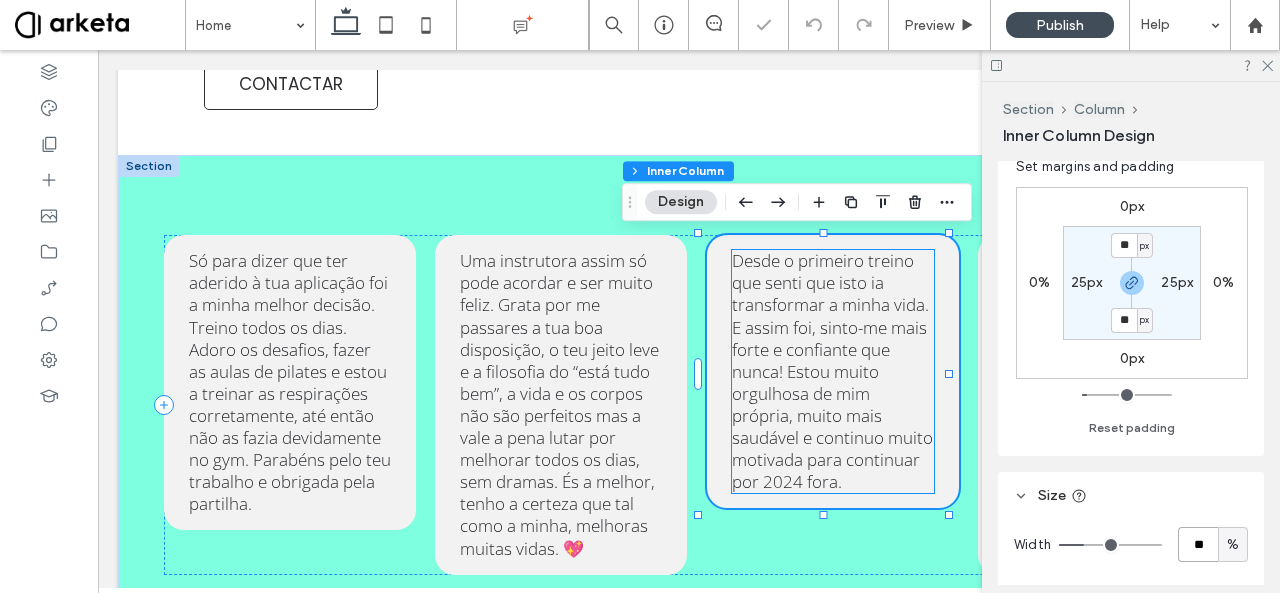 scroll, scrollTop: 0, scrollLeft: 298, axis: horizontal 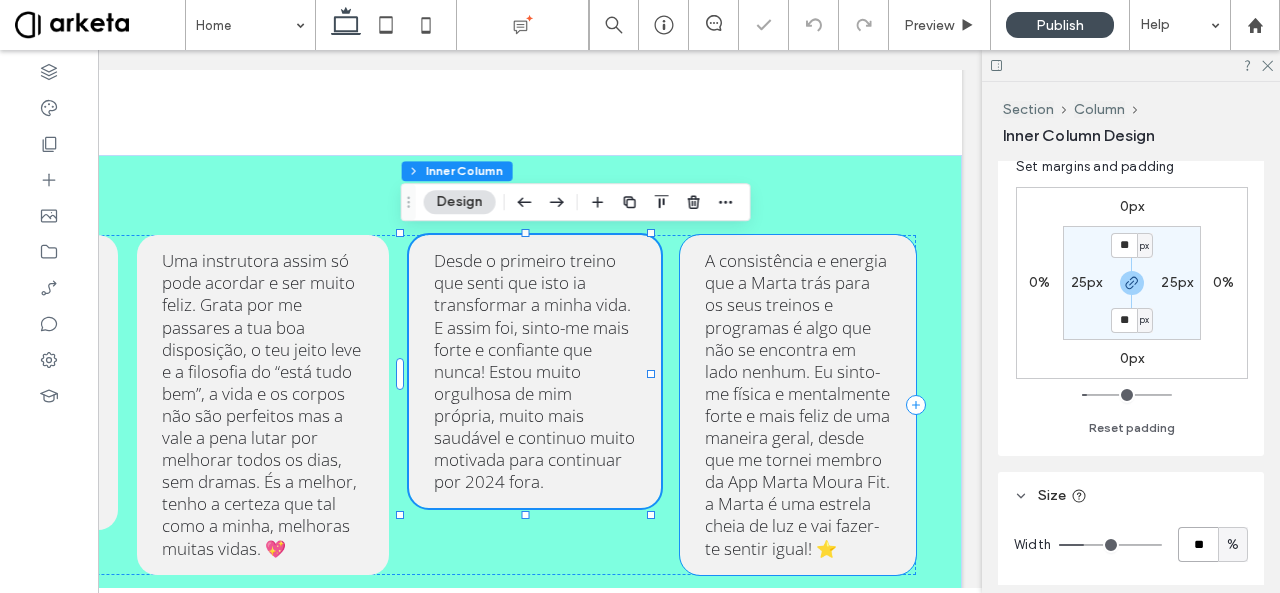 click on "A consistência e energia que a Marta trás para os seus treinos e programas é algo que não se encontra em lado nenhum. Eu sinto-me física e mentalmente forte e mais feliz de uma maneira geral, desde que me tornei membro da App Marta Moura Fit. a Marta é uma estrela cheia de luz e vai fazer-te sentir igual! ⭐️" at bounding box center (798, 404) 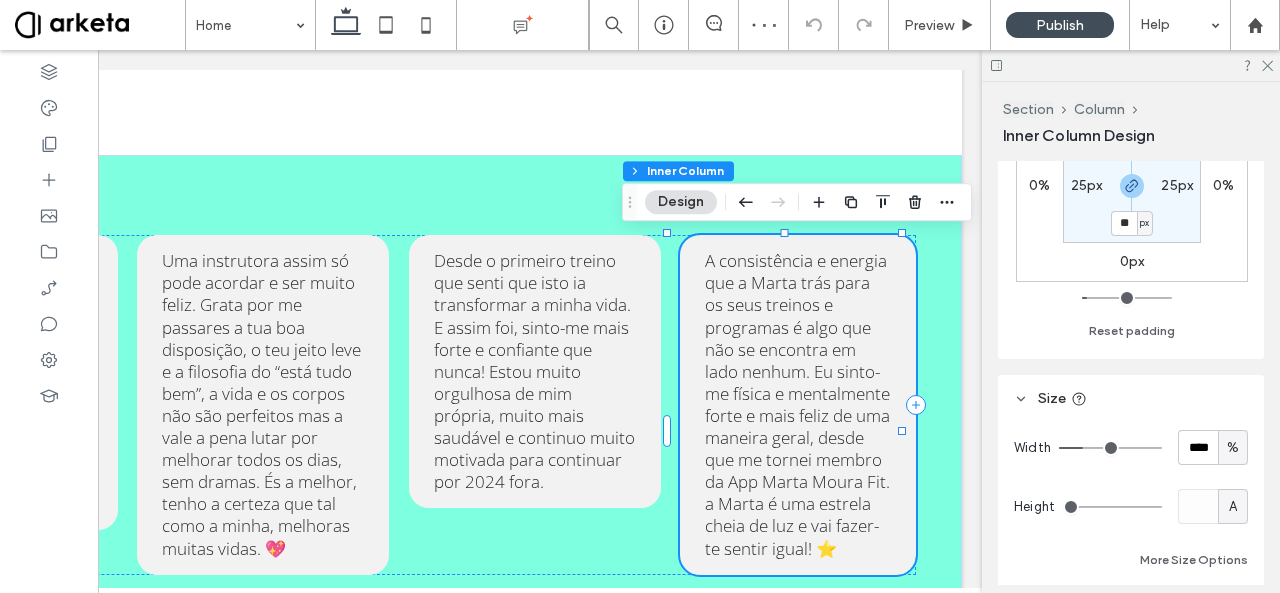 scroll, scrollTop: 666, scrollLeft: 0, axis: vertical 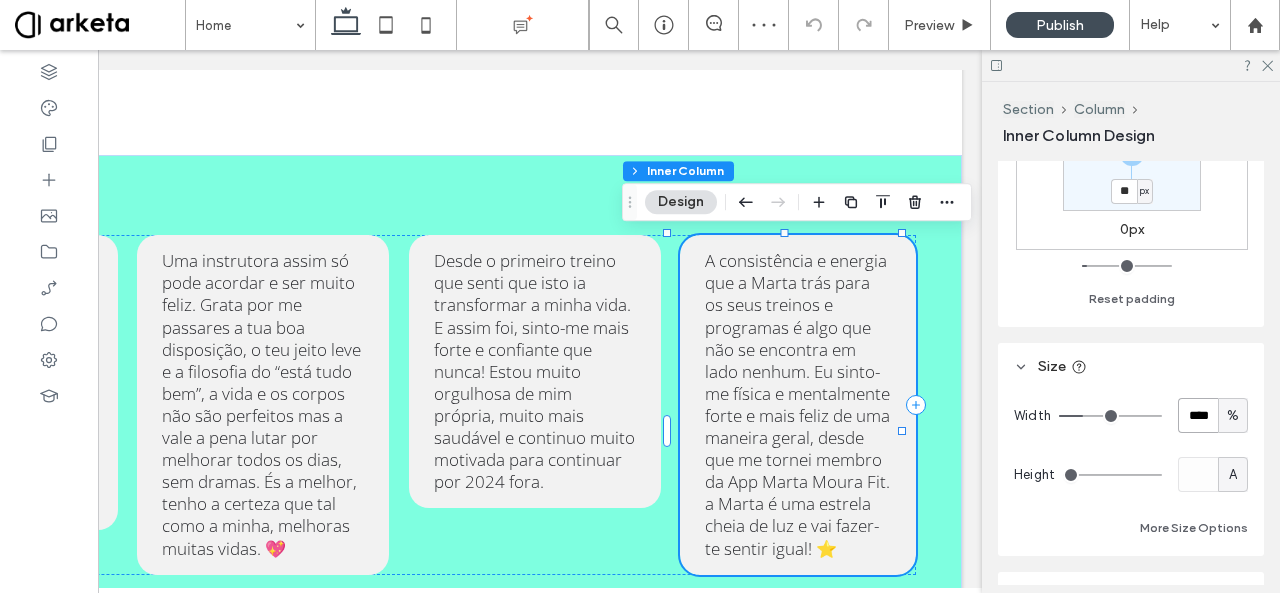 click on "****" at bounding box center (1198, 415) 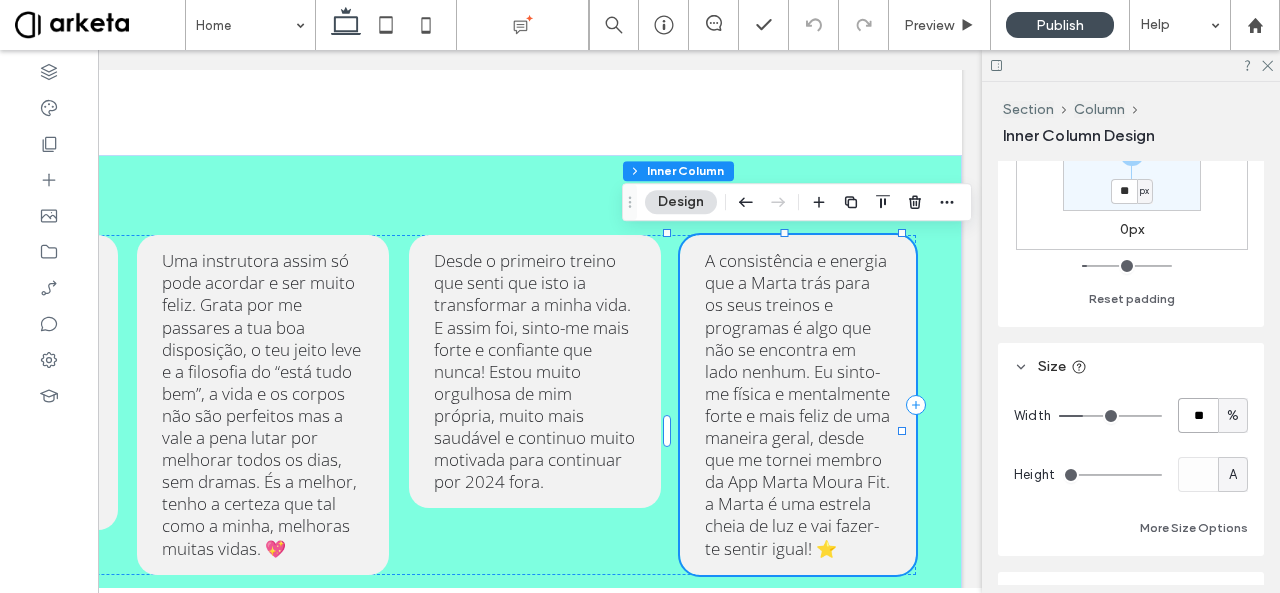 type on "**" 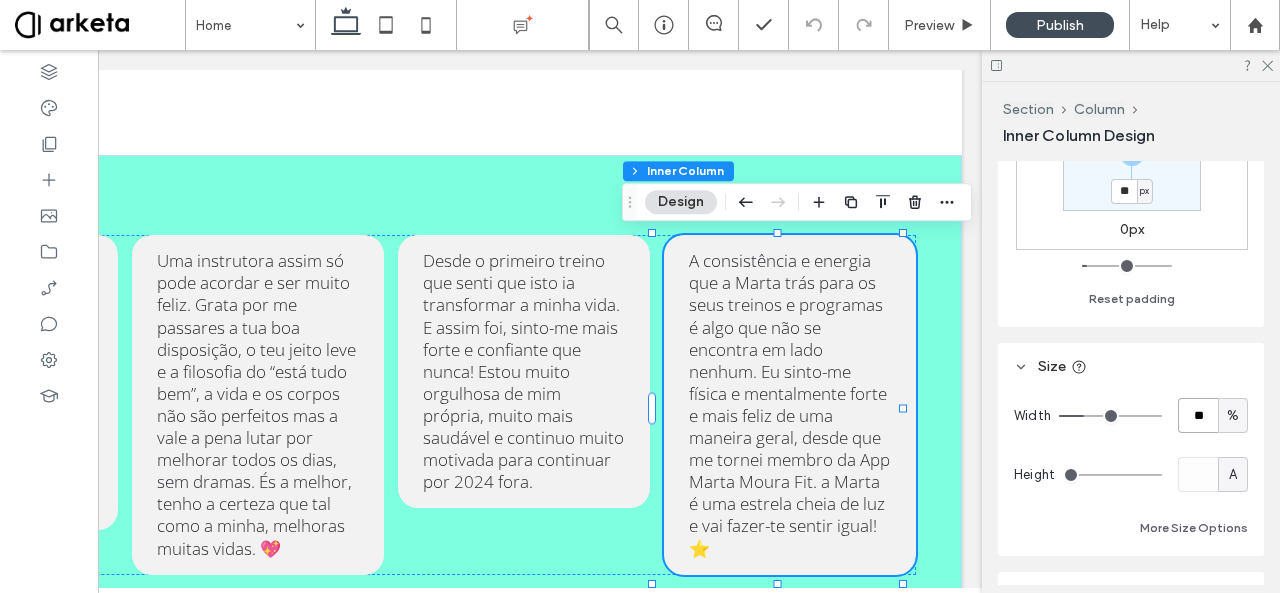 type on "**" 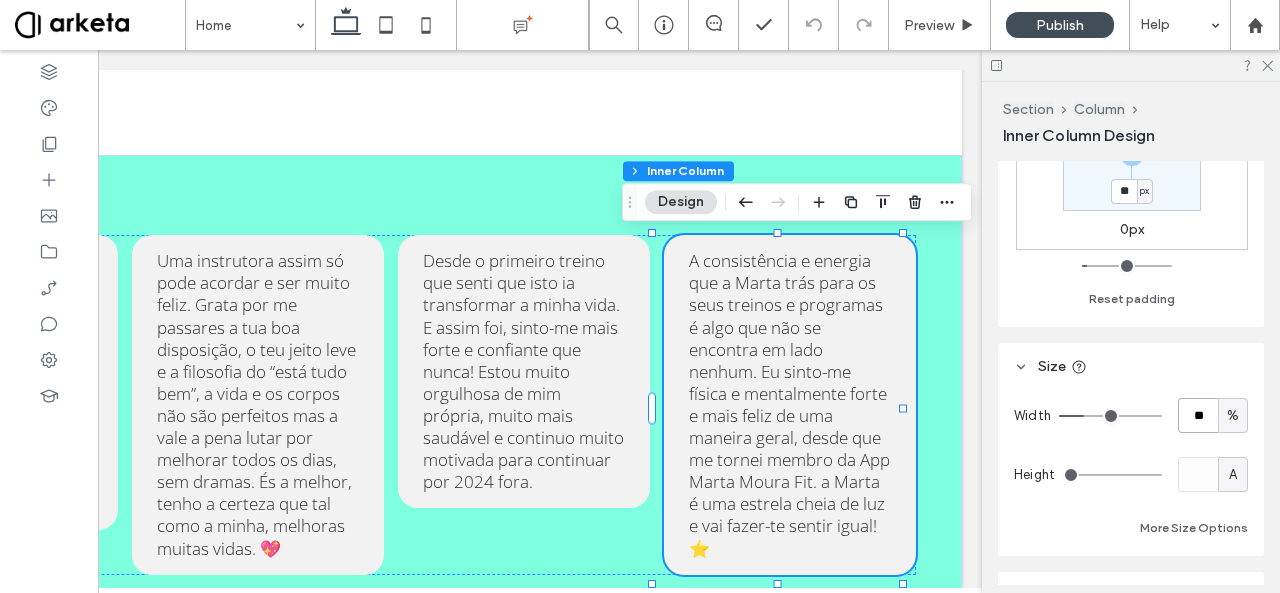 type on "**" 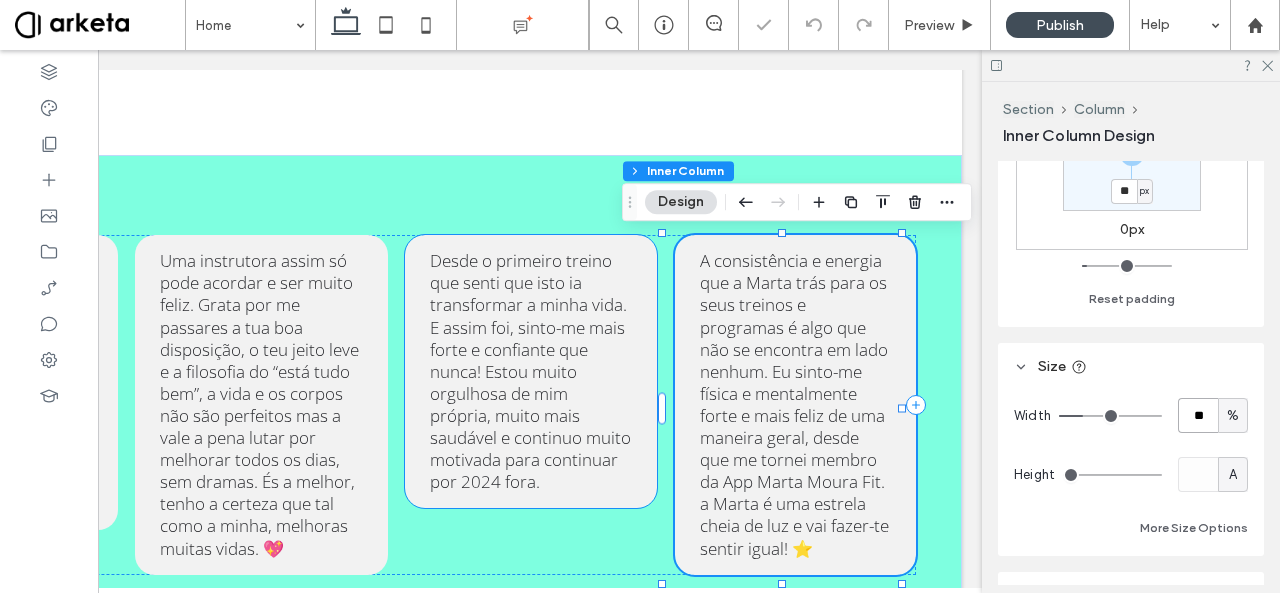 click on "Desde o primeiro treino que senti que isto ia transformar a minha vida. E assim foi, sinto-me mais forte e confiante que nunca! Estou muito orgulhosa de mim própria, muito mais saudável e continuo muito motivada para continuar por 2024 fora." at bounding box center (530, 371) 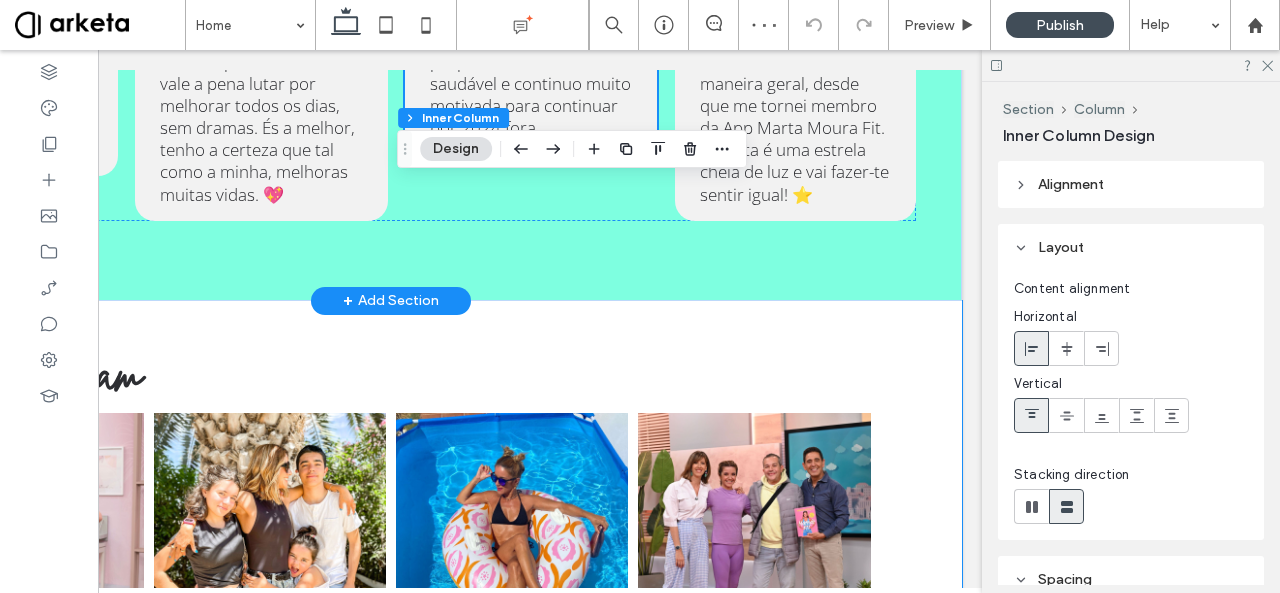 scroll, scrollTop: 4952, scrollLeft: 0, axis: vertical 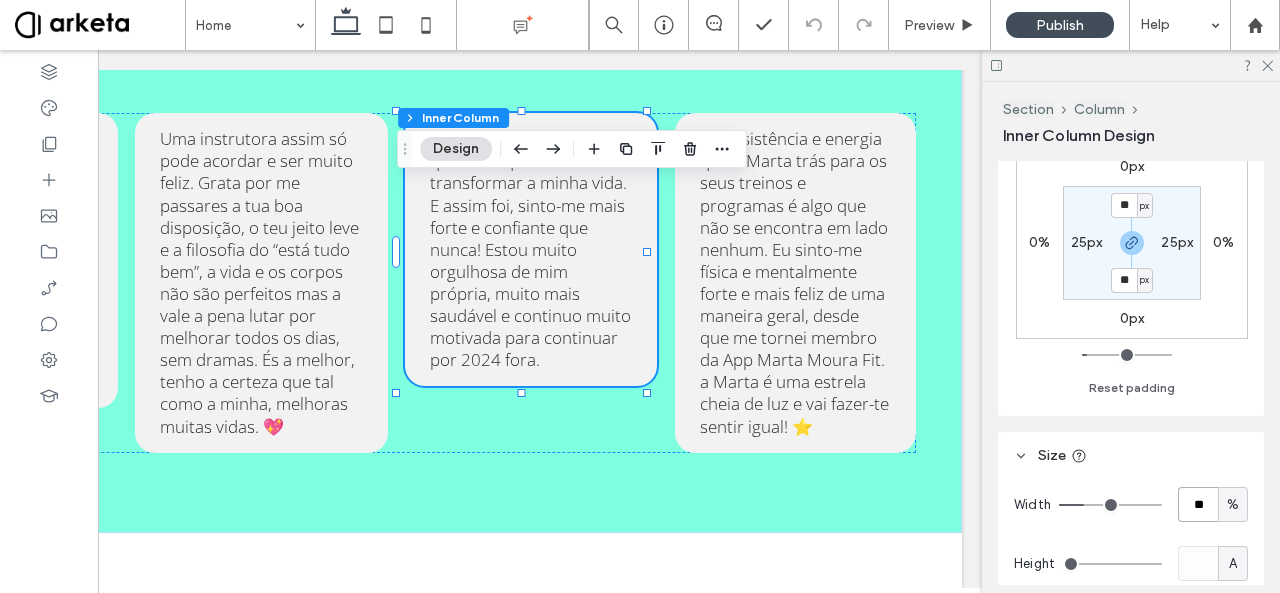 click on "**" at bounding box center [1198, 504] 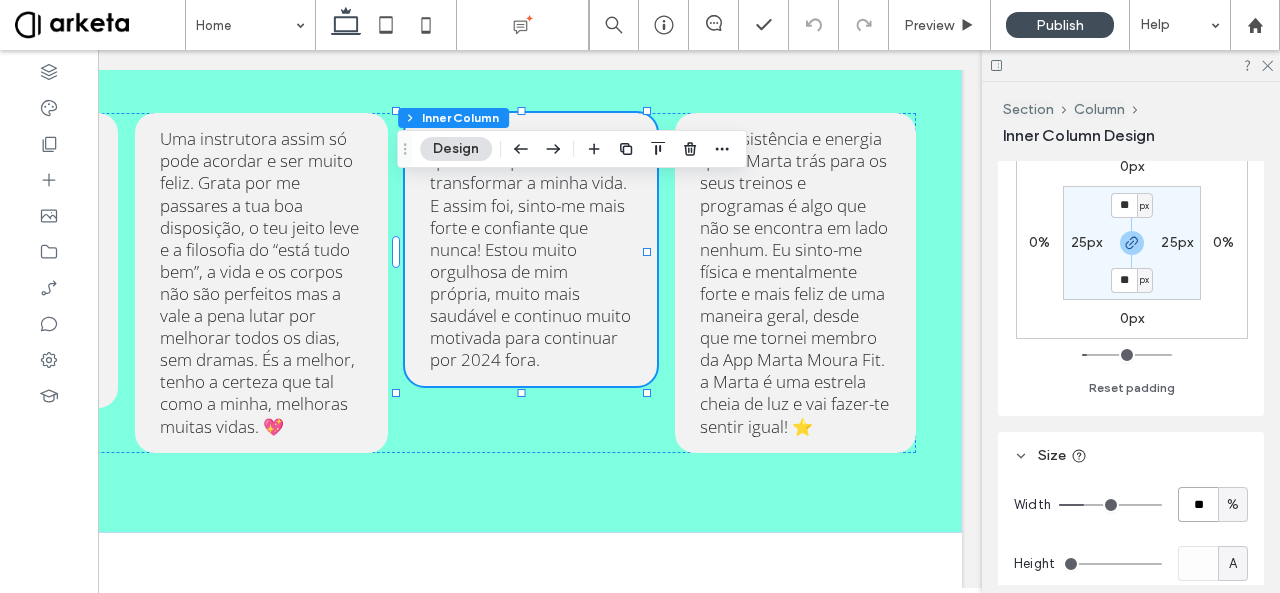 type on "**" 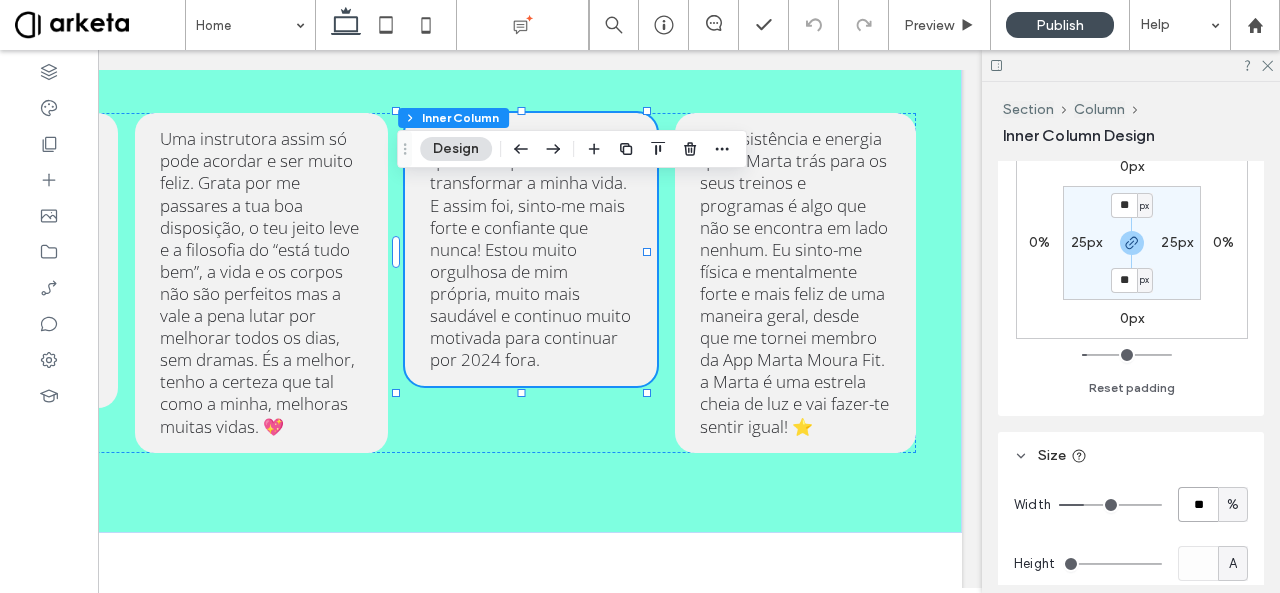 type on "**" 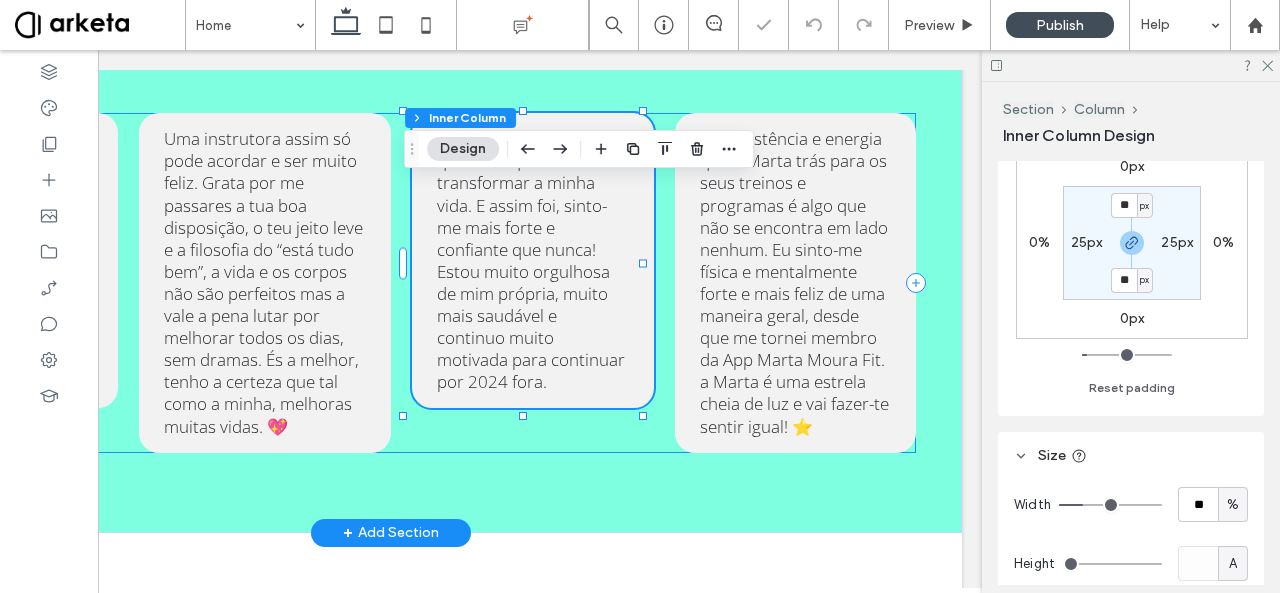 click on "Só para dizer que ter aderido à tua aplicação foi a minha melhor decisão. Treino todos os dias. Adoro os desafios, fazer as aulas de pilates e estou a treinar as respirações corretamente, até então não as fazia devidamente no gym. Parabéns pelo teu trabalho e obrigada pela partilha.
Uma instrutora assim só pode acordar e ser muito feliz. Grata por me passares a tua boa disposição, o teu jeito leve e a filosofia do “está tudo bem”, a vida e os corpos não são perfeitos mas a vale a pena lutar por melhorar todos os dias, sem dramas. És a melhor, tenho a certeza que tal como a minha, melhoras muitas vidas. 💖
Desde o primeiro treino que senti que isto ia transformar a minha vida. E assim foi, sinto-me mais forte e confiante que nunca! Estou muito orgulhosa de mim própria, muito mais saudável e continuo muito motivada para continuar por 2024 fora." at bounding box center [391, 282] 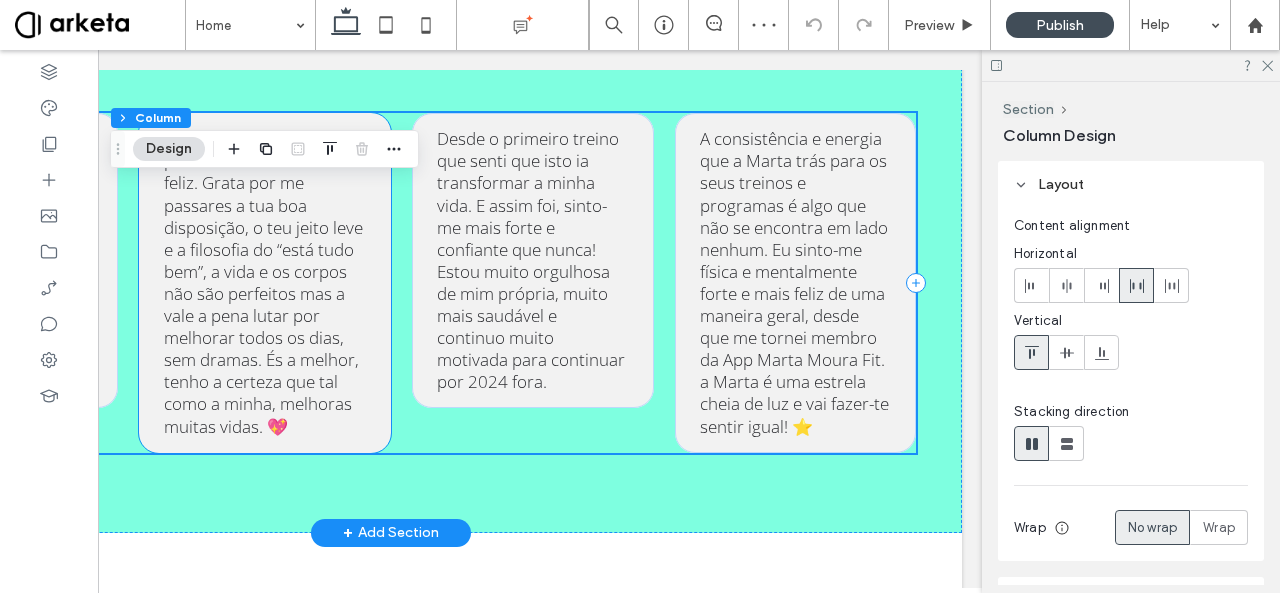 click on "Uma instrutora assim só pode acordar e ser muito feliz. Grata por me passares a tua boa disposição, o teu jeito leve e a filosofia do “está tudo bem”, a vida e os corpos não são perfeitos mas a vale a pena lutar por melhorar todos os dias, sem dramas. És a melhor, tenho a certeza que tal como a minha, melhoras muitas vidas. 💖" at bounding box center (263, 282) 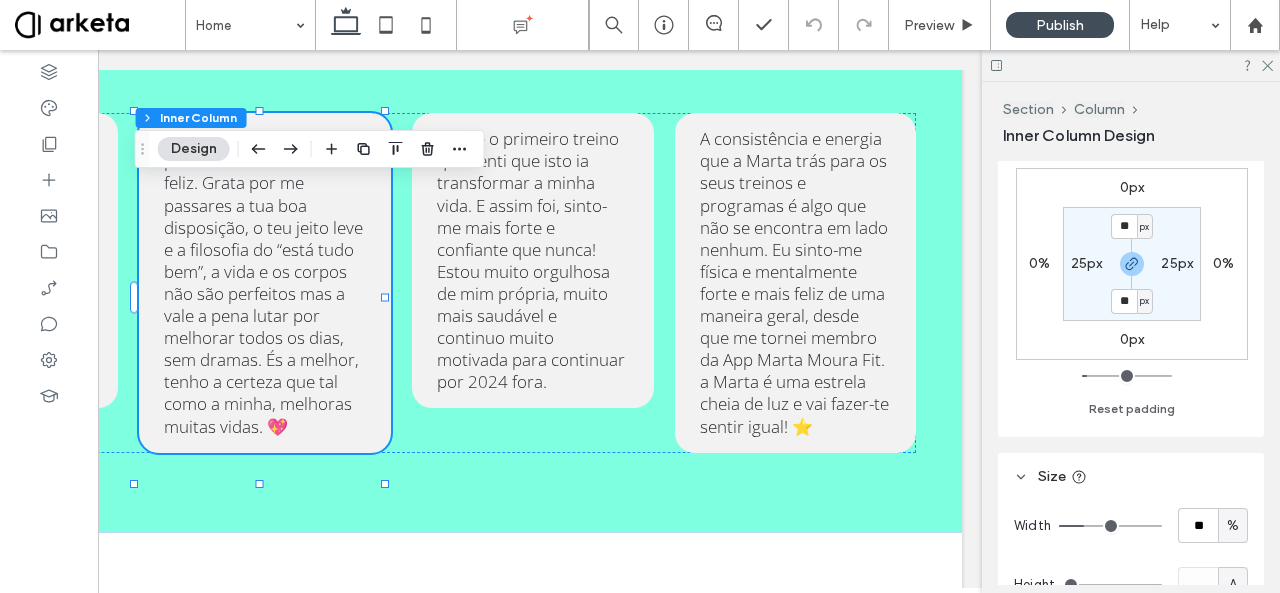 scroll, scrollTop: 586, scrollLeft: 0, axis: vertical 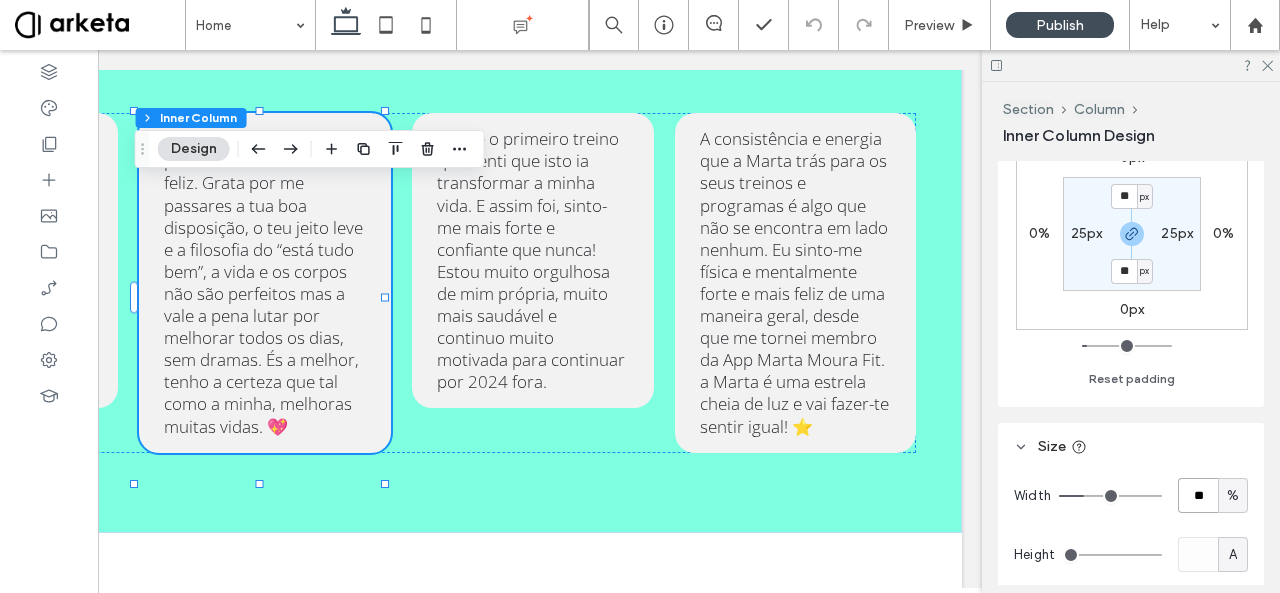 click on "**" at bounding box center [1198, 495] 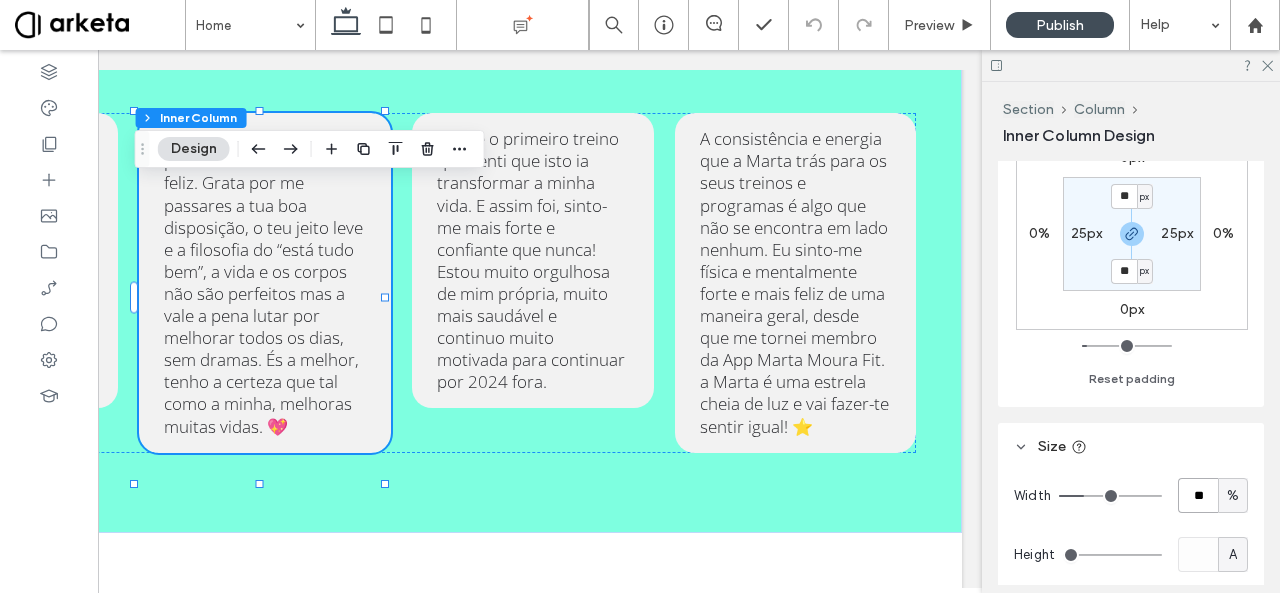 type on "**" 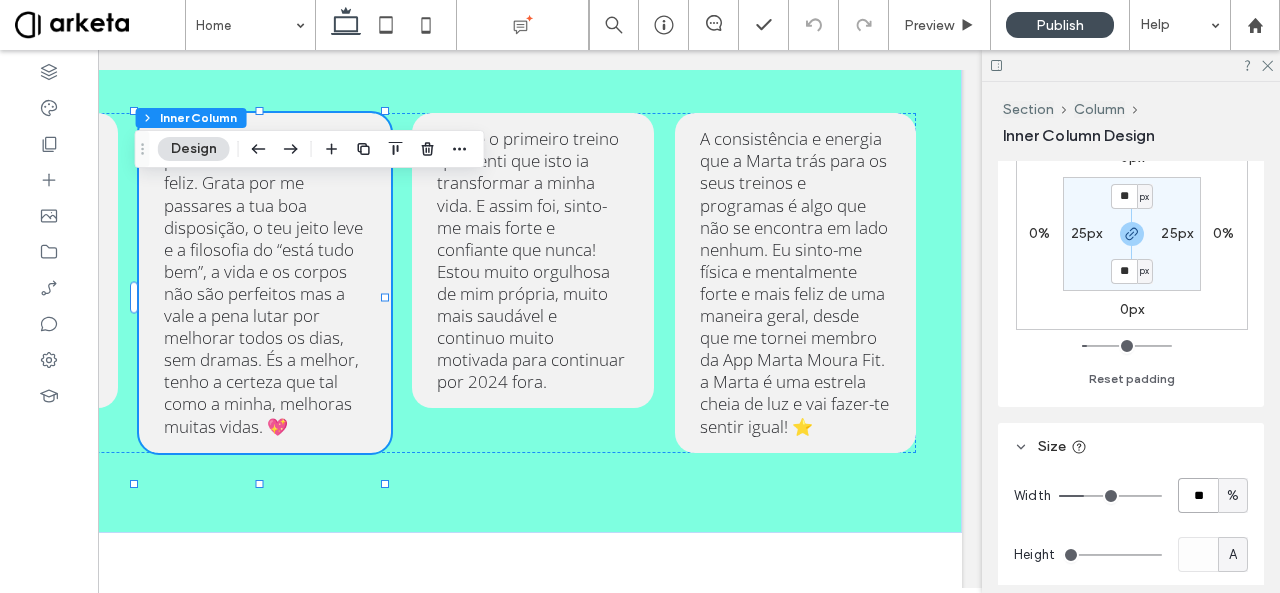 type on "**" 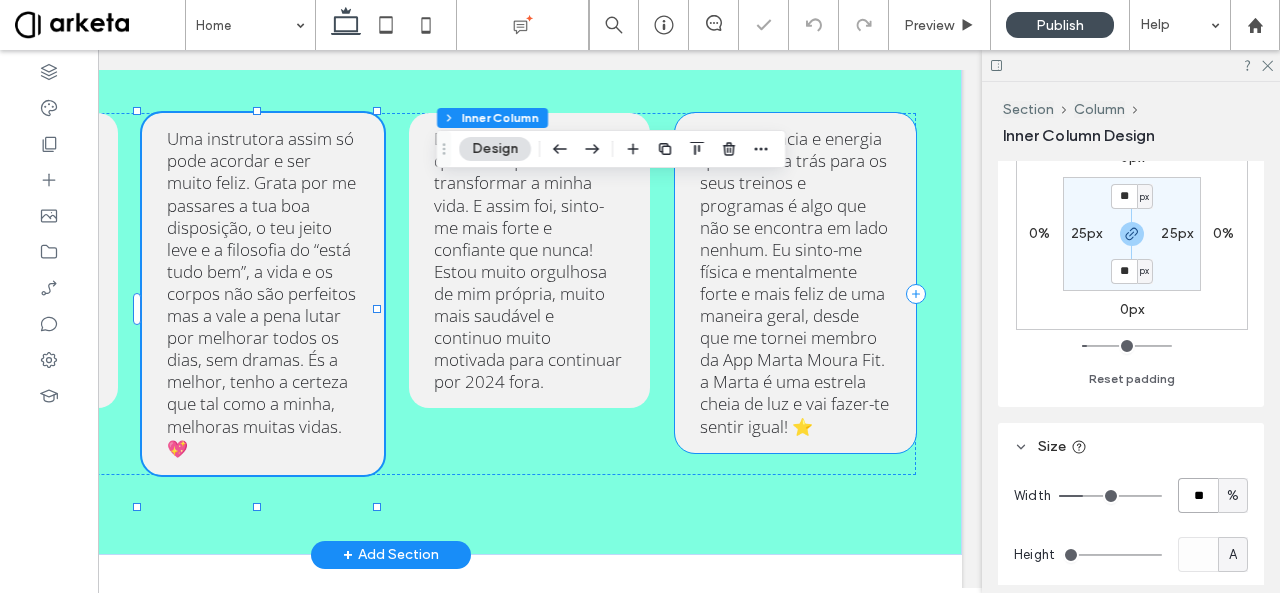 scroll, scrollTop: 0, scrollLeft: 0, axis: both 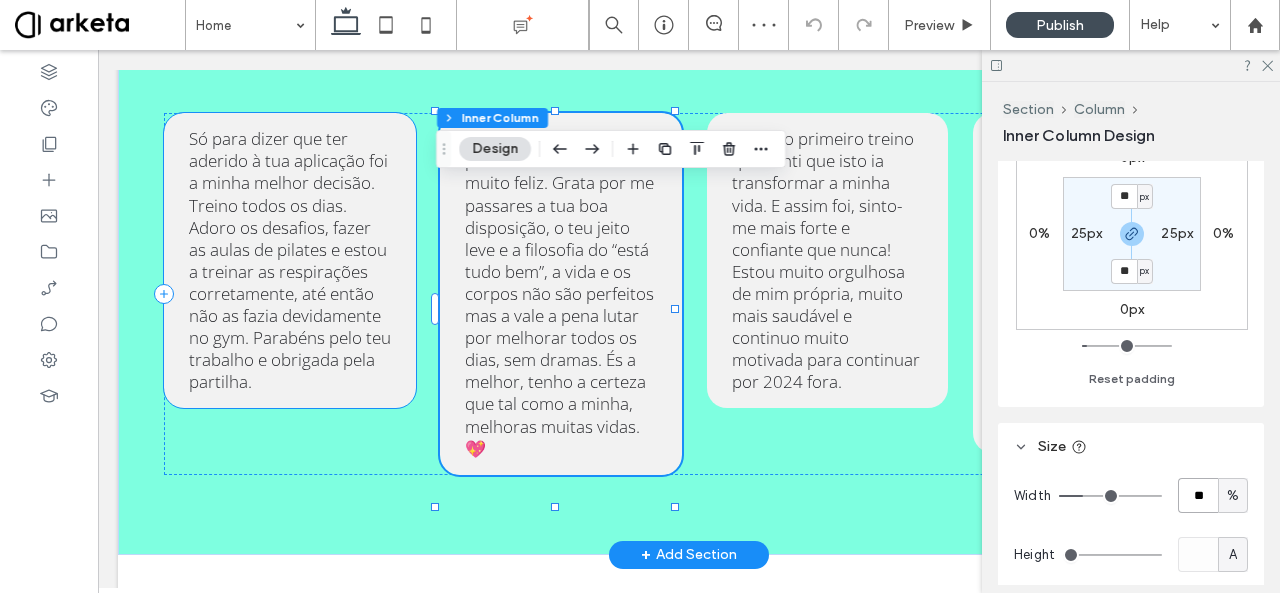 click on "Só para dizer que ter aderido à tua aplicação foi a minha melhor decisão. Treino todos os dias. Adoro os desafios, fazer as aulas de pilates e estou a treinar as respirações corretamente, até então não as fazia devidamente no gym. Parabéns pelo teu trabalho e obrigada pela partilha." at bounding box center [290, 260] 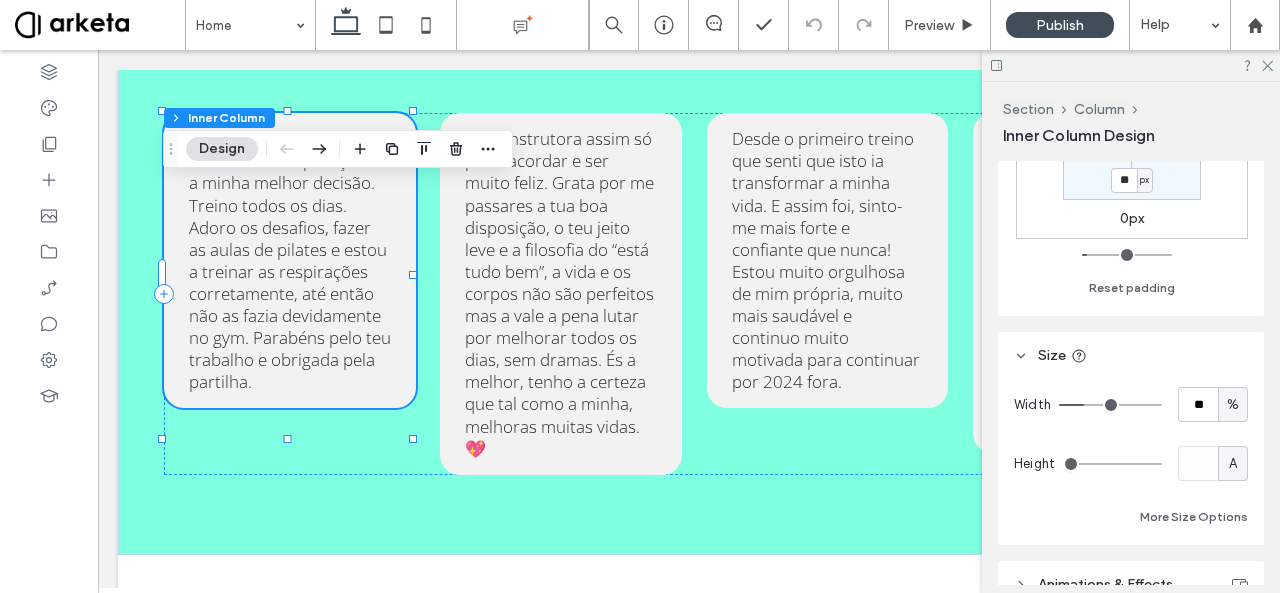 scroll, scrollTop: 680, scrollLeft: 0, axis: vertical 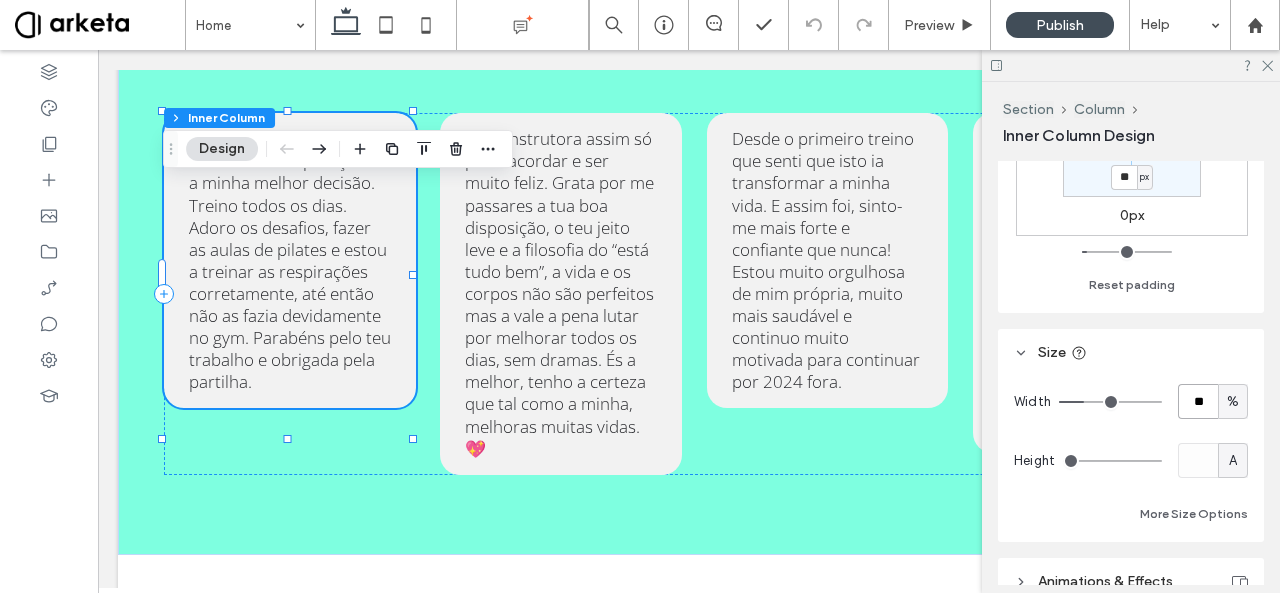 click on "**" at bounding box center [1198, 401] 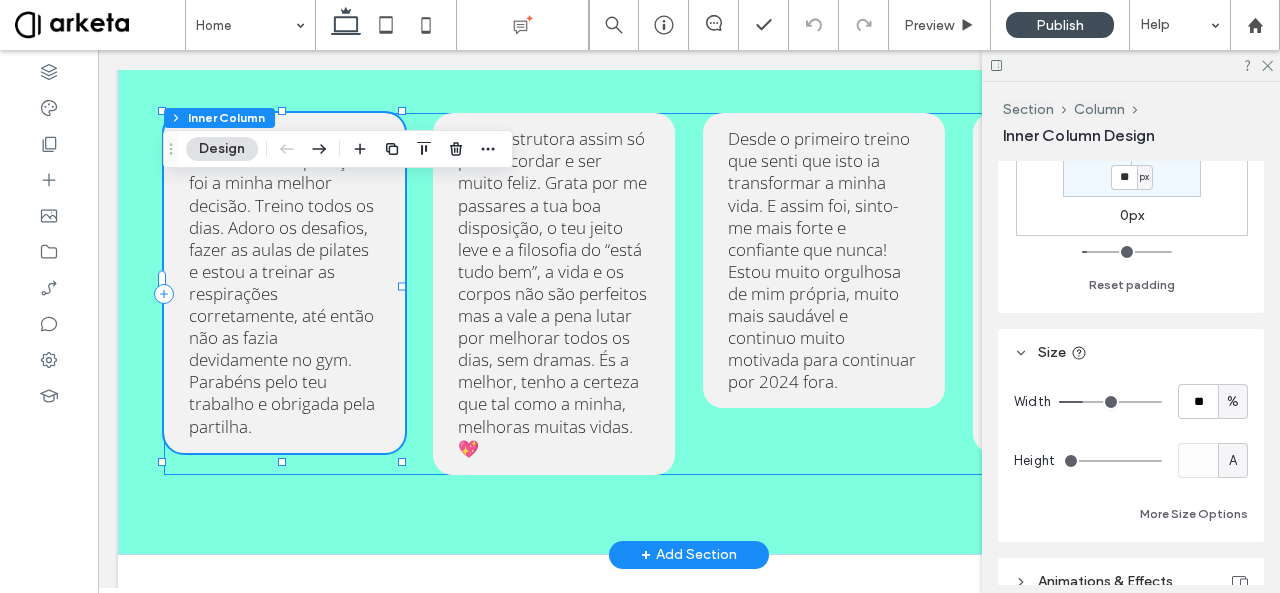 click on "Só para dizer que ter aderido à tua aplicação foi a minha melhor decisão. Treino todos os dias. Adoro os desafios, fazer as aulas de pilates e estou a treinar as respirações corretamente, até então não as fazia devidamente no gym. Parabéns pelo teu trabalho e obrigada pela partilha.
Uma instrutora assim só pode acordar e ser muito feliz. Grata por me passares a tua boa disposição, o teu jeito leve e a filosofia do “está tudo bem”, a vida e os corpos não são perfeitos mas a vale a pena lutar por melhorar todos os dias, sem dramas. És a melhor, tenho a certeza que tal como a minha, melhoras muitas vidas. 💖
Desde o primeiro treino que senti que isto ia transformar a minha vida. E assim foi, sinto-me mais forte e confiante que nunca! Estou muito orgulhosa de mim própria, muito mais saudável e continuo muito motivada para continuar por 2024 fora." at bounding box center [689, 293] 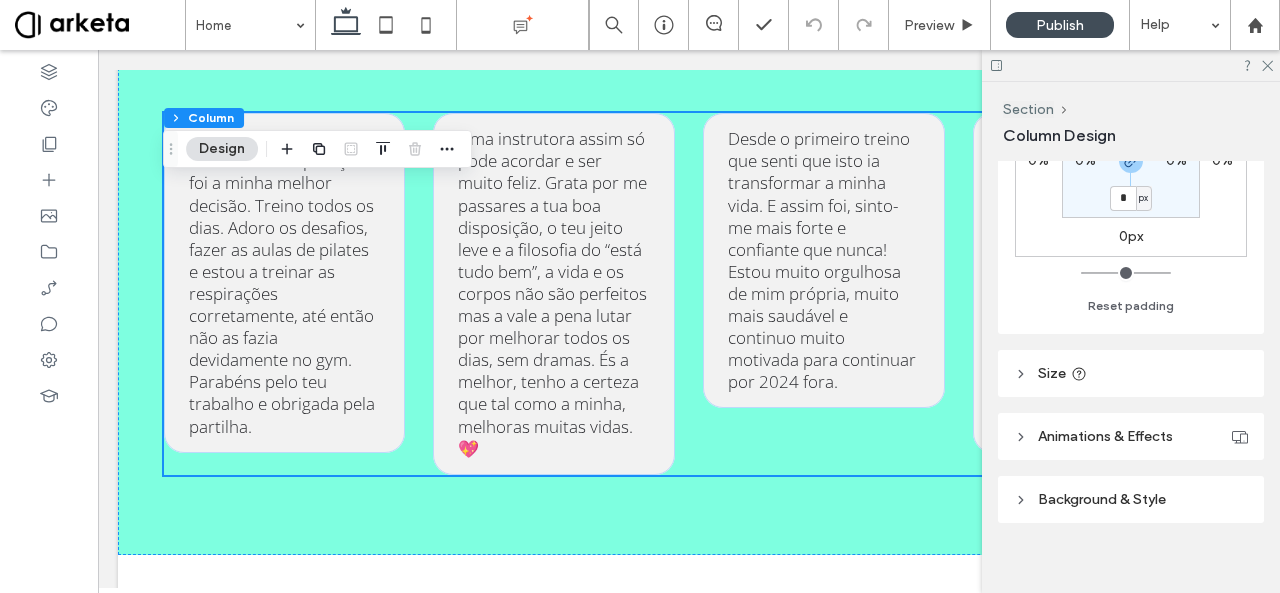 scroll, scrollTop: 695, scrollLeft: 0, axis: vertical 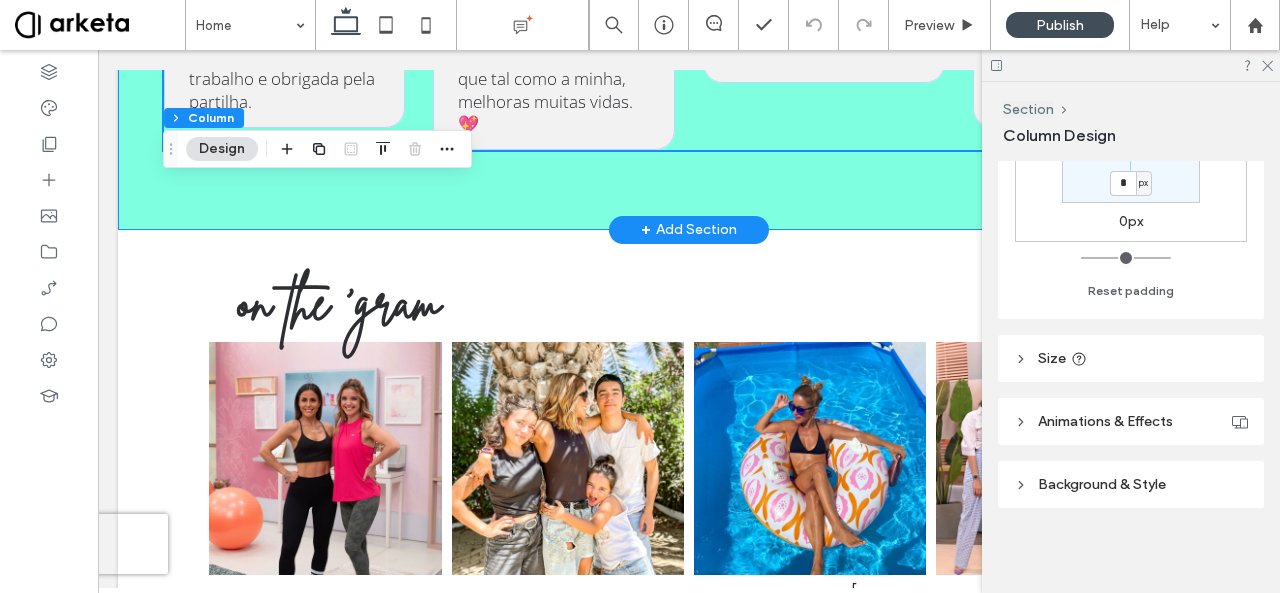 click on "Só para dizer que ter aderido à tua aplicação foi a minha melhor decisão. Treino todos os dias. Adoro os desafios, fazer as aulas de pilates e estou a treinar as respirações corretamente, até então não as fazia devidamente no gym. Parabéns pelo teu trabalho e obrigada pela partilha.
Uma instrutora assim só pode acordar e ser muito feliz. Grata por me passares a tua boa disposição, o teu jeito leve e a filosofia do “está tudo bem”, a vida e os corpos não são perfeitos mas a vale a pena lutar por melhorar todos os dias, sem dramas. És a melhor, tenho a certeza que tal como a minha, melhoras muitas vidas. 💖
Desde o primeiro treino que senti que isto ia transformar a minha vida. E assim foi, sinto-me mais forte e confiante que nunca! Estou muito orgulhosa de mim própria, muito mais saudável e continuo muito motivada para continuar por 2024 fora." at bounding box center (689, -32) 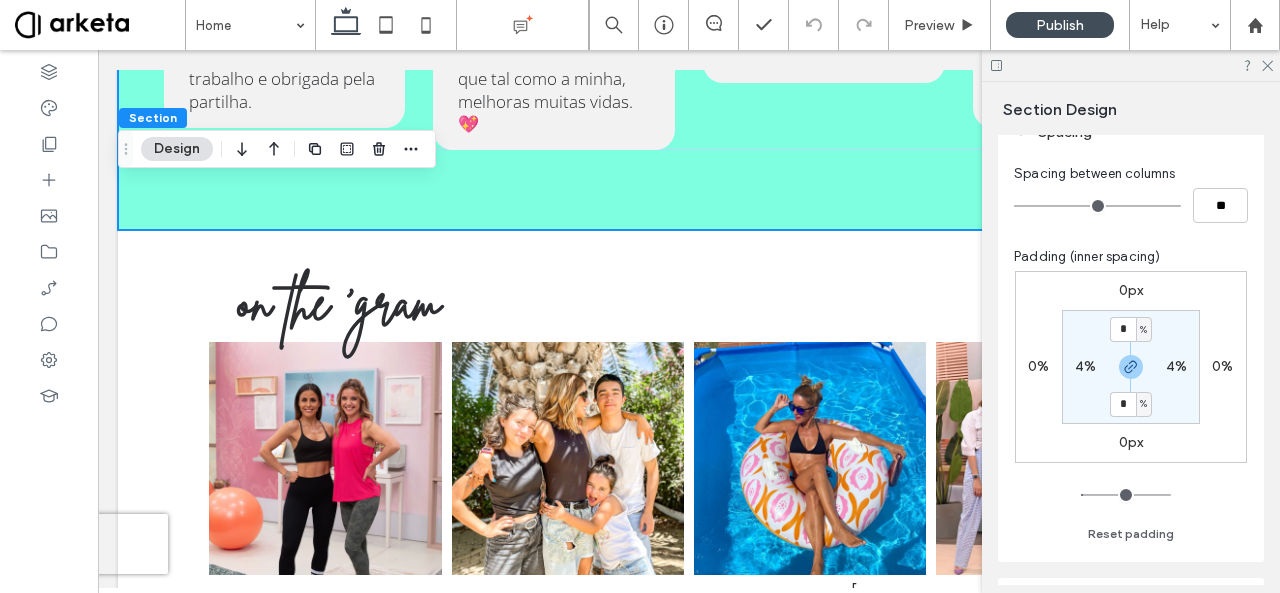scroll, scrollTop: 249, scrollLeft: 0, axis: vertical 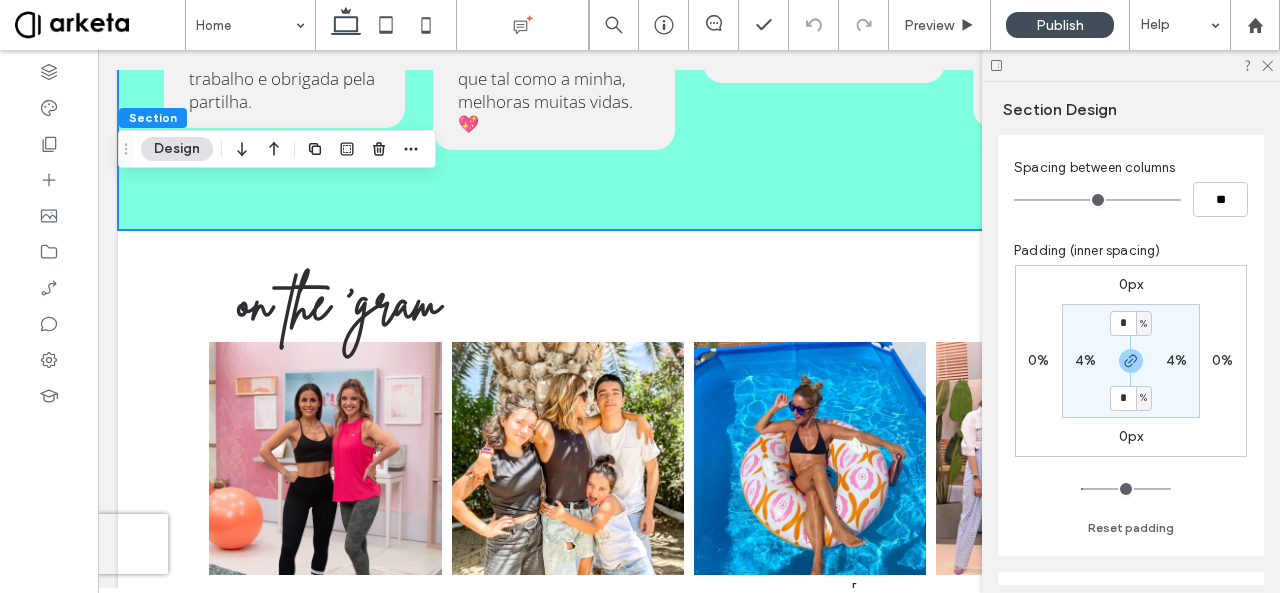 click on "4%" at bounding box center (1085, 360) 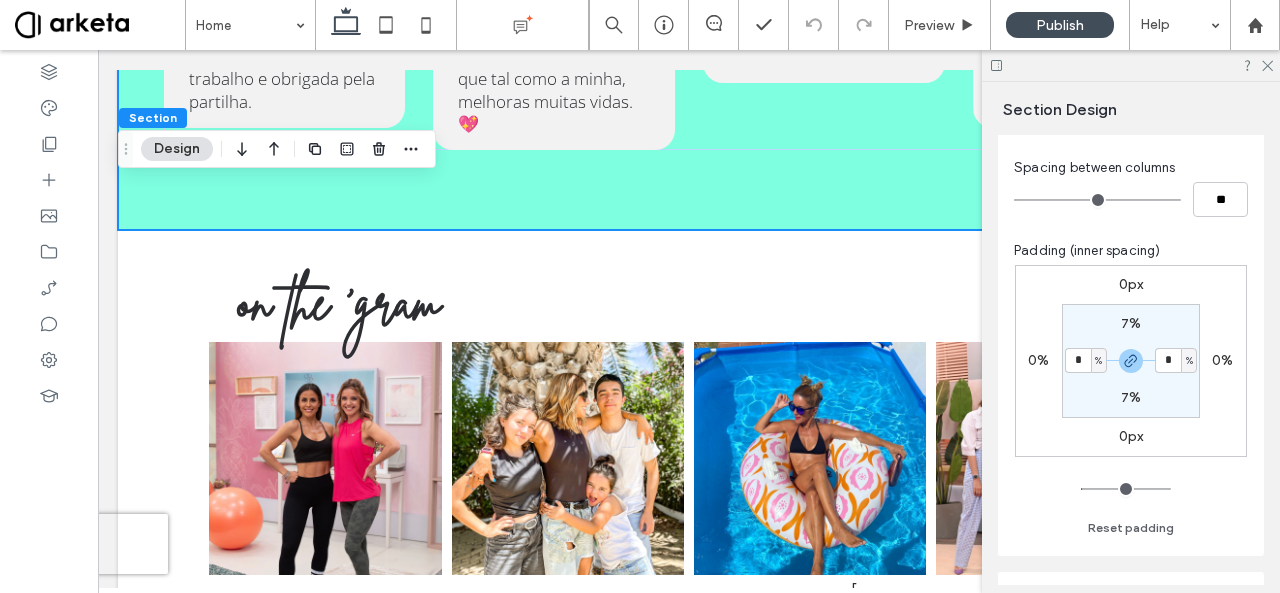 type on "*" 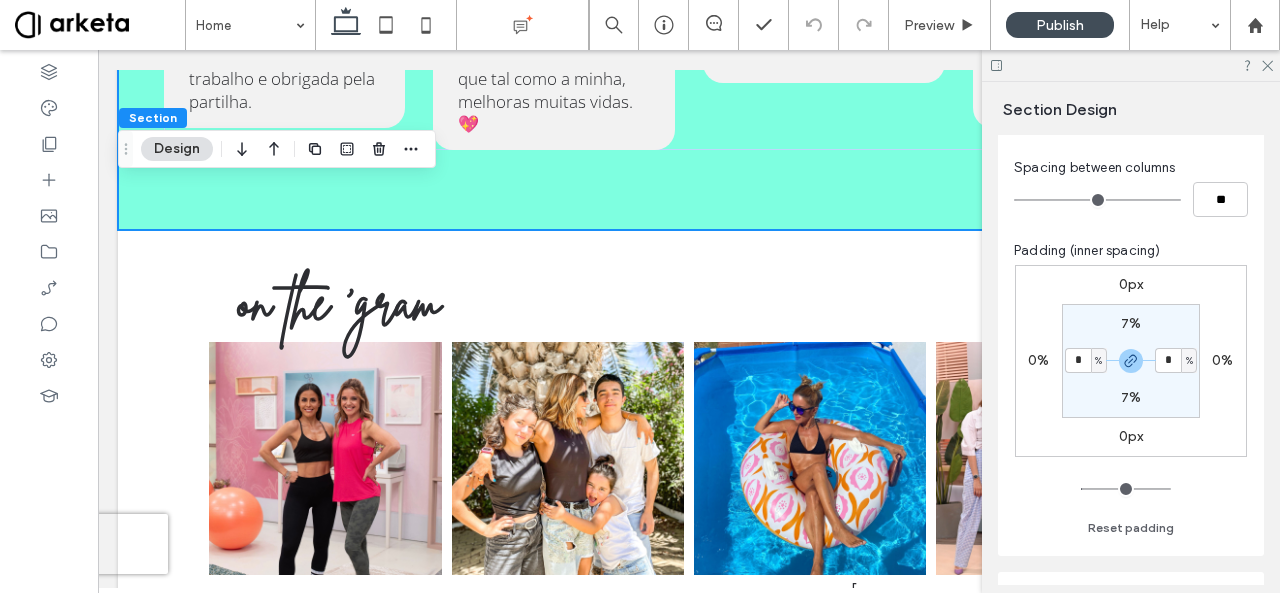 type on "*" 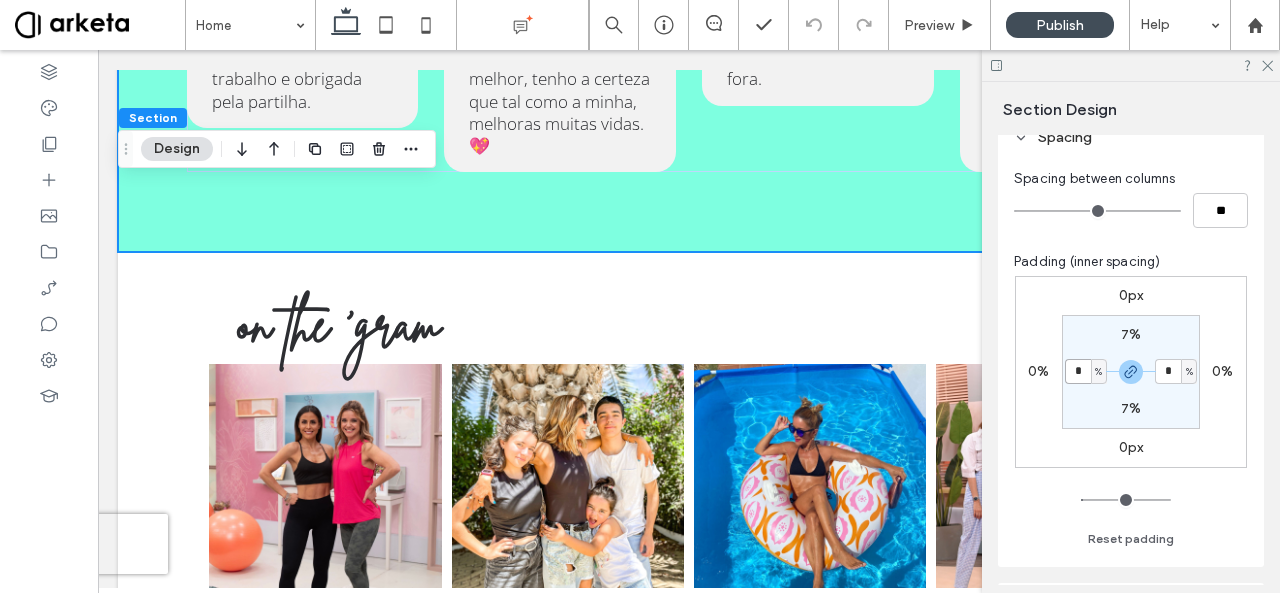 scroll, scrollTop: 302, scrollLeft: 0, axis: vertical 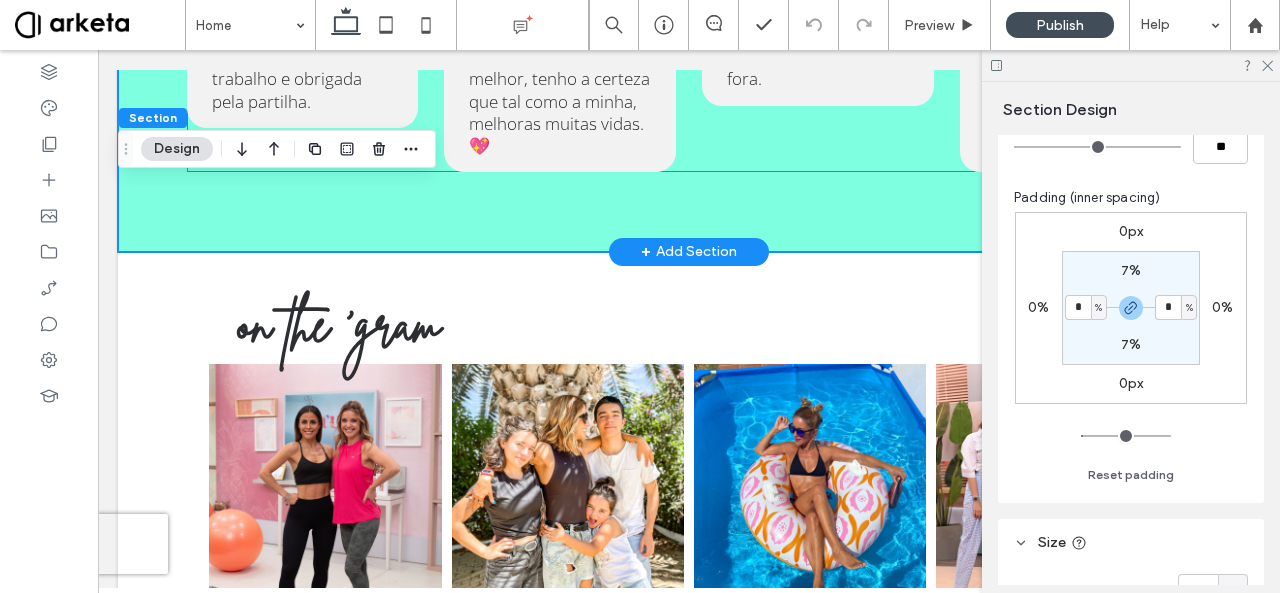 click on "Só para dizer que ter aderido à tua aplicação foi a minha melhor decisão. Treino todos os dias. Adoro os desafios, fazer as aulas de pilates e estou a treinar as respirações corretamente, até então não as fazia devidamente no gym. Parabéns pelo teu trabalho e obrigada pela partilha.
Uma instrutora assim só pode acordar e ser muito feliz. Grata por me passares a tua boa disposição, o teu jeito leve e a filosofia do “está tudo bem”, a vida e os corpos não são perfeitos mas a vale a pena lutar por melhorar todos os dias, sem dramas. És a melhor, tenho a certeza que tal como a minha, melhoras muitas vidas. 💖
Desde o primeiro treino que senti que isto ia transformar a minha vida. E assim foi, sinto-me mais forte e confiante que nunca! Estou muito orgulhosa de mim própria, muito mais saudável e continuo muito motivada para continuar por 2024 fora." at bounding box center (689, -20) 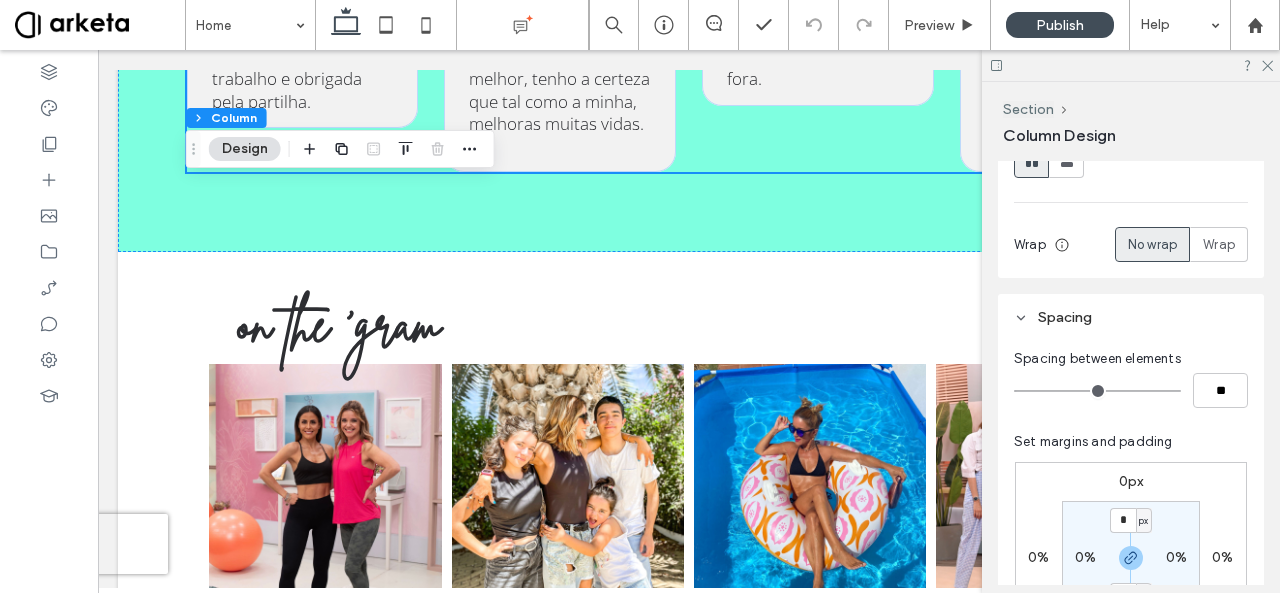 scroll, scrollTop: 290, scrollLeft: 0, axis: vertical 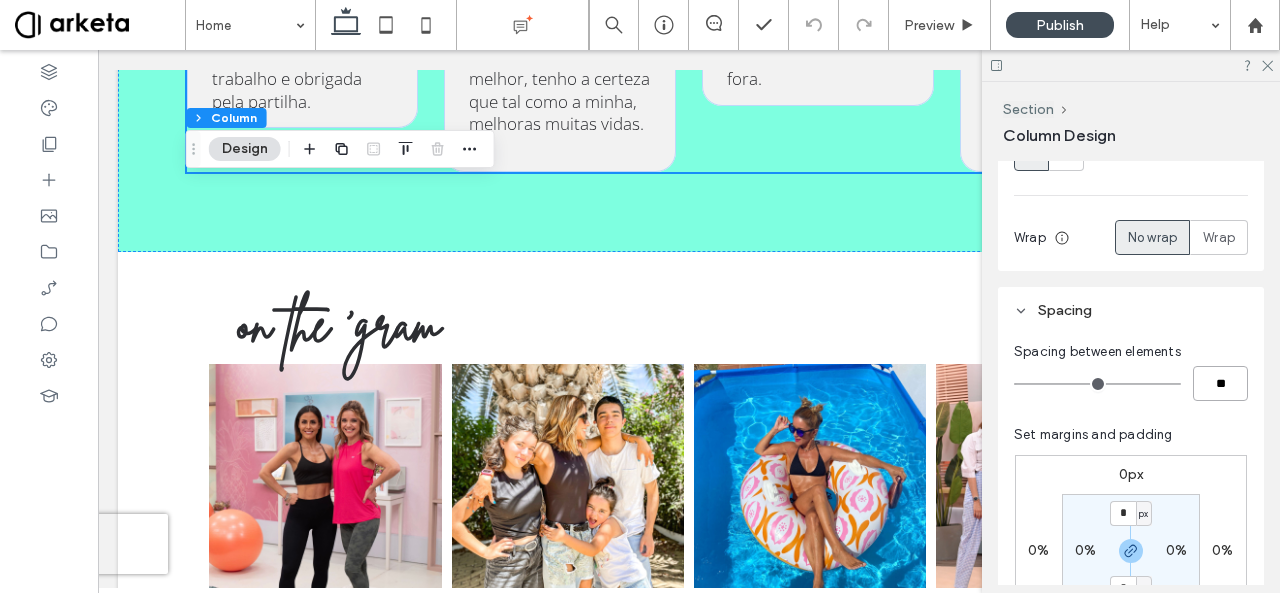 click on "**" at bounding box center (1220, 383) 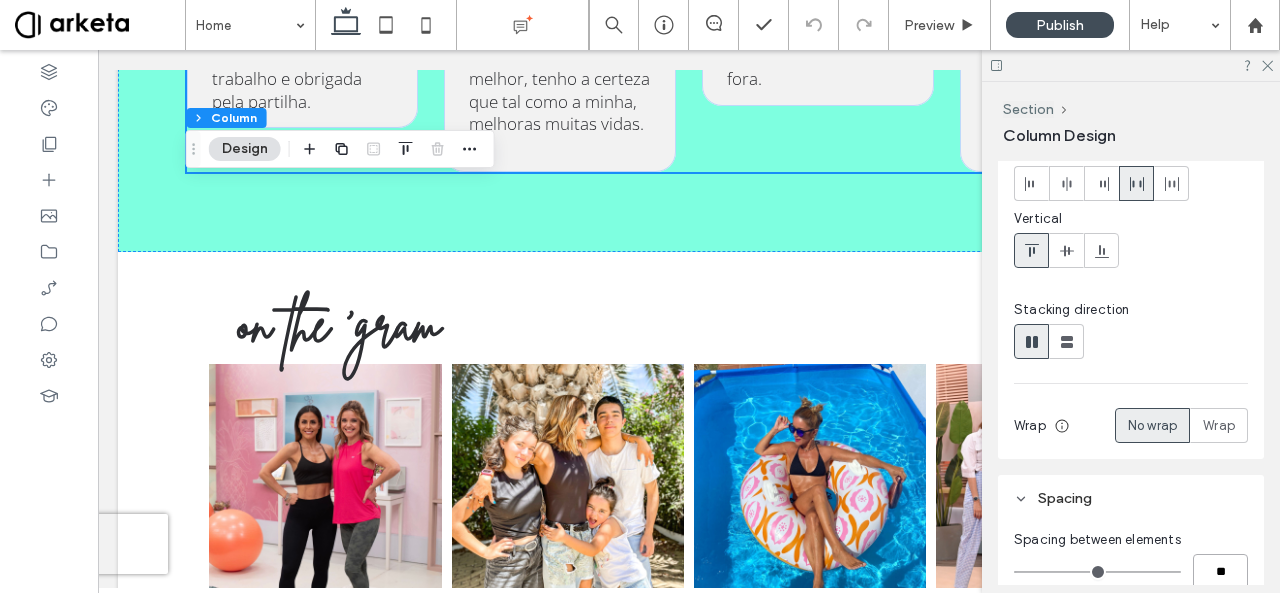 scroll, scrollTop: 53, scrollLeft: 0, axis: vertical 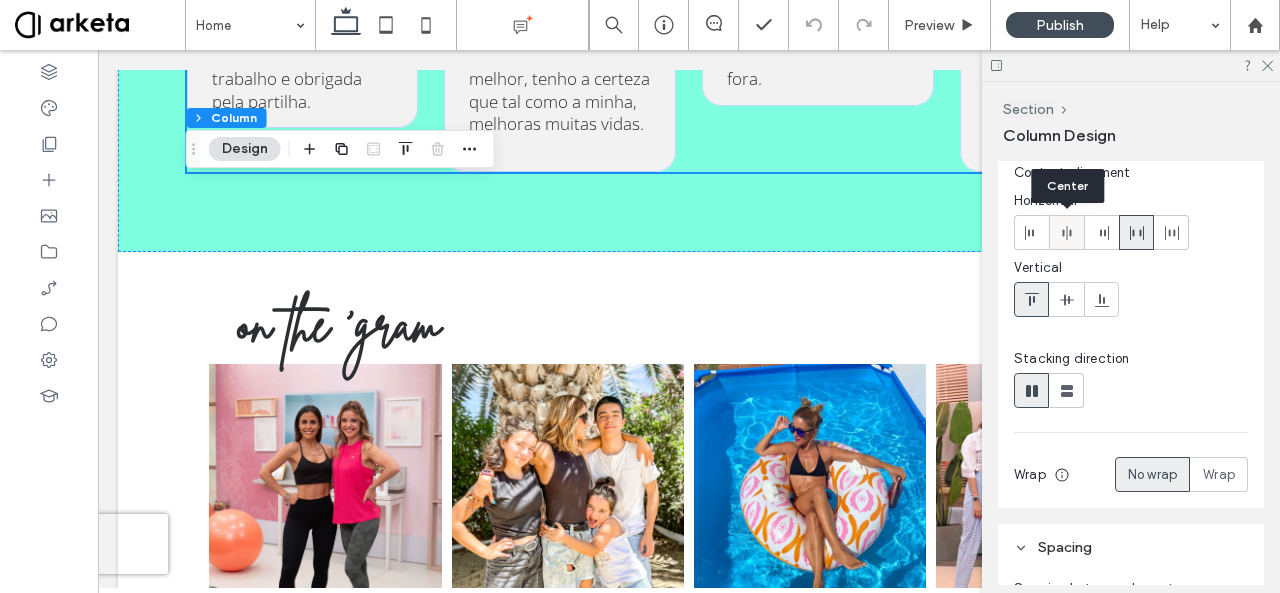 click 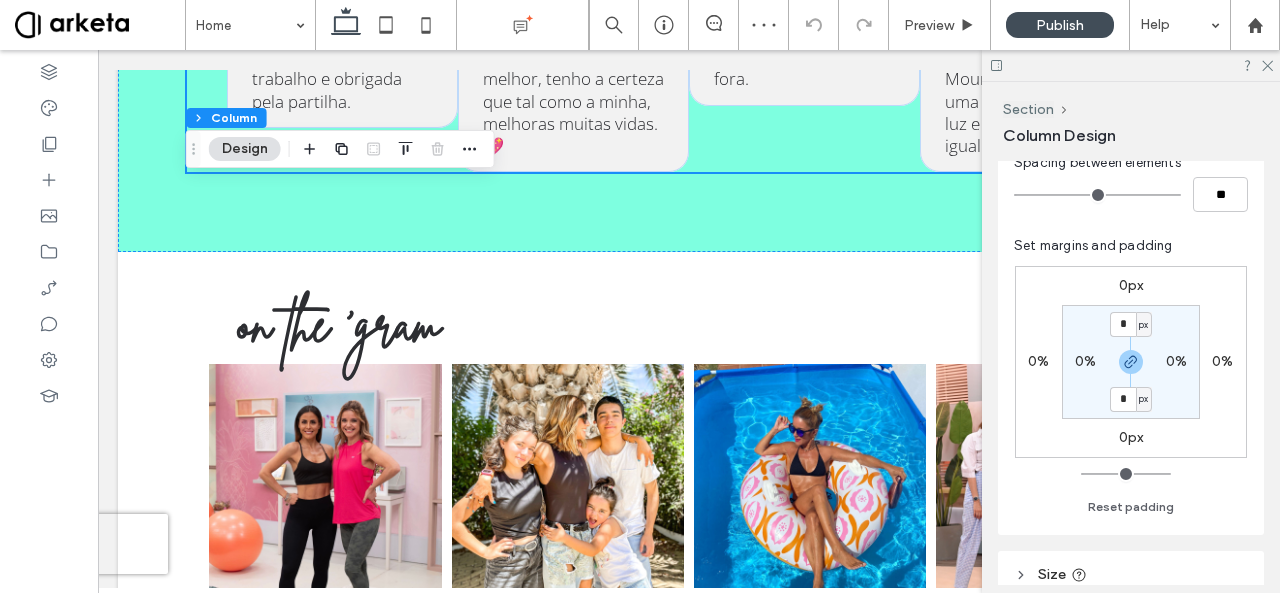 scroll, scrollTop: 458, scrollLeft: 0, axis: vertical 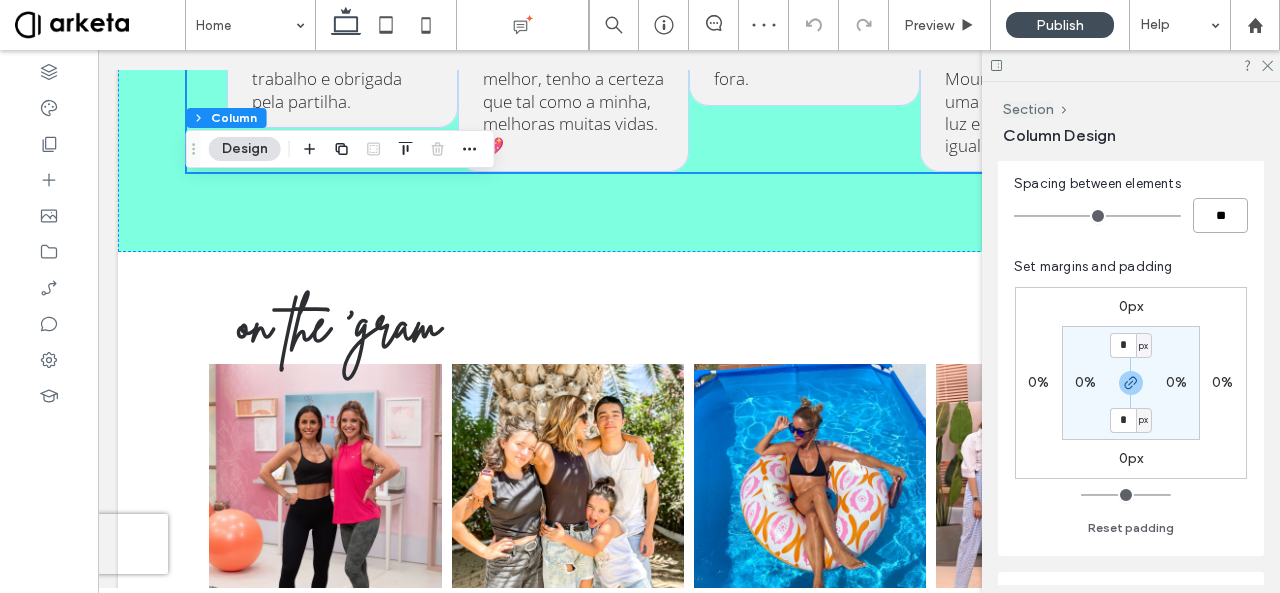 click on "**" at bounding box center [1220, 215] 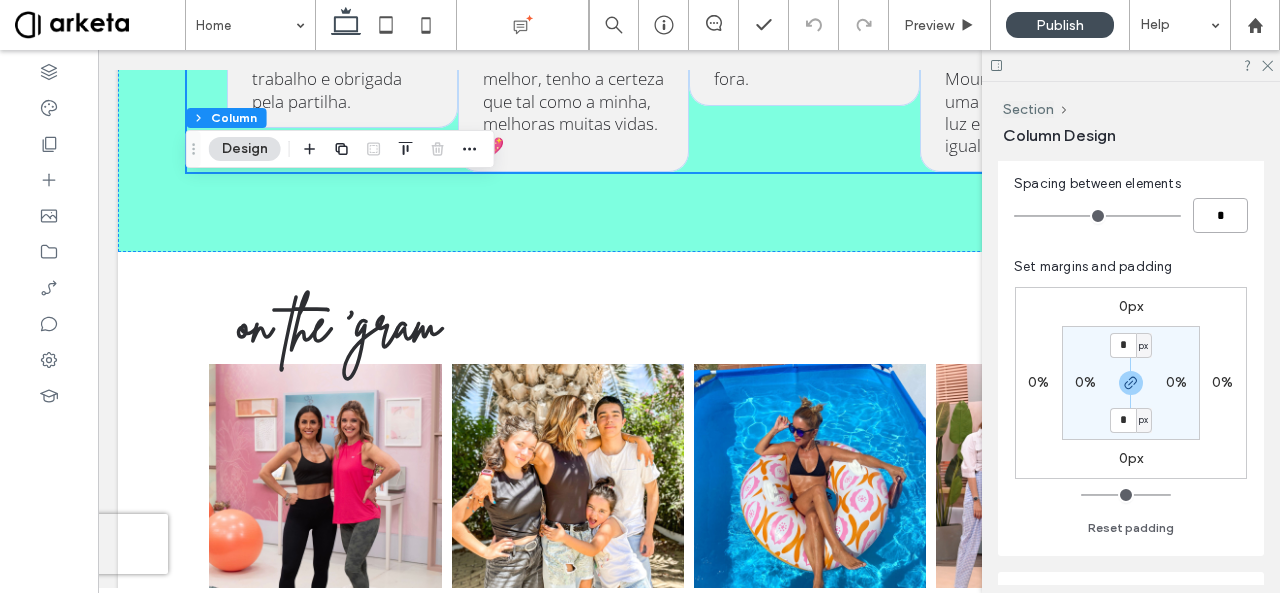 type on "*" 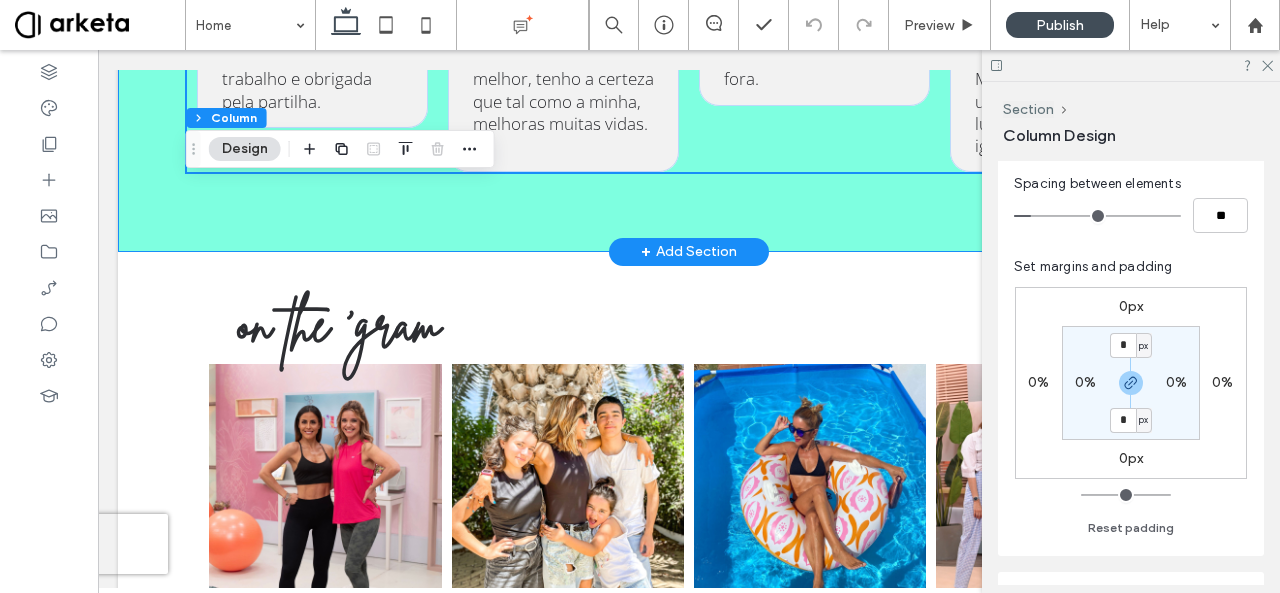 click on "Só para dizer que ter aderido à tua aplicação foi a minha melhor decisão. Treino todos os dias. Adoro os desafios, fazer as aulas de pilates e estou a treinar as respirações corretamente, até então não as fazia devidamente no gym. Parabéns pelo teu trabalho e obrigada pela partilha.
Uma instrutora assim só pode acordar e ser muito feliz. Grata por me passares a tua boa disposição, o teu jeito leve e a filosofia do “está tudo bem”, a vida e os corpos não são perfeitos mas a vale a pena lutar por melhorar todos os dias, sem dramas. És a melhor, tenho a certeza que tal como a minha, melhoras muitas vidas. 💖
Desde o primeiro treino que senti que isto ia transformar a minha vida. E assim foi, sinto-me mais forte e confiante que nunca! Estou muito orgulhosa de mim própria, muito mais saudável e continuo muito motivada para continuar por 2024 fora." at bounding box center [689, -21] 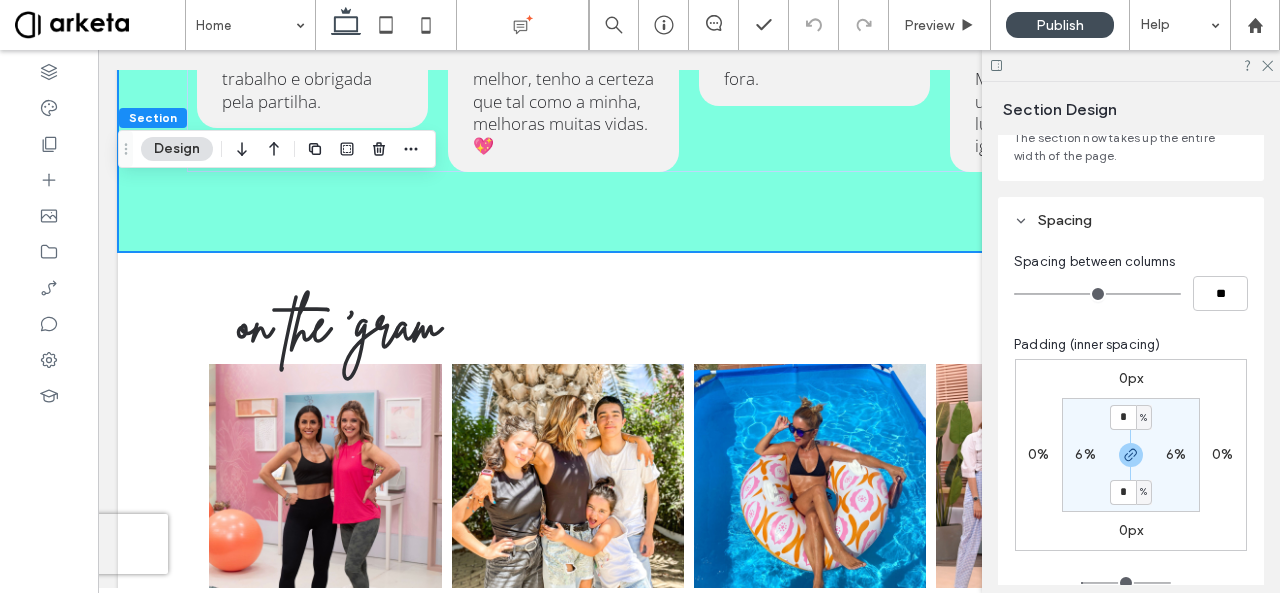 scroll, scrollTop: 156, scrollLeft: 0, axis: vertical 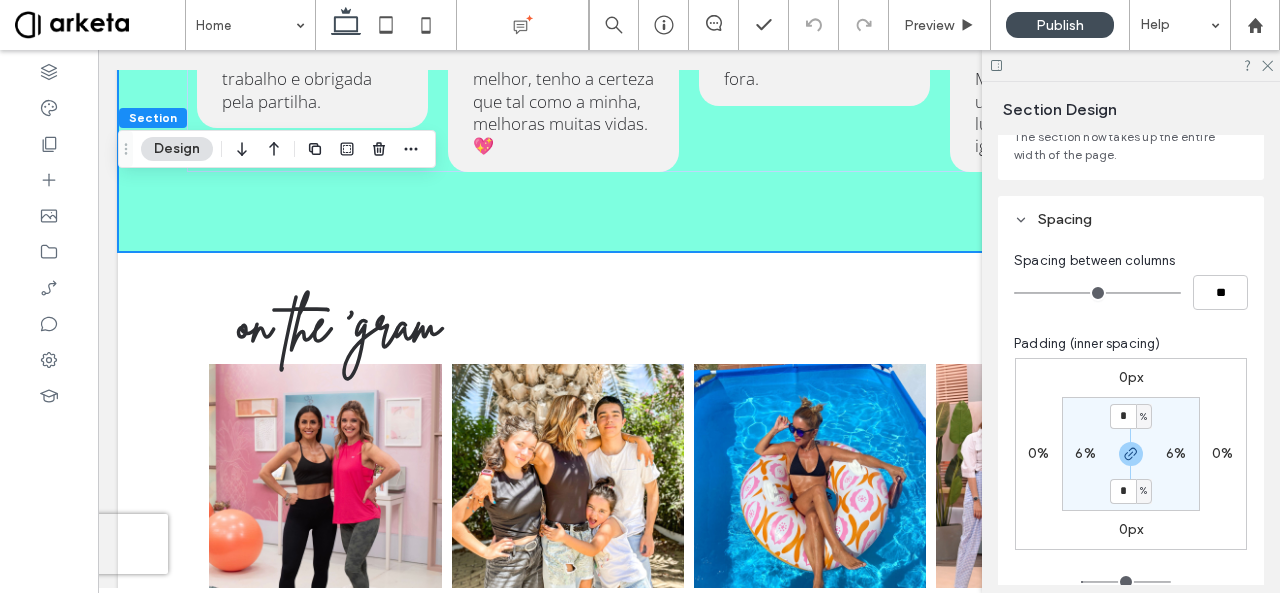 click on "6%" at bounding box center (1085, 453) 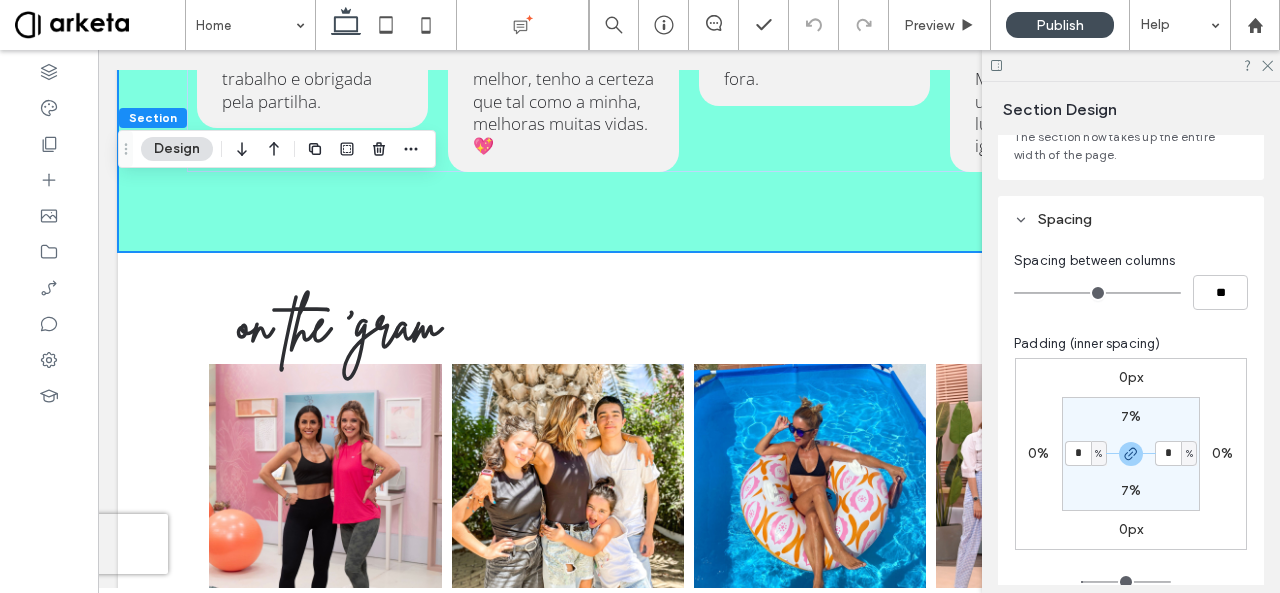 type on "*" 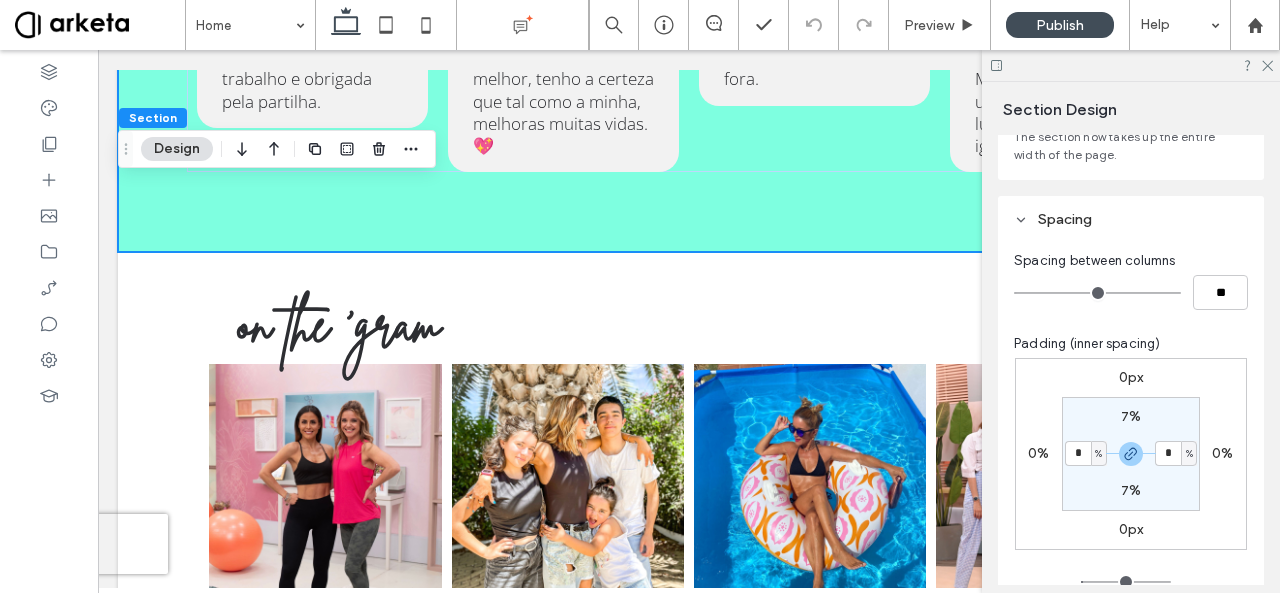 type on "*" 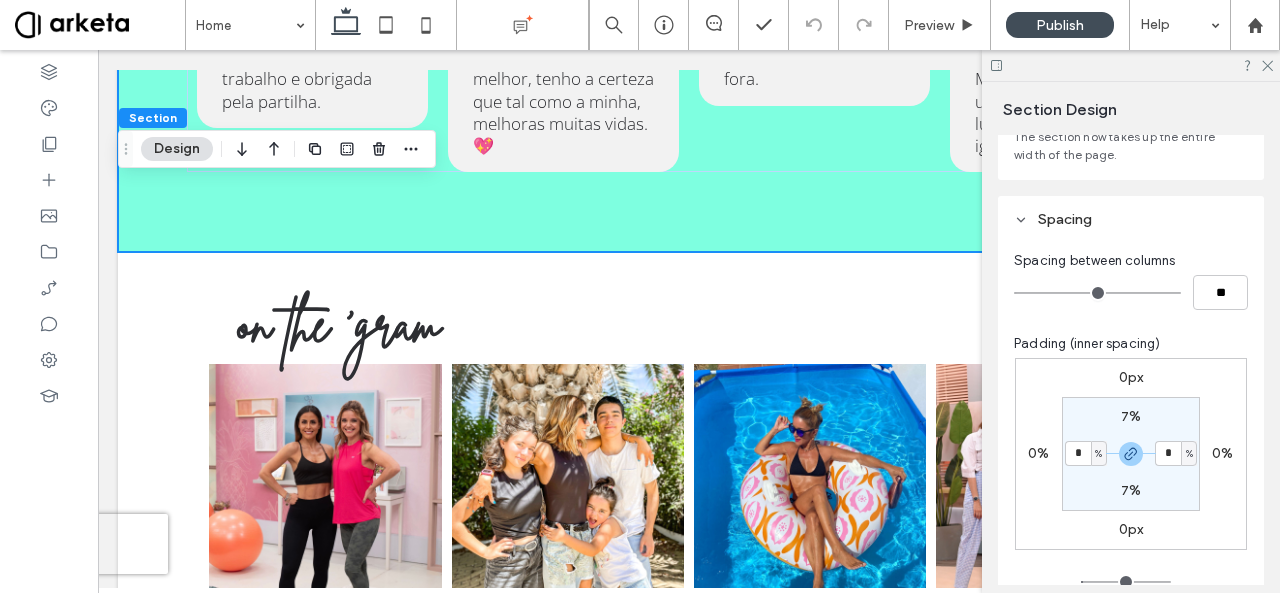 type on "*" 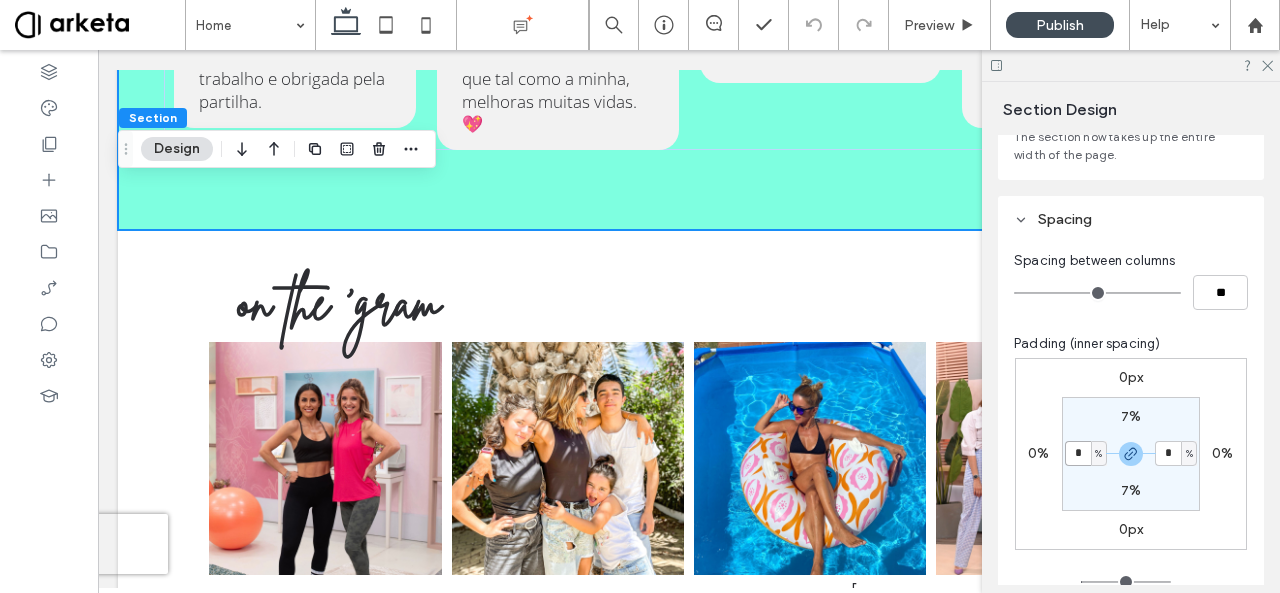 scroll, scrollTop: 157, scrollLeft: 0, axis: vertical 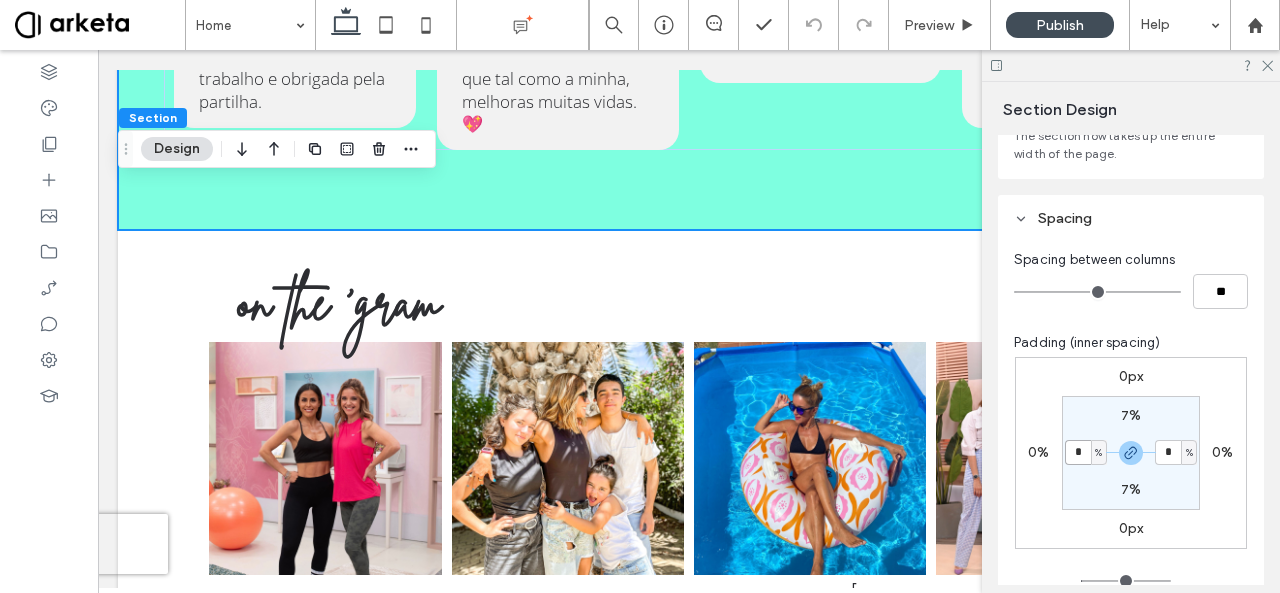 type on "*" 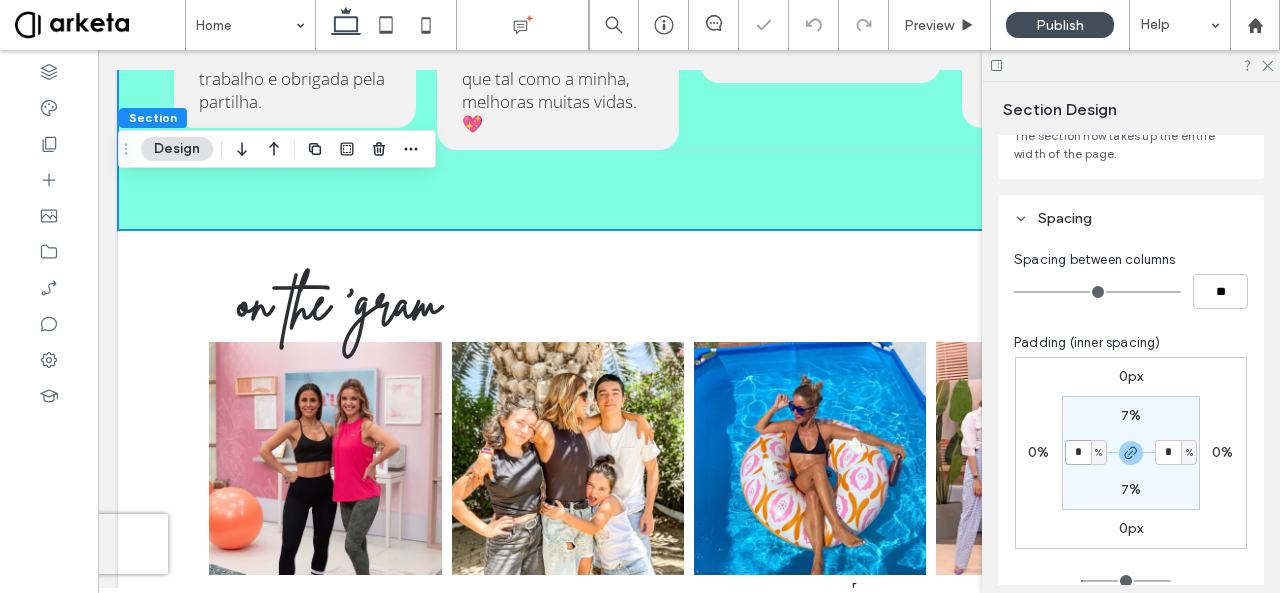 type on "*" 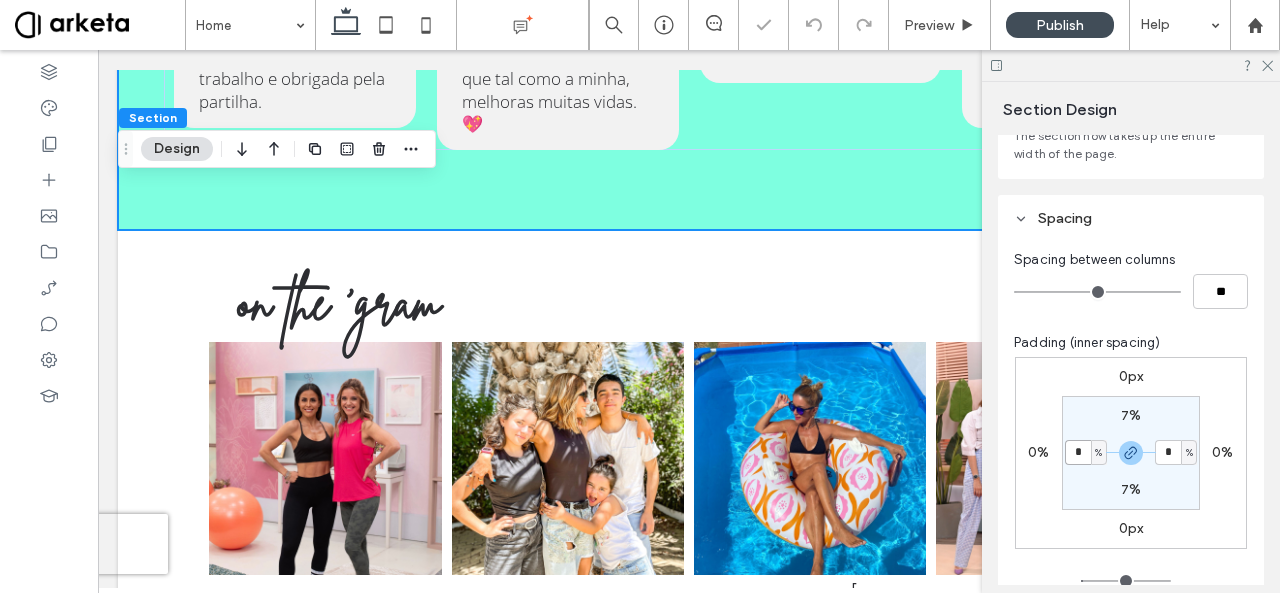 type on "*" 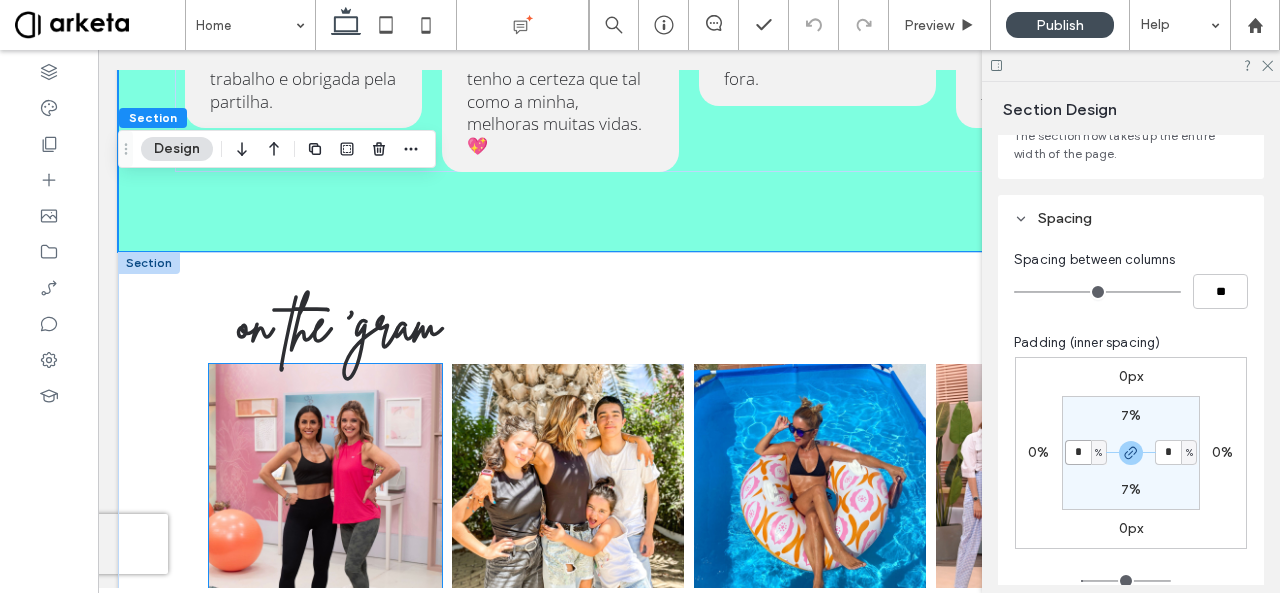 click at bounding box center [325, 480] 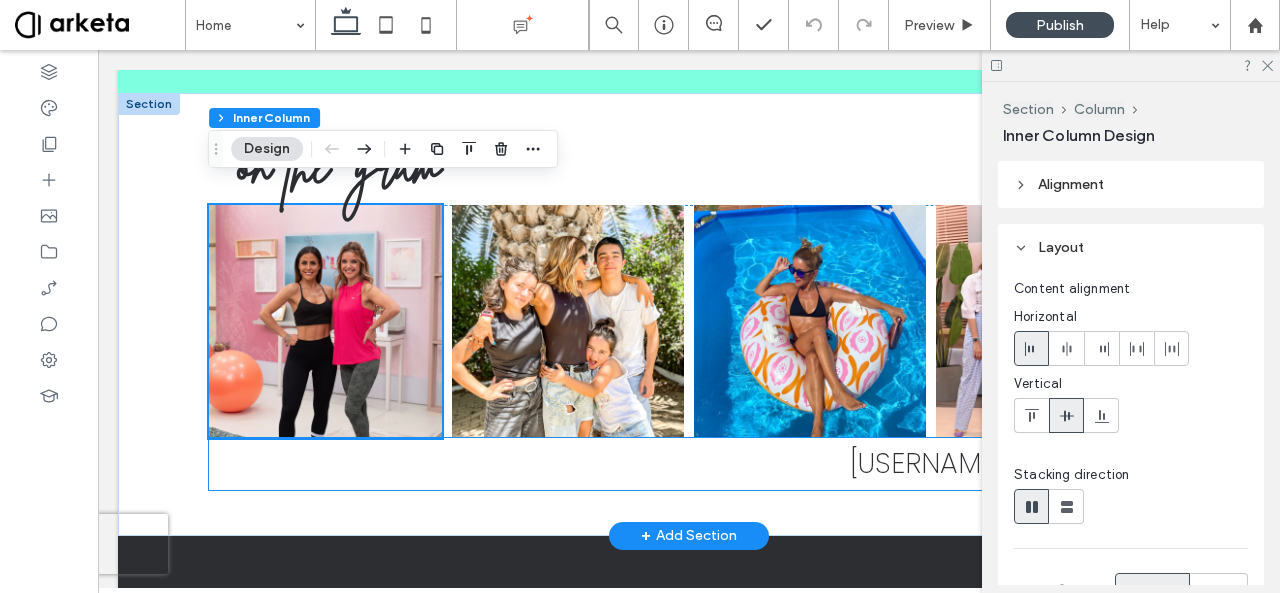 scroll, scrollTop: 5491, scrollLeft: 0, axis: vertical 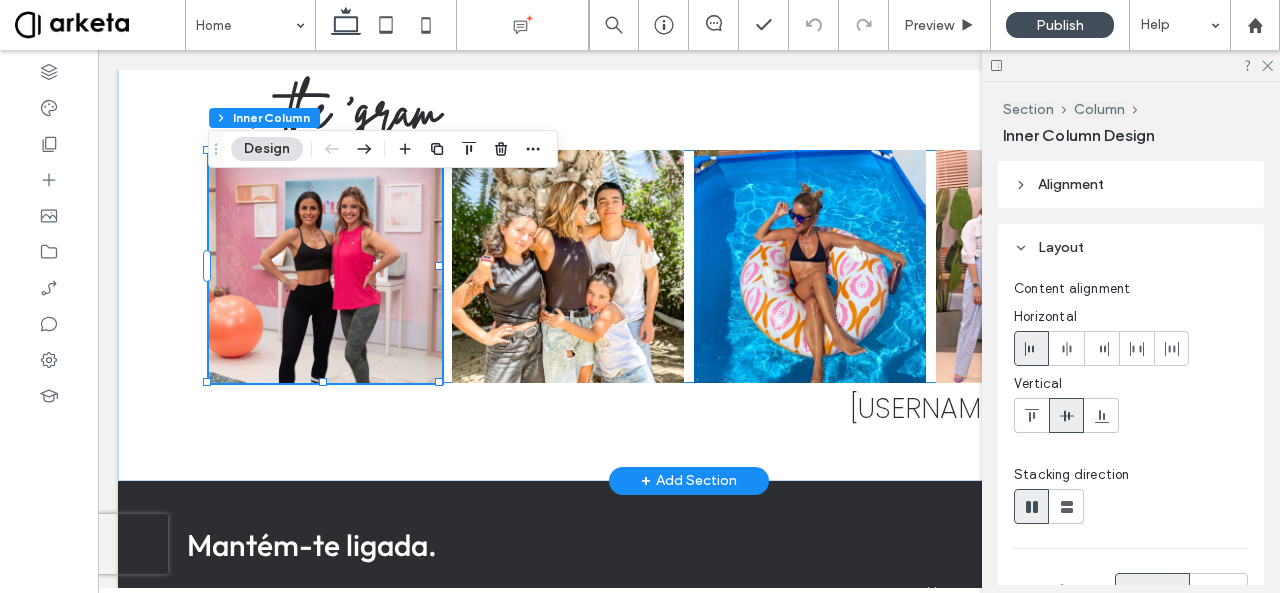 click at bounding box center [688, 266] 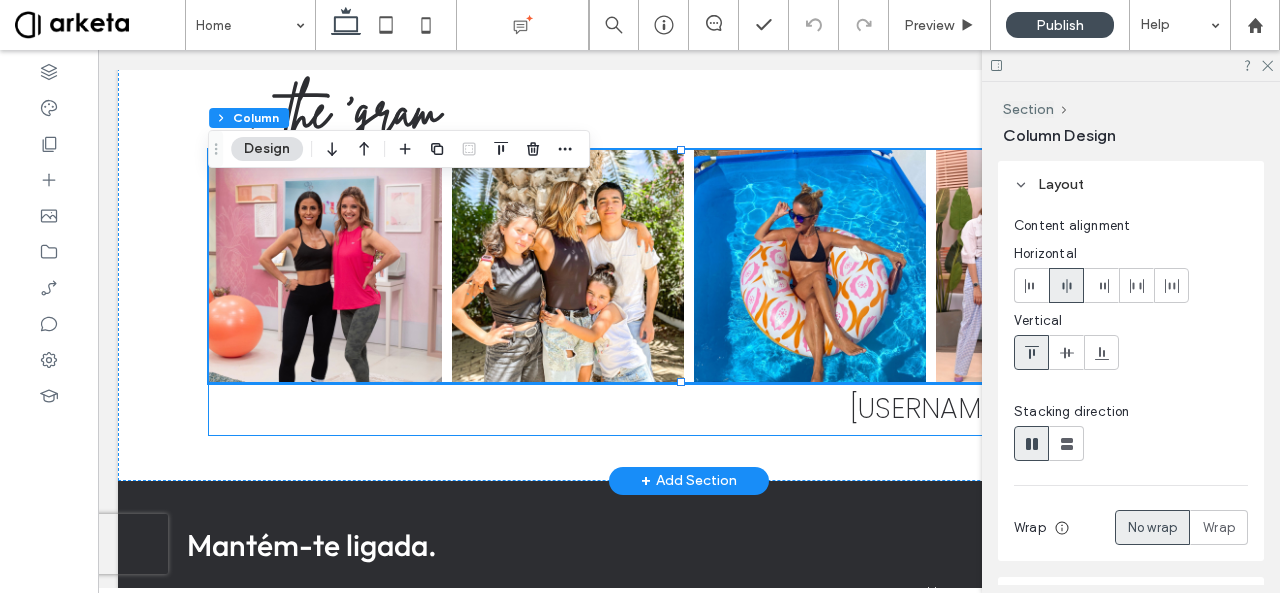 click on "@[USERNAME]" at bounding box center [688, 409] 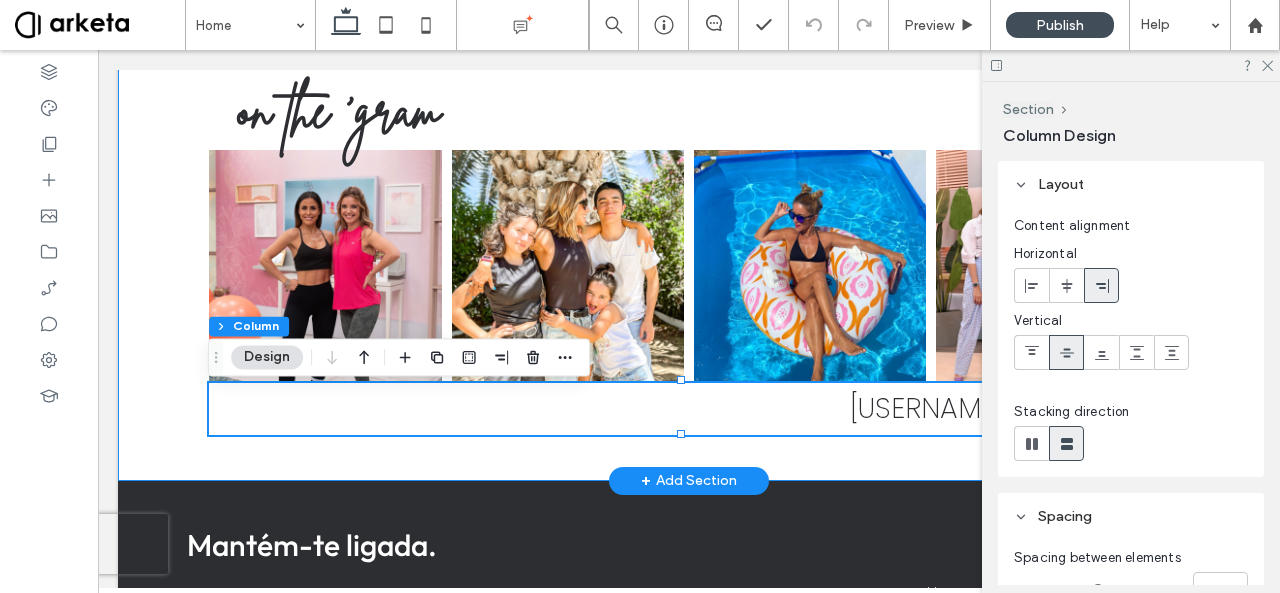 click on "on the 'gram
@martamourafit" at bounding box center [689, 259] 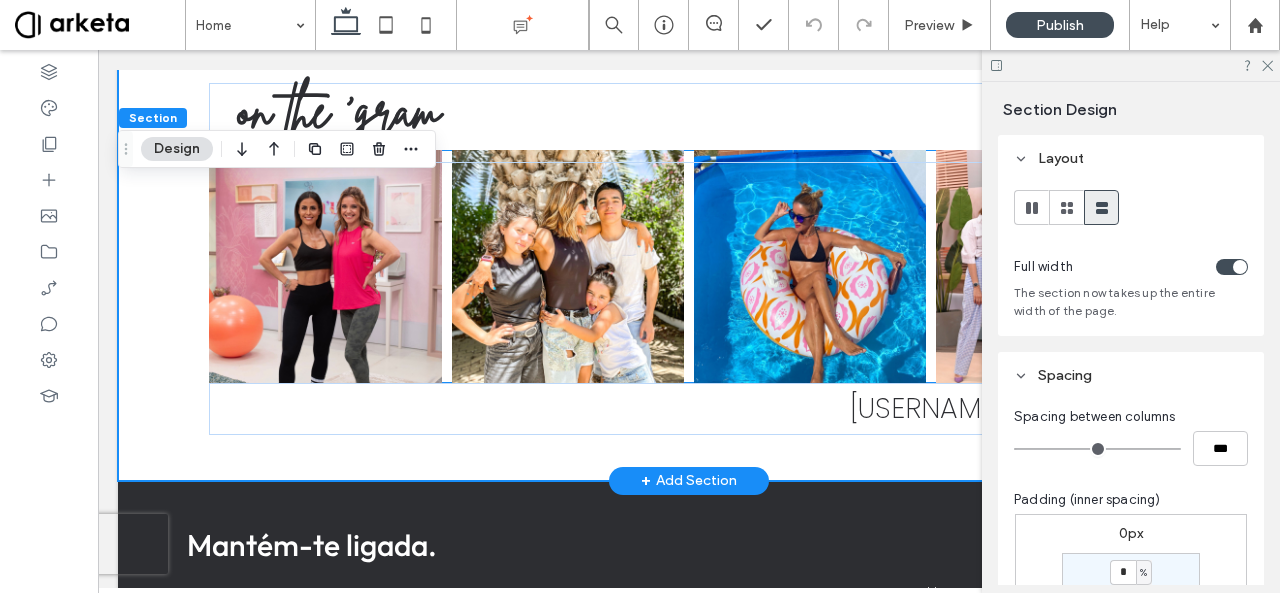 click at bounding box center [688, 266] 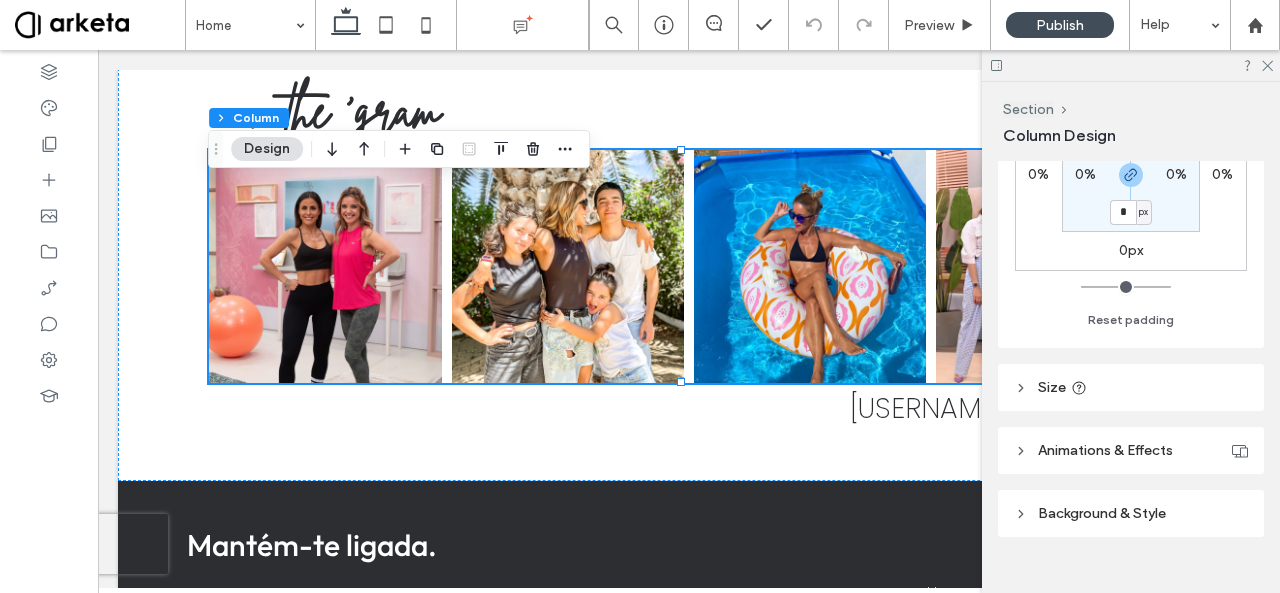 scroll, scrollTop: 688, scrollLeft: 0, axis: vertical 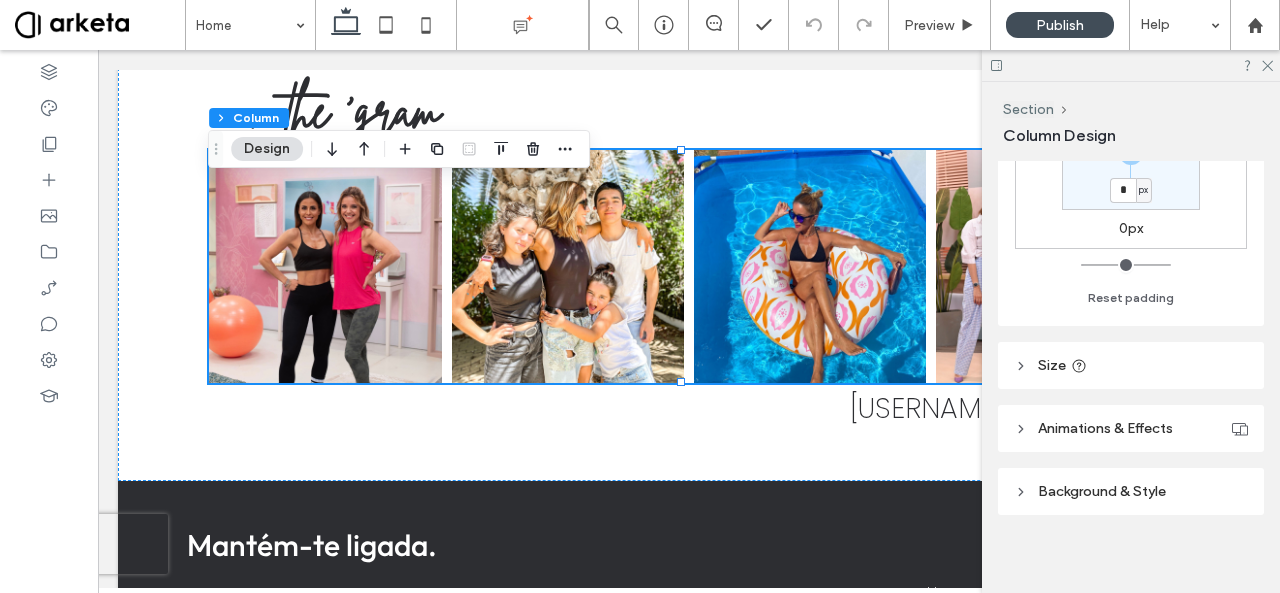 click on "Size" at bounding box center [1131, 365] 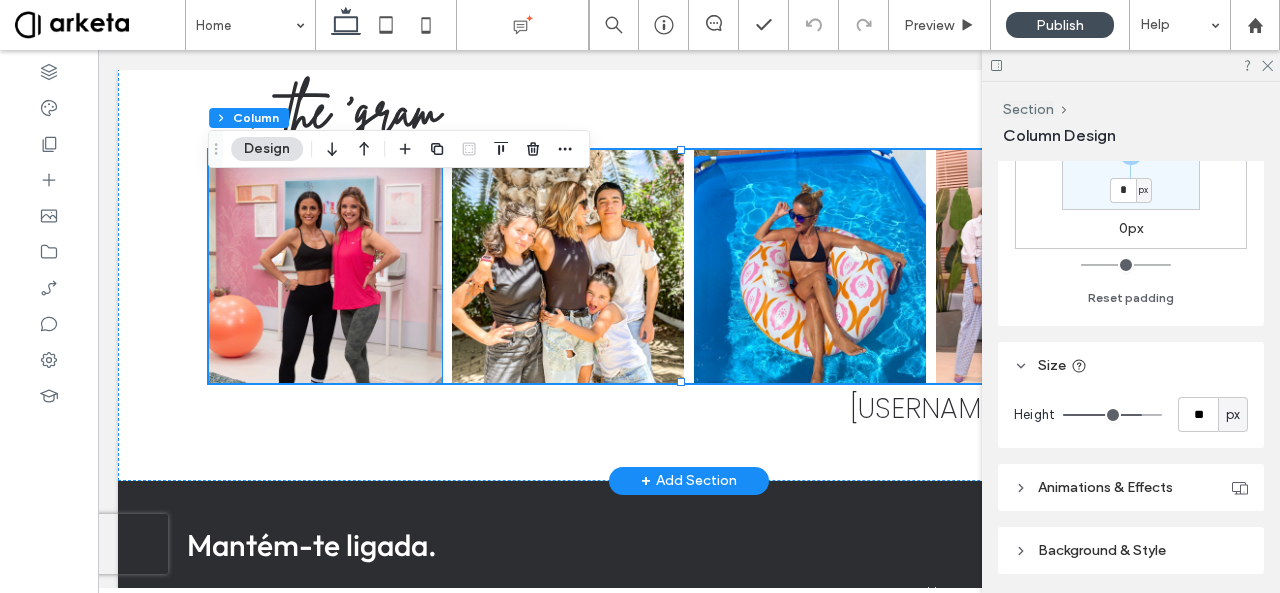 click at bounding box center (325, 266) 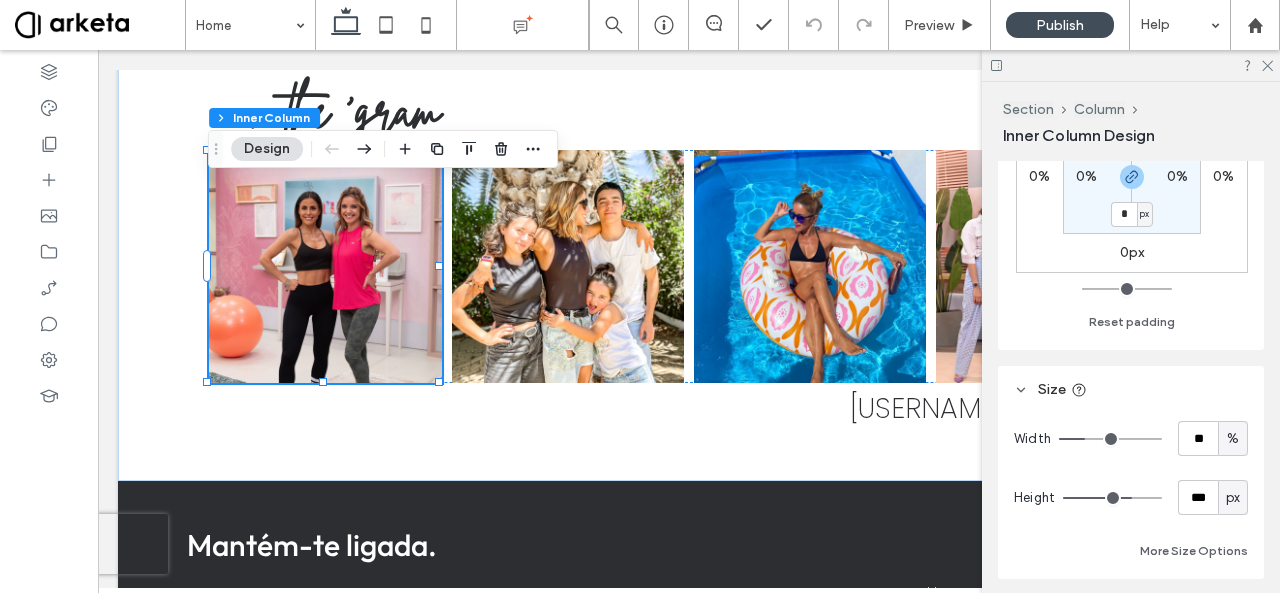 scroll, scrollTop: 742, scrollLeft: 0, axis: vertical 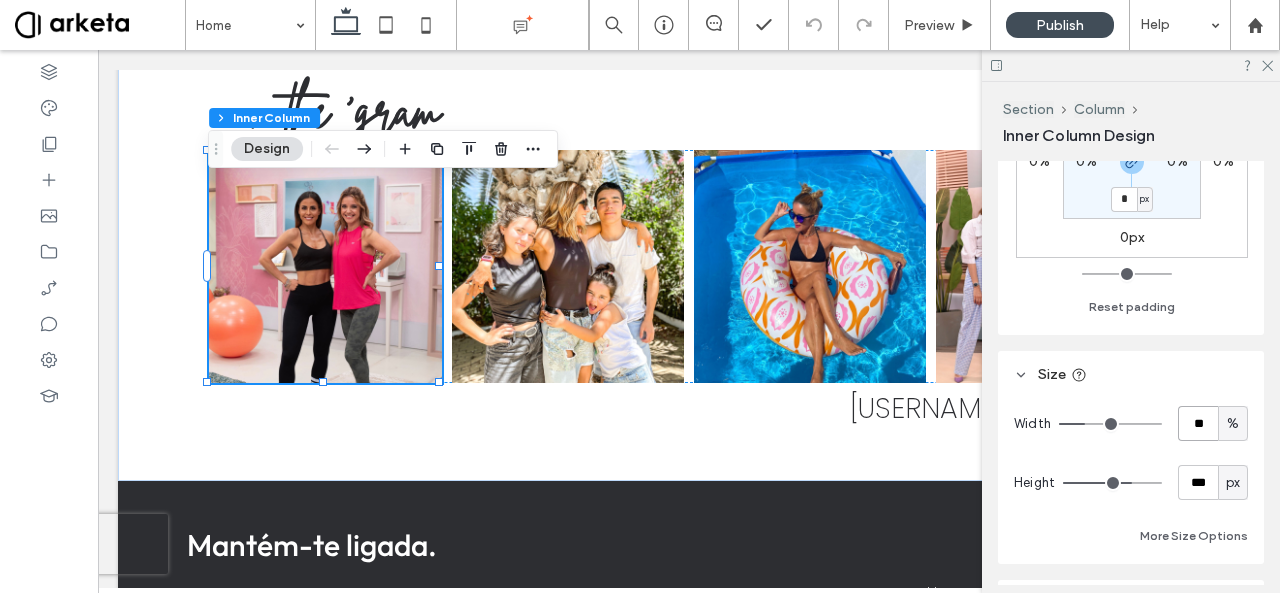 click on "**" at bounding box center [1198, 423] 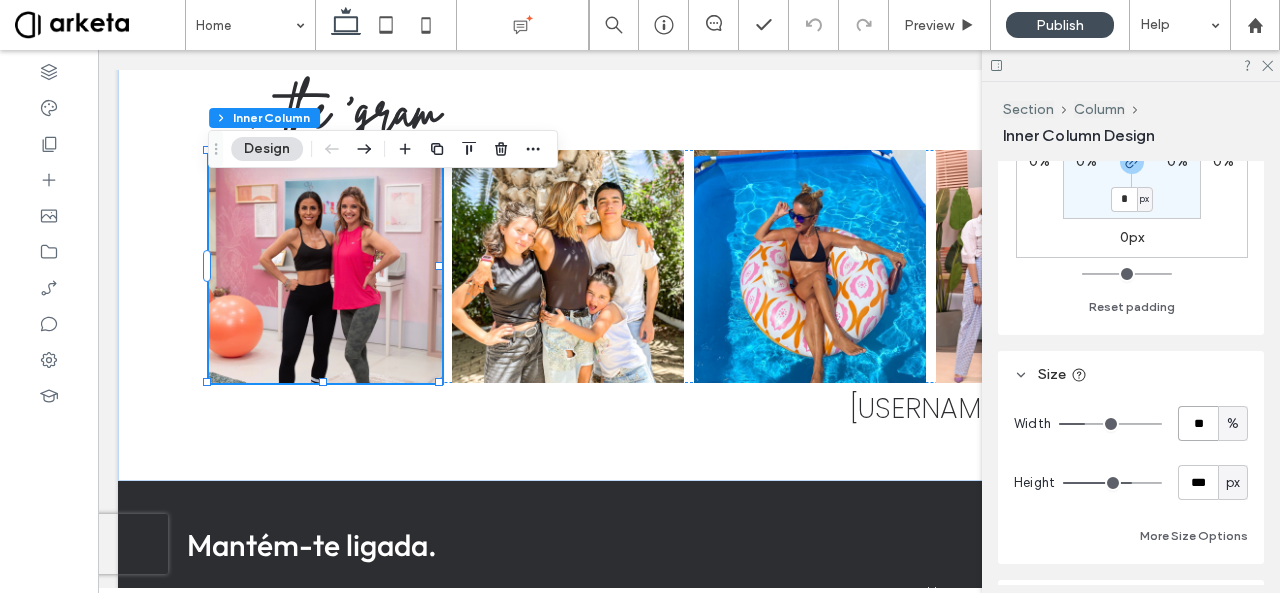 type on "**" 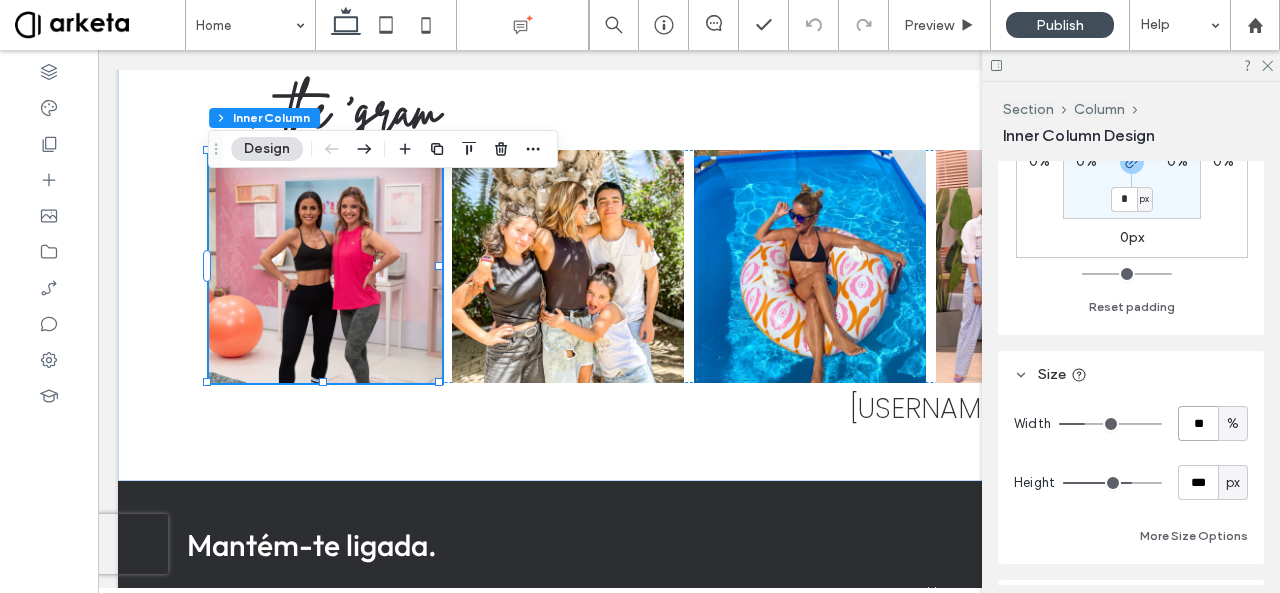 type on "**" 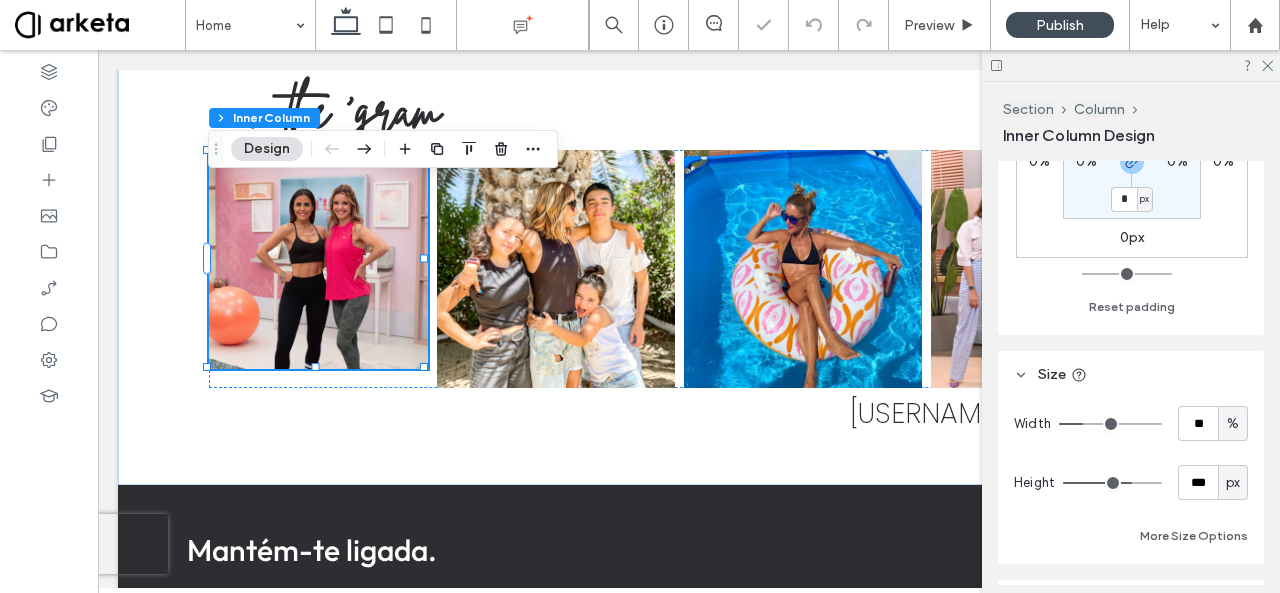 click on "px" at bounding box center (1233, 483) 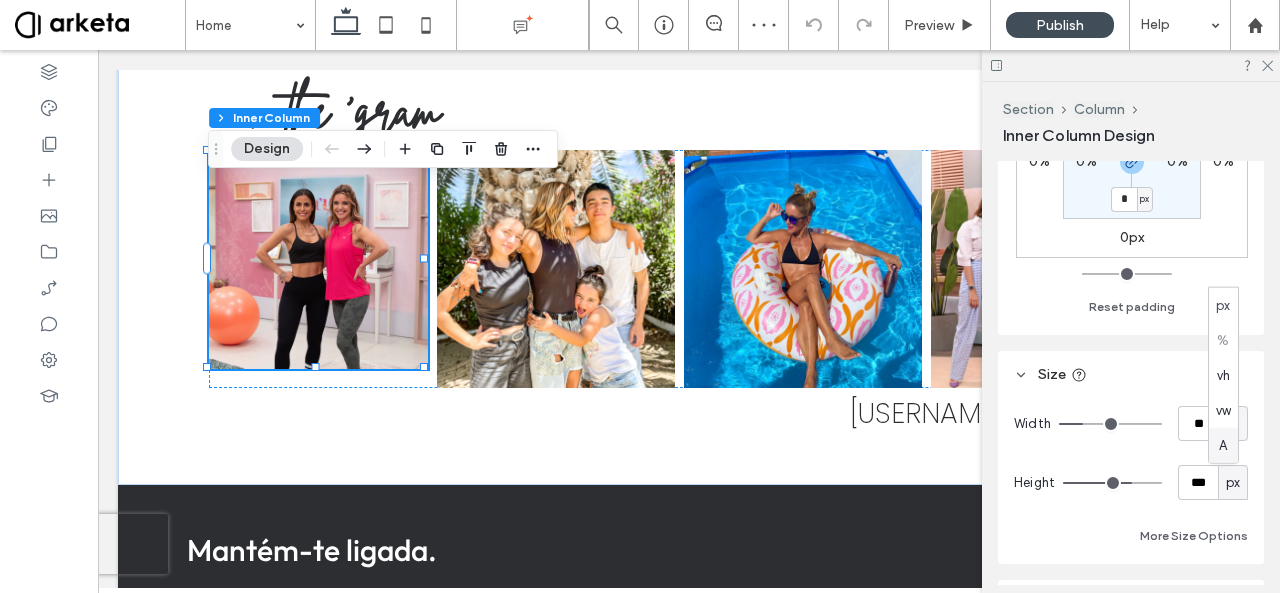 click on "A" at bounding box center (1223, 445) 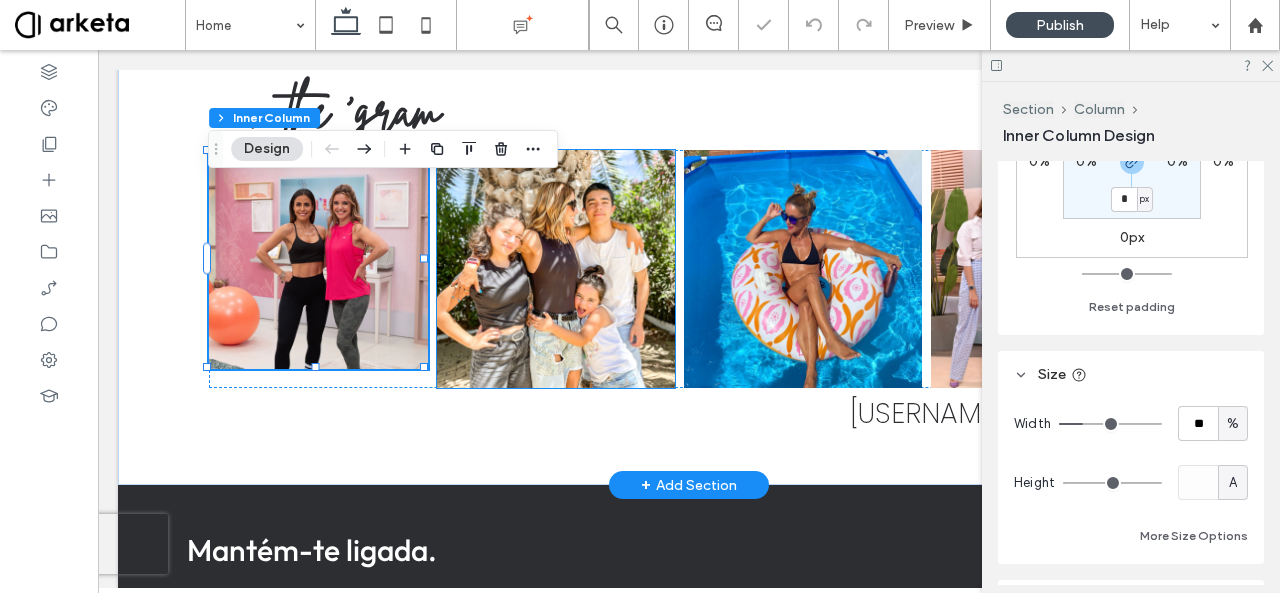 click at bounding box center [555, 268] 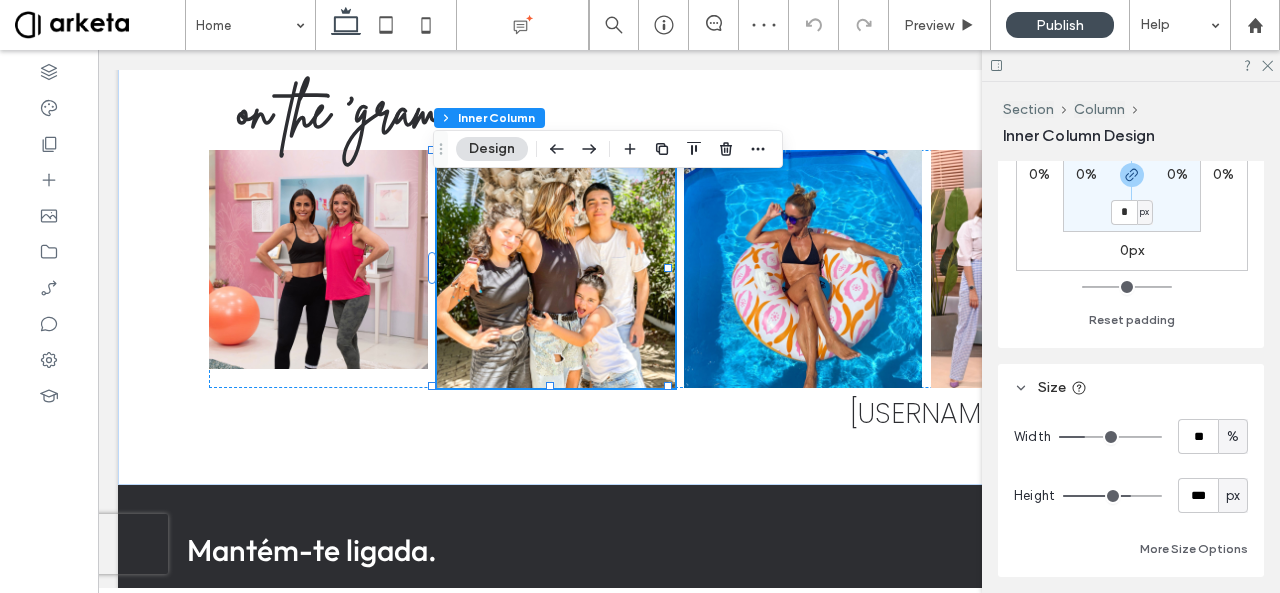 scroll, scrollTop: 732, scrollLeft: 0, axis: vertical 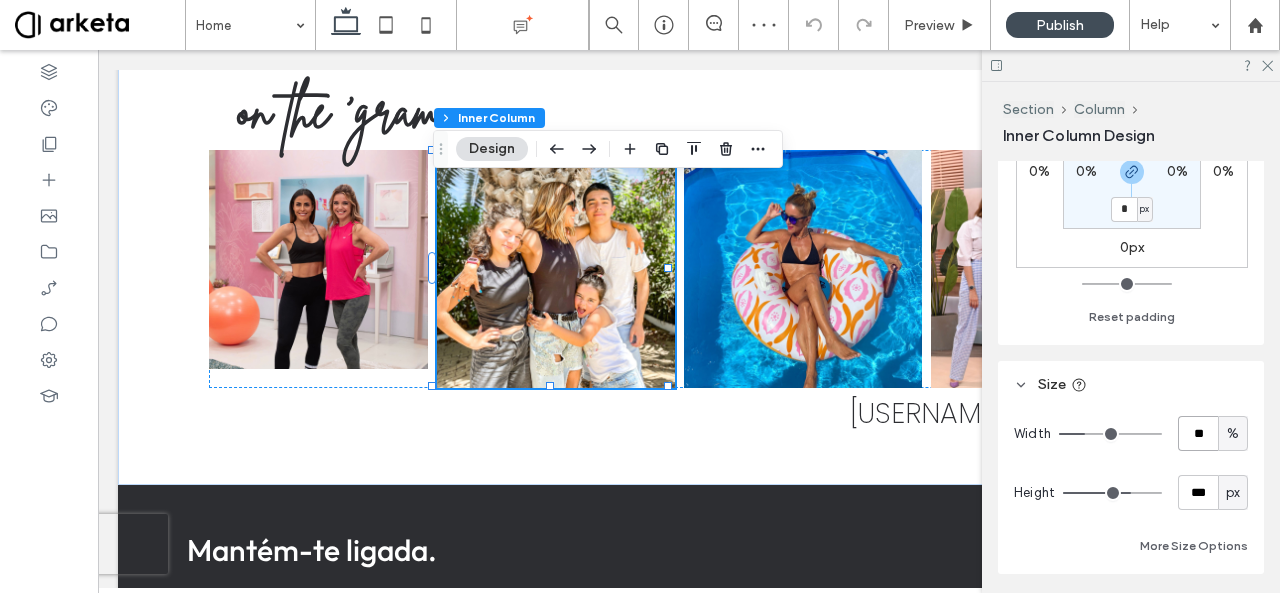 click on "**" at bounding box center (1198, 433) 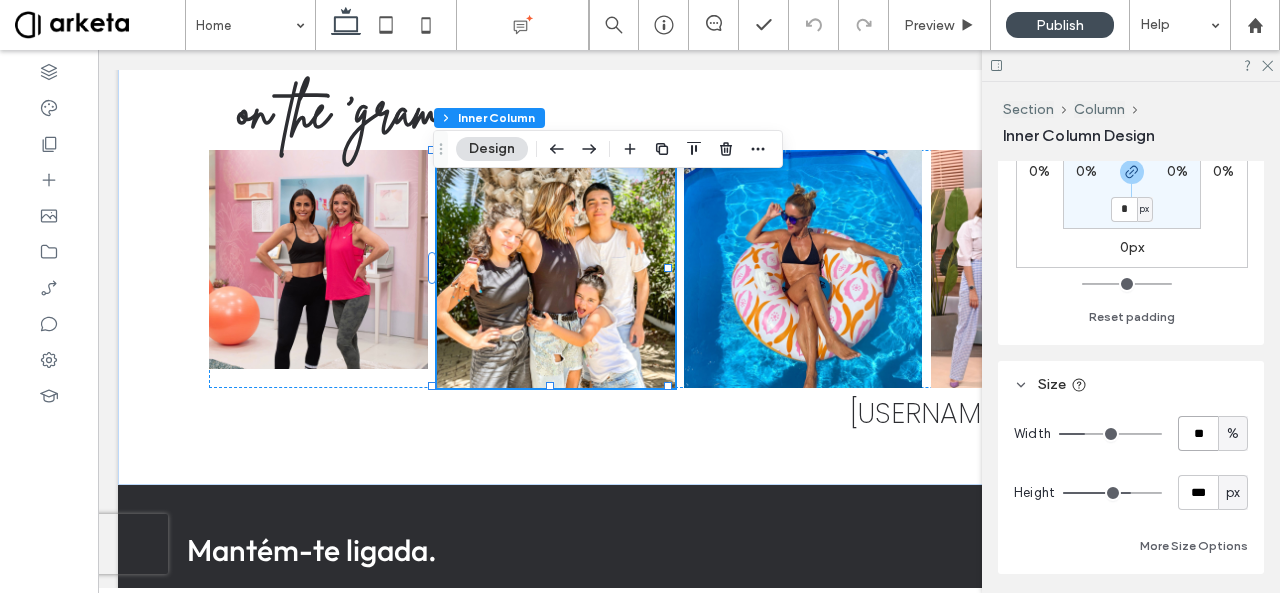 type on "**" 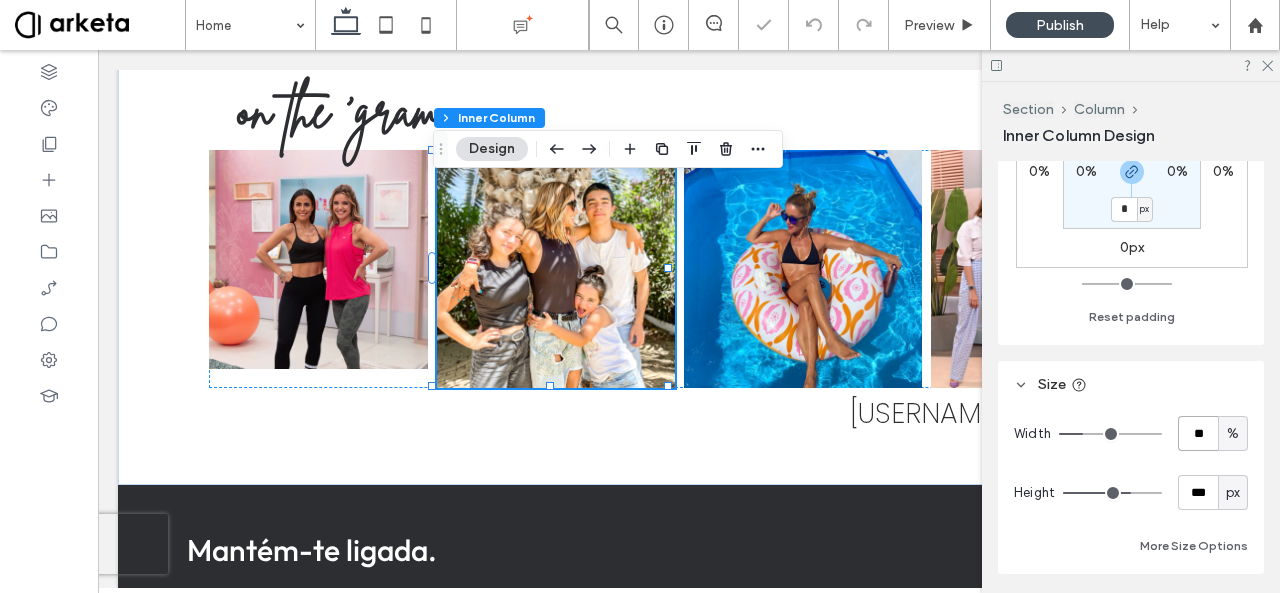type on "**" 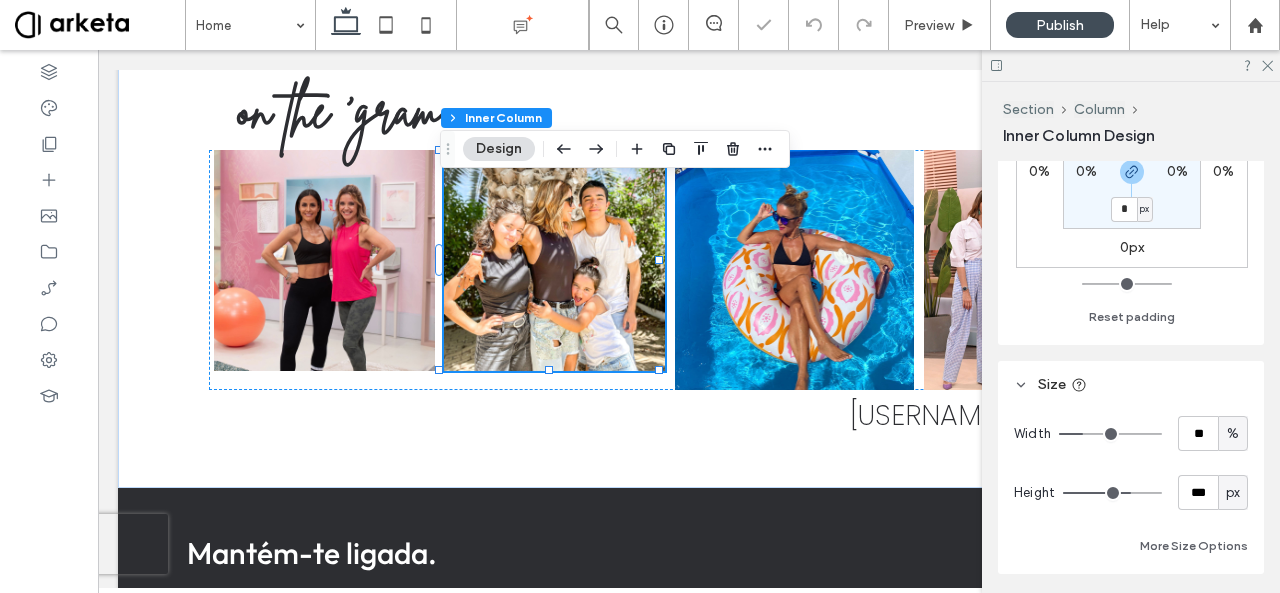 click on "px" at bounding box center (1233, 493) 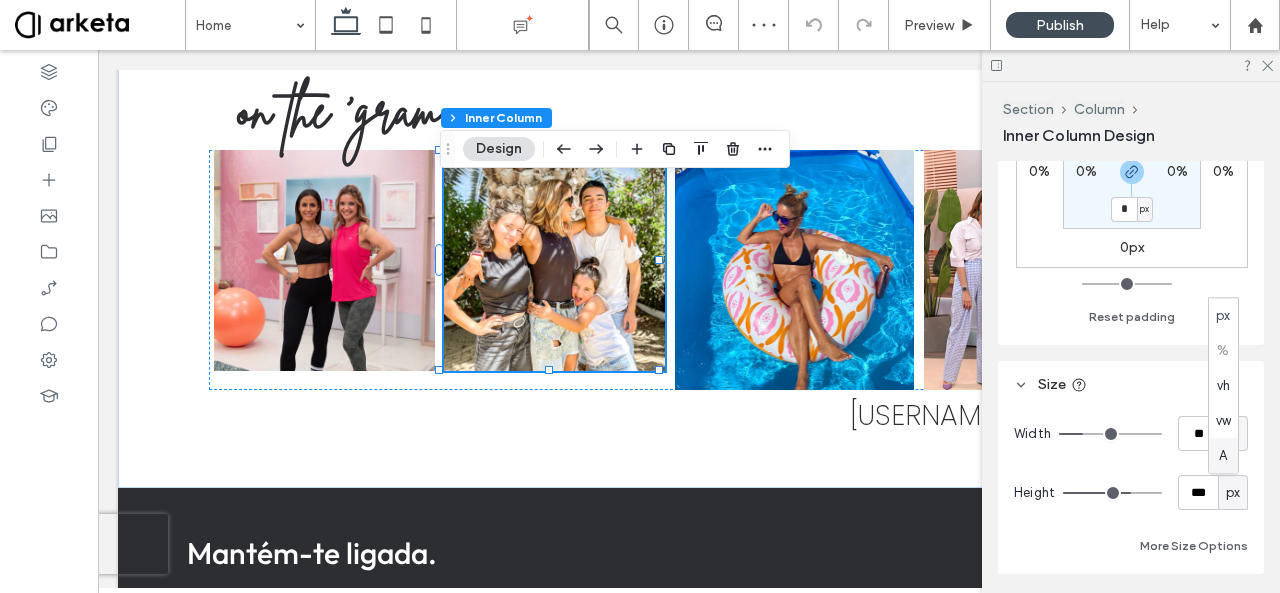click on "A" at bounding box center [1223, 456] 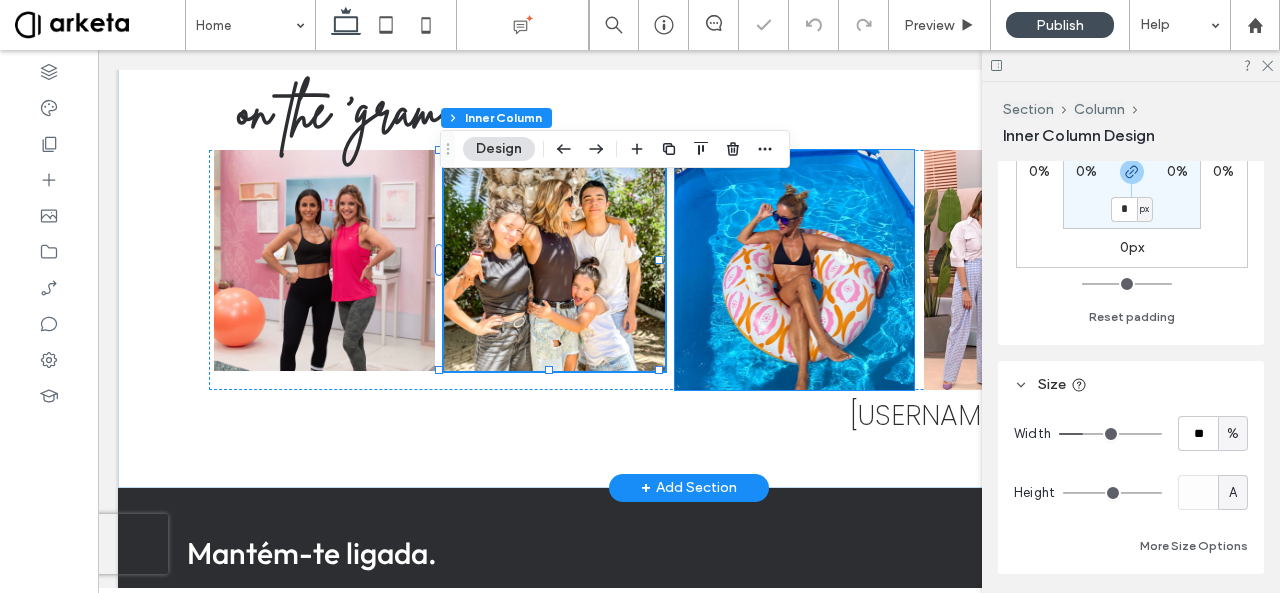 click at bounding box center (795, 270) 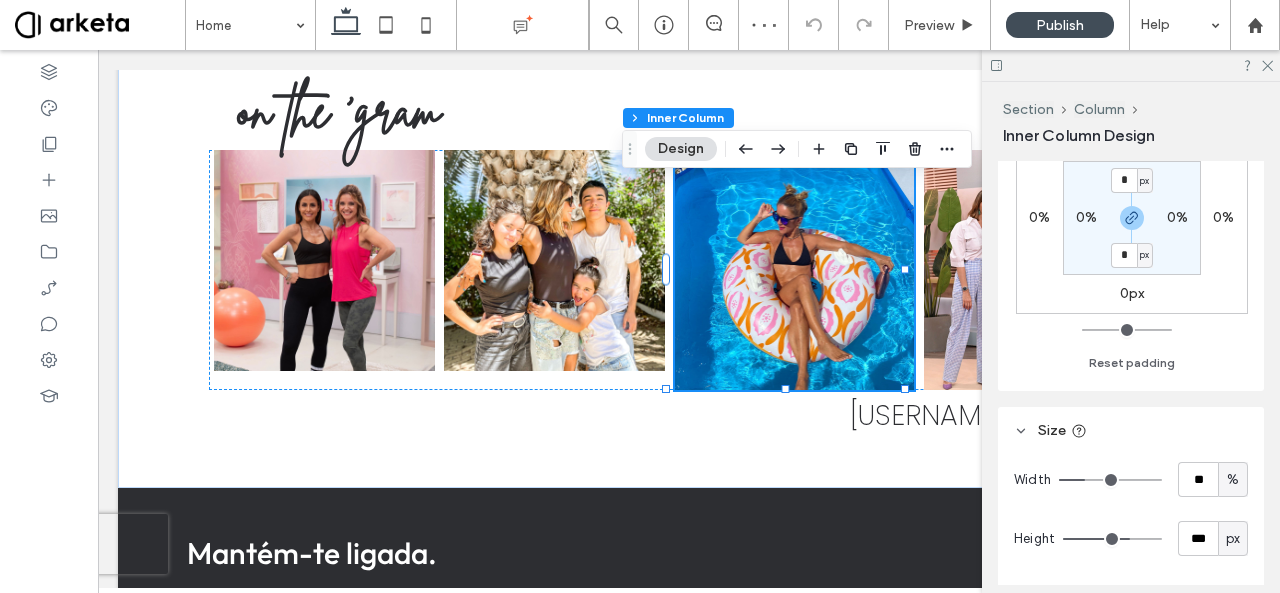 scroll, scrollTop: 756, scrollLeft: 0, axis: vertical 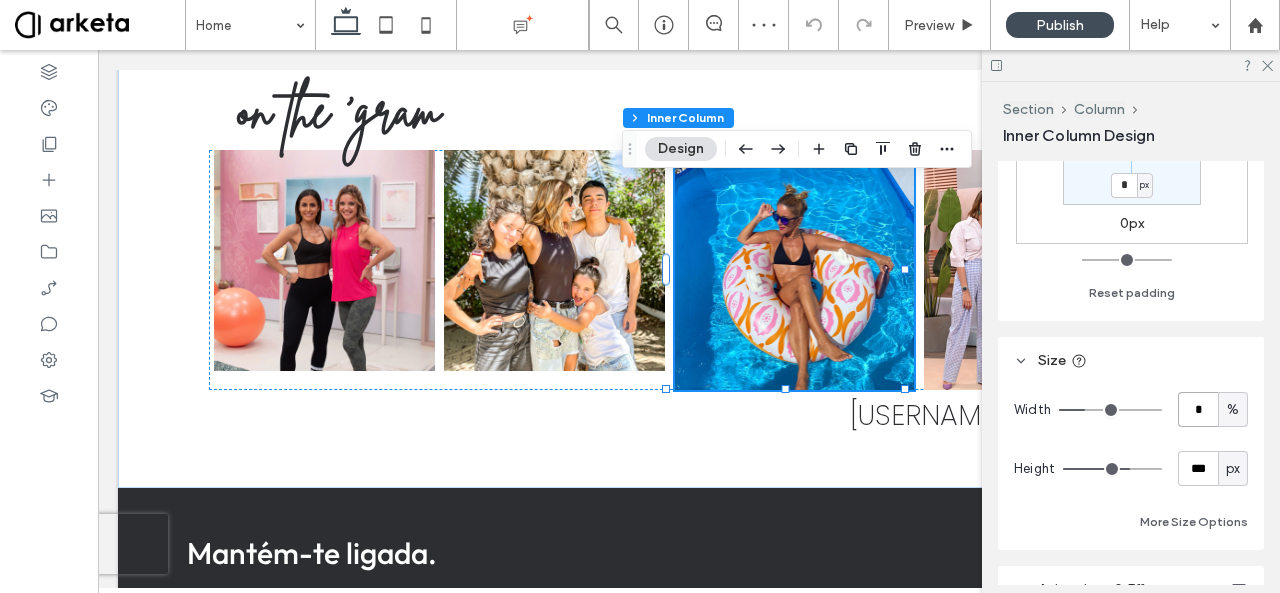click on "*" at bounding box center (1198, 409) 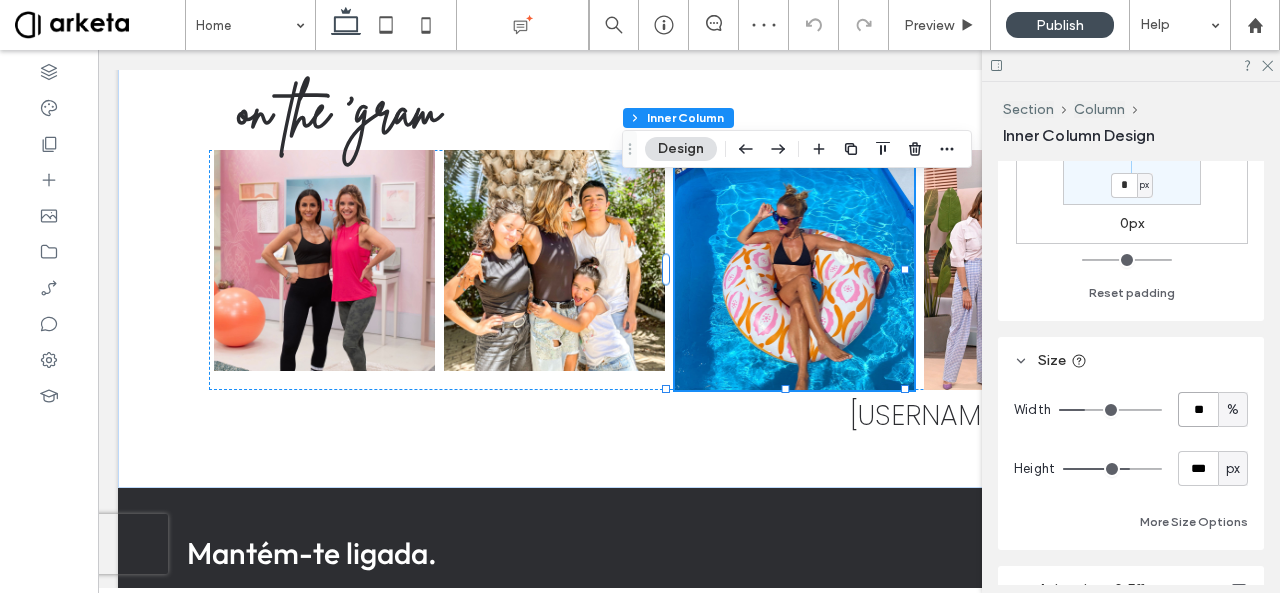 type on "**" 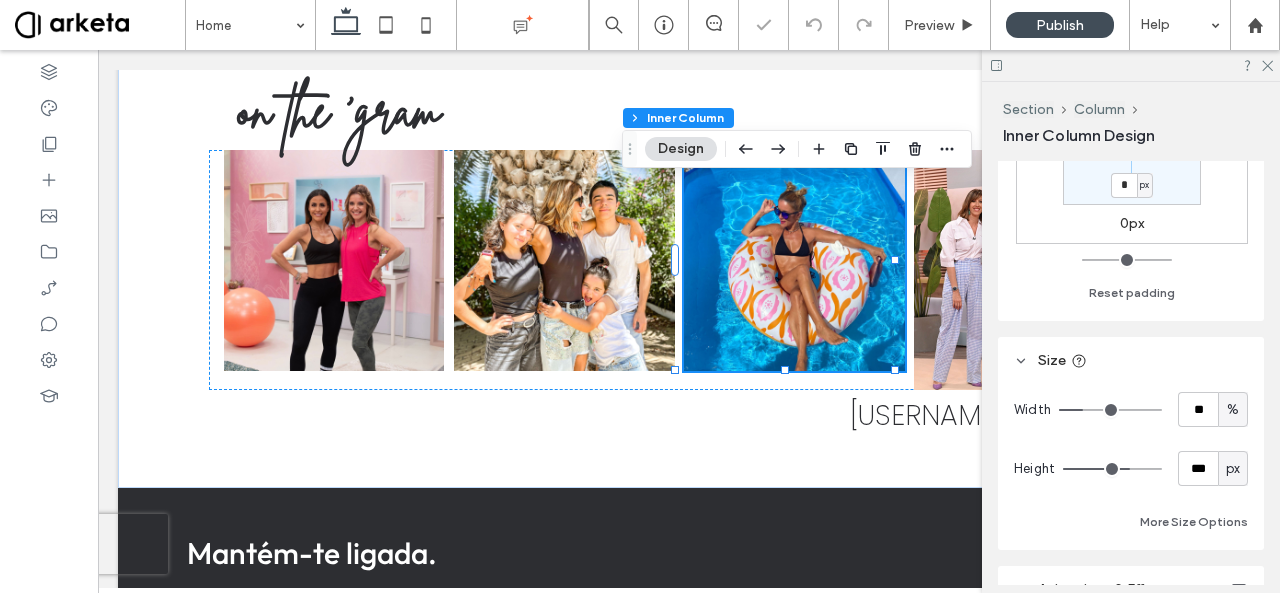 click on "px" at bounding box center (1233, 468) 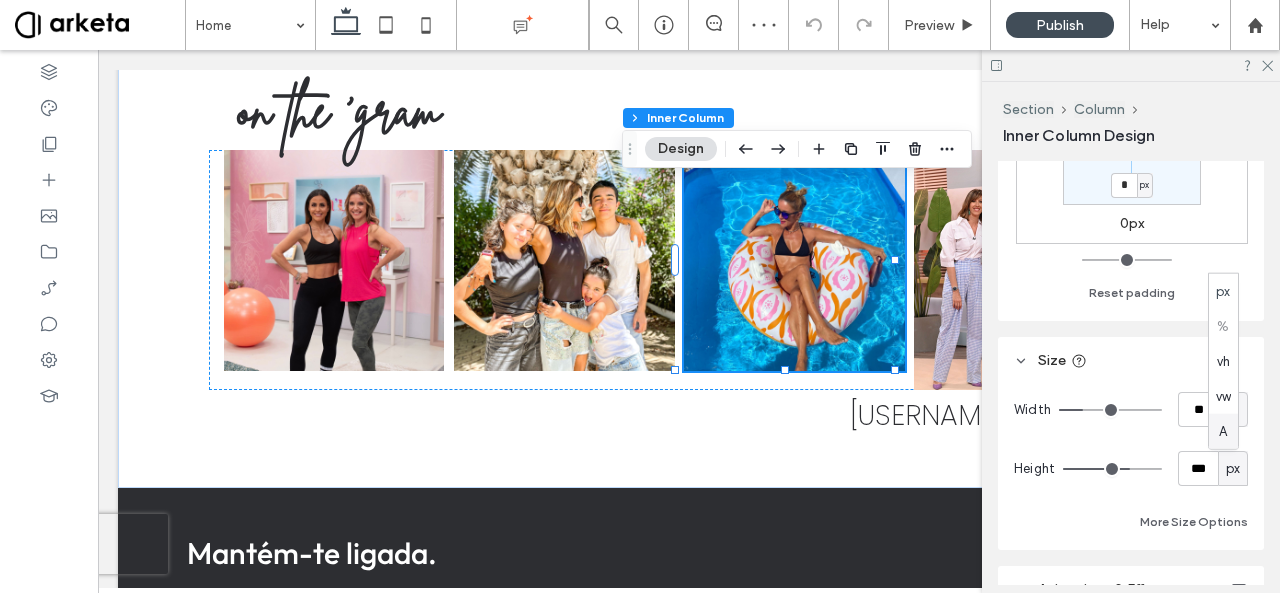 click on "A" at bounding box center (1223, 431) 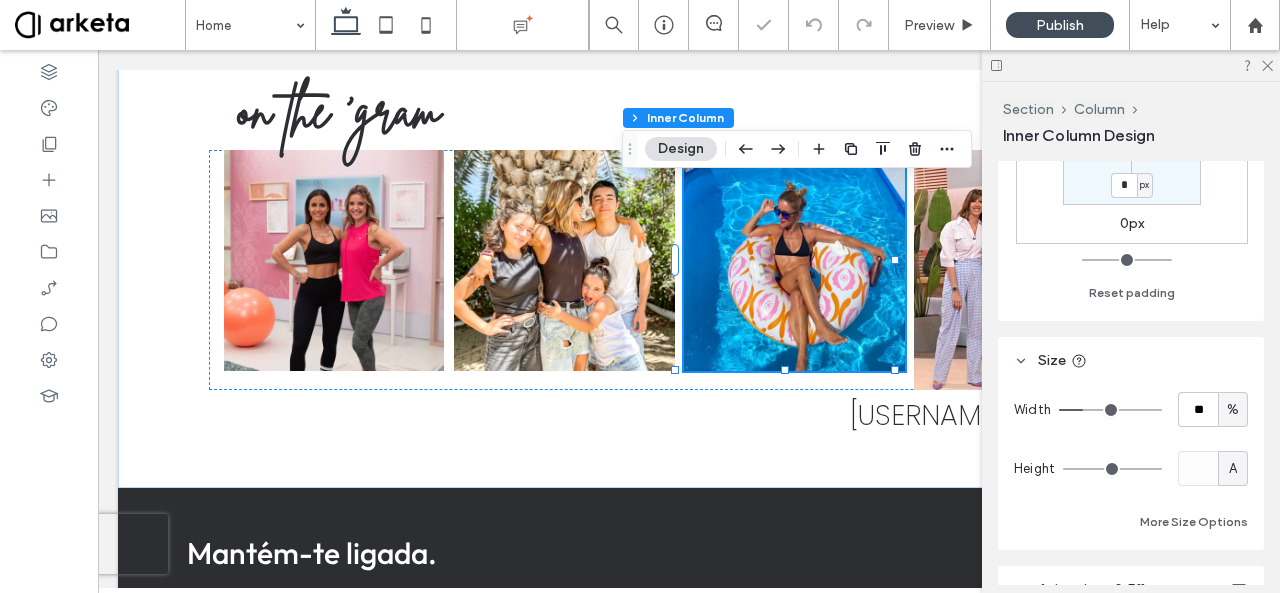 type on "*" 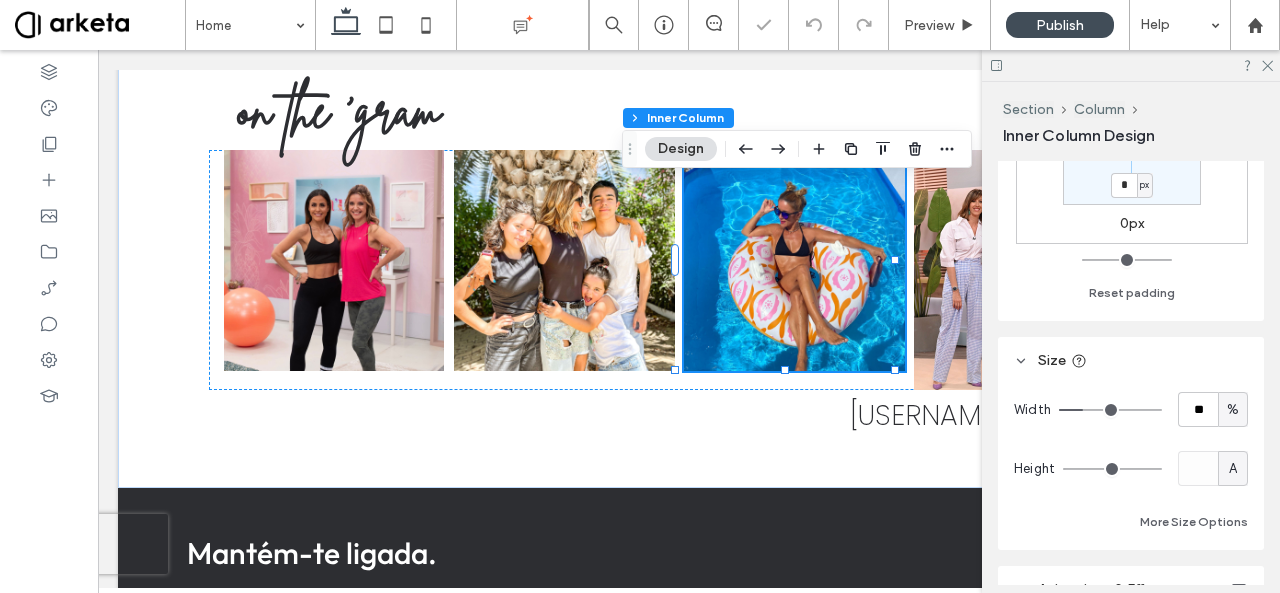 type 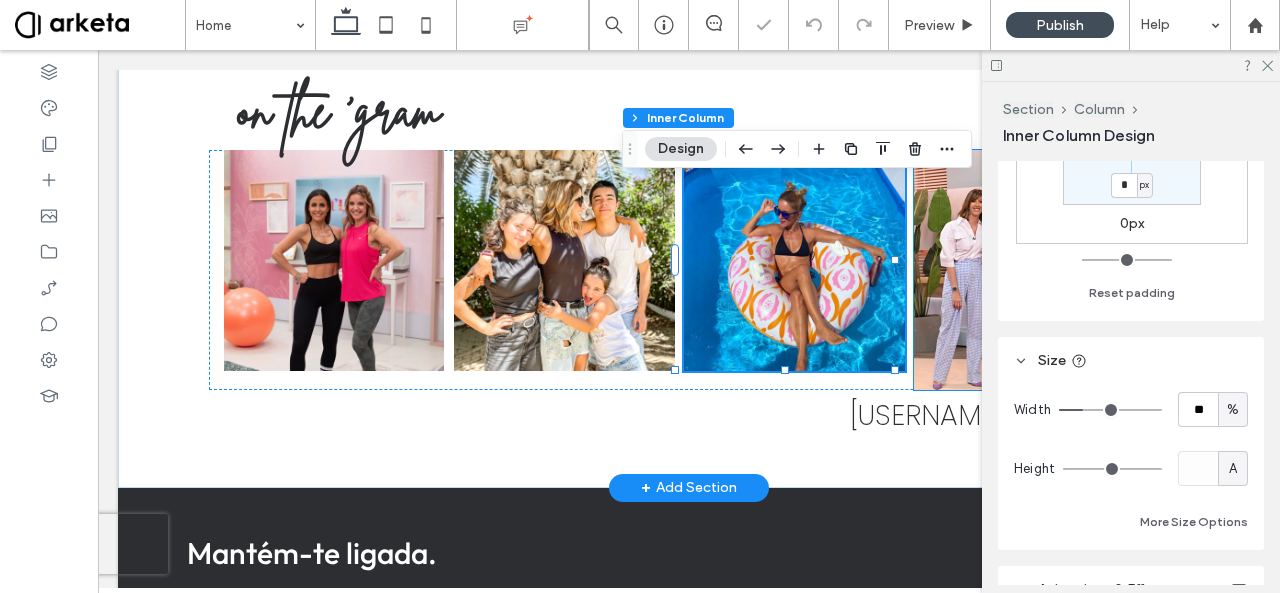 click at bounding box center [1034, 270] 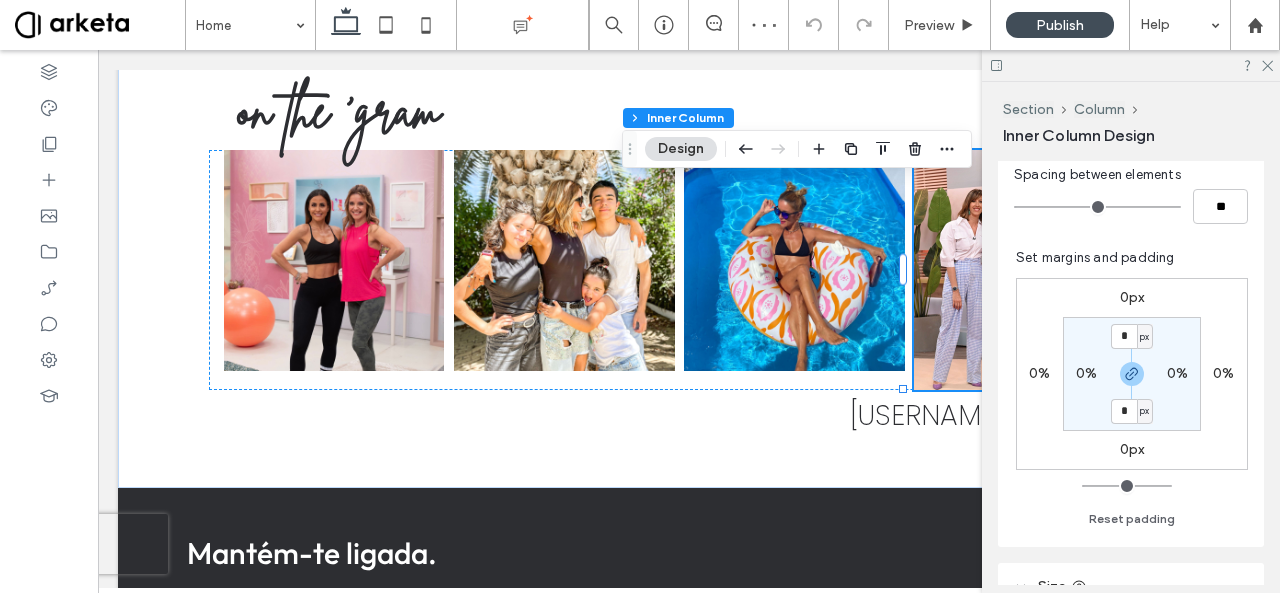 scroll, scrollTop: 532, scrollLeft: 0, axis: vertical 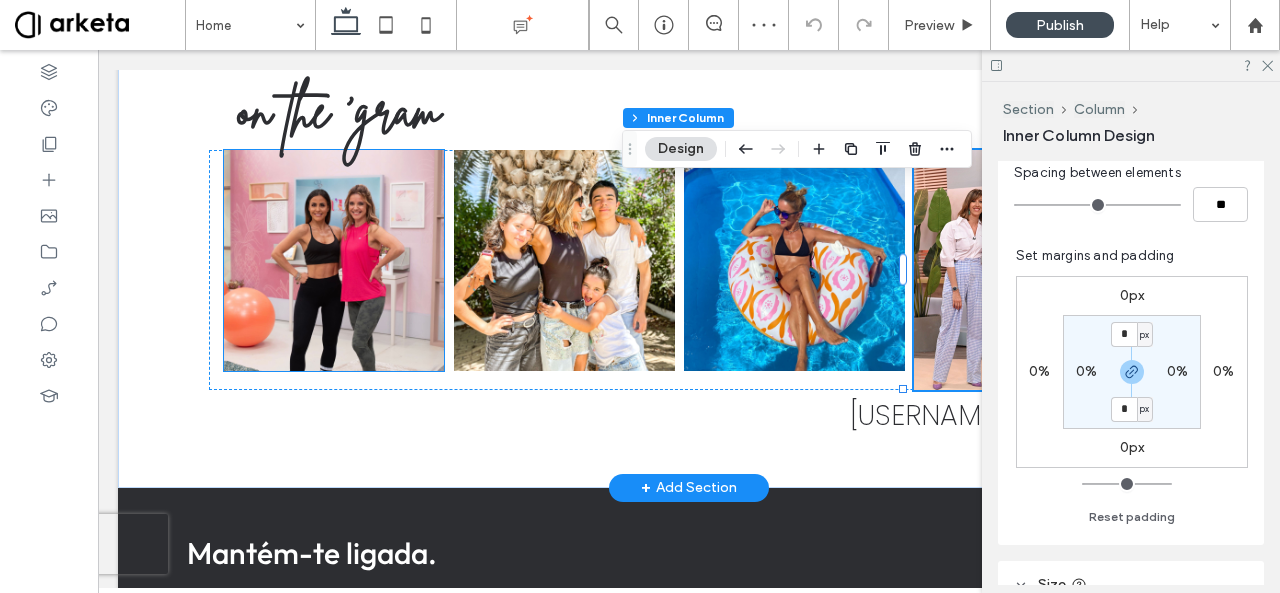 click at bounding box center (334, 260) 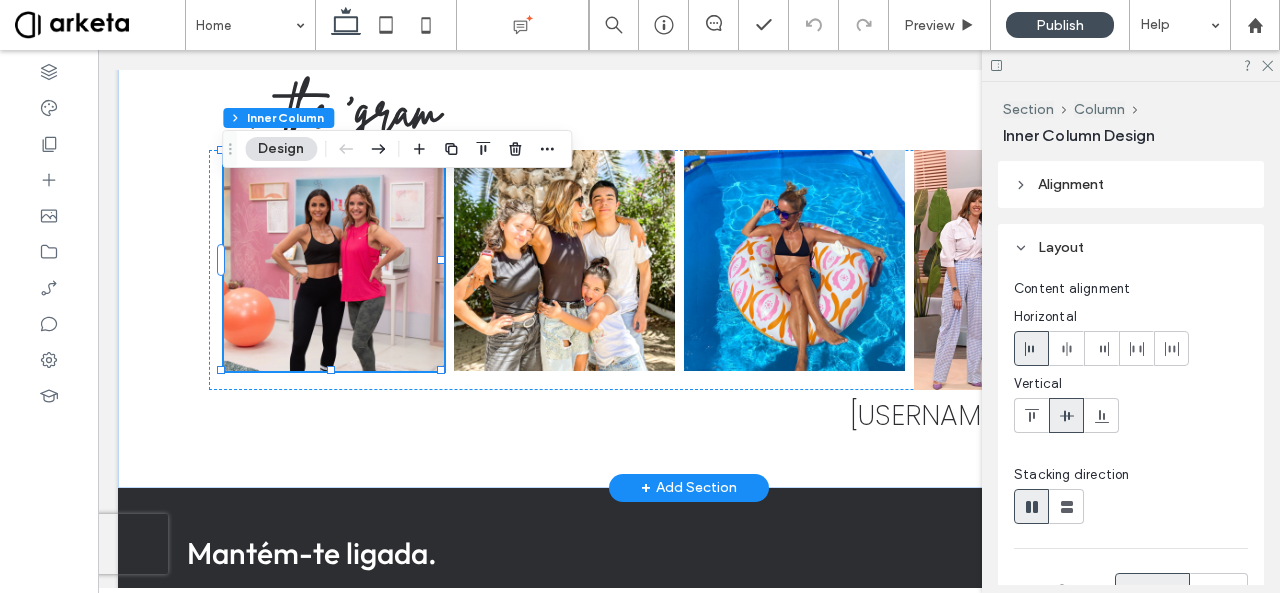 click at bounding box center (334, 260) 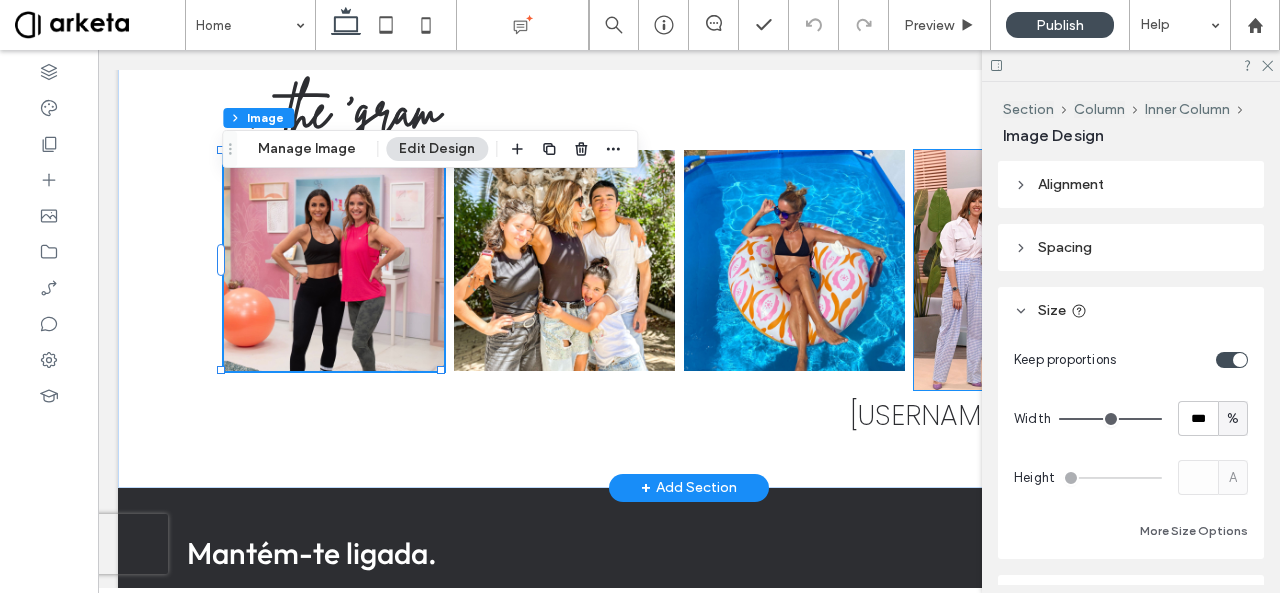 click at bounding box center [1034, 270] 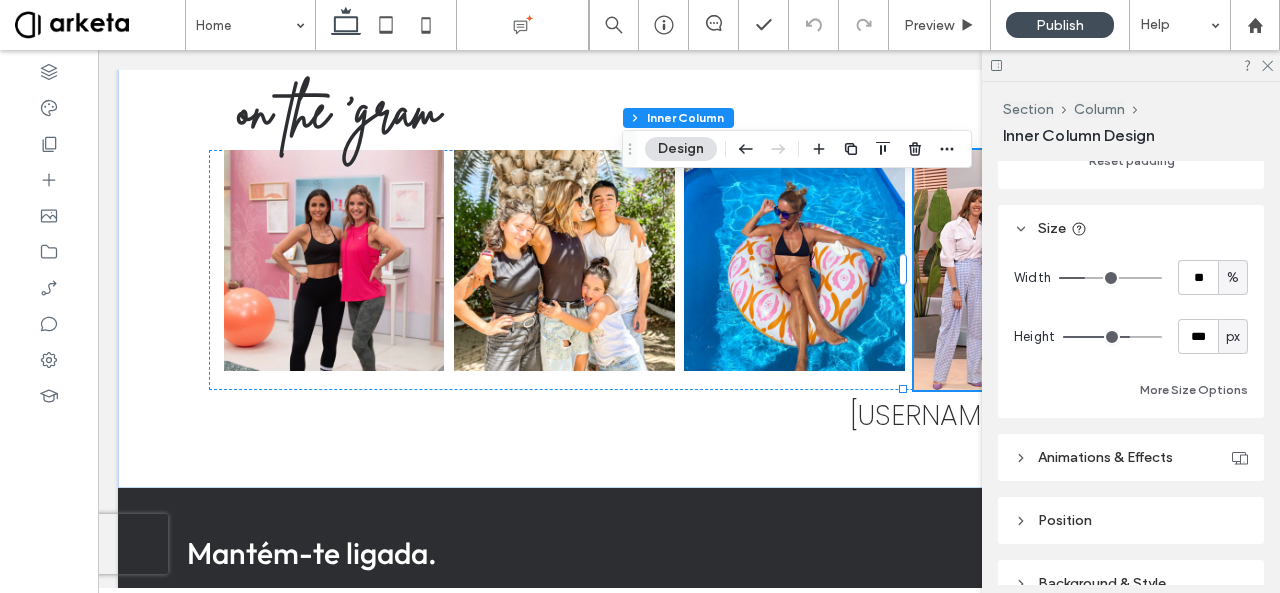 scroll, scrollTop: 890, scrollLeft: 0, axis: vertical 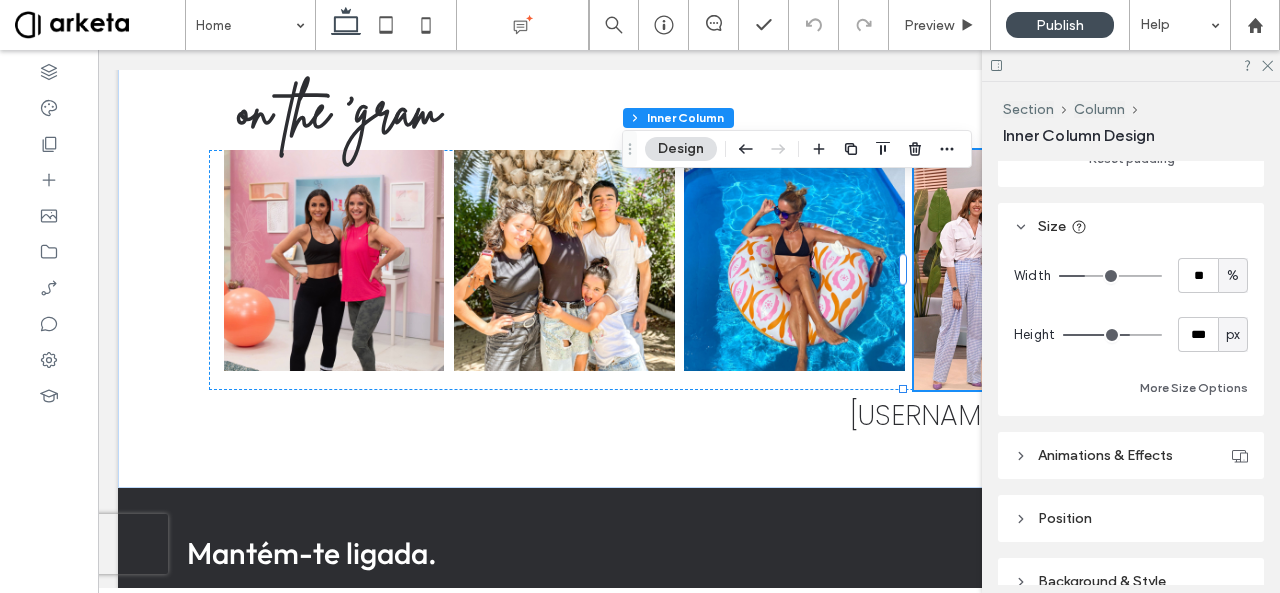 click on "Animations & Effects" at bounding box center [1105, 455] 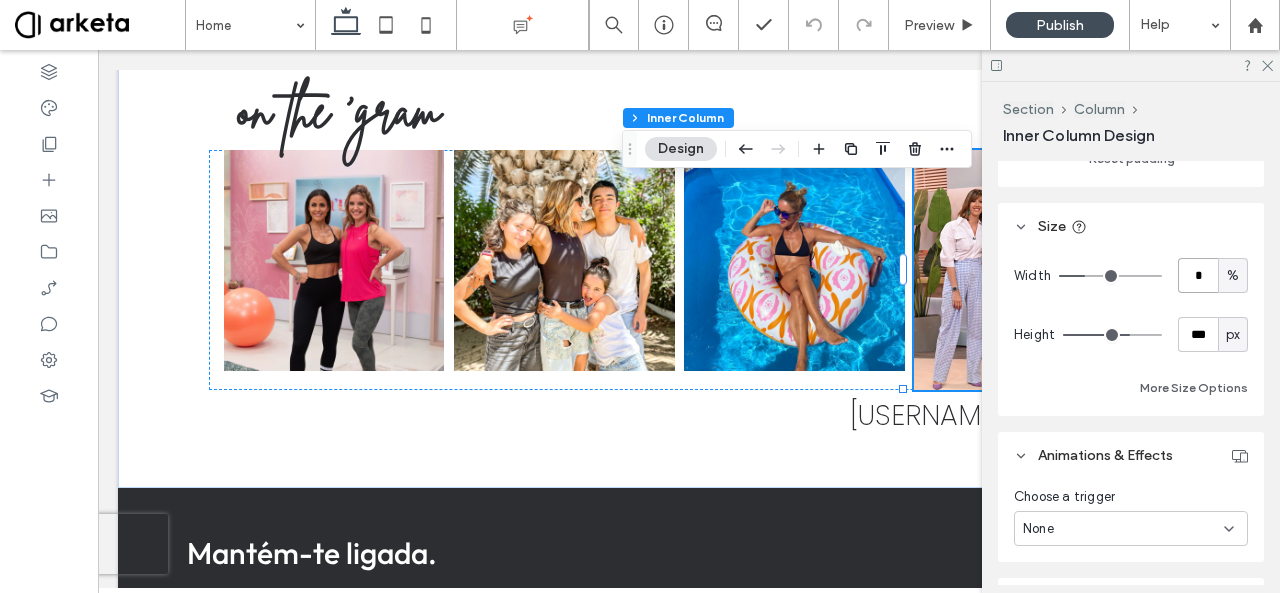 click on "*" at bounding box center (1198, 275) 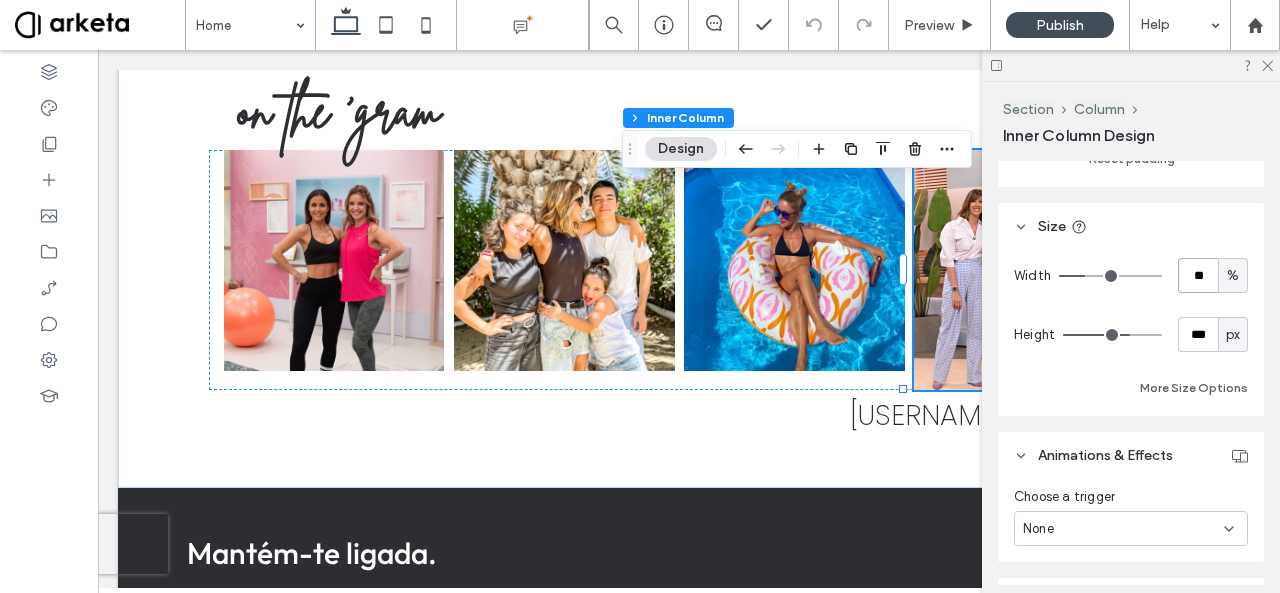 type on "**" 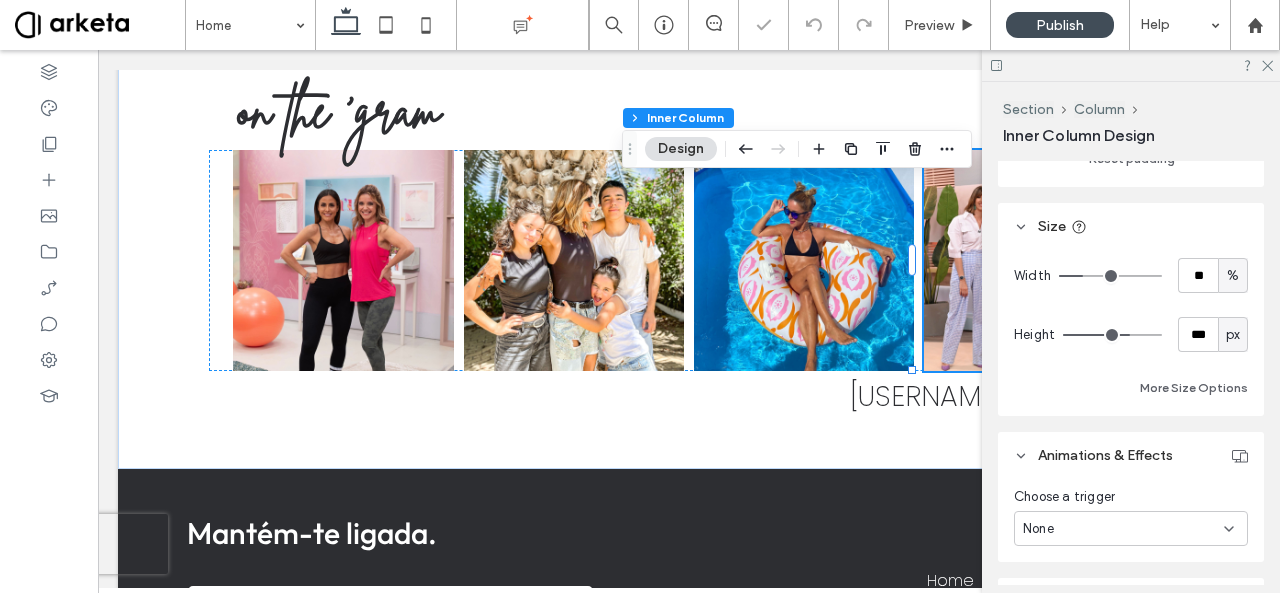 click on "px" at bounding box center [1233, 334] 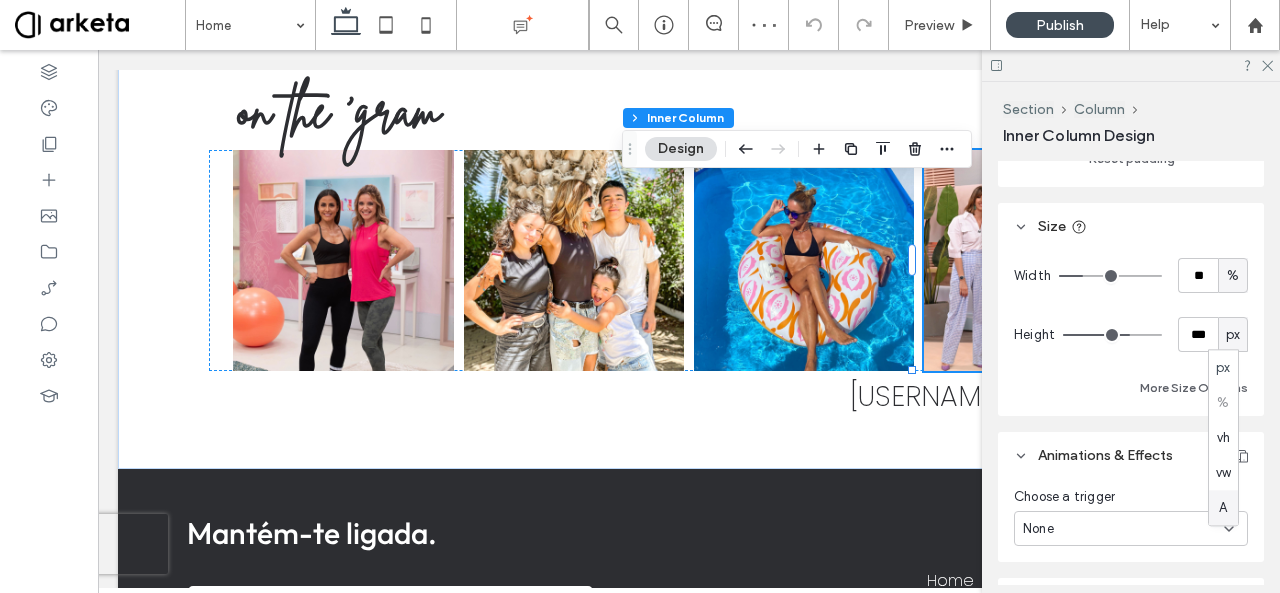 click on "A" at bounding box center [1223, 507] 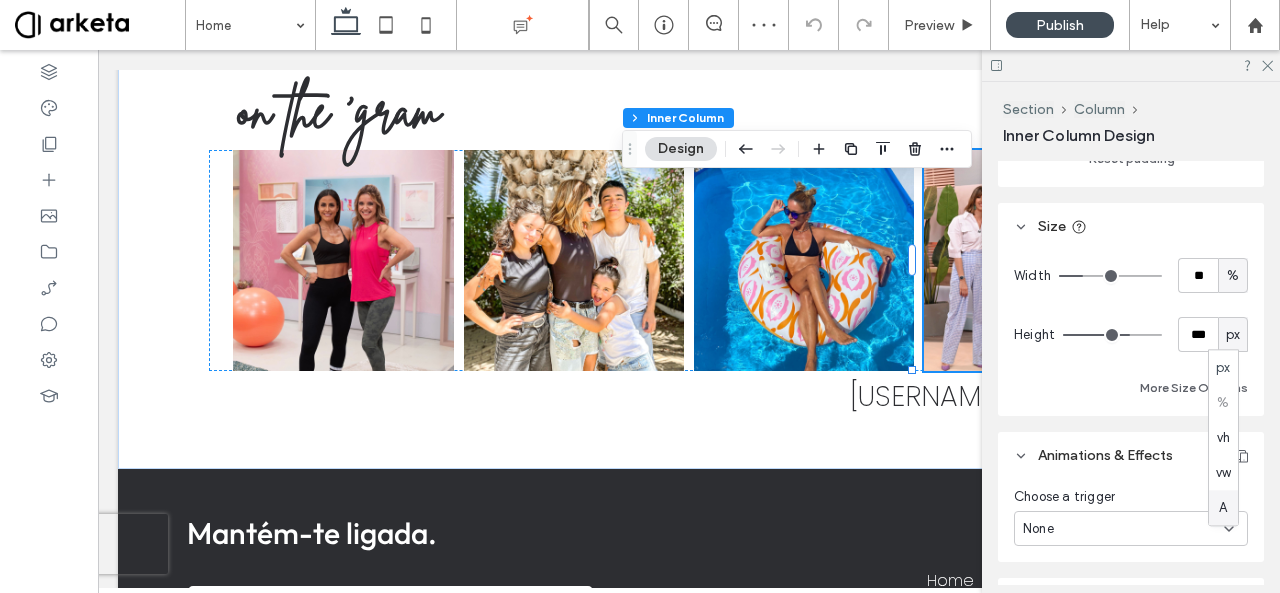 type on "*" 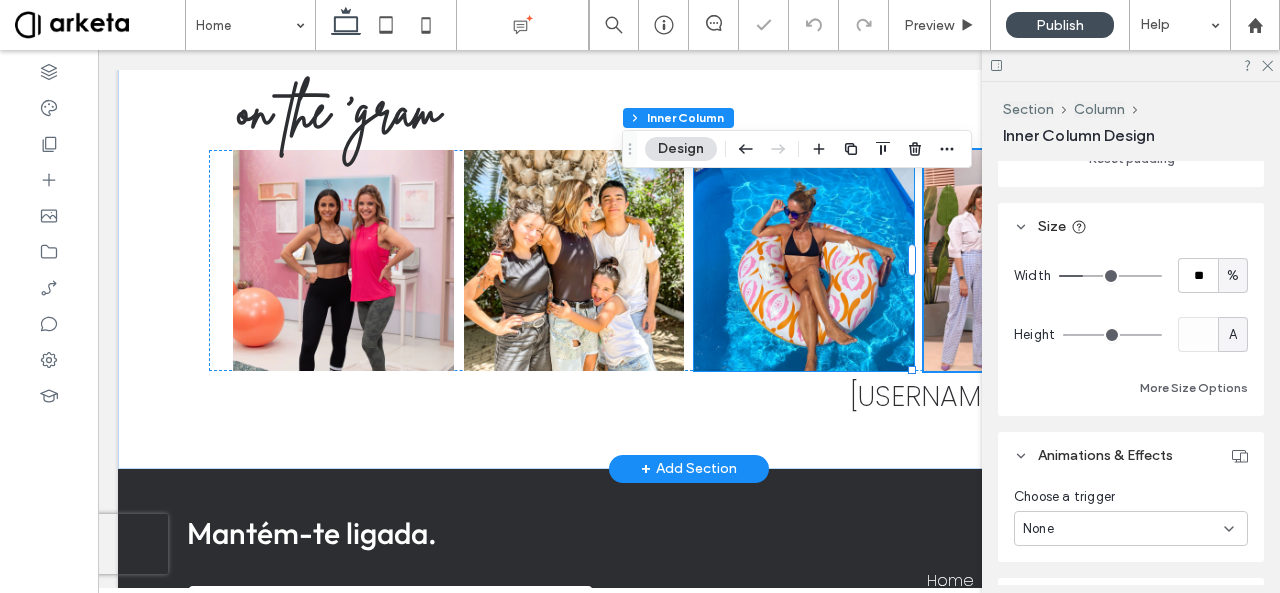 click at bounding box center (804, 260) 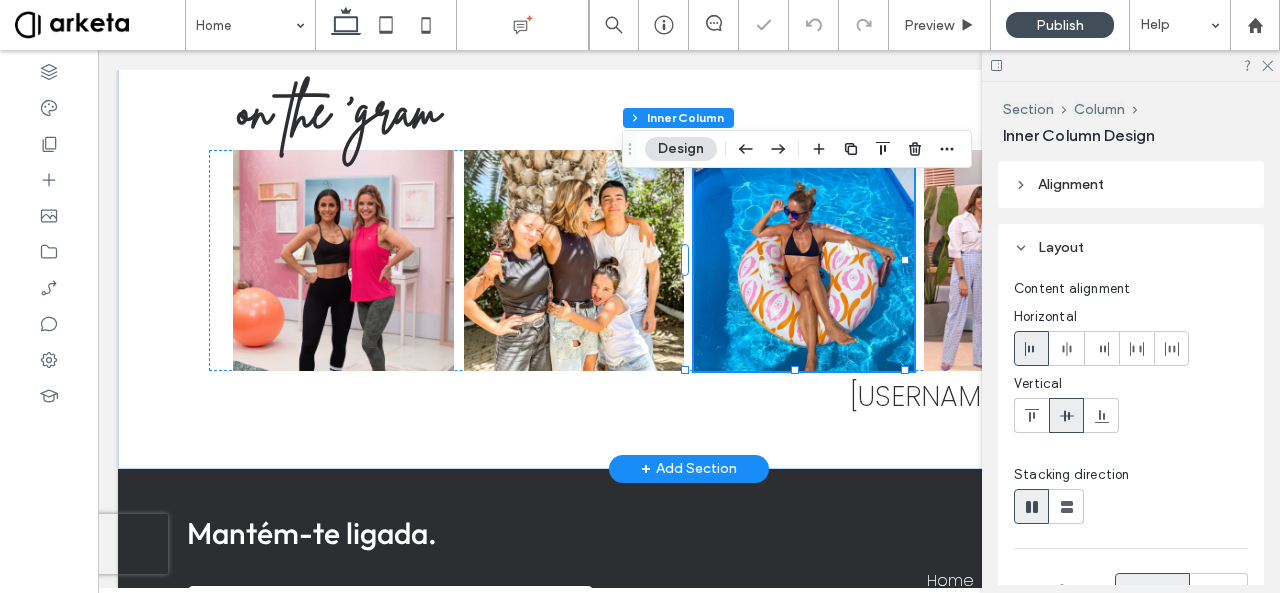 click at bounding box center [804, 260] 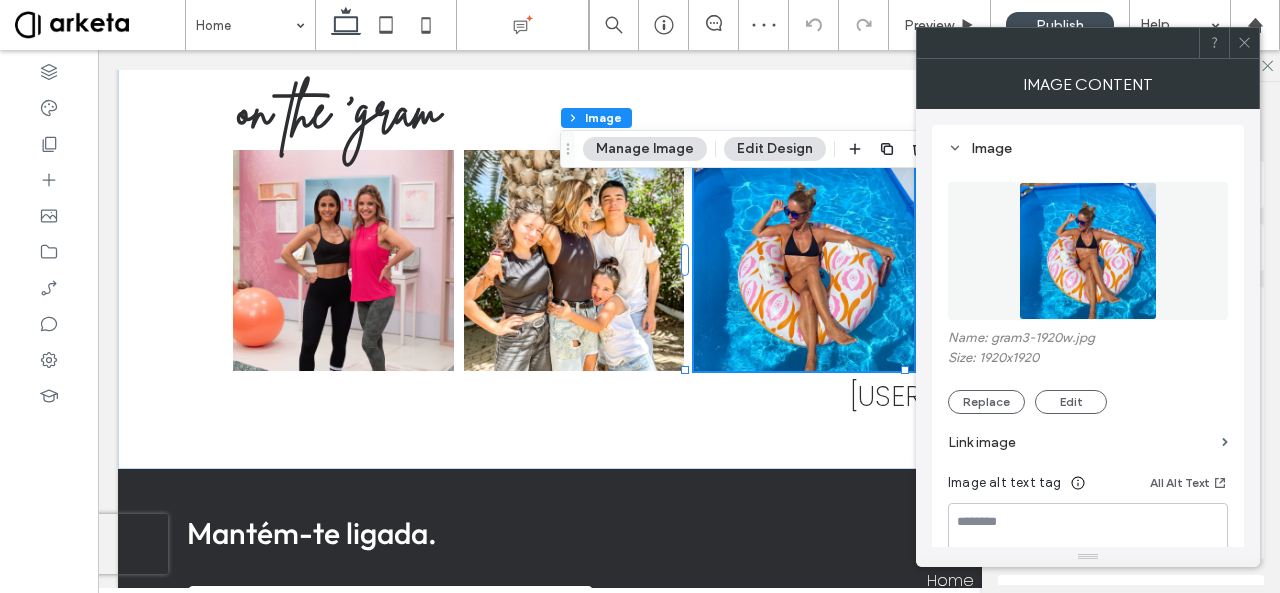 click 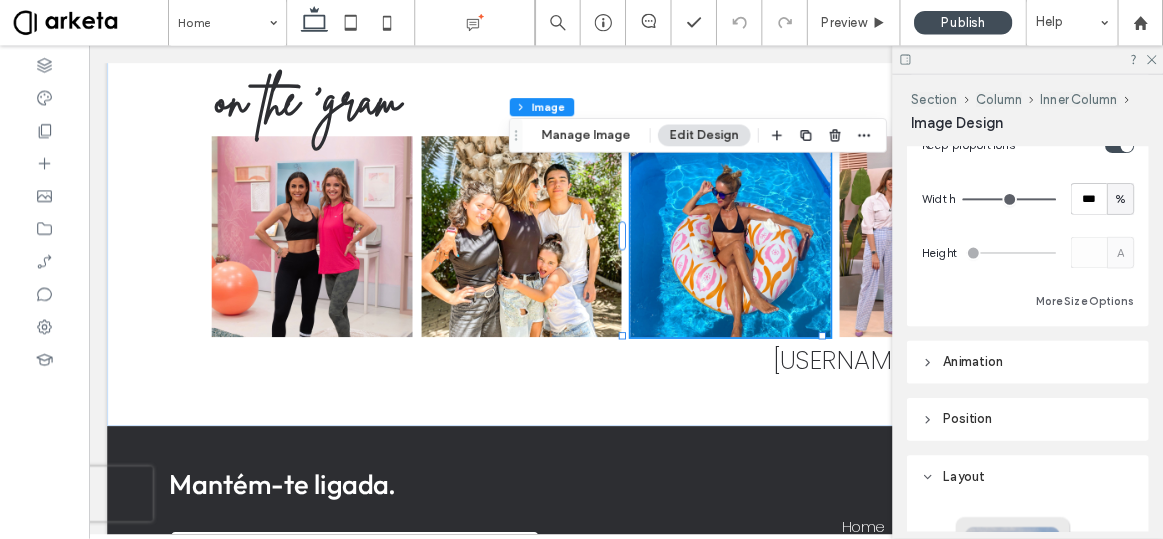 scroll, scrollTop: 192, scrollLeft: 0, axis: vertical 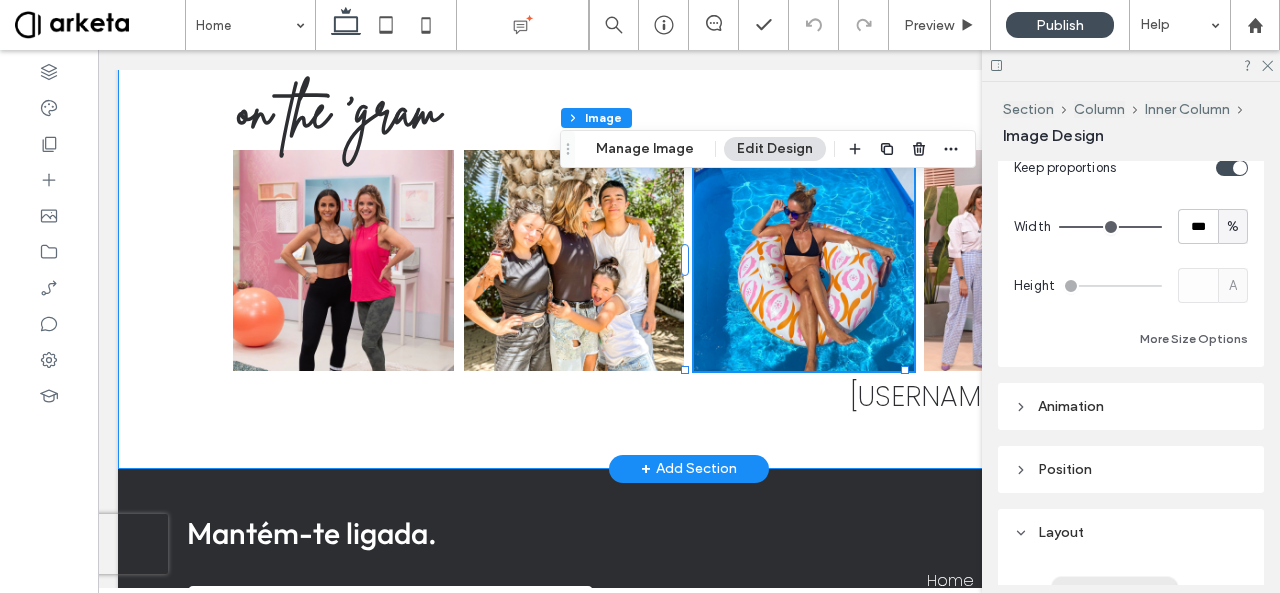 click on "on the 'gram
@martamourafit" at bounding box center [689, 253] 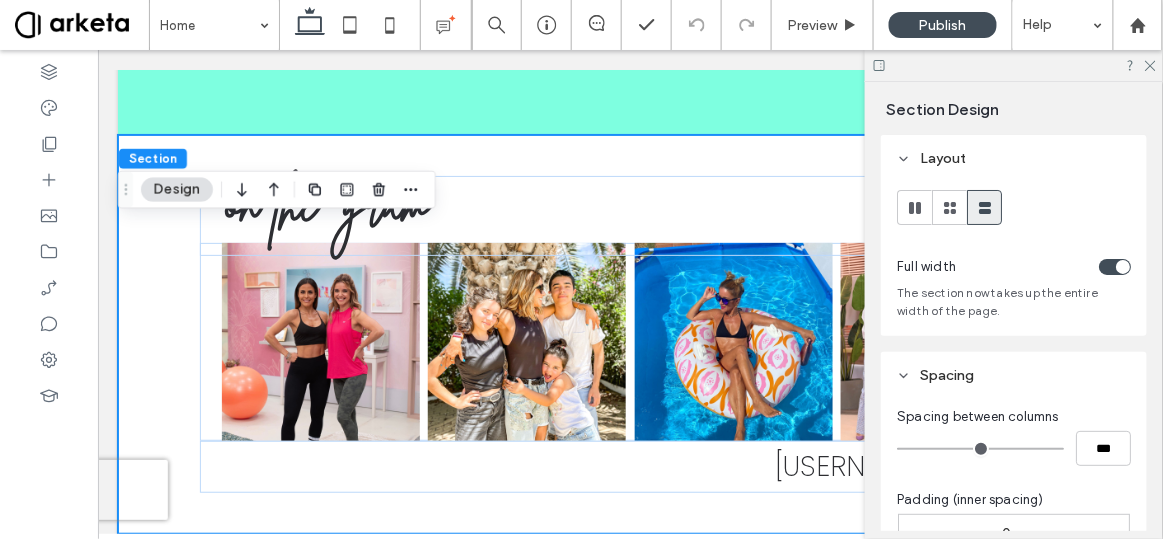 scroll, scrollTop: 5491, scrollLeft: 0, axis: vertical 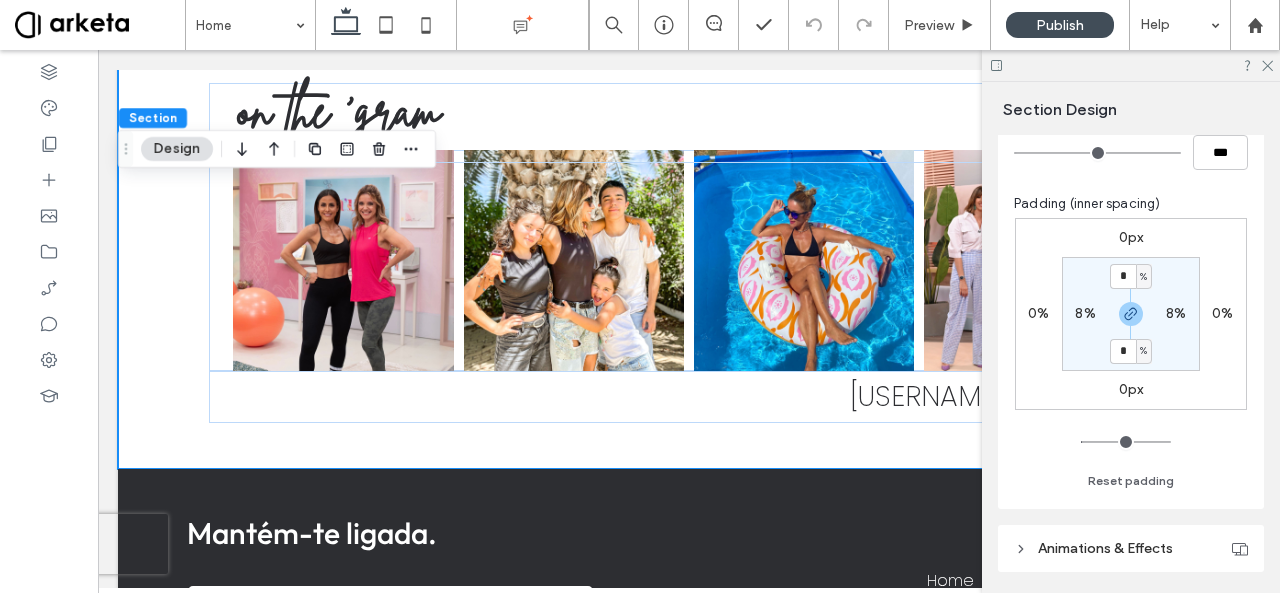 click on "8%" at bounding box center (1085, 313) 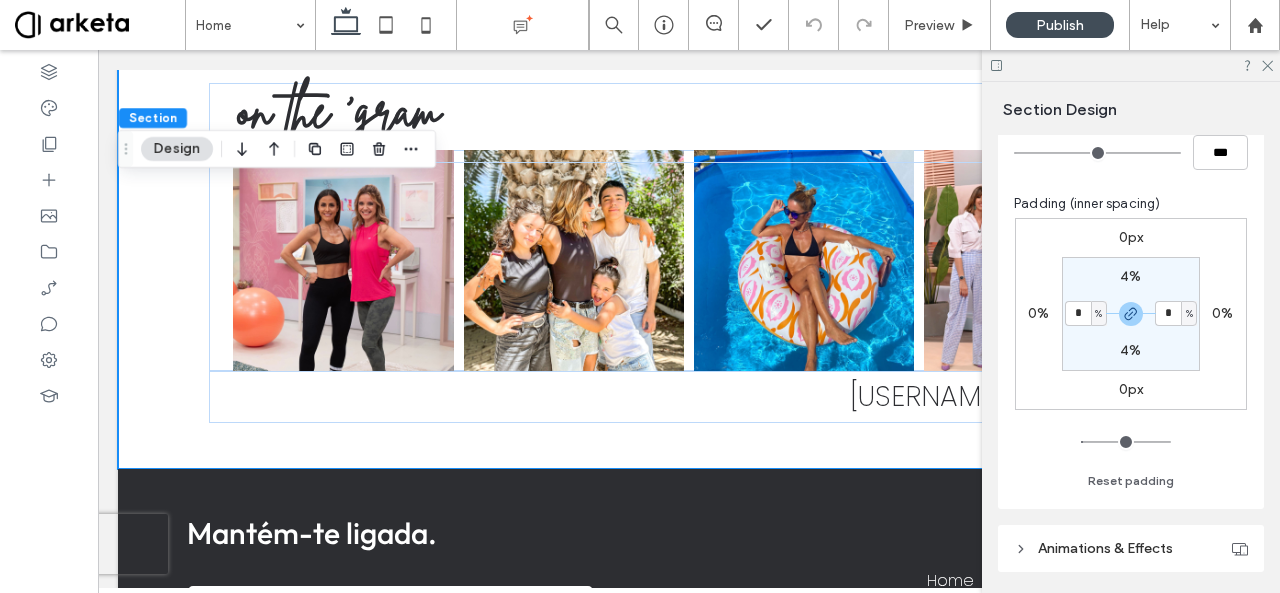 click on "*" at bounding box center (1078, 313) 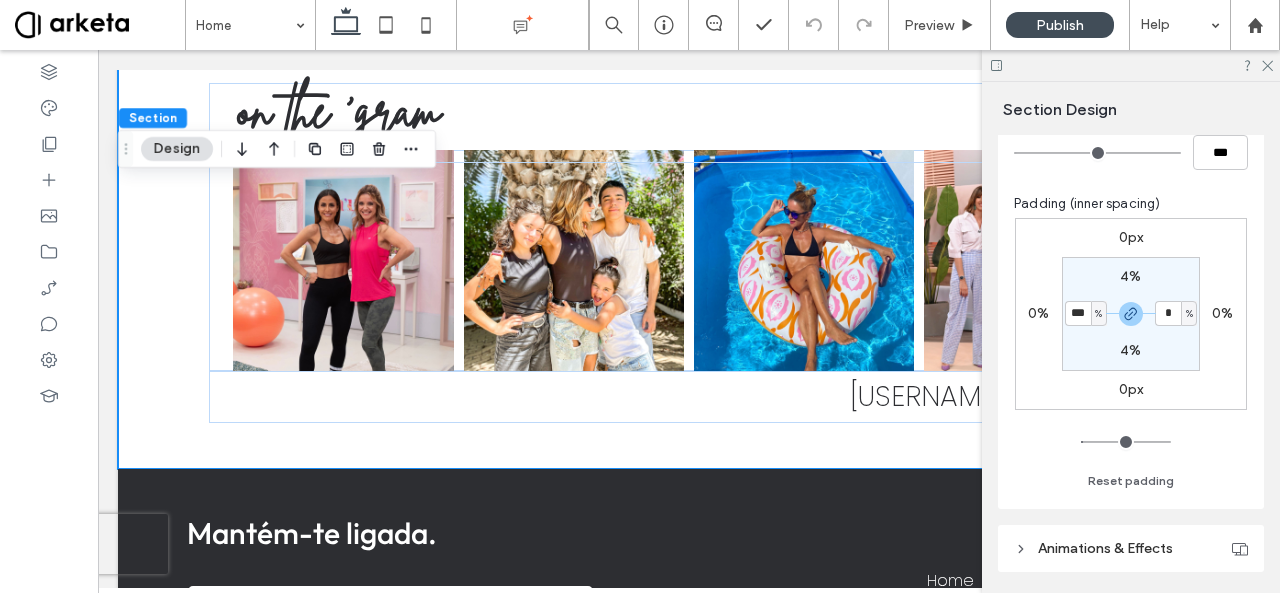 type on "***" 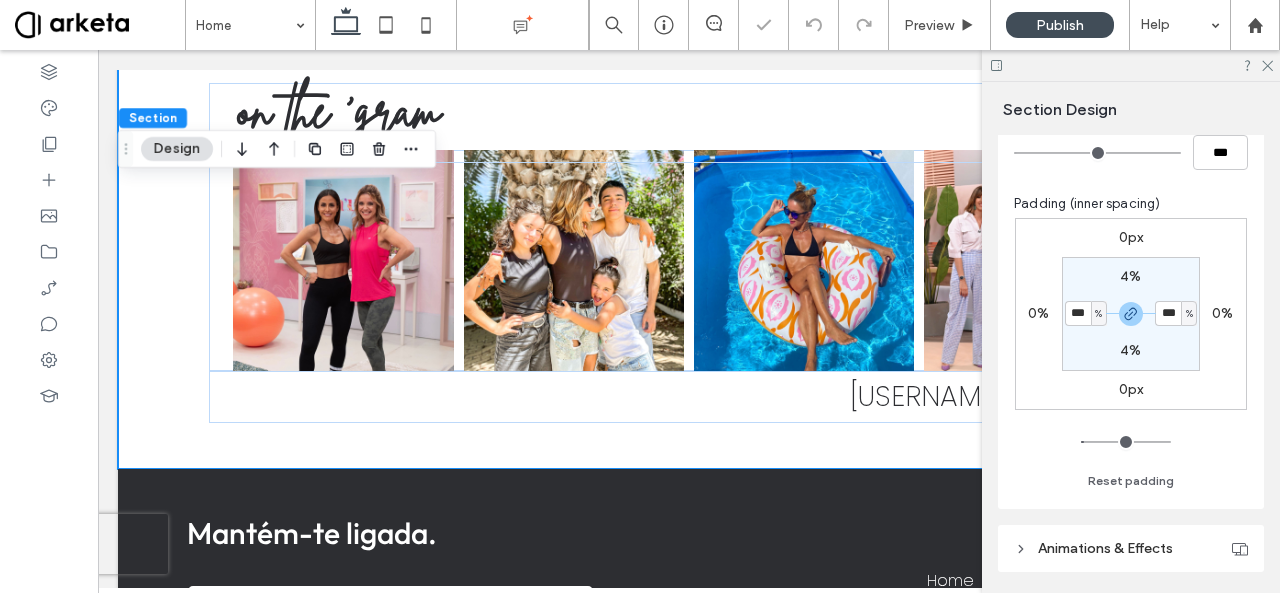 type on "*" 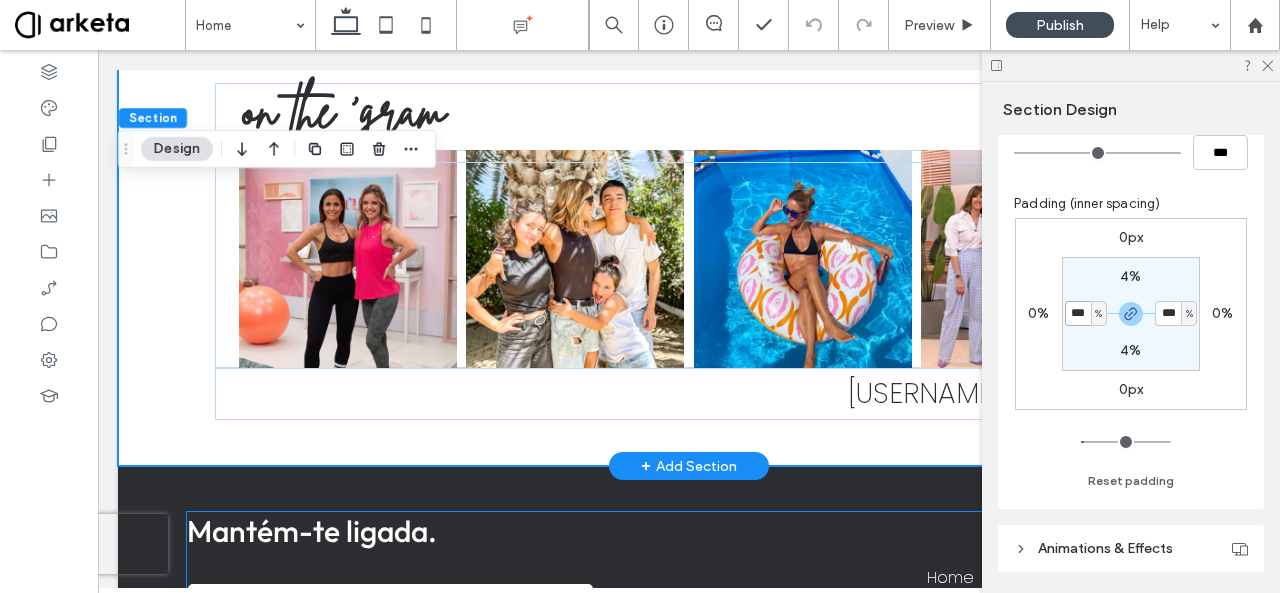 scroll, scrollTop: 5755, scrollLeft: 0, axis: vertical 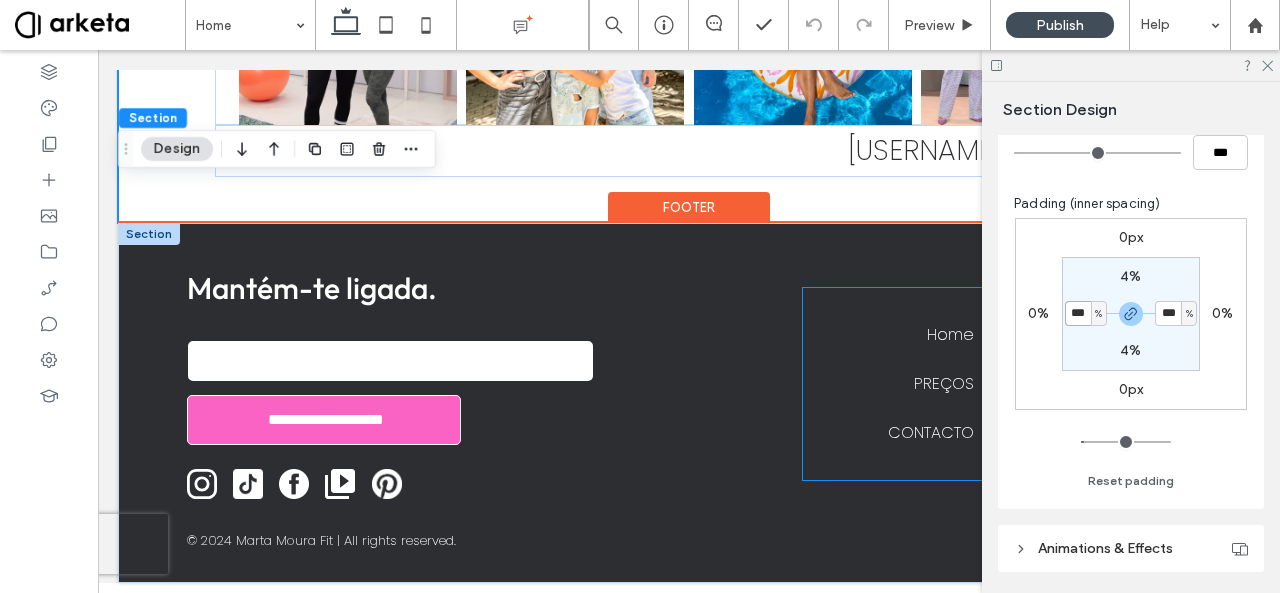 click on "Home
PREÇOS
CONTACTO" at bounding box center (904, 384) 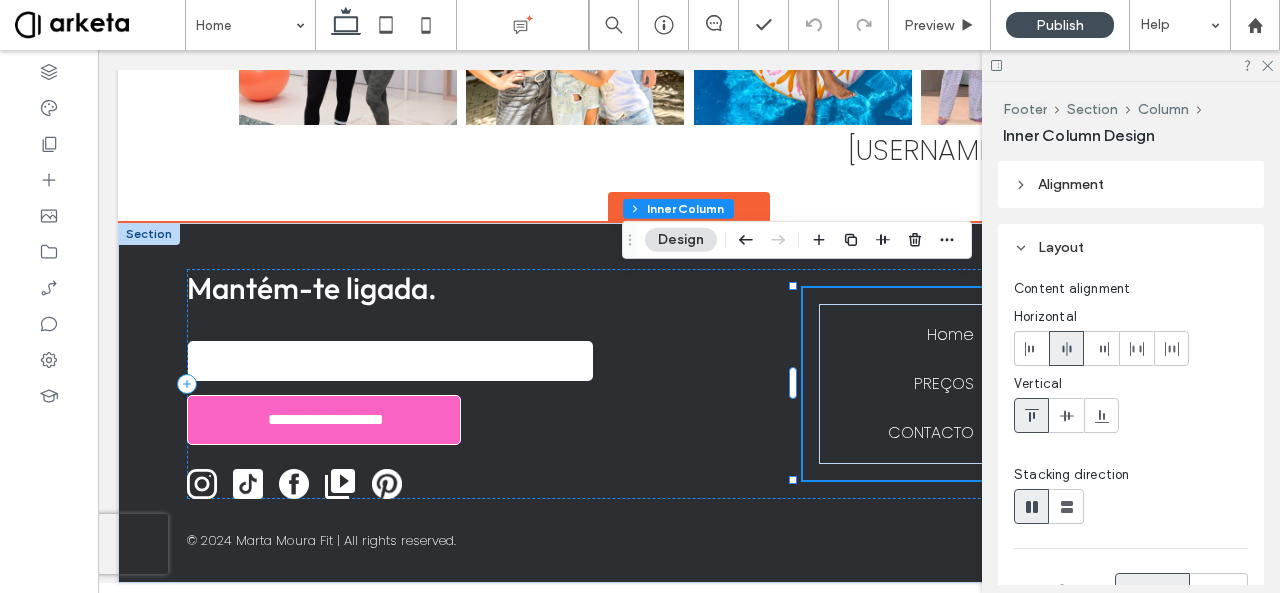 click on "Home
PREÇOS
CONTACTO" at bounding box center (904, 384) 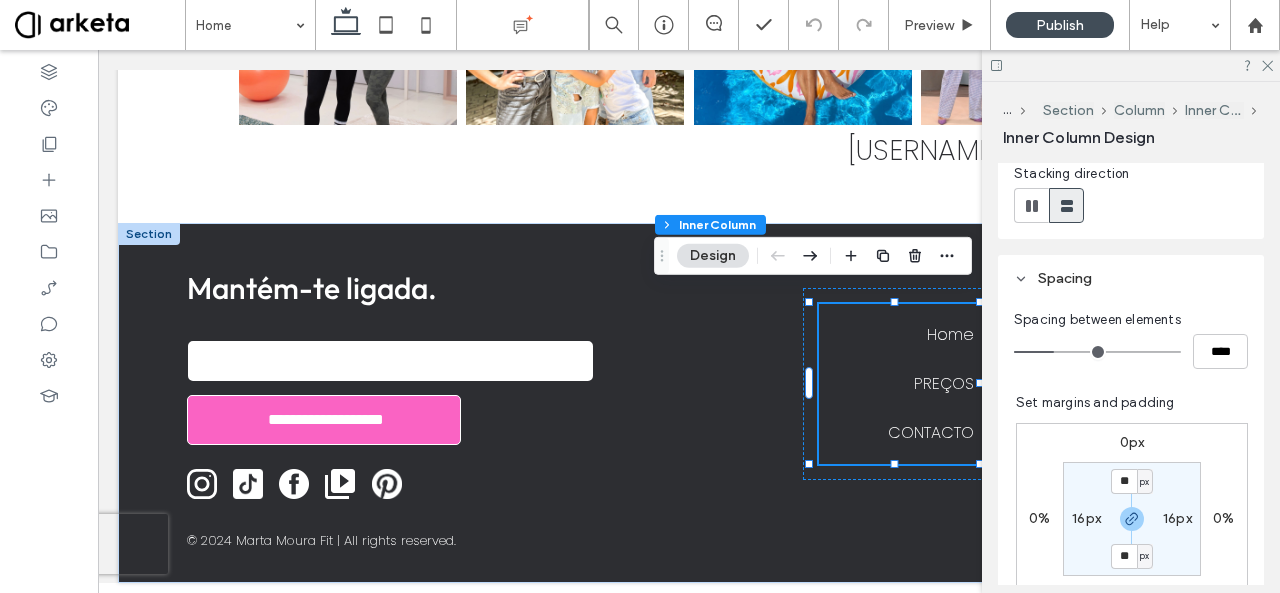 scroll, scrollTop: 305, scrollLeft: 0, axis: vertical 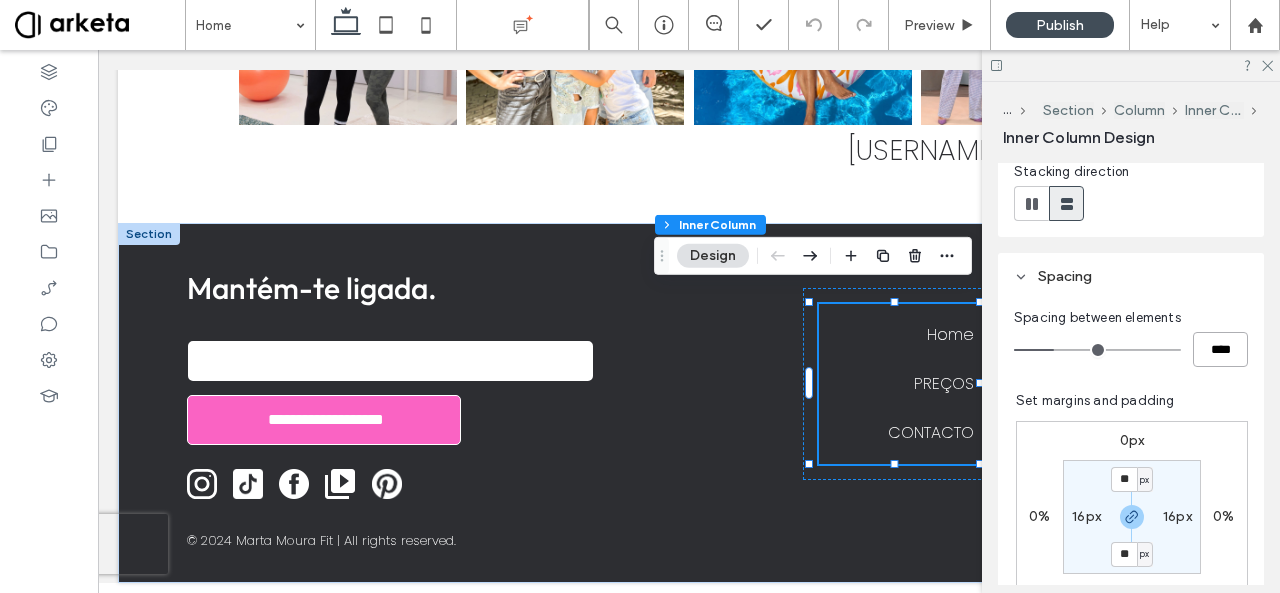 click on "****" at bounding box center [1220, 349] 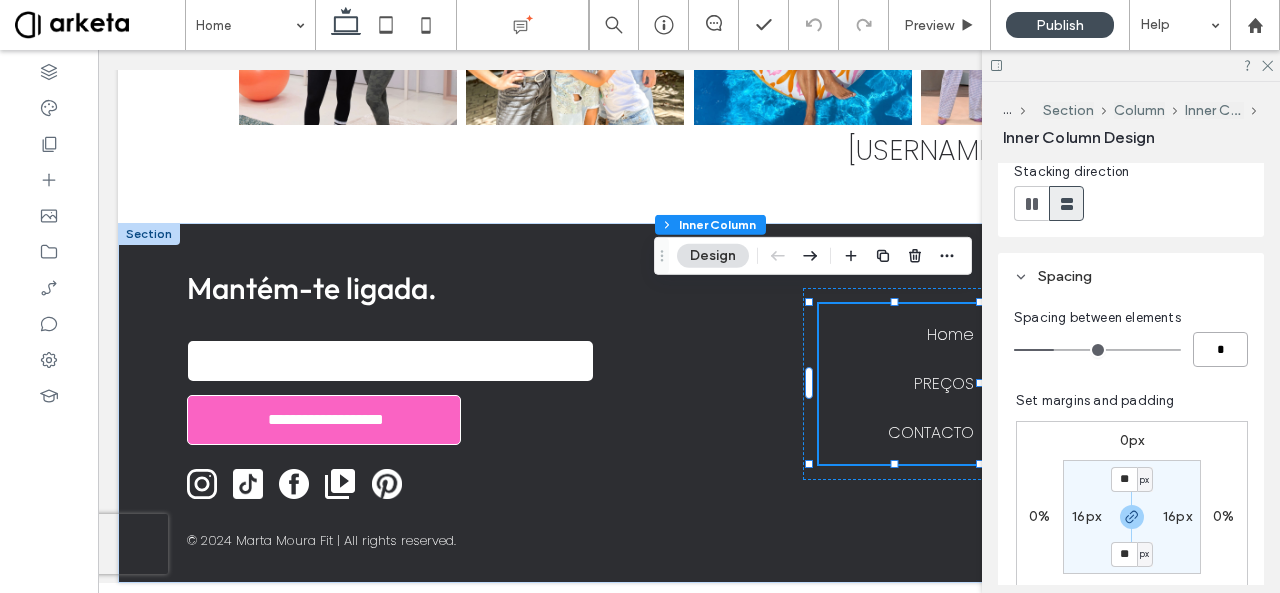 type on "*" 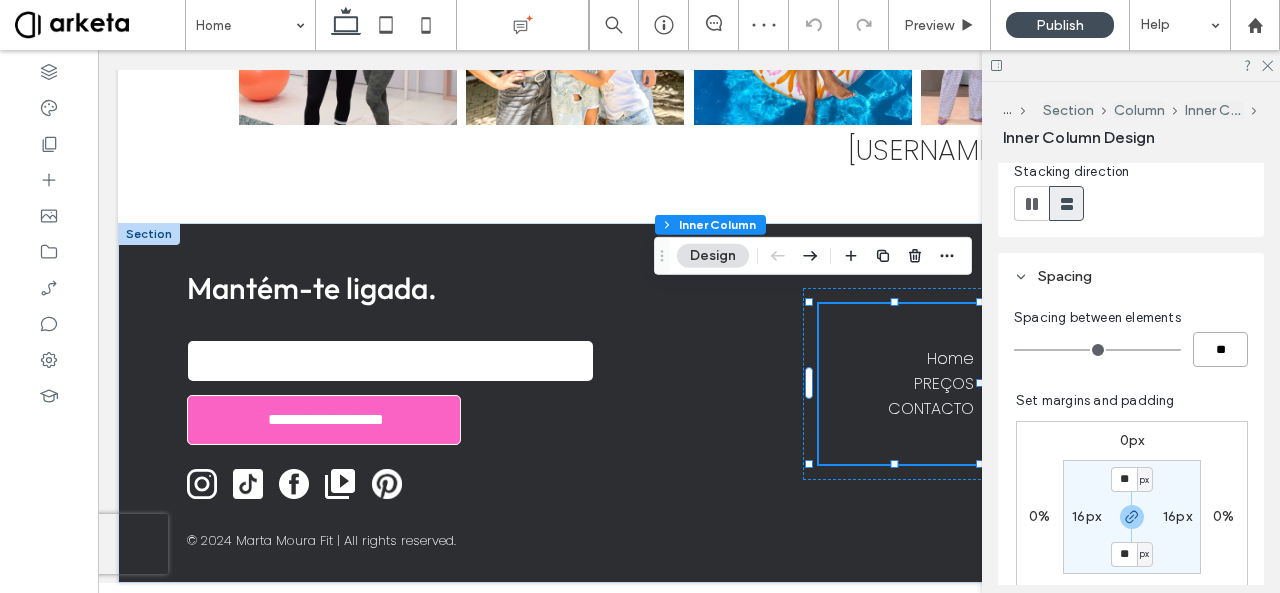 type on "*" 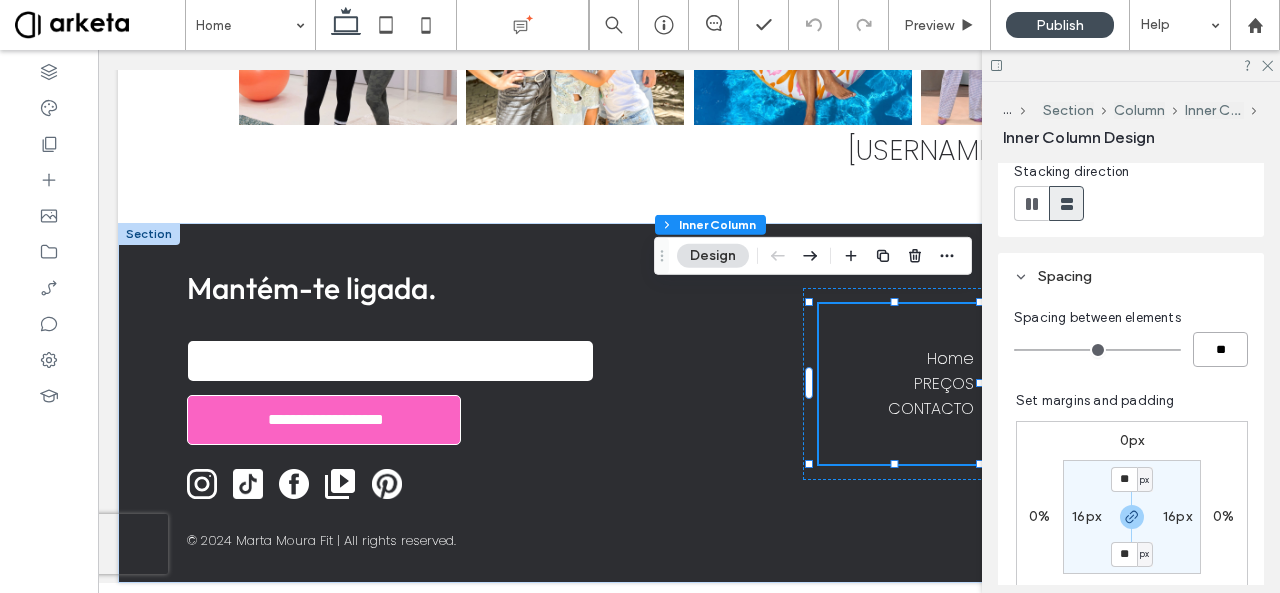 type on "**" 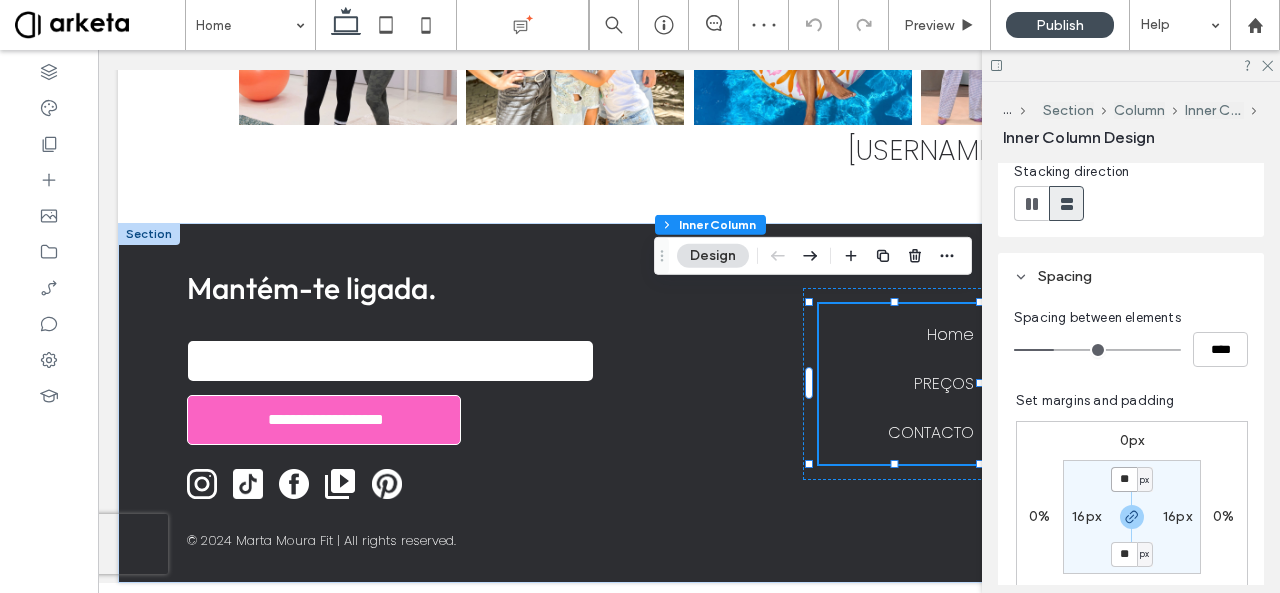 click on "**" at bounding box center (1124, 479) 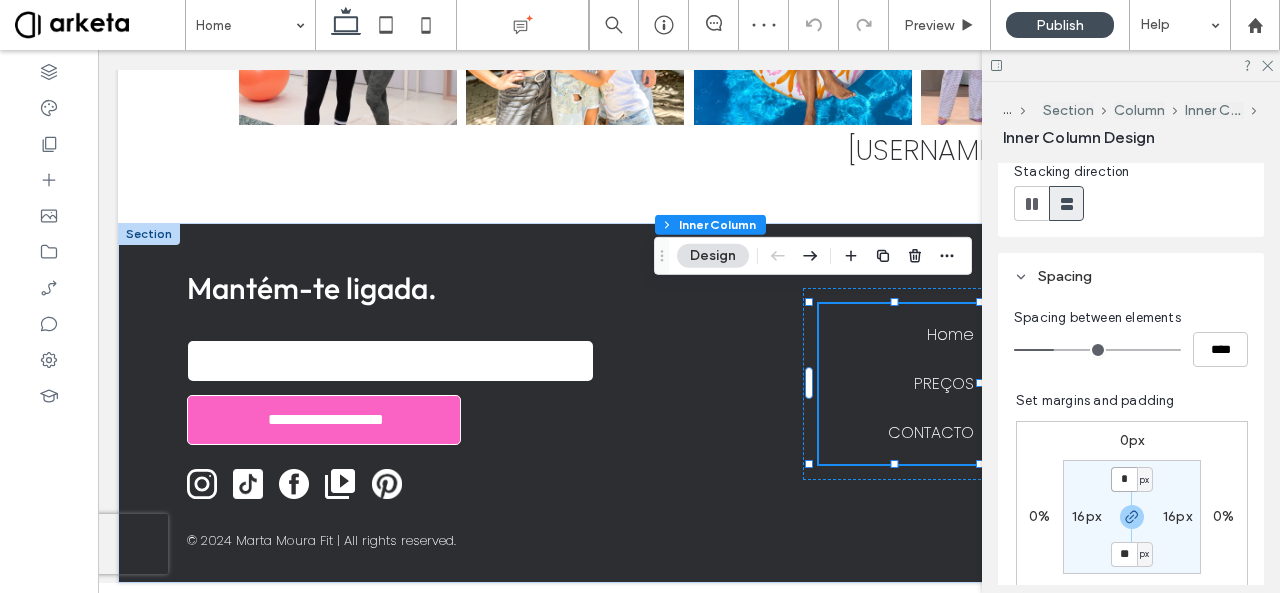 type on "*" 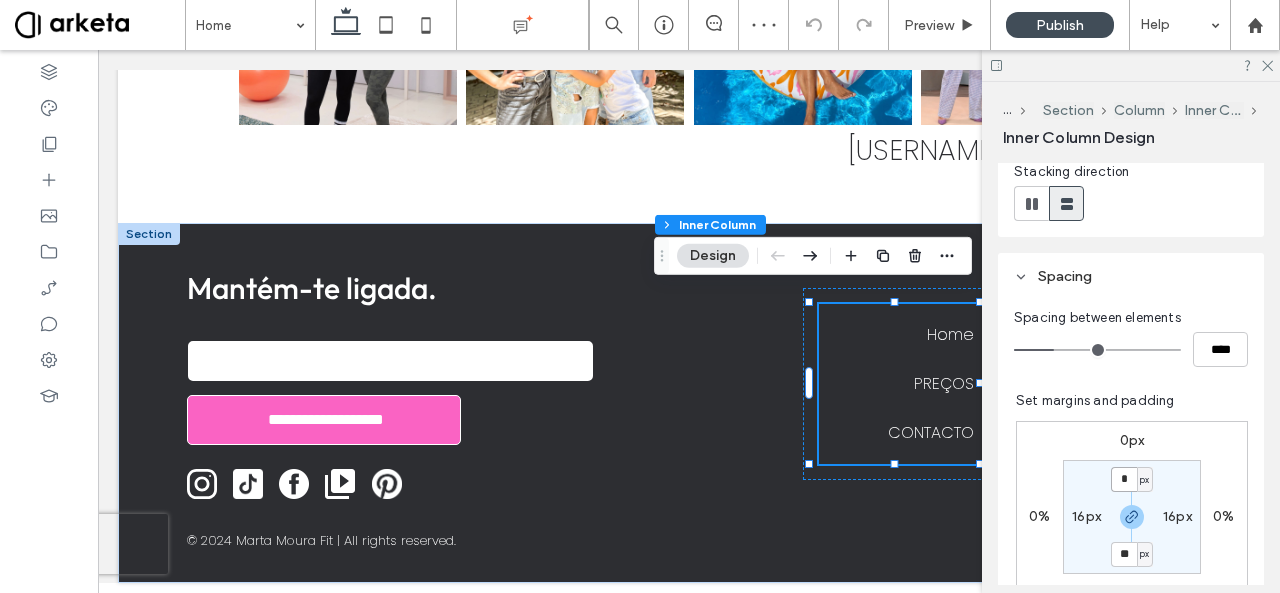type on "*" 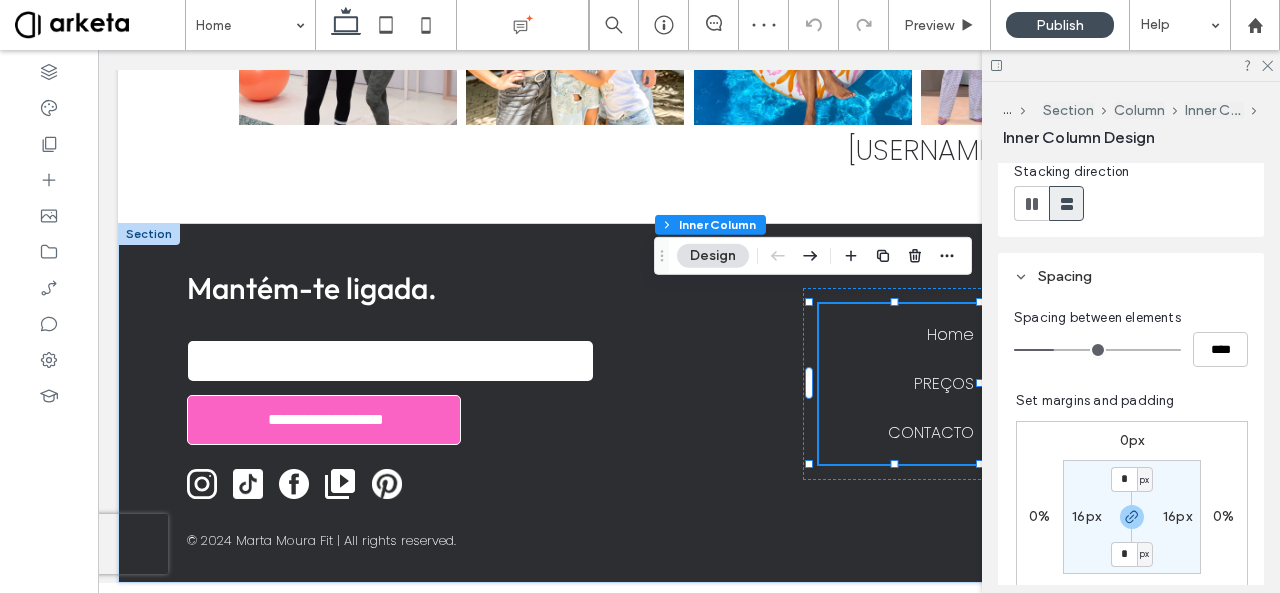 click on "16px" at bounding box center [1086, 516] 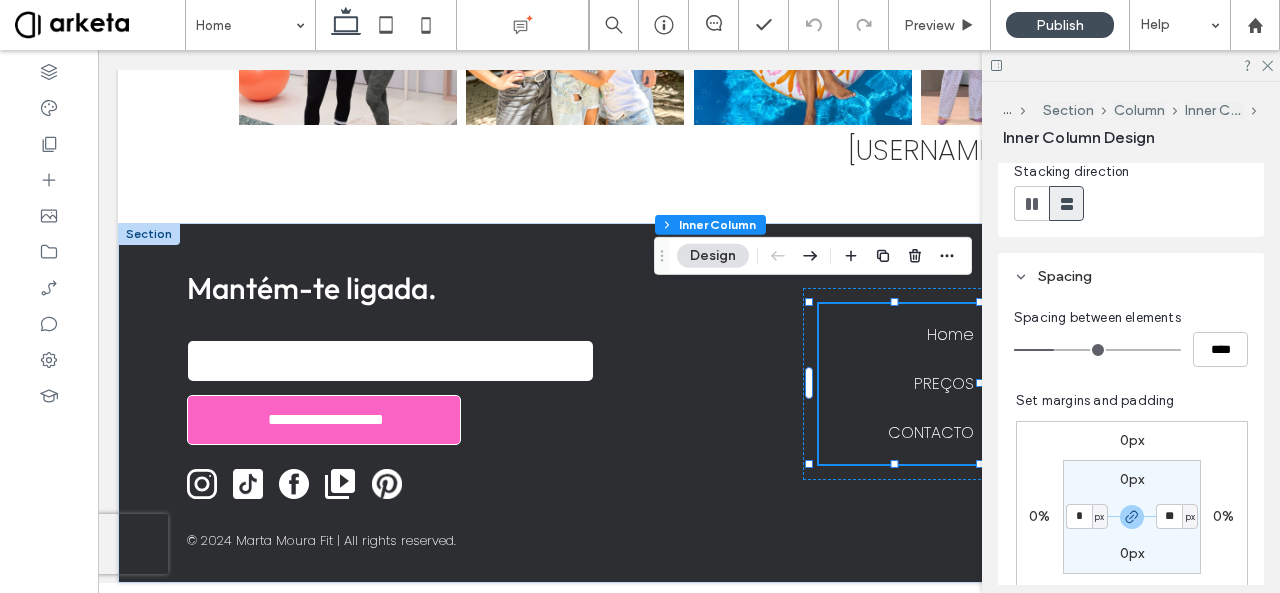 type on "*" 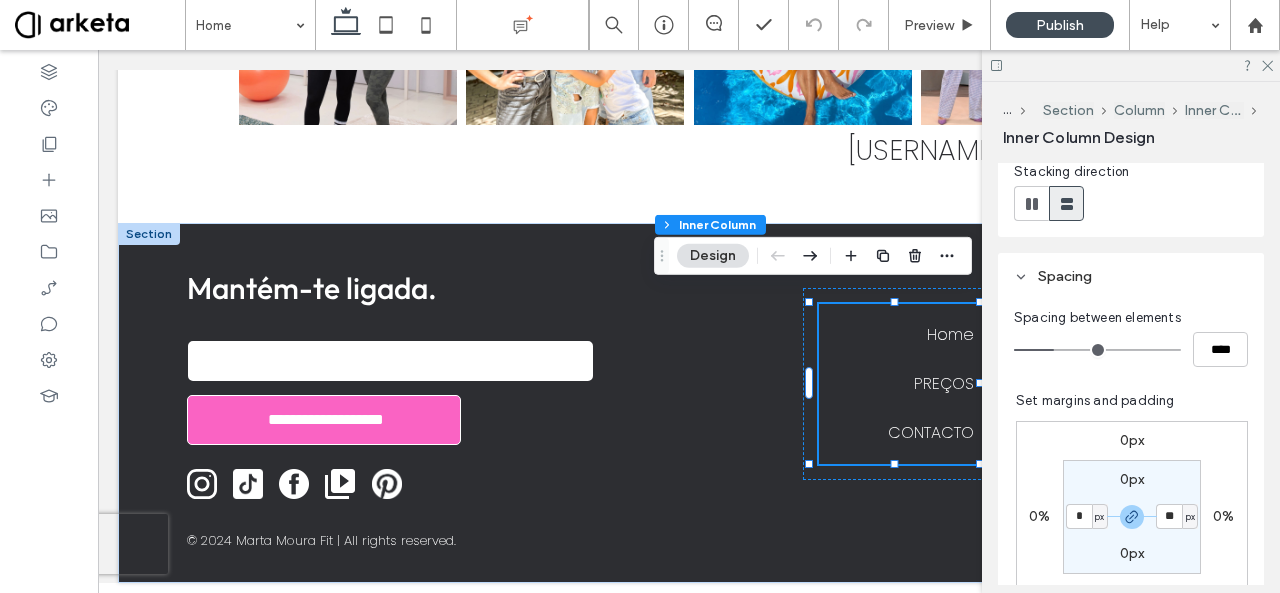 type on "*" 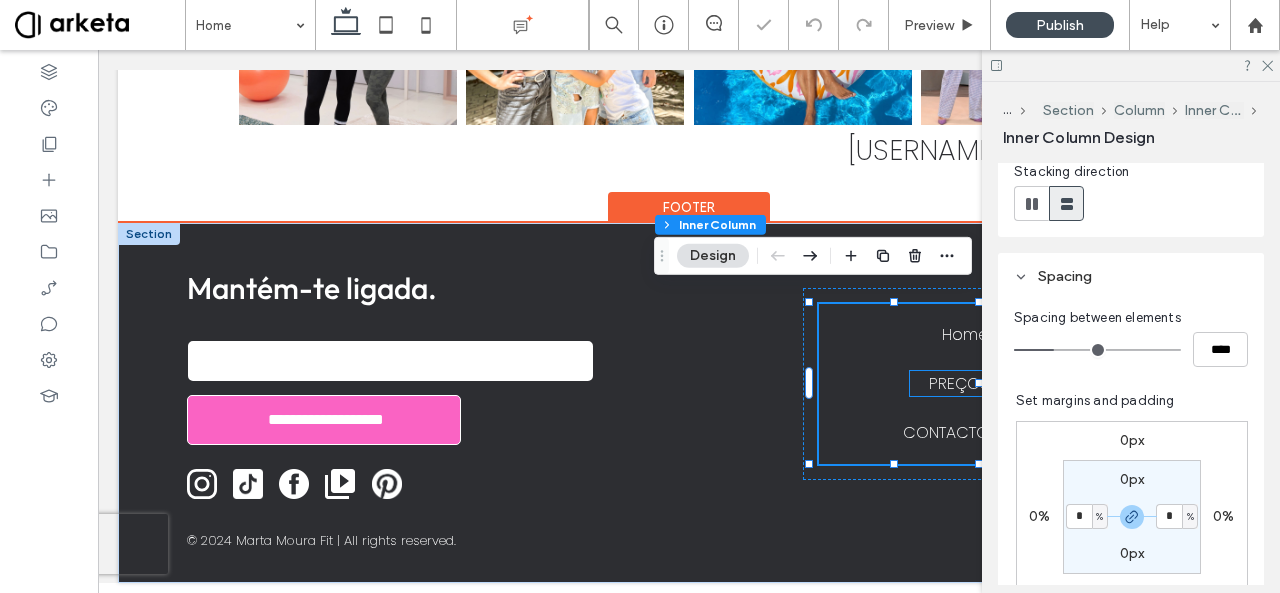 scroll, scrollTop: 0, scrollLeft: 298, axis: horizontal 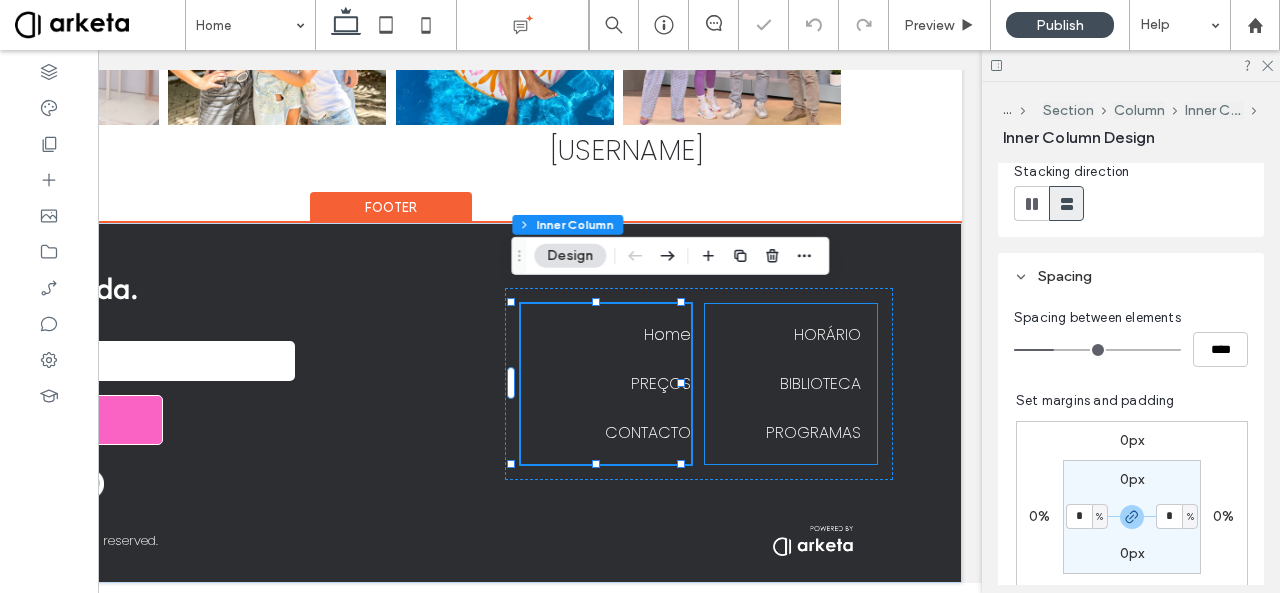 click on "BIBLIOTECA" at bounding box center [820, 383] 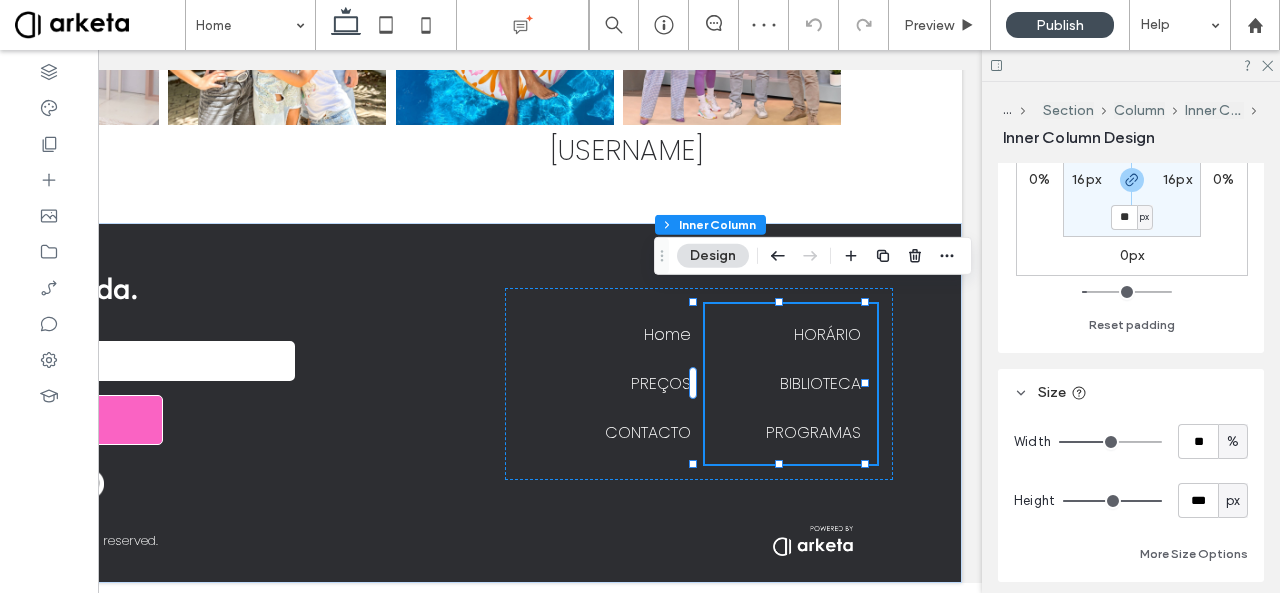 scroll, scrollTop: 639, scrollLeft: 0, axis: vertical 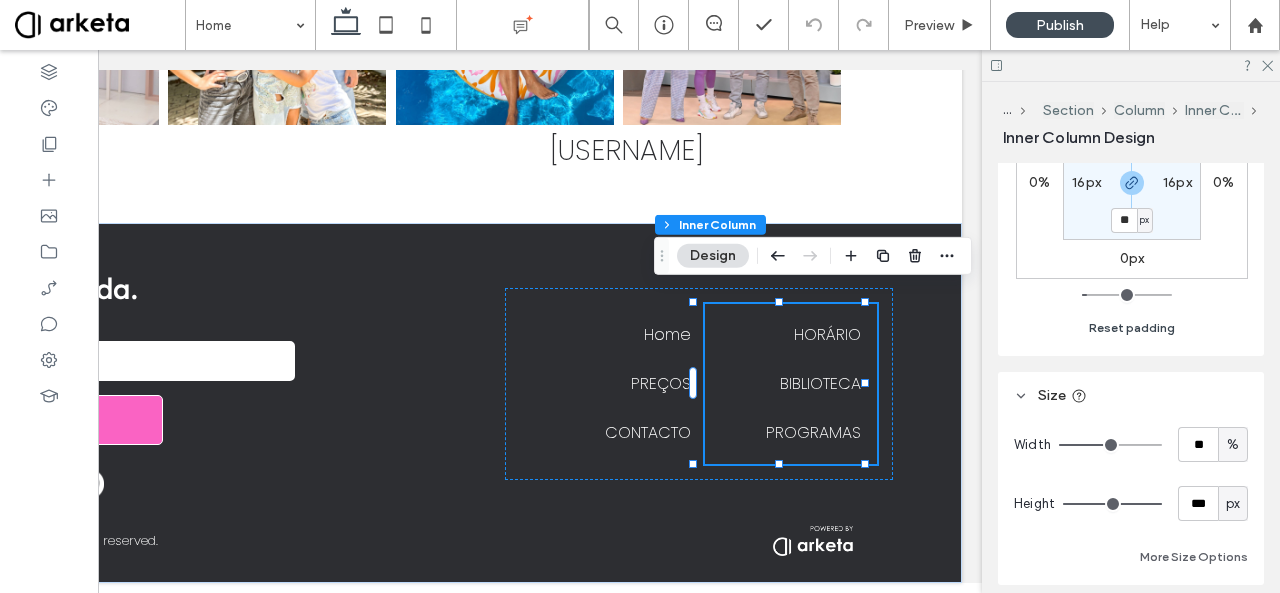 click on "Reset padding" at bounding box center [1132, 328] 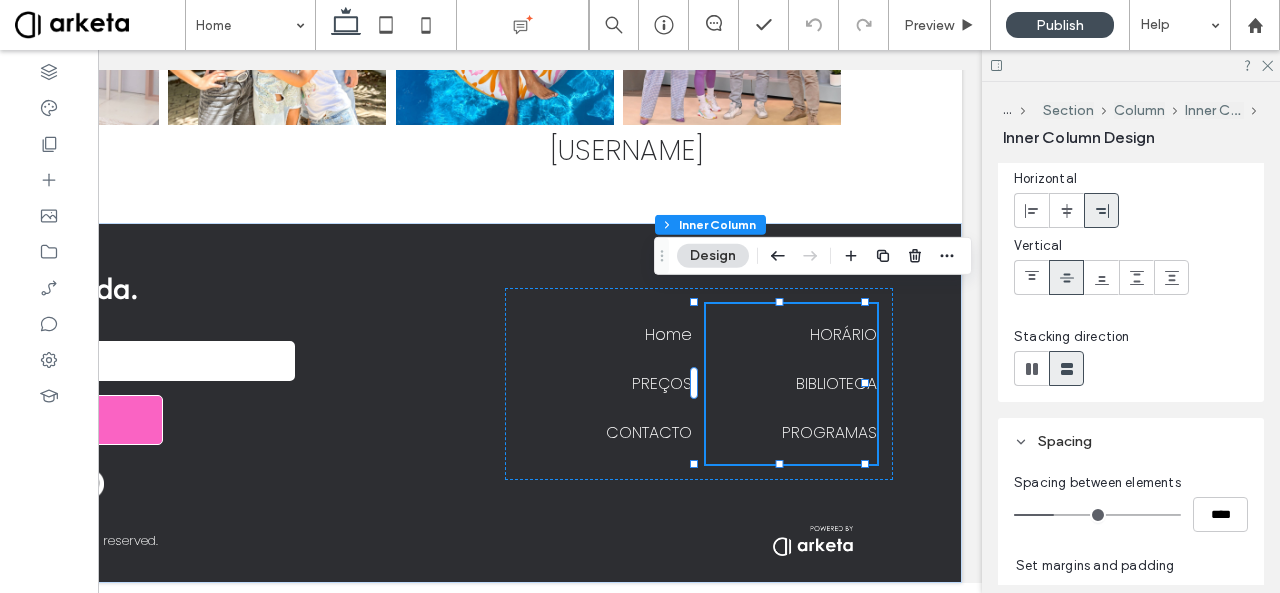 scroll, scrollTop: 142, scrollLeft: 0, axis: vertical 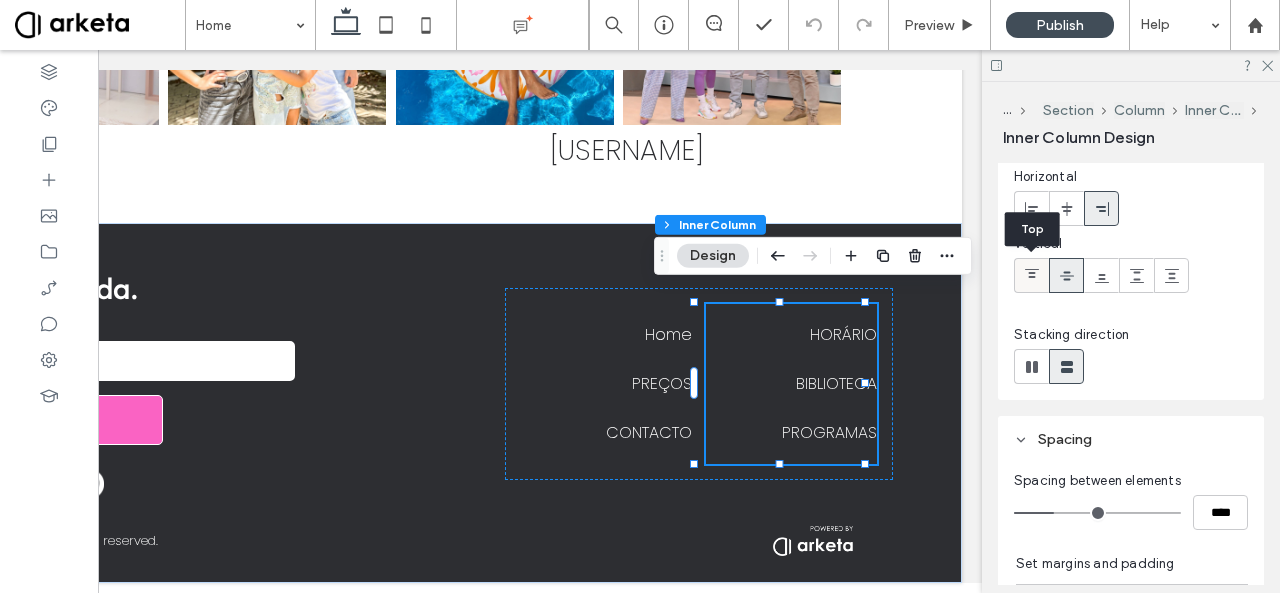 click at bounding box center (1032, 275) 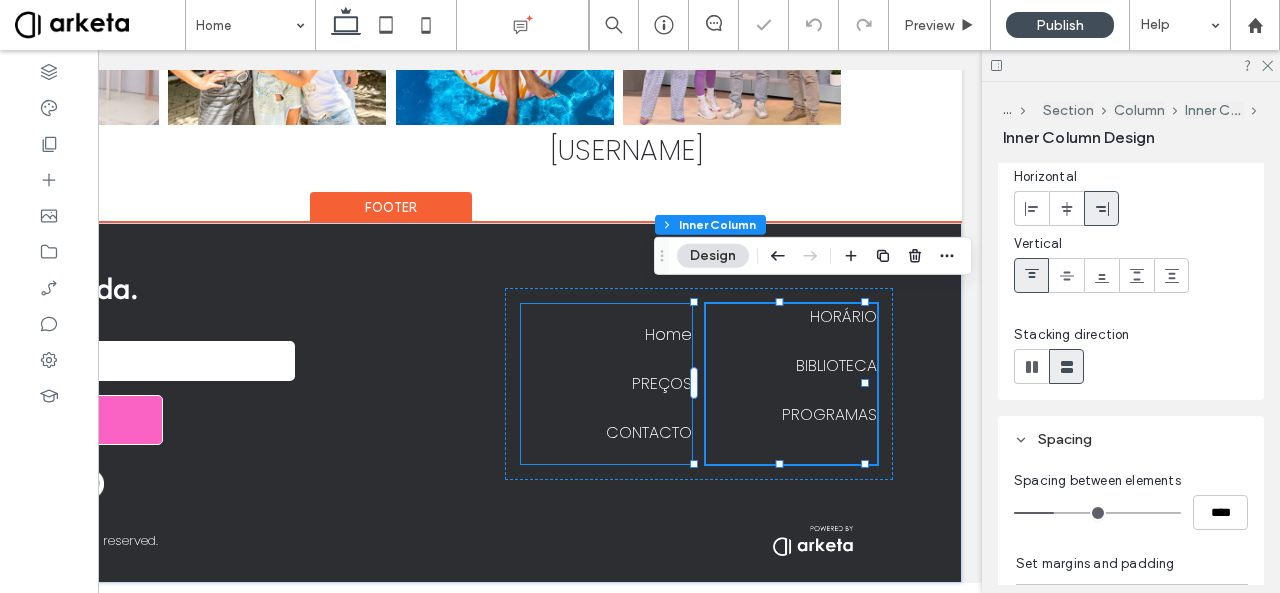 click on "Home
PREÇOS
CONTACTO" at bounding box center [606, 384] 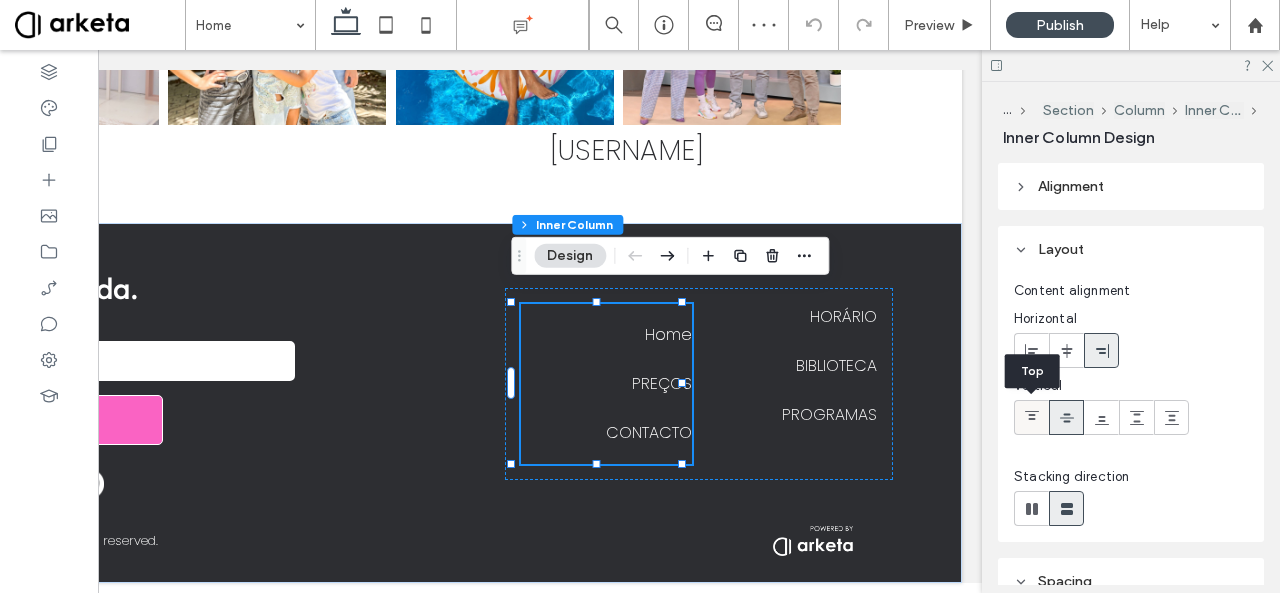 click 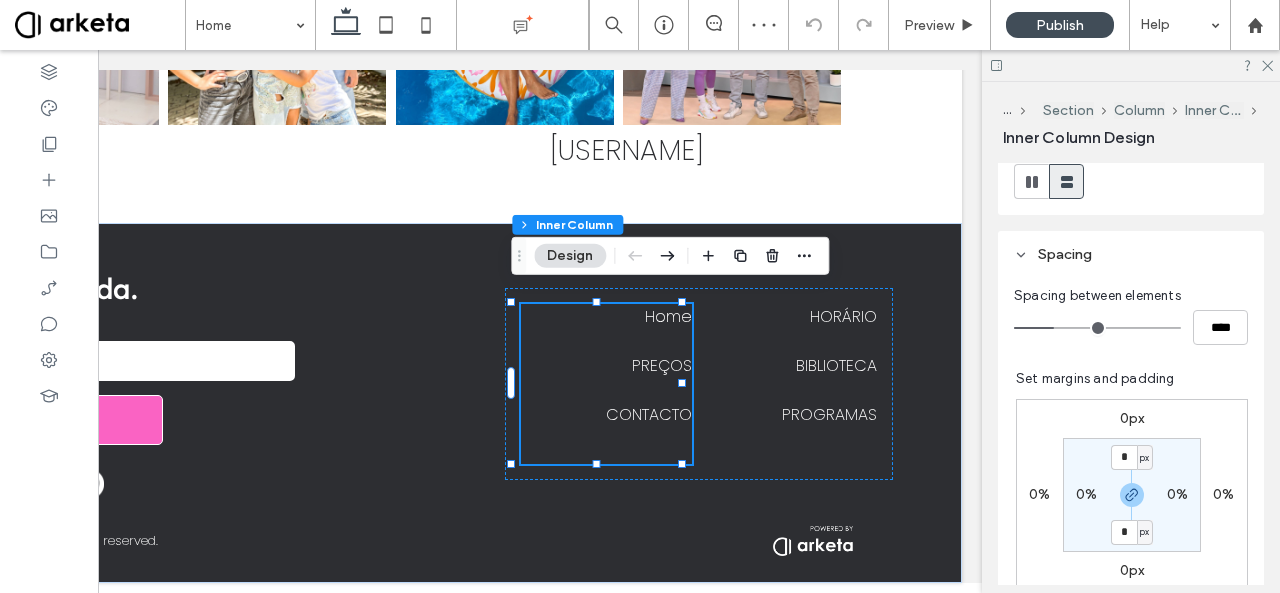 scroll, scrollTop: 329, scrollLeft: 0, axis: vertical 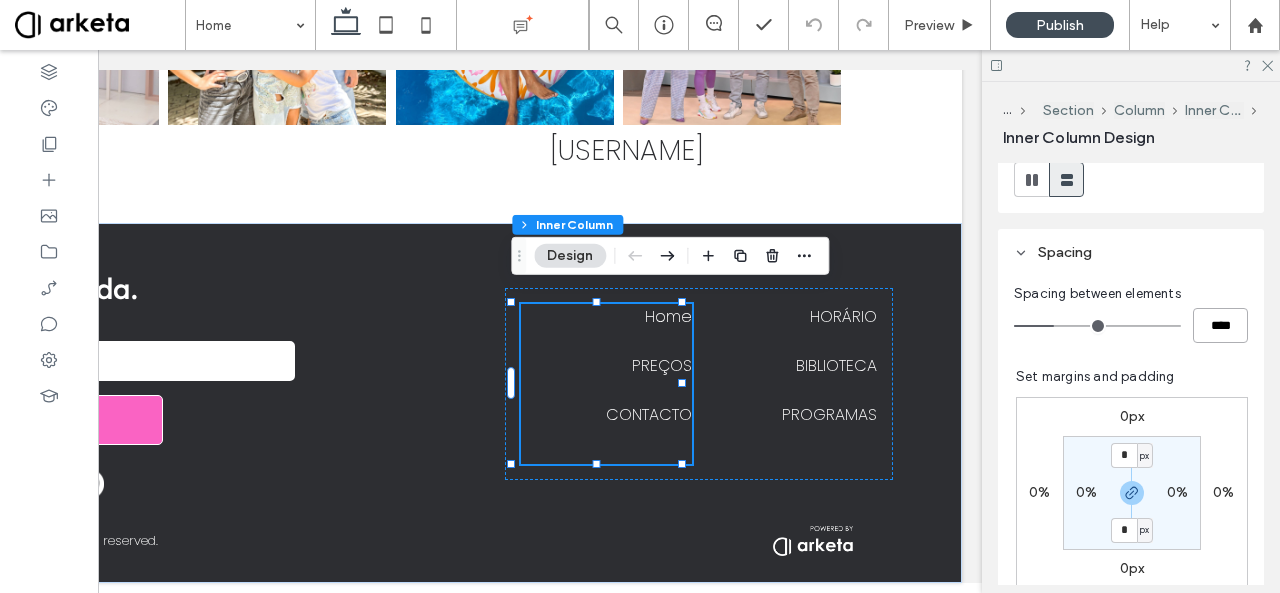 click on "****" at bounding box center [1220, 325] 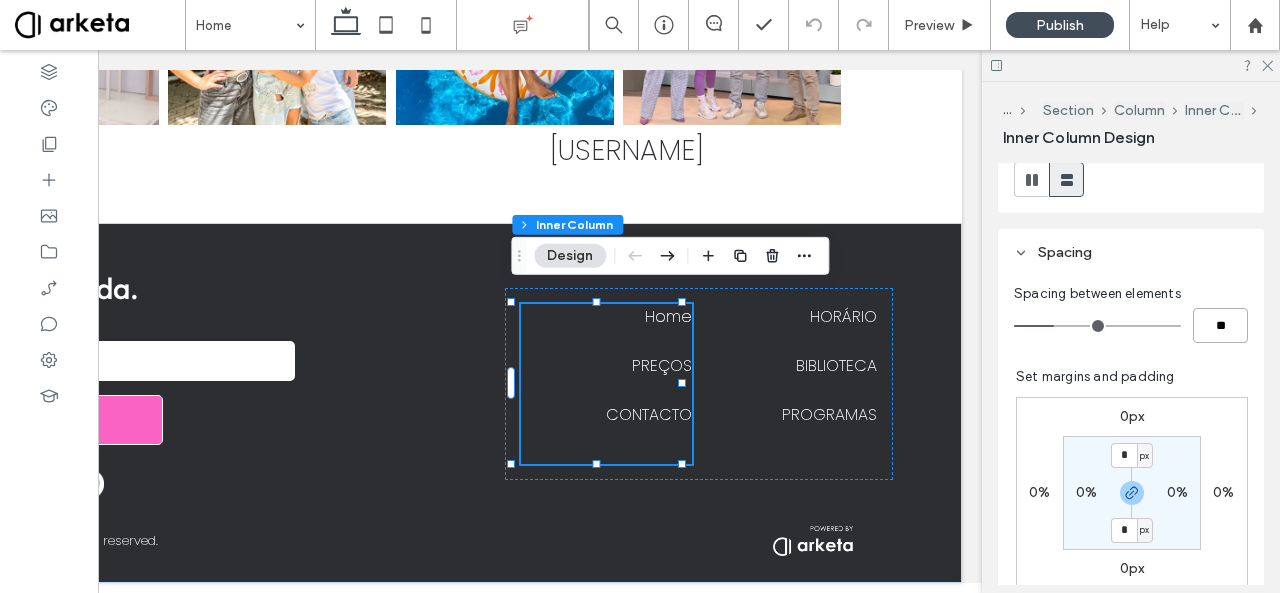 type on "**" 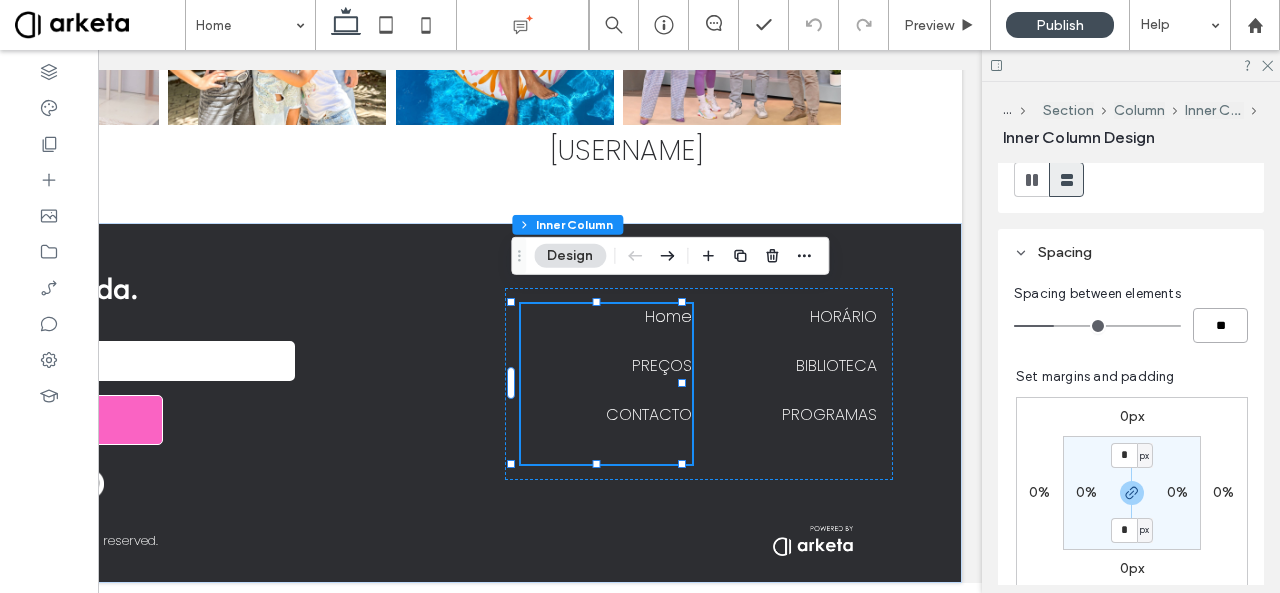 type on "**" 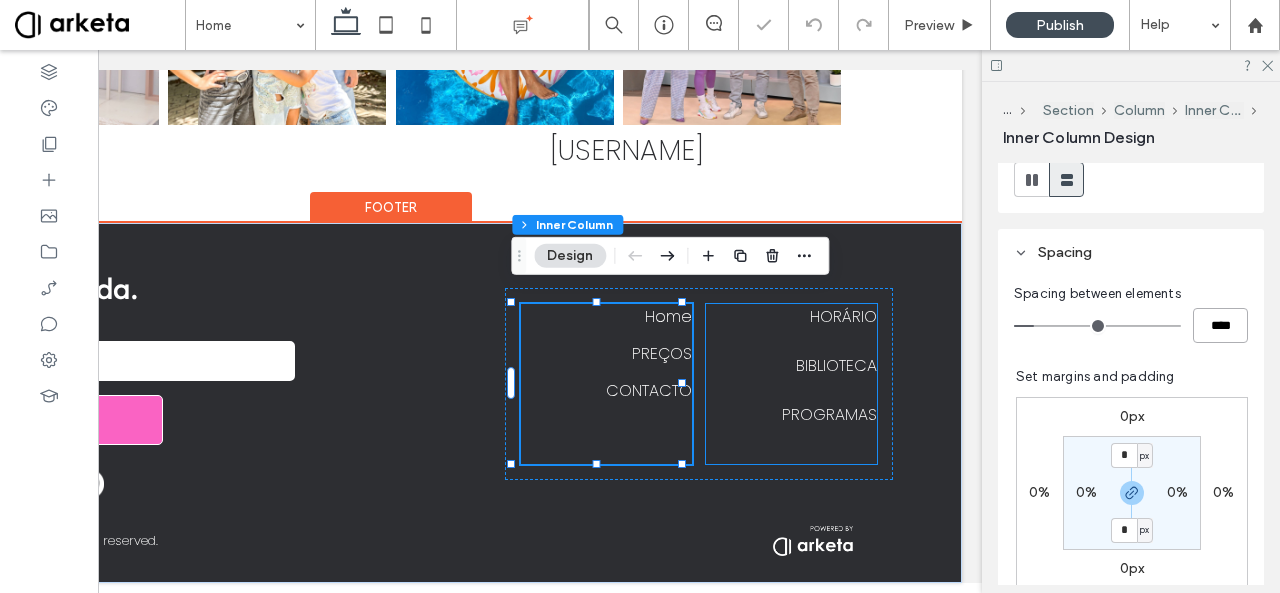 click on "HORÁRIO
BIBLIOTECA
PROGRAMAS" at bounding box center (791, 384) 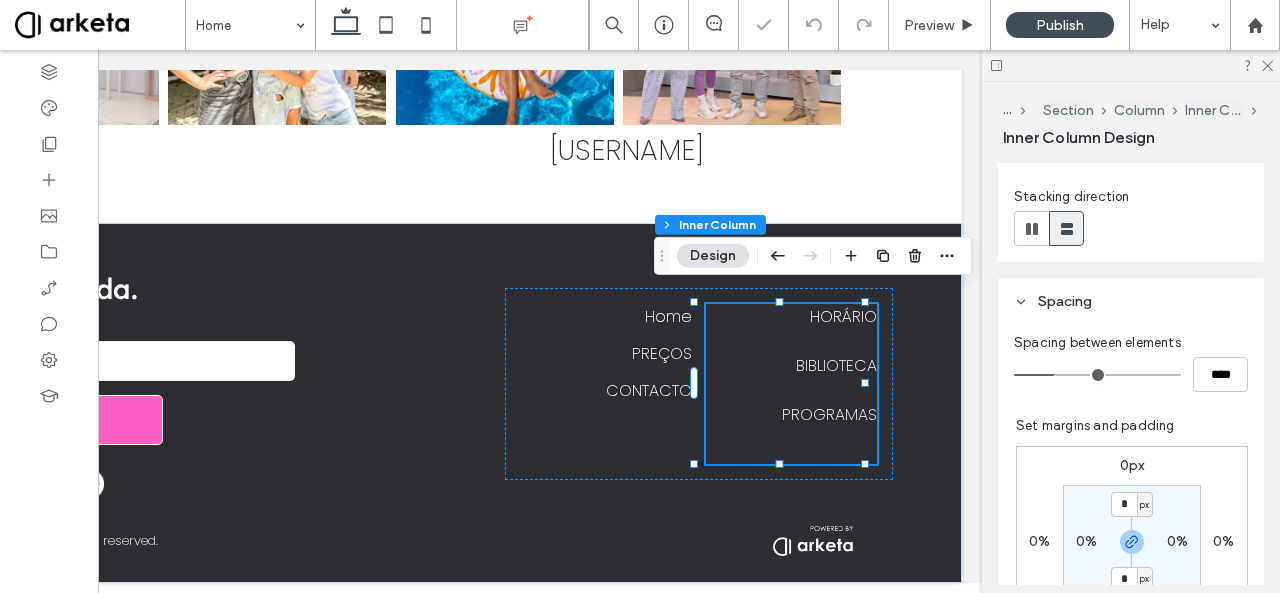 scroll, scrollTop: 345, scrollLeft: 0, axis: vertical 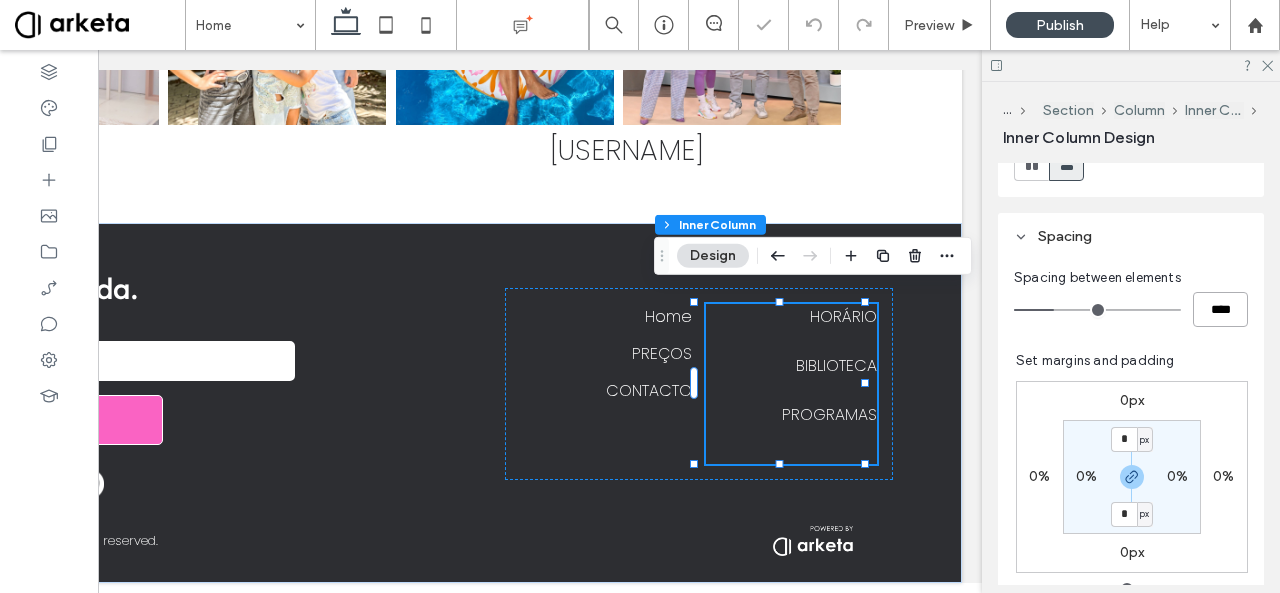 click on "****" at bounding box center [1220, 309] 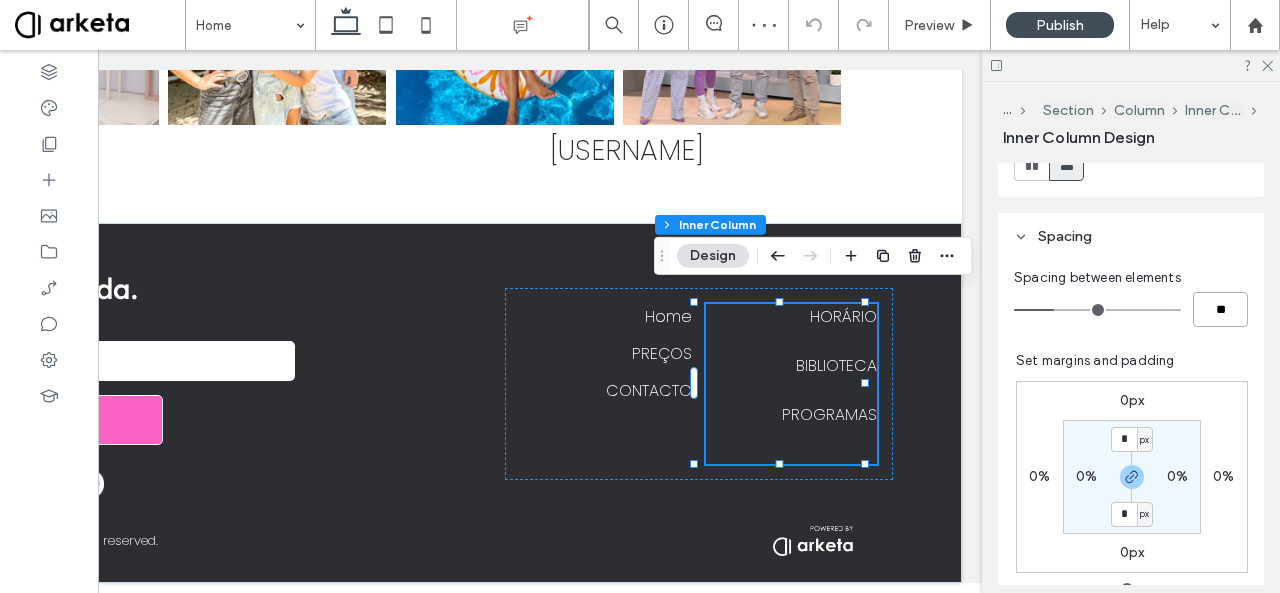 type on "**" 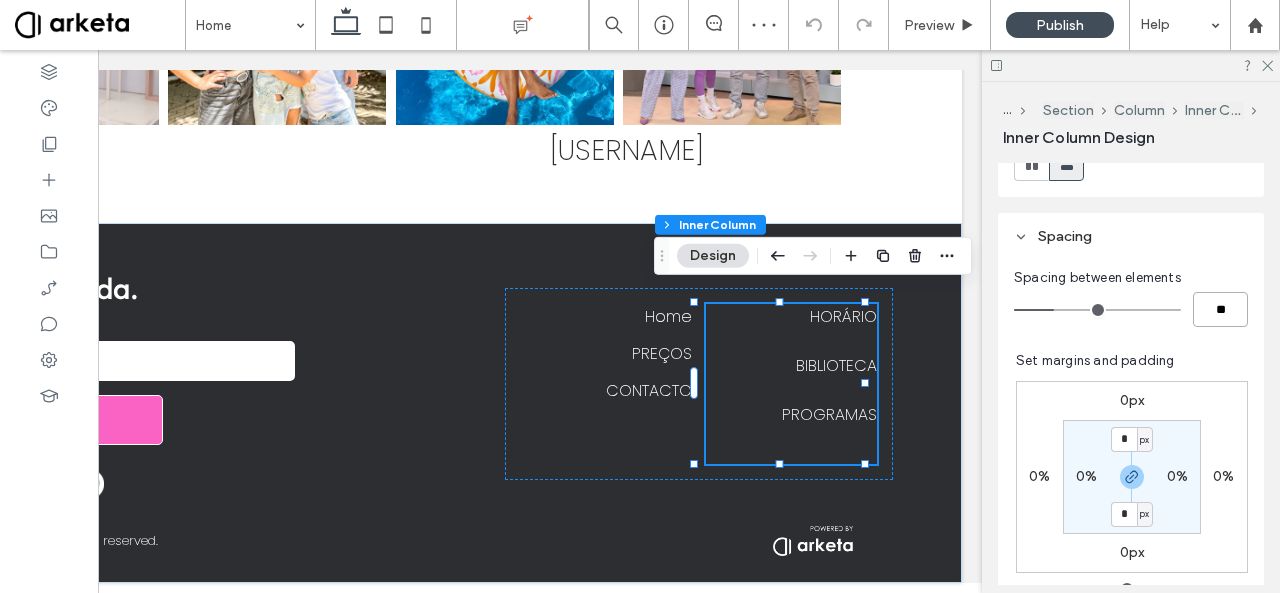 type on "**" 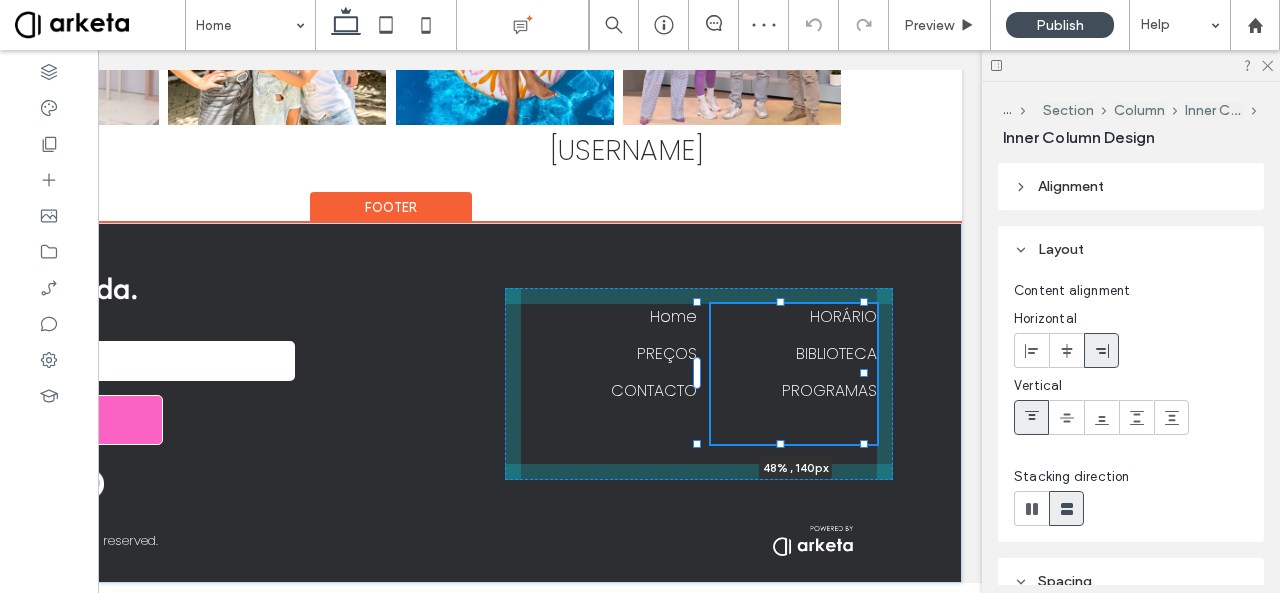 scroll, scrollTop: 0, scrollLeft: 0, axis: both 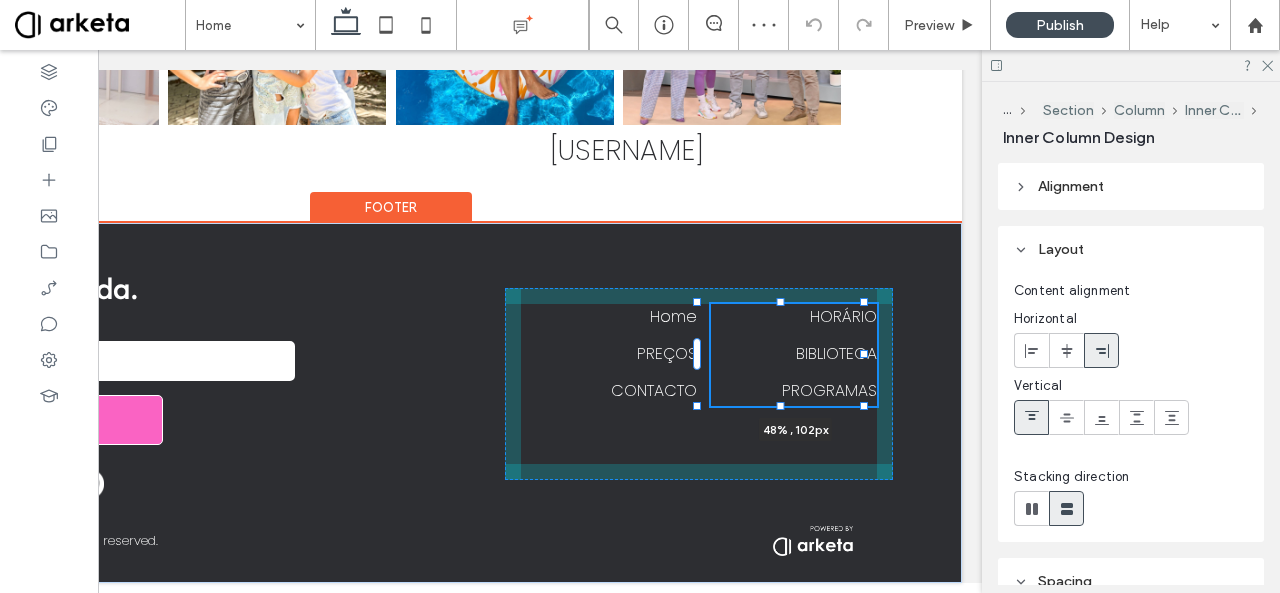 drag, startPoint x: 781, startPoint y: 448, endPoint x: 791, endPoint y: 387, distance: 61.81424 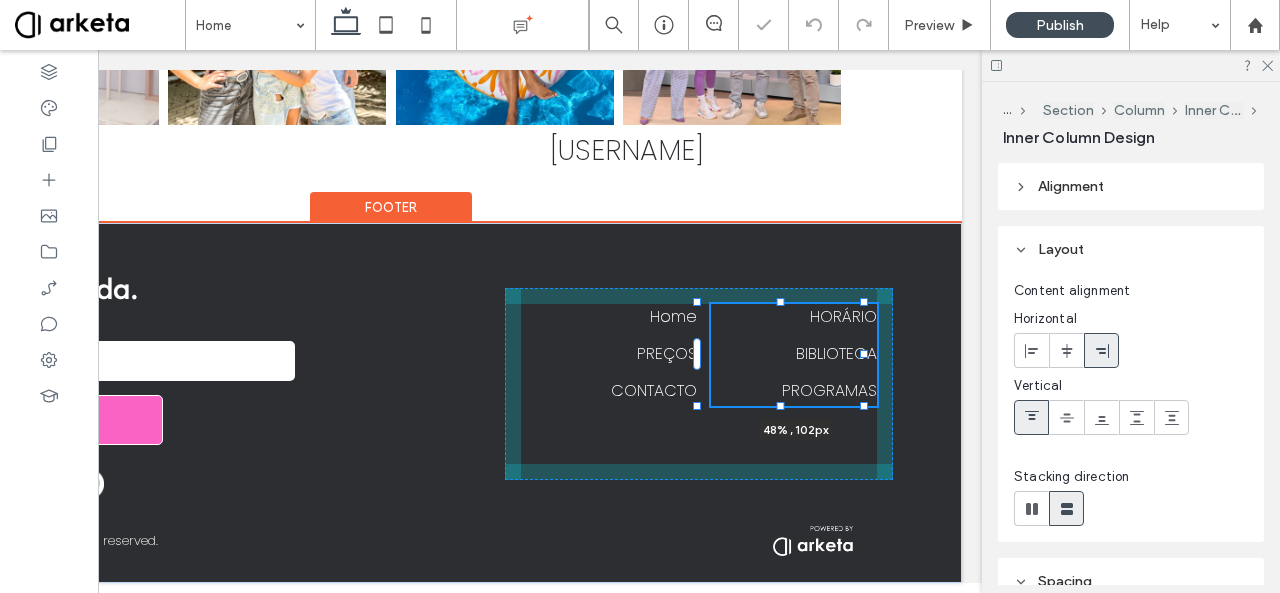 type on "**" 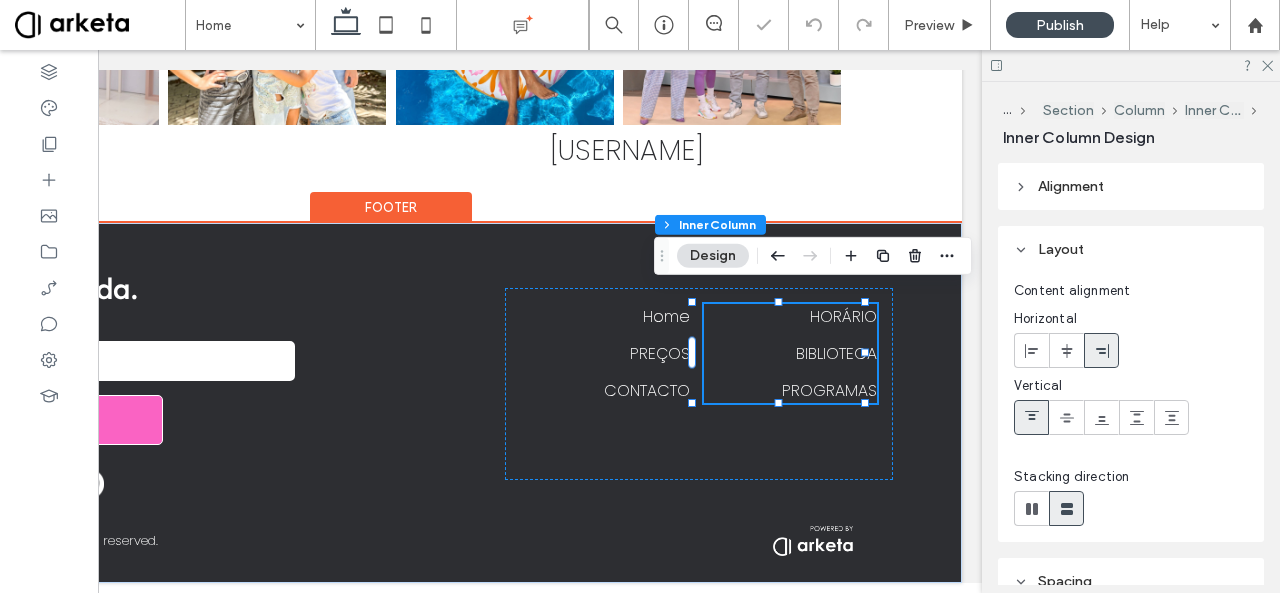 scroll, scrollTop: 0, scrollLeft: 0, axis: both 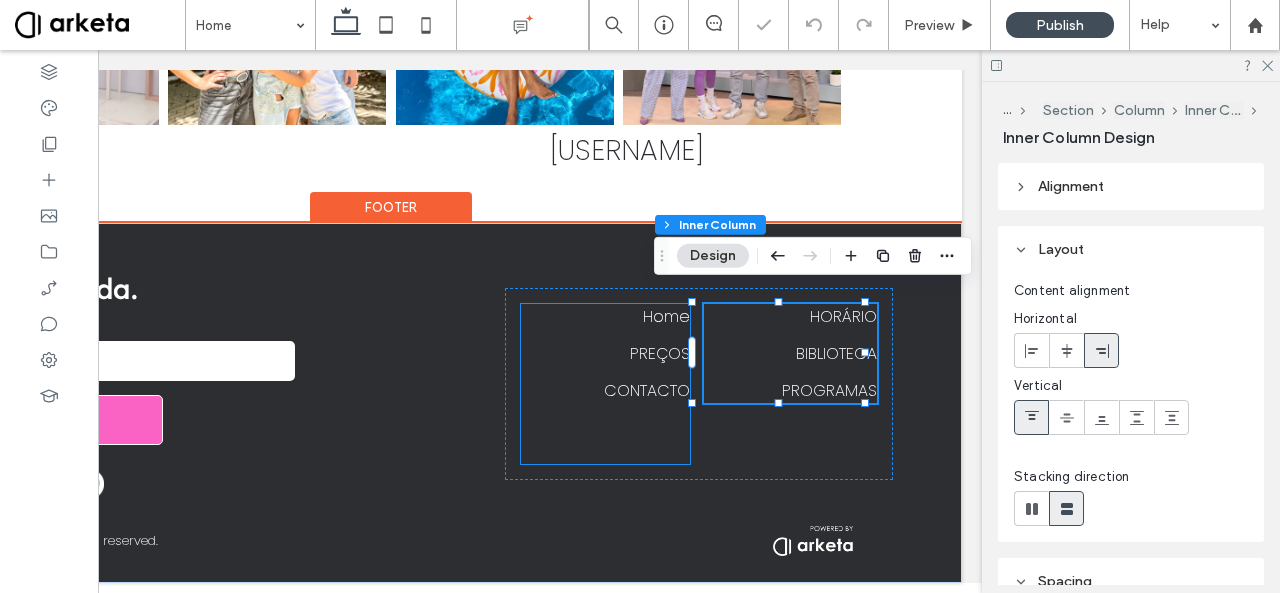 click on "CONTACTO" at bounding box center [647, 390] 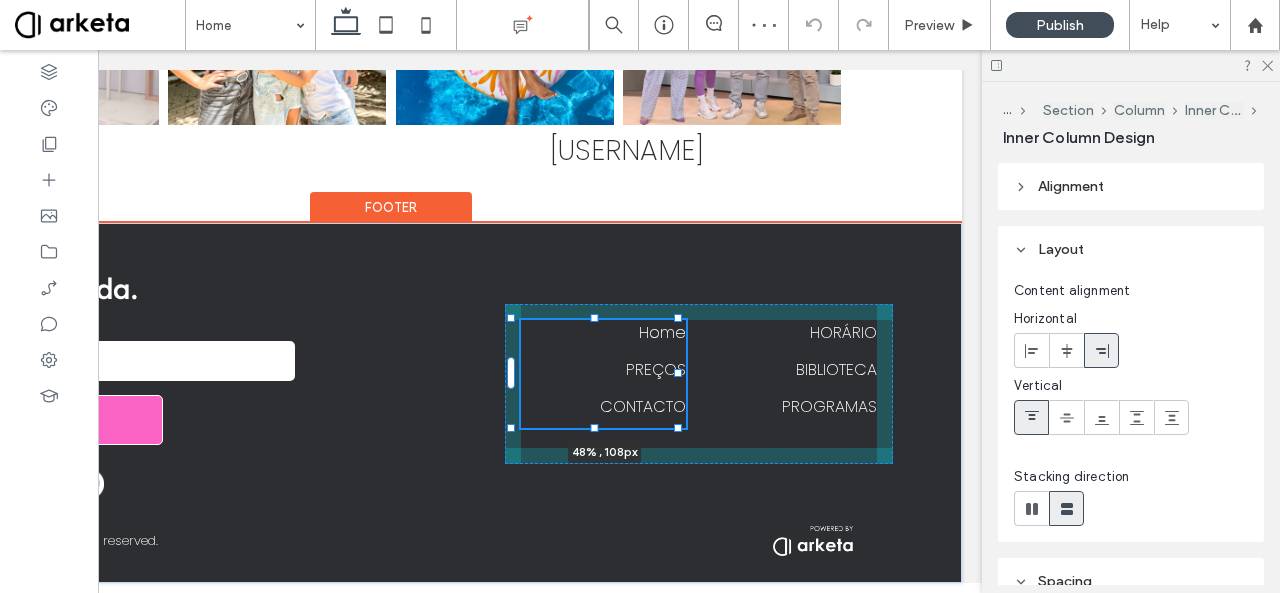 drag, startPoint x: 597, startPoint y: 452, endPoint x: 602, endPoint y: 400, distance: 52.23983 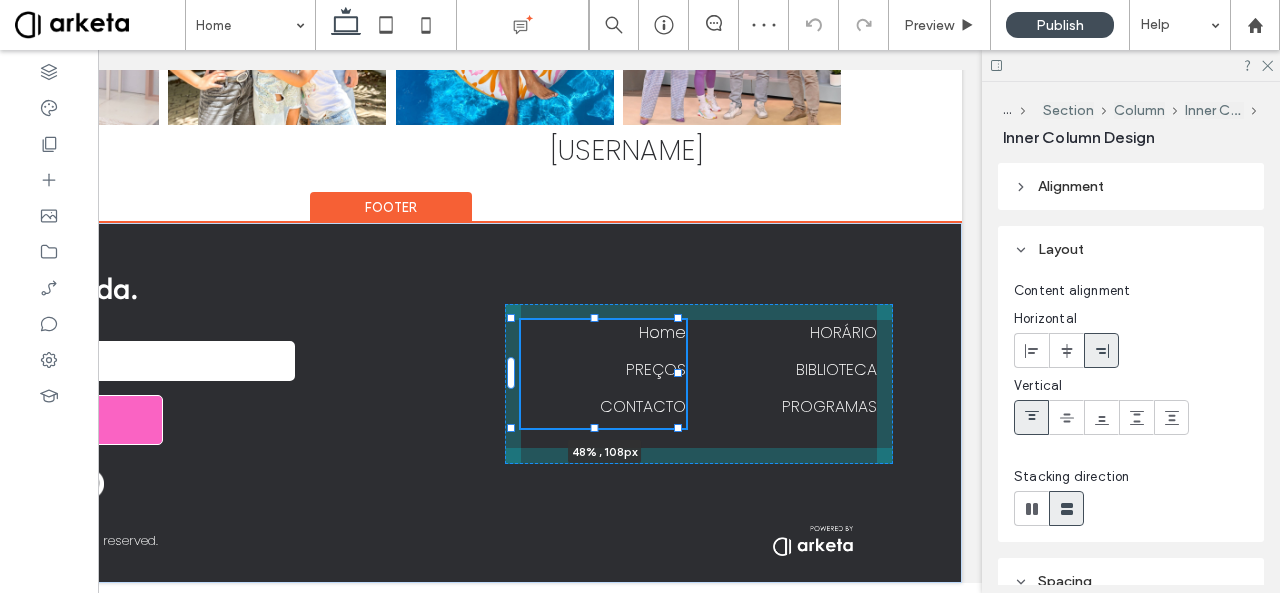click on "**********" at bounding box center (391, 403) 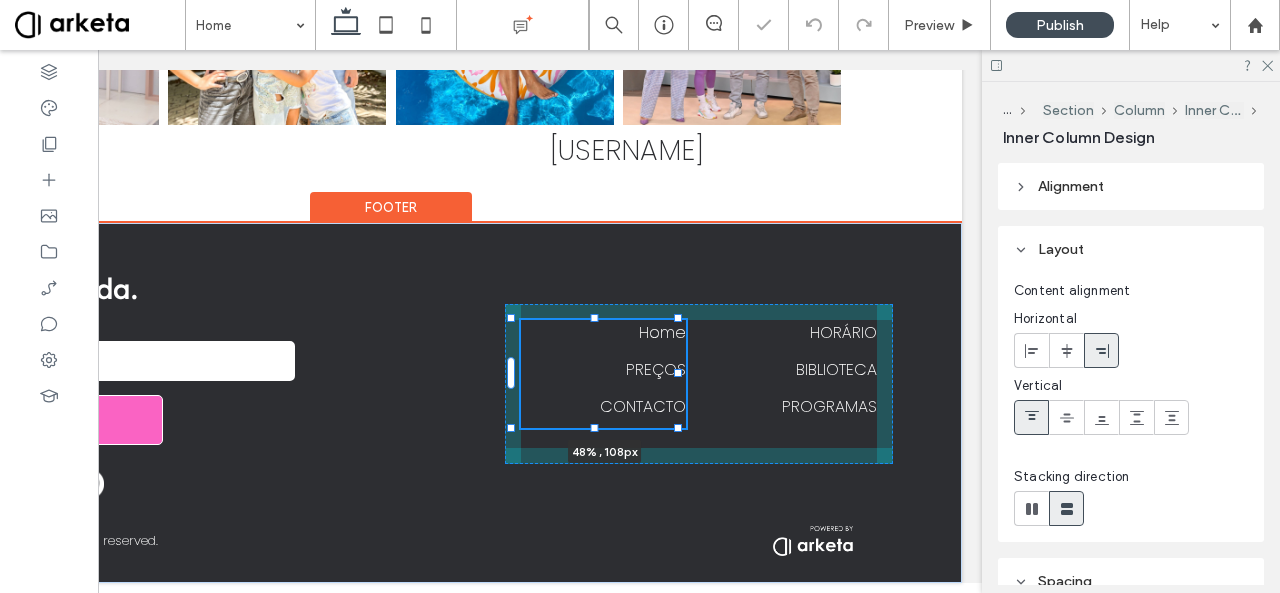 type on "***" 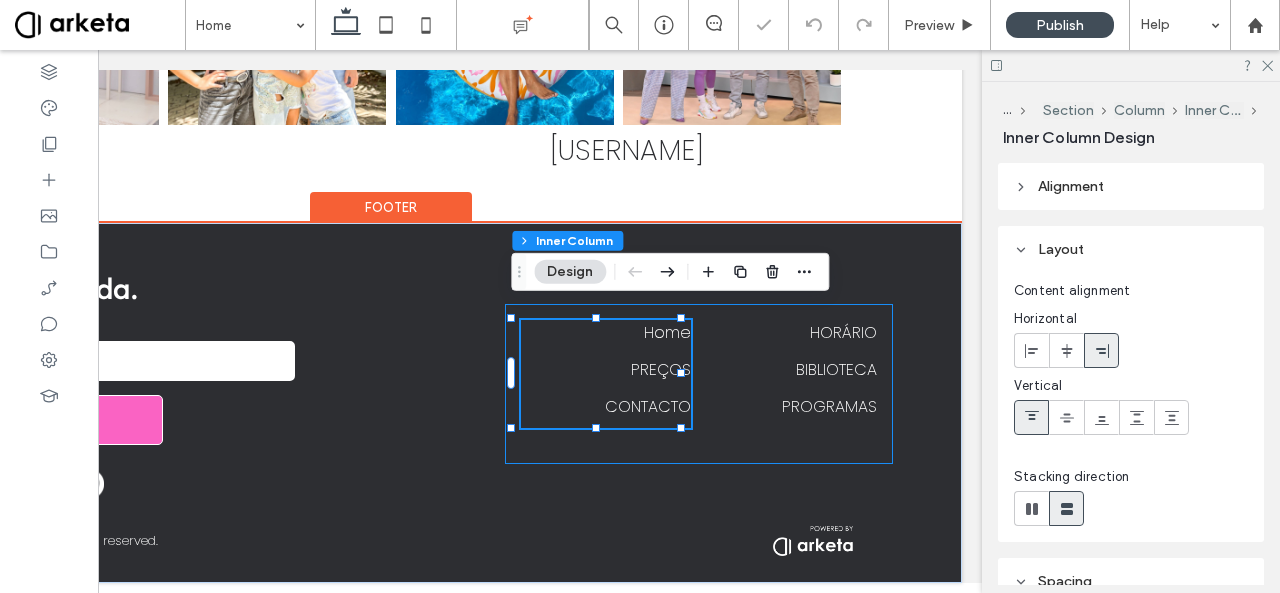 click on "Home
PREÇOS
CONTACTO
48% , 108px
HORÁRIO
BIBLIOTECA
PROGRAMAS" at bounding box center [699, 384] 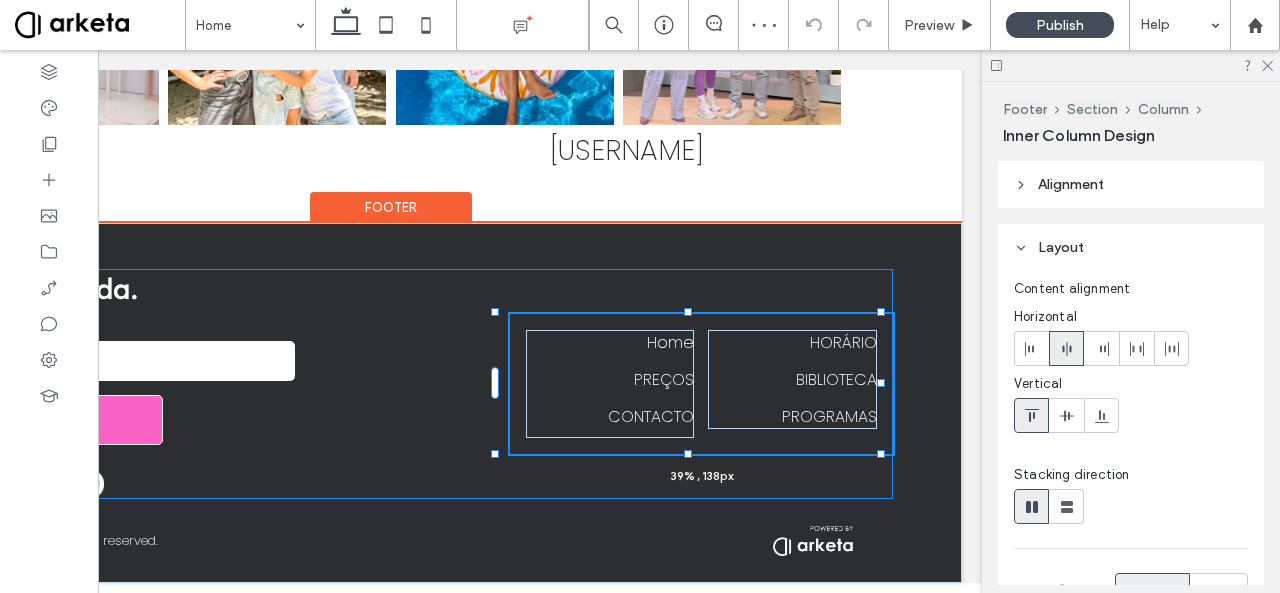 drag, startPoint x: 688, startPoint y: 450, endPoint x: 694, endPoint y: 399, distance: 51.351727 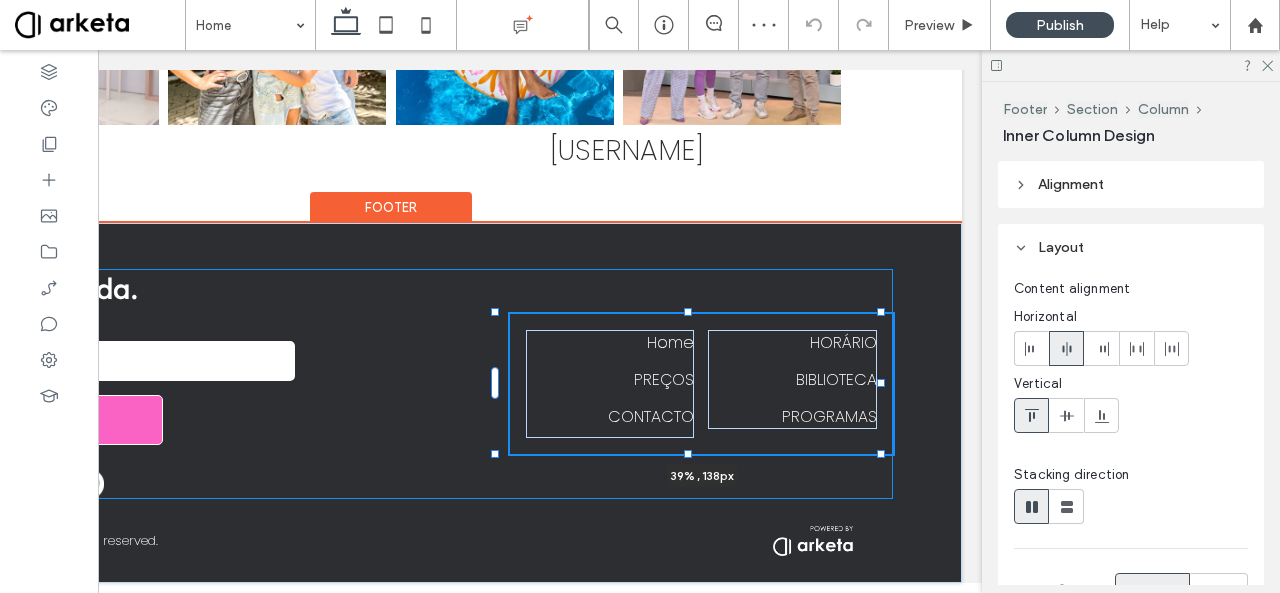 click on "**********" at bounding box center (391, 403) 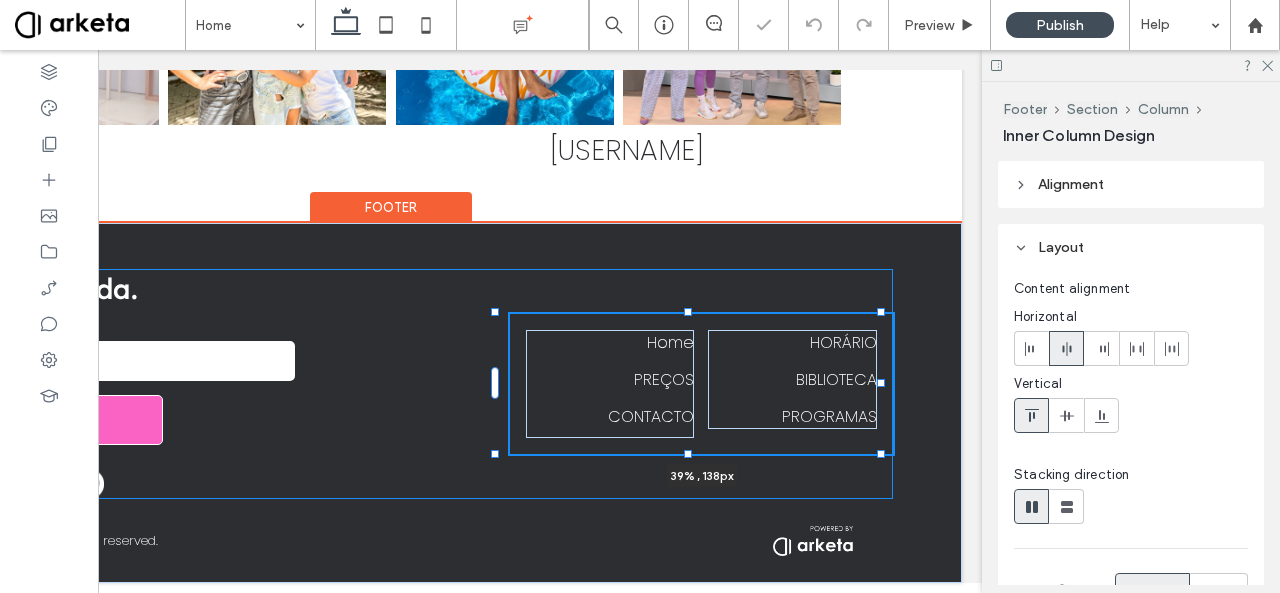 type on "***" 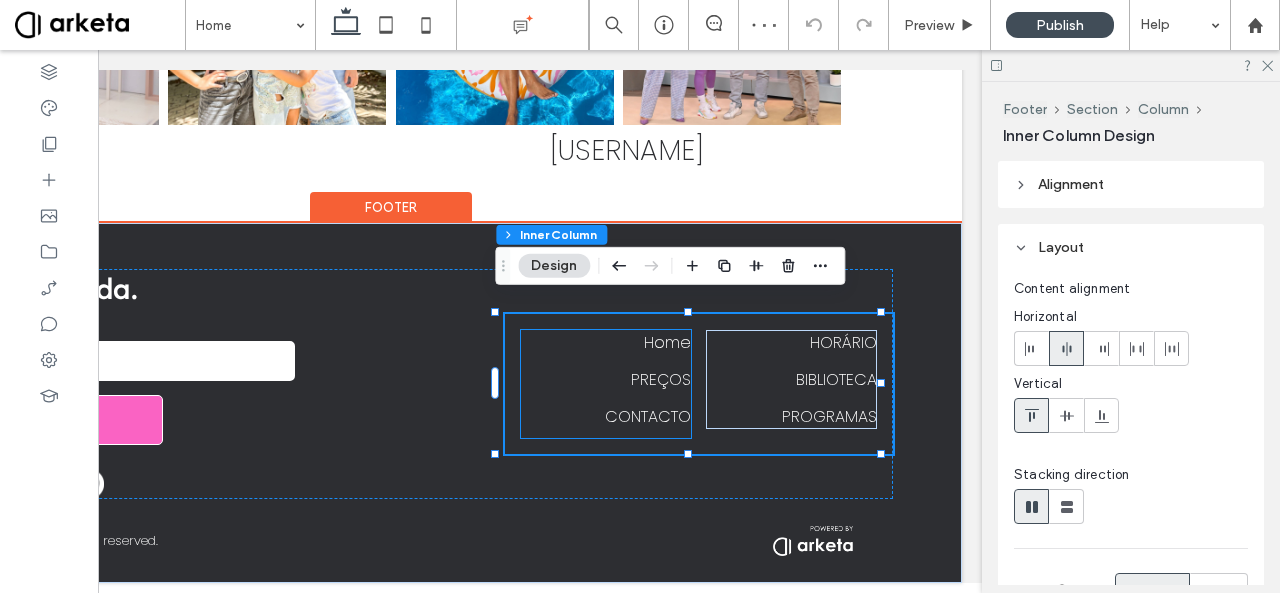click on "CONTACTO" at bounding box center [648, 416] 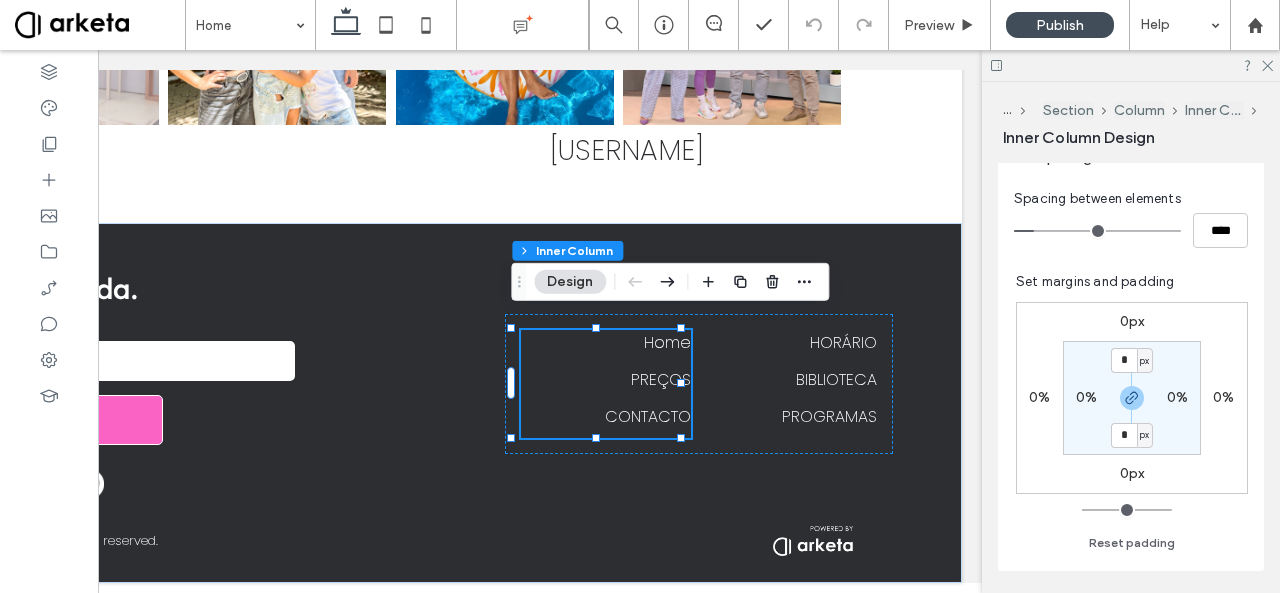 scroll, scrollTop: 425, scrollLeft: 0, axis: vertical 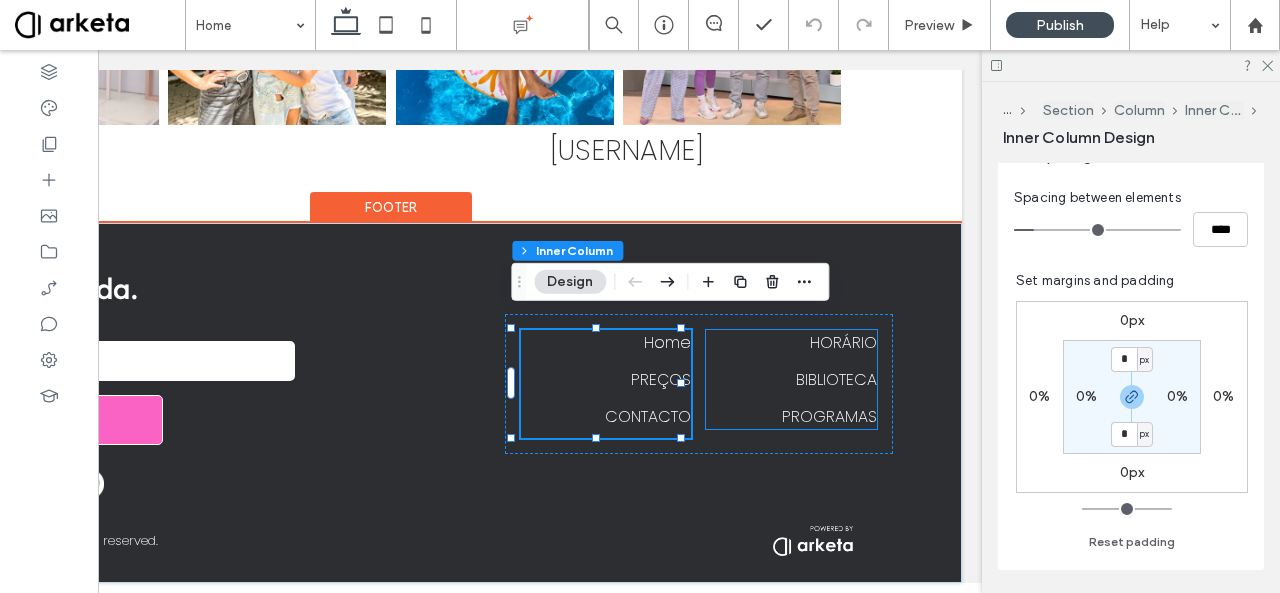 click on "HORÁRIO
BIBLIOTECA
PROGRAMAS" at bounding box center [792, 379] 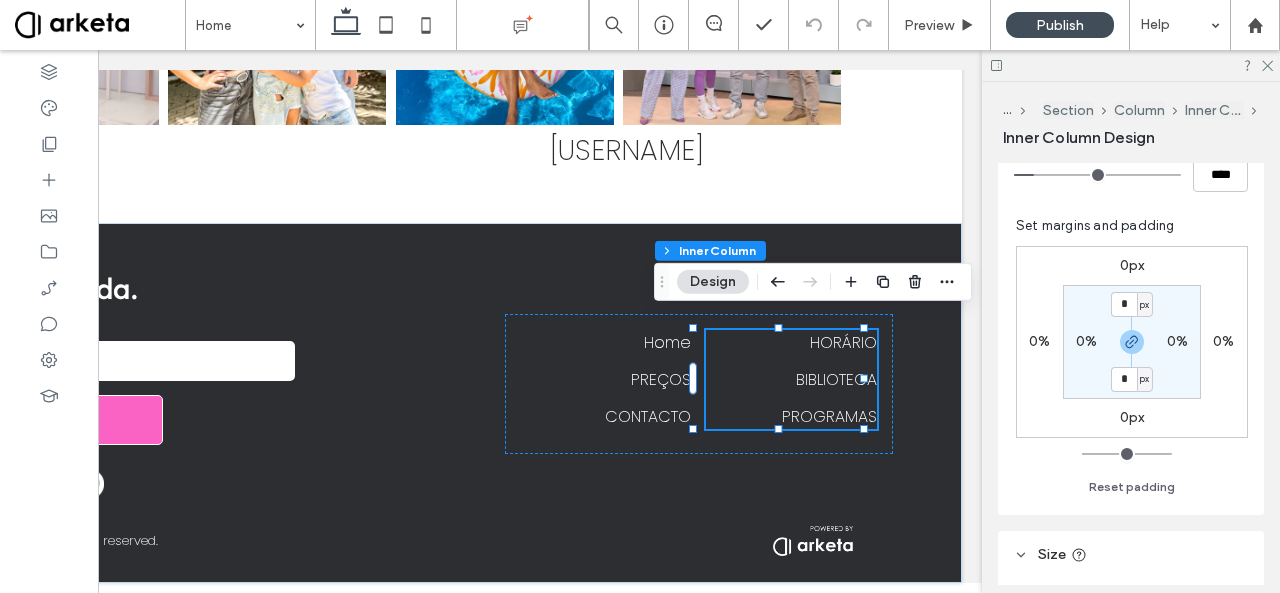 scroll, scrollTop: 745, scrollLeft: 0, axis: vertical 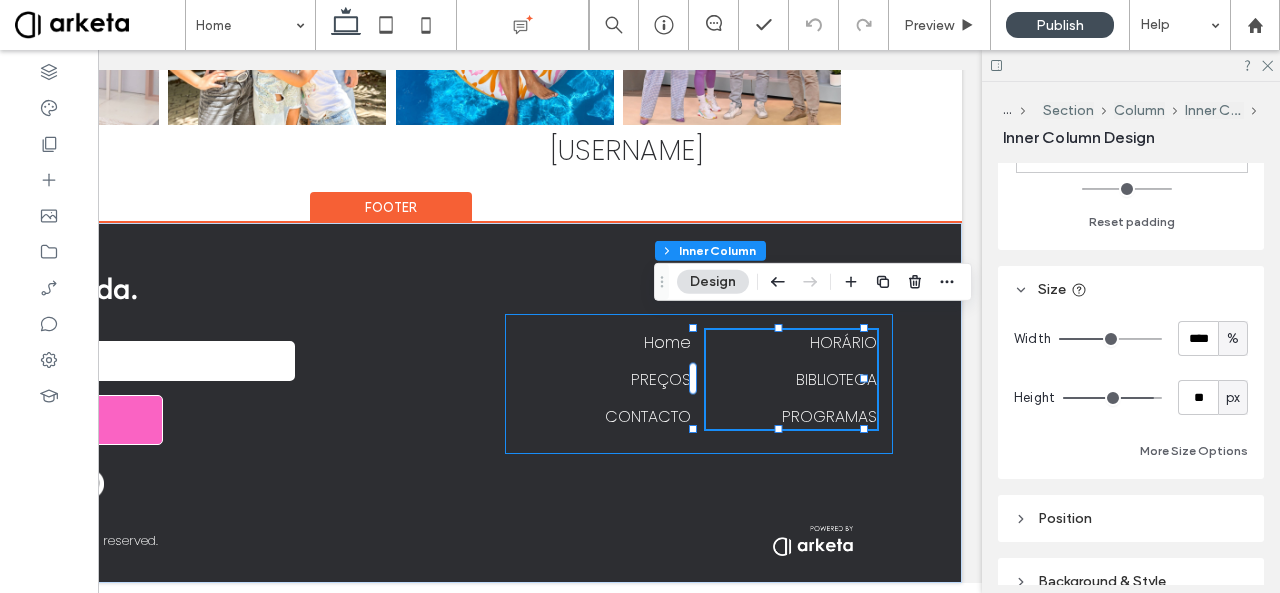 click on "Home
PREÇOS
CONTACTO
HORÁRIO
BIBLIOTECA
PROGRAMAS" at bounding box center [699, 384] 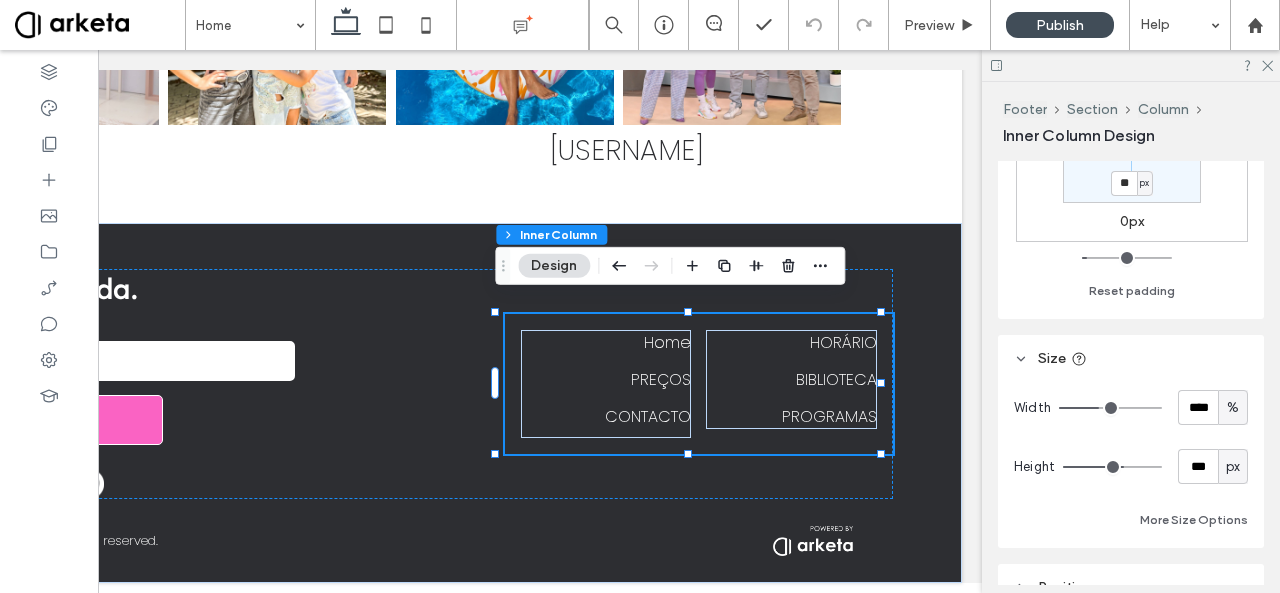 scroll, scrollTop: 579, scrollLeft: 0, axis: vertical 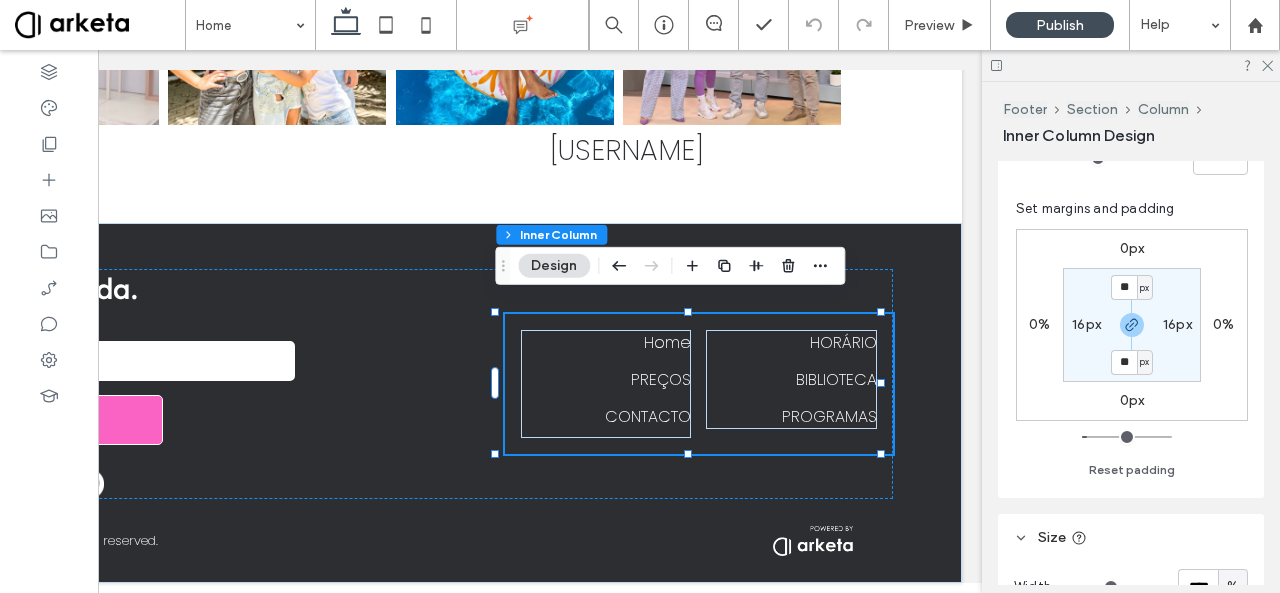 click on "16px" at bounding box center [1177, 324] 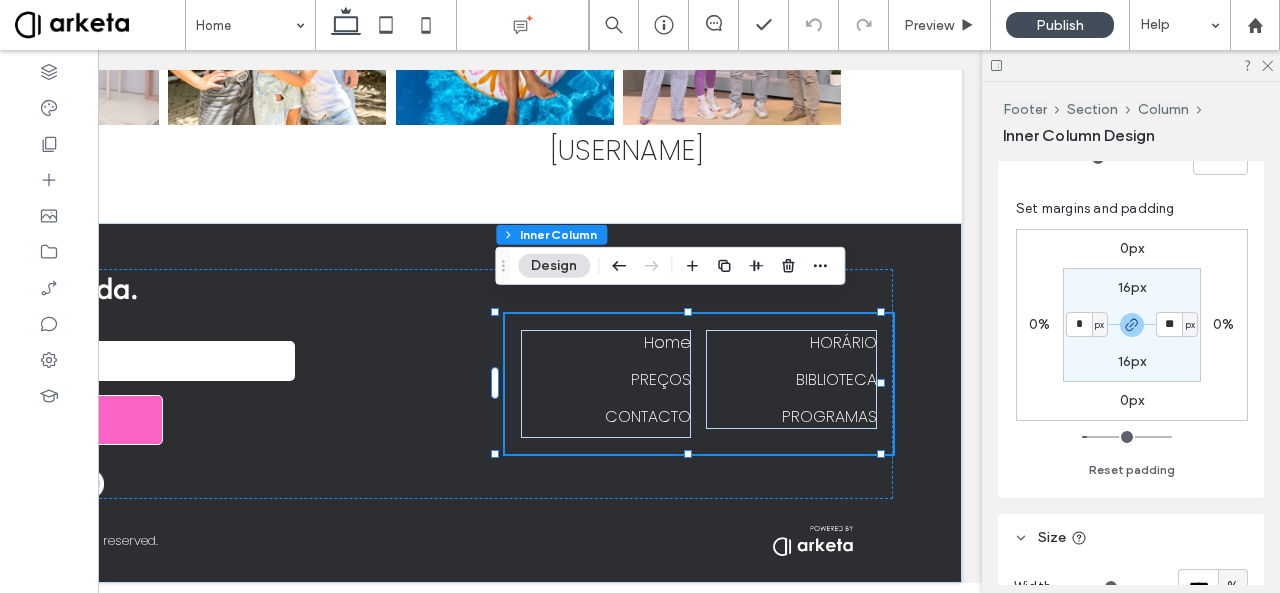 type on "*" 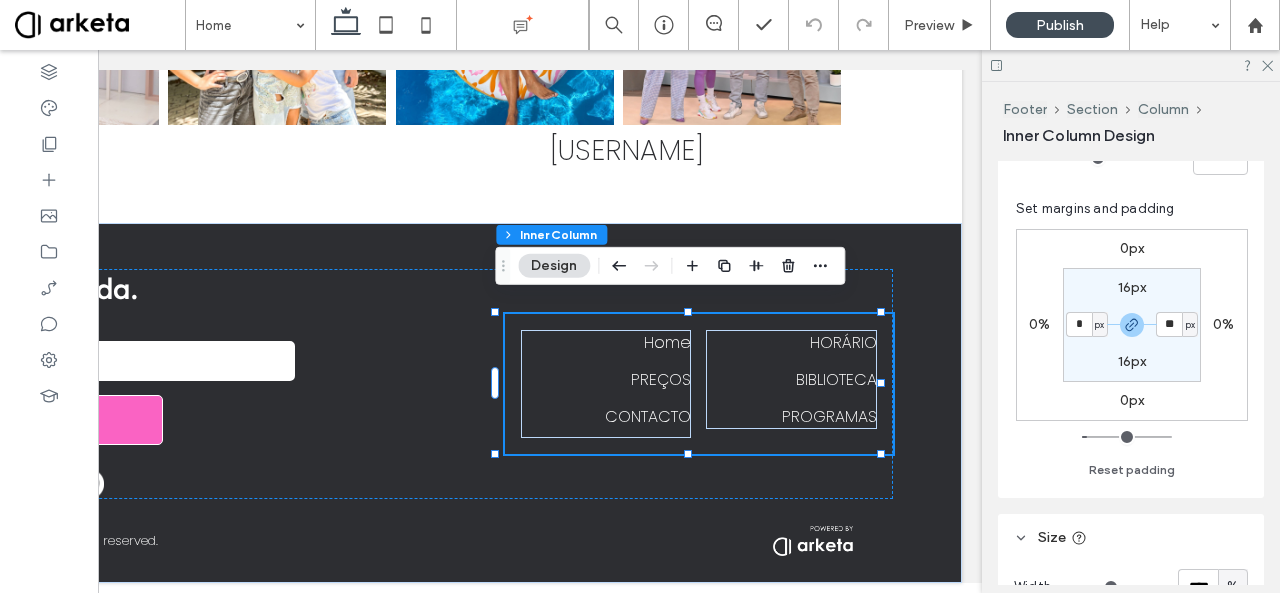 type on "*" 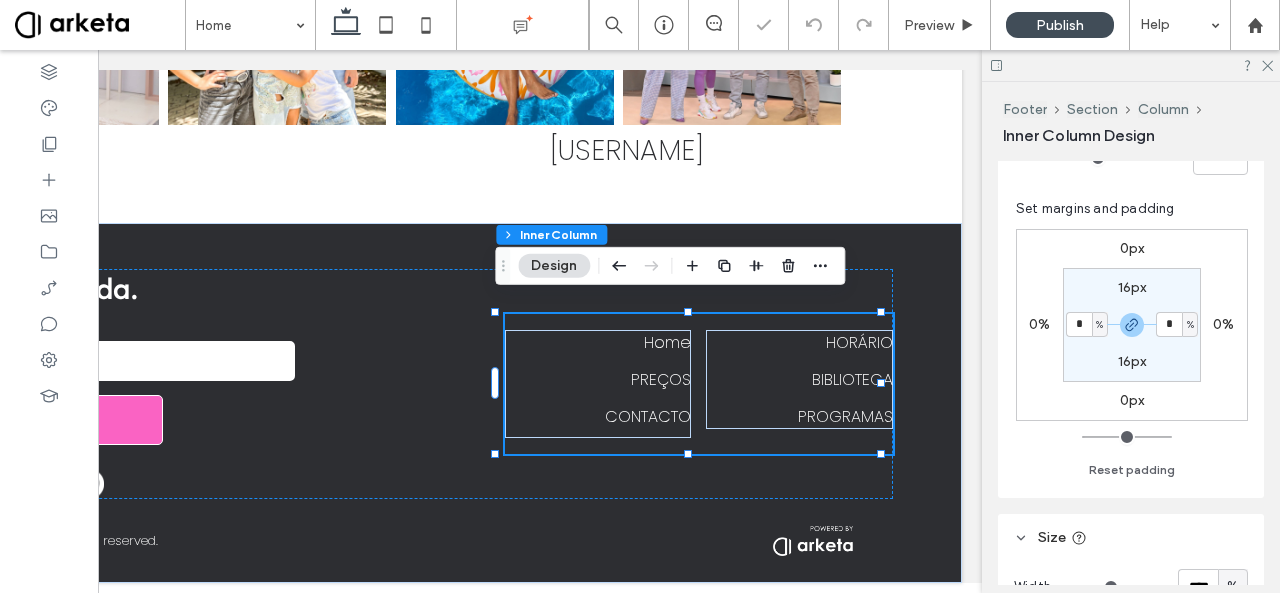 click on "16px" at bounding box center (1132, 287) 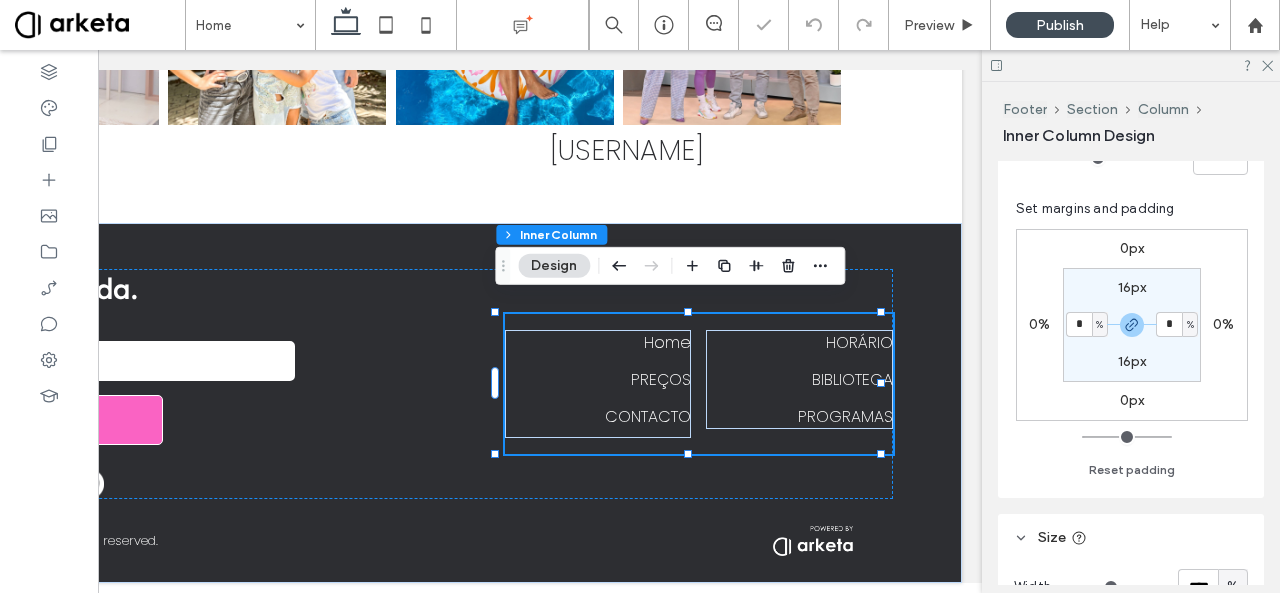 type on "**" 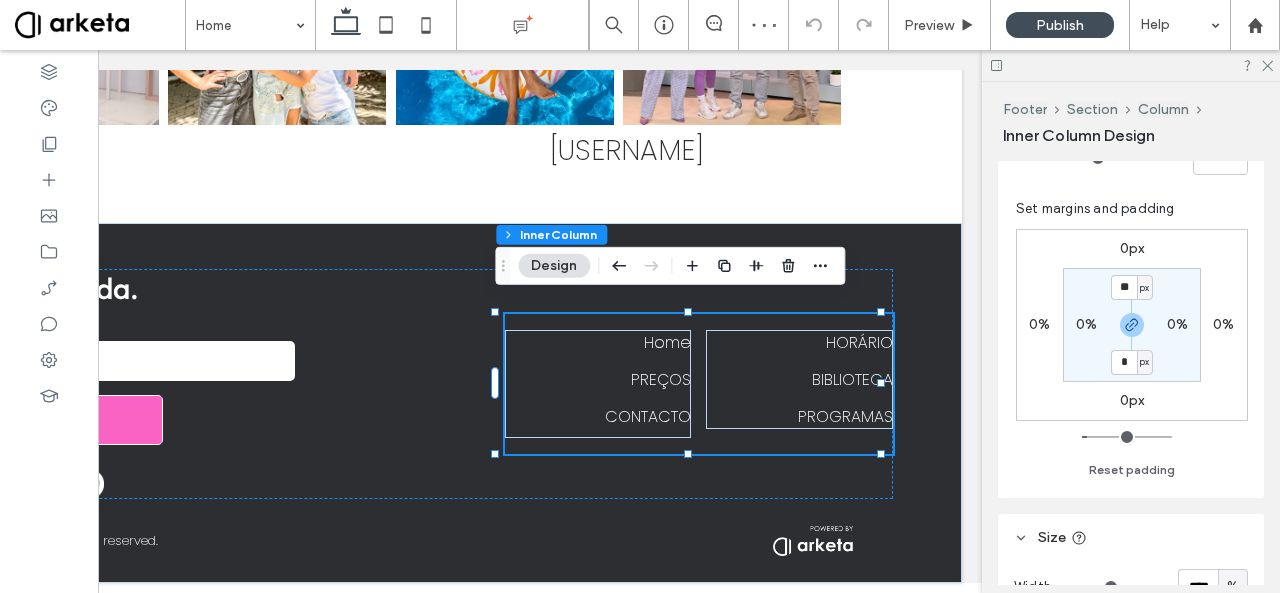 type on "*" 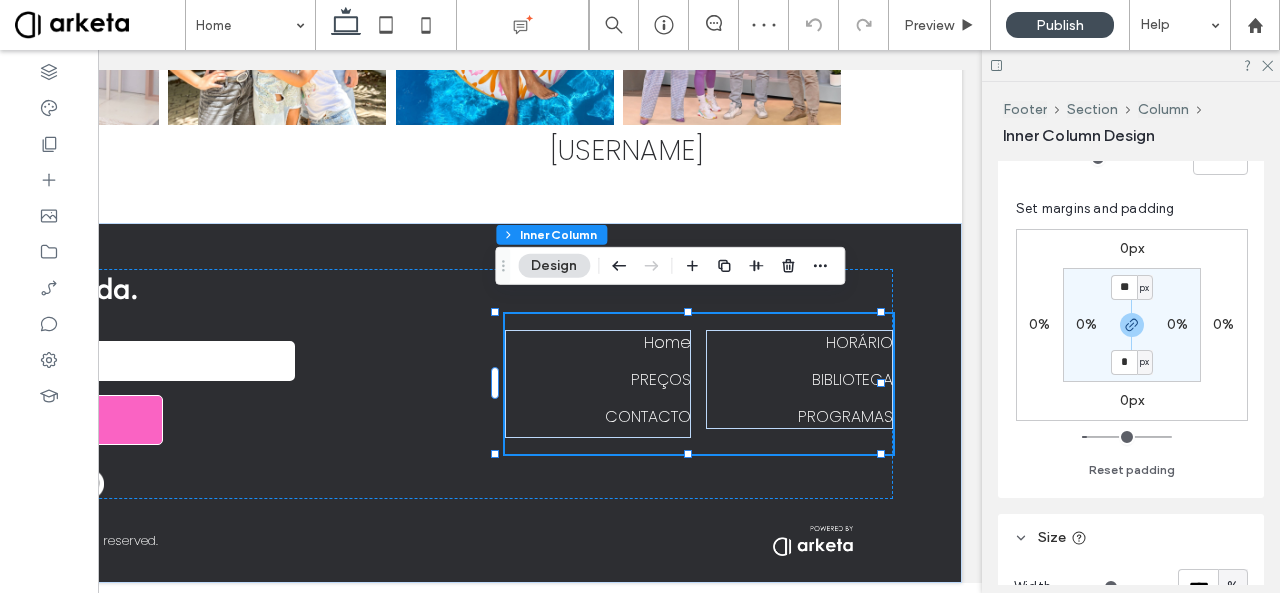 type on "*" 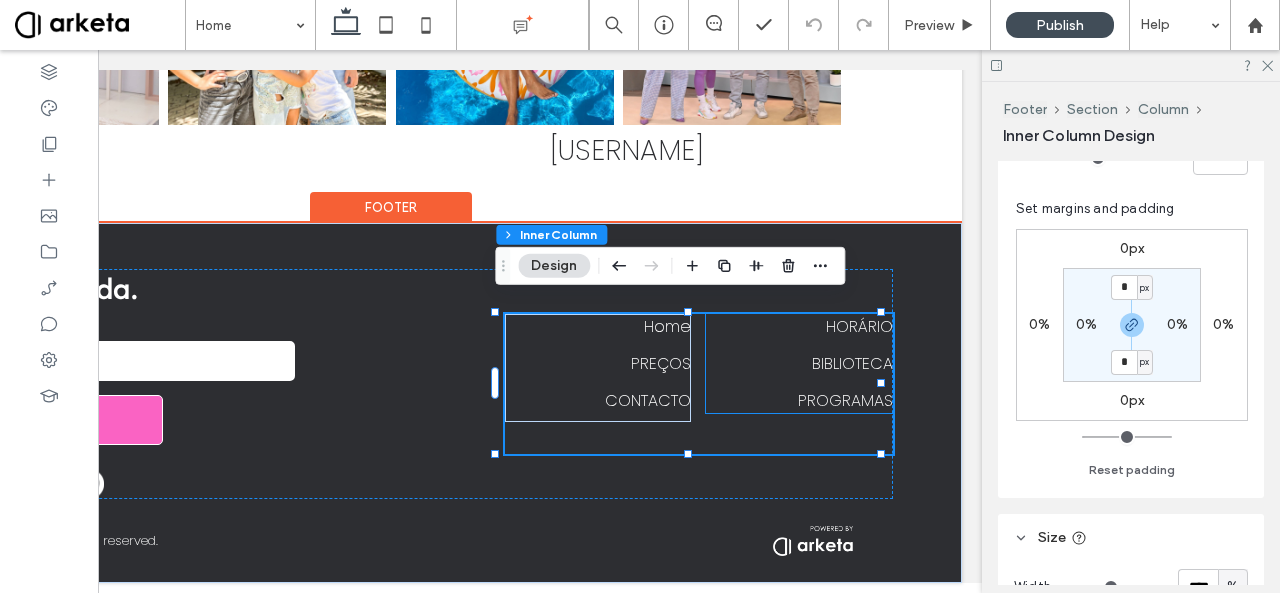 click on "HORÁRIO
BIBLIOTECA
PROGRAMAS" at bounding box center (799, 363) 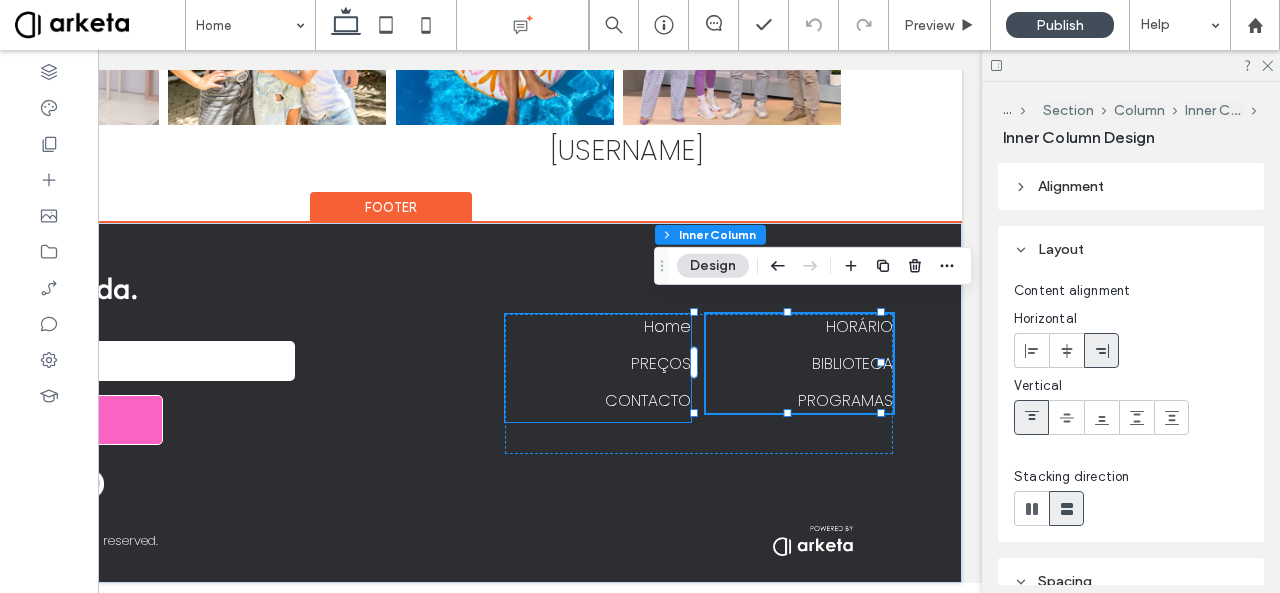 click on "Home
PREÇOS
CONTACTO" at bounding box center (598, 368) 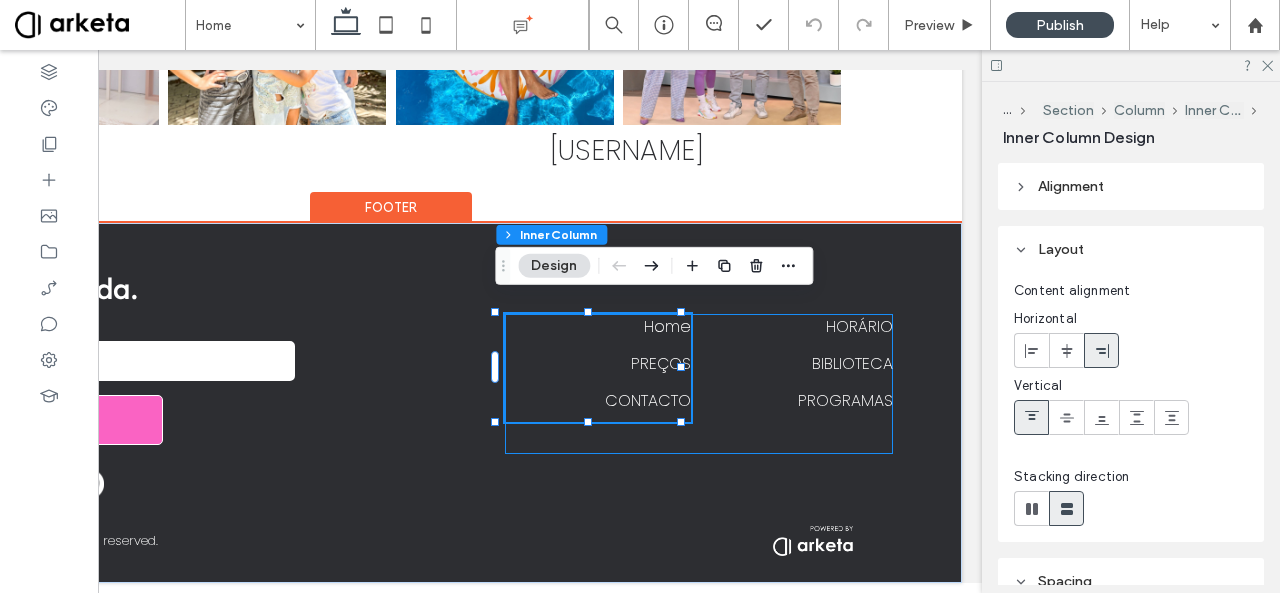 click on "Home
PREÇOS
CONTACTO
HORÁRIO
BIBLIOTECA
PROGRAMAS" at bounding box center [699, 384] 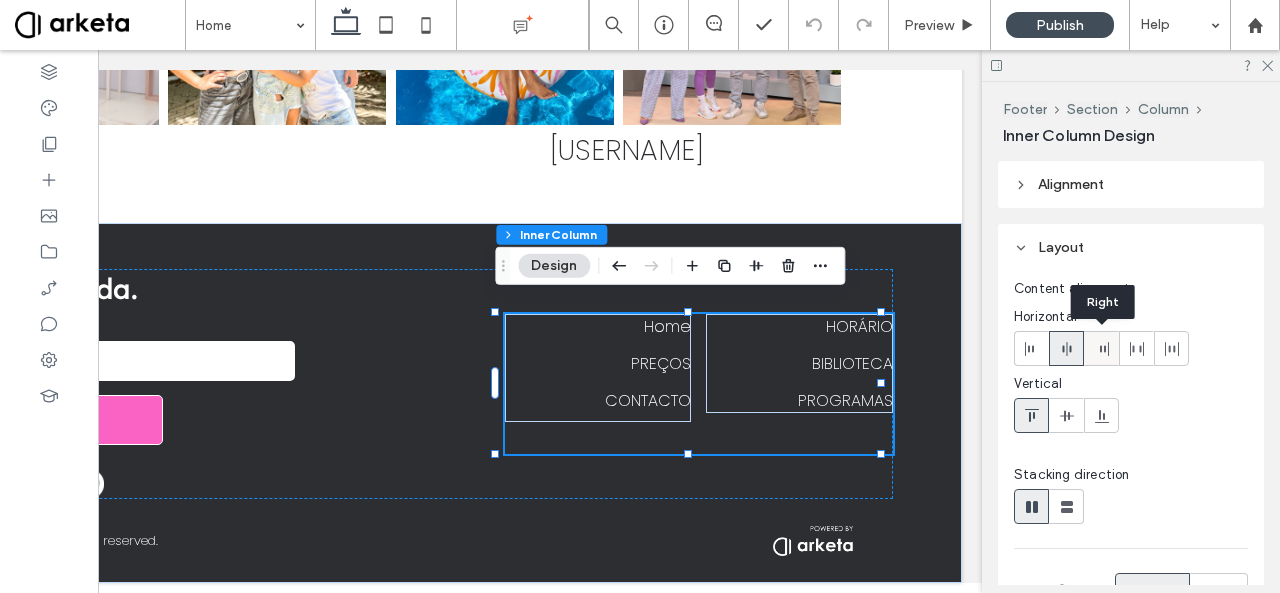 click 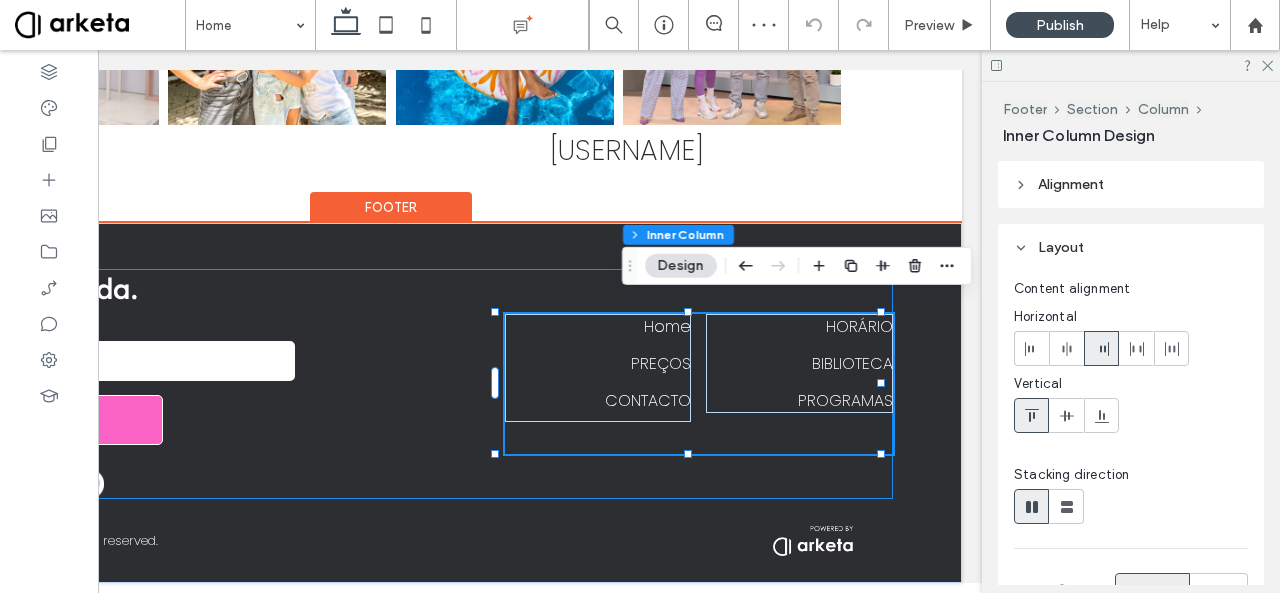 scroll, scrollTop: 0, scrollLeft: 0, axis: both 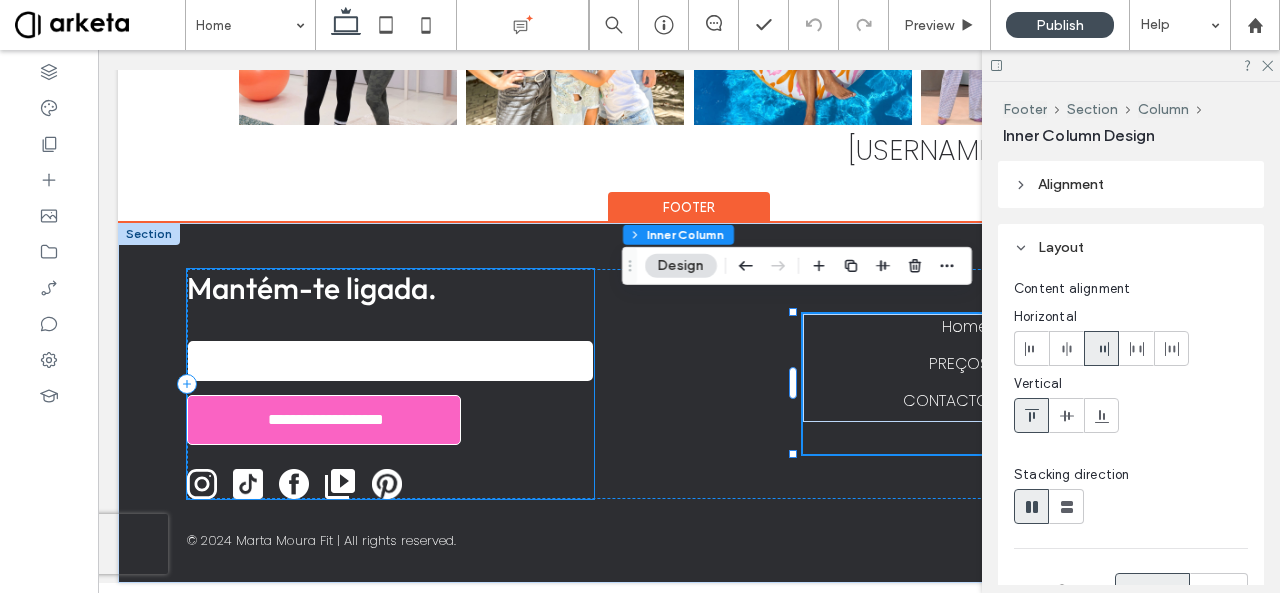 click on "Mantém-te ligada." at bounding box center [390, 288] 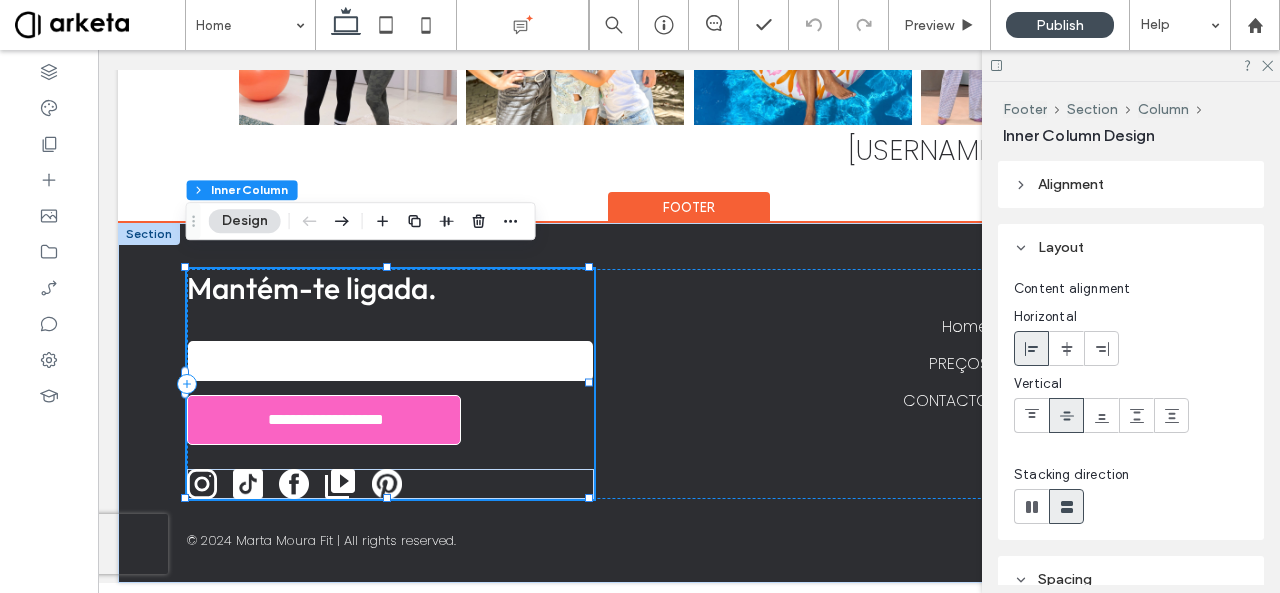 click on "Mantém-te ligada." at bounding box center [390, 288] 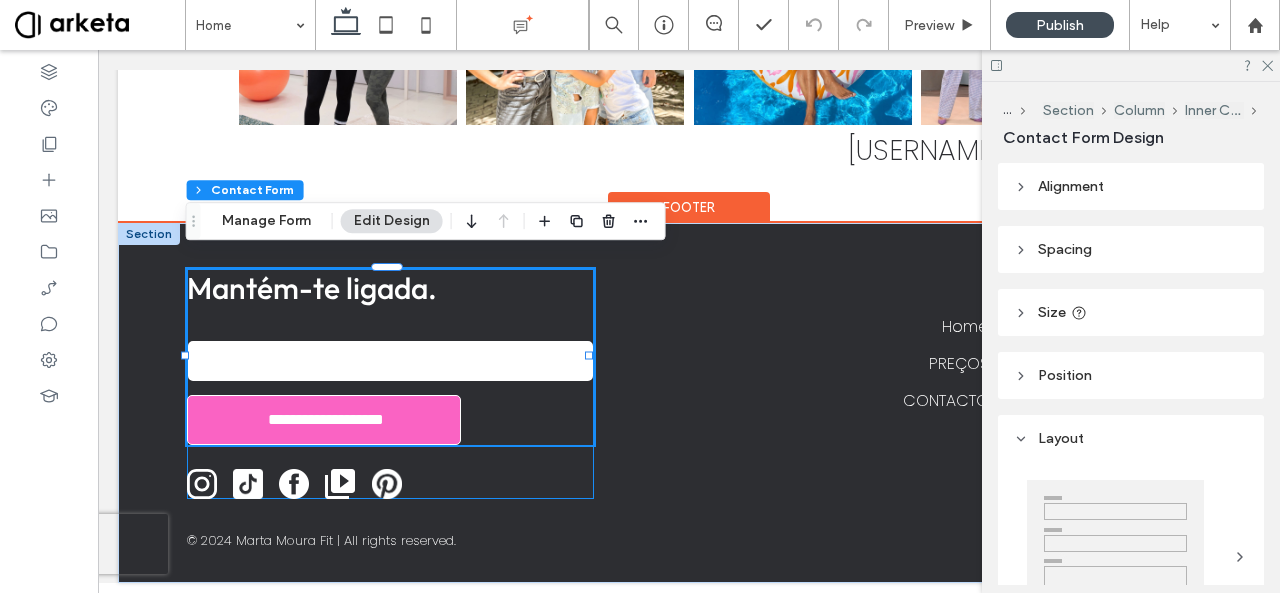 type on "*" 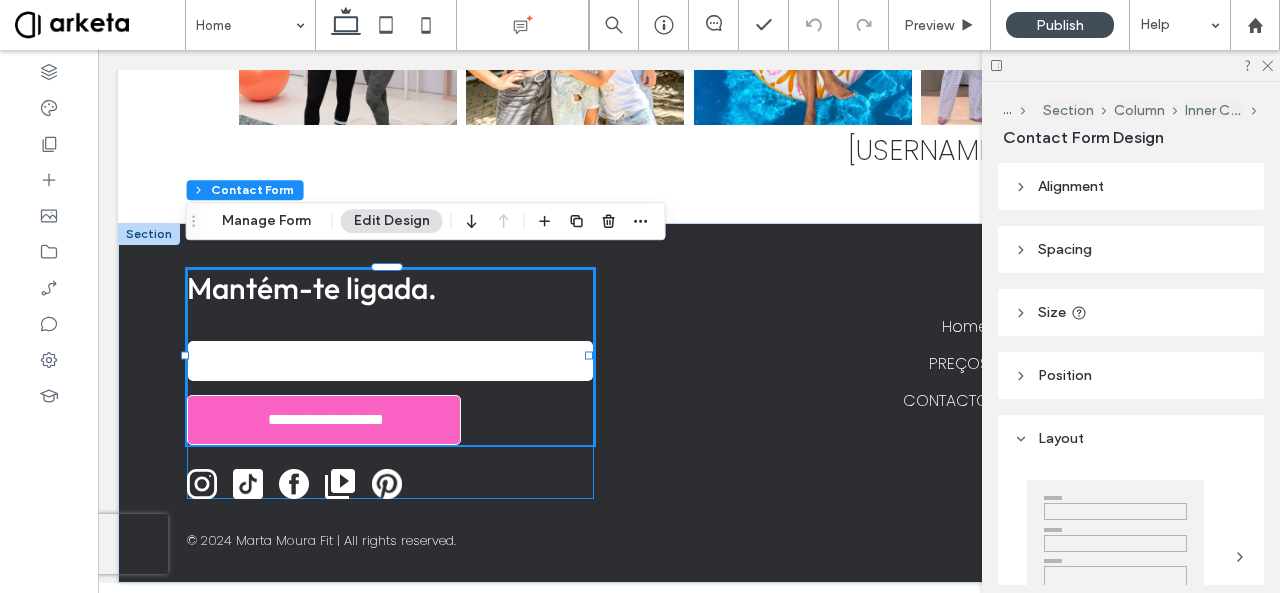 type on "*" 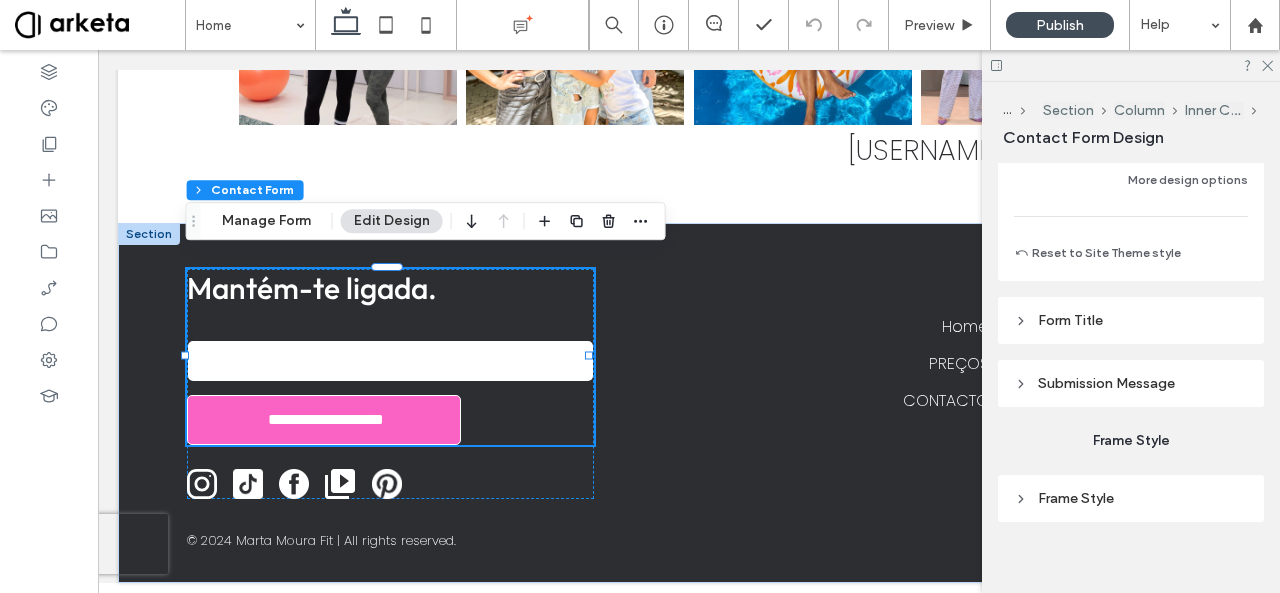 scroll, scrollTop: 1774, scrollLeft: 0, axis: vertical 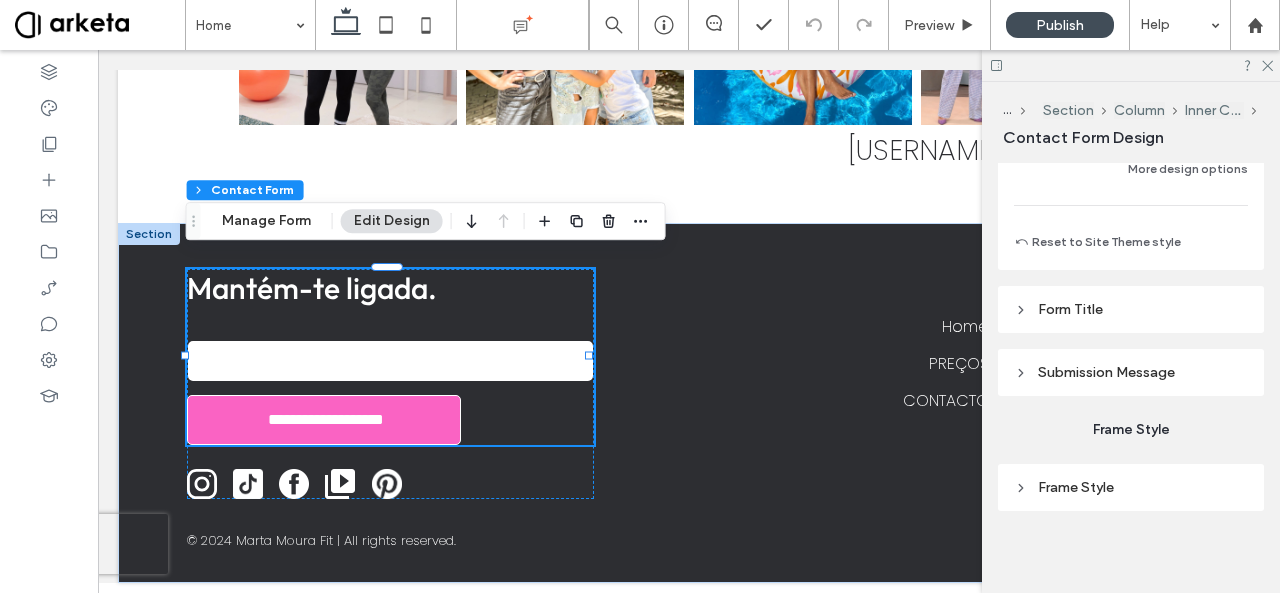 click on "Frame Style" at bounding box center (1131, 487) 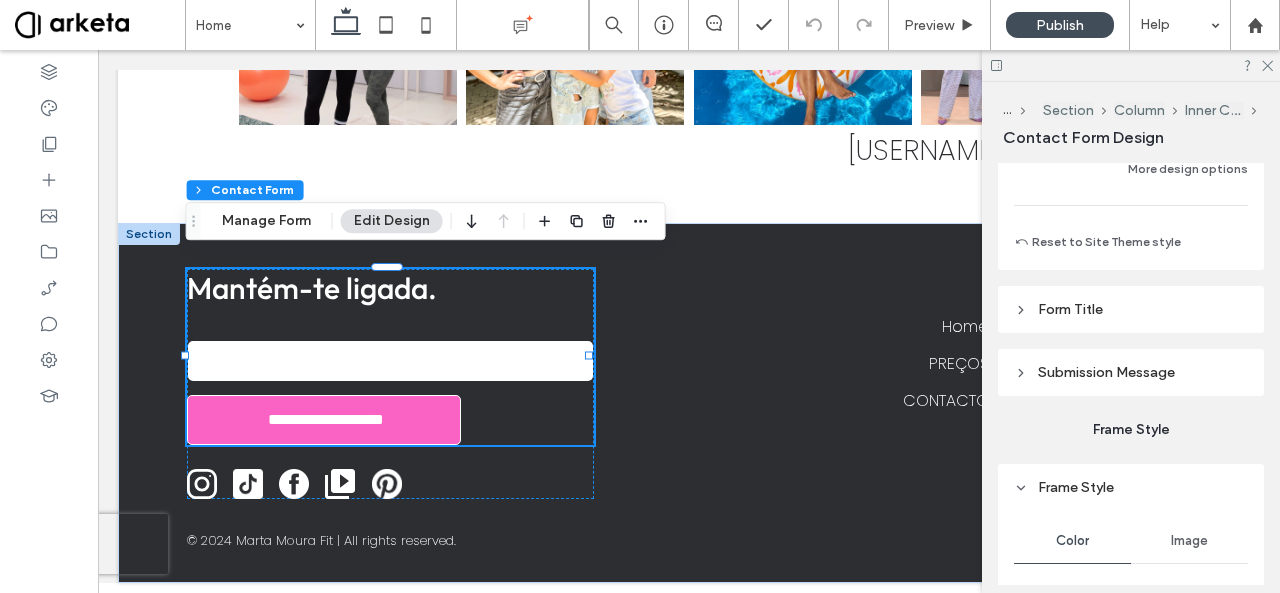 scroll, scrollTop: 2126, scrollLeft: 0, axis: vertical 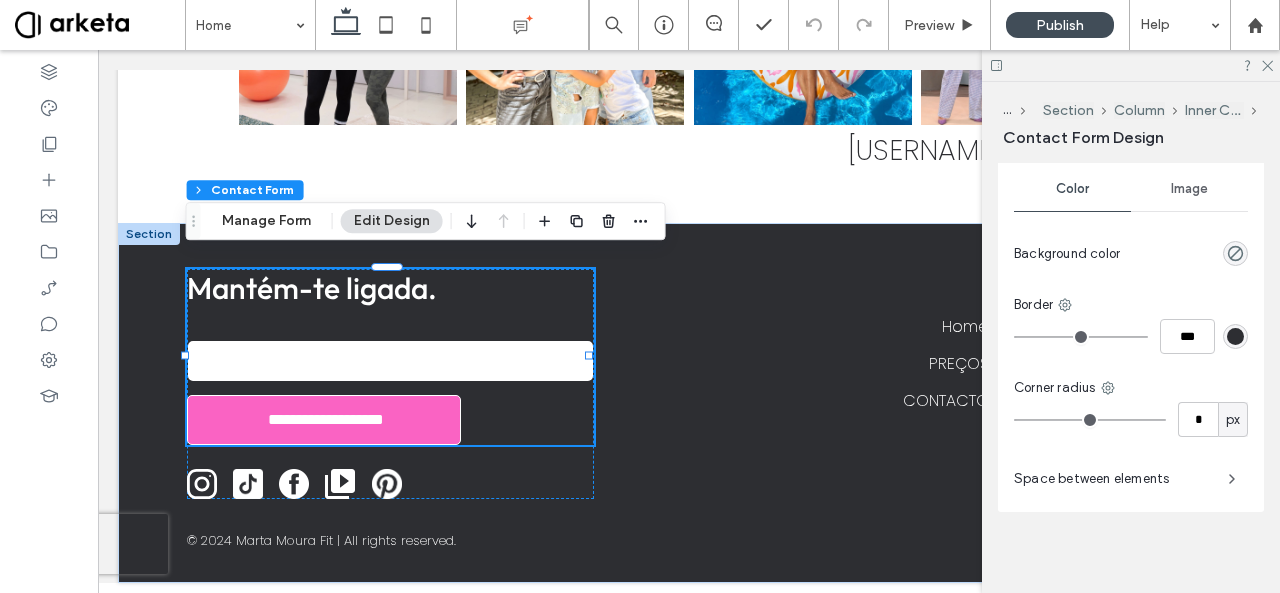 click on "Space between elements" at bounding box center (1113, 479) 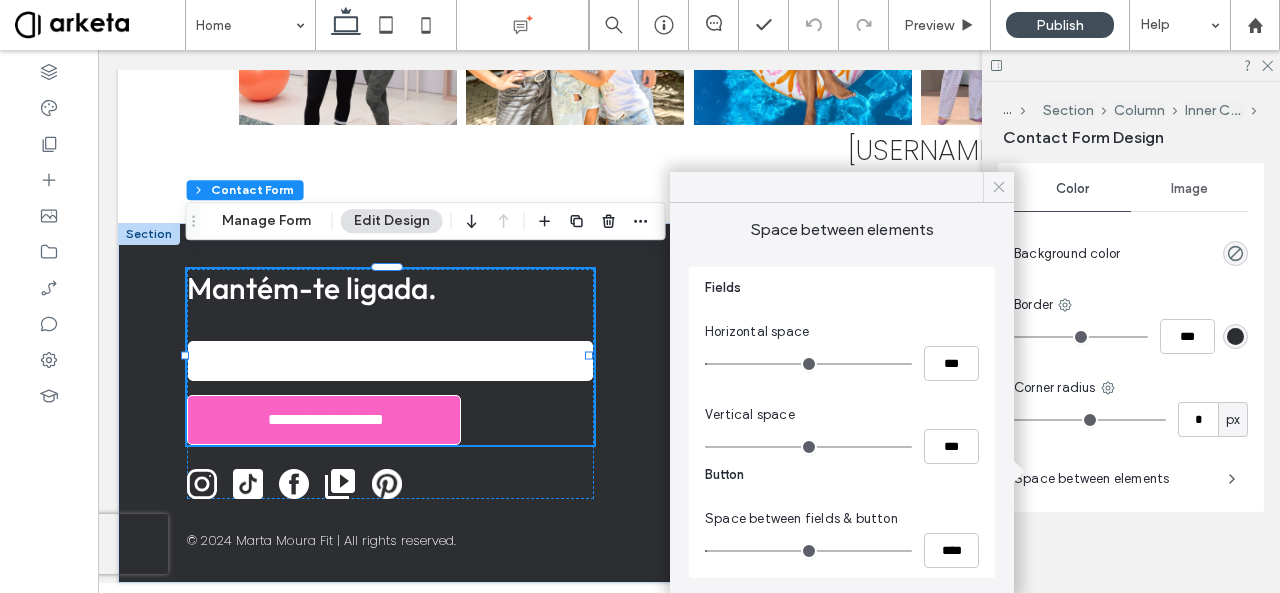 click 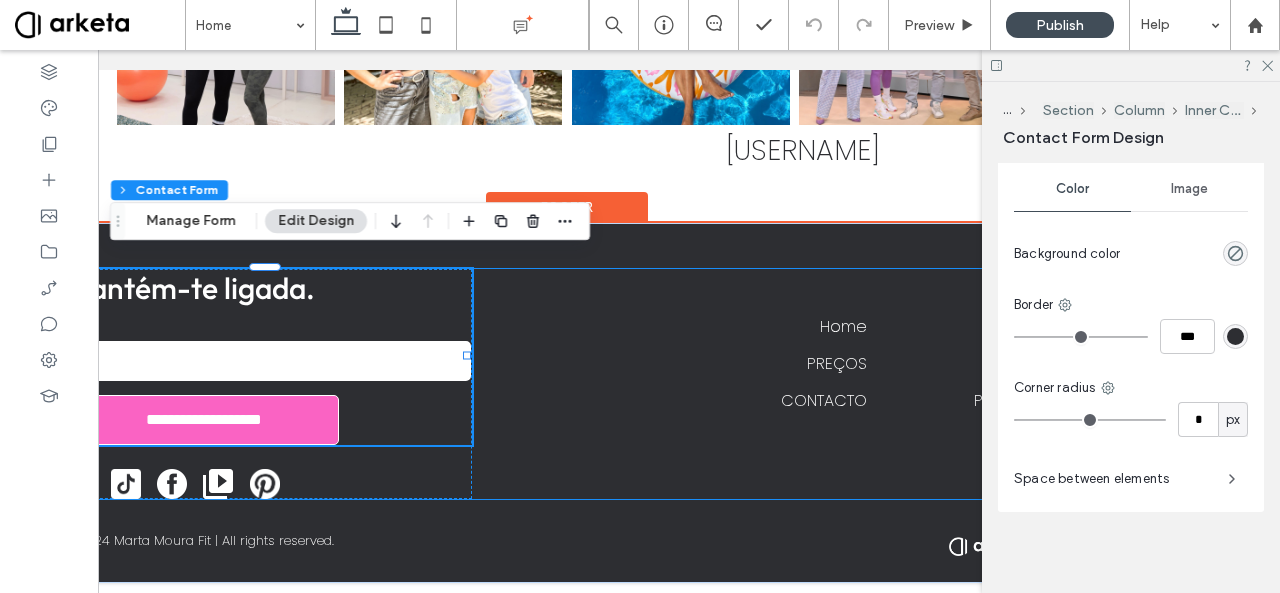 scroll, scrollTop: 0, scrollLeft: 166, axis: horizontal 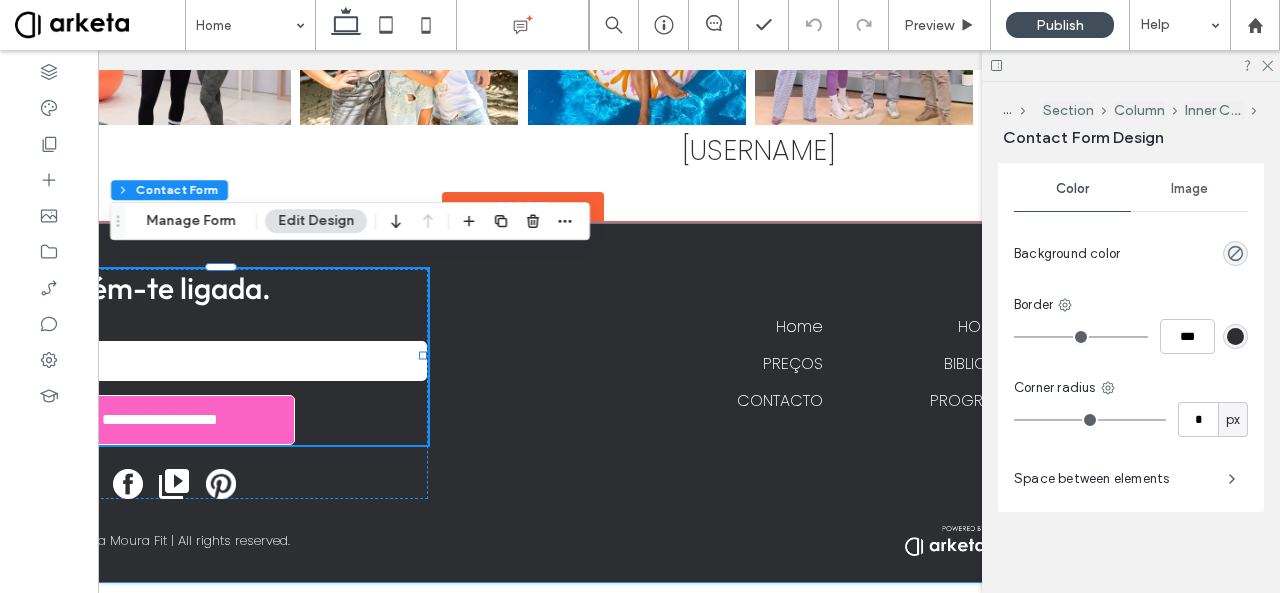 click on "**********" at bounding box center [523, 403] 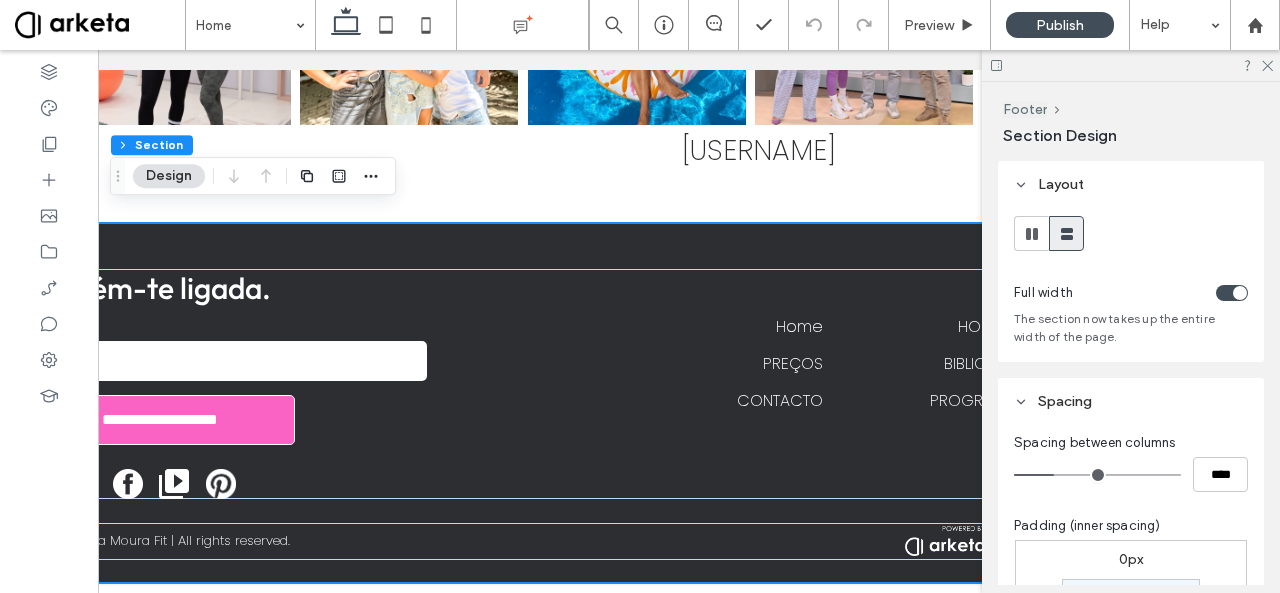 scroll, scrollTop: 303, scrollLeft: 0, axis: vertical 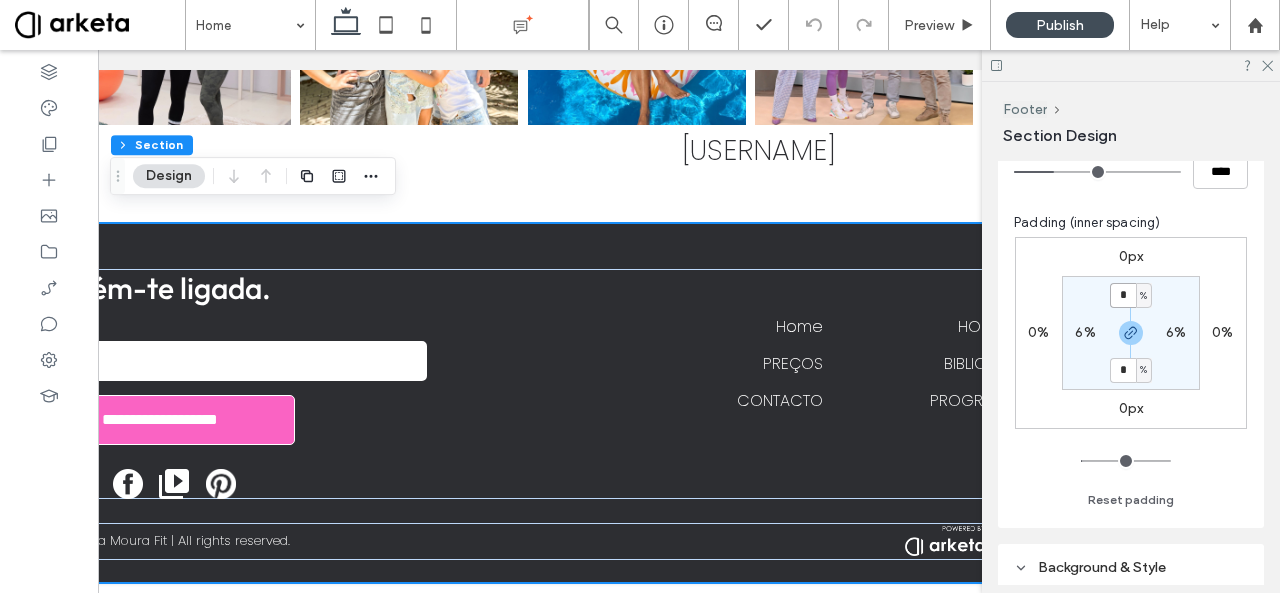 click on "*" at bounding box center [1123, 295] 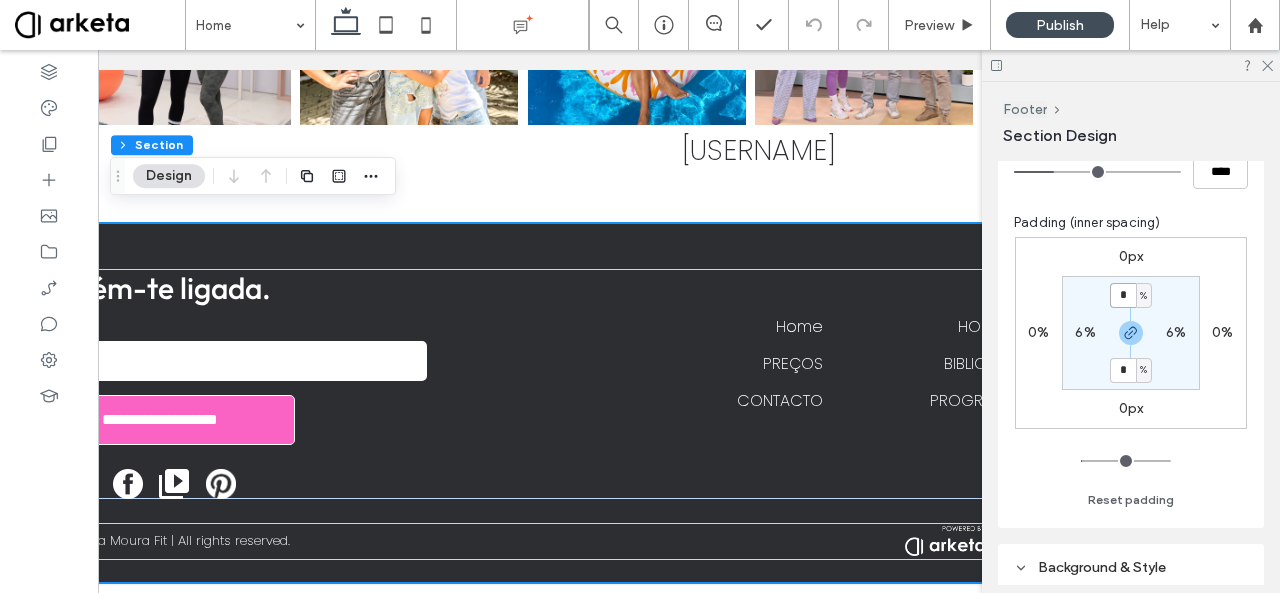 type on "*" 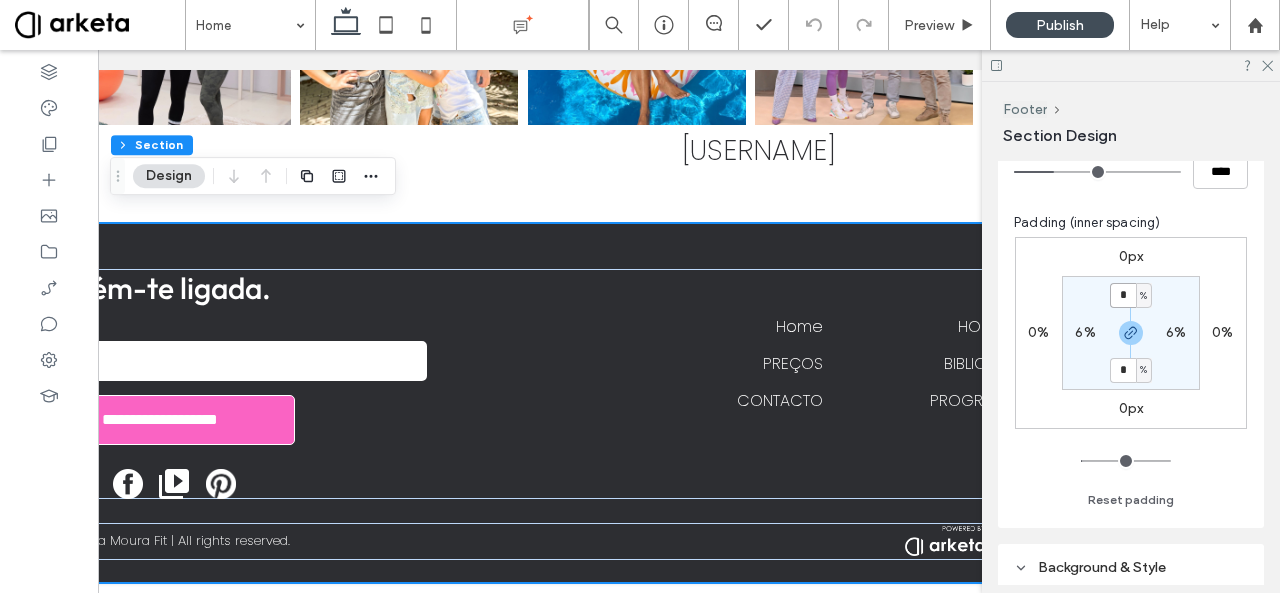type on "*" 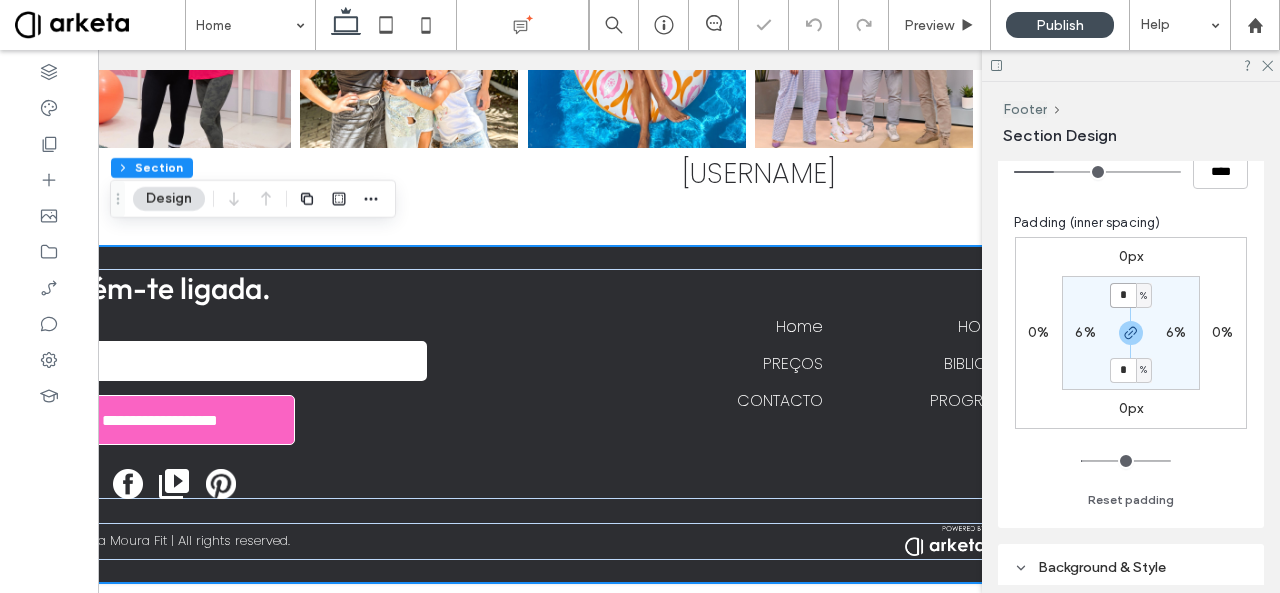 scroll, scrollTop: 5732, scrollLeft: 0, axis: vertical 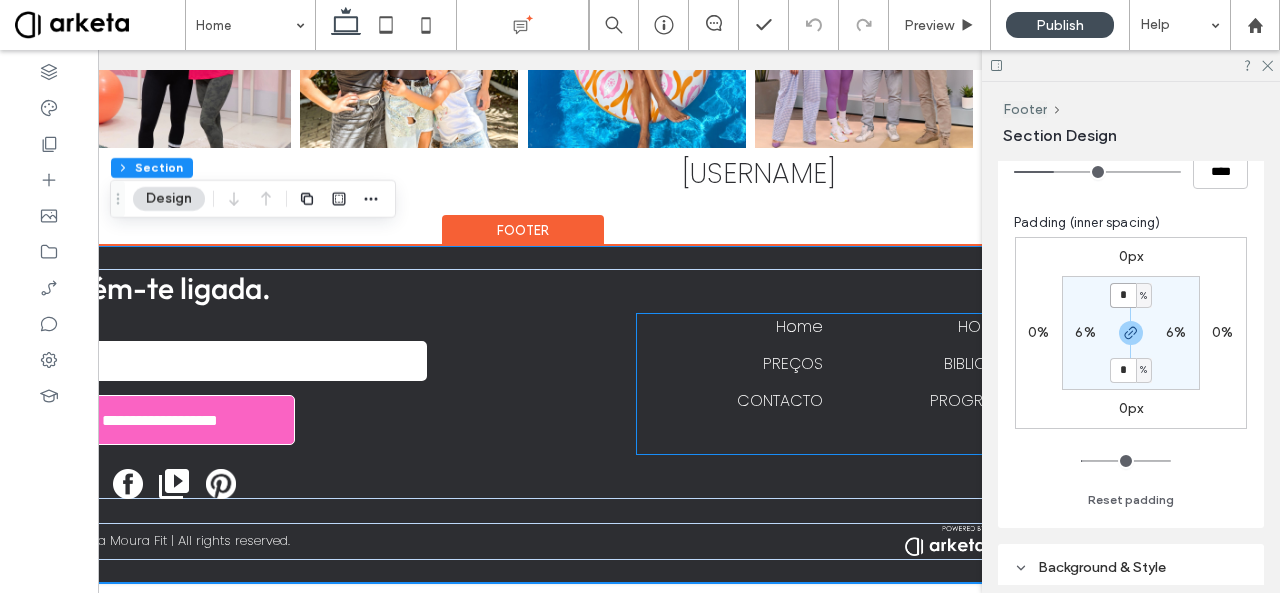 click on "Home" at bounding box center [799, 326] 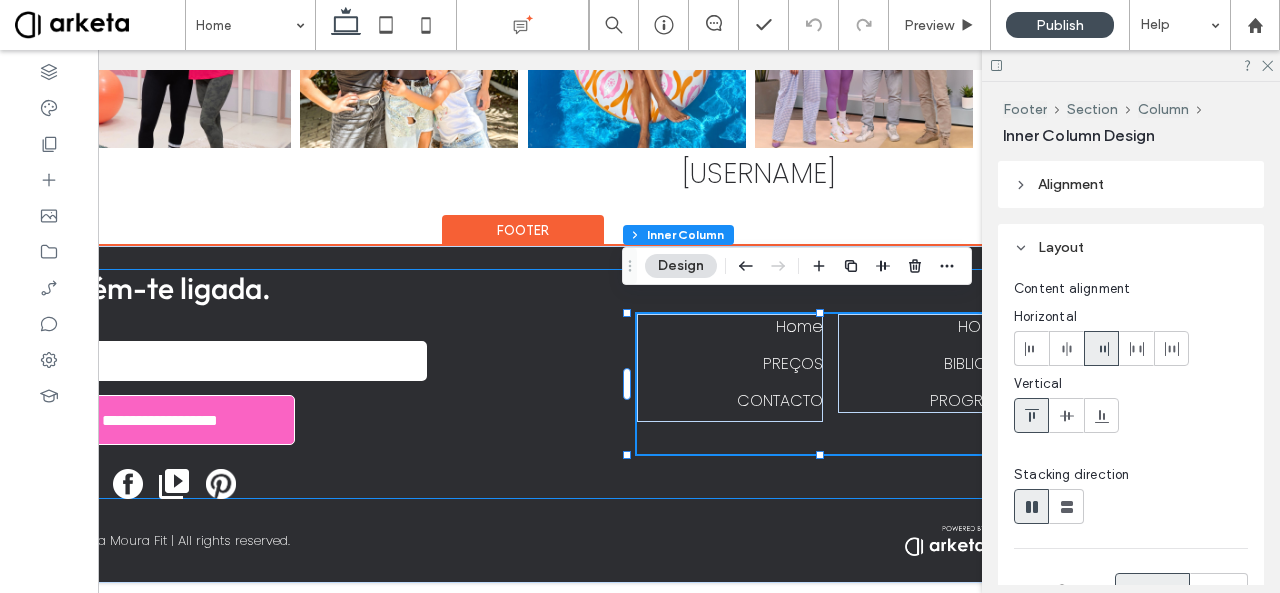 click on "**********" at bounding box center (523, 384) 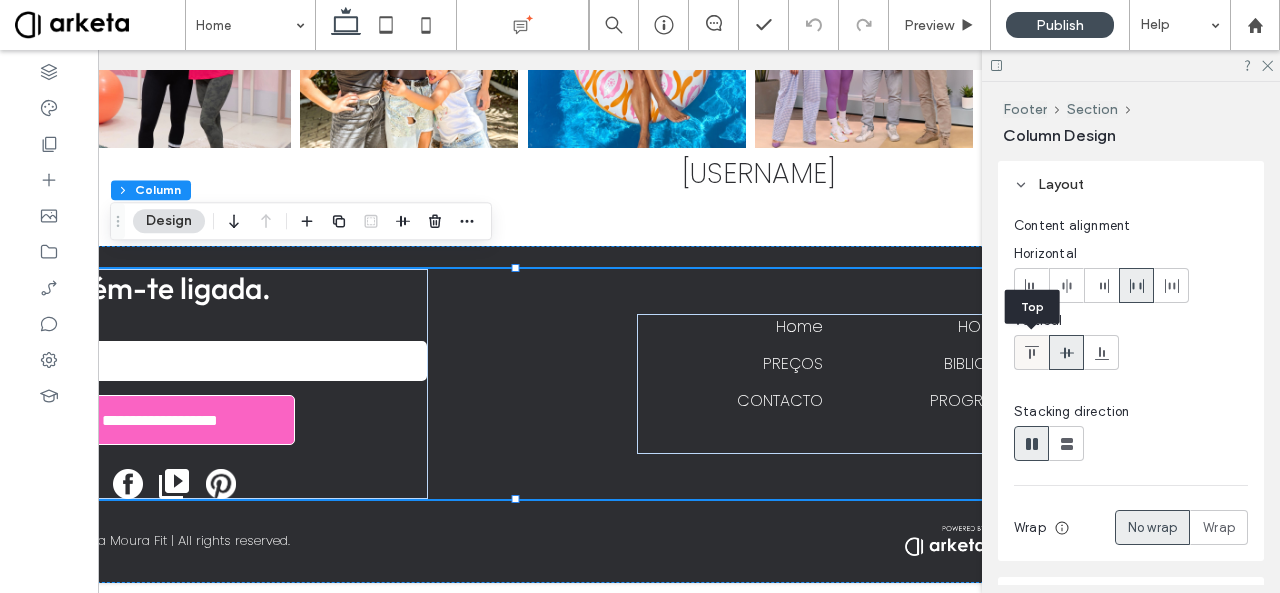 click 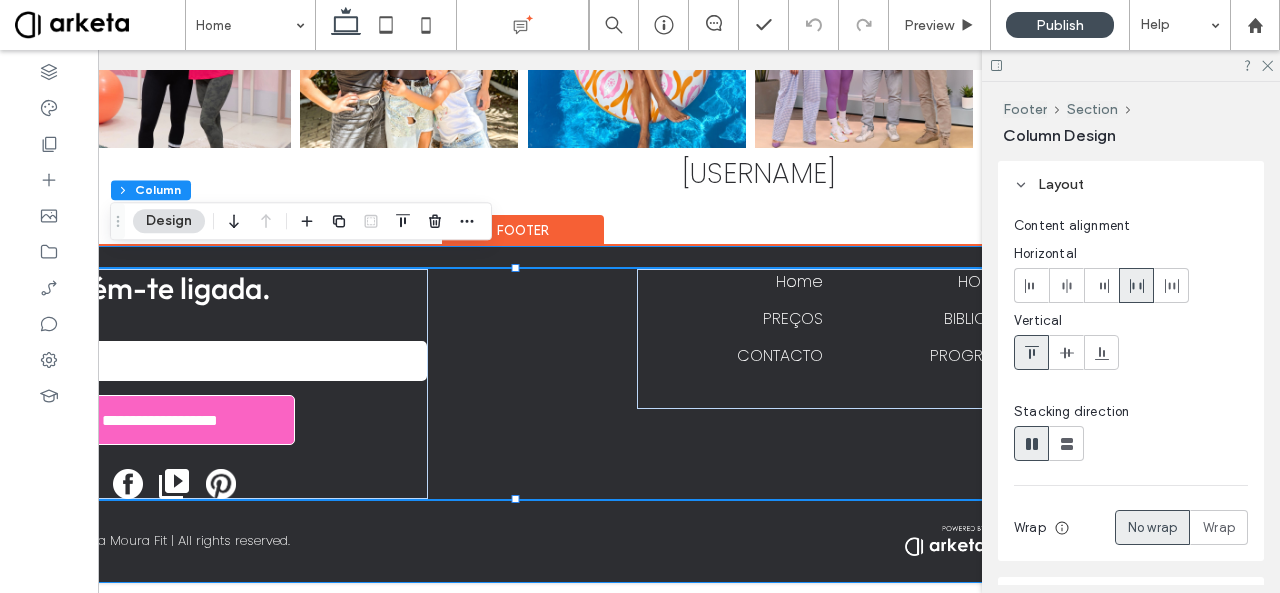 click on "**********" at bounding box center (523, 414) 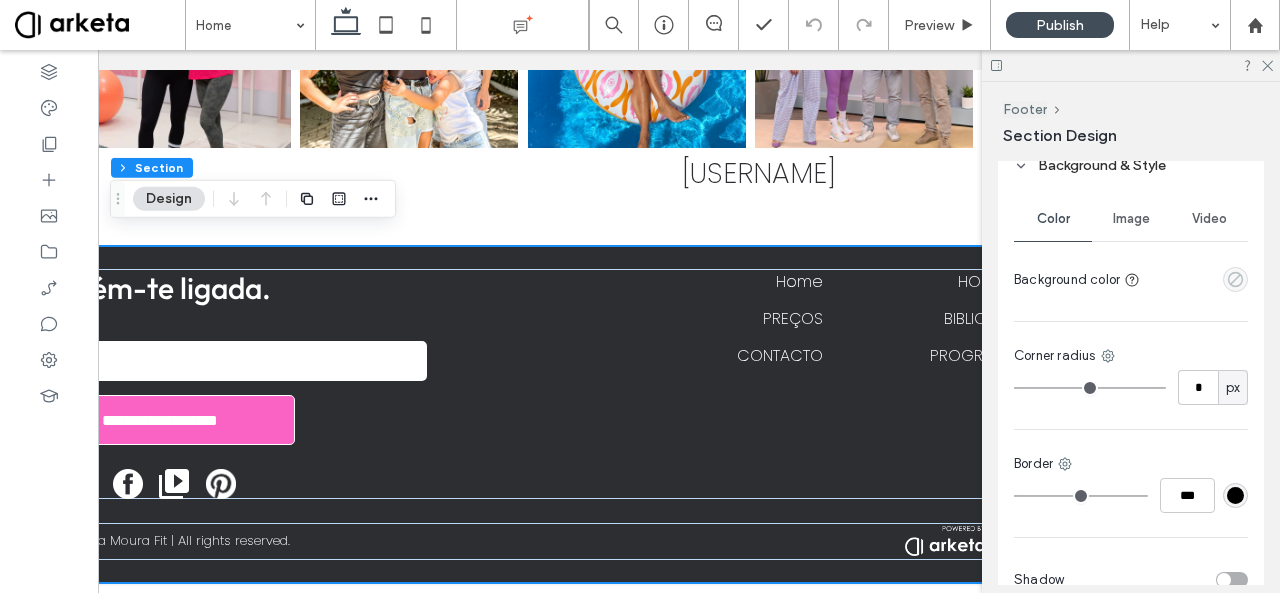 scroll, scrollTop: 692, scrollLeft: 0, axis: vertical 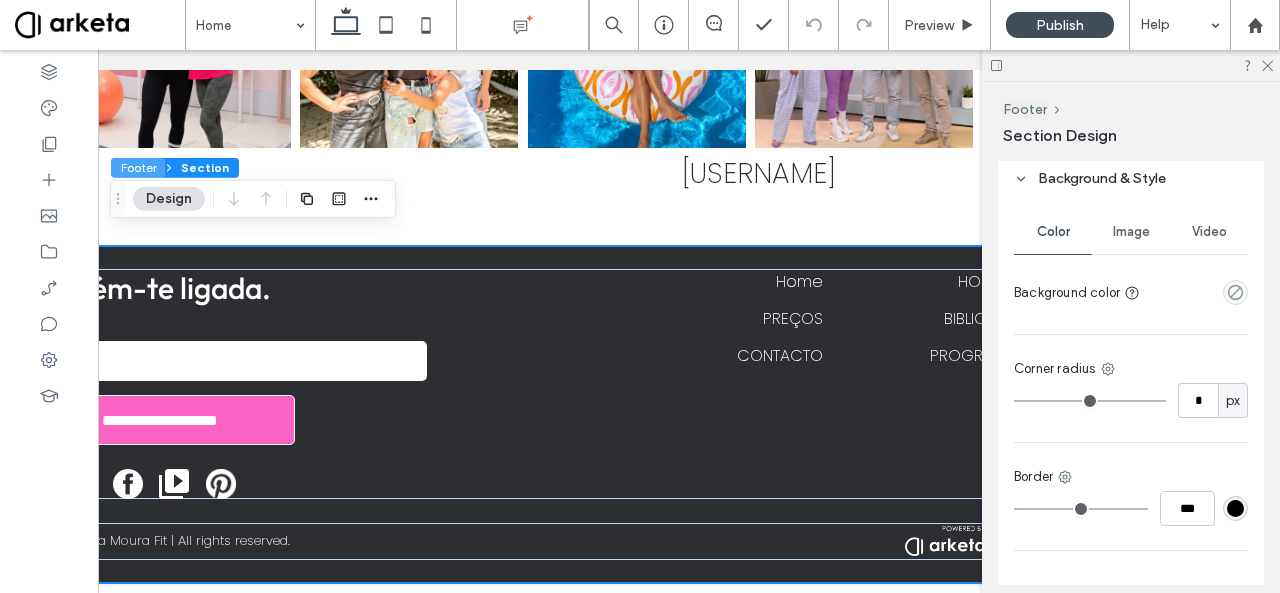 click on "Footer" at bounding box center (138, 168) 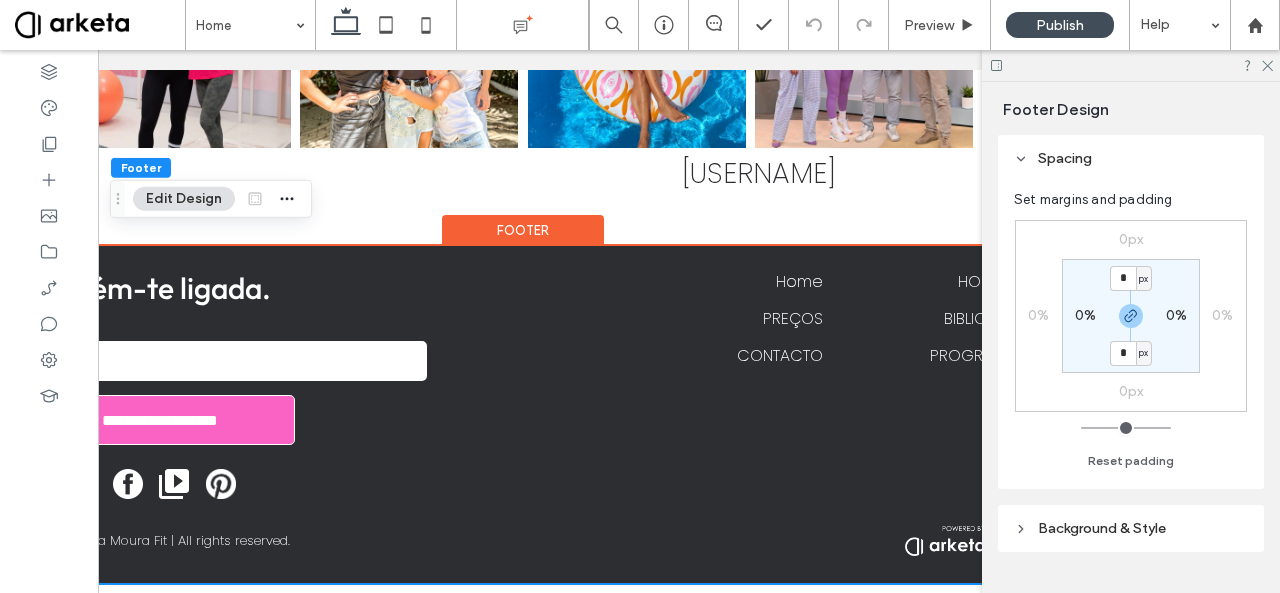 scroll, scrollTop: 46, scrollLeft: 0, axis: vertical 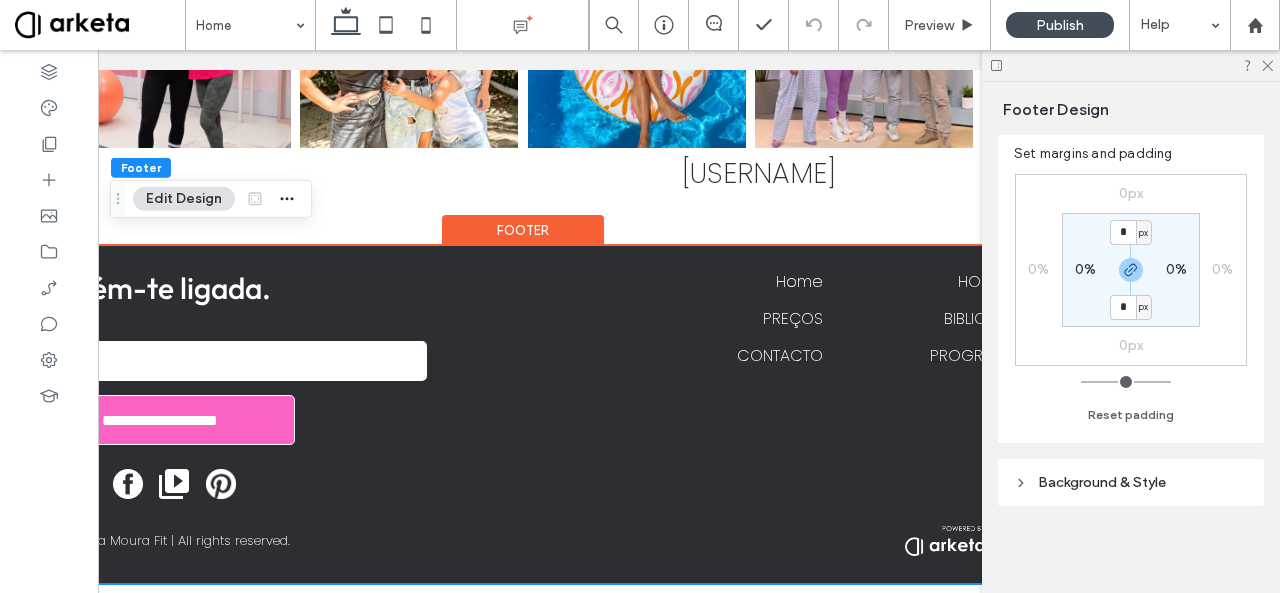 click on "Background & Style" at bounding box center [1131, 482] 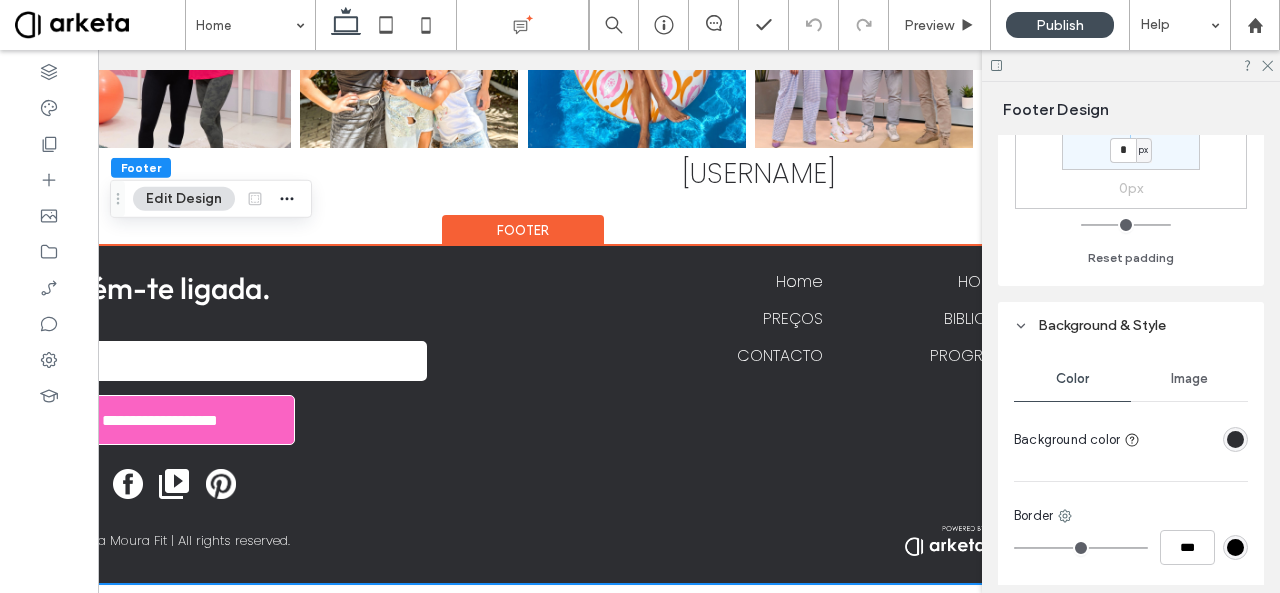 scroll, scrollTop: 306, scrollLeft: 0, axis: vertical 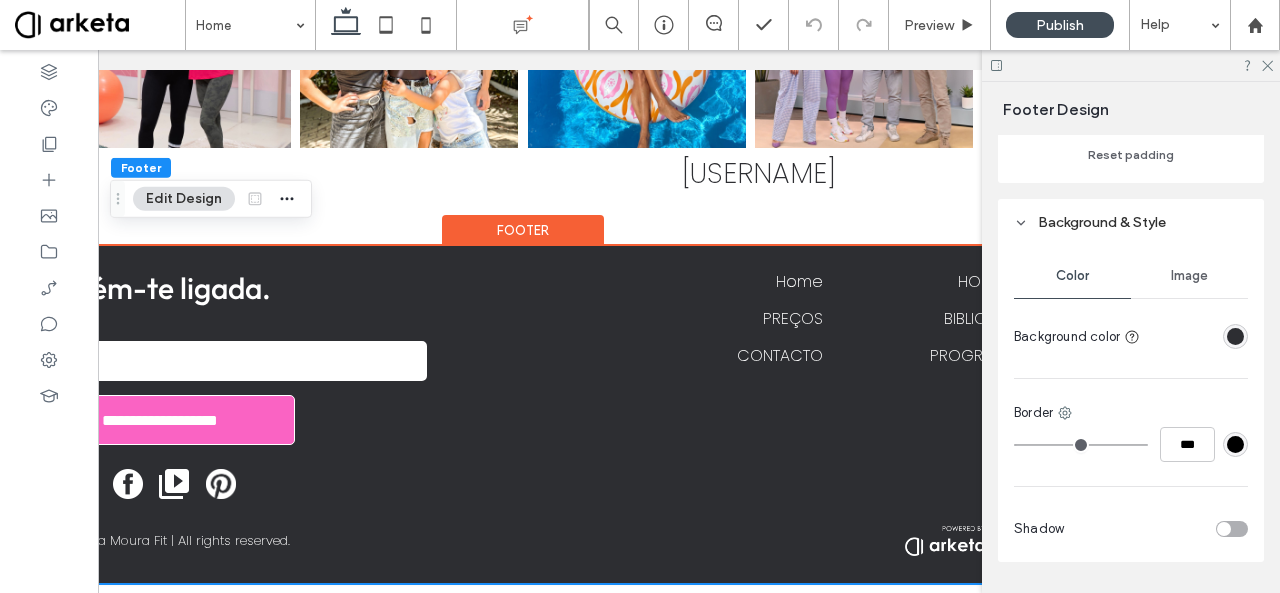 click at bounding box center [1235, 336] 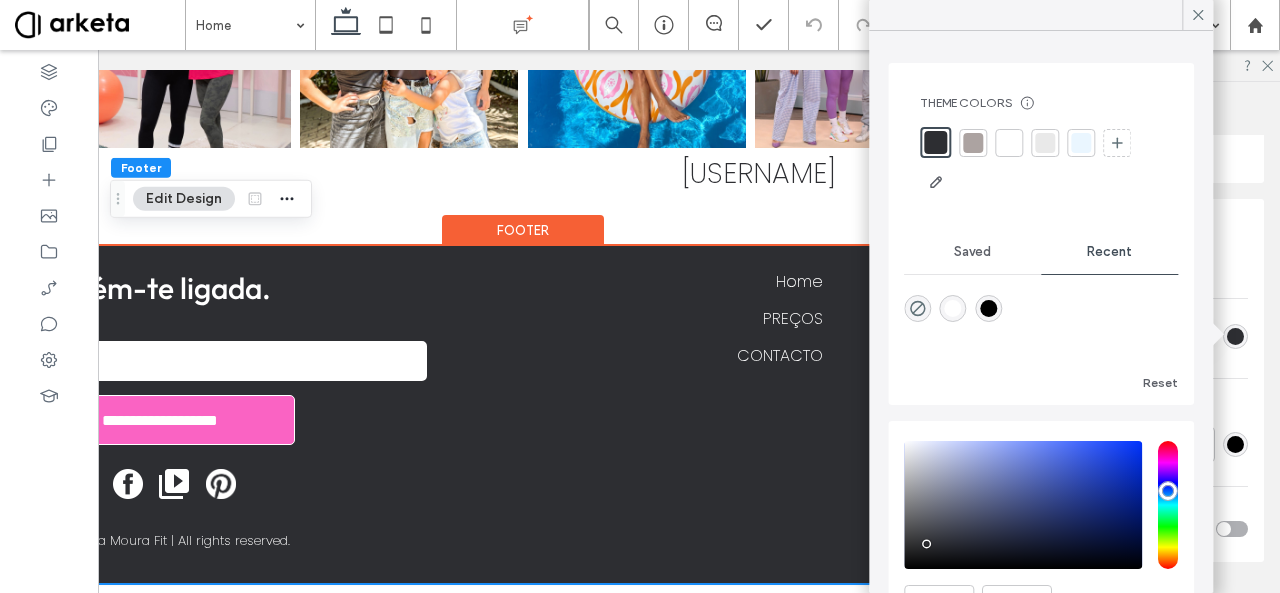 scroll, scrollTop: 98, scrollLeft: 0, axis: vertical 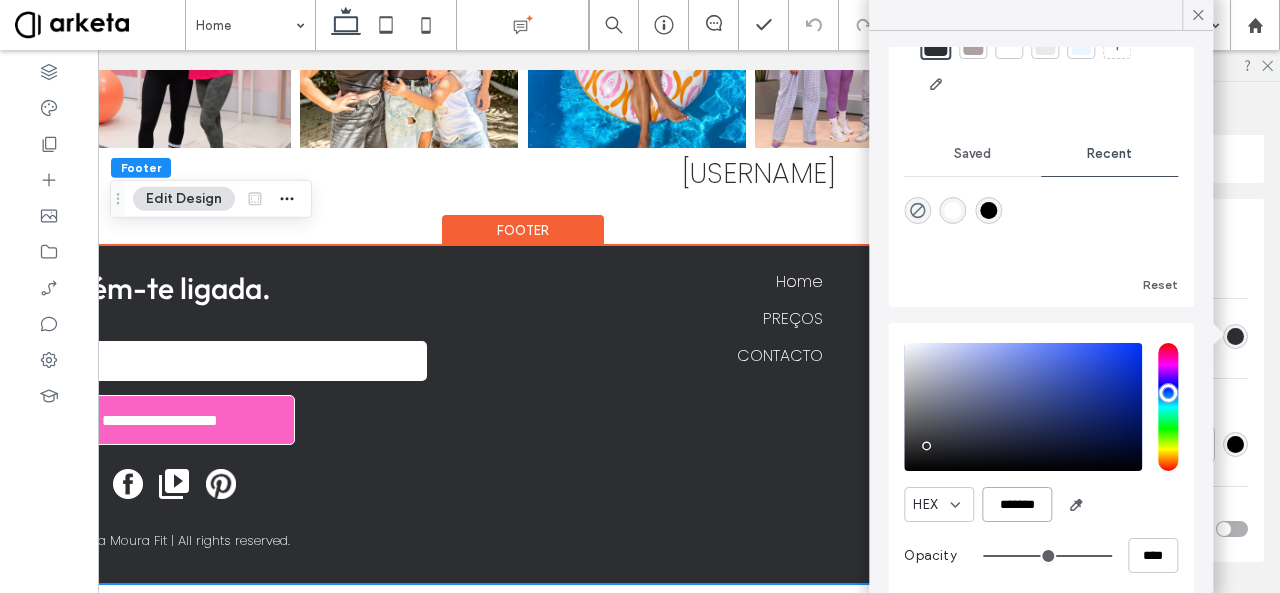 click on "*******" at bounding box center [1017, 504] 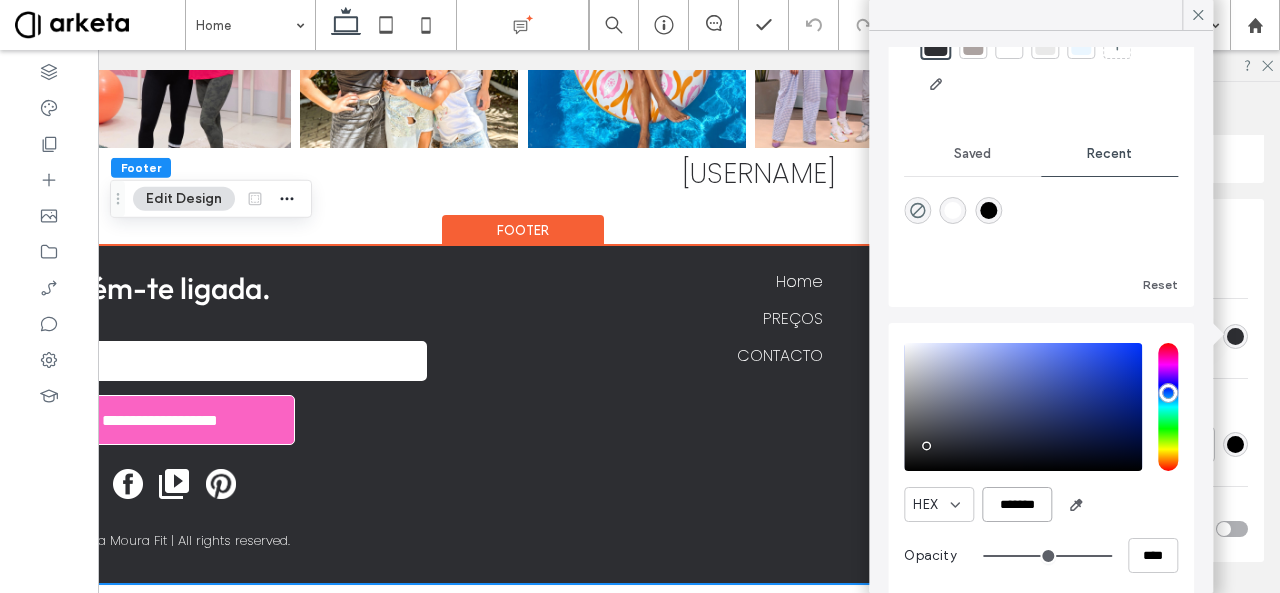 paste 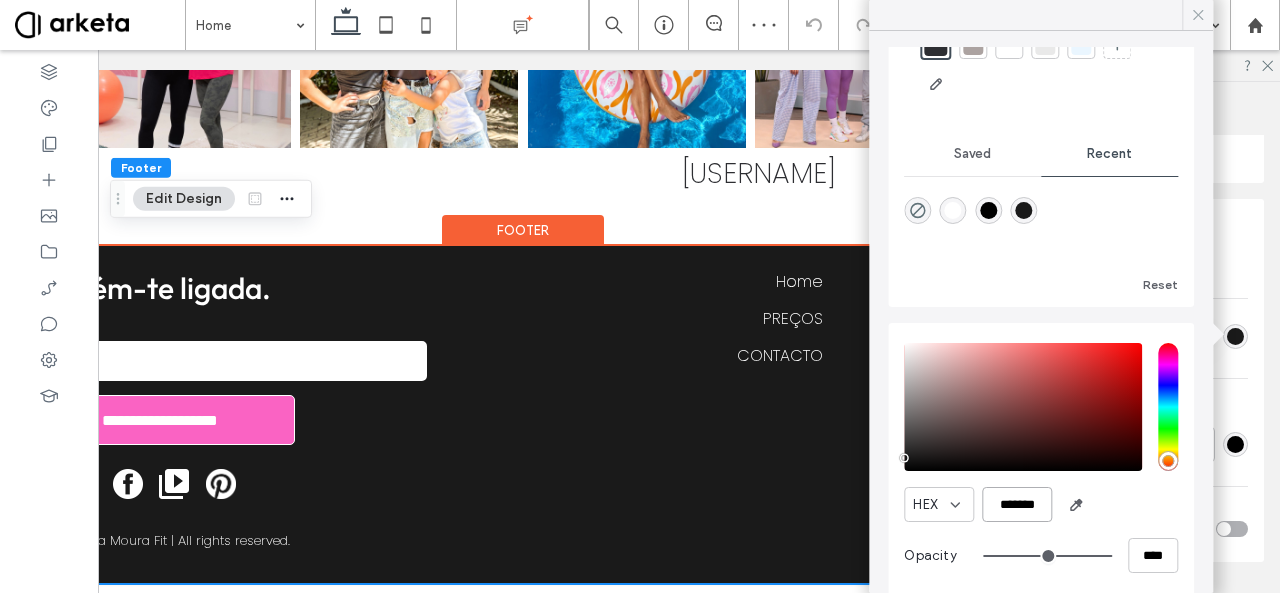 type on "*******" 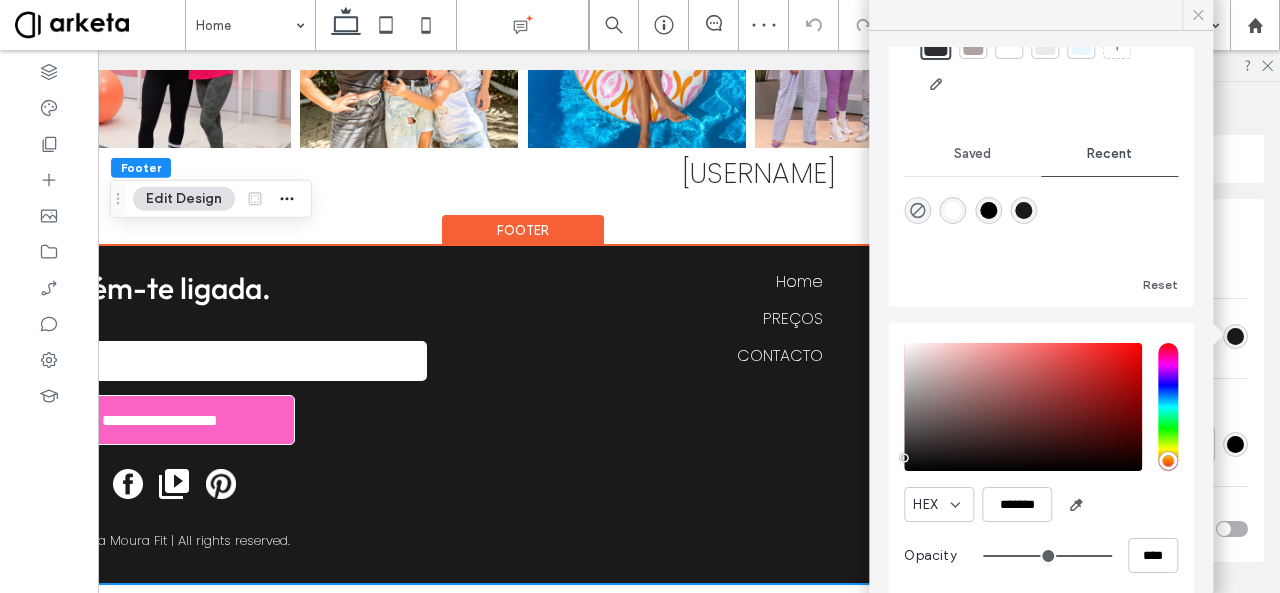 click 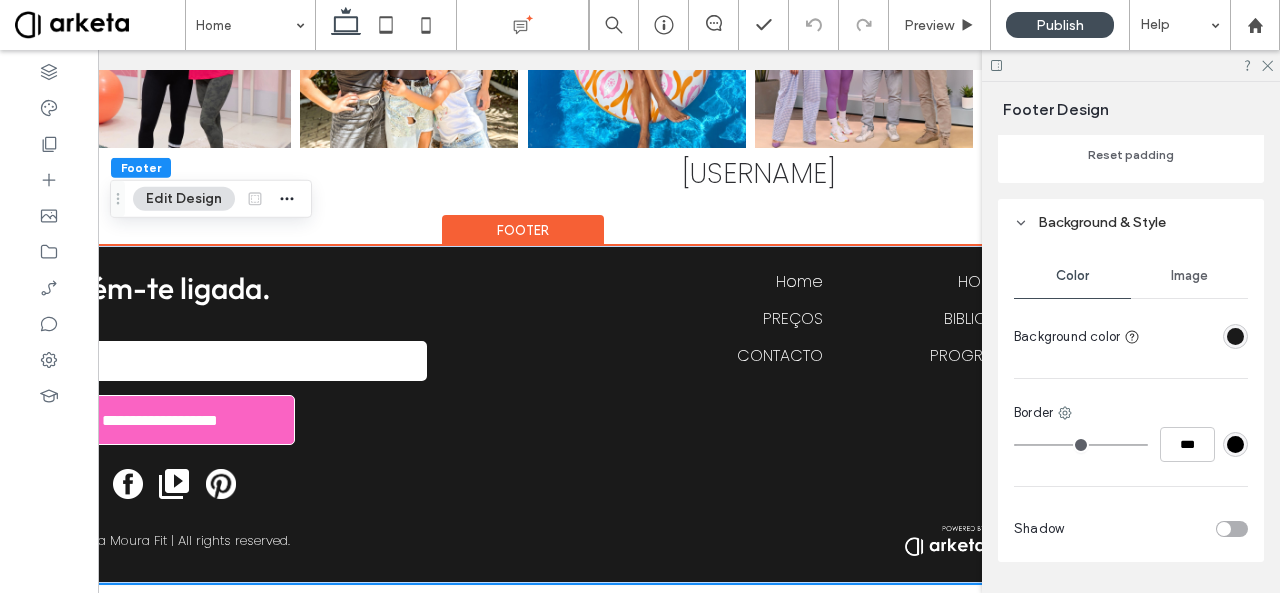 click on "**********" at bounding box center (523, 414) 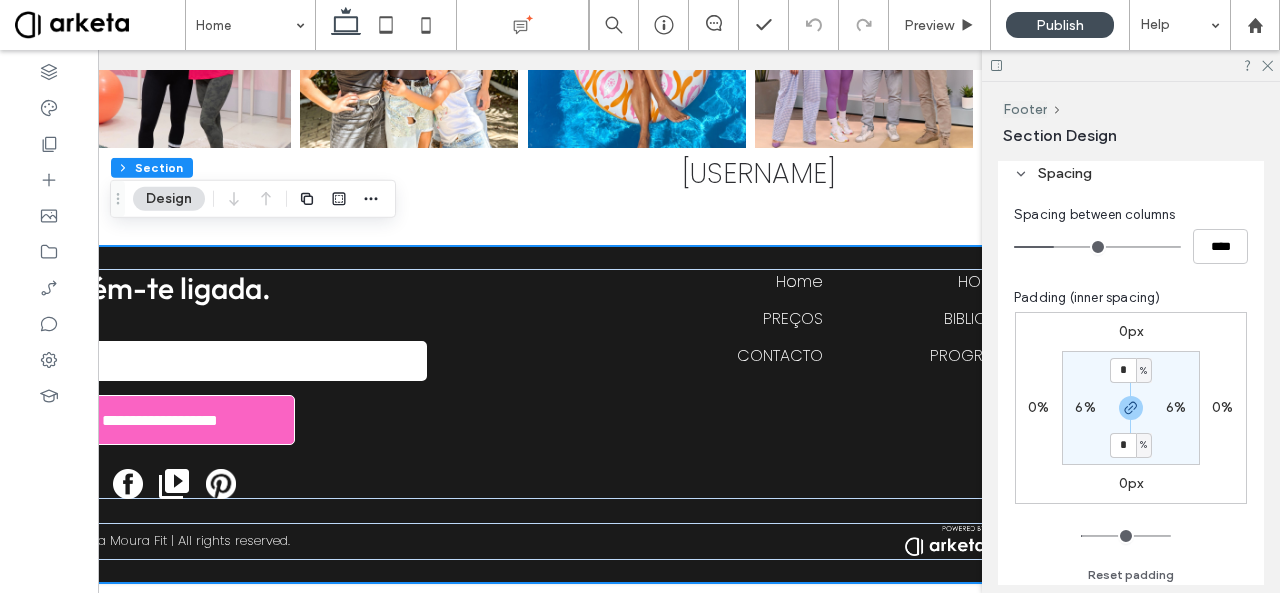 scroll, scrollTop: 230, scrollLeft: 0, axis: vertical 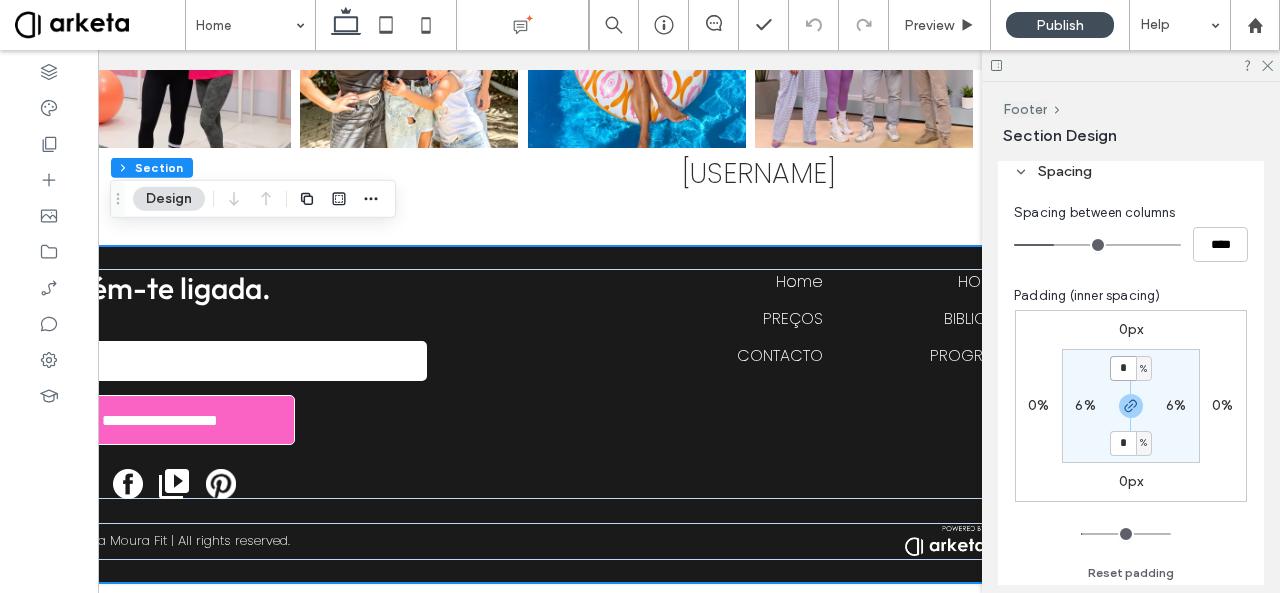 click on "*" at bounding box center [1123, 368] 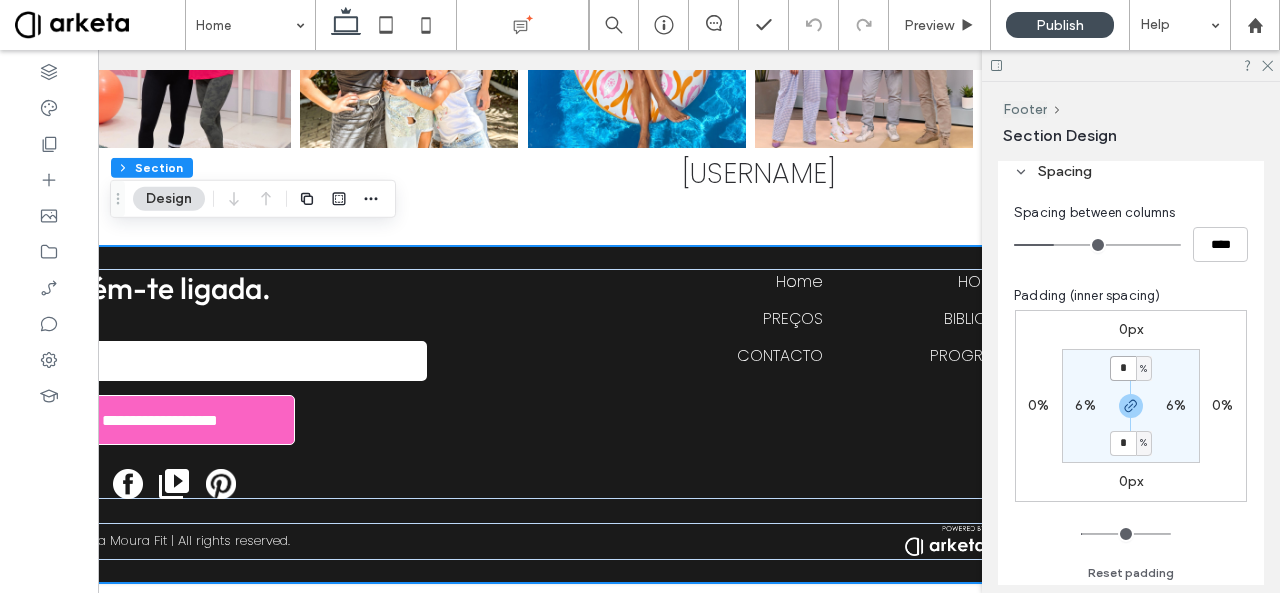 type on "*" 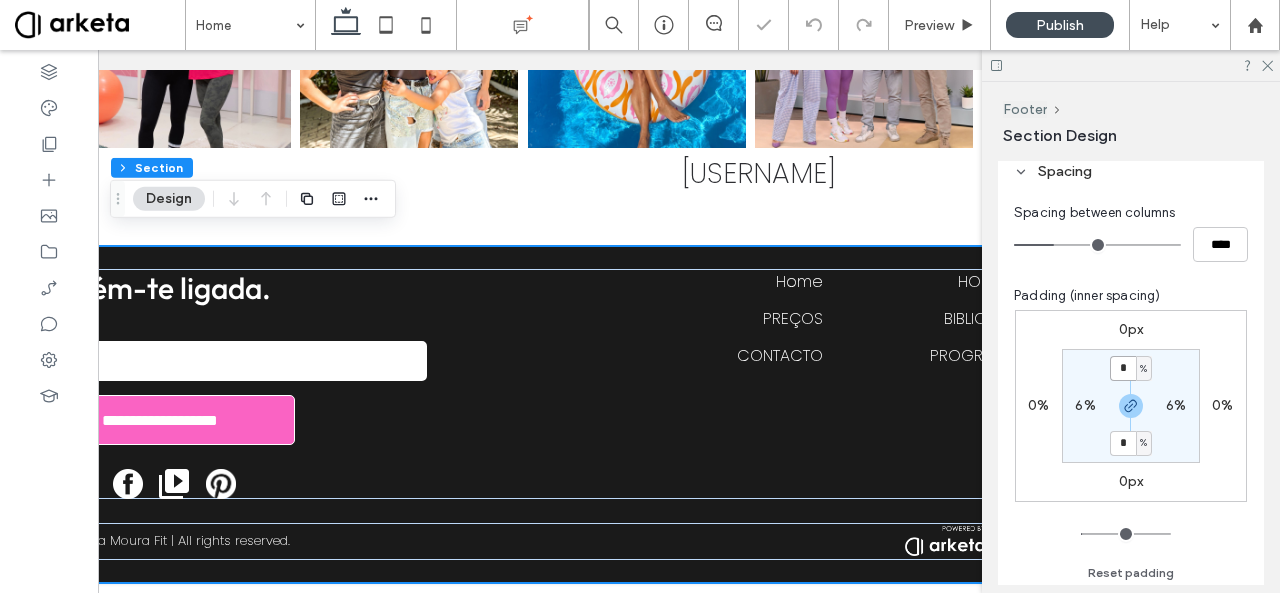 type on "*" 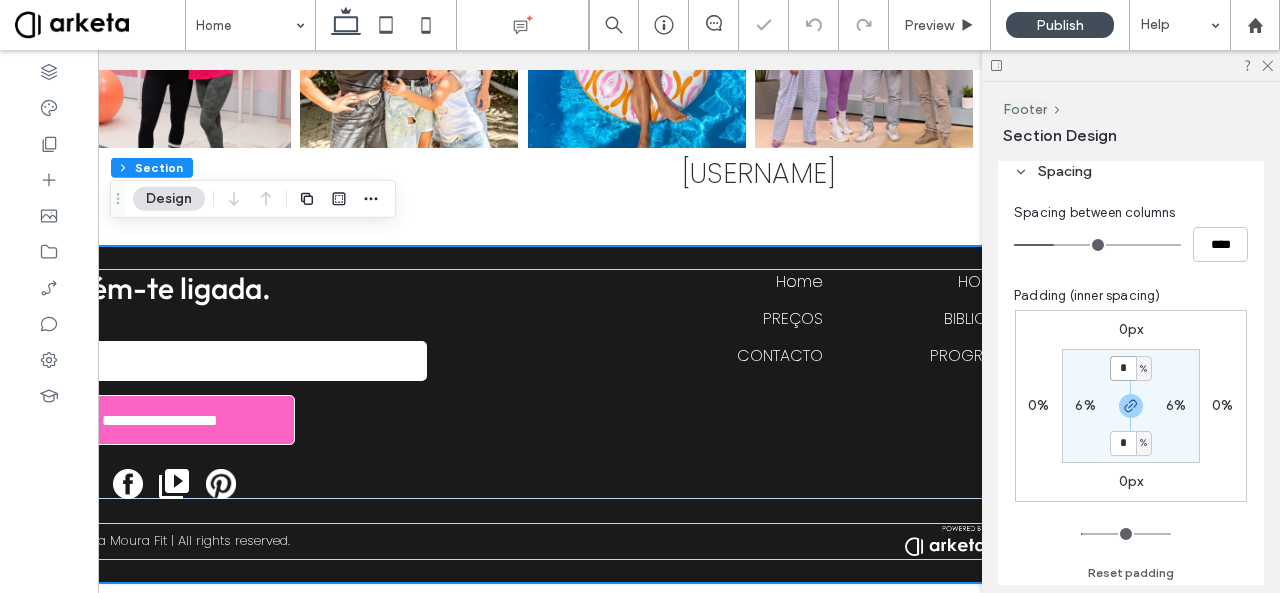 type on "*" 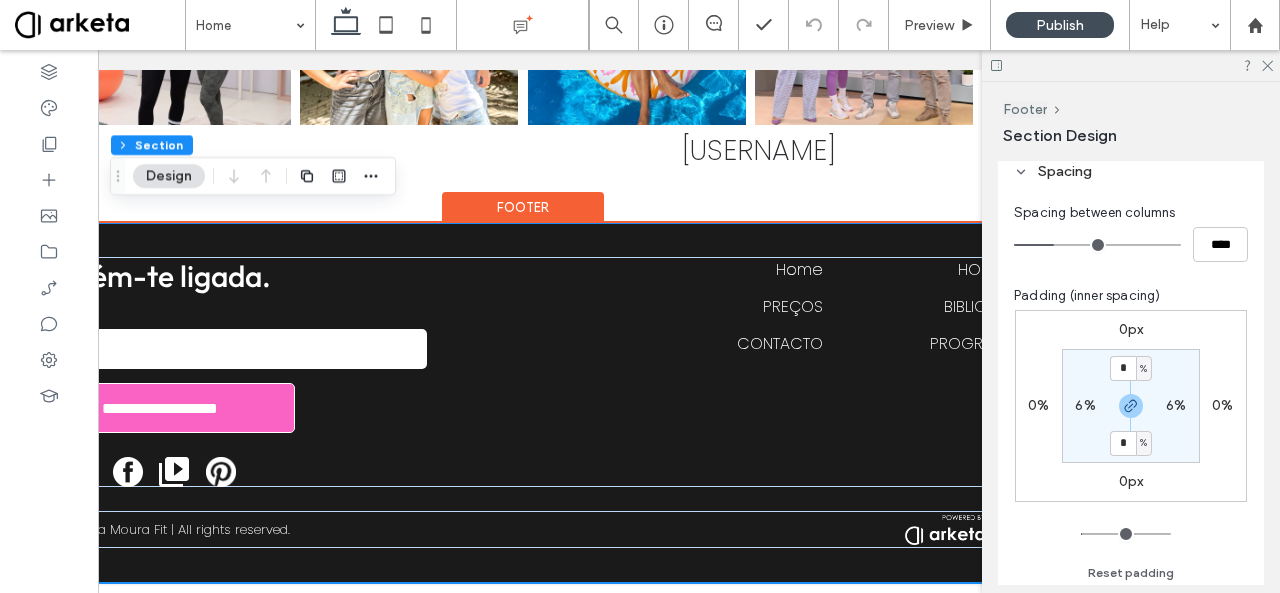 click on "**********" at bounding box center [523, 403] 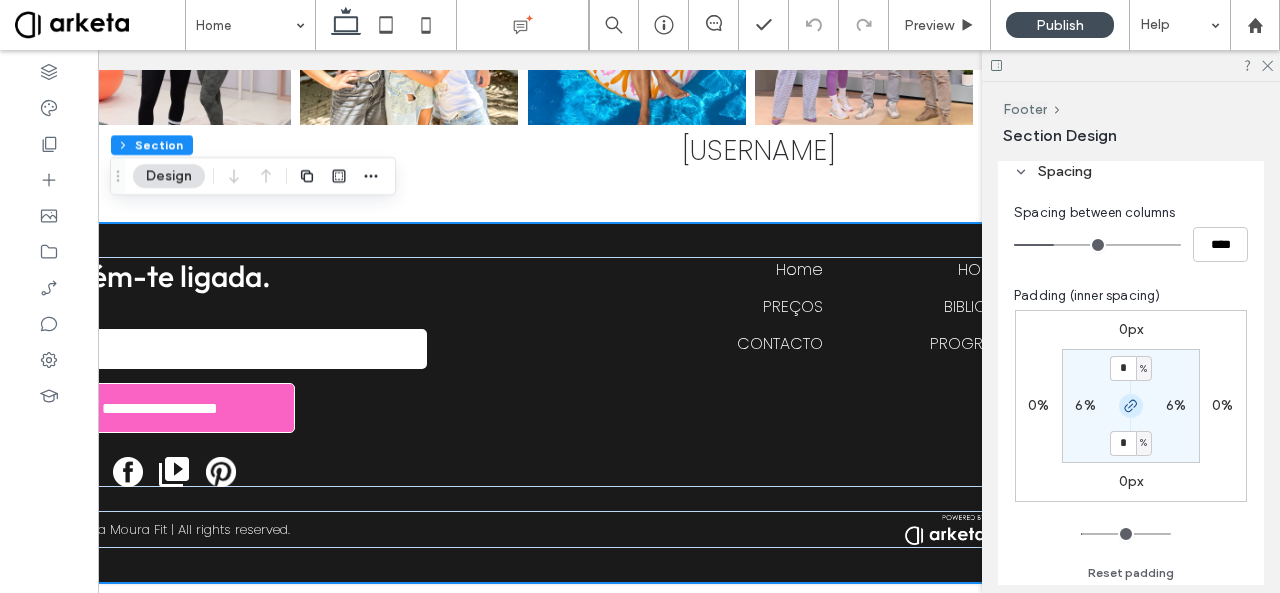 click 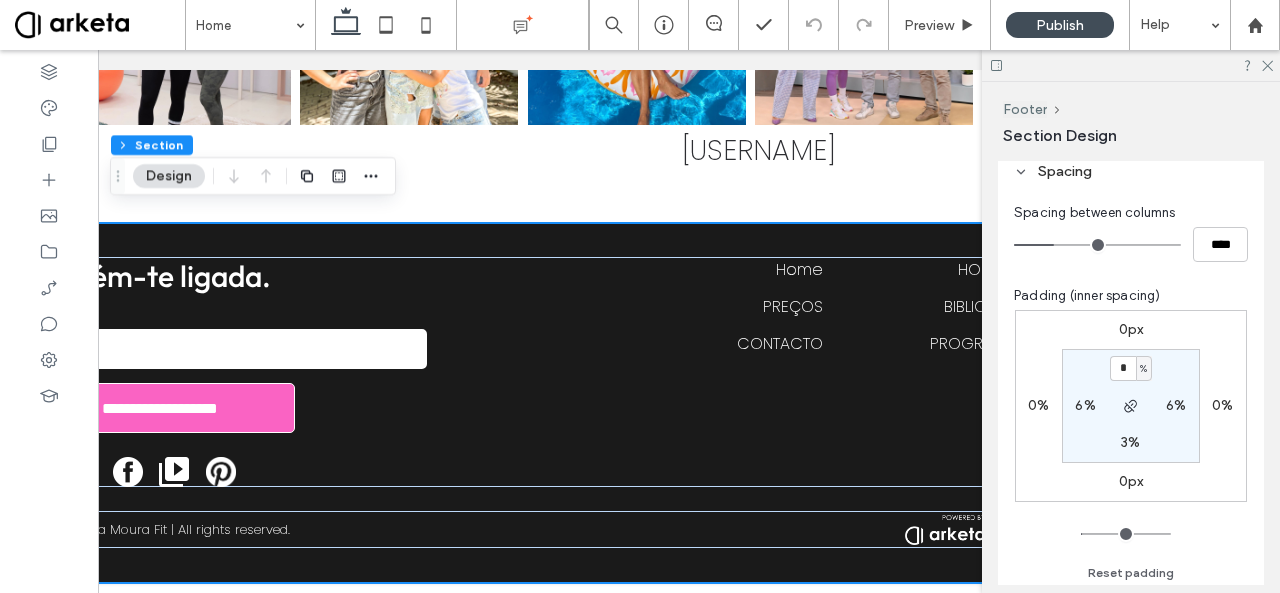 click on "3%" at bounding box center [1130, 442] 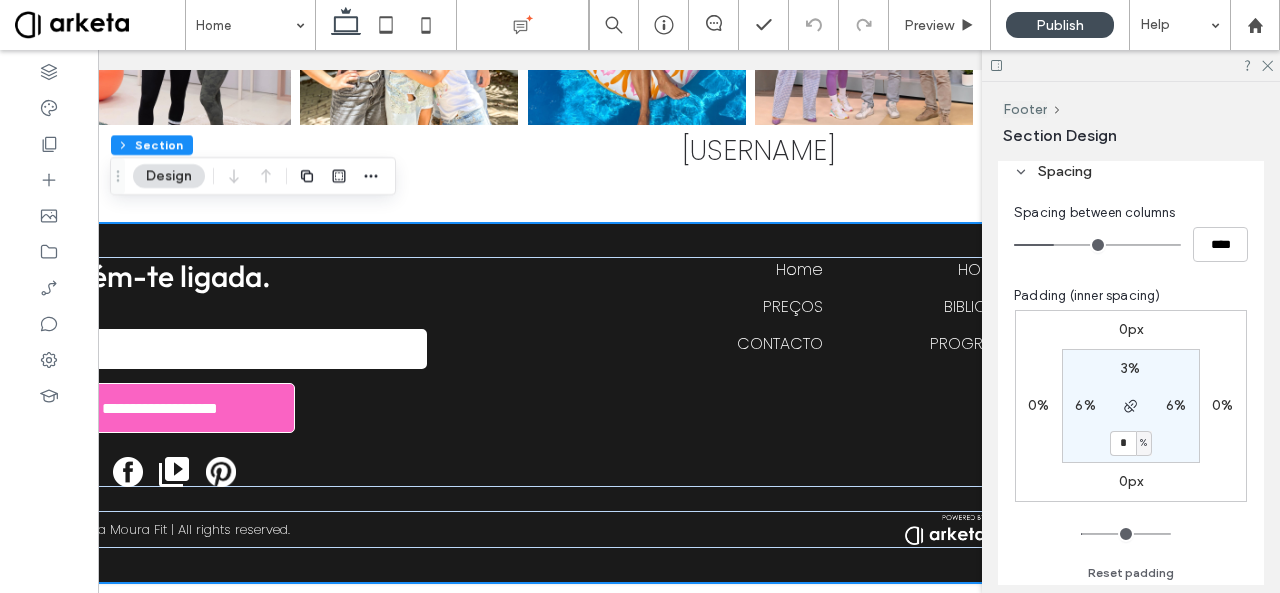 type on "*" 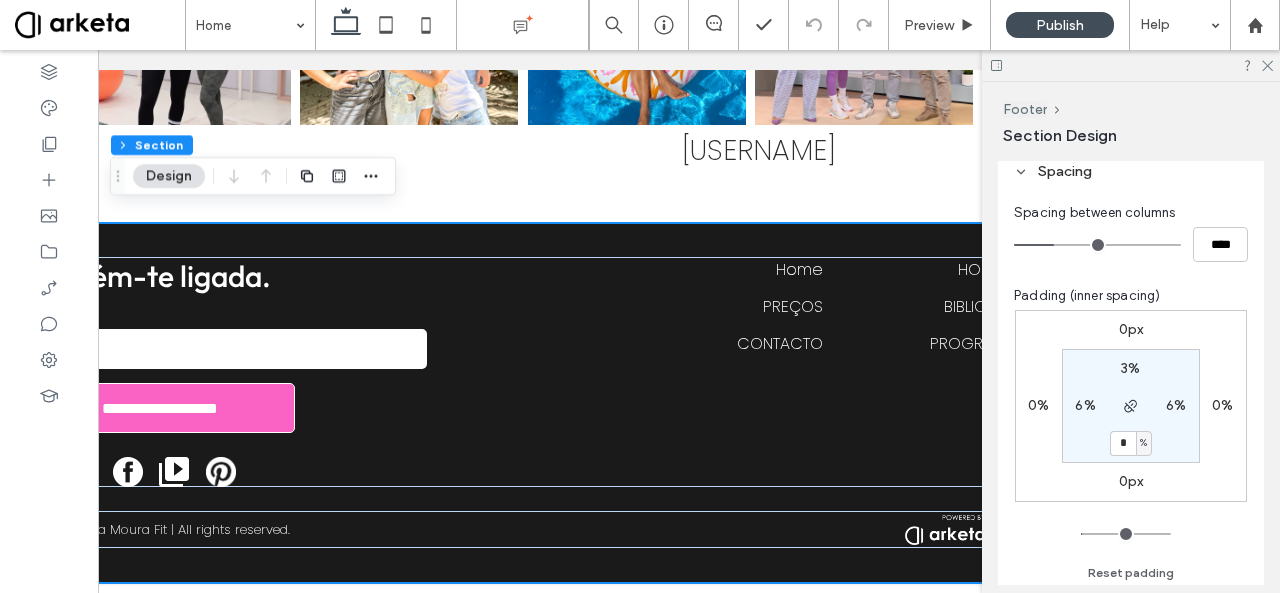 type on "*" 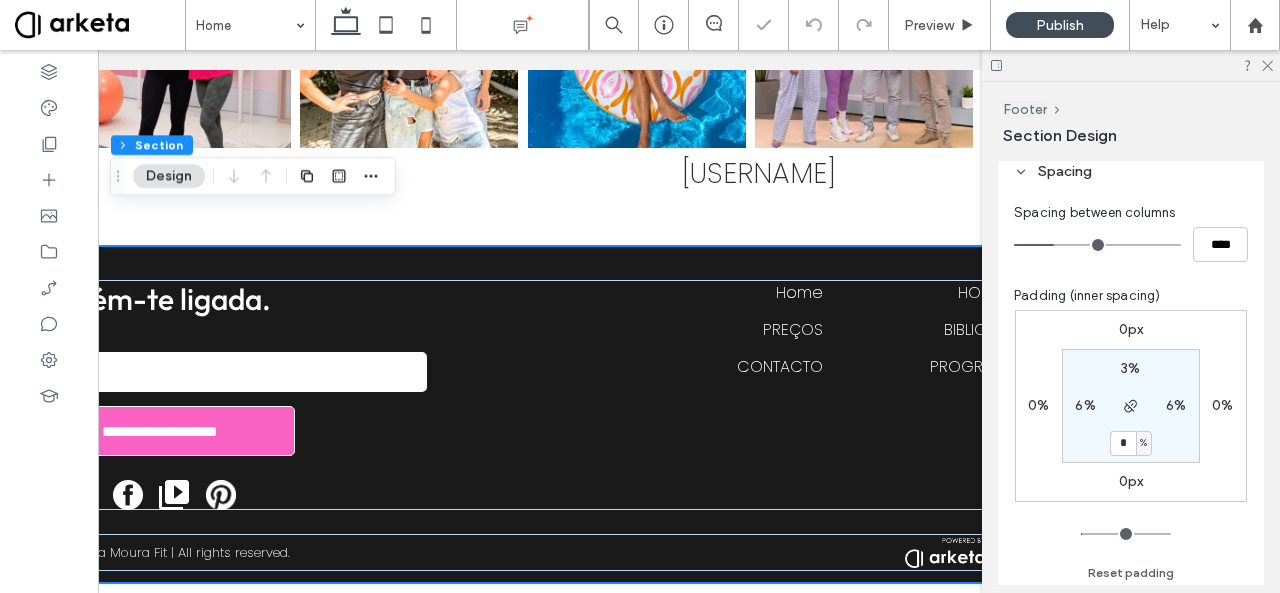 scroll, scrollTop: 5732, scrollLeft: 0, axis: vertical 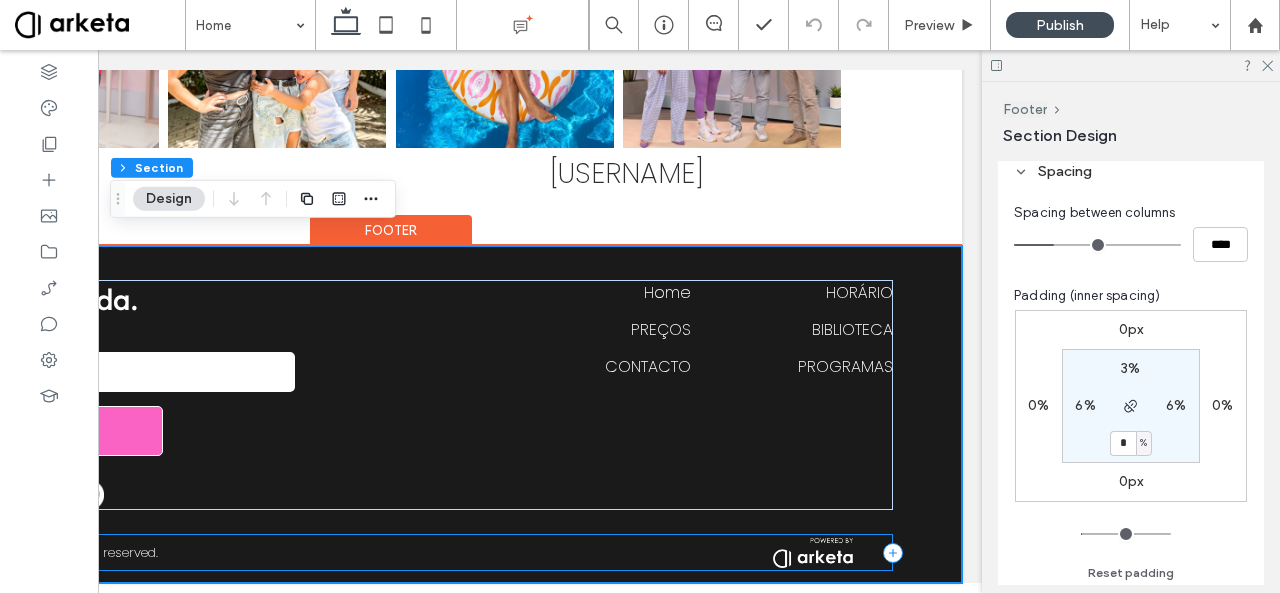 click on "© 2024 Marta Moura Fit | All rights reserved." at bounding box center (391, 552) 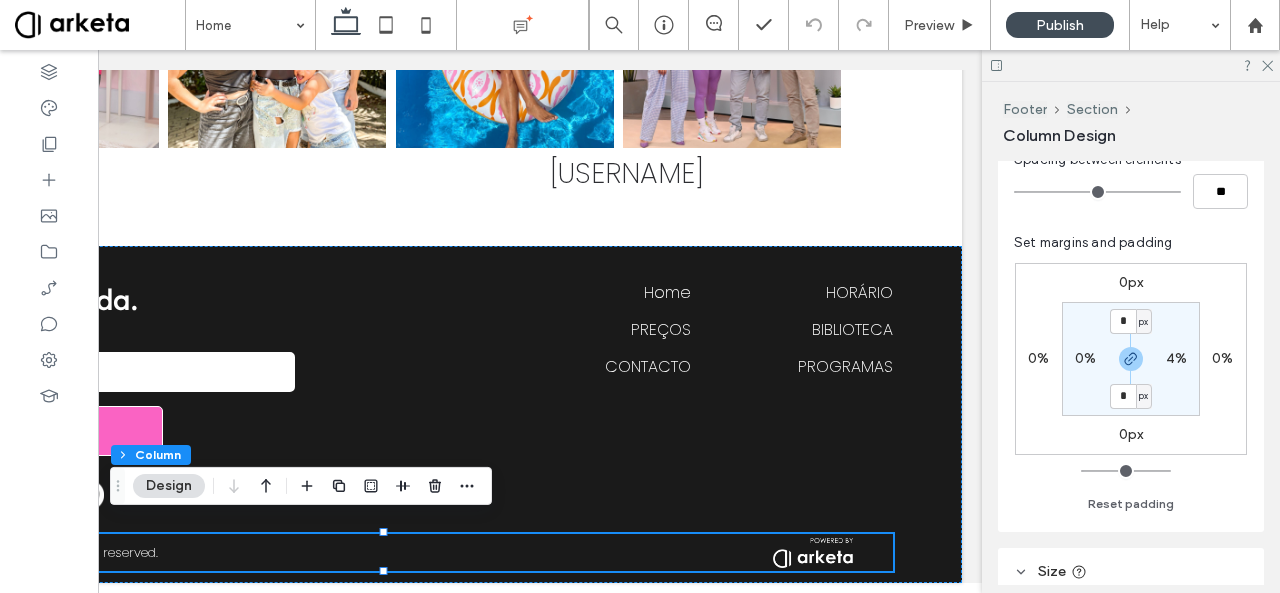 scroll, scrollTop: 456, scrollLeft: 0, axis: vertical 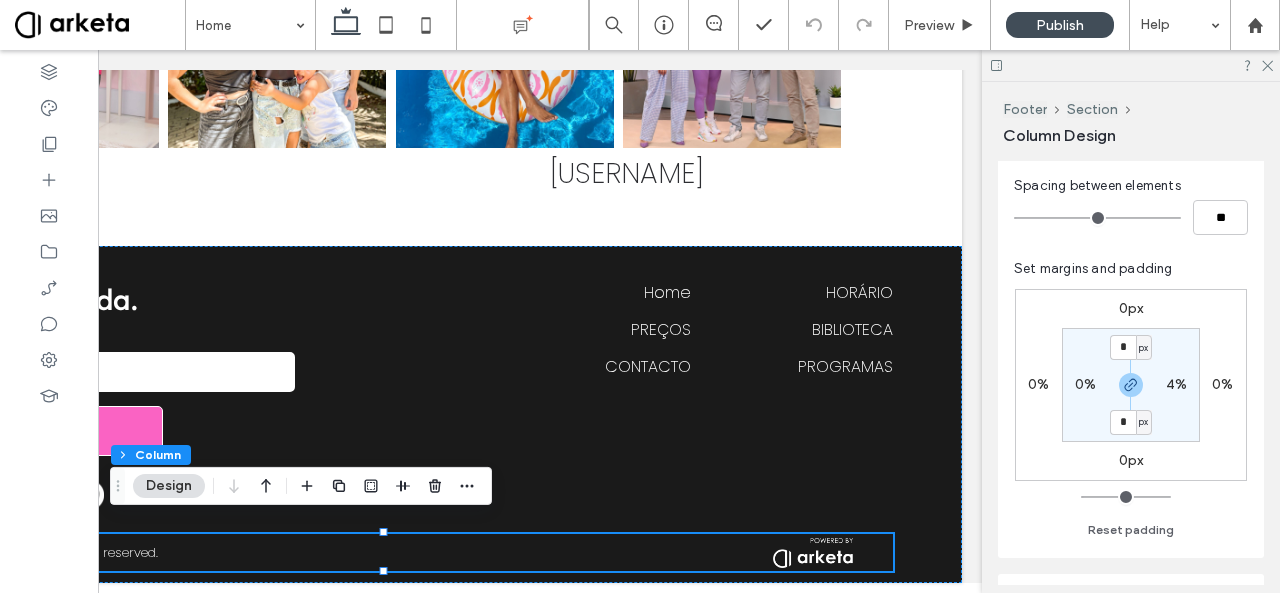 click on "4%" at bounding box center (1176, 384) 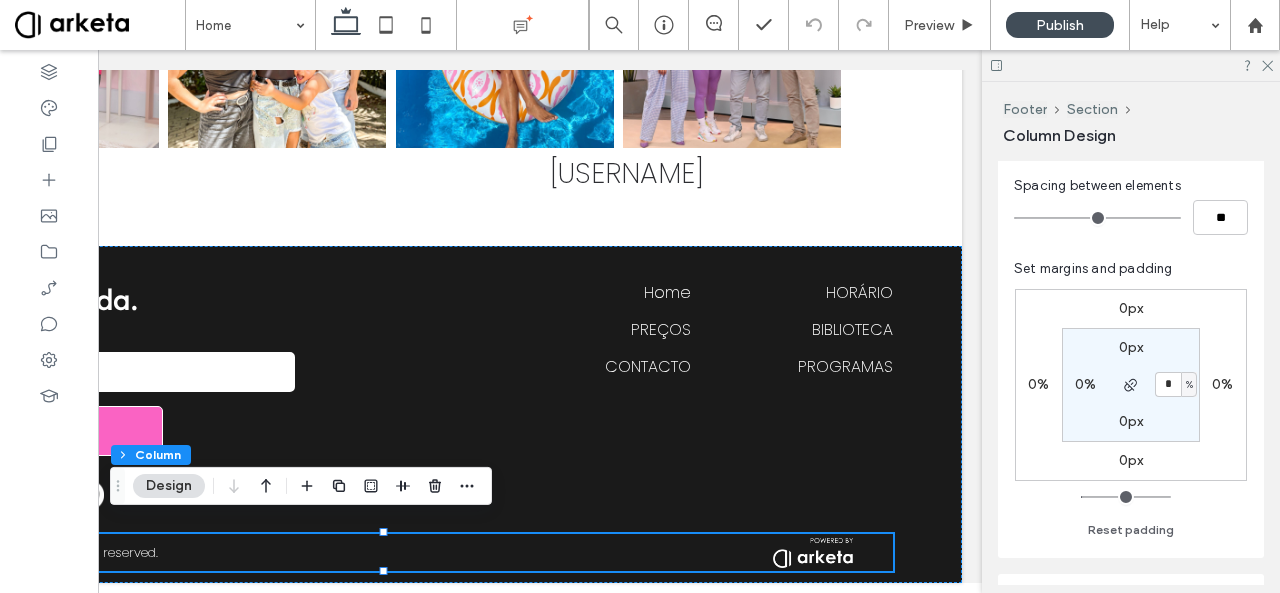 type on "*" 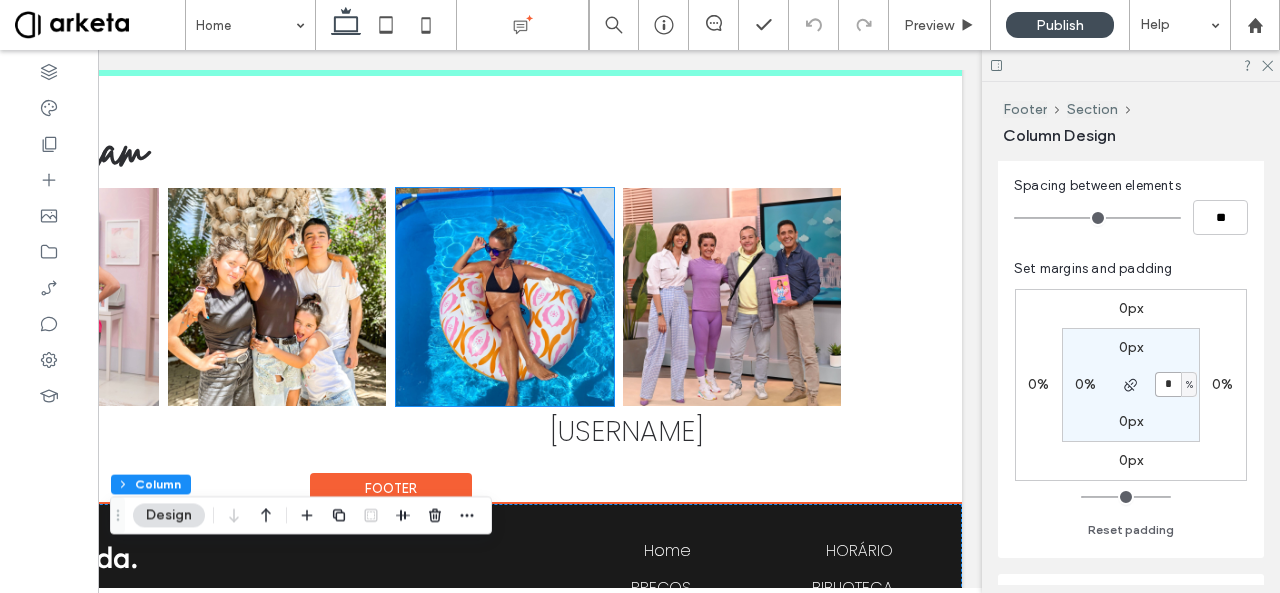scroll, scrollTop: 5452, scrollLeft: 0, axis: vertical 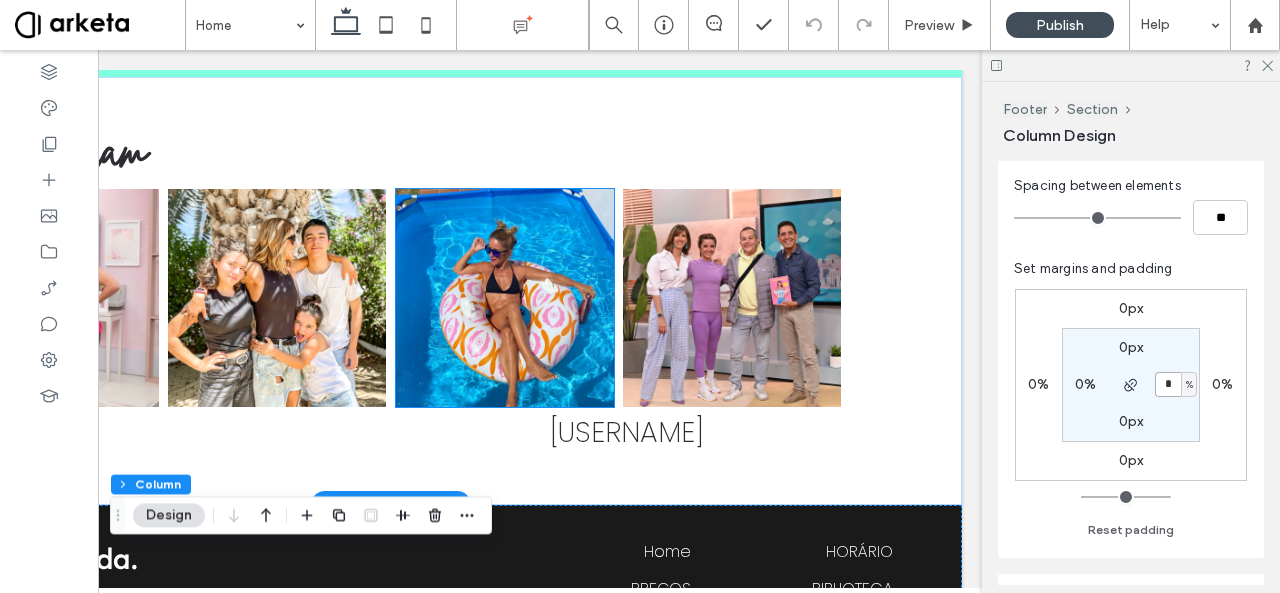 click at bounding box center (505, 298) 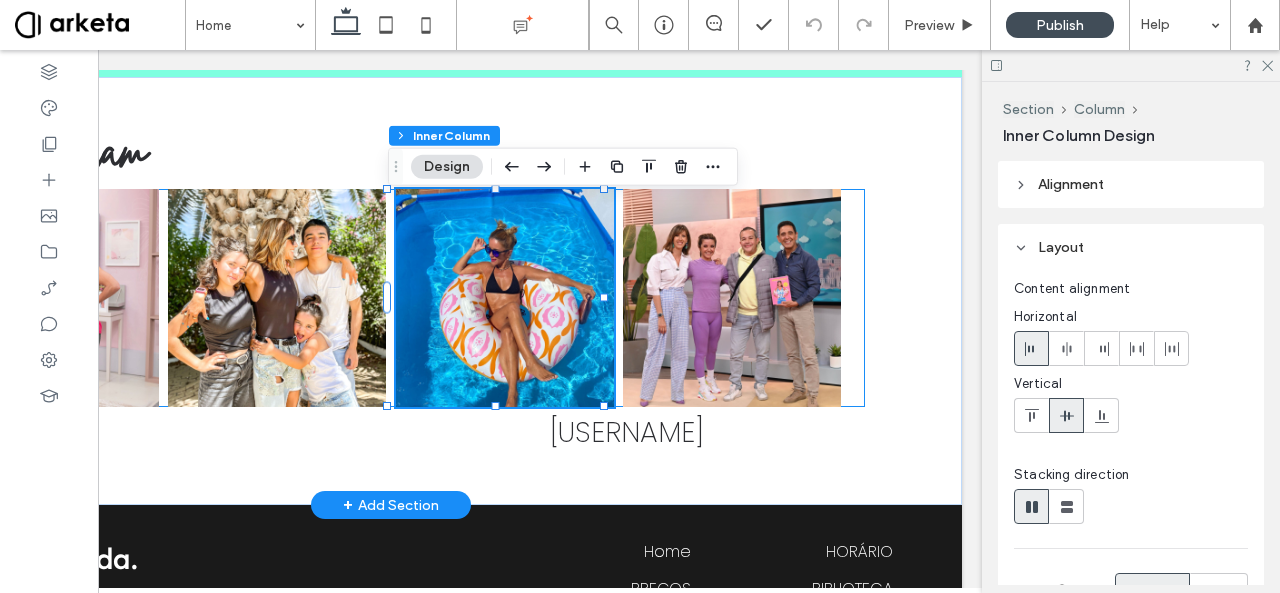 click at bounding box center (391, 298) 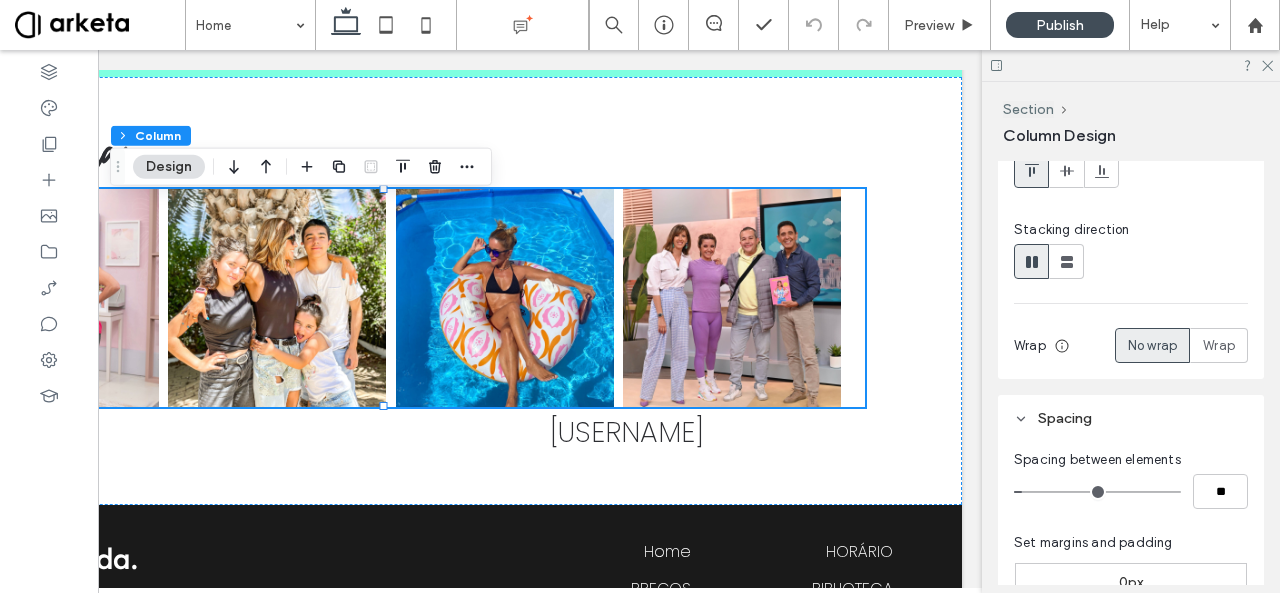scroll, scrollTop: 402, scrollLeft: 0, axis: vertical 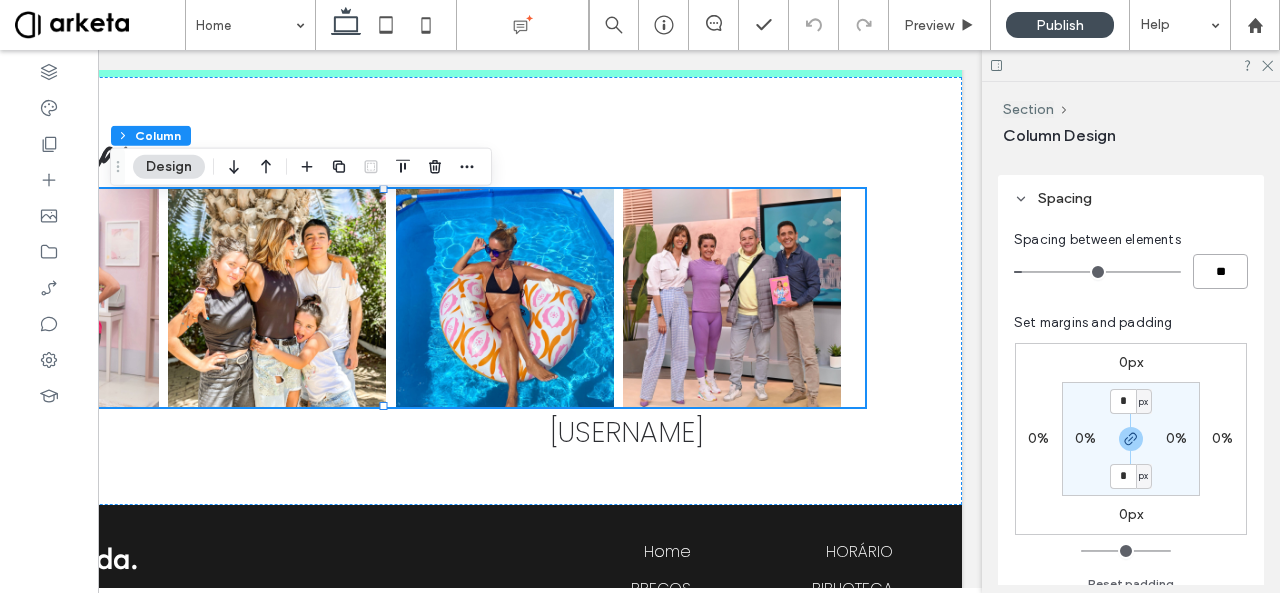 click on "**" at bounding box center [1220, 271] 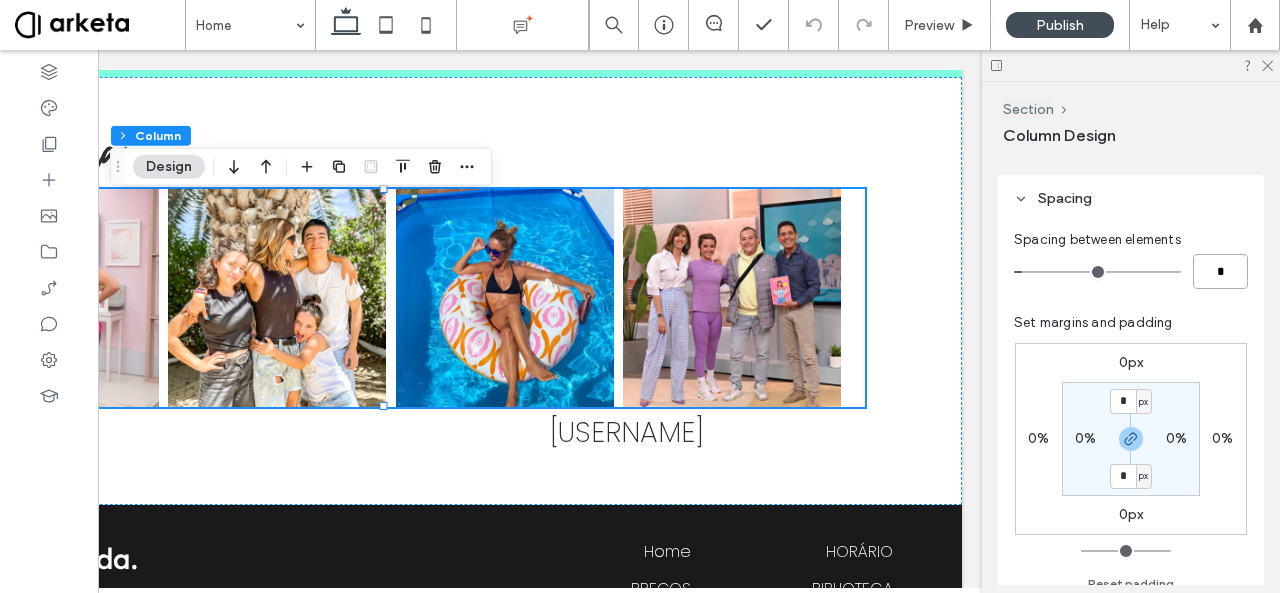 type on "*" 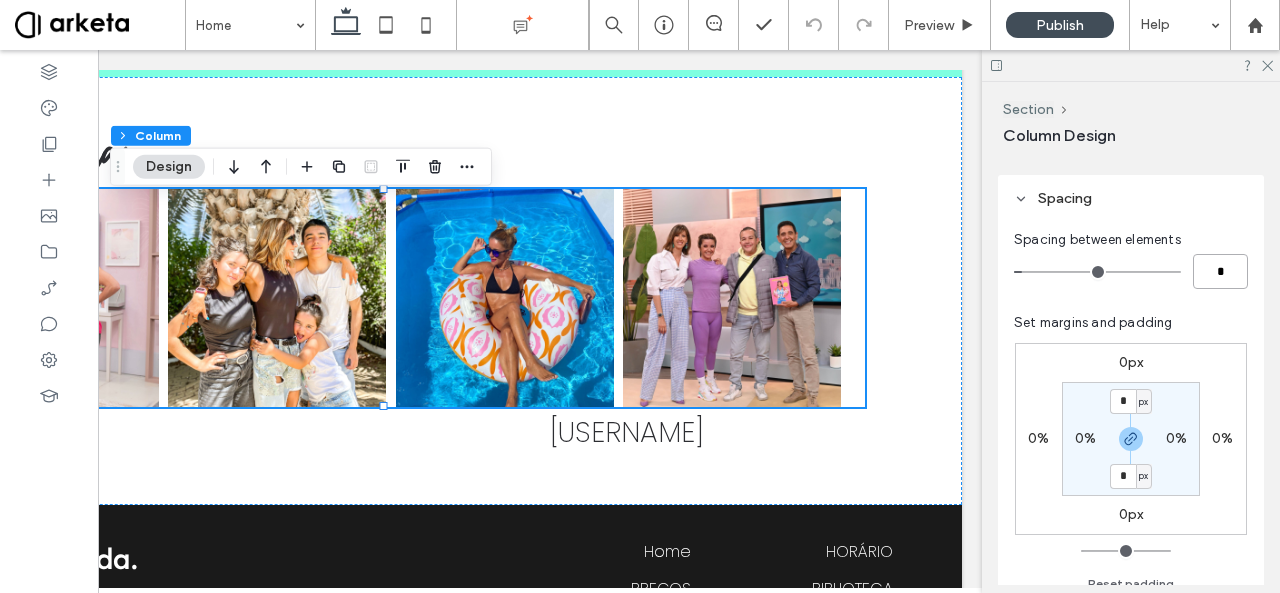 type on "*" 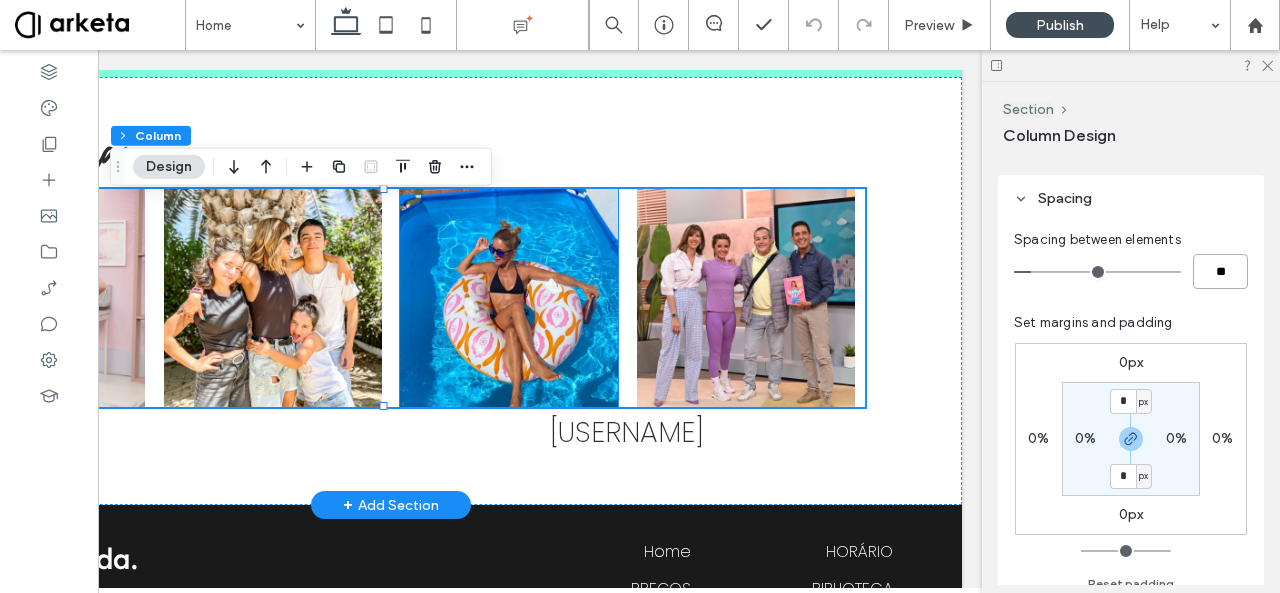 scroll, scrollTop: 0, scrollLeft: 0, axis: both 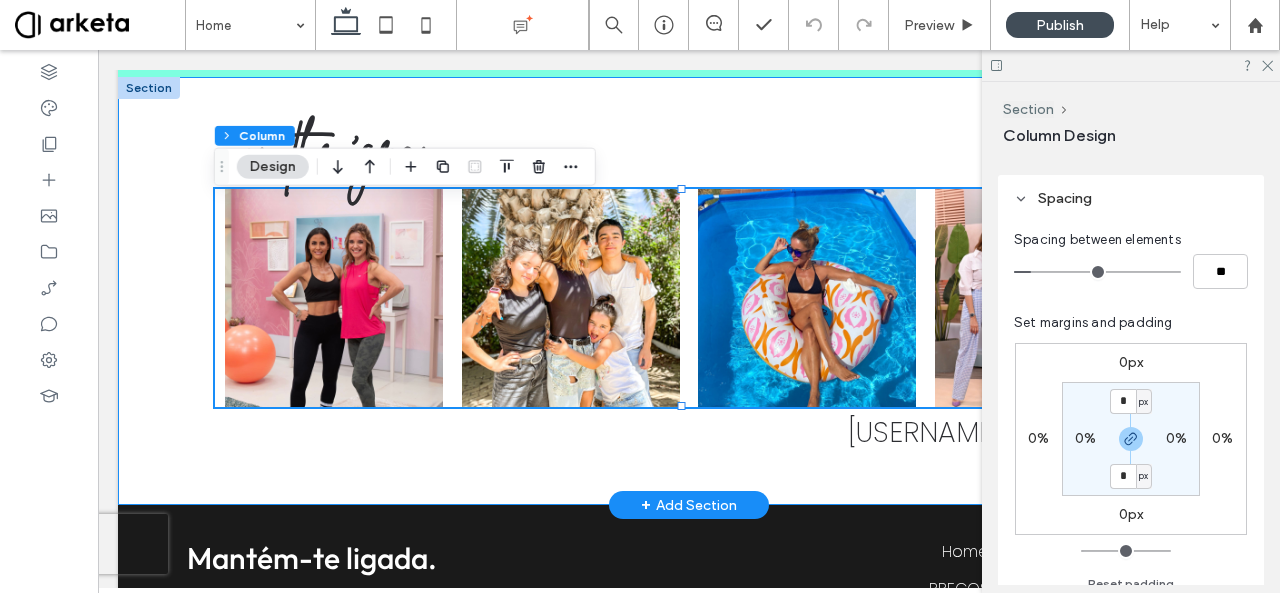 click on "on the 'gram
@martamourafit" at bounding box center (689, 291) 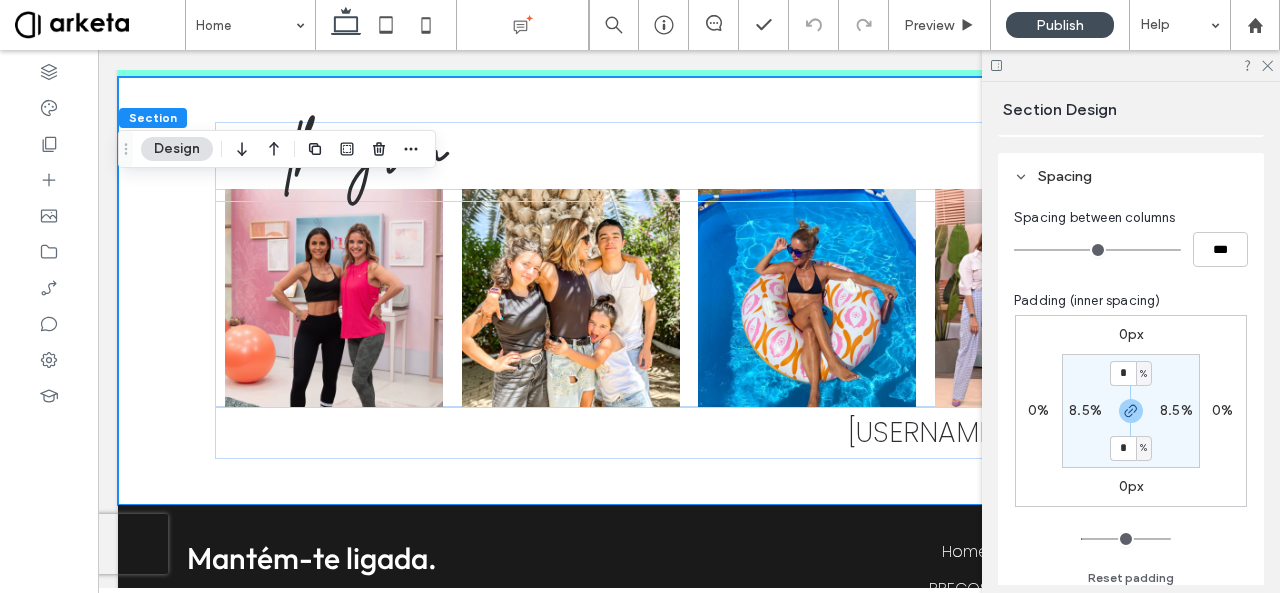 scroll, scrollTop: 200, scrollLeft: 0, axis: vertical 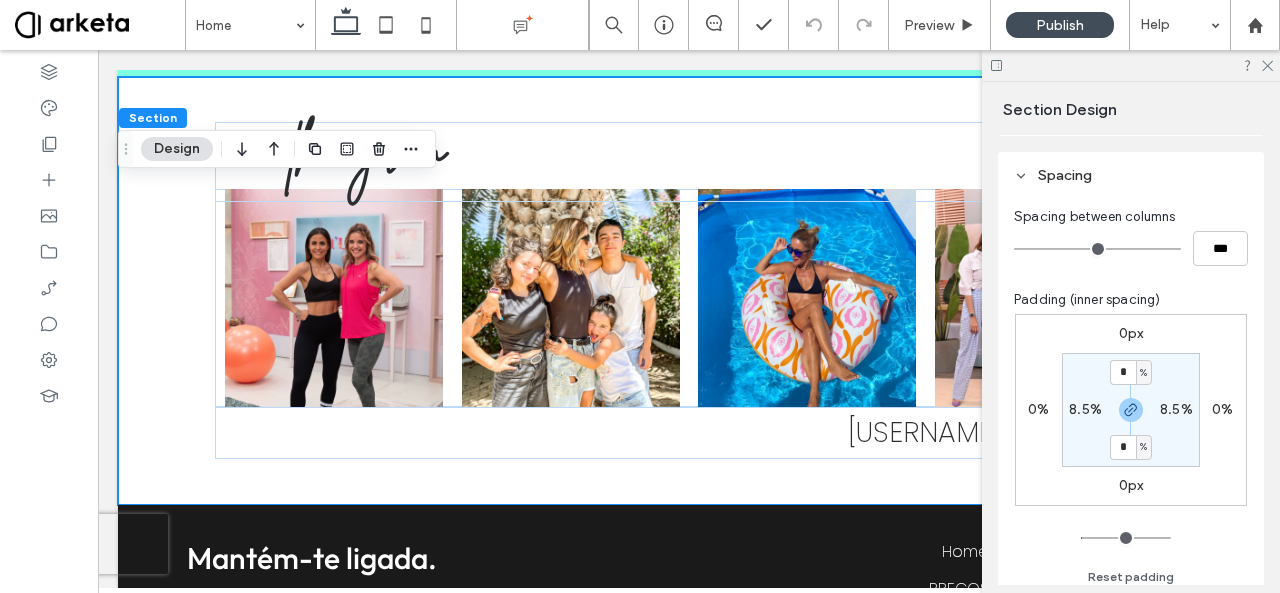 click on "8.5%" at bounding box center [1085, 409] 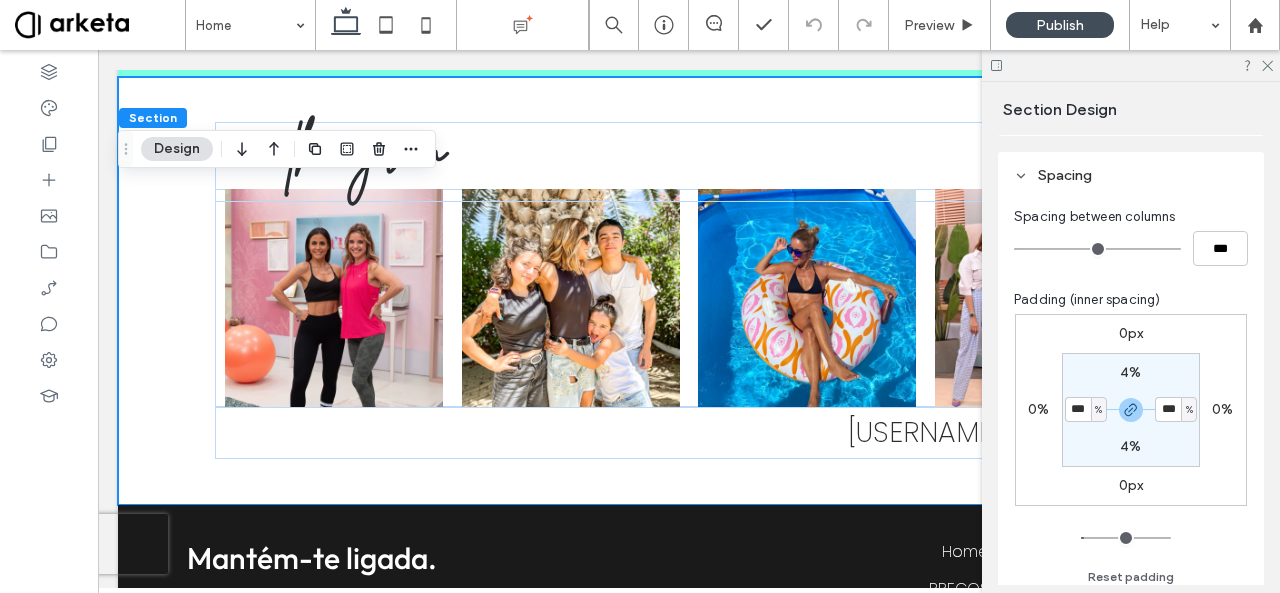 type on "*" 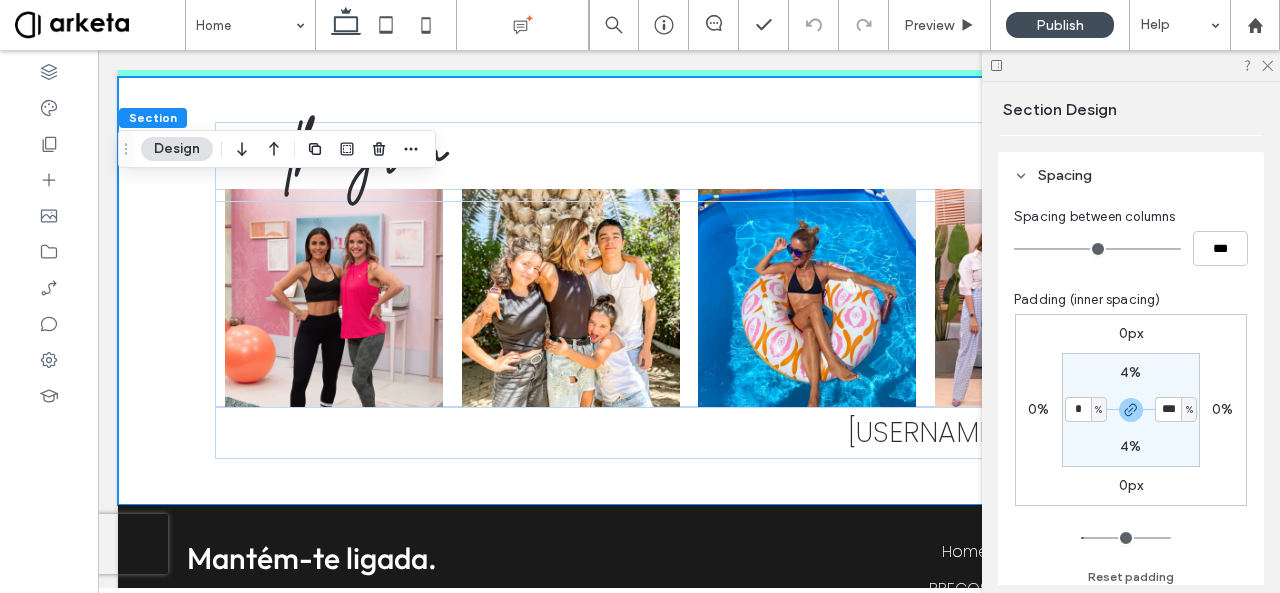 type on "*" 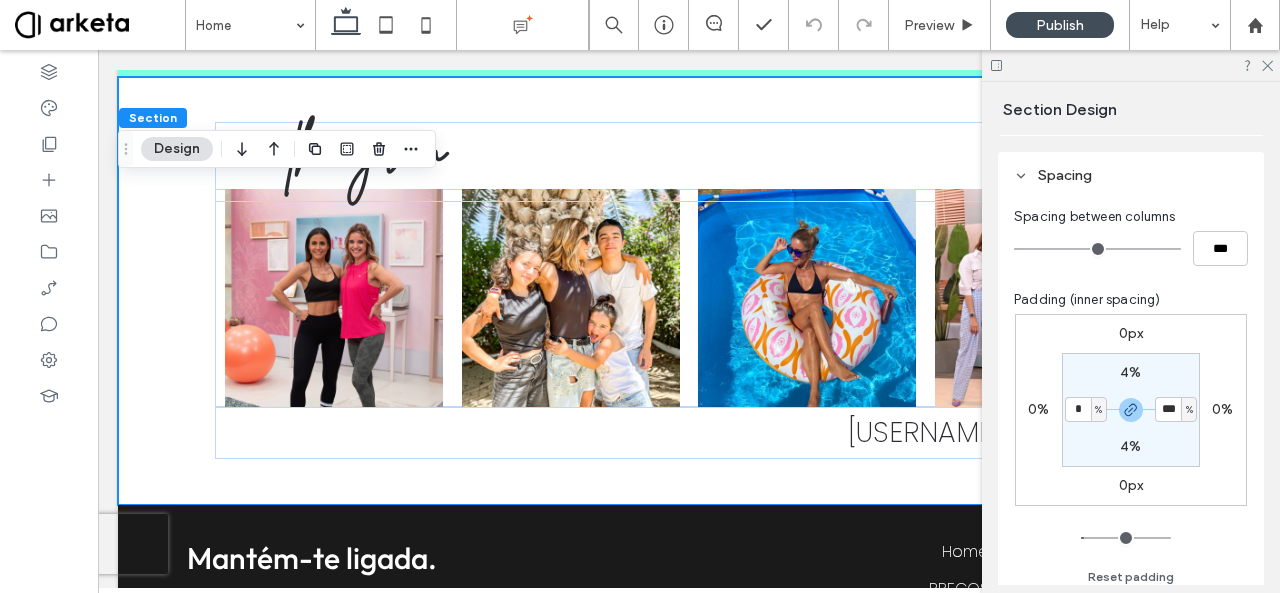 type on "*" 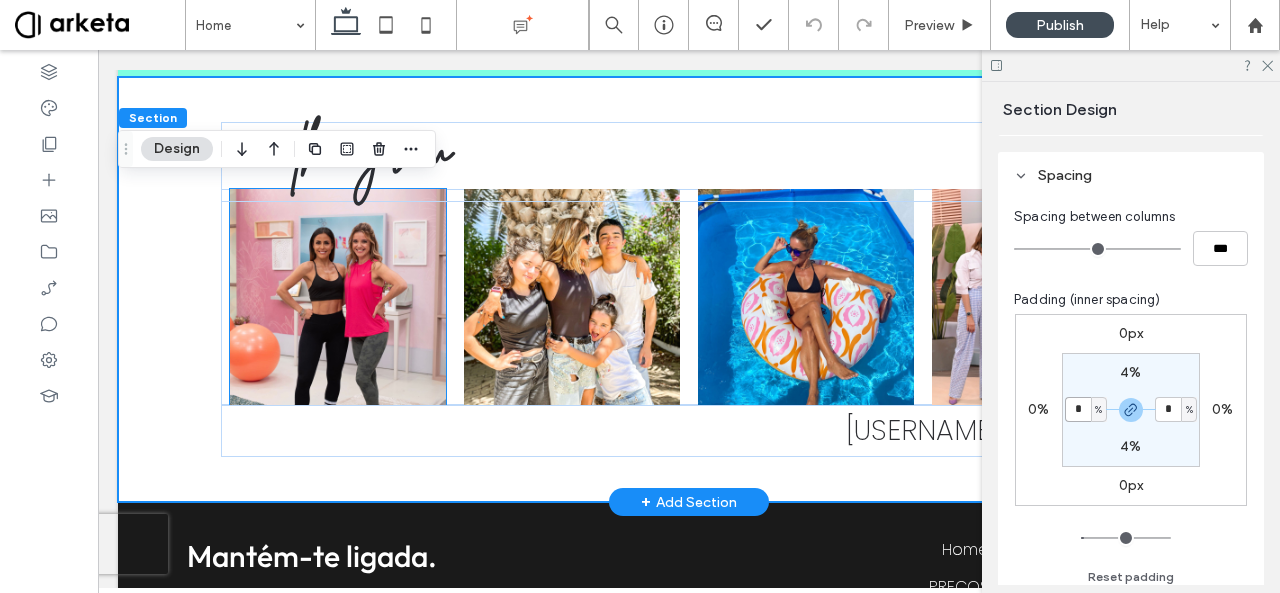 click at bounding box center [337, 296] 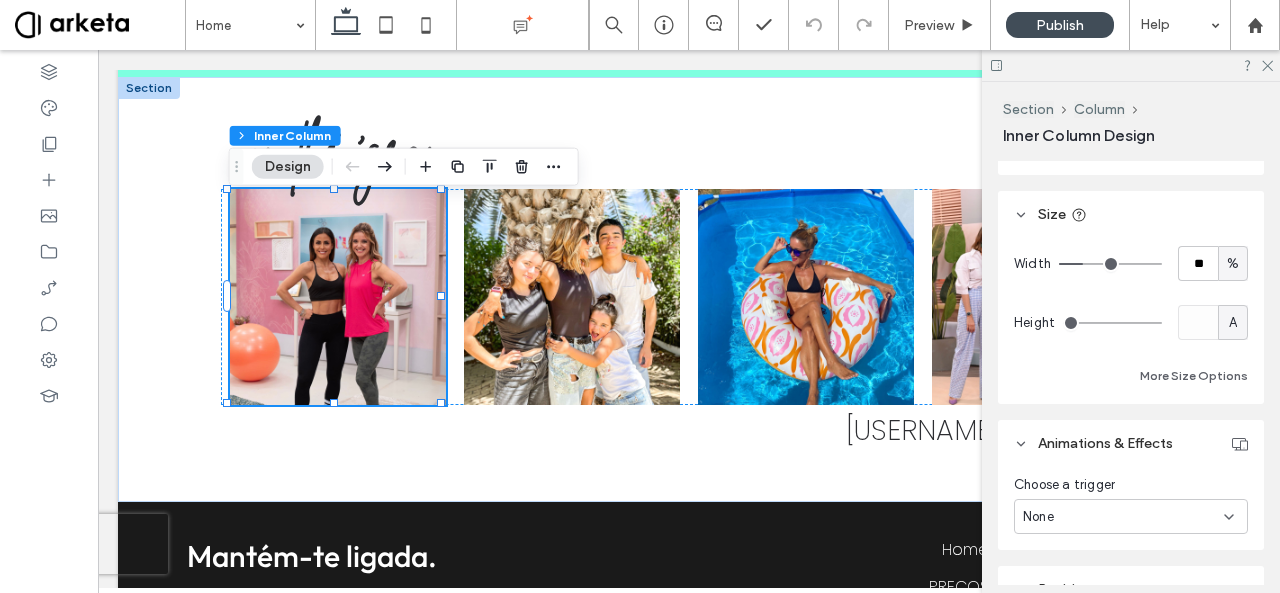 scroll, scrollTop: 887, scrollLeft: 0, axis: vertical 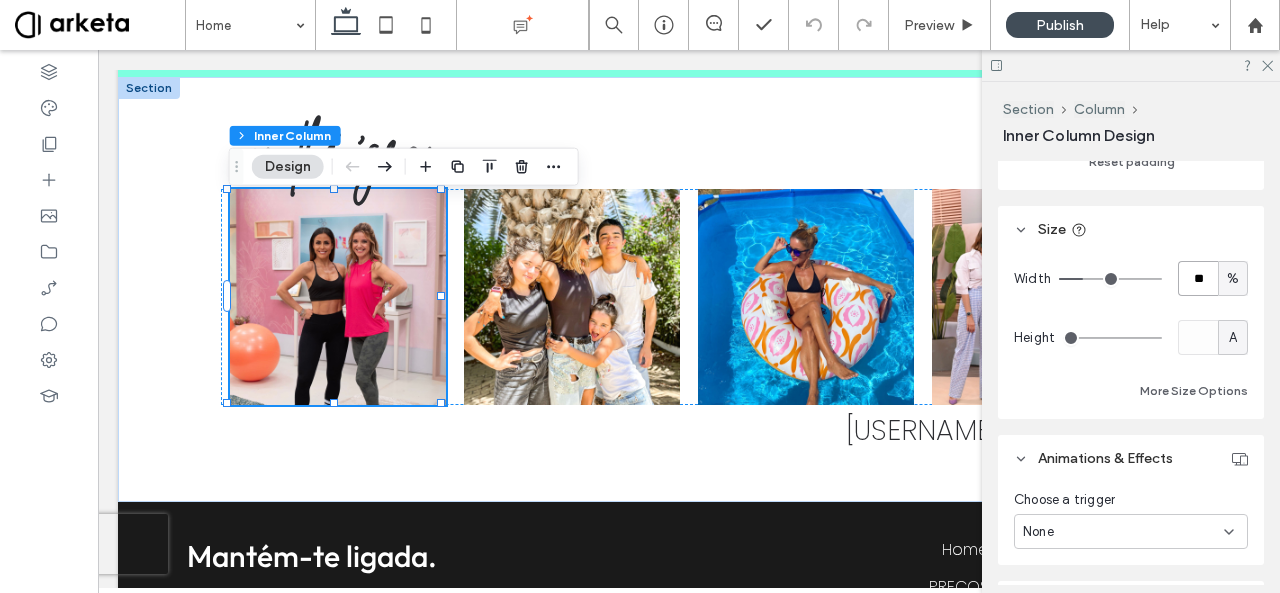click on "**" at bounding box center (1198, 278) 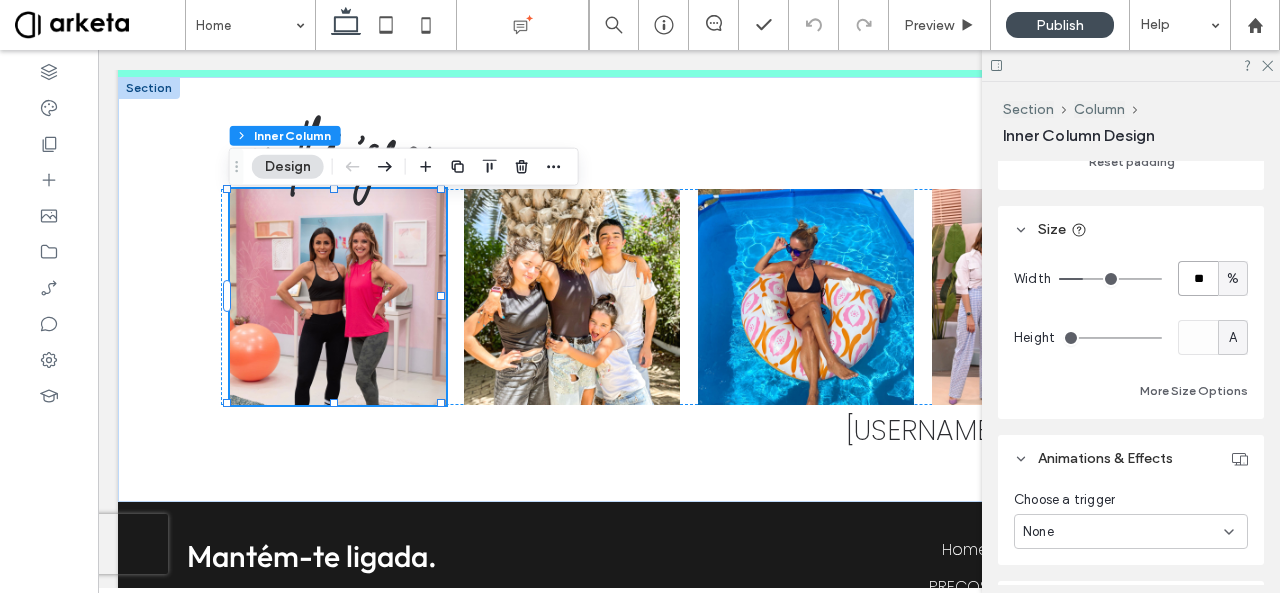 type on "**" 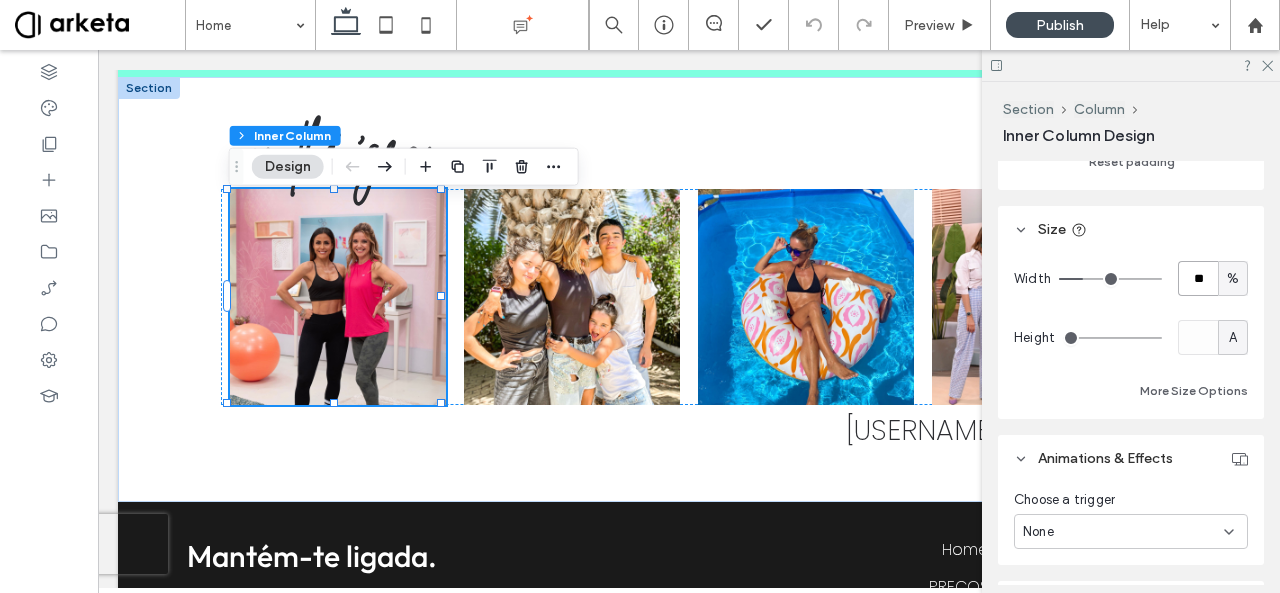 type on "**" 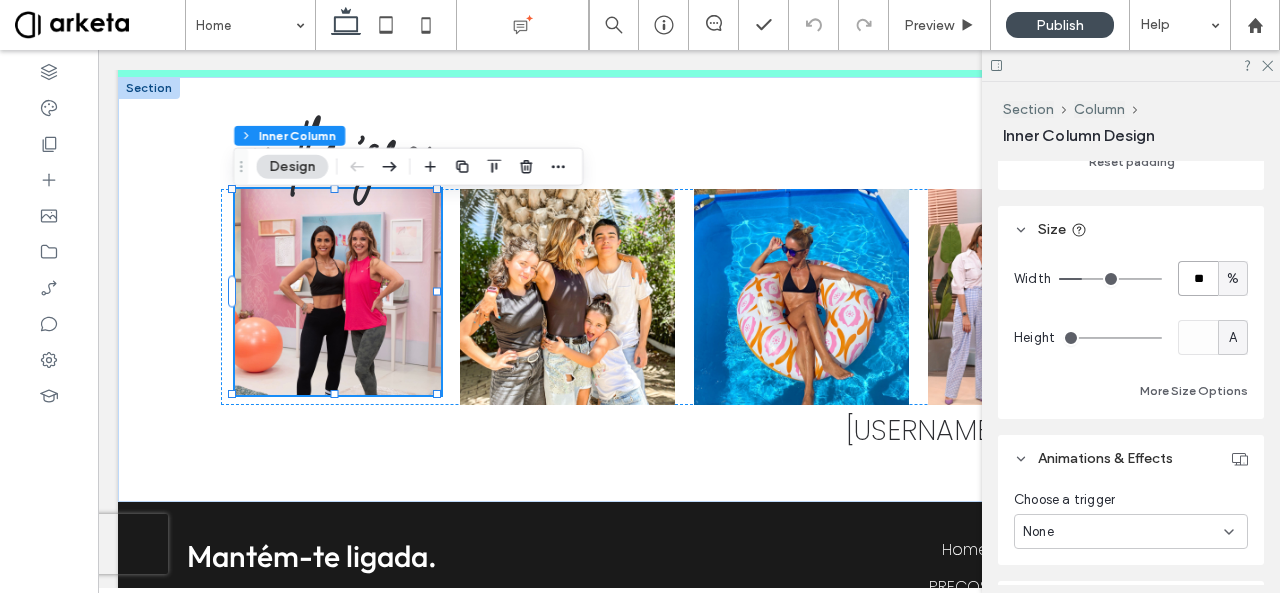type on "**" 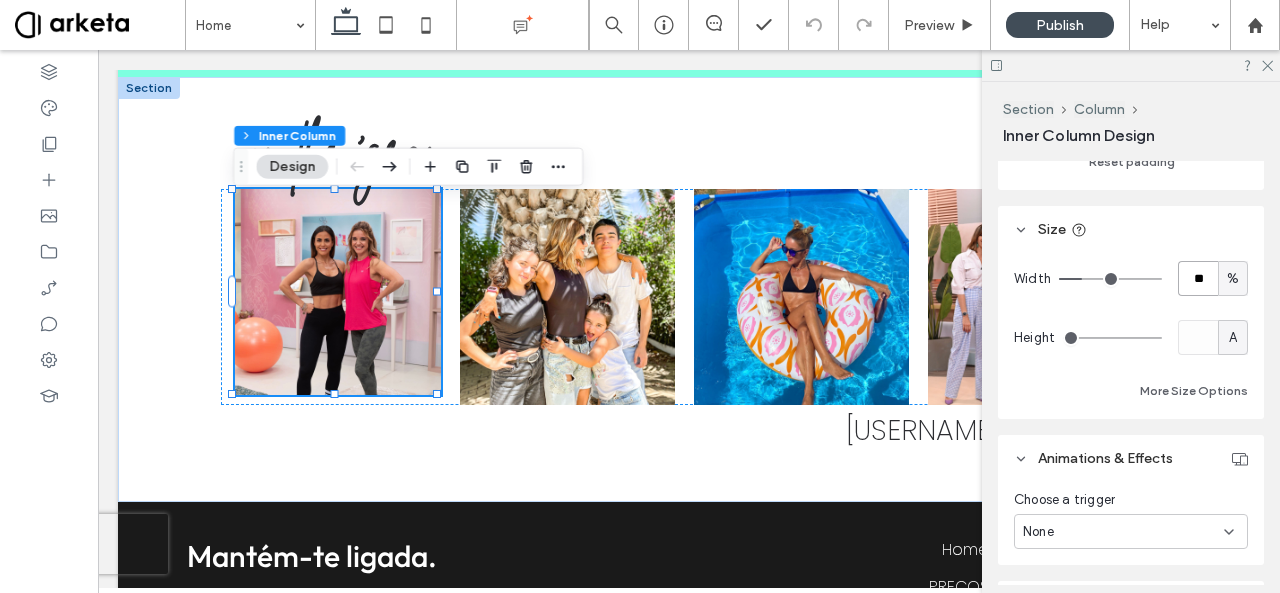 type on "**" 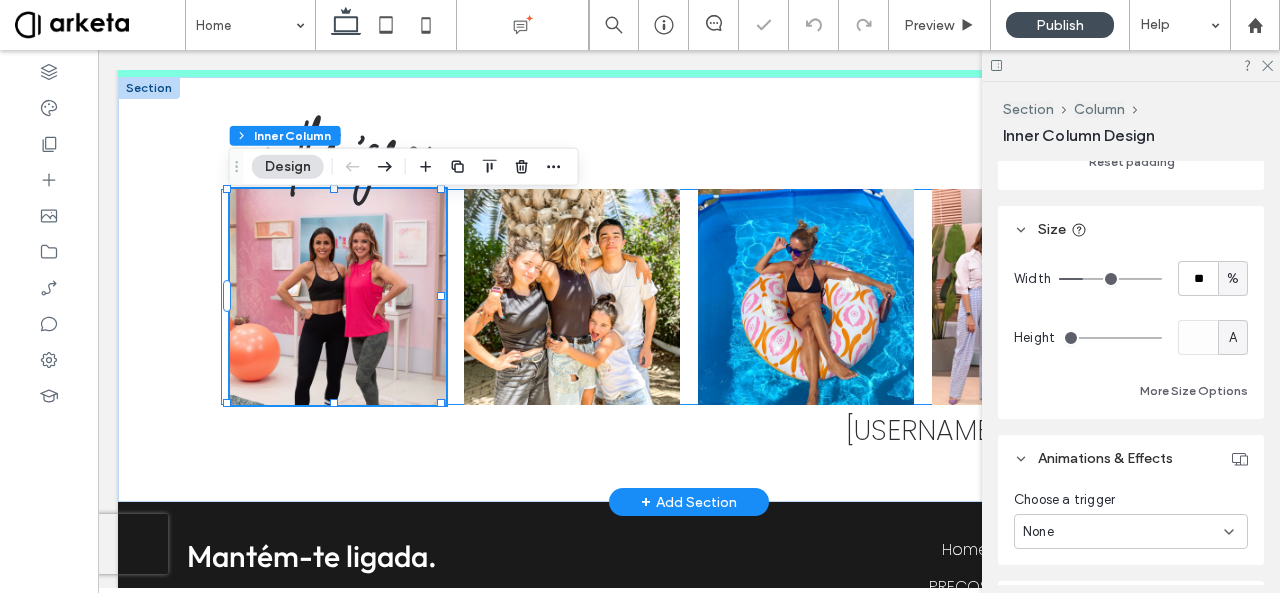 click at bounding box center [689, 296] 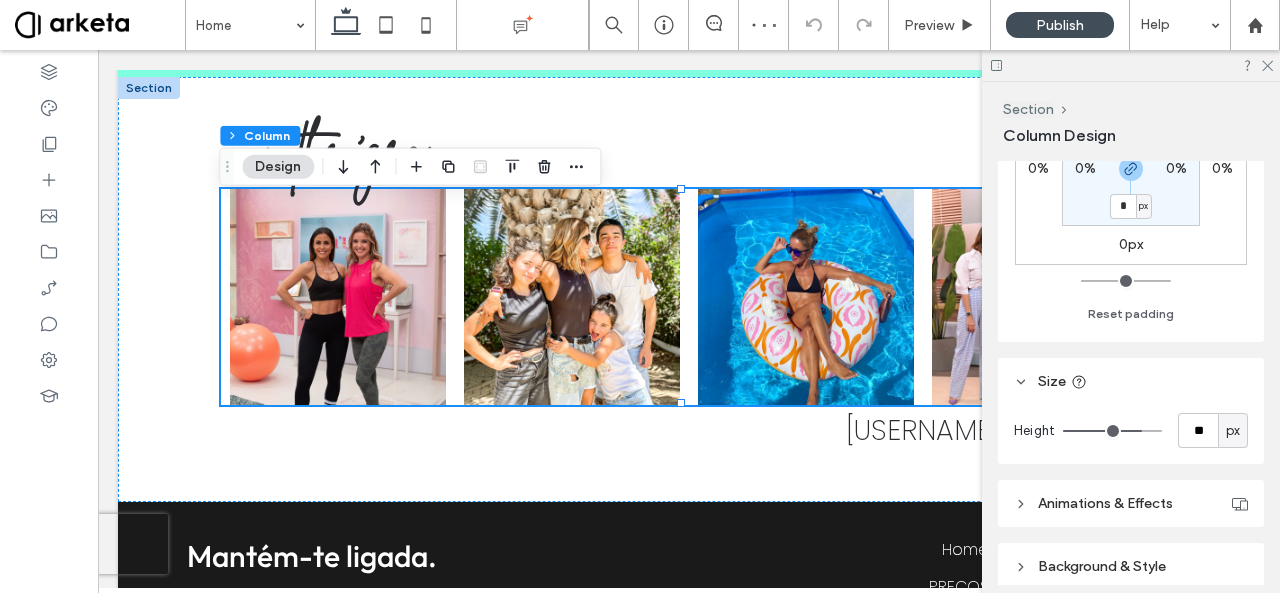 scroll, scrollTop: 678, scrollLeft: 0, axis: vertical 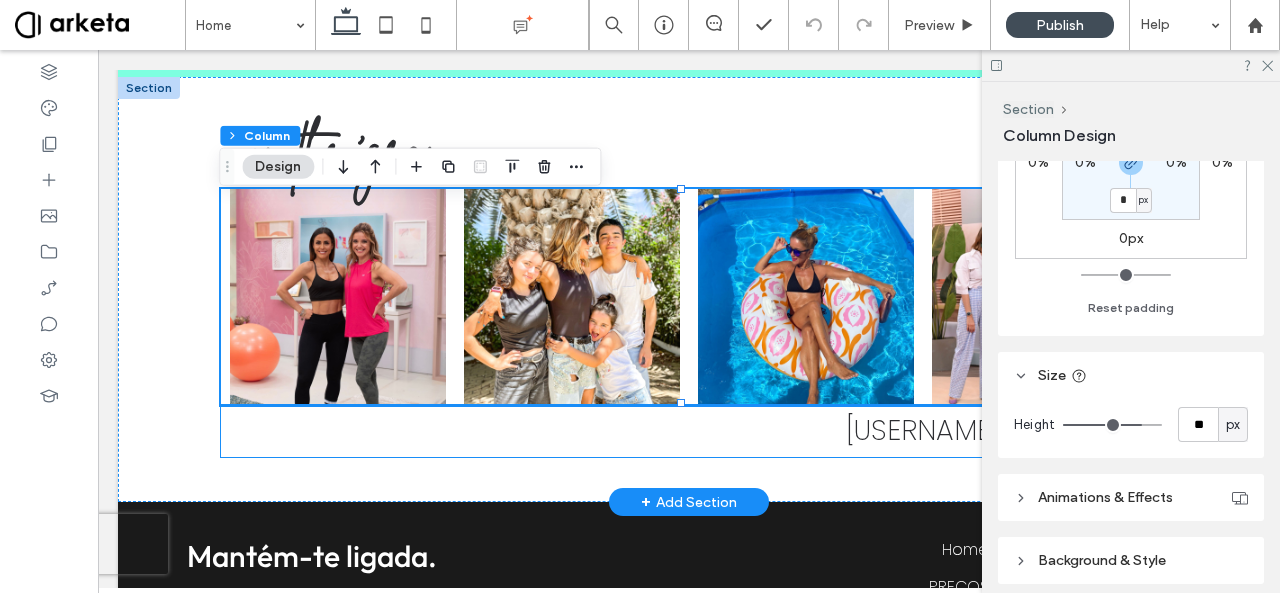click on "@[USERNAME]" at bounding box center (689, 431) 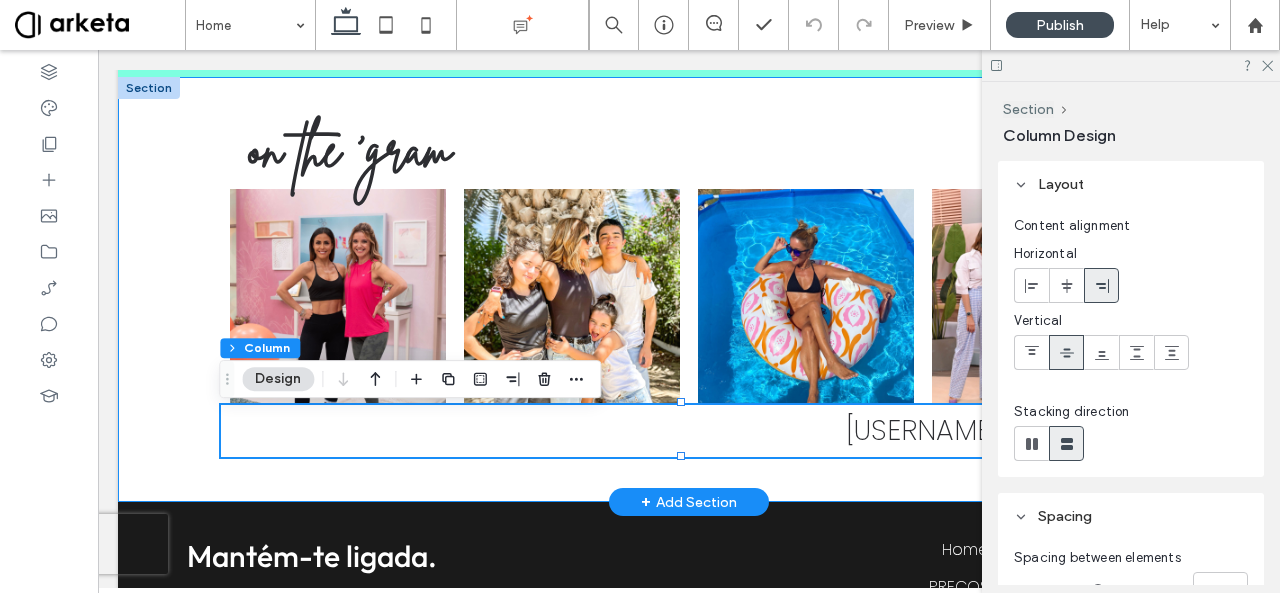 click on "on the 'gram
@martamourafit" at bounding box center [689, 290] 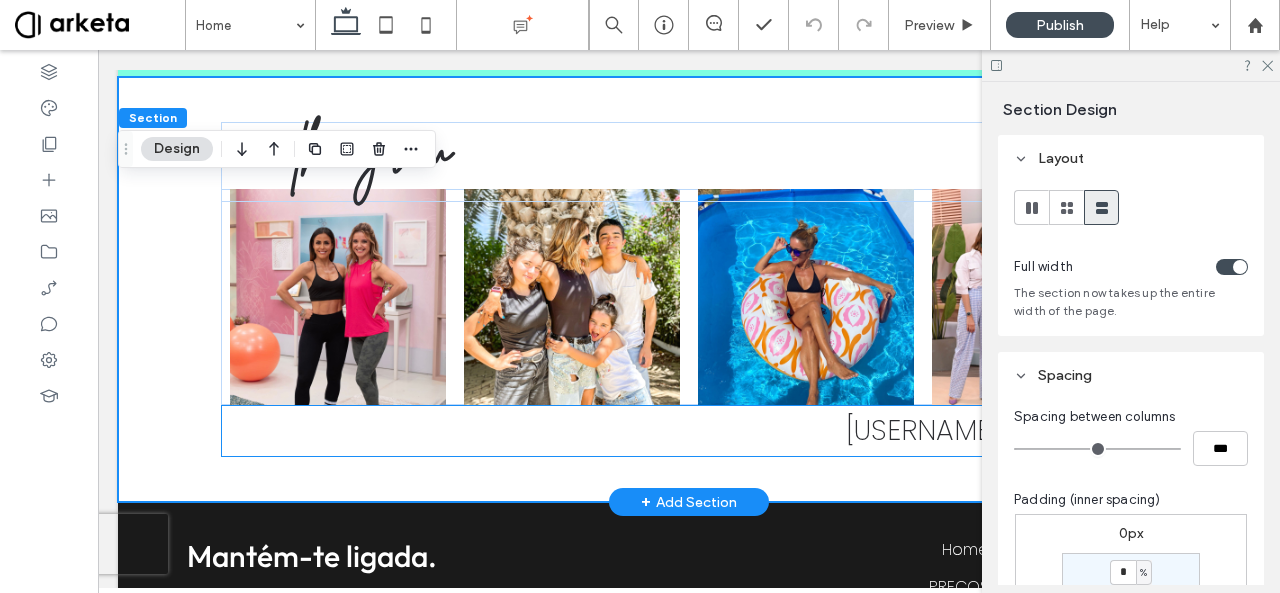 click on "@[USERNAME]" at bounding box center (689, 431) 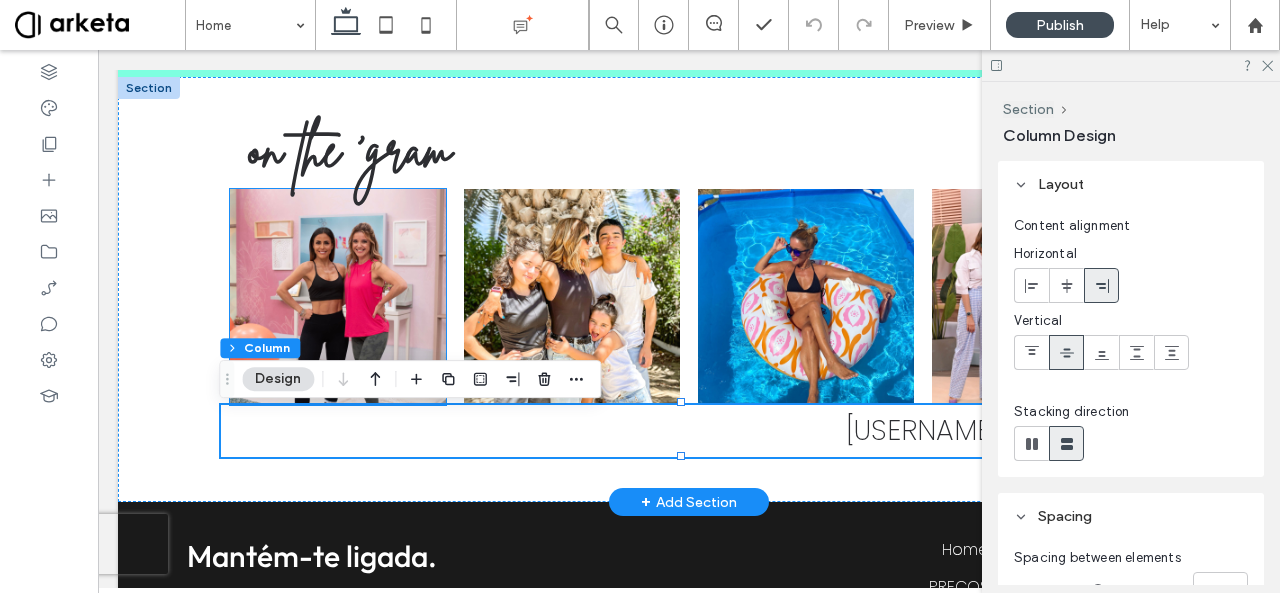 click at bounding box center [337, 296] 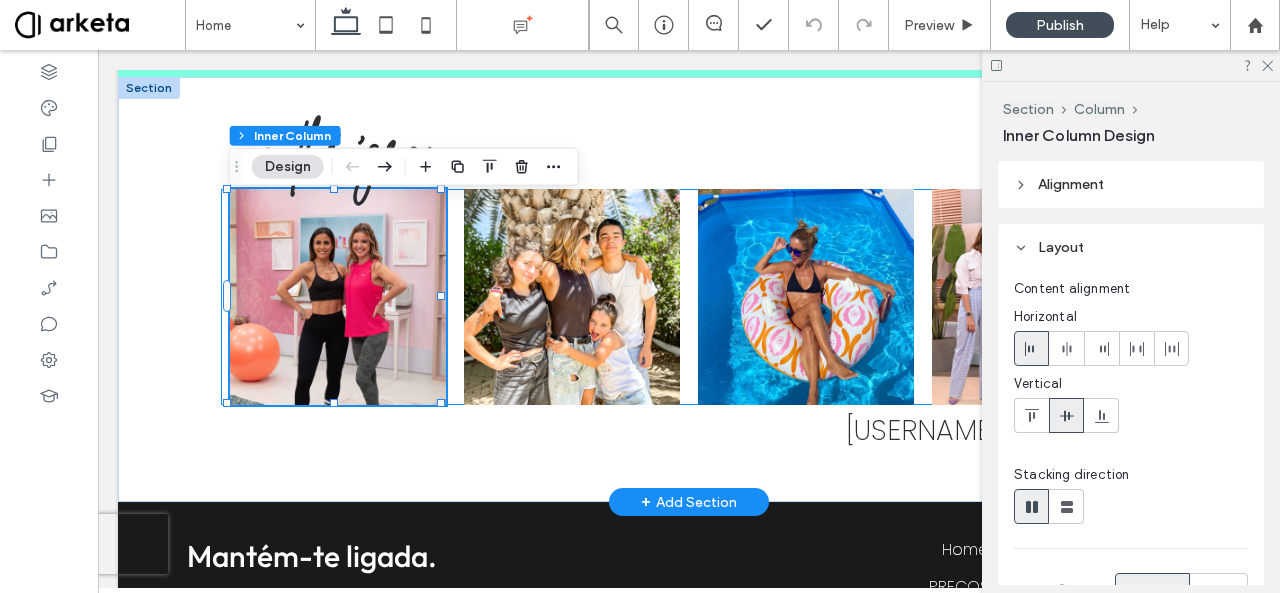click at bounding box center (689, 296) 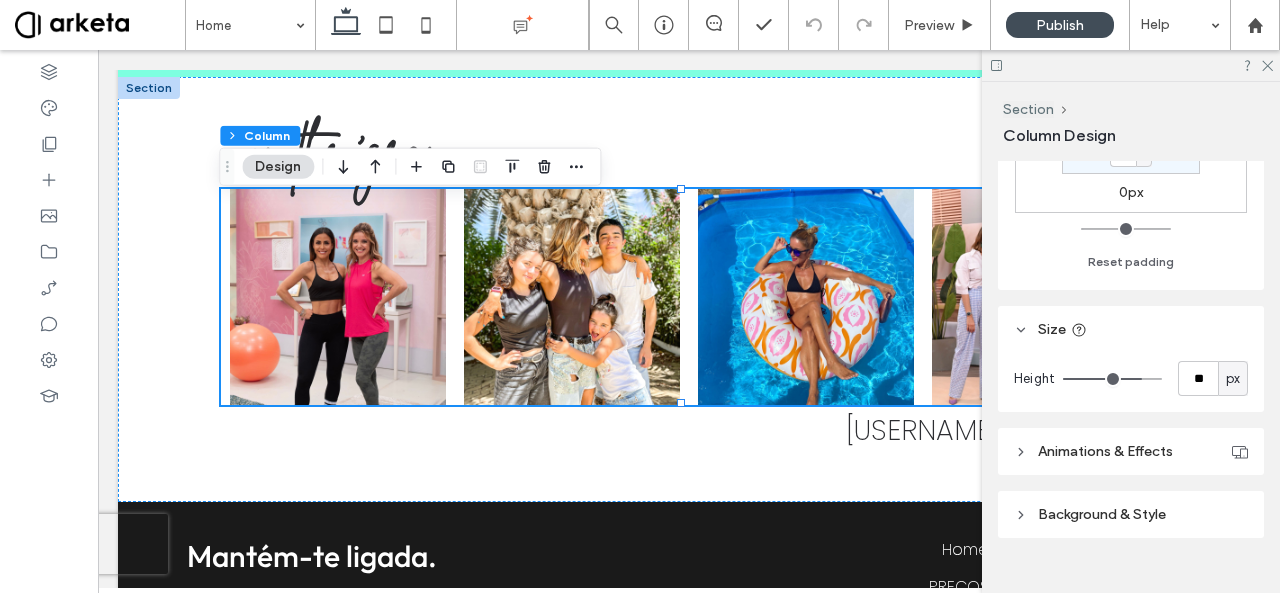 scroll, scrollTop: 746, scrollLeft: 0, axis: vertical 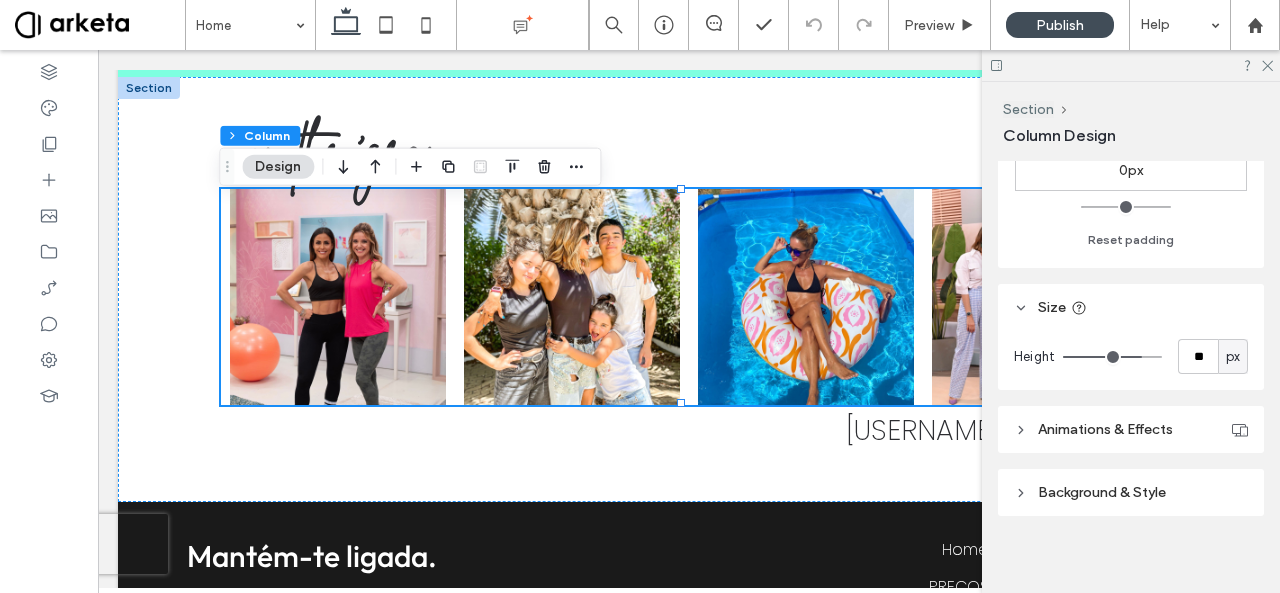 click on "px" at bounding box center [1233, 357] 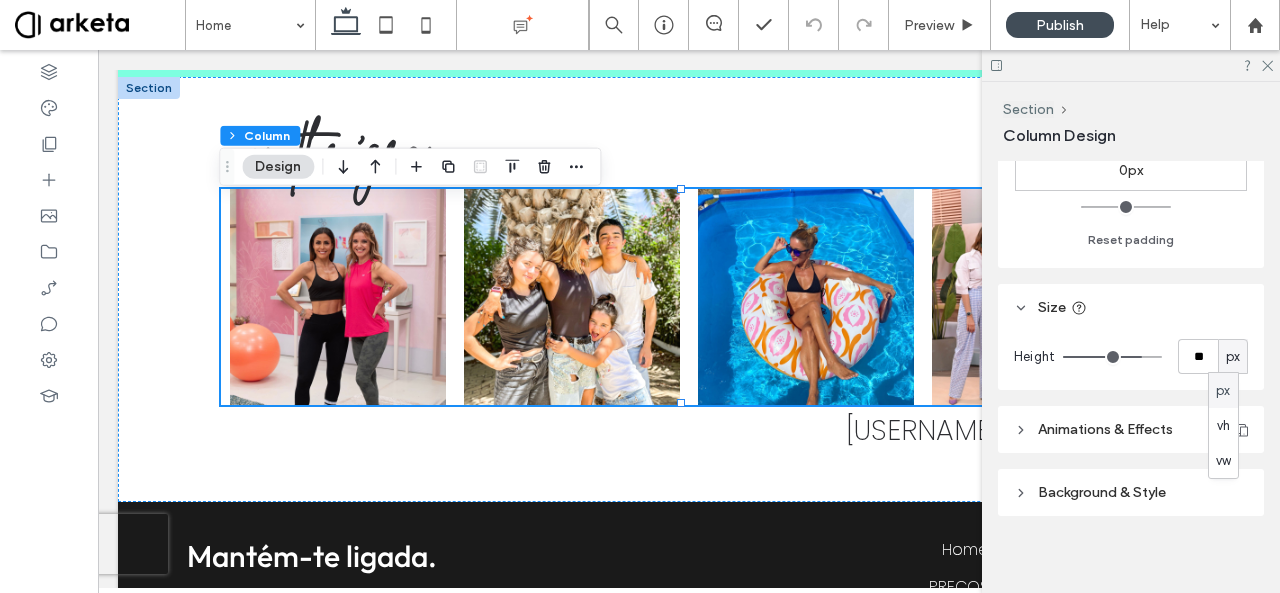 click on "Size" at bounding box center [1131, 307] 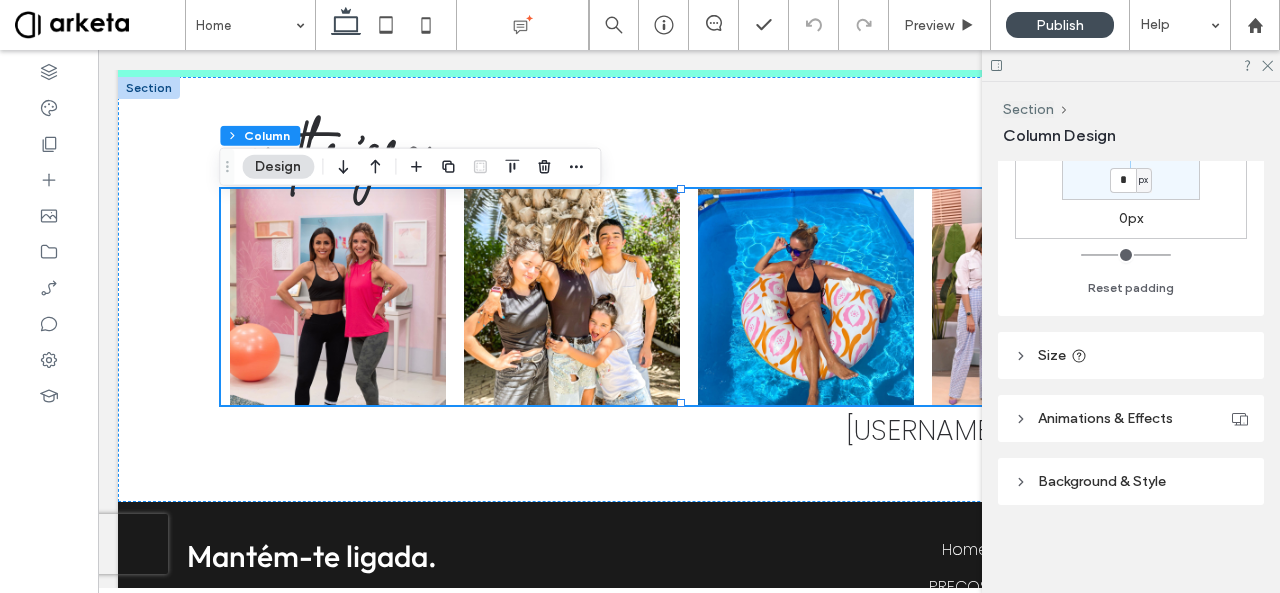 scroll, scrollTop: 695, scrollLeft: 0, axis: vertical 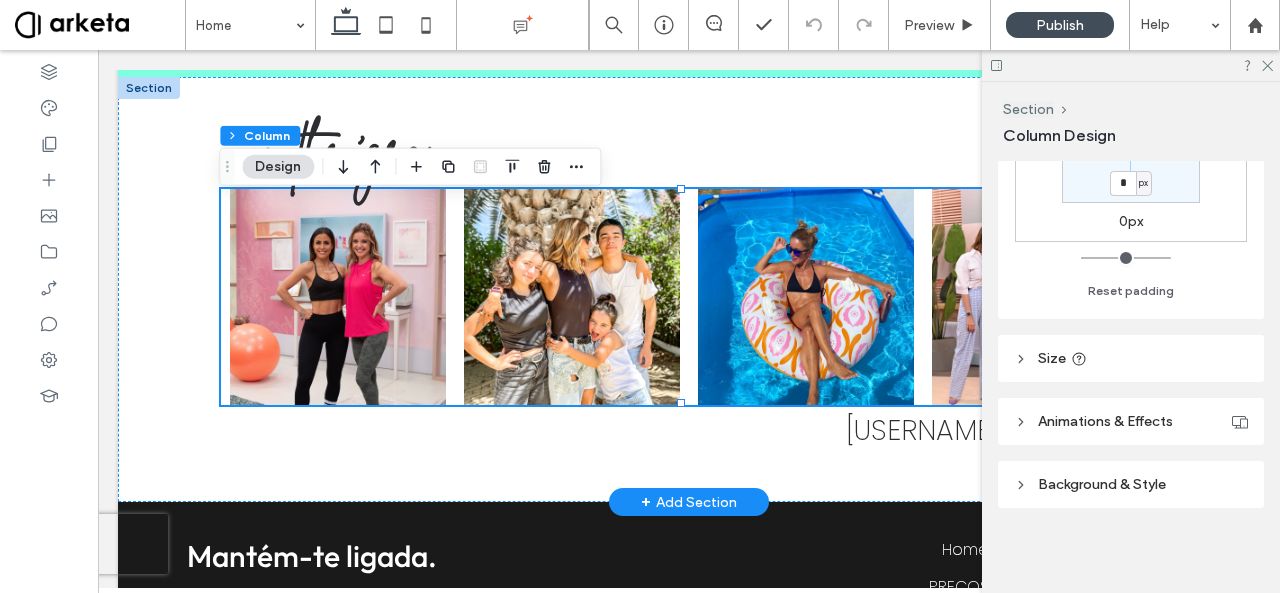 click at bounding box center (689, 296) 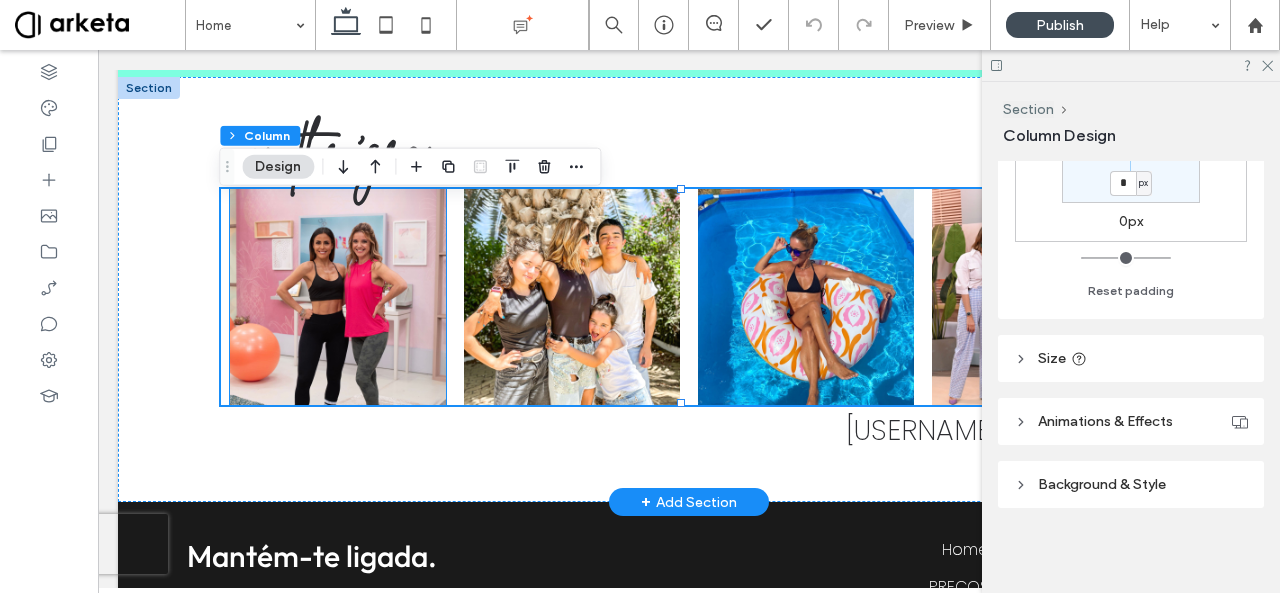 click at bounding box center [337, 296] 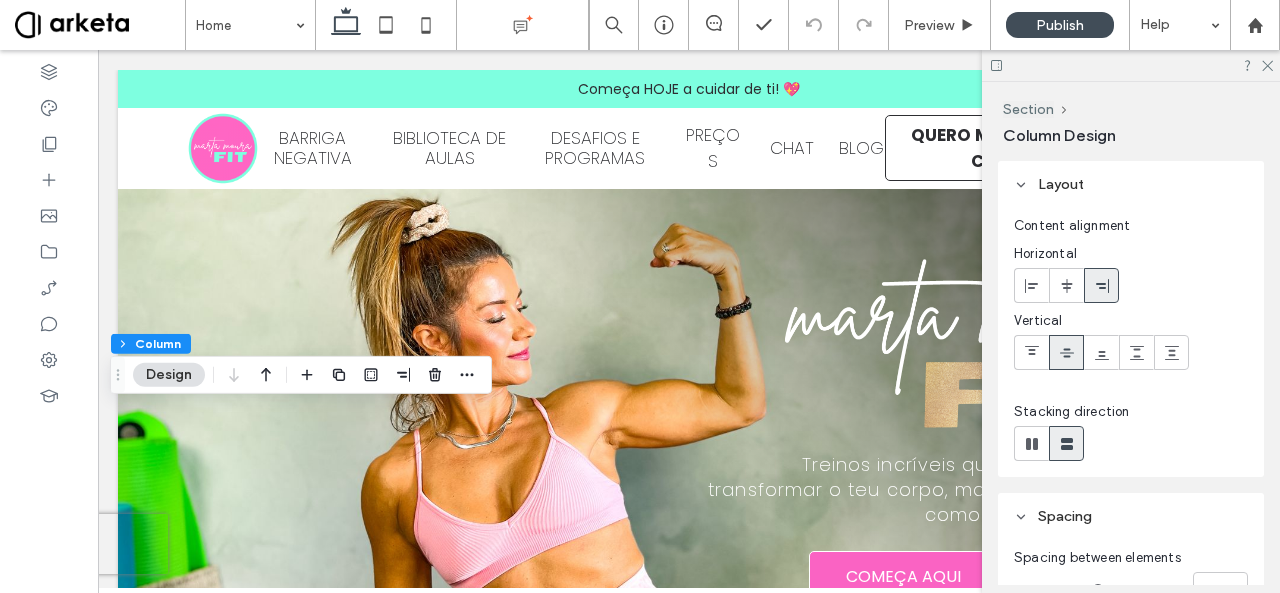 scroll, scrollTop: 5452, scrollLeft: 0, axis: vertical 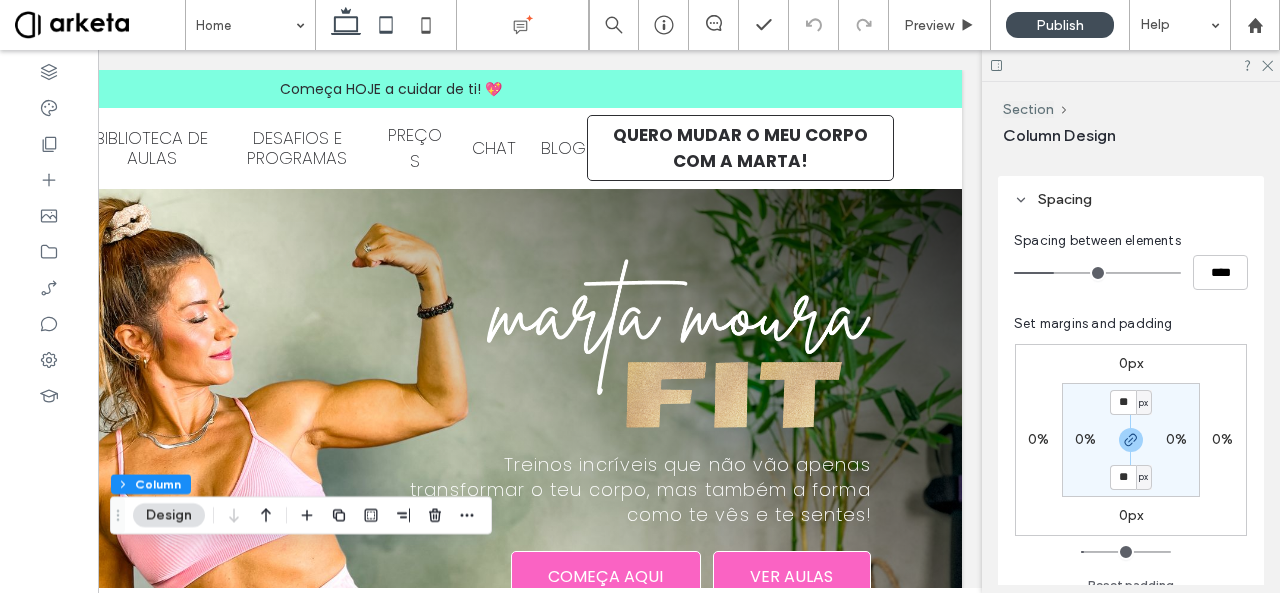 click 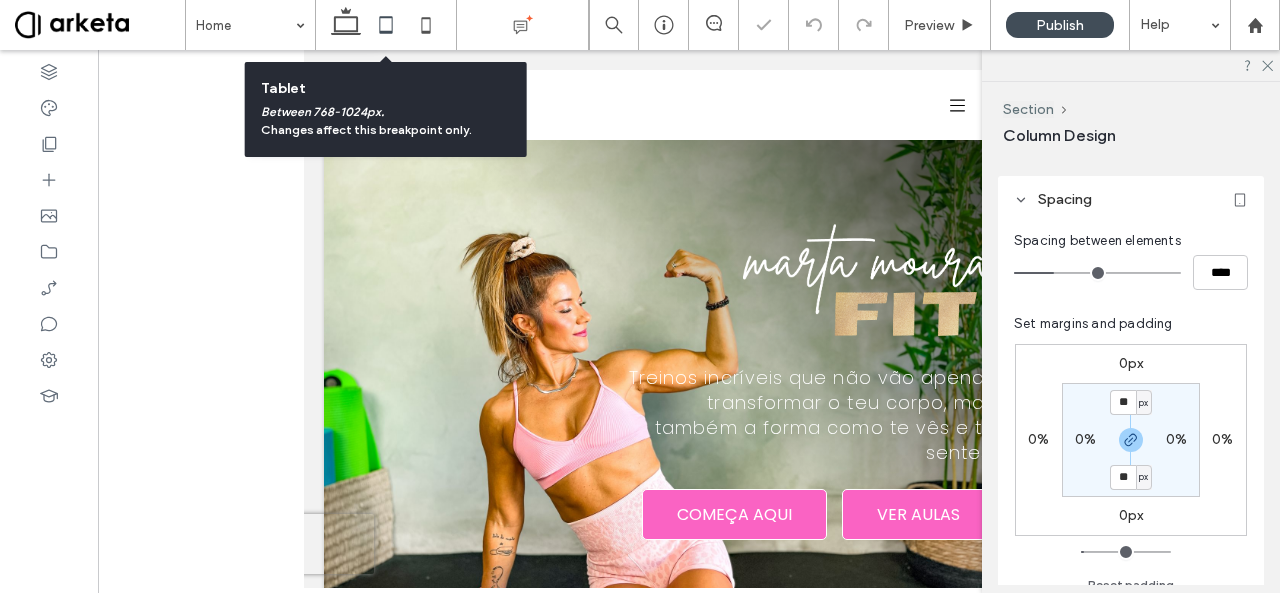 scroll, scrollTop: 70, scrollLeft: 0, axis: vertical 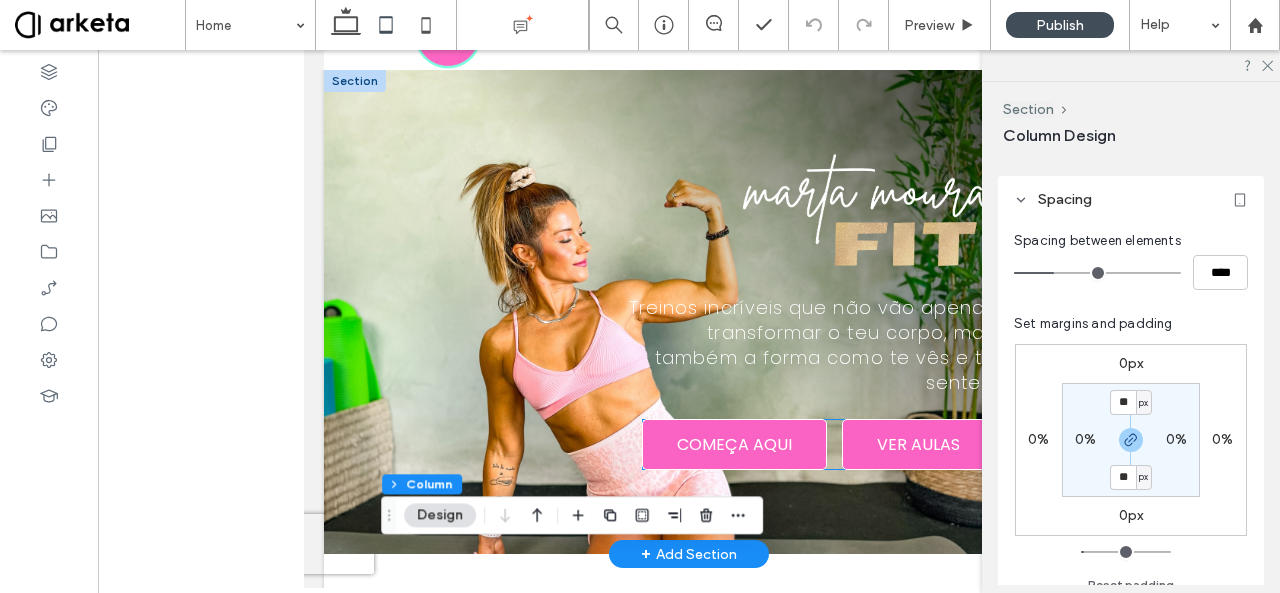 click on "COMEÇA AQUI" at bounding box center [734, 444] 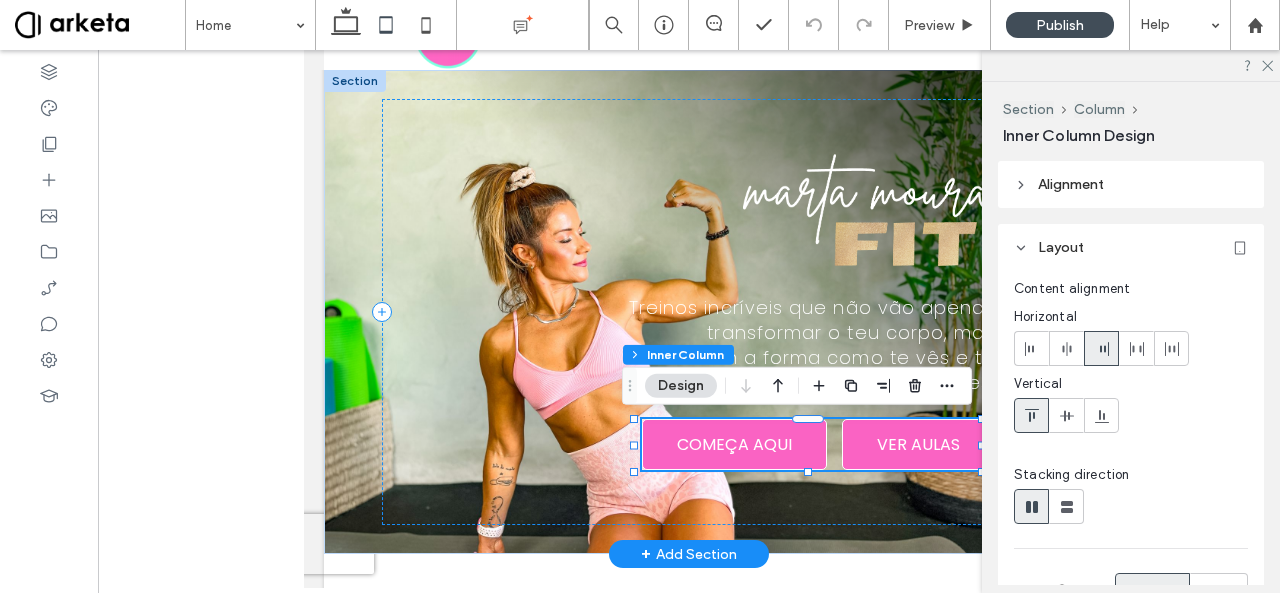 click on "COMEÇA AQUI" at bounding box center [734, 444] 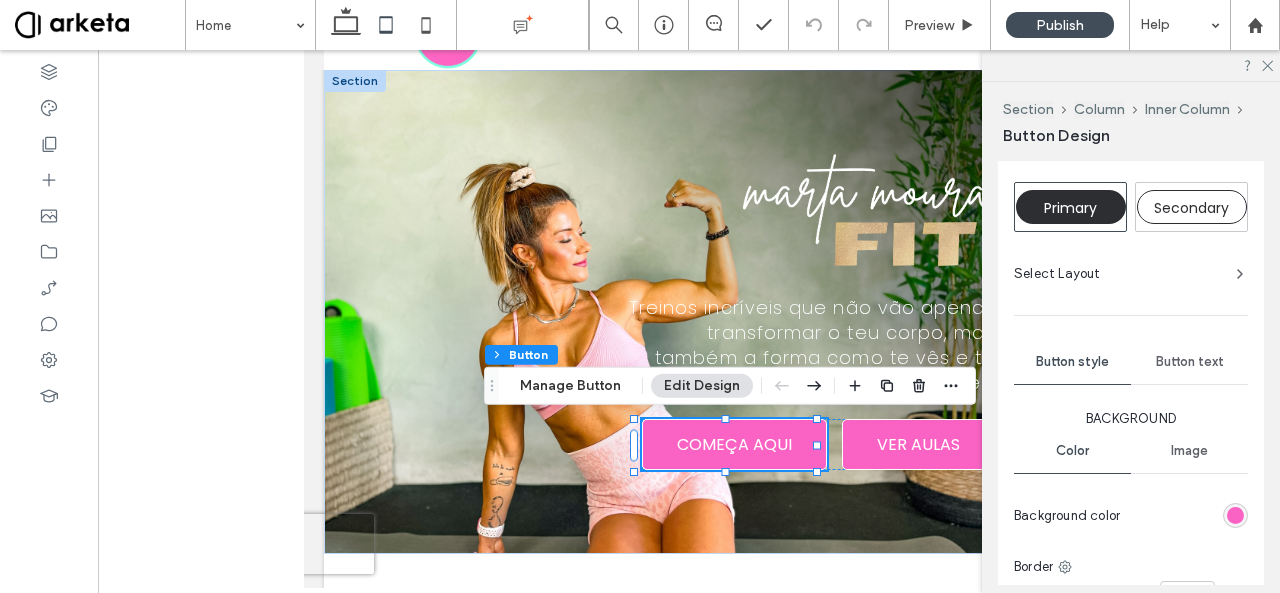 scroll, scrollTop: 845, scrollLeft: 0, axis: vertical 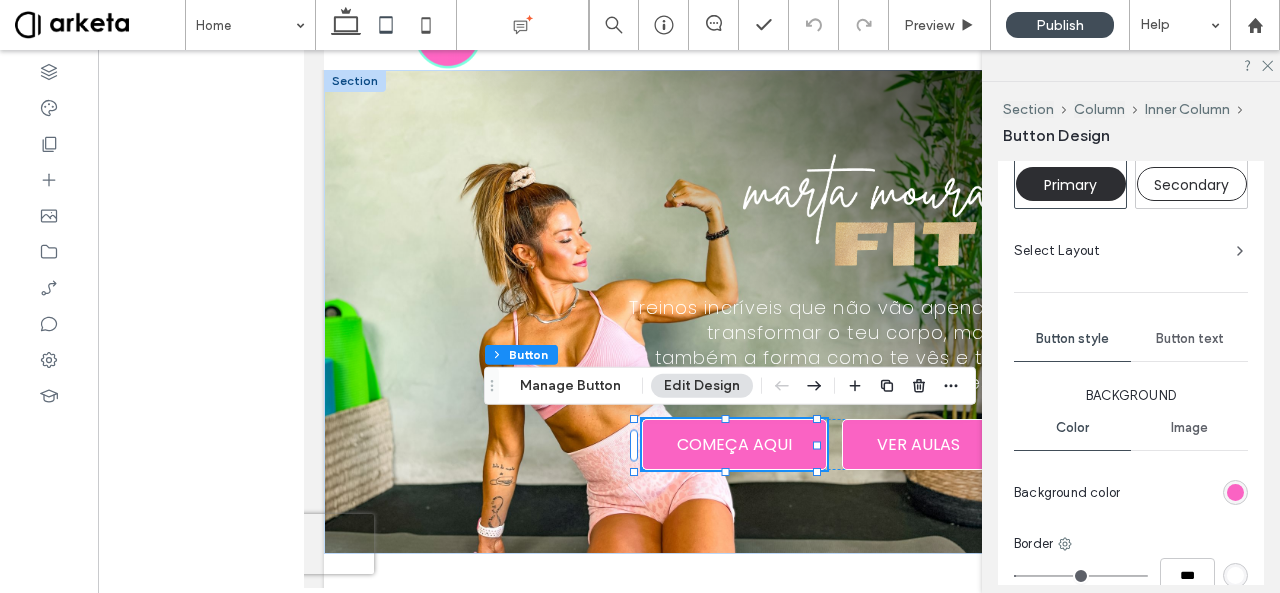 type on "*" 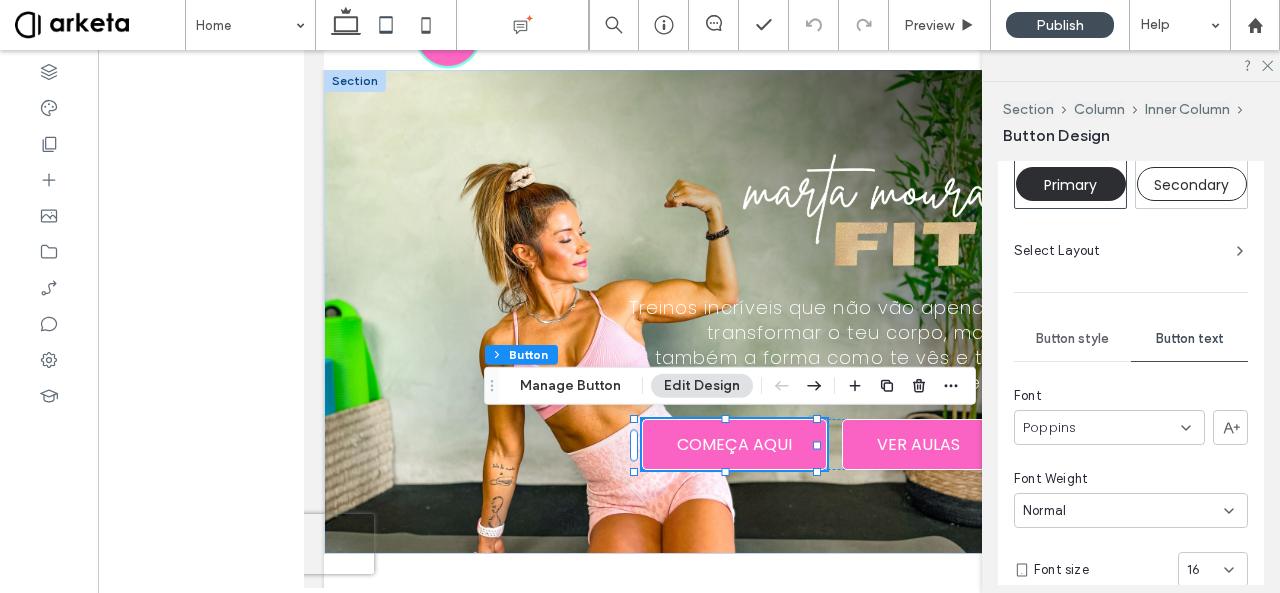 scroll, scrollTop: 1048, scrollLeft: 0, axis: vertical 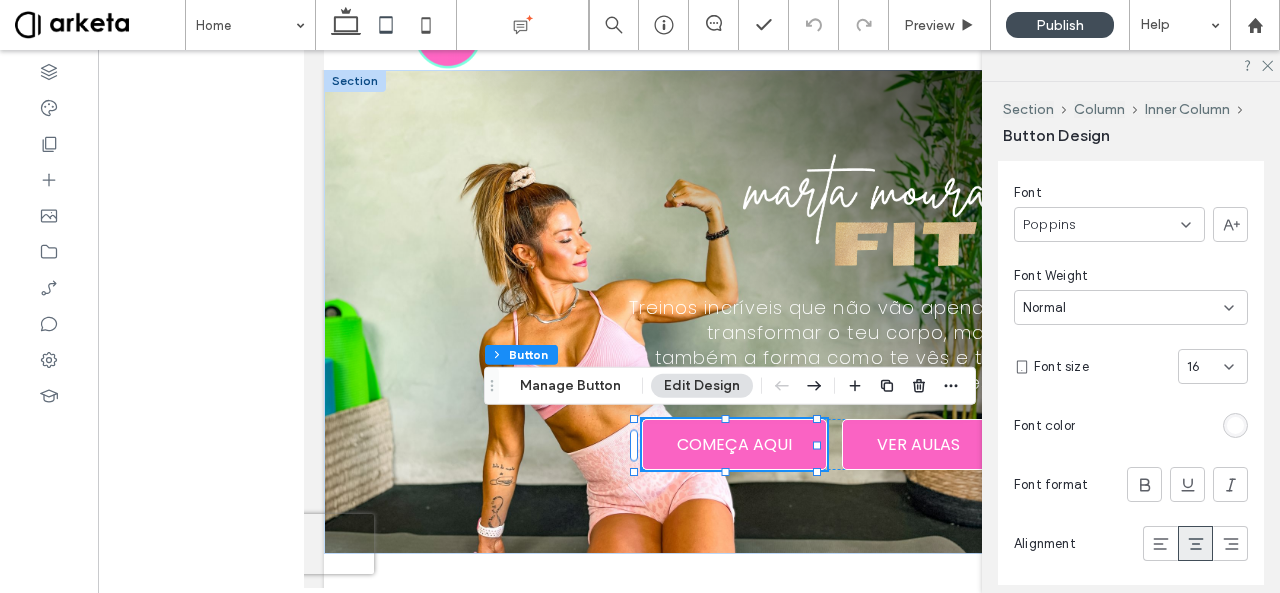 click on "16" at bounding box center (1193, 367) 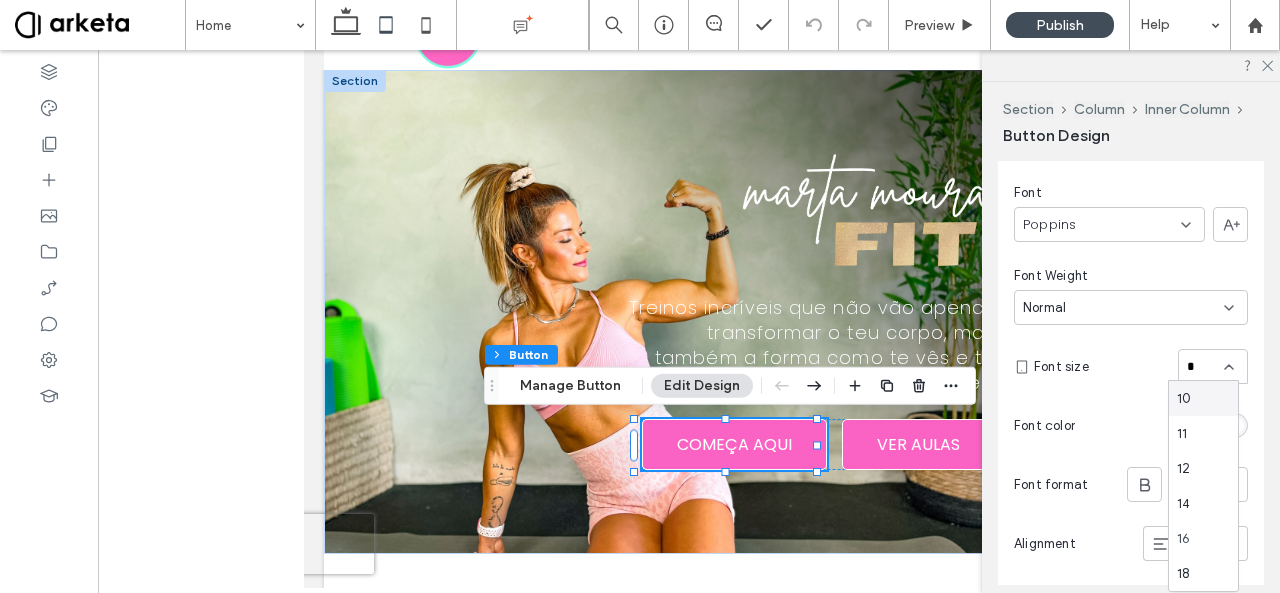 type on "**" 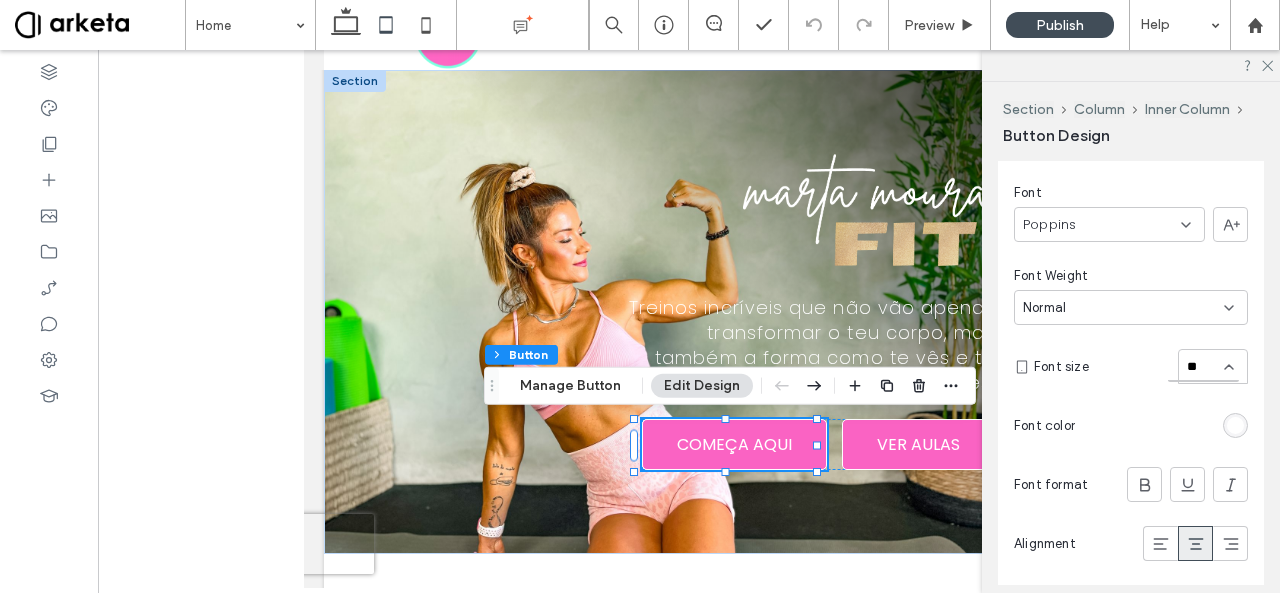 type 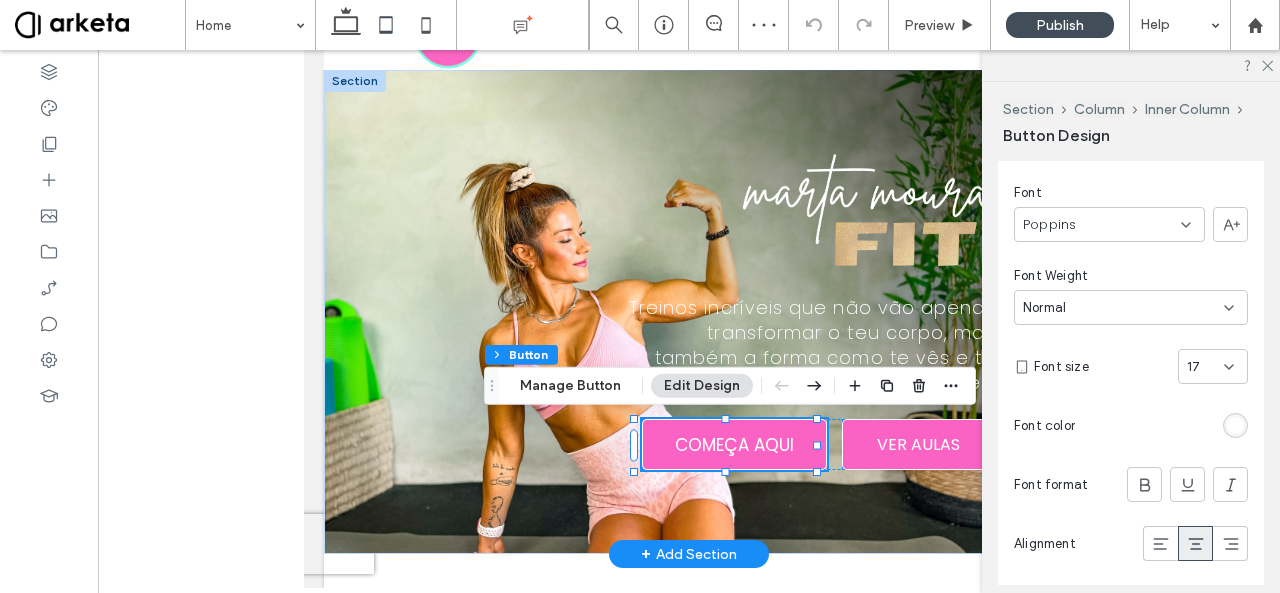 click on "VER AULAS" at bounding box center (919, 444) 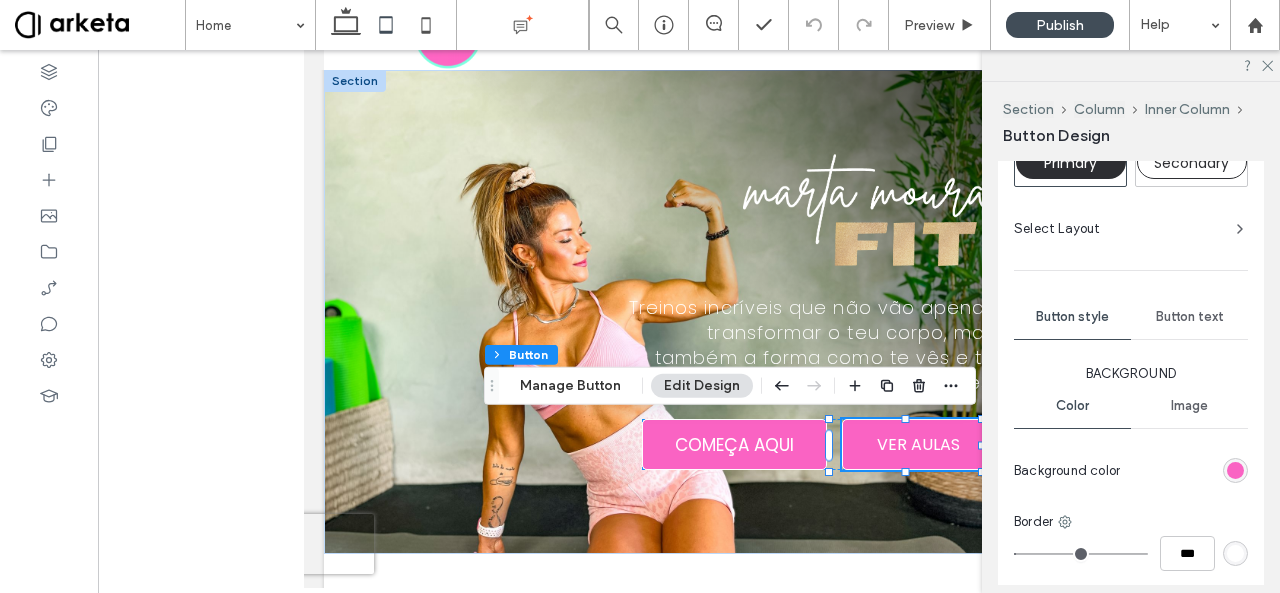 scroll, scrollTop: 896, scrollLeft: 0, axis: vertical 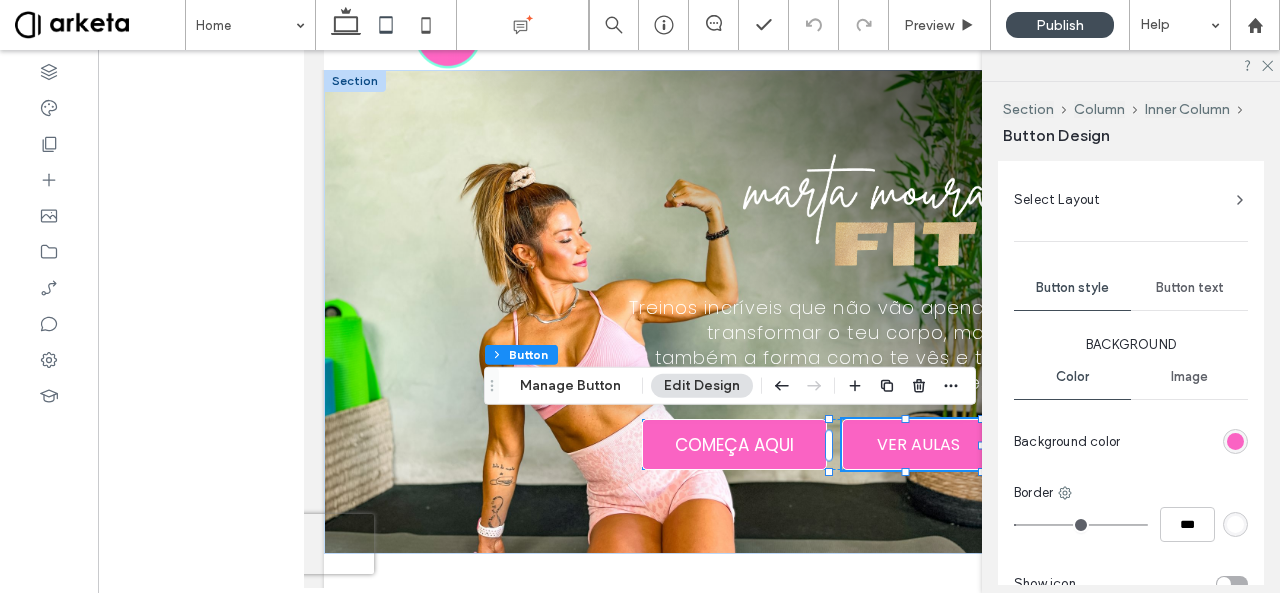 type on "*" 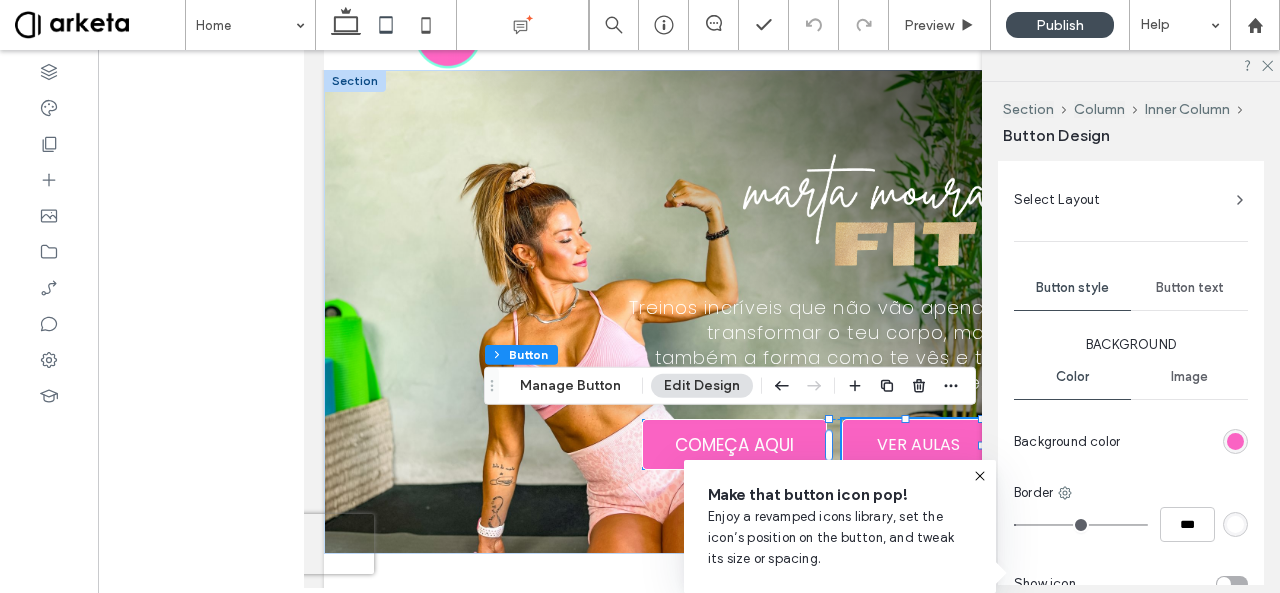 click on "Button text" at bounding box center [1189, 288] 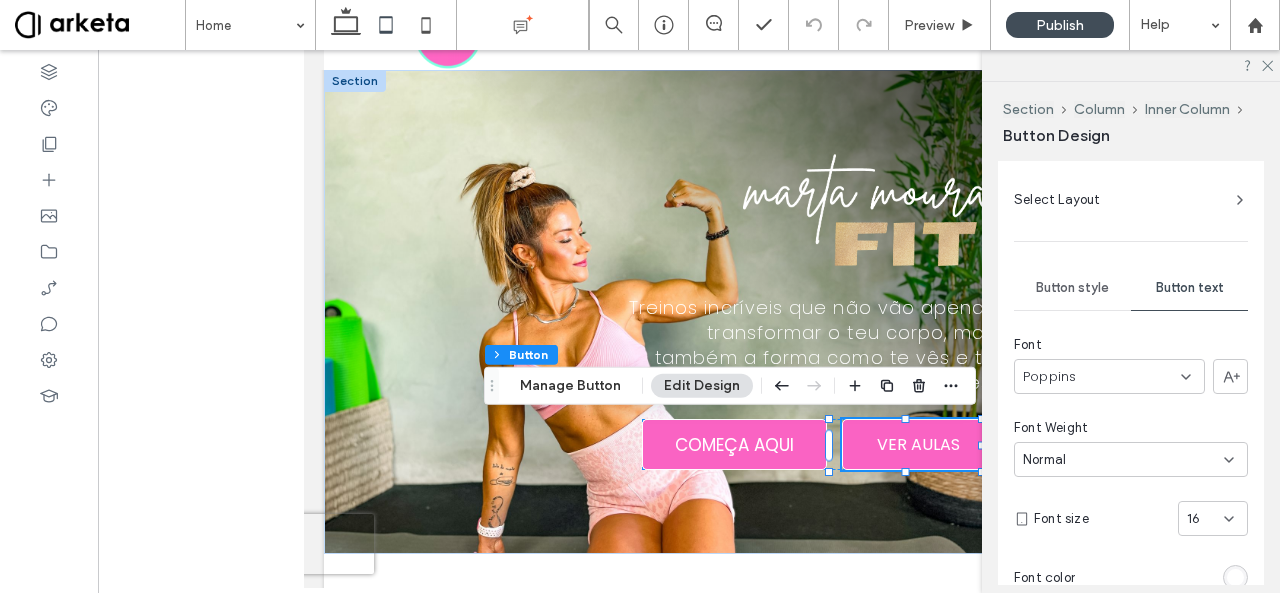 click on "16" at bounding box center [1201, 519] 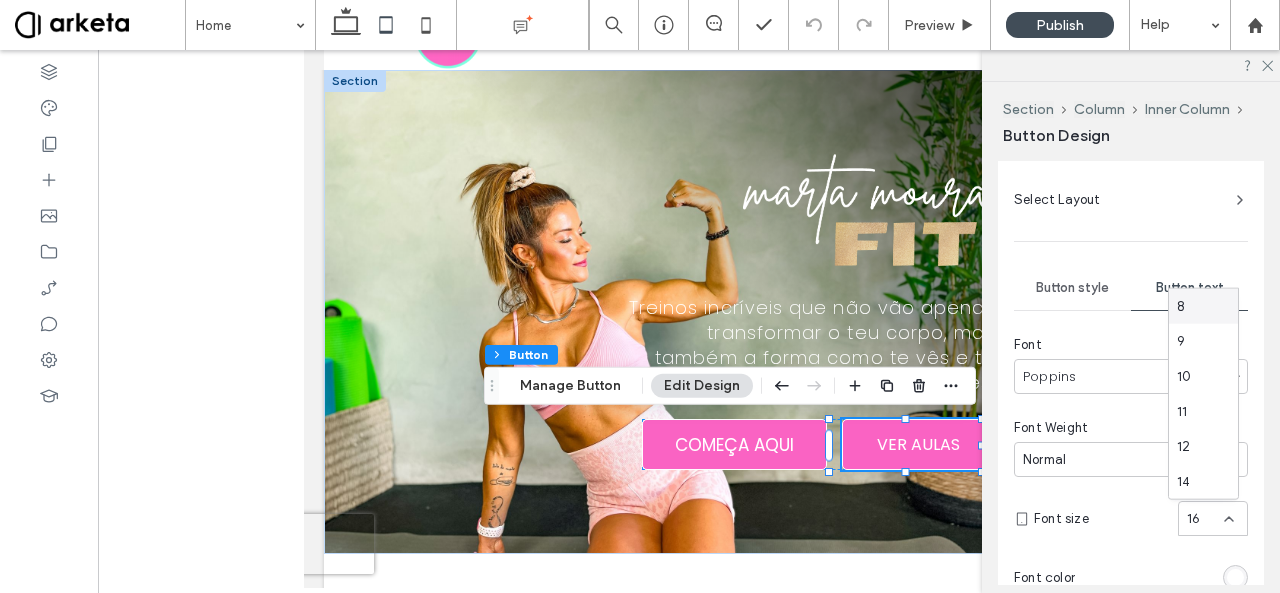 type on "*" 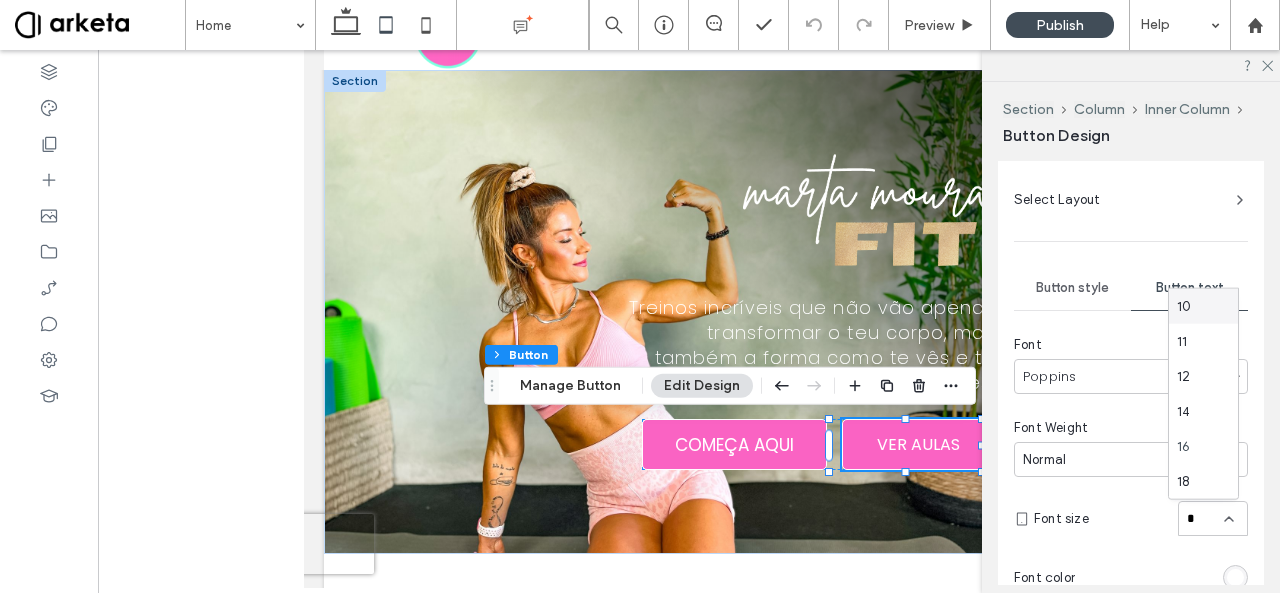 type on "**" 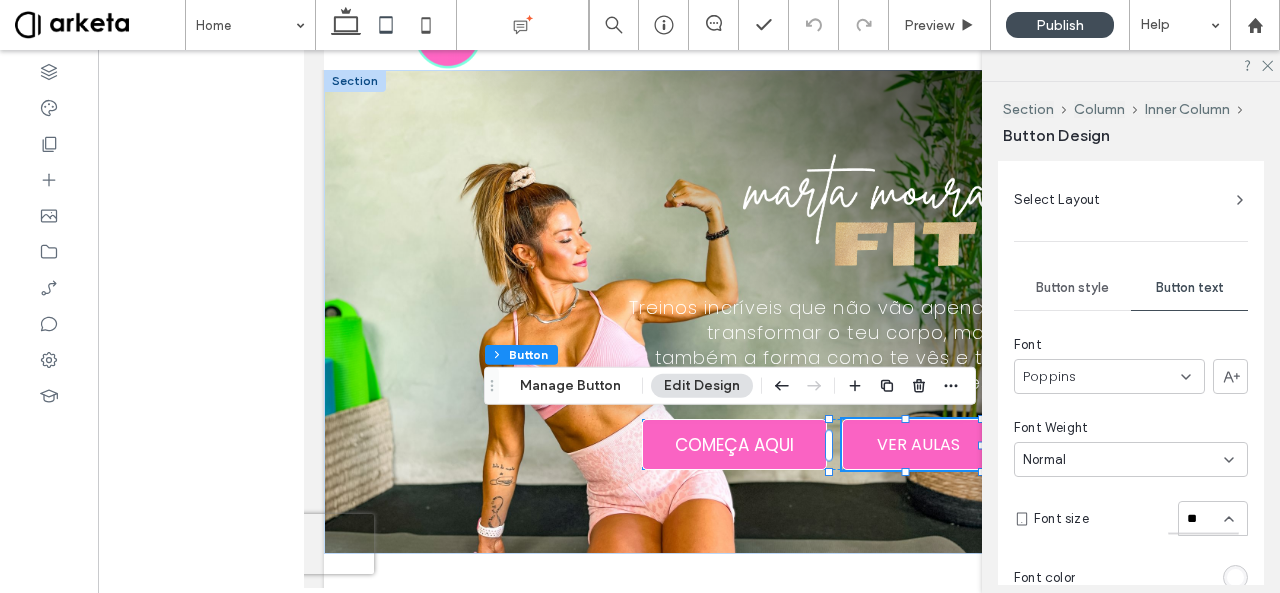 type 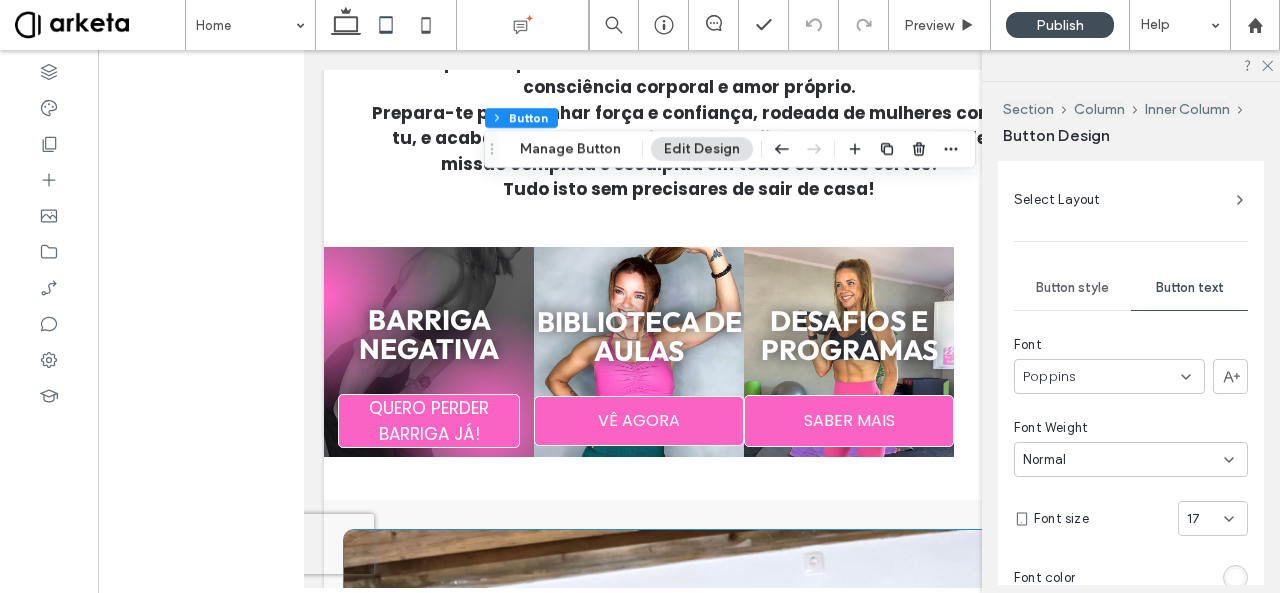 scroll, scrollTop: 655, scrollLeft: 0, axis: vertical 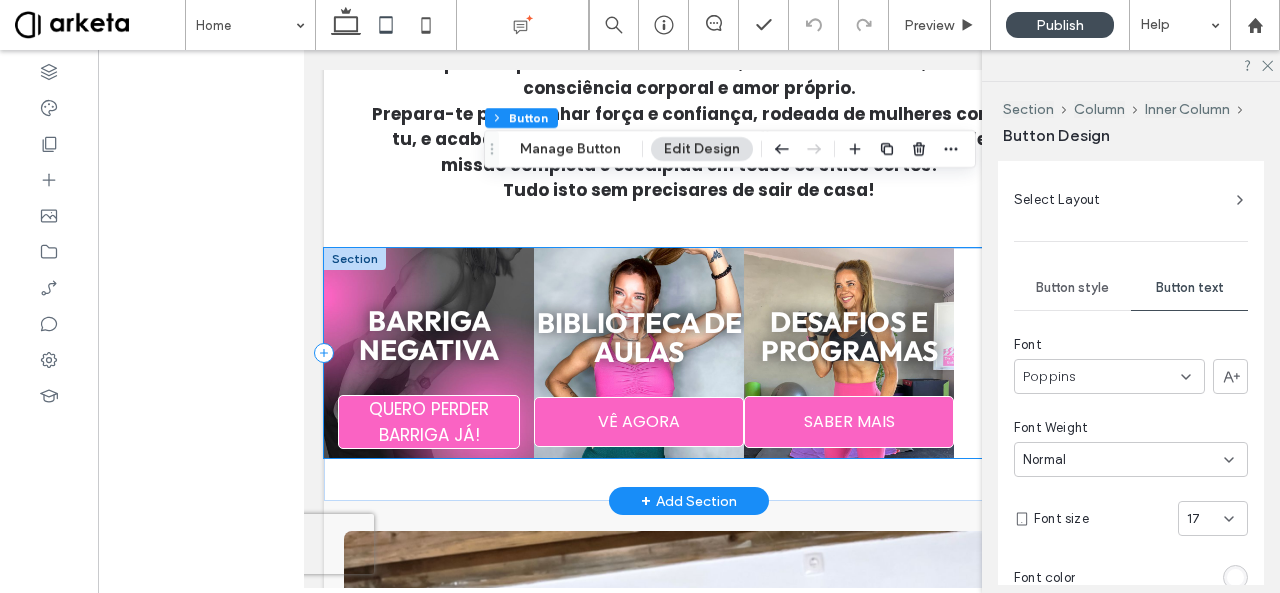 click on "barriga negativa
QUERO PERDER BARRIGA JÁ!
Biblioteca de aulas
VÊ AGORA
Desafios e Programas
SABER MAIS" at bounding box center (689, 353) 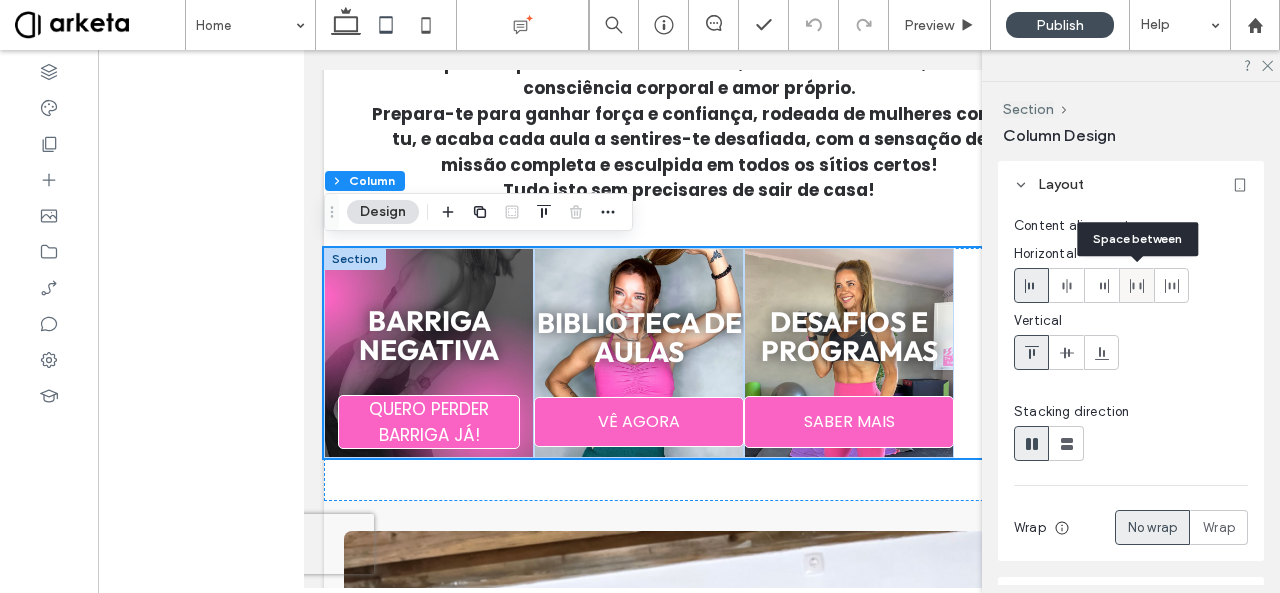 click 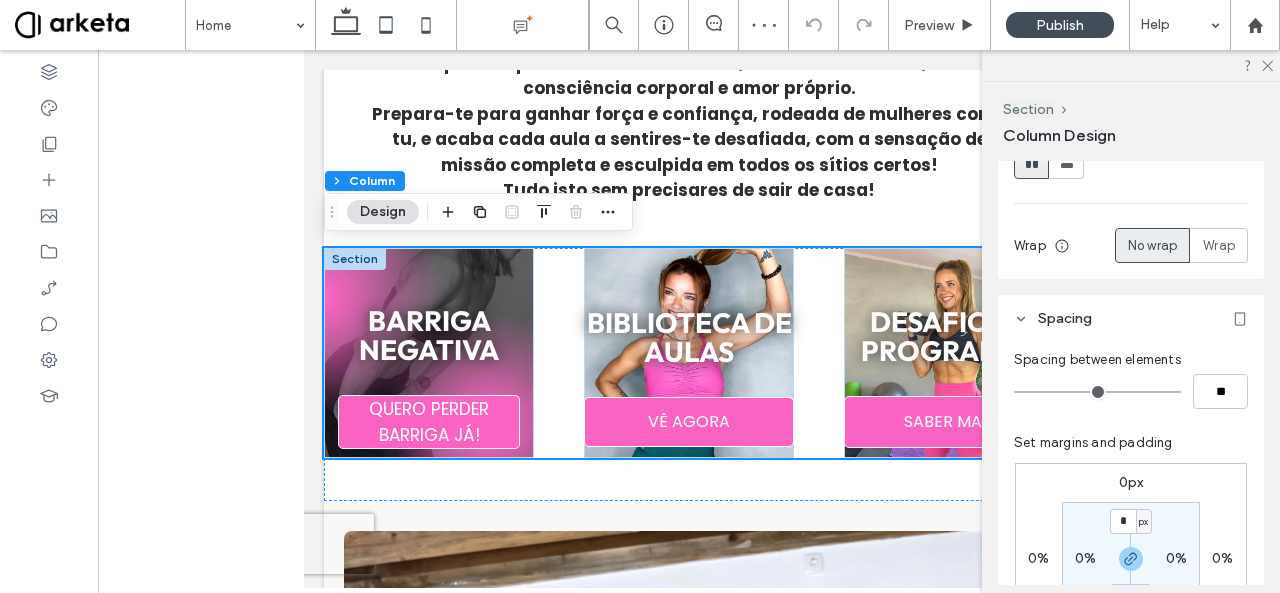 scroll, scrollTop: 392, scrollLeft: 0, axis: vertical 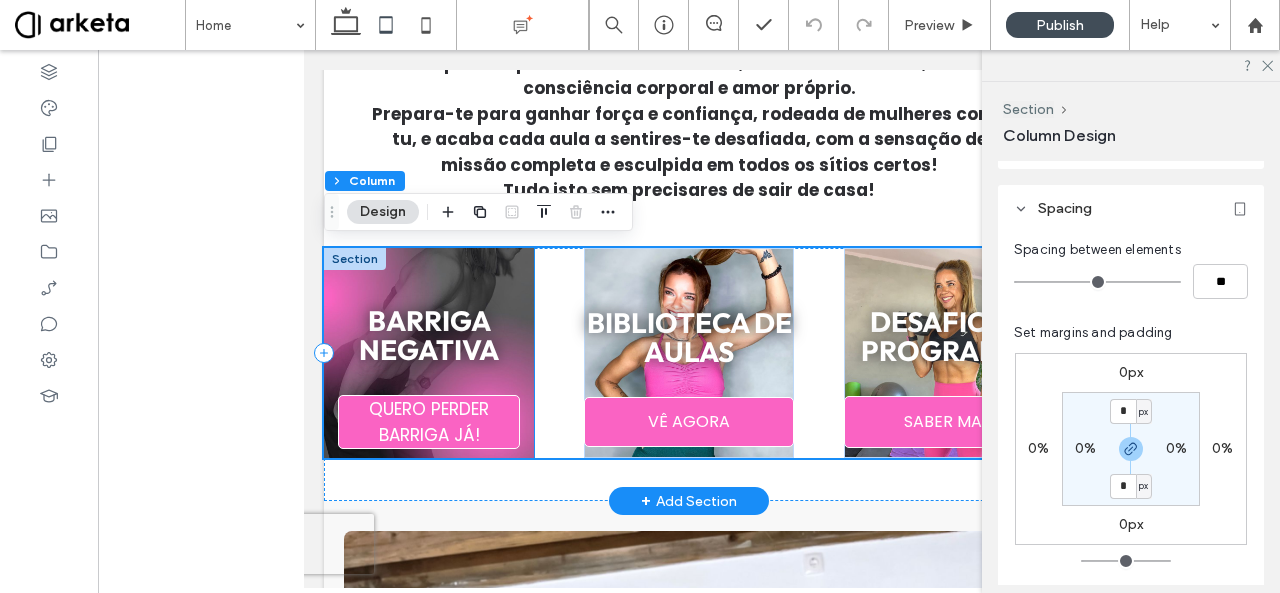click on "barriga negativa" at bounding box center [429, 336] 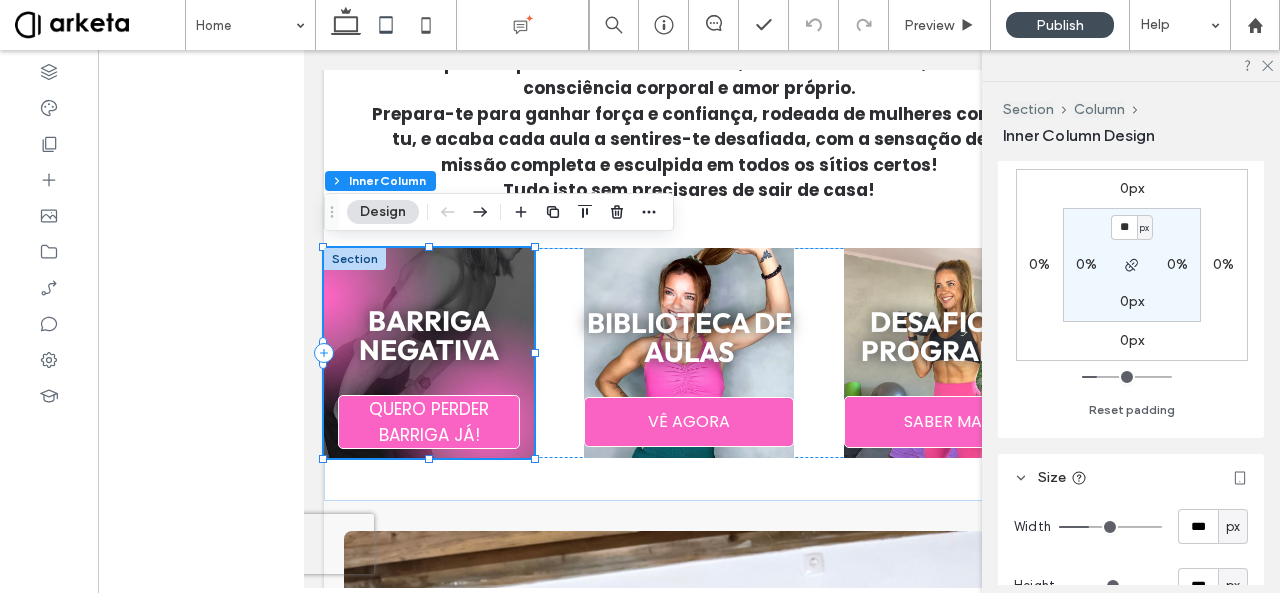 scroll, scrollTop: 582, scrollLeft: 0, axis: vertical 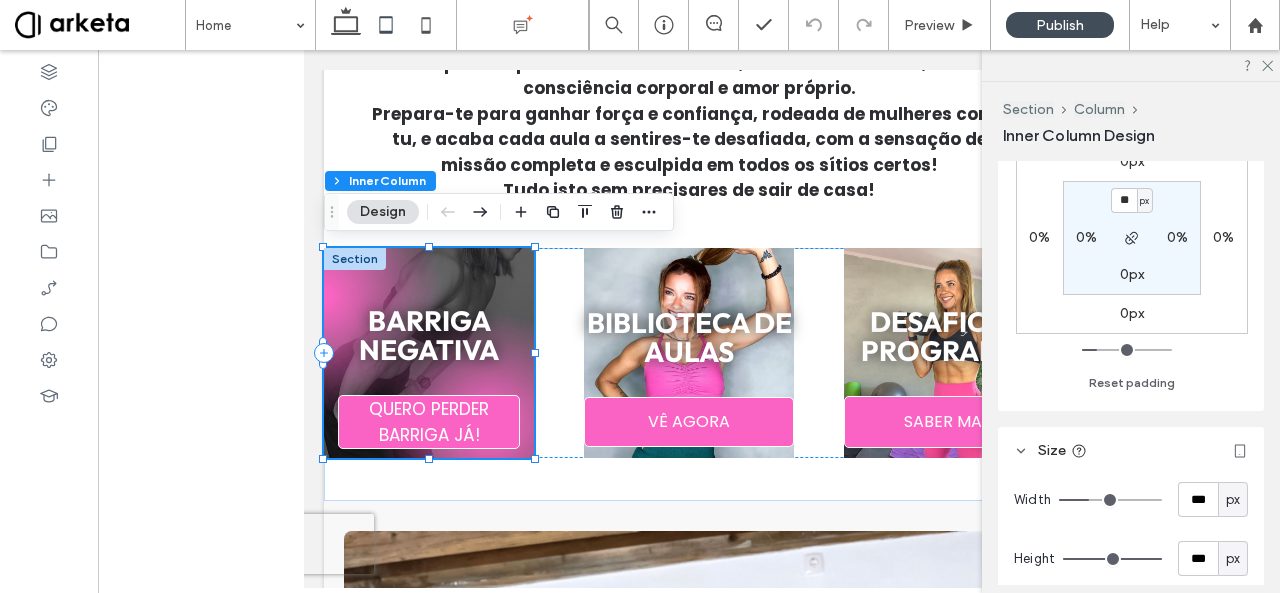 click on "px" at bounding box center [1233, 500] 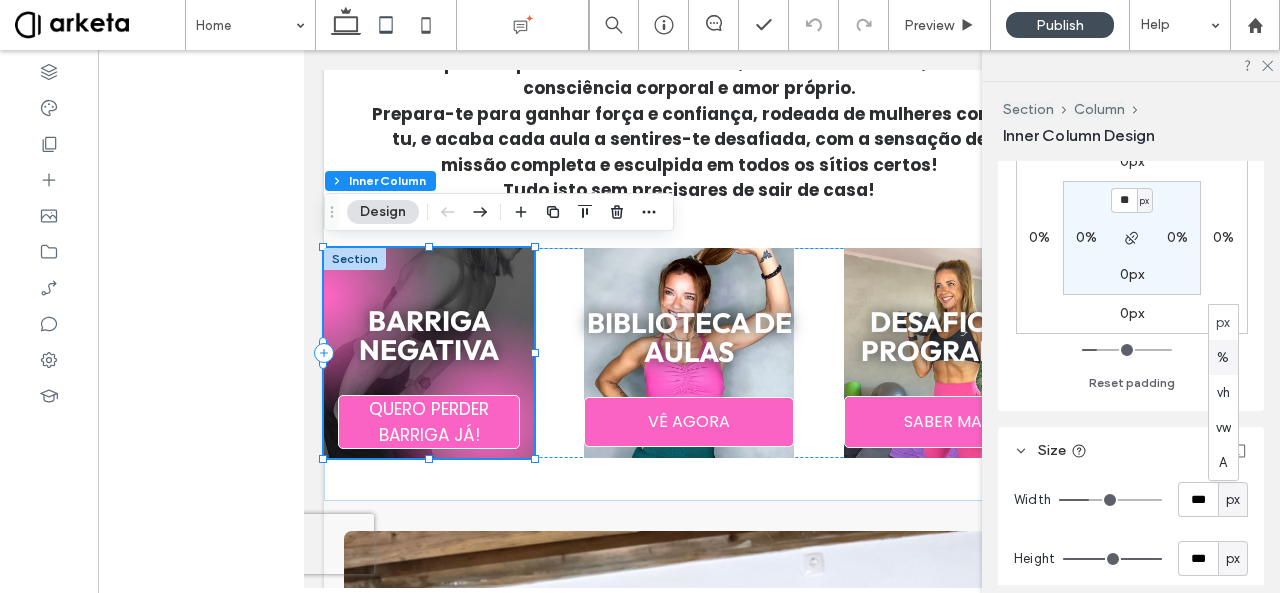 click on "%" at bounding box center [1223, 357] 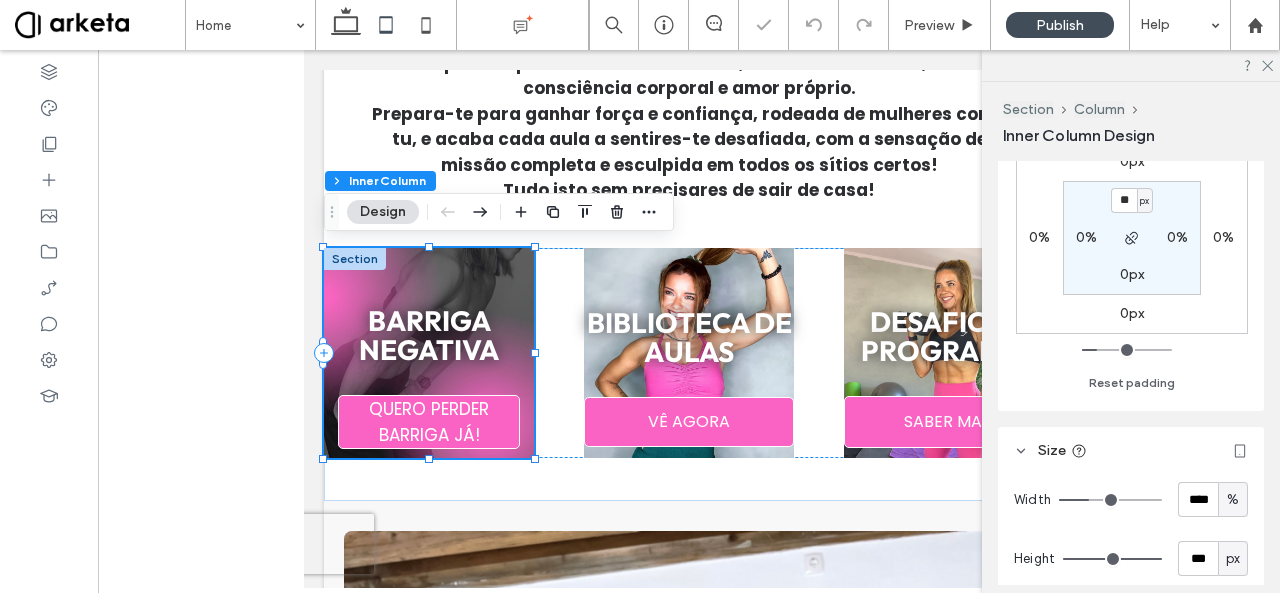 type on "**" 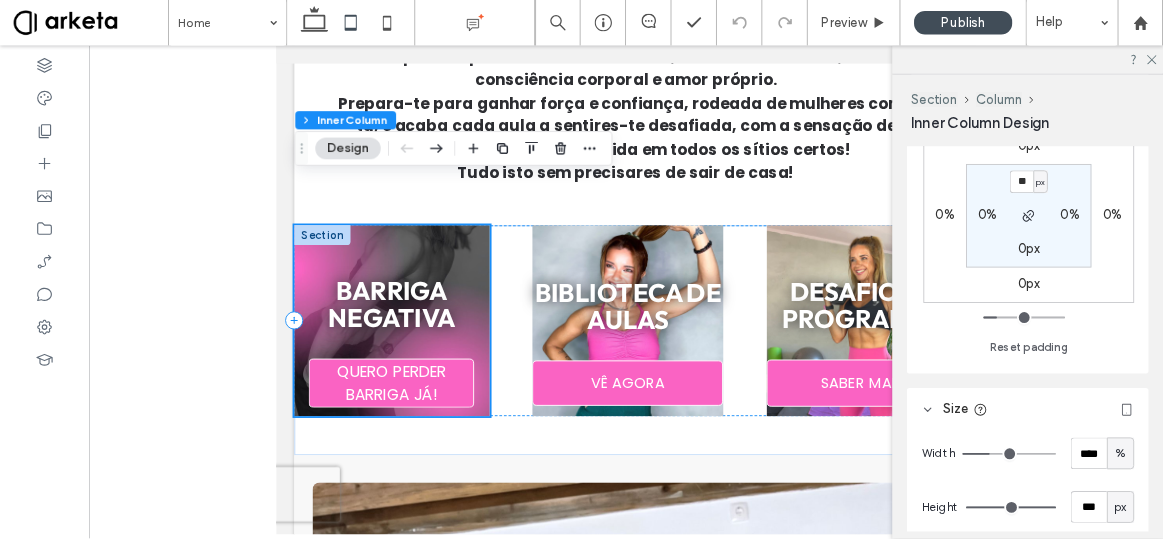 scroll, scrollTop: 655, scrollLeft: 0, axis: vertical 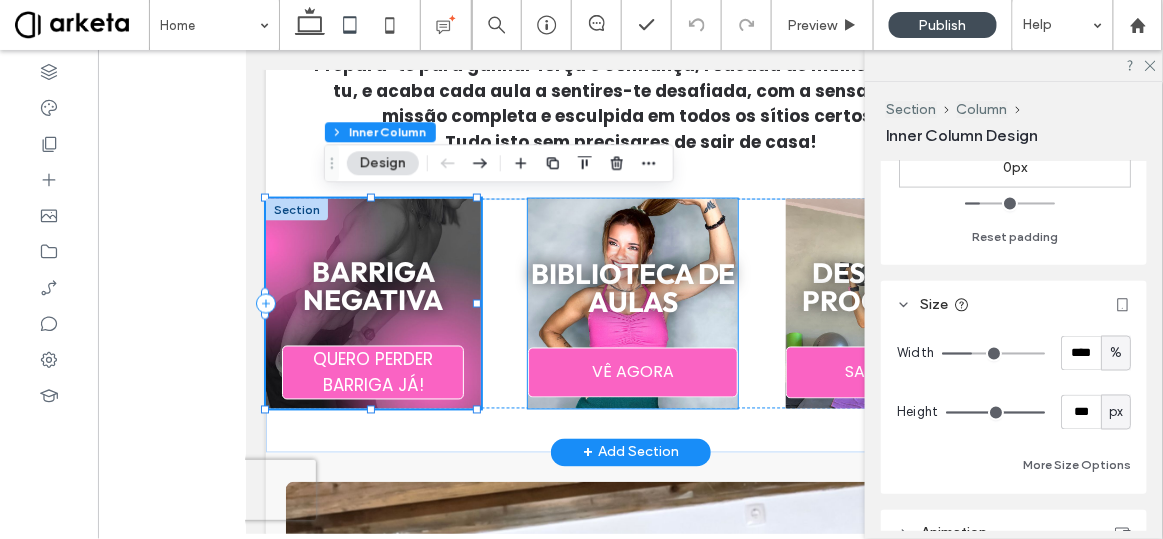 click on "Biblioteca de aulas
VÊ AGORA" at bounding box center (632, 303) 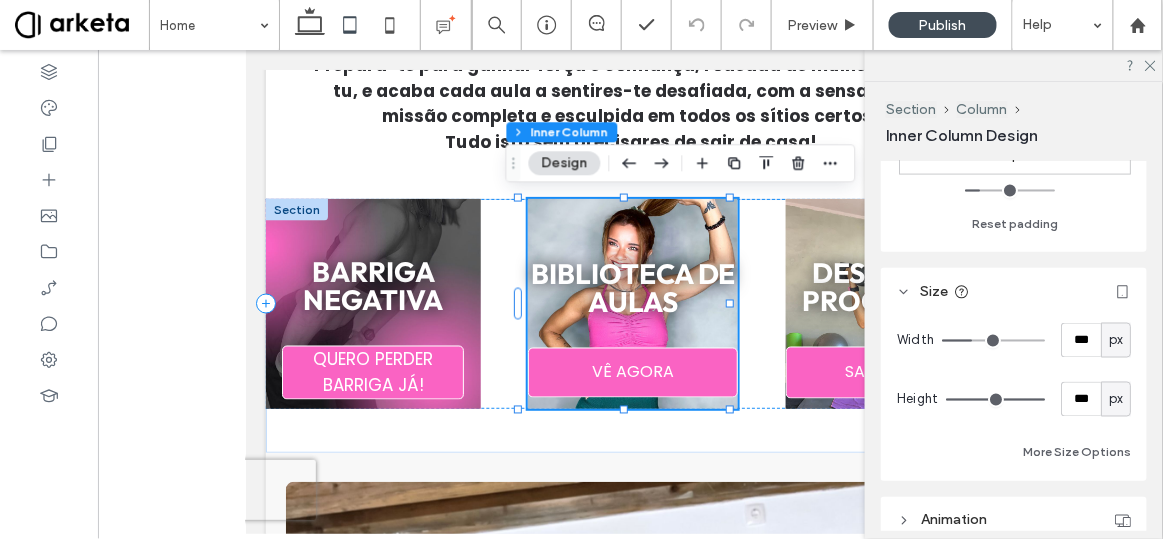 scroll, scrollTop: 741, scrollLeft: 0, axis: vertical 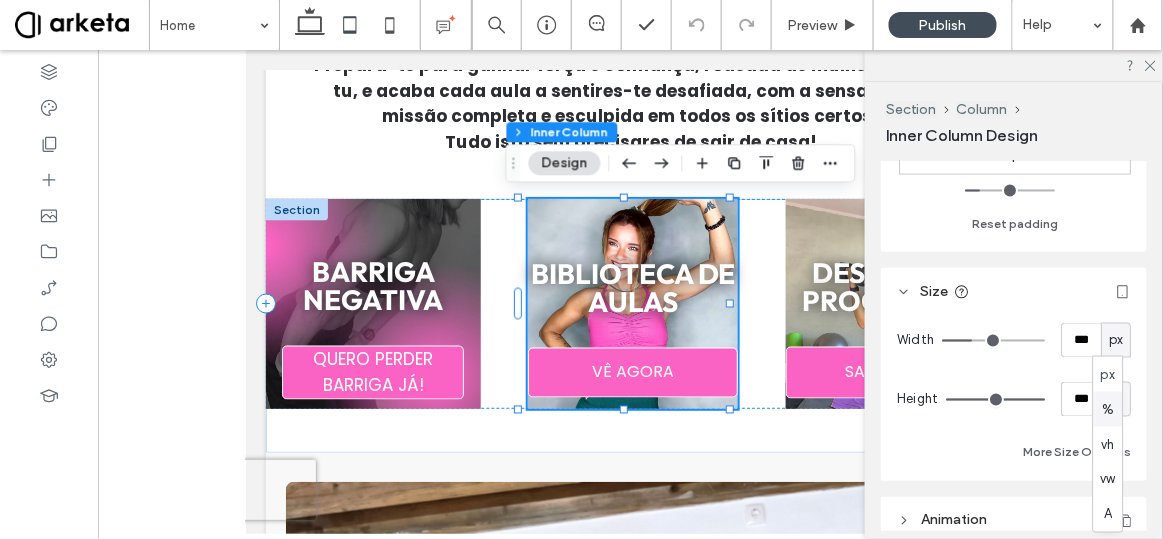 click on "%" at bounding box center (1108, 409) 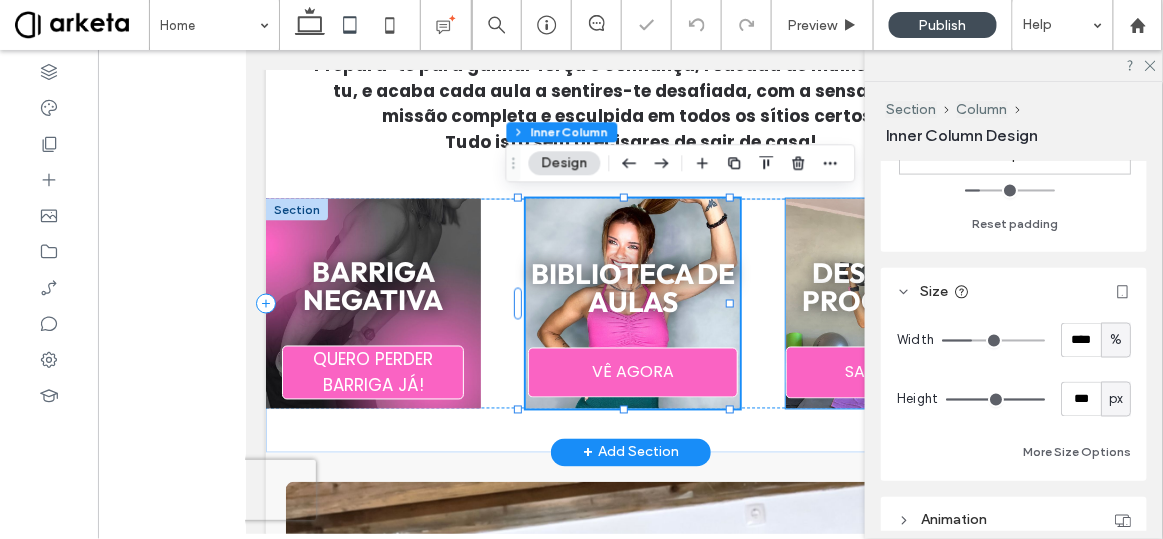 click on "Desafios e Programas
SABER MAIS" at bounding box center [890, 303] 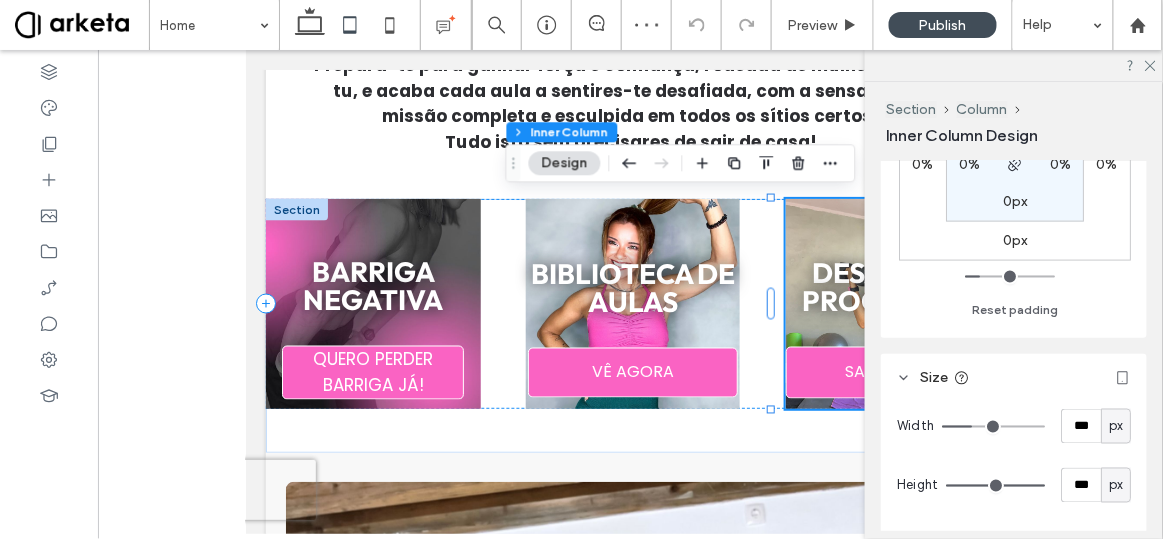 scroll, scrollTop: 735, scrollLeft: 0, axis: vertical 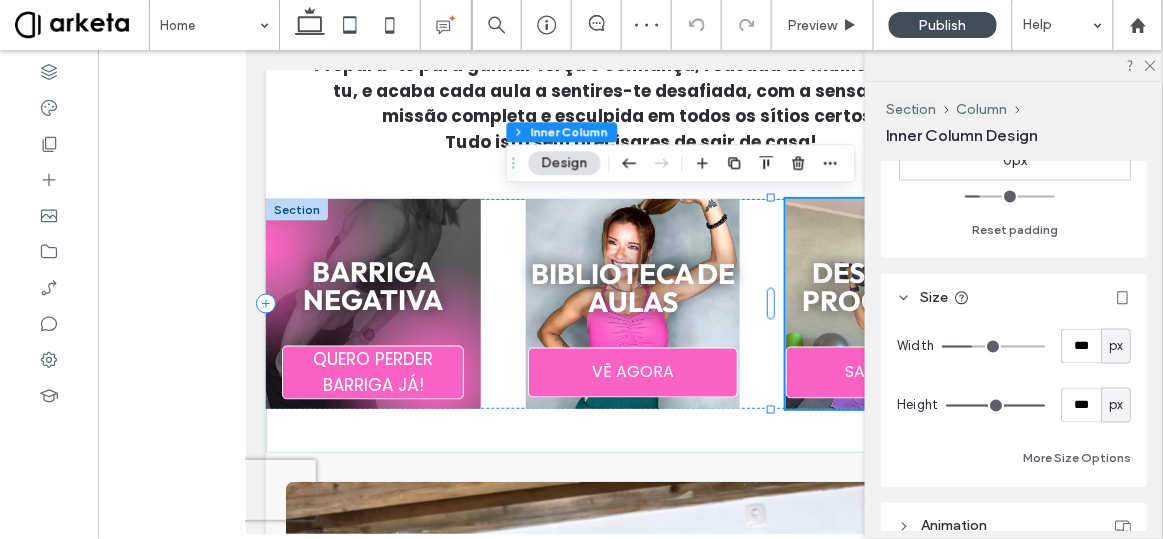click on "px" at bounding box center [1116, 346] 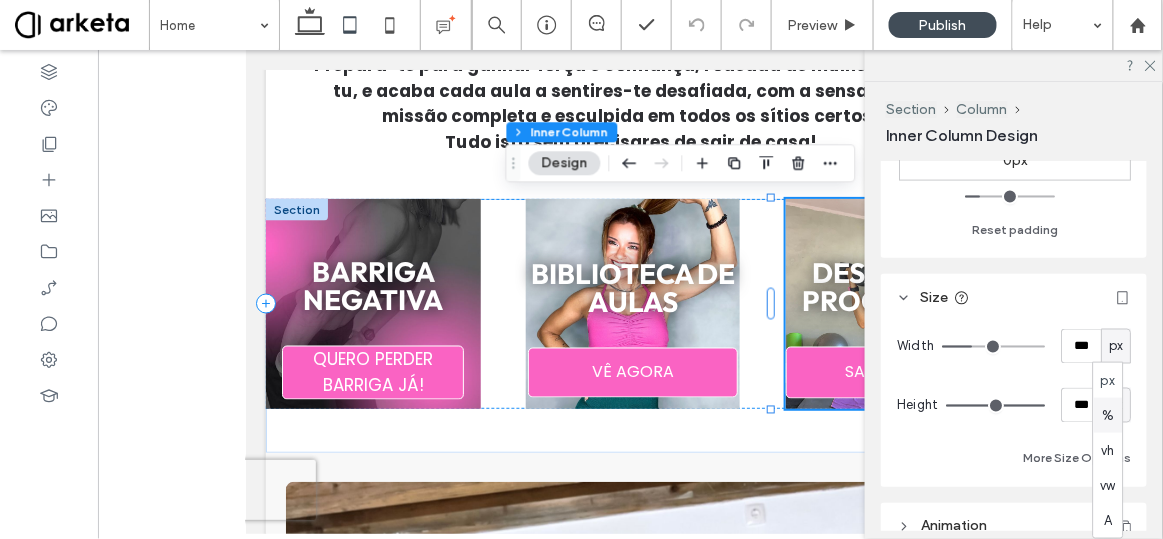click on "%" at bounding box center (1108, 415) 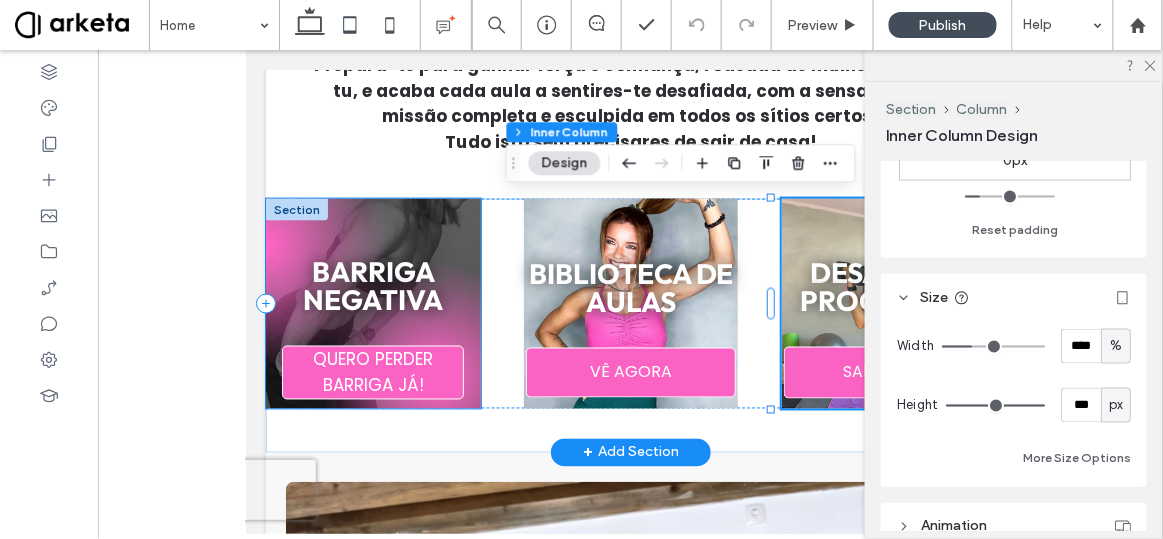 click on "barriga negativa" at bounding box center (372, 285) 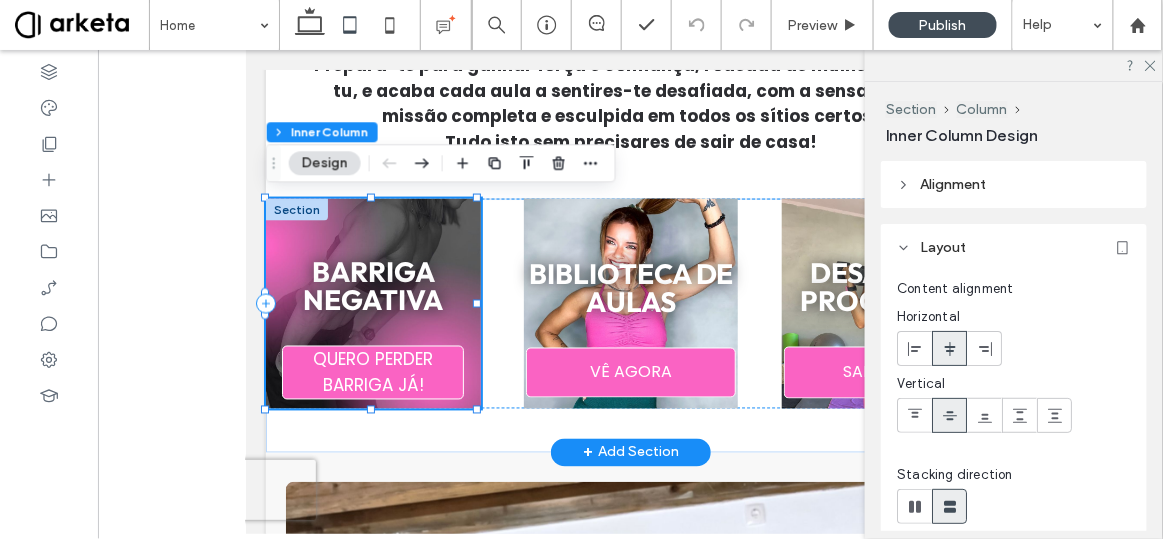 click on "barriga negativa" at bounding box center [372, 285] 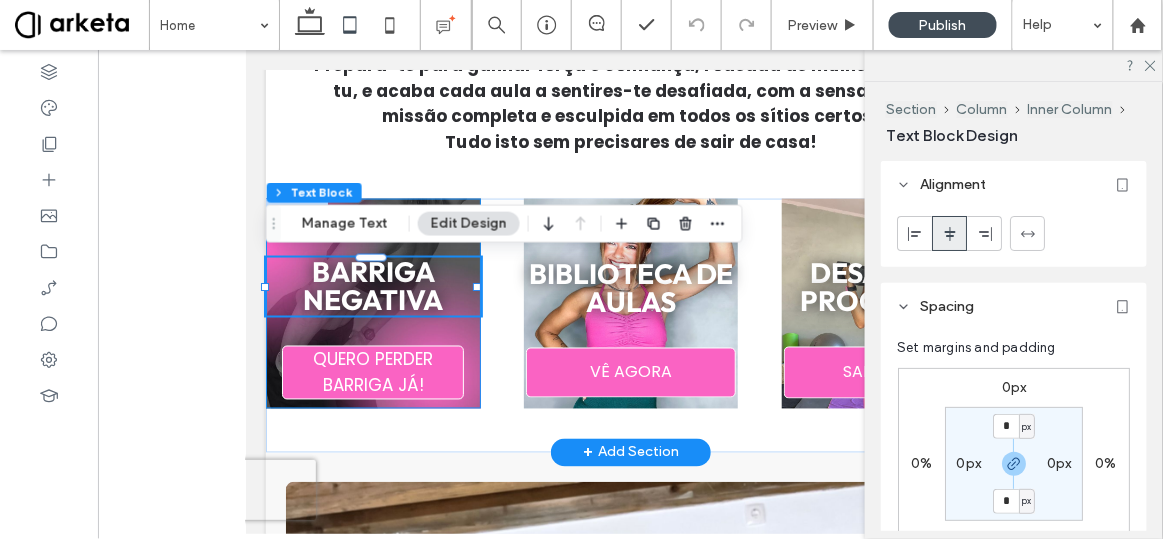 click on "barriga negativa" at bounding box center [372, 285] 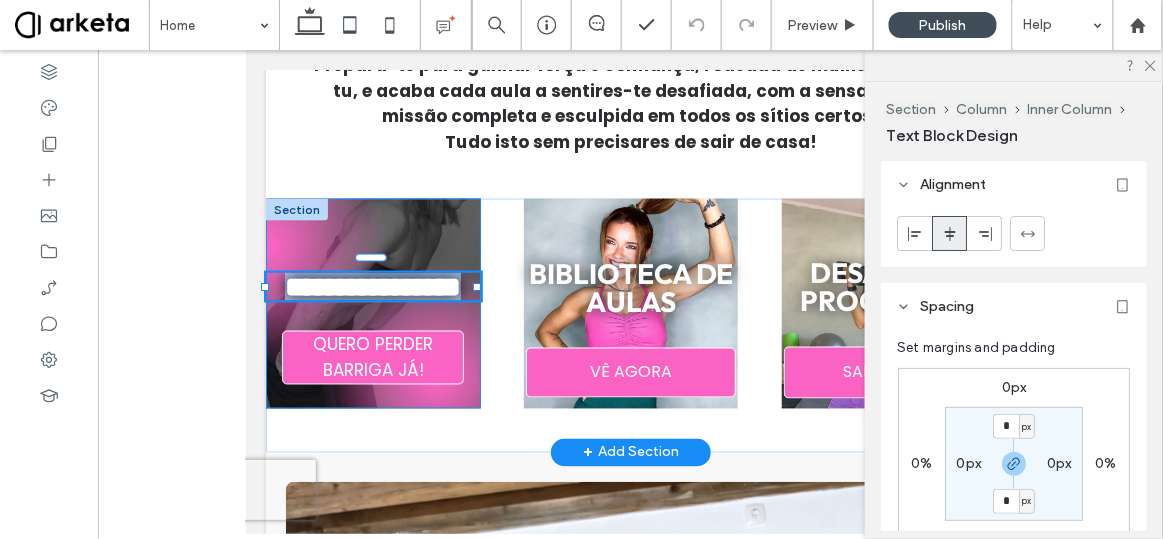 type on "******" 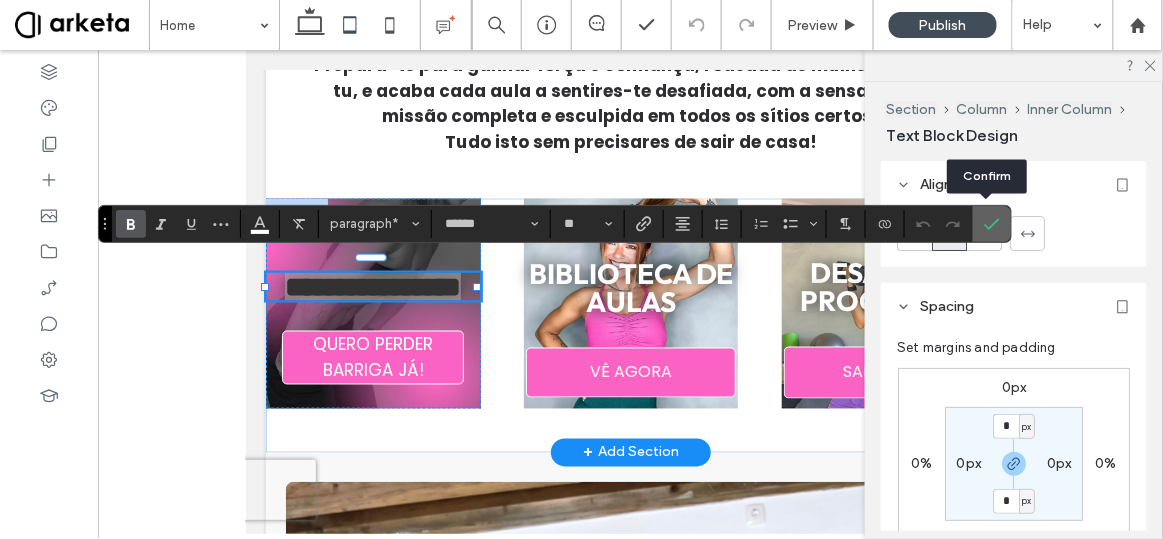 click at bounding box center (992, 224) 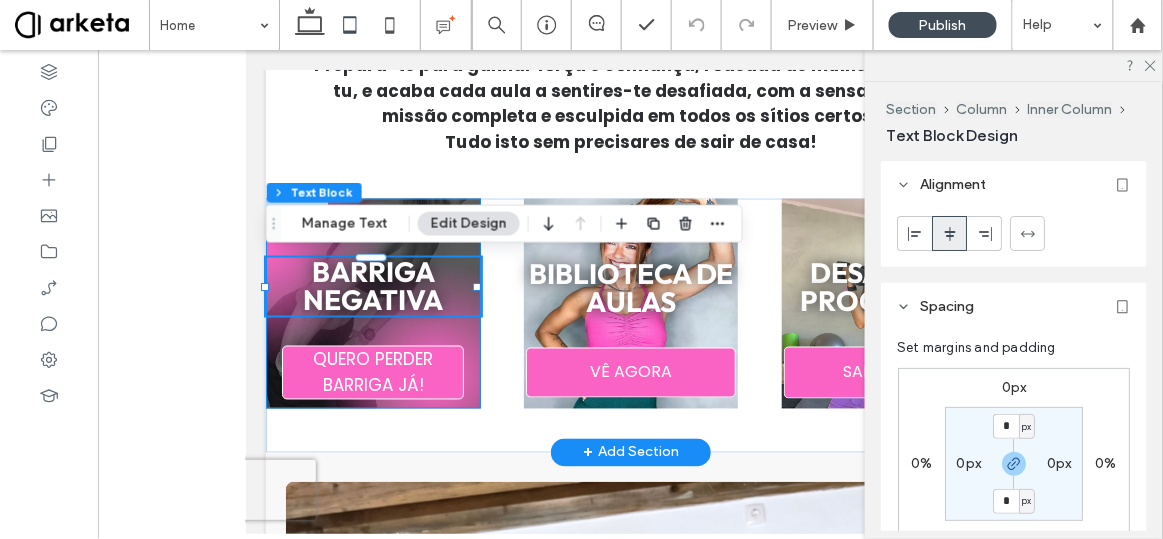 click on "barriga negativa
QUERO PERDER BARRIGA JÁ!" at bounding box center [372, 303] 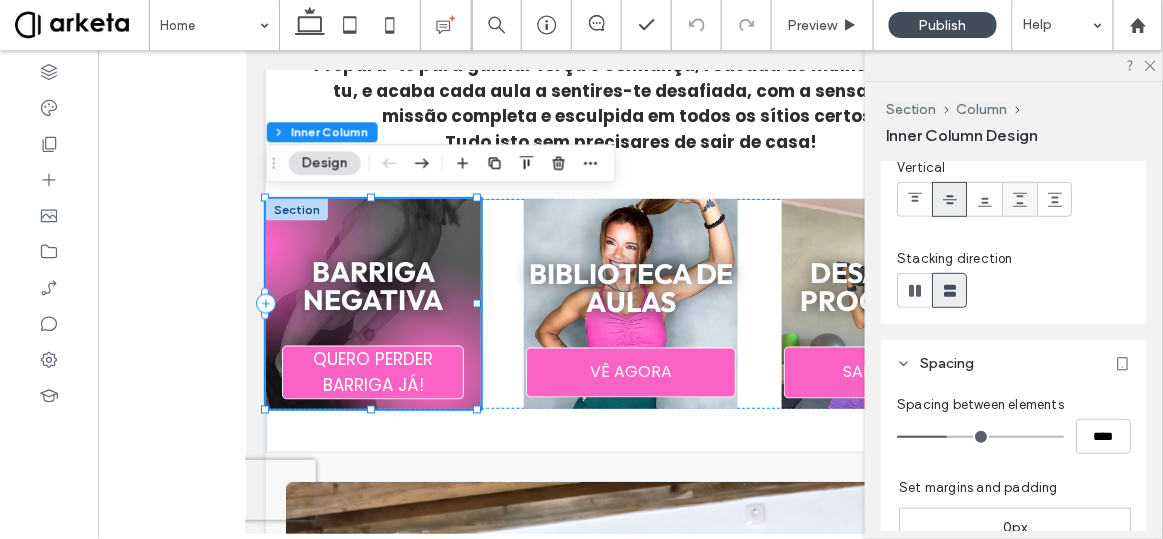 scroll, scrollTop: 263, scrollLeft: 0, axis: vertical 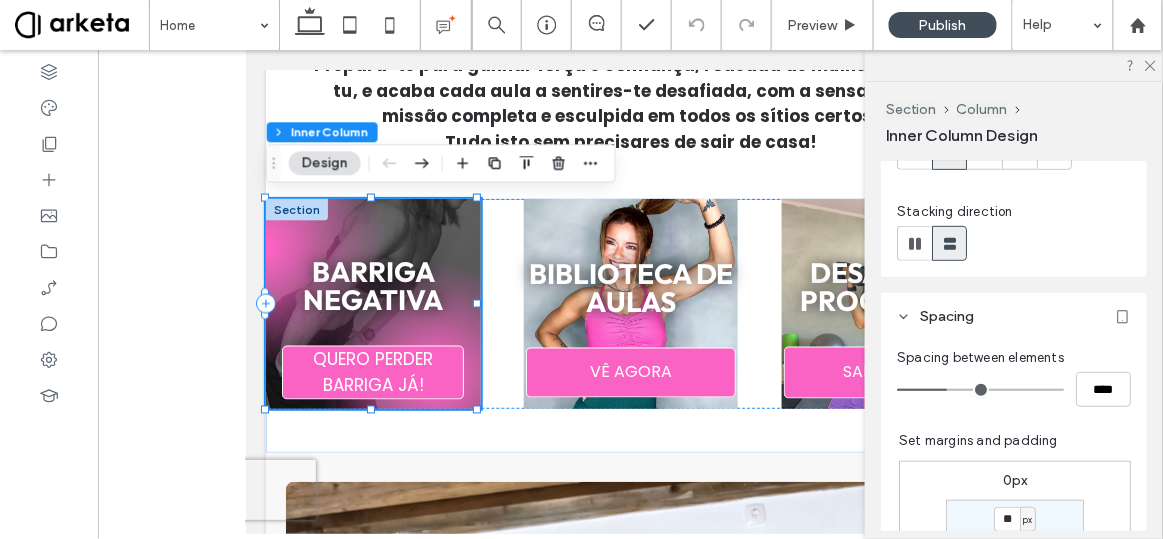 type on "*" 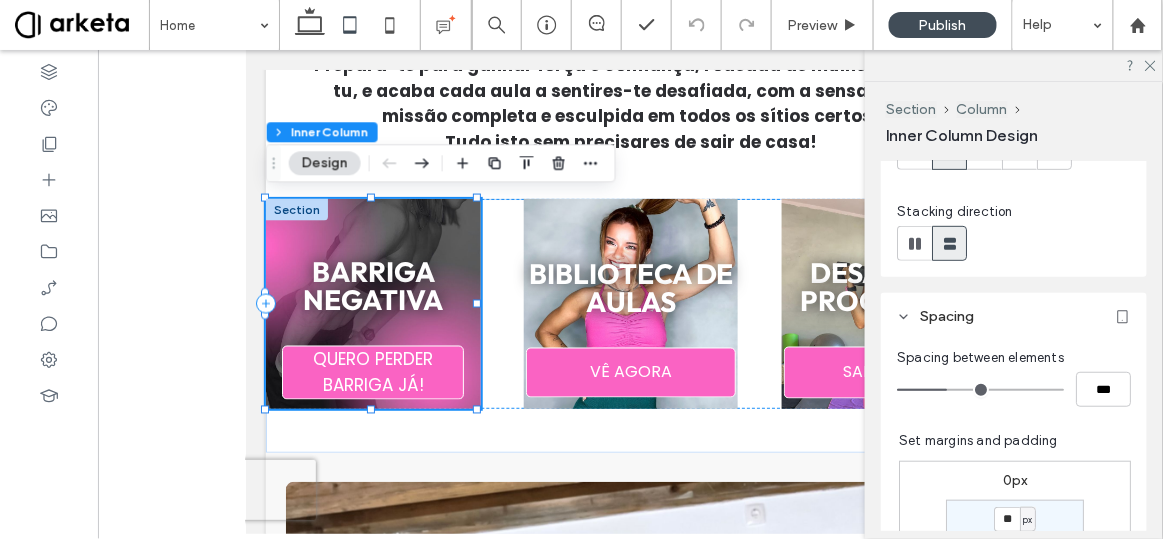 drag, startPoint x: 948, startPoint y: 385, endPoint x: 734, endPoint y: 359, distance: 215.57365 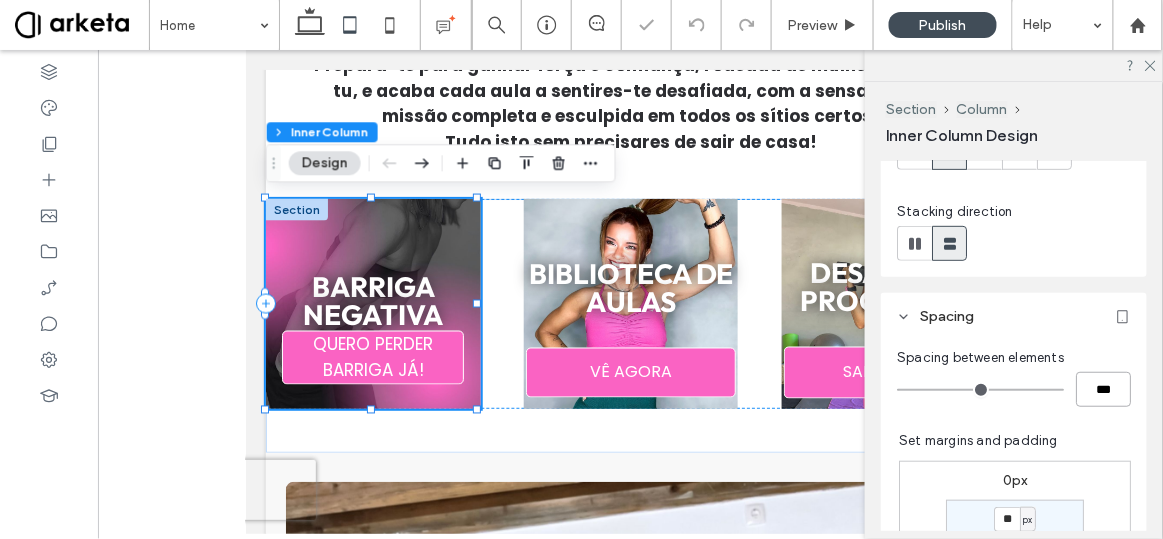 click on "***" at bounding box center (1103, 389) 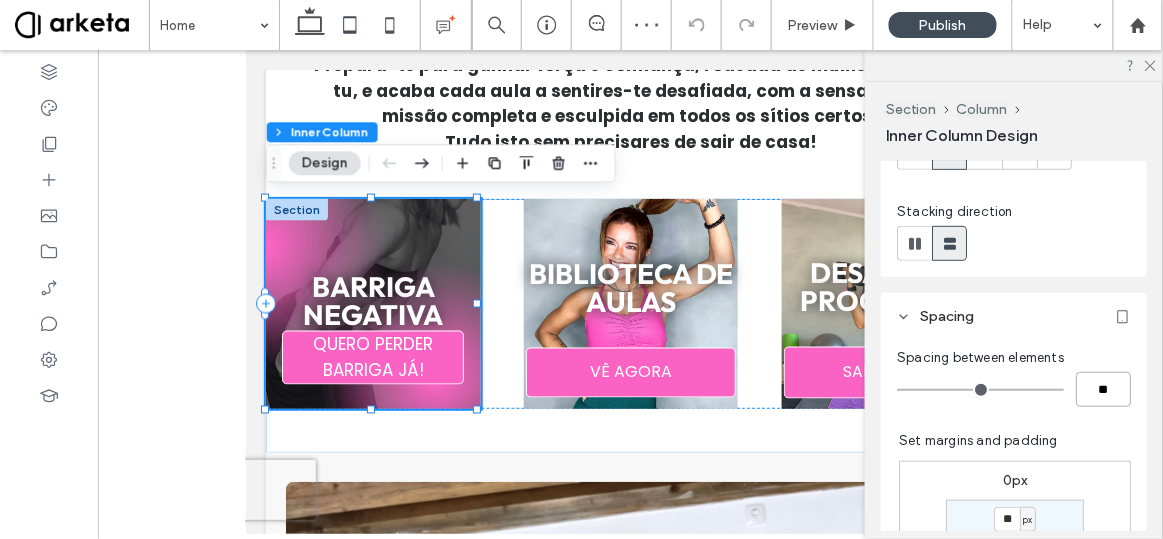 type on "**" 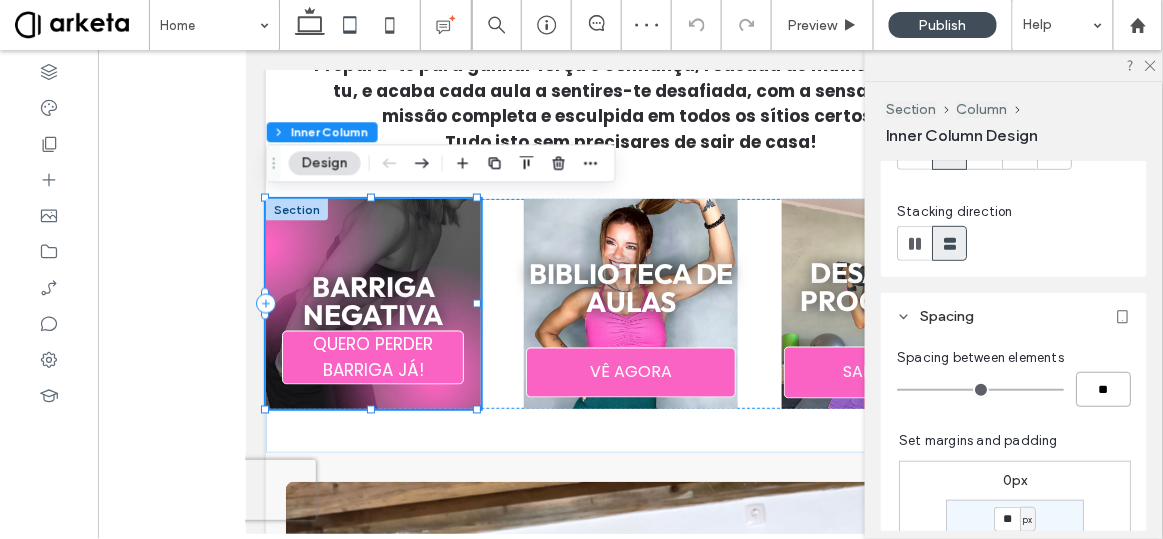 type on "**" 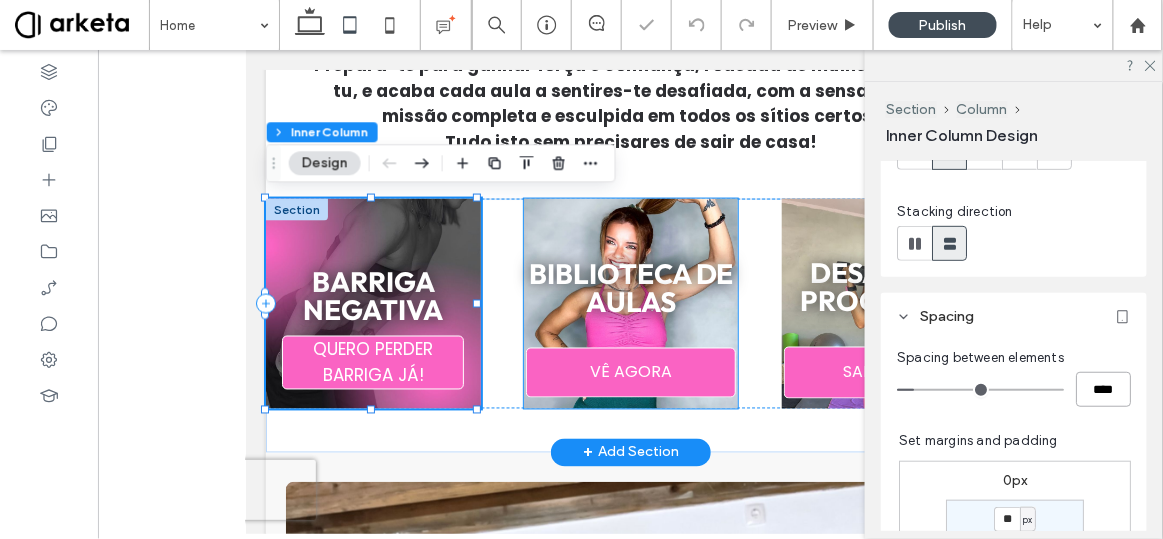 click on "Biblioteca de aulas
VÊ AGORA" at bounding box center (630, 303) 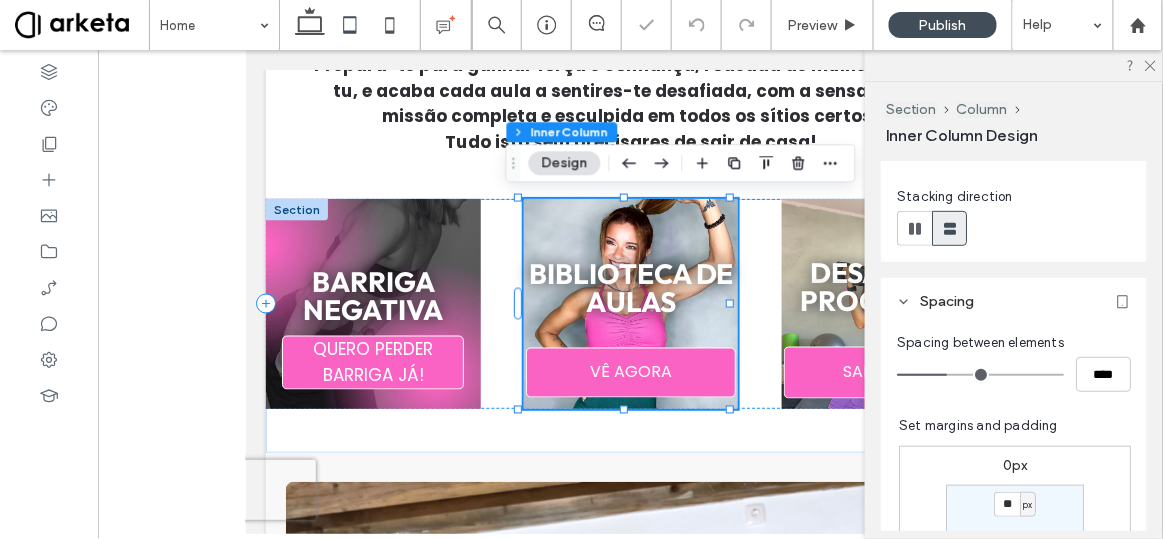 scroll, scrollTop: 327, scrollLeft: 0, axis: vertical 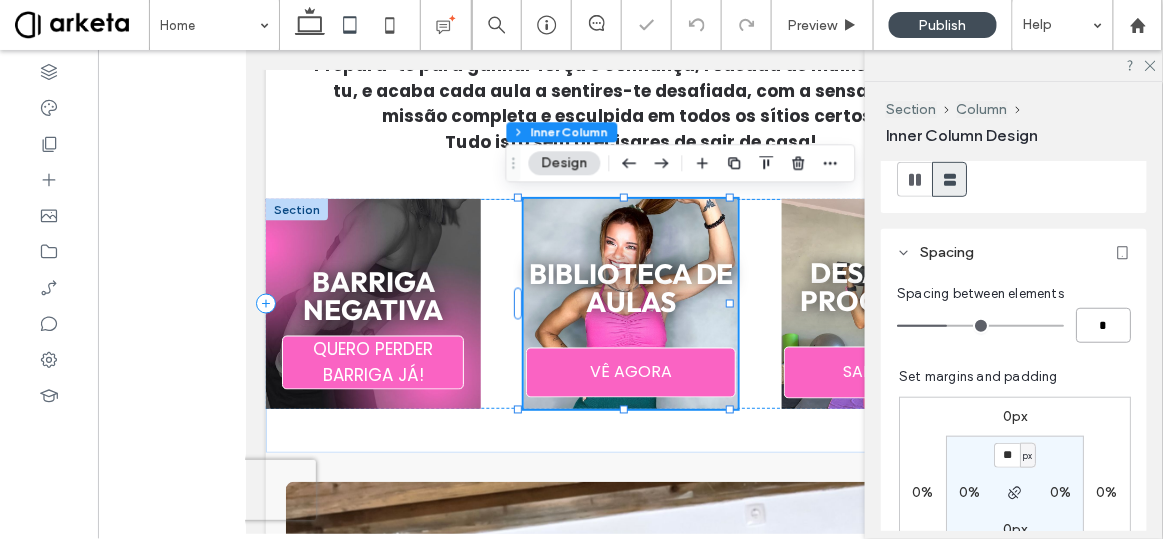 click on "*" at bounding box center [1103, 325] 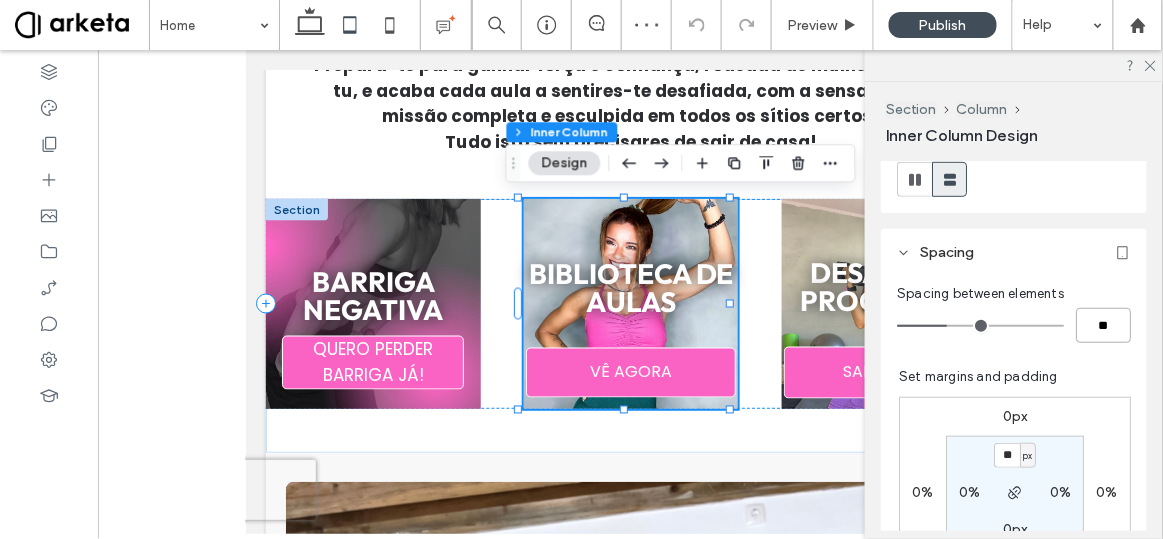 type on "**" 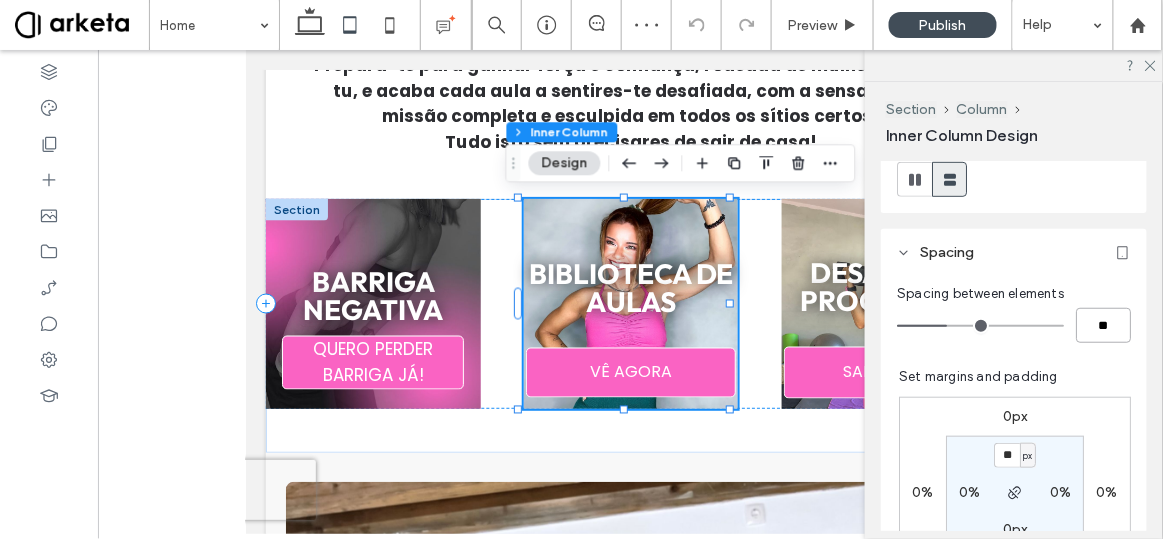 type on "**" 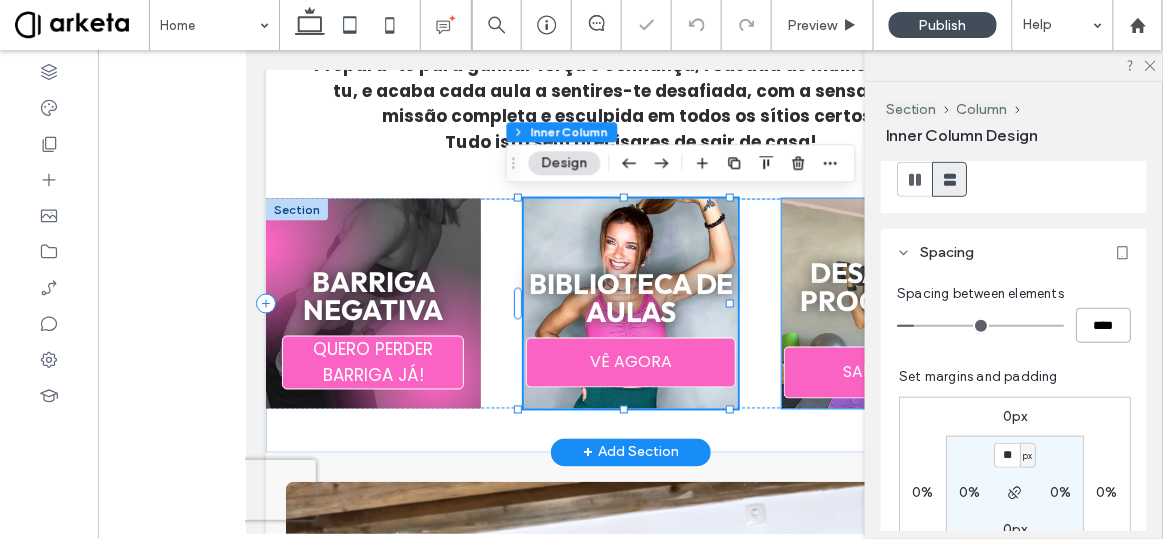 click on "Desafios e Programas
SABER MAIS" at bounding box center [888, 303] 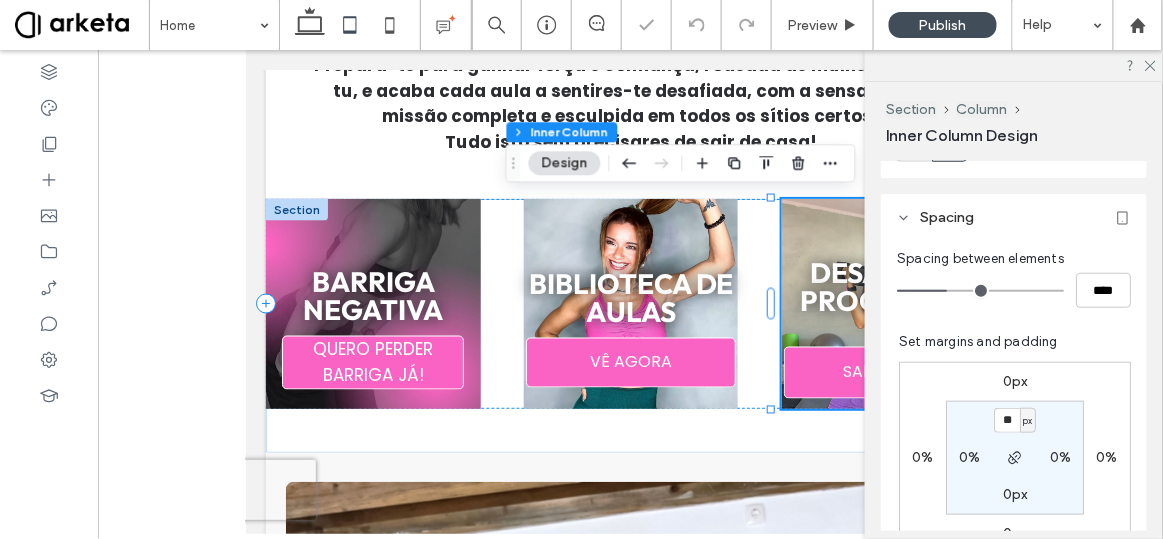 scroll, scrollTop: 296, scrollLeft: 0, axis: vertical 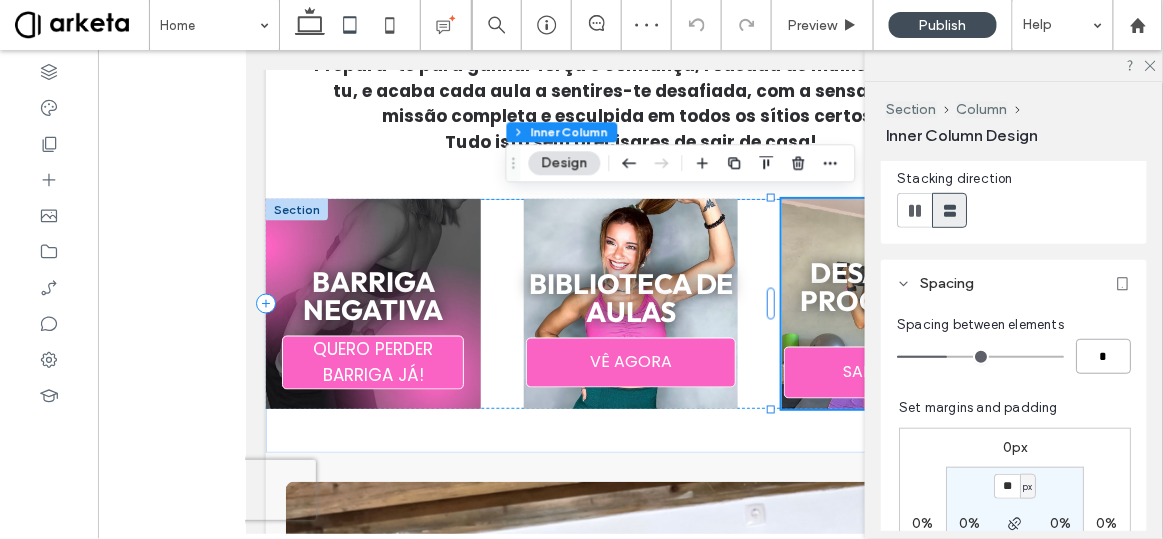 click on "*" at bounding box center (1103, 356) 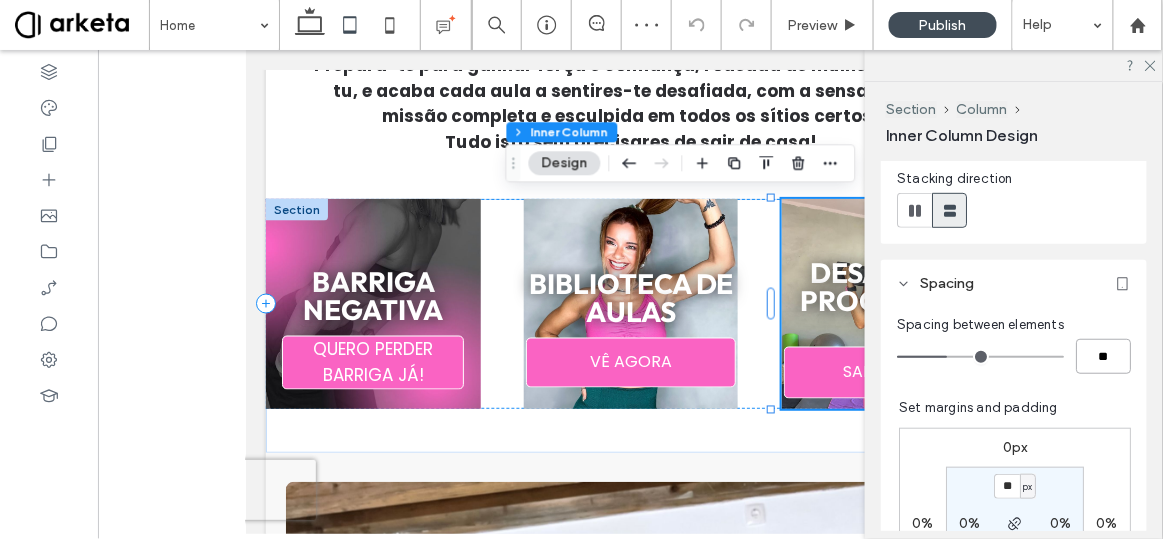 type on "**" 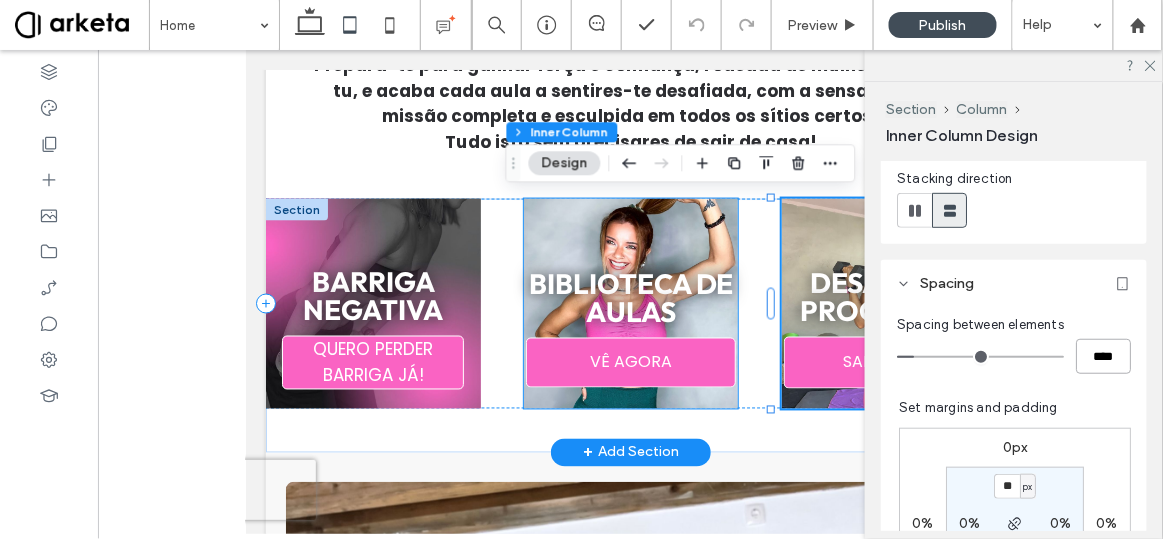 click on "VÊ AGORA" at bounding box center [630, 362] 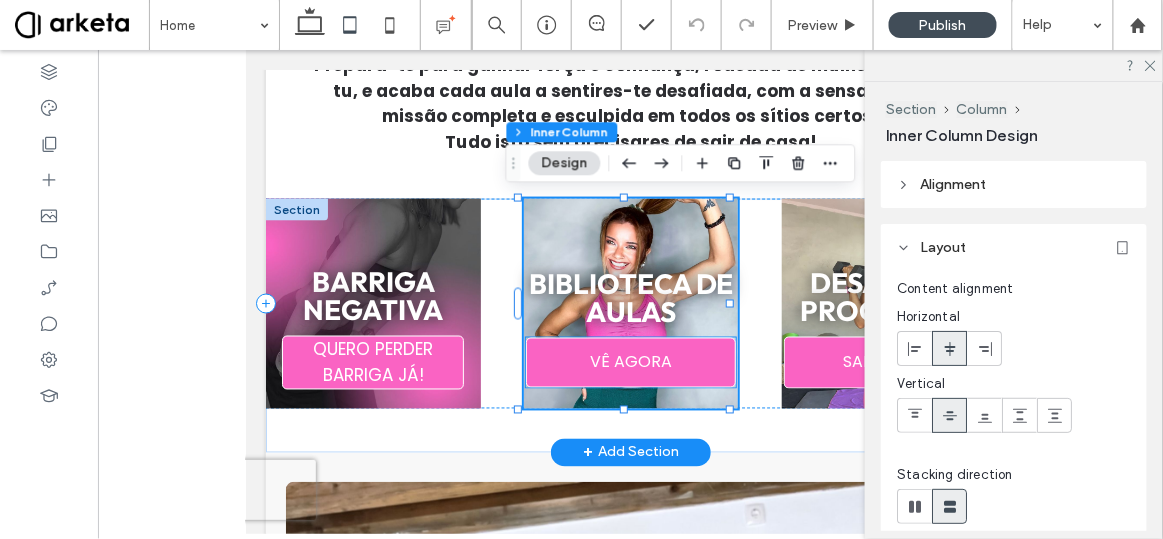 click on "VÊ AGORA" at bounding box center (630, 362) 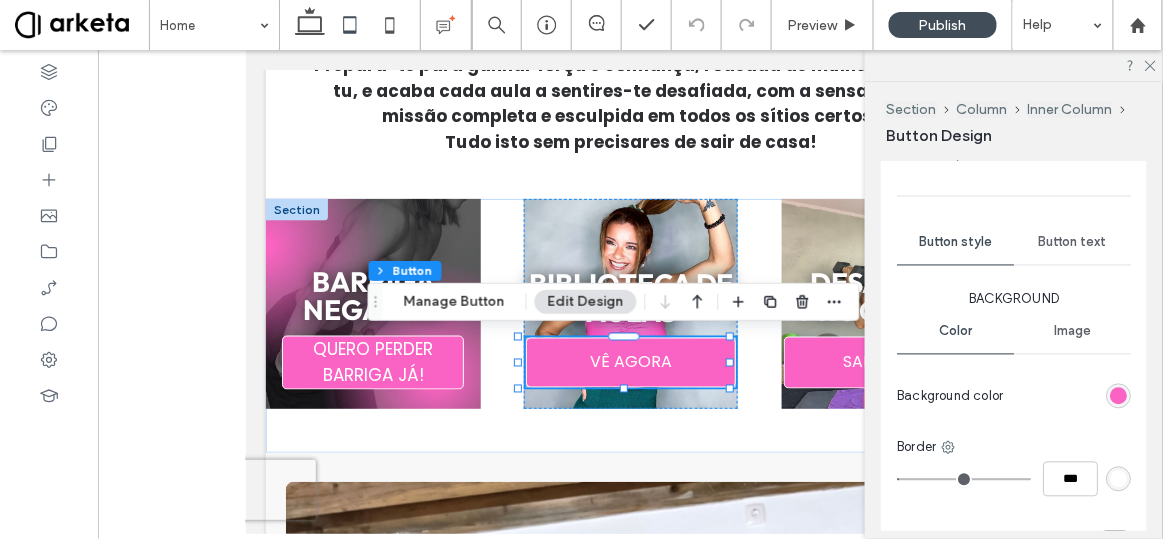 scroll, scrollTop: 938, scrollLeft: 0, axis: vertical 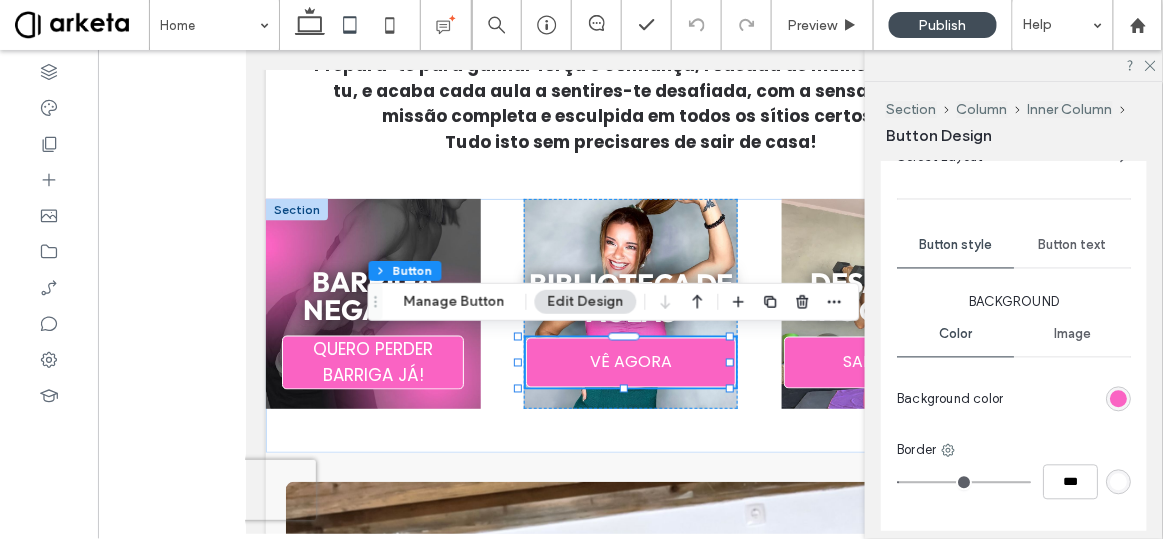 type on "*" 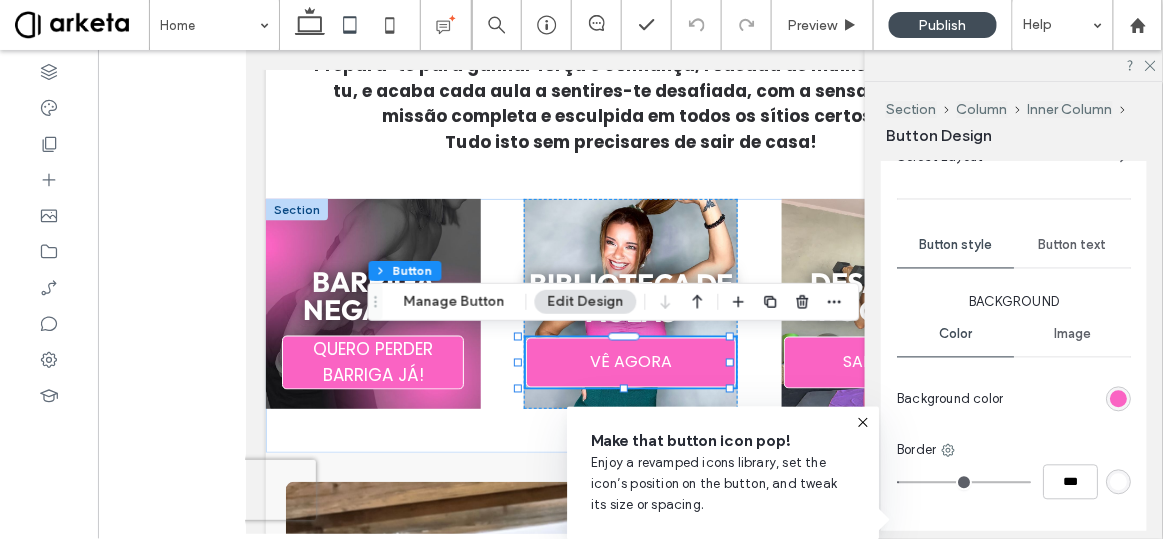 click on "Button text" at bounding box center (1072, 246) 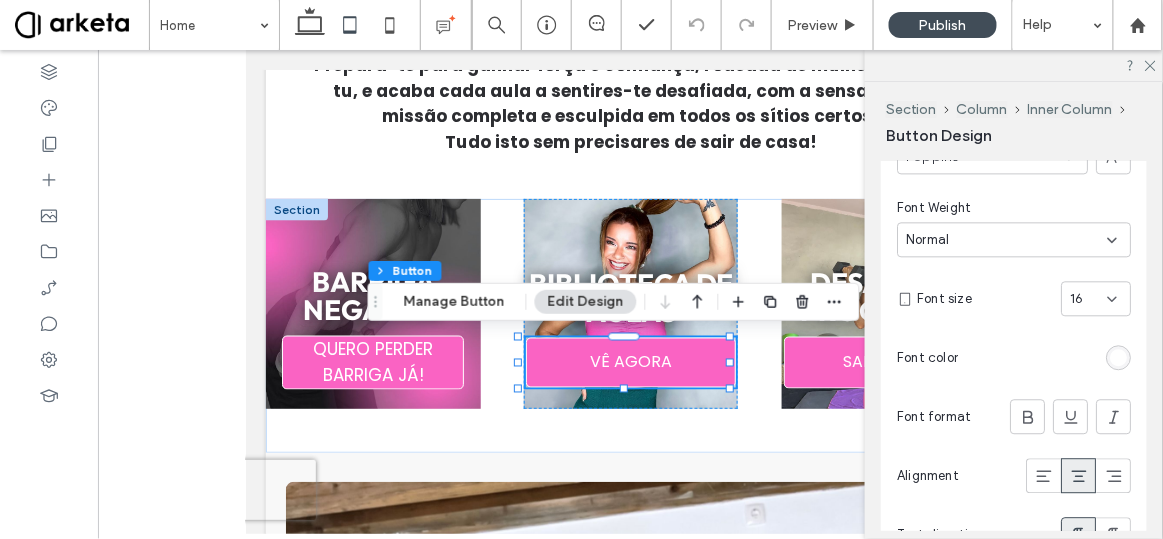 scroll, scrollTop: 1133, scrollLeft: 0, axis: vertical 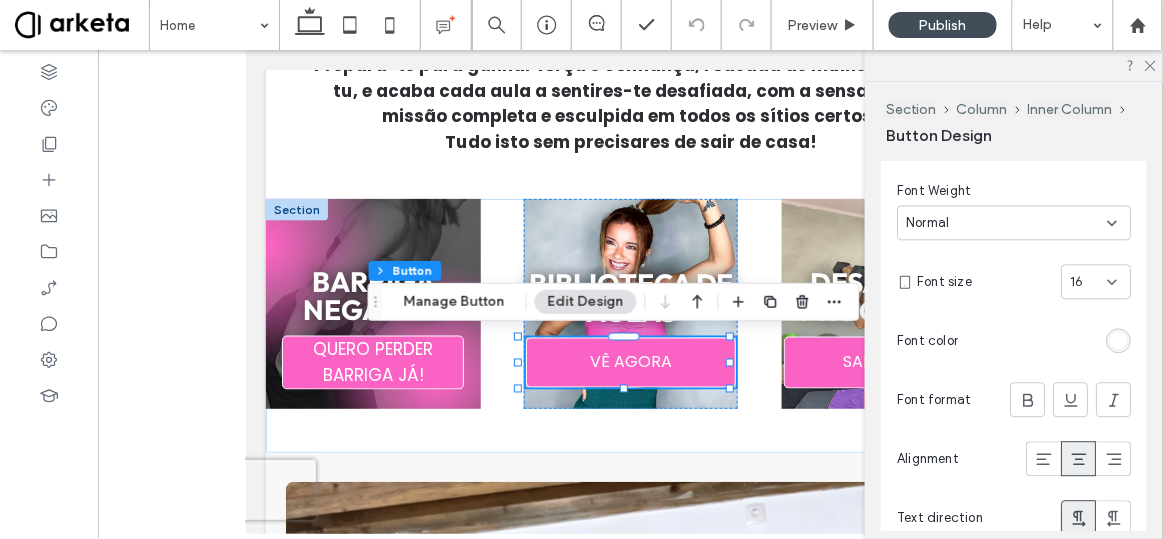 click on "16" at bounding box center (1084, 282) 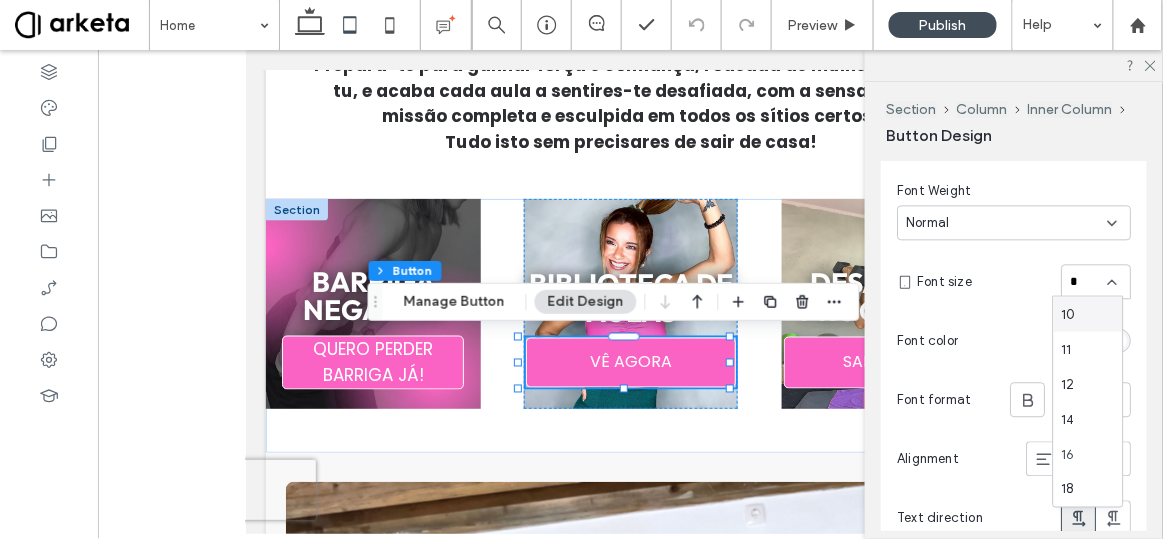 type on "**" 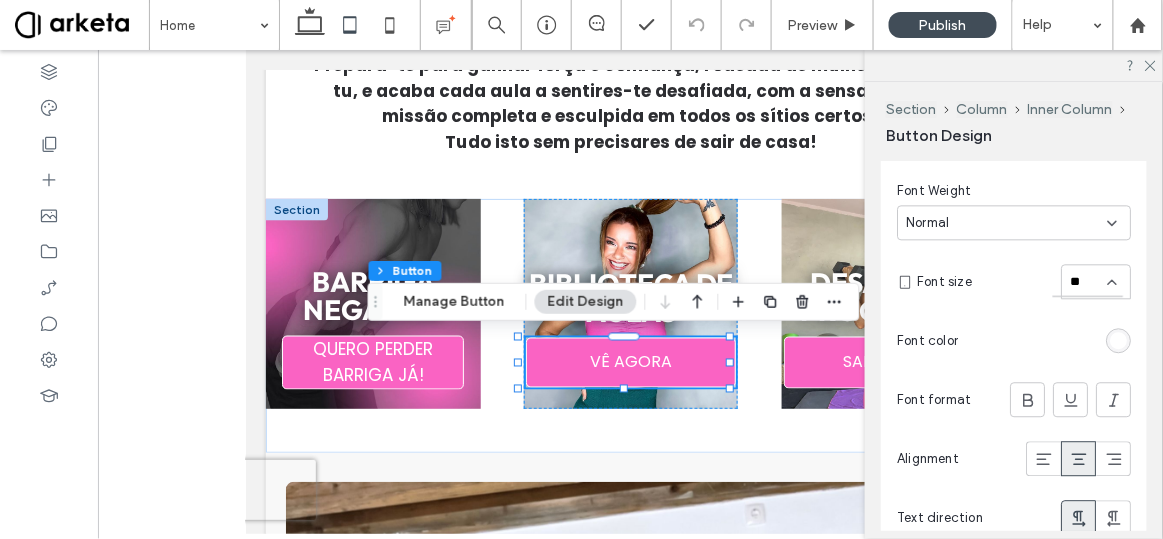 type 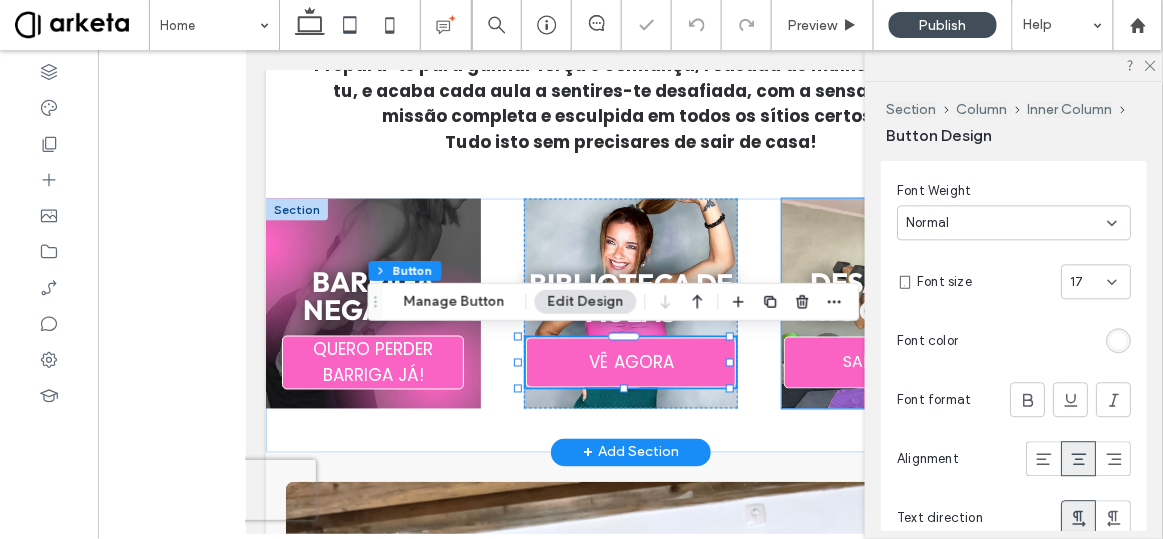 click on "Desafios e Programas
SABER MAIS" at bounding box center (888, 303) 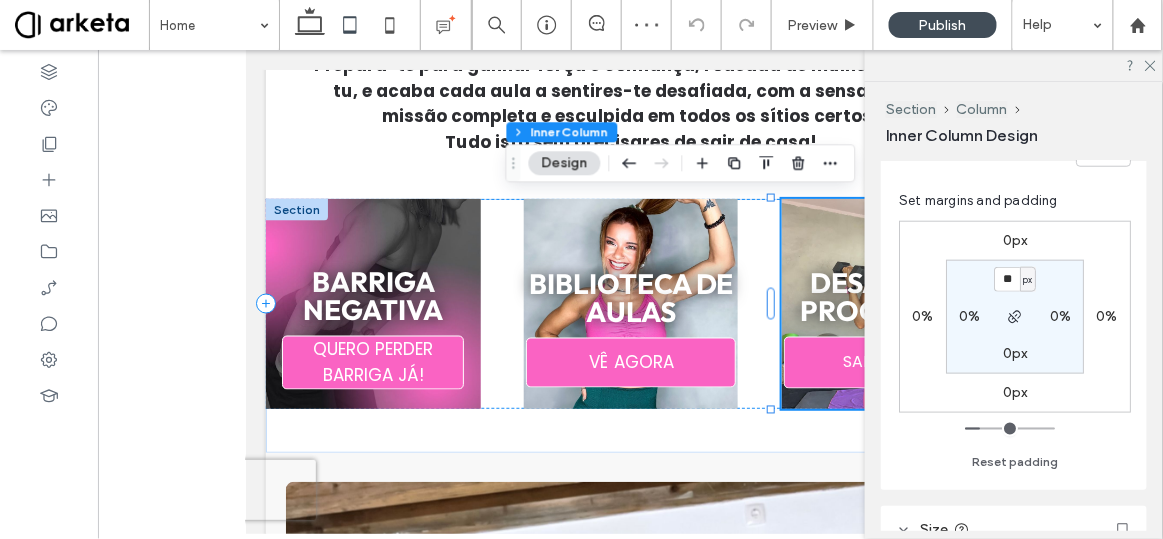 scroll, scrollTop: 499, scrollLeft: 0, axis: vertical 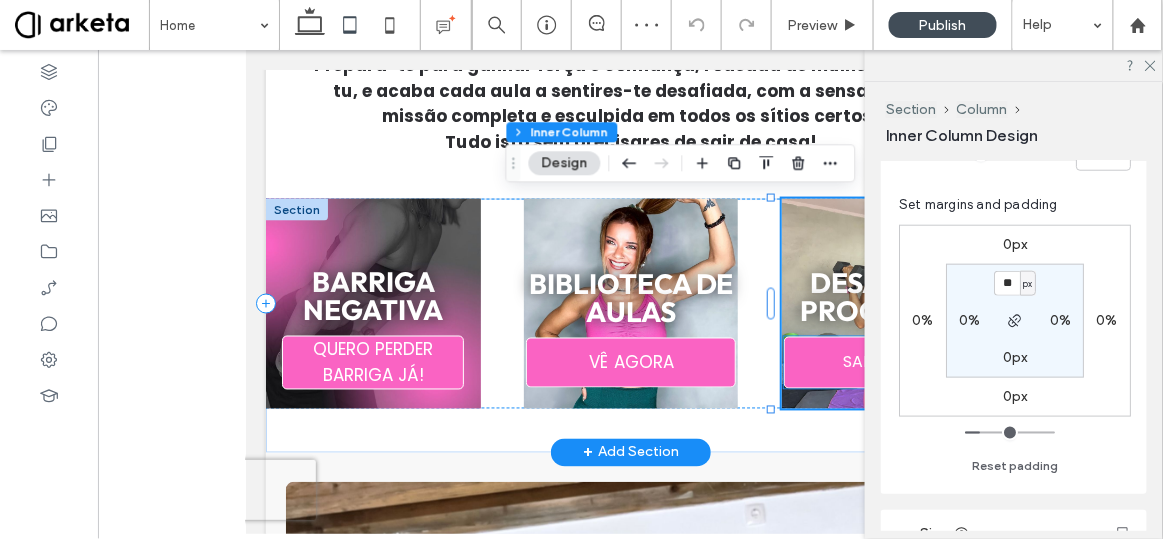 click on "SABER MAIS" at bounding box center [888, 361] 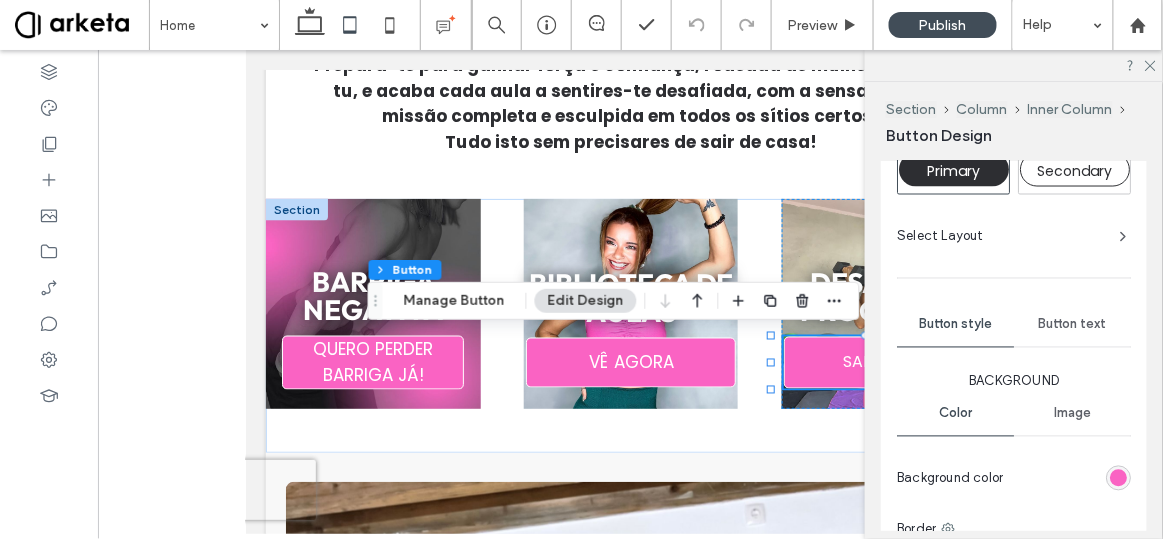 click on "Button text" at bounding box center (1073, 325) 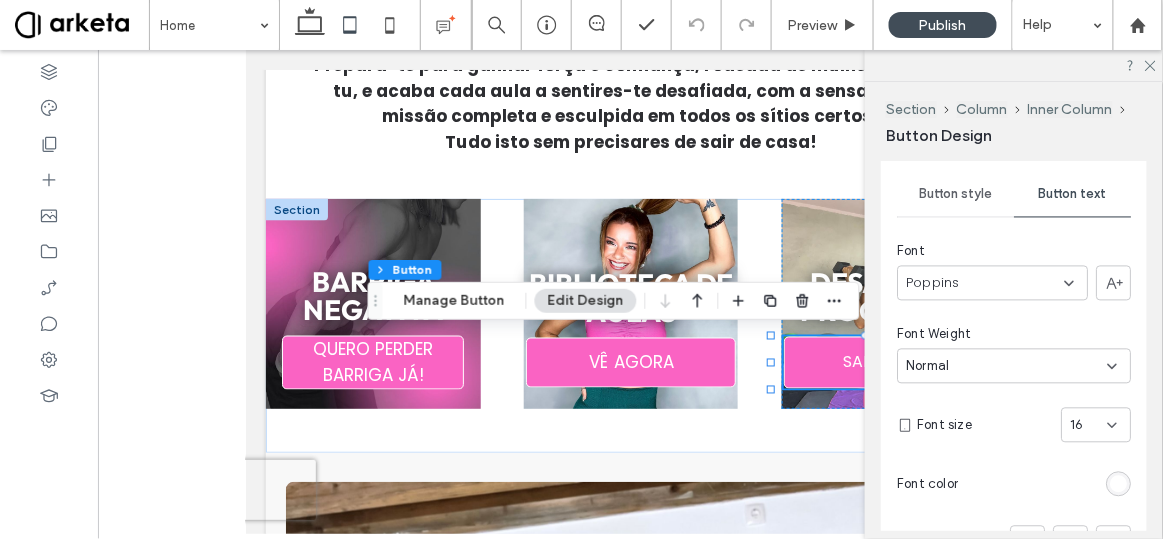 scroll, scrollTop: 977, scrollLeft: 0, axis: vertical 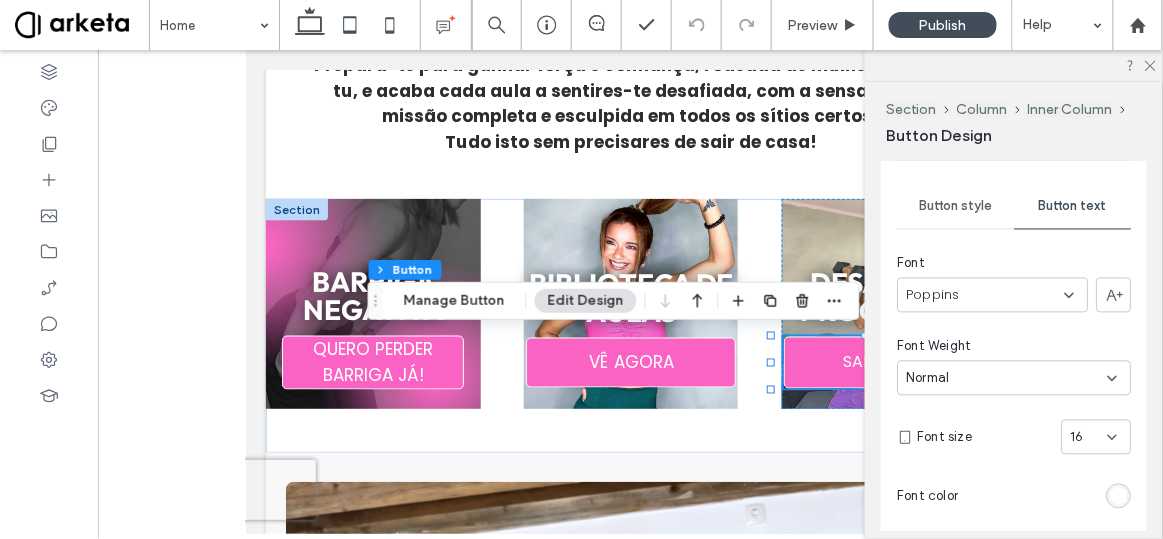 click on "16" at bounding box center [1084, 438] 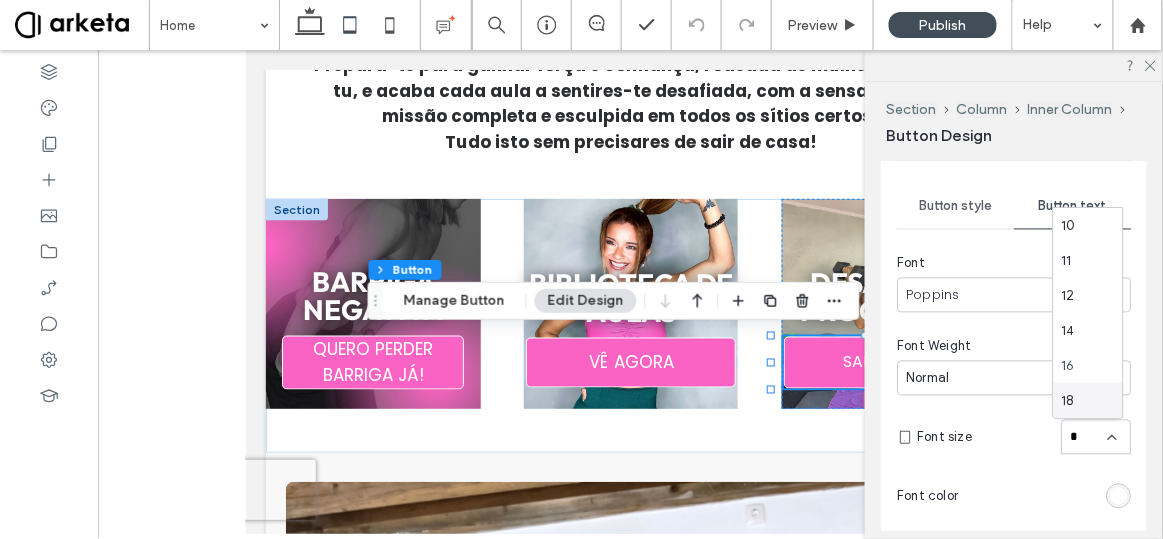 type on "**" 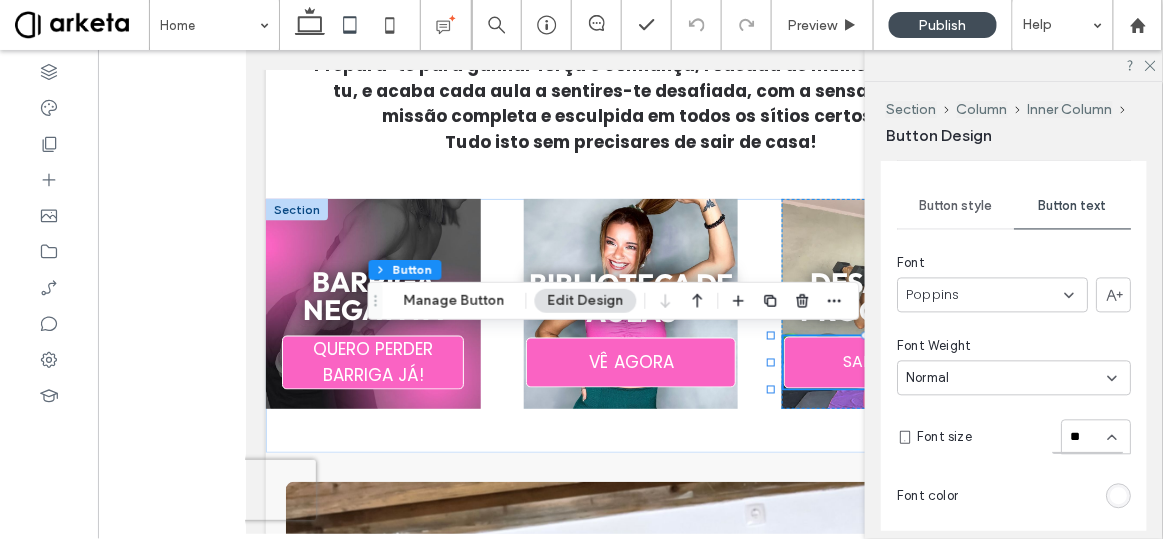 type 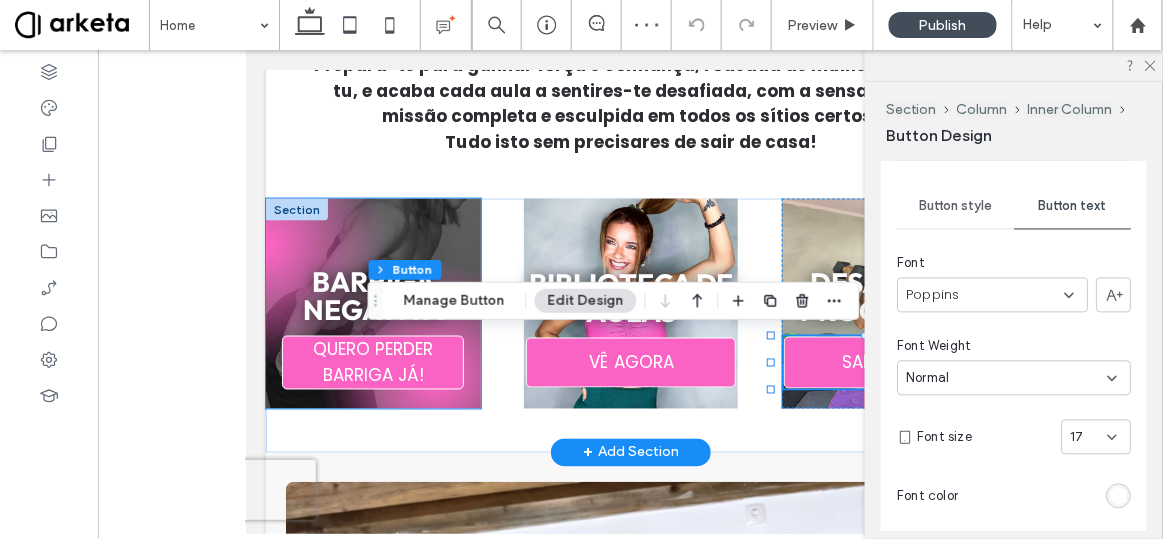 click on "QUERO PERDER BARRIGA JÁ!" at bounding box center [372, 362] 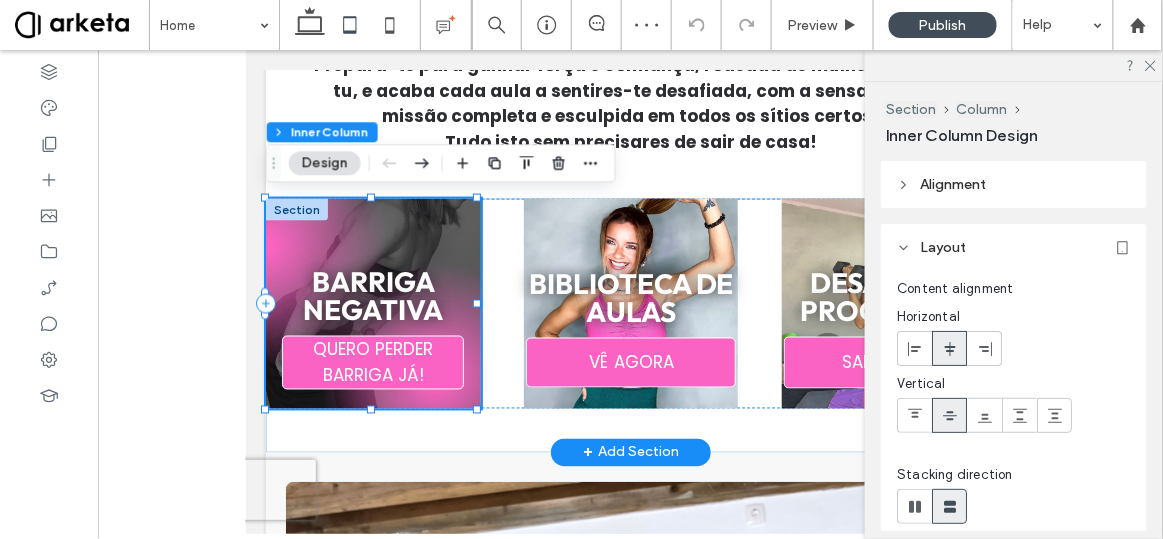 click on "QUERO PERDER BARRIGA JÁ!" at bounding box center (372, 362) 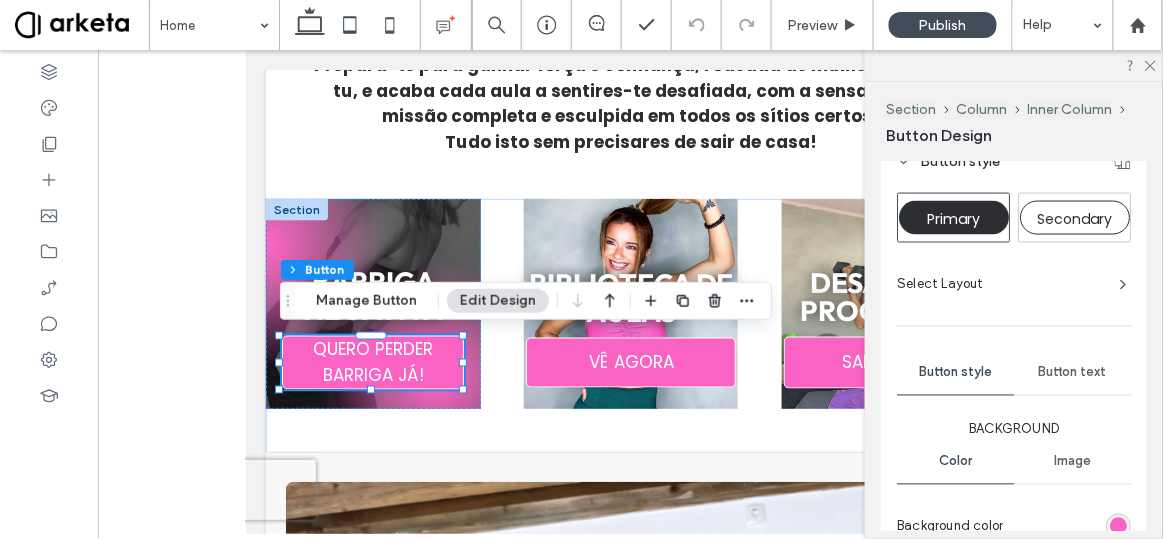 scroll, scrollTop: 784, scrollLeft: 0, axis: vertical 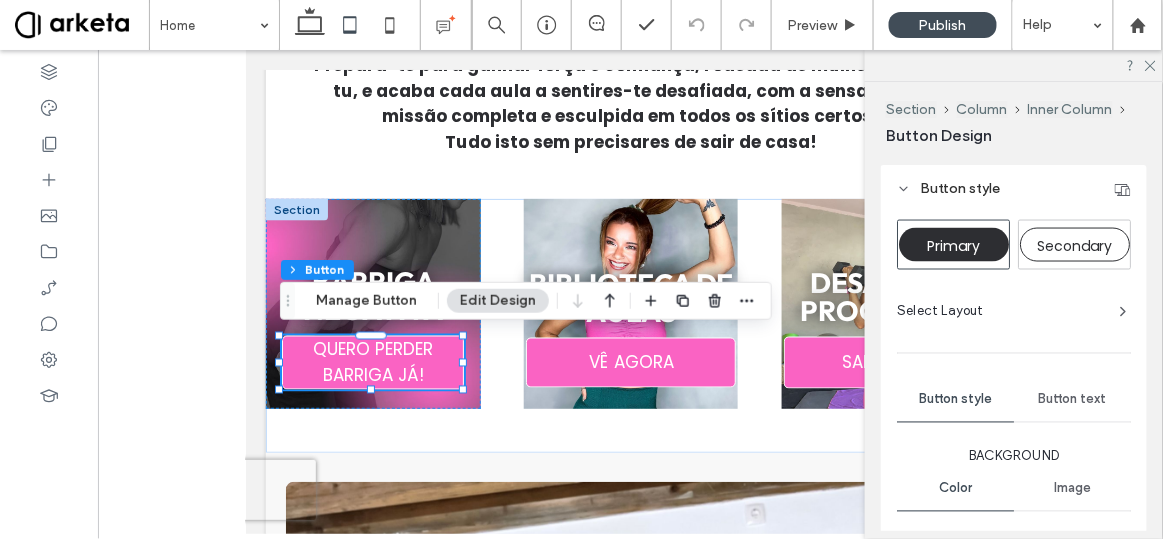 click on "Button text" at bounding box center [1072, 400] 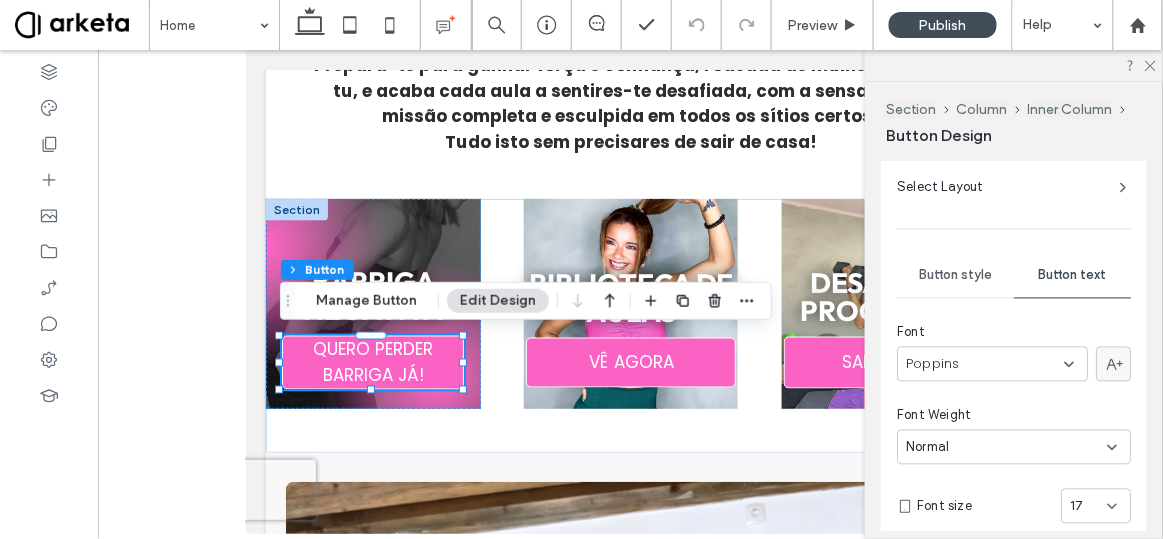 scroll, scrollTop: 951, scrollLeft: 0, axis: vertical 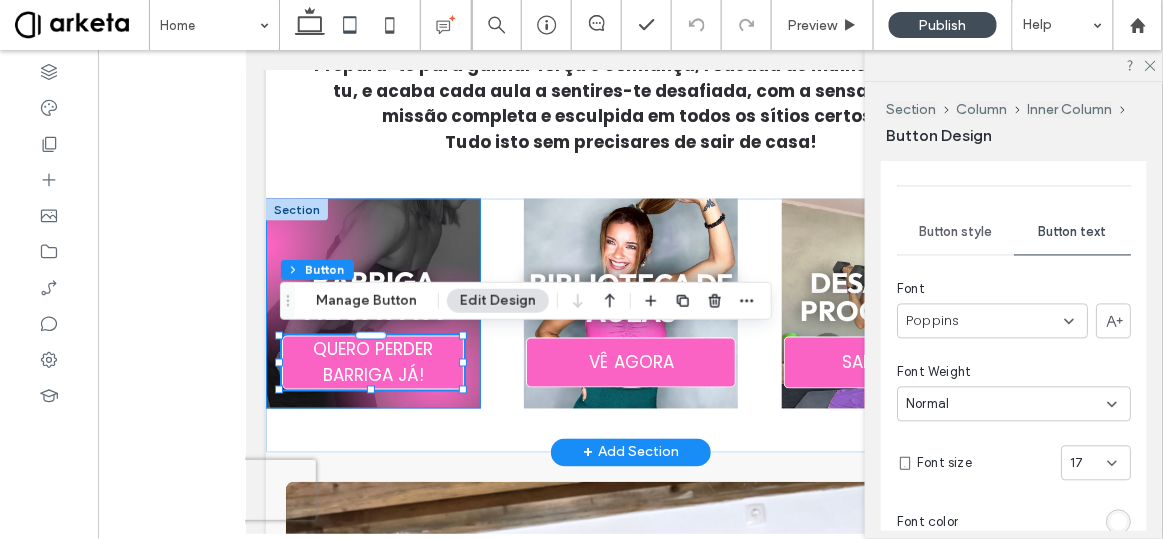 click on "barriga negativa
QUERO PERDER BARRIGA JÁ!" at bounding box center [372, 303] 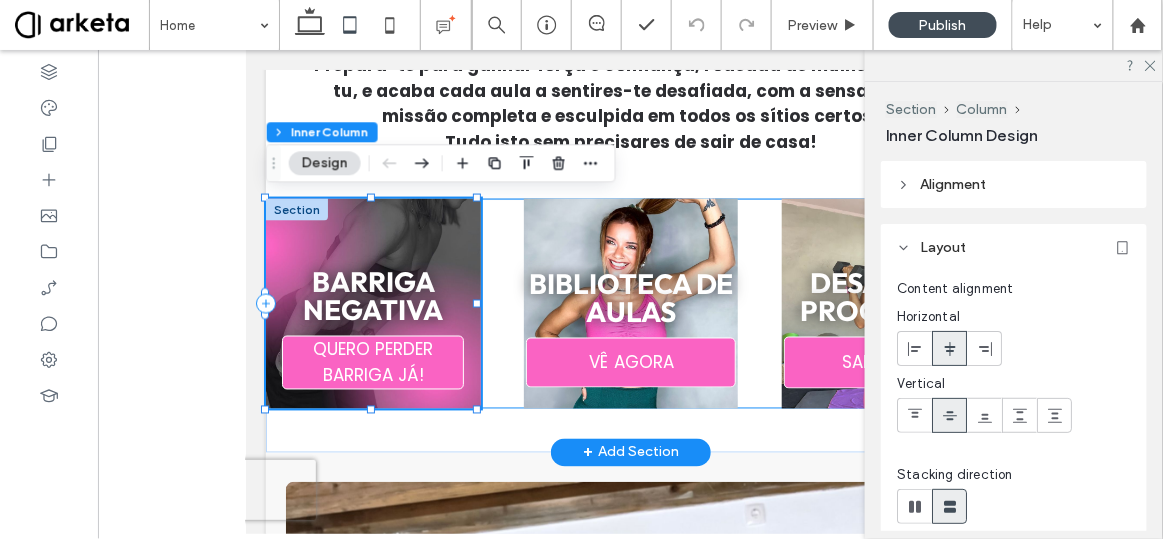 click on "barriga negativa
QUERO PERDER BARRIGA JÁ!
Biblioteca de aulas
VÊ AGORA
Desafios e Programas
SABER MAIS" at bounding box center [630, 303] 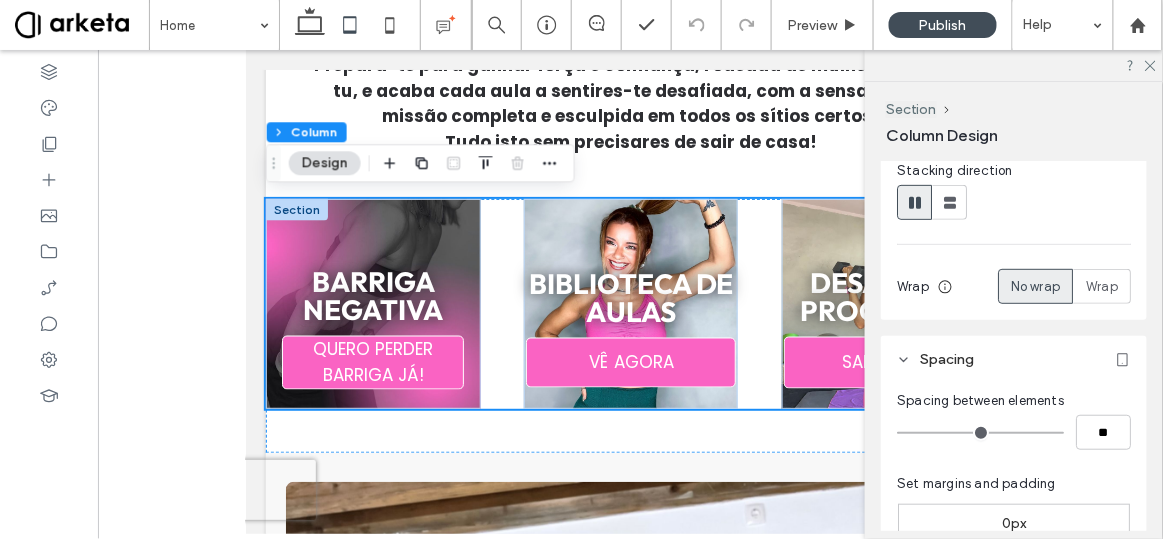 scroll, scrollTop: 246, scrollLeft: 0, axis: vertical 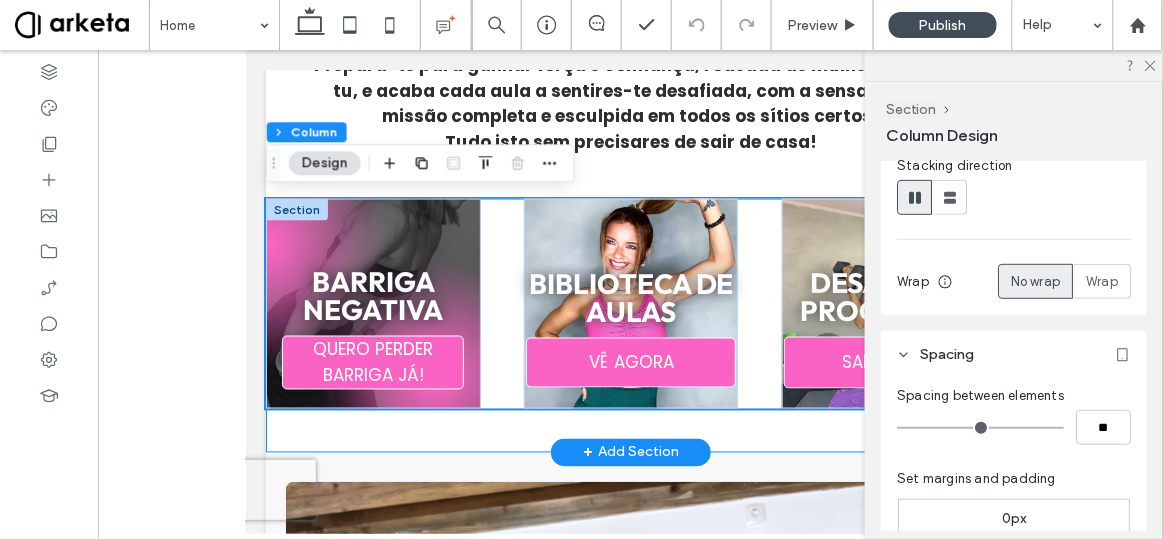 click on "barriga negativa
QUERO PERDER BARRIGA JÁ!
Biblioteca de aulas
VÊ AGORA
Desafios e Programas
SABER MAIS" at bounding box center [630, 325] 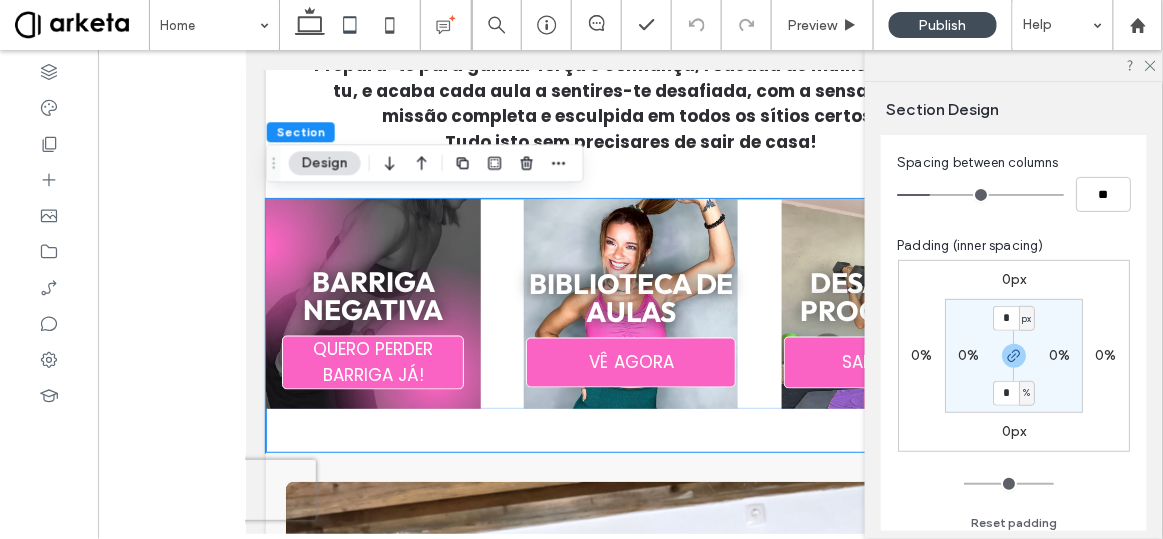 scroll, scrollTop: 176, scrollLeft: 0, axis: vertical 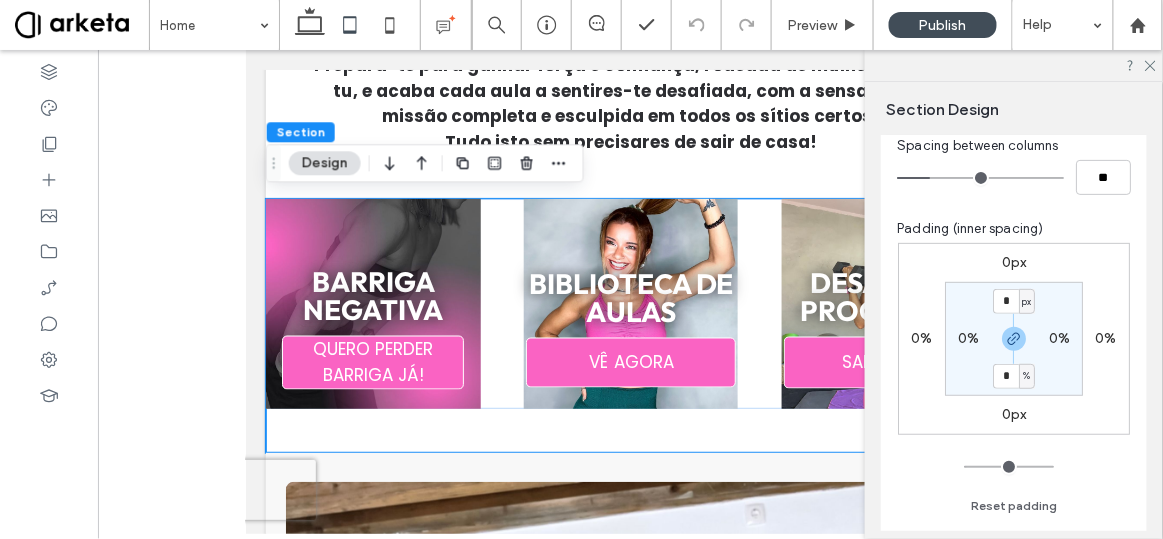 click on "0%" at bounding box center (968, 338) 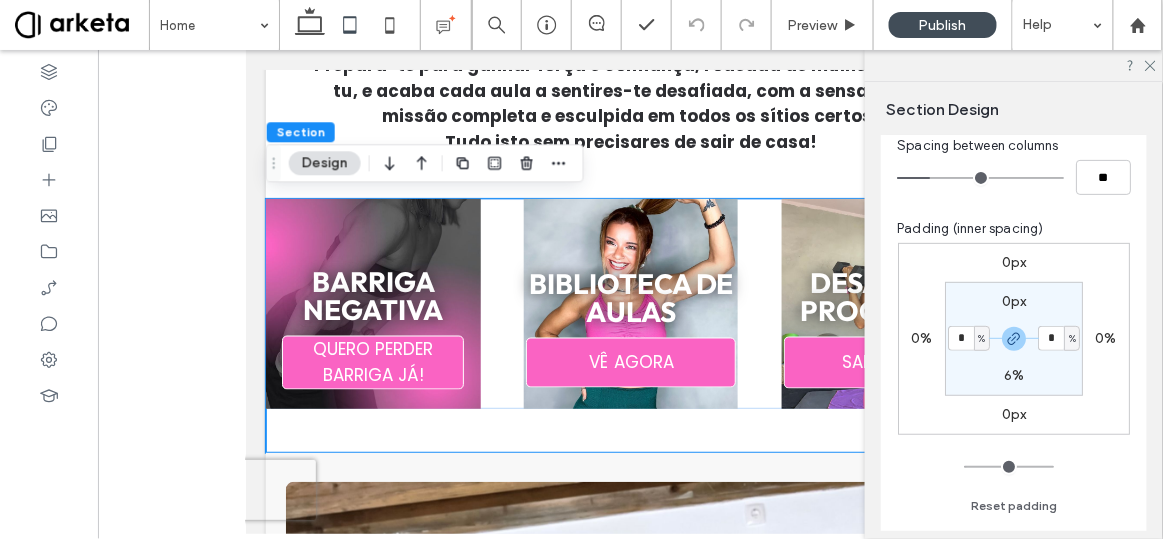 type on "*" 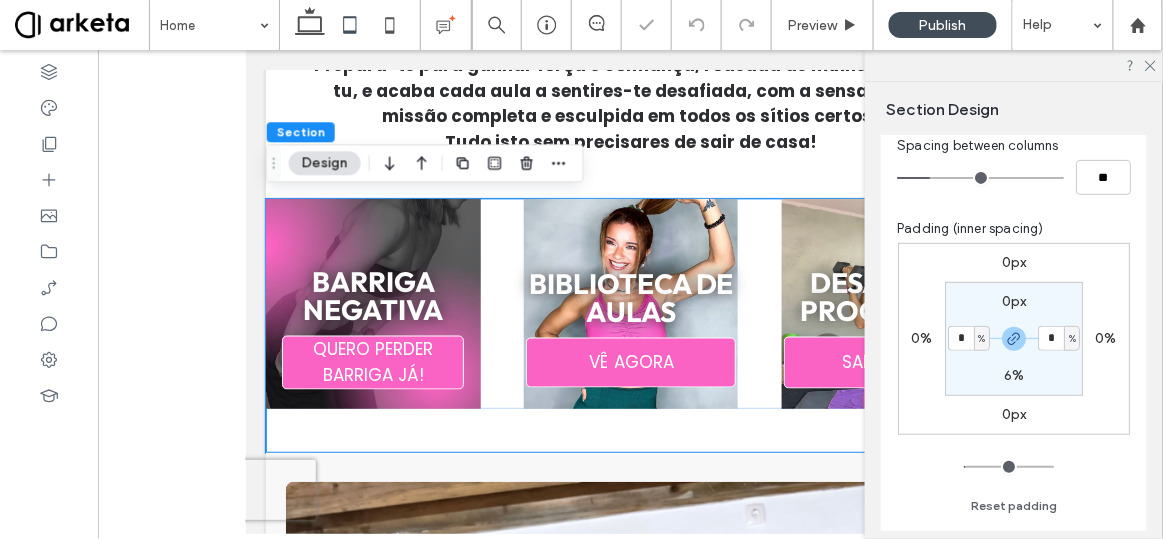 type on "*" 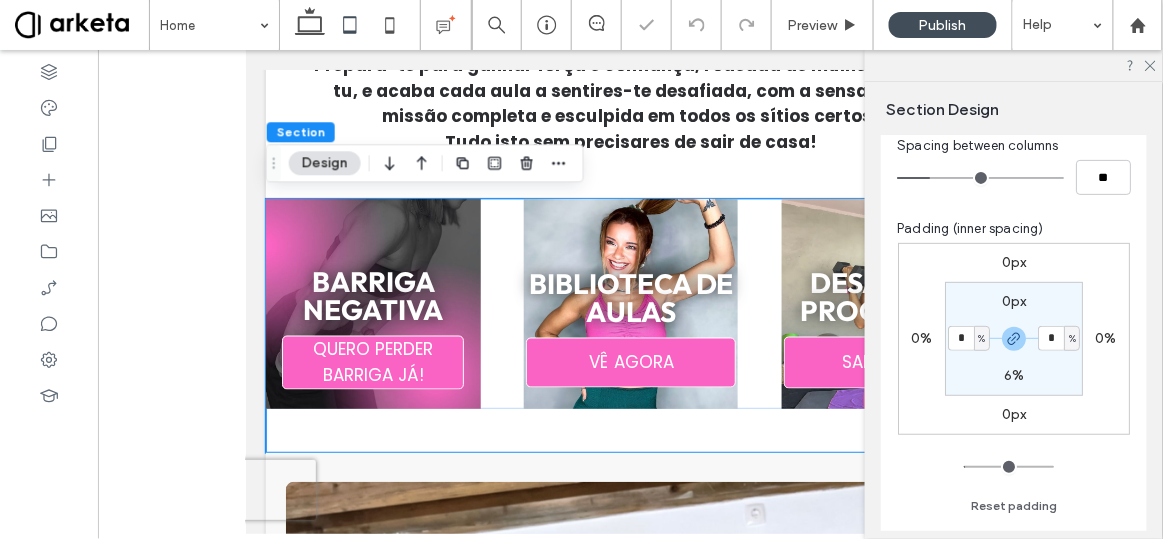 type on "*" 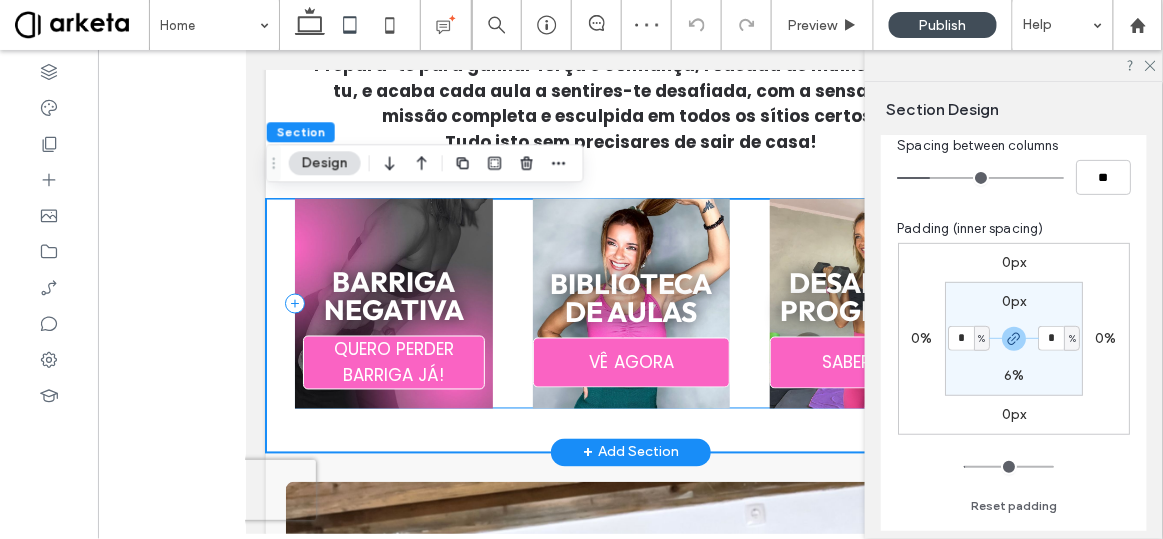 click on "barriga negativa
QUERO PERDER BARRIGA JÁ!
Biblioteca de aulas
VÊ AGORA
Desafios e Programas
SABER MAIS" at bounding box center [630, 303] 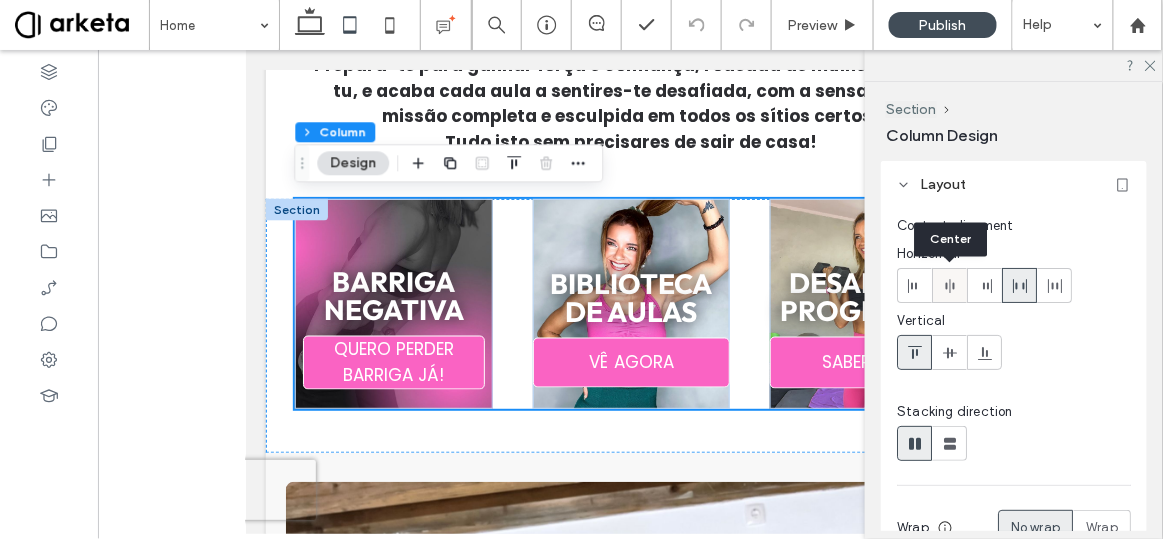 click at bounding box center (949, 285) 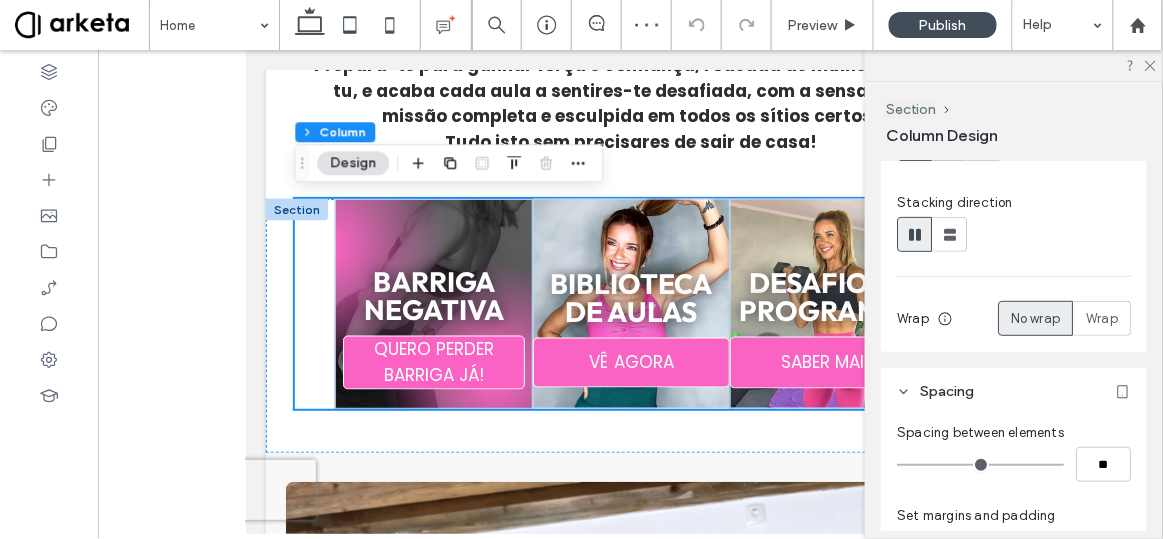 scroll, scrollTop: 271, scrollLeft: 0, axis: vertical 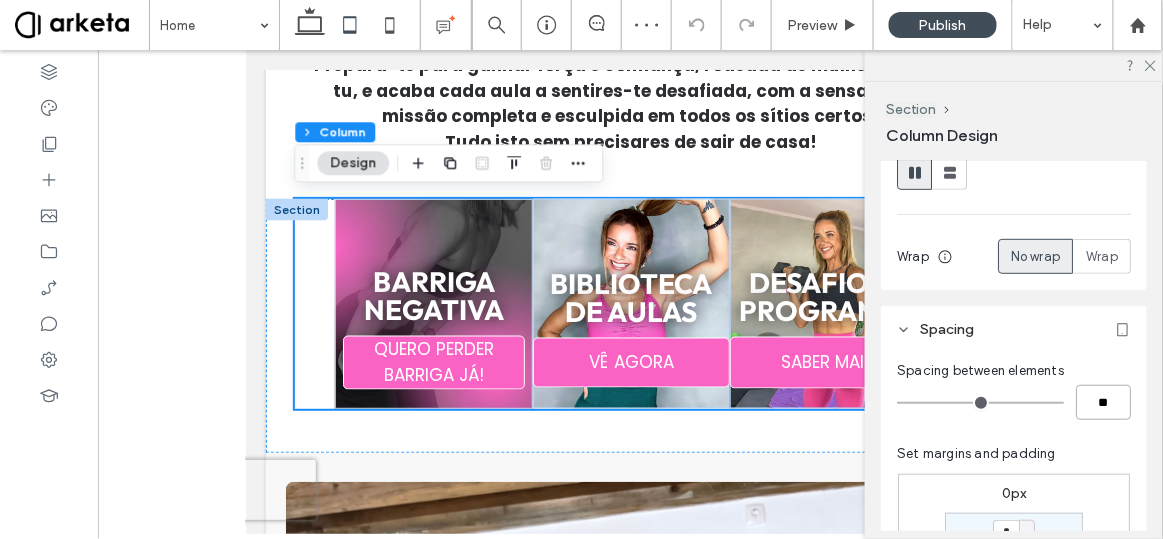 click on "**" at bounding box center [1103, 402] 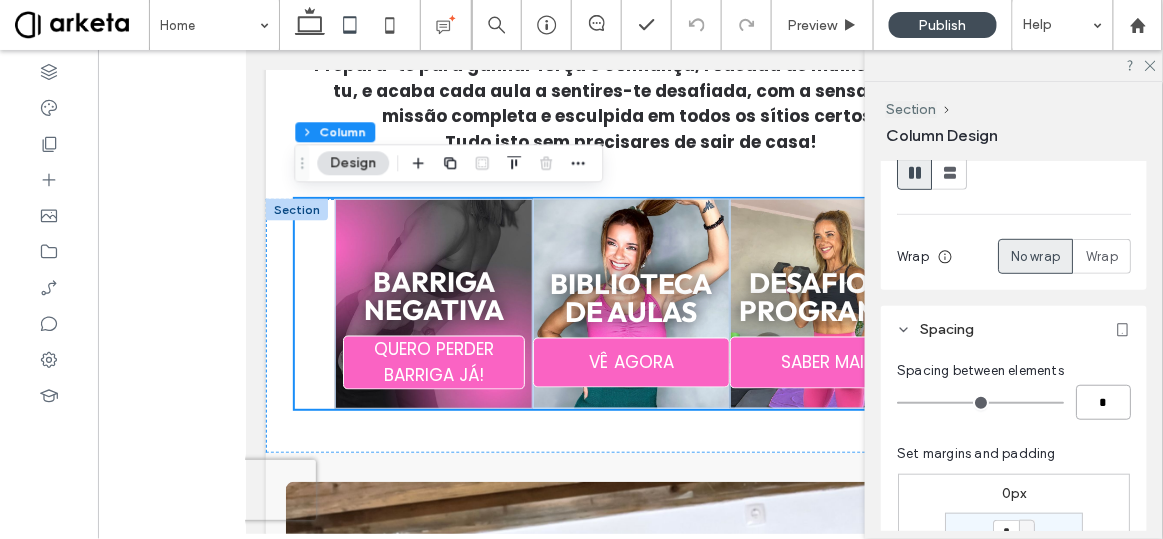 type on "*" 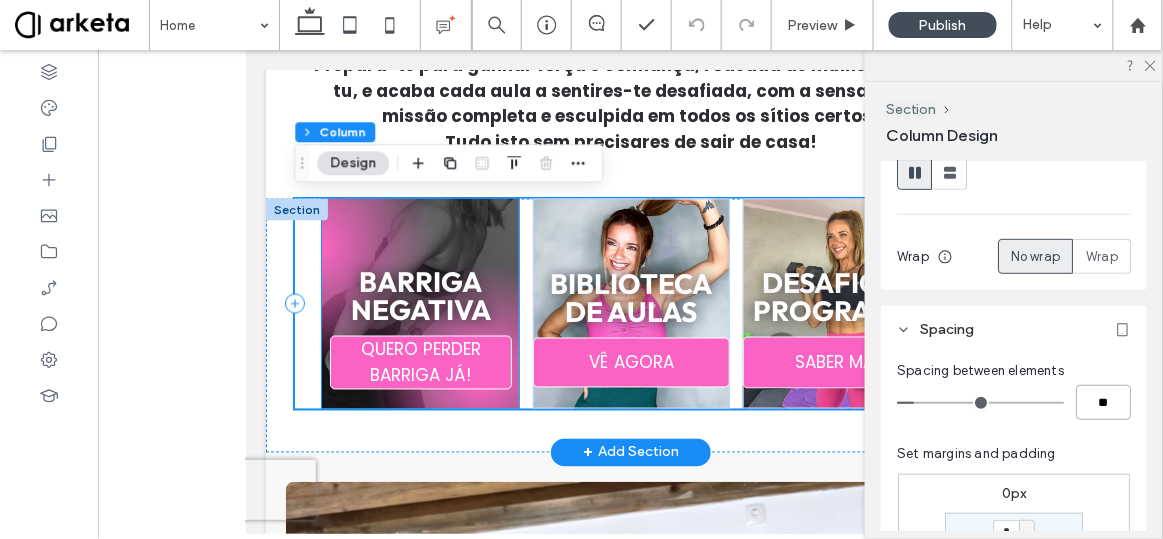 click on "QUERO PERDER BARRIGA JÁ!" at bounding box center (420, 362) 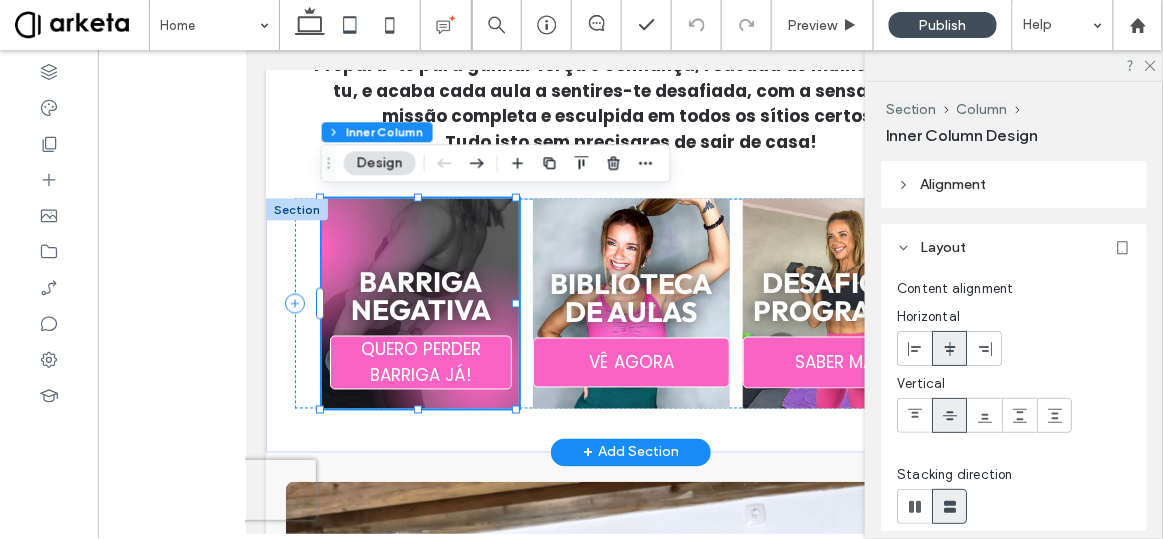 click on "QUERO PERDER BARRIGA JÁ!" at bounding box center [420, 362] 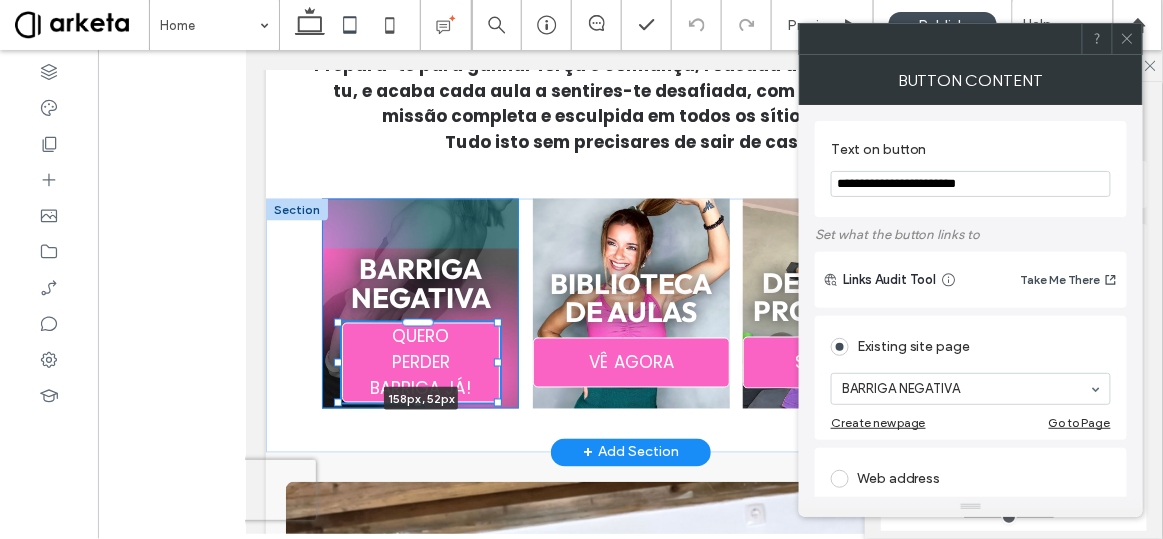 drag, startPoint x: 506, startPoint y: 356, endPoint x: 494, endPoint y: 356, distance: 12 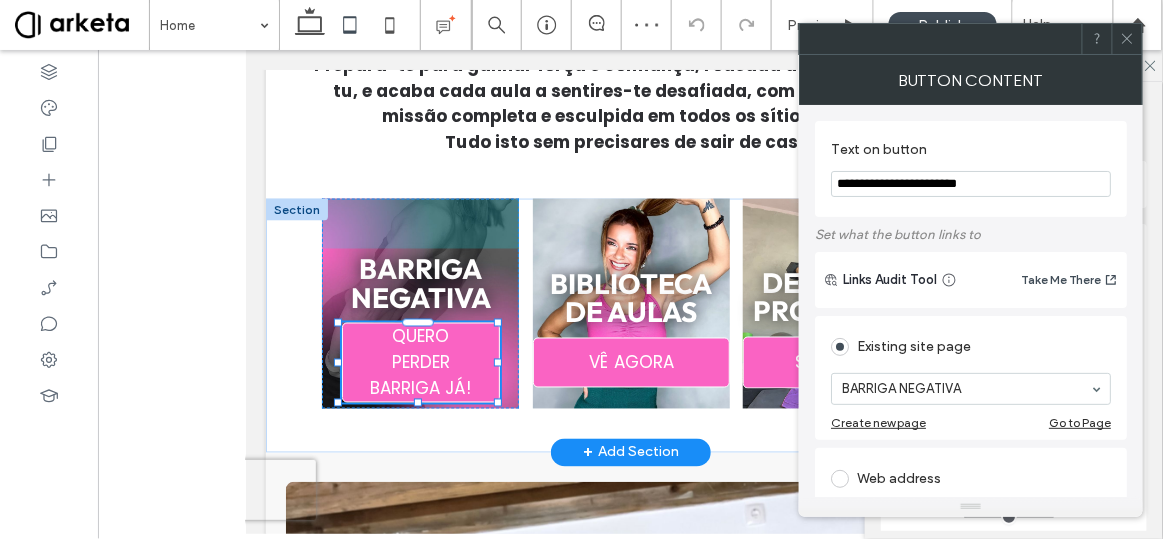 drag, startPoint x: 417, startPoint y: 399, endPoint x: 418, endPoint y: 384, distance: 15.033297 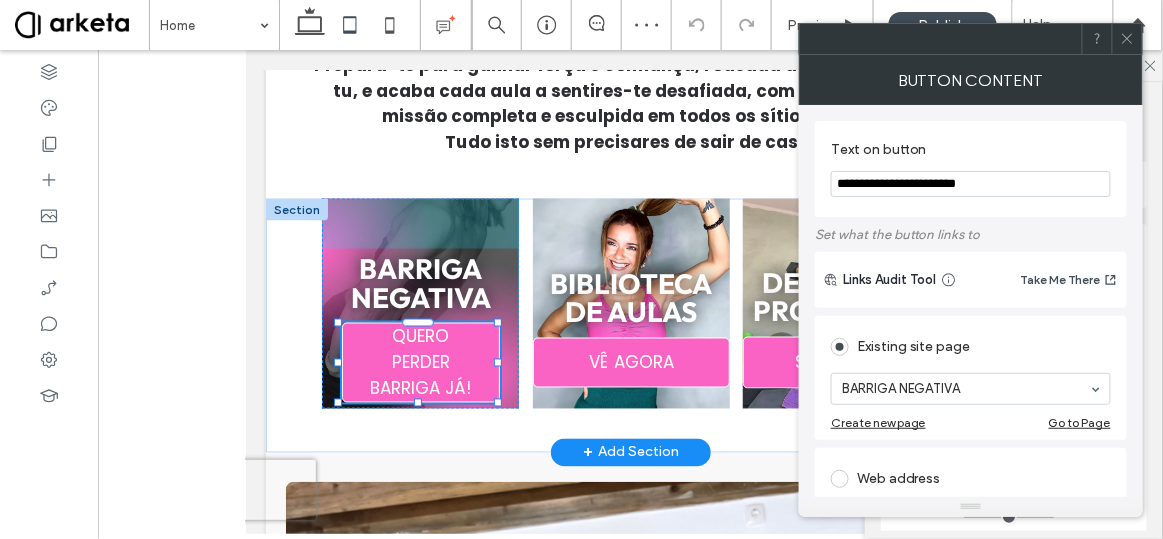click on "barriga negativa
QUERO PERDER BARRIGA JÁ!
158px , 52px
Biblioteca de aulas
VÊ AGORA
Desafios e Programas
SABER MAIS" at bounding box center [630, 325] 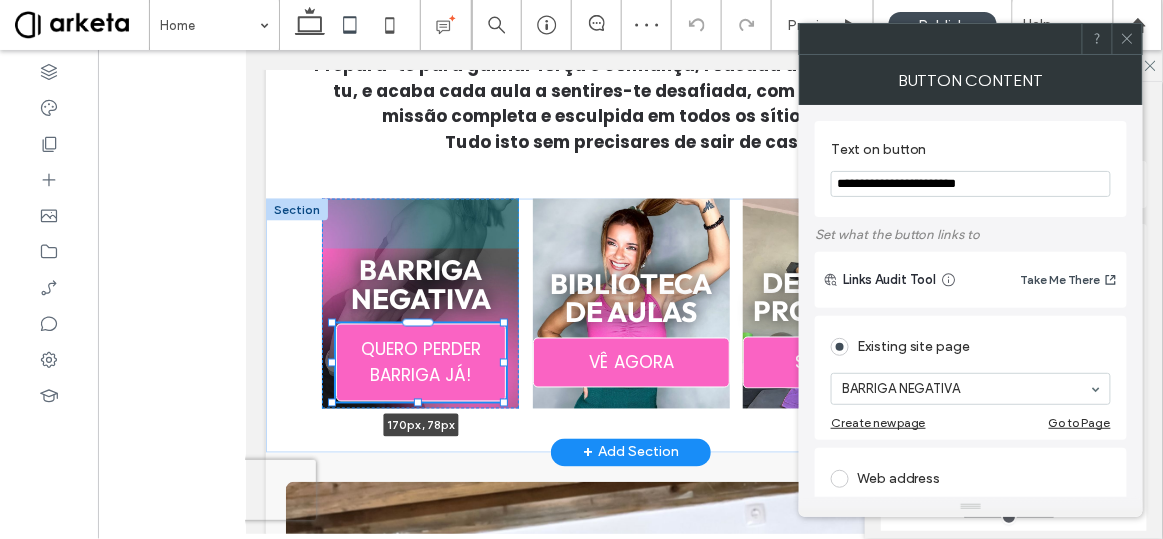 click at bounding box center (503, 362) 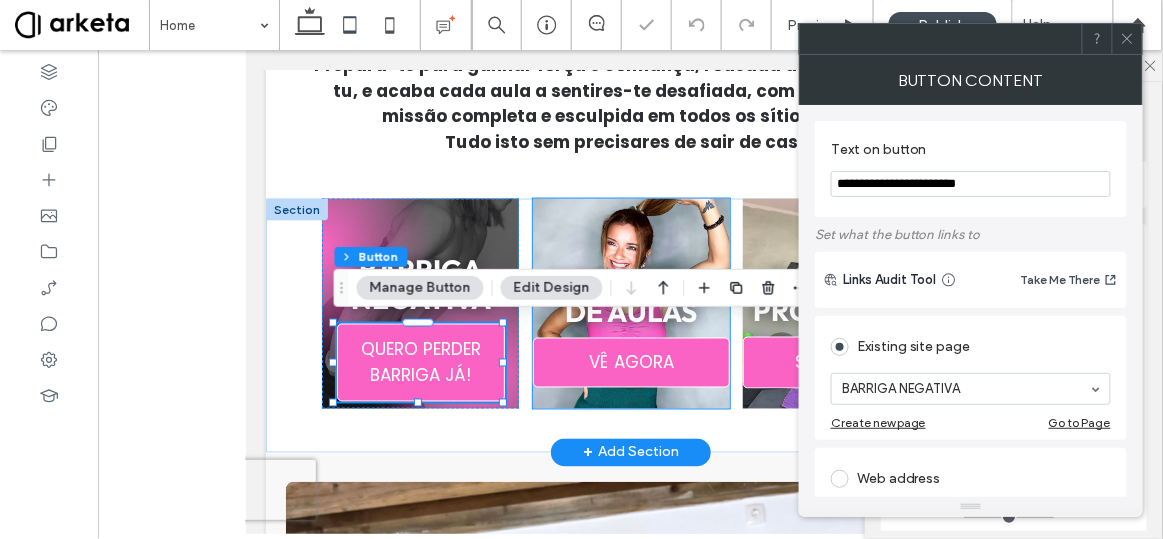 click on "VÊ AGORA" at bounding box center (630, 362) 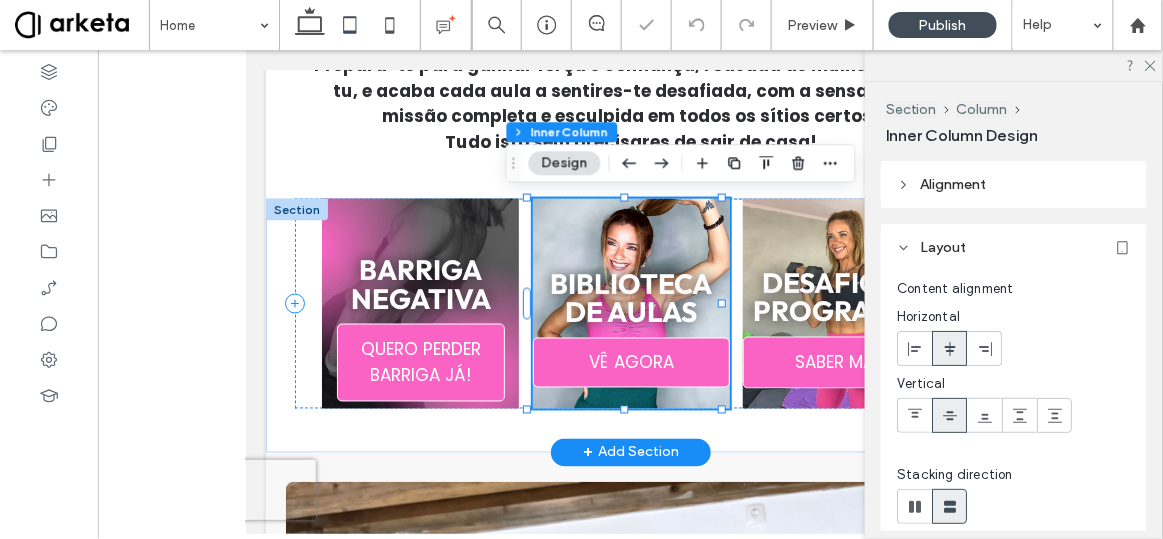 click on "VÊ AGORA" at bounding box center [630, 362] 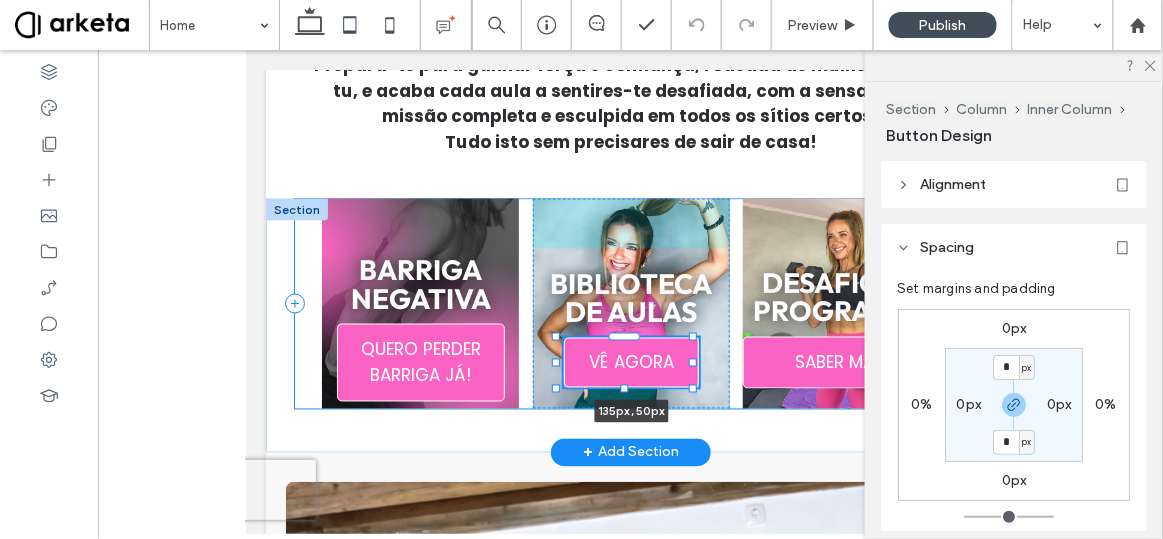 drag, startPoint x: 722, startPoint y: 359, endPoint x: 693, endPoint y: 367, distance: 30.083218 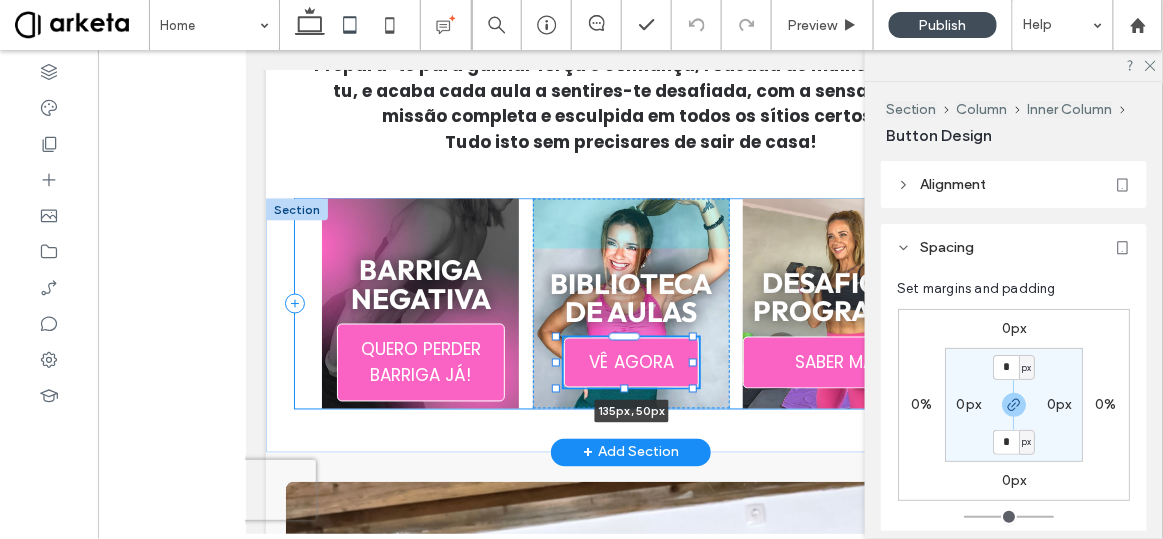 click on "barriga negativa
QUERO PERDER BARRIGA JÁ!
Biblioteca de aulas
VÊ AGORA
135px , 50px
Desafios e Programas
SABER MAIS" at bounding box center [630, 325] 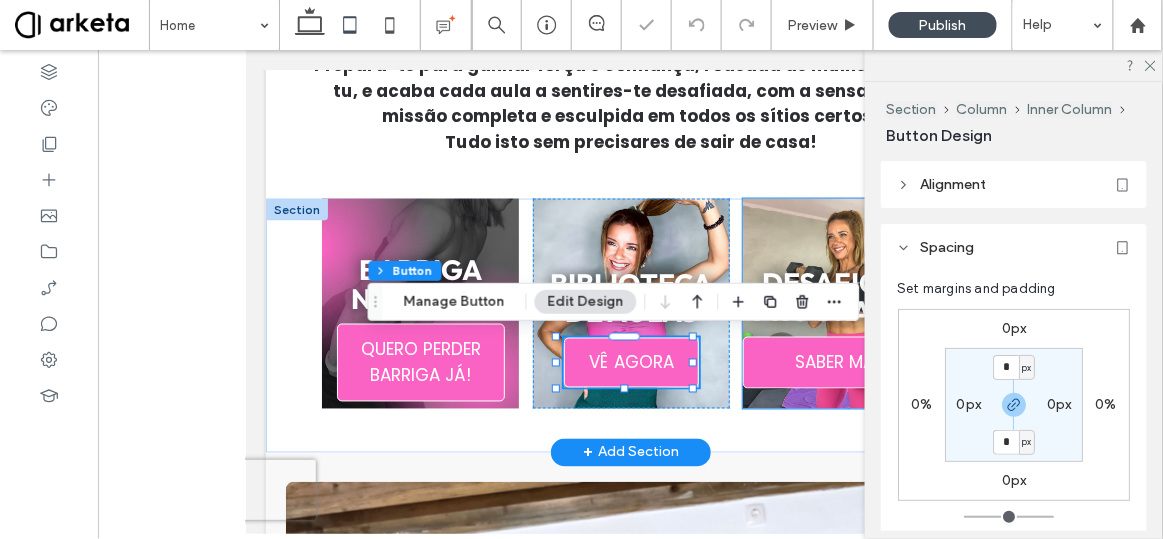 click on "SABER MAIS" at bounding box center [840, 362] 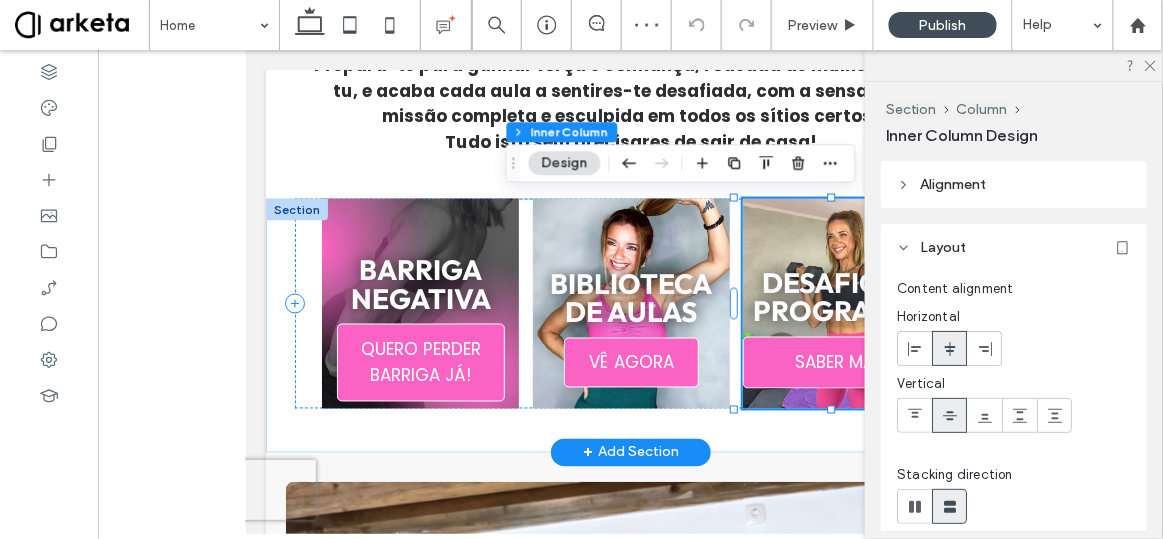 click on "SABER MAIS" at bounding box center (840, 362) 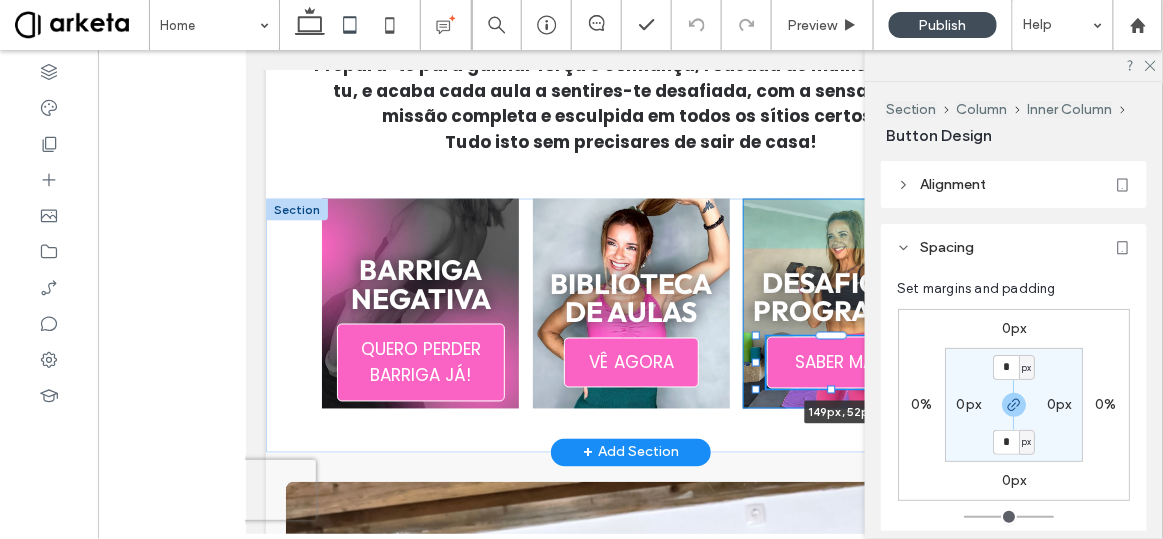drag, startPoint x: 731, startPoint y: 362, endPoint x: 750, endPoint y: 361, distance: 19.026299 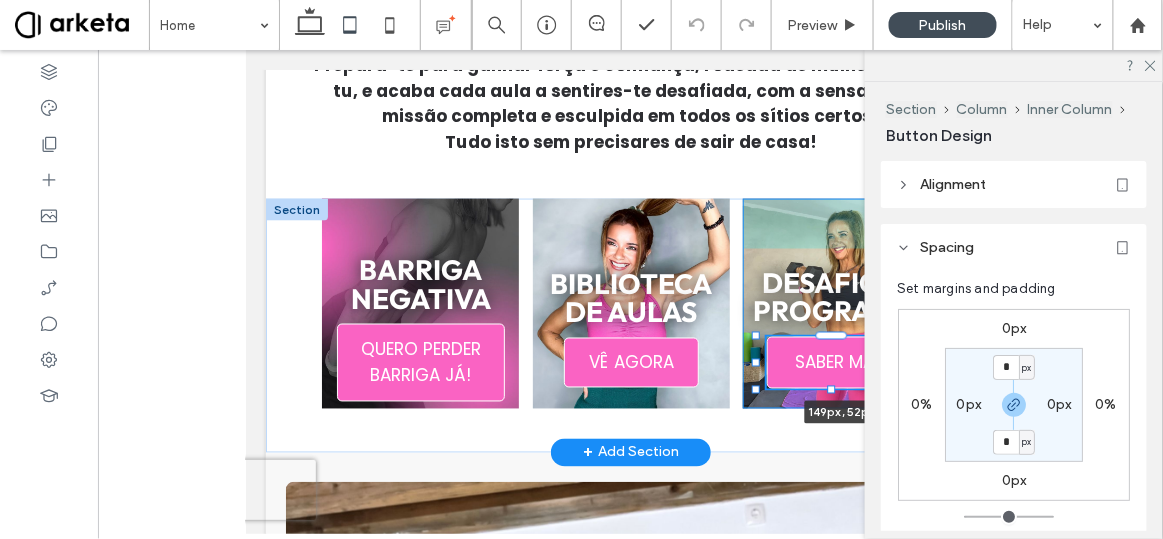 click at bounding box center [755, 362] 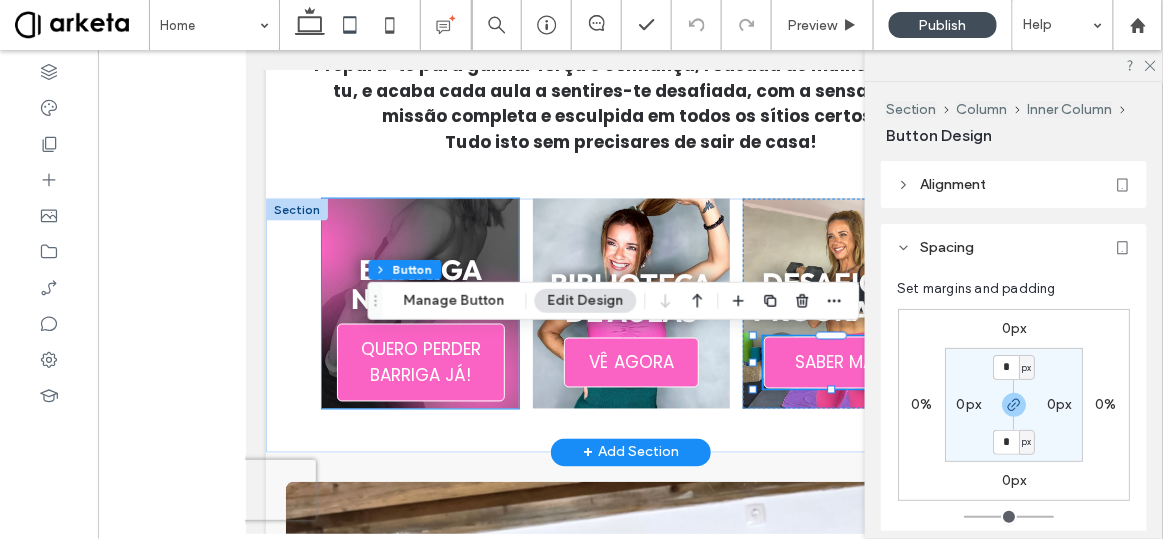 click on "QUERO PERDER BARRIGA JÁ!" at bounding box center (420, 362) 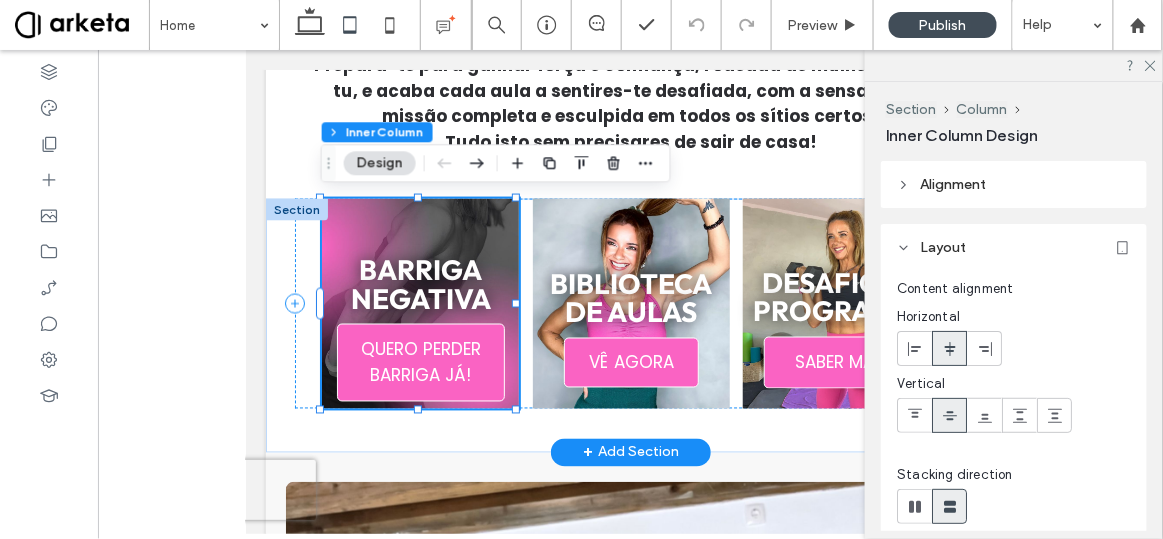 click on "QUERO PERDER BARRIGA JÁ!" at bounding box center (420, 362) 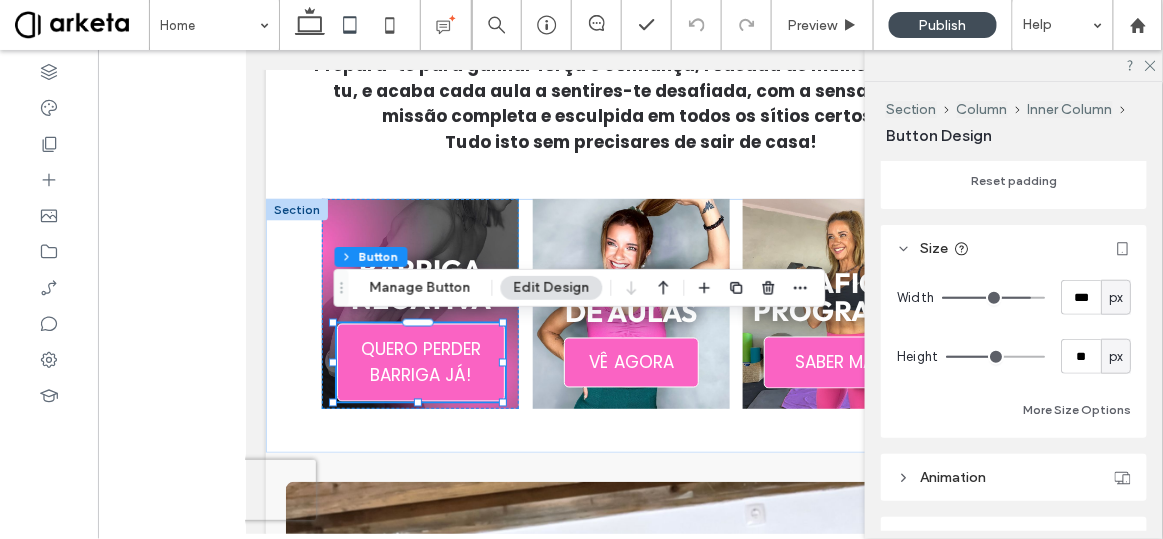 scroll, scrollTop: 370, scrollLeft: 0, axis: vertical 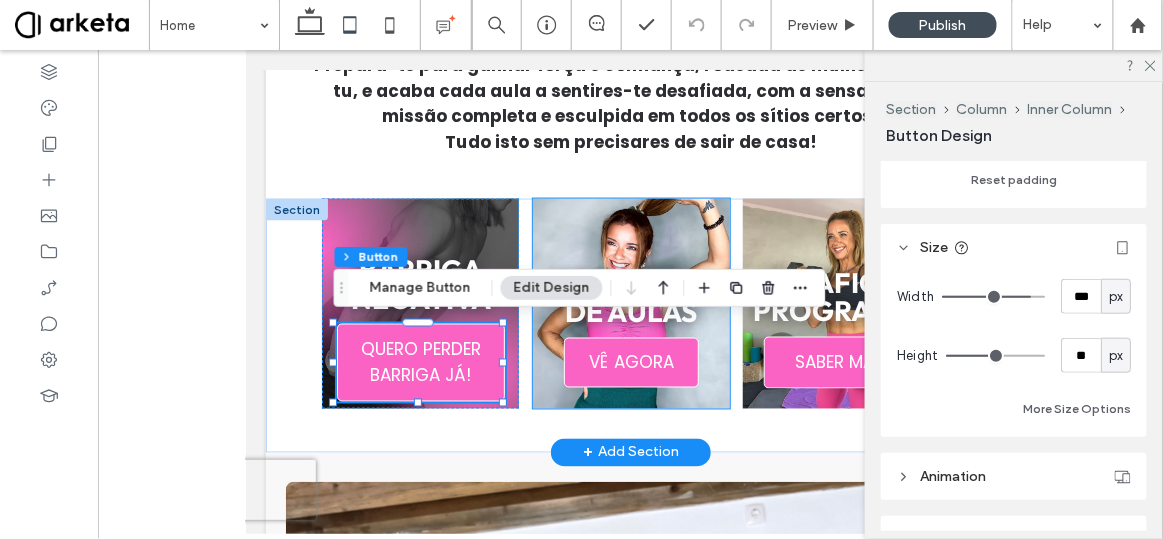 click on "VÊ AGORA" at bounding box center (630, 362) 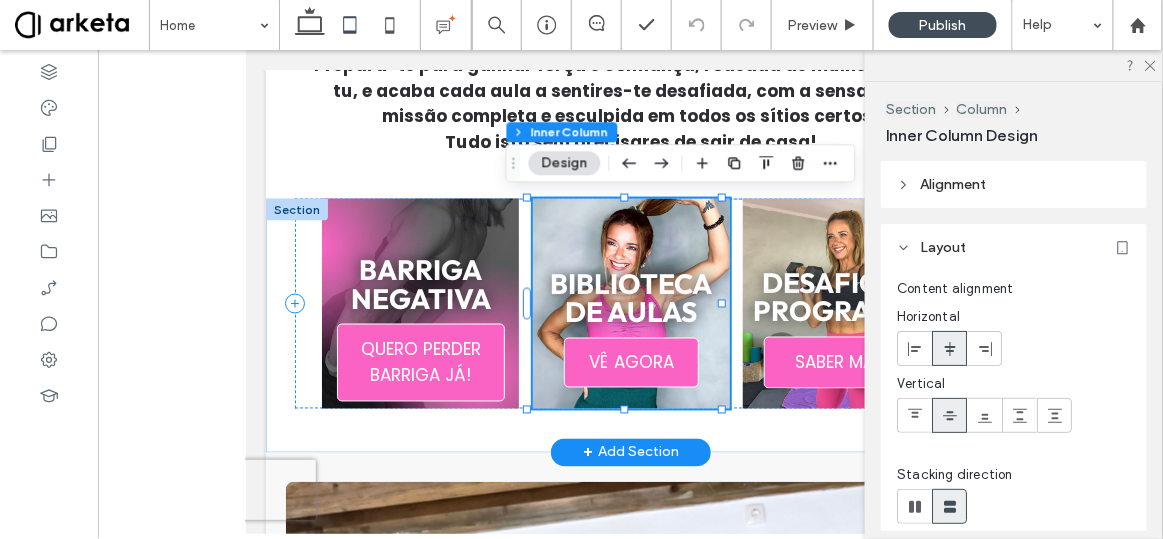 click on "VÊ AGORA" at bounding box center [630, 362] 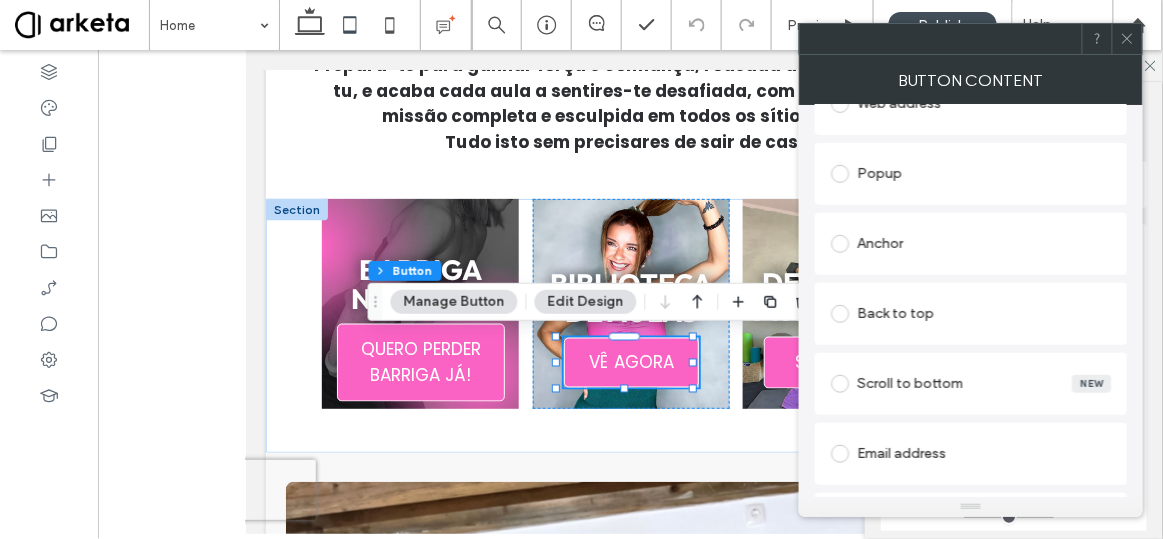 scroll, scrollTop: 387, scrollLeft: 0, axis: vertical 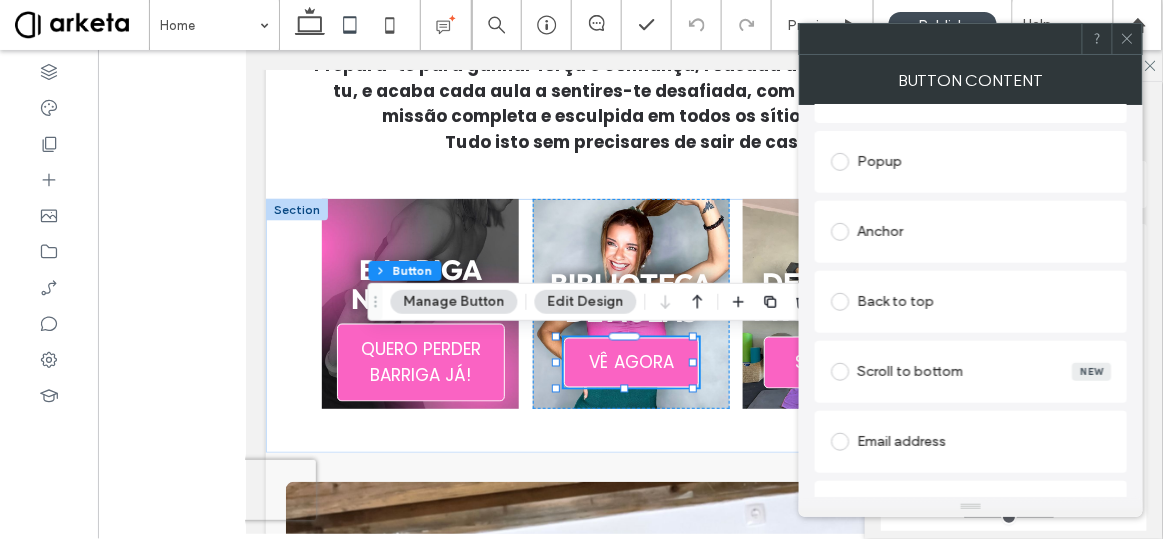 click 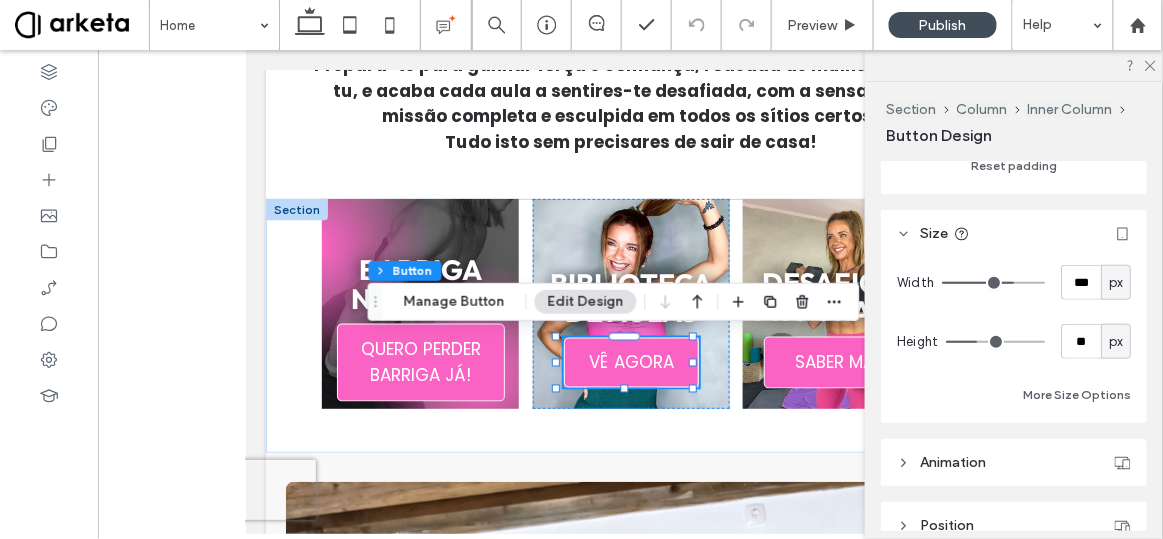 scroll, scrollTop: 389, scrollLeft: 0, axis: vertical 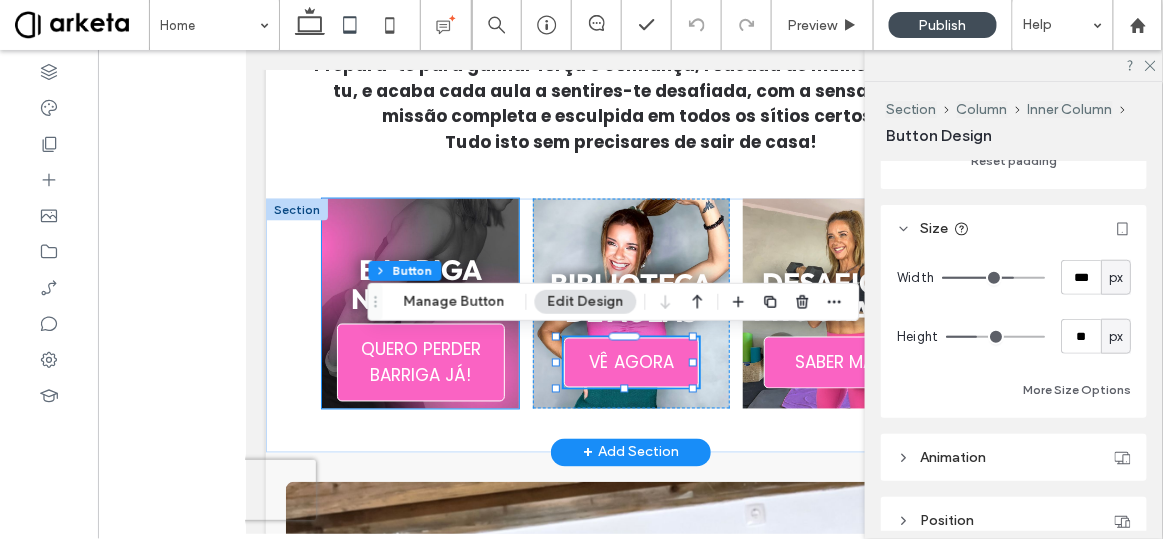 click on "QUERO PERDER BARRIGA JÁ!" at bounding box center (420, 362) 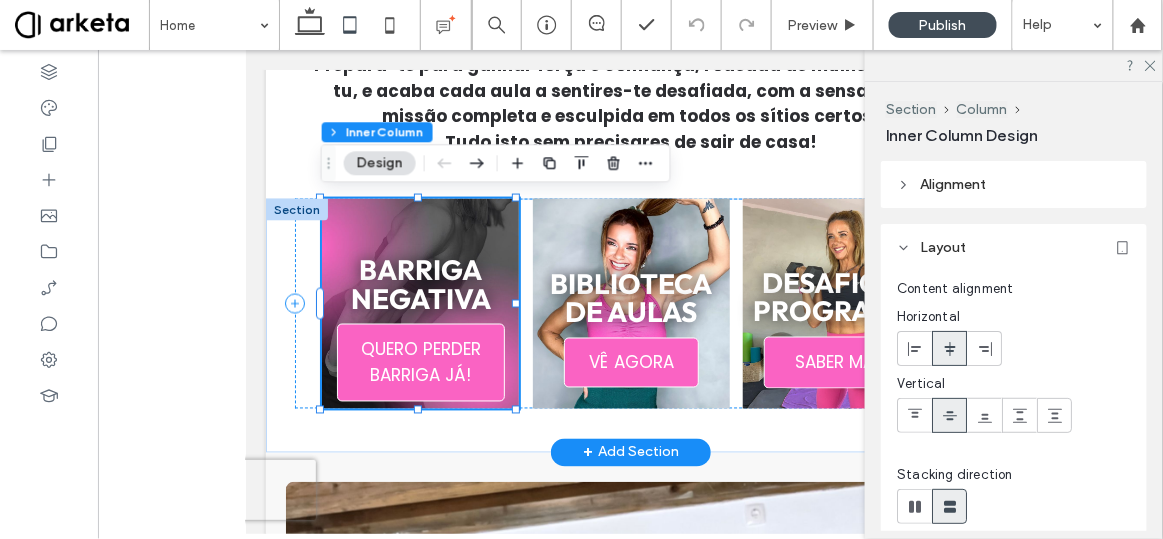 click on "QUERO PERDER BARRIGA JÁ!" at bounding box center (420, 362) 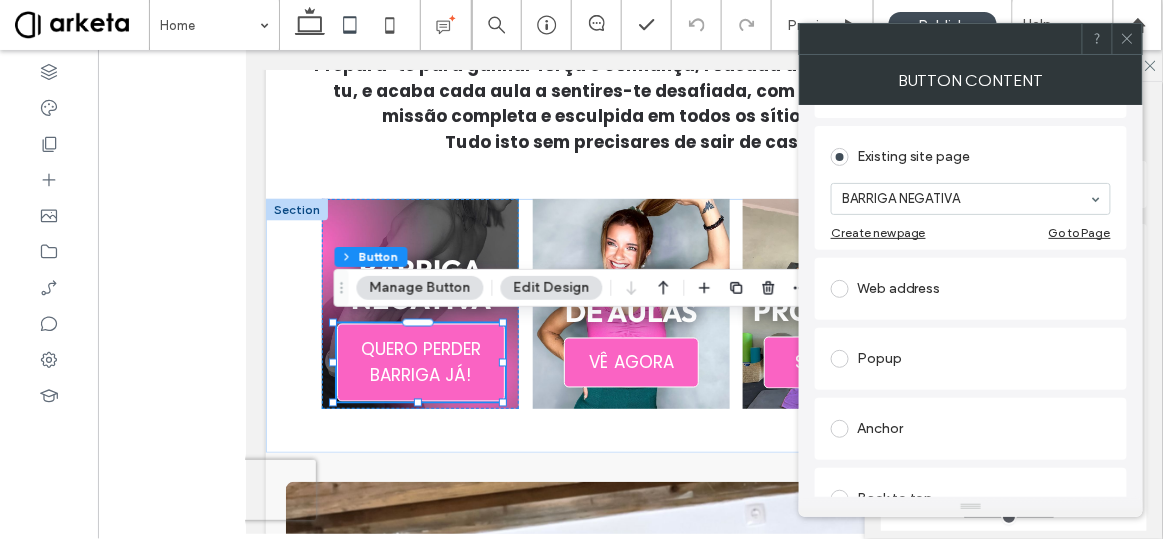 scroll, scrollTop: 190, scrollLeft: 0, axis: vertical 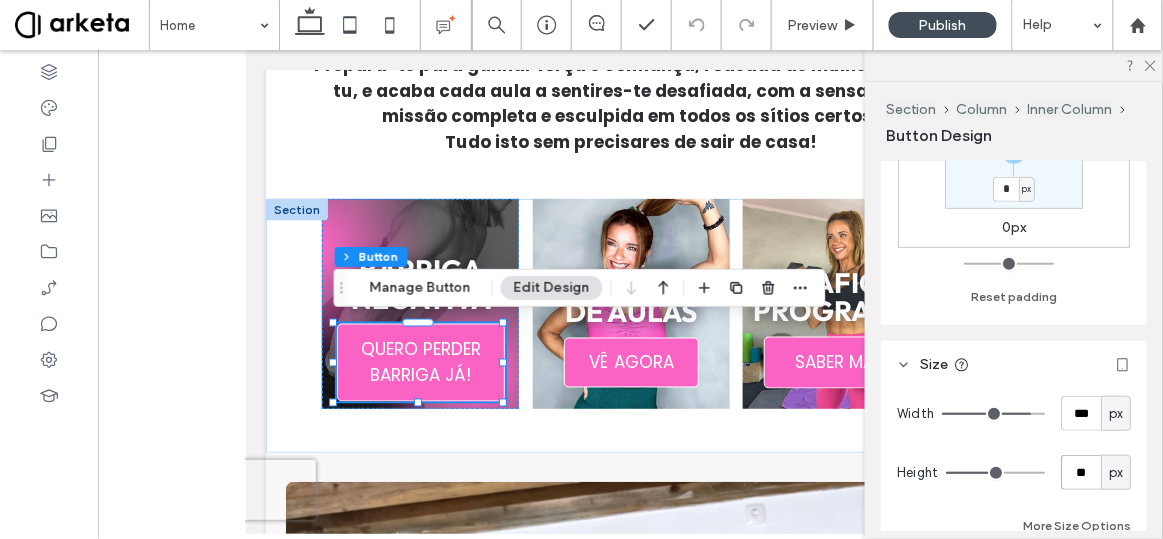 click on "**" at bounding box center [1081, 472] 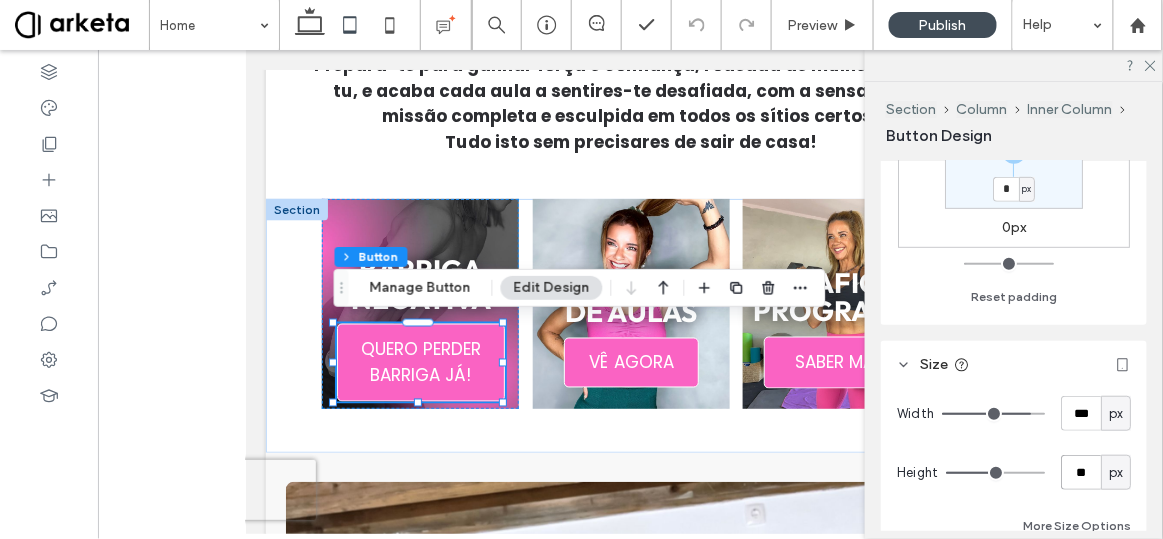 type on "**" 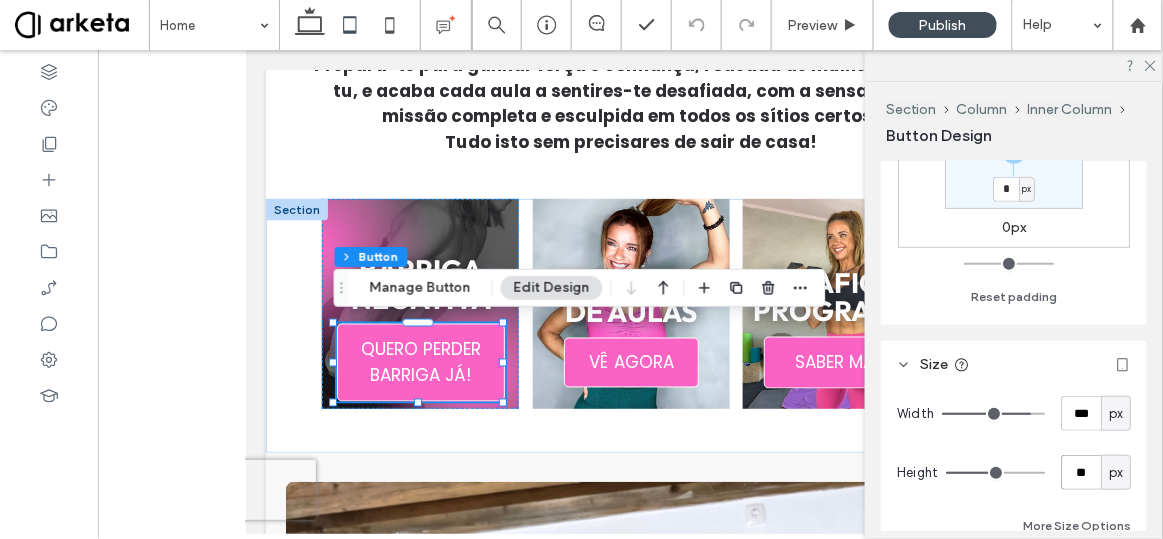 type on "**" 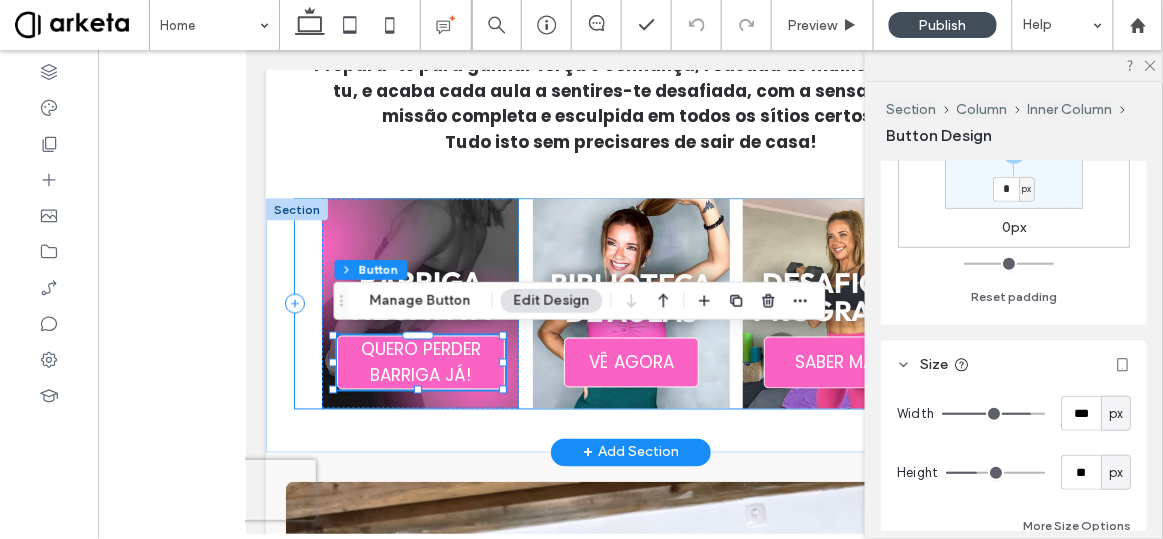click on "barriga negativa
QUERO PERDER BARRIGA JÁ!
Biblioteca de aulas
VÊ AGORA
Desafios e Programas
SABER MAIS" at bounding box center [630, 303] 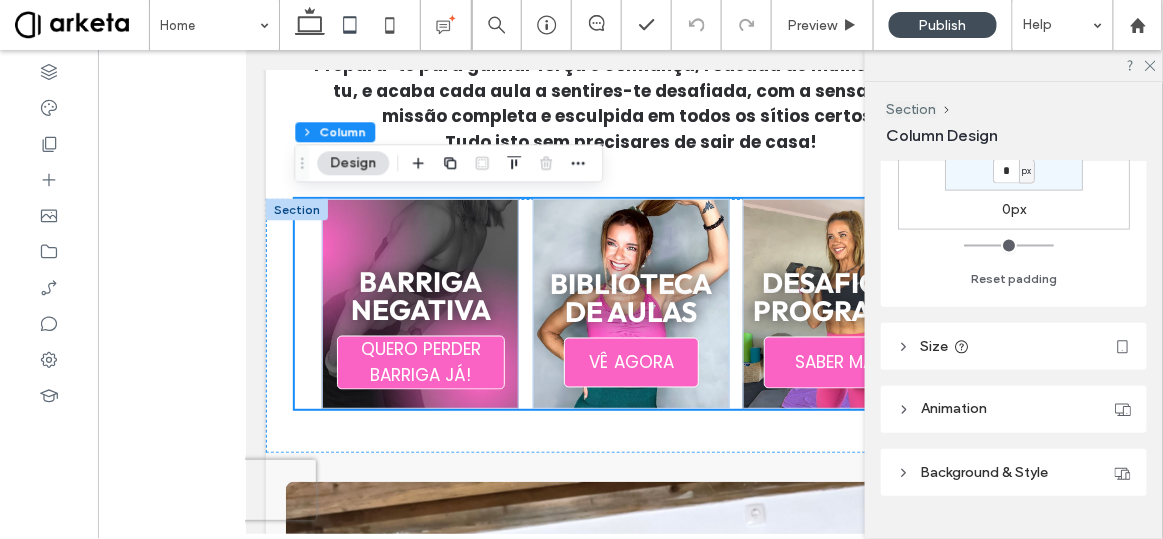 scroll, scrollTop: 750, scrollLeft: 0, axis: vertical 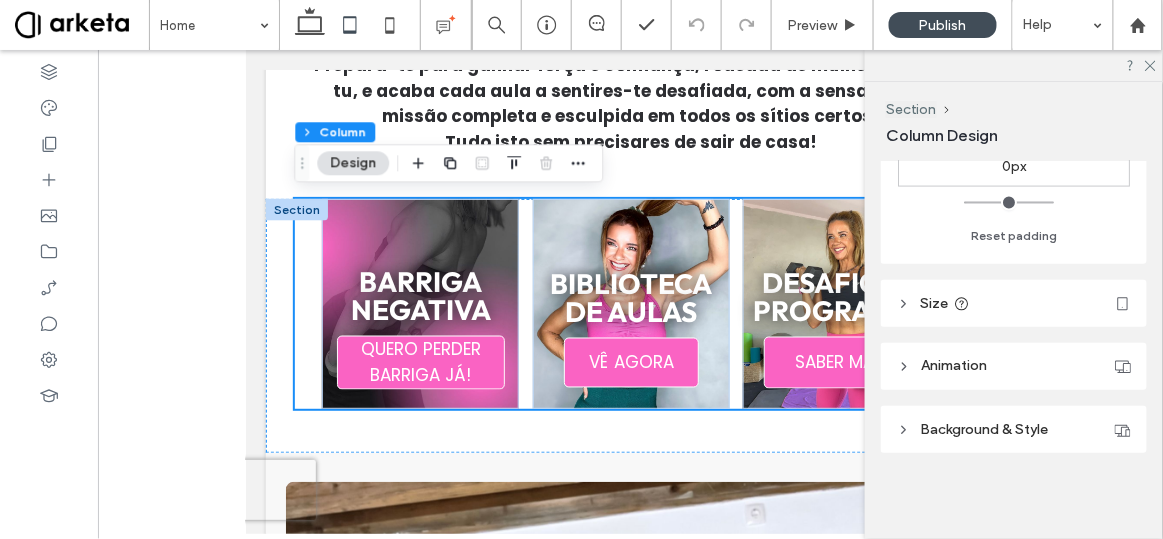 click on "Size" at bounding box center [1014, 303] 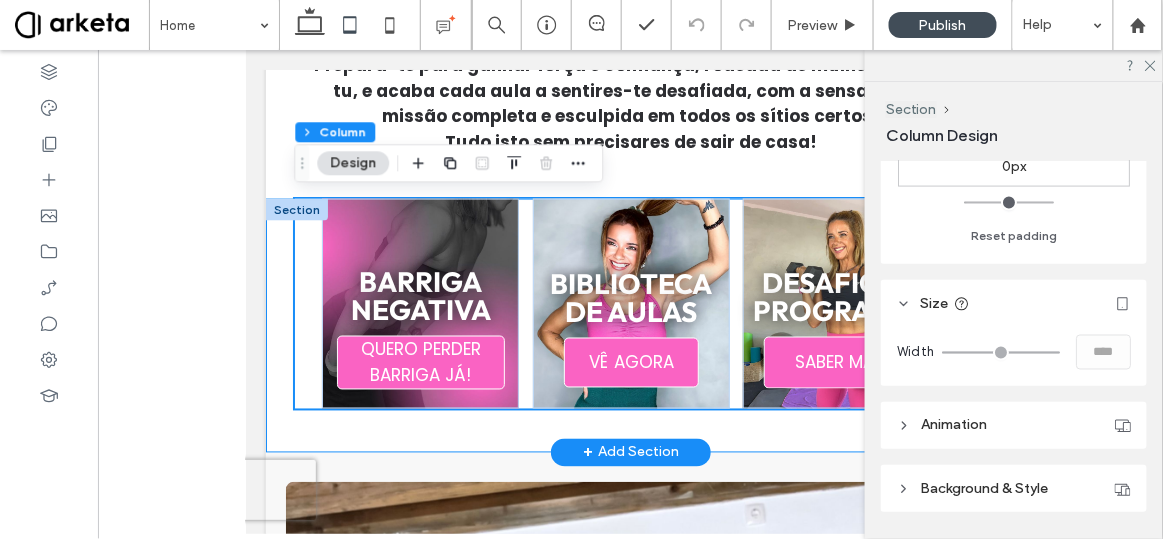 click on "barriga negativa
QUERO PERDER BARRIGA JÁ!
Biblioteca de aulas
VÊ AGORA
Desafios e Programas
SABER MAIS" at bounding box center [630, 325] 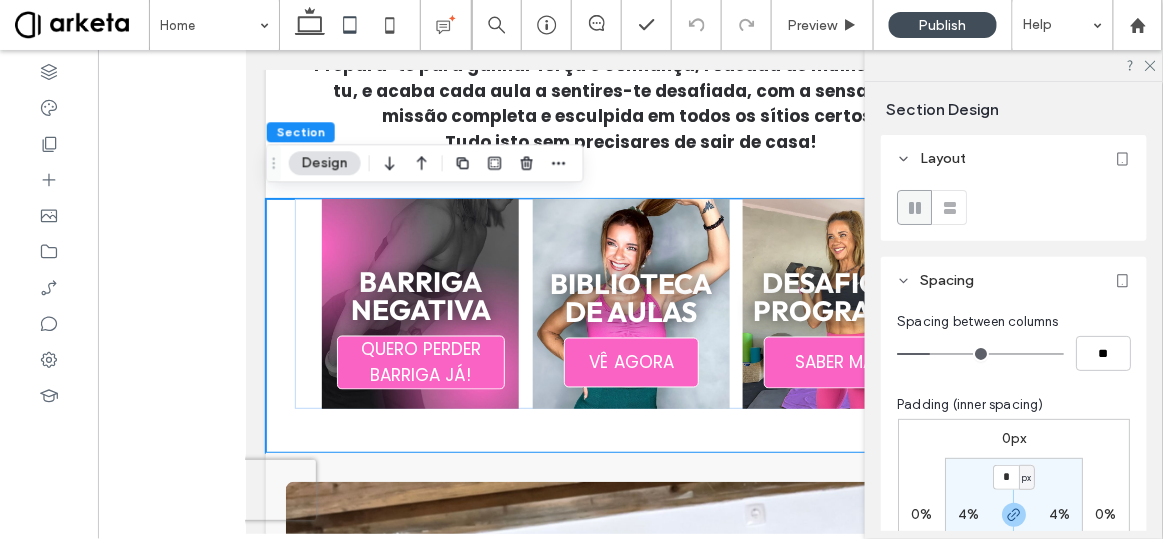 click on "4%" at bounding box center [968, 514] 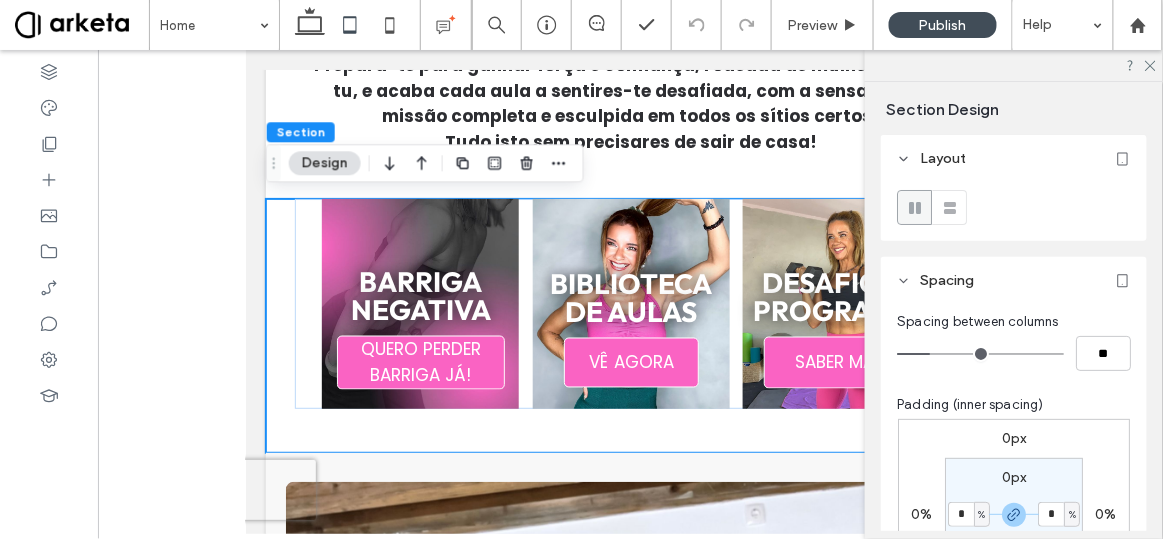 type on "*" 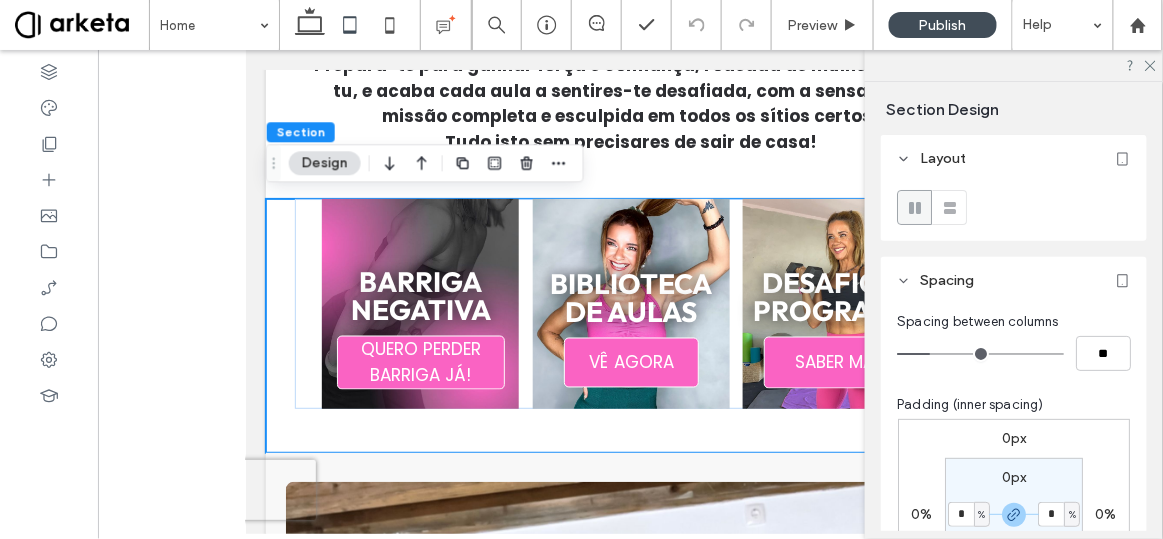 type on "*" 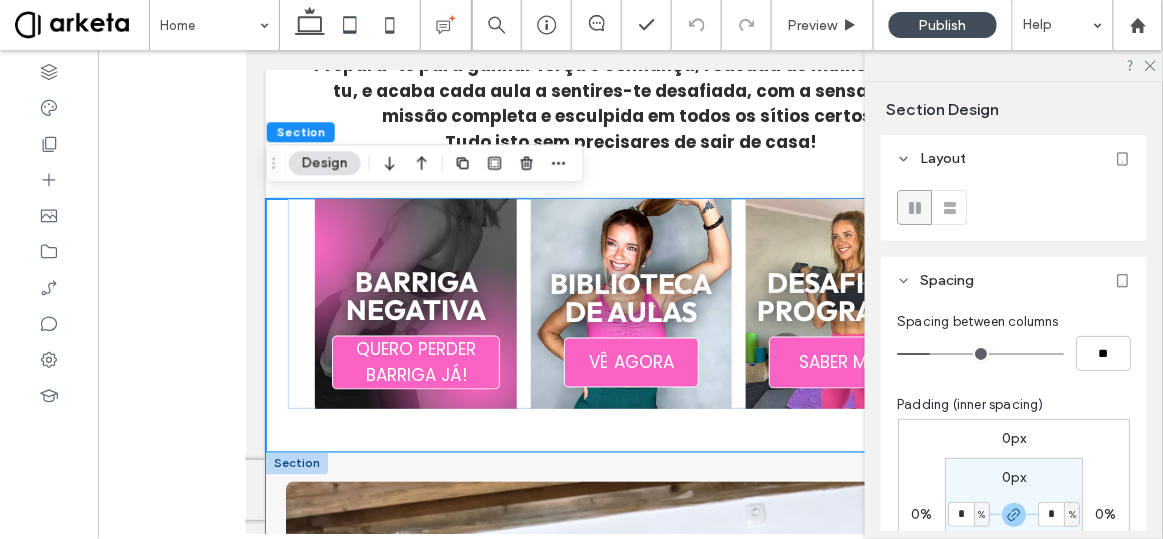 click on "Programas Exclusivos
Pós-Parto FIT e DIÁSTASE
Um programa específico, desenvolvido a pensar nas alterações que o corpo da mulher nesta fase precisa e na vida das mamãs mais ocupadas. Treinos curtos
(entre 10 a 30m), em que
TODAS
poderão ter excelentes resultados treinando no conforto da sua casa!
(PERI) Menopausa FIT
Treinos de força rápidos e desafiantes, específicos para ajudar as mulheres neste período a
ganhar força ,
massa muscular ,
perder gordura
e apoiar tanto na
saúde física
como
mental .
Gravidez FIT
Sabe exatamente o que precisas fazer e como fazer, em casa ou onde quiseres, com pouco ou nenhum equipamento. Treinos
simples ,
completos
e
seguros
de curta duração, que vão fazer sentir-te bem e em forma, durante toda a gravidez e facilitar a recuperação pós-parto.
FIT em 15, 20 ou 30" at bounding box center [630, 1748] 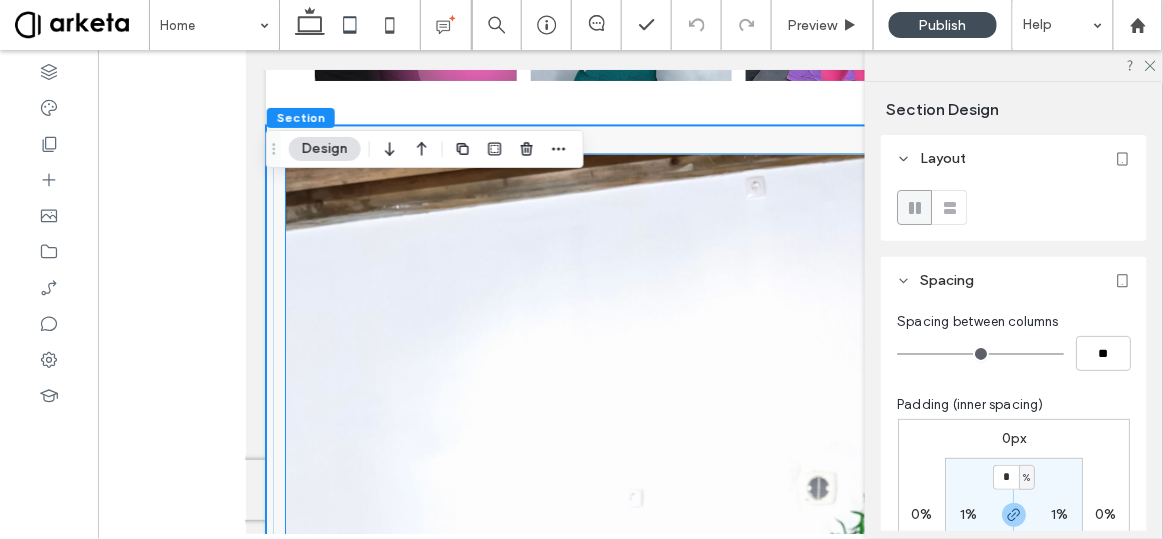 scroll, scrollTop: 983, scrollLeft: 0, axis: vertical 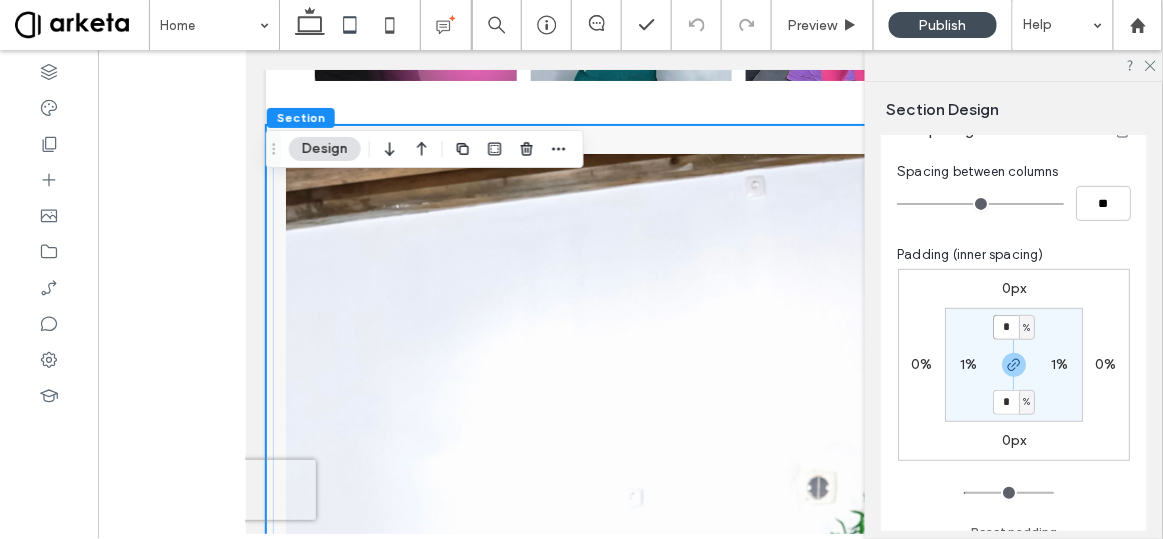 click on "*" at bounding box center [1006, 327] 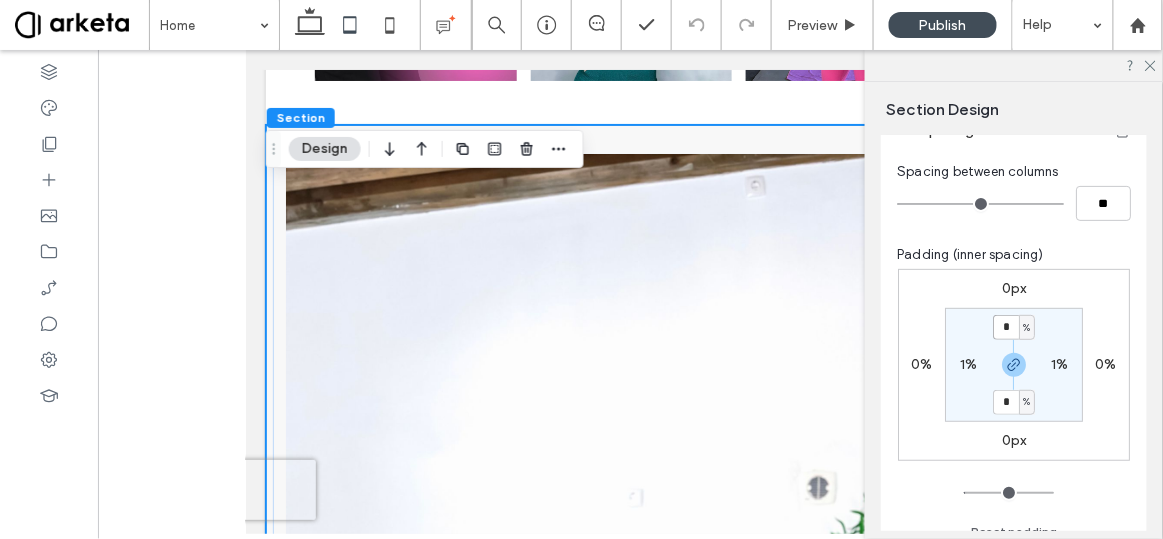 type on "*" 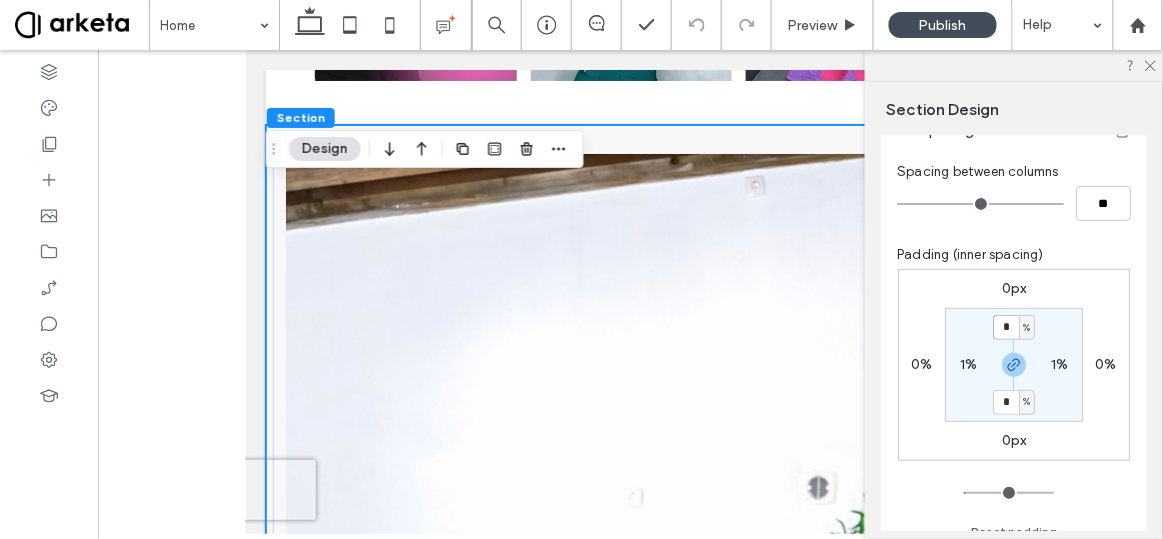 type on "*" 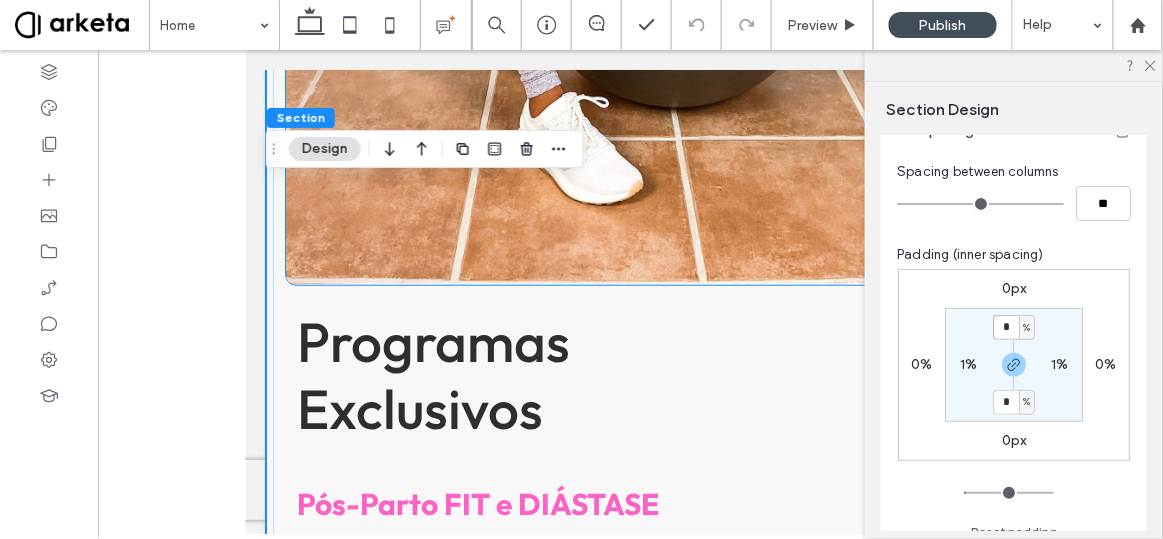 scroll, scrollTop: 2141, scrollLeft: 0, axis: vertical 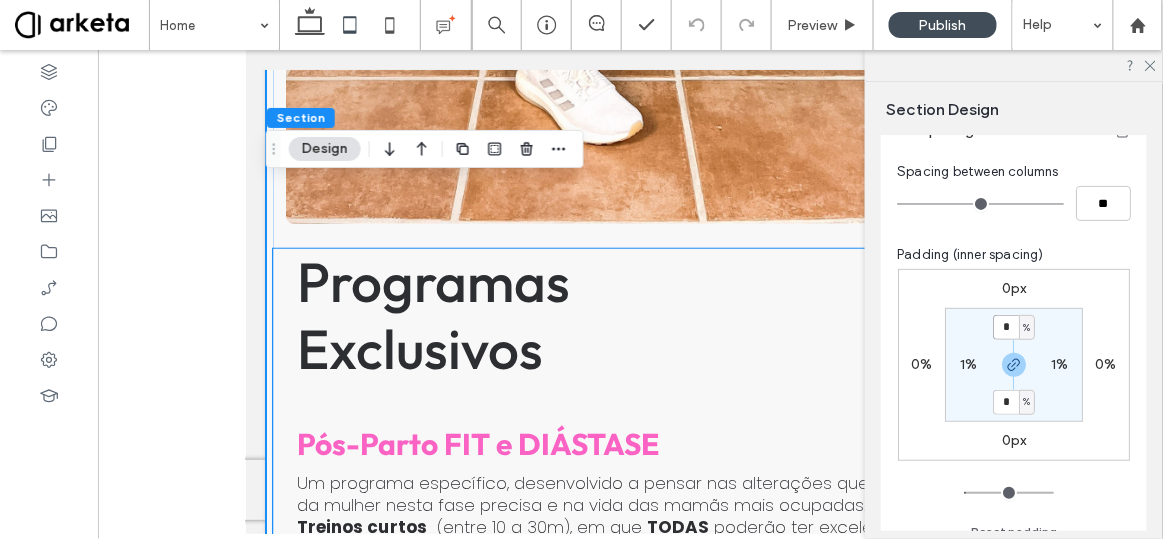 click on "Programas Exclusivos" at bounding box center [432, 314] 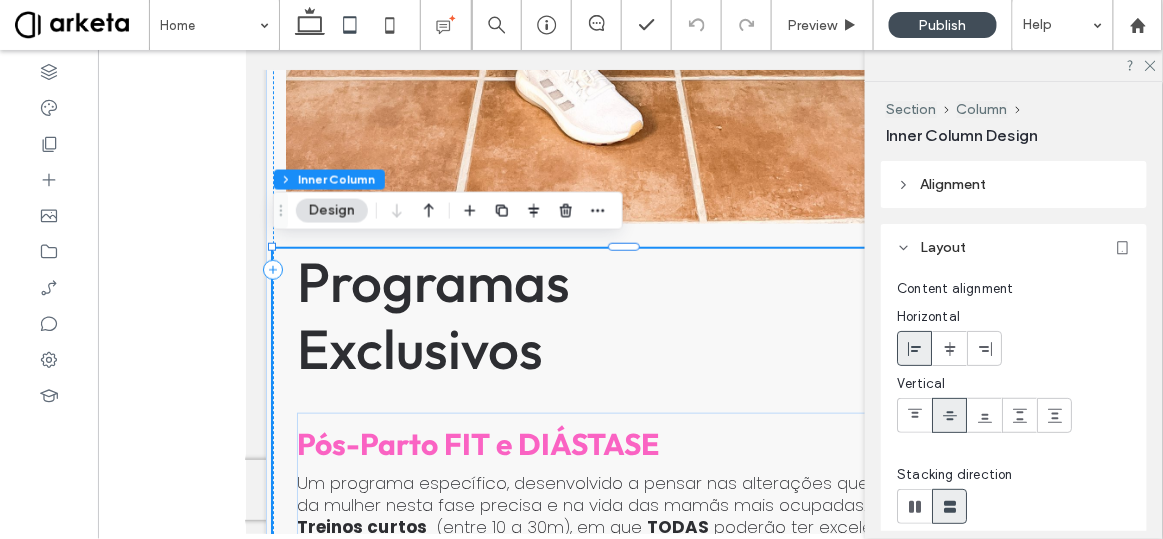 click on "Programas Exclusivos" at bounding box center (432, 314) 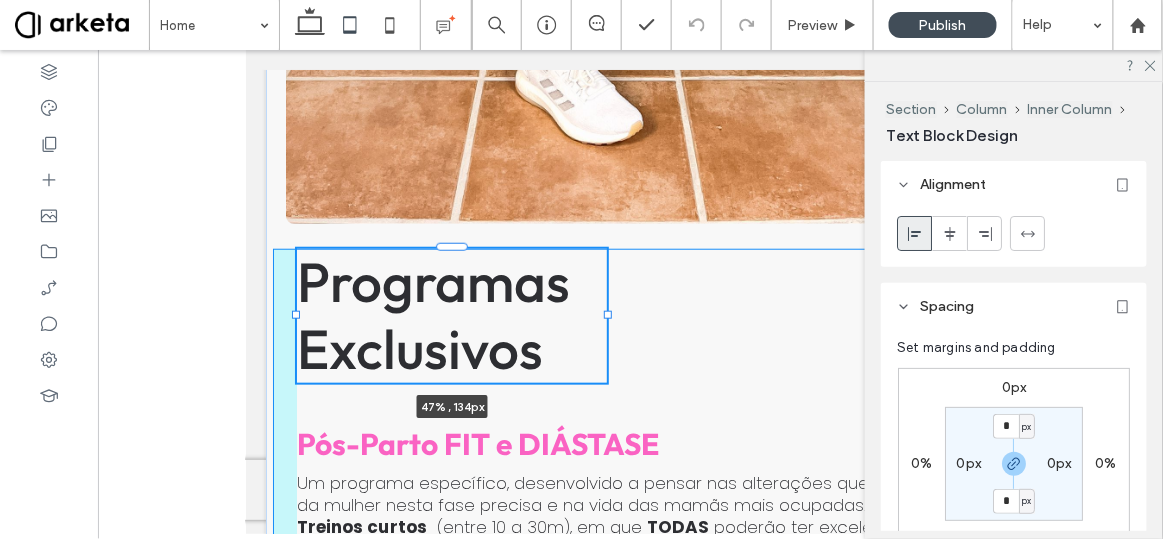 drag, startPoint x: 707, startPoint y: 306, endPoint x: 608, endPoint y: 302, distance: 99.08077 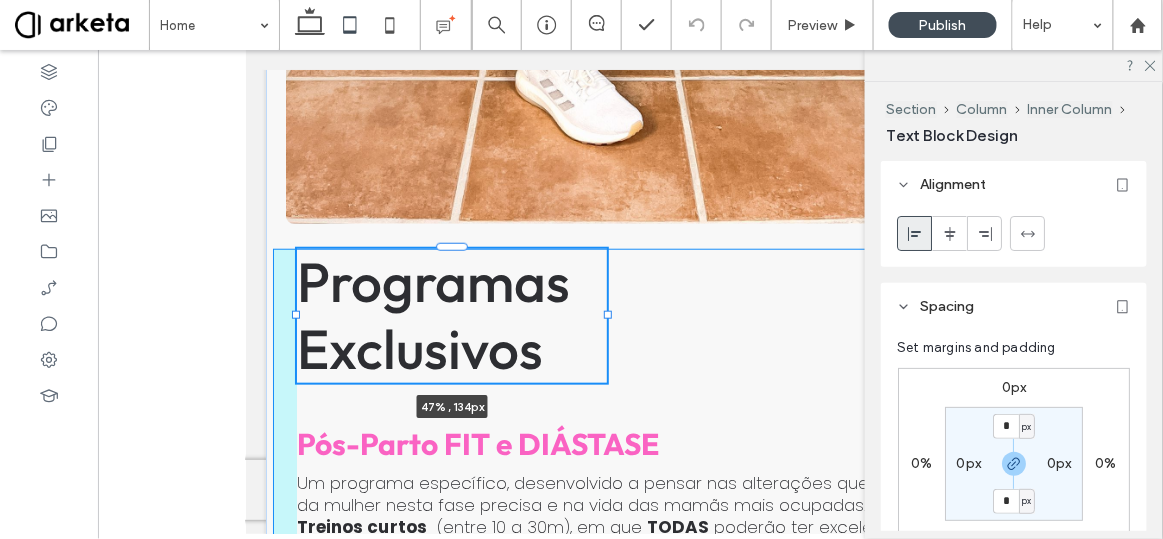 click at bounding box center (296, 247) 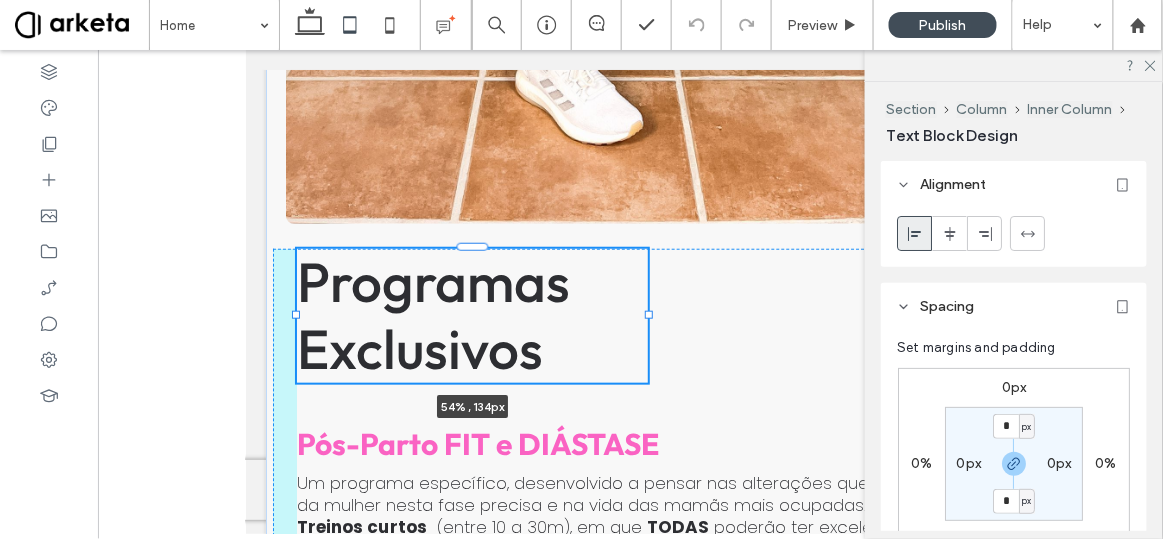 drag, startPoint x: 611, startPoint y: 311, endPoint x: 656, endPoint y: 311, distance: 45 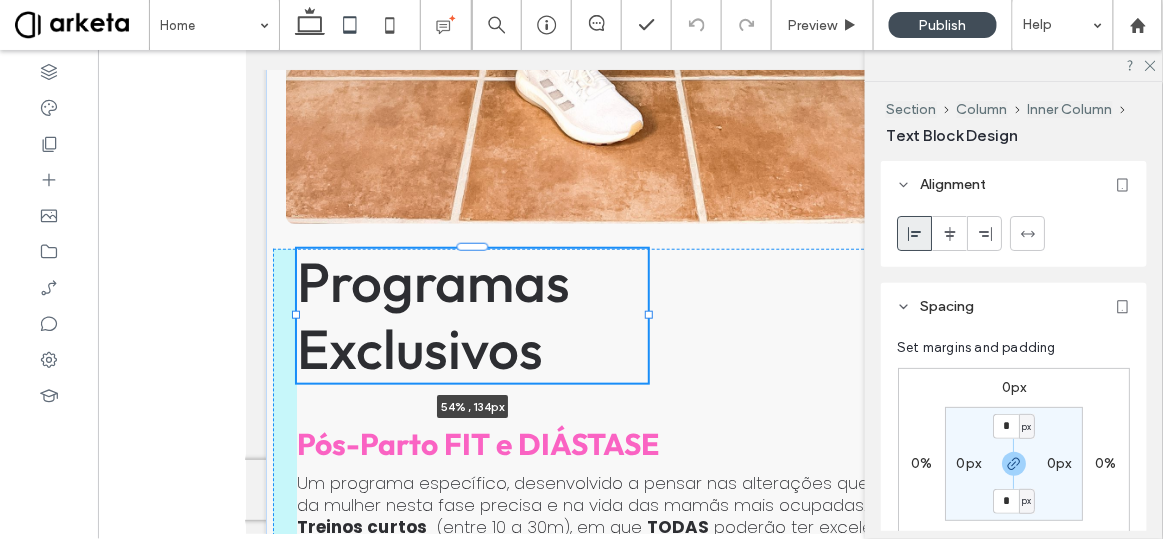 click at bounding box center [648, 314] 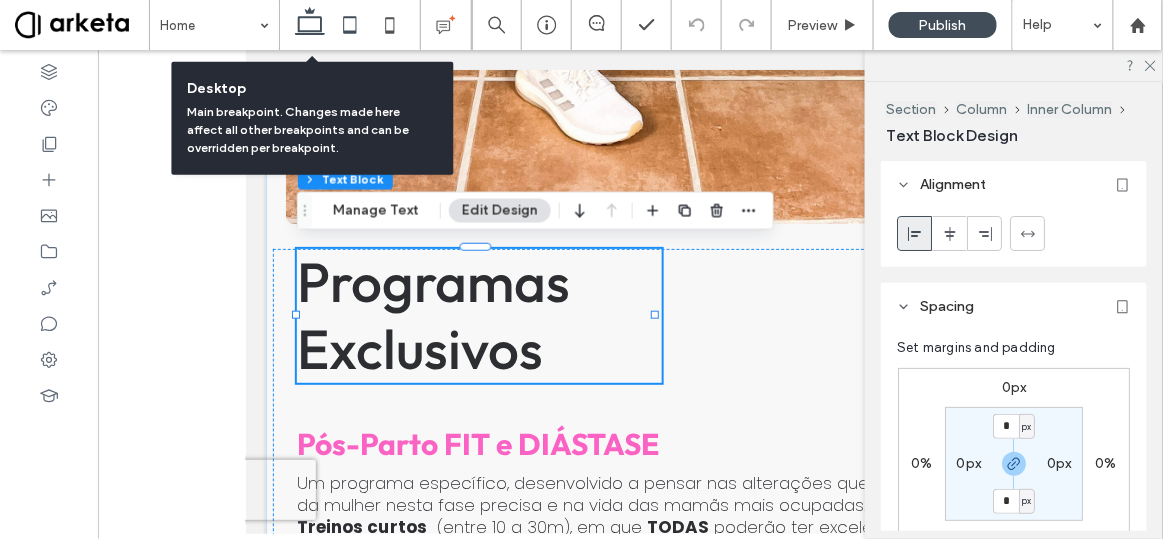 click 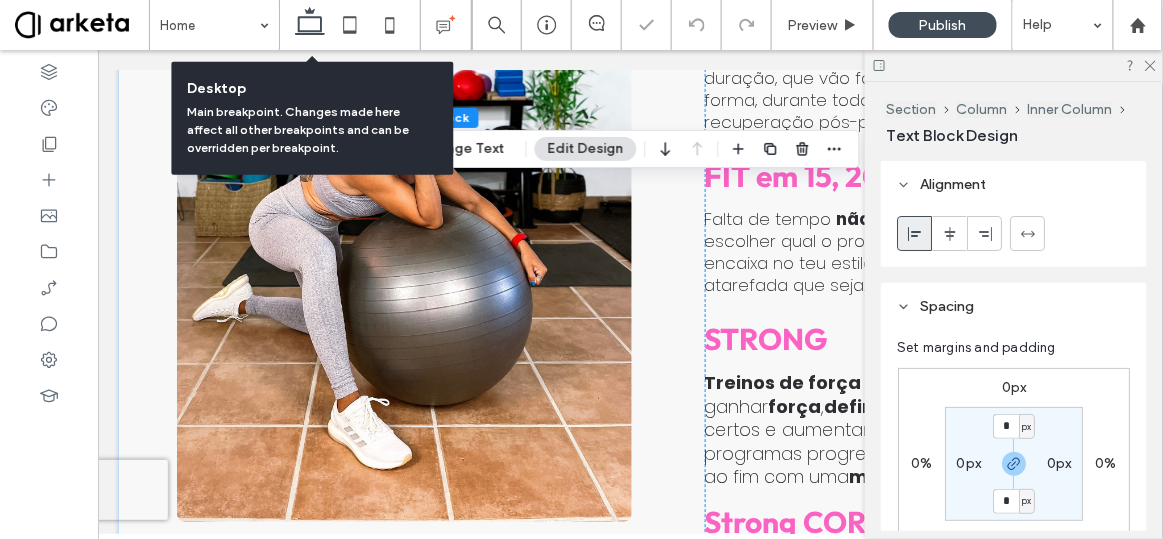 type on "**" 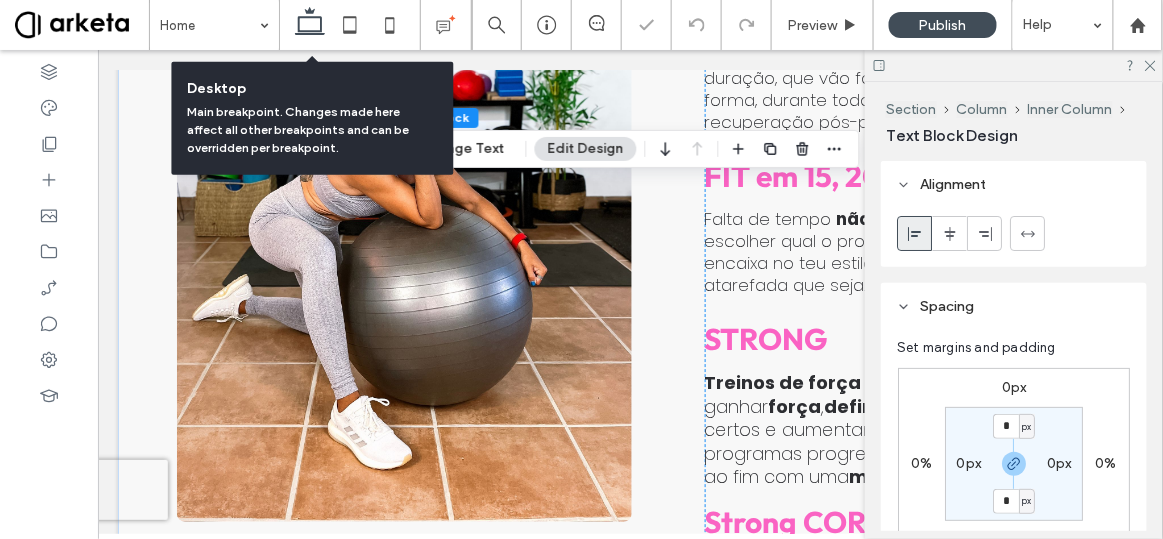 type on "****" 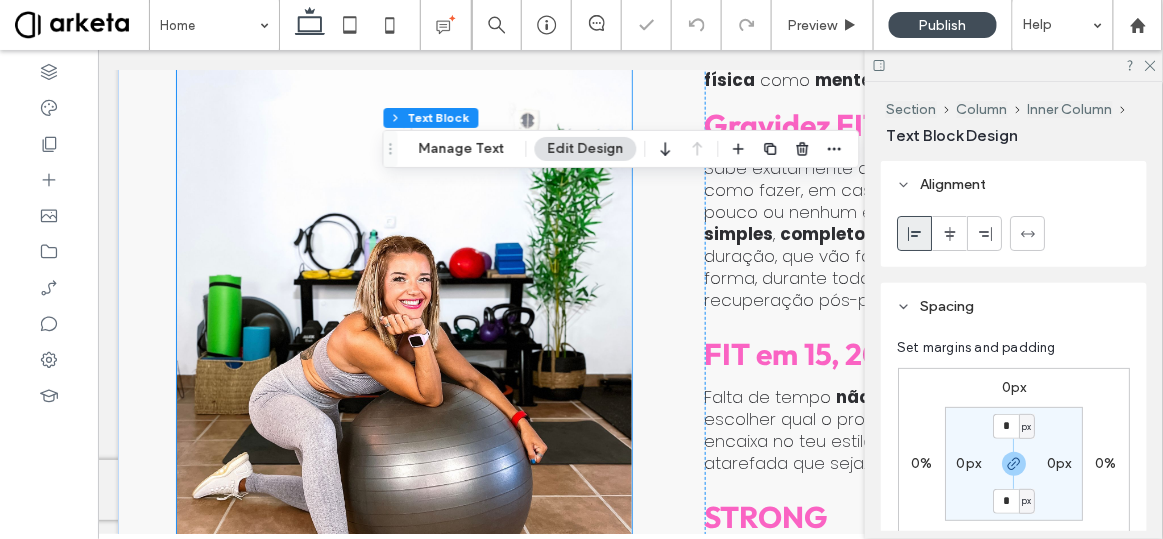 scroll, scrollTop: 0, scrollLeft: 298, axis: horizontal 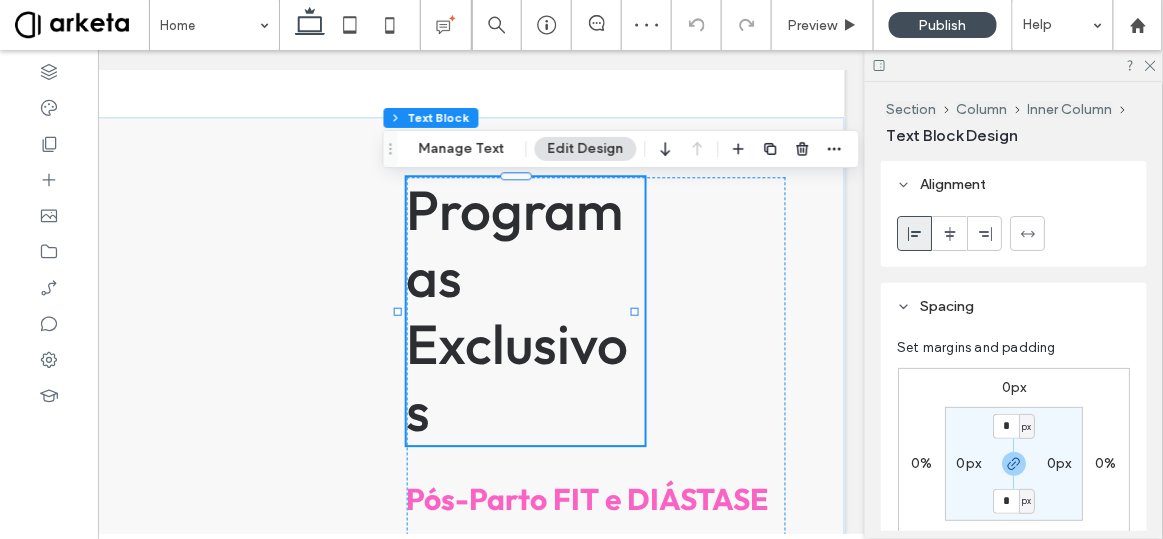 click on "Programas Exclusivos" at bounding box center (527, 310) 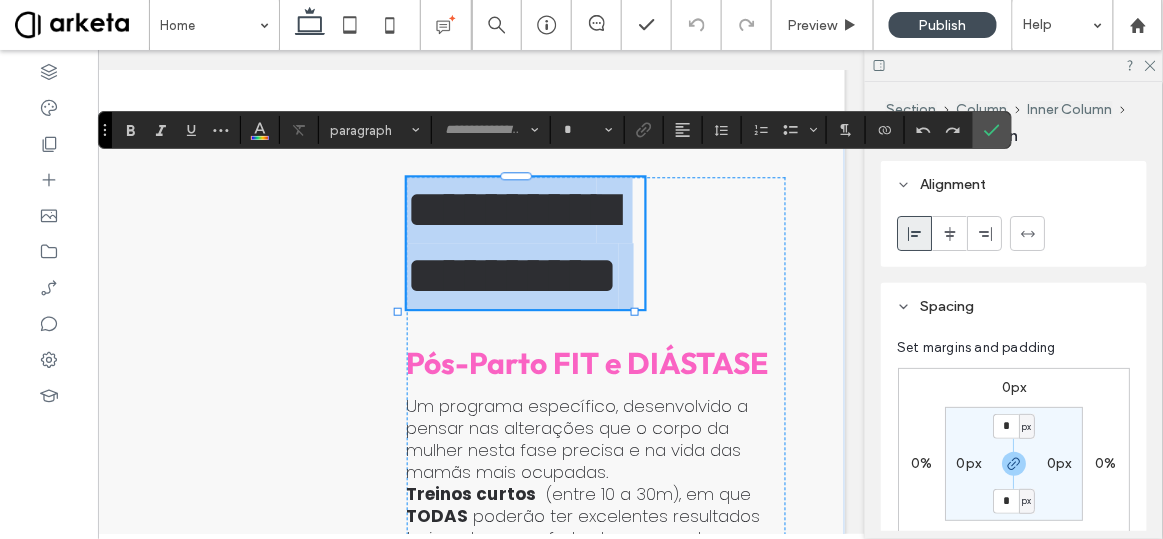 type on "******" 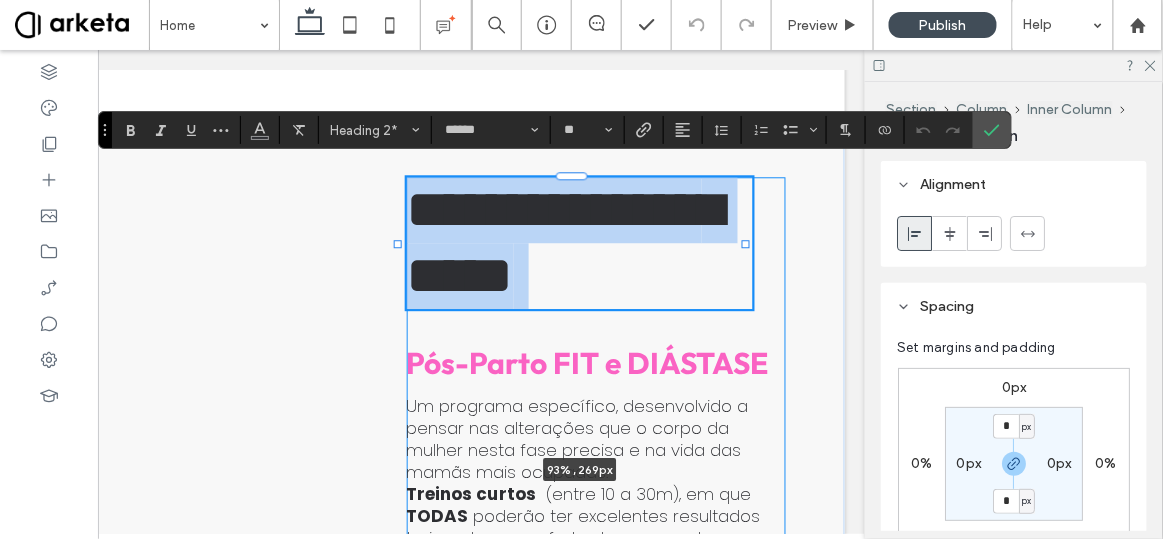 drag, startPoint x: 635, startPoint y: 296, endPoint x: 743, endPoint y: 293, distance: 108.04166 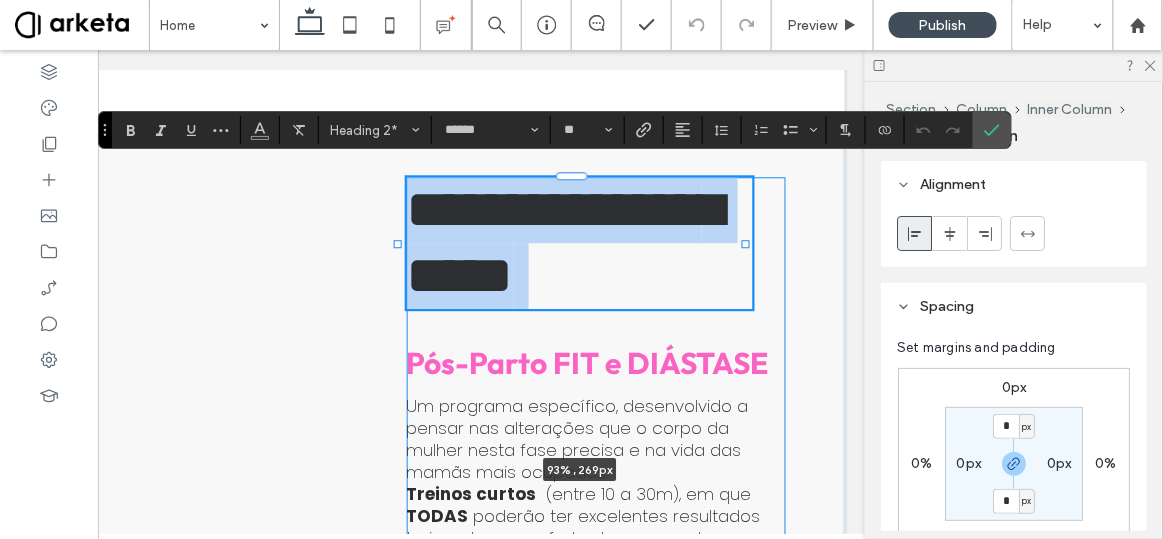 click on "**********" at bounding box center [333, 1003] 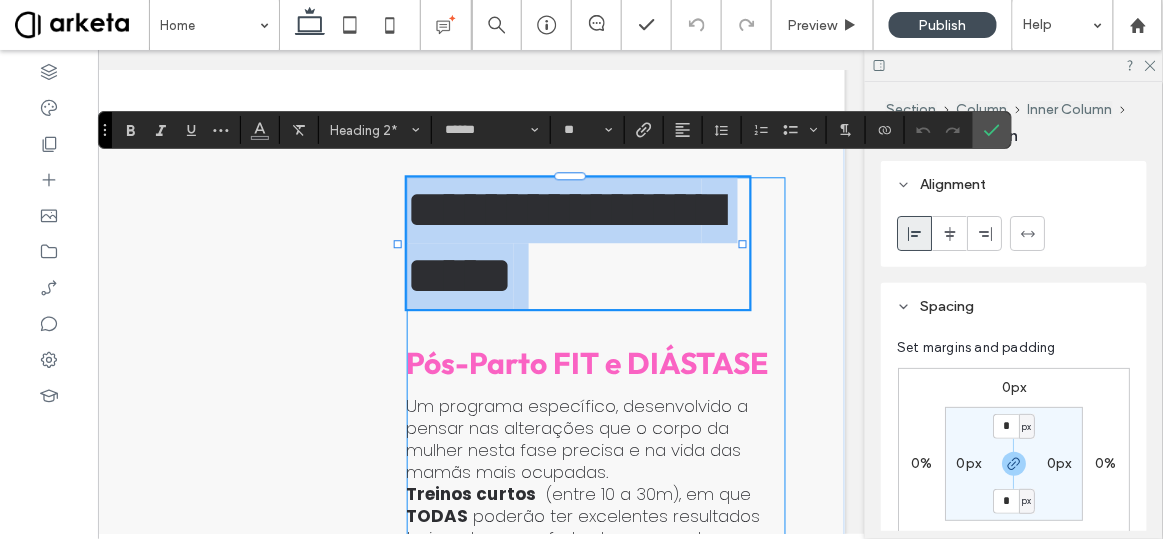 type on "**" 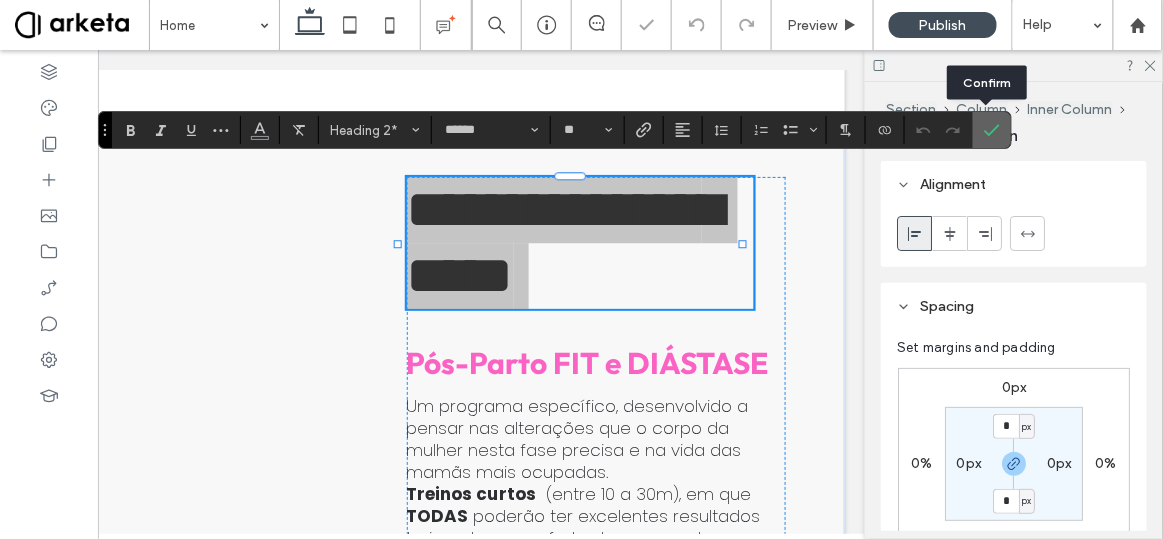click 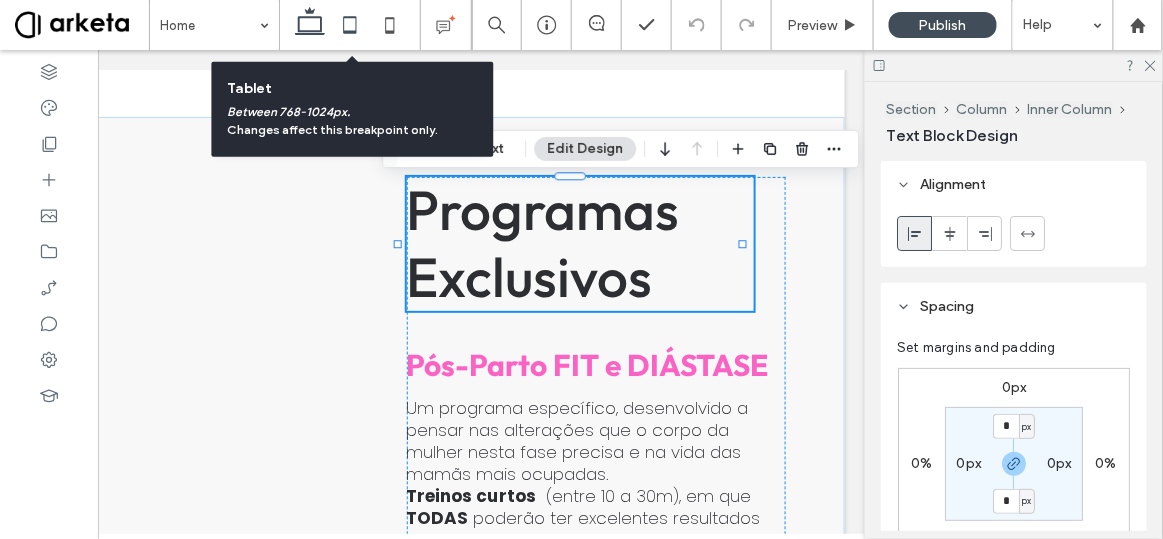 click 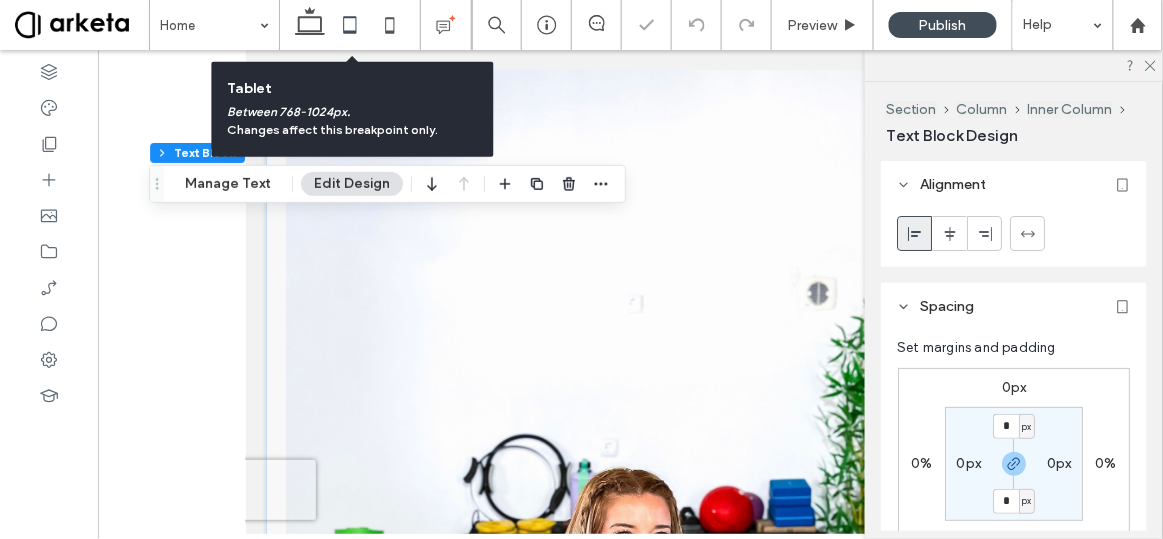 type on "**" 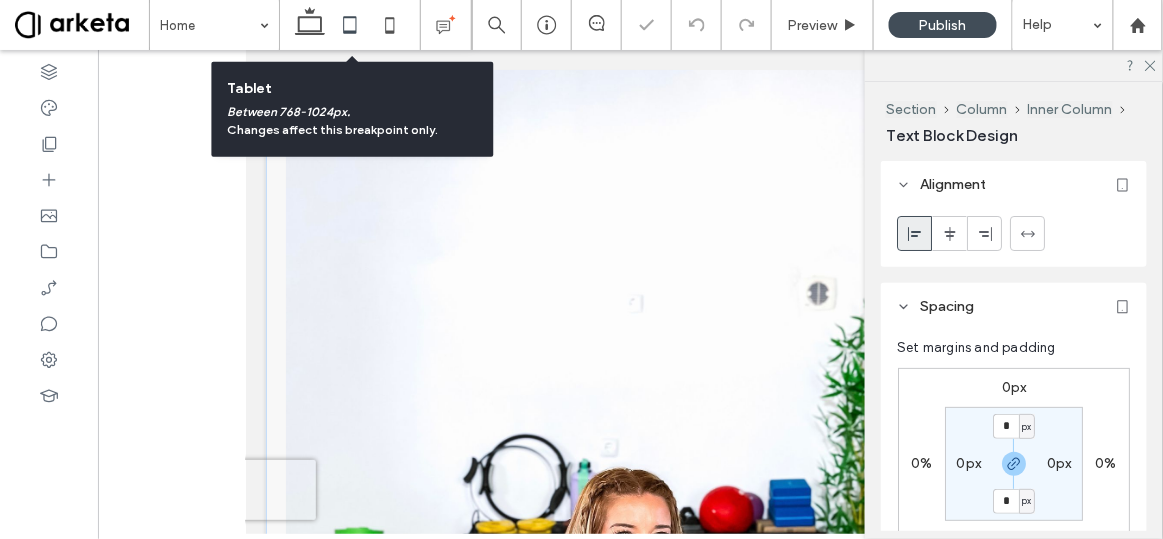 scroll, scrollTop: 2168, scrollLeft: 0, axis: vertical 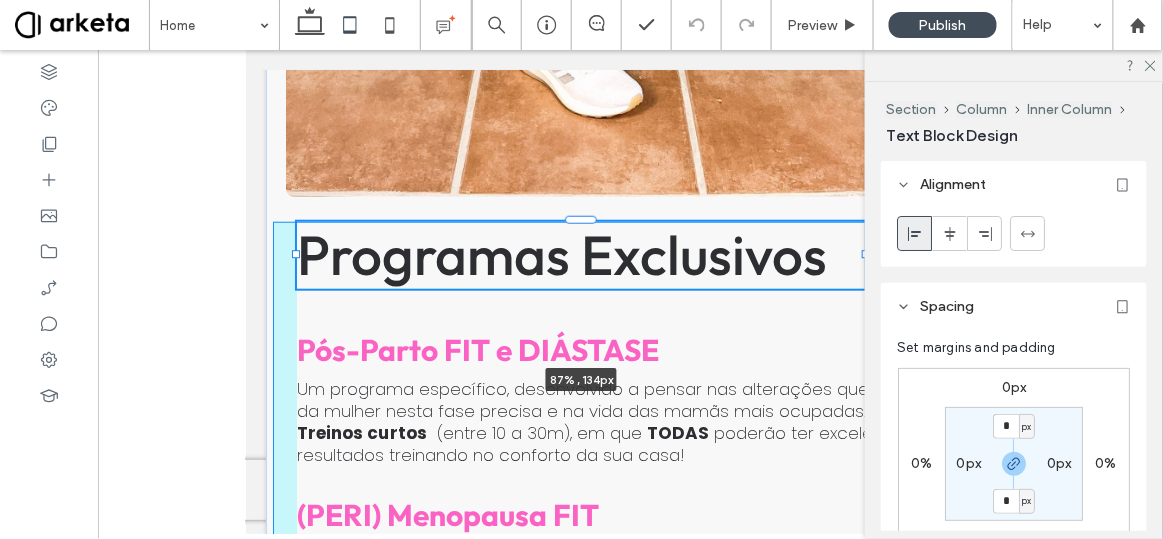 drag, startPoint x: 655, startPoint y: 285, endPoint x: 865, endPoint y: 301, distance: 210.60864 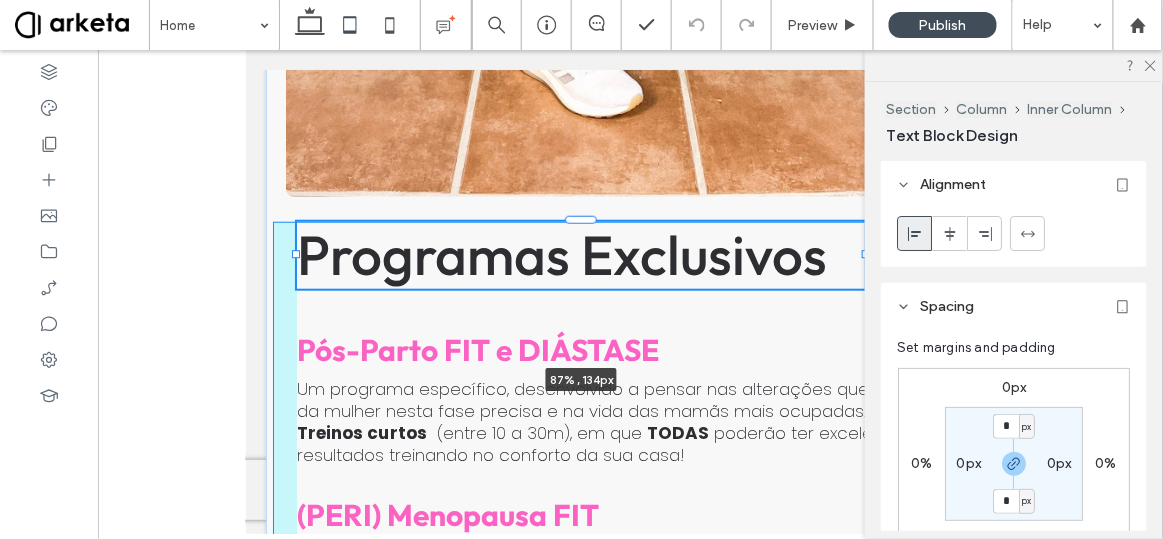 click on "Programas Exclusivos
87% , 134px
Pós-Parto FIT e DIÁSTASE
Um programa específico, desenvolvido a pensar nas alterações que o corpo da mulher nesta fase precisa e na vida das mamãs mais ocupadas. Treinos curtos
(entre 10 a 30m), em que
TODAS
poderão ter excelentes resultados treinando no conforto da sua casa!
(PERI) Menopausa FIT
Treinos de força rápidos e desafiantes, específicos para ajudar as mulheres neste período a
ganhar força ,
massa muscular ,
perder gordura
e apoiar tanto na
saúde física
como
mental .
Gravidez FIT
Sabe exatamente o que precisas fazer e como fazer, em casa ou onde quiseres, com pouco ou nenhum equipamento. Treinos
simples ,
completos
e
seguros
de curta duração, que vão fazer sentir-te bem e em forma, durante toda a gravidez e facilitar a recuperação pós-parto.
FIT em 15, 20 ou 30" at bounding box center (630, 209) 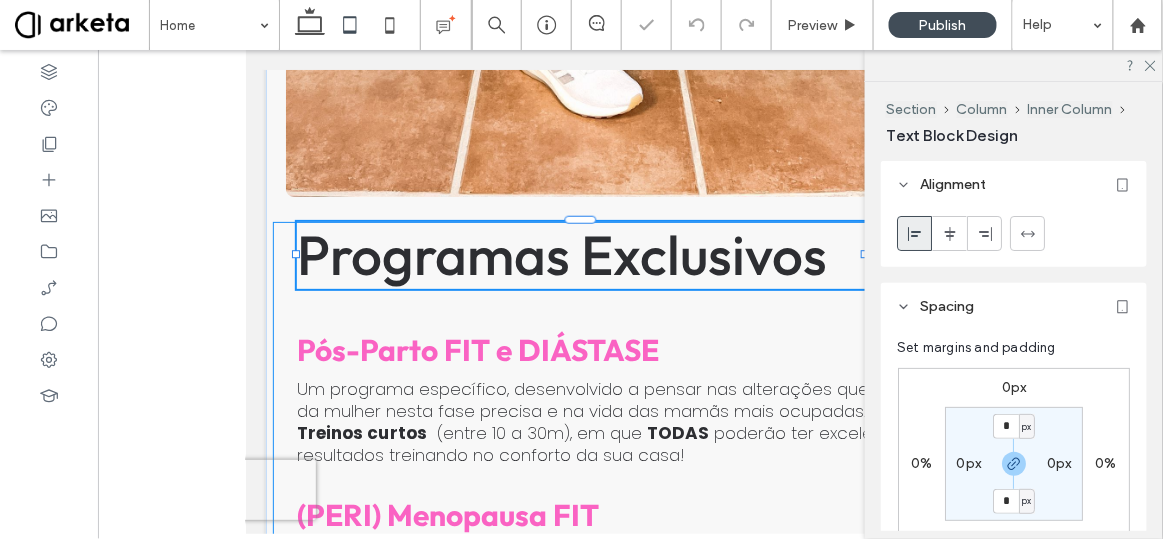 type on "**" 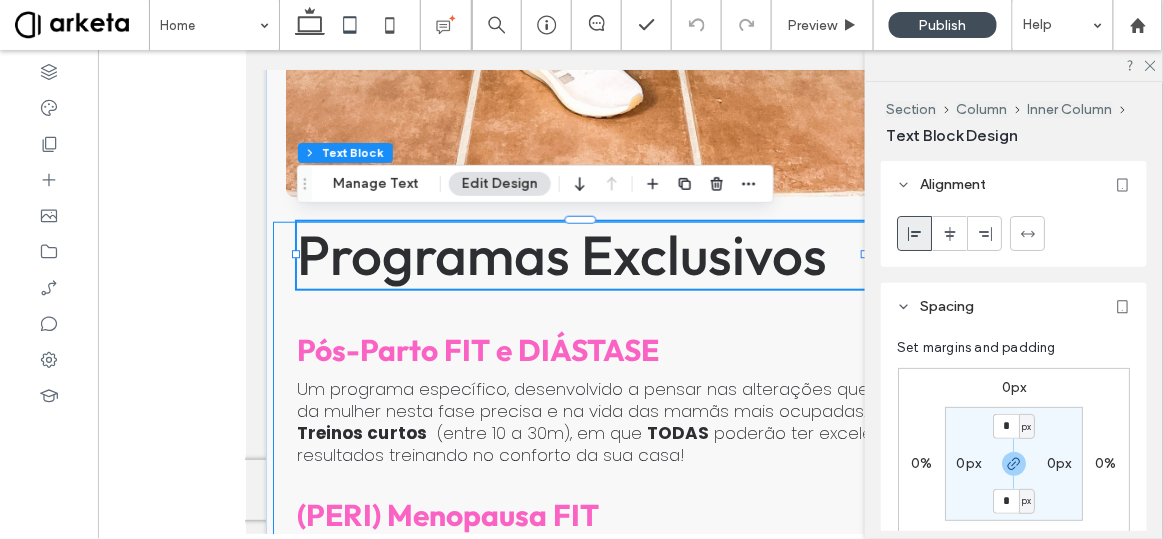 click on "Programas Exclusivos
87% , 134px
Pós-Parto FIT e DIÁSTASE
Um programa específico, desenvolvido a pensar nas alterações que o corpo da mulher nesta fase precisa e na vida das mamãs mais ocupadas. Treinos curtos
(entre 10 a 30m), em que
TODAS
poderão ter excelentes resultados treinando no conforto da sua casa!
(PERI) Menopausa FIT
Treinos de força rápidos e desafiantes, específicos para ajudar as mulheres neste período a
ganhar força ,
massa muscular ,
perder gordura
e apoiar tanto na
saúde física
como
mental .
Gravidez FIT
Sabe exatamente o que precisas fazer e como fazer, em casa ou onde quiseres, com pouco ou nenhum equipamento. Treinos
simples ,
completos
e
seguros
de curta duração, que vão fazer sentir-te bem e em forma, durante toda a gravidez e facilitar a recuperação pós-parto.
FIT em 15, 20 ou 30
Falta de tempo" at bounding box center (629, 828) 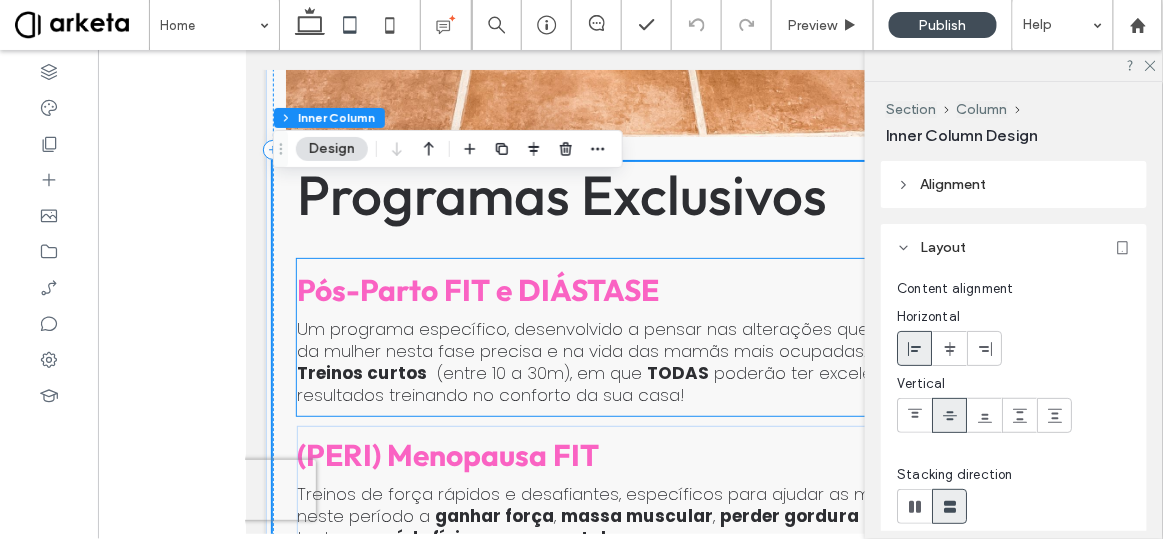 scroll, scrollTop: 1941, scrollLeft: 0, axis: vertical 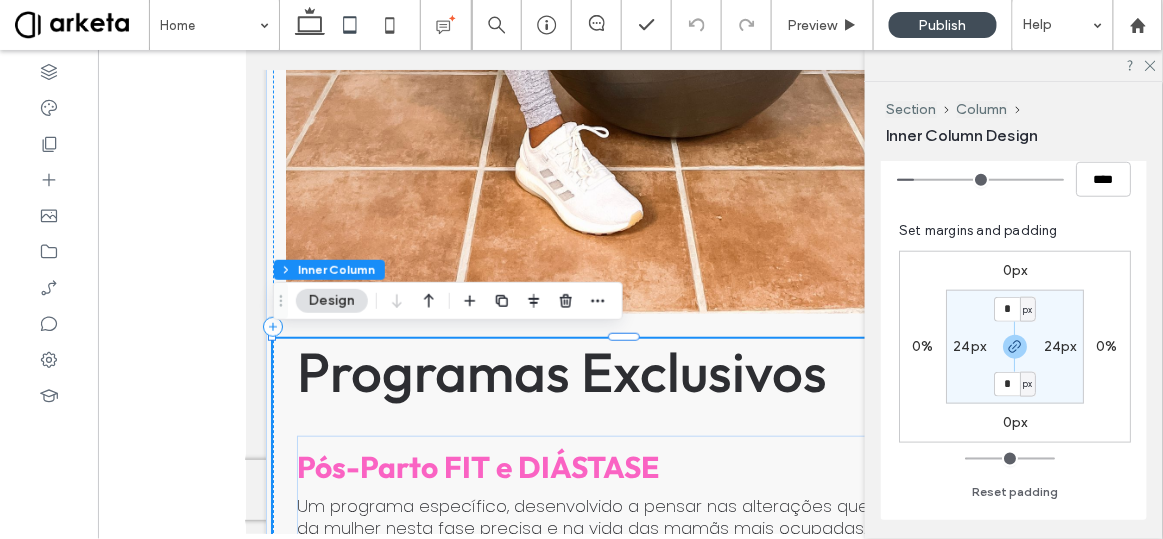 click on "Programas Exclusivos
Pós-Parto FIT e DIÁSTASE
Um programa específico, desenvolvido a pensar nas alterações que o corpo da mulher nesta fase precisa e na vida das mamãs mais ocupadas. Treinos curtos
(entre 10 a 30m), em que
TODAS
poderão ter excelentes resultados treinando no conforto da sua casa!
(PERI) Menopausa FIT
Treinos de força rápidos e desafiantes, específicos para ajudar as mulheres neste período a
ganhar força ,
massa muscular ,
perder gordura
e apoiar tanto na
saúde física
como
mental .
Gravidez FIT
Sabe exatamente o que precisas fazer e como fazer, em casa ou onde quiseres, com pouco ou nenhum equipamento. Treinos
simples ,
completos
e
seguros
de curta duração, que vão fazer sentir-te bem e em forma, durante toda a gravidez e facilitar a recuperação pós-parto.
FIT em 15, 20 ou 30
Falta de tempo" at bounding box center (629, 945) 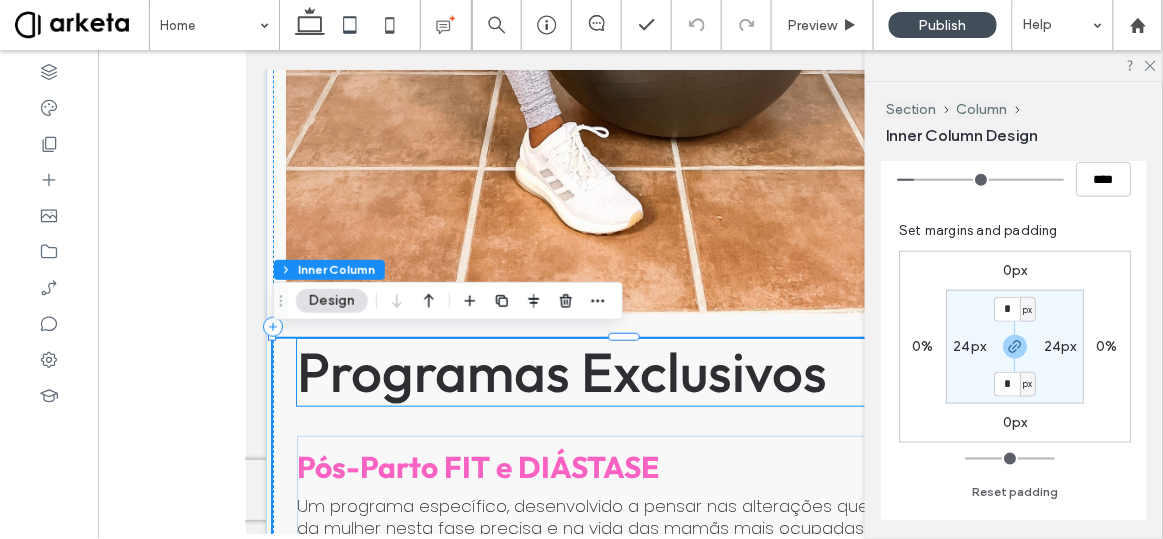 click on "Programas Exclusivos" at bounding box center (561, 370) 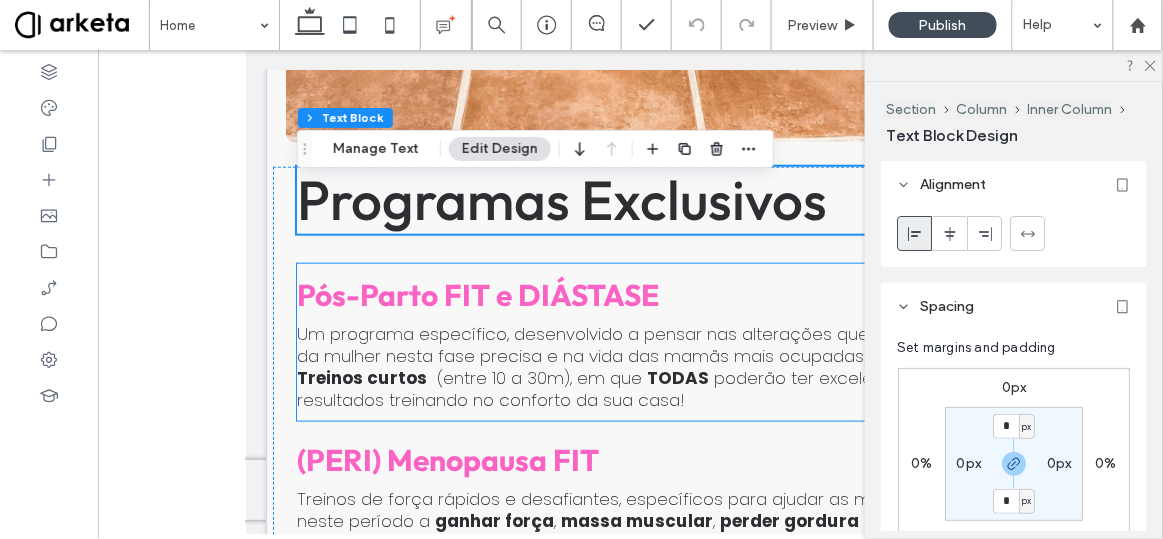 scroll, scrollTop: 2231, scrollLeft: 0, axis: vertical 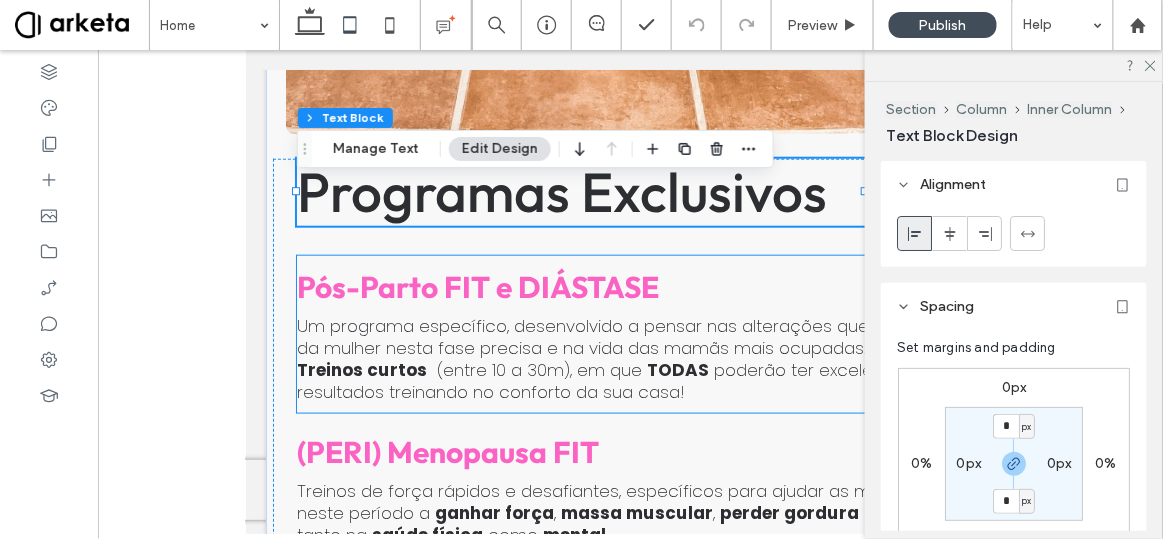 click on "Um programa específico, desenvolvido a pensar nas alterações que o corpo da mulher nesta fase precisa e na vida das mamãs mais ocupadas." at bounding box center (617, 336) 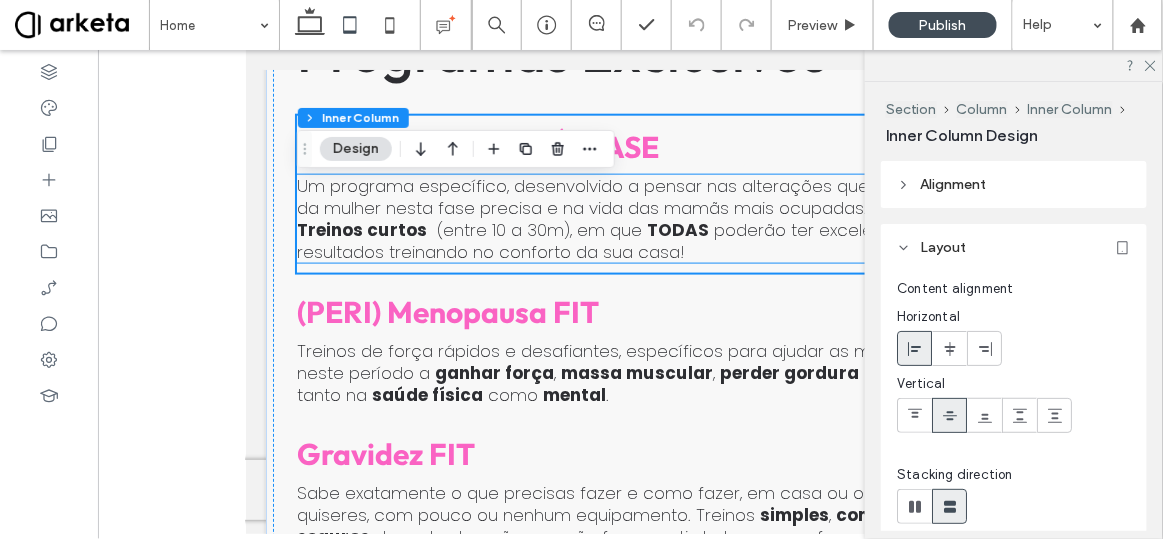 scroll, scrollTop: 2399, scrollLeft: 0, axis: vertical 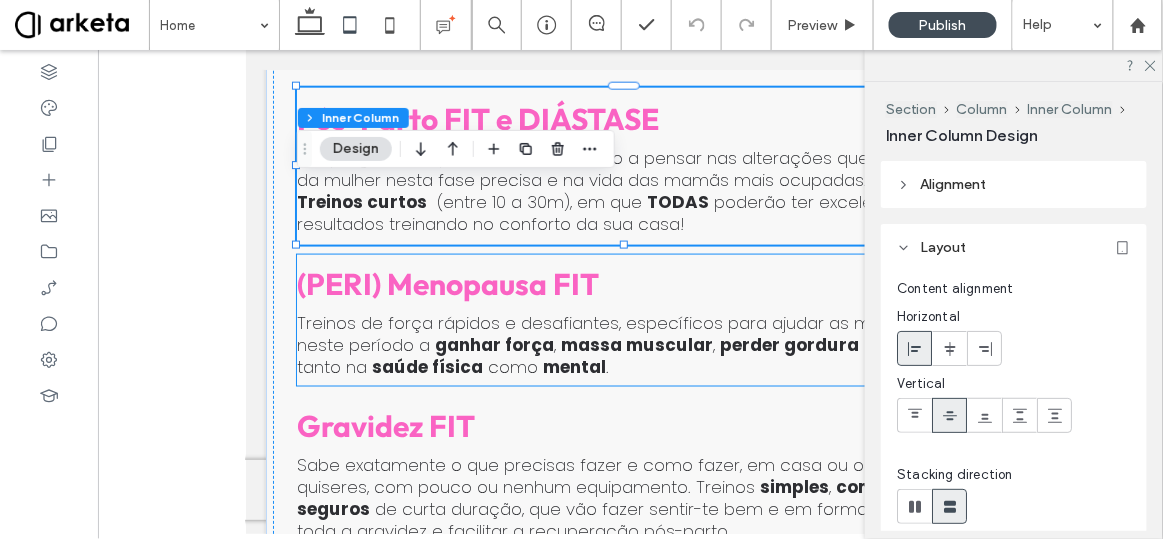 click on "(PERI) Menopausa FIT" at bounding box center [629, 284] 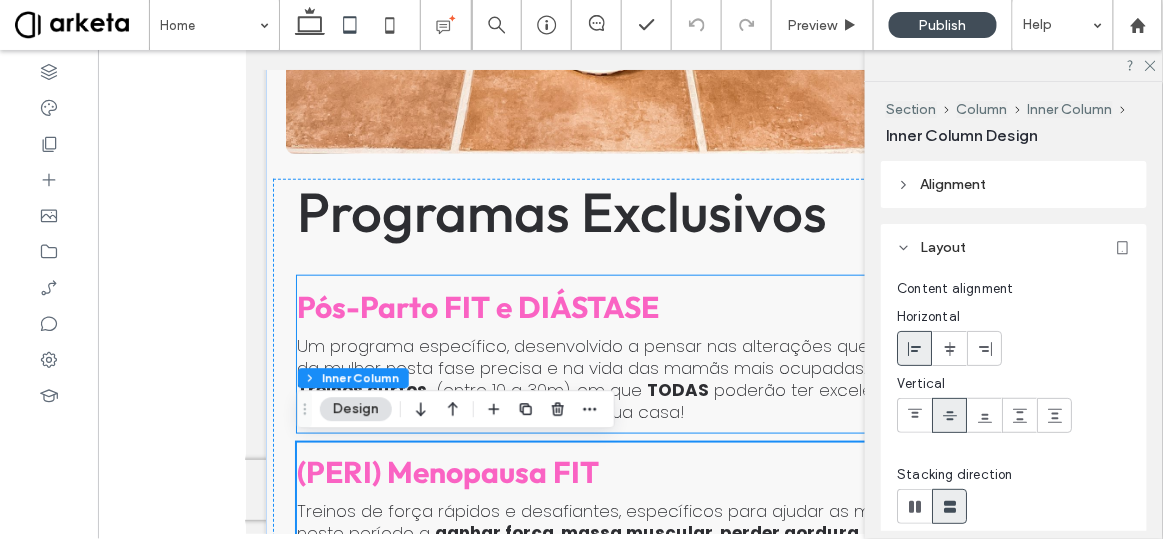 scroll, scrollTop: 2205, scrollLeft: 0, axis: vertical 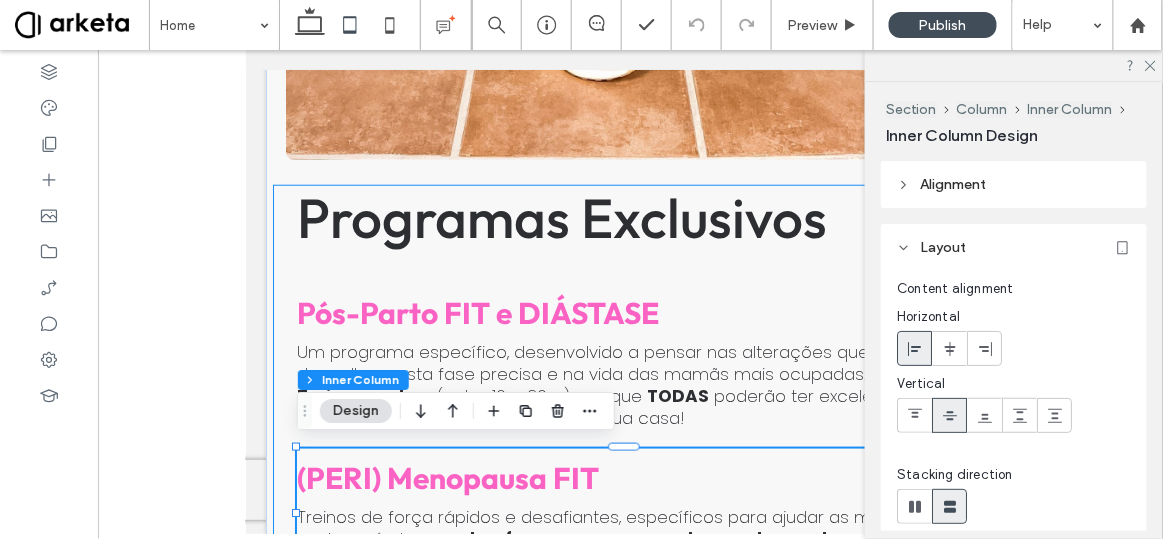 click on "Programas Exclusivos
Pós-Parto FIT e DIÁSTASE
Um programa específico, desenvolvido a pensar nas alterações que o corpo da mulher nesta fase precisa e na vida das mamãs mais ocupadas. Treinos curtos
(entre 10 a 30m), em que
TODAS
poderão ter excelentes resultados treinando no conforto da sua casa!
(PERI) Menopausa FIT
Treinos de força rápidos e desafiantes, específicos para ajudar as mulheres neste período a
ganhar força ,
massa muscular ,
perder gordura
e apoiar tanto na
saúde física
como
mental .
Gravidez FIT
Sabe exatamente o que precisas fazer e como fazer, em casa ou onde quiseres, com pouco ou nenhum equipamento. Treinos
simples ,
completos
e
seguros
de curta duração, que vão fazer sentir-te bem e em forma, durante toda a gravidez e facilitar a recuperação pós-parto.
FIT em 15, 20 ou 30
Falta de tempo" at bounding box center [629, 791] 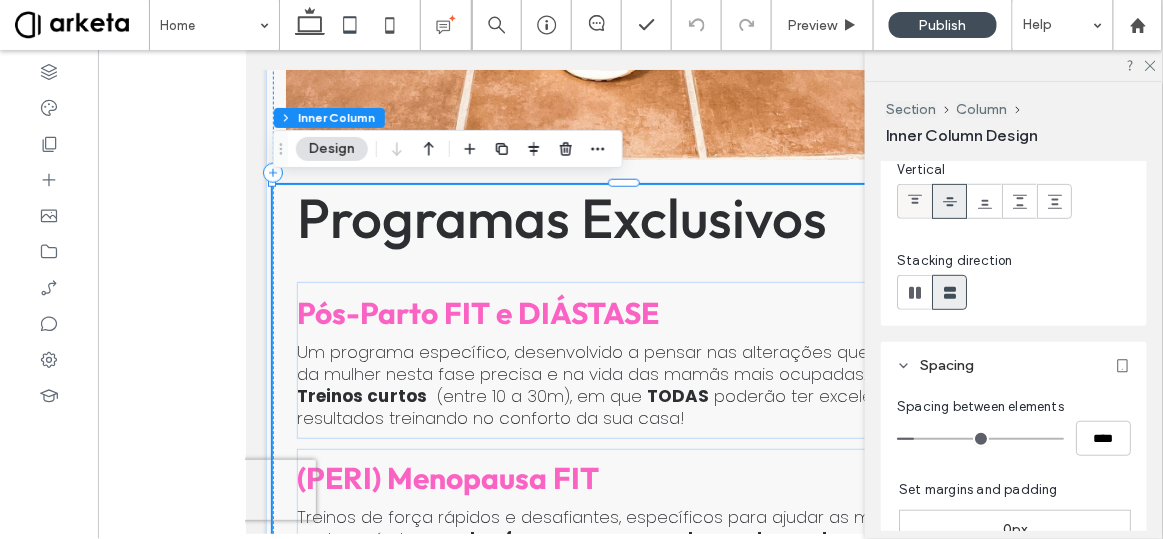 scroll, scrollTop: 227, scrollLeft: 0, axis: vertical 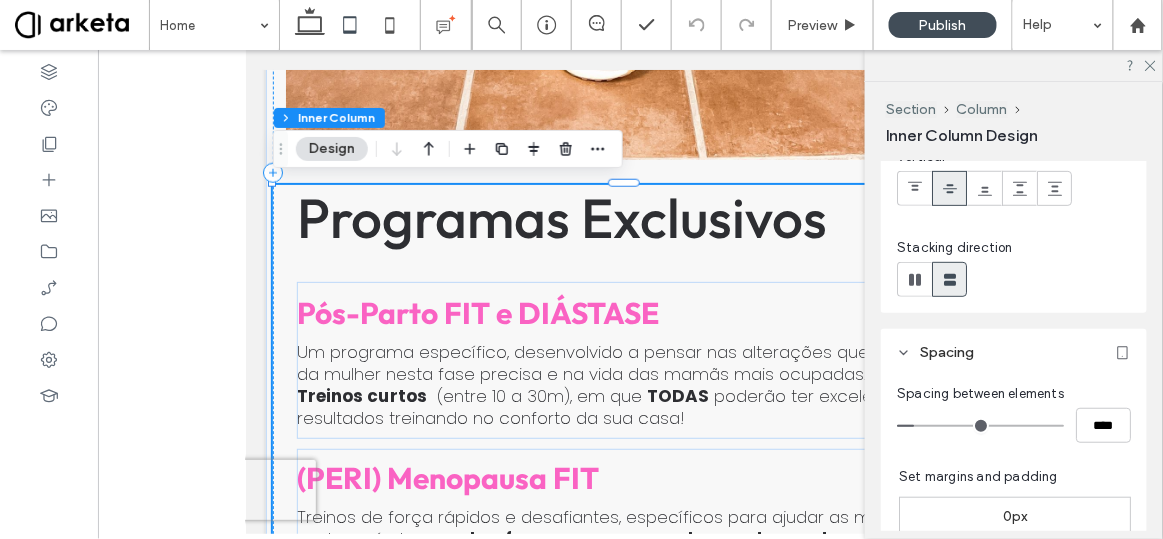 type on "*" 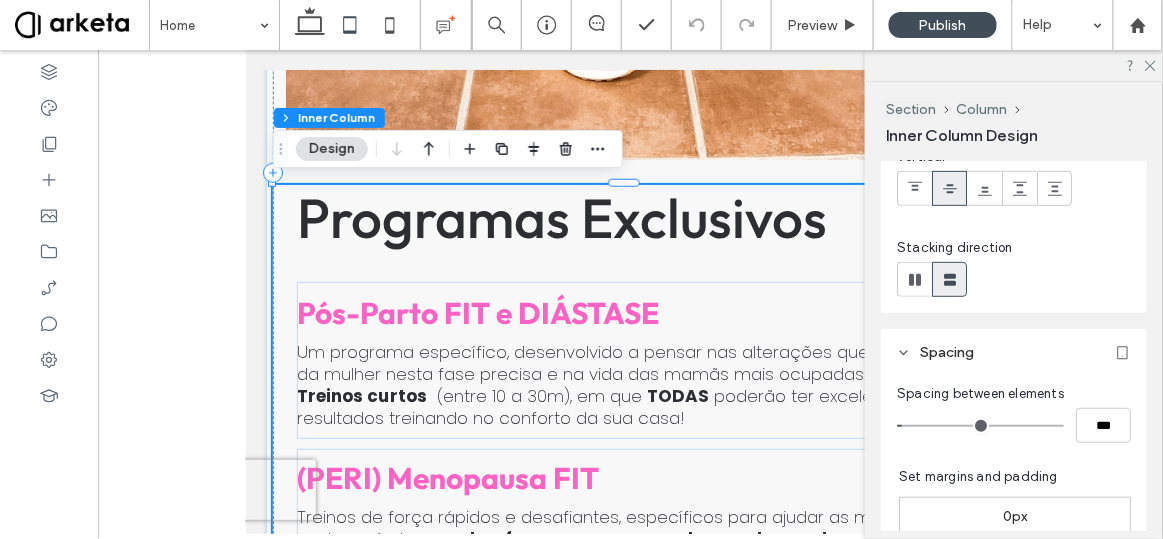 type on "*" 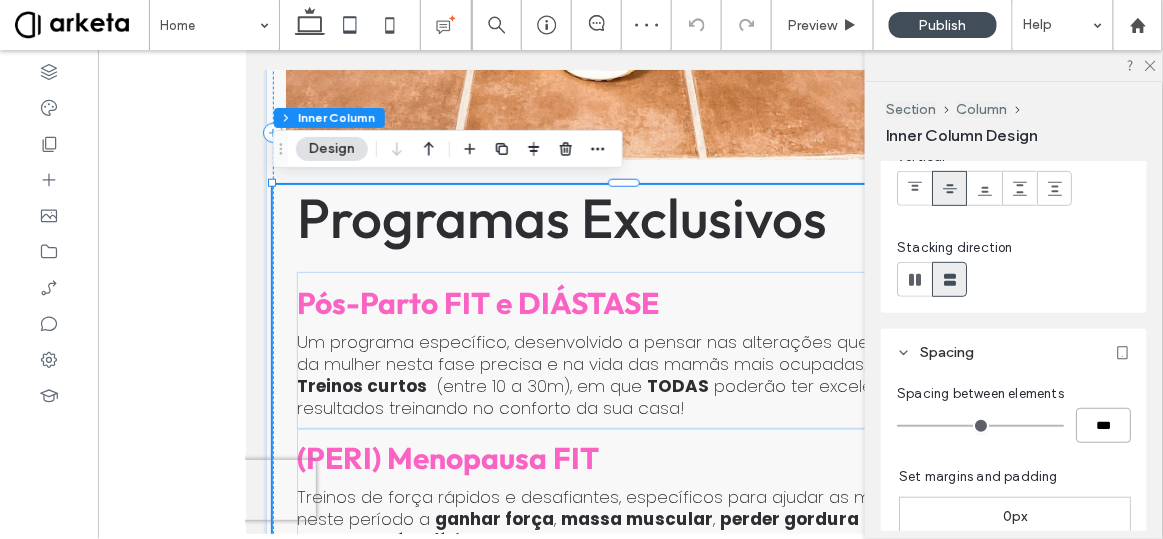 click on "***" at bounding box center [1103, 425] 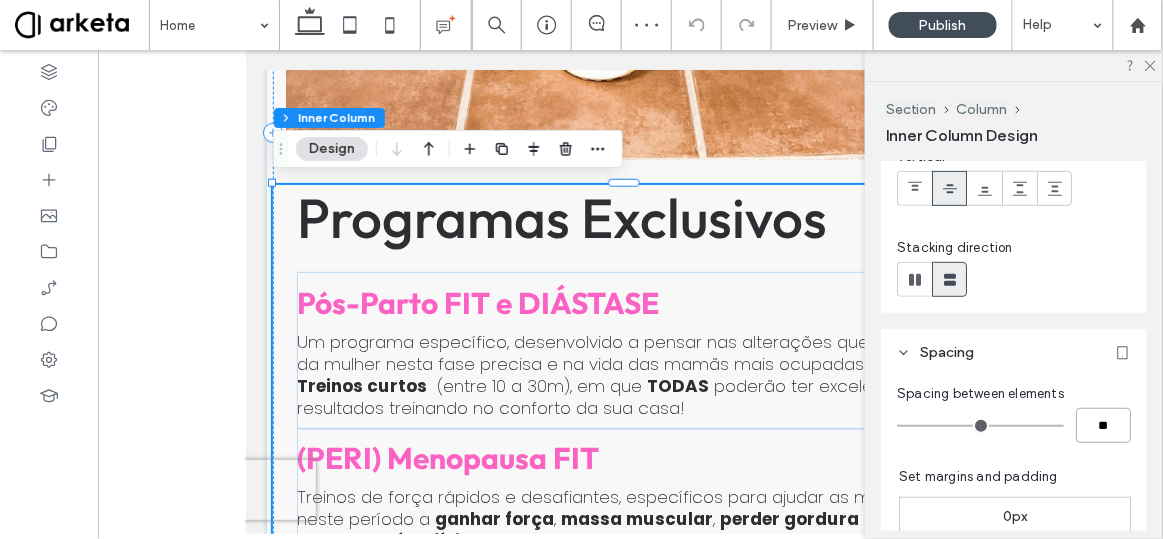type on "**" 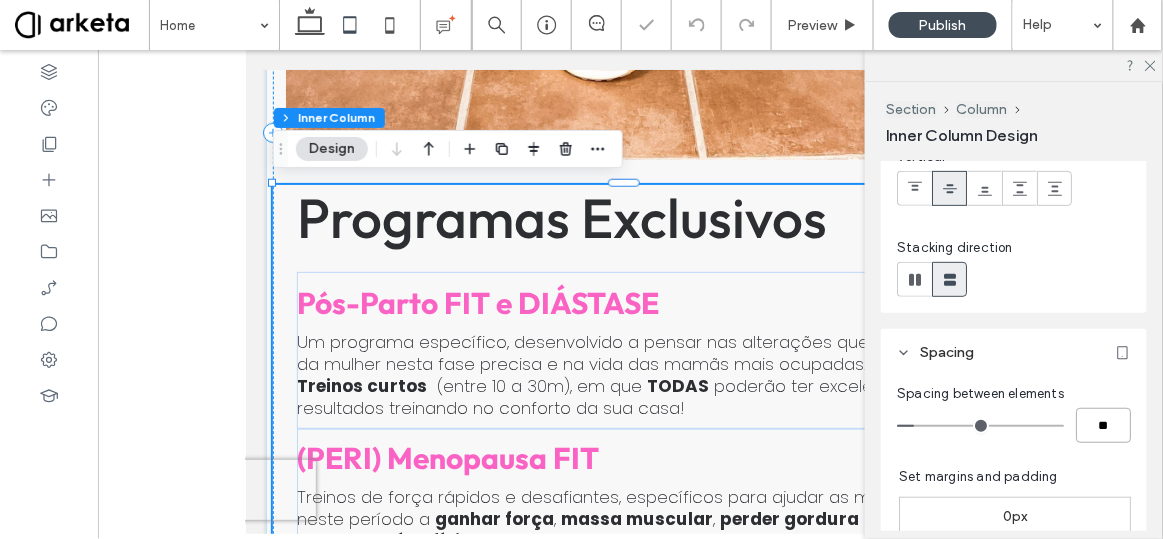 type on "**" 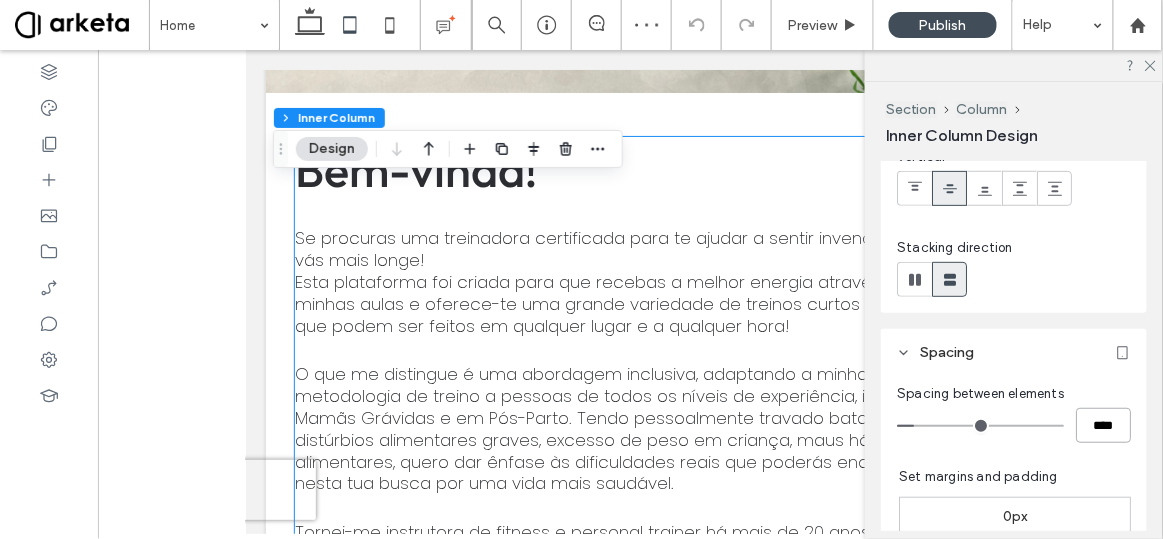 scroll, scrollTop: 4123, scrollLeft: 0, axis: vertical 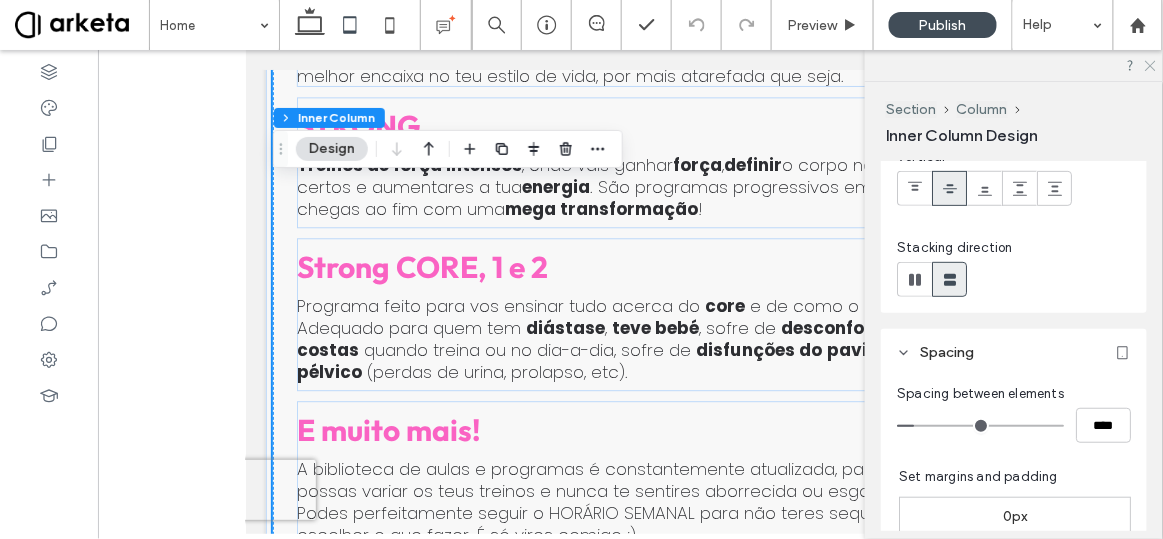 click 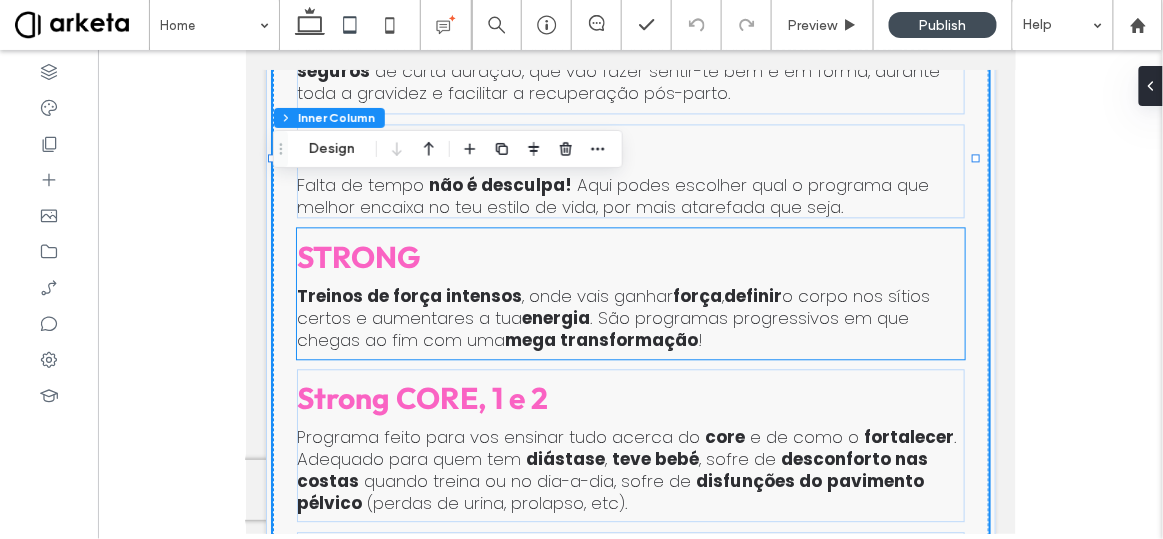 scroll, scrollTop: 2837, scrollLeft: 0, axis: vertical 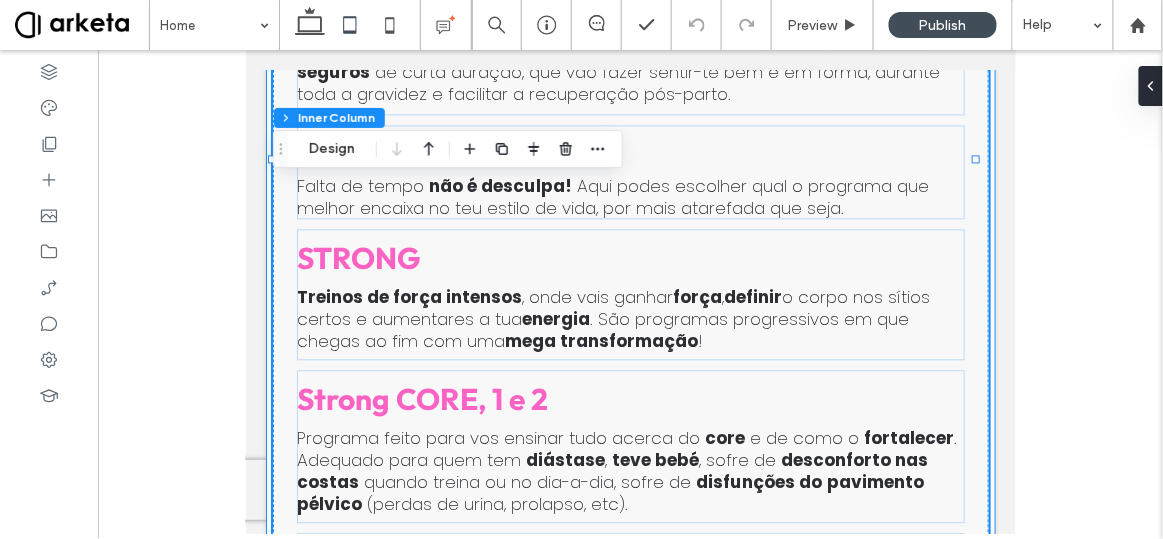click at bounding box center (973, 158) 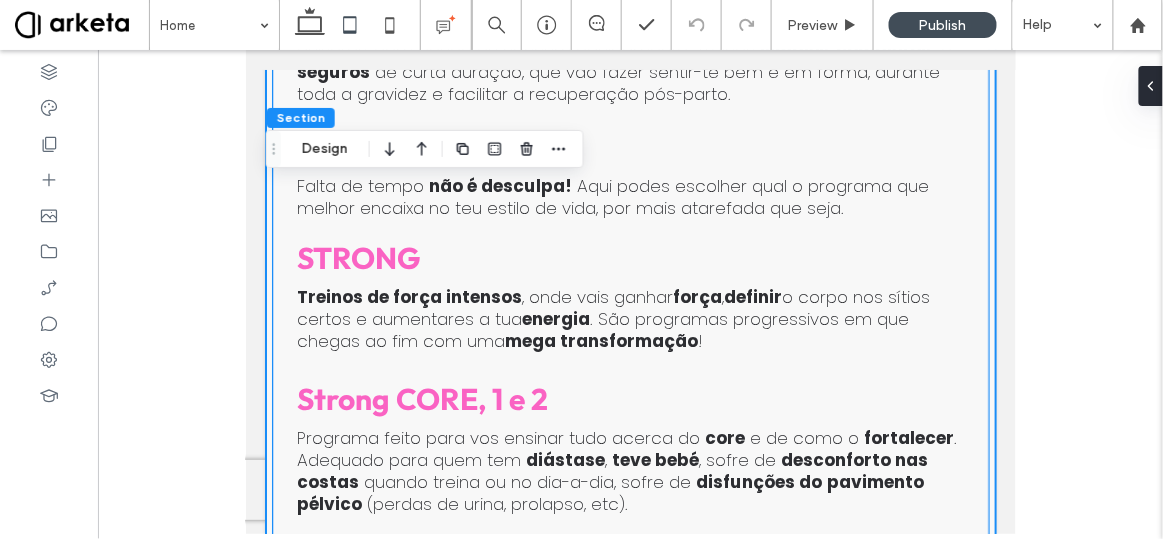 click on "Programas Exclusivos
Pós-Parto FIT e DIÁSTASE
Um programa específico, desenvolvido a pensar nas alterações que o corpo da mulher nesta fase precisa e na vida das mamãs mais ocupadas. Treinos curtos
(entre 10 a 30m), em que
TODAS
poderão ter excelentes resultados treinando no conforto da sua casa!
(PERI) Menopausa FIT
Treinos de força rápidos e desafiantes, específicos para ajudar as mulheres neste período a
ganhar força ,
massa muscular ,
perder gordura
e apoiar tanto na
saúde física
como
mental .
Gravidez FIT
Sabe exatamente o que precisas fazer e como fazer, em casa ou onde quiseres, com pouco ou nenhum equipamento. Treinos
simples ,
completos
e
seguros
de curta duração, que vão fazer sentir-te bem e em forma, durante toda a gravidez e facilitar a recuperação pós-parto.
FIT em 15, 20 ou 30
Falta de tempo" at bounding box center (629, 159) 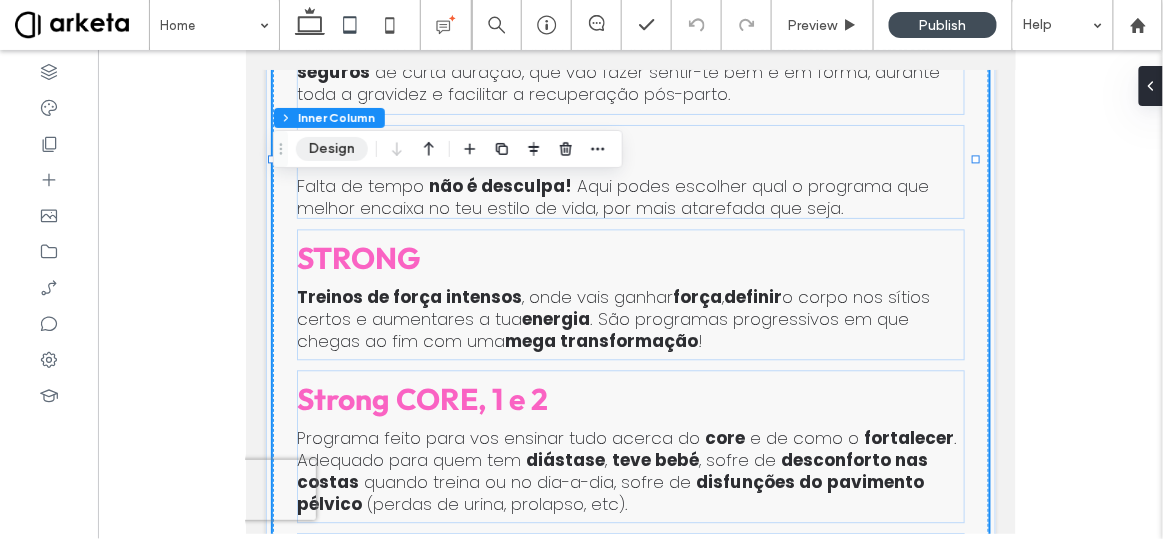 click on "Design" at bounding box center [332, 149] 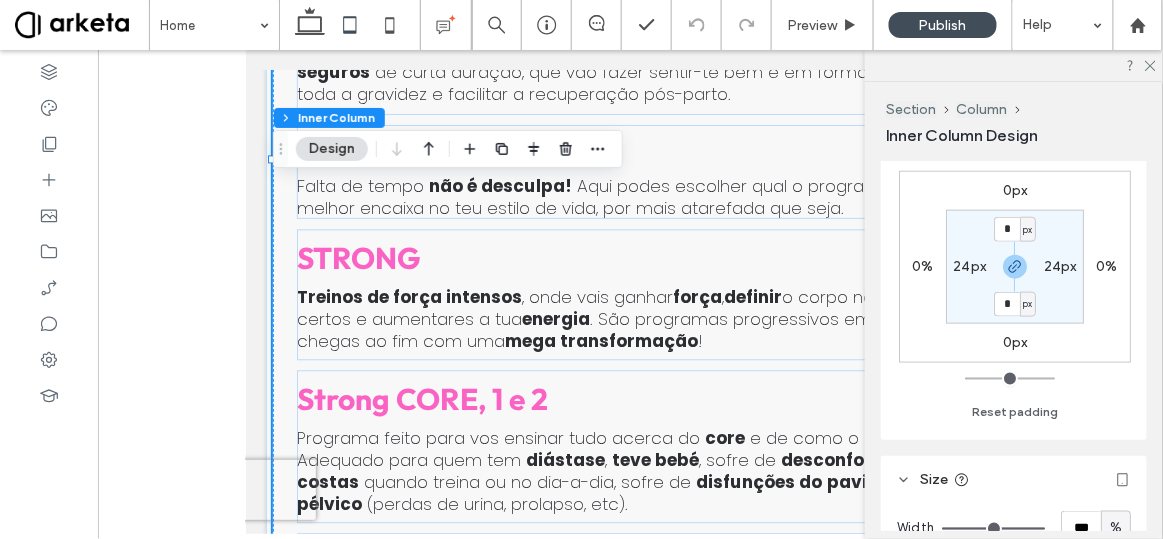 scroll, scrollTop: 545, scrollLeft: 0, axis: vertical 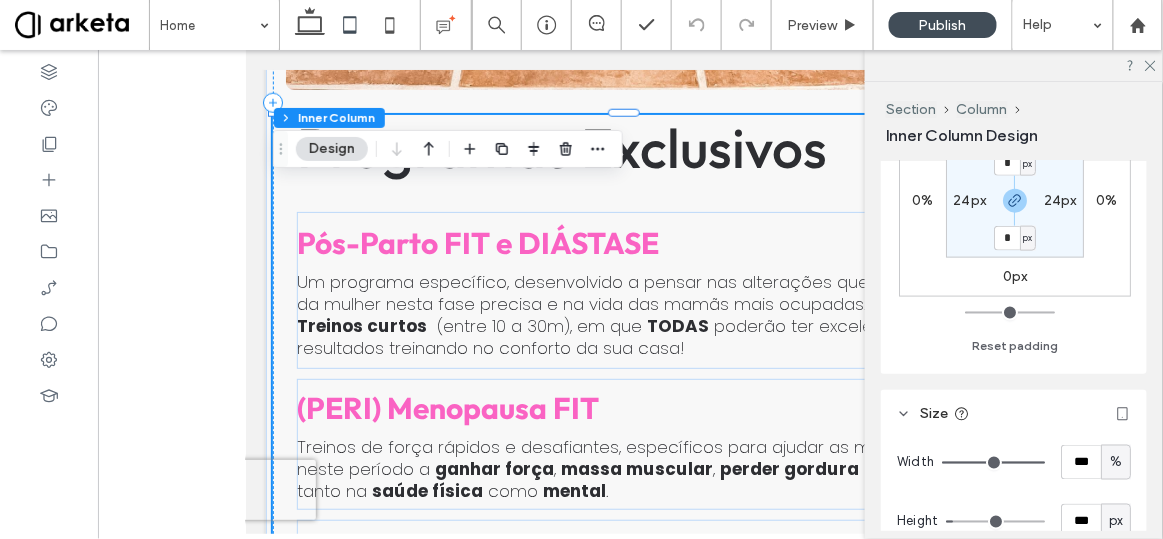 click on "24px" at bounding box center [969, 200] 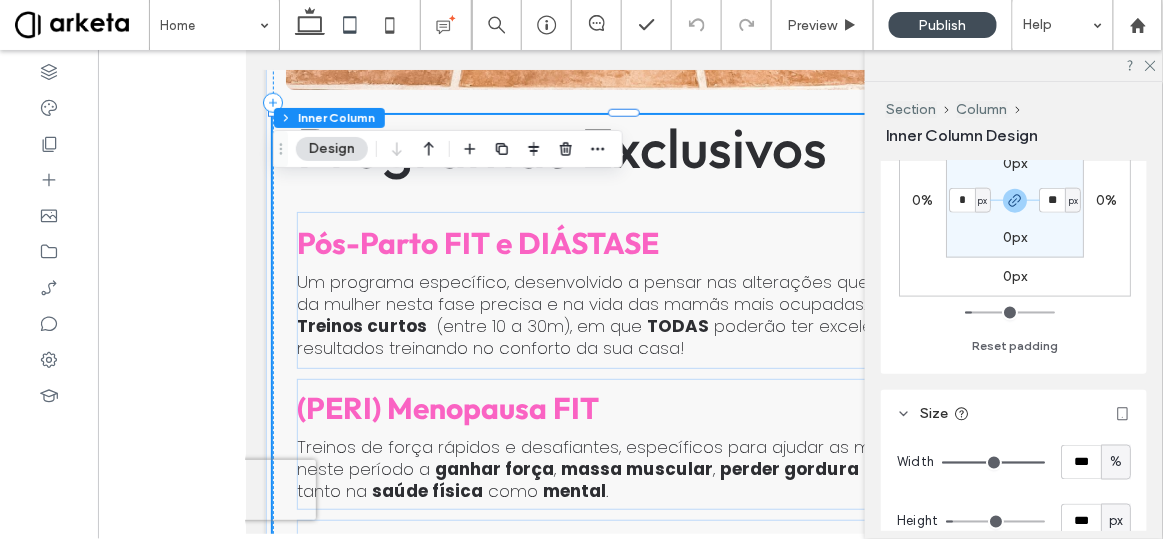 type on "*" 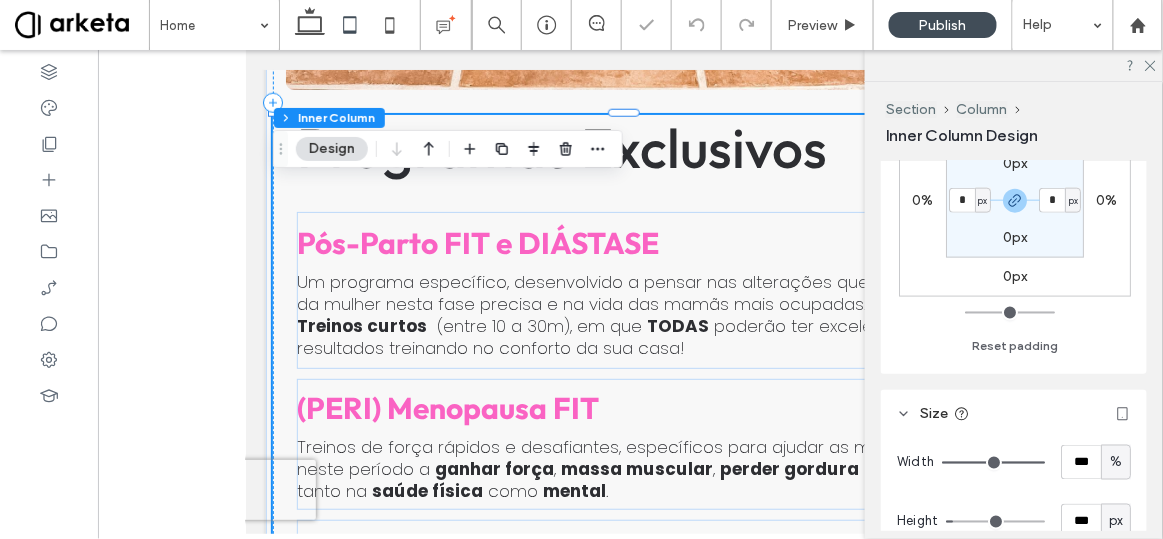 type on "*" 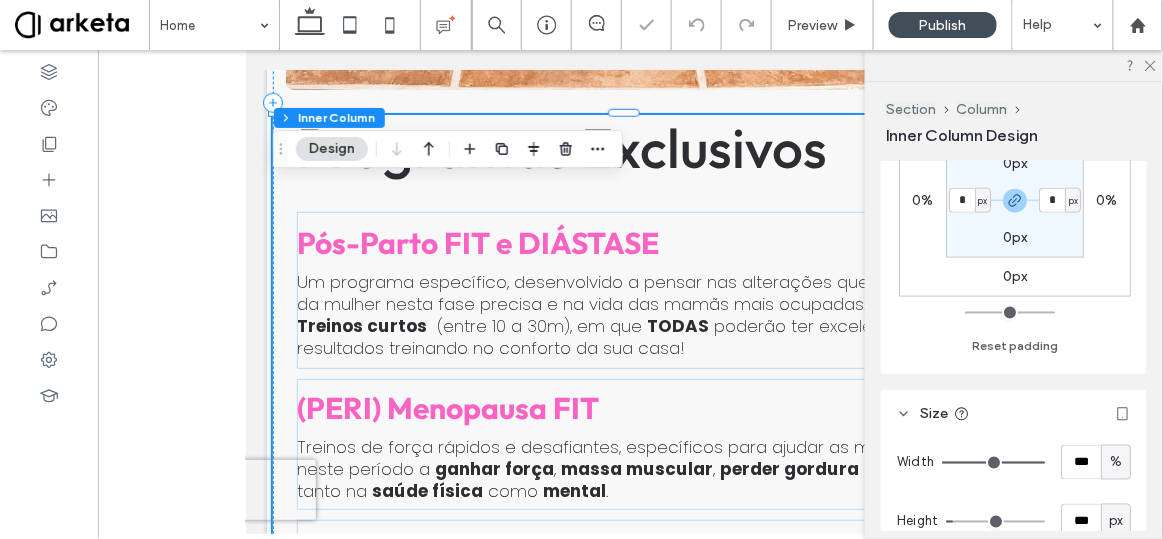 type on "*" 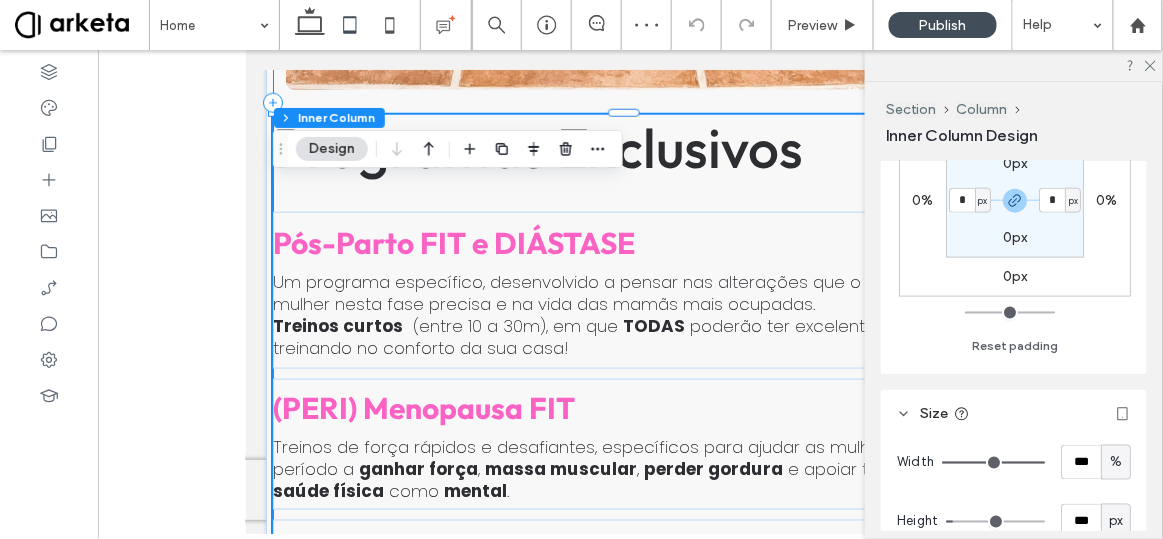 click on "Programas Exclusivos
Pós-Parto FIT e DIÁSTASE
Um programa específico, desenvolvido a pensar nas alterações que o corpo da mulher nesta fase precisa e na vida das mamãs mais ocupadas. Treinos curtos
(entre 10 a 30m), em que
TODAS
poderão ter excelentes resultados treinando no conforto da sua casa!
(PERI) Menopausa FIT
Treinos de força rápidos e desafiantes, específicos para ajudar as mulheres neste período a
ganhar força ,
massa muscular ,
perder gordura
e apoiar tanto na
saúde física
como
mental .
Gravidez FIT
Sabe exatamente o que precisas fazer e como fazer, em casa ou onde quiseres, com pouco ou nenhum equipamento. Treinos
simples ,
completos
e
seguros
de curta duração, que vão fazer sentir-te bem e em forma, durante toda a gravidez e facilitar a recuperação pós-parto.
FIT em 15, 20 ou 30" at bounding box center (629, 102) 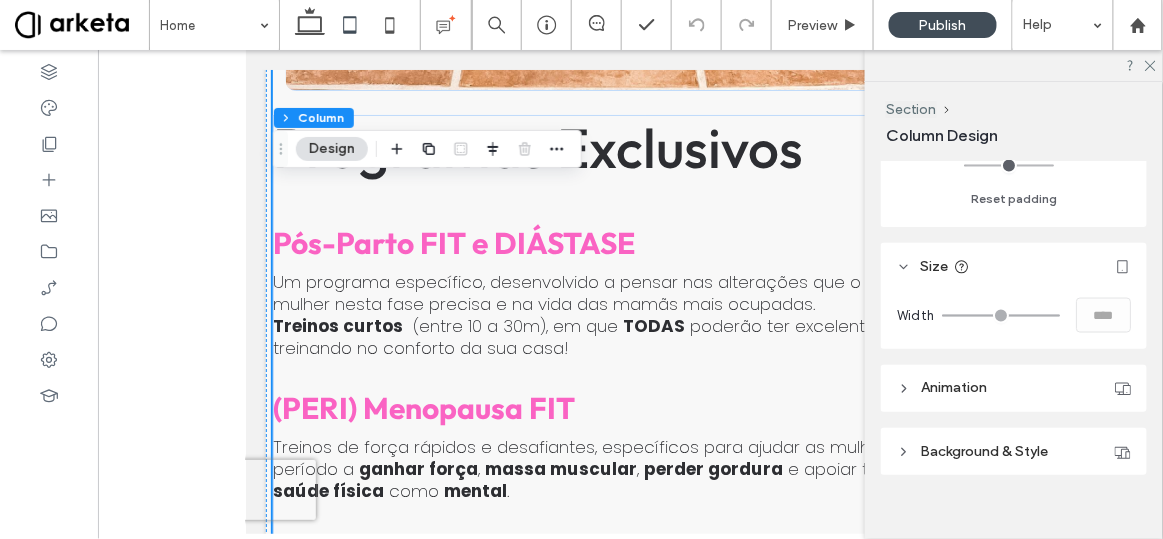 scroll, scrollTop: 726, scrollLeft: 0, axis: vertical 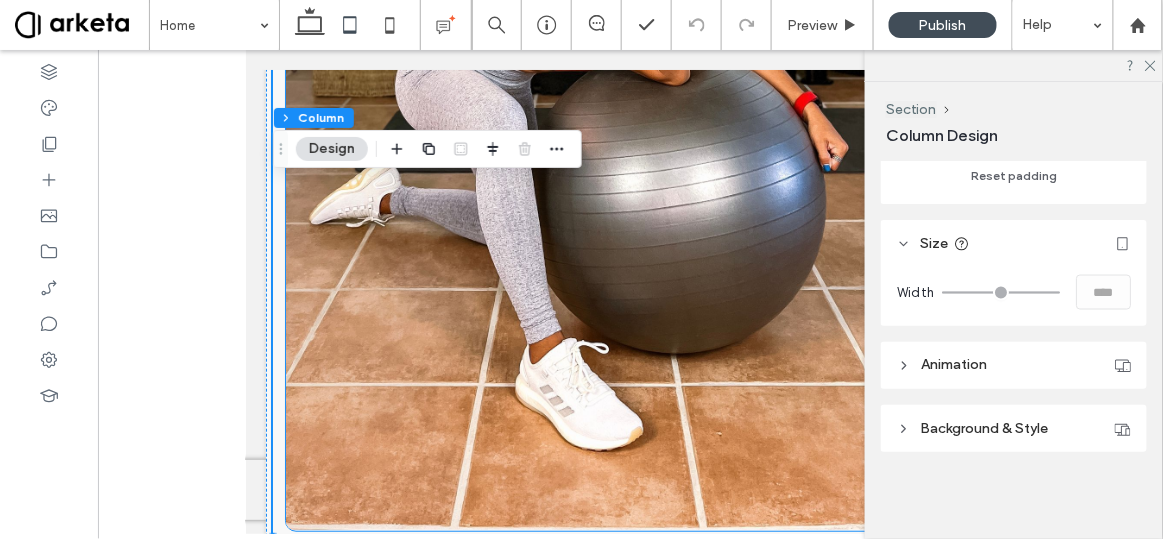 click at bounding box center [630, -78] 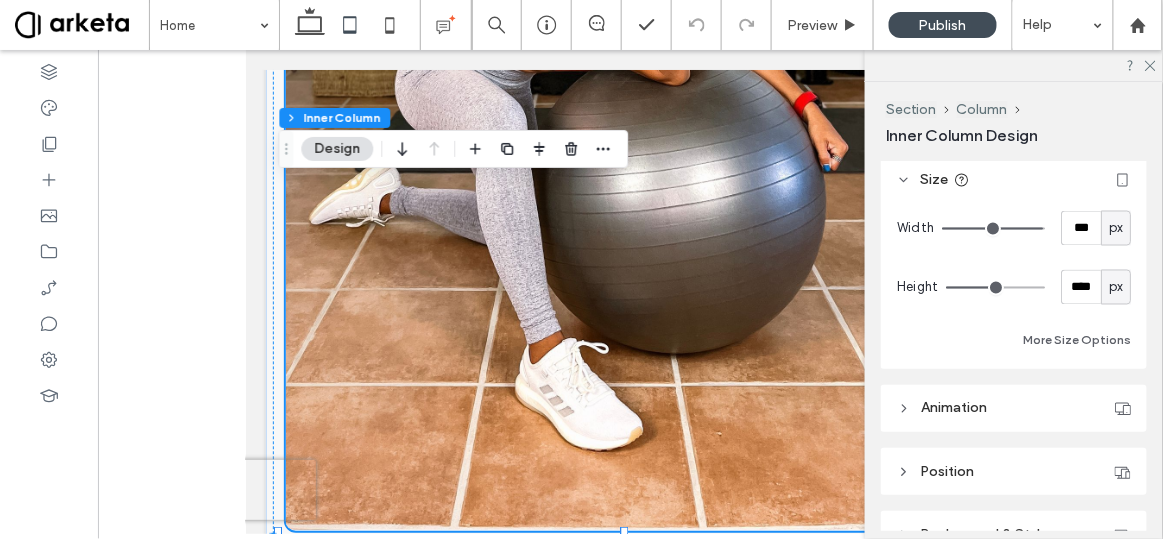 scroll, scrollTop: 827, scrollLeft: 0, axis: vertical 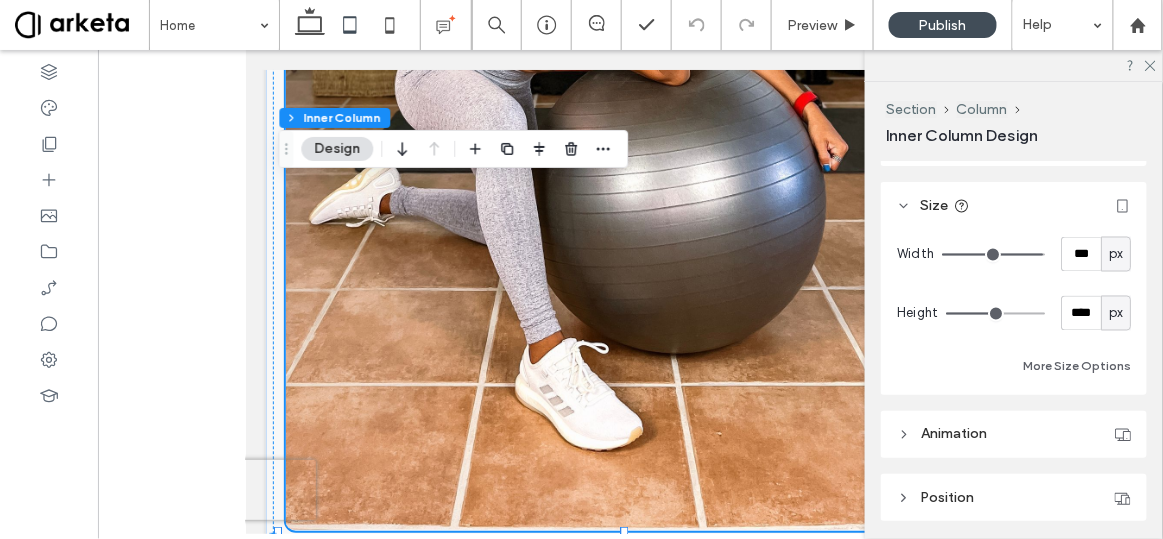 type on "***" 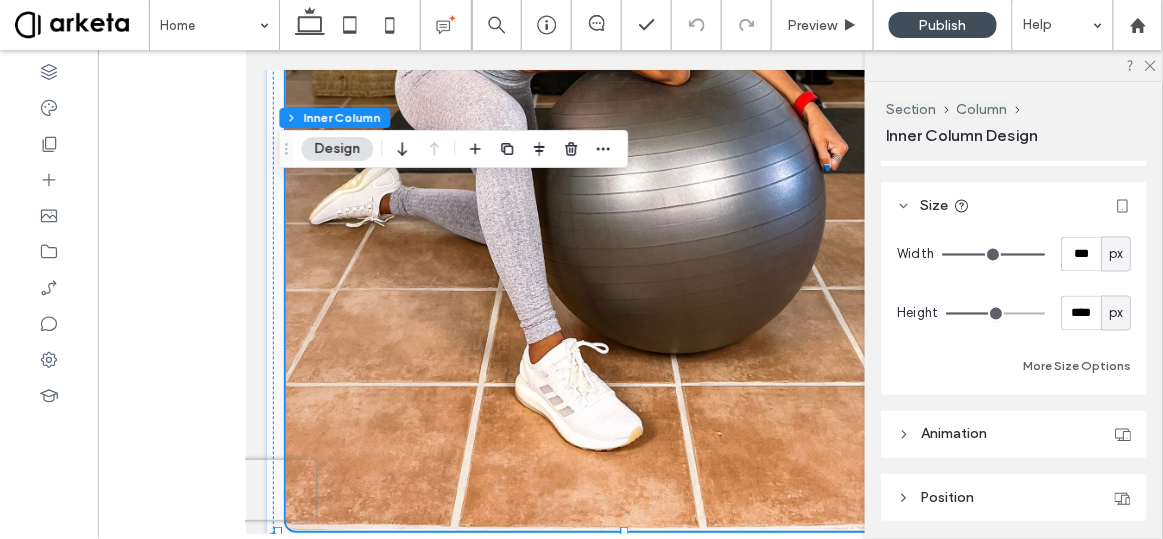 drag, startPoint x: 1025, startPoint y: 249, endPoint x: 1095, endPoint y: 243, distance: 70.256676 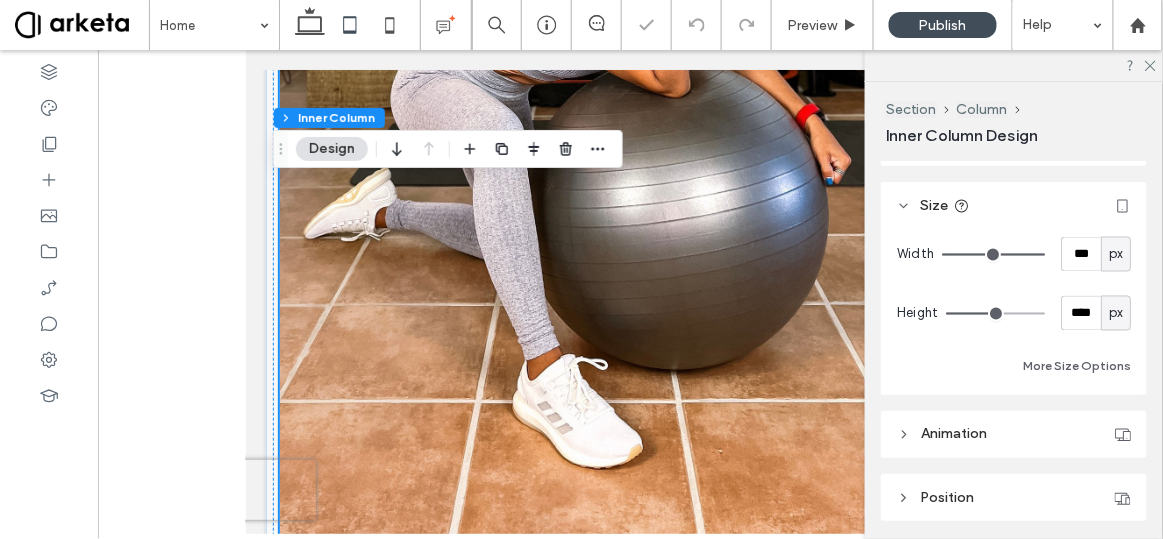 click on "px" at bounding box center [1116, 255] 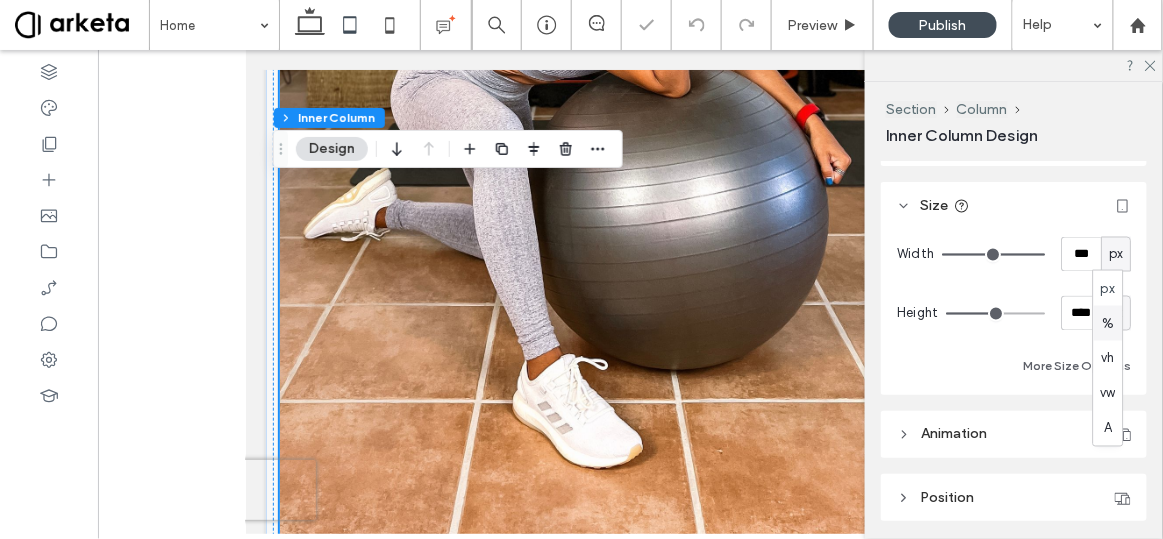 click on "%" at bounding box center [1108, 323] 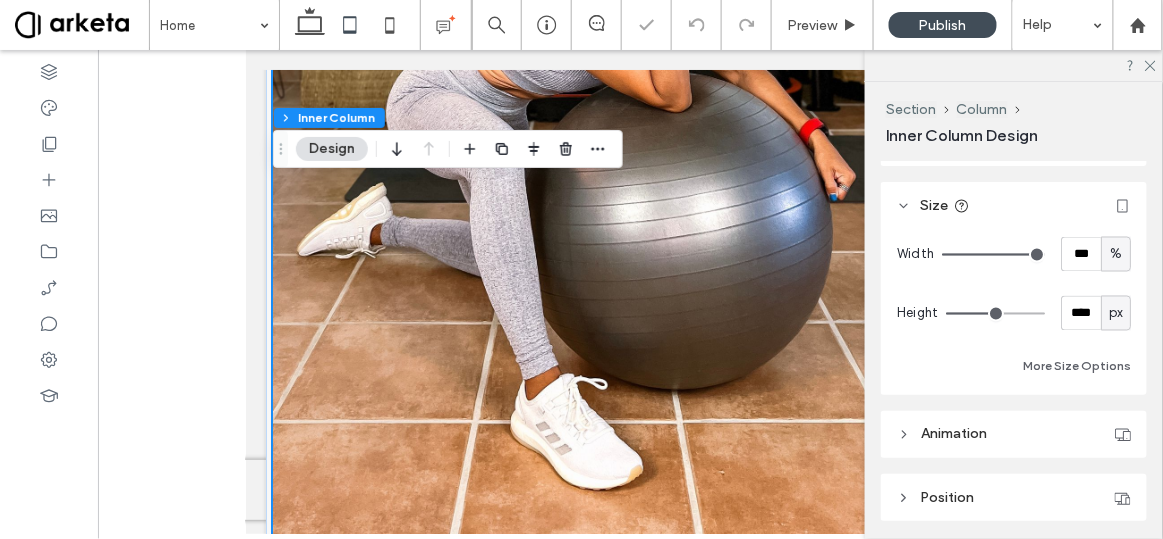 click at bounding box center (629, -56) 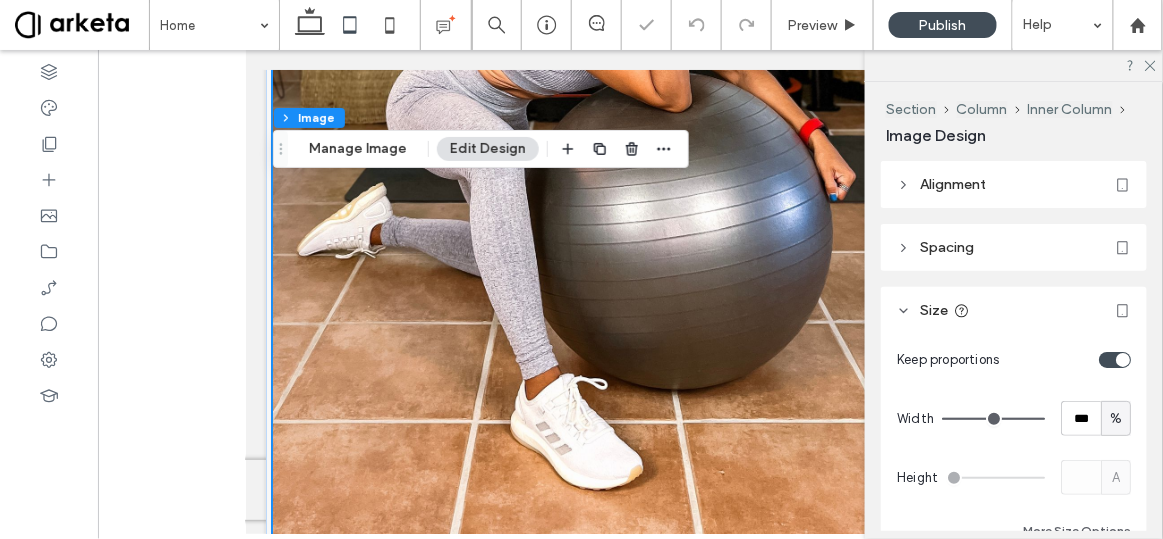 type on "*" 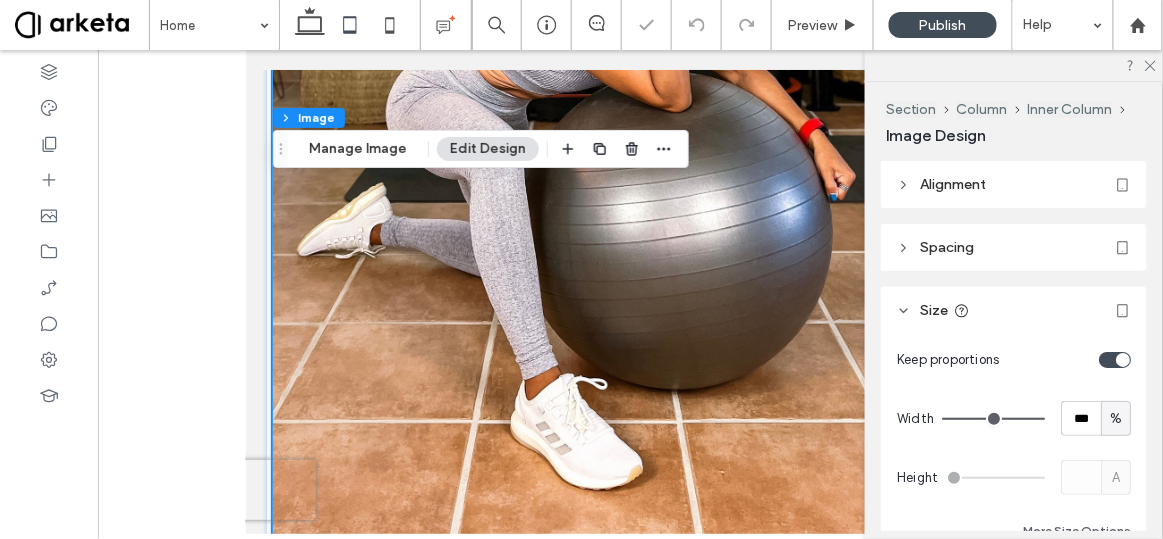scroll, scrollTop: 118, scrollLeft: 0, axis: vertical 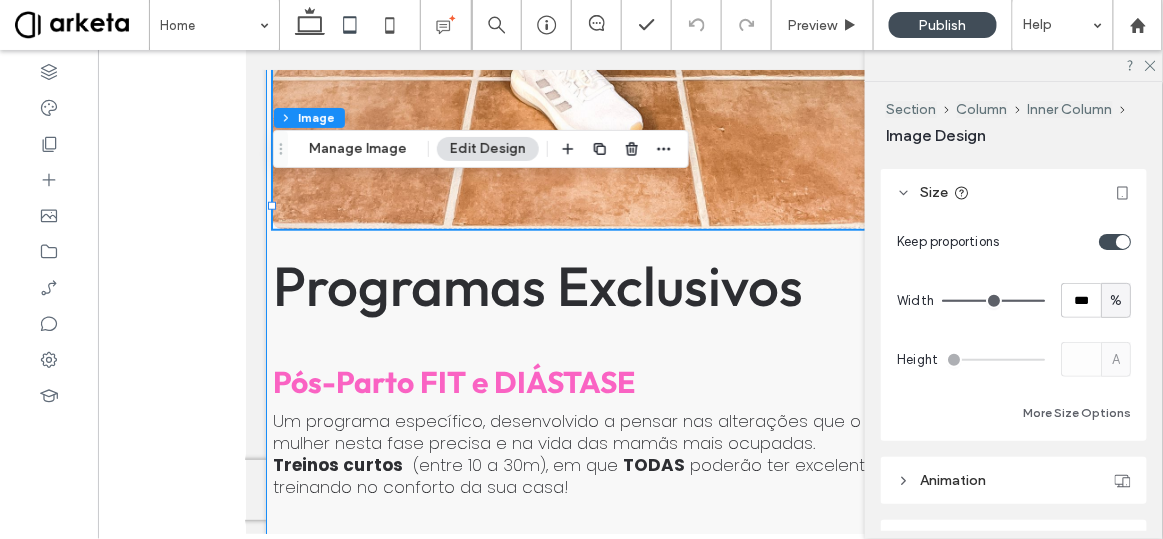 click on "Programas Exclusivos
Pós-Parto FIT e DIÁSTASE
Um programa específico, desenvolvido a pensar nas alterações que o corpo da mulher nesta fase precisa e na vida das mamãs mais ocupadas. Treinos curtos
(entre 10 a 30m), em que
TODAS
poderão ter excelentes resultados treinando no conforto da sua casa!
(PERI) Menopausa FIT
Treinos de força rápidos e desafiantes, específicos para ajudar as mulheres neste período a
ganhar força ,
massa muscular ,
perder gordura
e apoiar tanto na
saúde física
como
mental .
Gravidez FIT
Sabe exatamente o que precisas fazer e como fazer, em casa ou onde quiseres, com pouco ou nenhum equipamento. Treinos
simples ,
completos
e
seguros
de curta duração, que vão fazer sentir-te bem e em forma, durante toda a gravidez e facilitar a recuperação pós-parto.
FIT em 15, 20 ou 30" at bounding box center [630, 220] 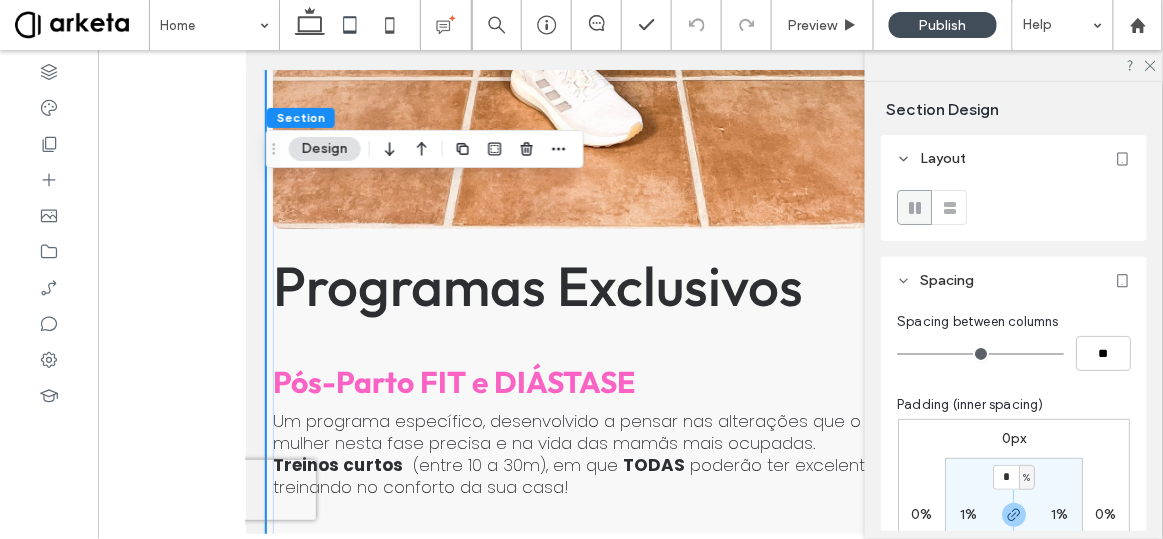 scroll, scrollTop: 215, scrollLeft: 0, axis: vertical 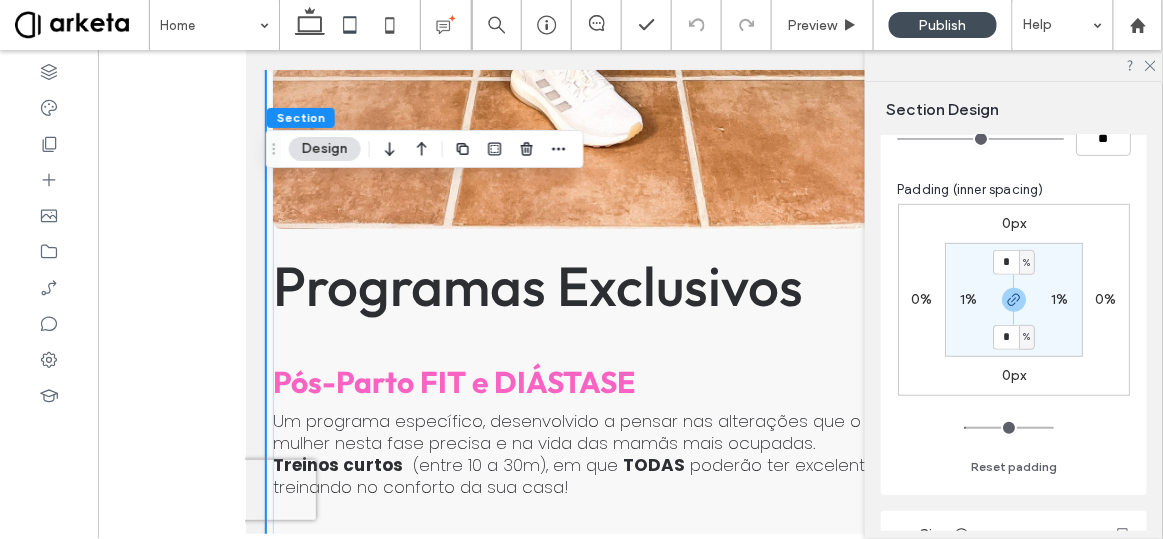 click on "1%" at bounding box center (968, 299) 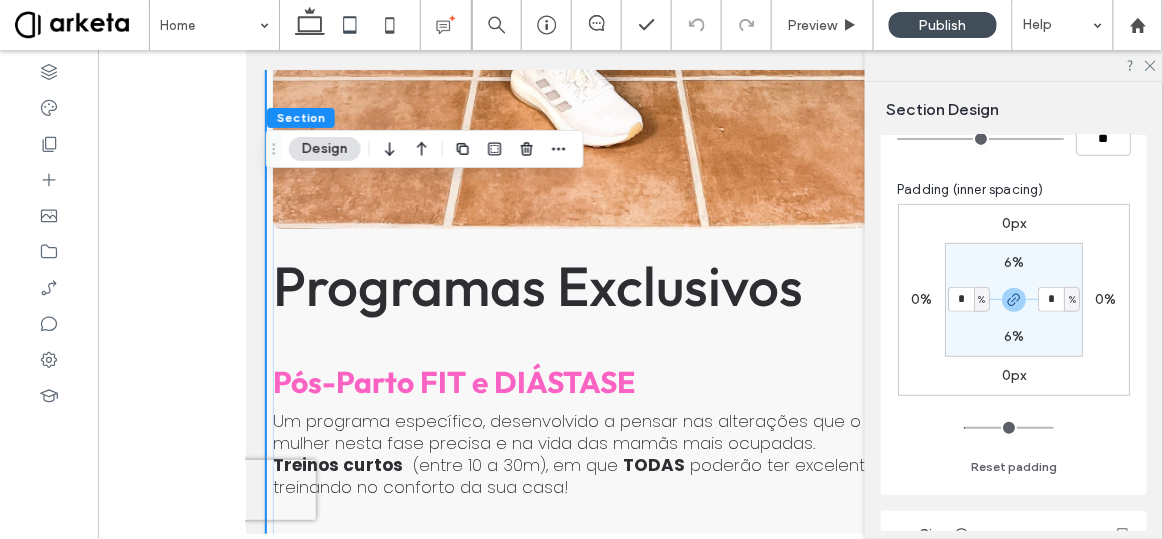 type on "*" 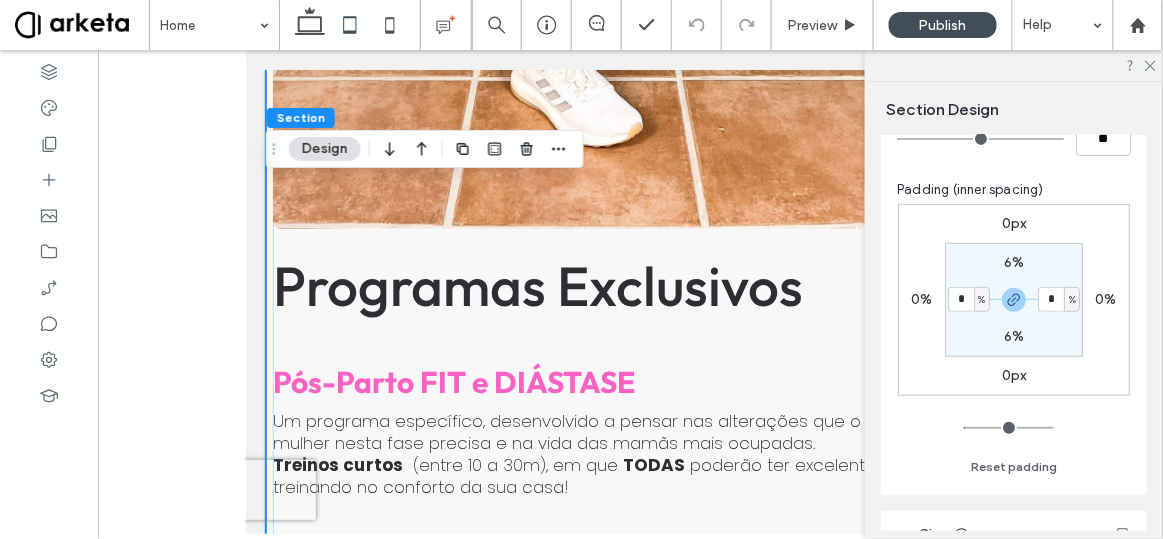 type on "*" 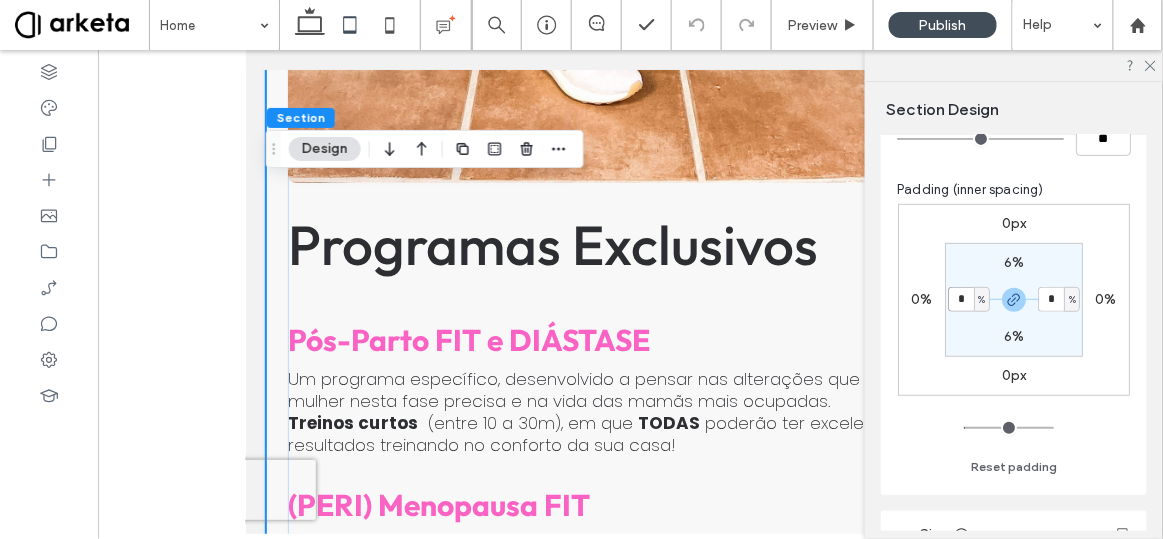type on "*" 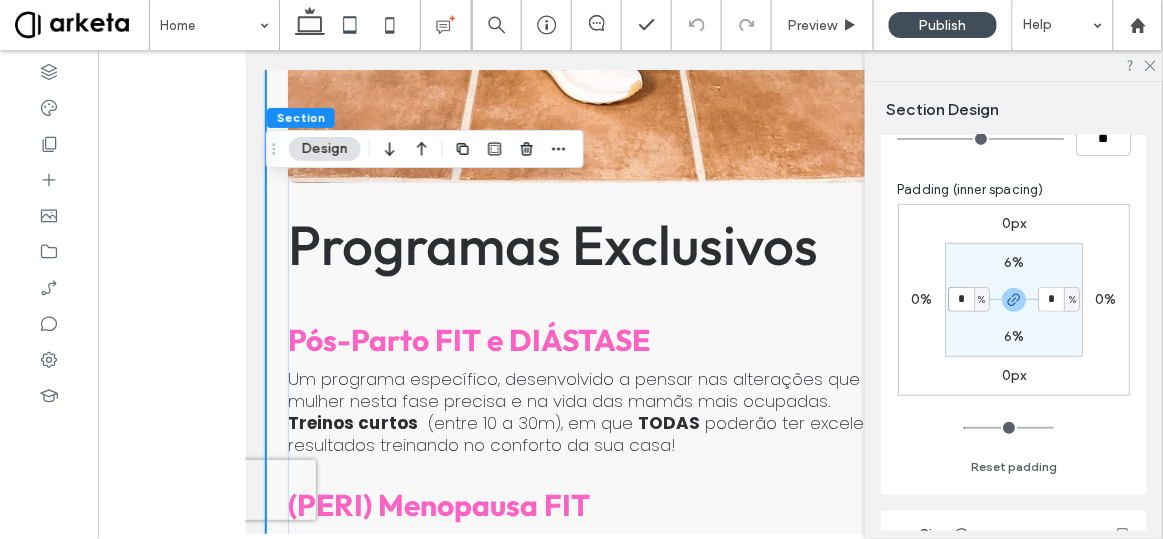 type on "*" 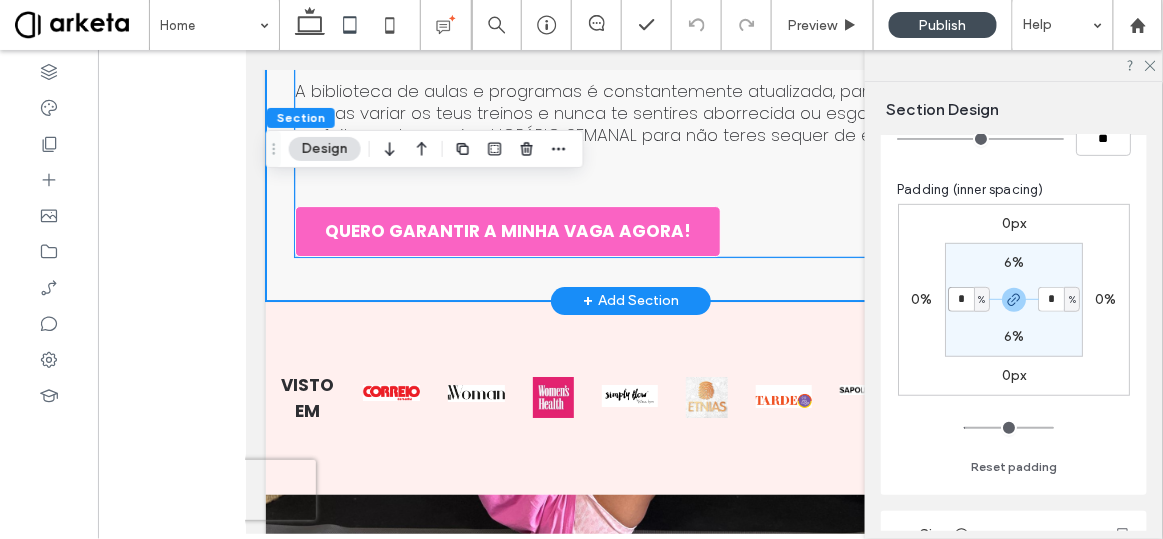 scroll, scrollTop: 3271, scrollLeft: 0, axis: vertical 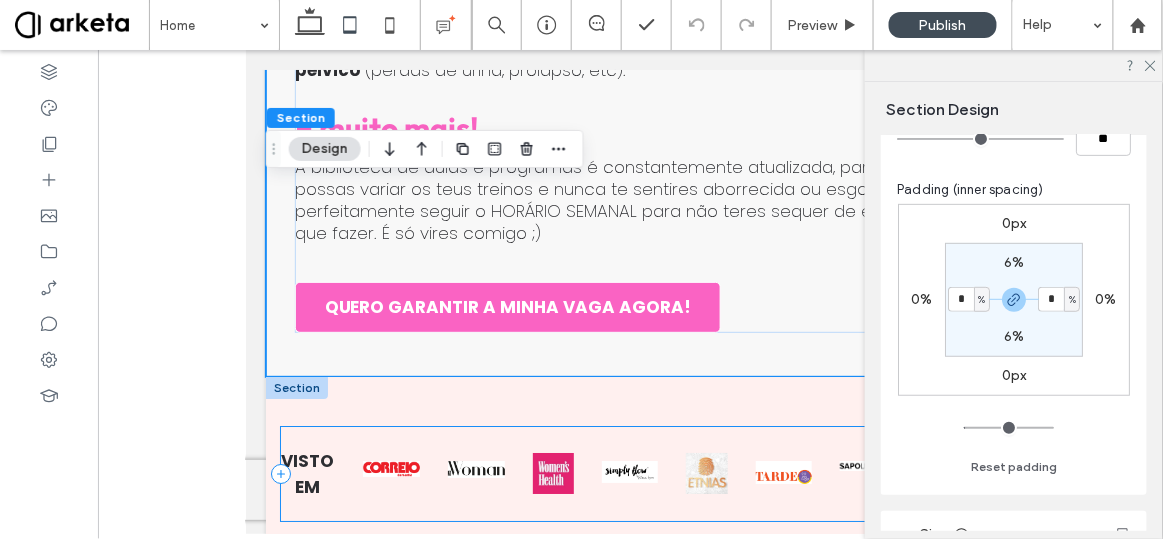 click on "Visto em" at bounding box center (630, 473) 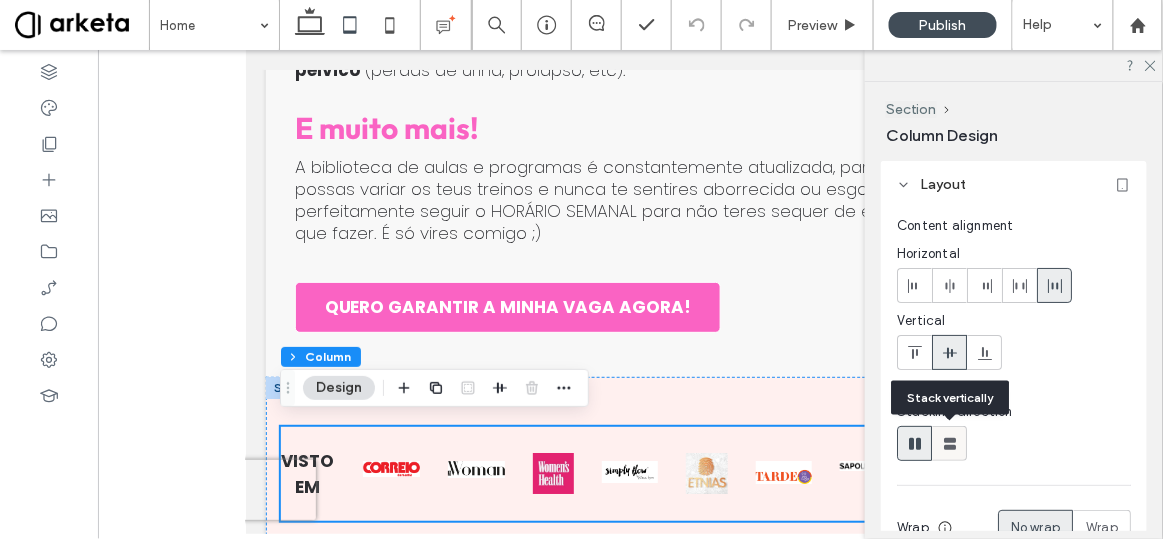 click 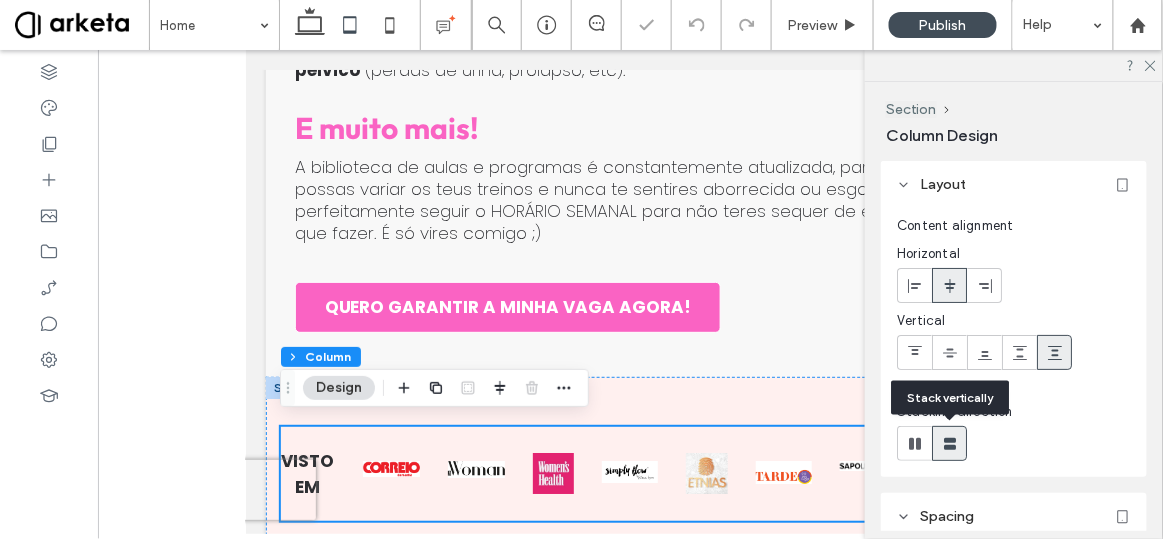 type on "**" 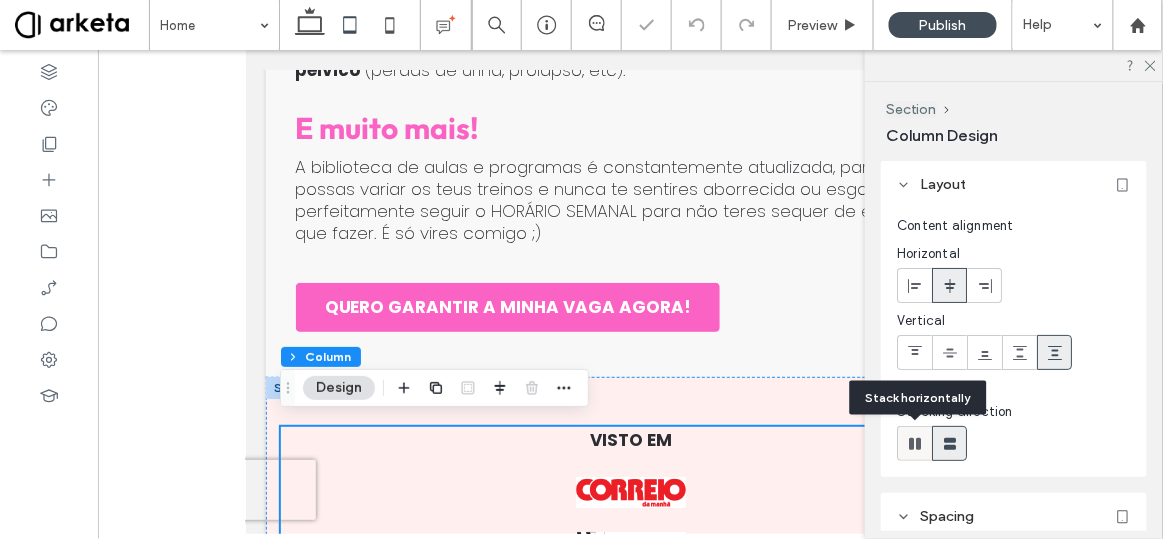 click 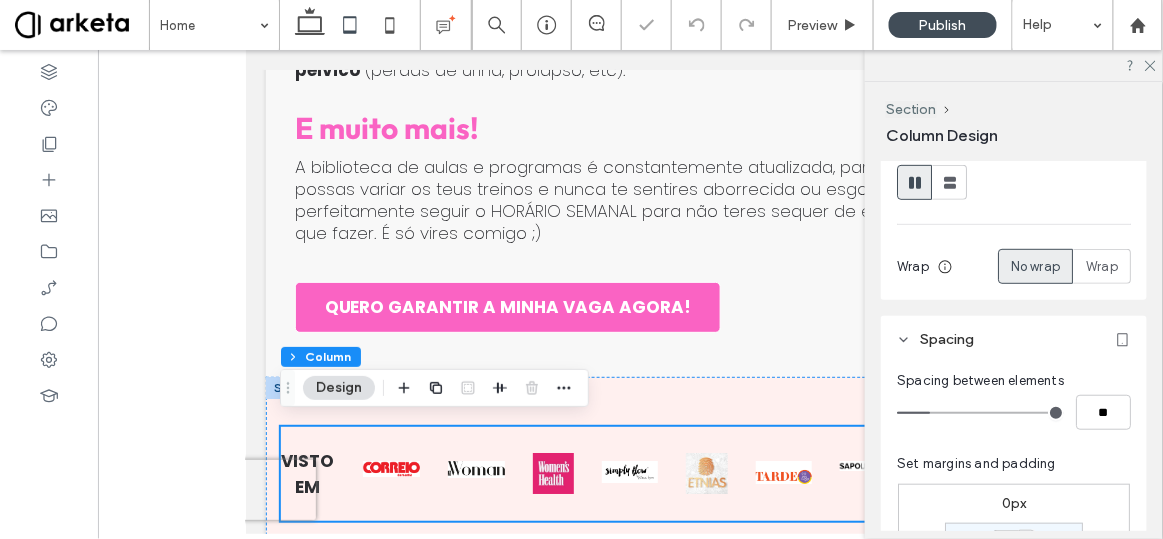 scroll, scrollTop: 263, scrollLeft: 0, axis: vertical 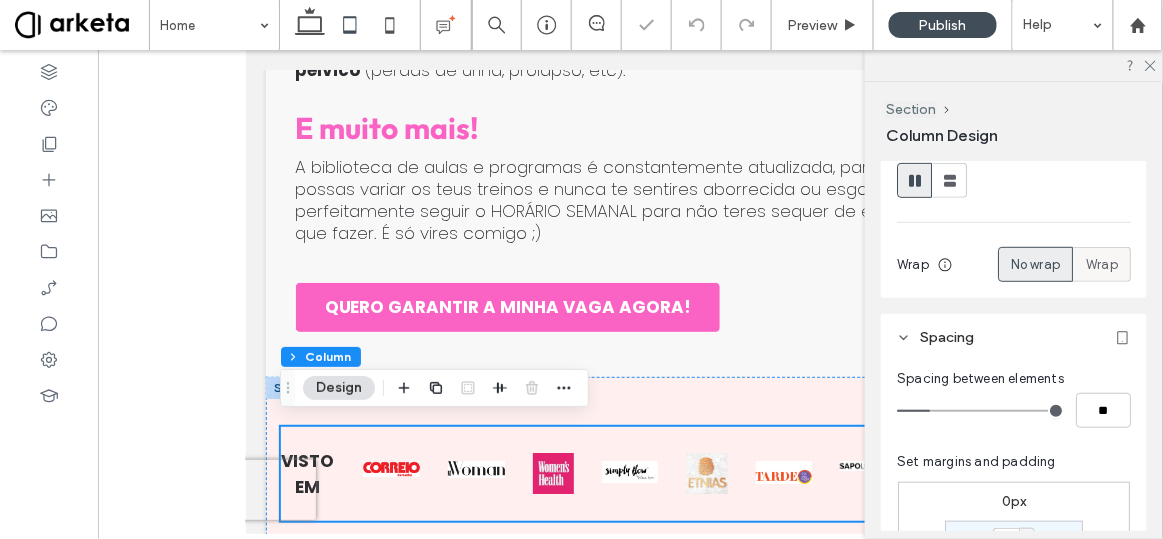 click on "Wrap" at bounding box center [1102, 265] 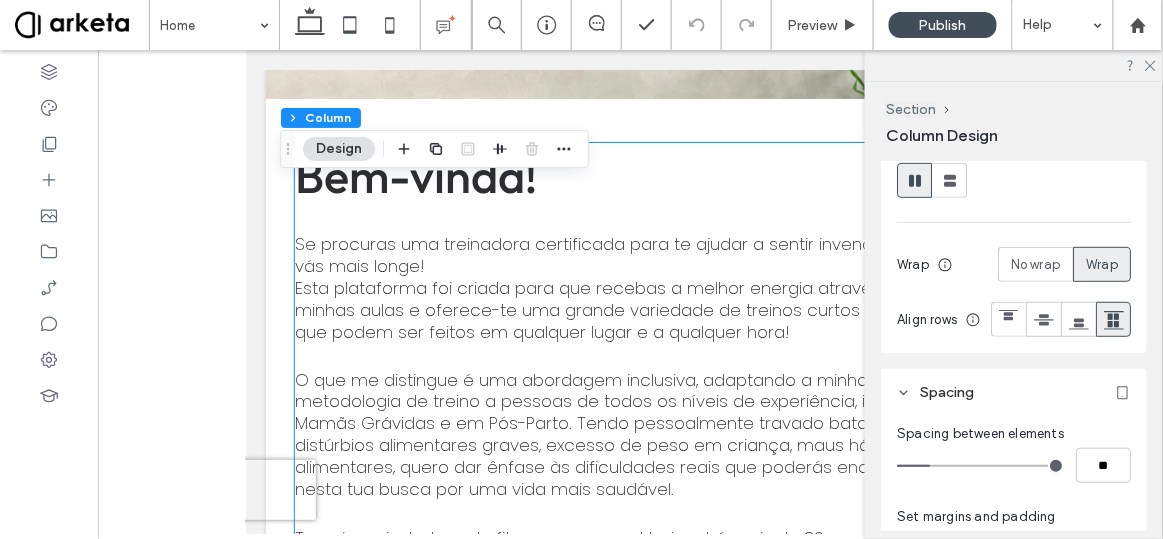 scroll, scrollTop: 4229, scrollLeft: 0, axis: vertical 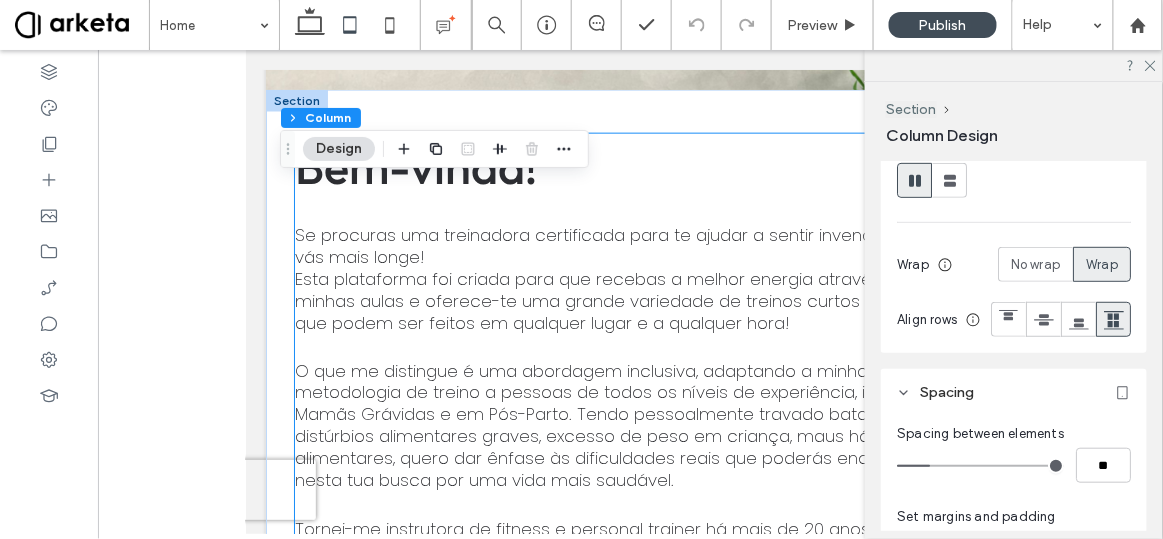 click on "Bem-vinda!" at bounding box center [415, 165] 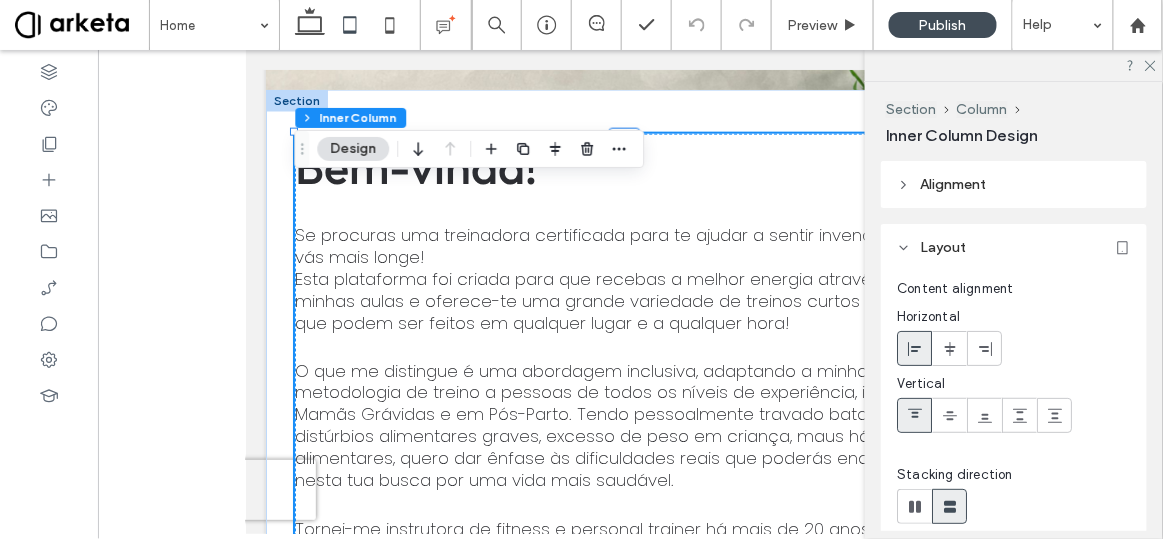 click on "Bem-vinda!" at bounding box center [415, 165] 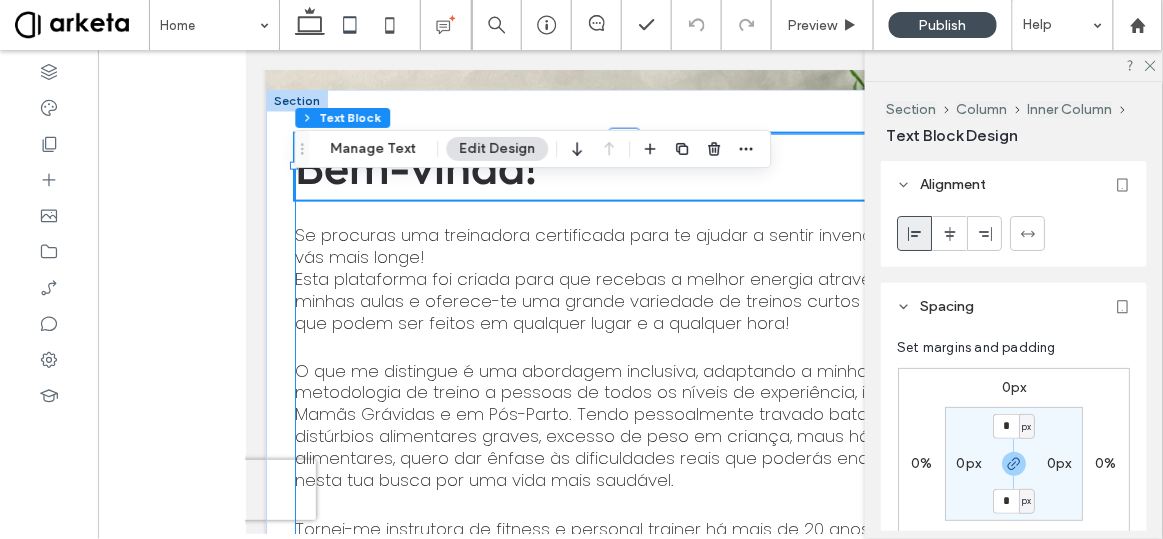click on "Bem-vinda!" at bounding box center [415, 165] 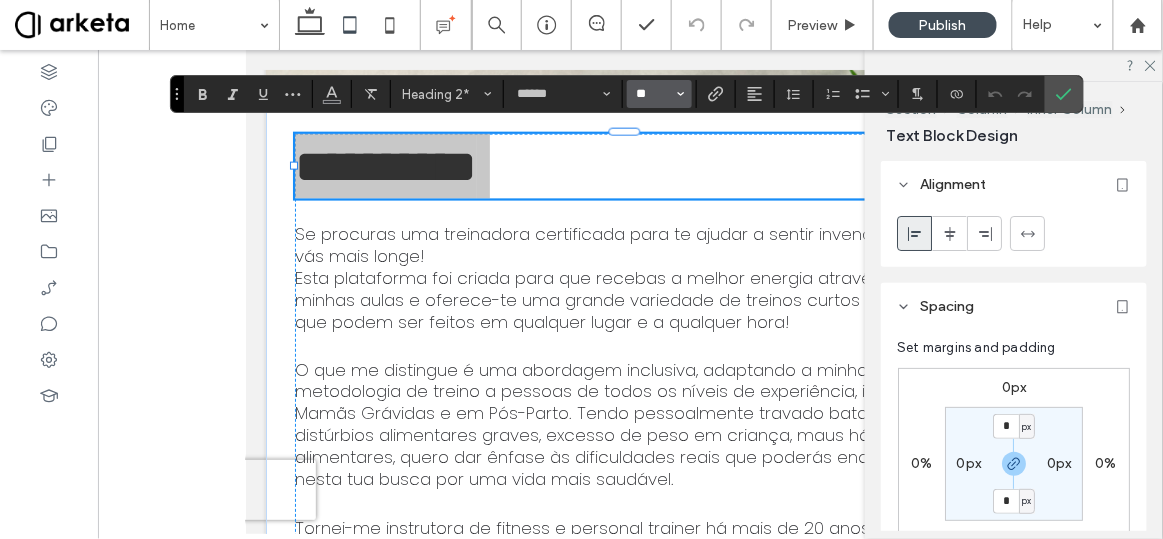 click on "**" at bounding box center [653, 94] 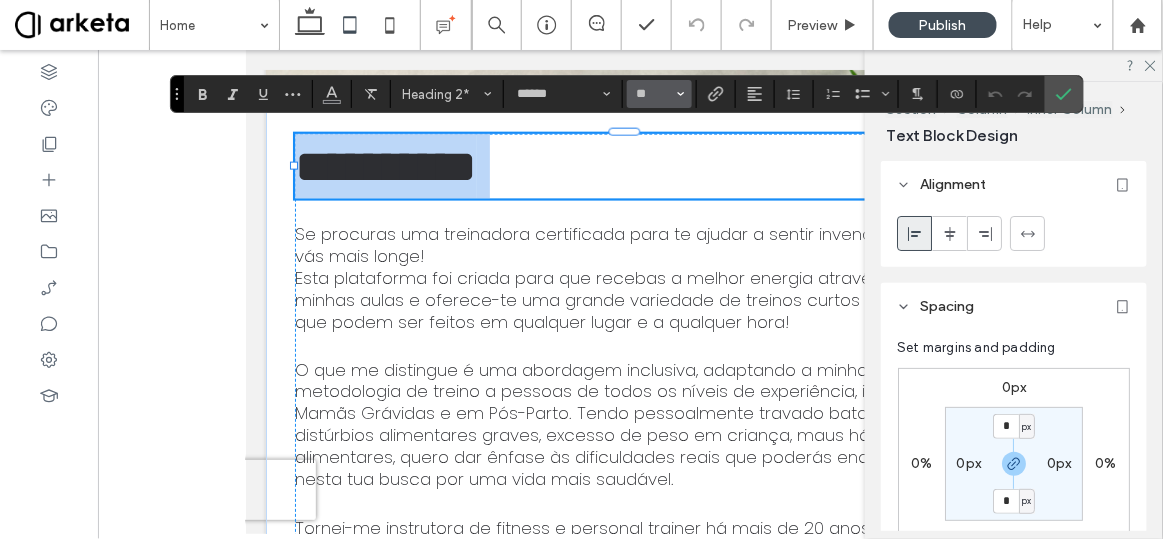 type on "**" 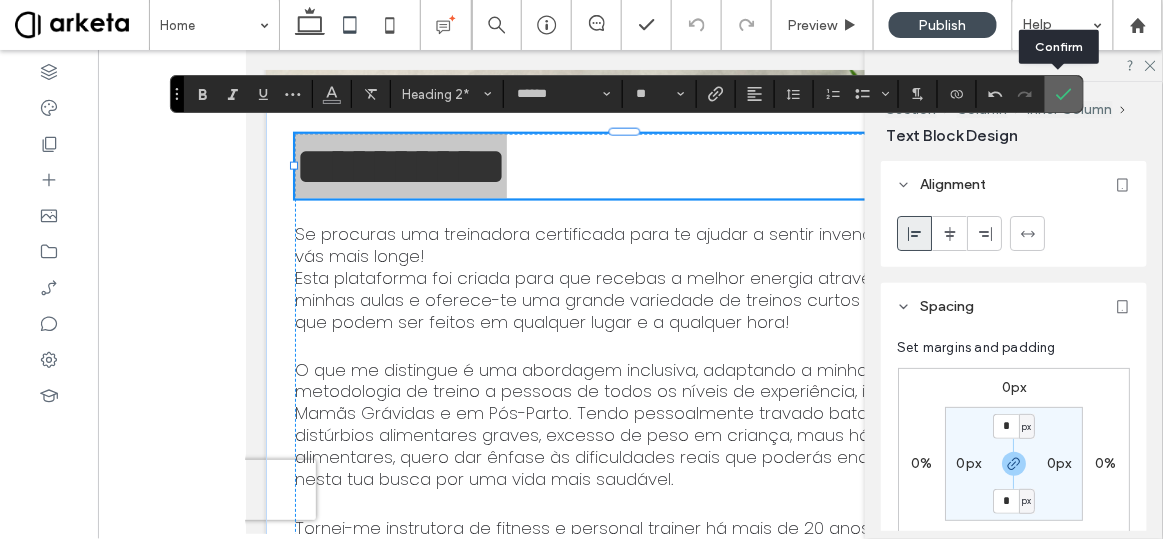 click at bounding box center (1064, 94) 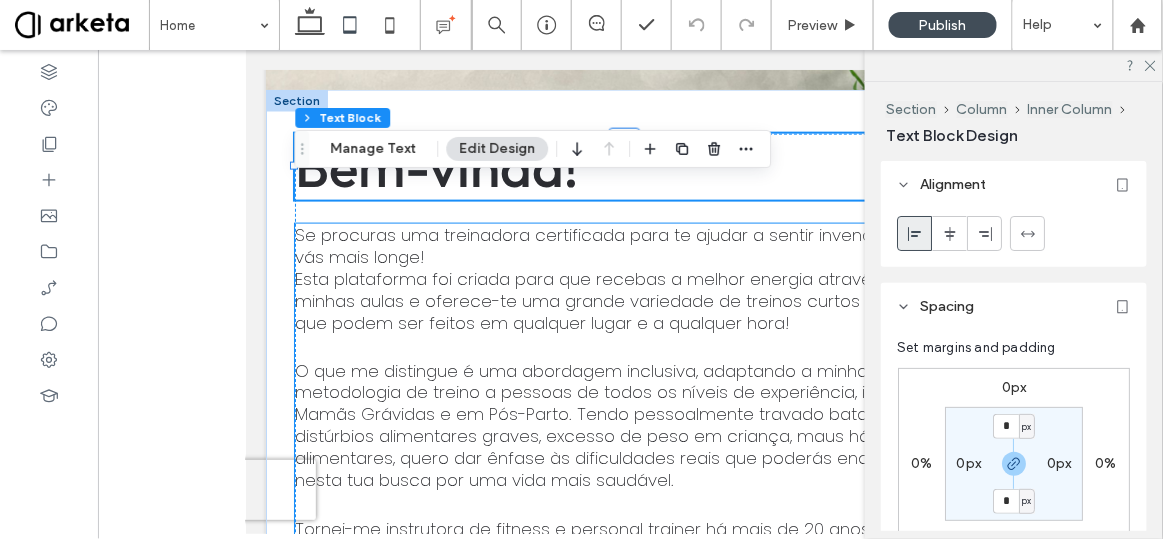 click on "O que me distingue é uma abordagem inclusiva, adaptando a minha metodologia de treino a pessoas de todos os níveis de experiência, incluíndo Mamãs Grávidas e em Pós-Parto. Tendo pessoalmente travado batalhas com distúrbios alimentares graves, excesso de peso em criança, maus hábitos alimentares, quero dar ênfase às dificuldades reais que poderás encontrar nesta tua busca por uma vida mais saudável." at bounding box center [619, 425] 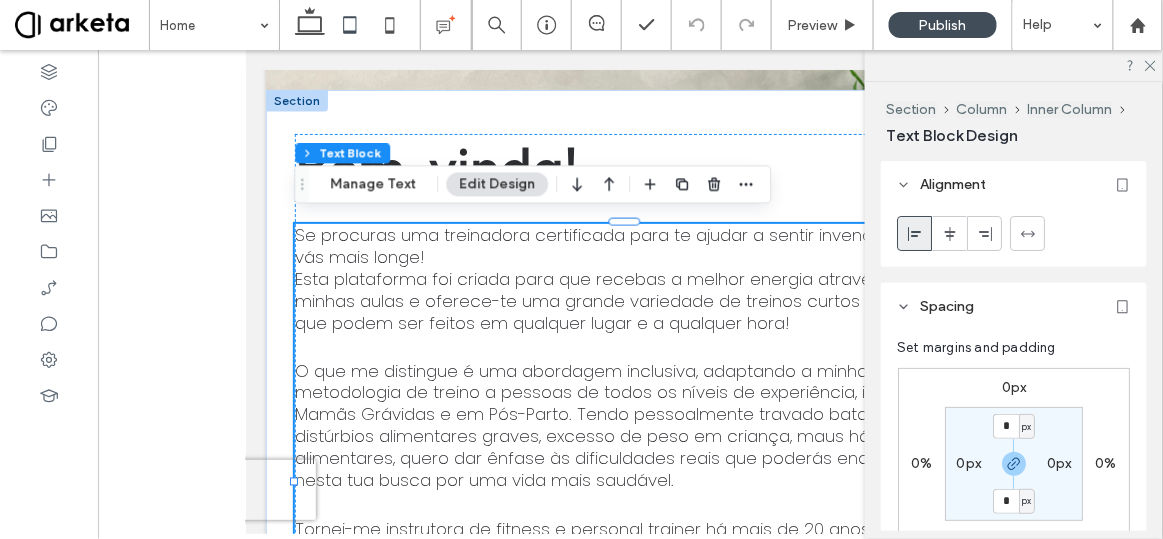 click at bounding box center (1014, 65) 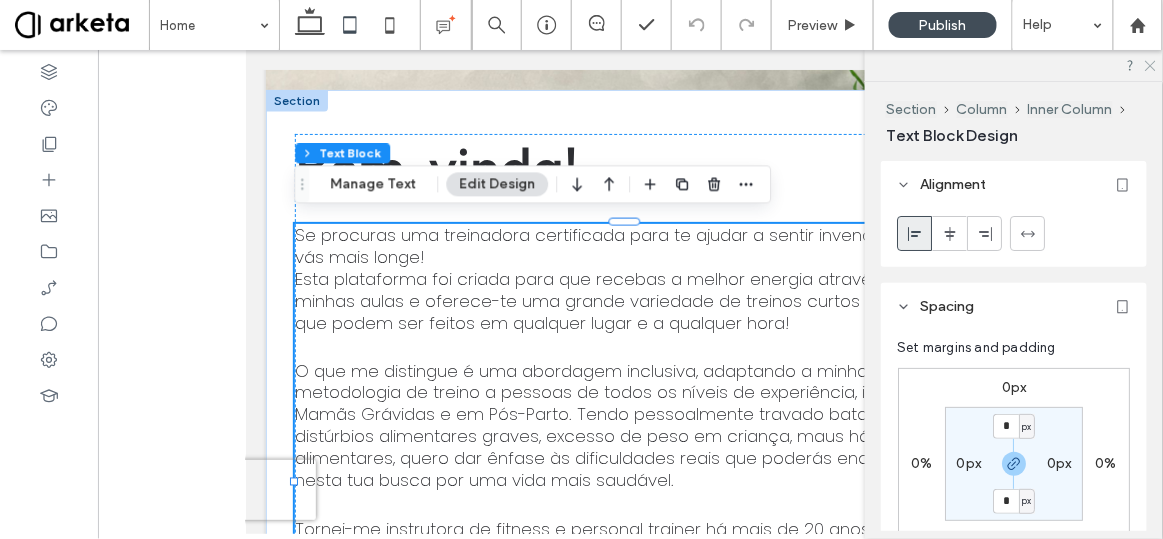 click 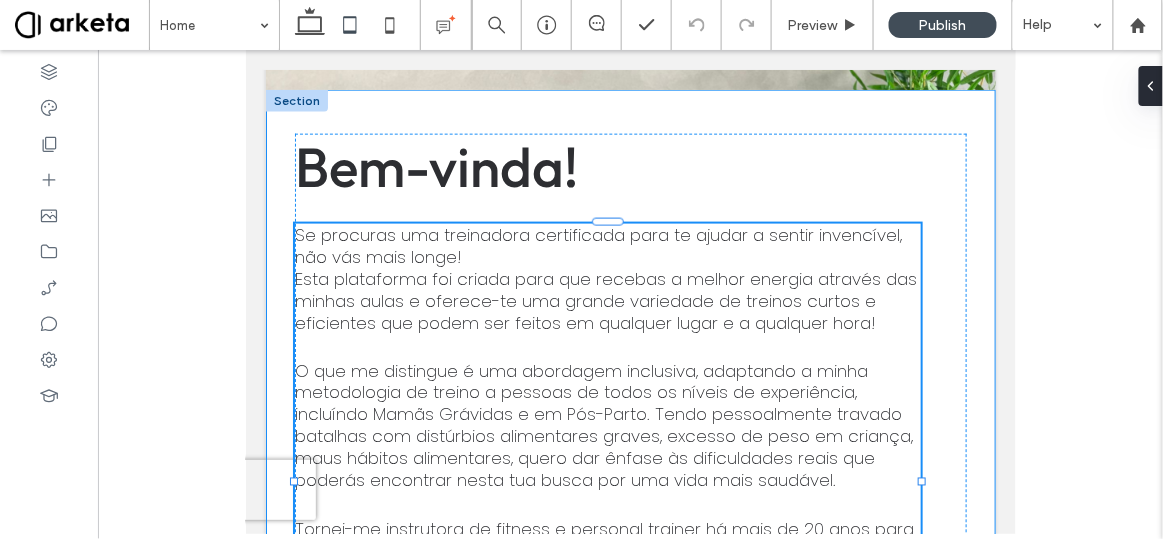 drag, startPoint x: 953, startPoint y: 476, endPoint x: 920, endPoint y: 471, distance: 33.37664 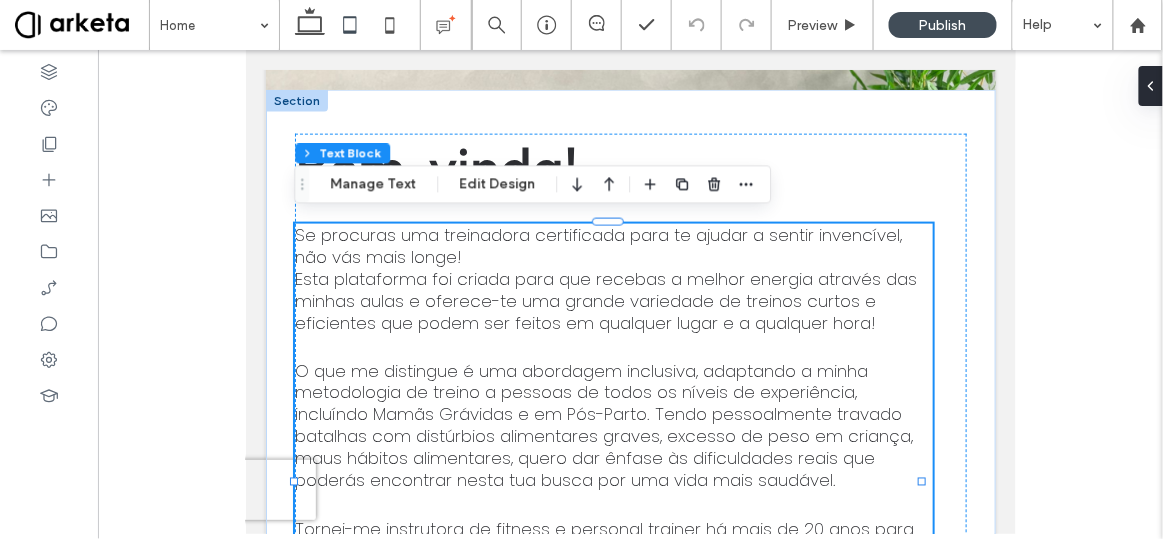 scroll, scrollTop: 4519, scrollLeft: 0, axis: vertical 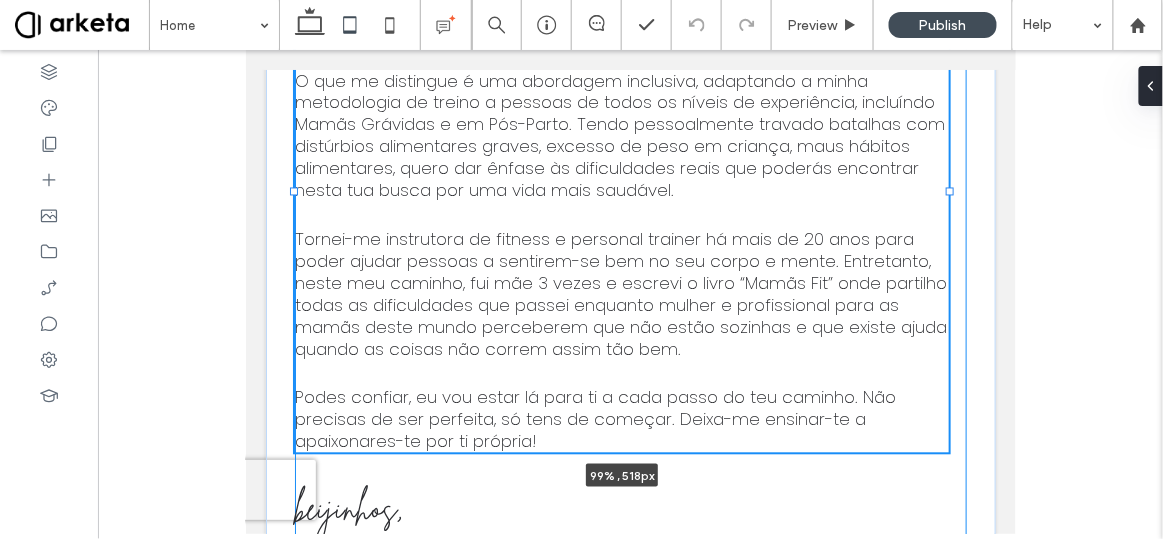 drag, startPoint x: 919, startPoint y: 187, endPoint x: 948, endPoint y: 188, distance: 29.017237 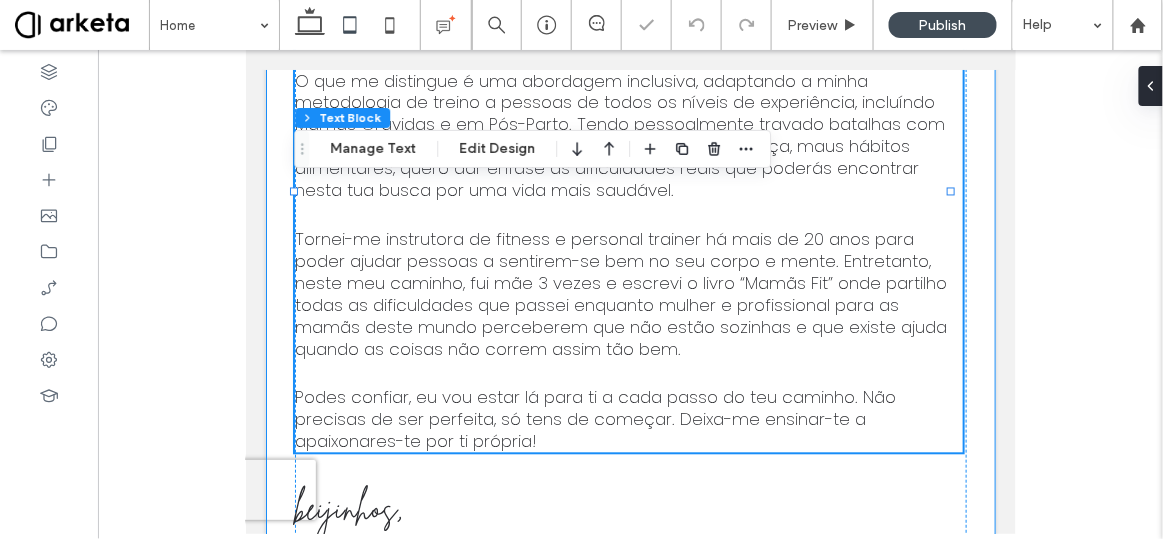 click on "Bem-vinda!
Se procuras uma treinadora certificada para te ajudar a sentir invencível, não vás mais longe! Esta plataforma foi criada para que recebas a melhor energia através das minhas aulas e oferece-te uma grande variedade de treinos curtos e eficientes que podem ser feitos em qualquer lugar e a qualquer hora! O que me distingue é uma abordagem inclusiva, adaptando a minha metodologia de treino a pessoas de todos os níveis de experiência, incluíndo Mamãs Grávidas e em Pós-Parto. Tendo pessoalmente travado batalhas com distúrbios alimentares graves, excesso de peso em criança, maus hábitos alimentares, quero dar ênfase às dificuldades reais que poderás encontrar nesta tua busca por uma vida mais saudável. Podes confiar, eu vou estar lá para ti a cada passo do teu caminho. Não precisas de ser perfeita, só tens de começar. Deixa-me ensinar-te a apaixonares-te por ti própria!
99% , 518px
beijinhos, Marta
Fundadora, Marta Moura Fit Instrutora Certificada" at bounding box center [630, 922] 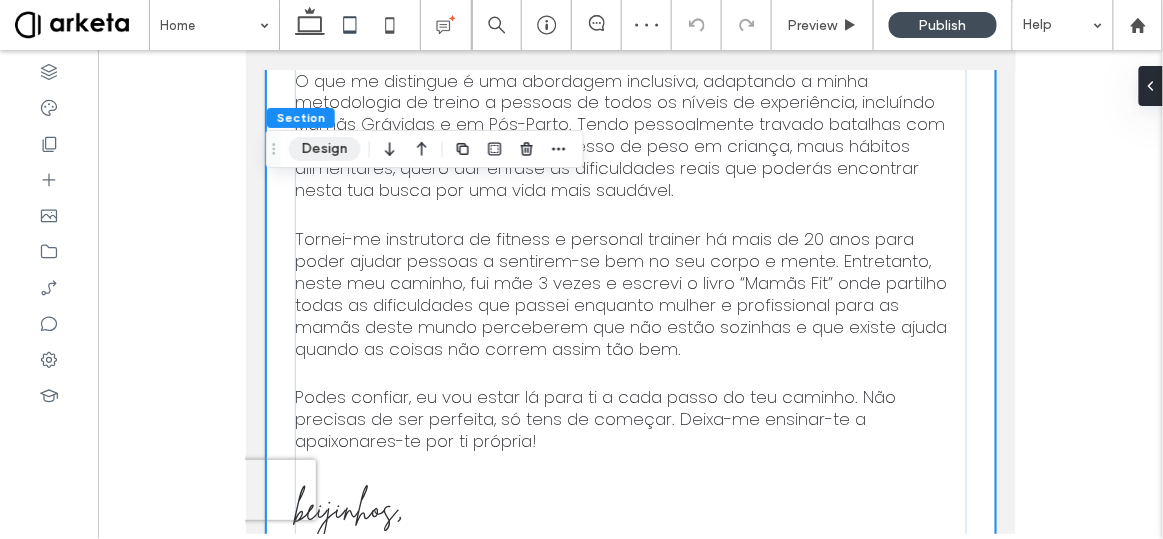 click on "Design" at bounding box center [325, 149] 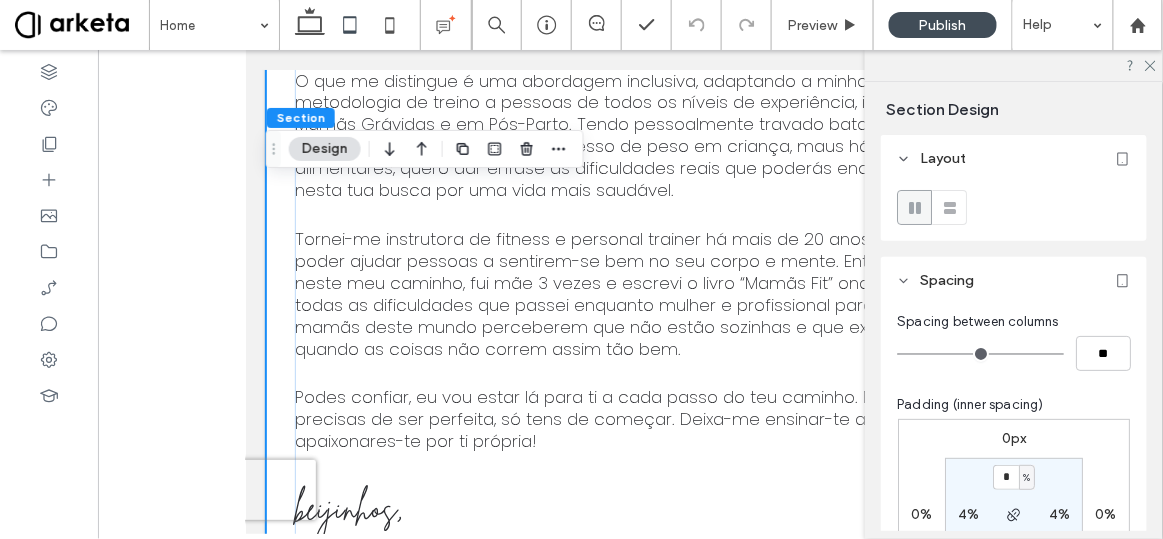 scroll, scrollTop: 202, scrollLeft: 0, axis: vertical 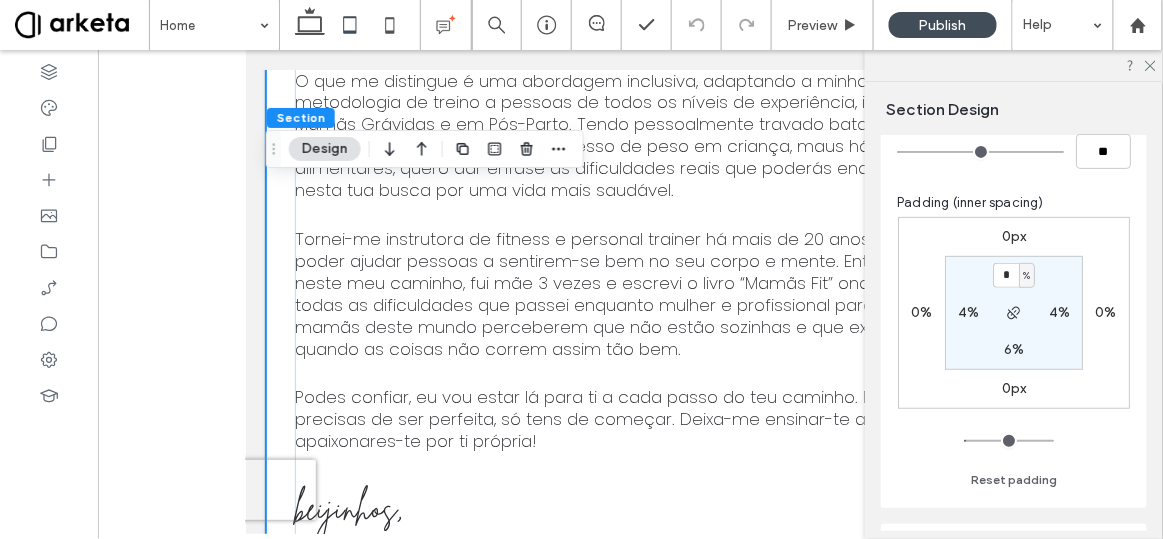 click on "4%" at bounding box center [968, 312] 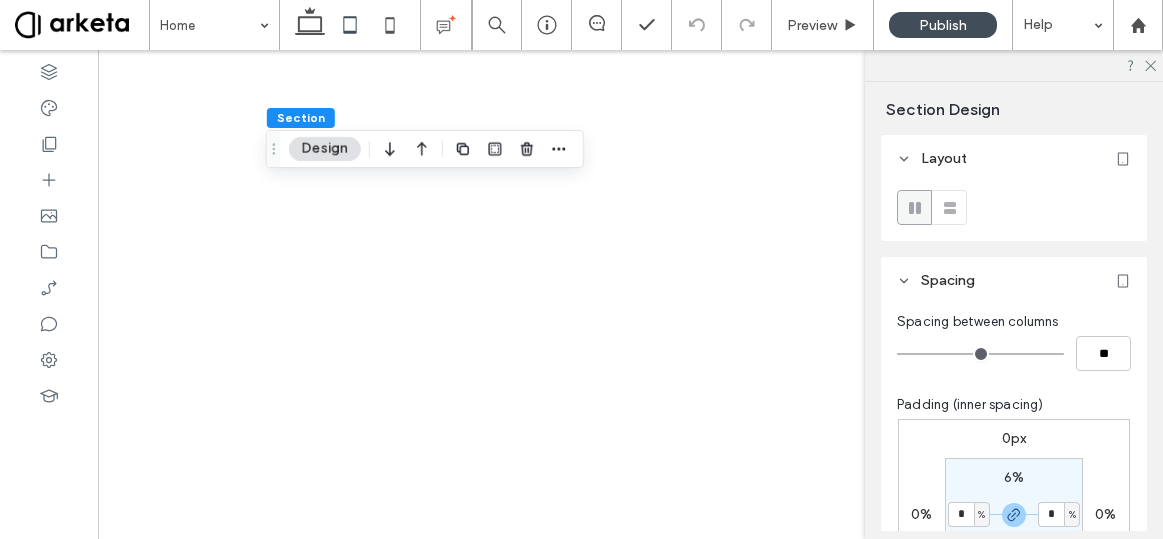 type on "*" 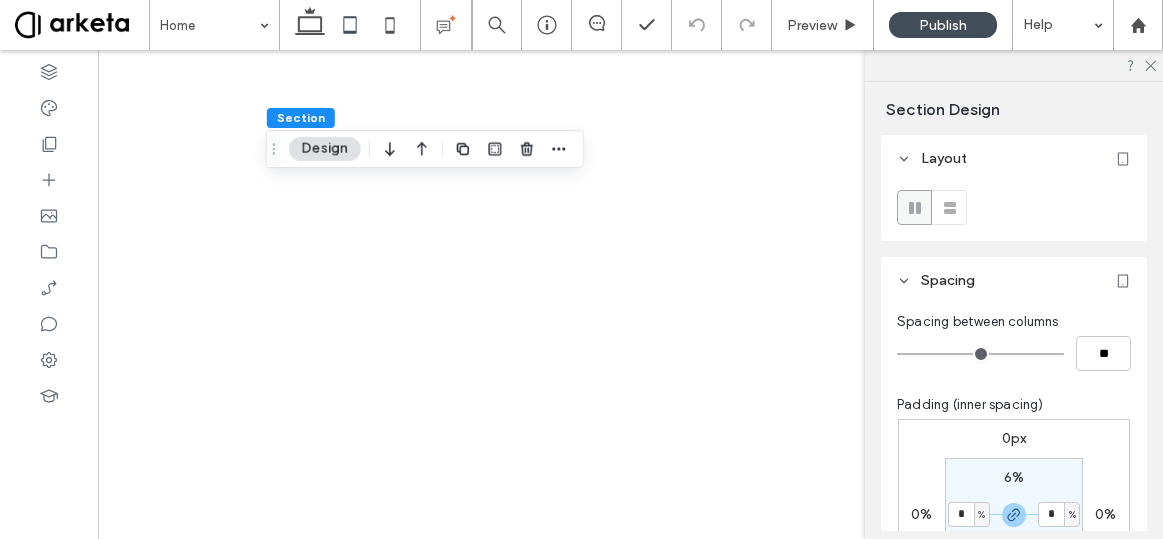 scroll, scrollTop: 0, scrollLeft: 0, axis: both 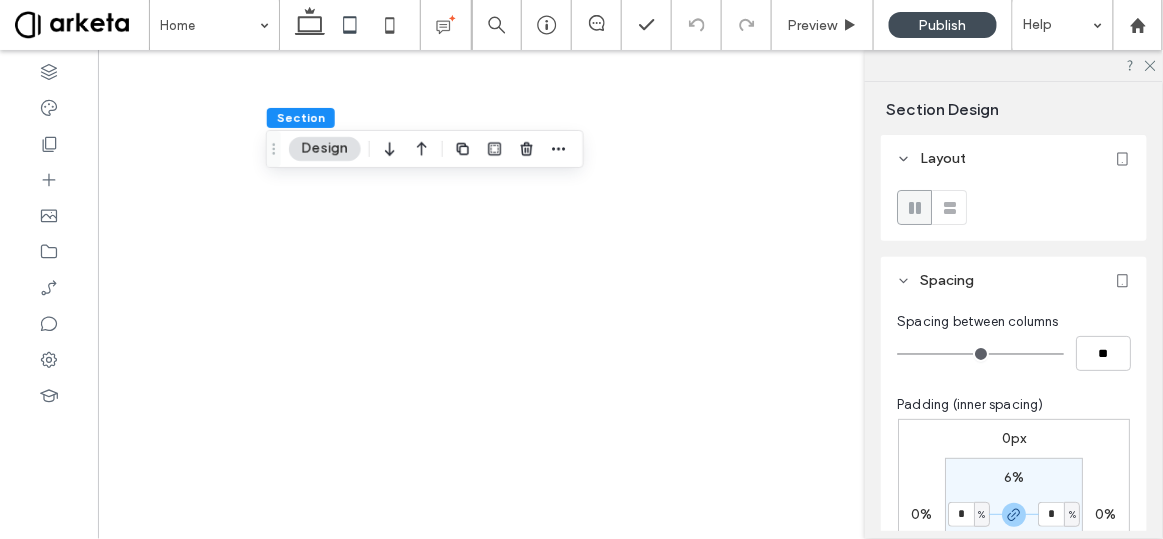 type on "*" 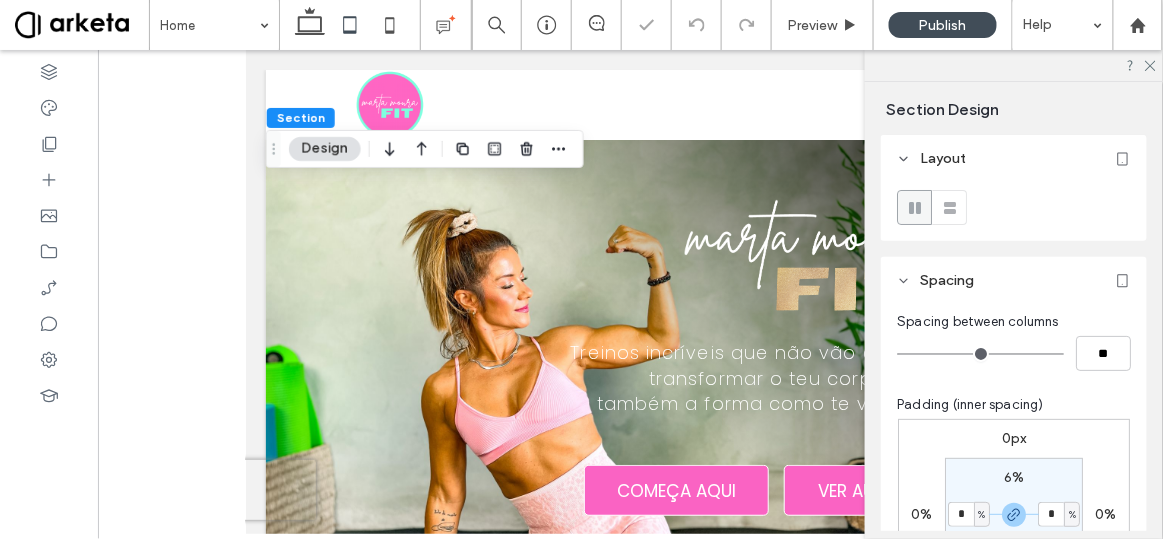 scroll, scrollTop: 4519, scrollLeft: 0, axis: vertical 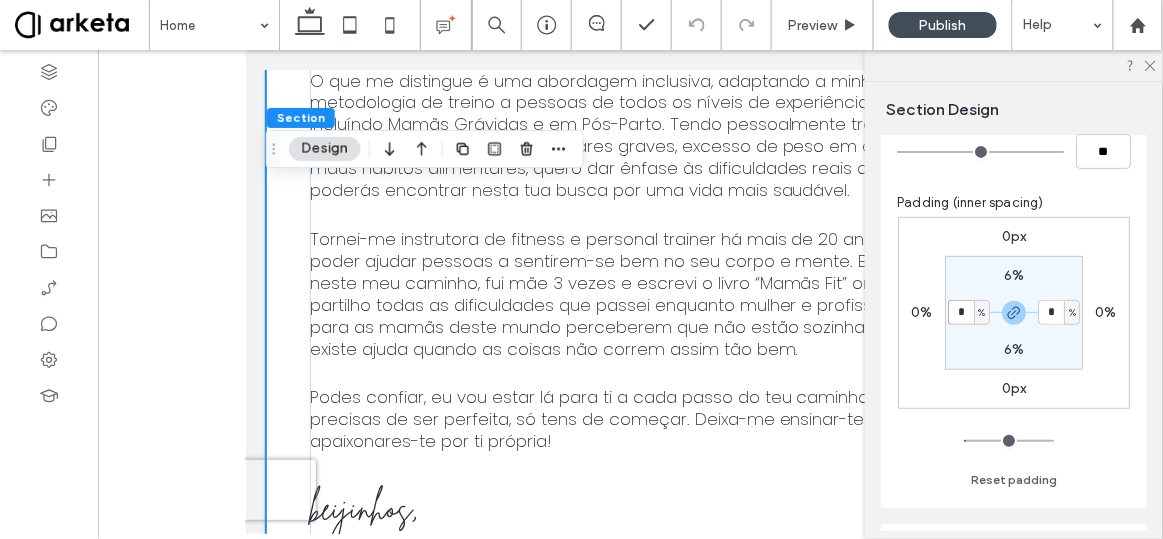 type on "*" 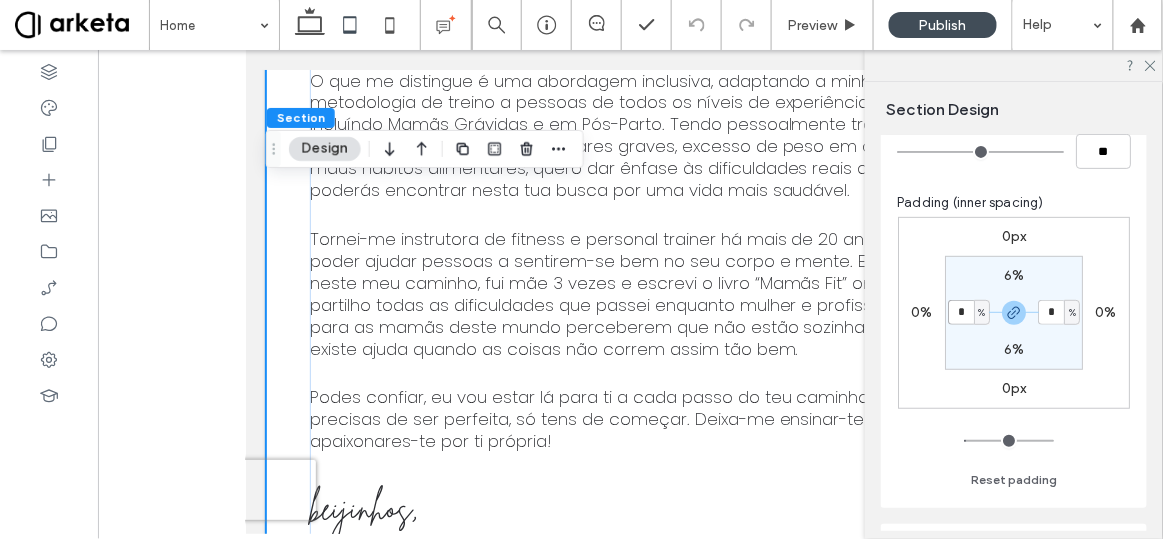 type on "*" 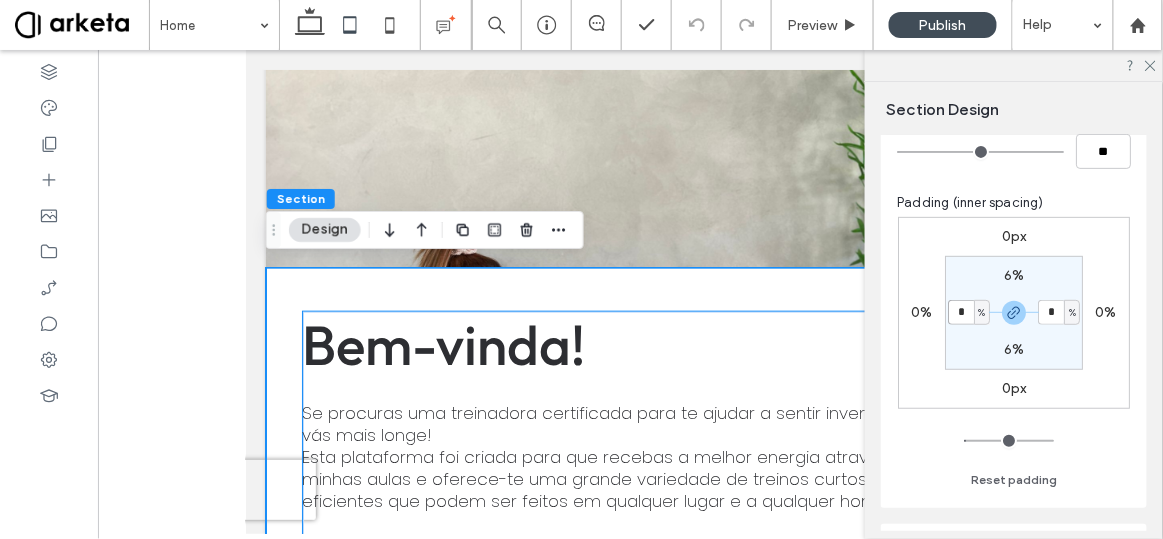 scroll, scrollTop: 4050, scrollLeft: 0, axis: vertical 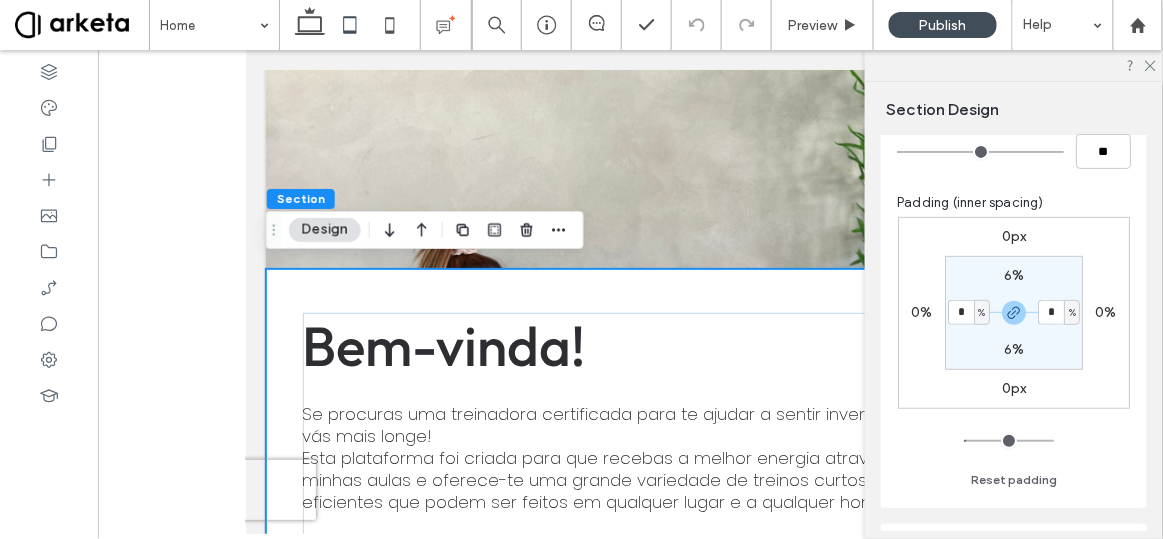 click on "6%" at bounding box center [1014, 275] 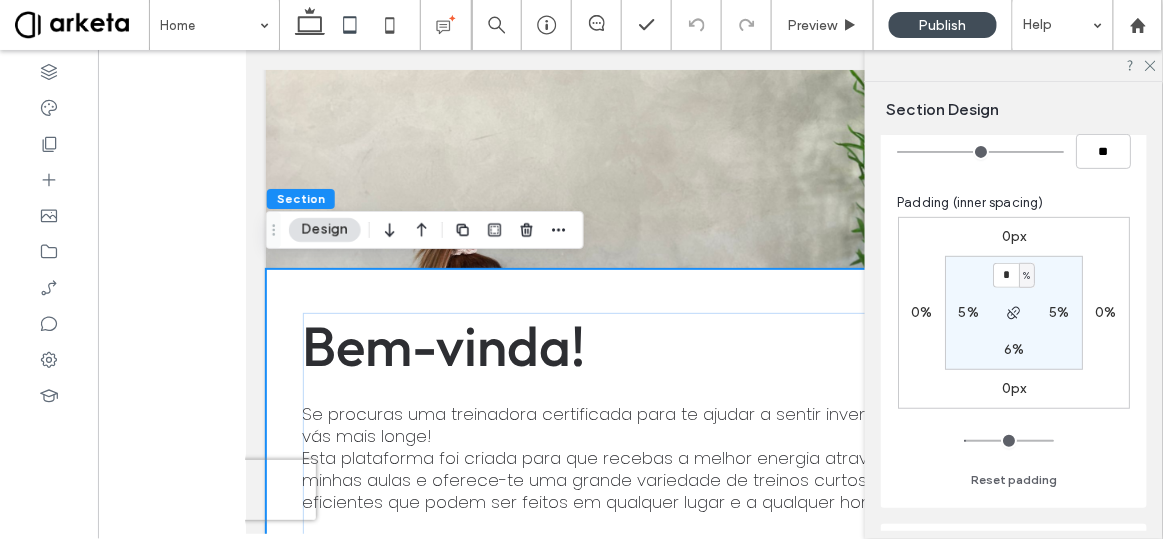 type on "*" 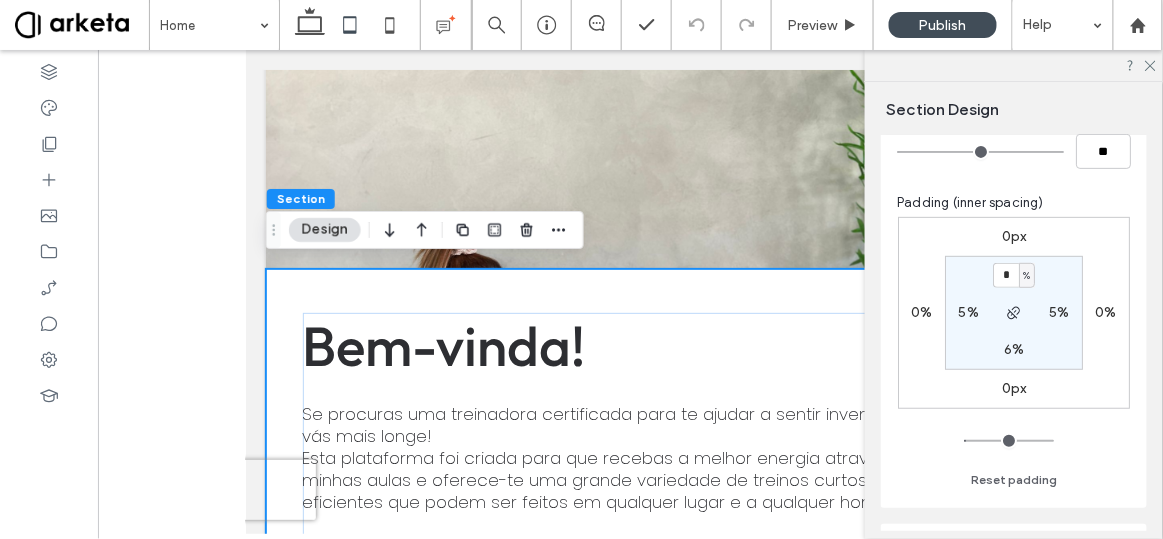 type on "*" 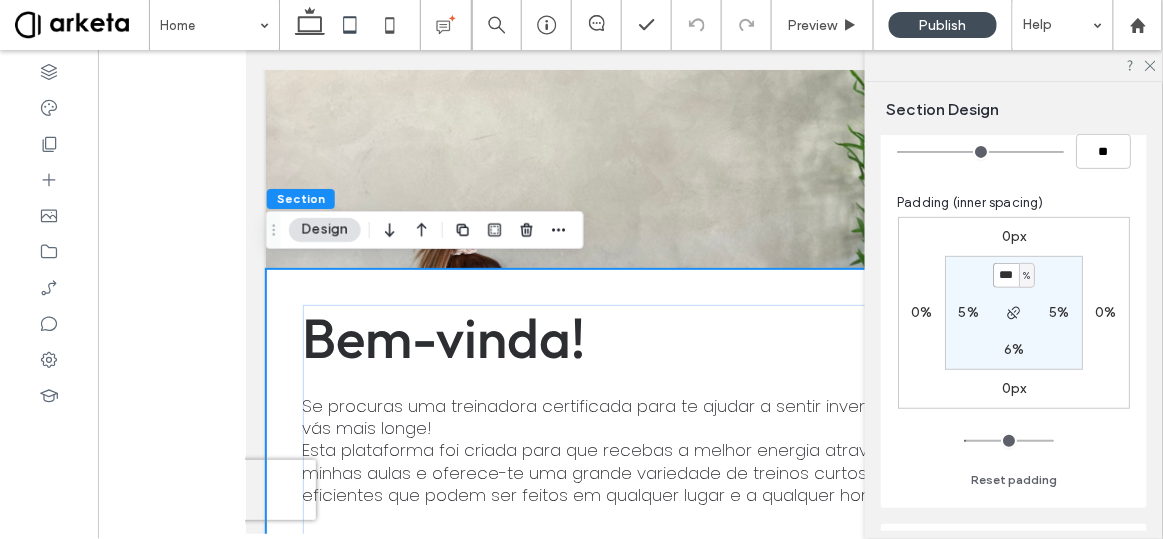 type on "***" 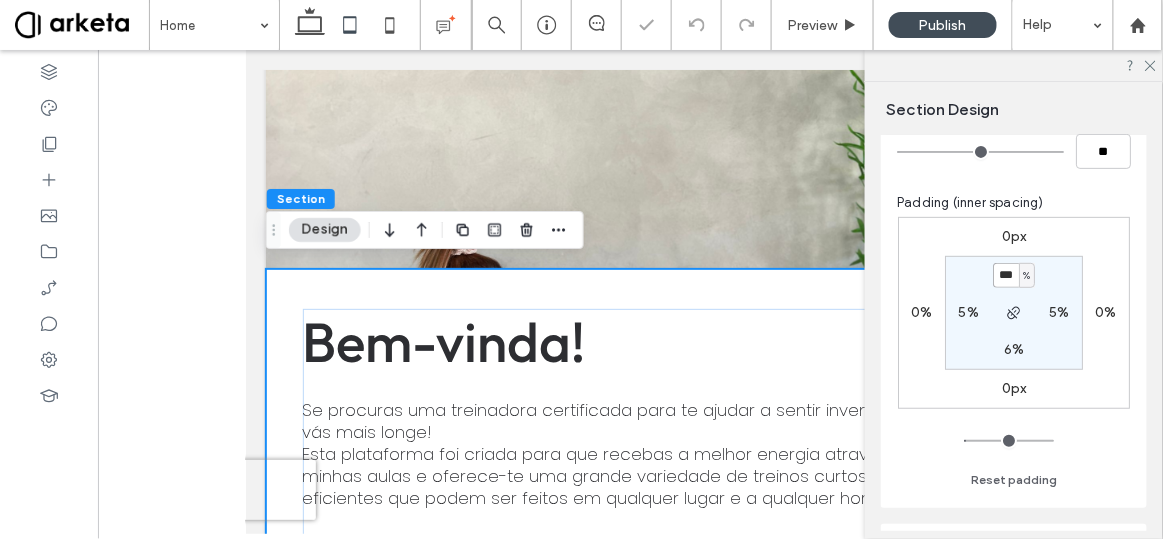 type on "*" 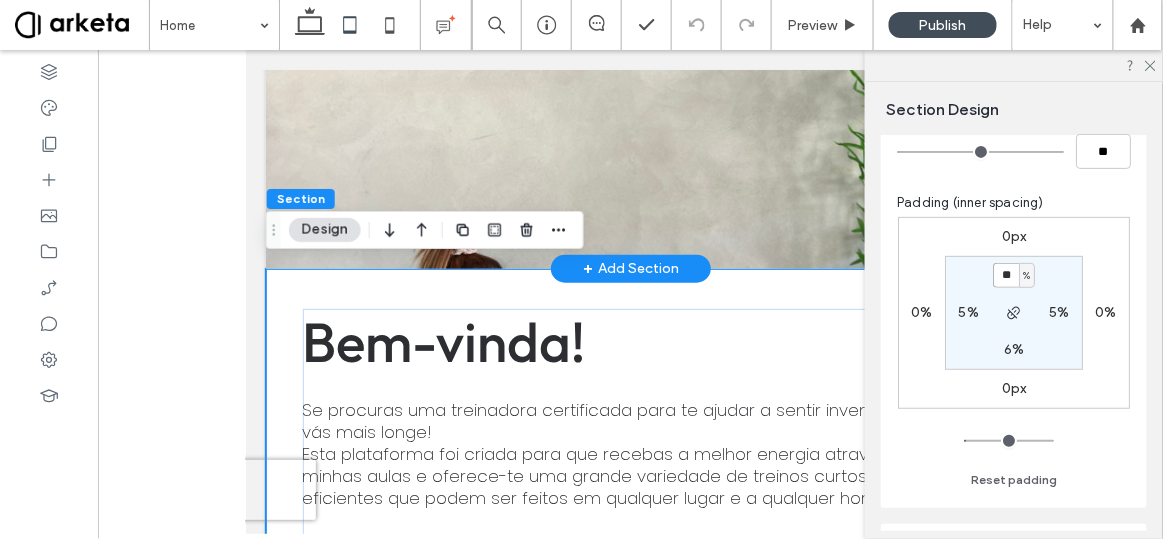 type on "*" 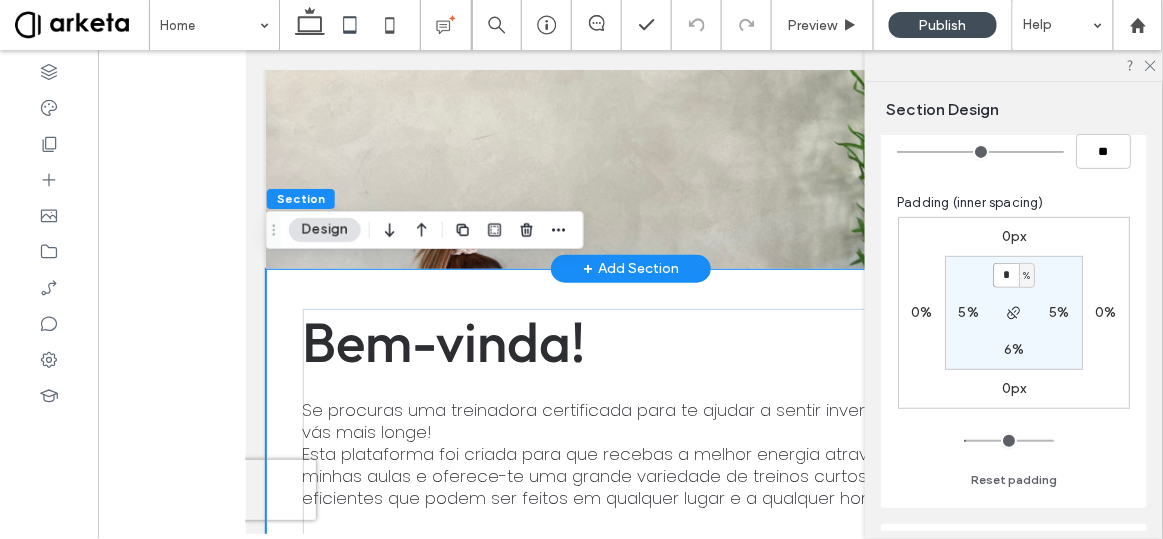 type on "*" 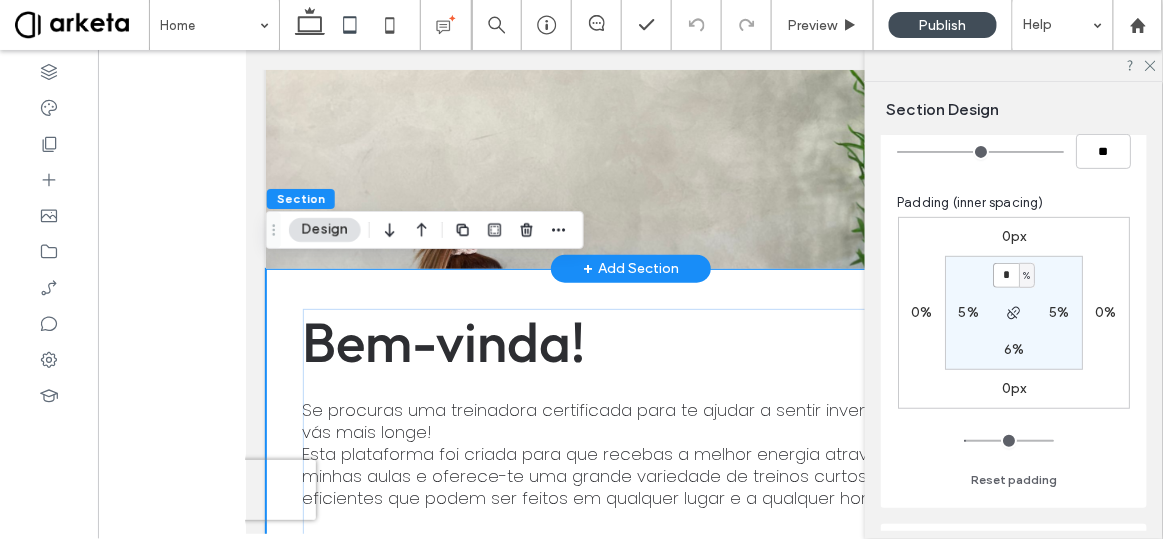 type on "*" 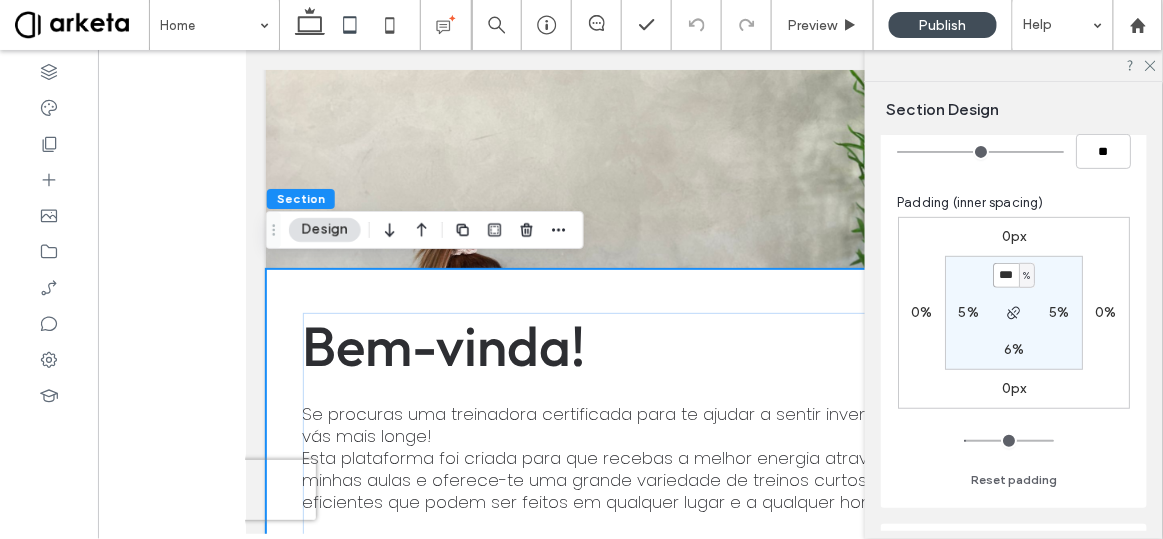 type on "***" 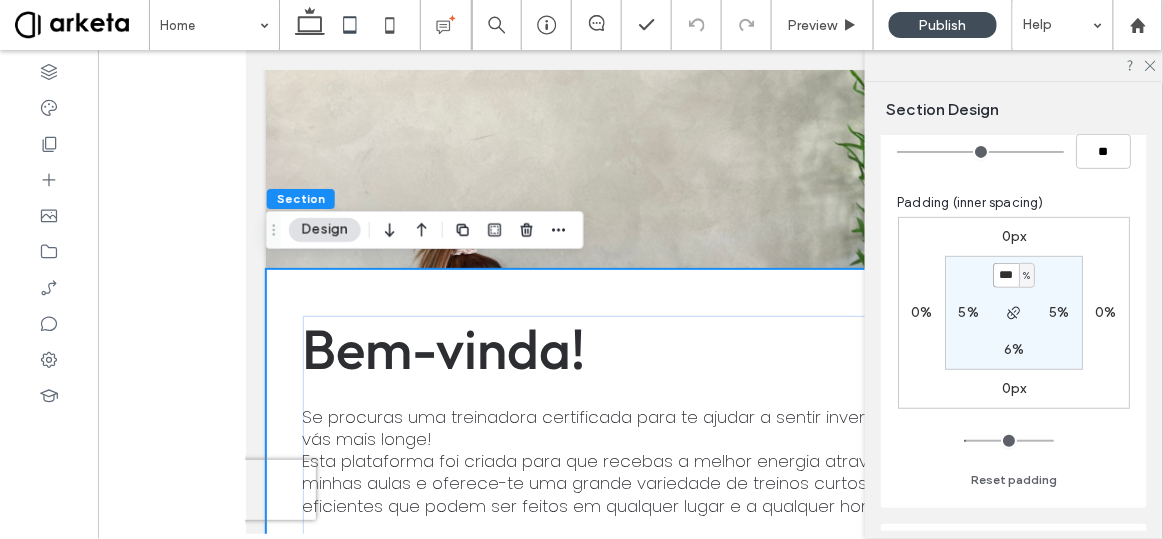 type on "*" 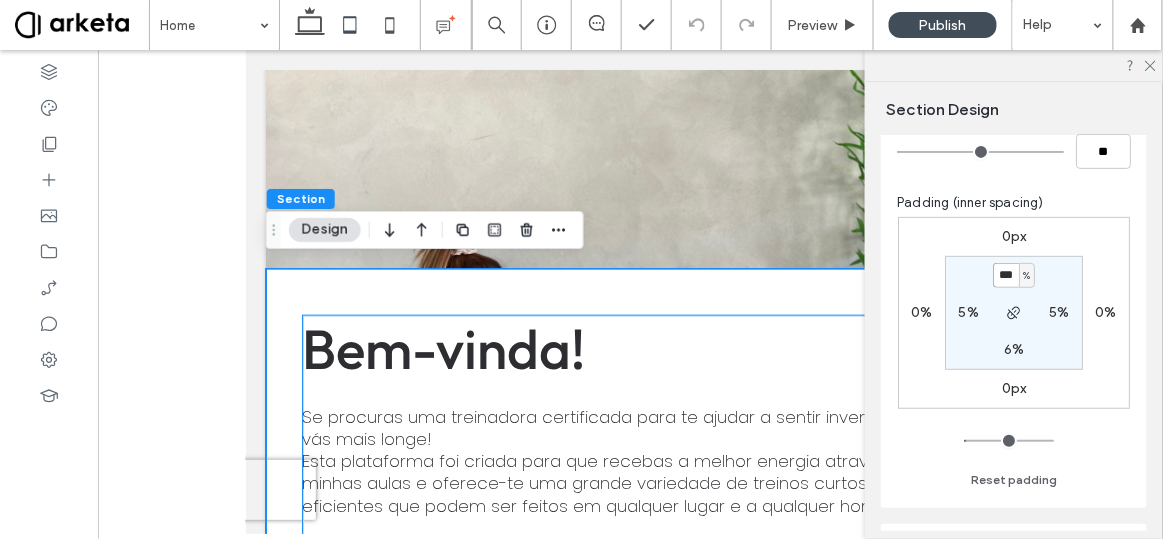 click on "Se procuras uma treinadora certificada para te ajudar a sentir invencível, não vás mais longe! Esta plataforma foi criada para que recebas a melhor energia através das minhas aulas e oferece-te uma grande variedade de treinos curtos e eficientes que podem ser feitos em qualquer lugar e a qualquer hora!" at bounding box center (628, 460) 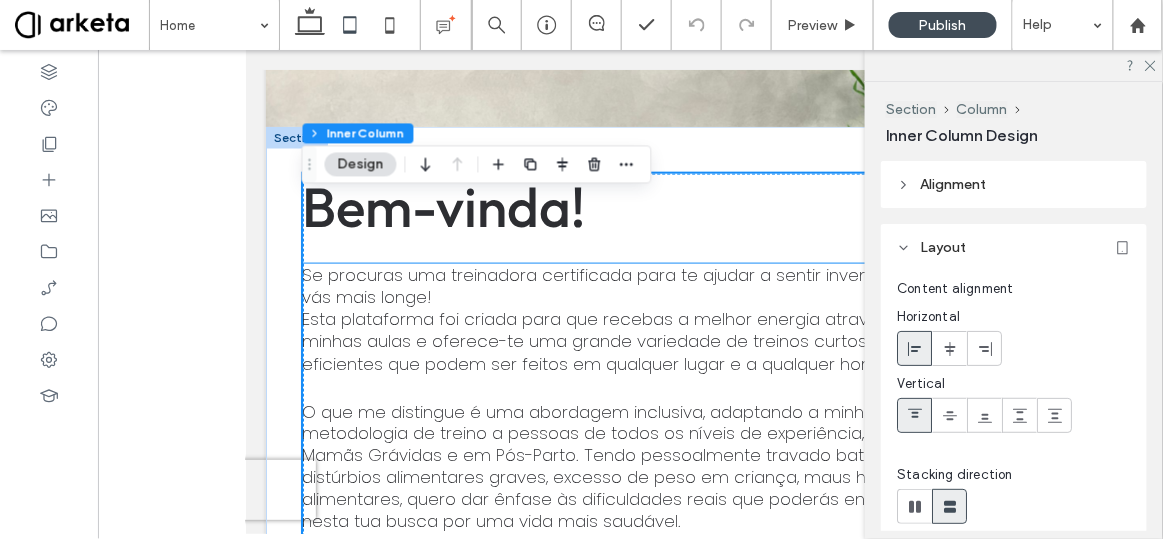 scroll, scrollTop: 4198, scrollLeft: 0, axis: vertical 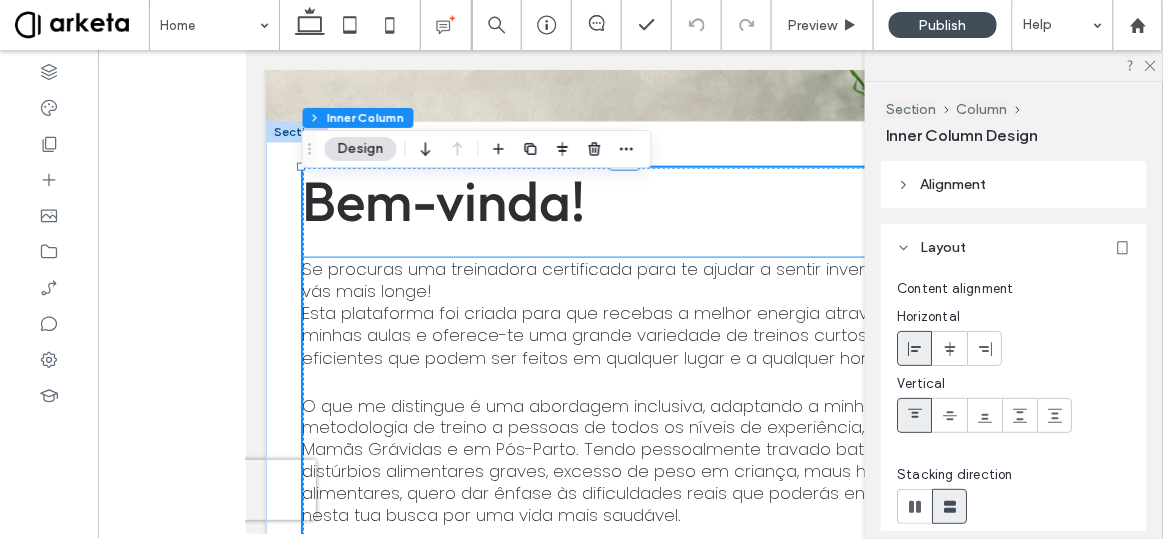 click at bounding box center [628, 381] 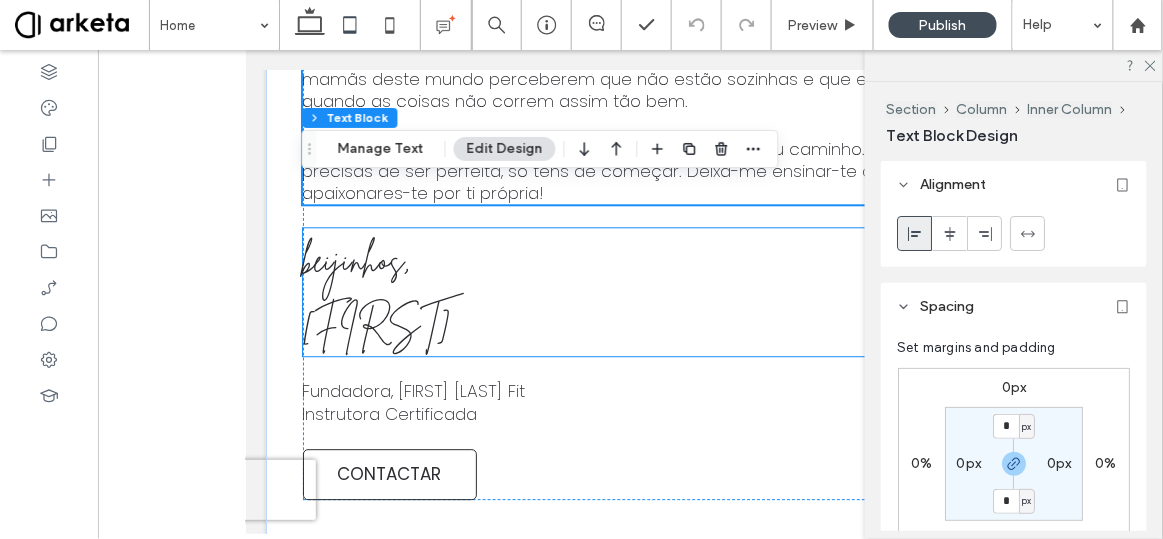 scroll, scrollTop: 4801, scrollLeft: 0, axis: vertical 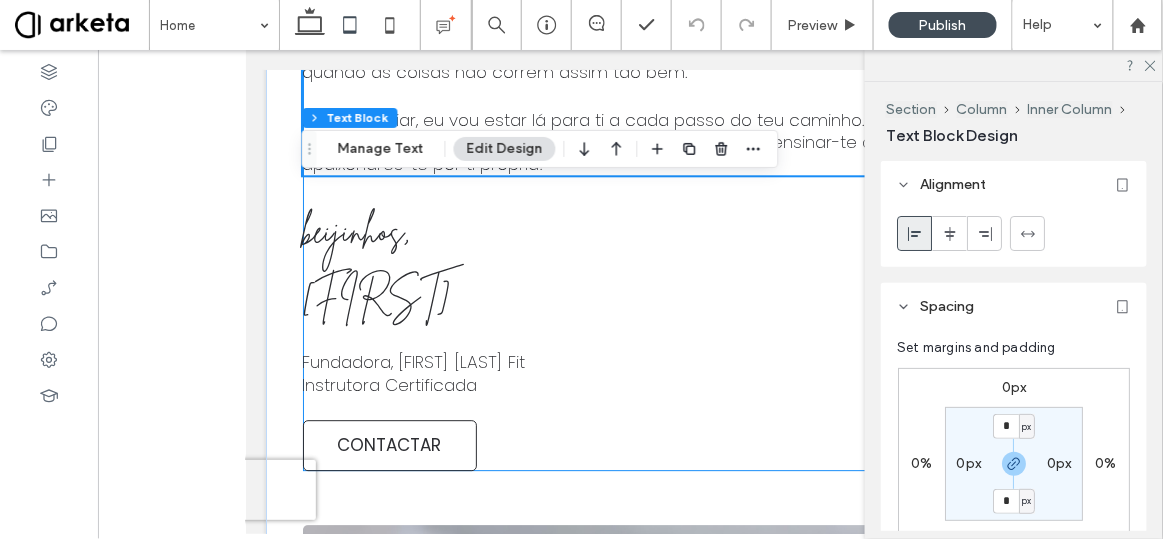 click on "Bem-vinda!
Se procuras uma treinadora certificada para te ajudar a sentir invencível, não vás mais longe! Esta plataforma foi criada para que recebas a melhor energia através das minhas aulas e oferece-te uma grande variedade de treinos curtos e eficientes que podem ser feitos em qualquer lugar e a qualquer hora! O que me distingue é uma abordagem inclusiva, adaptando a minha metodologia de treino a pessoas de todos os níveis de experiência, incluíndo Mamãs Grávidas e em Pós-Parto. Tendo pessoalmente travado batalhas com distúrbios alimentares graves, excesso de peso em criança, maus hábitos alimentares, quero dar ênfase às dificuldades reais que poderás encontrar nesta tua busca por uma vida mais saudável. Podes confiar, eu vou estar lá para ti a cada passo do teu caminho. Não precisas de ser perfeita, só tens de começar. Deixa-me ensinar-te a apaixonares-te por ti própria!
beijinhos, Marta
Fundadora, Marta Moura Fit Instrutora Certificada" at bounding box center (630, 16) 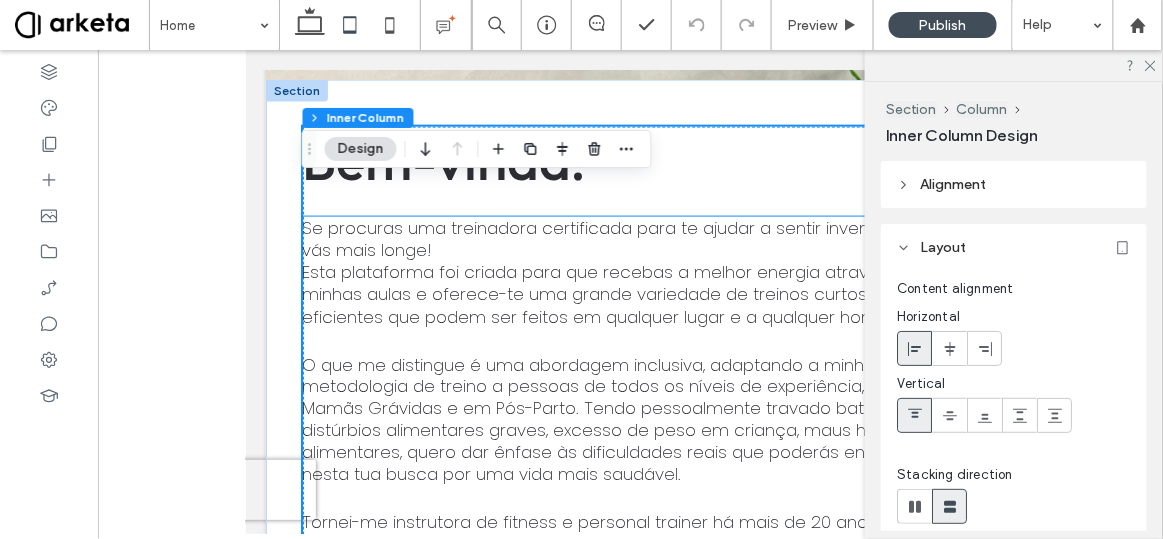scroll, scrollTop: 4220, scrollLeft: 0, axis: vertical 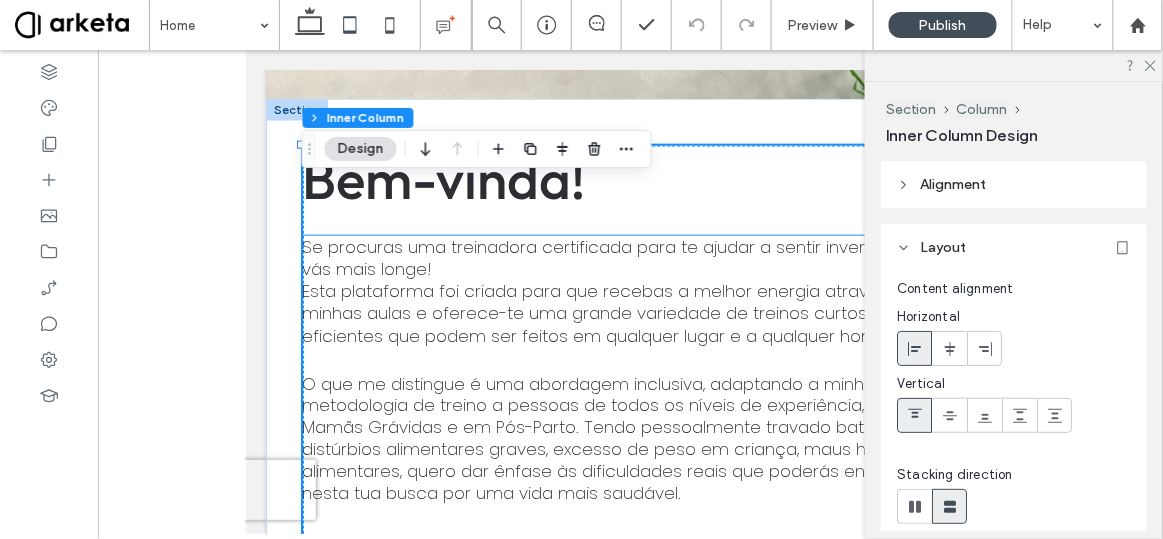 click on "Se procuras uma treinadora certificada para te ajudar a sentir invencível, não vás mais longe! Esta plataforma foi criada para que recebas a melhor energia através das minhas aulas e oferece-te uma grande variedade de treinos curtos e eficientes que podem ser feitos em qualquer lugar e a qualquer hora!" at bounding box center [624, 290] 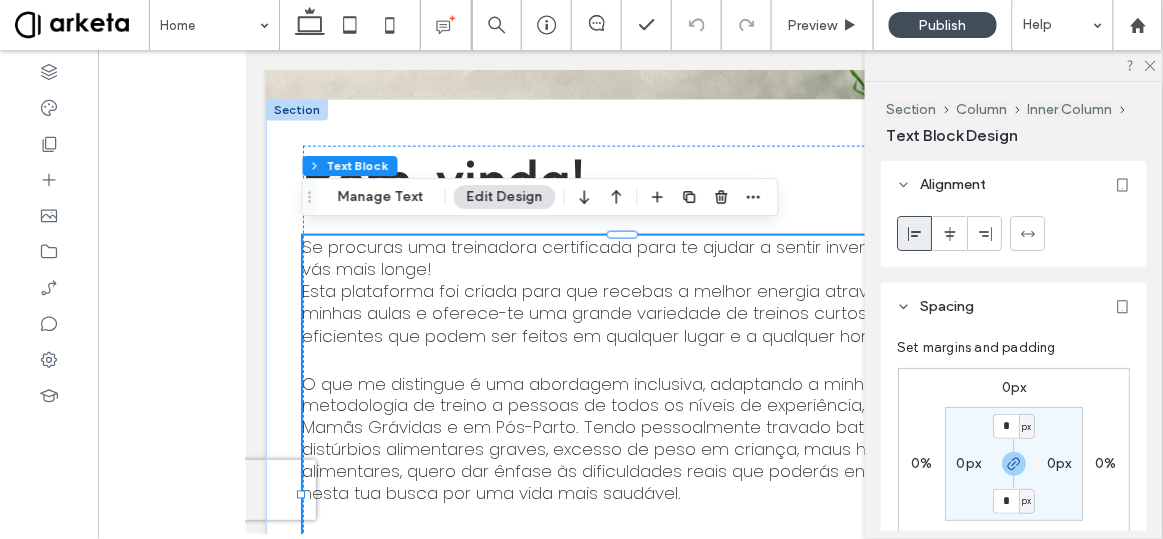 click on "Se procuras uma treinadora certificada para te ajudar a sentir invencível, não vás mais longe! Esta plataforma foi criada para que recebas a melhor energia através das minhas aulas e oferece-te uma grande variedade de treinos curtos e eficientes que podem ser feitos em qualquer lugar e a qualquer hora!" at bounding box center (624, 290) 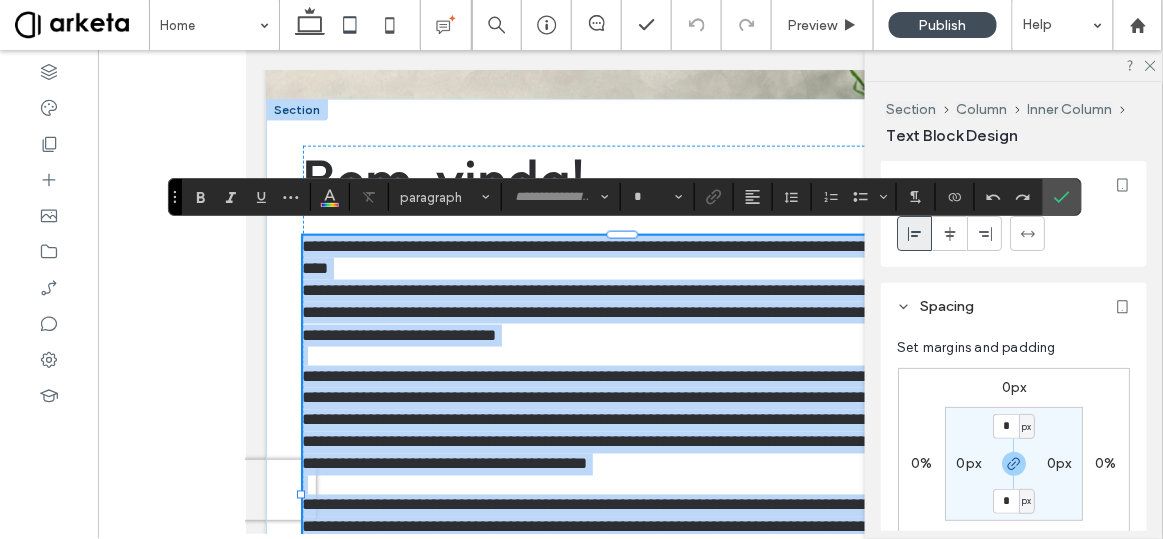 type on "*******" 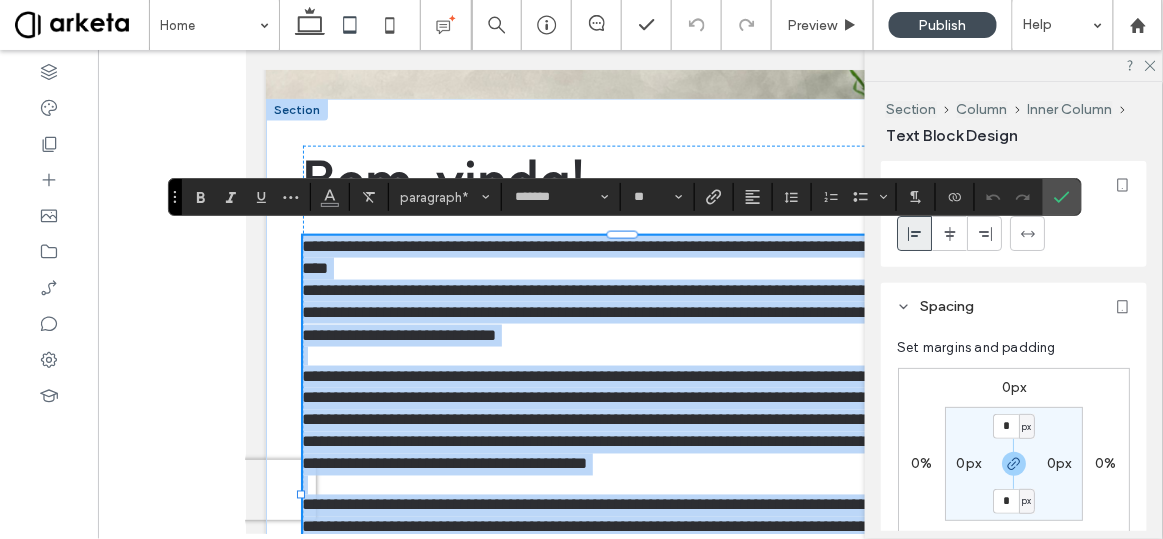 click on "**********" at bounding box center (616, 289) 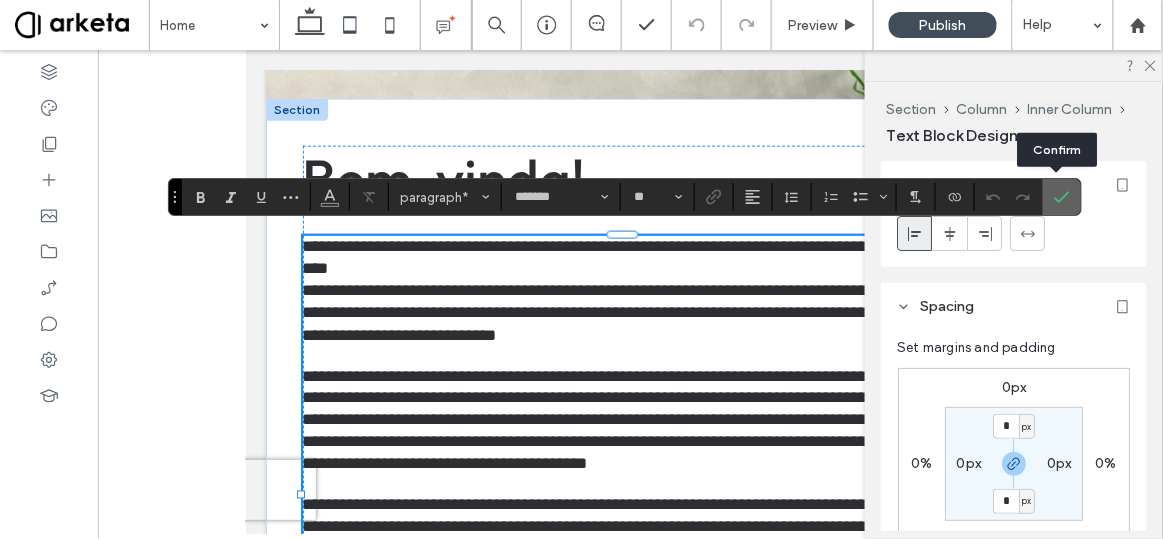click at bounding box center [1062, 197] 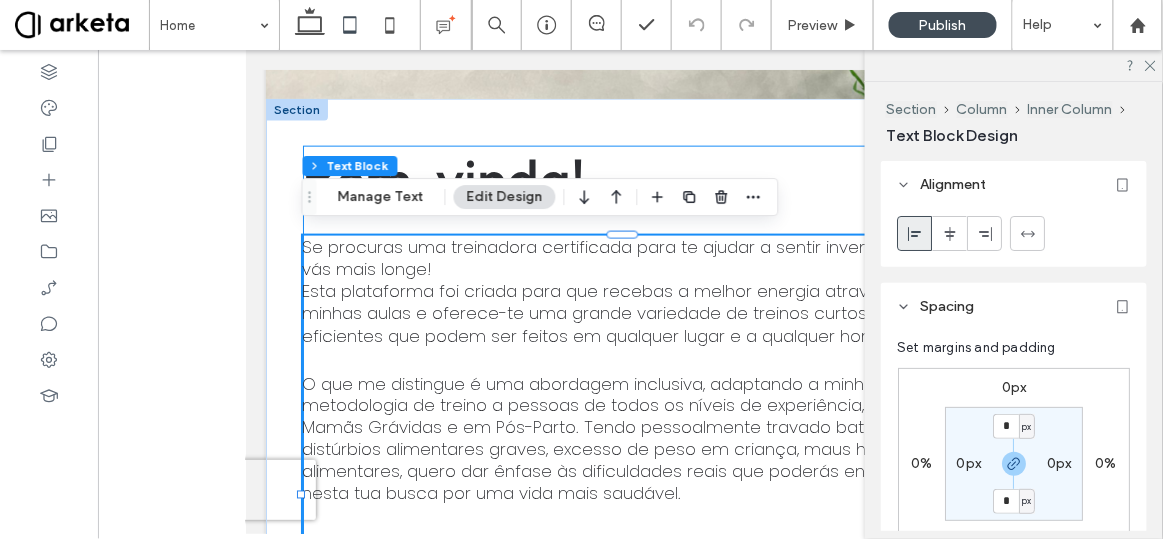 click on "Bem-vinda!
Se procuras uma treinadora certificada para te ajudar a sentir invencível, não vás mais longe! Esta plataforma foi criada para que recebas a melhor energia através das minhas aulas e oferece-te uma grande variedade de treinos curtos e eficientes que podem ser feitos em qualquer lugar e a qualquer hora! O que me distingue é uma abordagem inclusiva, adaptando a minha metodologia de treino a pessoas de todos os níveis de experiência, incluíndo Mamãs Grávidas e em Pós-Parto. Tendo pessoalmente travado batalhas com distúrbios alimentares graves, excesso de peso em criança, maus hábitos alimentares, quero dar ênfase às dificuldades reais que poderás encontrar nesta tua busca por uma vida mais saudável. Podes confiar, eu vou estar lá para ti a cada passo do teu caminho. Não precisas de ser perfeita, só tens de começar. Deixa-me ensinar-te a apaixonares-te por ti própria!
beijinhos, Marta
Fundadora, Marta Moura Fit Instrutora Certificada" at bounding box center (630, 597) 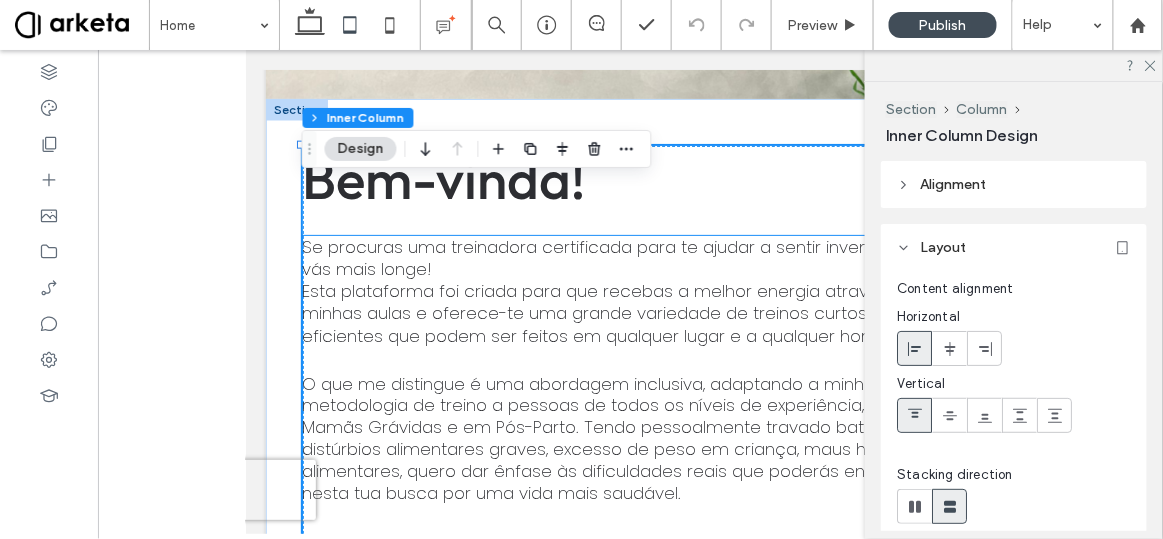 click on "O que me distingue é uma abordagem inclusiva, adaptando a minha metodologia de treino a pessoas de todos os níveis de experiência, incluíndo Mamãs Grávidas e em Pós-Parto. Tendo pessoalmente travado batalhas com distúrbios alimentares graves, excesso de peso em criança, maus hábitos alimentares, quero dar ênfase às dificuldades reais que poderás encontrar nesta tua busca por uma vida mais saudável." at bounding box center [627, 438] 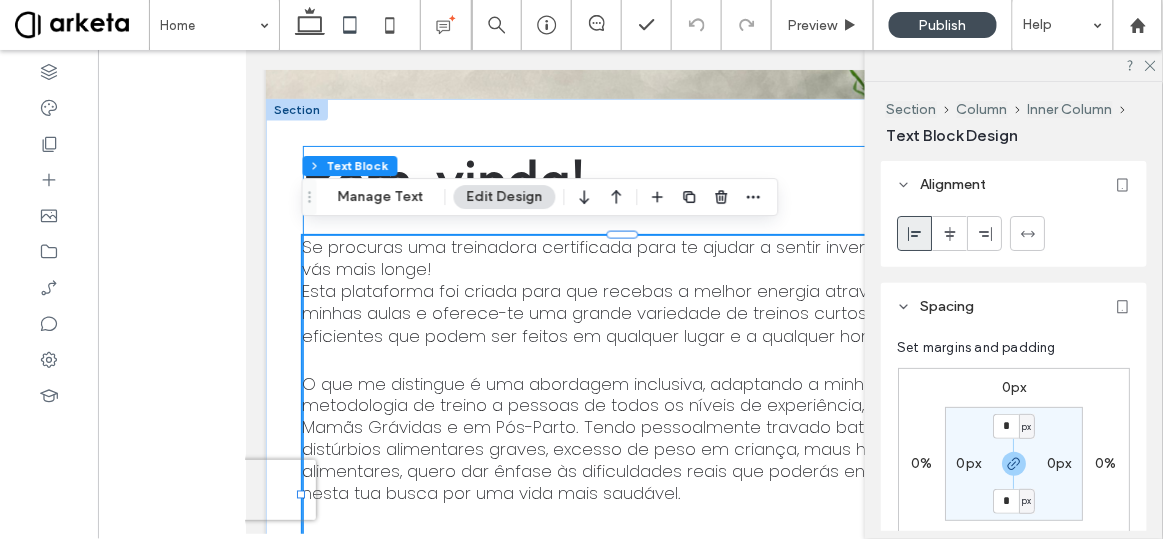 click on "Bem-vinda!
Se procuras uma treinadora certificada para te ajudar a sentir invencível, não vás mais longe! Esta plataforma foi criada para que recebas a melhor energia através das minhas aulas e oferece-te uma grande variedade de treinos curtos e eficientes que podem ser feitos em qualquer lugar e a qualquer hora! O que me distingue é uma abordagem inclusiva, adaptando a minha metodologia de treino a pessoas de todos os níveis de experiência, incluíndo Mamãs Grávidas e em Pós-Parto. Tendo pessoalmente travado batalhas com distúrbios alimentares graves, excesso de peso em criança, maus hábitos alimentares, quero dar ênfase às dificuldades reais que poderás encontrar nesta tua busca por uma vida mais saudável. Podes confiar, eu vou estar lá para ti a cada passo do teu caminho. Não precisas de ser perfeita, só tens de começar. Deixa-me ensinar-te a apaixonares-te por ti própria!
beijinhos, Marta
Fundadora, Marta Moura Fit Instrutora Certificada" at bounding box center (630, 597) 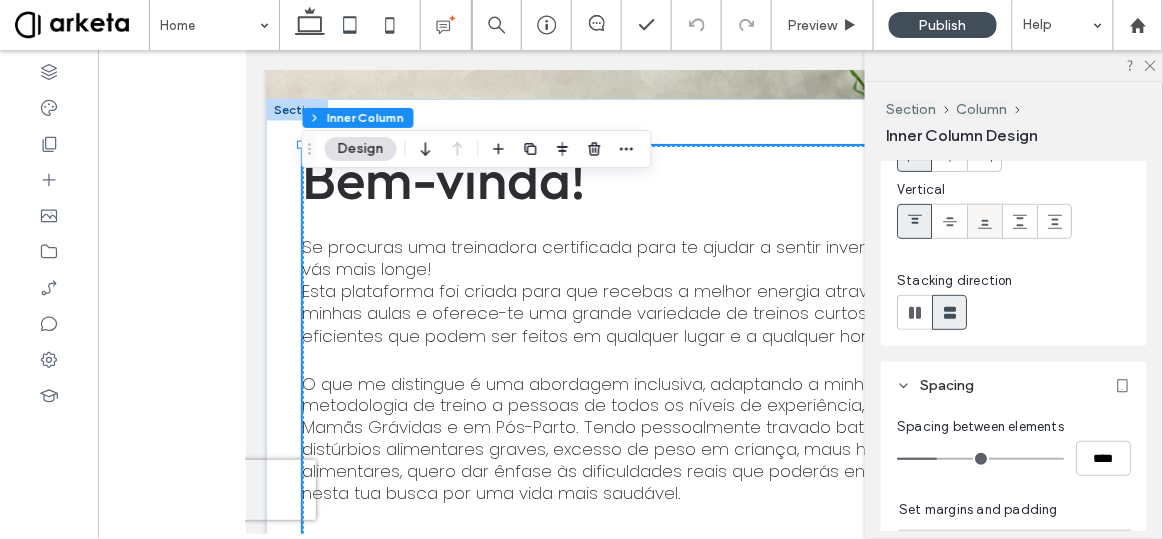 scroll, scrollTop: 204, scrollLeft: 0, axis: vertical 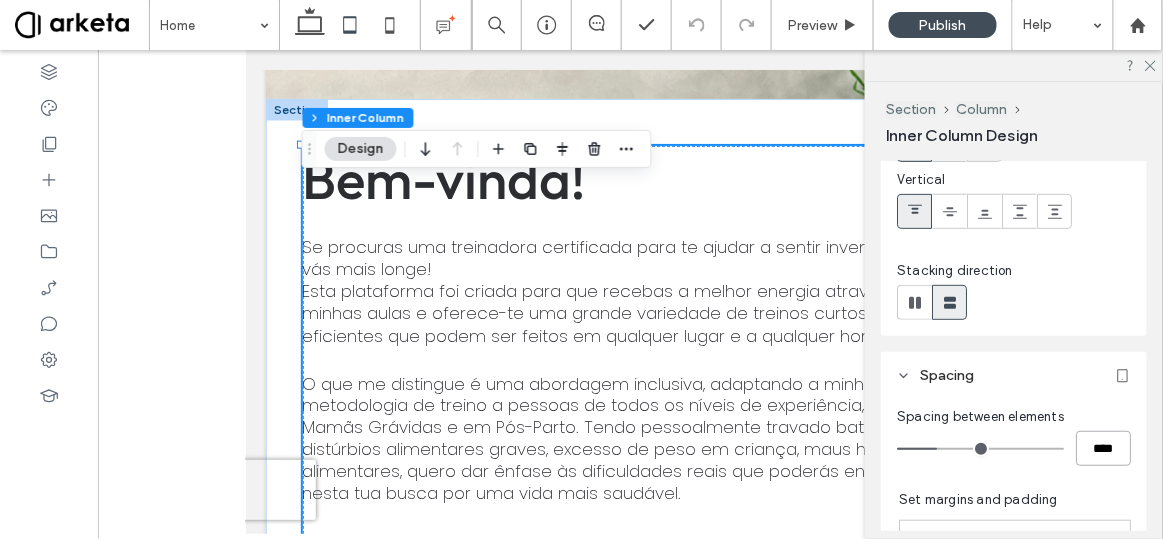 click on "****" at bounding box center [1103, 448] 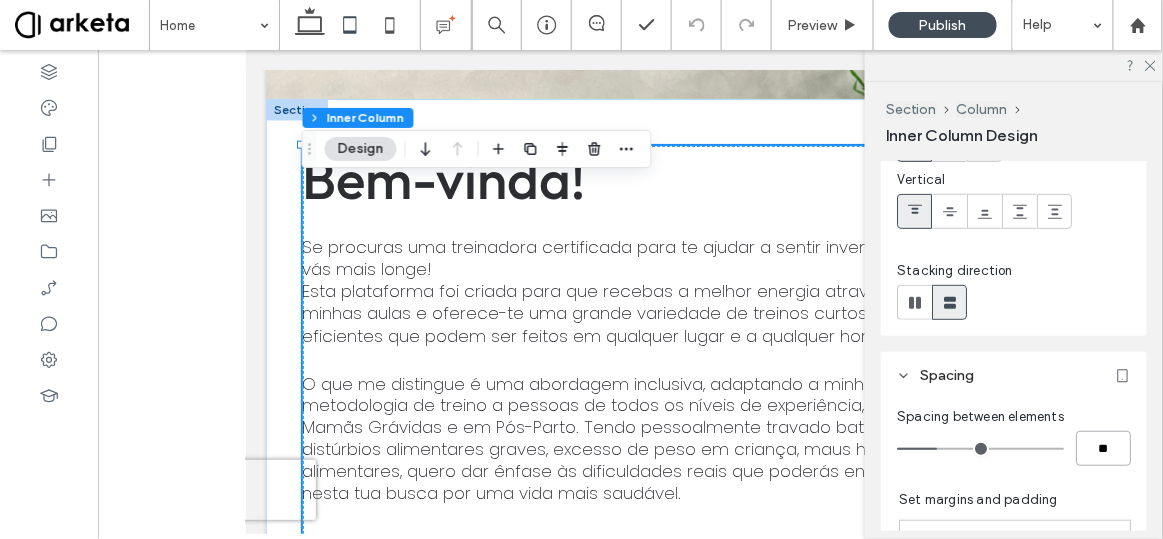 type on "*" 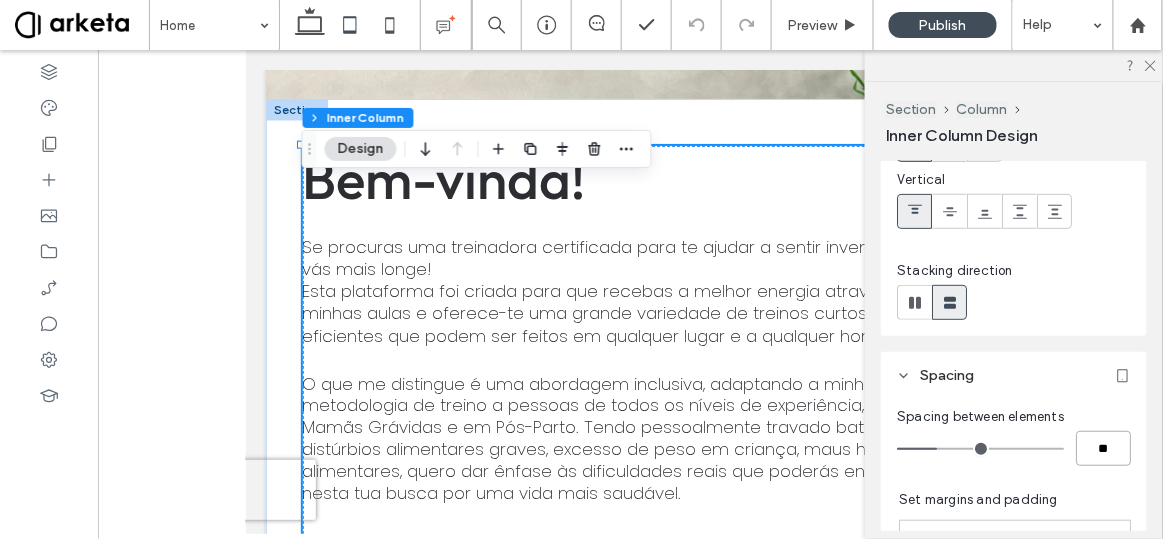 type on "**" 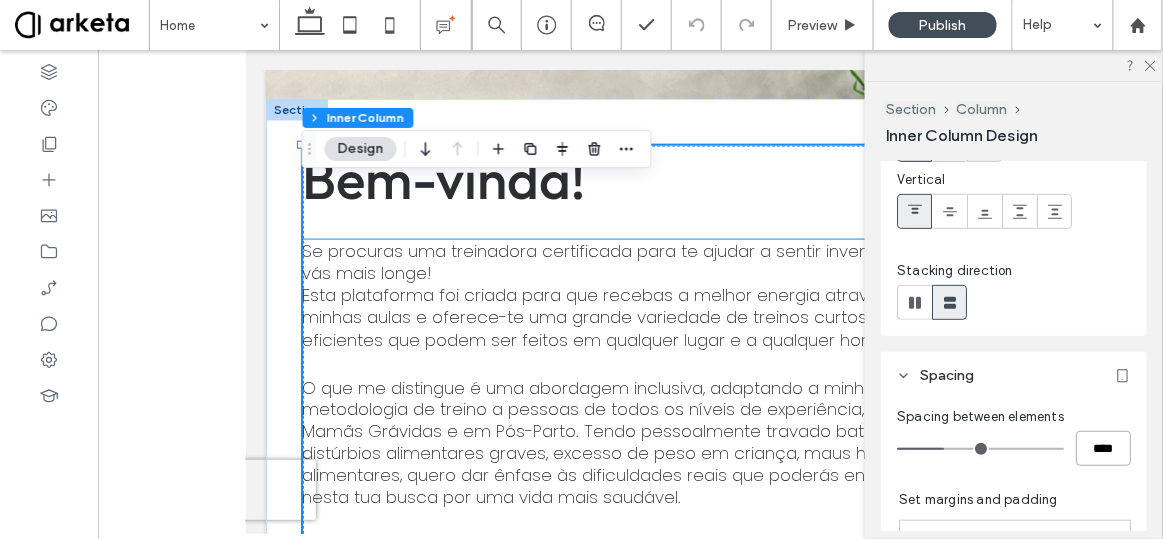 click on "Se procuras uma treinadora certificada para te ajudar a sentir invencível, não vás mais longe! Esta plataforma foi criada para que recebas a melhor energia através das minhas aulas e oferece-te uma grande variedade de treinos curtos e eficientes que podem ser feitos em qualquer lugar e a qualquer hora!" at bounding box center (624, 294) 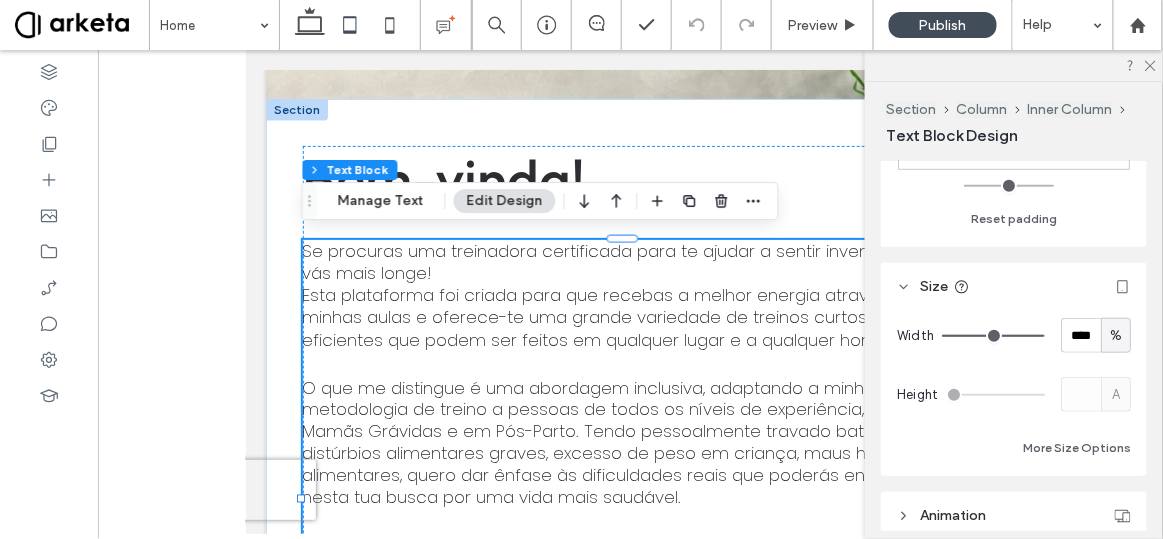 scroll, scrollTop: 385, scrollLeft: 0, axis: vertical 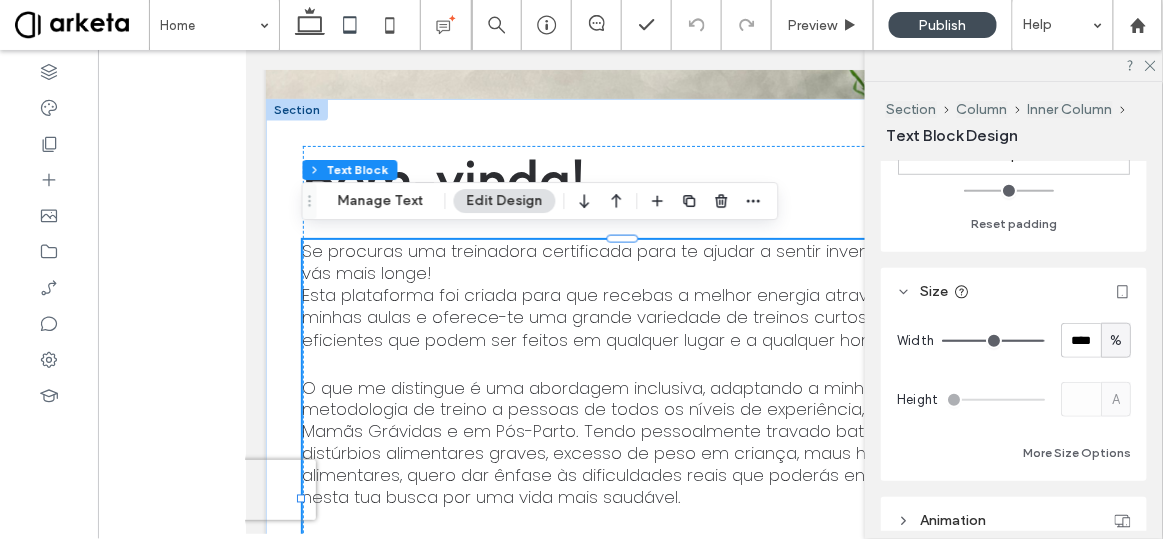 type on "***" 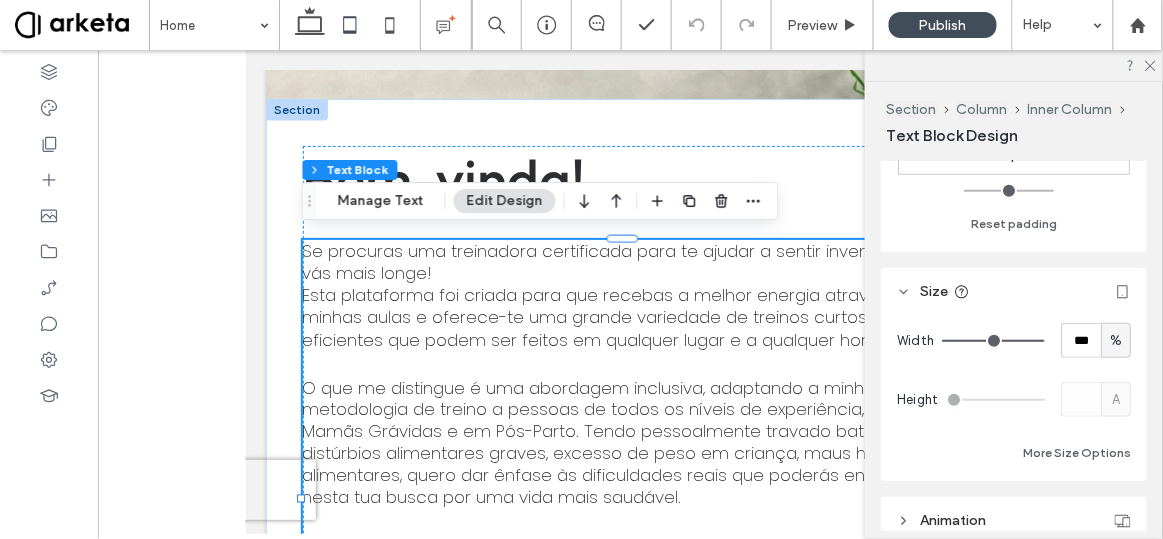 drag, startPoint x: 1031, startPoint y: 340, endPoint x: 1080, endPoint y: 340, distance: 49 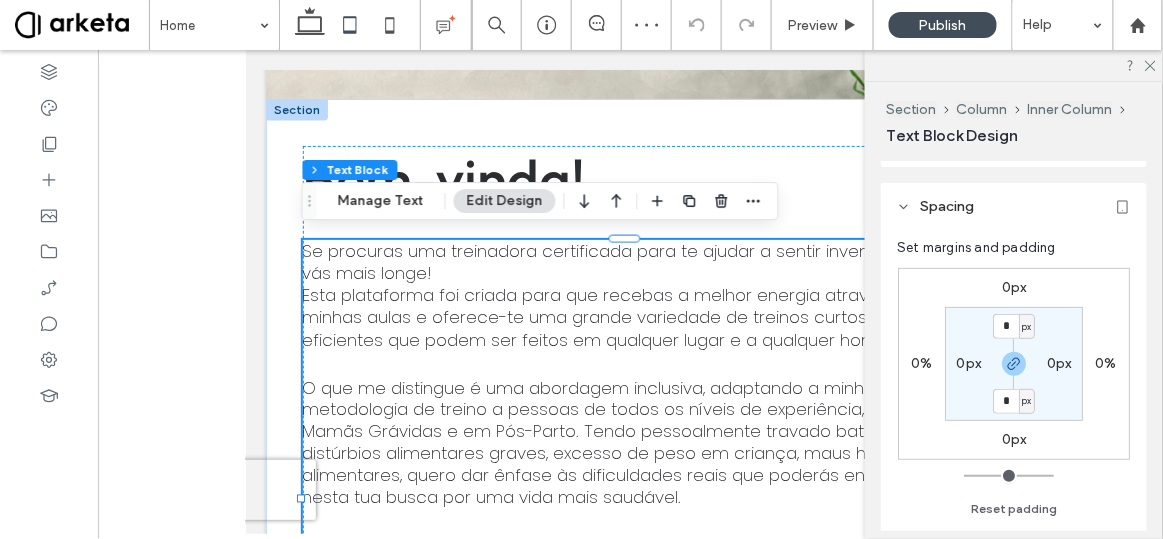 scroll, scrollTop: 66, scrollLeft: 0, axis: vertical 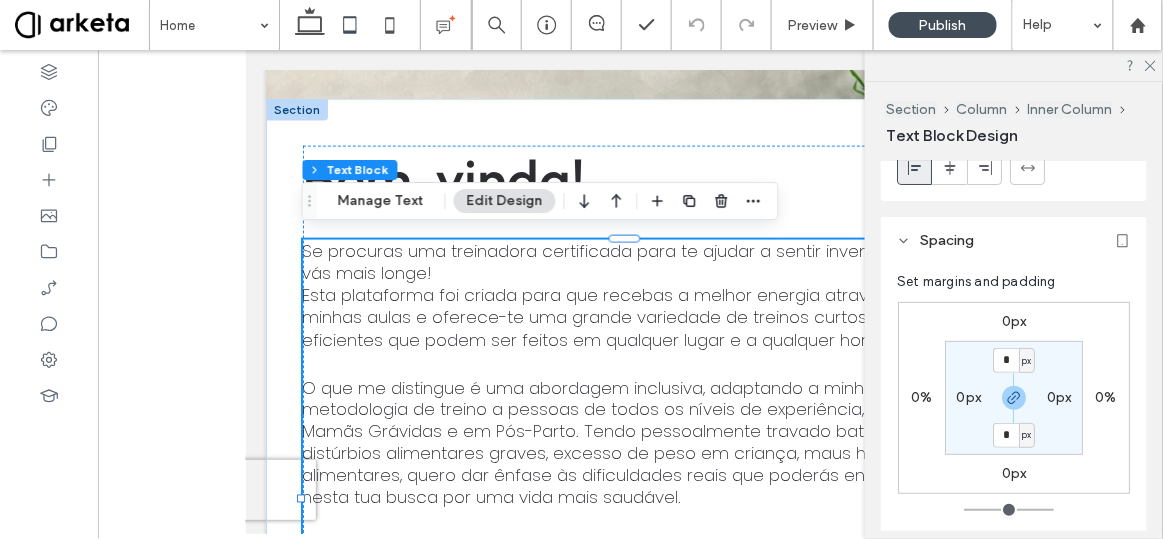 click at bounding box center [630, 363] 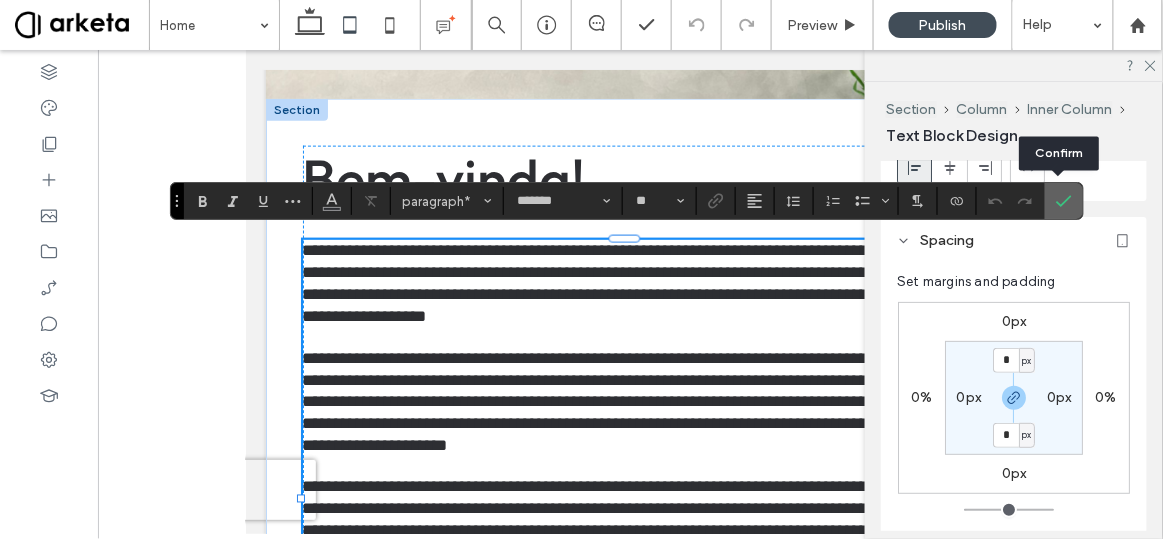 click 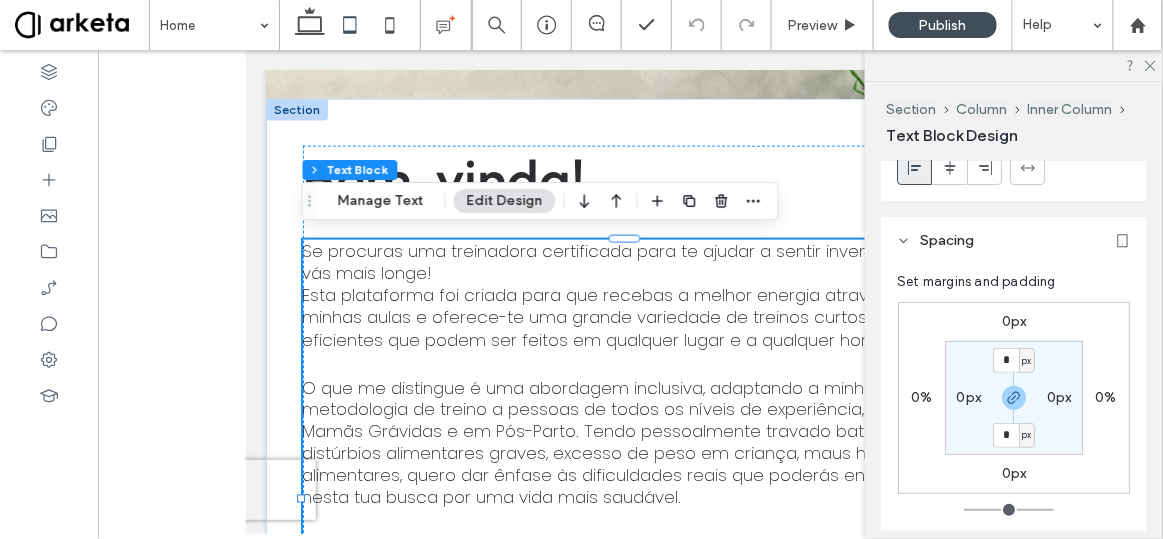 click at bounding box center [630, 363] 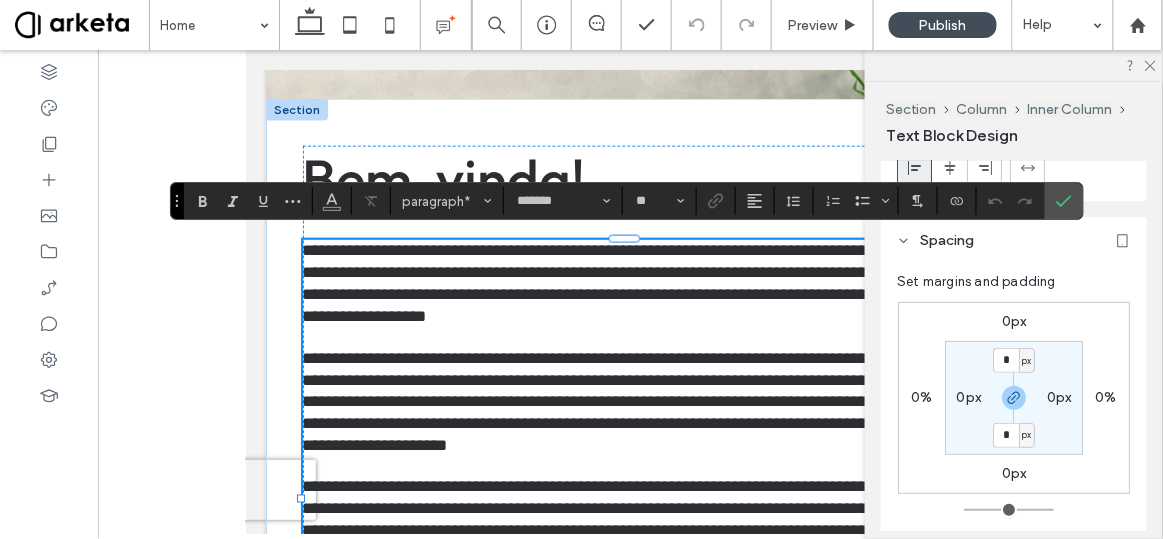 type on "**" 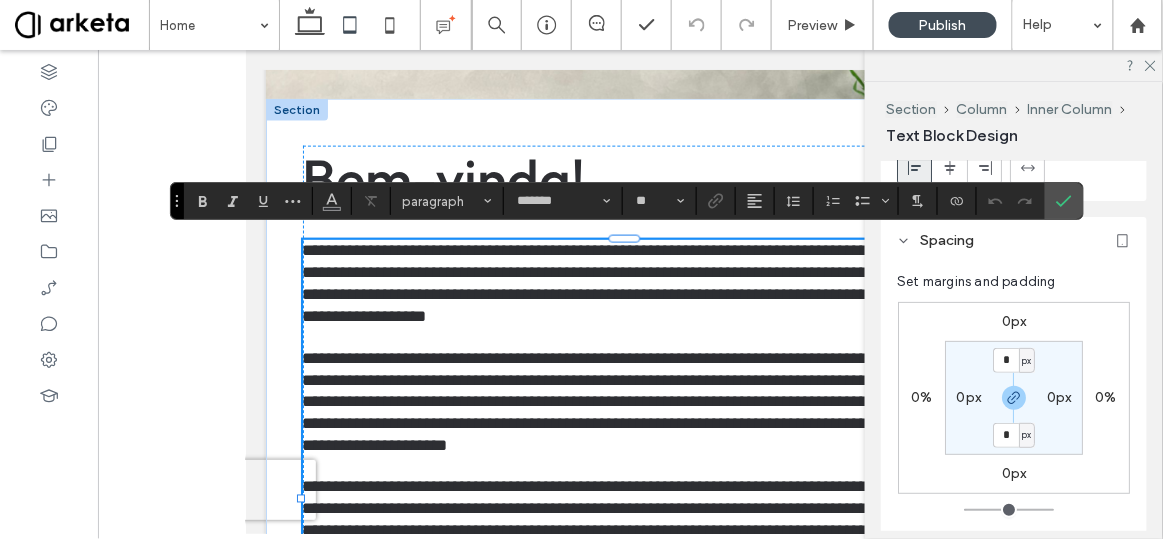 click at bounding box center (630, 337) 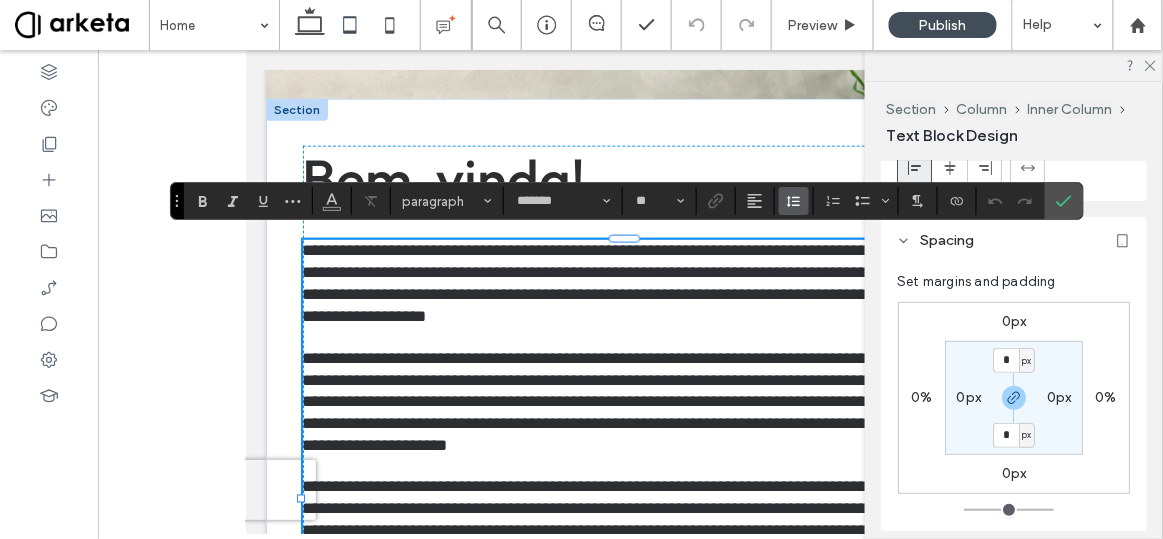 click at bounding box center [794, 201] 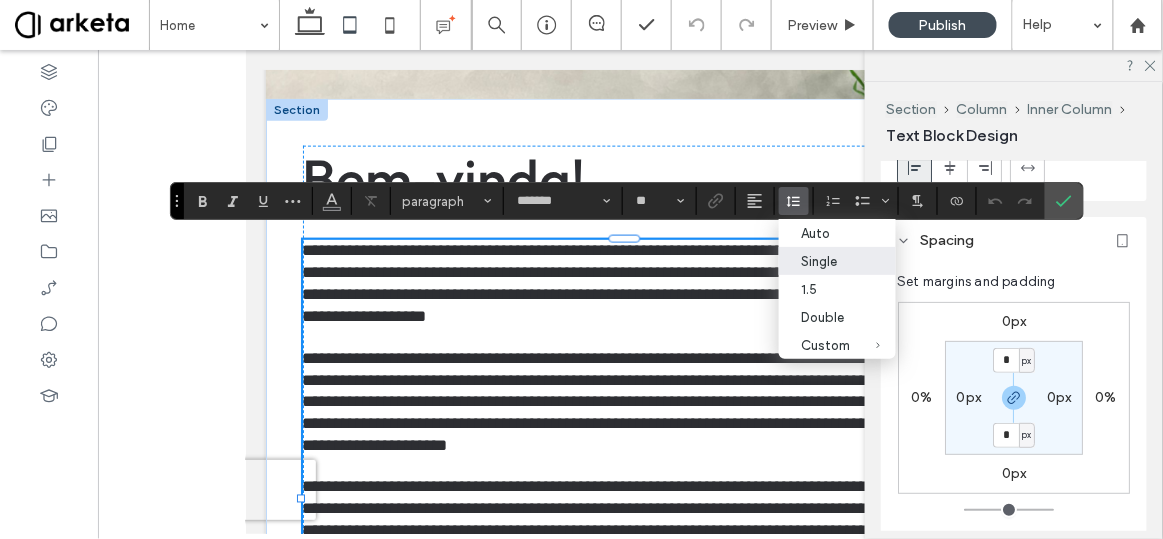 click on "Single" at bounding box center (825, 261) 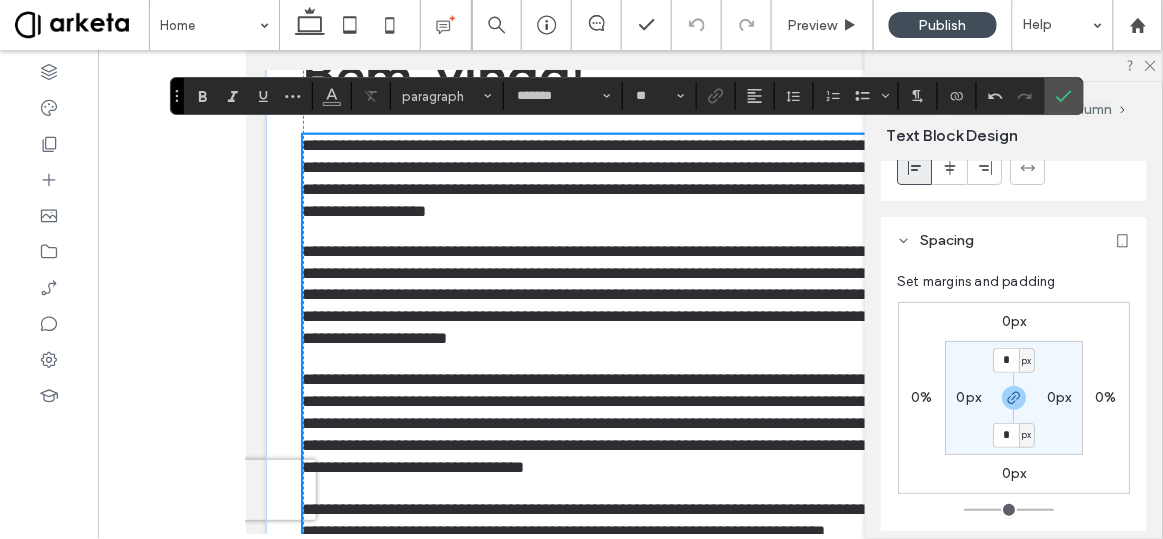 scroll, scrollTop: 4326, scrollLeft: 0, axis: vertical 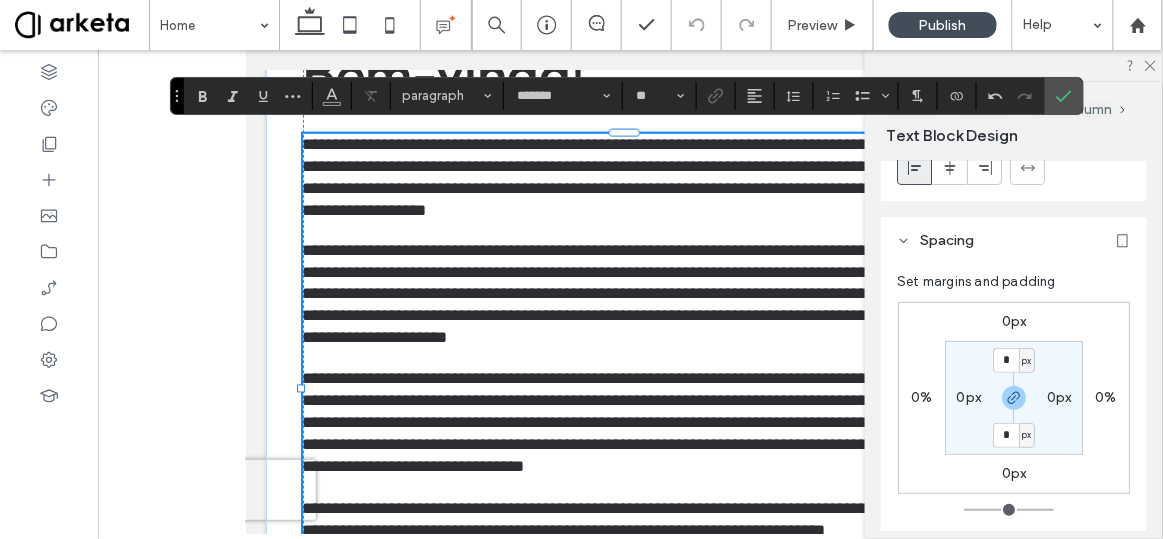 click at bounding box center [630, 358] 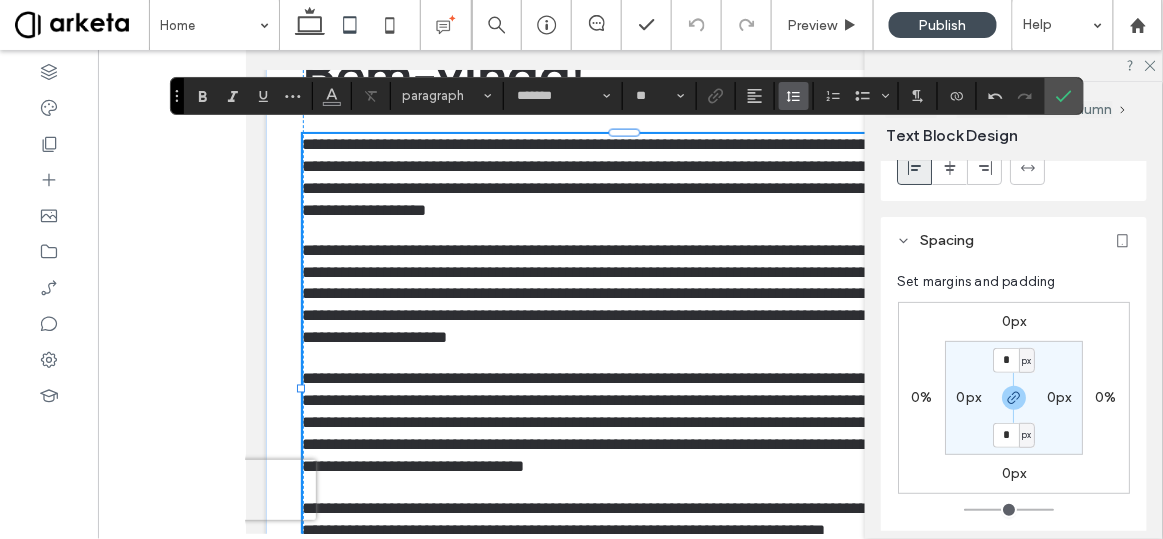 click 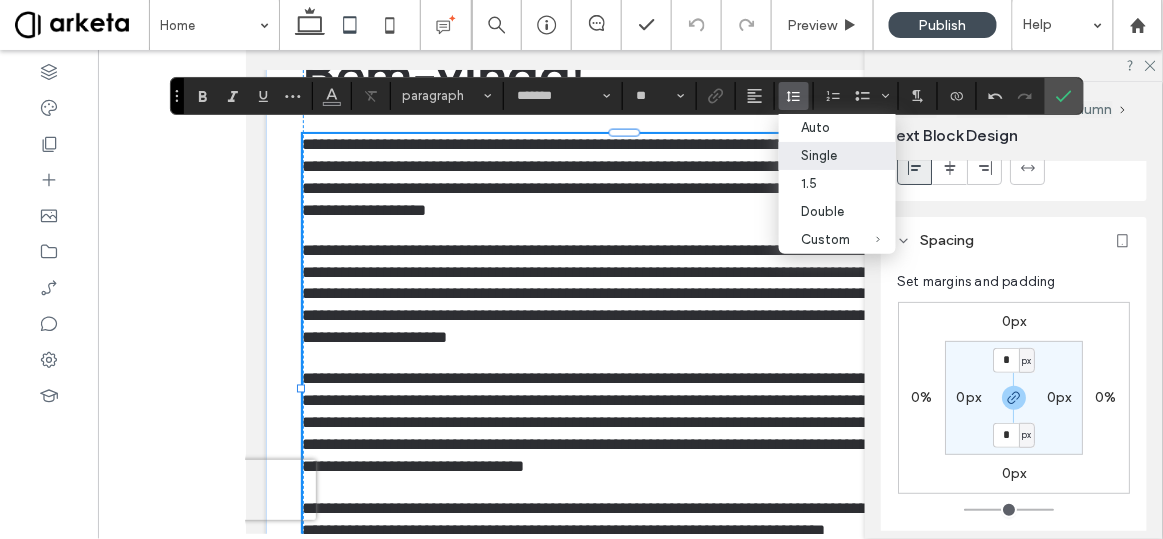 click on "Single" at bounding box center [825, 155] 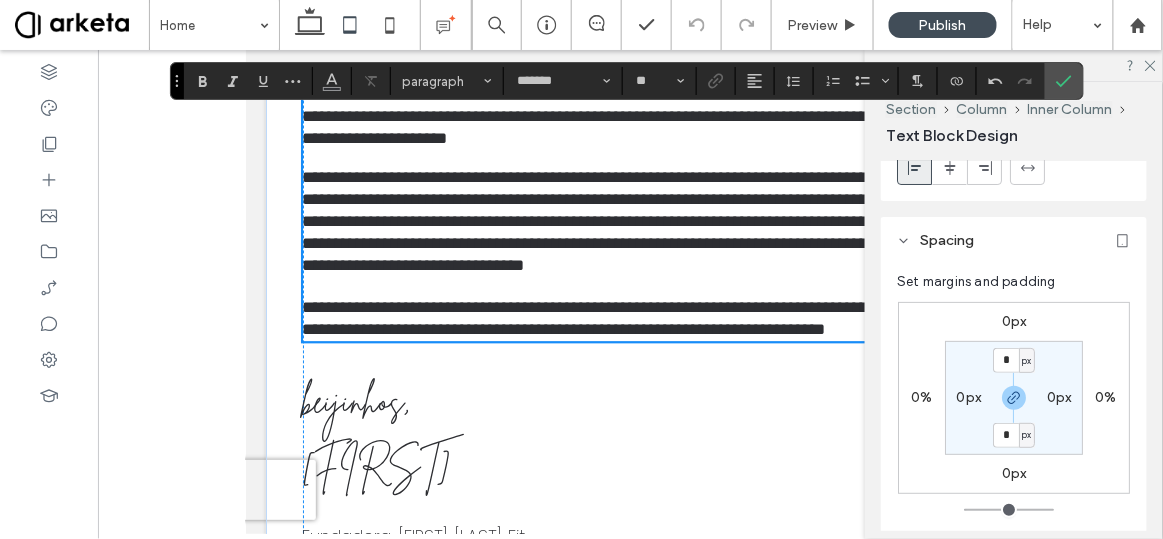 scroll, scrollTop: 4527, scrollLeft: 0, axis: vertical 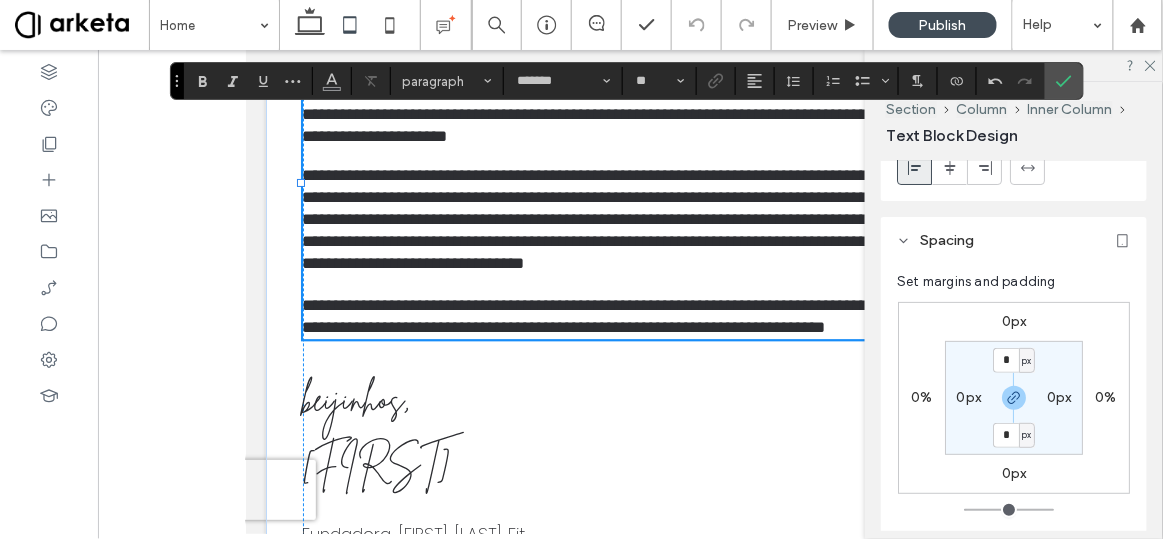 click at bounding box center [630, 285] 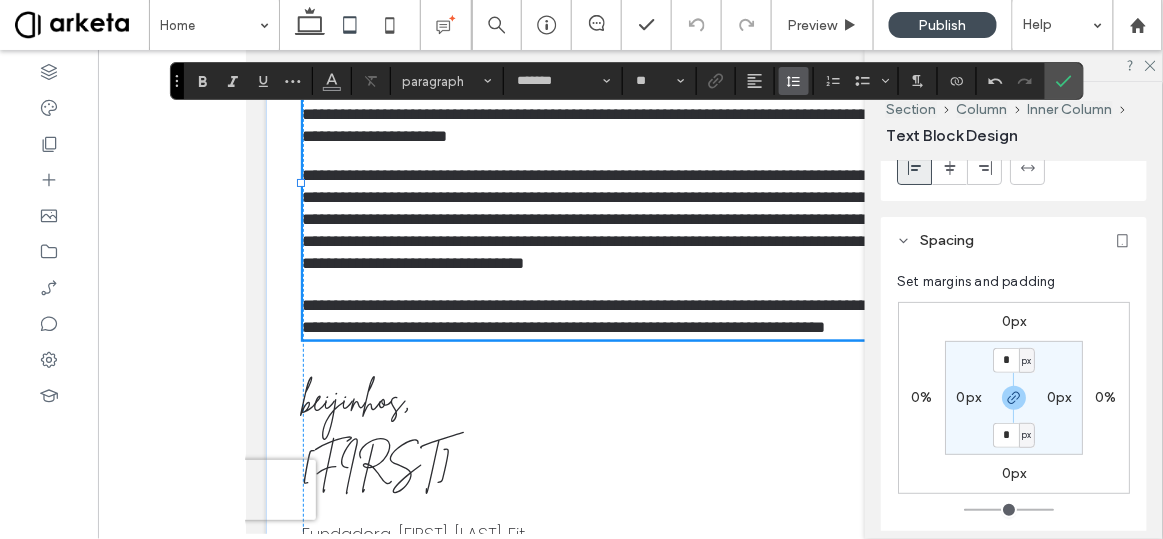 click 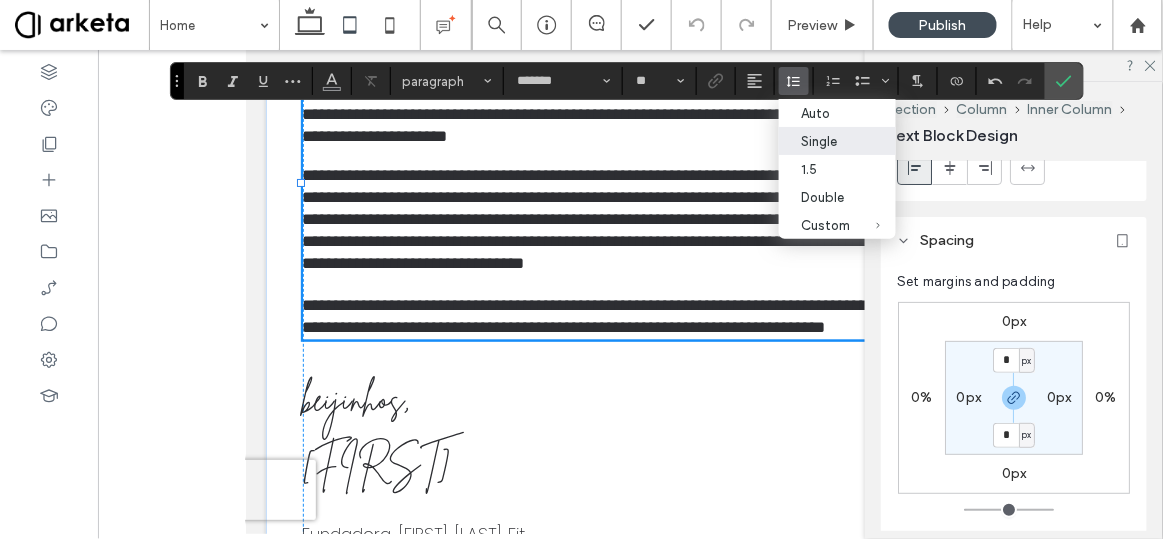 click on "Single" at bounding box center (825, 141) 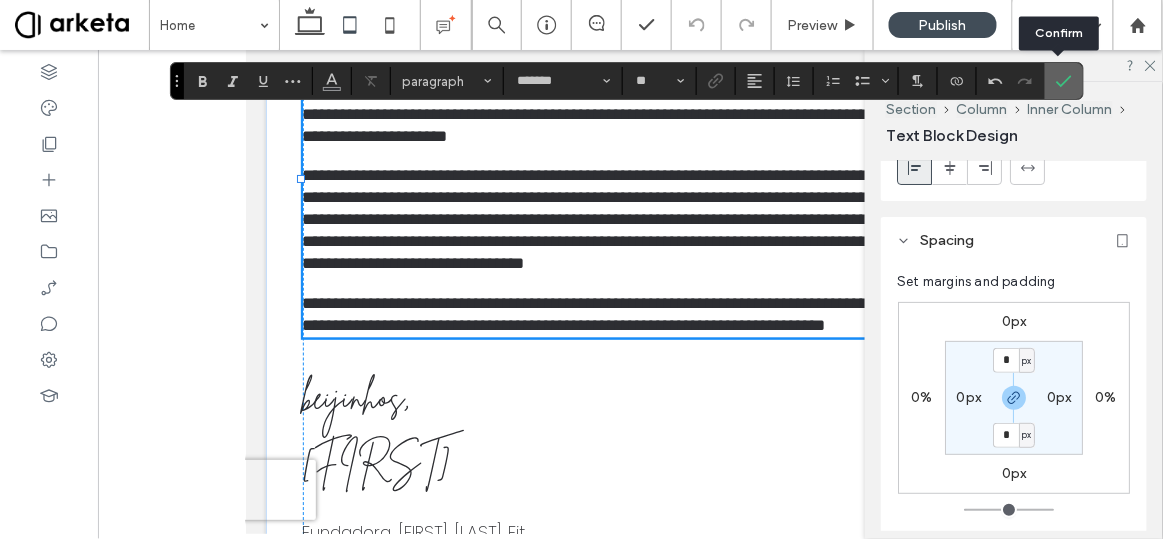 click 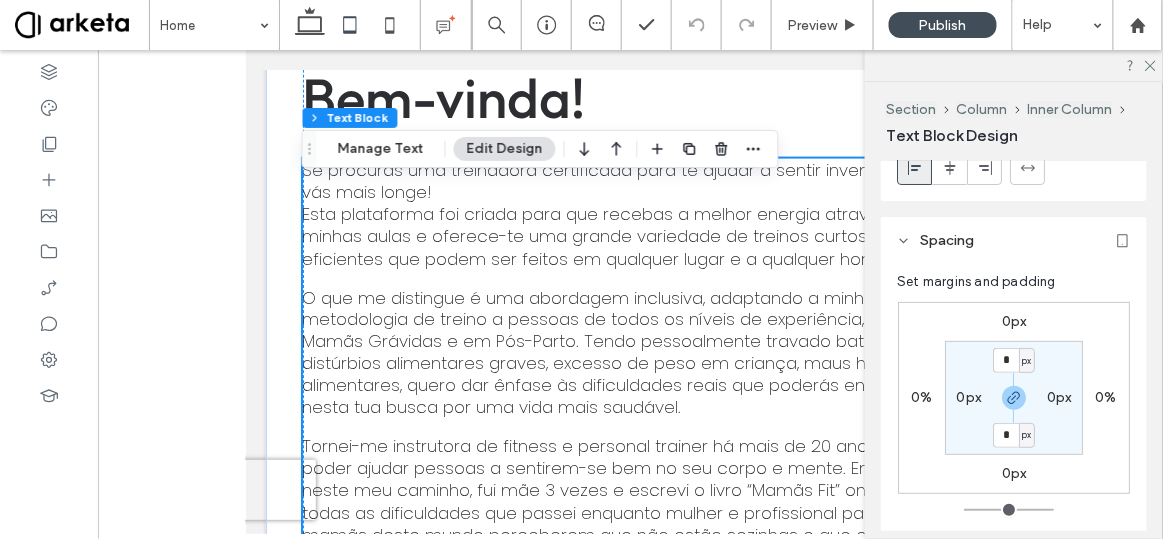 scroll, scrollTop: 4235, scrollLeft: 0, axis: vertical 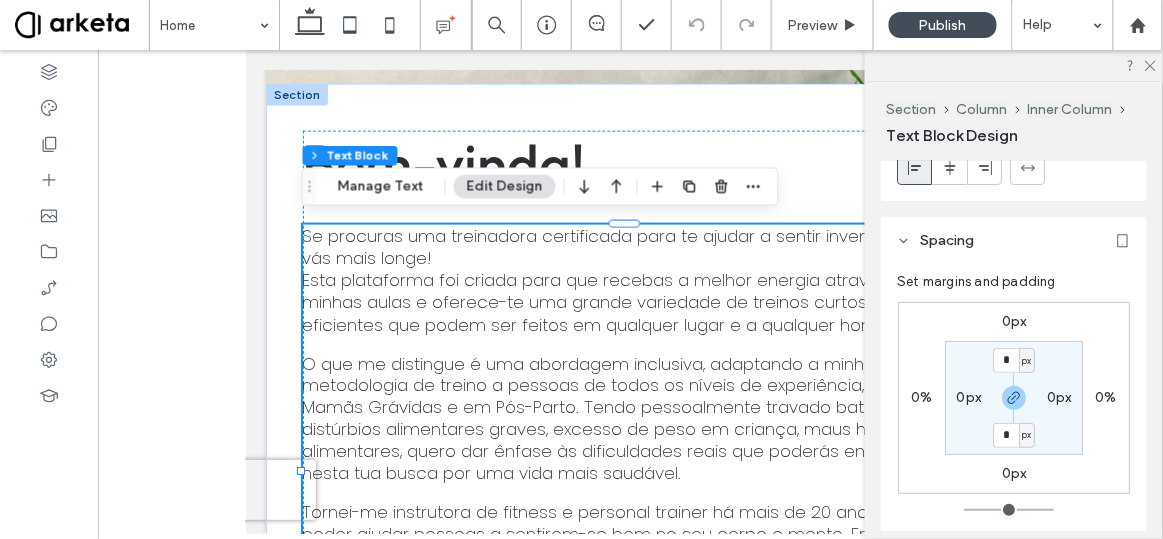 click at bounding box center (630, 343) 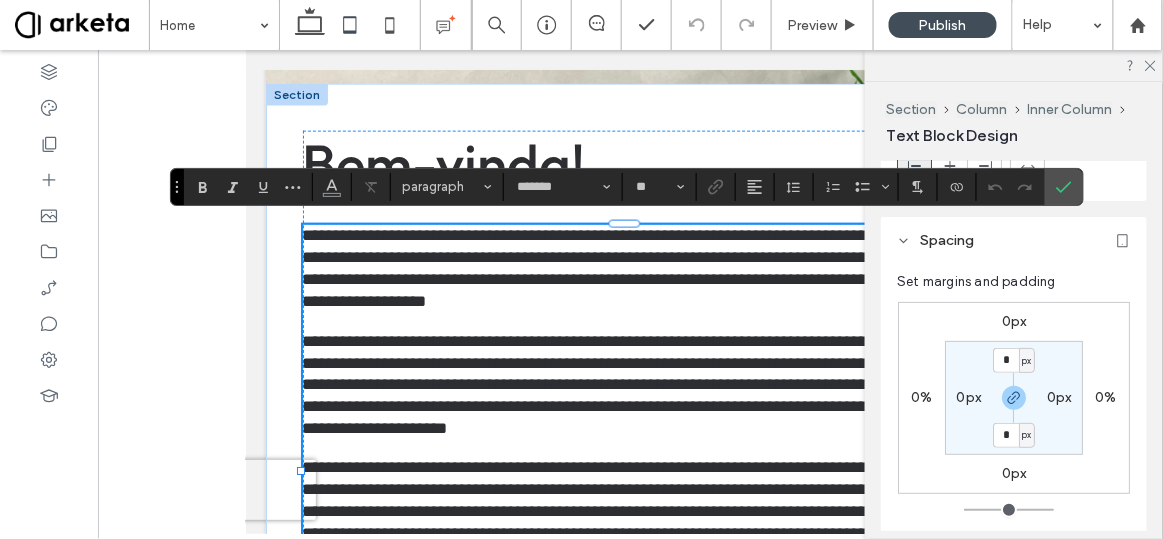 click at bounding box center [630, 321] 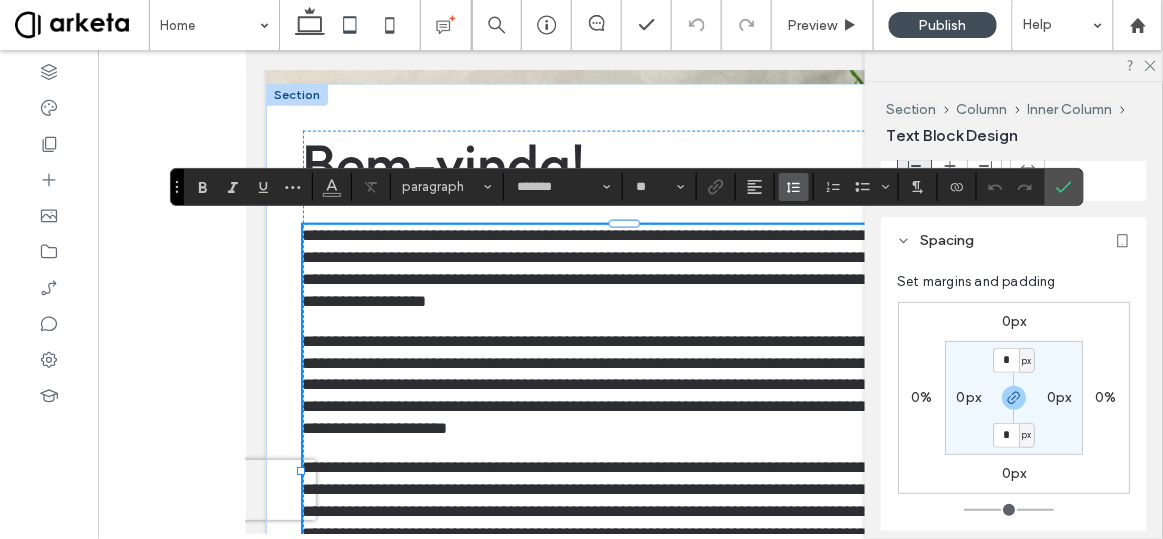 click 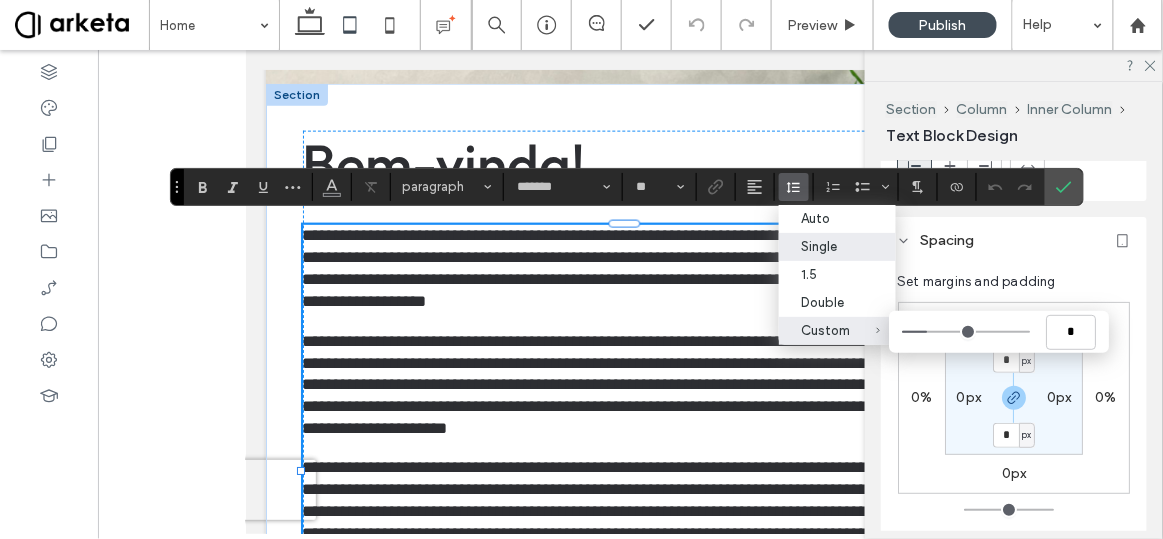 click on "Custom *" at bounding box center [837, 331] 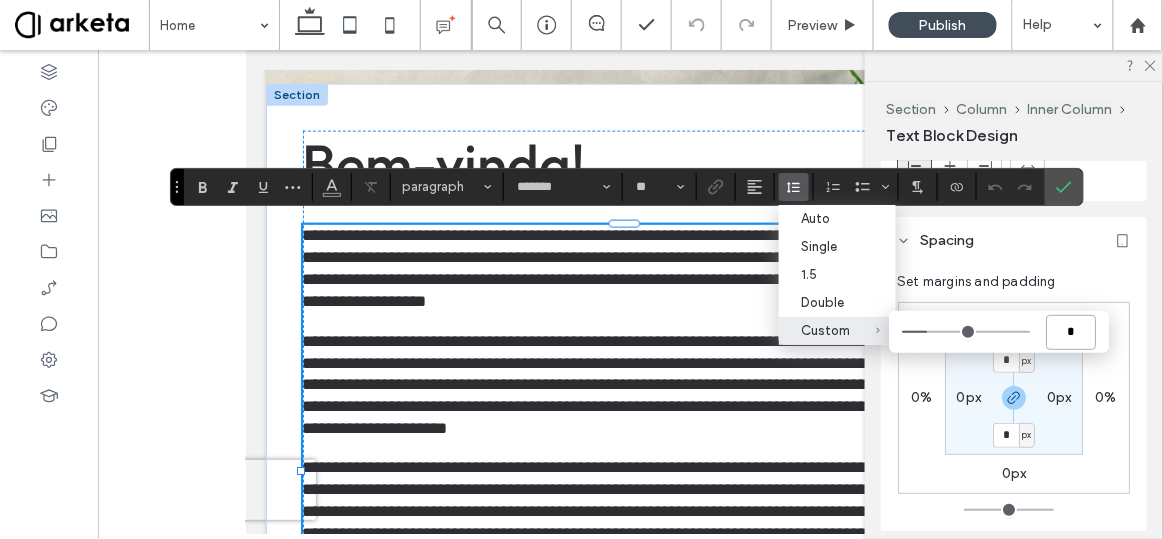 click on "*" at bounding box center (1071, 332) 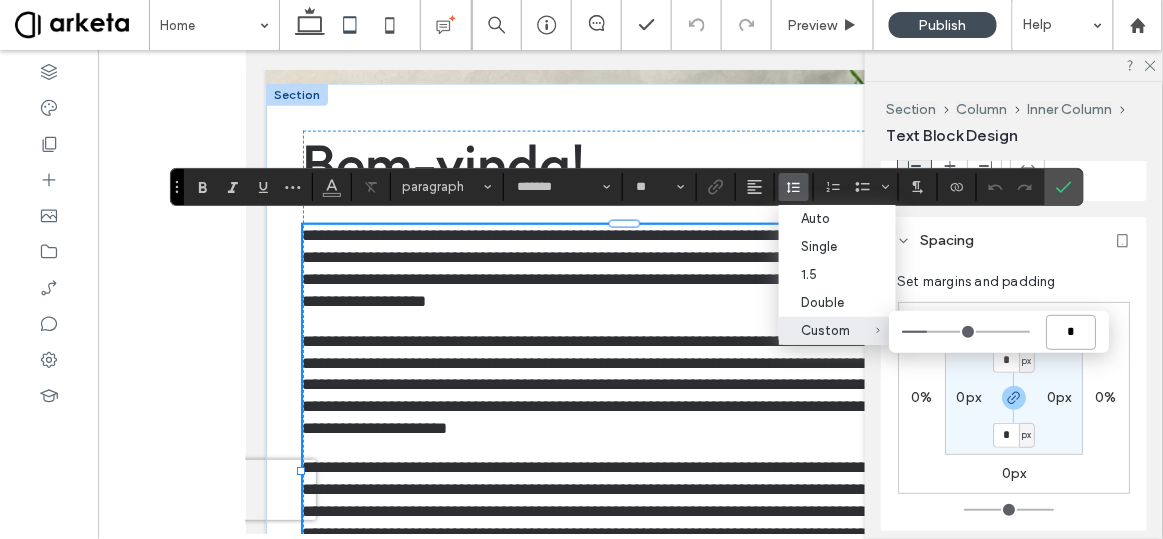 click on "*" at bounding box center (1071, 332) 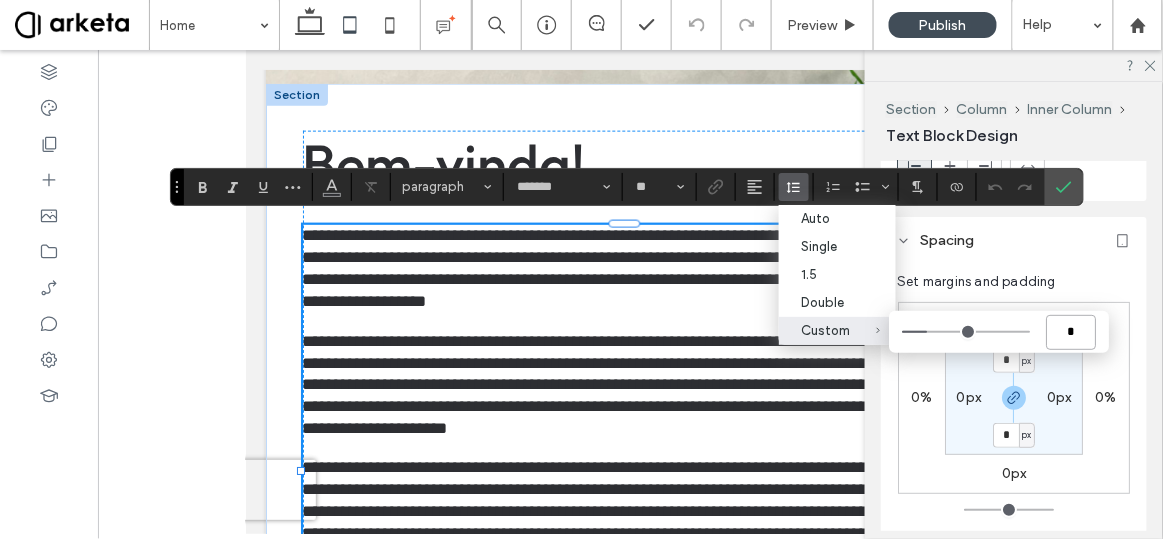 click on "*" at bounding box center [1071, 332] 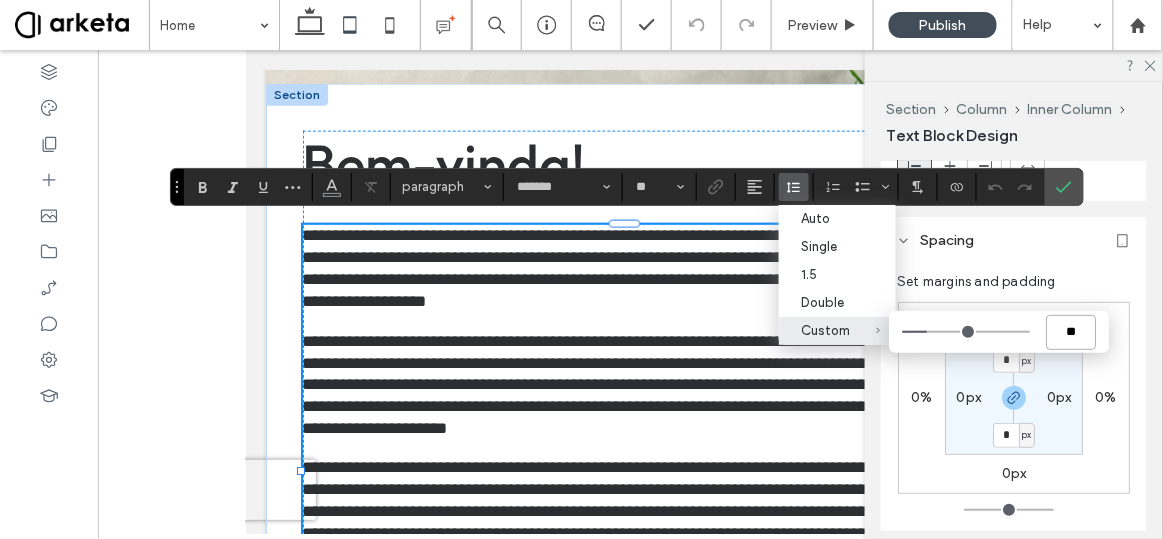 type on "***" 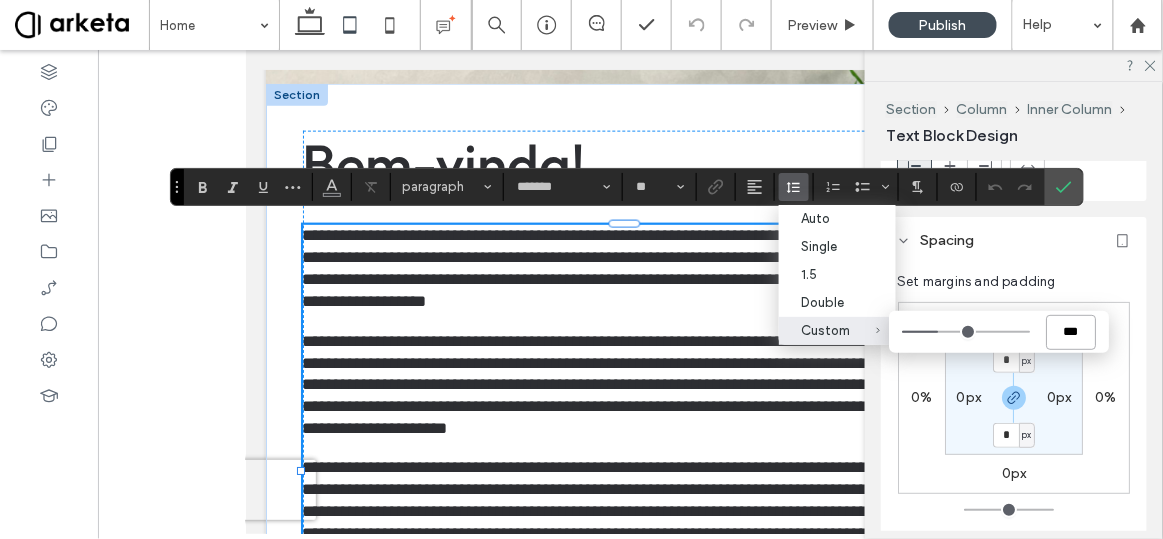 type on "***" 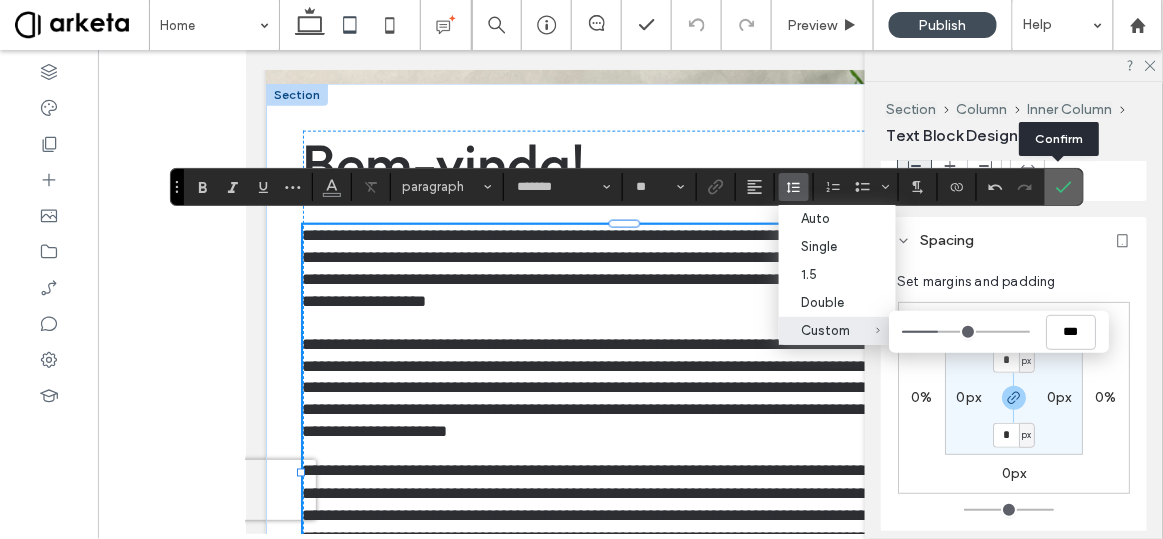 click 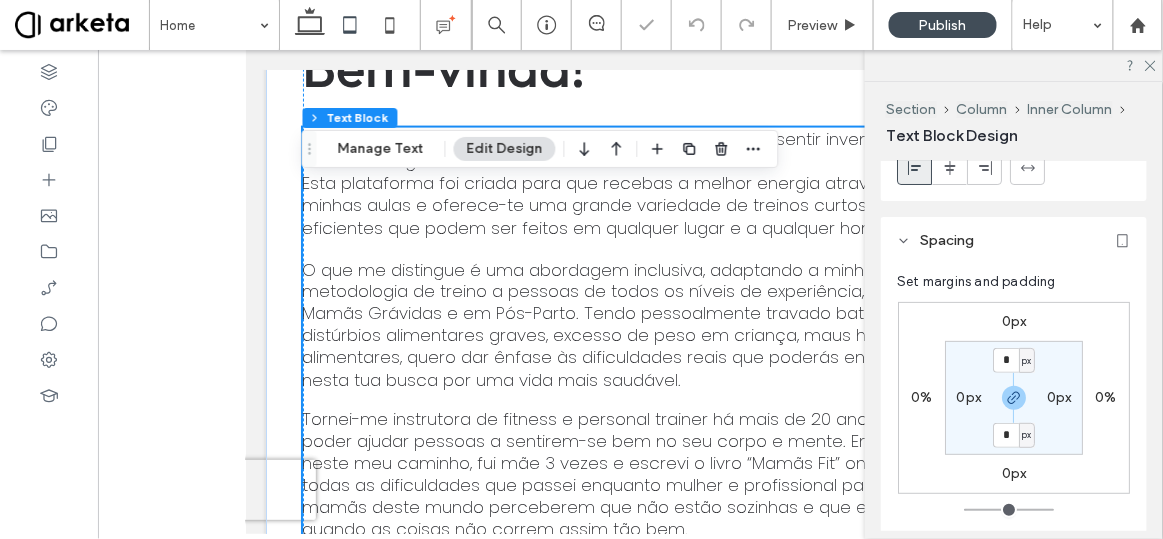 scroll, scrollTop: 4344, scrollLeft: 0, axis: vertical 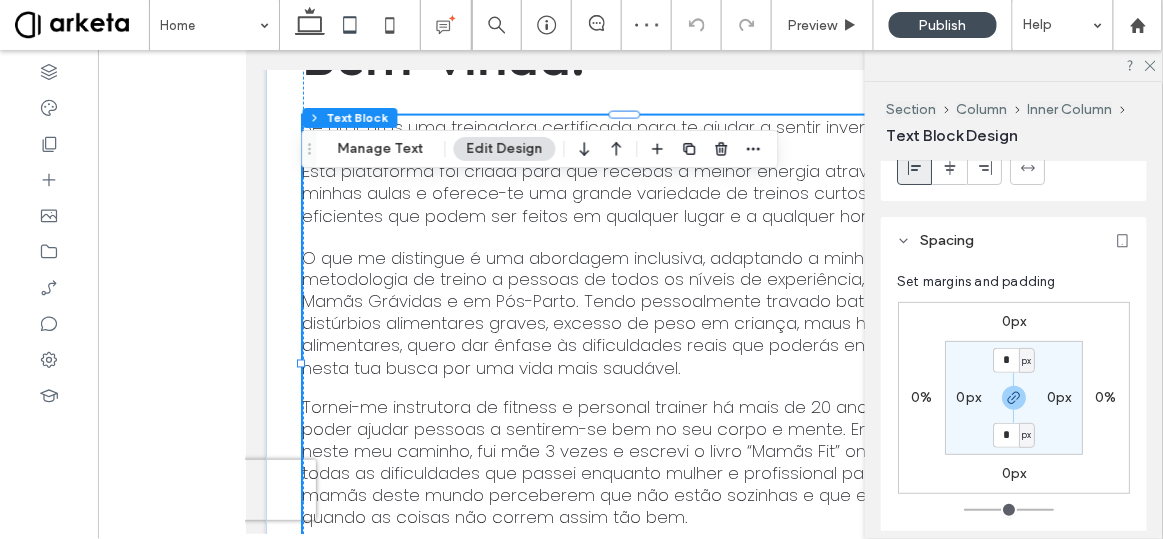 click at bounding box center (630, 387) 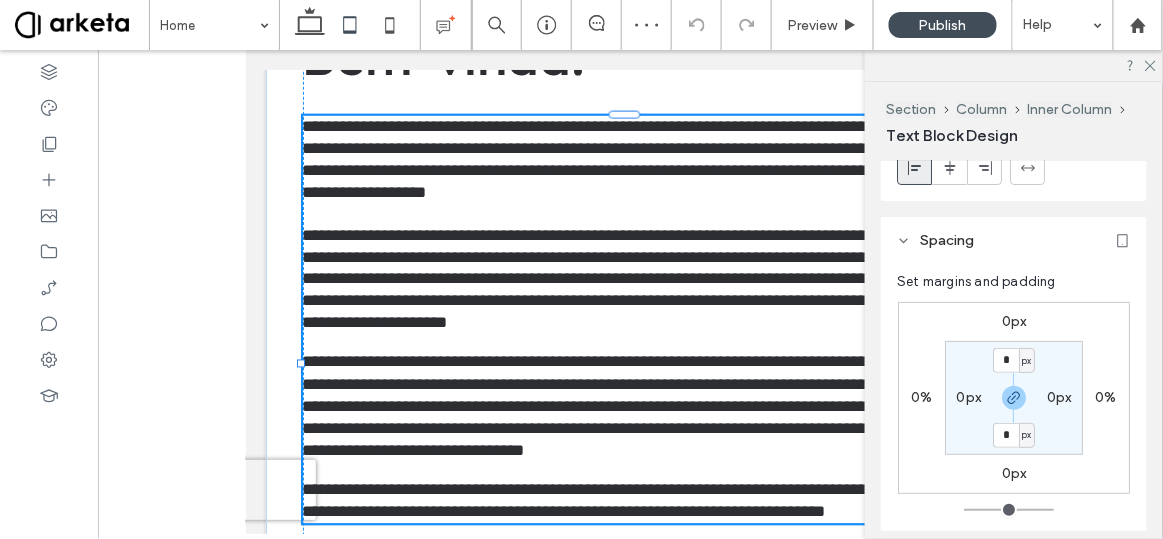 type on "*******" 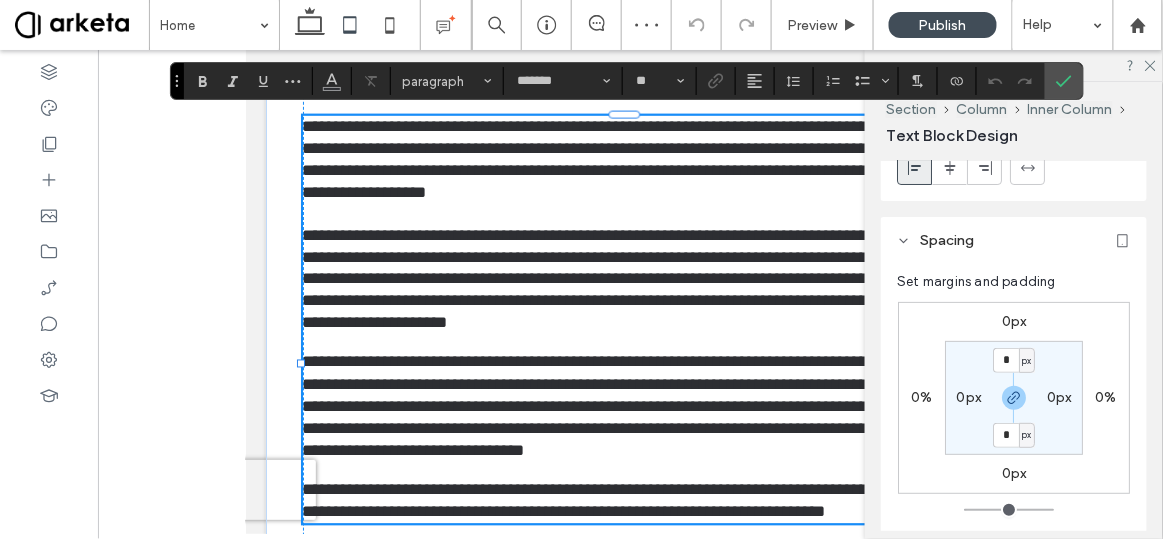 click at bounding box center (630, 342) 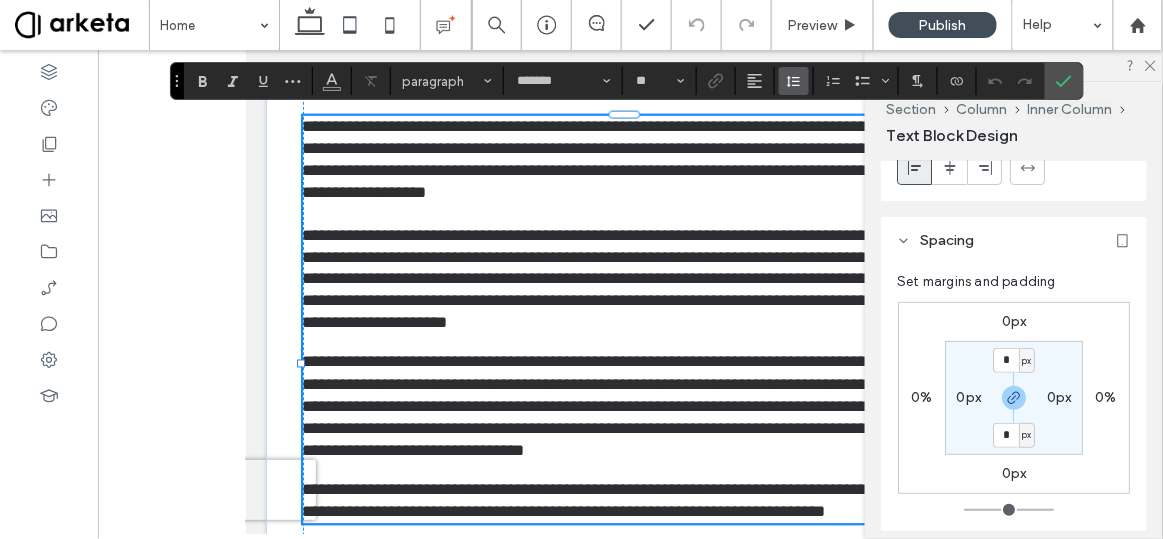click 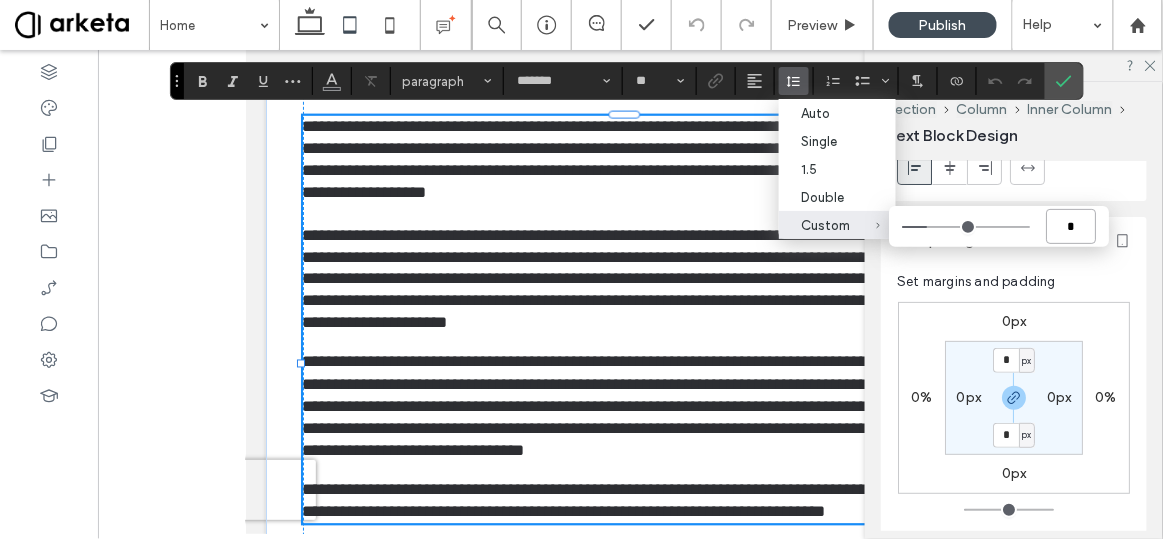 click on "*" at bounding box center (1071, 226) 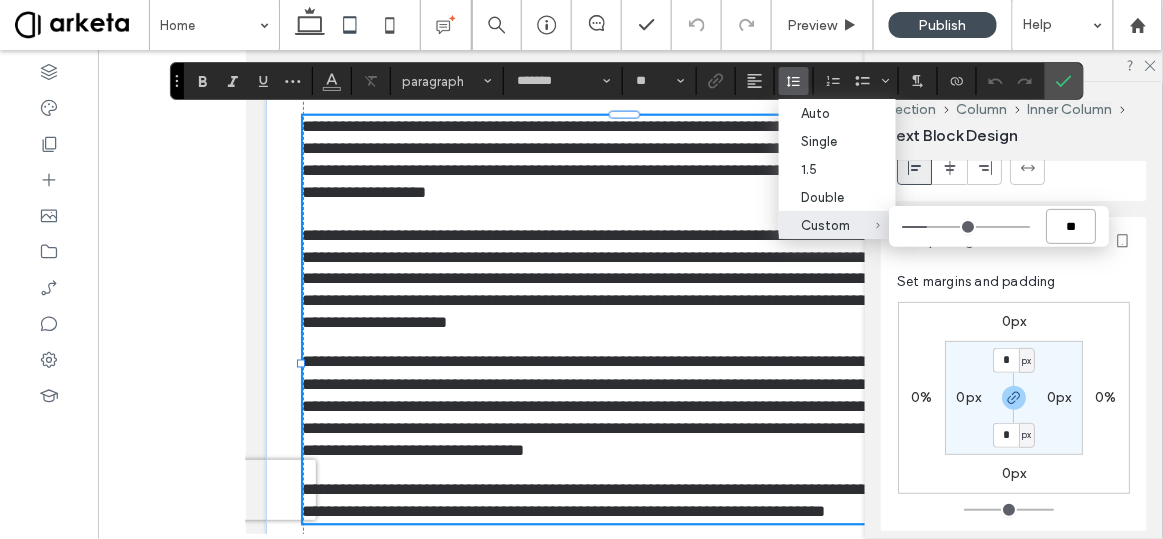 type on "***" 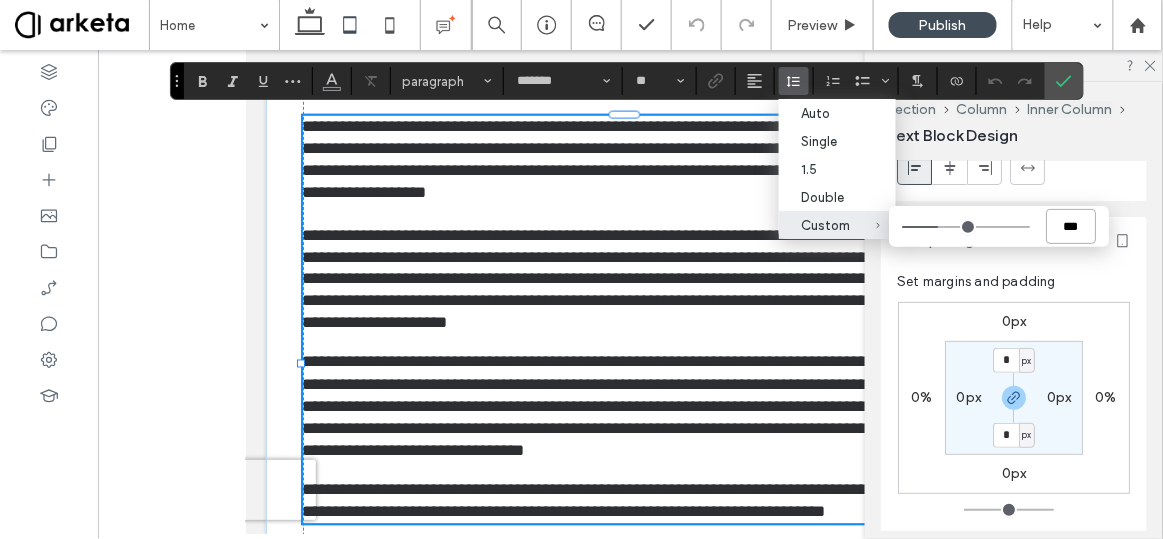 type on "***" 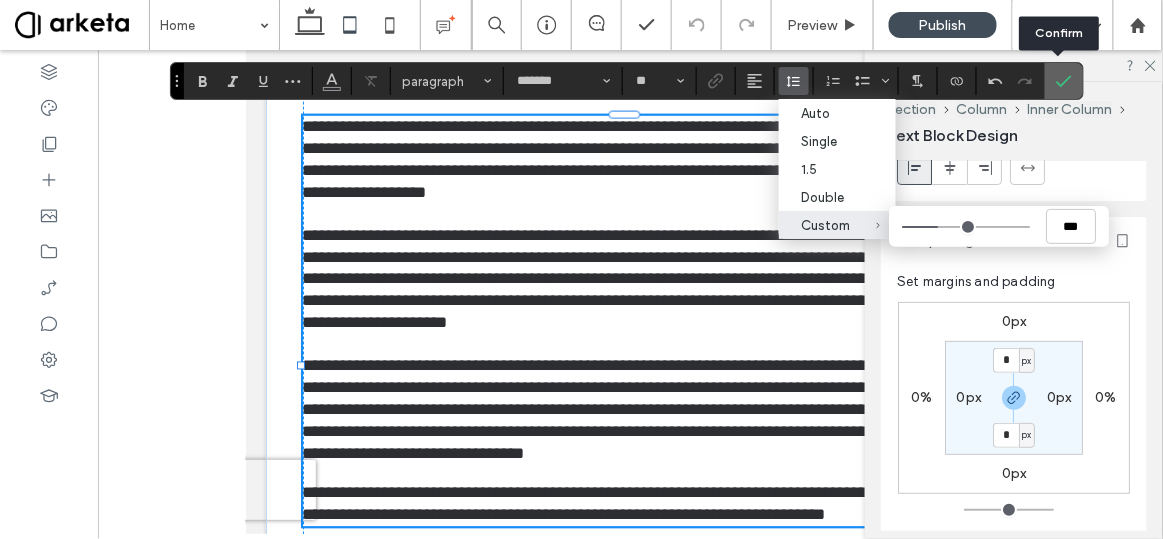 click 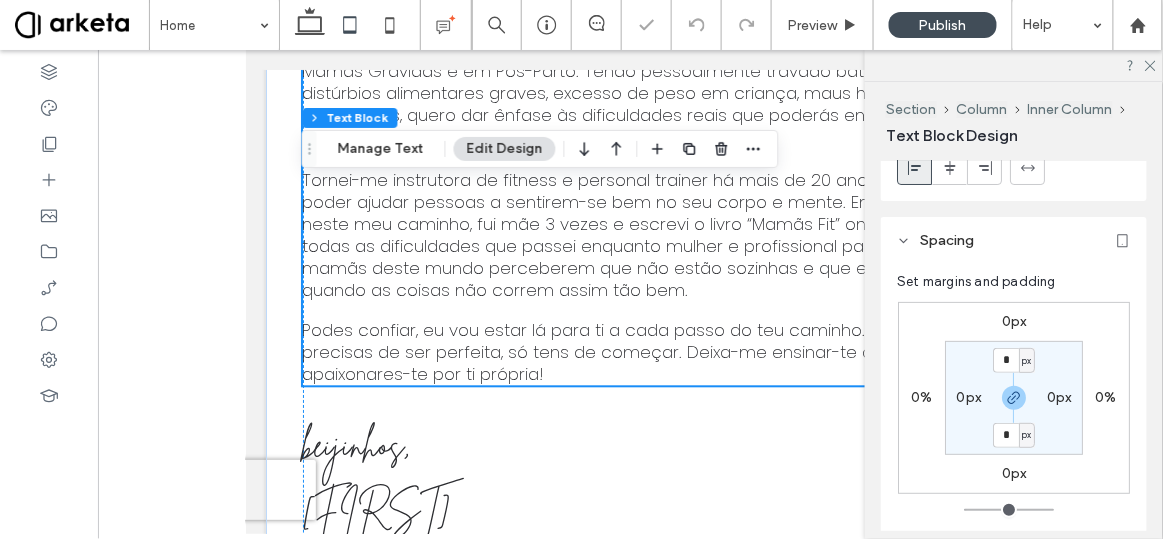 scroll, scrollTop: 4576, scrollLeft: 0, axis: vertical 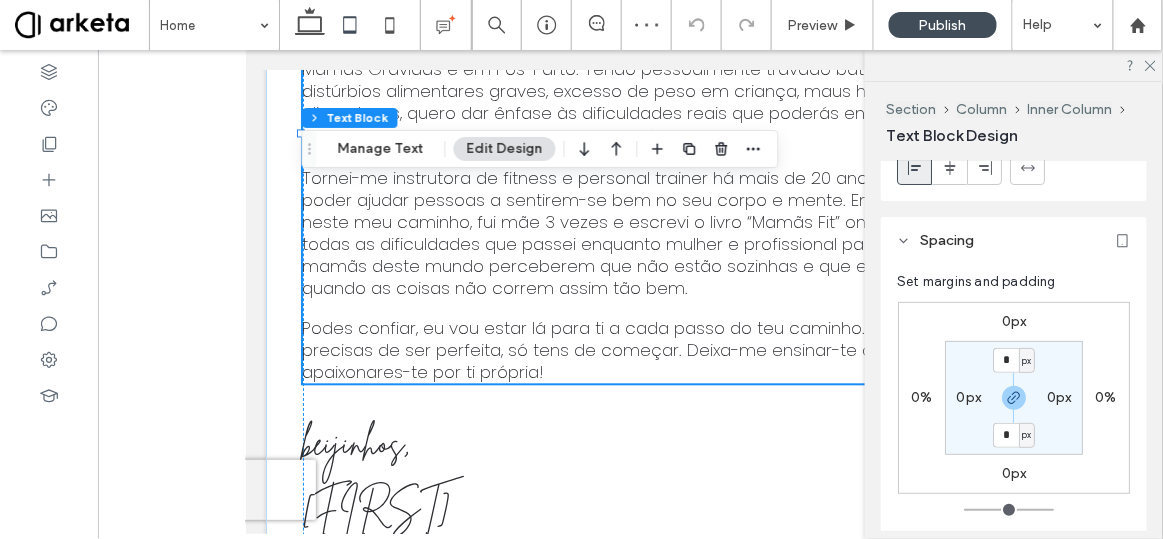 click at bounding box center (630, 308) 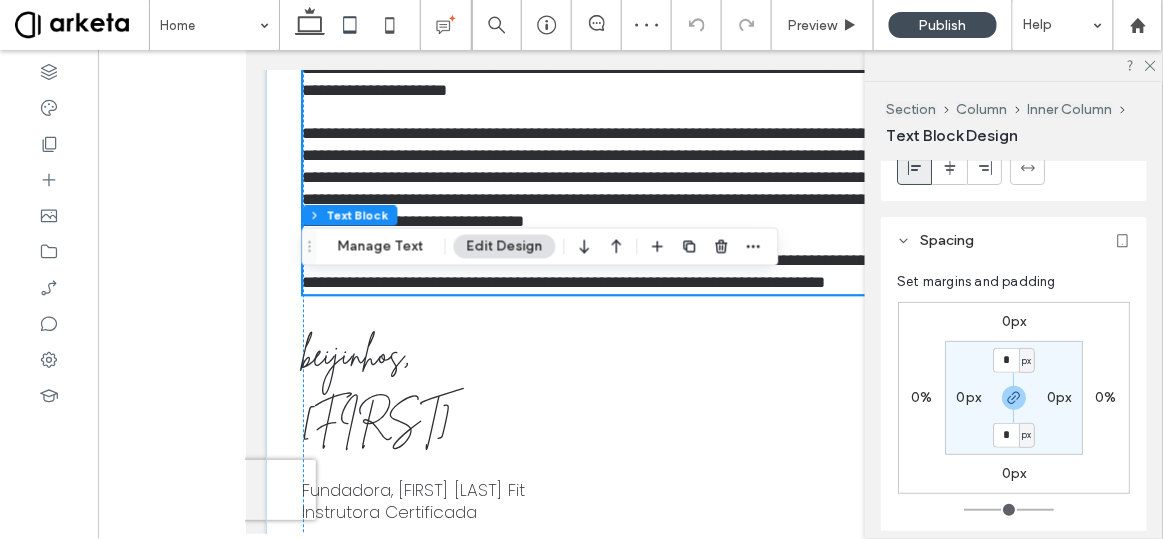 scroll, scrollTop: 4175, scrollLeft: 0, axis: vertical 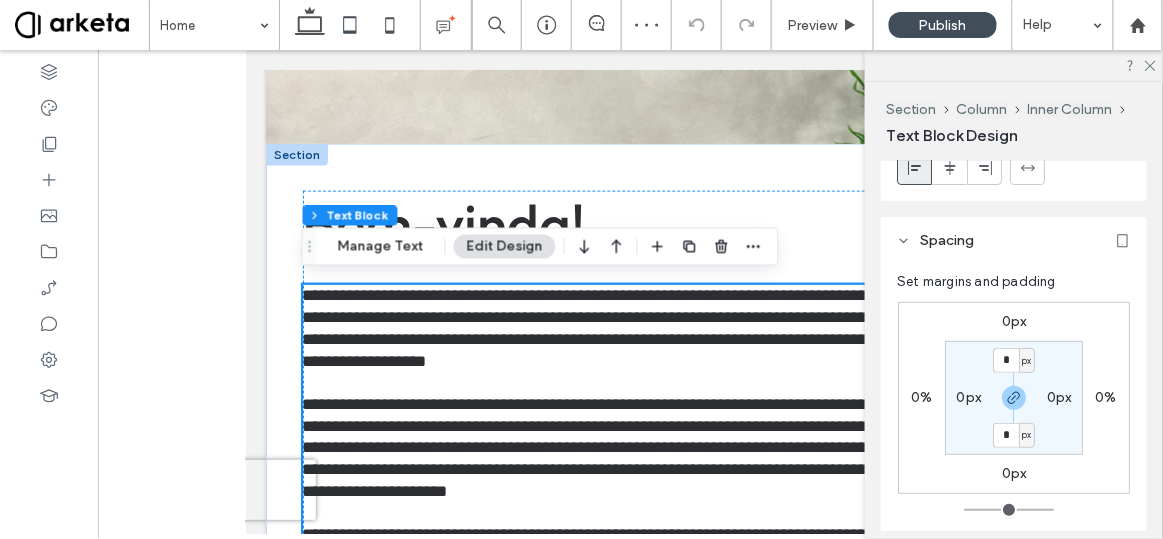 type on "*******" 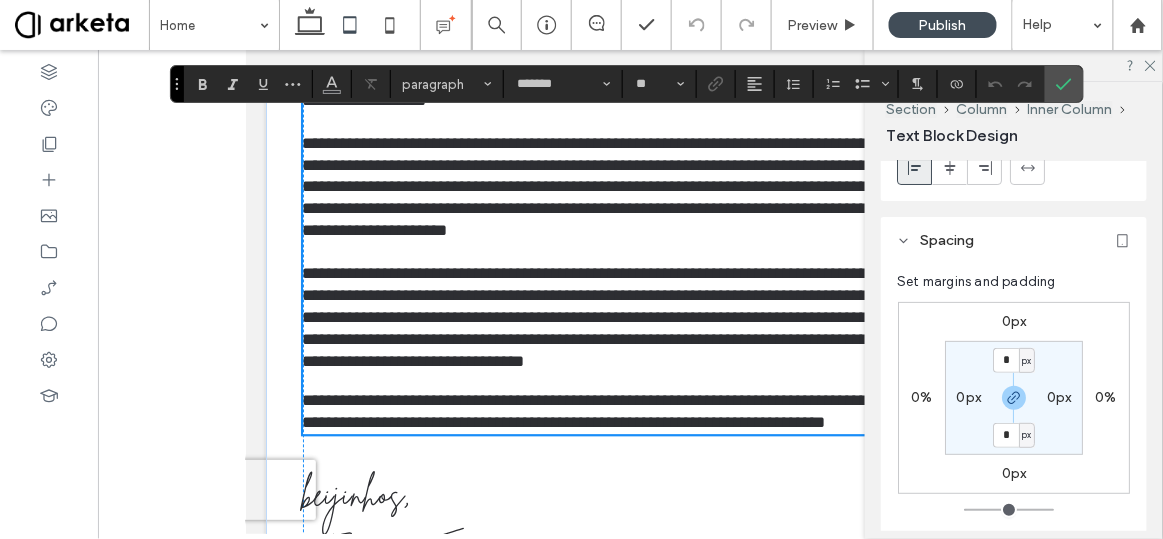 scroll, scrollTop: 4437, scrollLeft: 0, axis: vertical 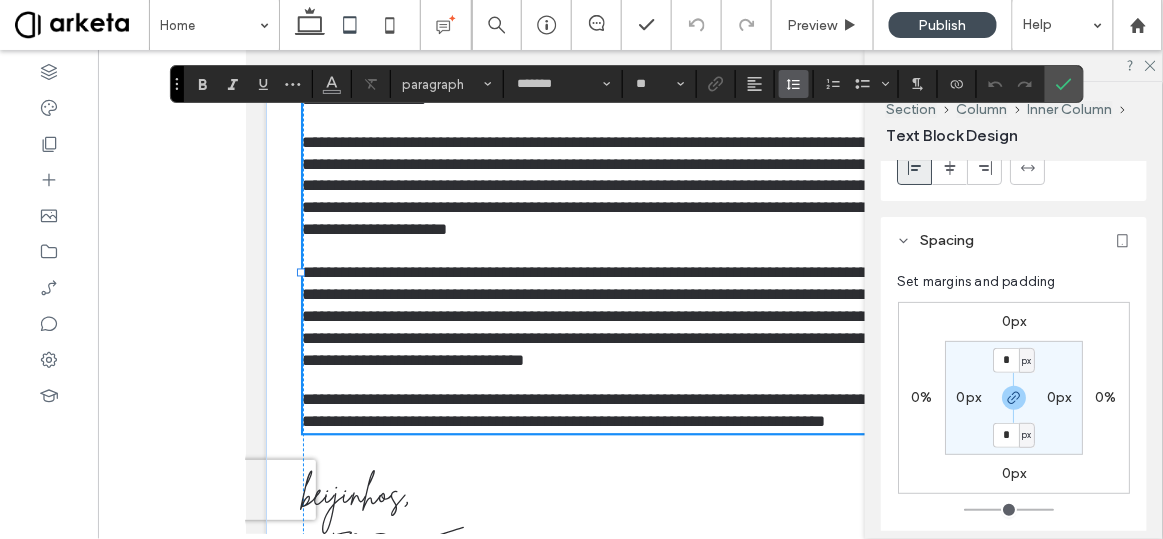 click at bounding box center (794, 84) 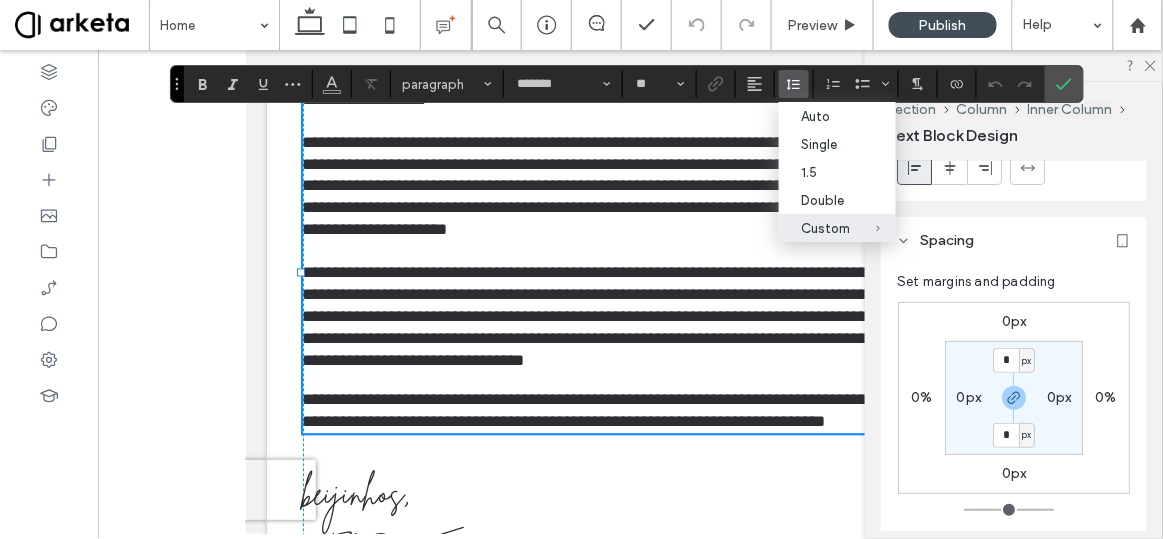click at bounding box center (630, 380) 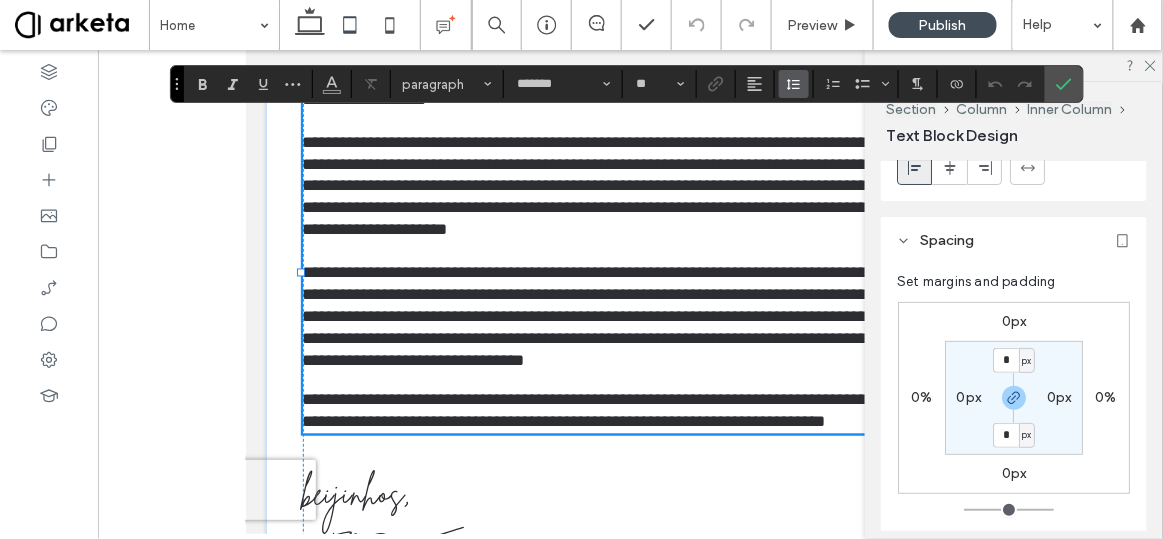 click 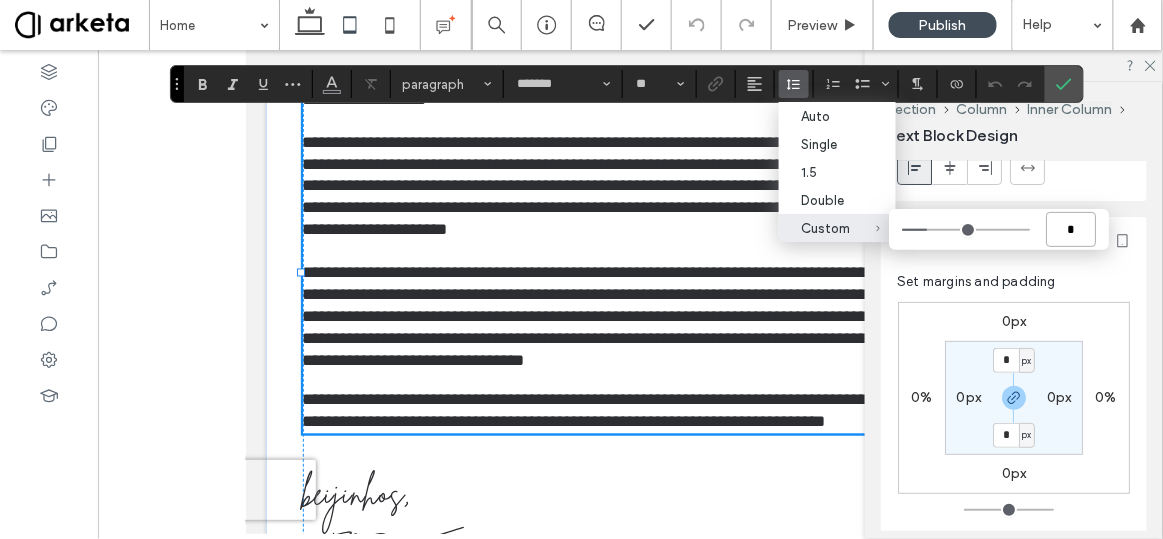 click on "*" at bounding box center (1071, 229) 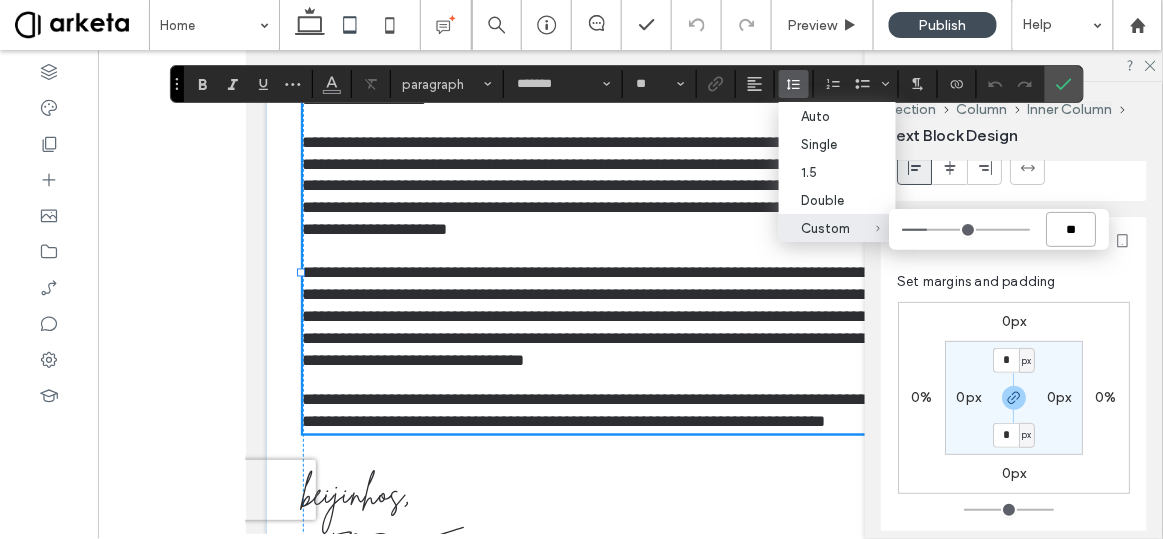 type on "***" 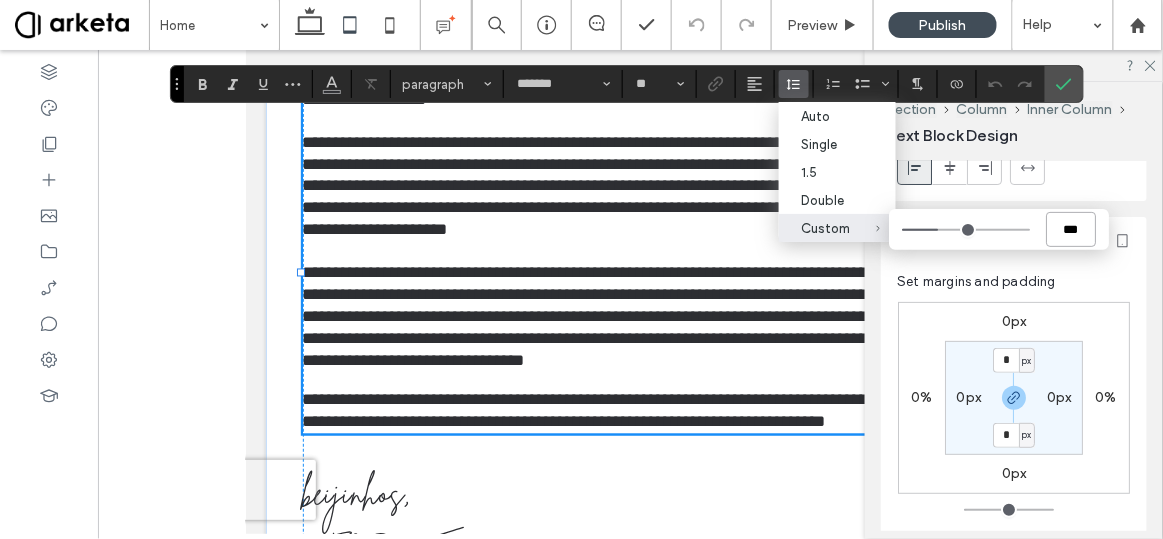 type on "***" 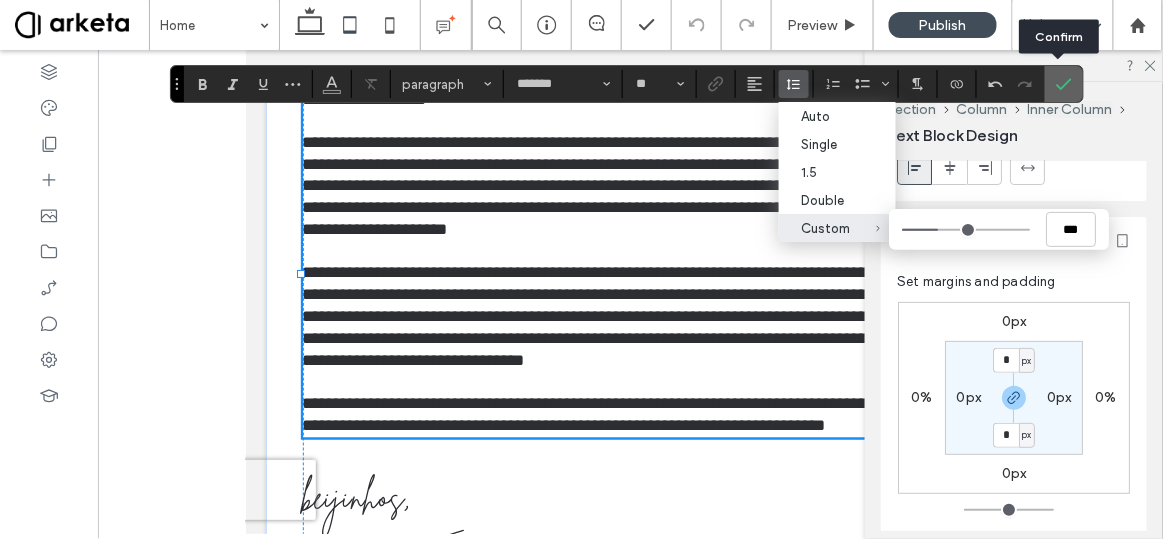 click at bounding box center (1060, 84) 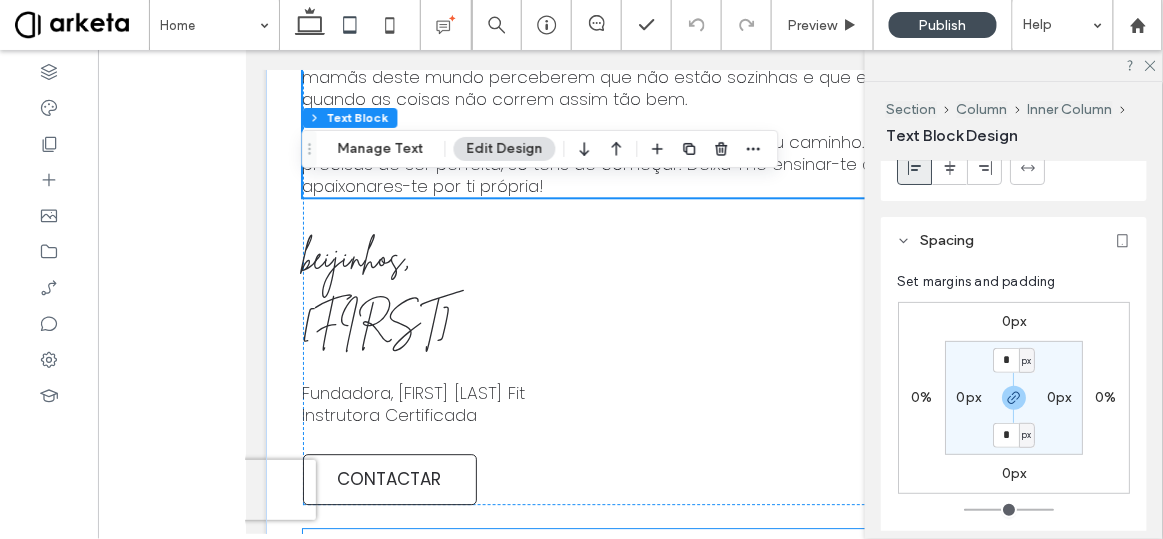 scroll, scrollTop: 4764, scrollLeft: 0, axis: vertical 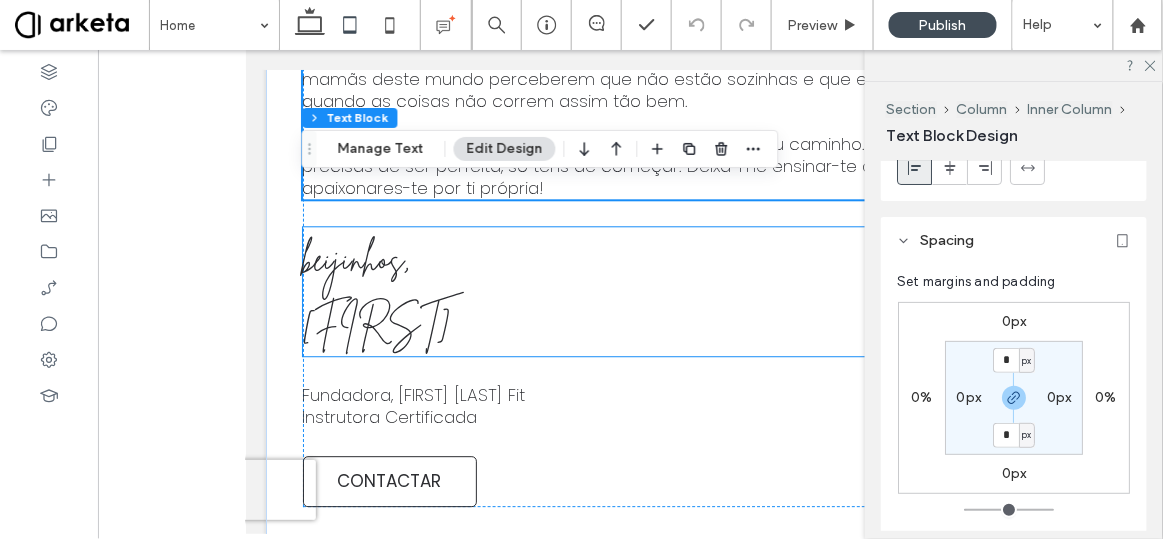 click on "beijinhos, Marta" at bounding box center (376, 291) 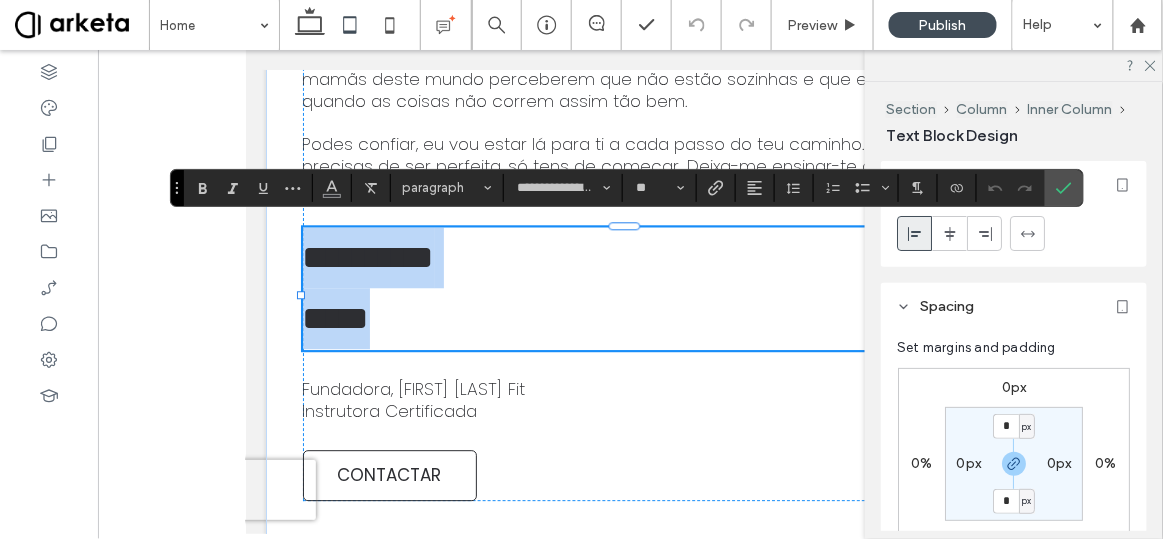scroll, scrollTop: 1, scrollLeft: 0, axis: vertical 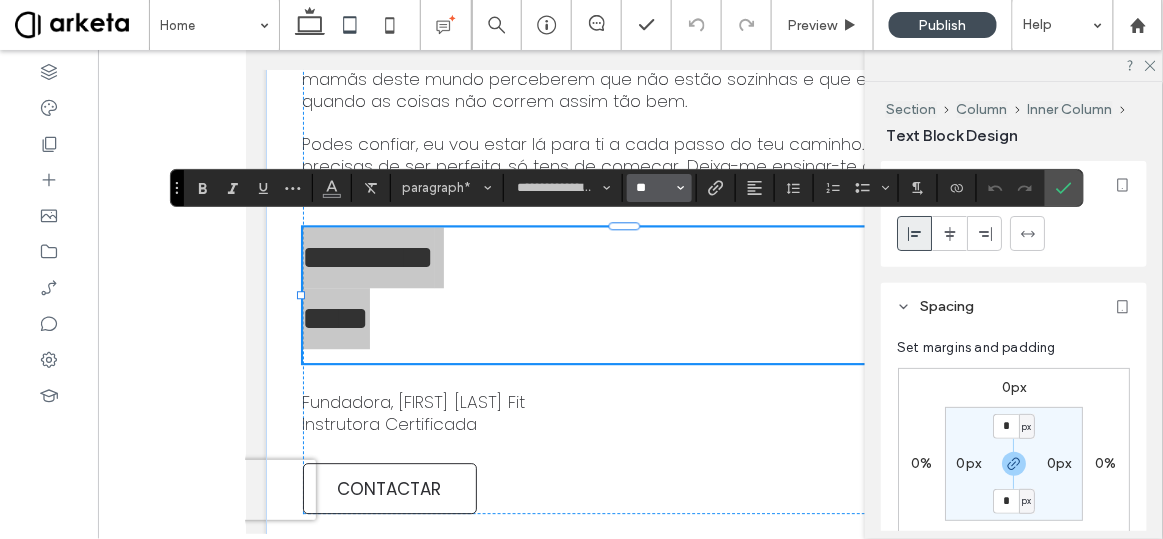 click on "**" at bounding box center [653, 188] 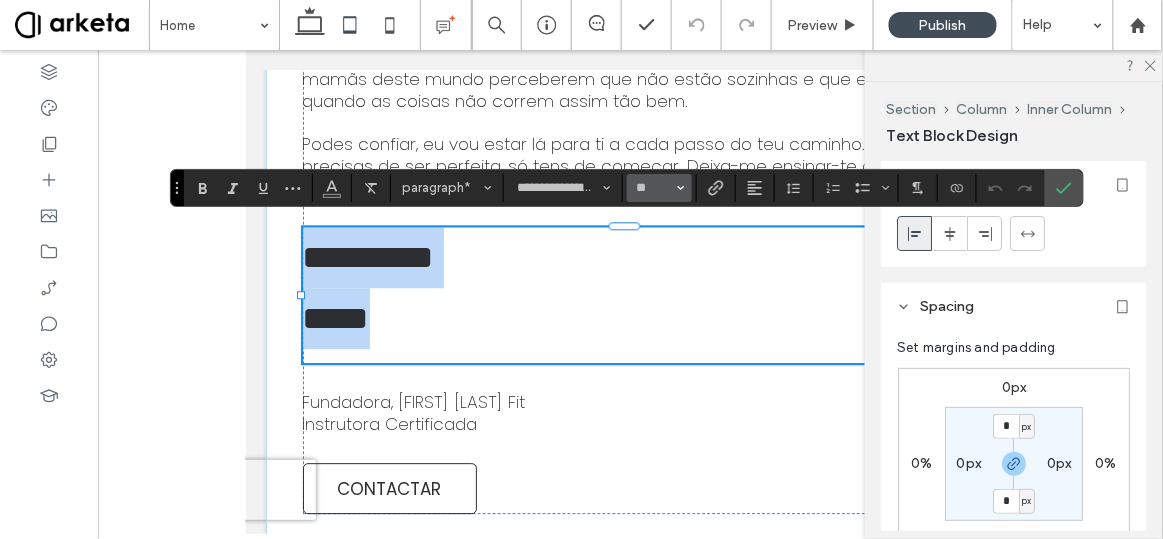type on "**" 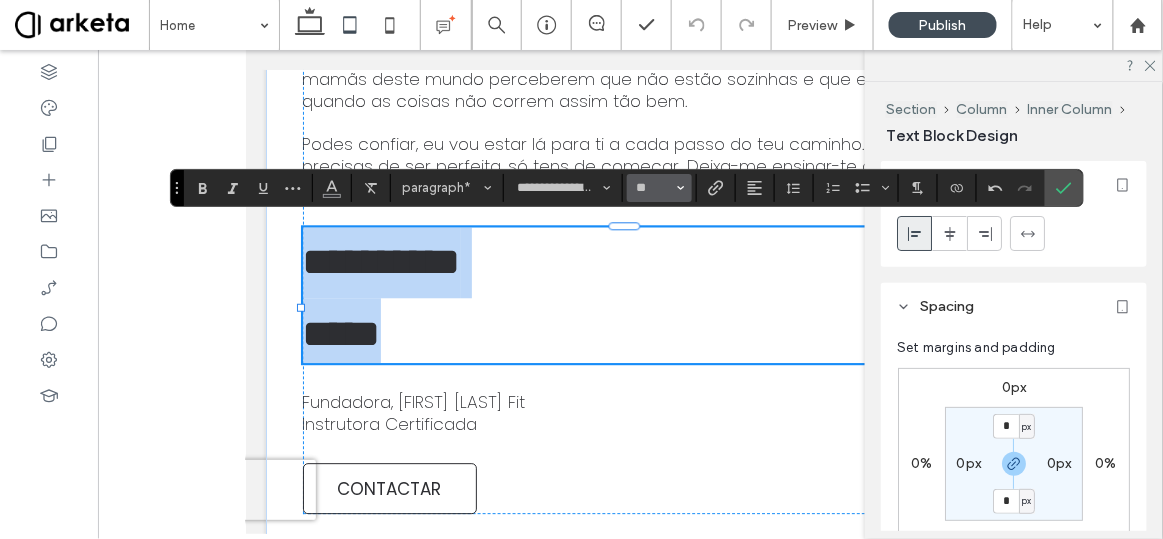 scroll, scrollTop: 4, scrollLeft: 0, axis: vertical 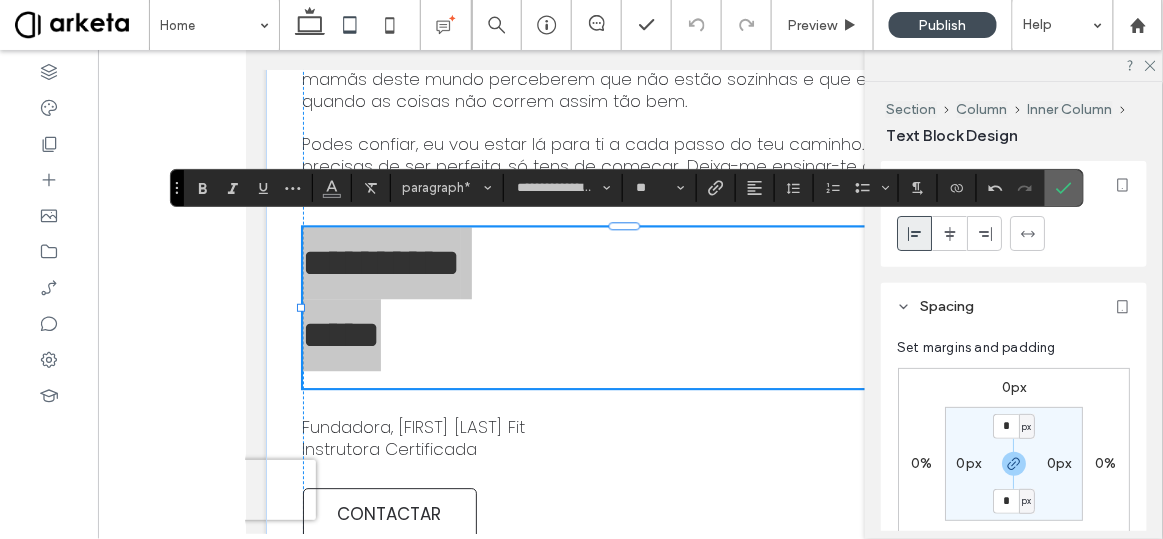click at bounding box center [1064, 188] 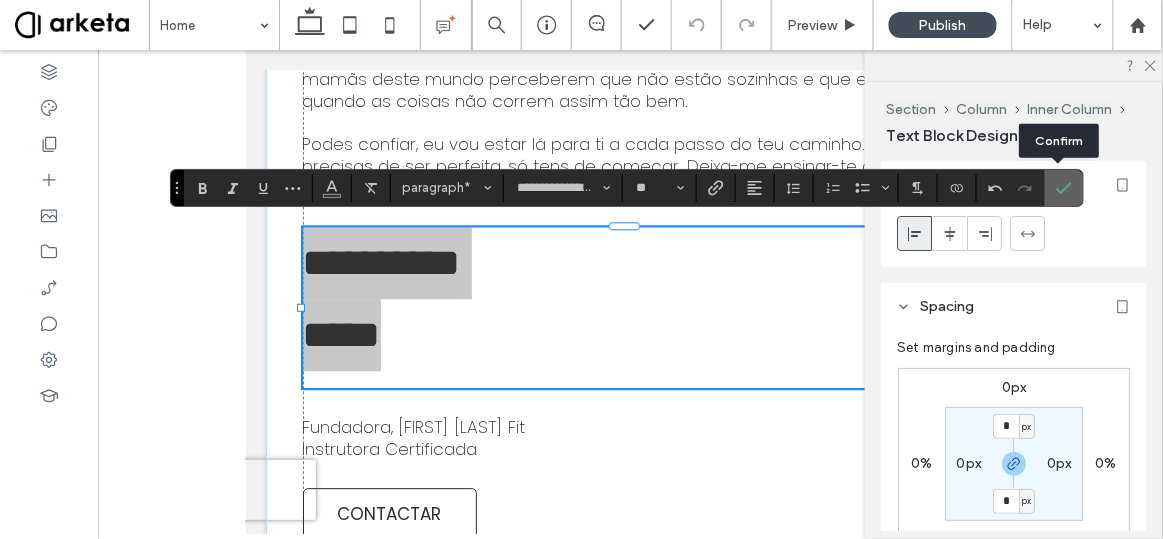 click 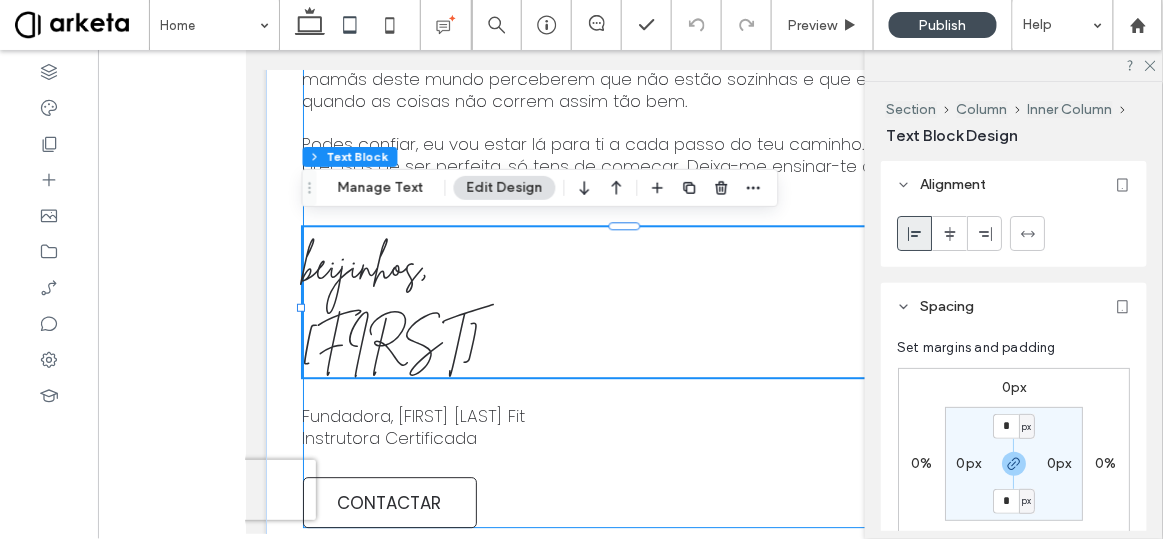 click on "Bem-vinda!
Se procuras uma treinadora certificada para te ajudar a sentir invencível, não vás mais longe! Esta plataforma foi criada para que recebas a melhor energia através das minhas aulas e oferece-te uma grande variedade de treinos curtos e eficientes que podem ser feitos em qualquer lugar e a qualquer hora! O que me distingue é uma abordagem inclusiva, adaptando a minha metodologia de treino a pessoas de todos os níveis de experiência, incluíndo Mamãs Grávidas e em Pós-Parto. Tendo pessoalmente travado batalhas com distúrbios alimentares graves, excesso de peso em criança, maus hábitos alimentares, quero dar ênfase às dificuldades reais que poderás encontrar nesta tua busca por uma vida mais saudável. Podes confiar, eu vou estar lá para ti a cada passo do teu caminho. Não precisas de ser perfeita, só tens de começar. Deixa-me ensinar-te a apaixonares-te por ti própria!
beijinhos, Marta
Fundadora, Marta Moura Fit Instrutora Certificada" at bounding box center (630, 64) 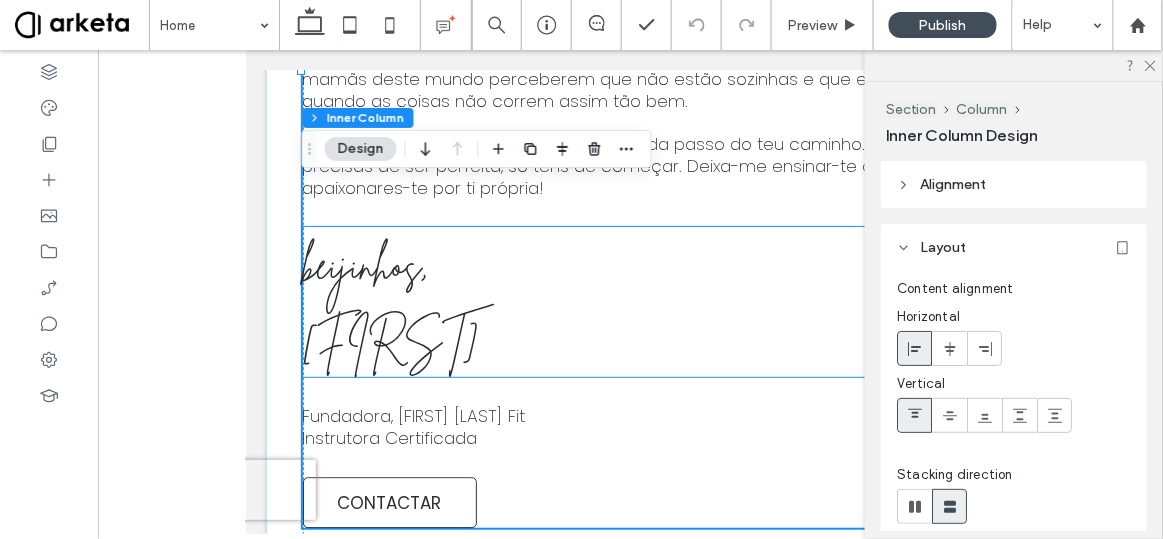 click on "beijinhos, Marta" at bounding box center [630, 301] 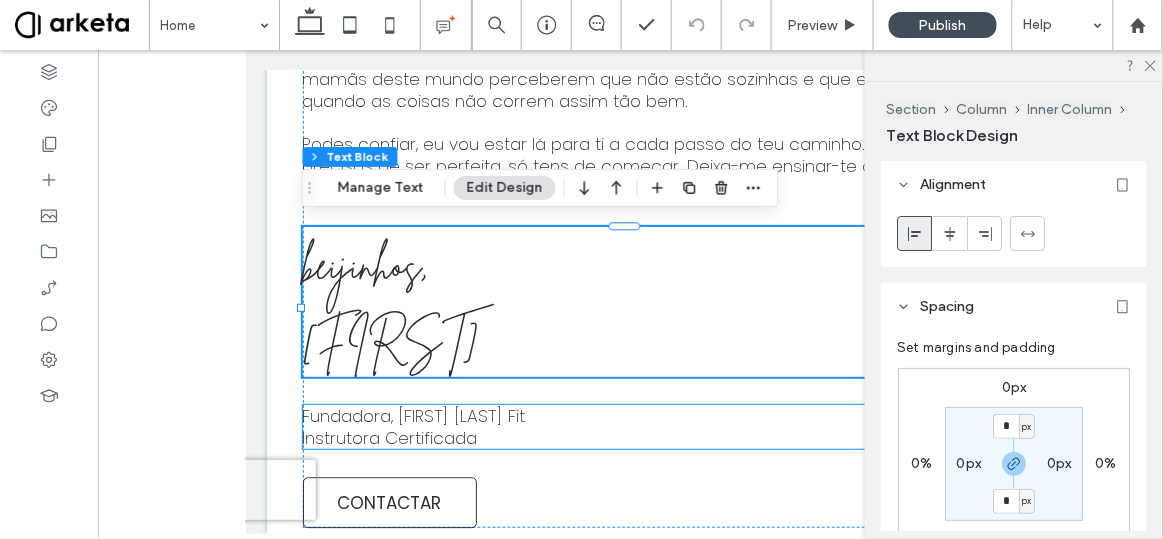 click on "Fundadora, Marta Moura Fit Instrutora Certificada" at bounding box center [413, 426] 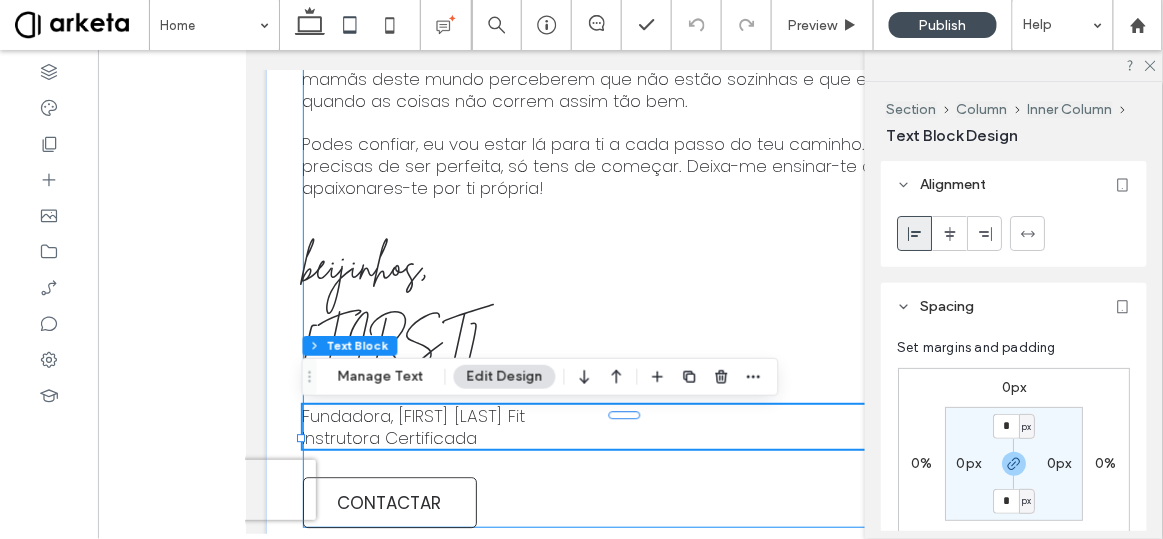 click on "Bem-vinda!
Se procuras uma treinadora certificada para te ajudar a sentir invencível, não vás mais longe! Esta plataforma foi criada para que recebas a melhor energia através das minhas aulas e oferece-te uma grande variedade de treinos curtos e eficientes que podem ser feitos em qualquer lugar e a qualquer hora! O que me distingue é uma abordagem inclusiva, adaptando a minha metodologia de treino a pessoas de todos os níveis de experiência, incluíndo Mamãs Grávidas e em Pós-Parto. Tendo pessoalmente travado batalhas com distúrbios alimentares graves, excesso de peso em criança, maus hábitos alimentares, quero dar ênfase às dificuldades reais que poderás encontrar nesta tua busca por uma vida mais saudável. Podes confiar, eu vou estar lá para ti a cada passo do teu caminho. Não precisas de ser perfeita, só tens de começar. Deixa-me ensinar-te a apaixonares-te por ti própria!
beijinhos, Marta
Fundadora, Marta Moura Fit Instrutora Certificada" at bounding box center (630, 64) 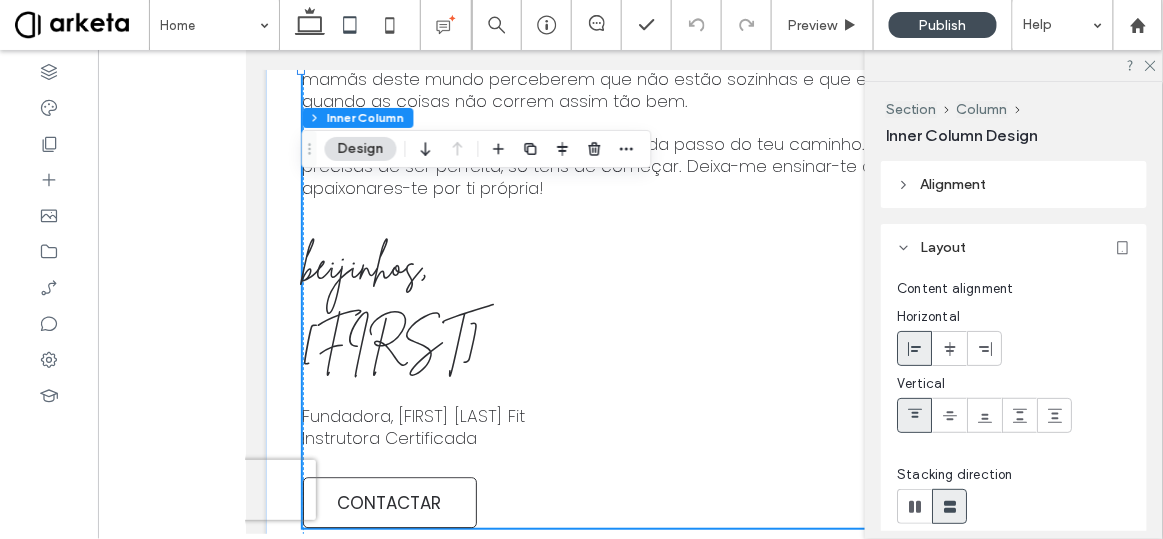 click on "Bem-vinda!
Se procuras uma treinadora certificada para te ajudar a sentir invencível, não vás mais longe! Esta plataforma foi criada para que recebas a melhor energia através das minhas aulas e oferece-te uma grande variedade de treinos curtos e eficientes que podem ser feitos em qualquer lugar e a qualquer hora! O que me distingue é uma abordagem inclusiva, adaptando a minha metodologia de treino a pessoas de todos os níveis de experiência, incluíndo Mamãs Grávidas e em Pós-Parto. Tendo pessoalmente travado batalhas com distúrbios alimentares graves, excesso de peso em criança, maus hábitos alimentares, quero dar ênfase às dificuldades reais que poderás encontrar nesta tua busca por uma vida mais saudável. Podes confiar, eu vou estar lá para ti a cada passo do teu caminho. Não precisas de ser perfeita, só tens de começar. Deixa-me ensinar-te a apaixonares-te por ti própria!
beijinhos, Marta
Fundadora, Marta Moura Fit Instrutora Certificada" at bounding box center (630, 64) 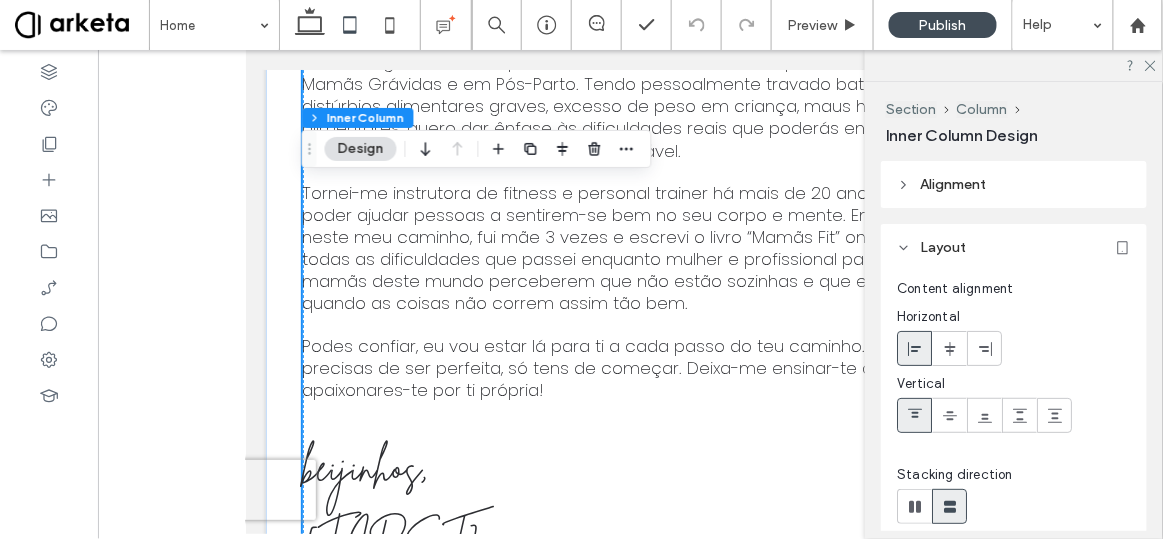 scroll, scrollTop: 4567, scrollLeft: 0, axis: vertical 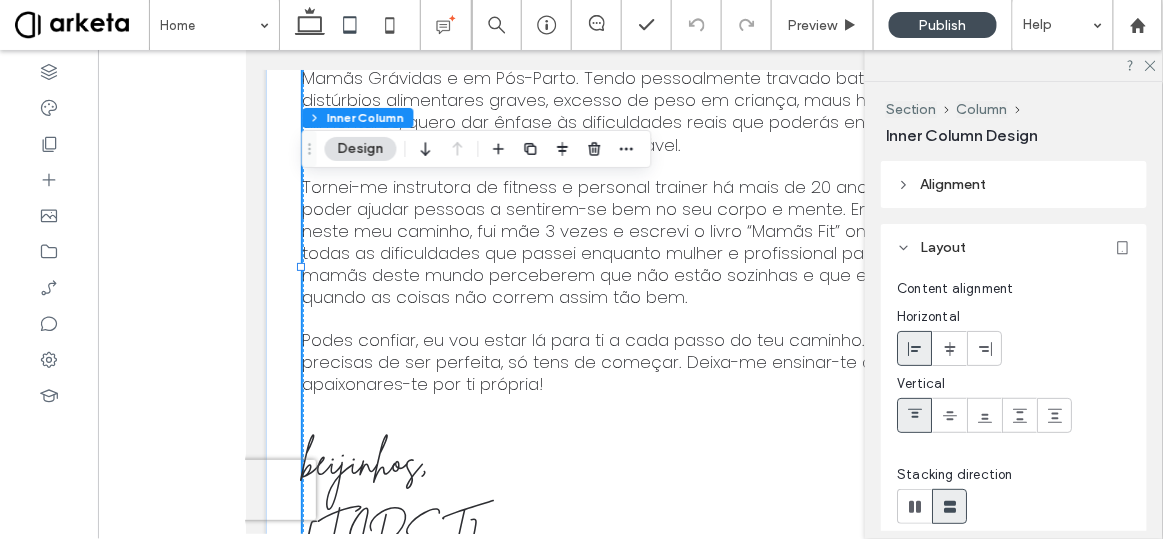 click on "Bem-vinda!
Se procuras uma treinadora certificada para te ajudar a sentir invencível, não vás mais longe! Esta plataforma foi criada para que recebas a melhor energia através das minhas aulas e oferece-te uma grande variedade de treinos curtos e eficientes que podem ser feitos em qualquer lugar e a qualquer hora! O que me distingue é uma abordagem inclusiva, adaptando a minha metodologia de treino a pessoas de todos os níveis de experiência, incluíndo Mamãs Grávidas e em Pós-Parto. Tendo pessoalmente travado batalhas com distúrbios alimentares graves, excesso de peso em criança, maus hábitos alimentares, quero dar ênfase às dificuldades reais que poderás encontrar nesta tua busca por uma vida mais saudável. Podes confiar, eu vou estar lá para ti a cada passo do teu caminho. Não precisas de ser perfeita, só tens de começar. Deixa-me ensinar-te a apaixonares-te por ti própria!
beijinhos, Marta
Fundadora, Marta Moura Fit Instrutora Certificada" at bounding box center (630, 261) 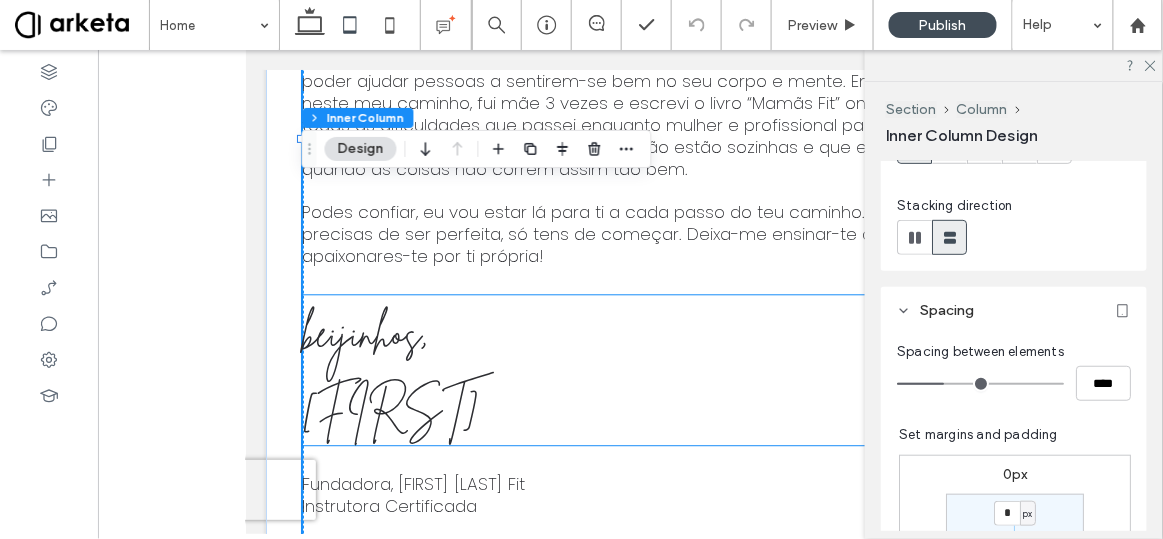 scroll, scrollTop: 4745, scrollLeft: 0, axis: vertical 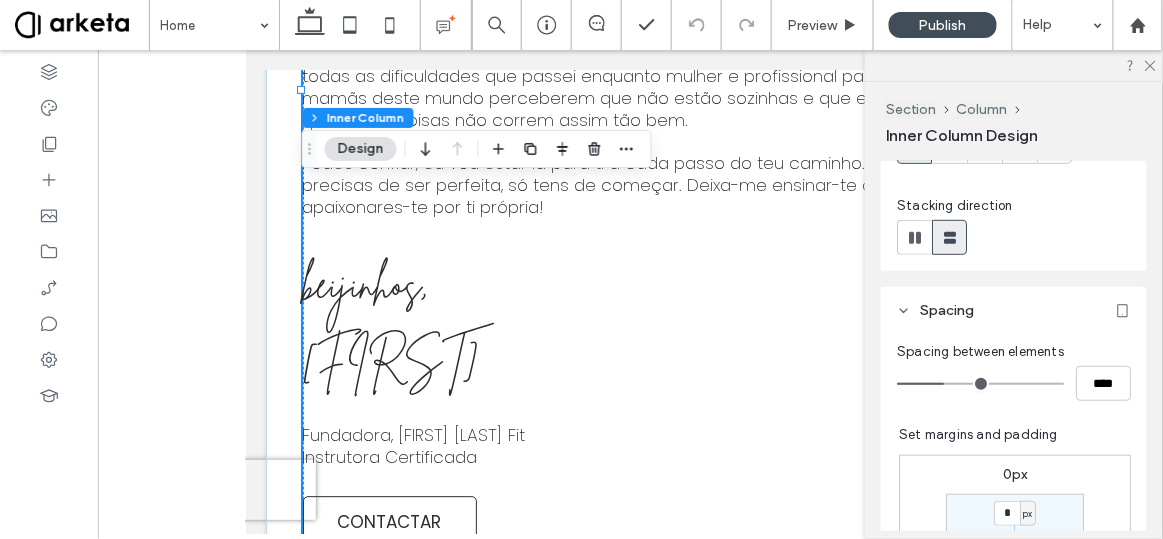 click on "Bem-vinda!
Se procuras uma treinadora certificada para te ajudar a sentir invencível, não vás mais longe! Esta plataforma foi criada para que recebas a melhor energia através das minhas aulas e oferece-te uma grande variedade de treinos curtos e eficientes que podem ser feitos em qualquer lugar e a qualquer hora! O que me distingue é uma abordagem inclusiva, adaptando a minha metodologia de treino a pessoas de todos os níveis de experiência, incluíndo Mamãs Grávidas e em Pós-Parto. Tendo pessoalmente travado batalhas com distúrbios alimentares graves, excesso de peso em criança, maus hábitos alimentares, quero dar ênfase às dificuldades reais que poderás encontrar nesta tua busca por uma vida mais saudável. Podes confiar, eu vou estar lá para ti a cada passo do teu caminho. Não precisas de ser perfeita, só tens de começar. Deixa-me ensinar-te a apaixonares-te por ti própria!
beijinhos, Marta
Fundadora, Marta Moura Fit Instrutora Certificada" at bounding box center (630, 83) 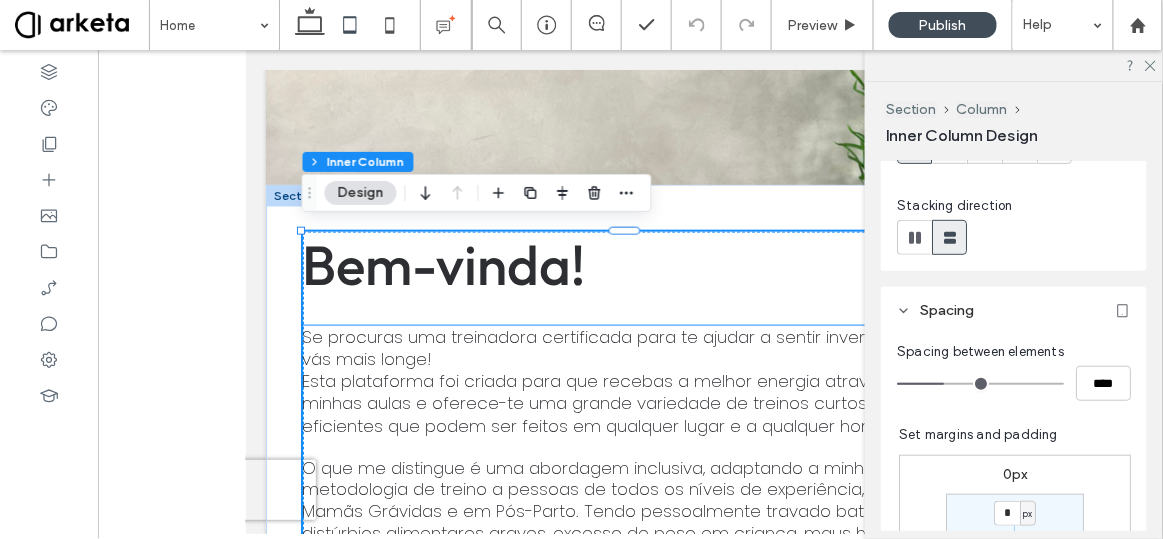 scroll, scrollTop: 4130, scrollLeft: 0, axis: vertical 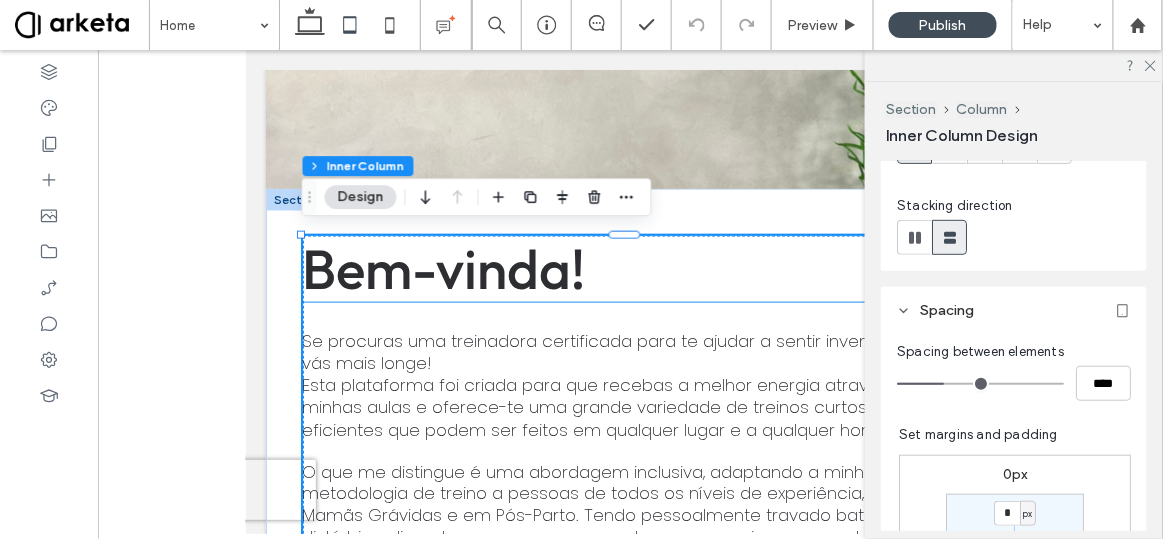 click on "Bem-vinda!" at bounding box center (630, 268) 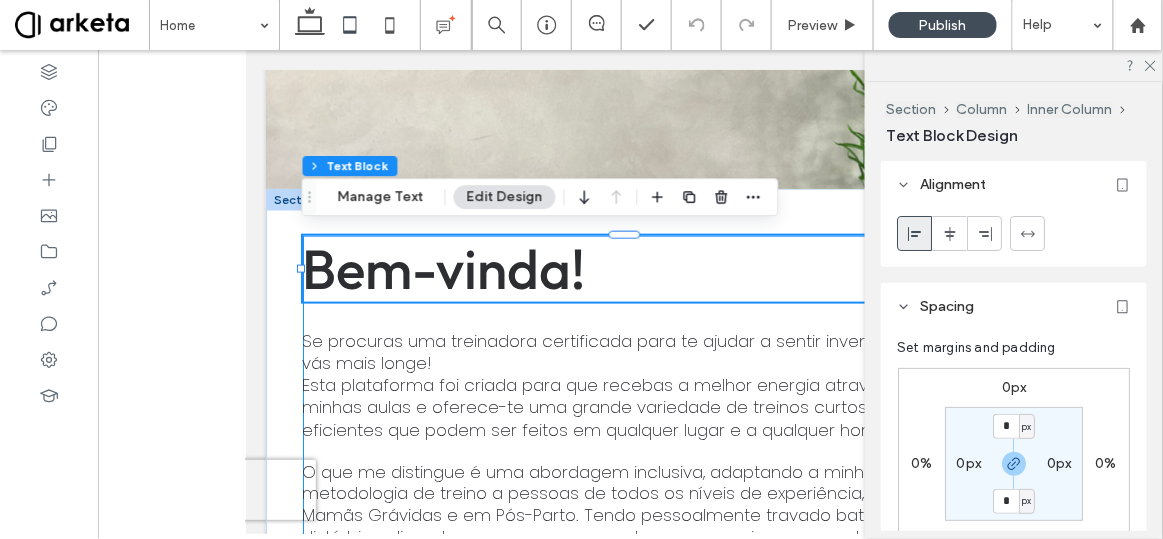 click on "Bem-vinda!
Se procuras uma treinadora certificada para te ajudar a sentir invencível, não vás mais longe! Esta plataforma foi criada para que recebas a melhor energia através das minhas aulas e oferece-te uma grande variedade de treinos curtos e eficientes que podem ser feitos em qualquer lugar e a qualquer hora! O que me distingue é uma abordagem inclusiva, adaptando a minha metodologia de treino a pessoas de todos os níveis de experiência, incluíndo Mamãs Grávidas e em Pós-Parto. Tendo pessoalmente travado batalhas com distúrbios alimentares graves, excesso de peso em criança, maus hábitos alimentares, quero dar ênfase às dificuldades reais que poderás encontrar nesta tua busca por uma vida mais saudável. Podes confiar, eu vou estar lá para ti a cada passo do teu caminho. Não precisas de ser perfeita, só tens de começar. Deixa-me ensinar-te a apaixonares-te por ti própria!
beijinhos, Marta
Fundadora, Marta Moura Fit Instrutora Certificada" at bounding box center [630, 698] 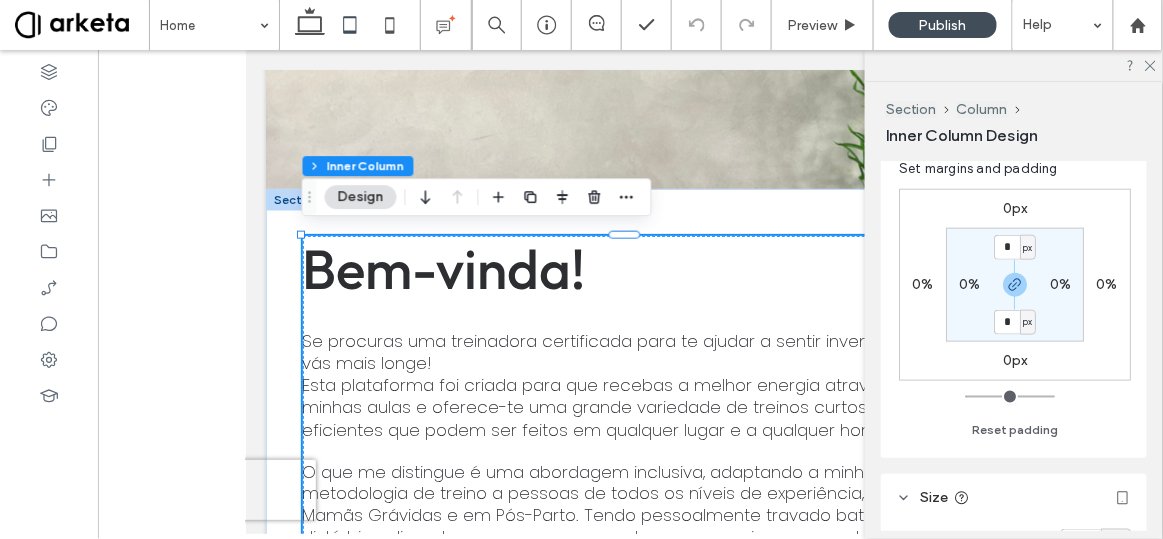 scroll, scrollTop: 421, scrollLeft: 0, axis: vertical 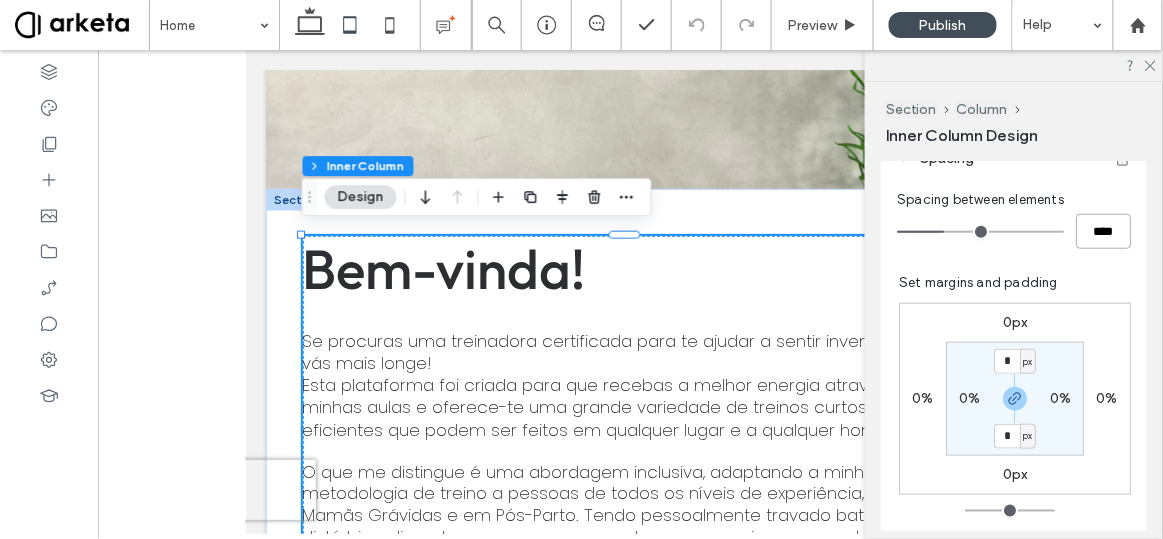 click on "****" at bounding box center [1103, 231] 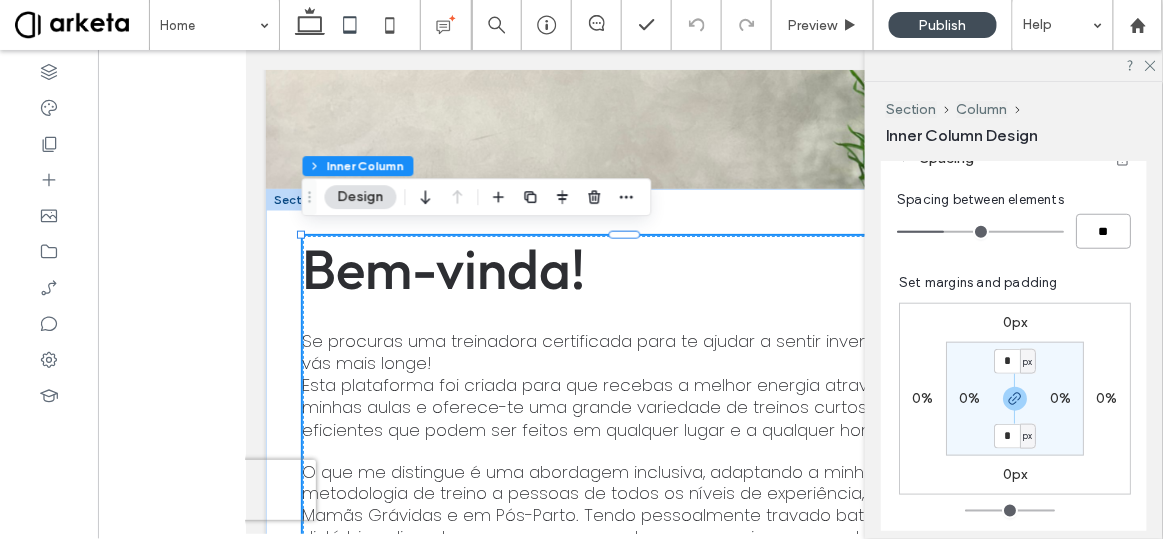 type on "**" 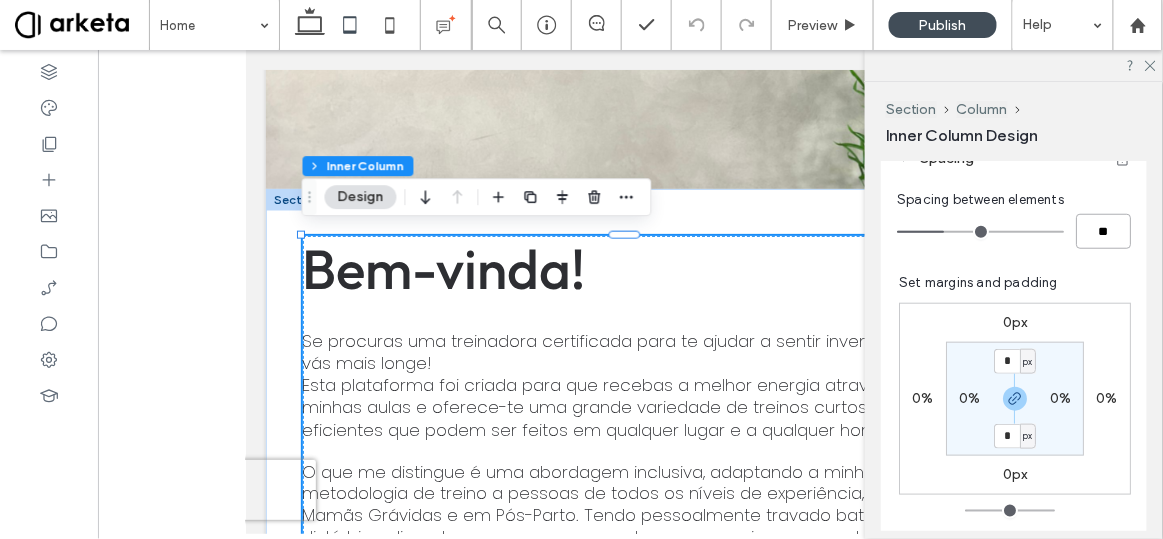 type on "**" 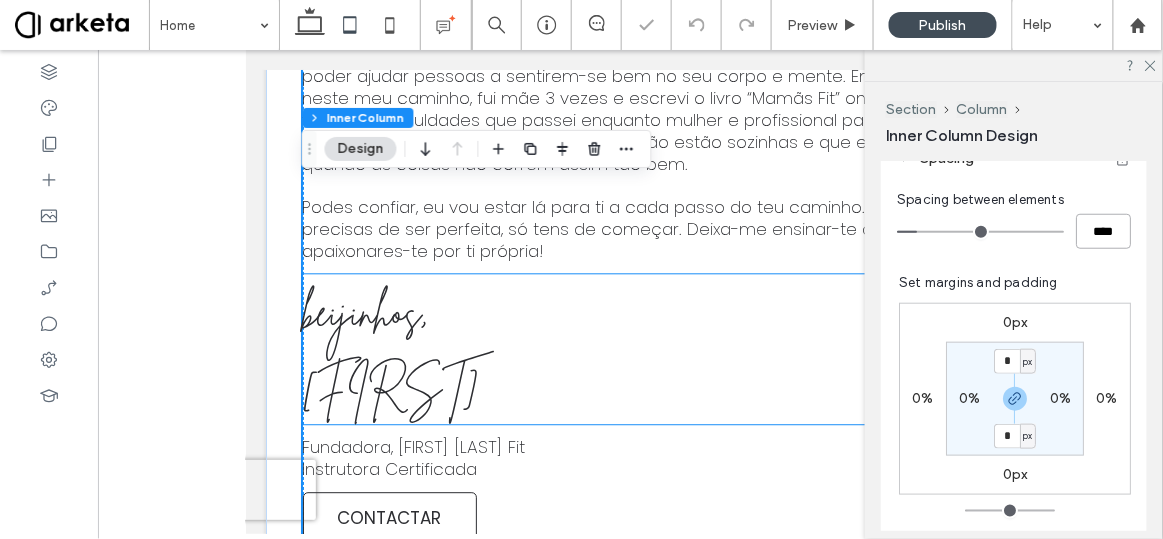 scroll, scrollTop: 4684, scrollLeft: 0, axis: vertical 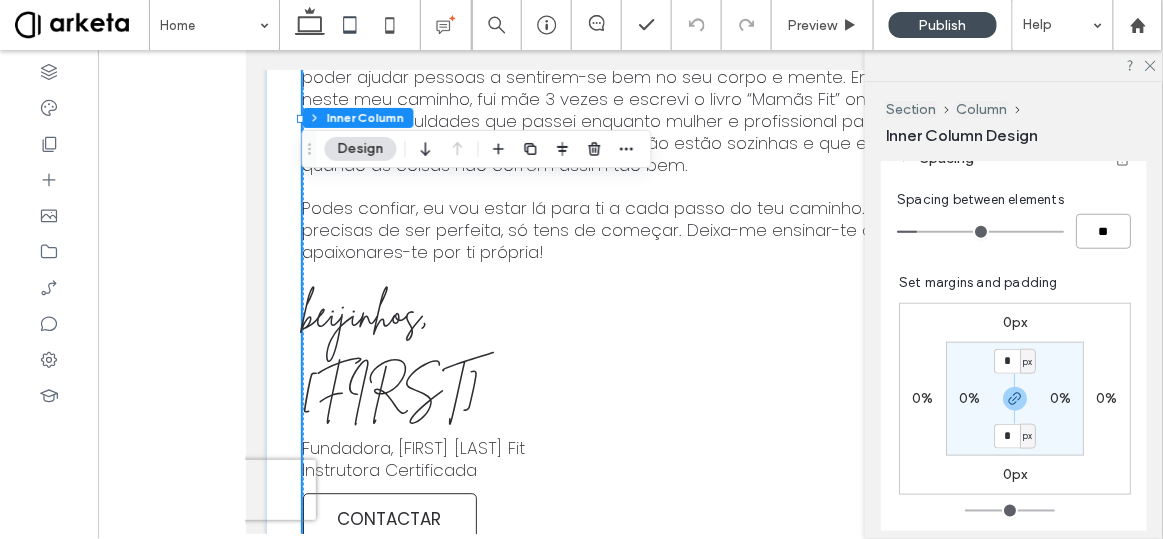 type on "**" 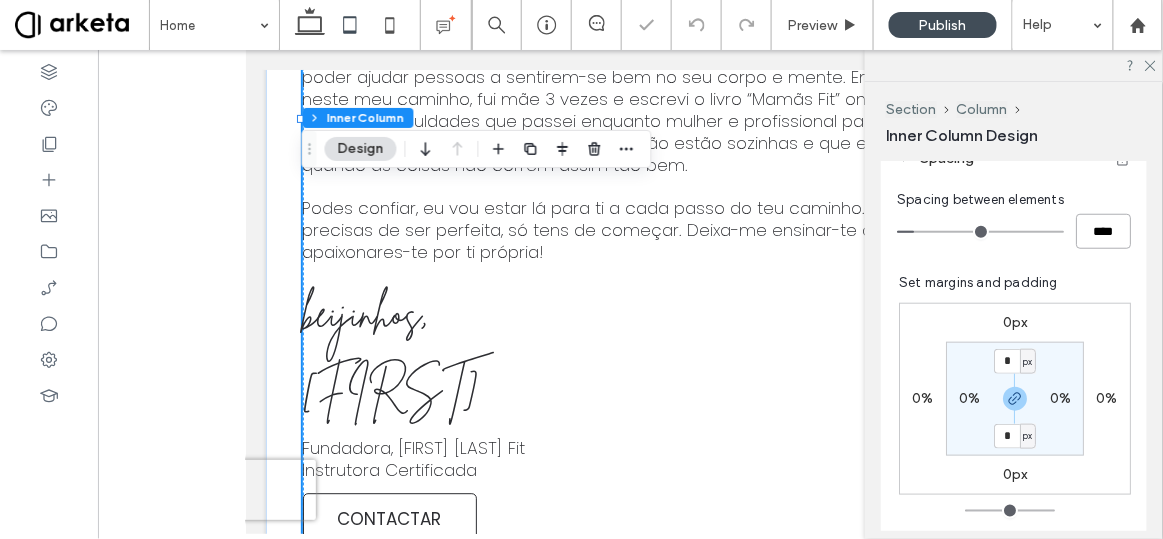 scroll, scrollTop: 4683, scrollLeft: 0, axis: vertical 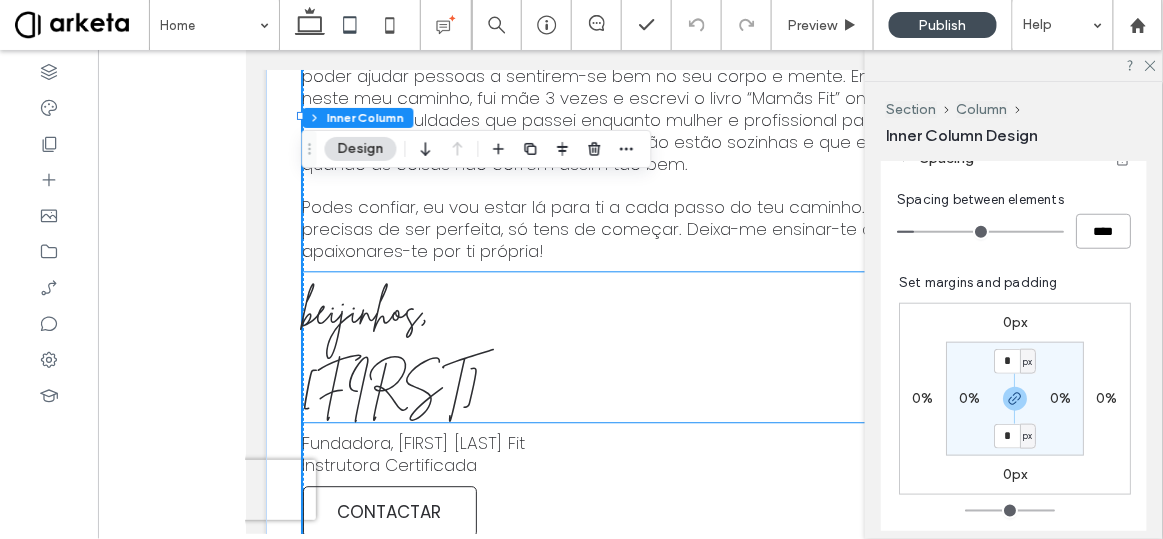 click on "beijinhos, Marta" at bounding box center (390, 347) 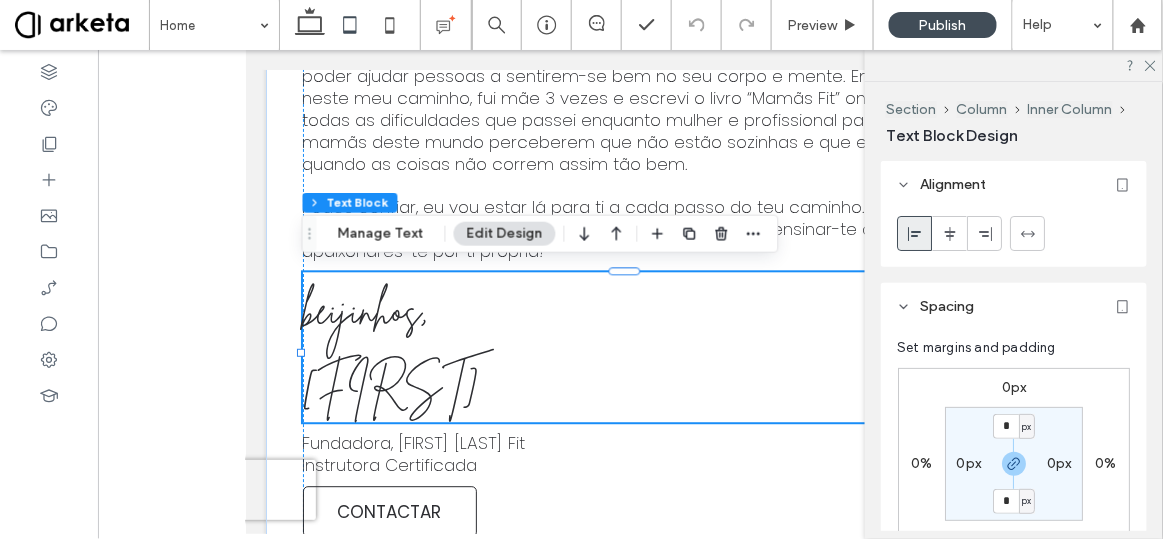 click on "beijinhos, Marta" at bounding box center [390, 347] 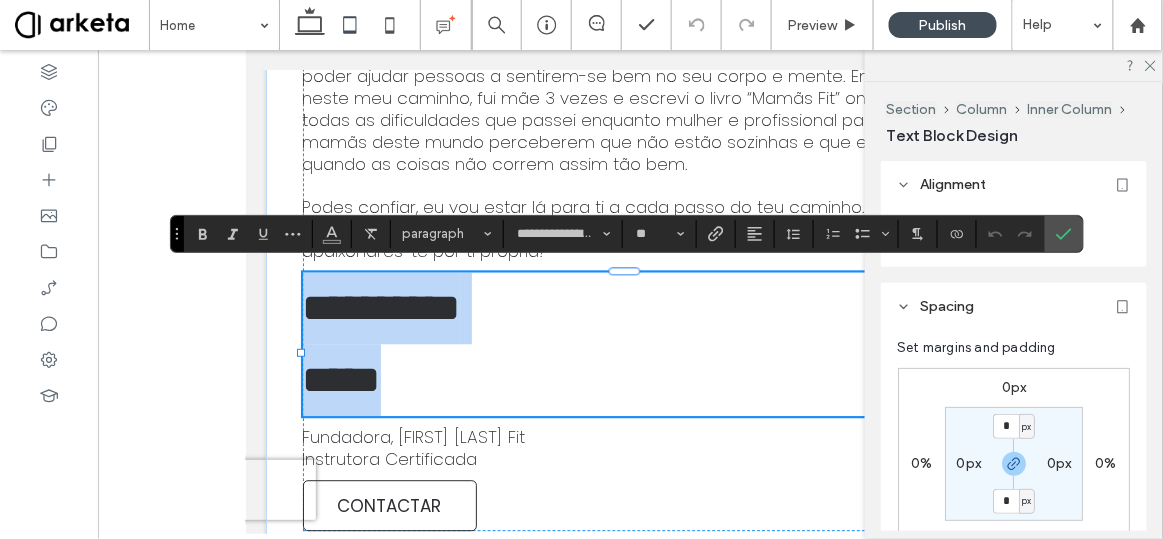 scroll, scrollTop: 3, scrollLeft: 0, axis: vertical 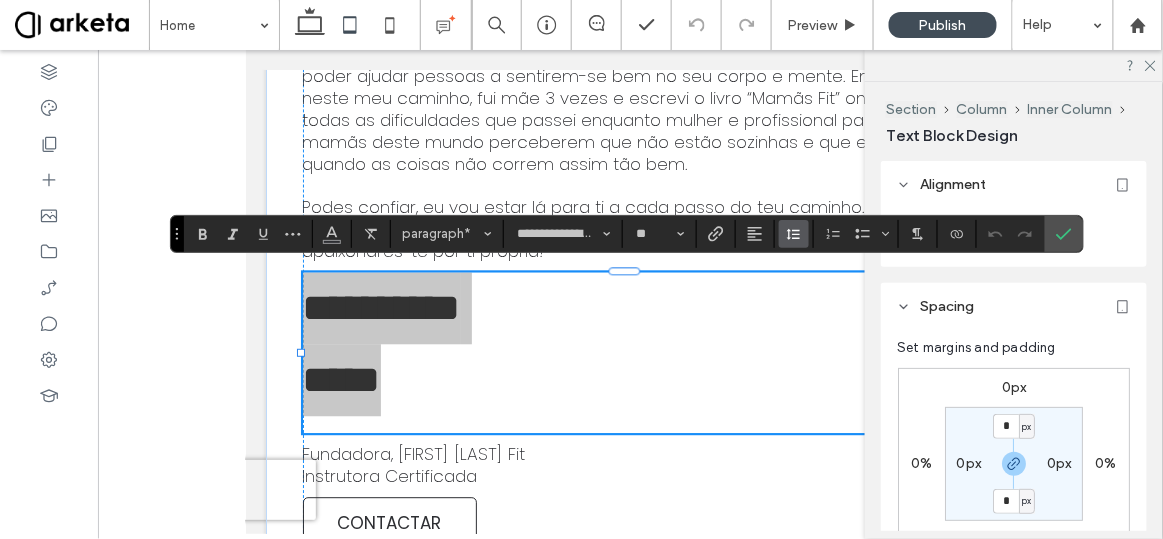 click at bounding box center [794, 234] 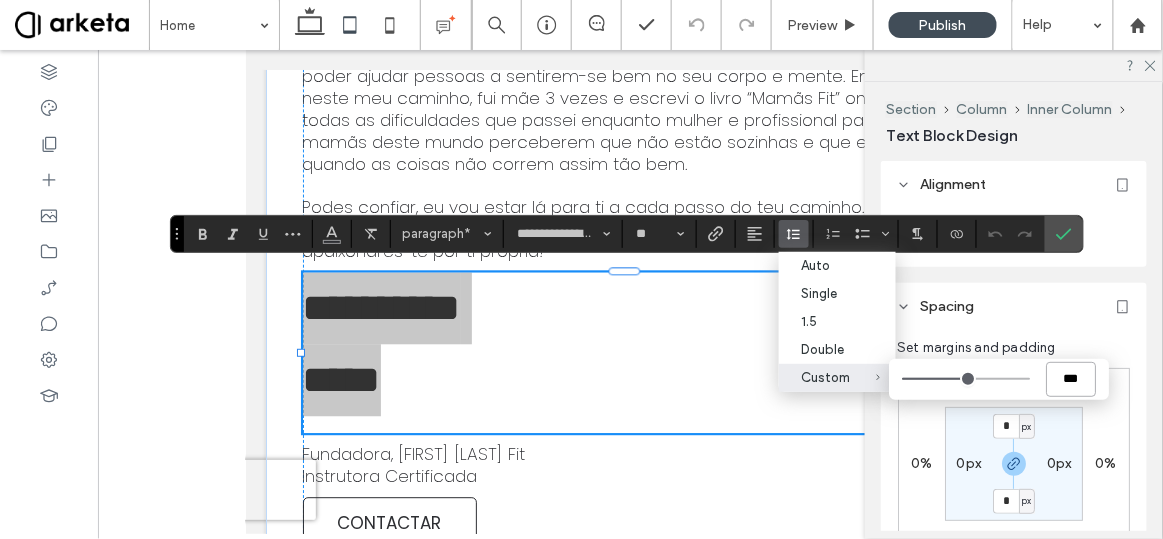 click on "***" at bounding box center (1071, 379) 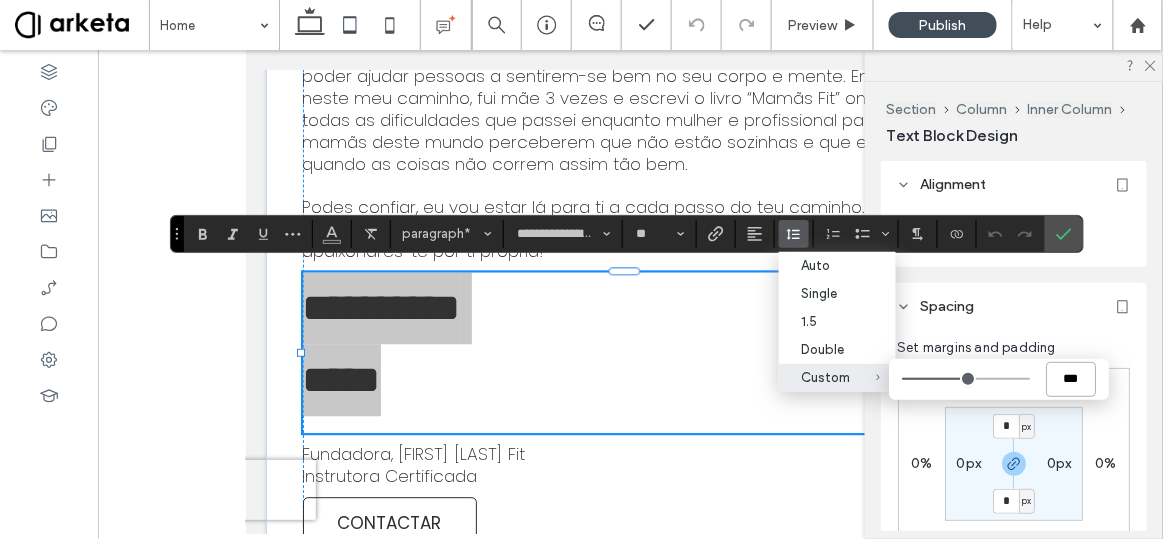 type on "**" 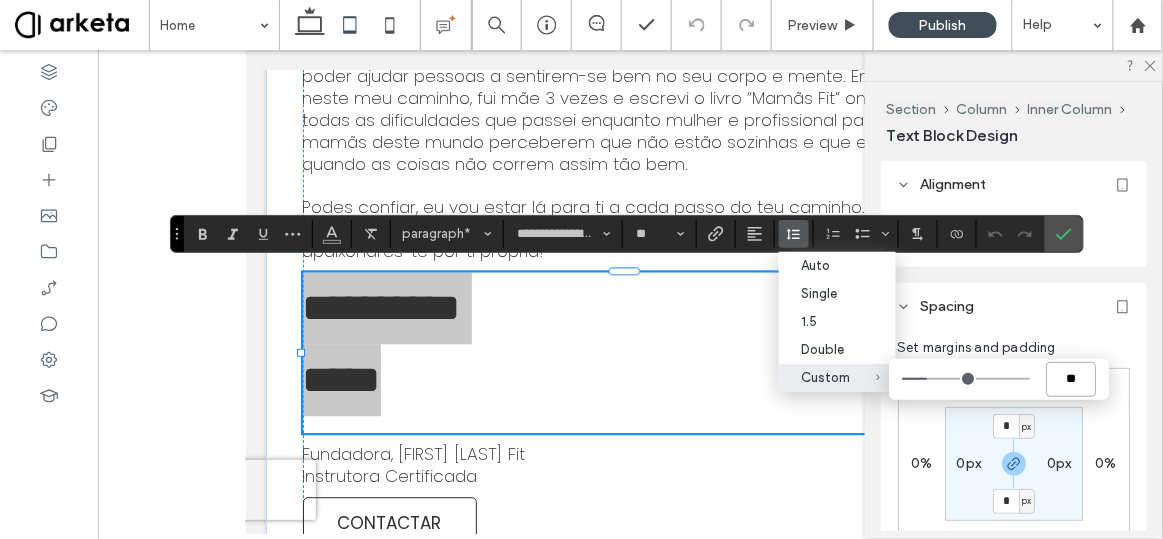 type on "***" 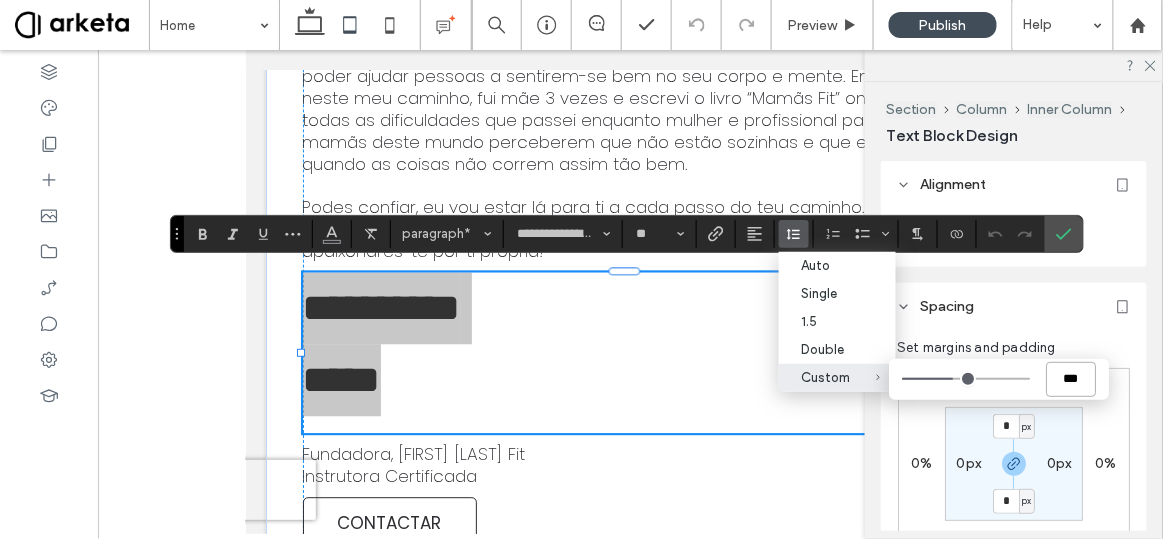 type on "***" 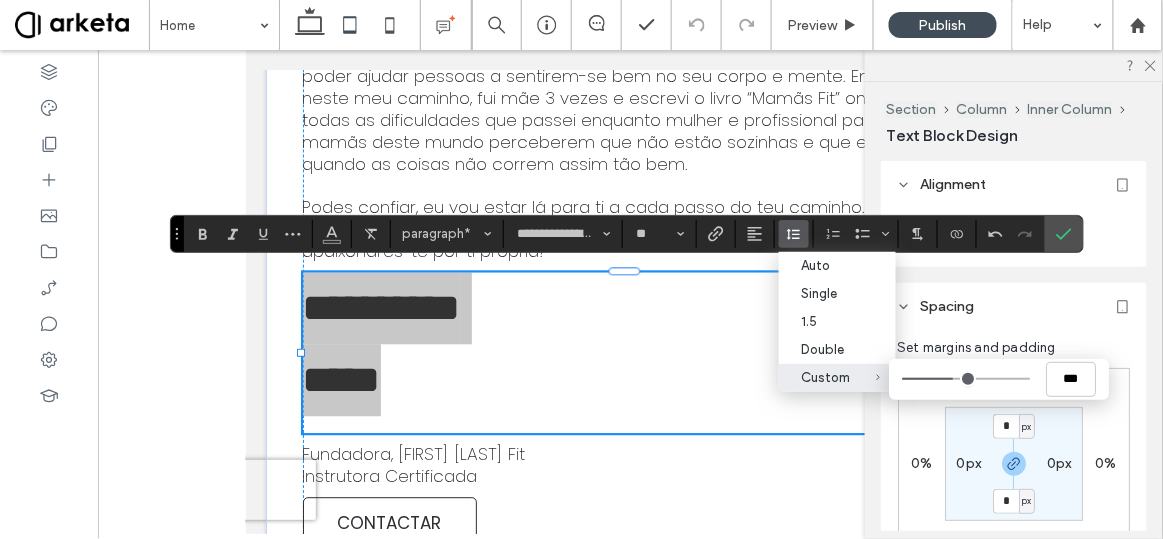scroll, scrollTop: 0, scrollLeft: 0, axis: both 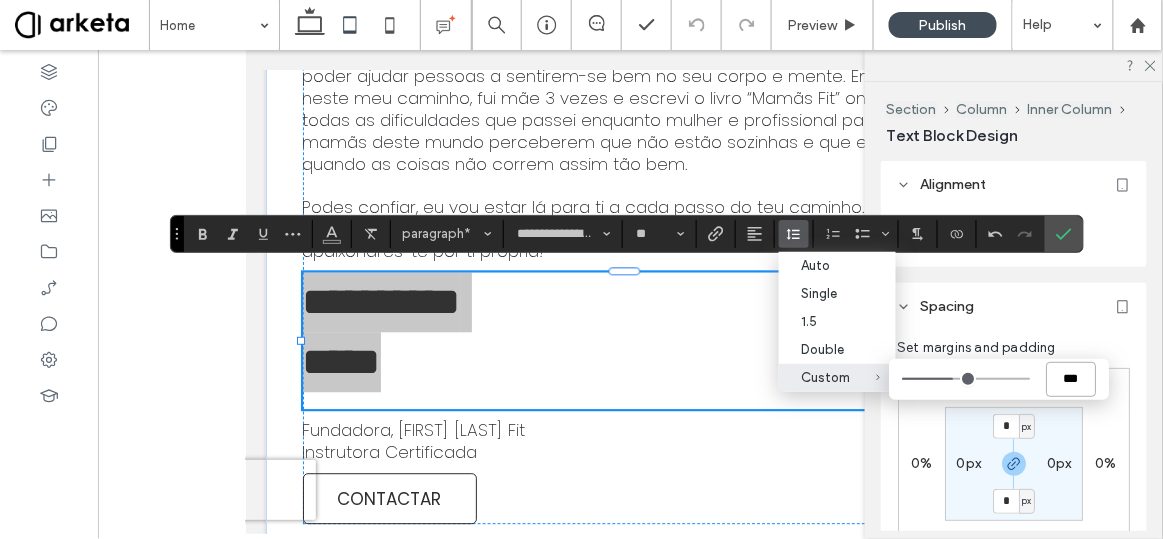 click on "***" at bounding box center (1071, 379) 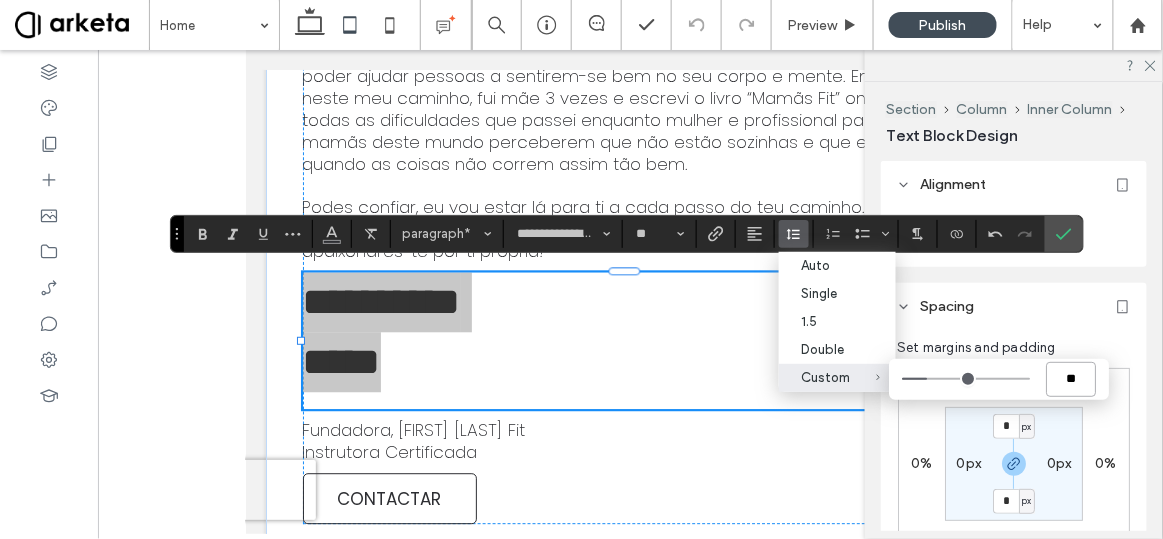 type on "***" 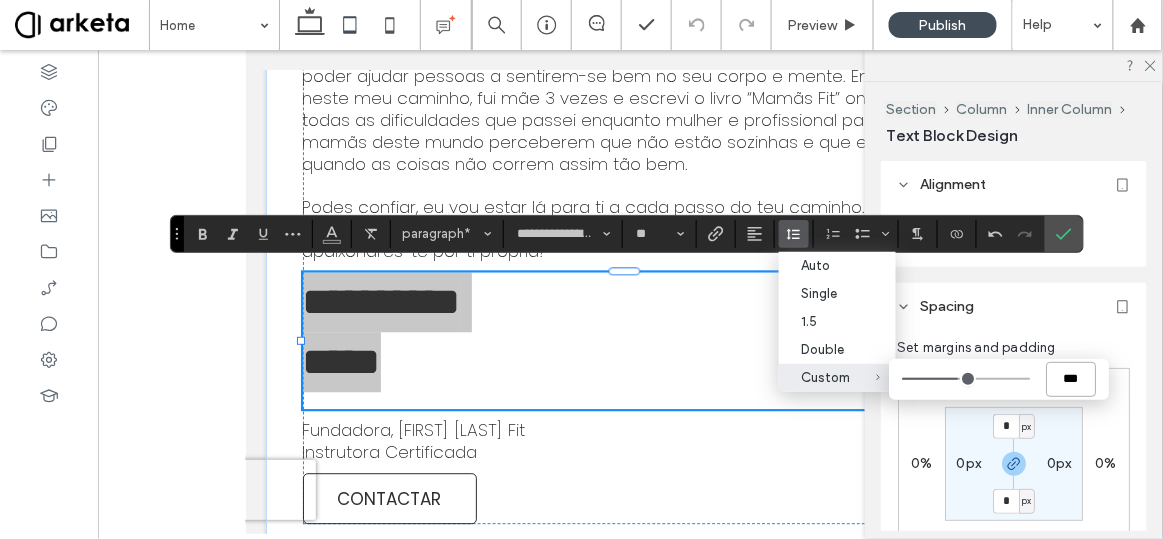 type on "***" 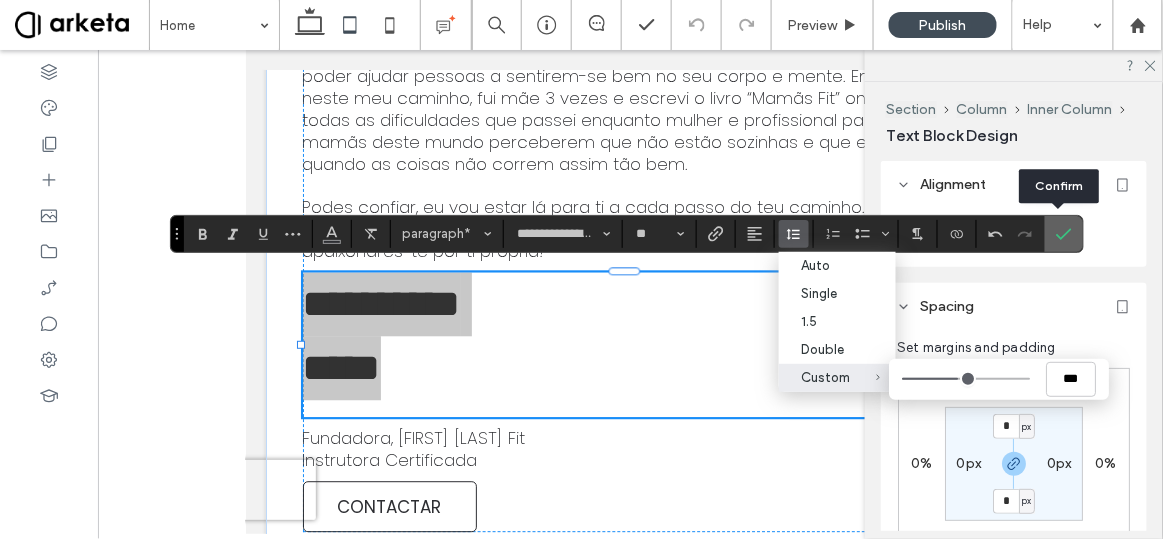 click 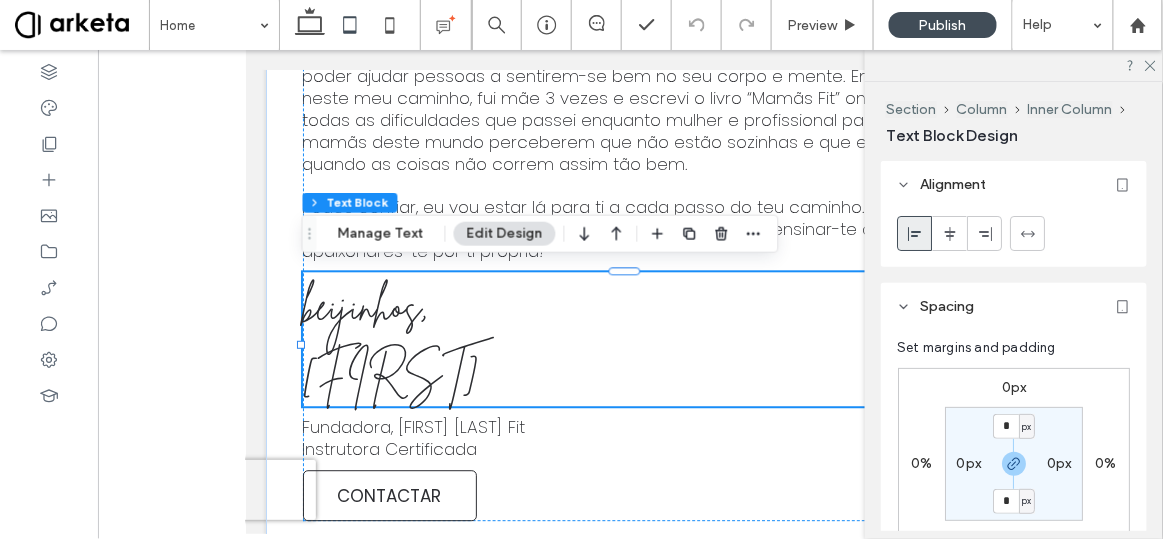 click on "beijinhos, Marta" at bounding box center (630, 338) 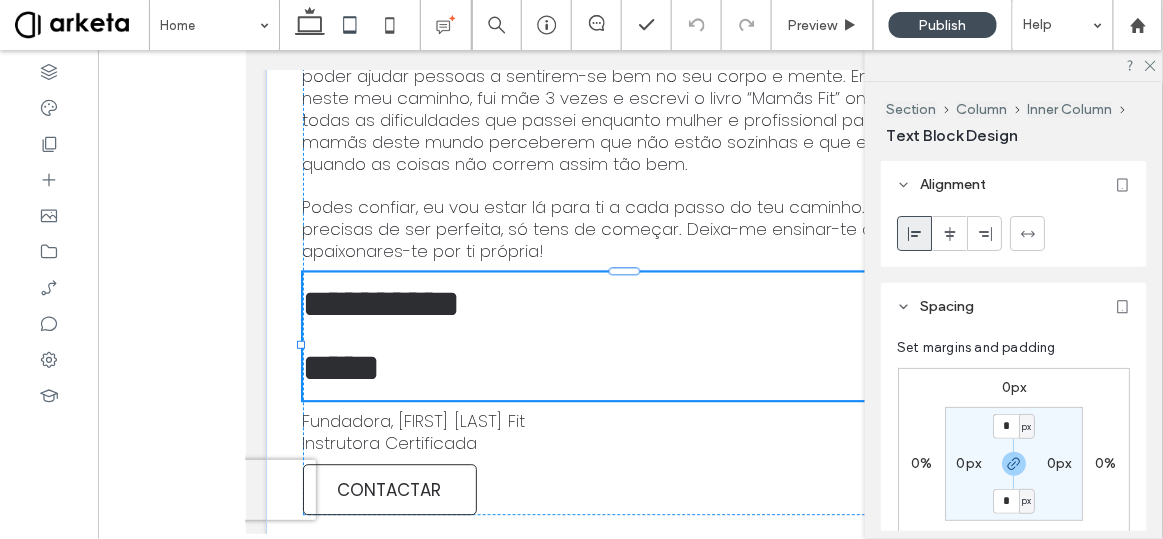 click on "**********" at bounding box center (630, 335) 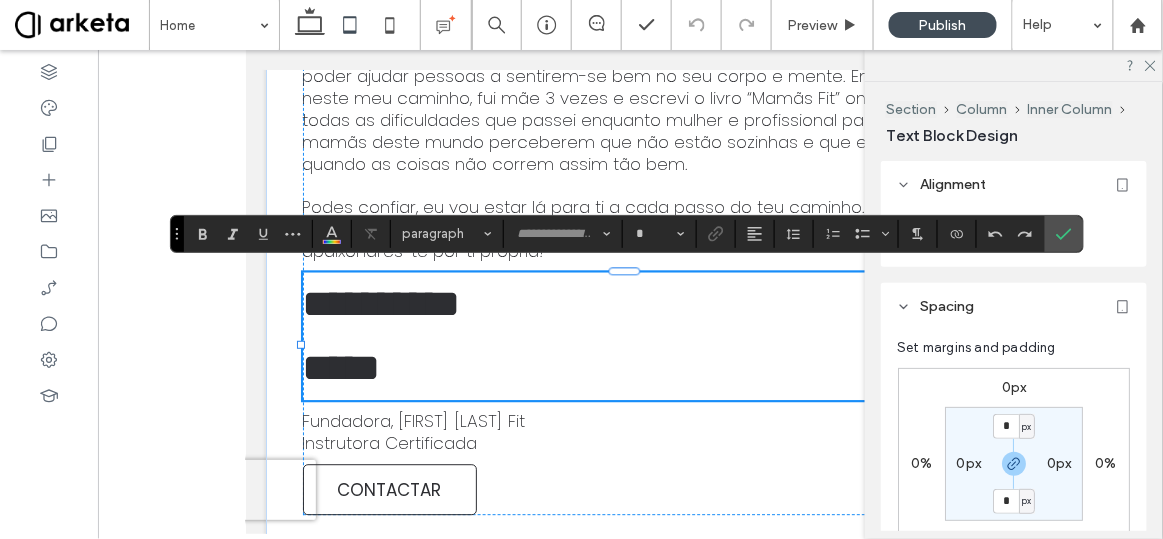 type on "**********" 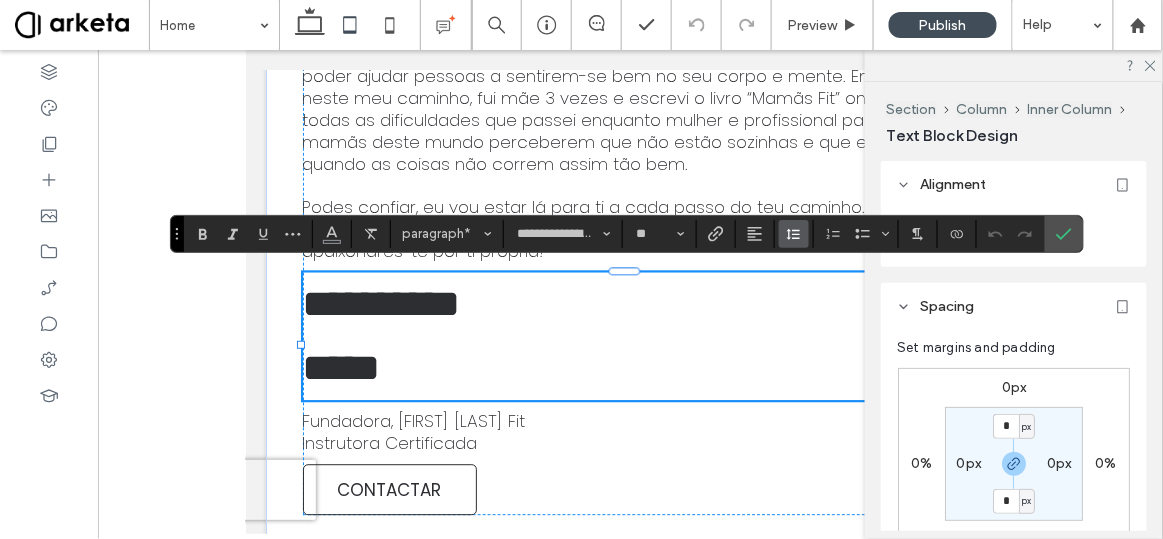 click at bounding box center [794, 234] 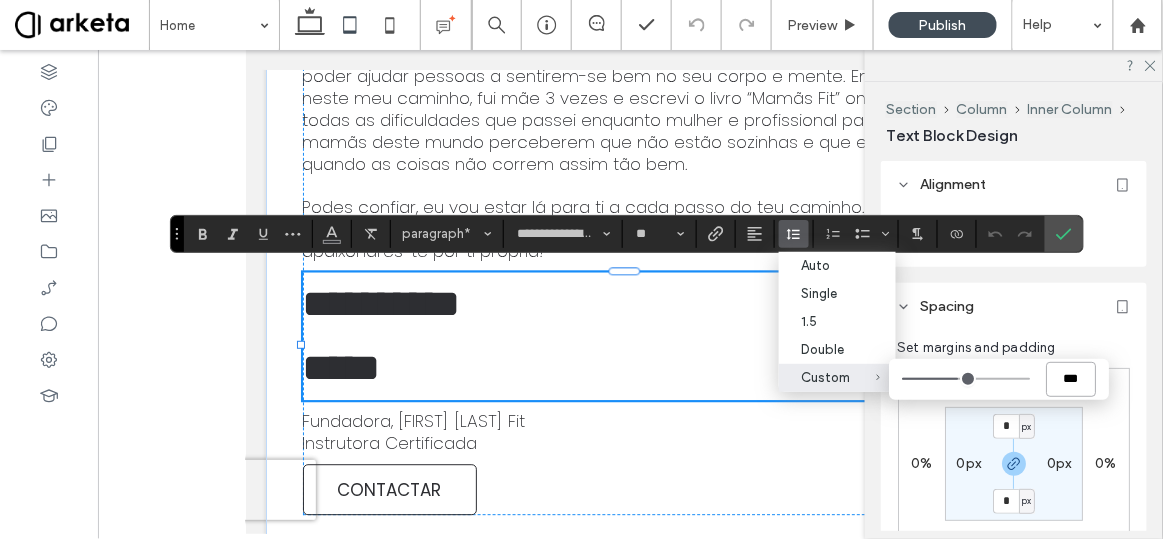 click on "***" at bounding box center (1071, 379) 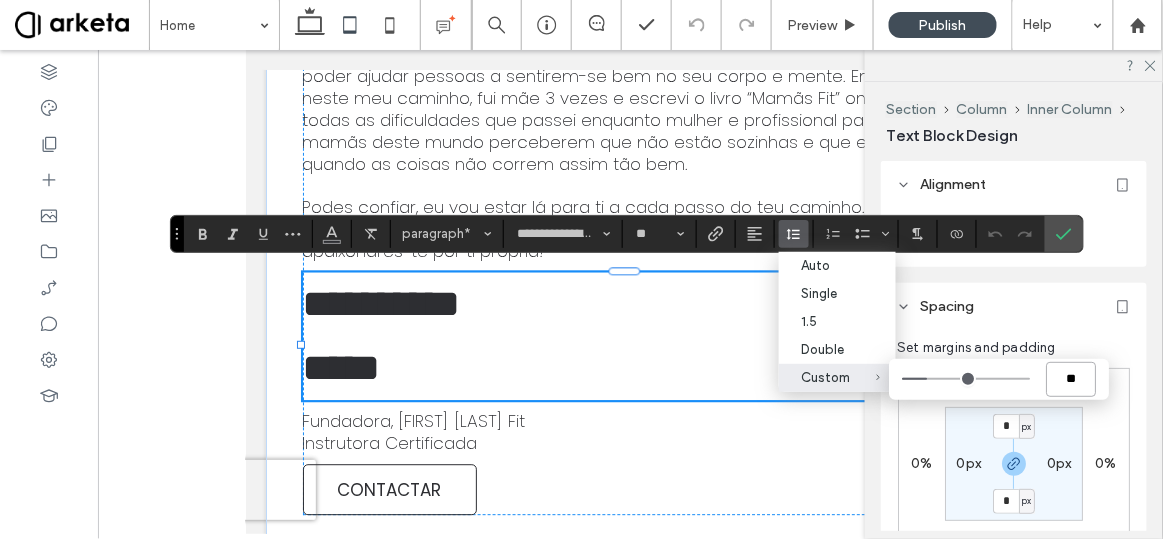 type on "***" 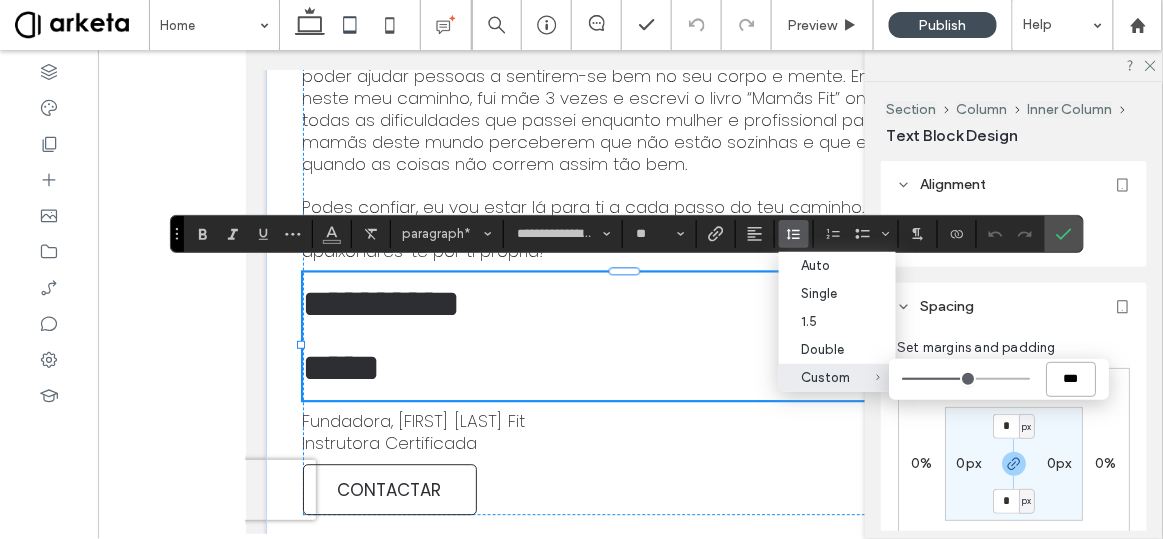 type on "***" 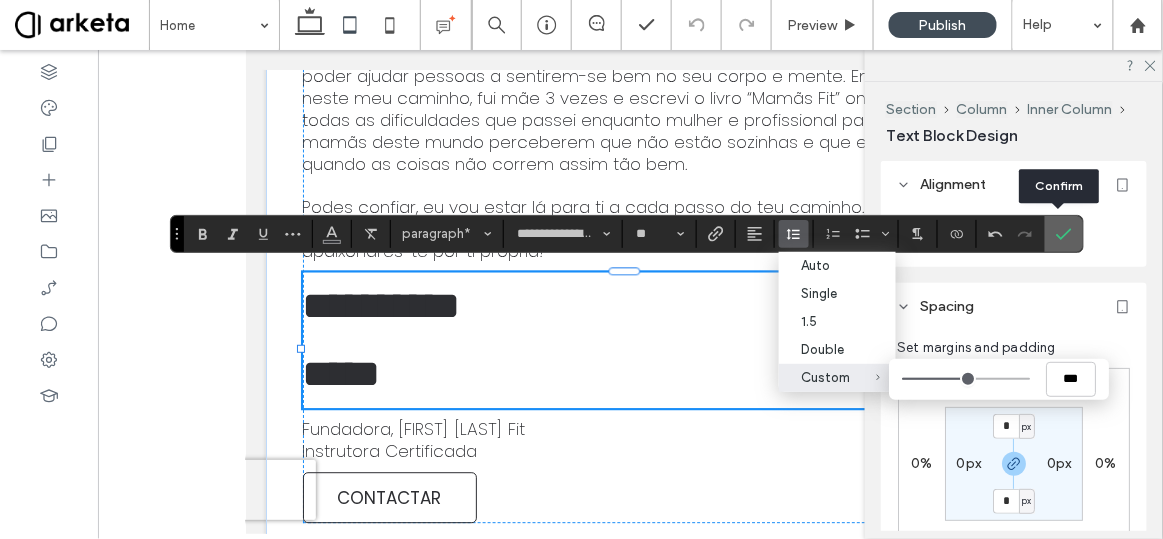 click at bounding box center (1060, 234) 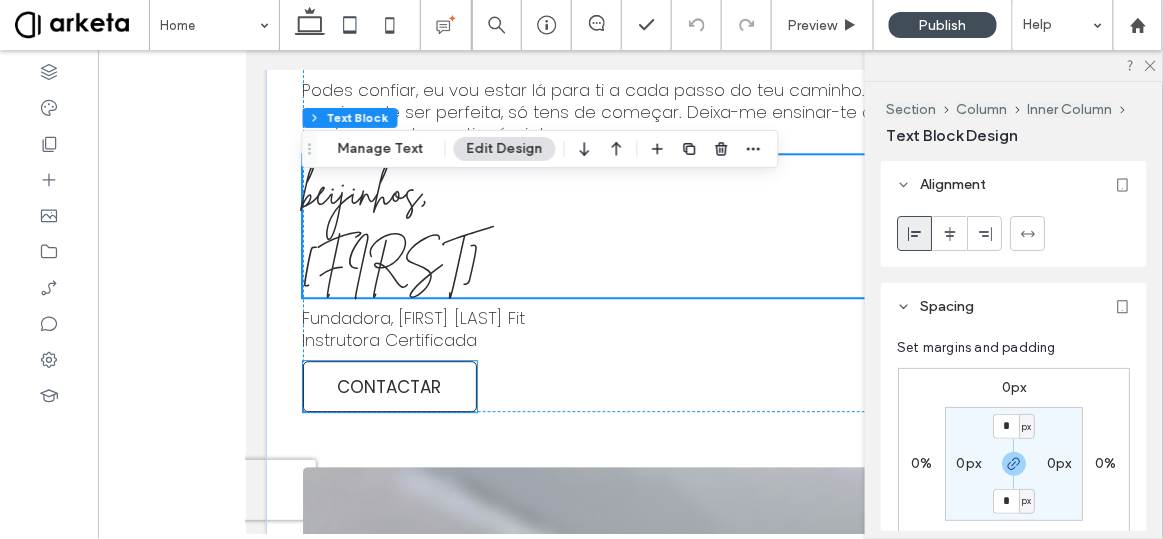 scroll, scrollTop: 4816, scrollLeft: 0, axis: vertical 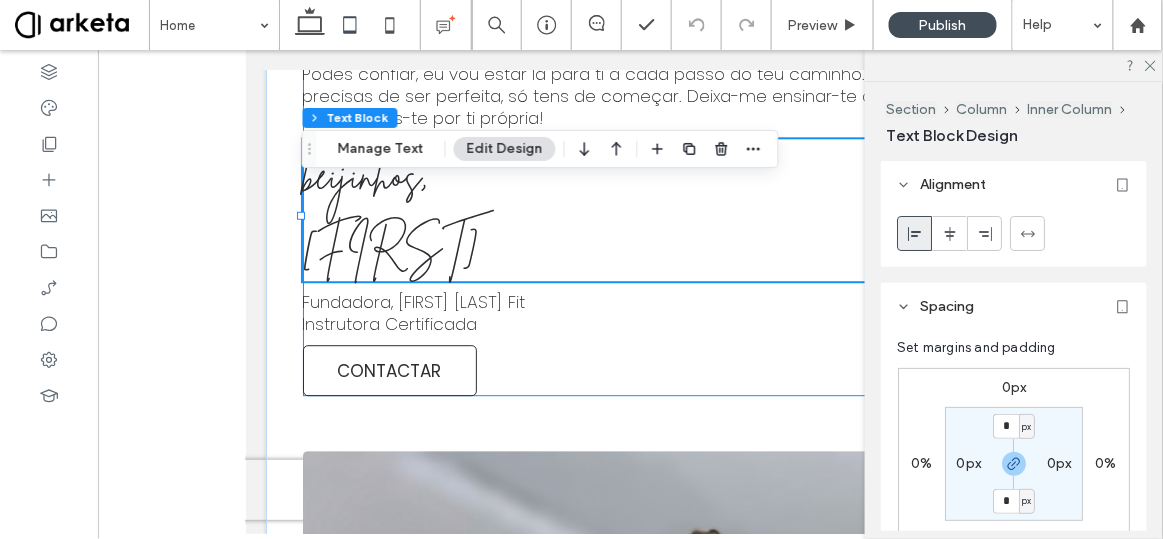 click on "Bem-vinda!
Se procuras uma treinadora certificada para te ajudar a sentir invencível, não vás mais longe! Esta plataforma foi criada para que recebas a melhor energia através das minhas aulas e oferece-te uma grande variedade de treinos curtos e eficientes que podem ser feitos em qualquer lugar e a qualquer hora! O que me distingue é uma abordagem inclusiva, adaptando a minha metodologia de treino a pessoas de todos os níveis de experiência, incluíndo Mamãs Grávidas e em Pós-Parto. Tendo pessoalmente travado batalhas com distúrbios alimentares graves, excesso de peso em criança, maus hábitos alimentares, quero dar ênfase às dificuldades reais que poderás encontrar nesta tua busca por uma vida mais saudável. Podes confiar, eu vou estar lá para ti a cada passo do teu caminho. Não precisas de ser perfeita, só tens de começar. Deixa-me ensinar-te a apaixonares-te por ti própria!
beijinhos, Marta
Fundadora, Marta Moura Fit Instrutora Certificada" at bounding box center (630, -28) 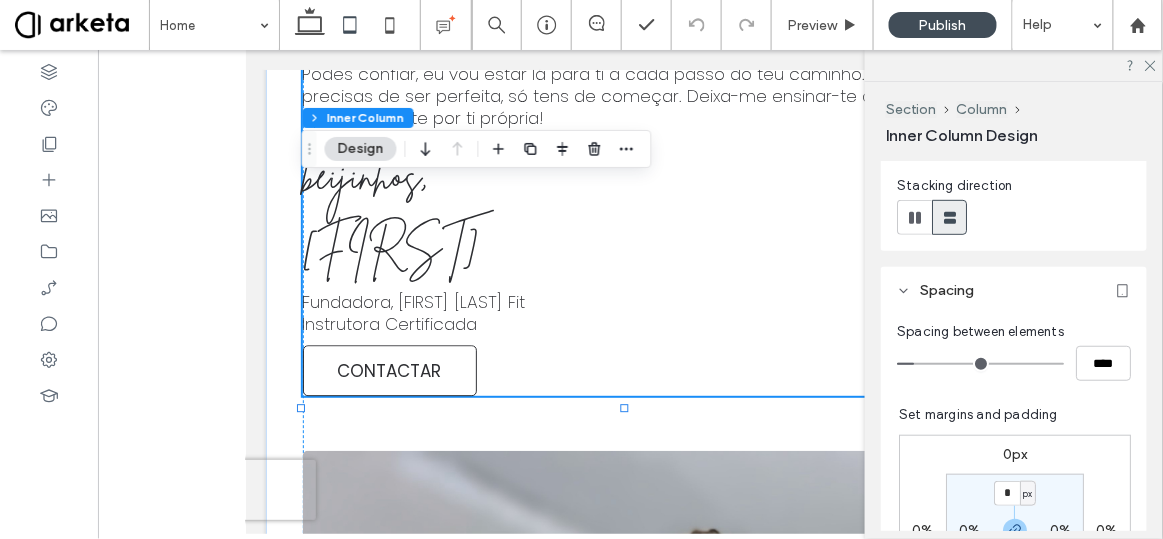 scroll, scrollTop: 290, scrollLeft: 0, axis: vertical 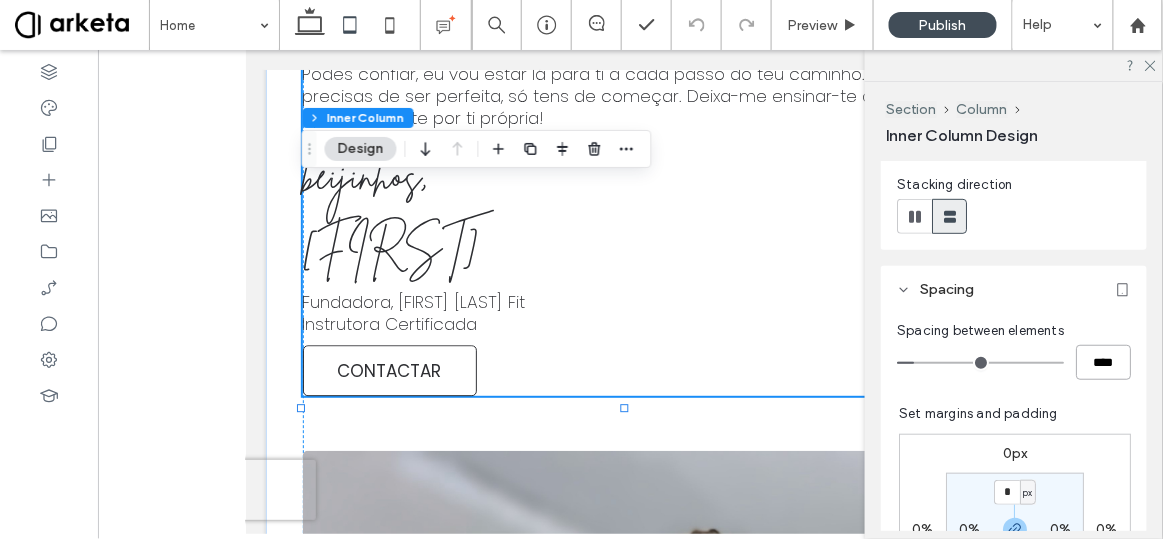 click on "****" at bounding box center [1103, 362] 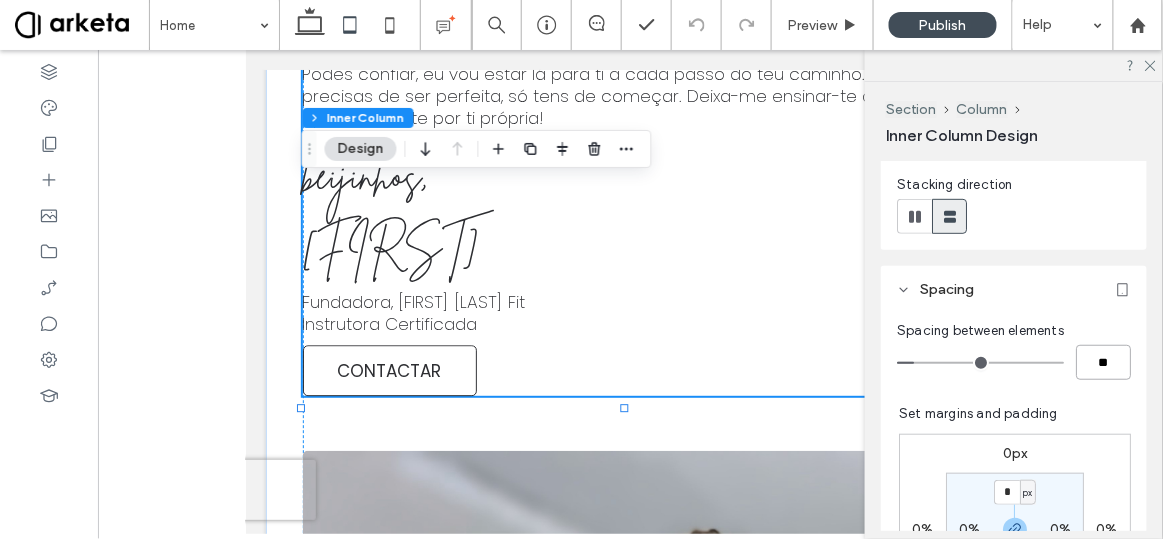 type on "**" 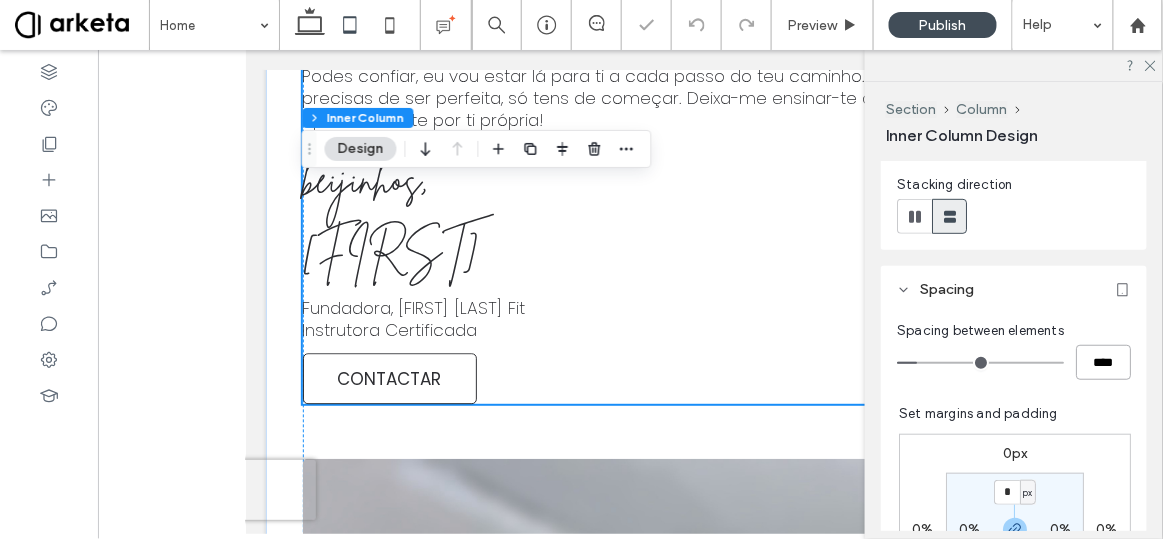 scroll, scrollTop: 4818, scrollLeft: 0, axis: vertical 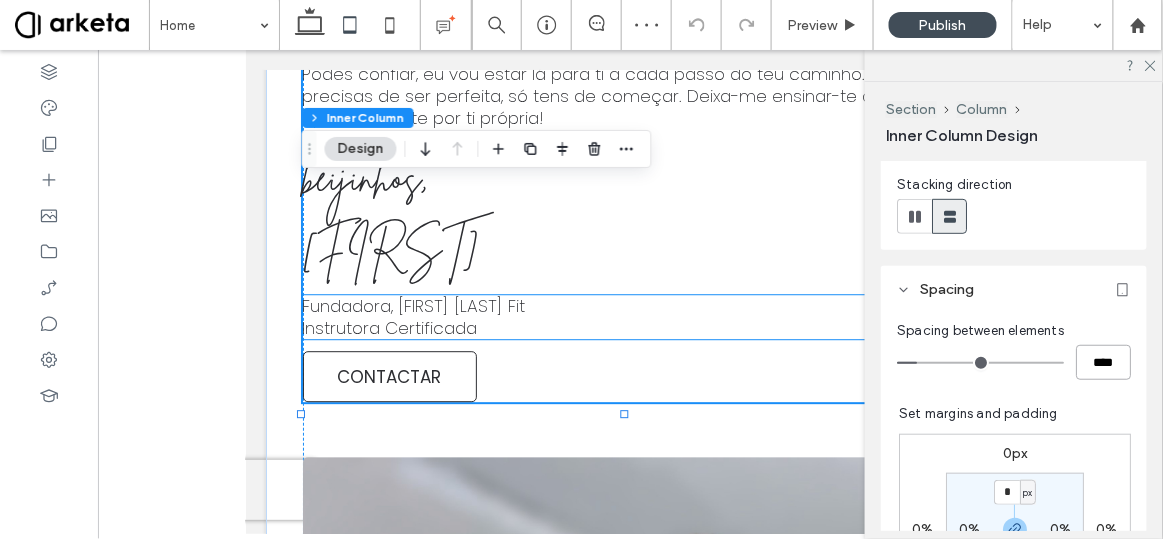 click on "Fundadora, Marta Moura Fit Instrutora Certificada" at bounding box center [630, 316] 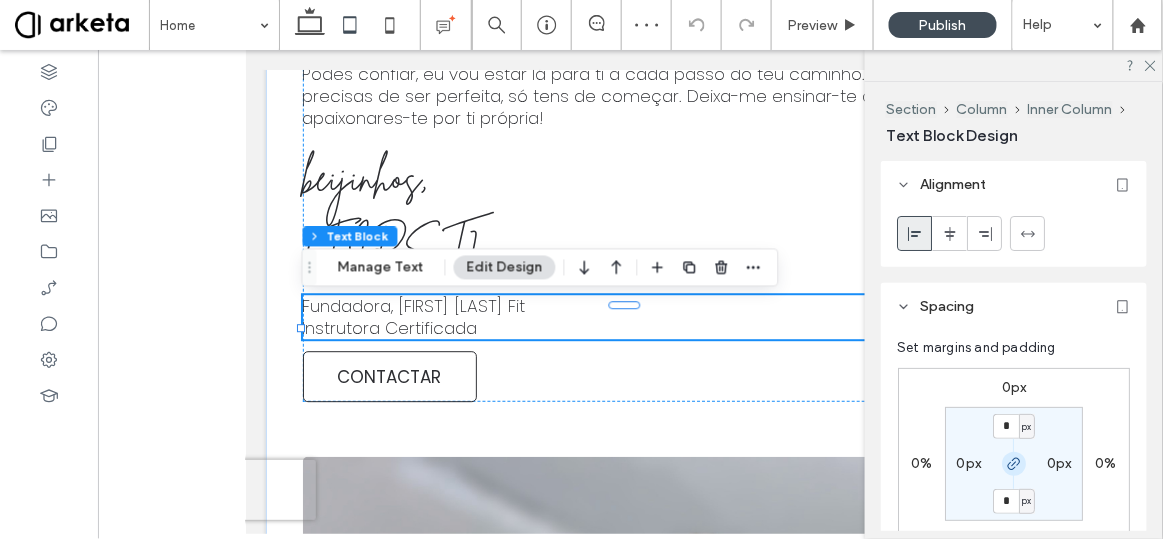 click at bounding box center [1014, 464] 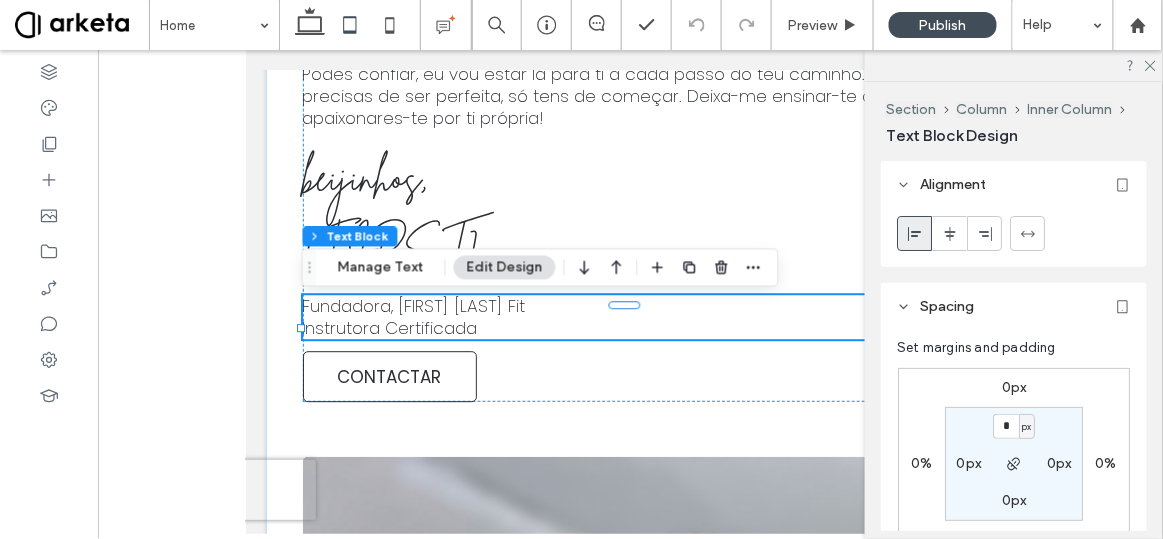 click on "0px" at bounding box center (1014, 500) 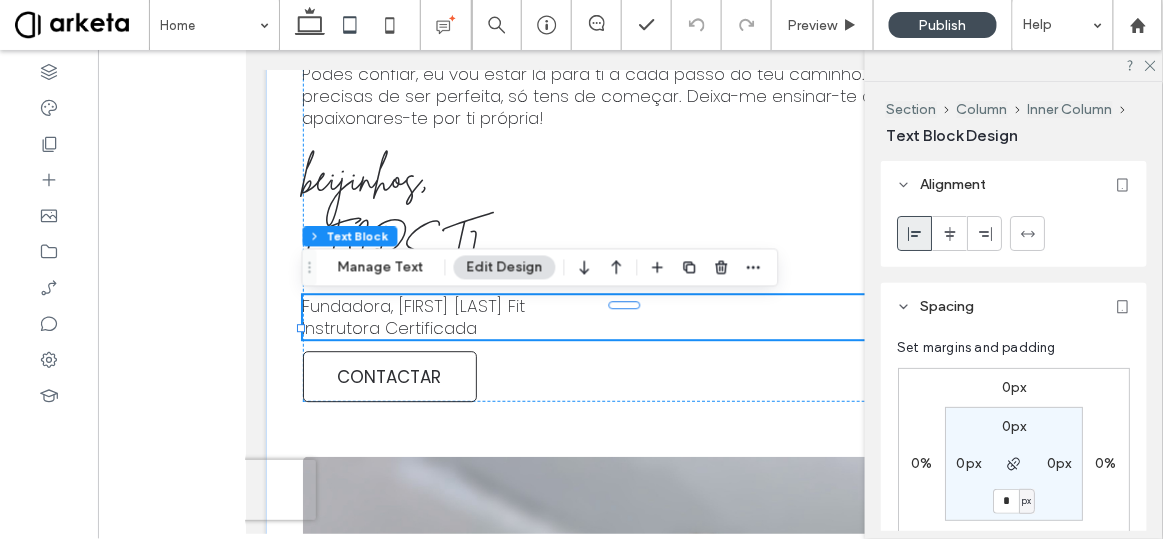 type on "*" 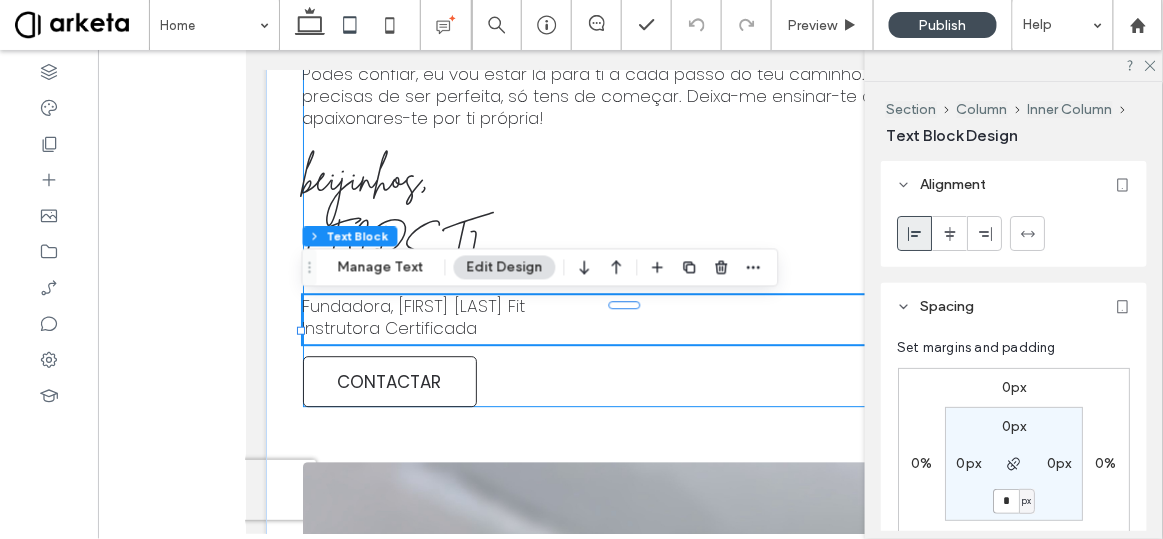 click on "Bem-vinda!
Se procuras uma treinadora certificada para te ajudar a sentir invencível, não vás mais longe! Esta plataforma foi criada para que recebas a melhor energia através das minhas aulas e oferece-te uma grande variedade de treinos curtos e eficientes que podem ser feitos em qualquer lugar e a qualquer hora! O que me distingue é uma abordagem inclusiva, adaptando a minha metodologia de treino a pessoas de todos os níveis de experiência, incluíndo Mamãs Grávidas e em Pós-Parto. Tendo pessoalmente travado batalhas com distúrbios alimentares graves, excesso de peso em criança, maus hábitos alimentares, quero dar ênfase às dificuldades reais que poderás encontrar nesta tua busca por uma vida mais saudável. Podes confiar, eu vou estar lá para ti a cada passo do teu caminho. Não precisas de ser perfeita, só tens de começar. Deixa-me ensinar-te a apaixonares-te por ti própria!
beijinhos, Marta
Fundadora, Marta Moura Fit Instrutora Certificada" at bounding box center (630, -24) 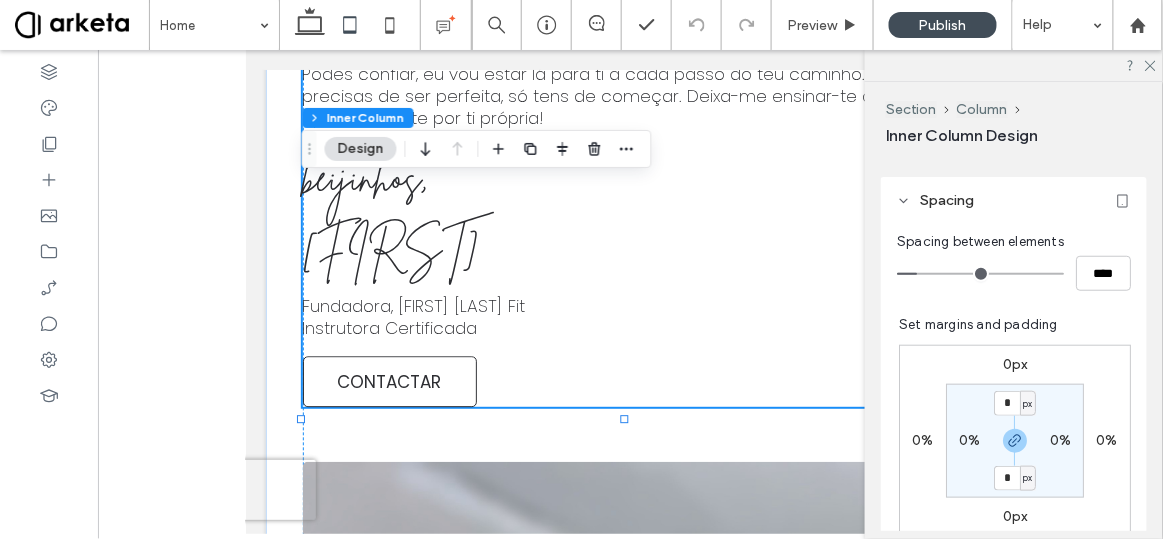 scroll, scrollTop: 378, scrollLeft: 0, axis: vertical 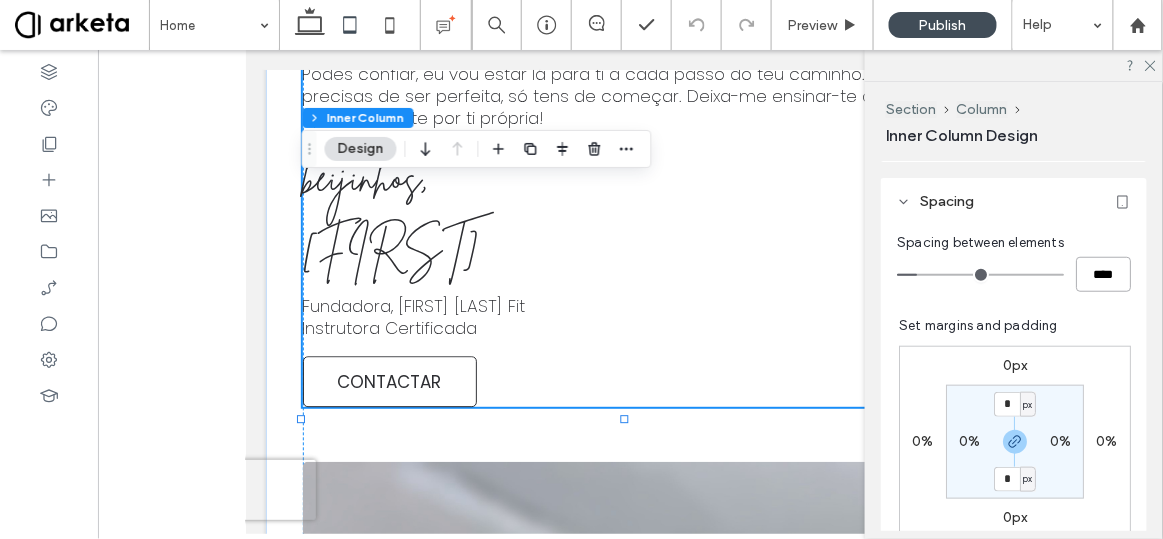 click on "****" at bounding box center (1103, 274) 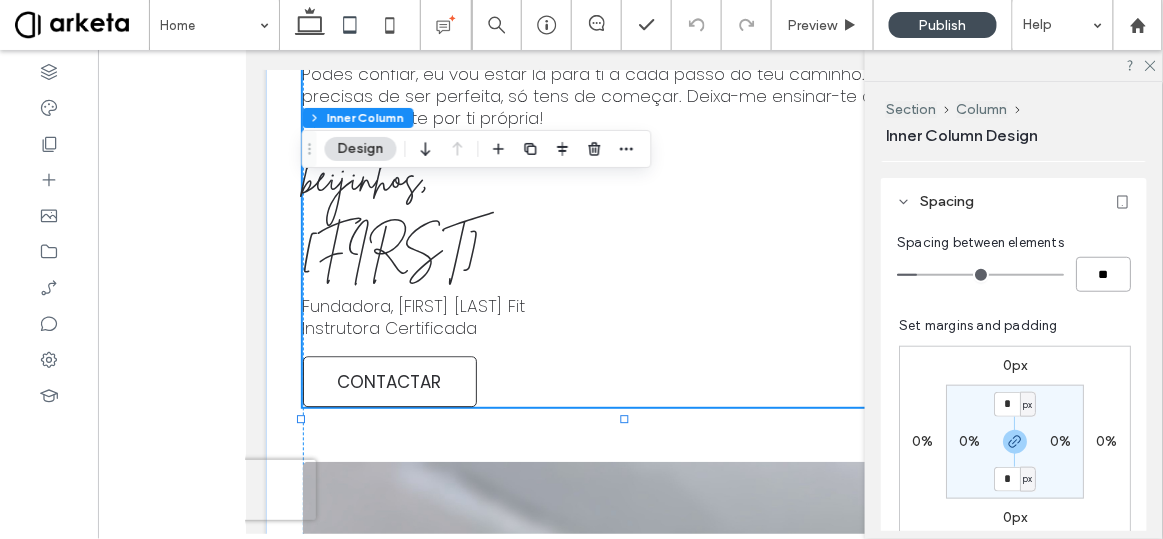 type on "**" 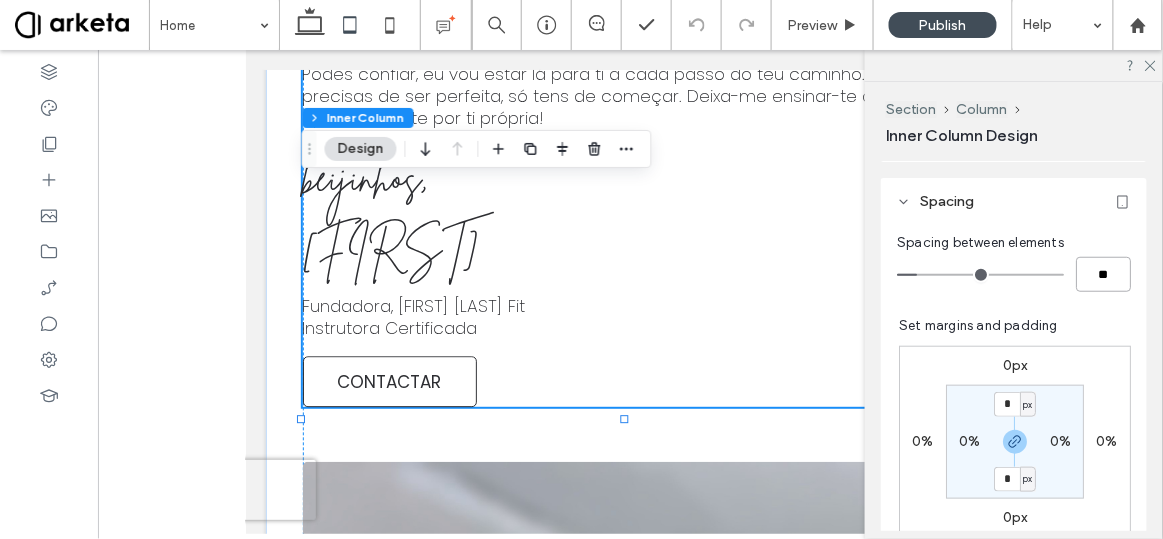 type on "**" 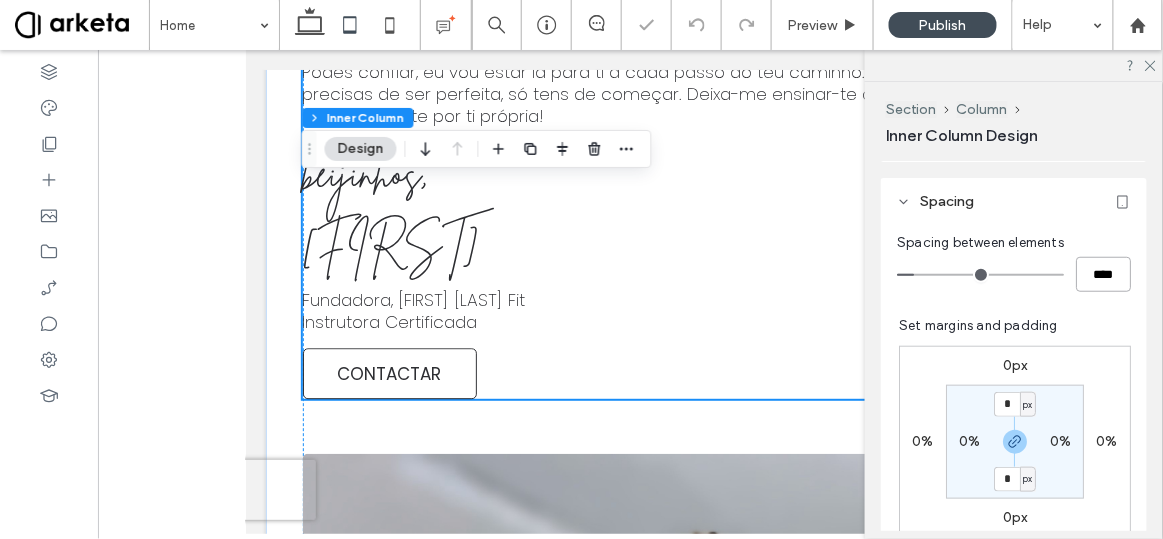 scroll, scrollTop: 4816, scrollLeft: 0, axis: vertical 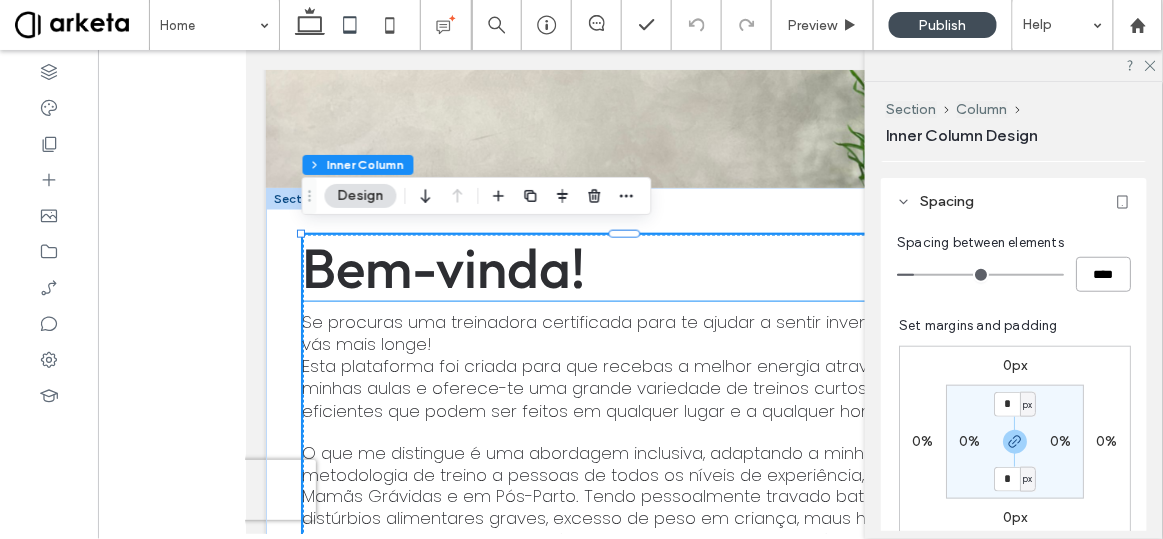 click on "Bem-vinda!" at bounding box center [630, 267] 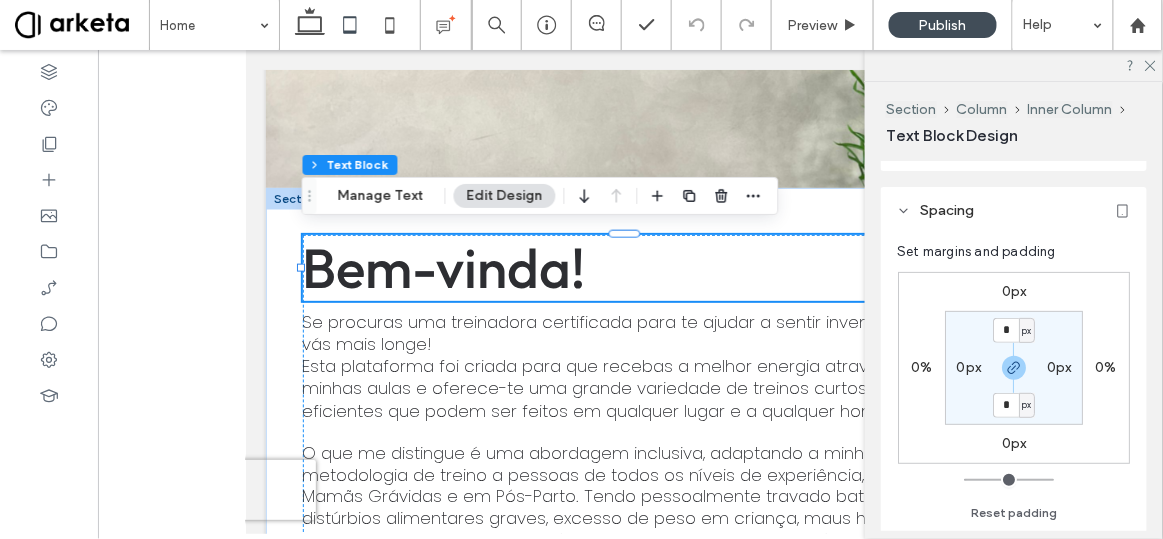 scroll, scrollTop: 106, scrollLeft: 0, axis: vertical 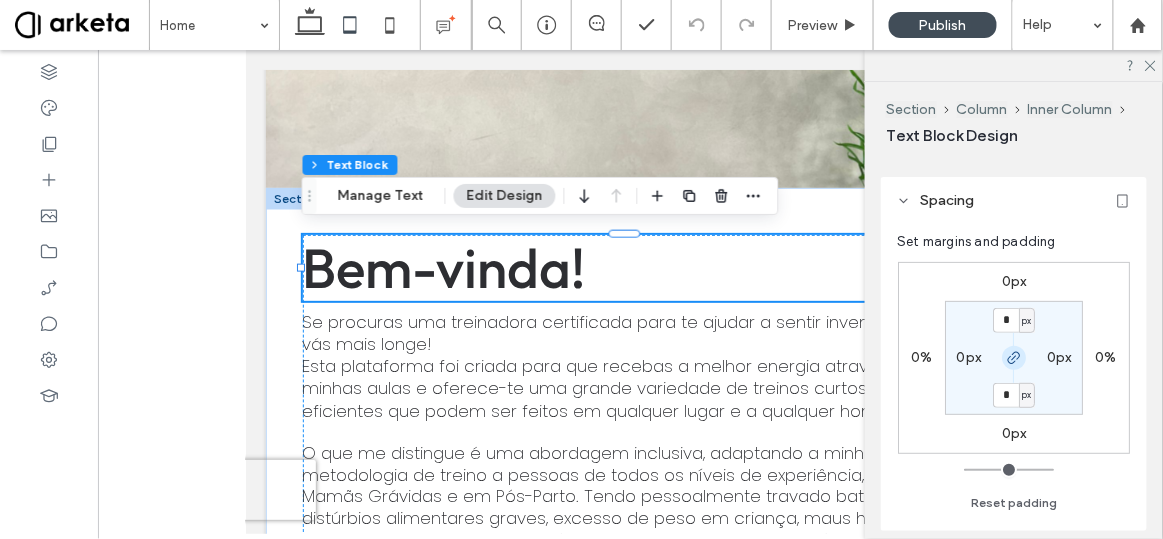 click 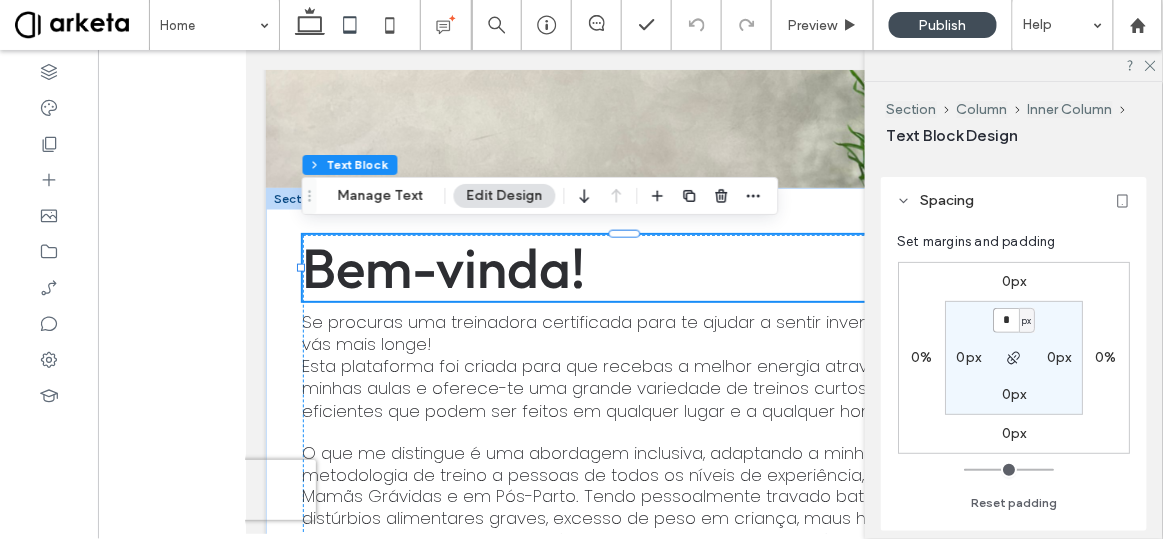 click on "*" at bounding box center [1006, 320] 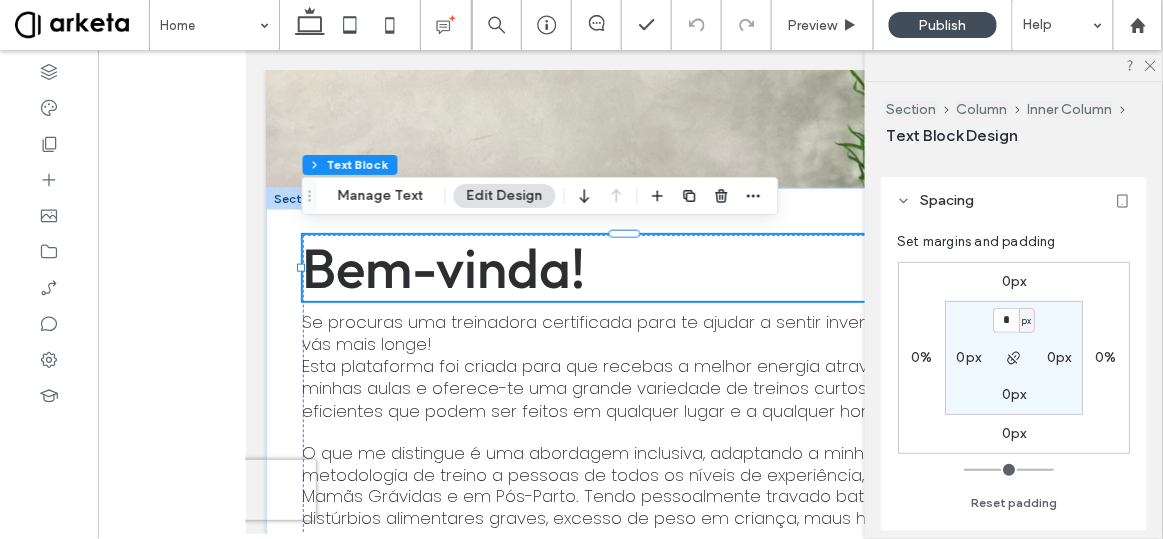 click on "0px" at bounding box center [1014, 394] 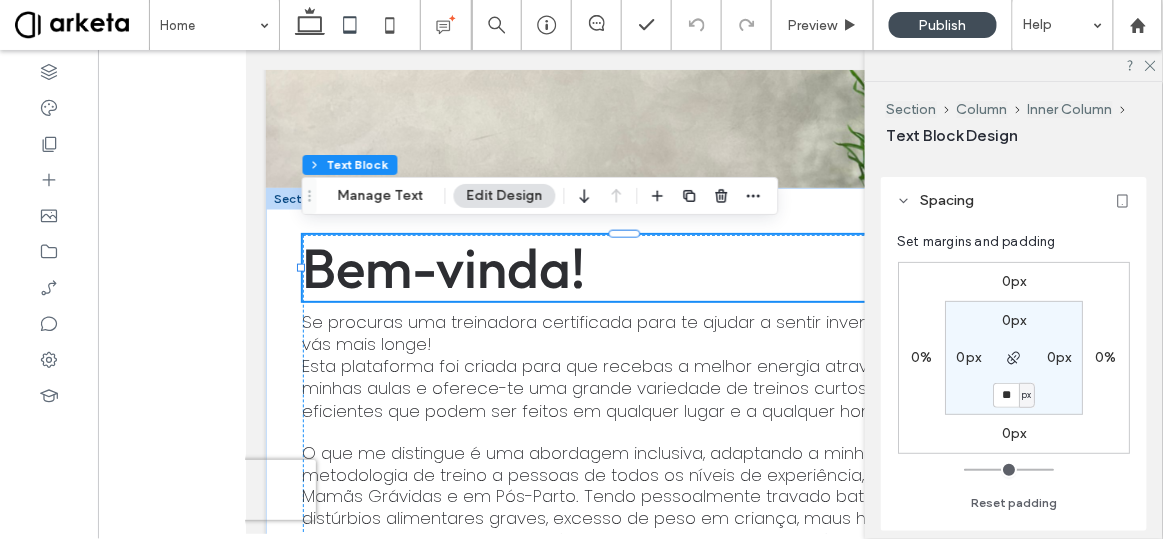 type on "**" 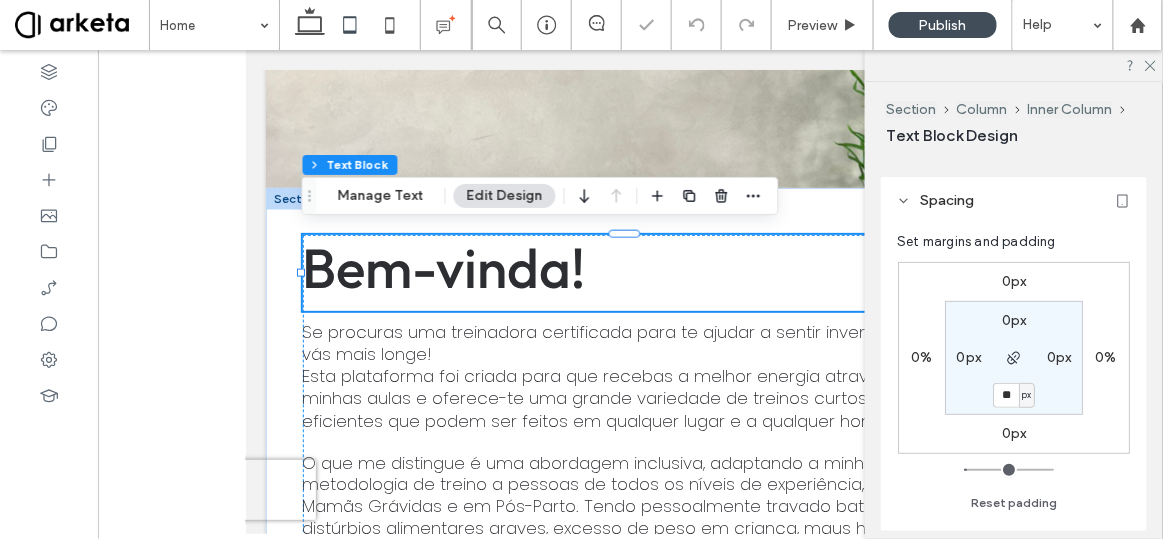 type on "*" 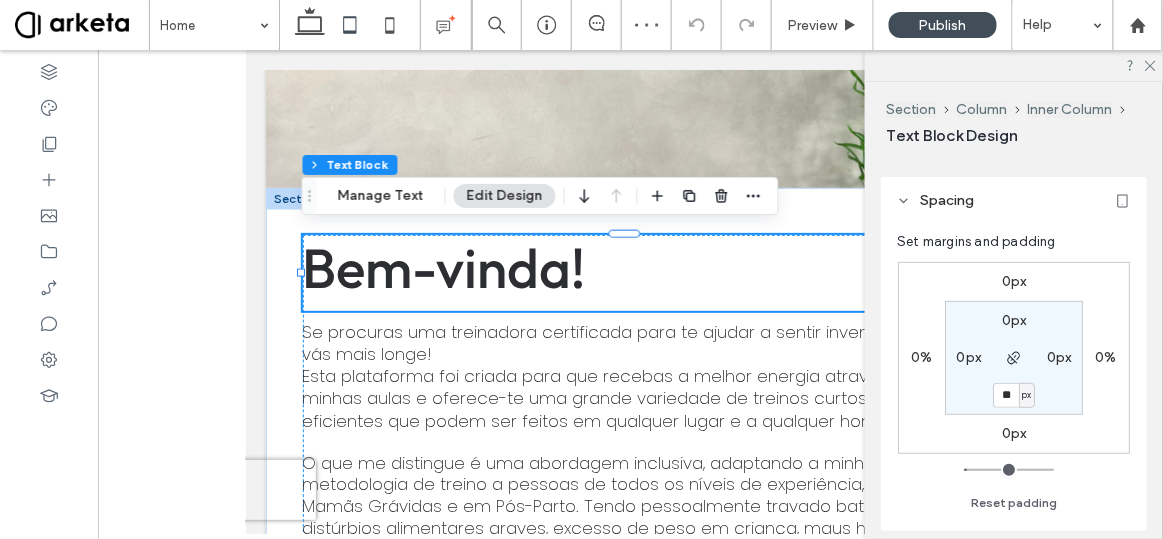 type on "**" 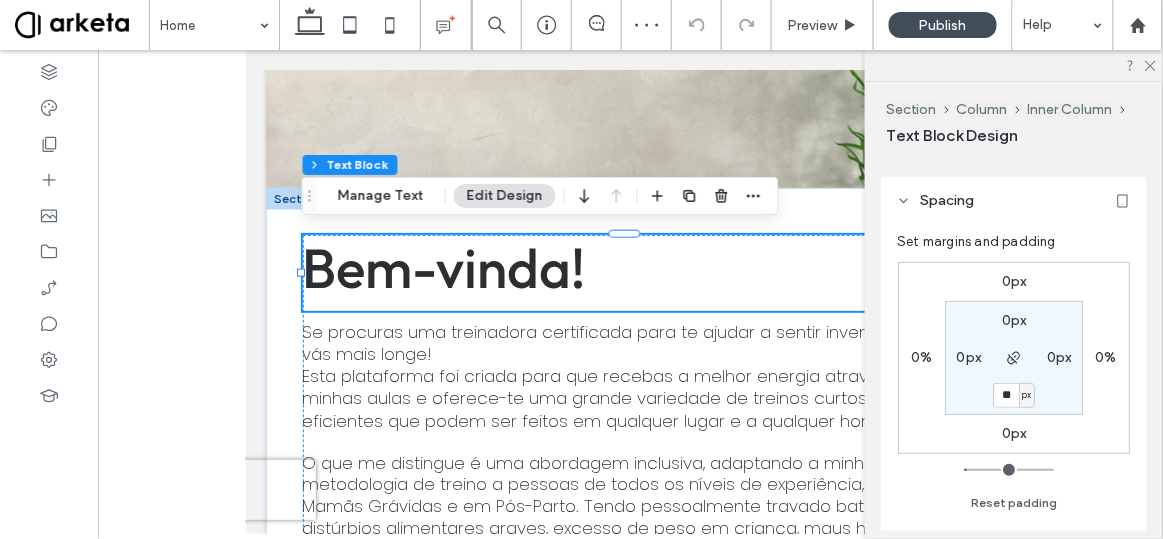 type on "**" 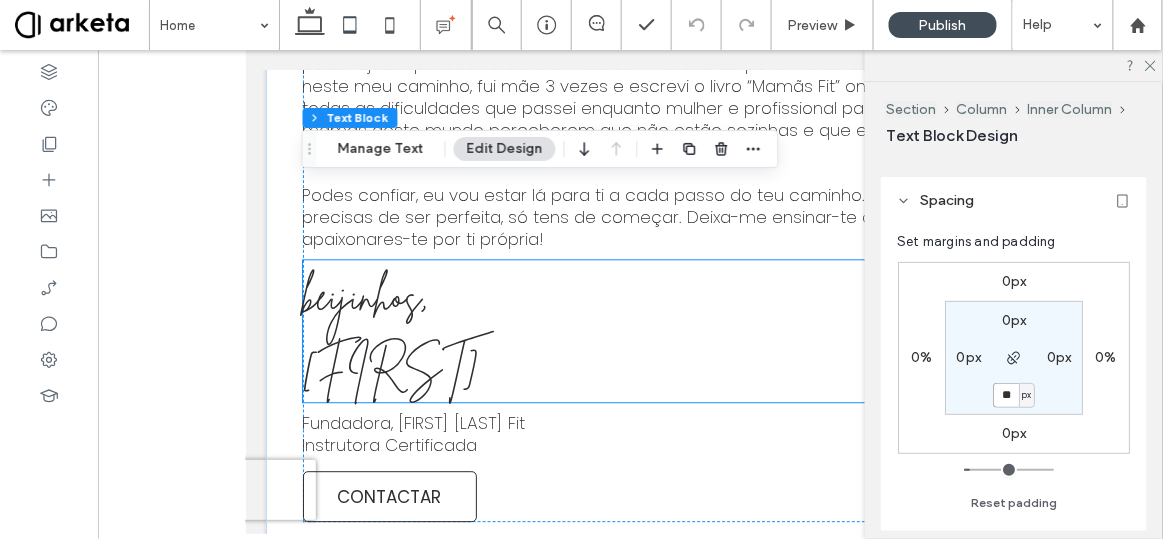scroll, scrollTop: 4723, scrollLeft: 0, axis: vertical 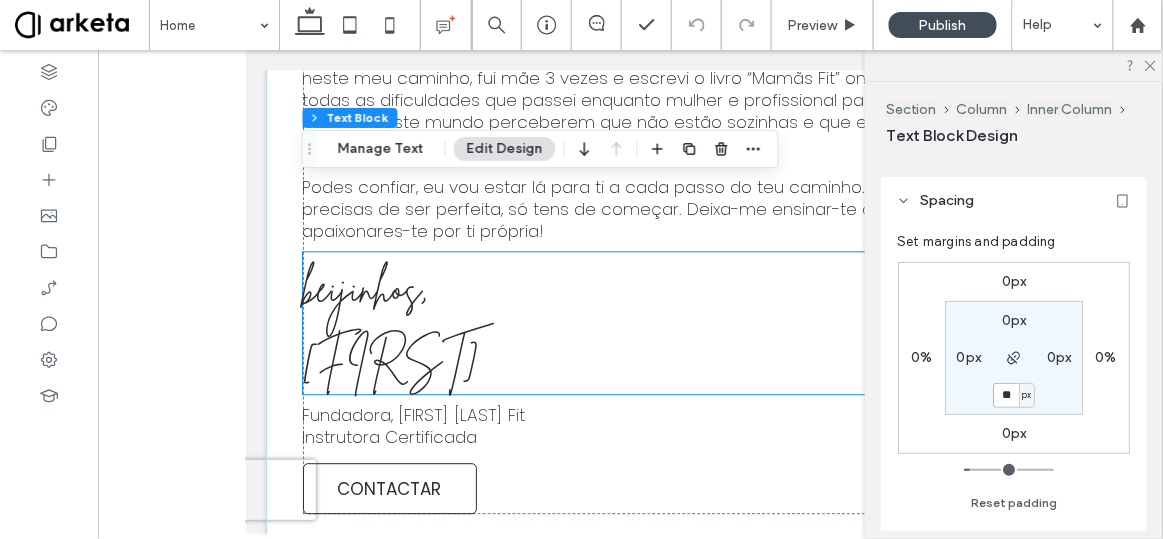 click on "beijinhos, Marta" at bounding box center (390, 323) 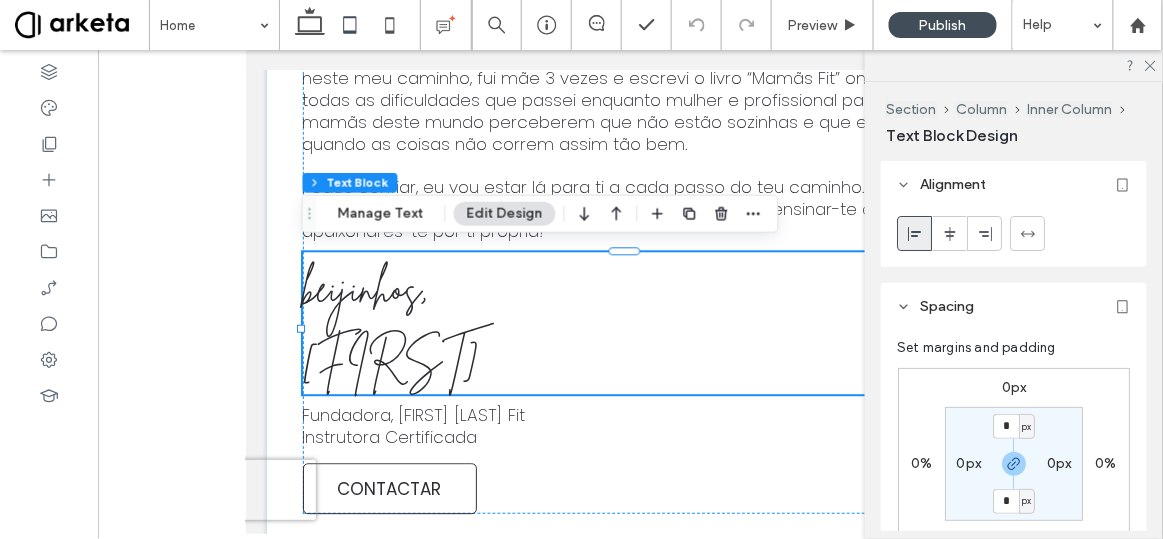 scroll, scrollTop: 18, scrollLeft: 0, axis: vertical 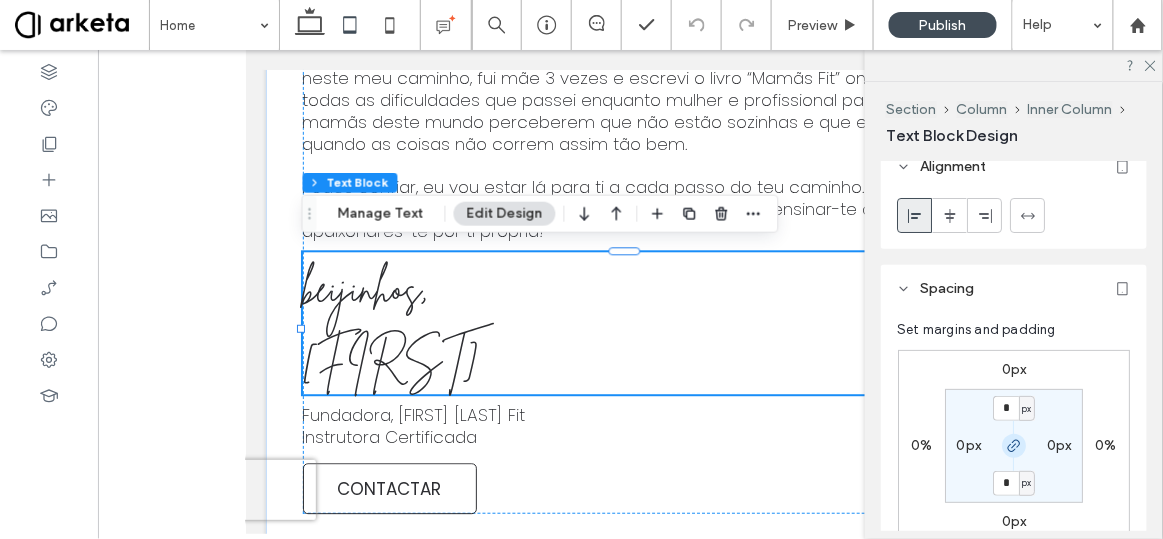 click 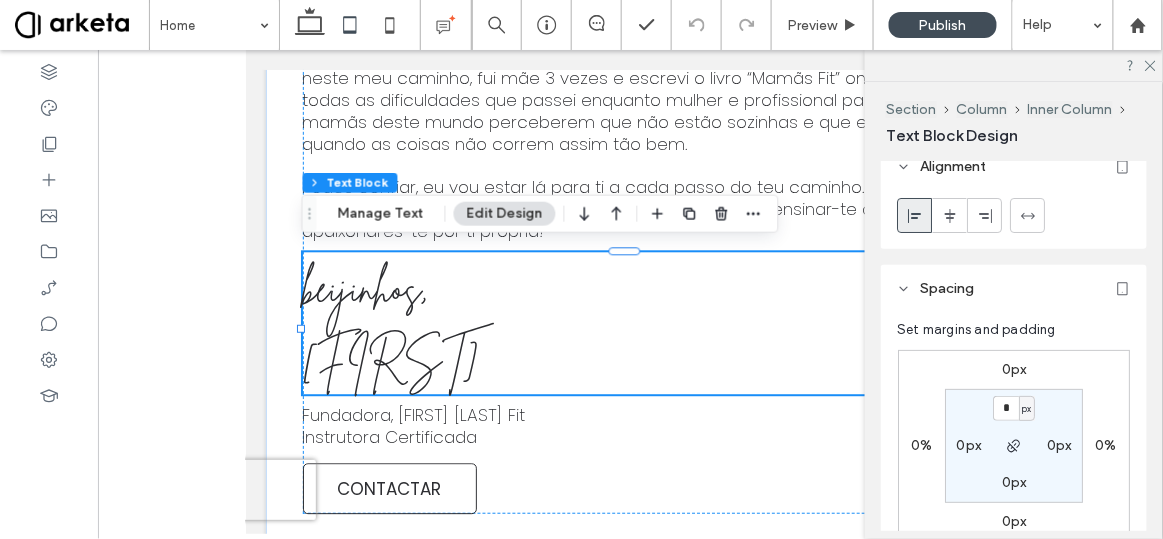 click on "* px 0px 0px 0px" at bounding box center (1014, 446) 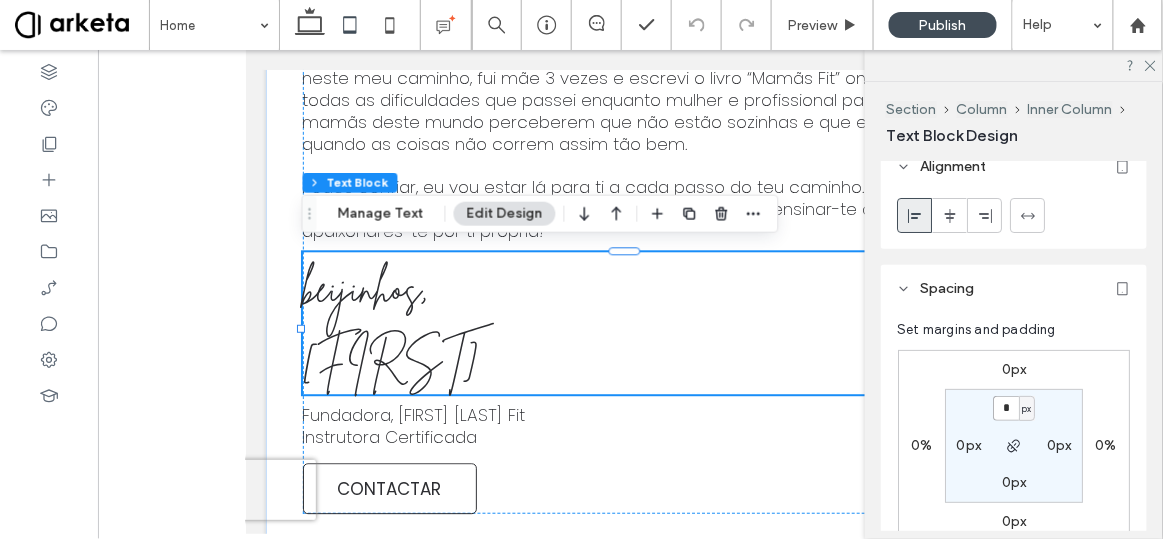 click on "*" at bounding box center [1006, 408] 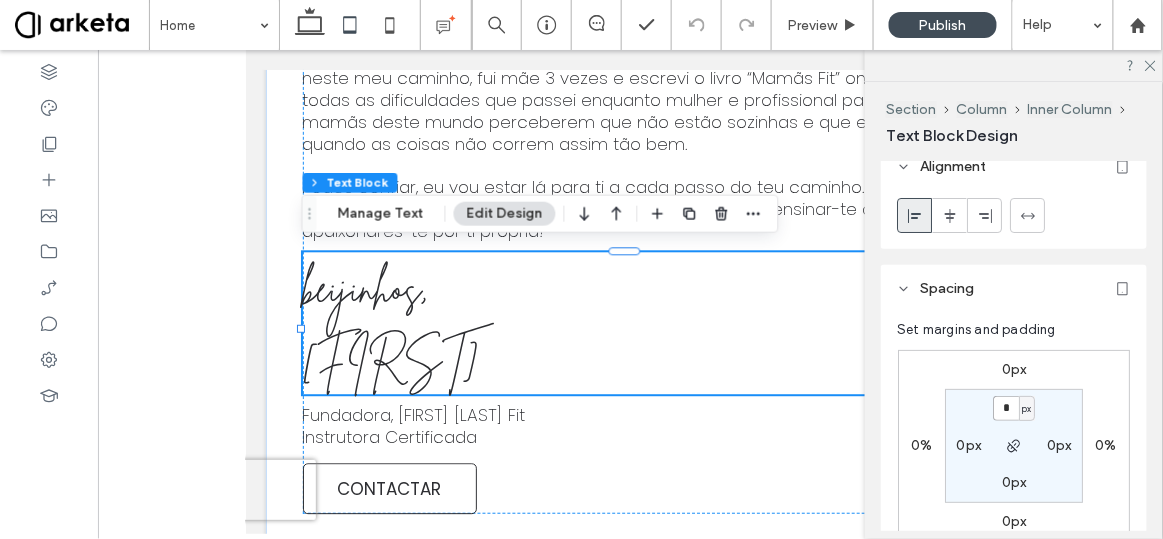 type on "*" 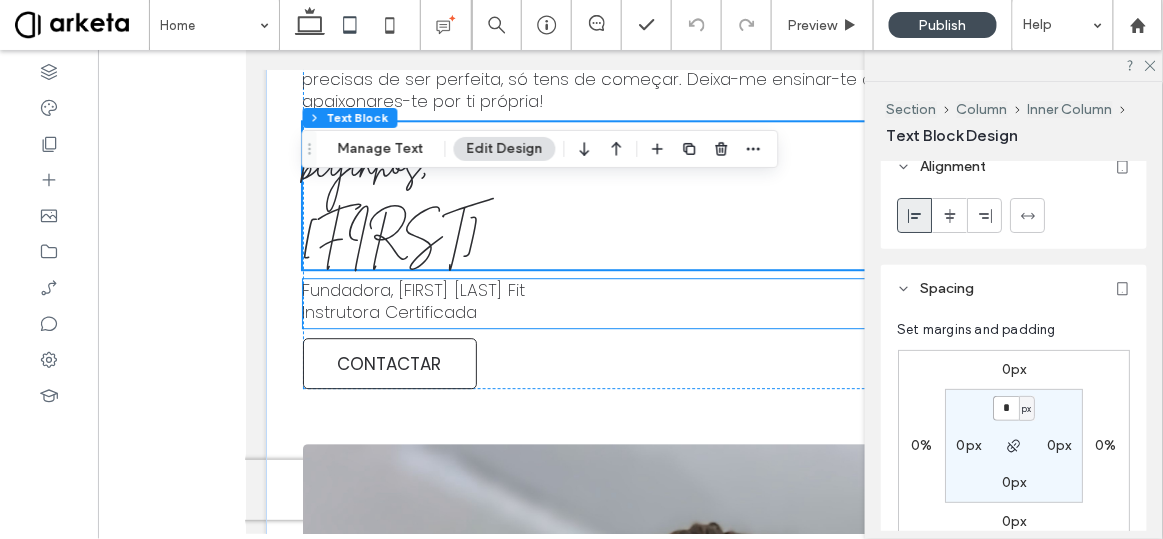 scroll, scrollTop: 4861, scrollLeft: 0, axis: vertical 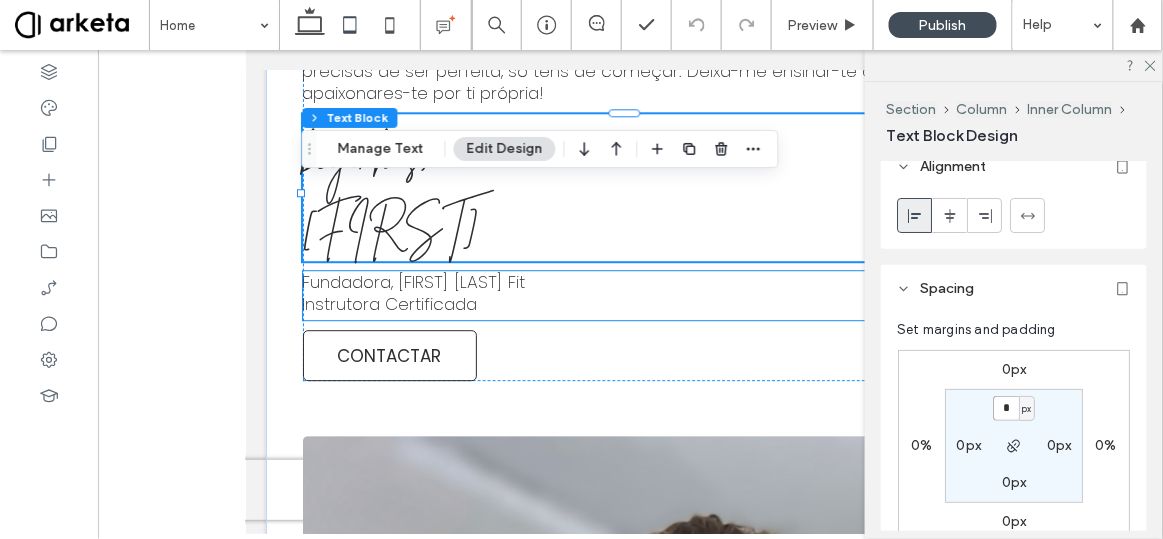 click on "Fundadora, Marta Moura Fit Instrutora Certificada" at bounding box center (413, 292) 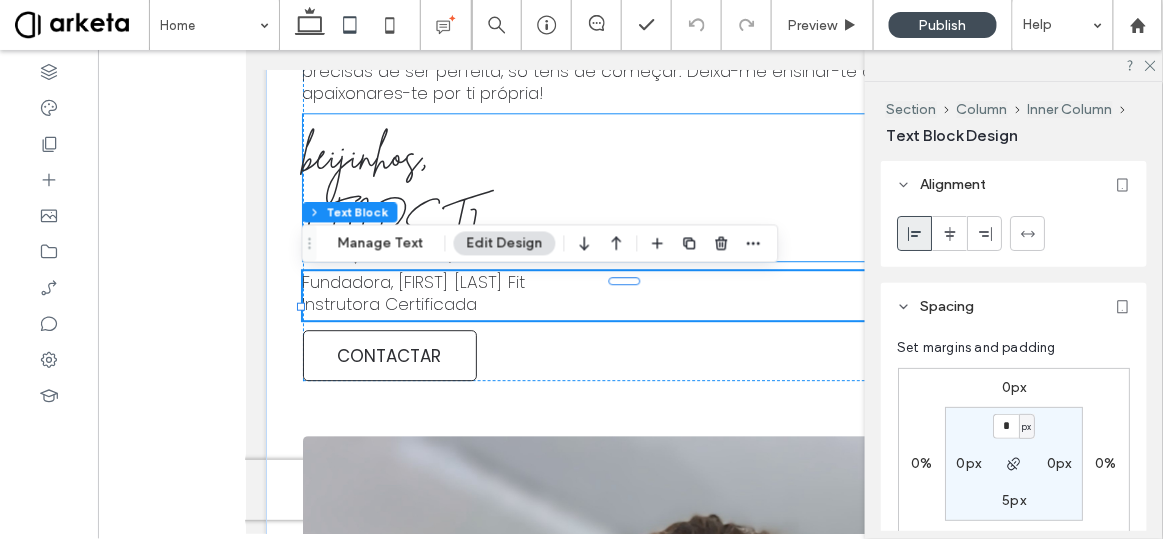 click on "beijinhos, Marta" at bounding box center (630, 189) 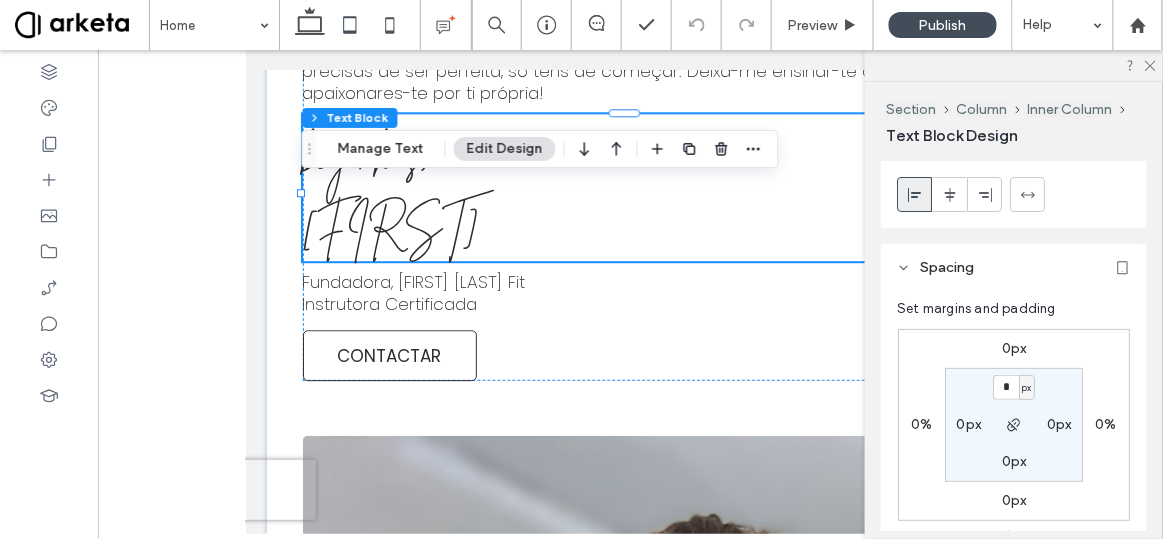 scroll, scrollTop: 29, scrollLeft: 0, axis: vertical 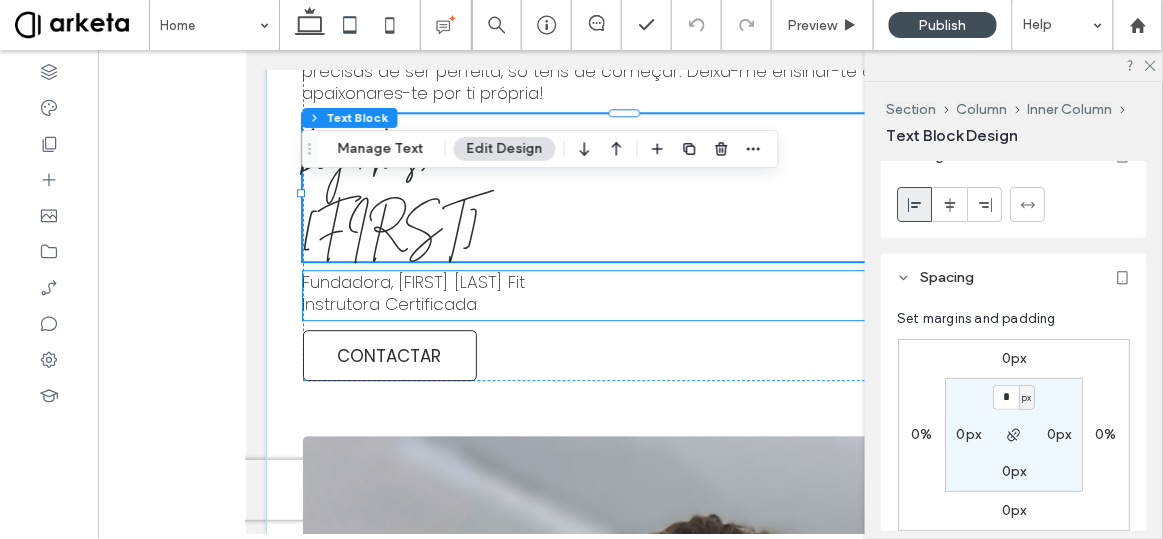 click on "Fundadora, Marta Moura Fit Instrutora Certificada" at bounding box center (630, 292) 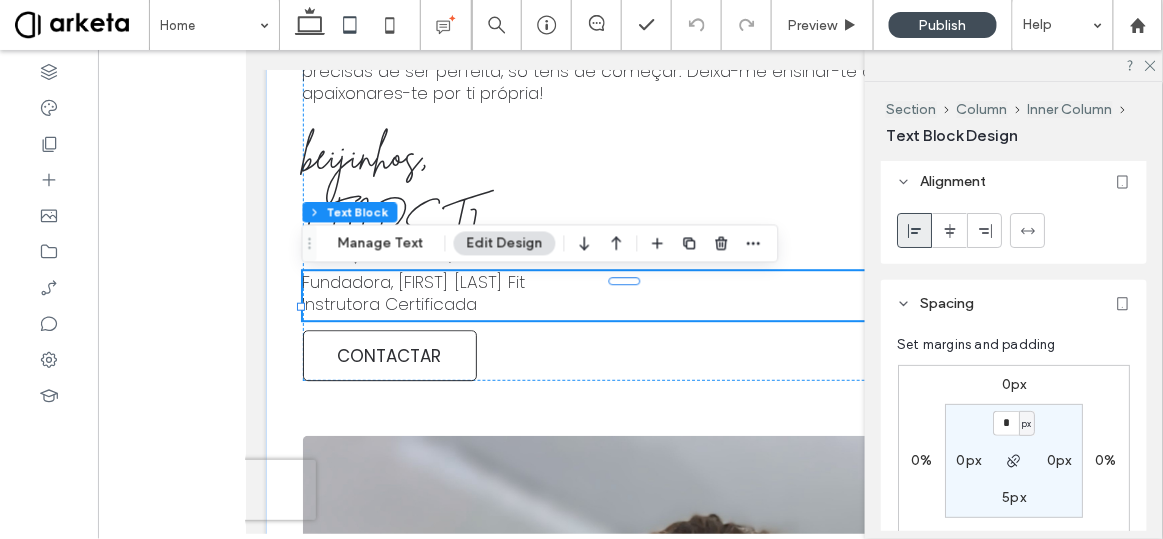 scroll, scrollTop: 0, scrollLeft: 0, axis: both 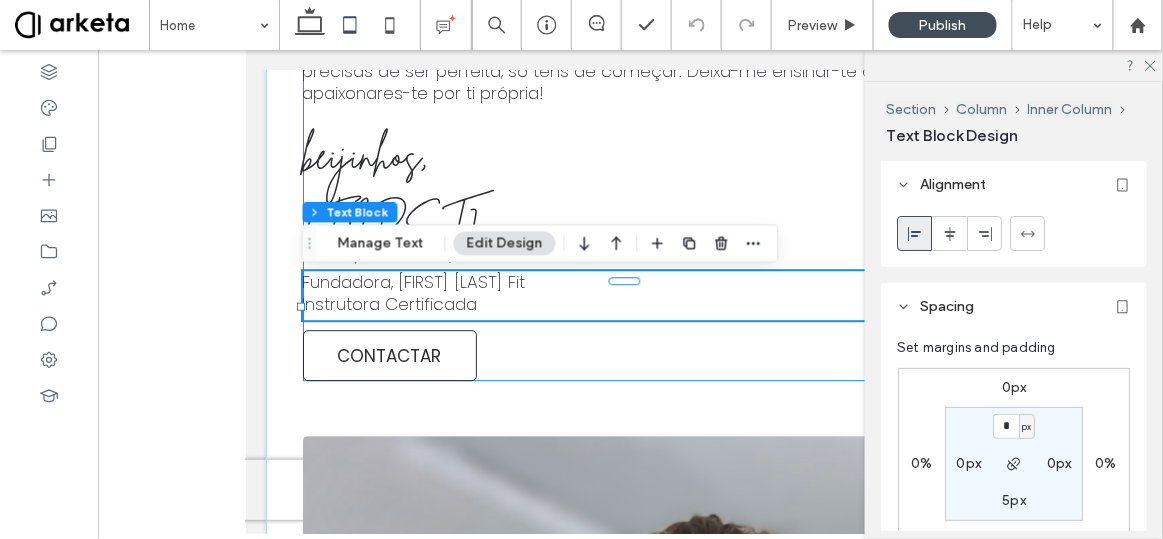 click on "Bem-vinda!
Se procuras uma treinadora certificada para te ajudar a sentir invencível, não vás mais longe! Esta plataforma foi criada para que recebas a melhor energia através das minhas aulas e oferece-te uma grande variedade de treinos curtos e eficientes que podem ser feitos em qualquer lugar e a qualquer hora! O que me distingue é uma abordagem inclusiva, adaptando a minha metodologia de treino a pessoas de todos os níveis de experiência, incluíndo Mamãs Grávidas e em Pós-Parto. Tendo pessoalmente travado batalhas com distúrbios alimentares graves, excesso de peso em criança, maus hábitos alimentares, quero dar ênfase às dificuldades reais que poderás encontrar nesta tua busca por uma vida mais saudável. Podes confiar, eu vou estar lá para ti a cada passo do teu caminho. Não precisas de ser perfeita, só tens de começar. Deixa-me ensinar-te a apaixonares-te por ti própria!
beijinhos, Marta
Fundadora, Marta Moura Fit Instrutora Certificada" at bounding box center [630, -58] 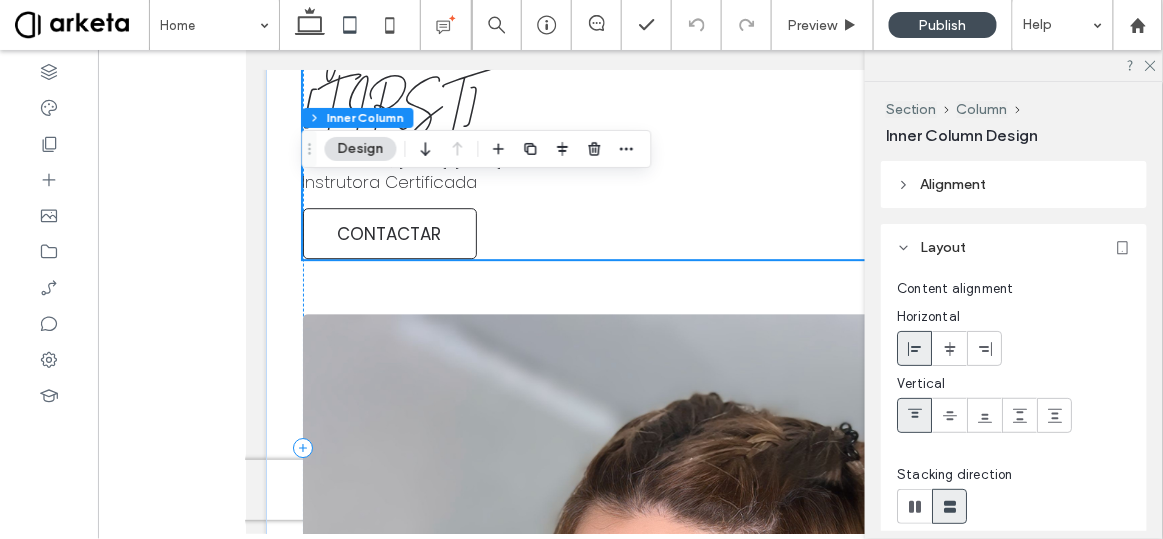 scroll, scrollTop: 4974, scrollLeft: 0, axis: vertical 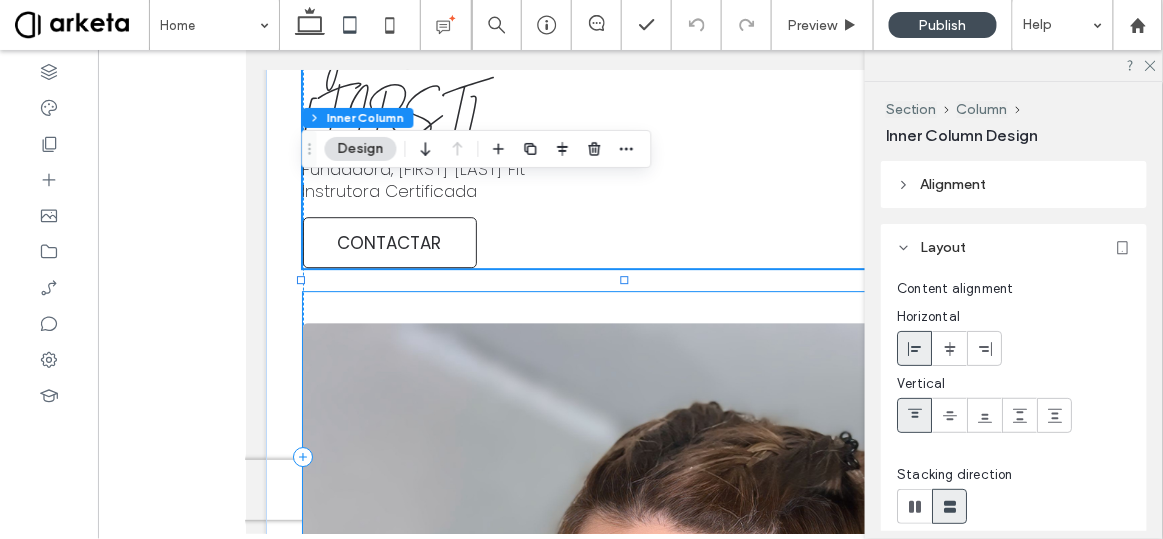 click at bounding box center [630, 905] 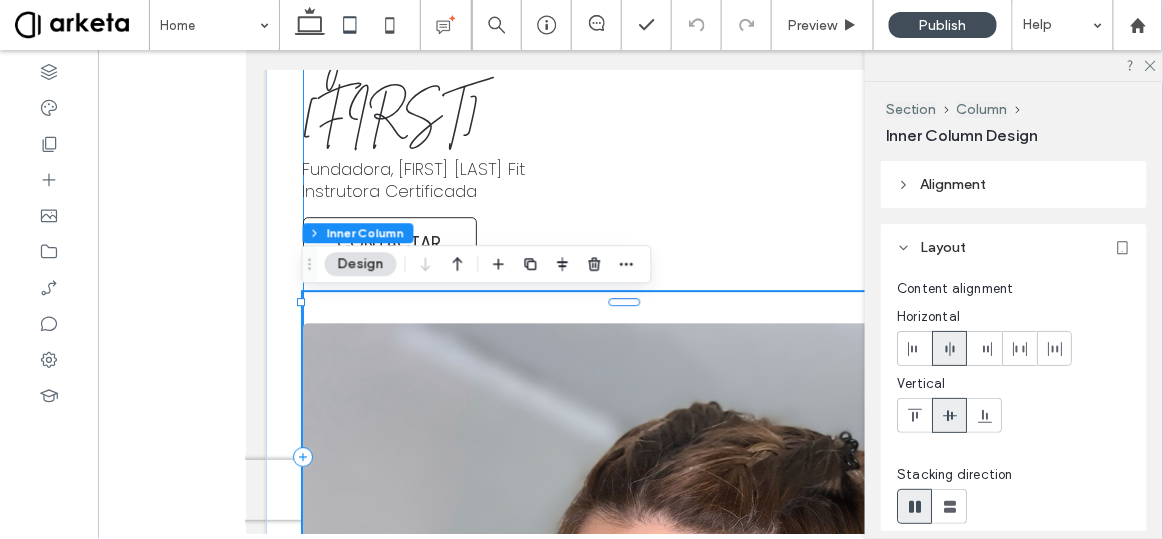click on "Bem-vinda!
Se procuras uma treinadora certificada para te ajudar a sentir invencível, não vás mais longe! Esta plataforma foi criada para que recebas a melhor energia através das minhas aulas e oferece-te uma grande variedade de treinos curtos e eficientes que podem ser feitos em qualquer lugar e a qualquer hora! O que me distingue é uma abordagem inclusiva, adaptando a minha metodologia de treino a pessoas de todos os níveis de experiência, incluíndo Mamãs Grávidas e em Pós-Parto. Tendo pessoalmente travado batalhas com distúrbios alimentares graves, excesso de peso em criança, maus hábitos alimentares, quero dar ênfase às dificuldades reais que poderás encontrar nesta tua busca por uma vida mais saudável. Podes confiar, eu vou estar lá para ti a cada passo do teu caminho. Não precisas de ser perfeita, só tens de começar. Deixa-me ensinar-te a apaixonares-te por ti própria!
beijinhos, Marta
Fundadora, Marta Moura Fit Instrutora Certificada" at bounding box center (630, 455) 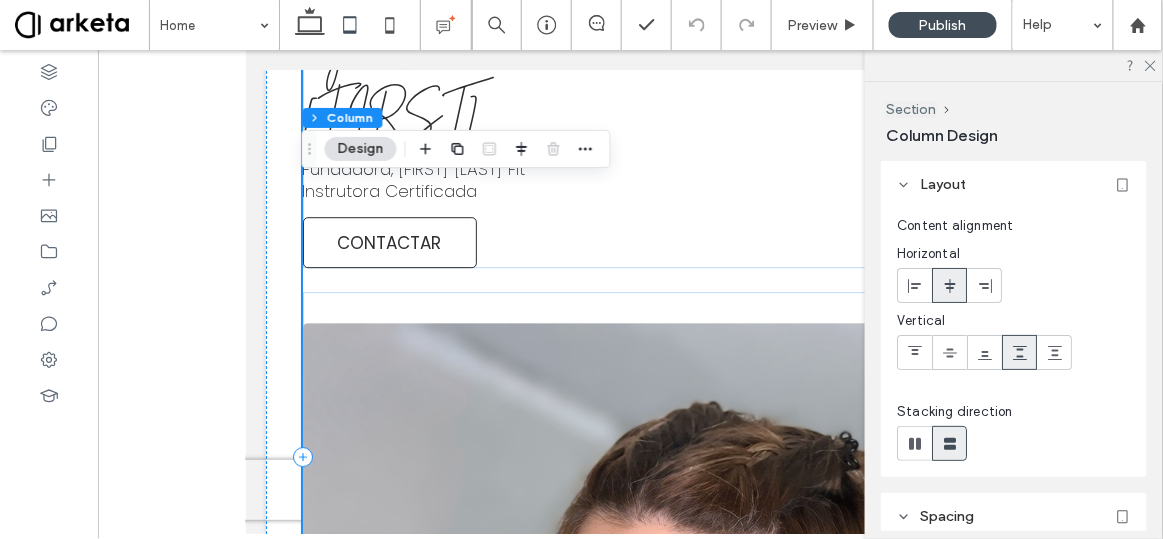 click on "Bem-vinda!
Se procuras uma treinadora certificada para te ajudar a sentir invencível, não vás mais longe! Esta plataforma foi criada para que recebas a melhor energia através das minhas aulas e oferece-te uma grande variedade de treinos curtos e eficientes que podem ser feitos em qualquer lugar e a qualquer hora! O que me distingue é uma abordagem inclusiva, adaptando a minha metodologia de treino a pessoas de todos os níveis de experiência, incluíndo Mamãs Grávidas e em Pós-Parto. Tendo pessoalmente travado batalhas com distúrbios alimentares graves, excesso de peso em criança, maus hábitos alimentares, quero dar ênfase às dificuldades reais que poderás encontrar nesta tua busca por uma vida mais saudável. Podes confiar, eu vou estar lá para ti a cada passo do teu caminho. Não precisas de ser perfeita, só tens de começar. Deixa-me ensinar-te a apaixonares-te por ti própria!
beijinhos, Marta
Fundadora, Marta Moura Fit Instrutora Certificada" at bounding box center (630, 455) 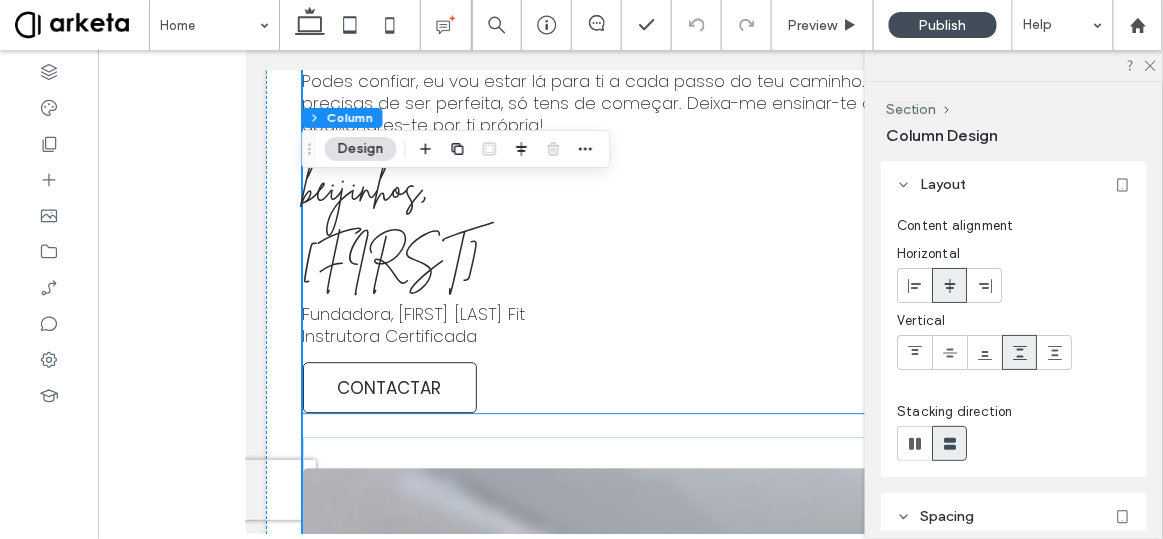 scroll, scrollTop: 4953, scrollLeft: 0, axis: vertical 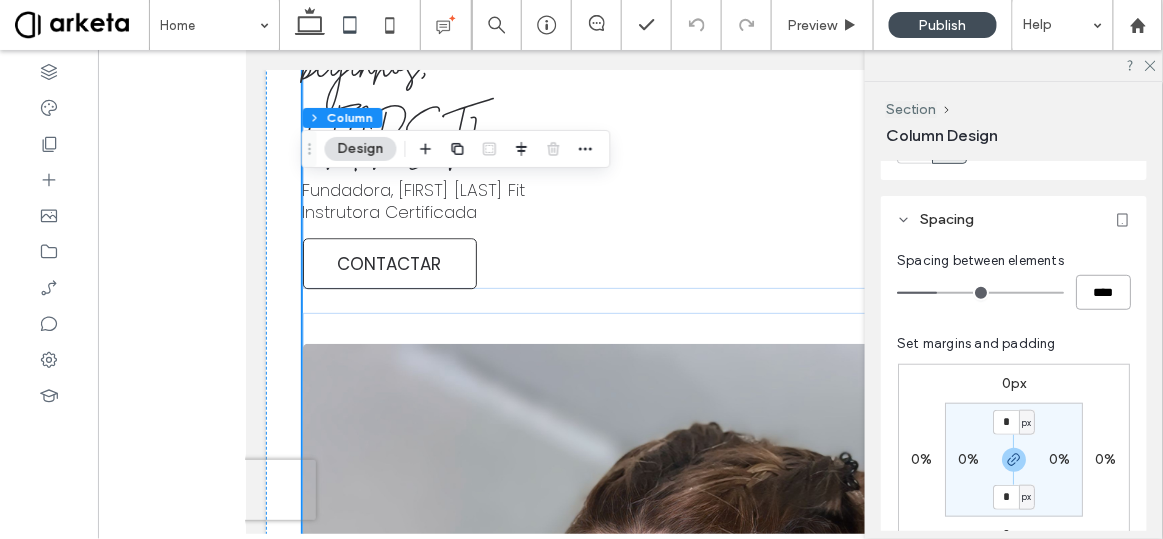 click on "****" at bounding box center [1103, 292] 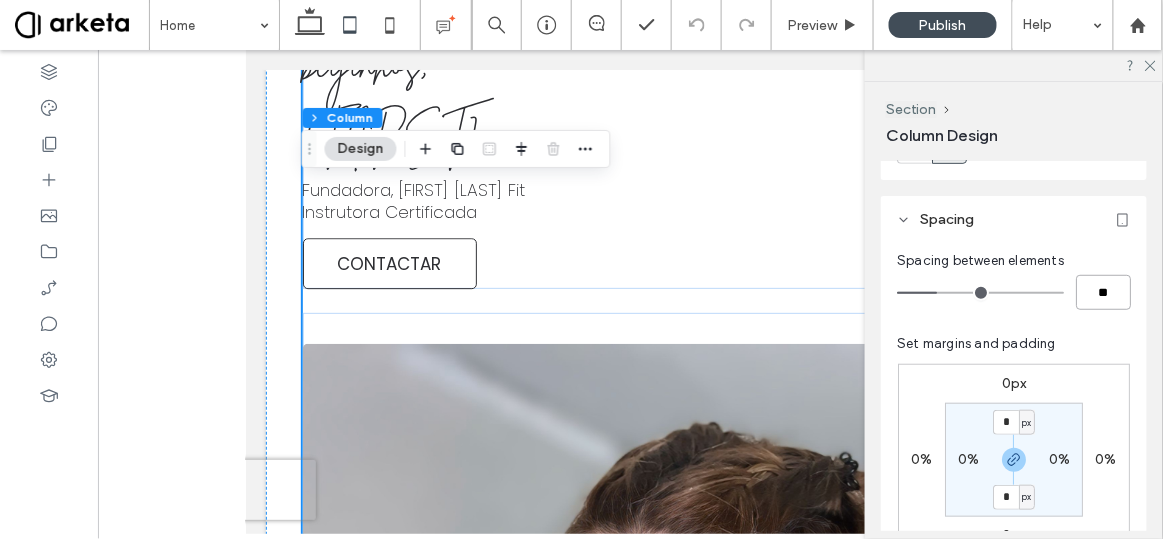 type on "**" 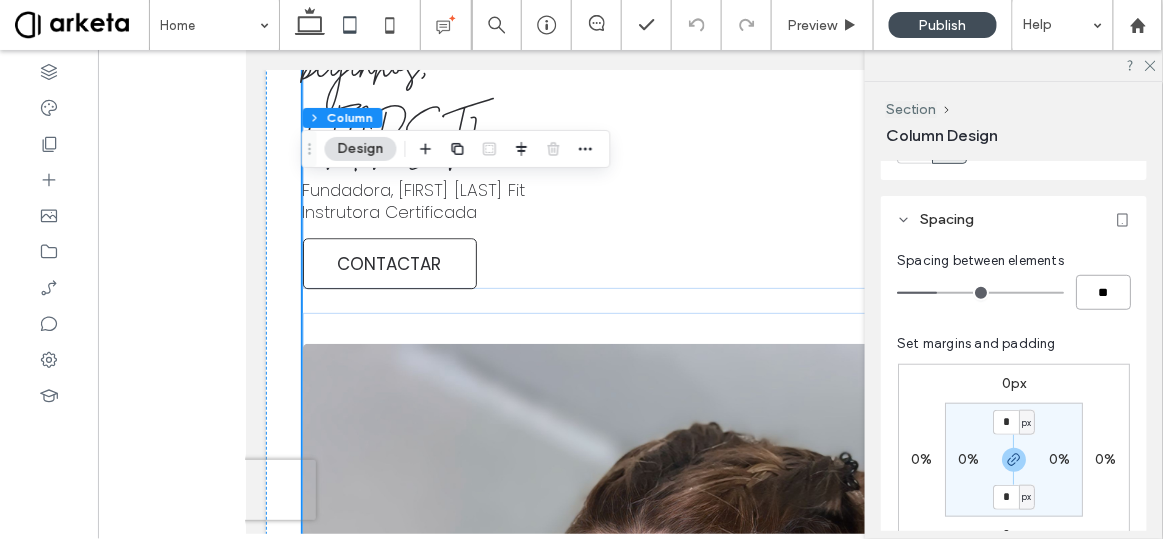 type on "**" 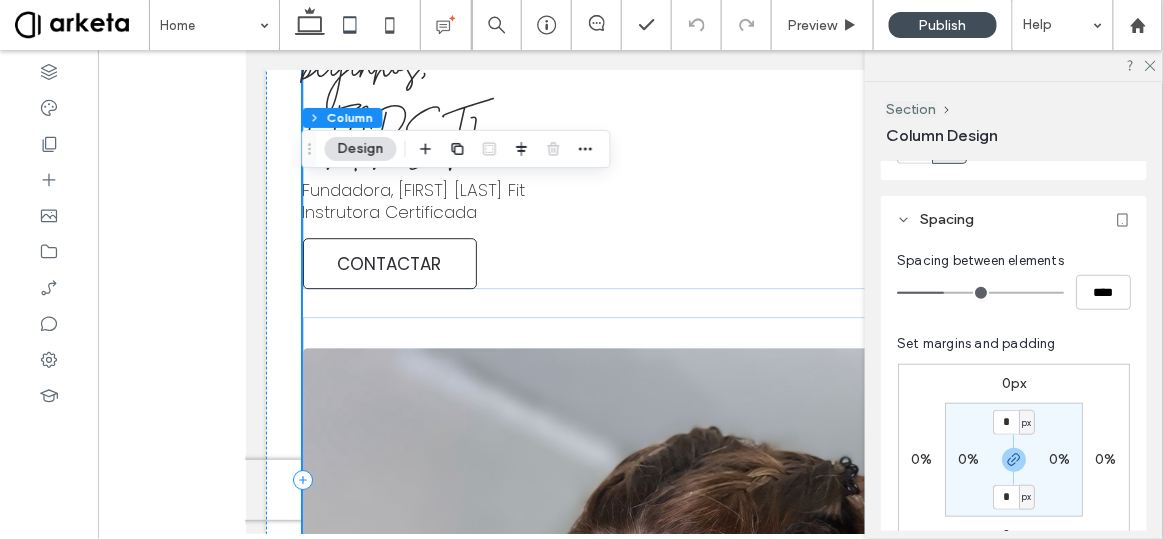click on "Bem-vinda!
Se procuras uma treinadora certificada para te ajudar a sentir invencível, não vás mais longe! Esta plataforma foi criada para que recebas a melhor energia através das minhas aulas e oferece-te uma grande variedade de treinos curtos e eficientes que podem ser feitos em qualquer lugar e a qualquer hora! O que me distingue é uma abordagem inclusiva, adaptando a minha metodologia de treino a pessoas de todos os níveis de experiência, incluíndo Mamãs Grávidas e em Pós-Parto. Tendo pessoalmente travado batalhas com distúrbios alimentares graves, excesso de peso em criança, maus hábitos alimentares, quero dar ênfase às dificuldades reais que poderás encontrar nesta tua busca por uma vida mais saudável. Podes confiar, eu vou estar lá para ti a cada passo do teu caminho. Não precisas de ser perfeita, só tens de começar. Deixa-me ensinar-te a apaixonares-te por ti própria!
beijinhos, Marta
Fundadora, Marta Moura Fit Instrutora Certificada" at bounding box center [630, 478] 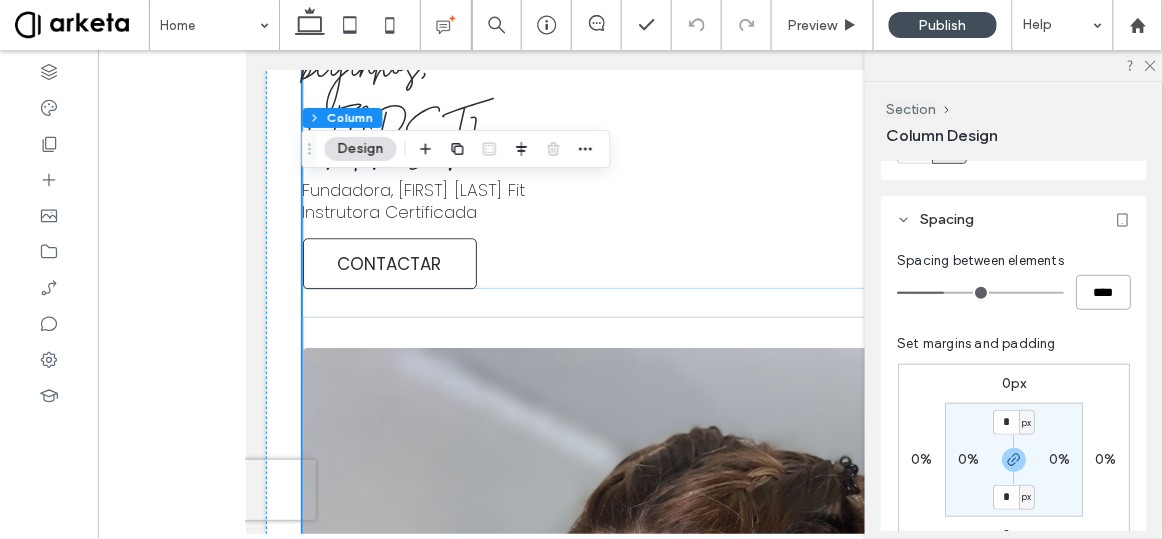click on "****" at bounding box center (1103, 292) 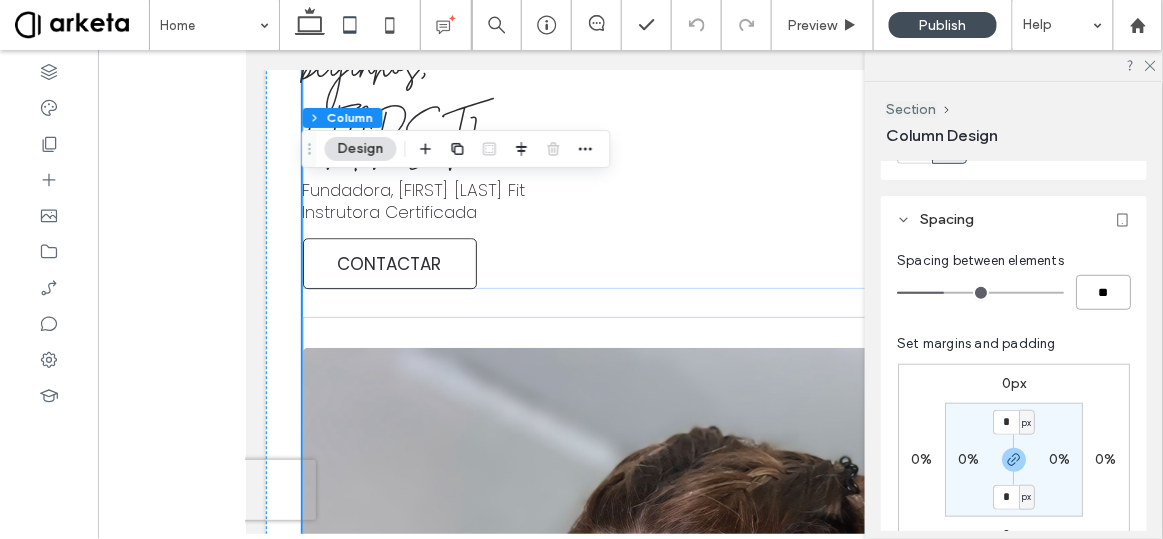 type on "**" 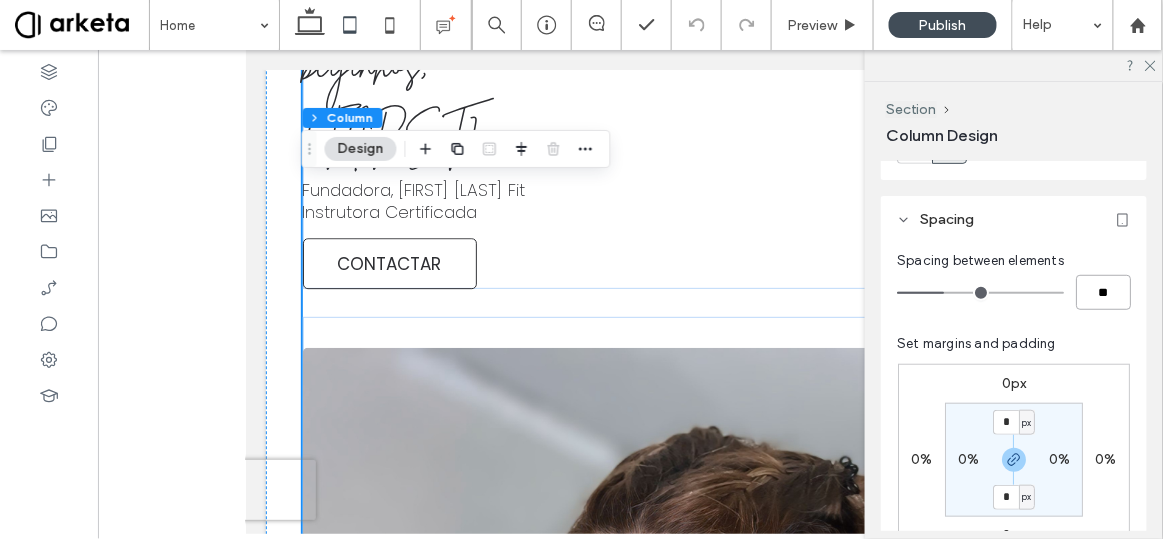 type on "**" 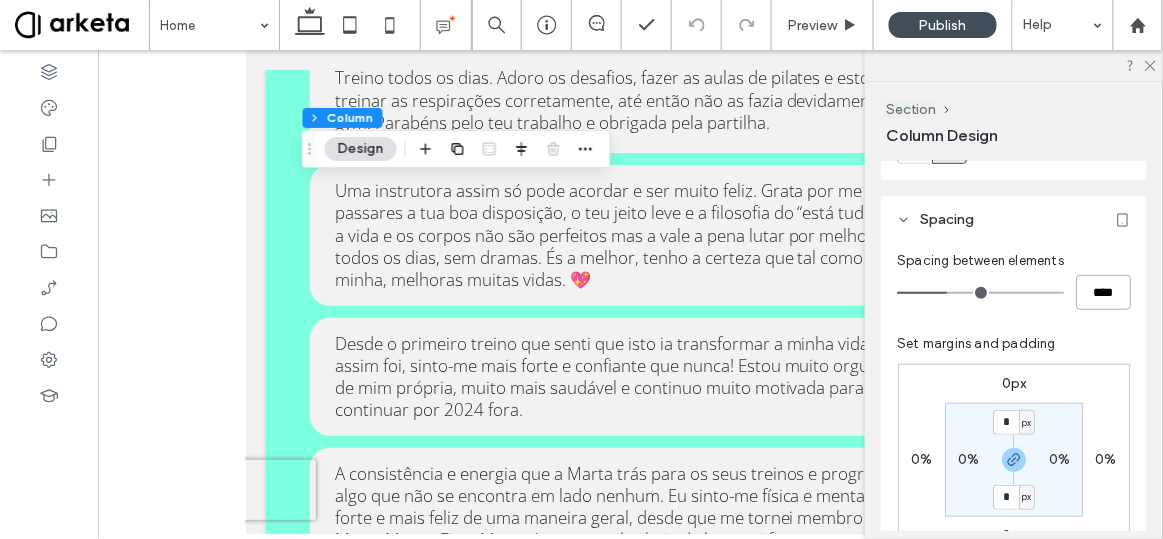scroll, scrollTop: 6562, scrollLeft: 0, axis: vertical 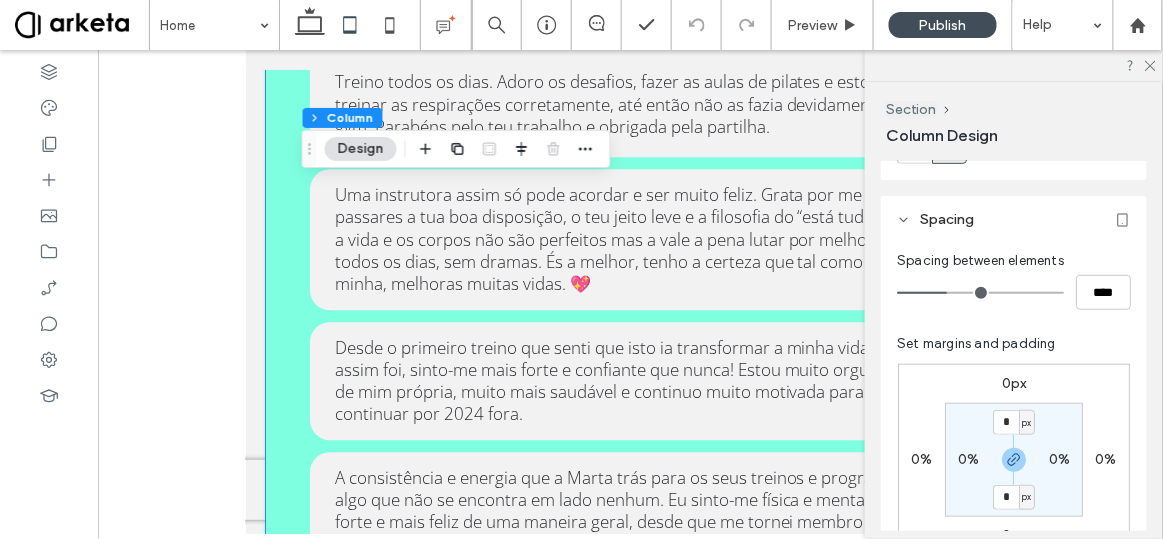 click on "Só para dizer que ter aderido à tua aplicação foi a minha melhor decisão. Treino todos os dias. Adoro os desafios, fazer as aulas de pilates e estou a treinar as respirações corretamente, até então não as fazia devidamente no gym. Parabéns pelo teu trabalho e obrigada pela partilha.
Uma instrutora assim só pode acordar e ser muito feliz. Grata por me passares a tua boa disposição, o teu jeito leve e a filosofia do “está tudo bem”, a vida e os corpos não são perfeitos mas a vale a pena lutar por melhorar todos os dias, sem dramas. És a melhor, tenho a certeza que tal como a minha, melhoras muitas vidas. 💖
Desde o primeiro treino que senti que isto ia transformar a minha vida. E assim foi, sinto-me mais forte e confiante que nunca! Estou muito orgulhosa de mim própria, muito mais saudável e continuo muito motivada para continuar por 2024 fora." at bounding box center [630, 312] 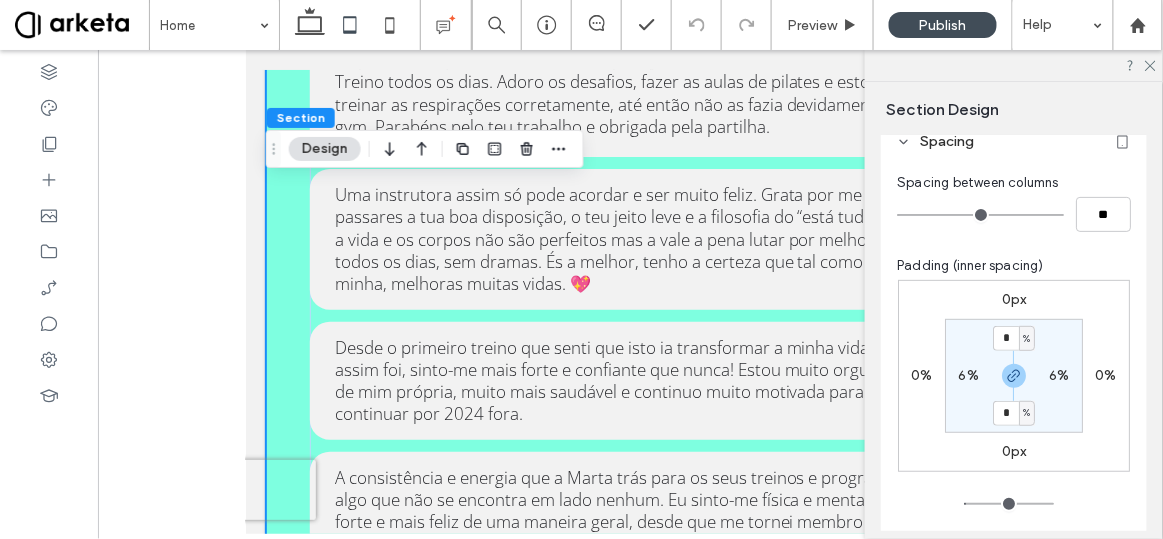 scroll, scrollTop: 205, scrollLeft: 0, axis: vertical 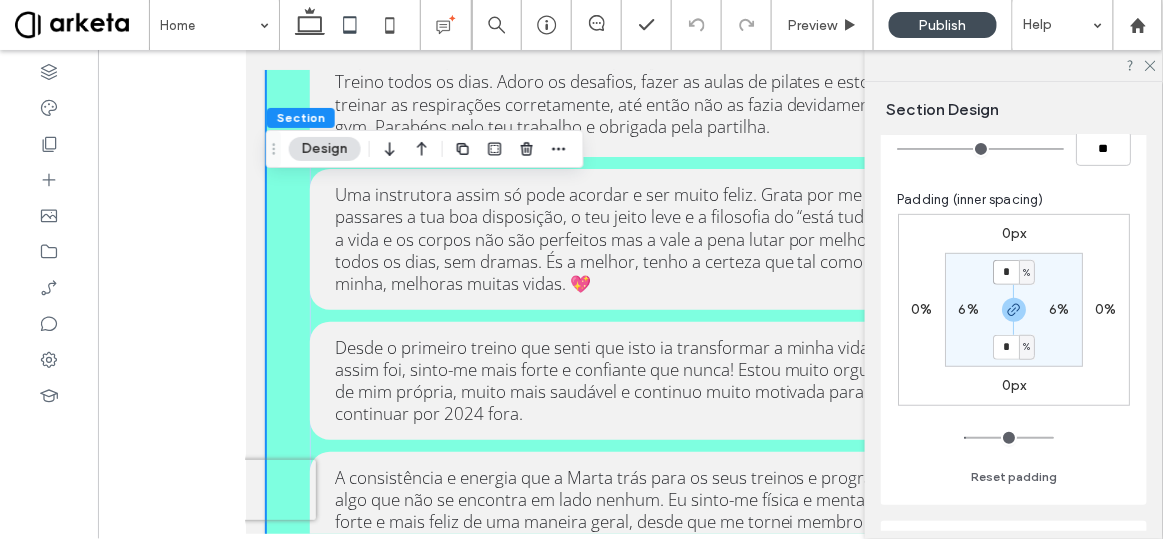 click on "*" at bounding box center [1006, 272] 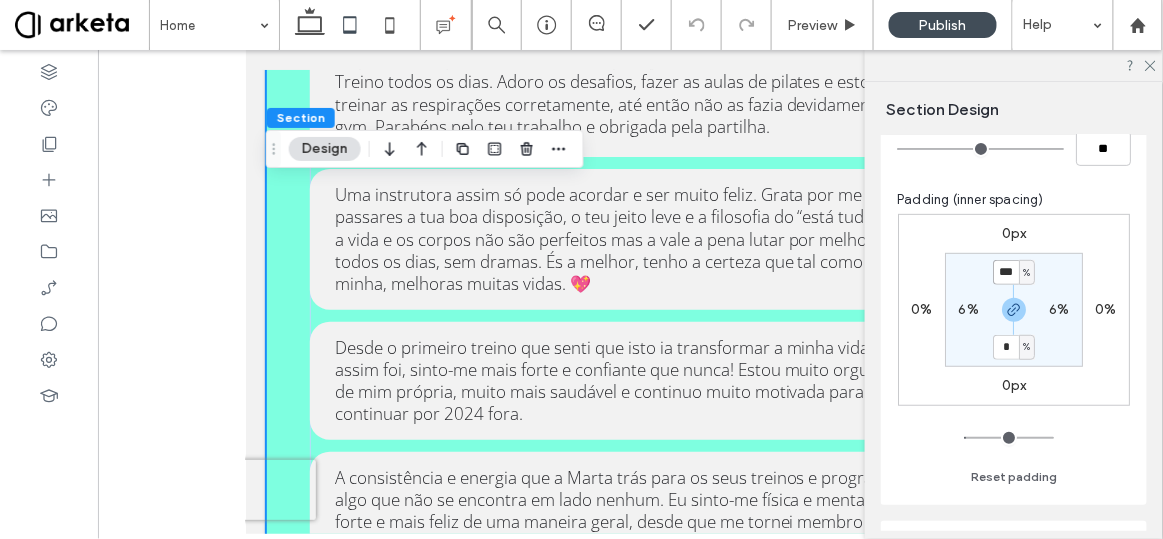 type on "***" 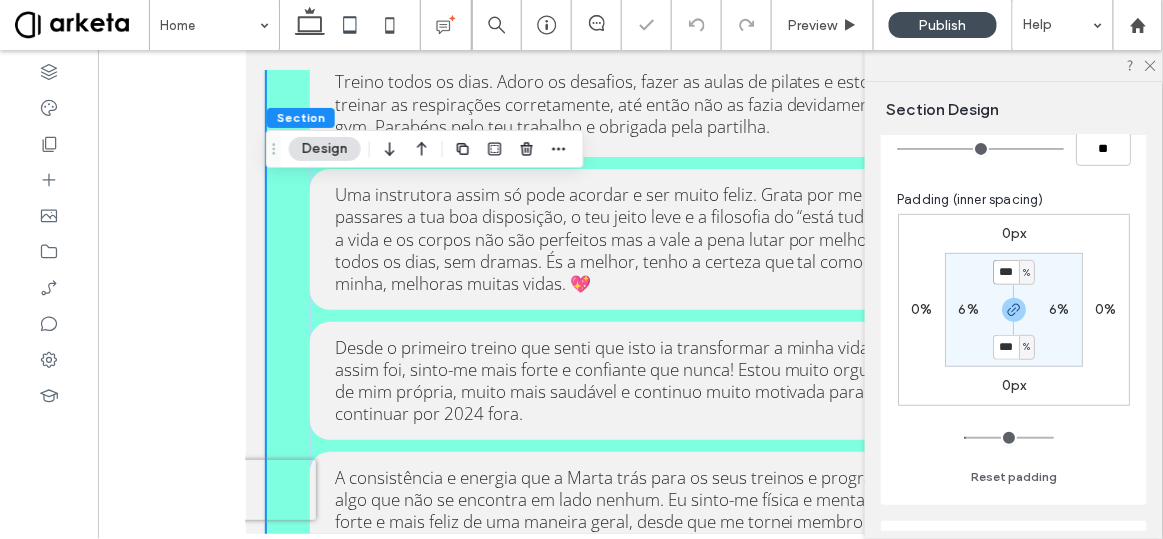 type on "***" 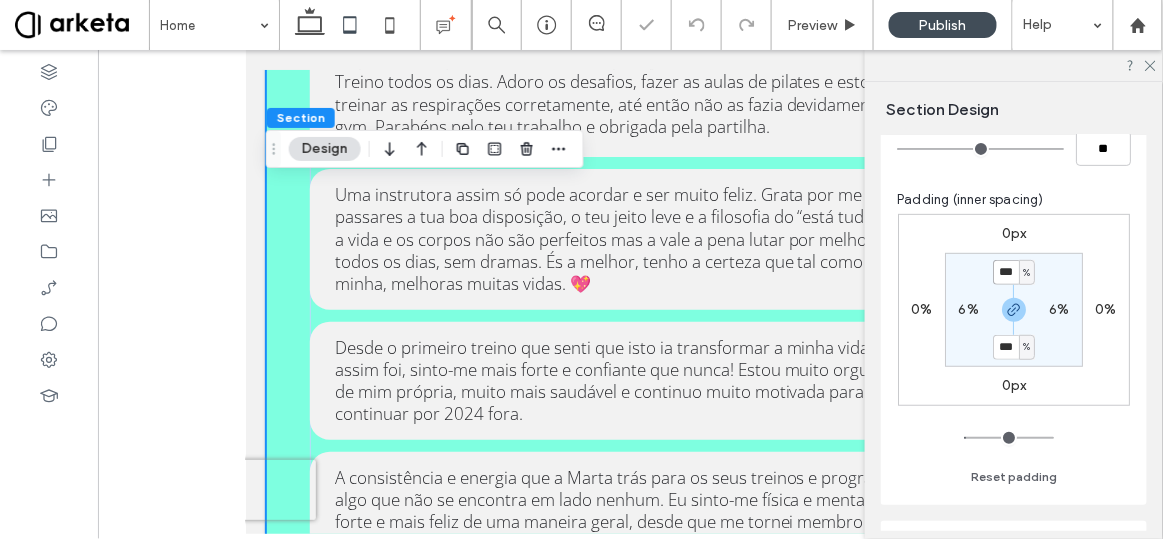 type on "*" 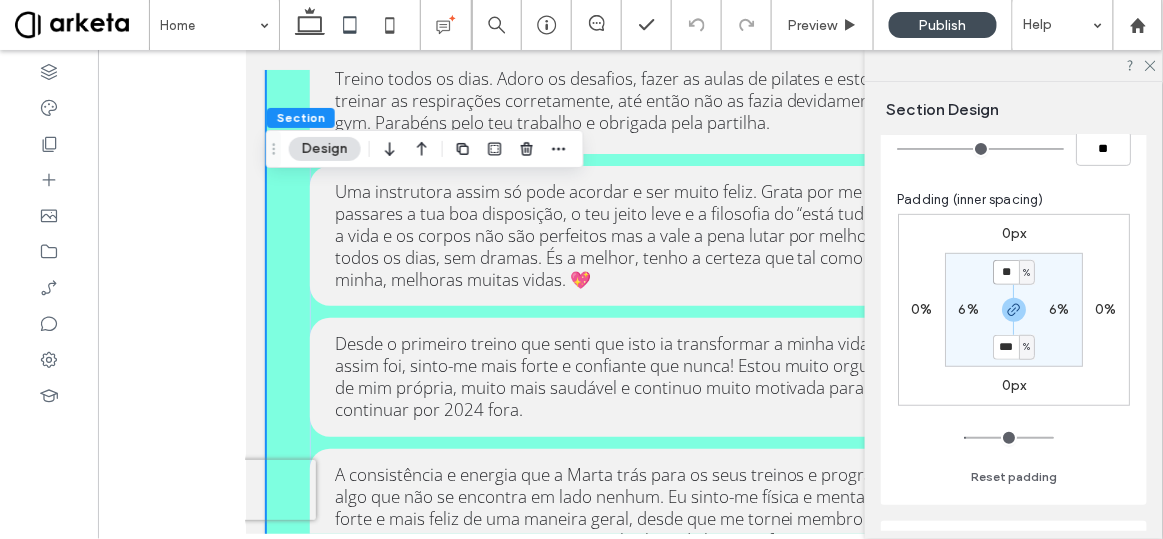 type on "*" 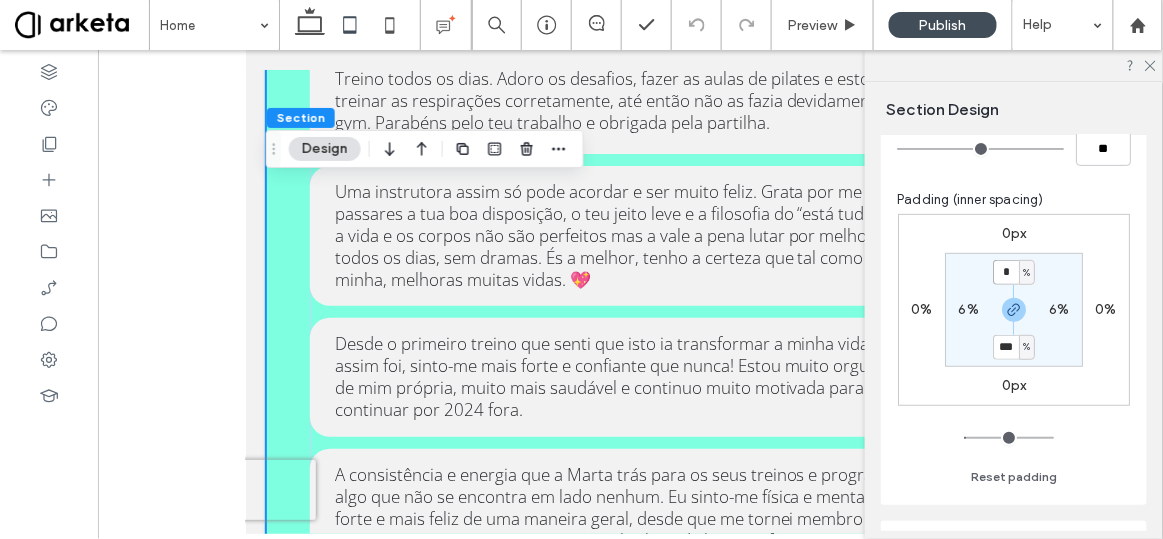 type on "*" 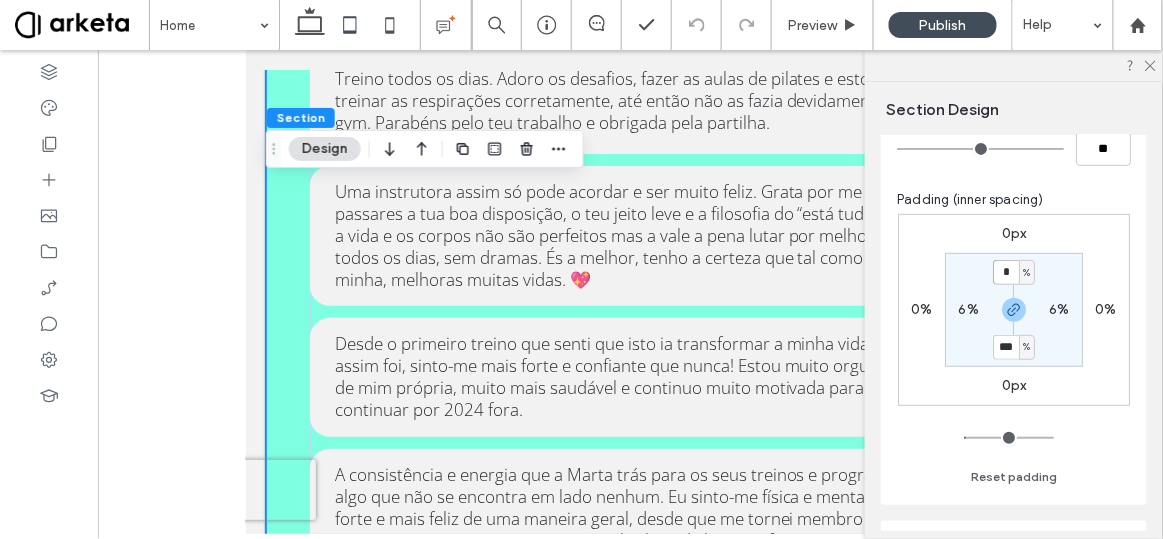 type on "*" 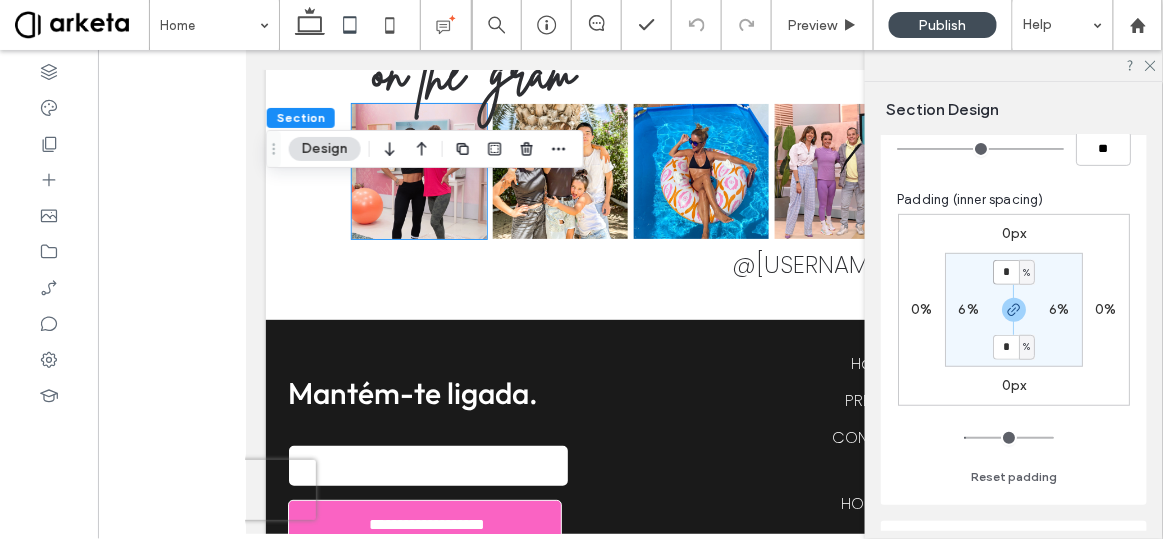 scroll, scrollTop: 7192, scrollLeft: 0, axis: vertical 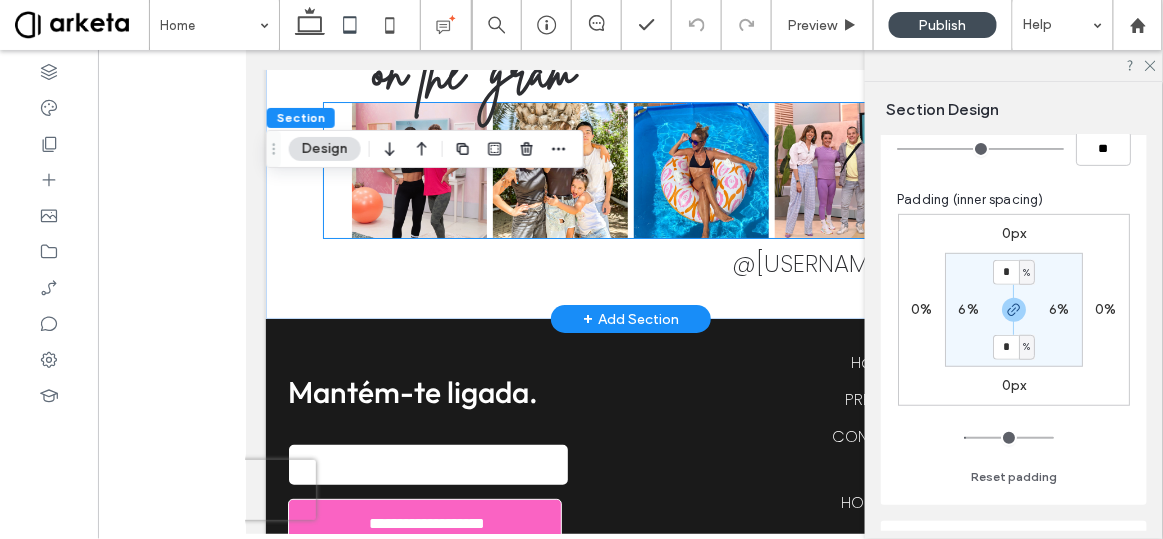 click at bounding box center (629, 169) 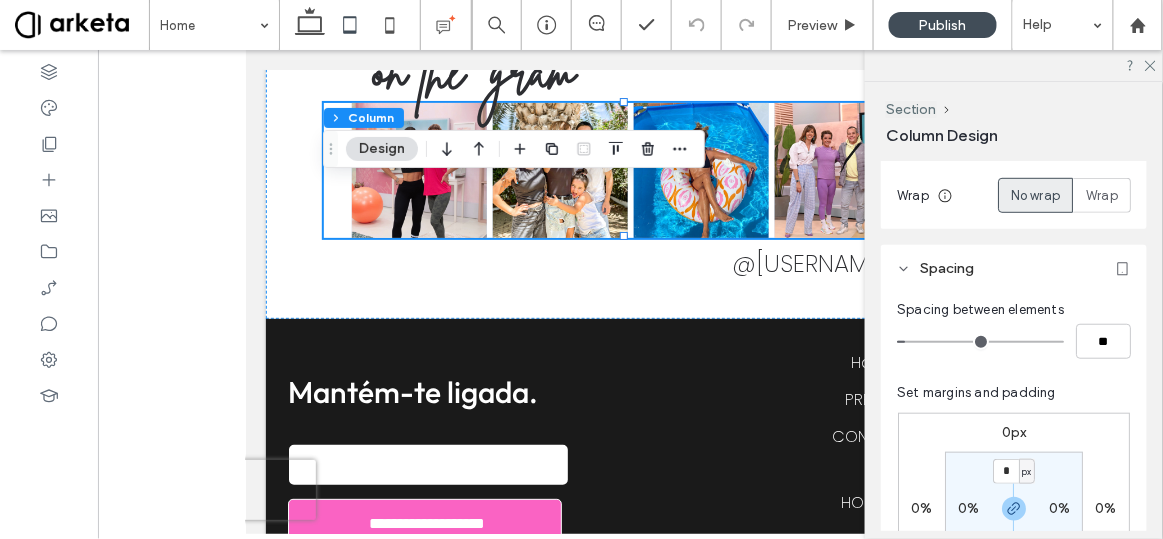 scroll, scrollTop: 399, scrollLeft: 0, axis: vertical 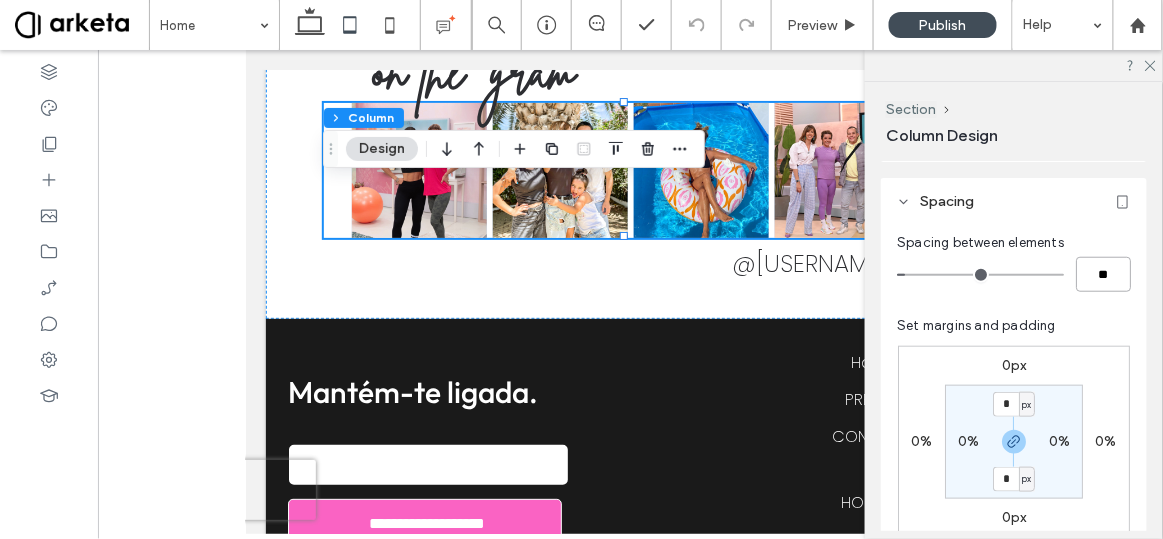 click on "**" at bounding box center (1103, 274) 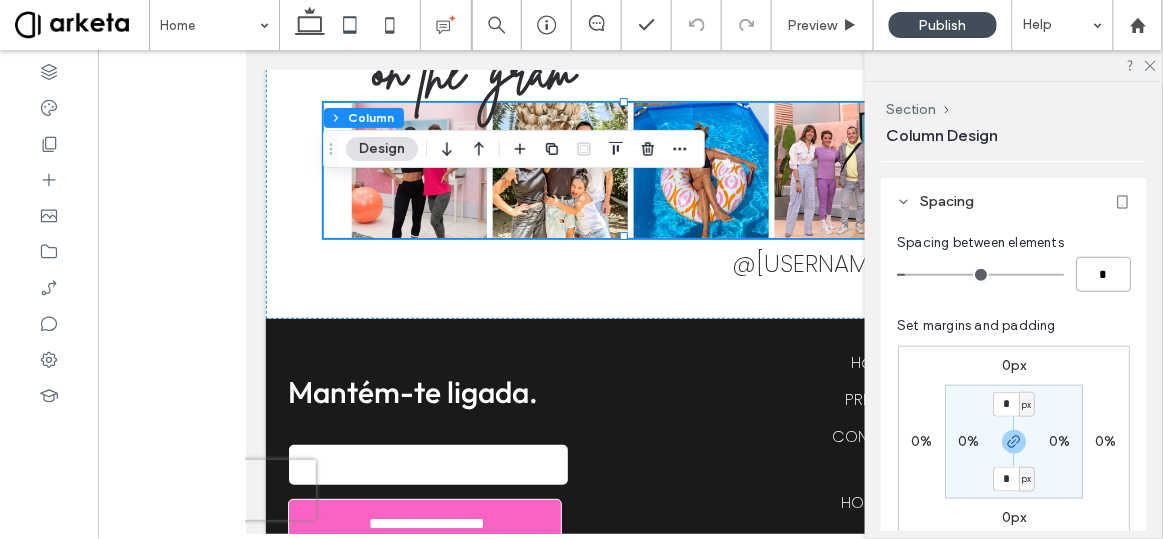 type on "*" 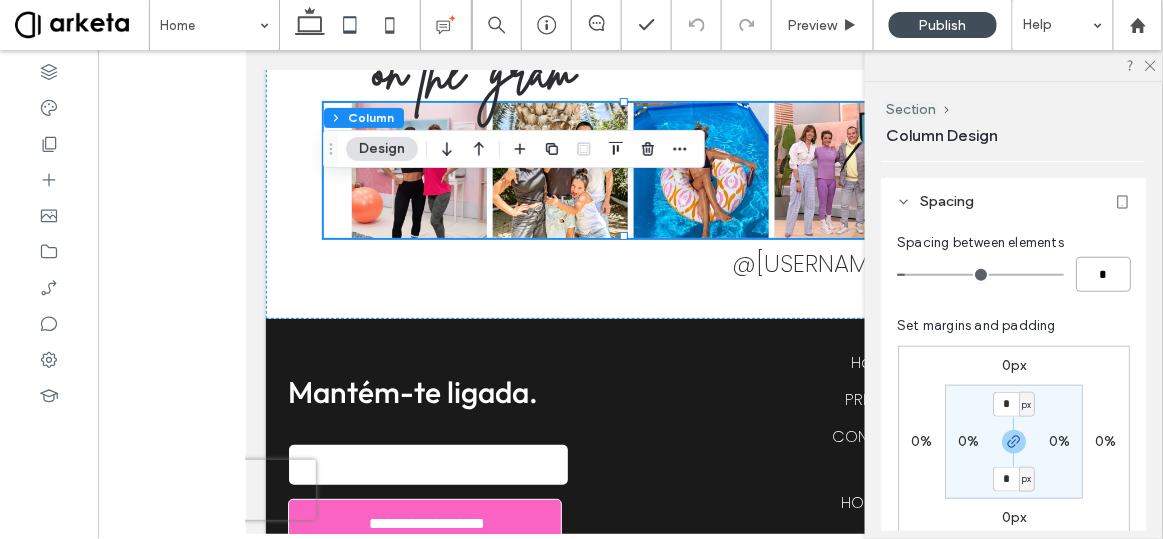 type on "*" 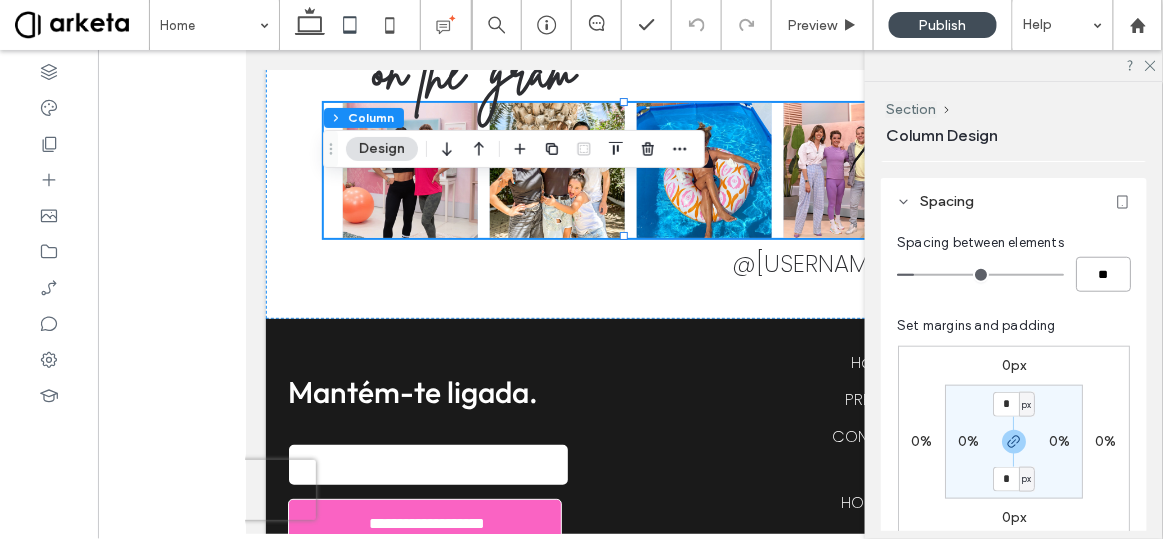 type on "*" 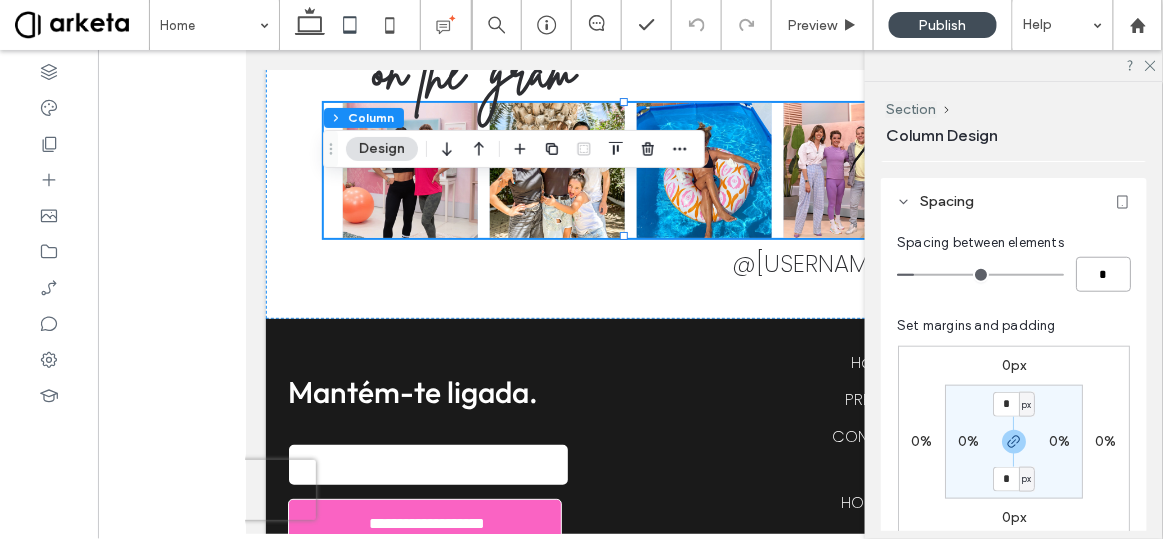 type on "**" 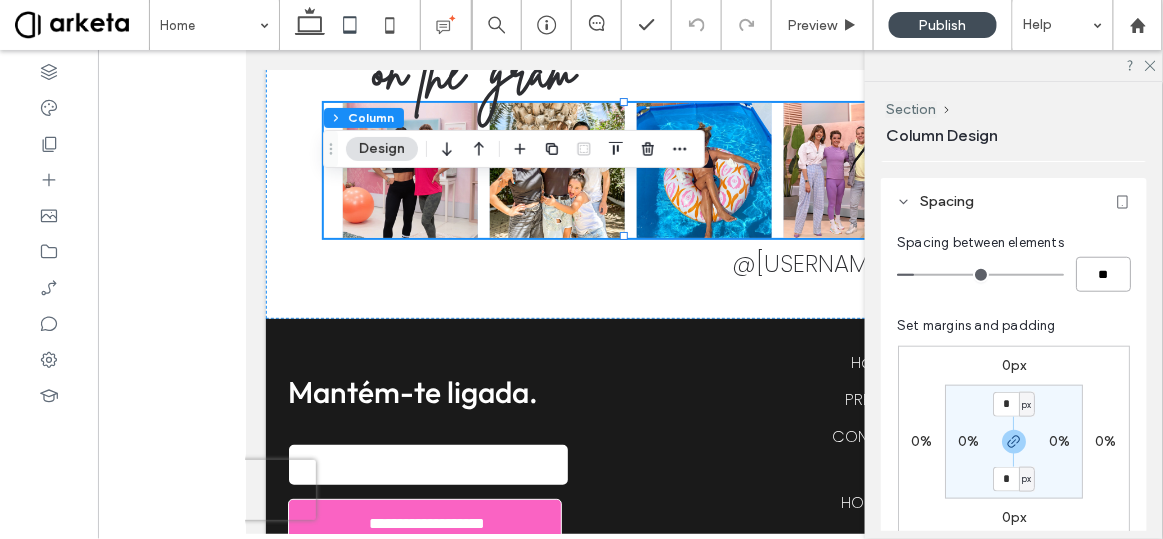 type on "*" 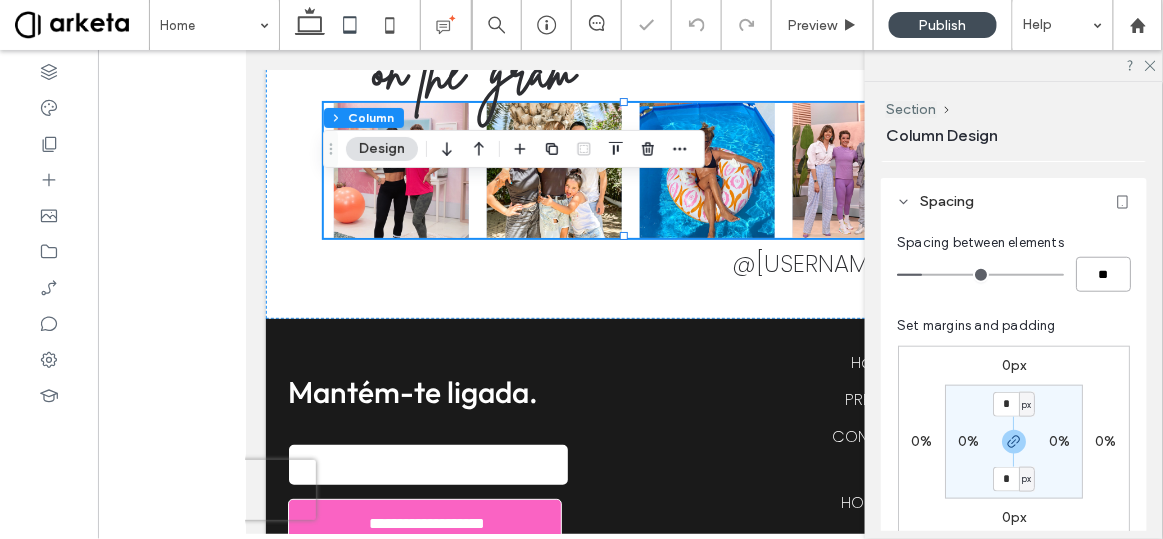 type on "*" 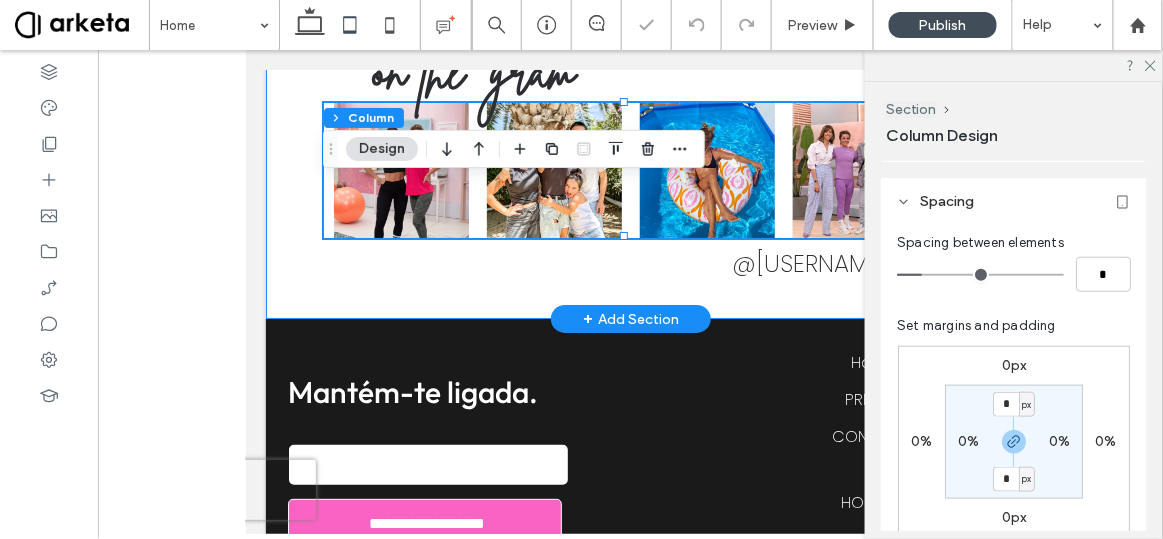 click on "on the 'gram
@martamourafit" at bounding box center [630, 165] 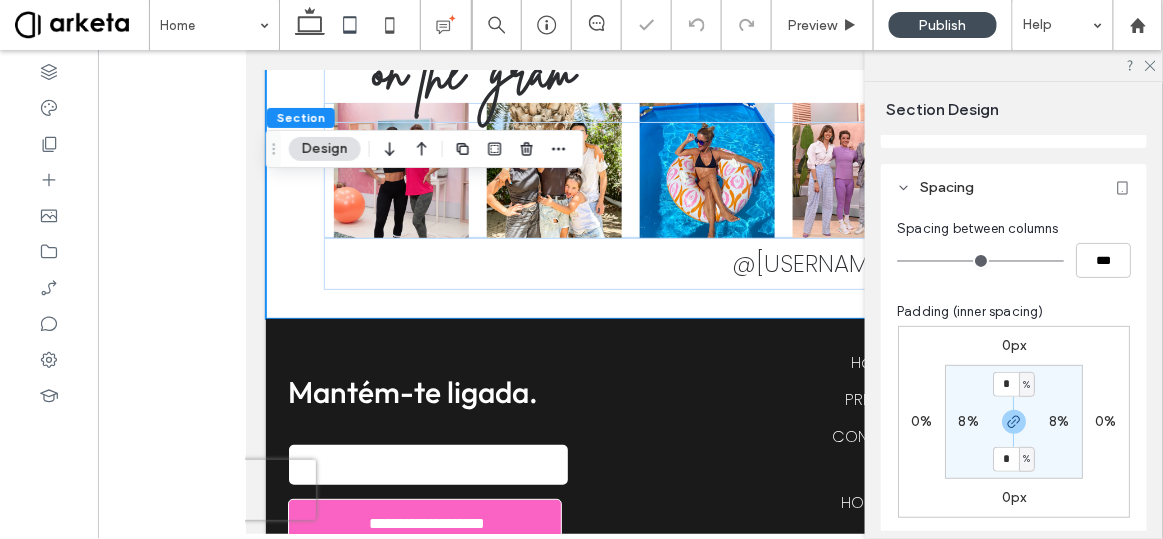 scroll, scrollTop: 97, scrollLeft: 0, axis: vertical 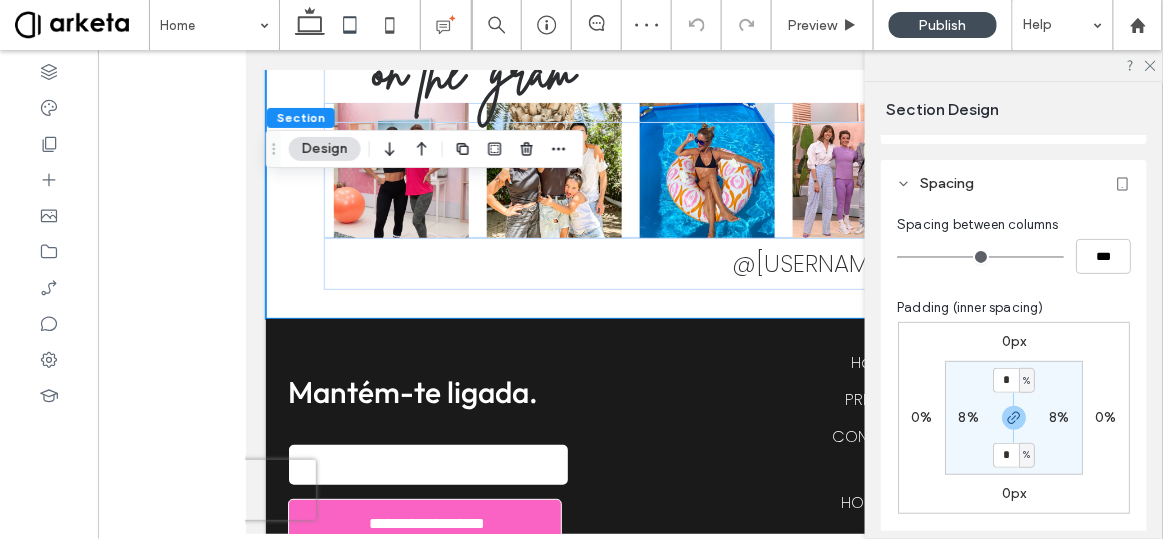 click on "8%" at bounding box center [968, 417] 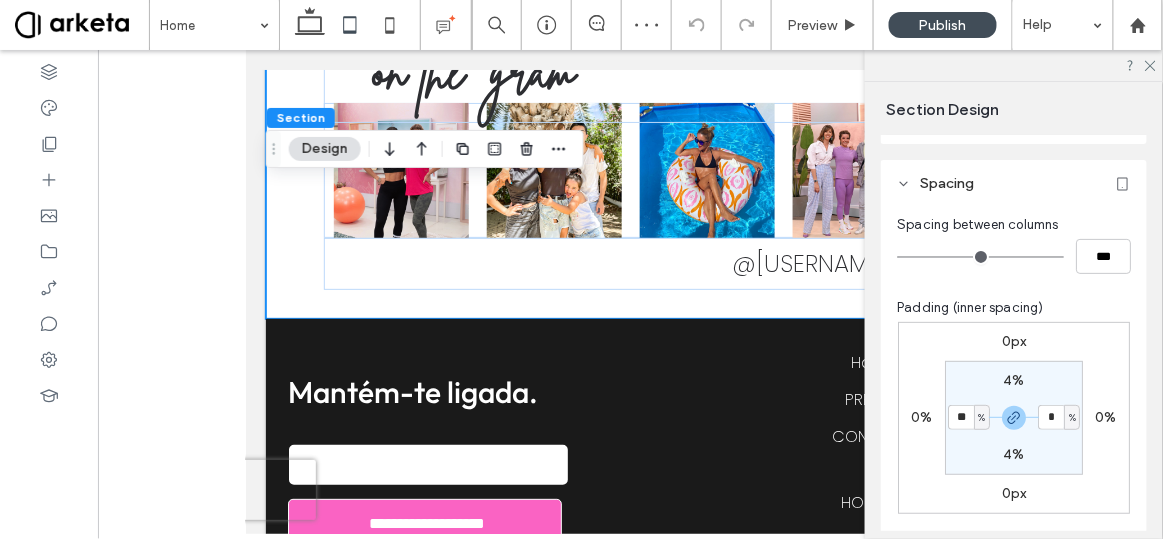 type on "**" 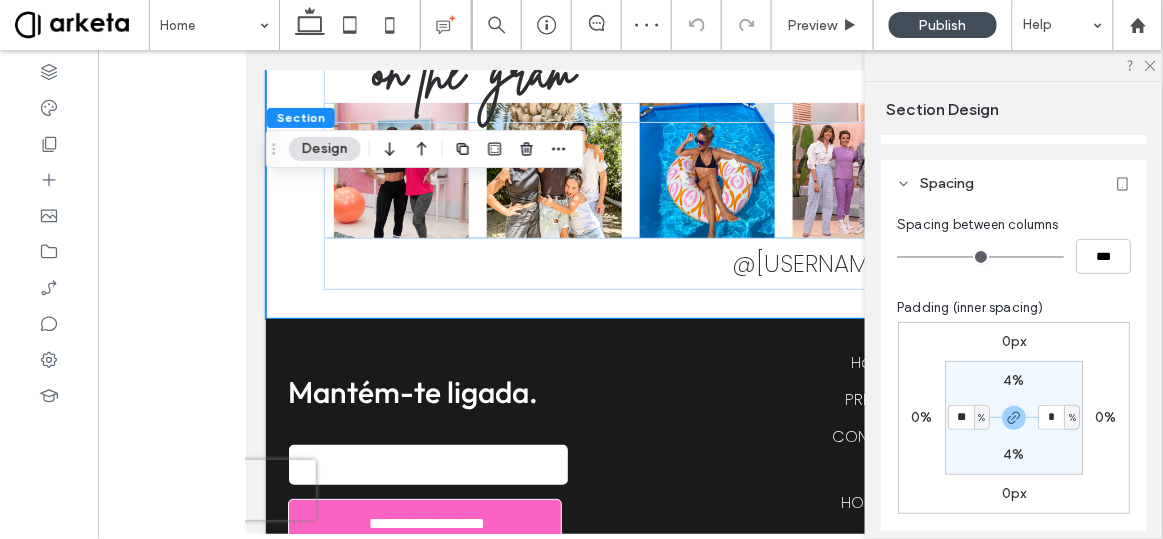 type on "**" 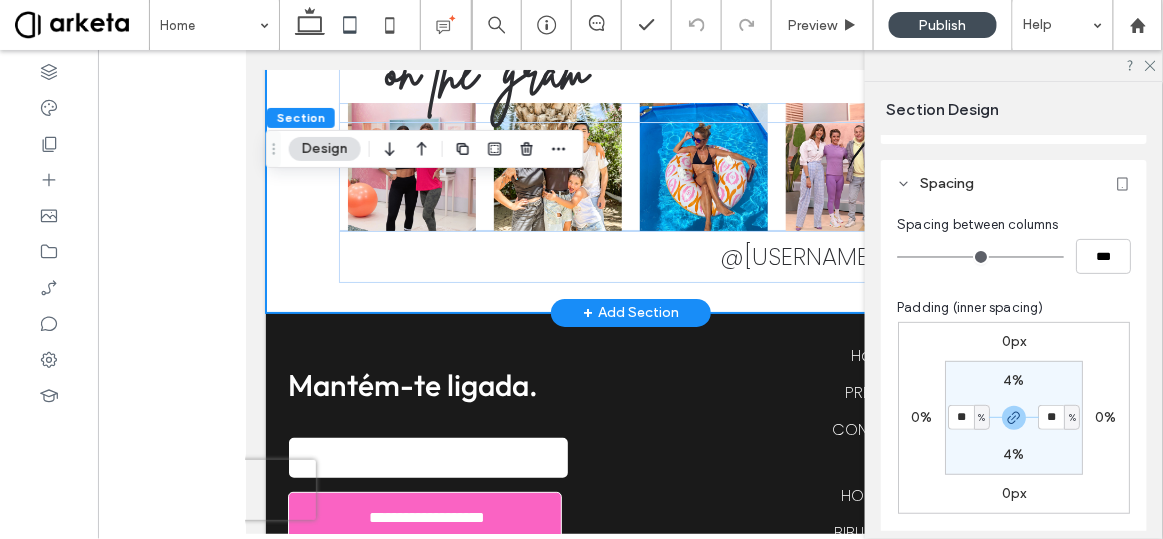 click on "on the 'gram
@[USERNAME]" at bounding box center [630, 162] 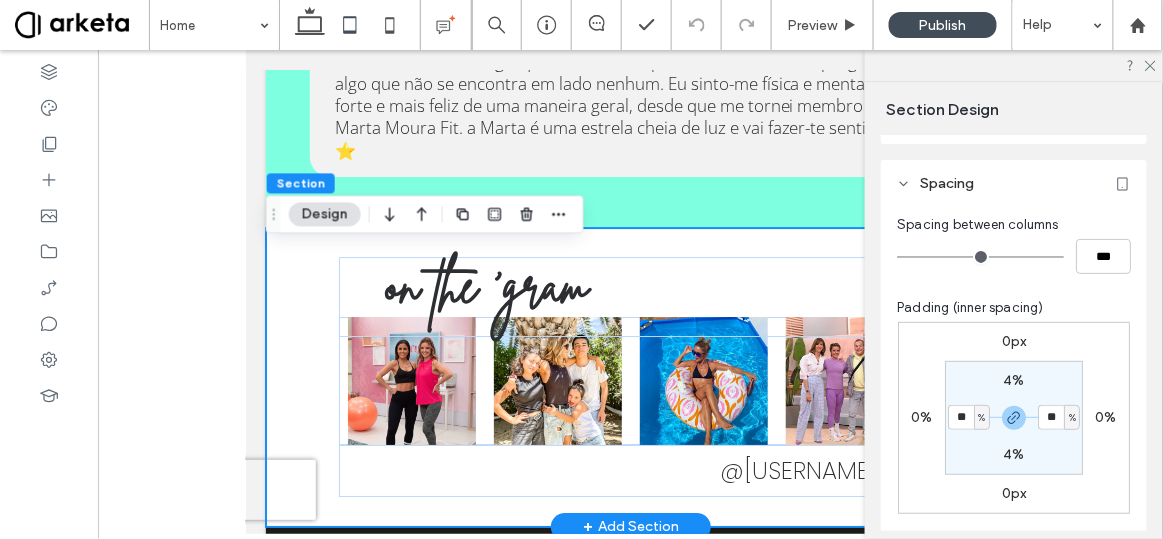 scroll, scrollTop: 6967, scrollLeft: 0, axis: vertical 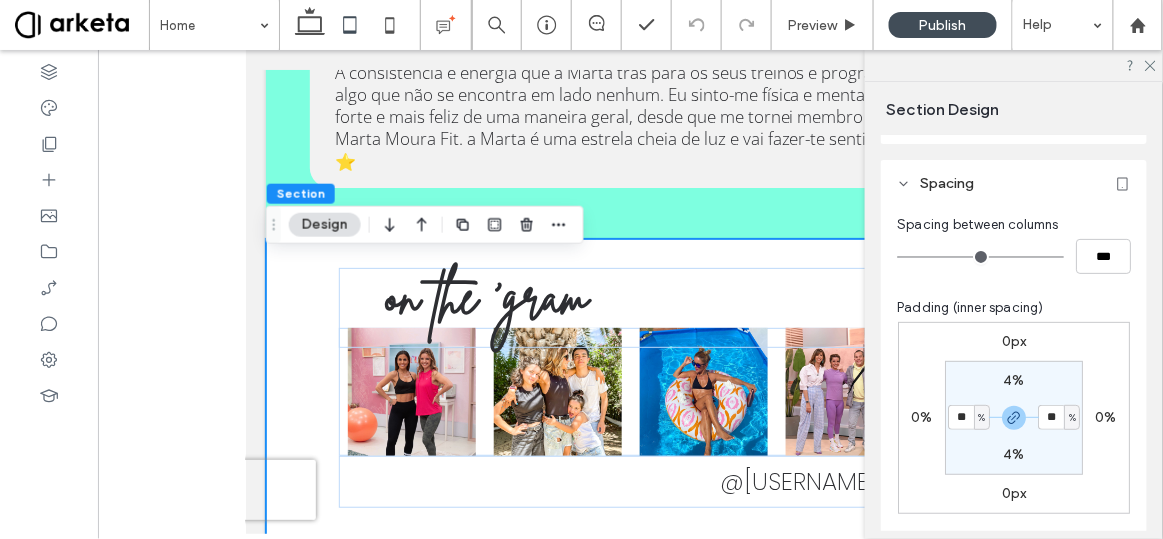 click on "4%" at bounding box center [1013, 380] 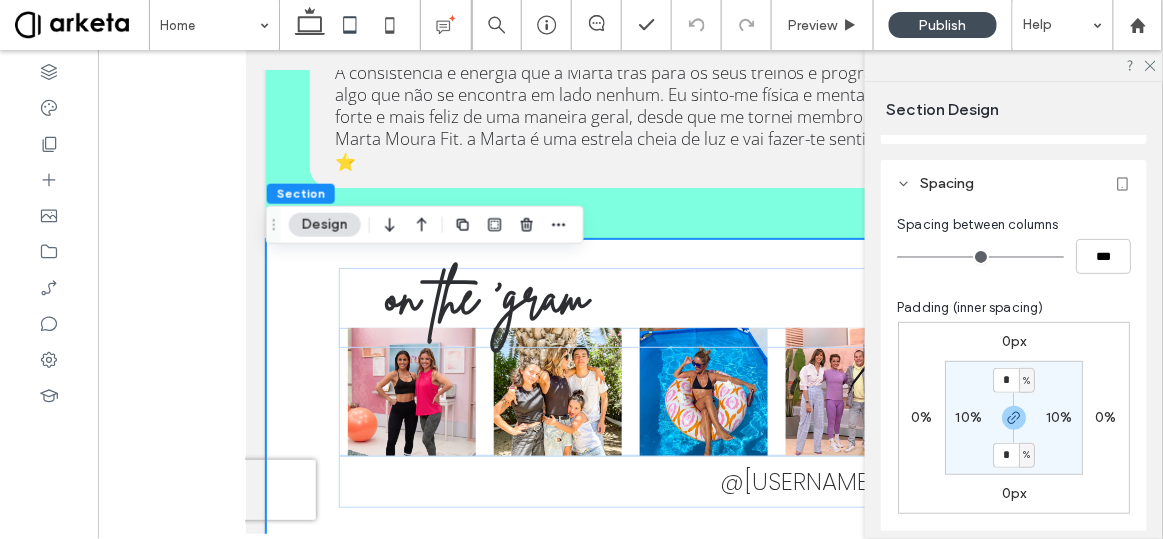 type on "*" 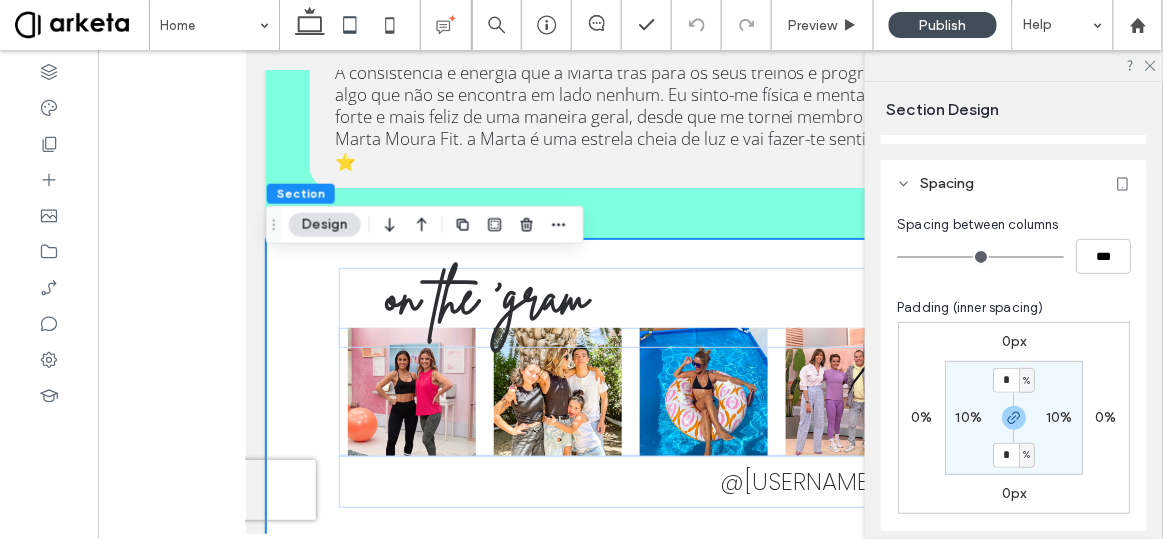 type on "*" 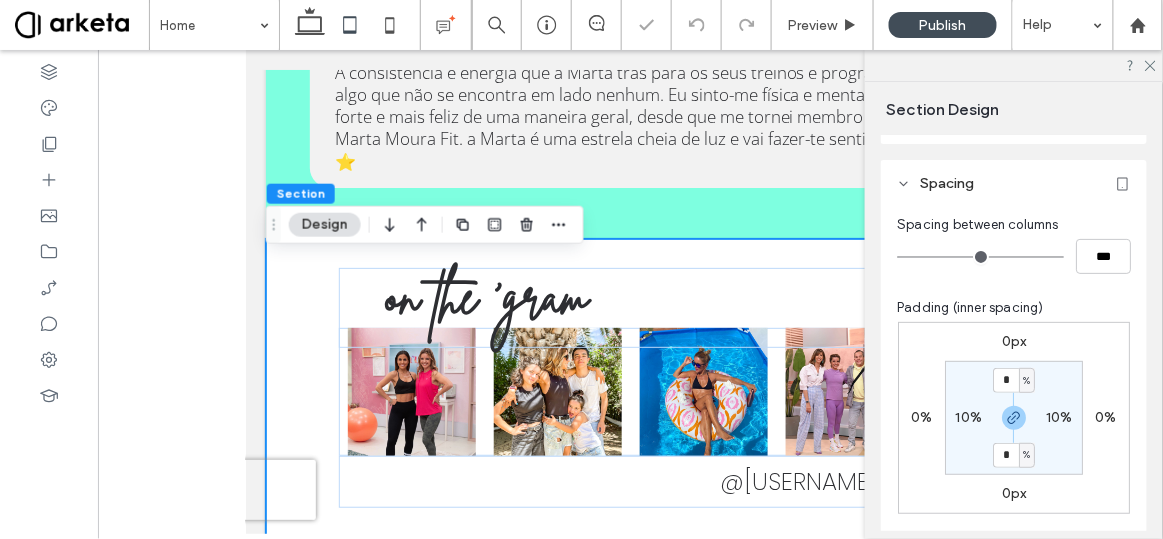 type on "*" 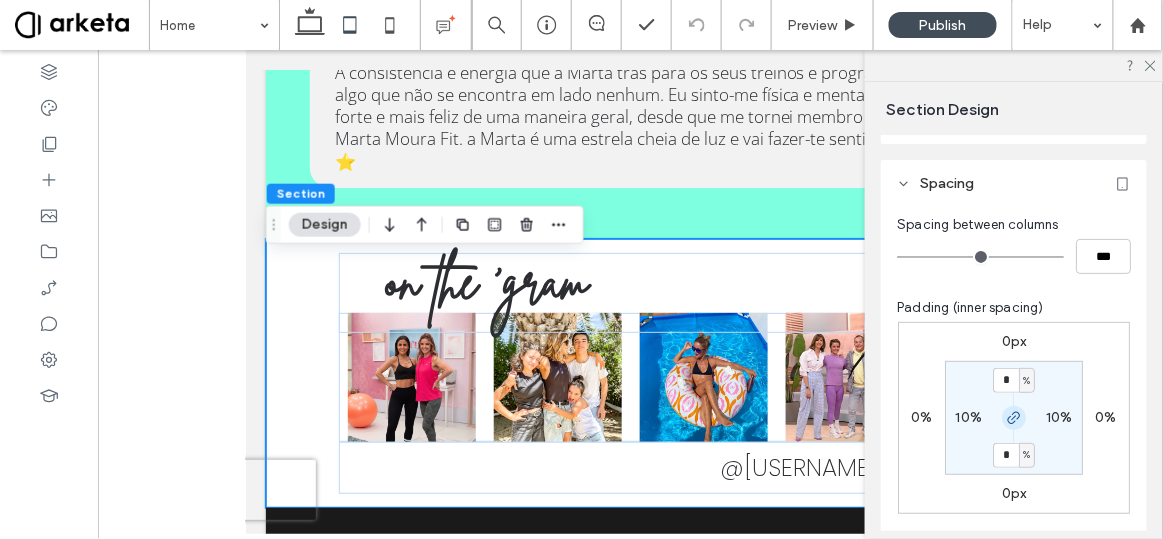 click 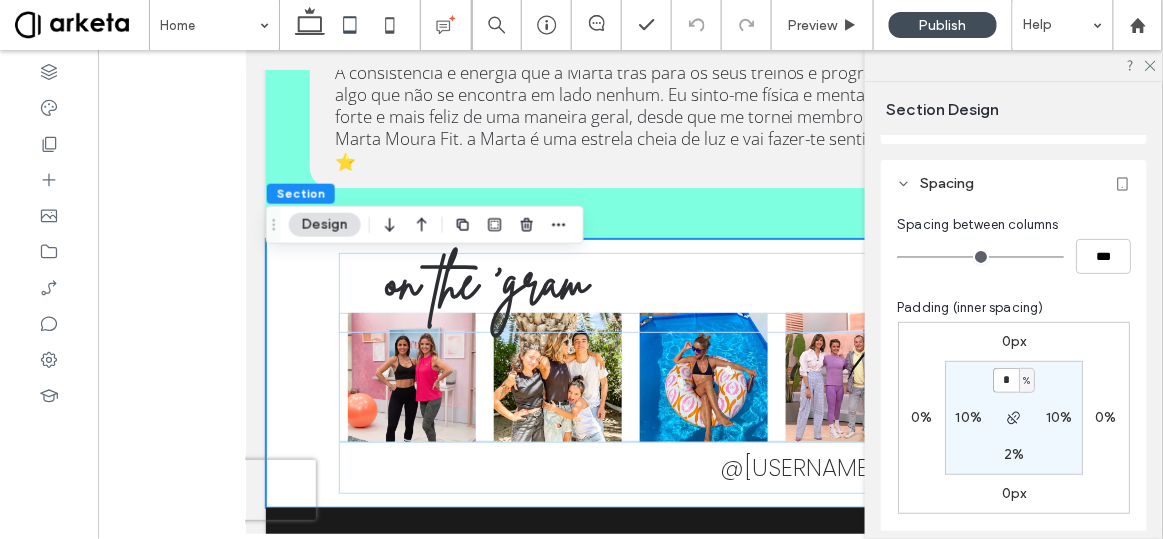 click on "*" at bounding box center (1006, 380) 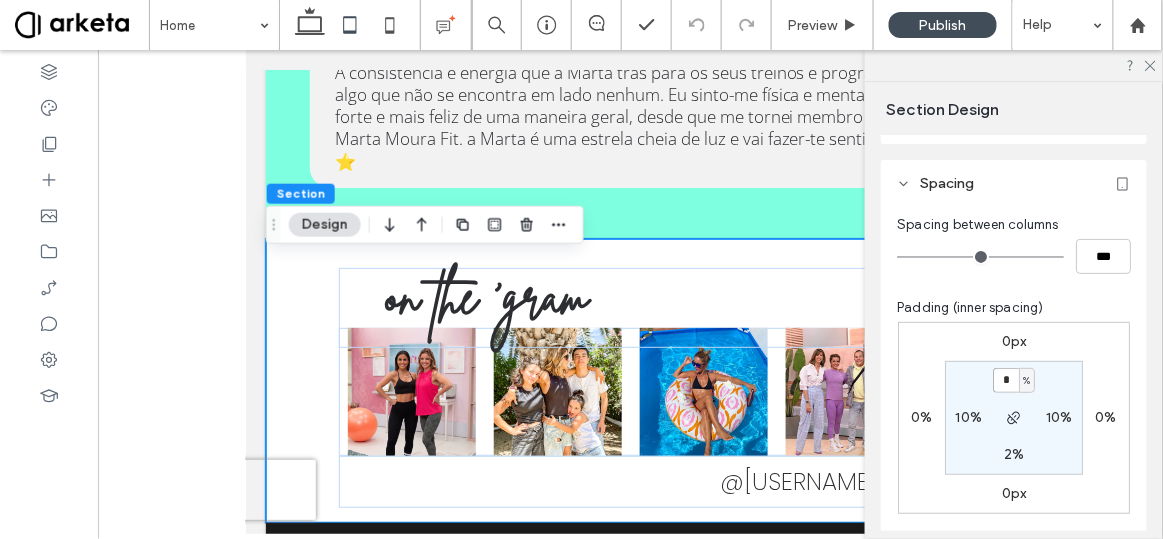 type on "*" 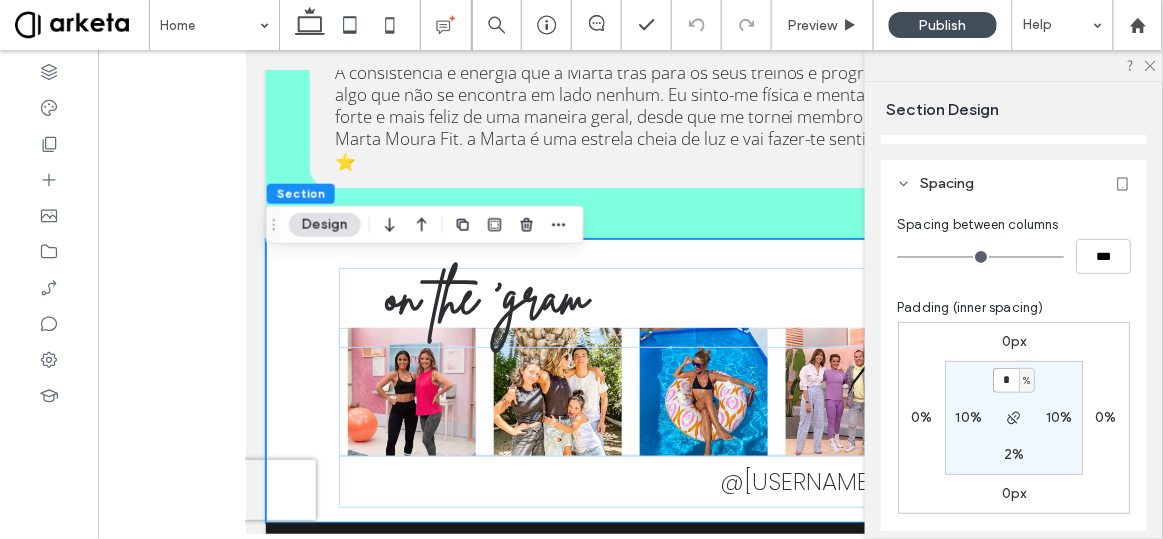 type on "*" 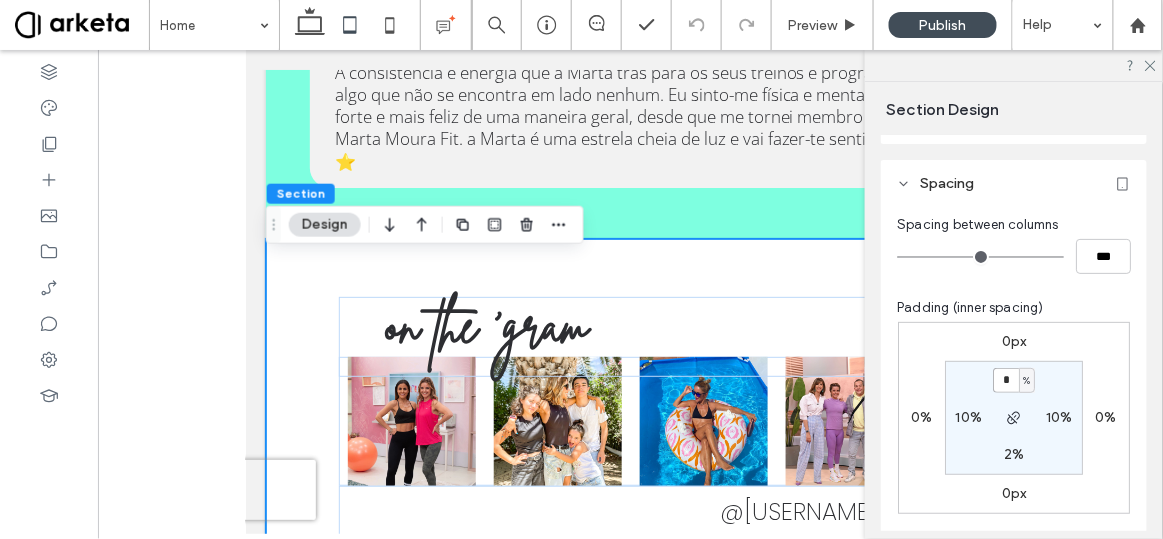 type on "*" 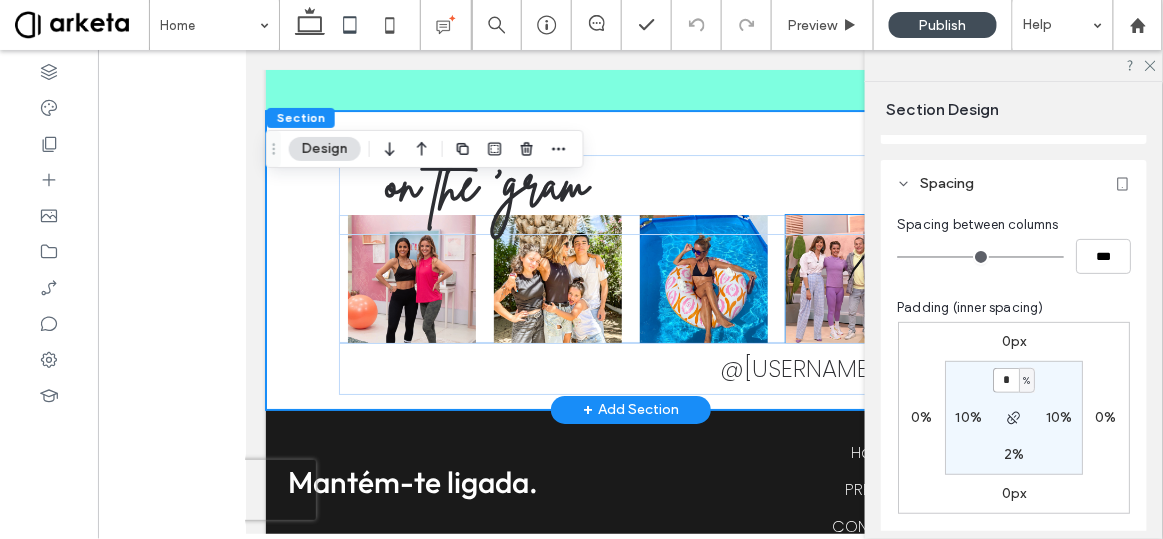 scroll, scrollTop: 7096, scrollLeft: 0, axis: vertical 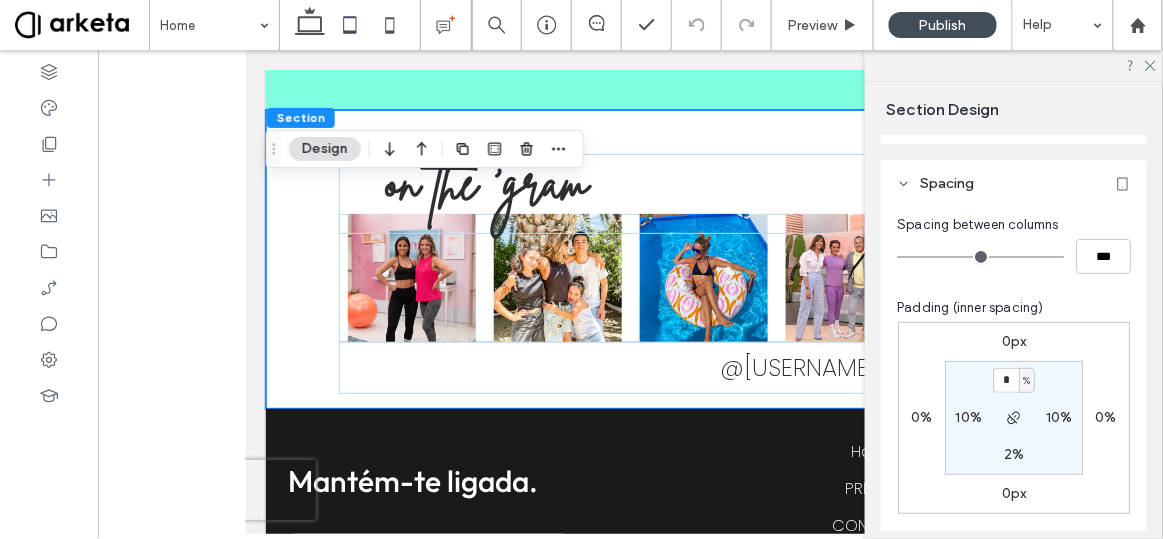 click on "2%" at bounding box center [1014, 454] 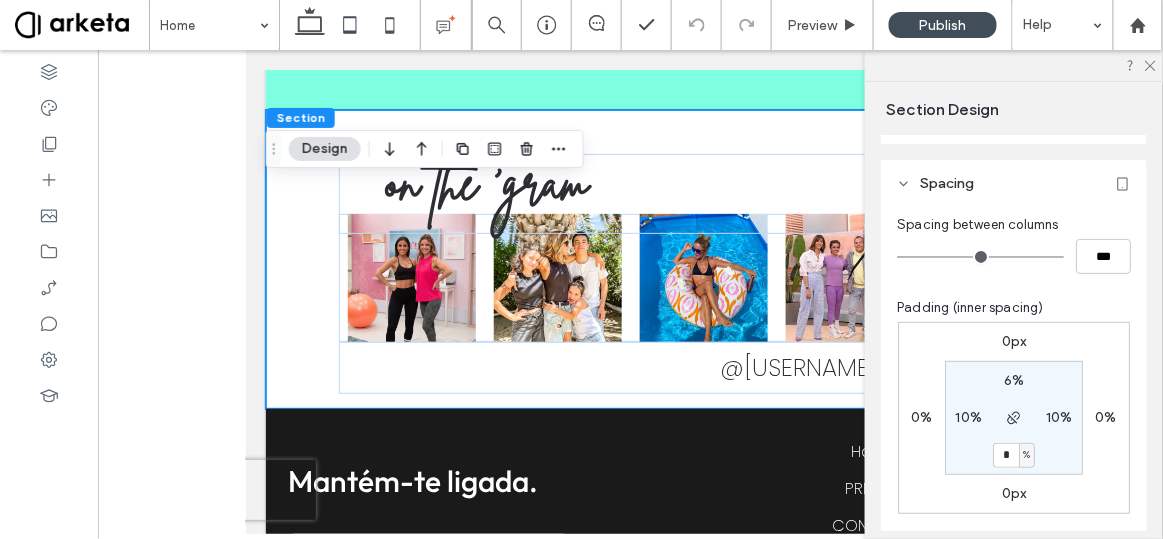 type on "*" 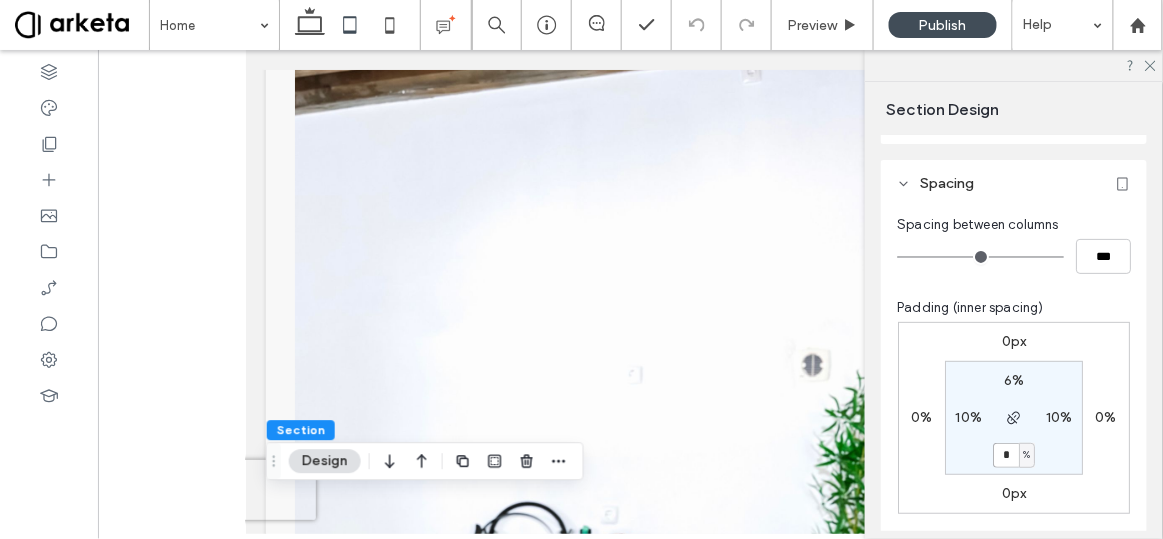 scroll, scrollTop: 569, scrollLeft: 0, axis: vertical 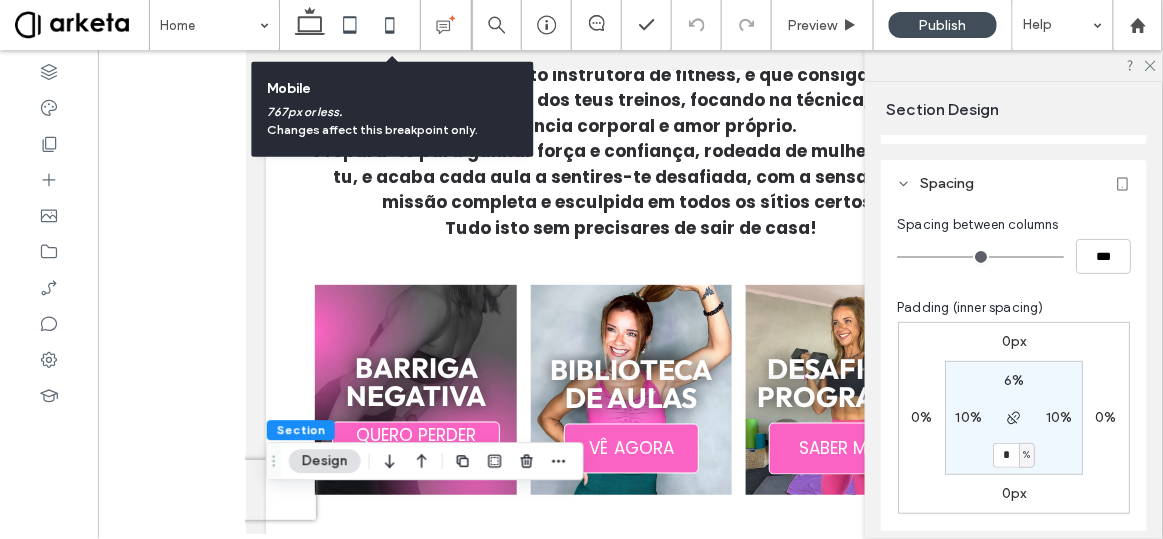 click 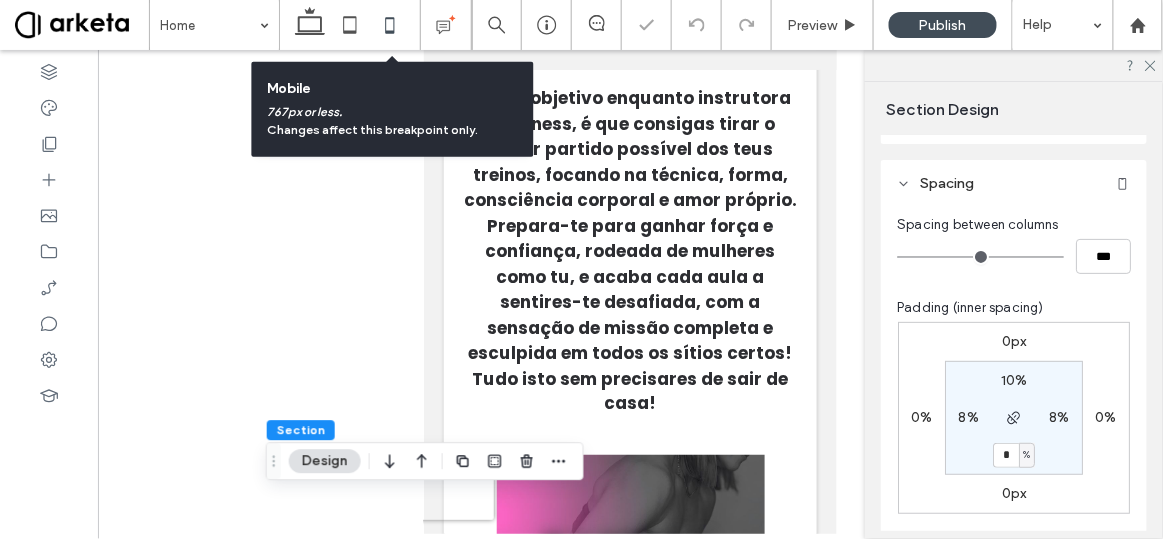 scroll, scrollTop: 949, scrollLeft: 0, axis: vertical 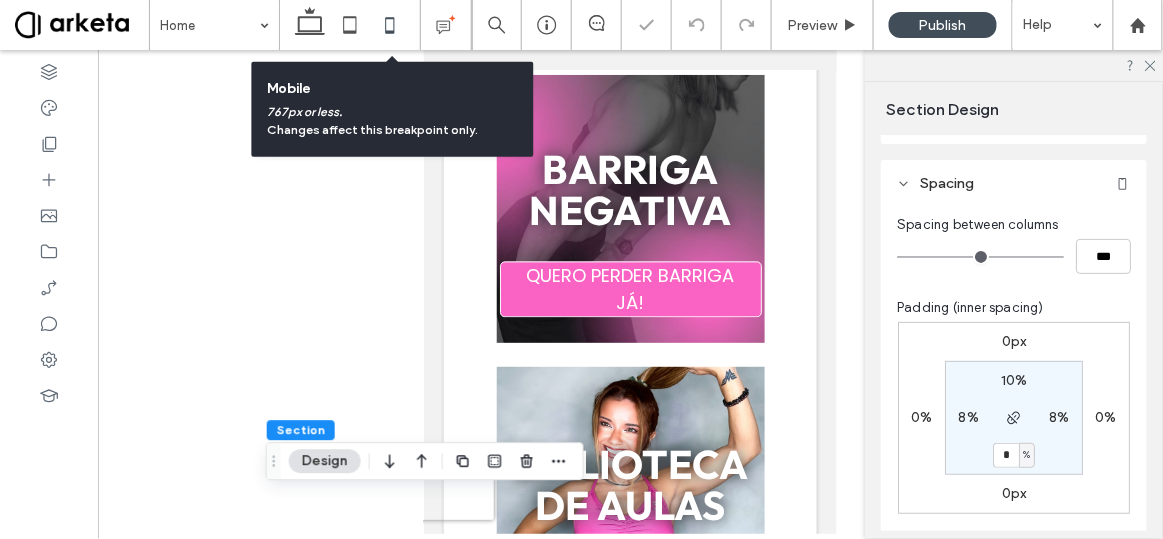 type on "**" 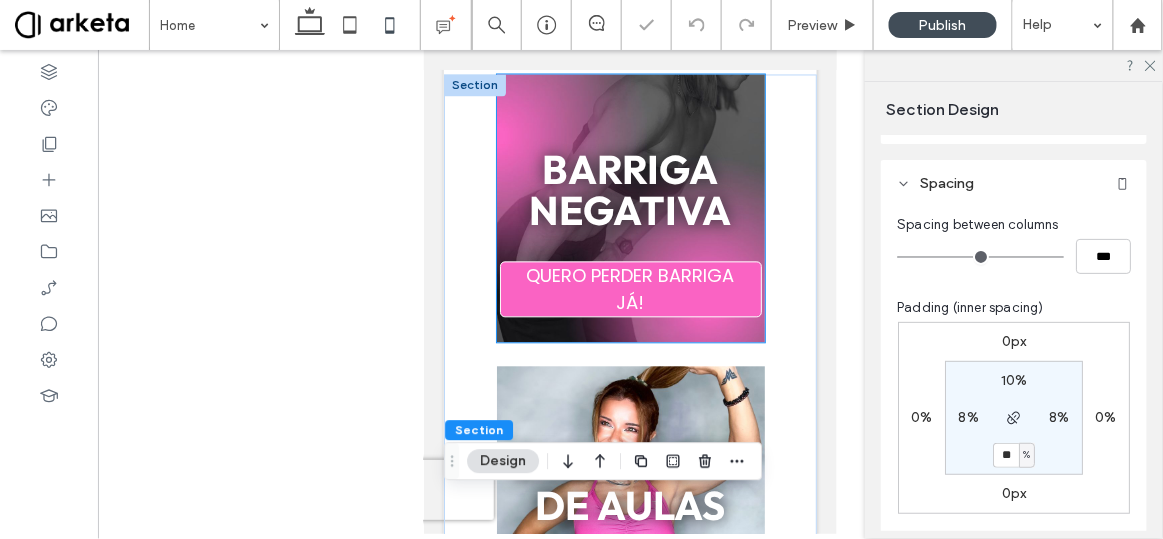 scroll, scrollTop: 0, scrollLeft: 0, axis: both 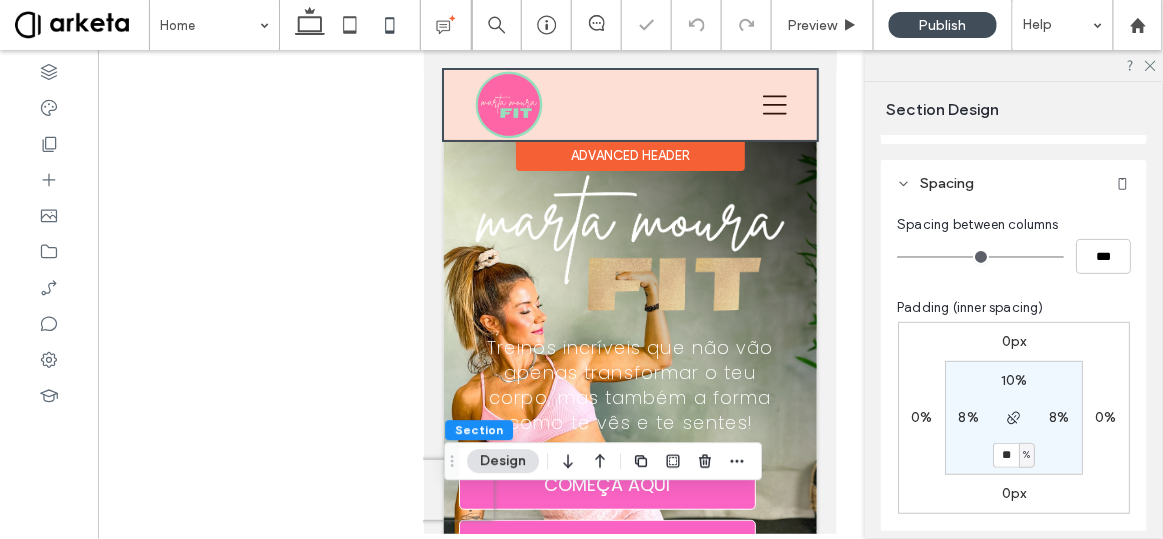 click at bounding box center [629, 104] 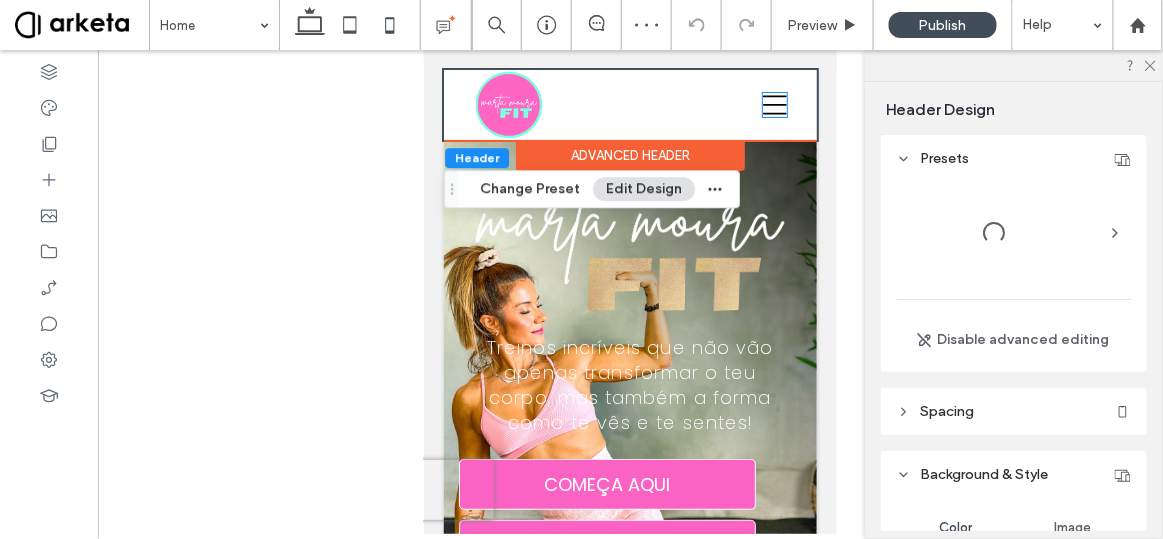 click 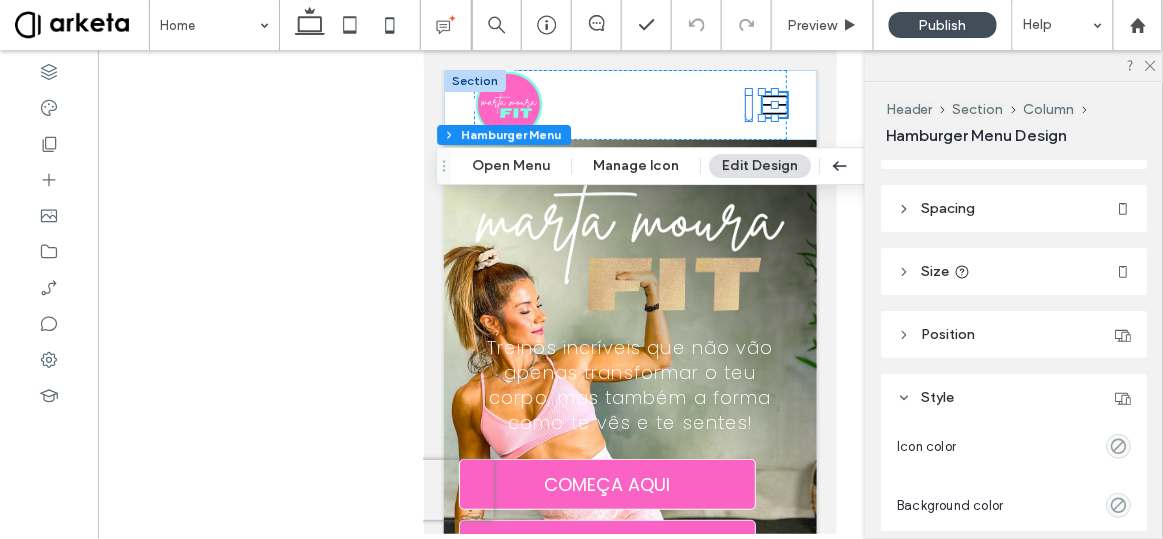 scroll, scrollTop: 85, scrollLeft: 0, axis: vertical 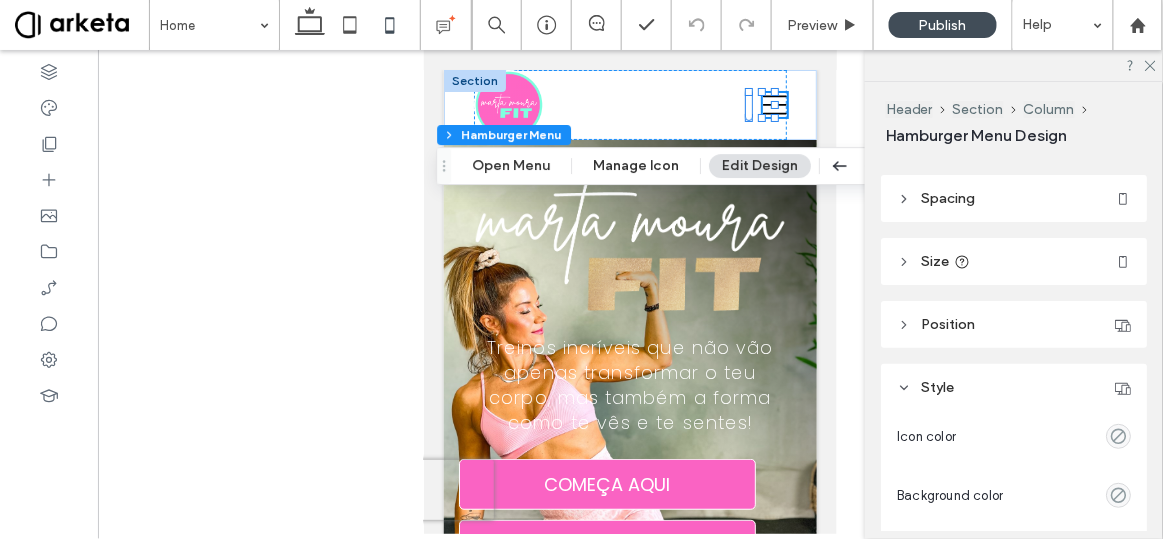 click on "Size" at bounding box center [1014, 261] 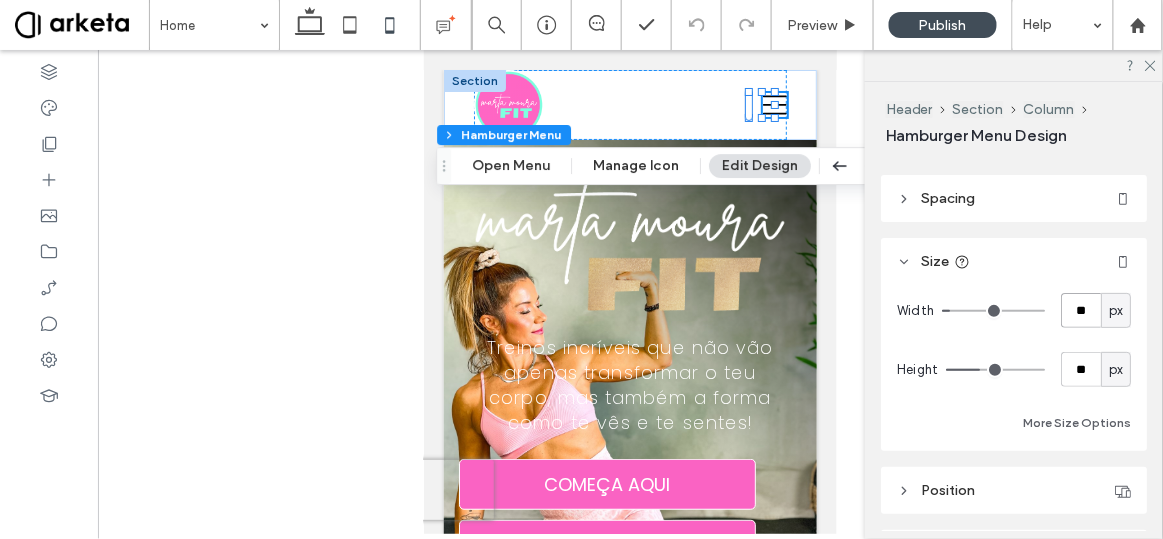 click on "**" at bounding box center [1081, 310] 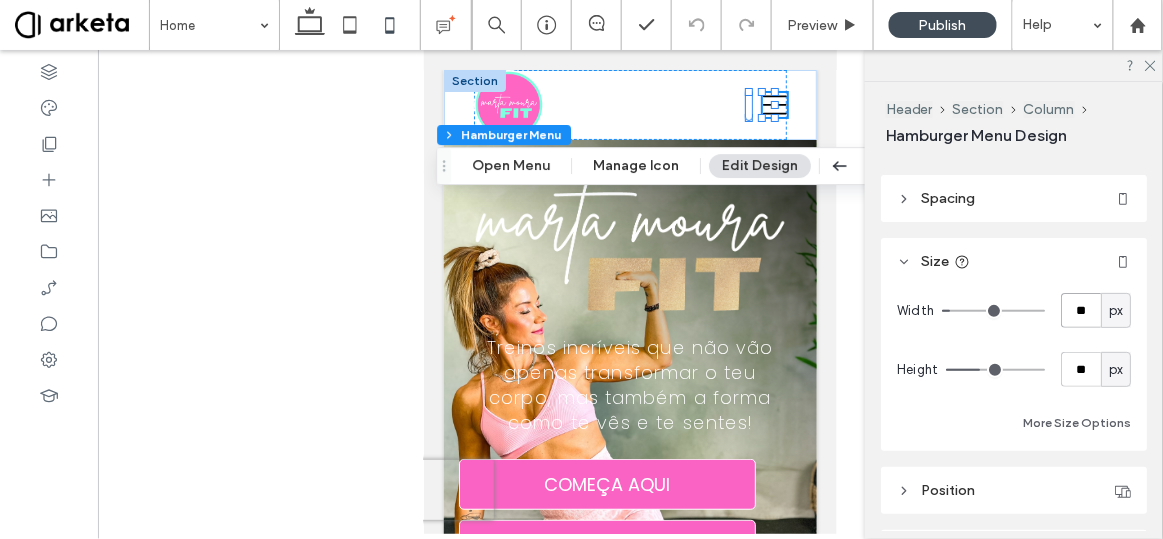 type on "**" 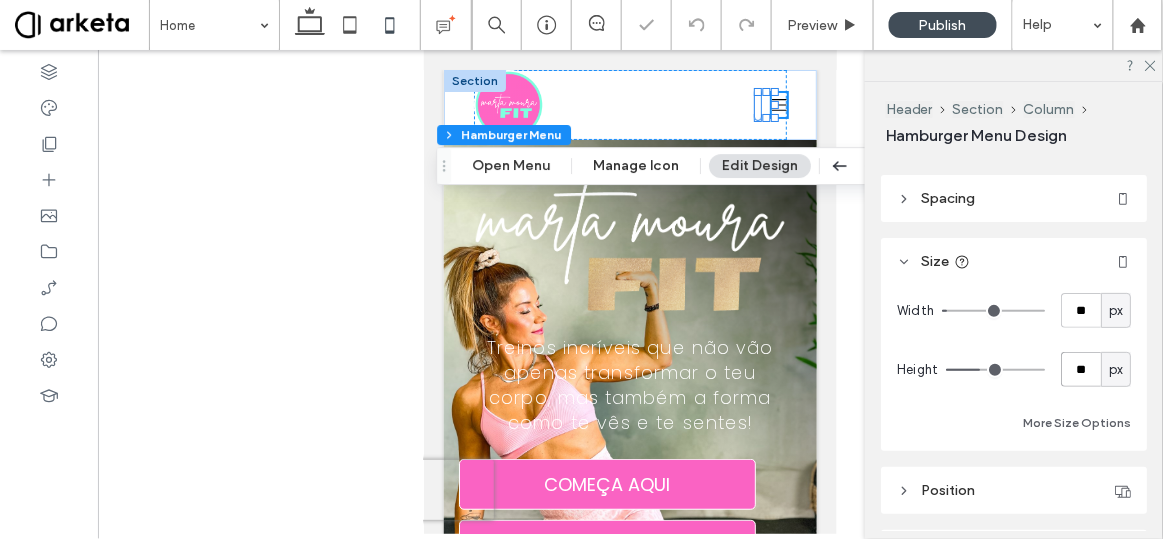 click on "**" at bounding box center (1081, 369) 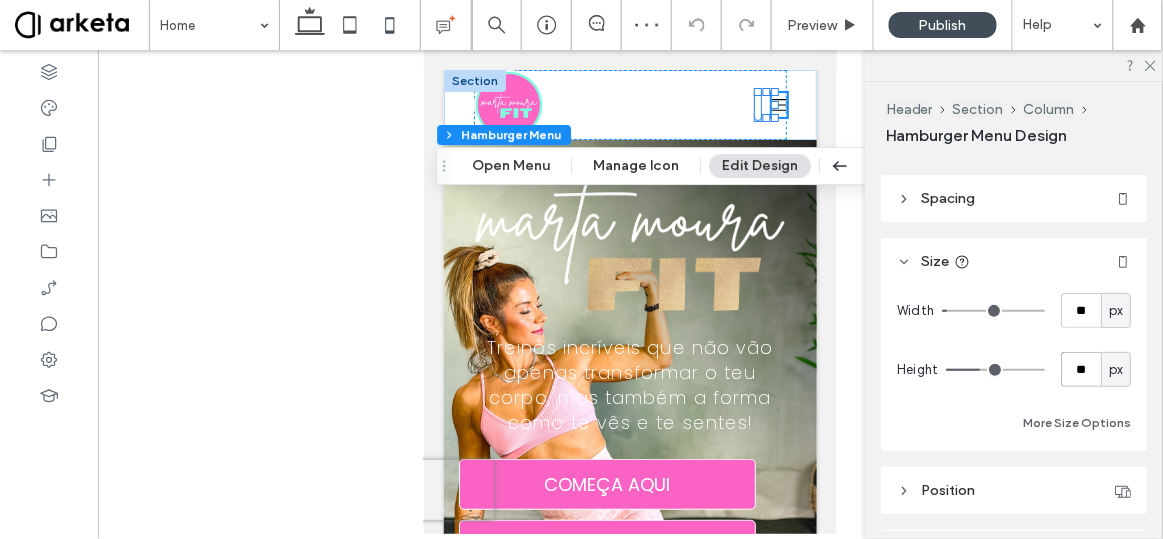 type on "**" 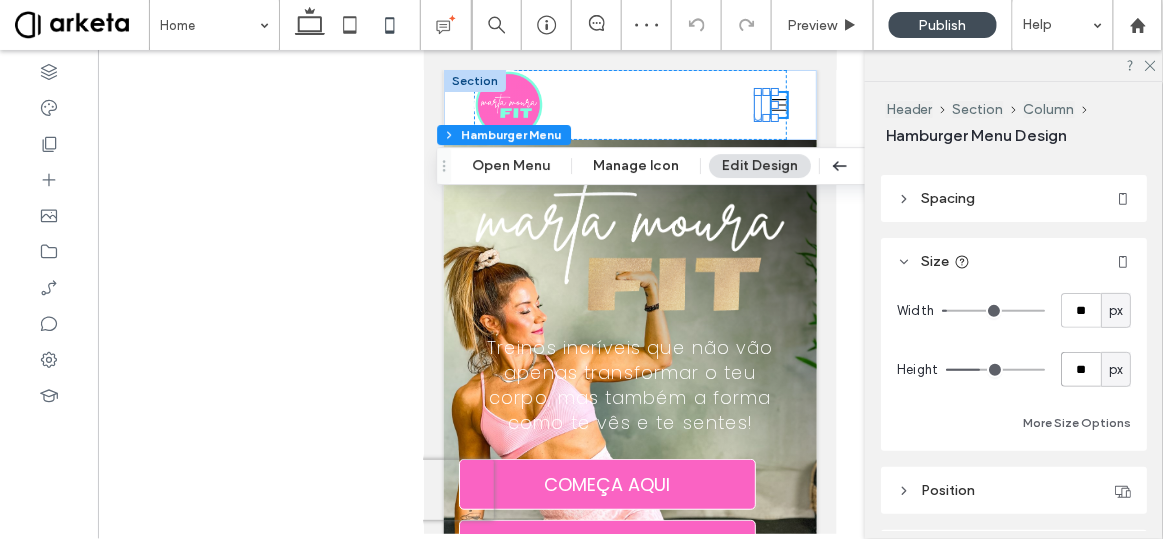 type on "**" 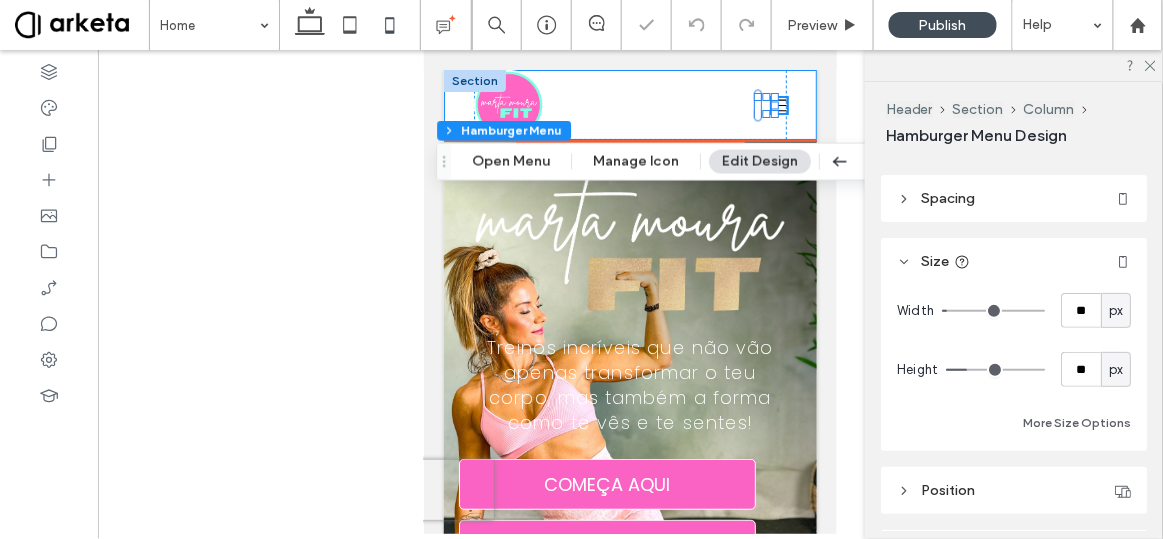 click on "Começa HOJE a cuidar de ti! 💖
BARRIGA NEGATIVA
BIBLIOTECA DE AULAS
DESAFIOS E PROGRAMAS
PREÇOS
CHAT
BLOG
QUERO MUDAR O MEU CORPO COM A MARTA!" at bounding box center [629, 104] 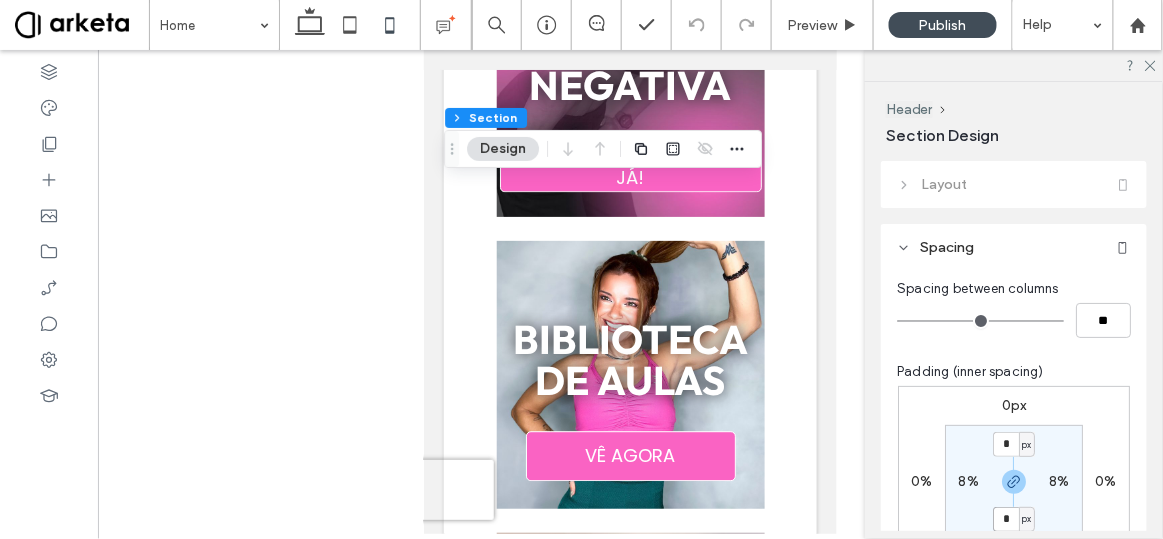 scroll, scrollTop: 978, scrollLeft: 0, axis: vertical 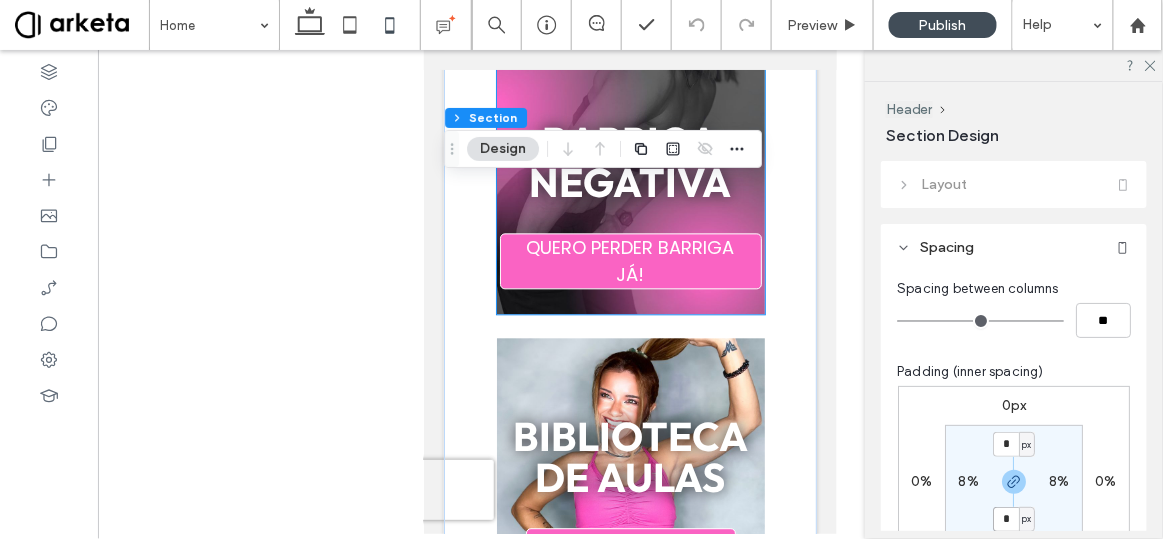 click on "QUERO PERDER BARRIGA JÁ!" at bounding box center (630, 260) 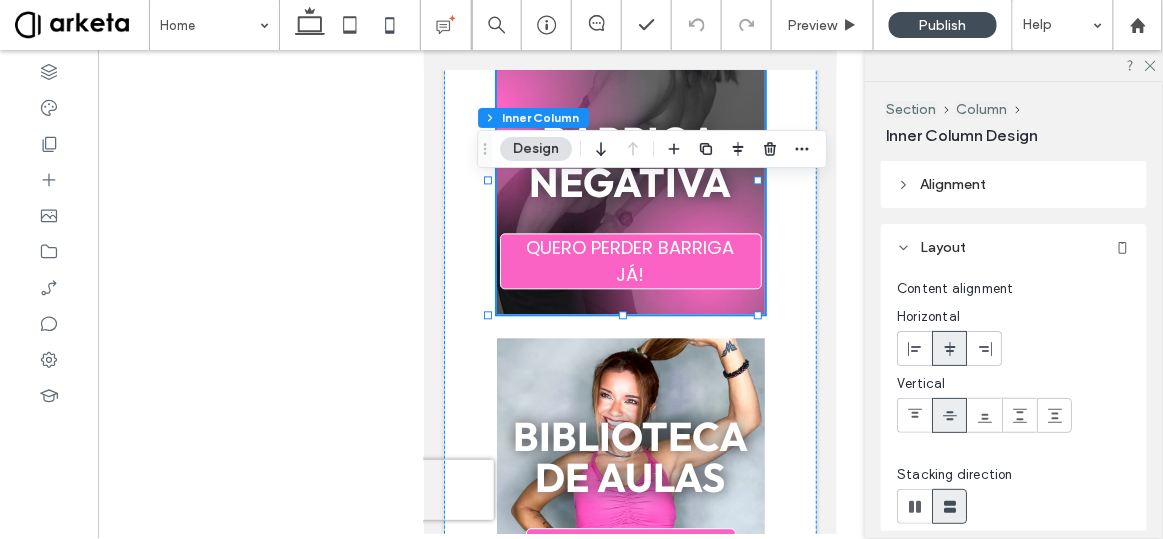 click on "QUERO PERDER BARRIGA JÁ!" at bounding box center (630, 260) 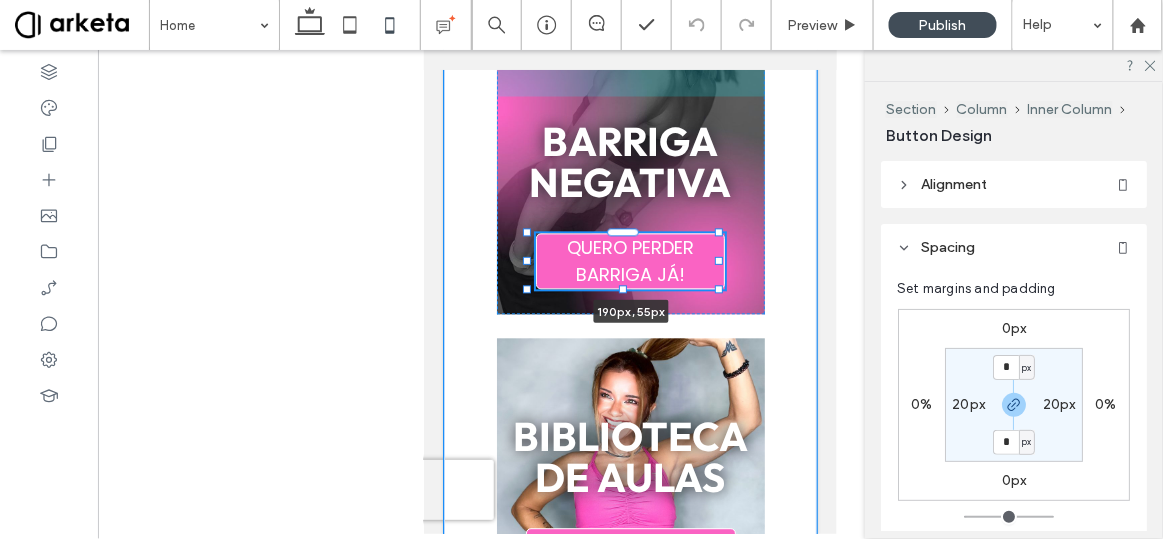 drag, startPoint x: 754, startPoint y: 254, endPoint x: 719, endPoint y: 250, distance: 35.22783 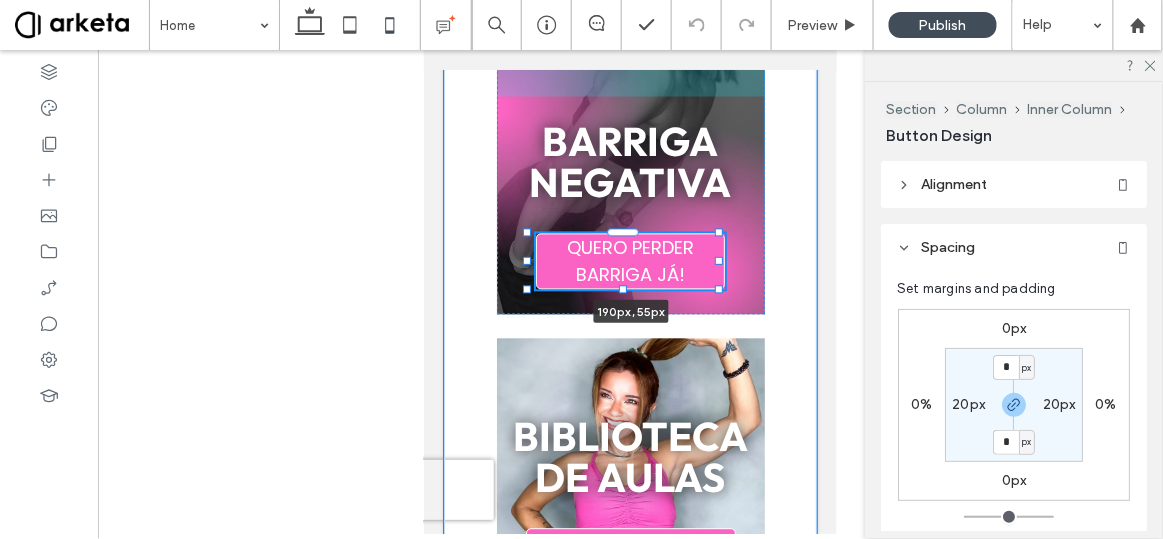 click at bounding box center [718, 259] 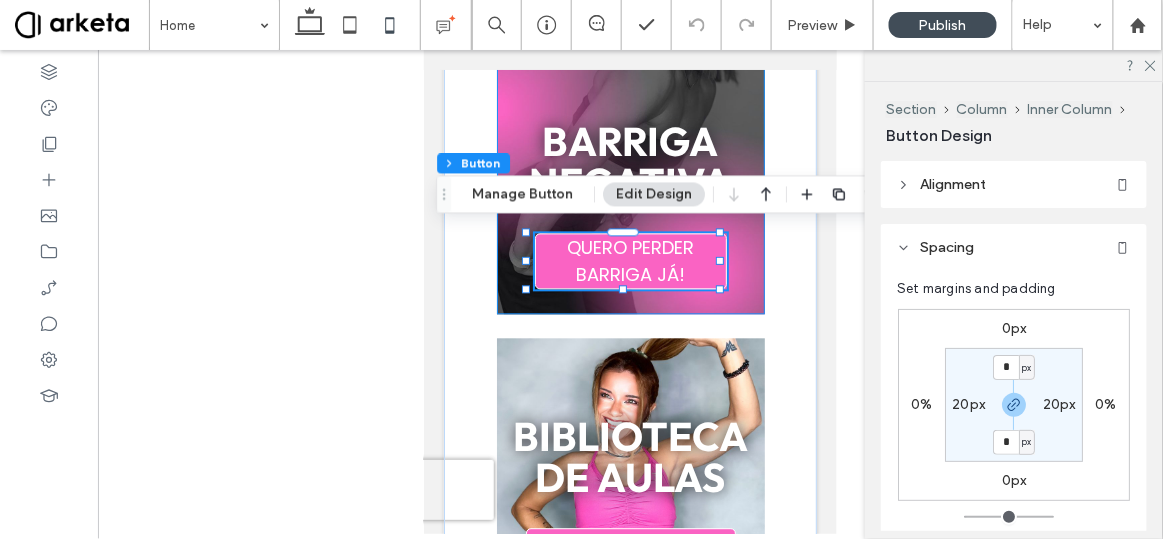 click on "barriga negativa
QUERO PERDER BARRIGA JÁ!
192px , 55px" at bounding box center [630, 179] 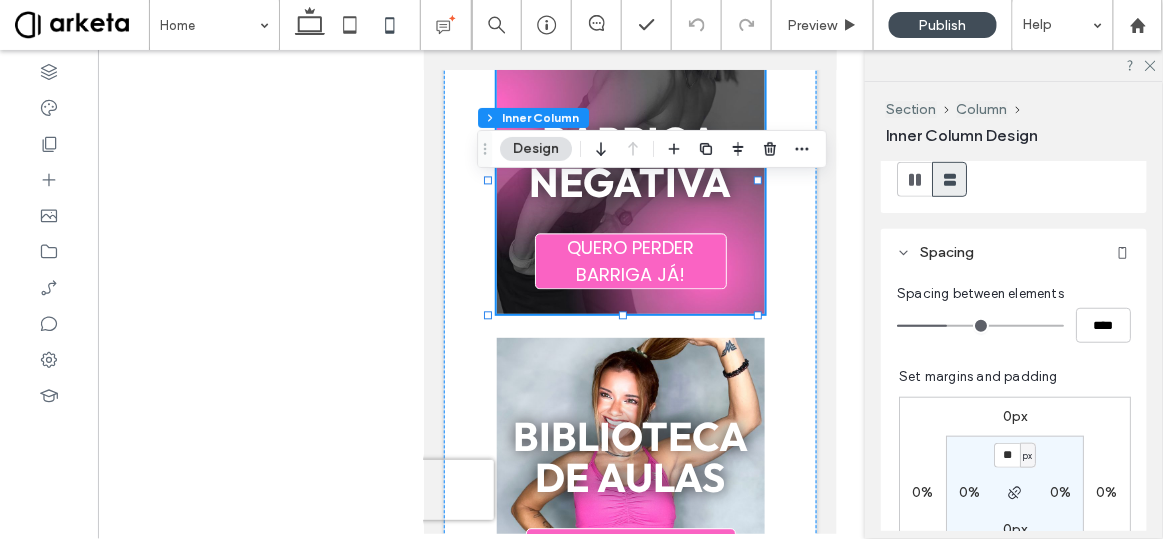 scroll, scrollTop: 335, scrollLeft: 0, axis: vertical 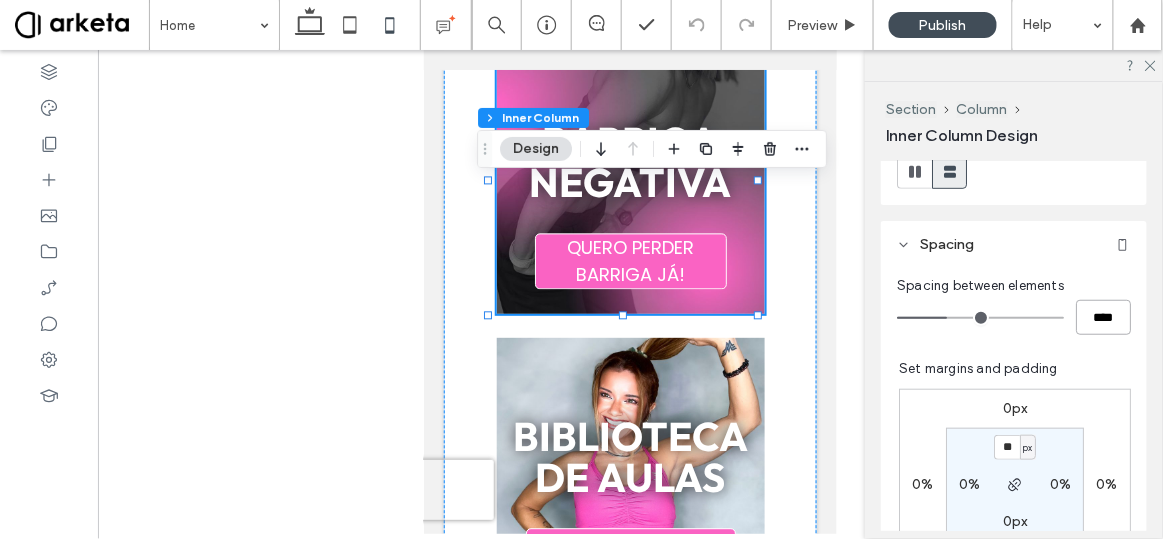 click on "****" at bounding box center (1103, 317) 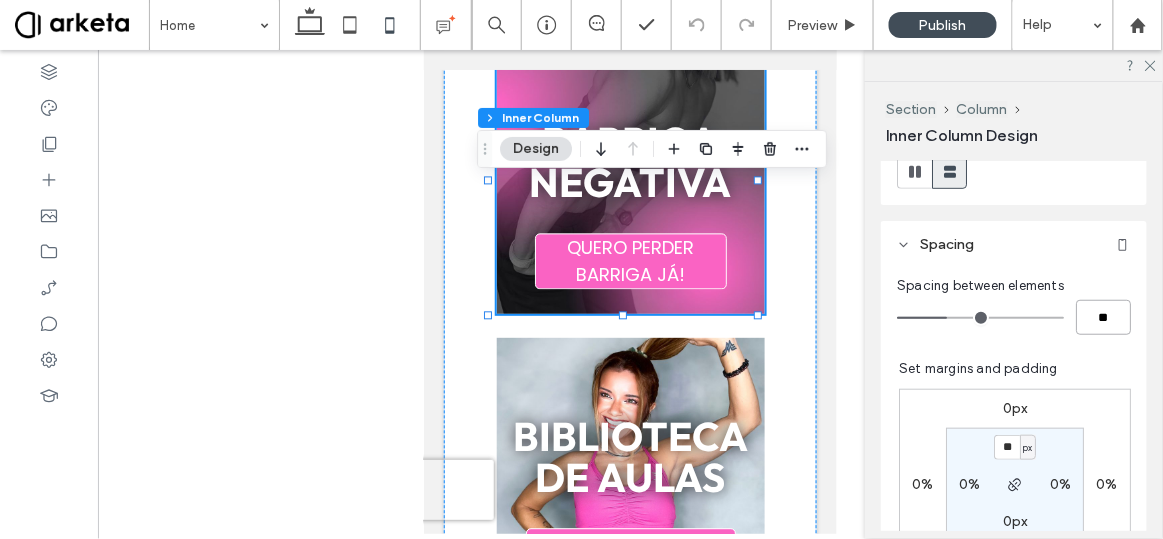 type on "**" 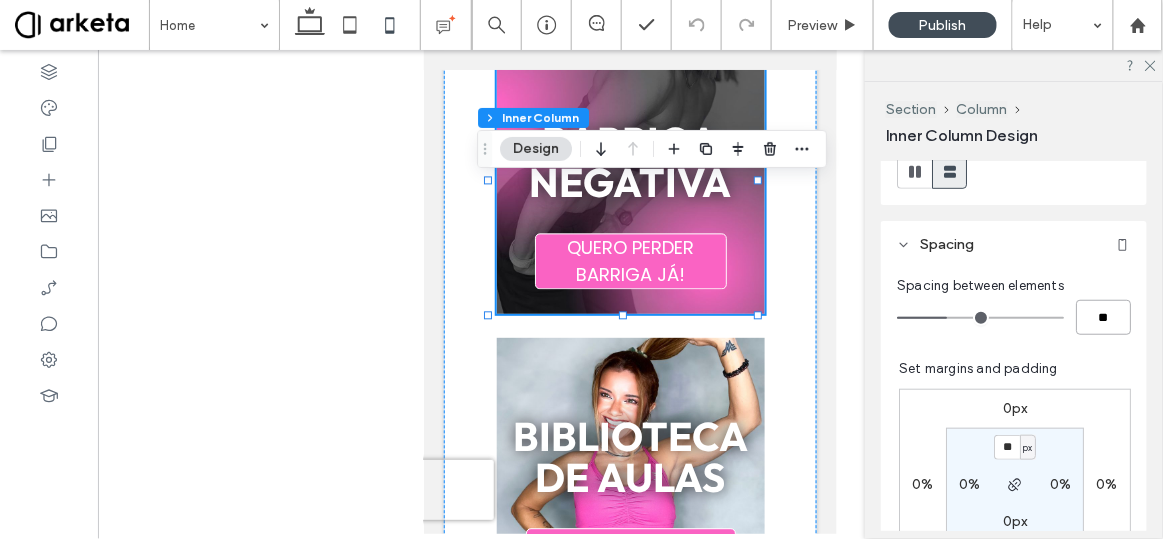 type on "**" 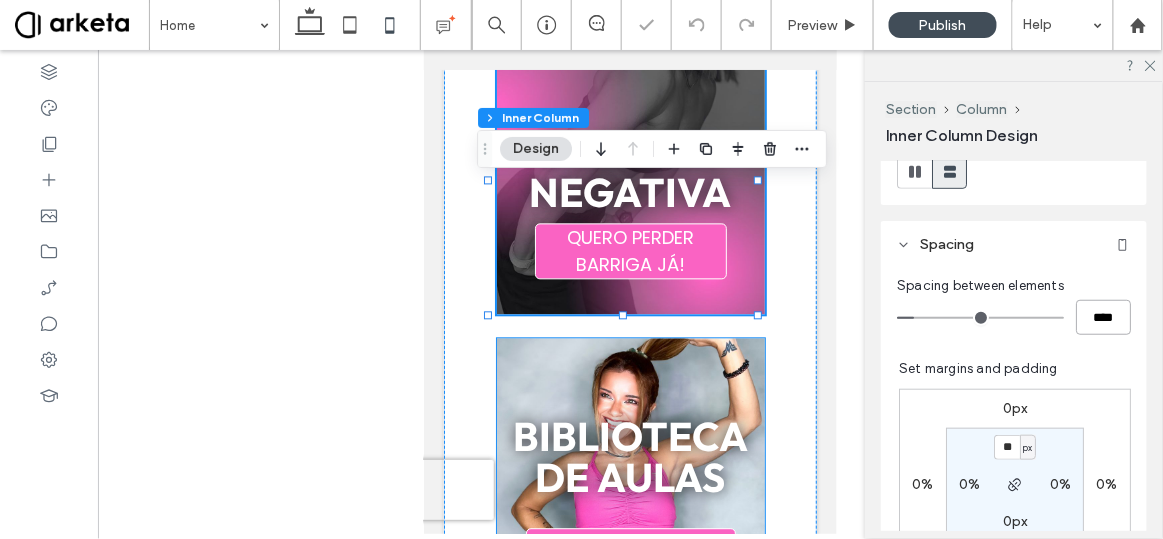 click on "Biblioteca de aulas
VÊ AGORA" at bounding box center (630, 471) 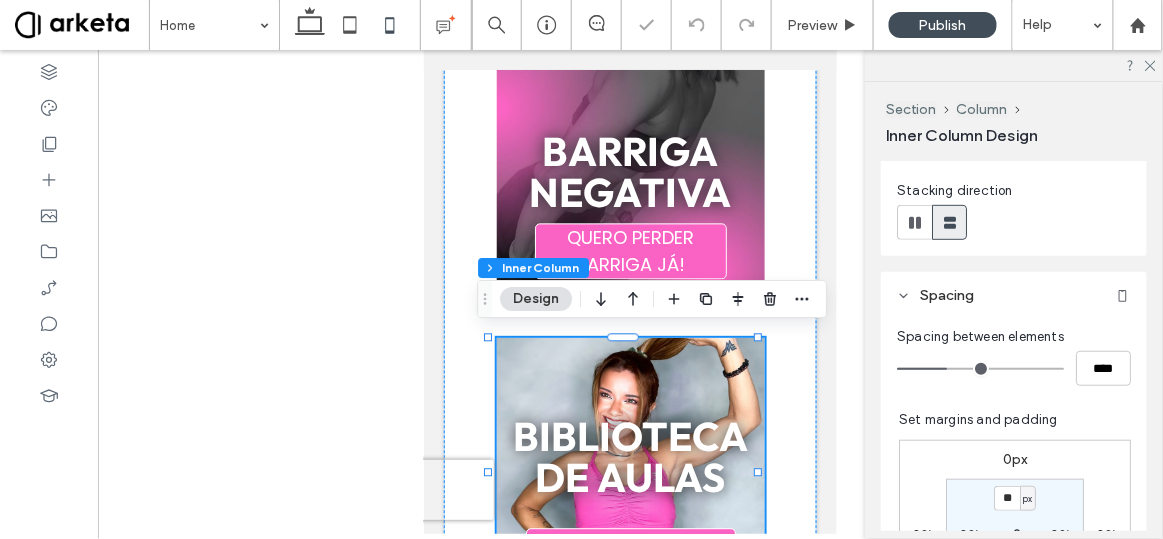 scroll, scrollTop: 287, scrollLeft: 0, axis: vertical 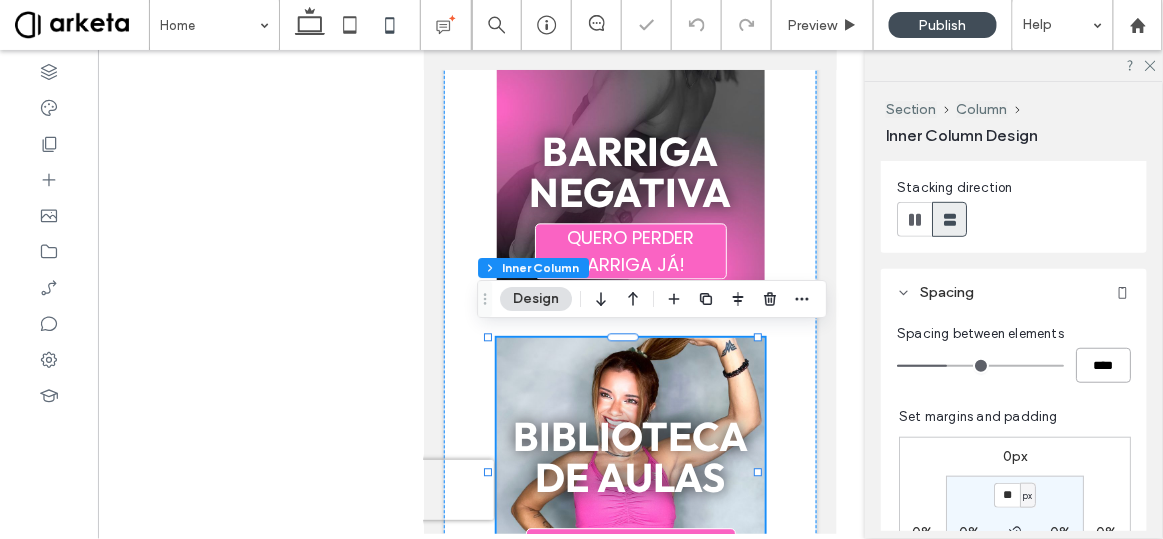 click on "****" at bounding box center (1103, 365) 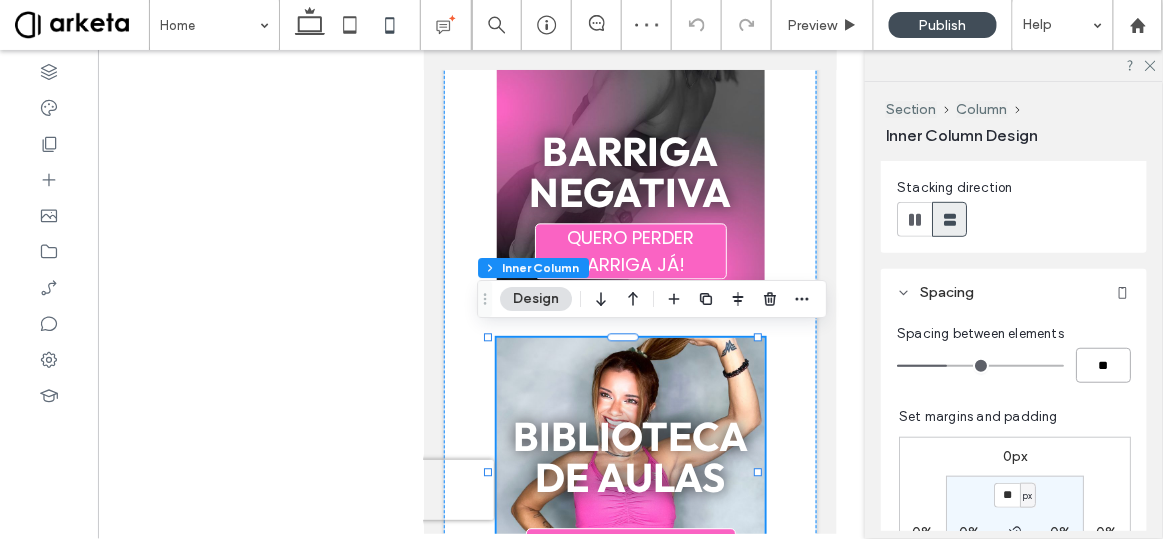 type on "**" 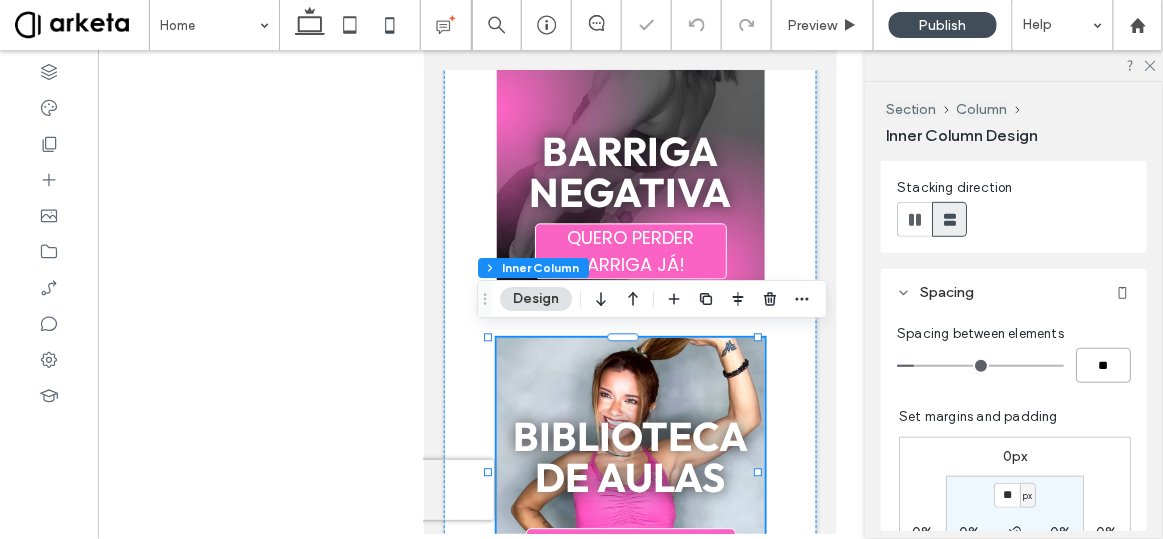 type on "**" 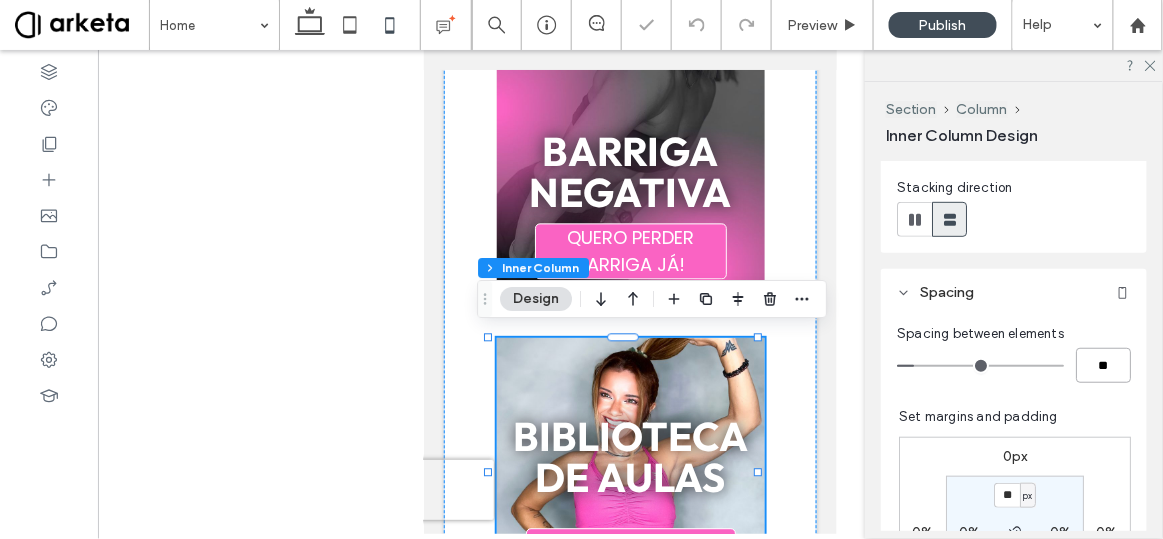 type on "****" 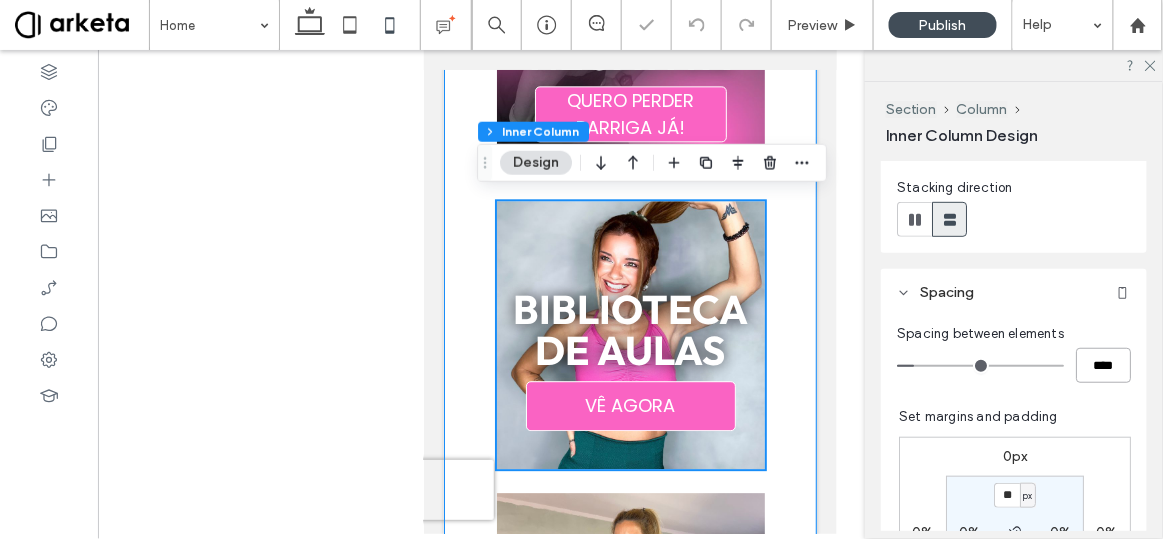 scroll, scrollTop: 1247, scrollLeft: 0, axis: vertical 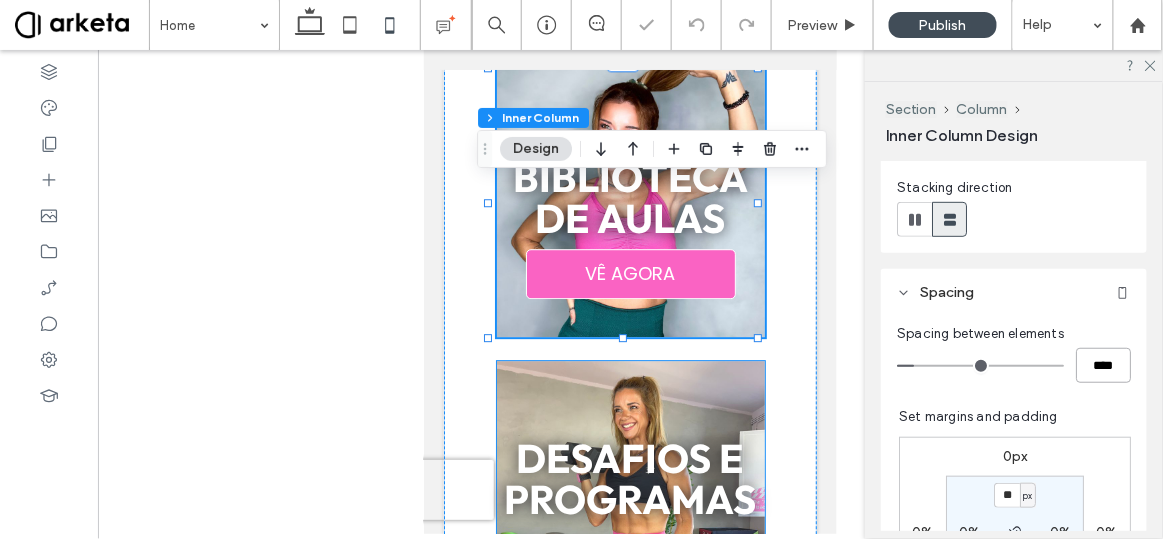 click on "Desafios e Programas" at bounding box center (630, 477) 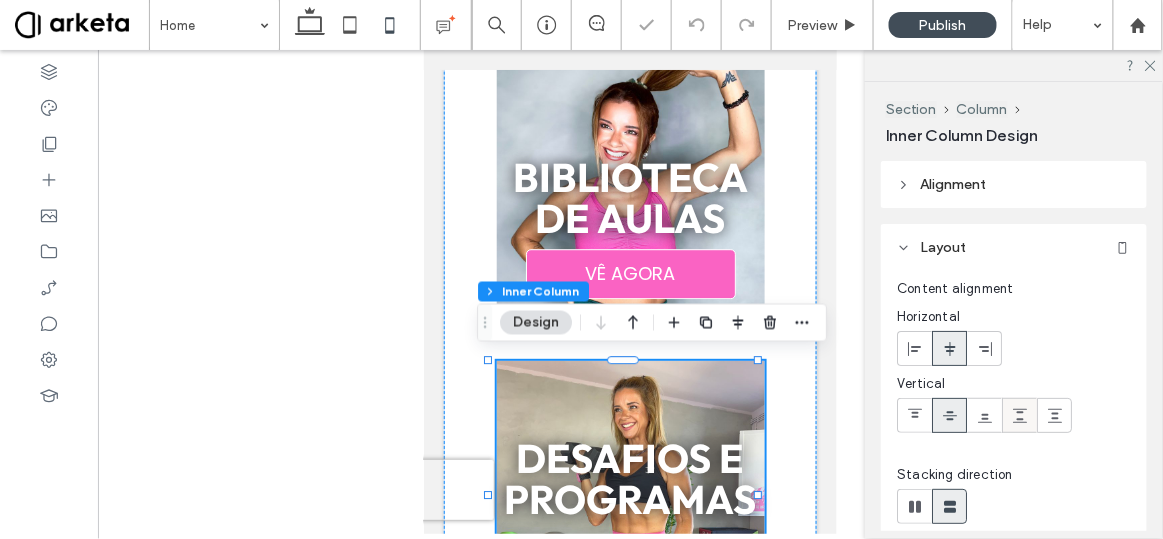 scroll, scrollTop: 268, scrollLeft: 0, axis: vertical 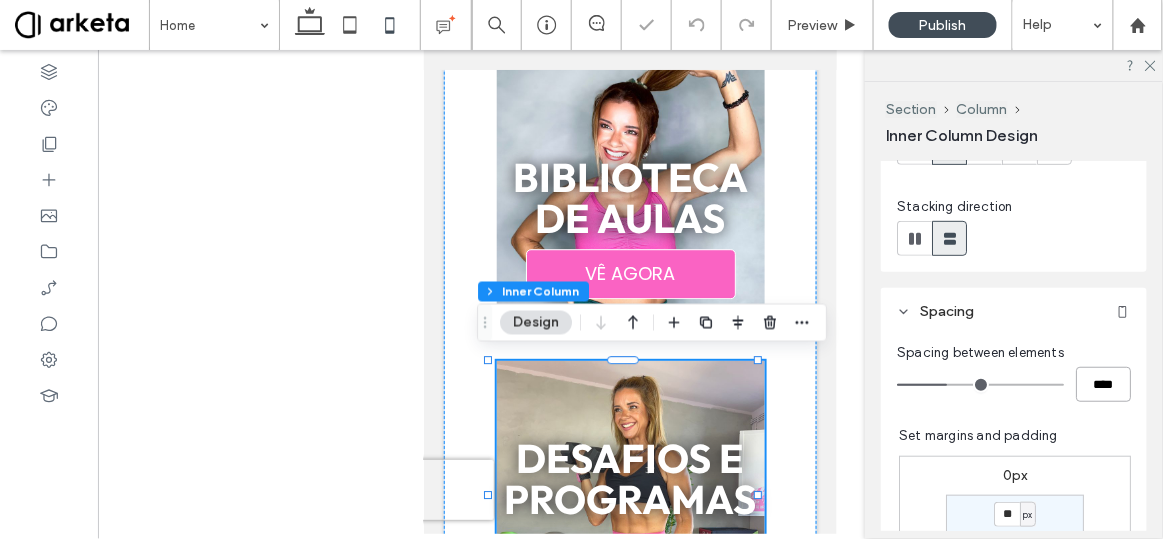 click on "****" at bounding box center (1103, 384) 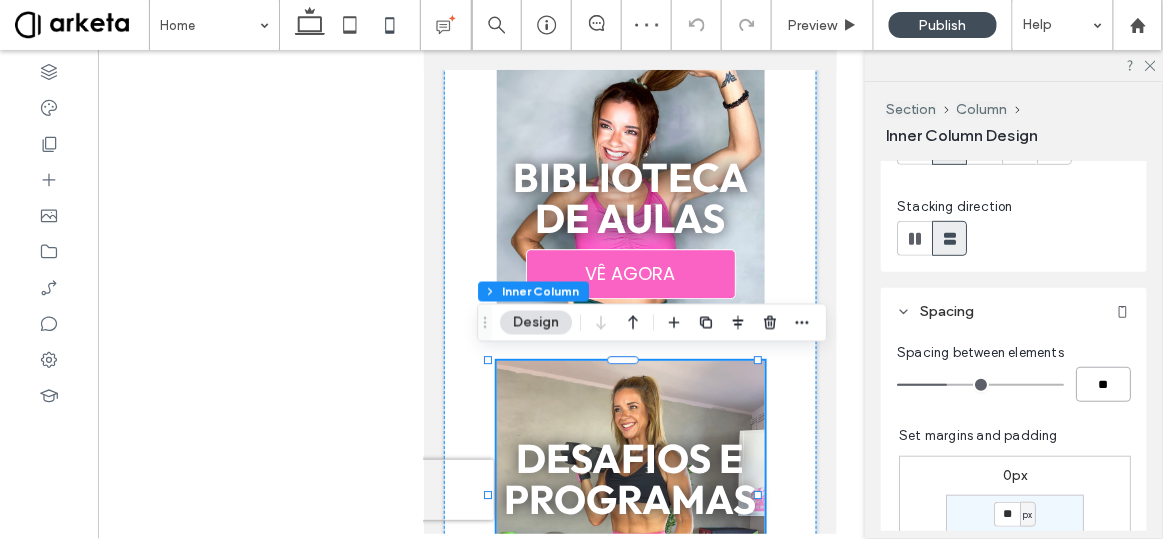 type on "**" 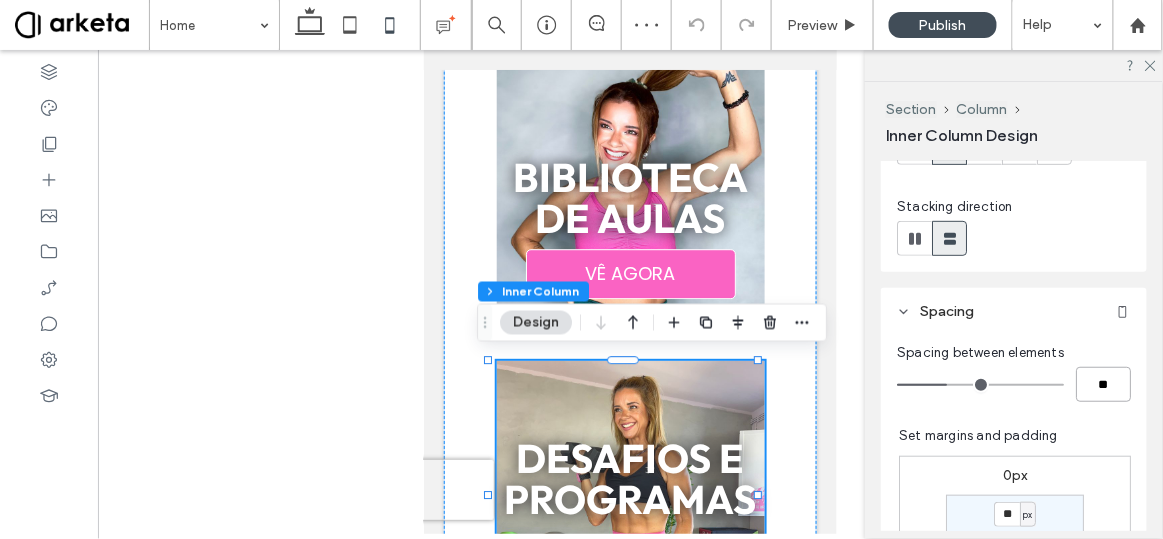 type on "**" 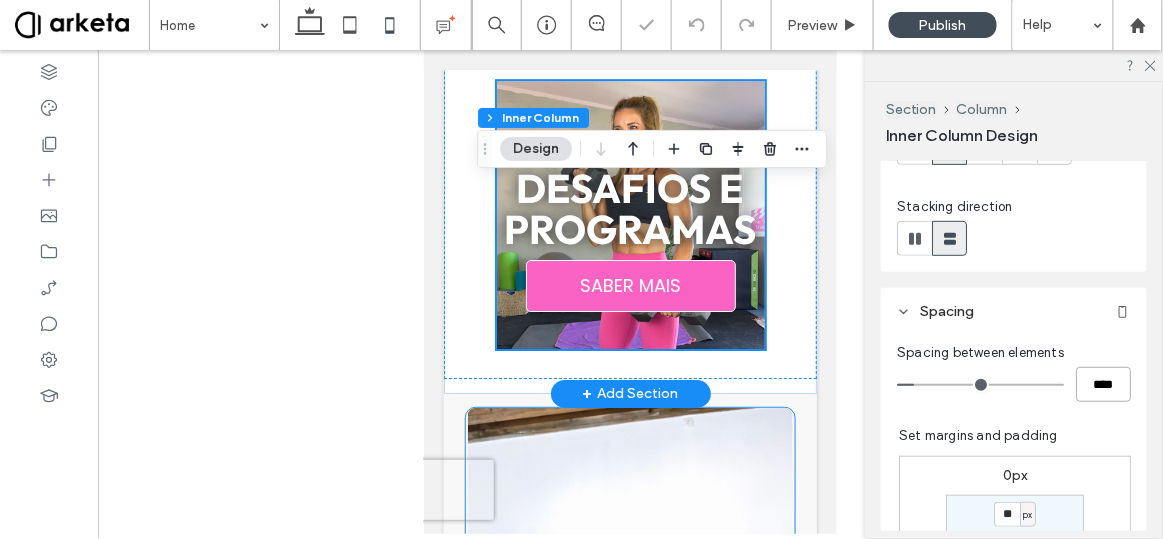scroll, scrollTop: 1675, scrollLeft: 0, axis: vertical 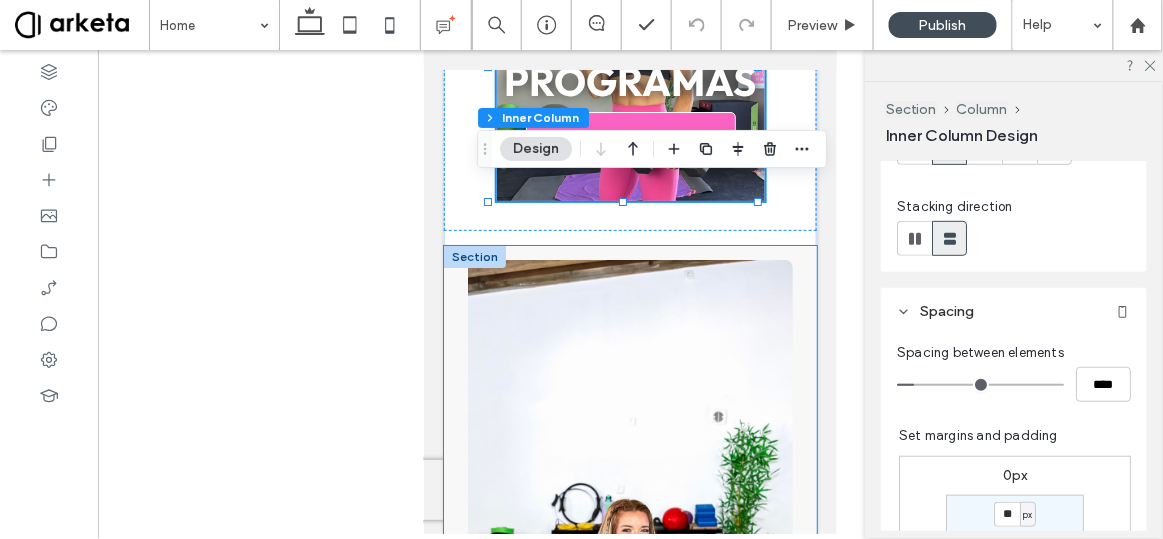 click on "Programas Exclusivos
Pós-Parto FIT e DIÁSTASE
Um programa específico, desenvolvido a pensar nas alterações que o corpo da mulher nesta fase precisa e na vida das mamãs mais ocupadas. Treinos curtos
(entre 10 a 30m), em que
TODAS
poderão ter excelentes resultados treinando no conforto da sua casa!
(PERI) Menopausa FIT
Treinos de força rápidos e desafiantes, específicos para ajudar as mulheres neste período a
ganhar força ,
massa muscular ,
perder gordura
e apoiar tanto na
saúde física
como
mental .
Gravidez FIT
Sabe exatamente o que precisas fazer e como fazer, em casa ou onde quiseres, com pouco ou nenhum equipamento. Treinos
simples ,
completos
e
seguros
de curta duração, que vão fazer sentir-te bem e em forma, durante toda a gravidez e facilitar a recuperação pós-parto.
FIT em 15, 20 ou 30" at bounding box center [629, 1403] 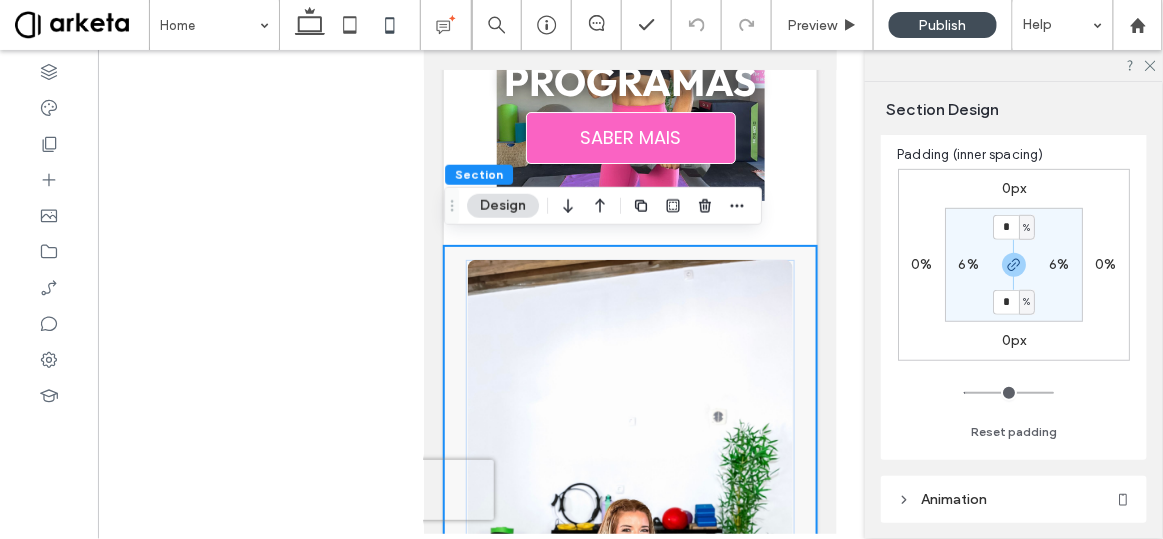 scroll, scrollTop: 232, scrollLeft: 0, axis: vertical 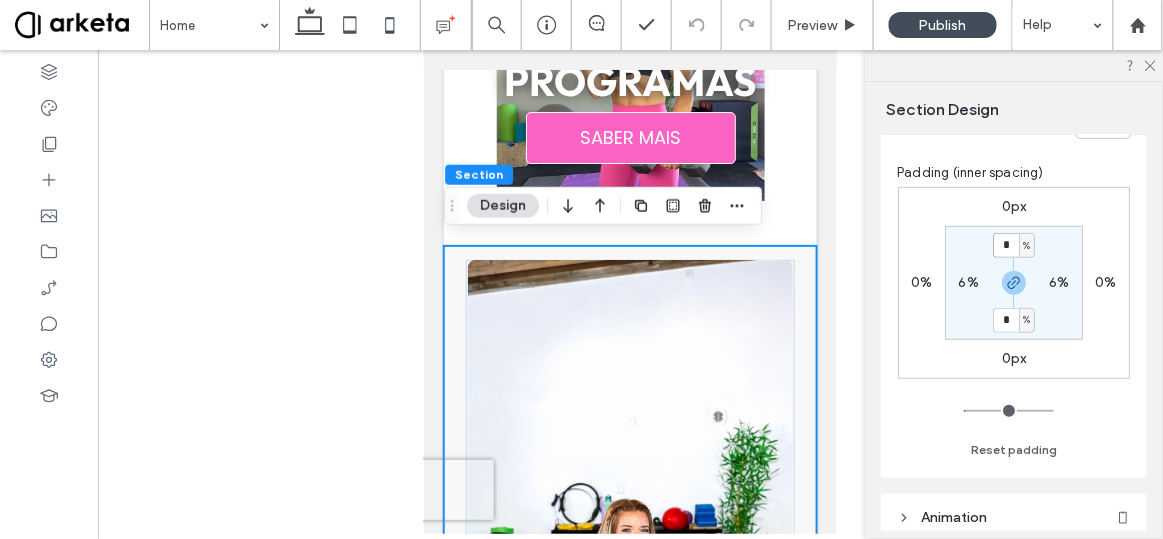 click on "*" at bounding box center [1006, 245] 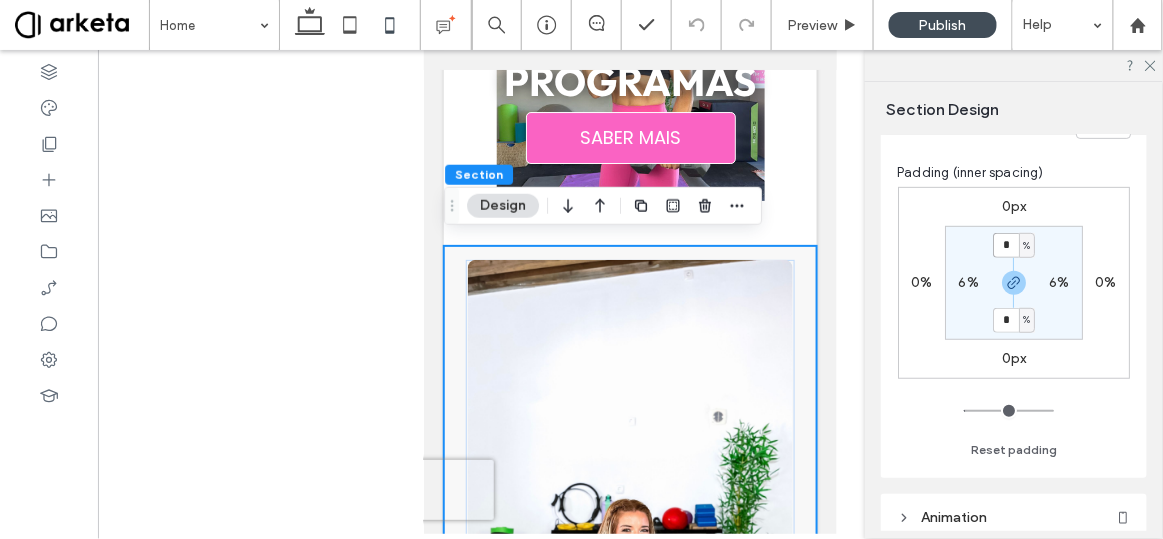 type on "*" 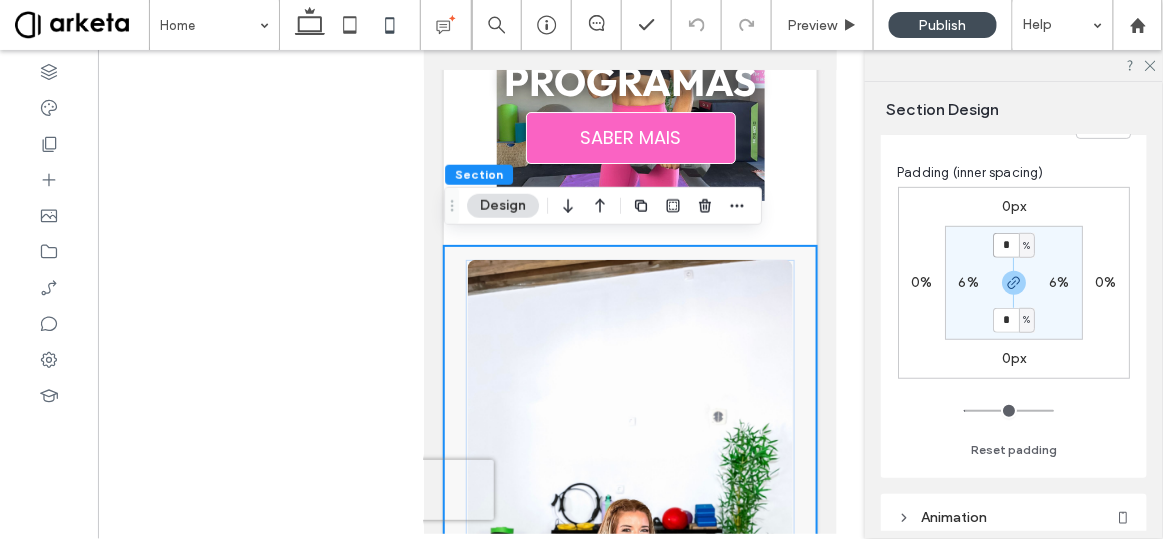 type on "*" 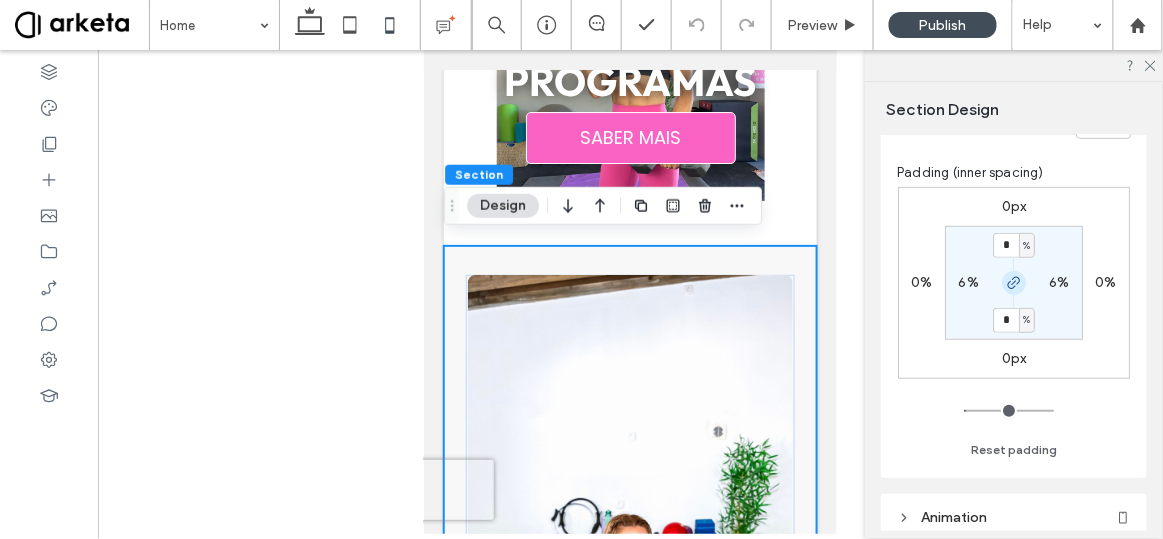 click 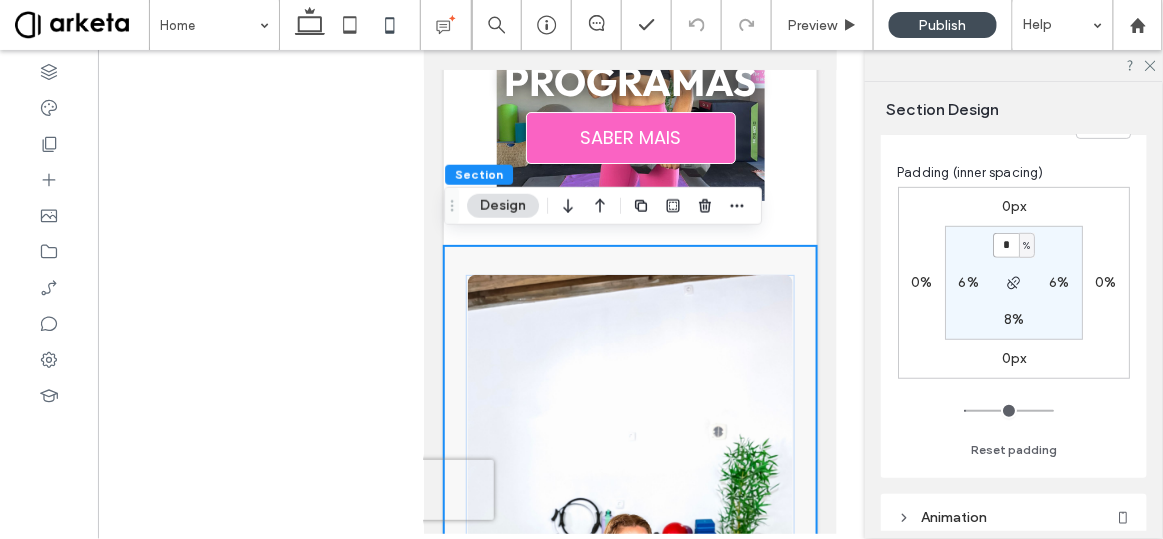 click on "*" at bounding box center (1006, 245) 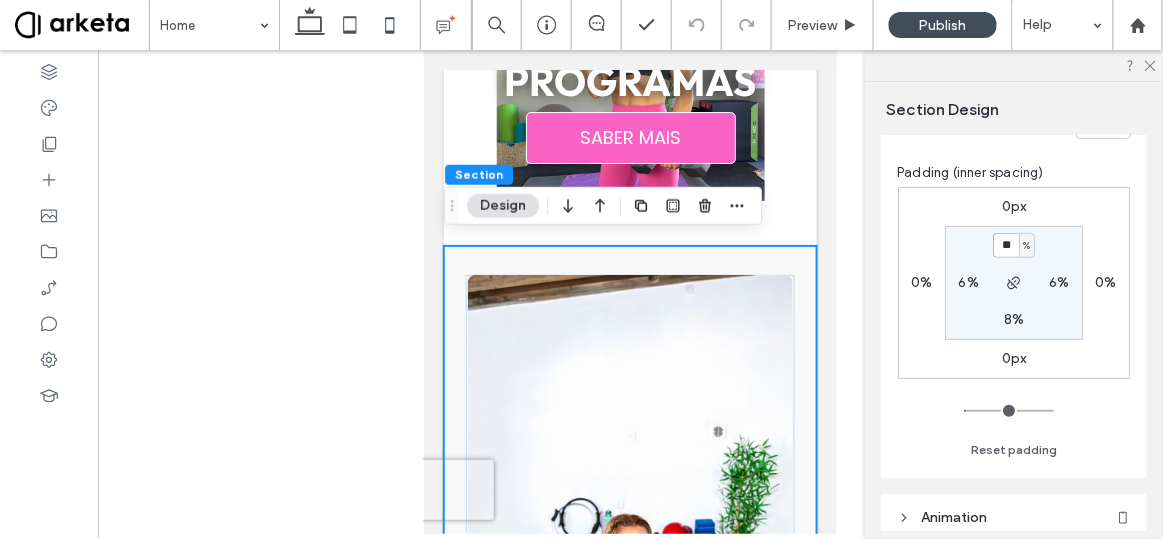 type on "**" 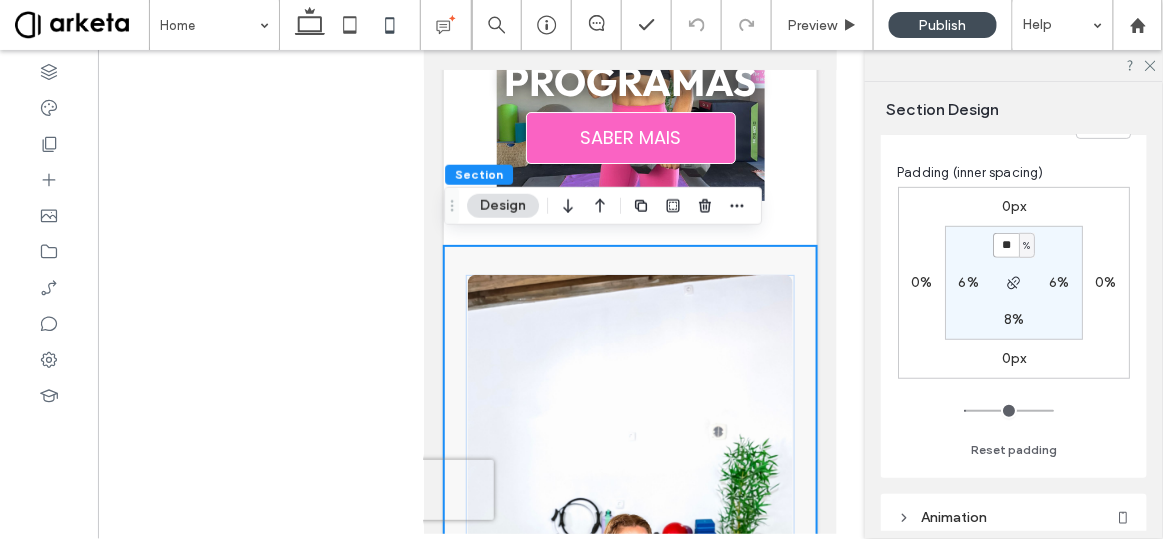 type on "**" 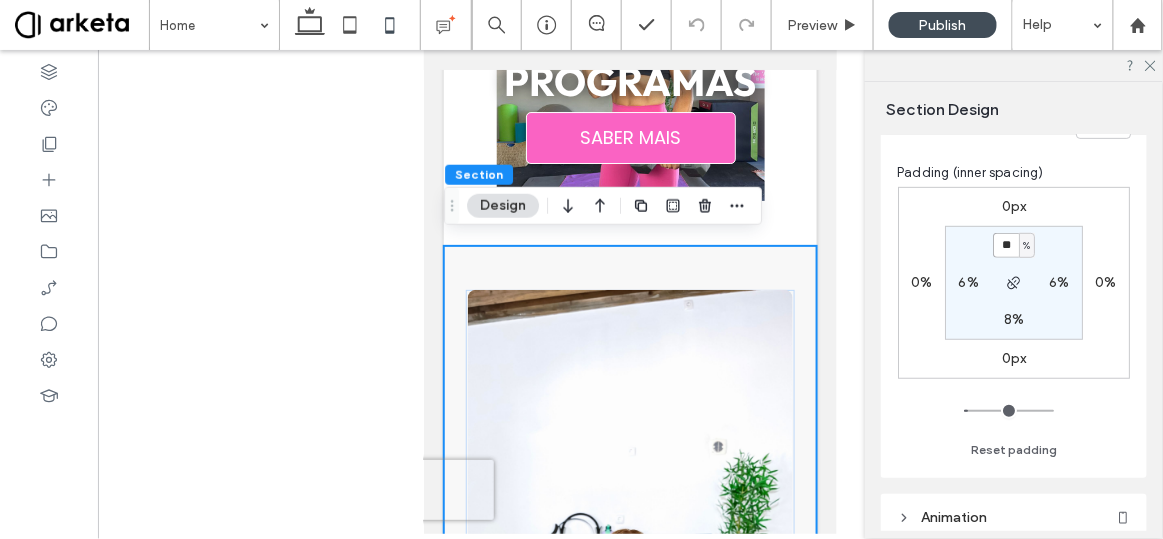 type on "**" 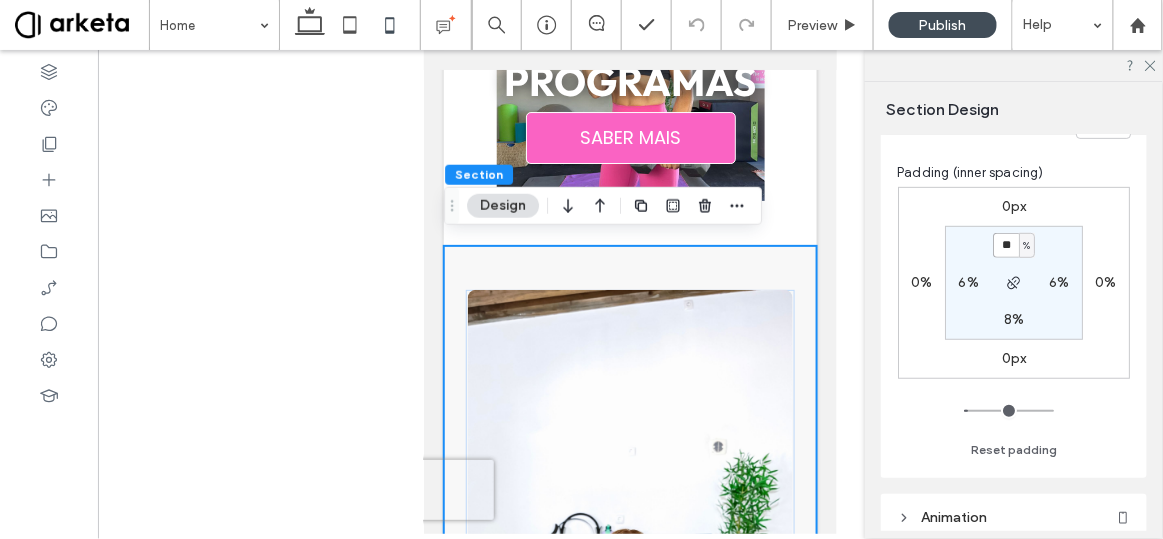 type on "**" 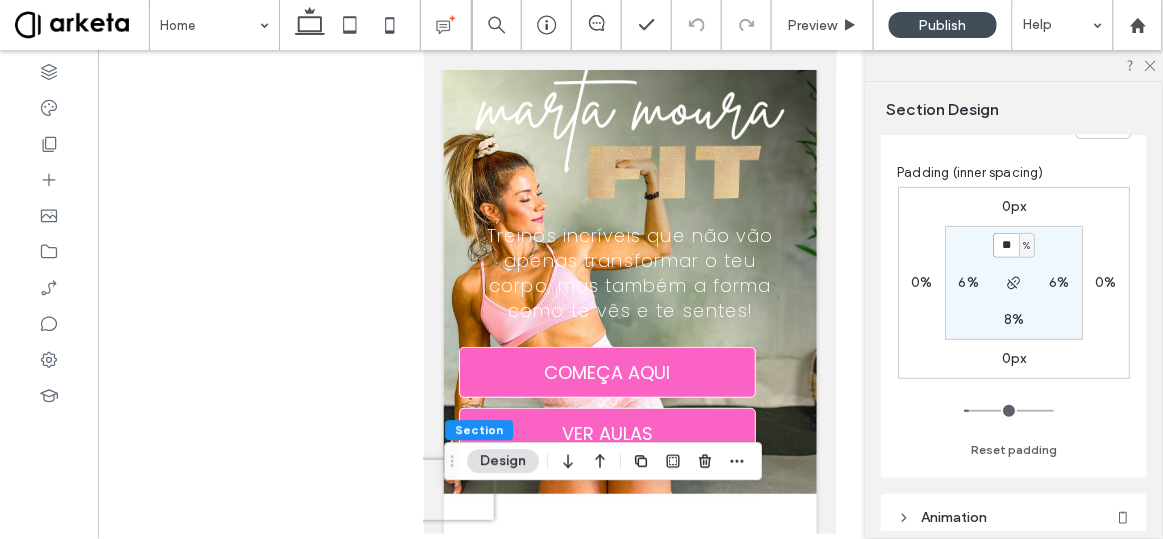 scroll, scrollTop: 0, scrollLeft: 0, axis: both 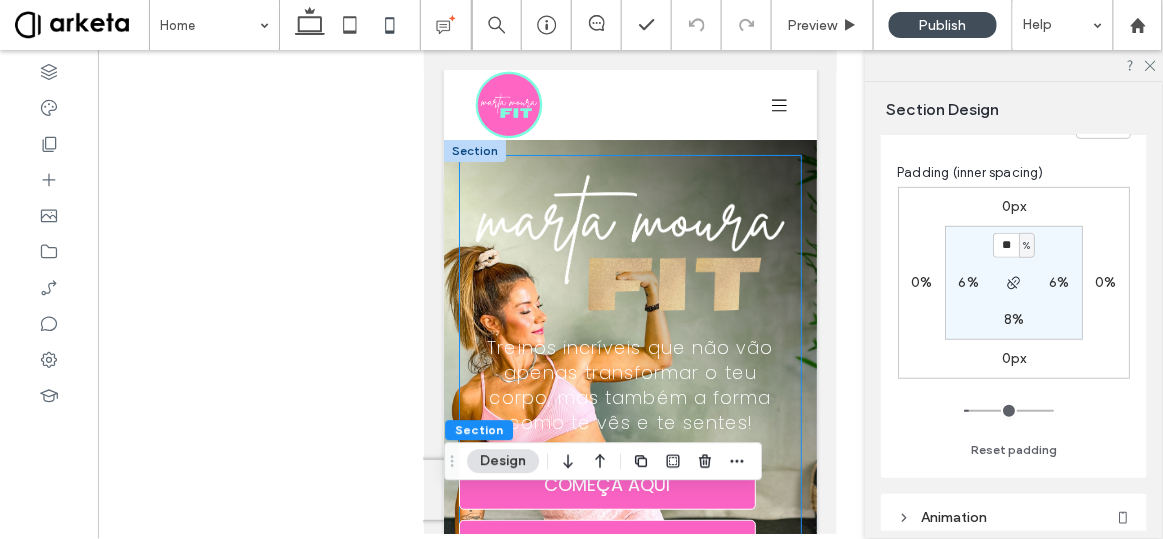 click on "Treinos incríveis que não vão apenas transformar o teu corpo, mas também a forma como te vês e te sentes!
COMEÇA AQUI
VER AULAS" at bounding box center [629, 372] 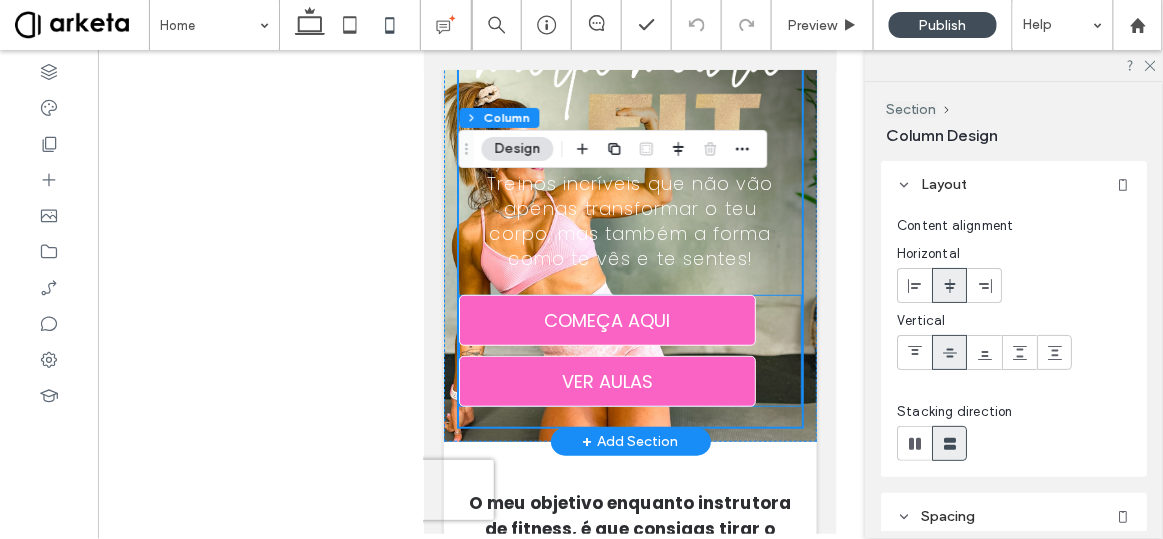 scroll, scrollTop: 166, scrollLeft: 0, axis: vertical 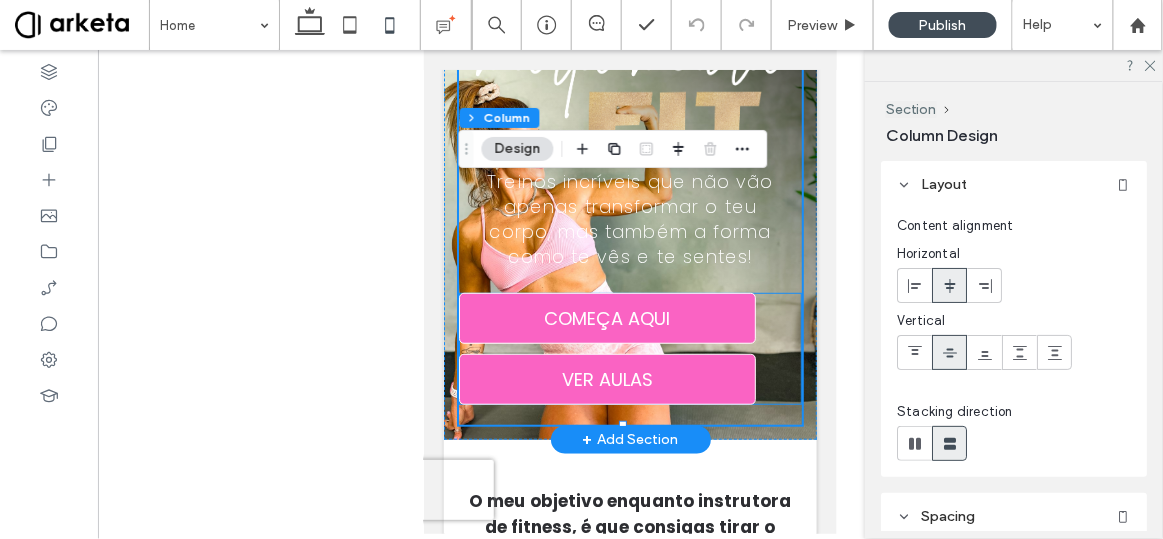 click on "COMEÇA AQUI" at bounding box center [606, 317] 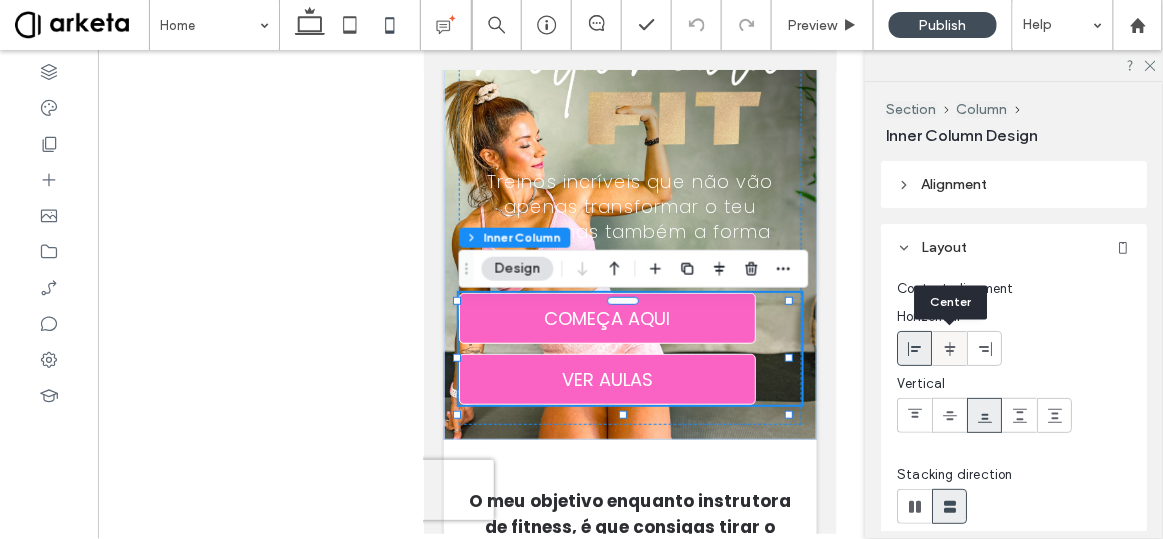 click 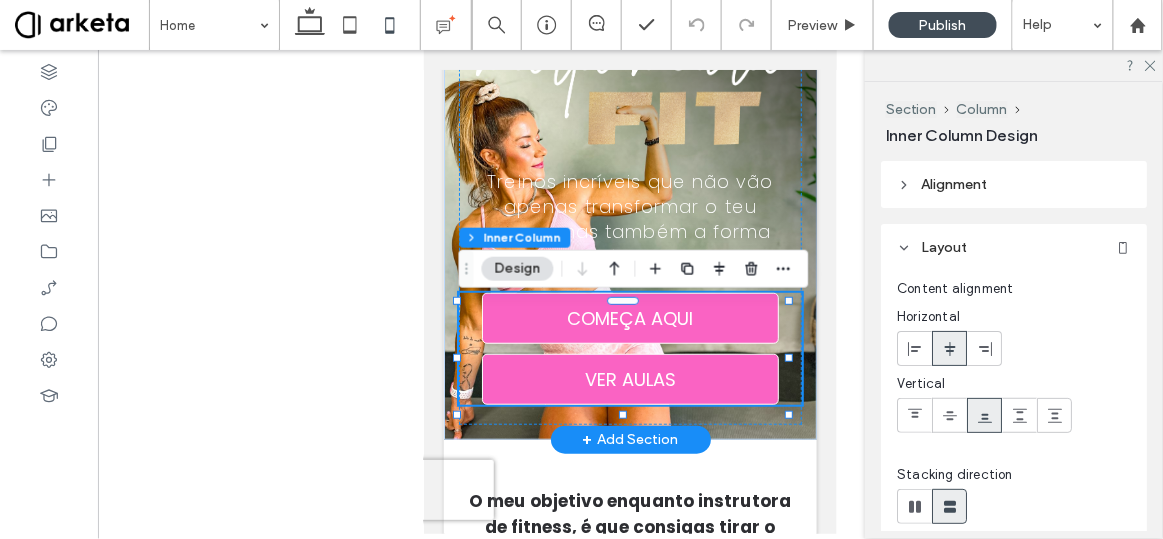 click on "COMEÇA AQUI
VER AULAS" at bounding box center (629, 348) 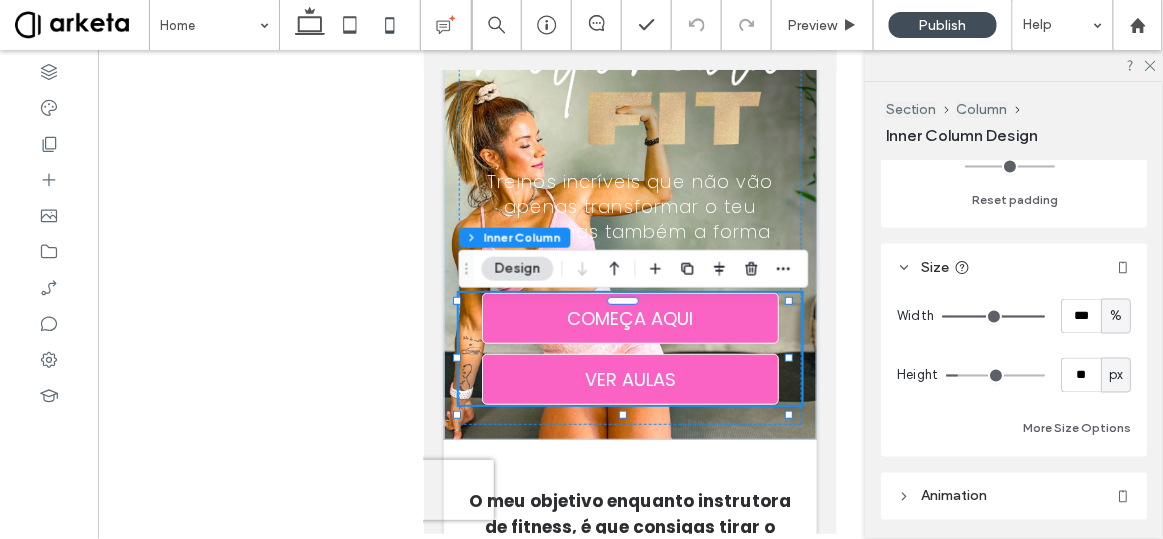 scroll, scrollTop: 766, scrollLeft: 0, axis: vertical 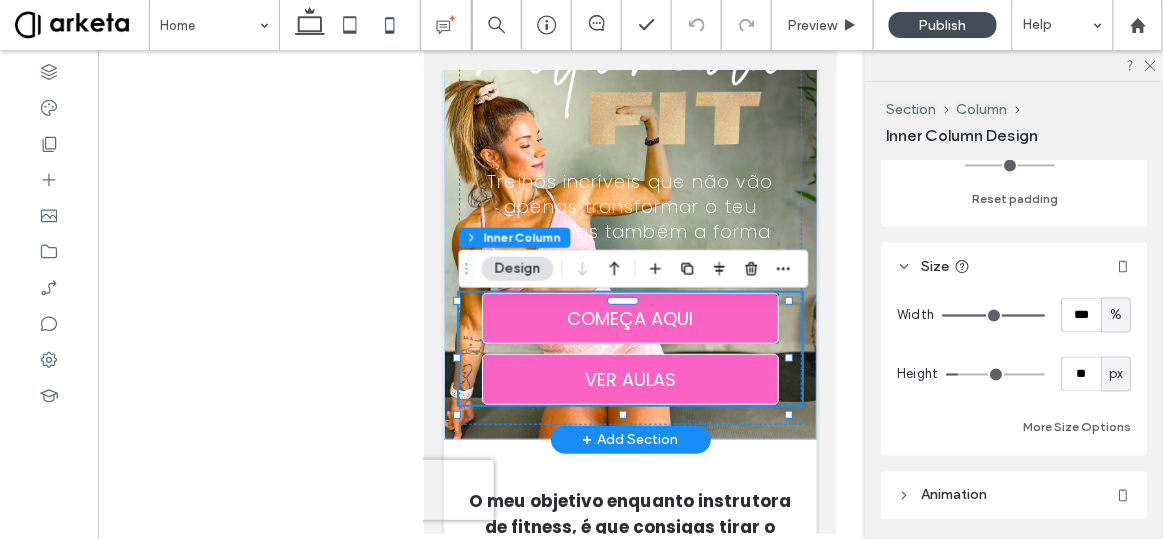click on "COMEÇA AQUI" at bounding box center [629, 317] 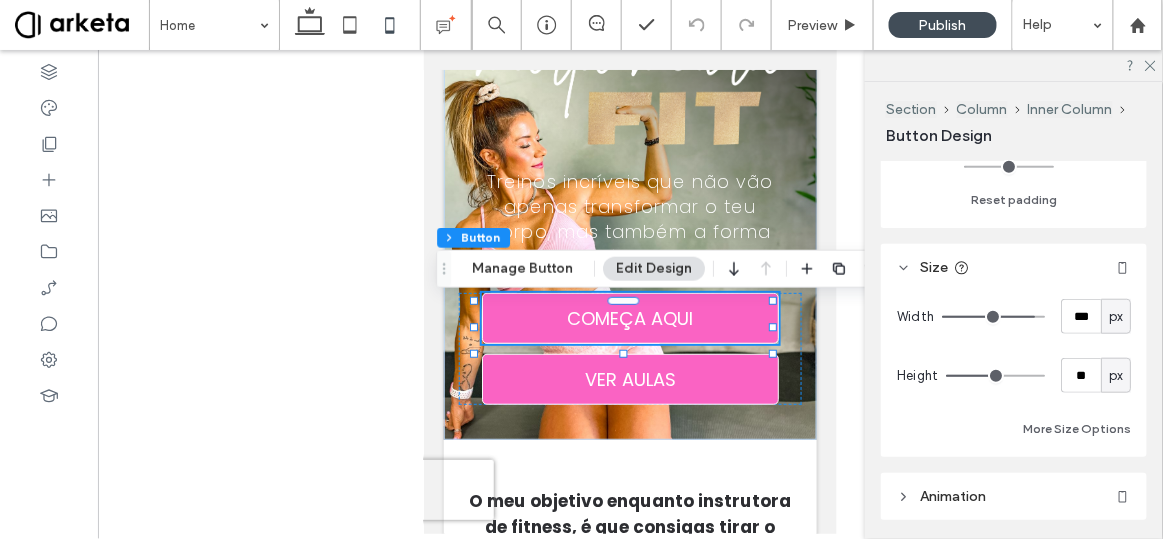 scroll, scrollTop: 350, scrollLeft: 0, axis: vertical 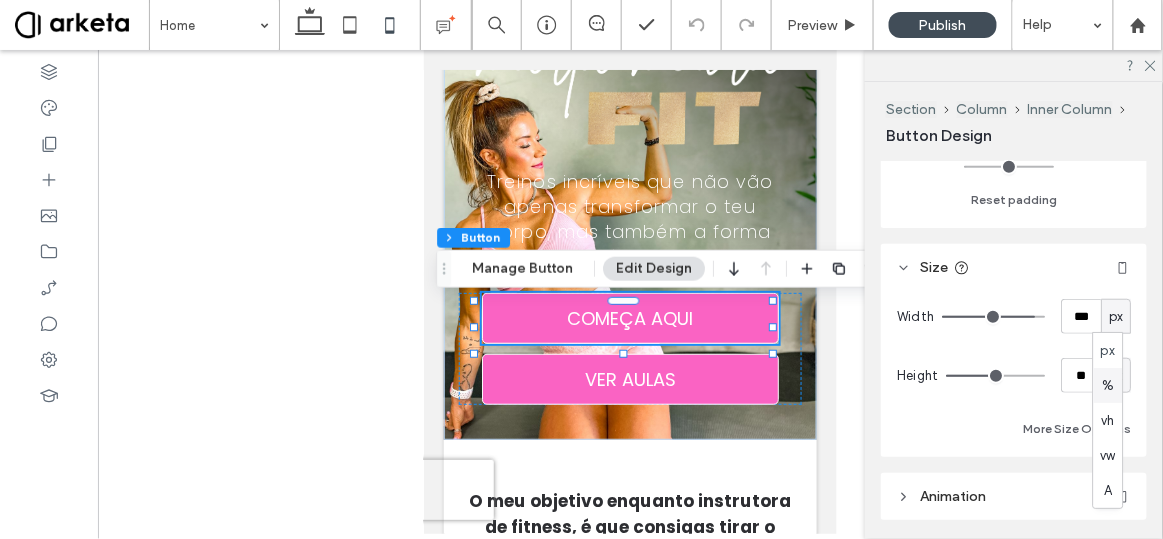 click on "%" at bounding box center [1108, 386] 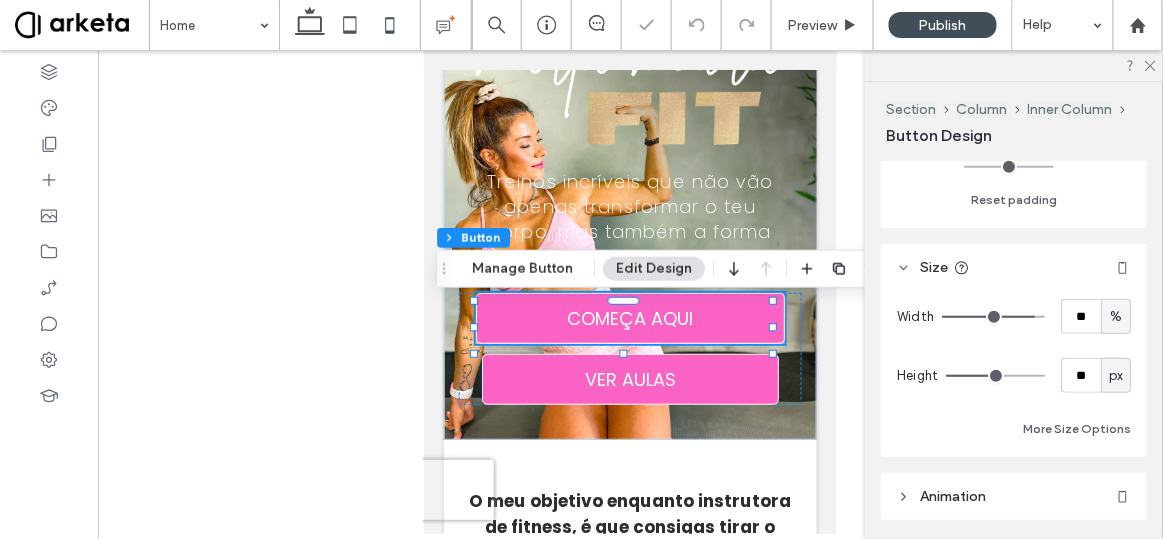 type on "***" 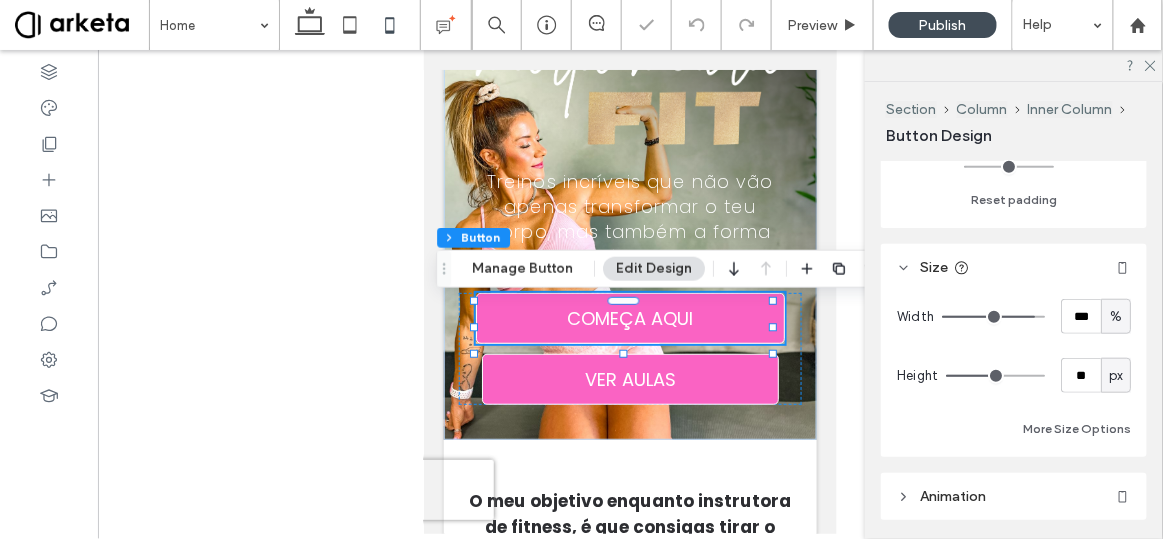 drag, startPoint x: 1024, startPoint y: 318, endPoint x: 1119, endPoint y: 324, distance: 95.189285 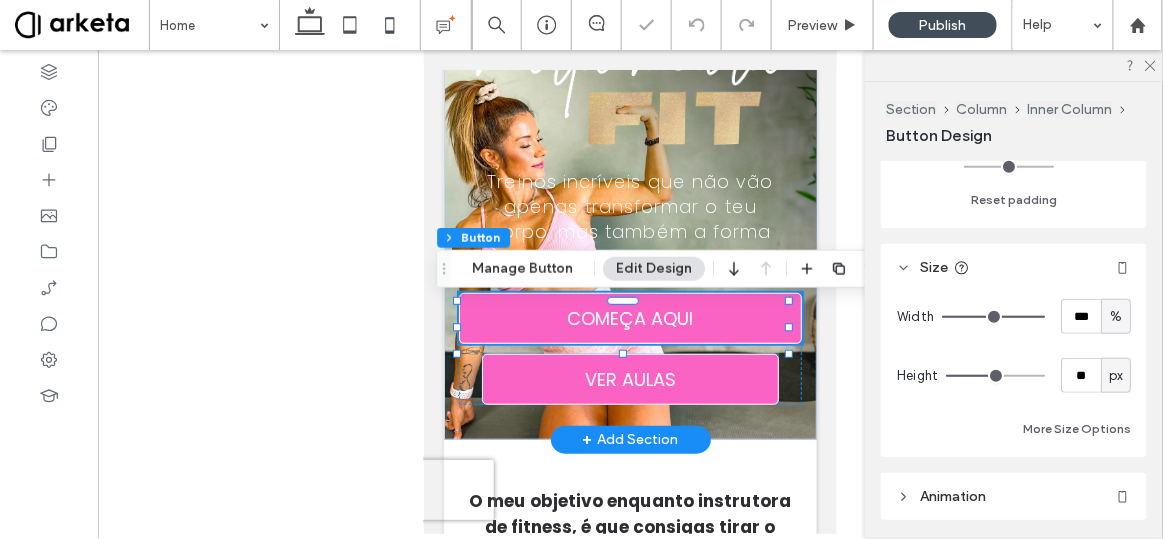 click on "VER AULAS" at bounding box center (629, 378) 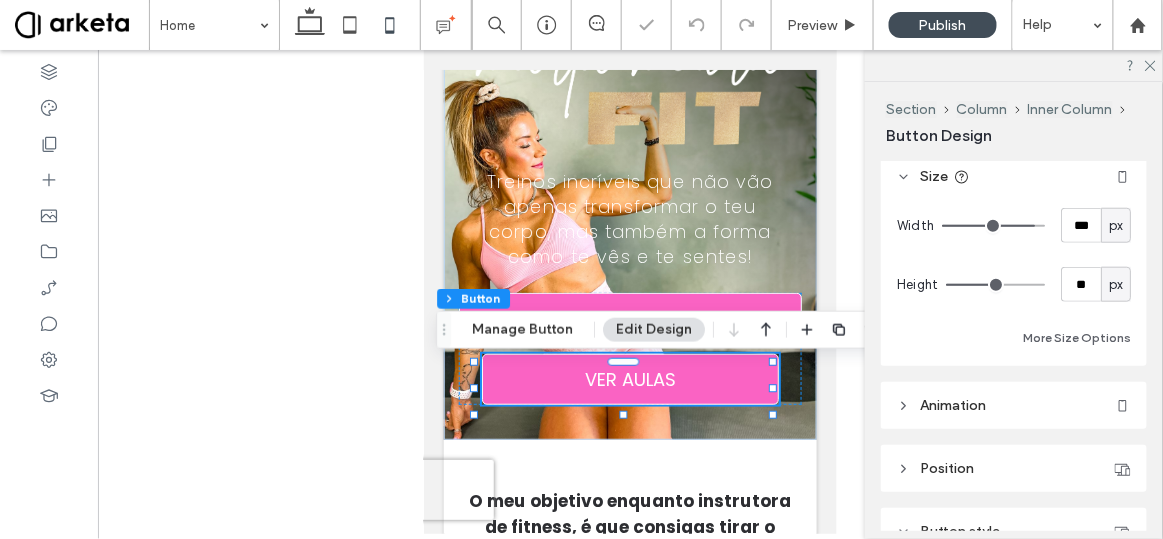 scroll, scrollTop: 441, scrollLeft: 0, axis: vertical 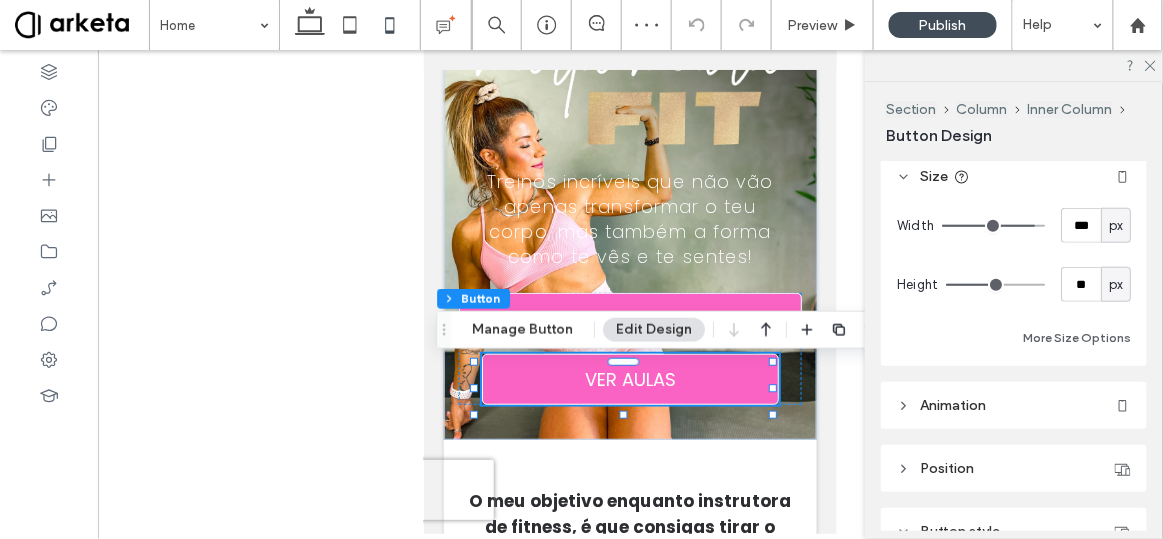 click on "px" at bounding box center (1116, 226) 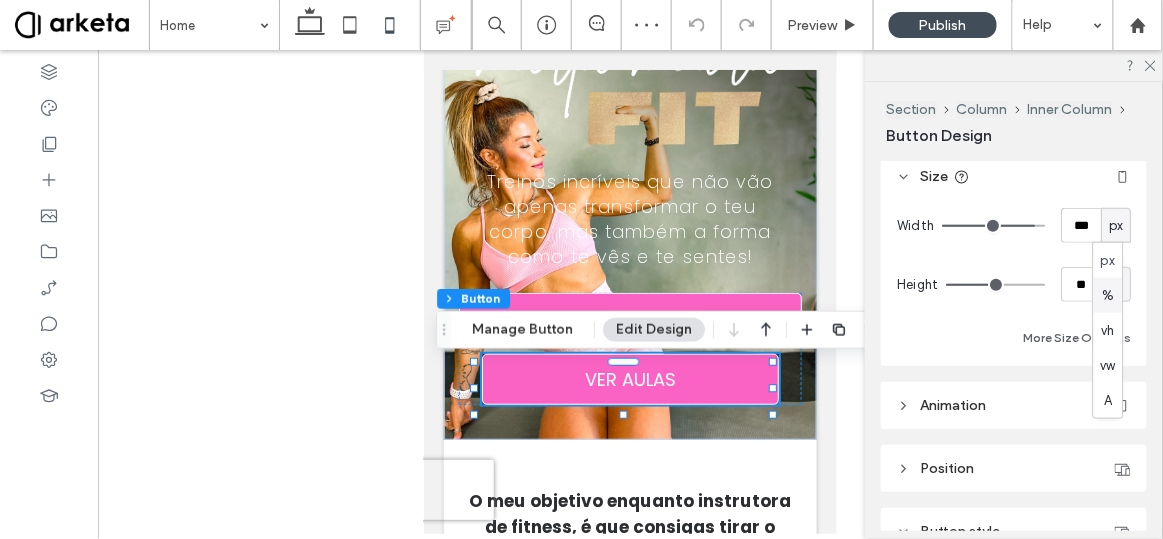click on "%" at bounding box center [1108, 295] 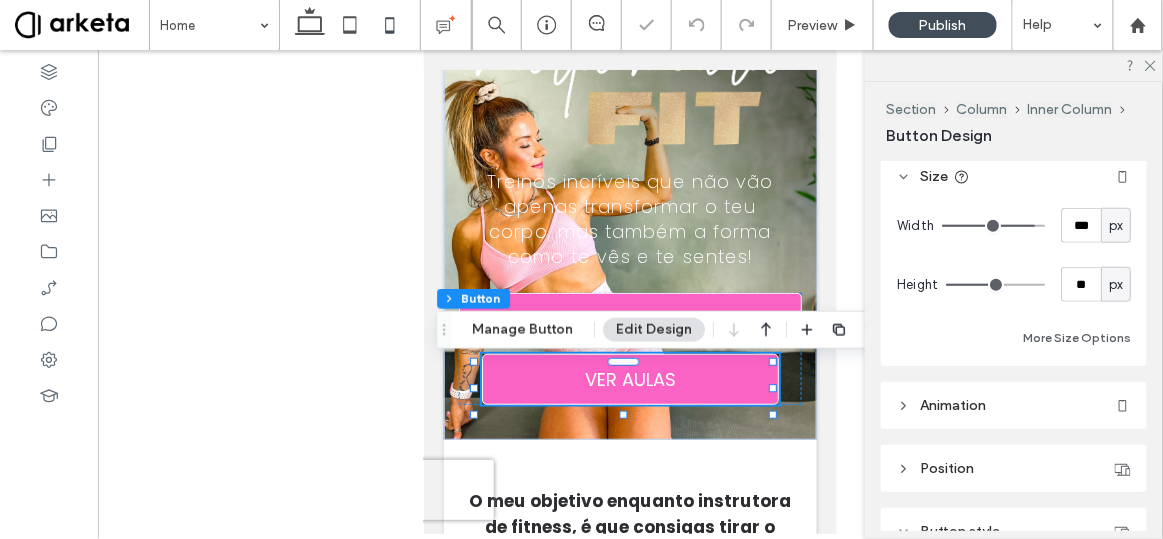 type on "**" 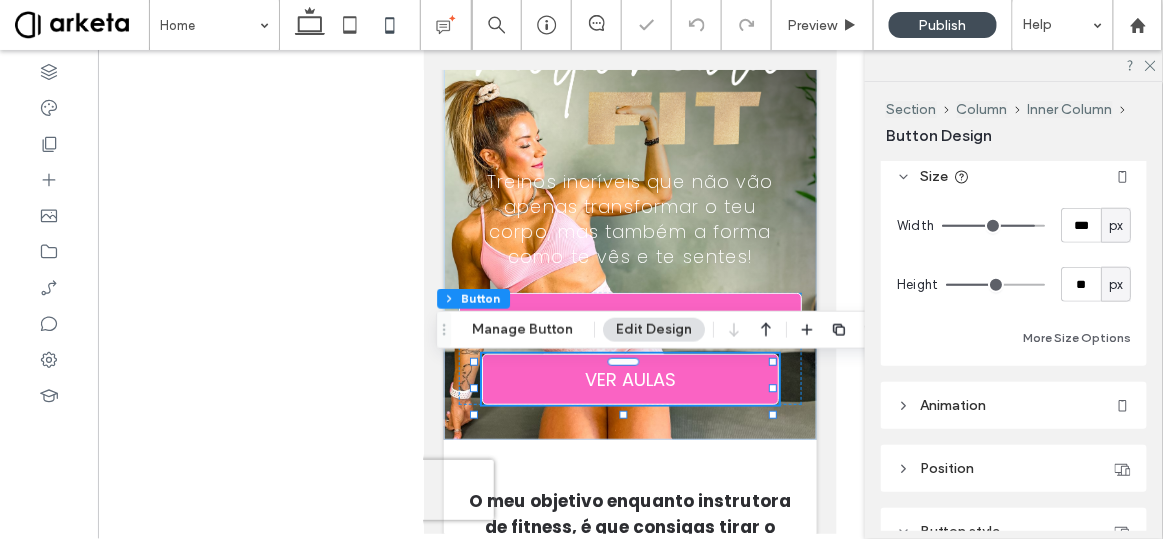 type on "**" 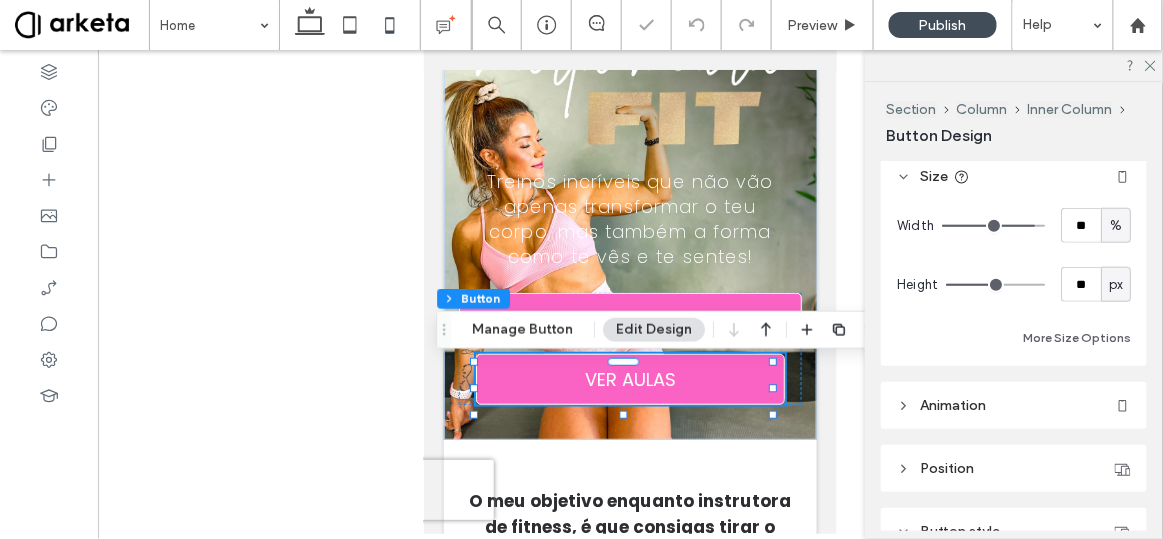 type on "***" 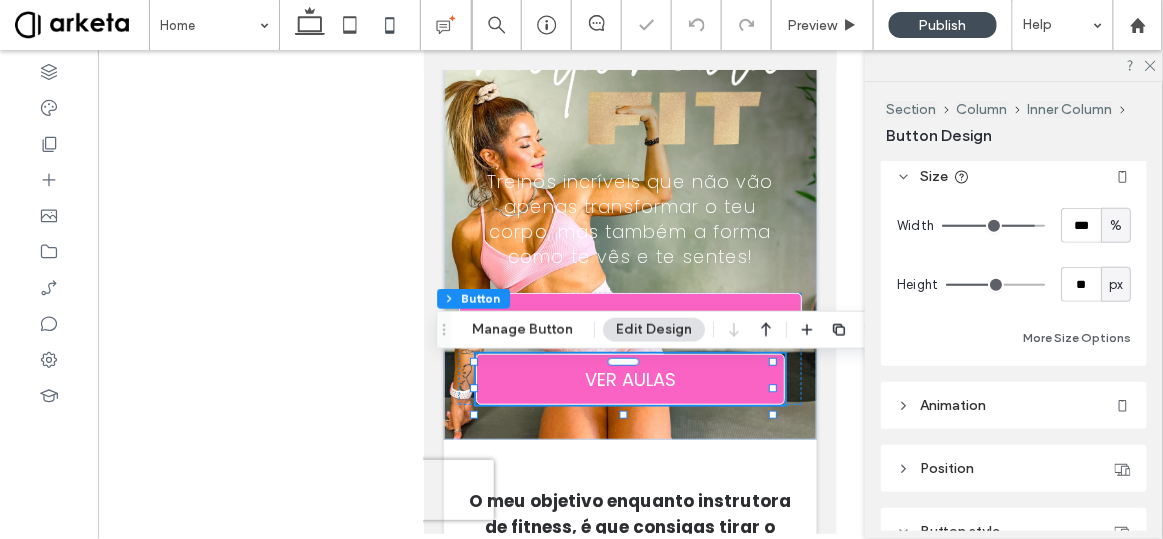 drag, startPoint x: 1013, startPoint y: 225, endPoint x: 1106, endPoint y: 222, distance: 93.04838 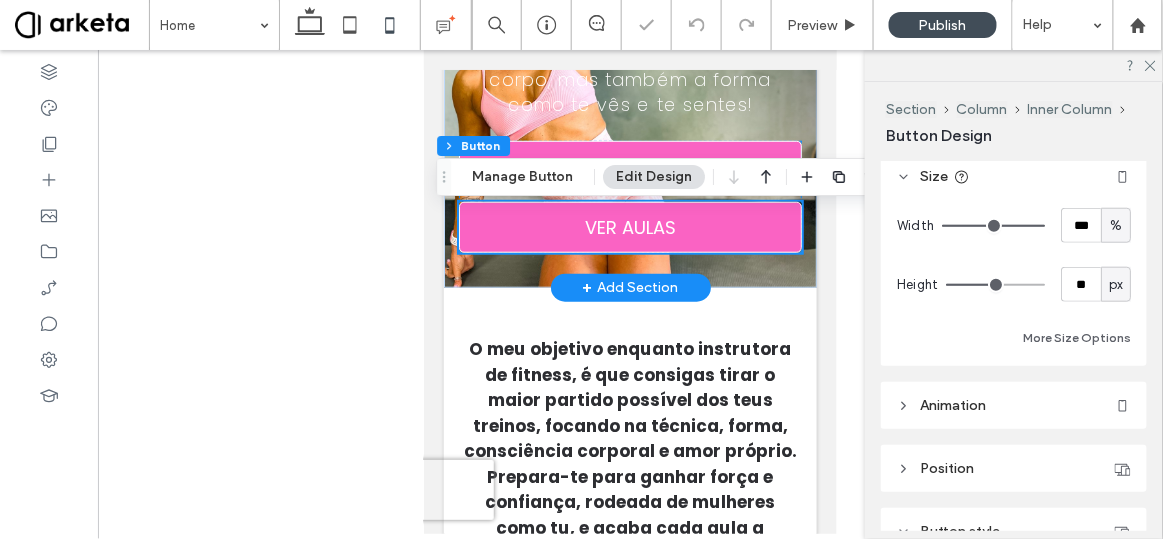 scroll, scrollTop: 336, scrollLeft: 0, axis: vertical 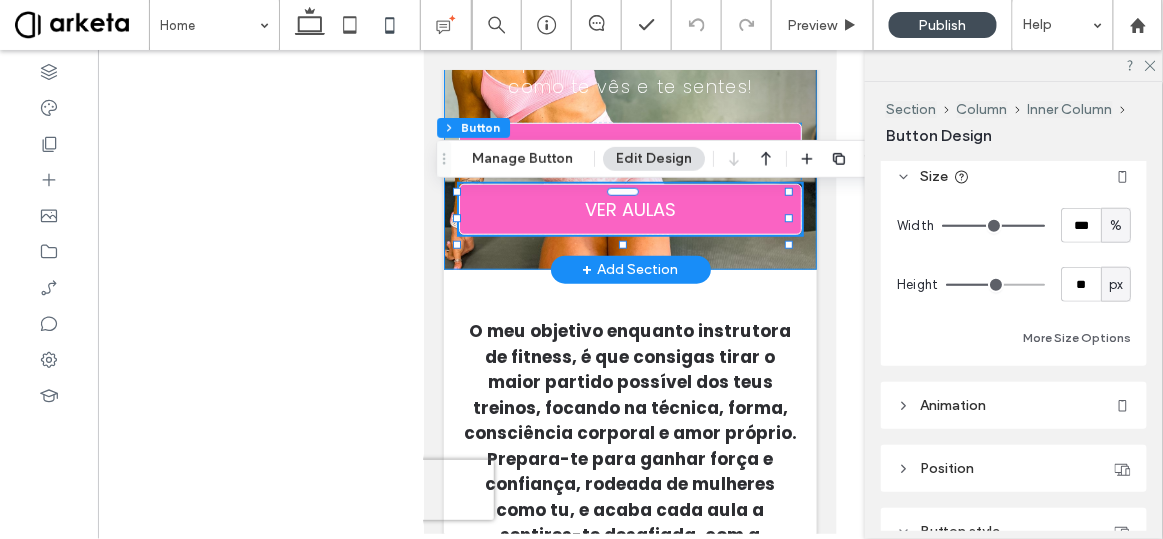 click on "Treinos incríveis que não vão apenas transformar o teu corpo, mas também a forma como te vês e te sentes!
COMEÇA AQUI
VER AULAS" at bounding box center (629, 35) 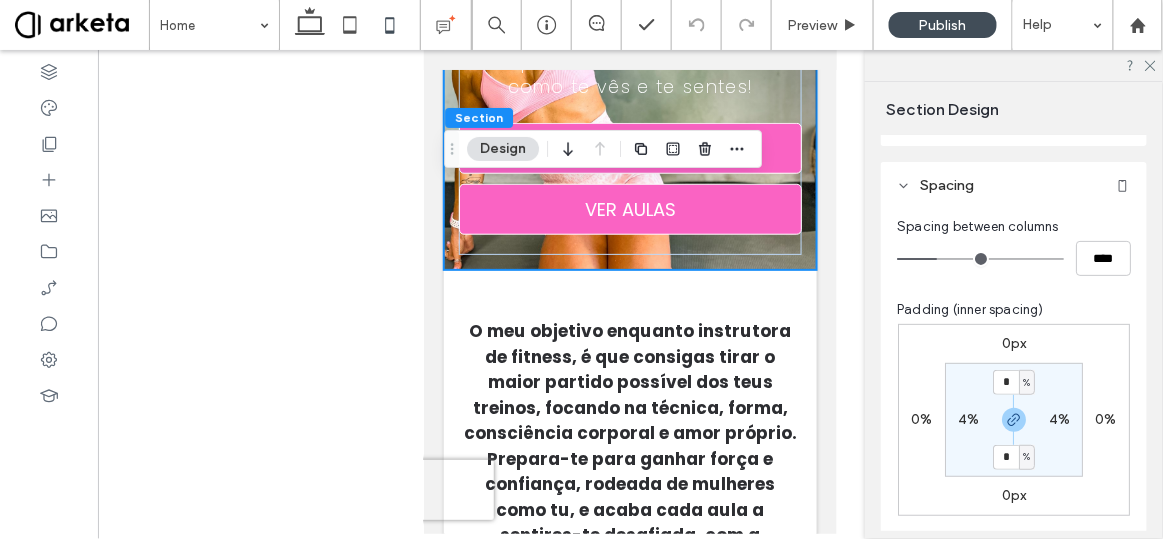 scroll, scrollTop: 96, scrollLeft: 0, axis: vertical 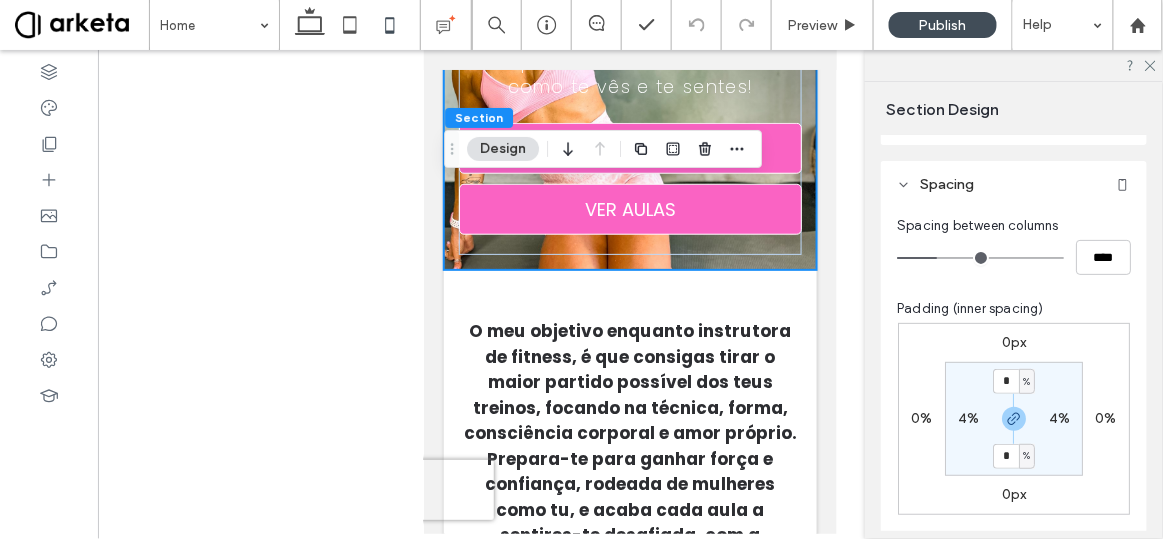 click on "4%" at bounding box center [968, 418] 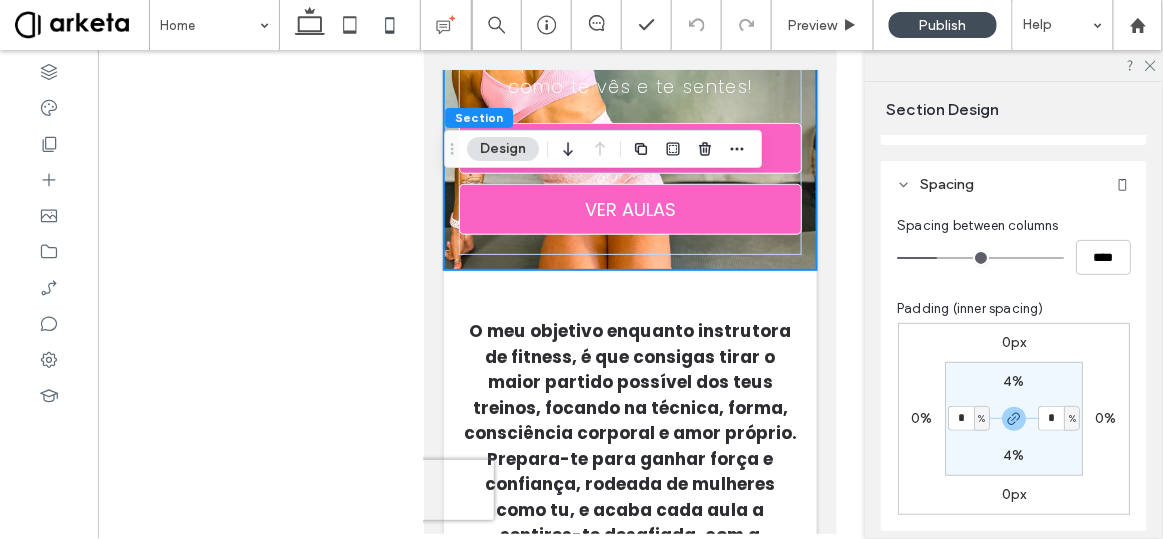 type on "*" 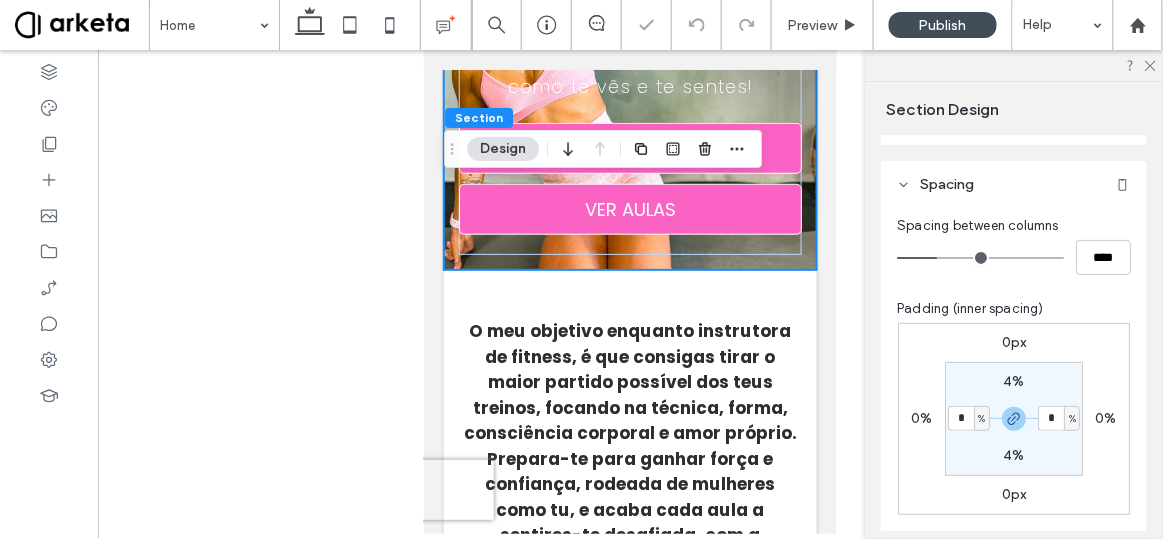 type on "*" 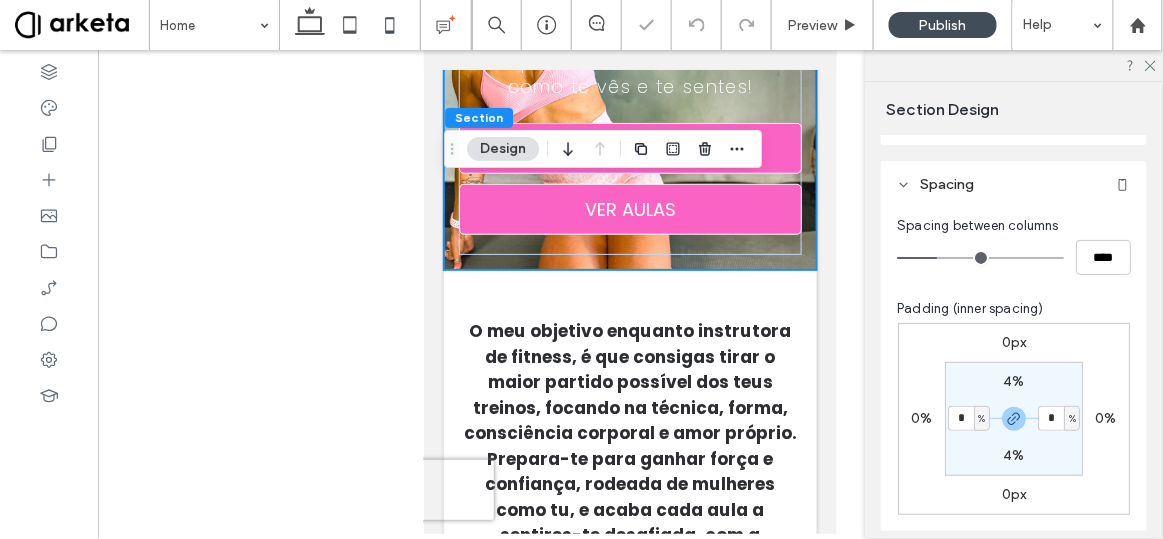 type on "*" 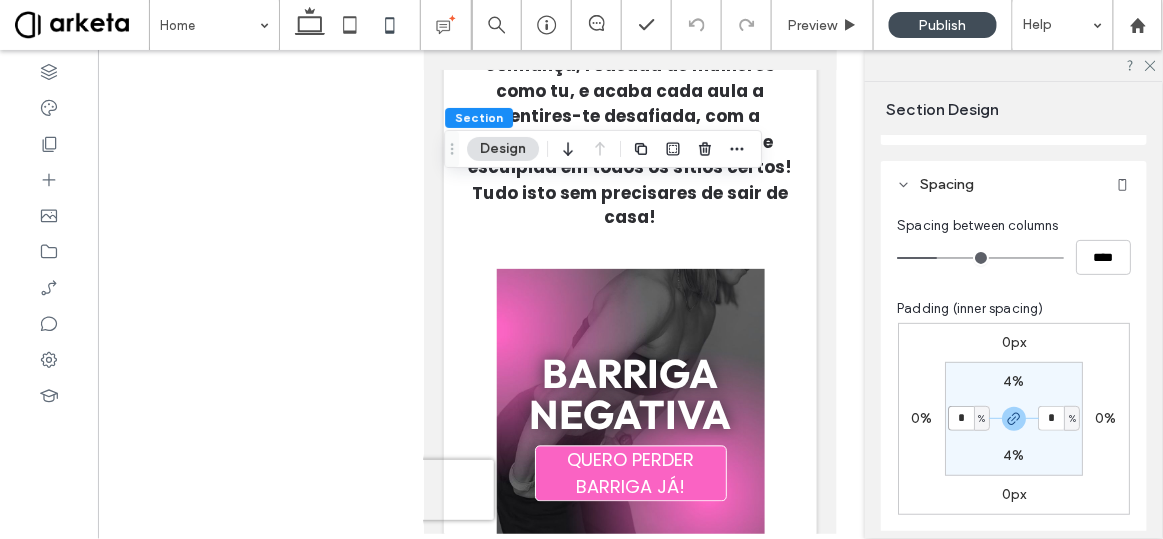 scroll, scrollTop: 948, scrollLeft: 0, axis: vertical 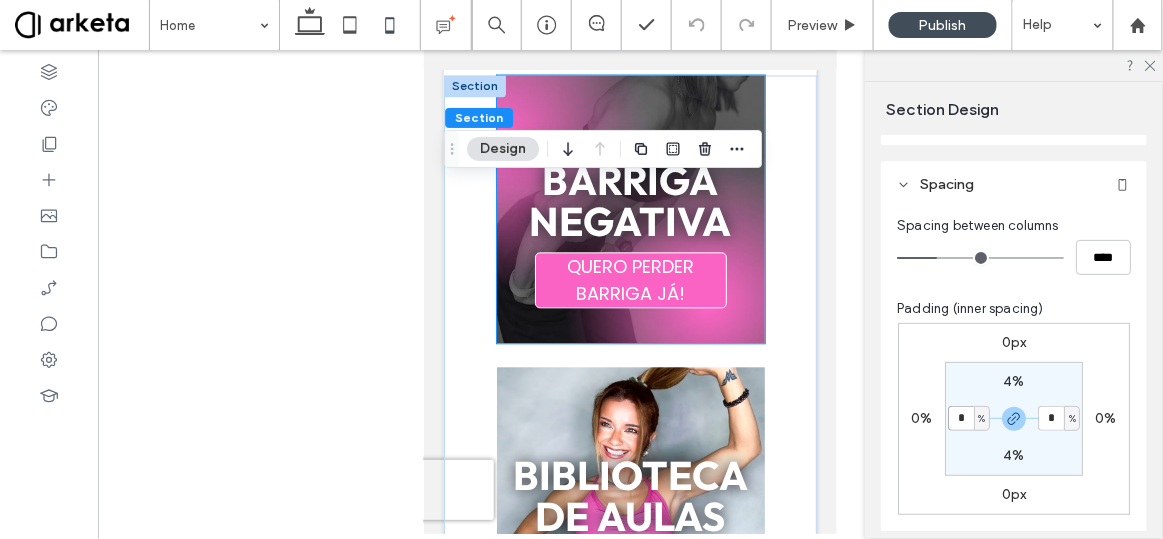 click on "barriga negativa
QUERO PERDER BARRIGA JÁ!" at bounding box center (630, 209) 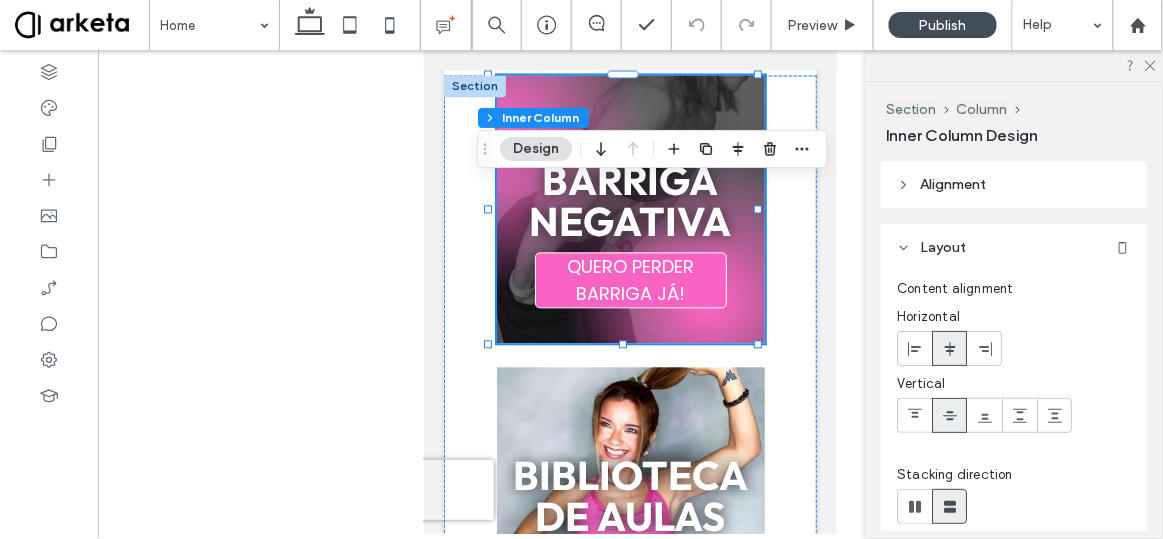 click on "barriga negativa
QUERO PERDER BARRIGA JÁ!" at bounding box center [630, 209] 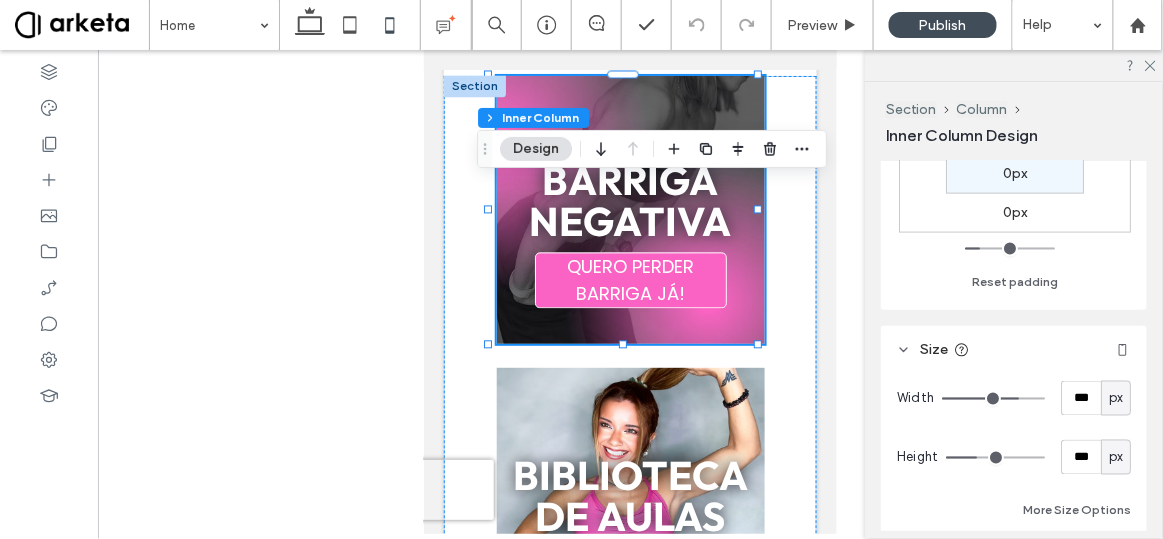scroll, scrollTop: 776, scrollLeft: 0, axis: vertical 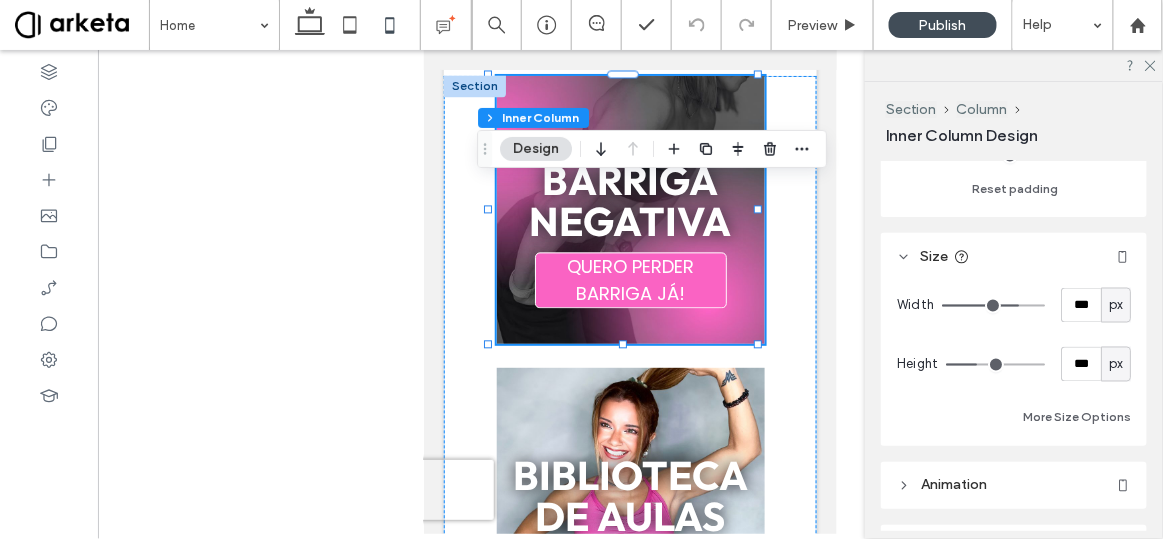 click on "px" at bounding box center [1116, 306] 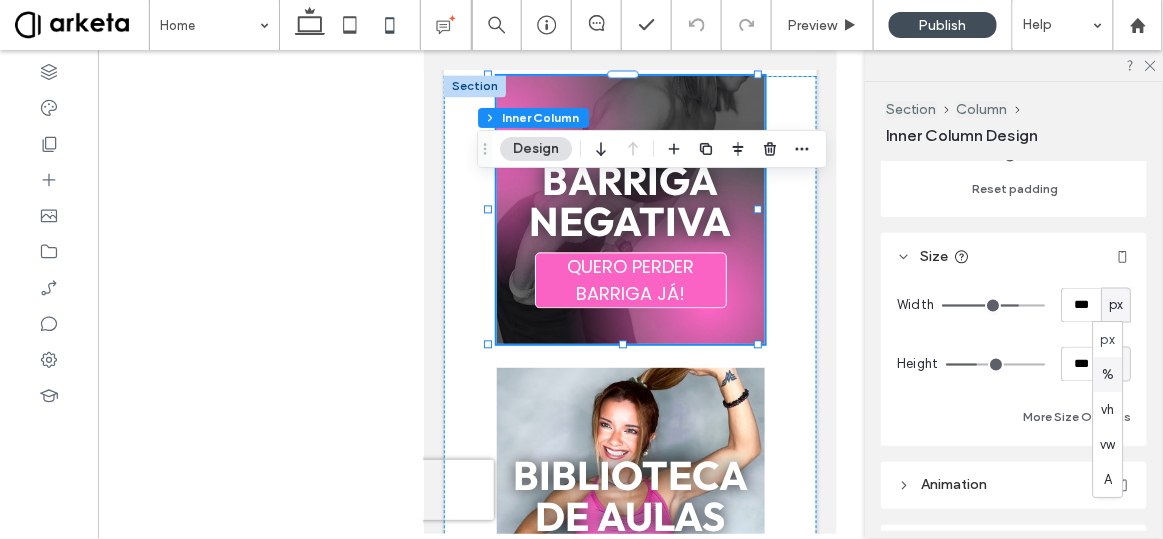 click on "%" at bounding box center [1108, 375] 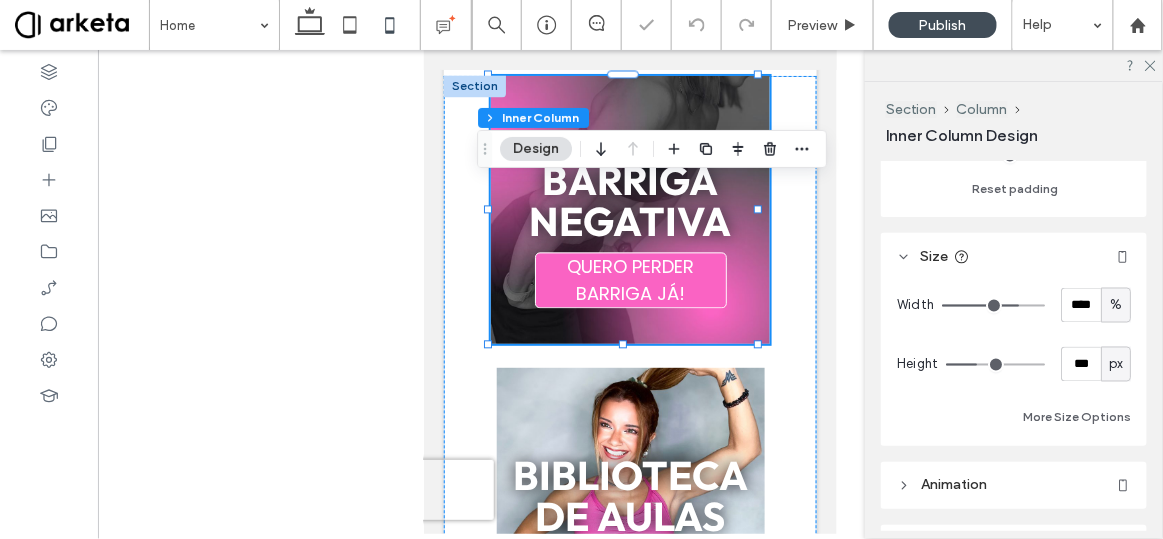 type on "**" 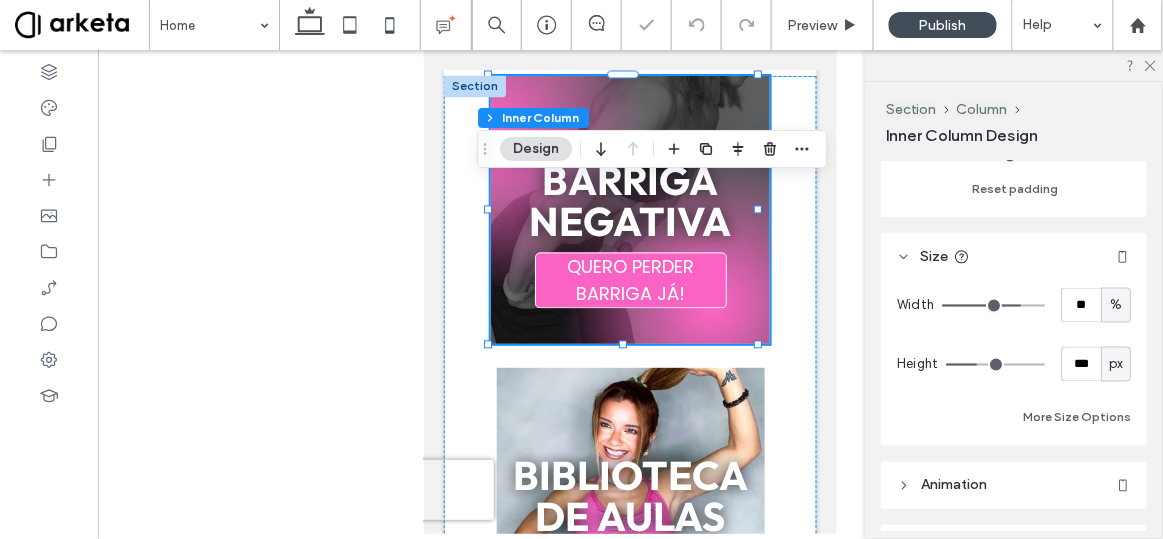 type on "***" 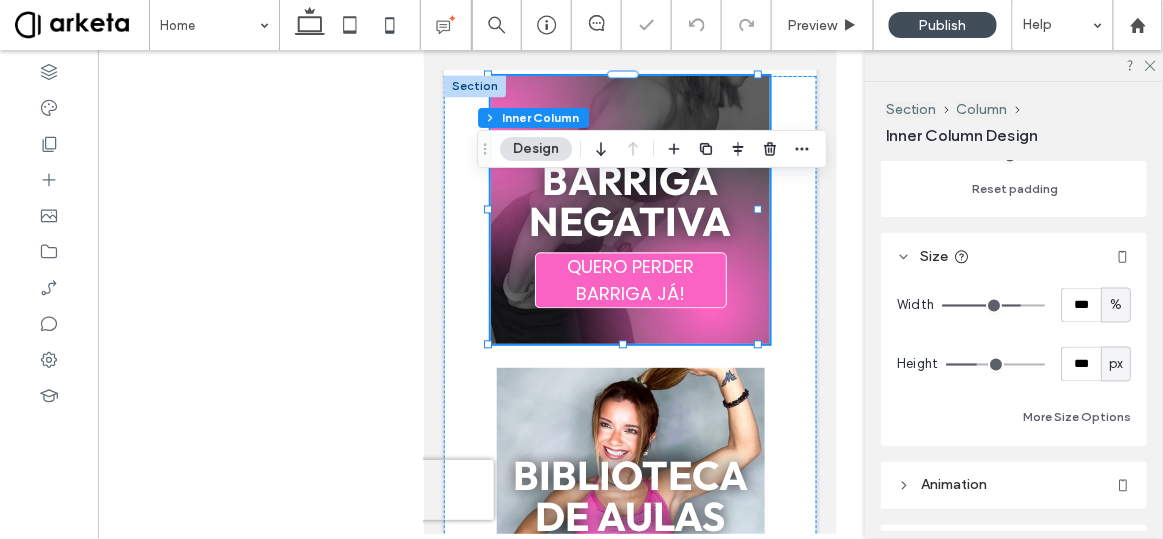 drag, startPoint x: 1005, startPoint y: 312, endPoint x: 1061, endPoint y: 306, distance: 56.32051 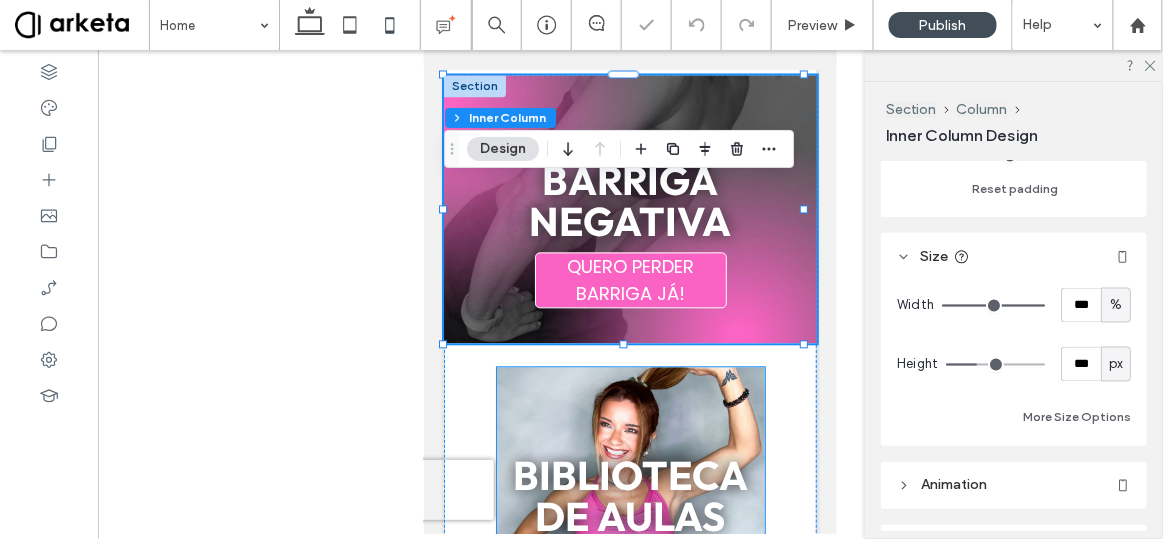 click on "Biblioteca de aulas
VÊ AGORA" at bounding box center (630, 501) 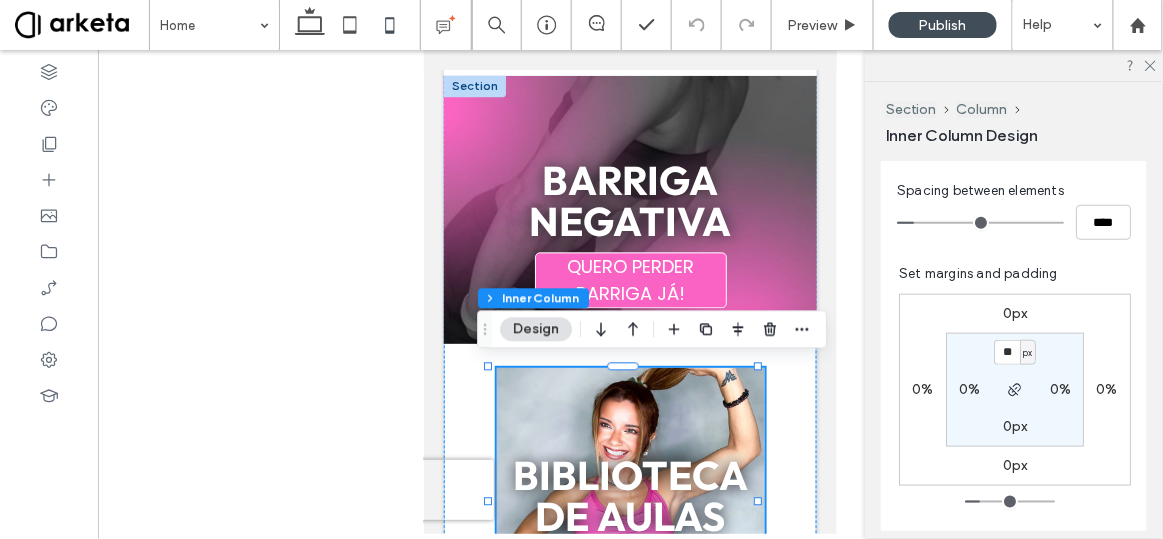 scroll, scrollTop: 402, scrollLeft: 0, axis: vertical 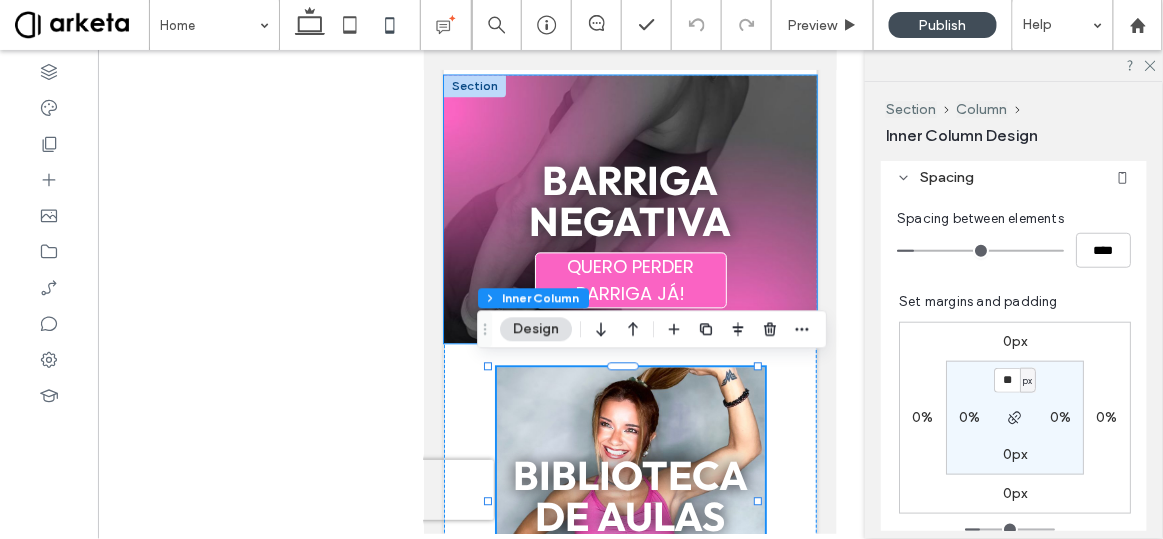 click on "barriga negativa" at bounding box center [629, 201] 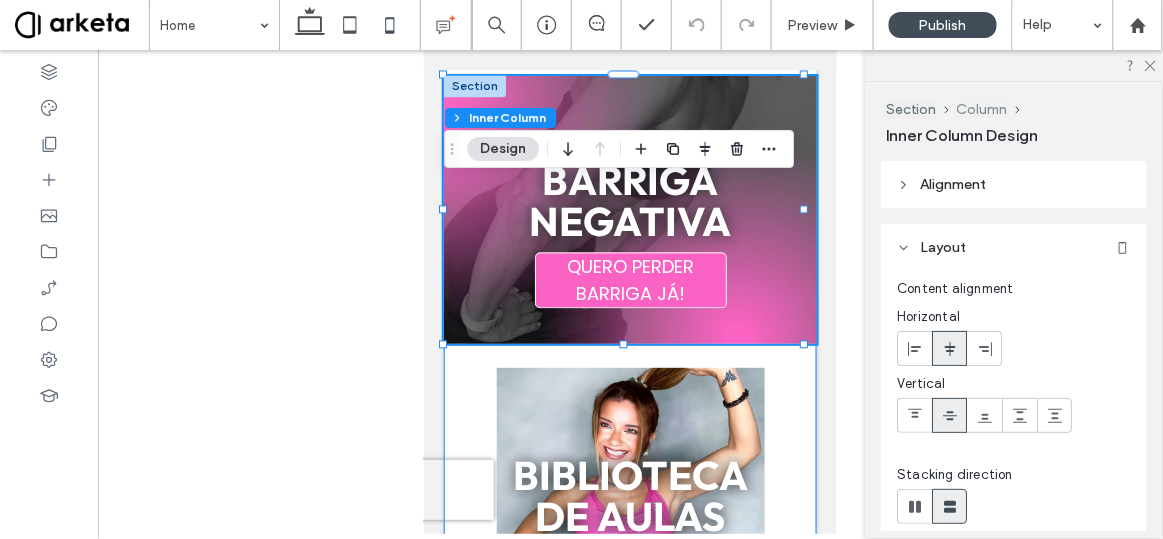 click on "Column" at bounding box center [982, 109] 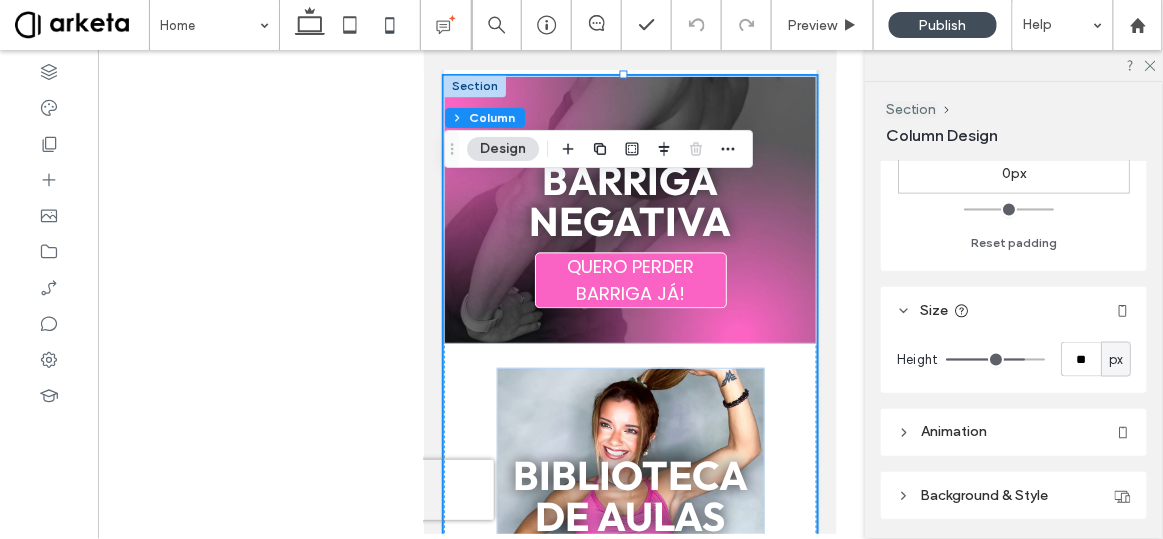 scroll, scrollTop: 659, scrollLeft: 0, axis: vertical 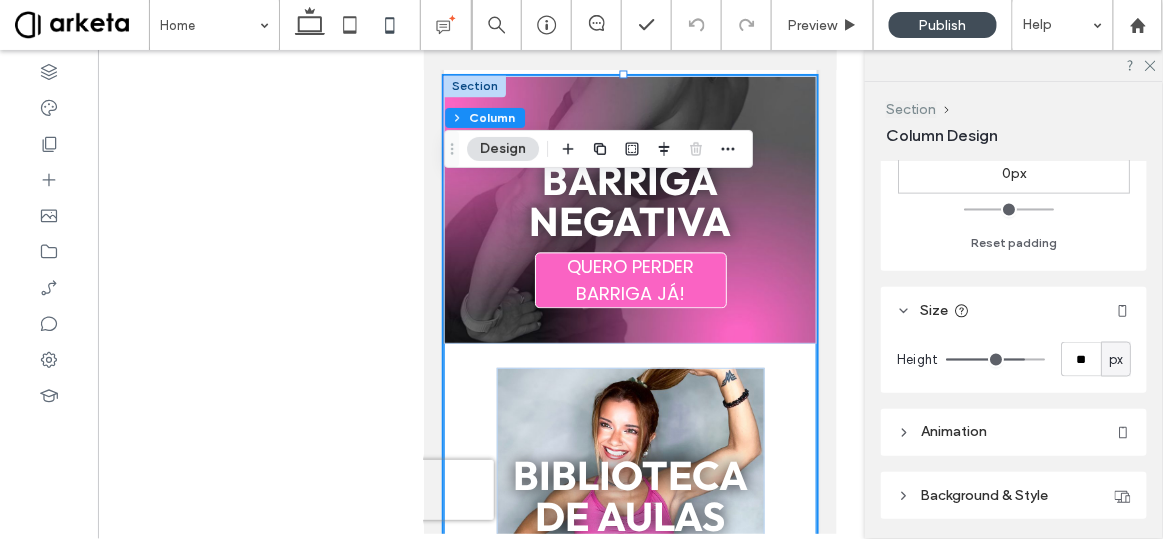 click on "Section" at bounding box center (911, 109) 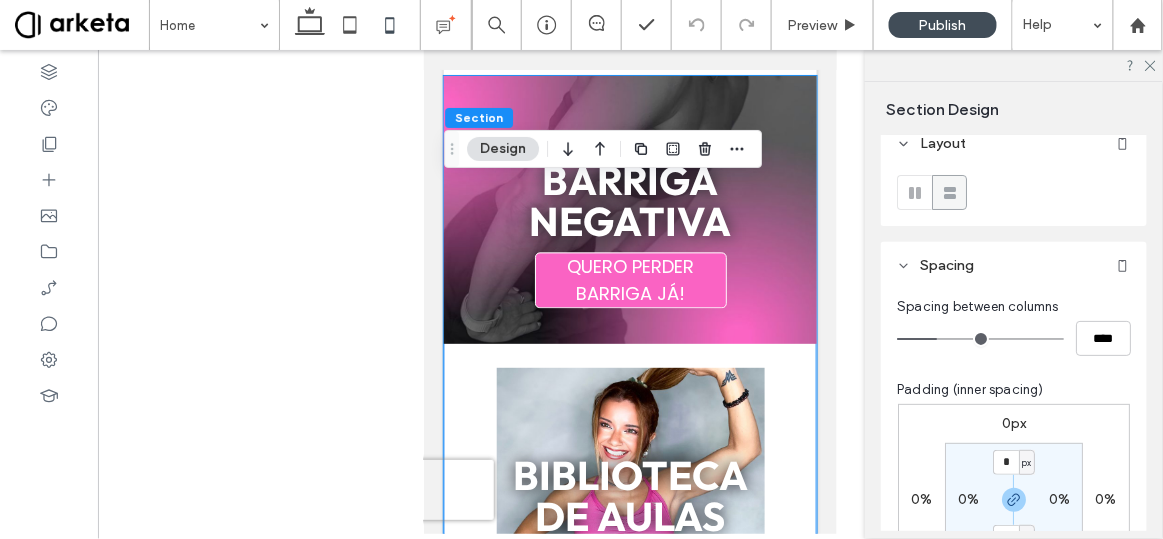 scroll, scrollTop: 12, scrollLeft: 0, axis: vertical 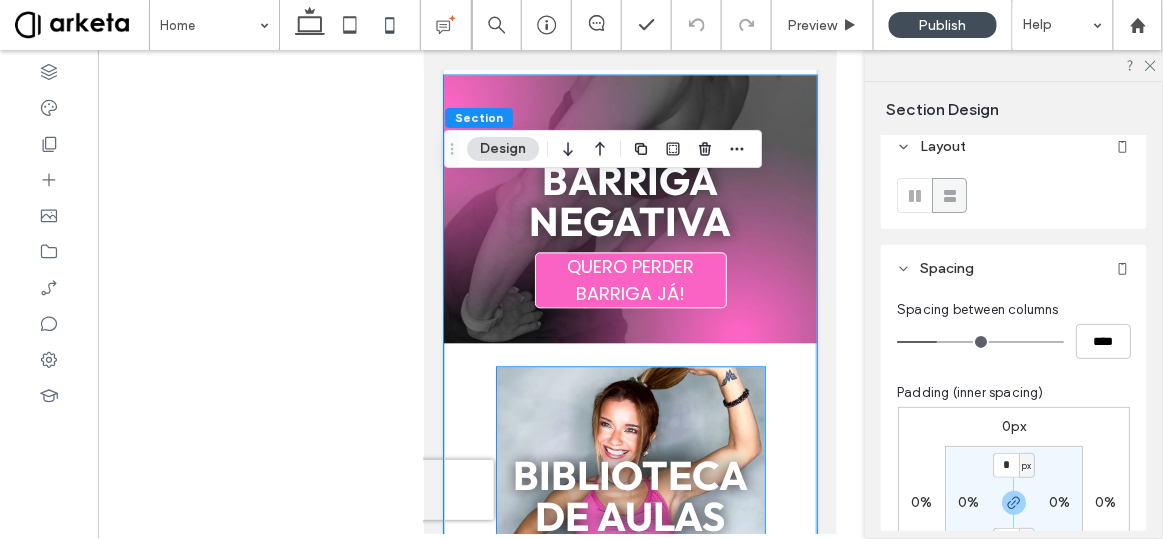 click on "Biblioteca de aulas
VÊ AGORA" at bounding box center (630, 501) 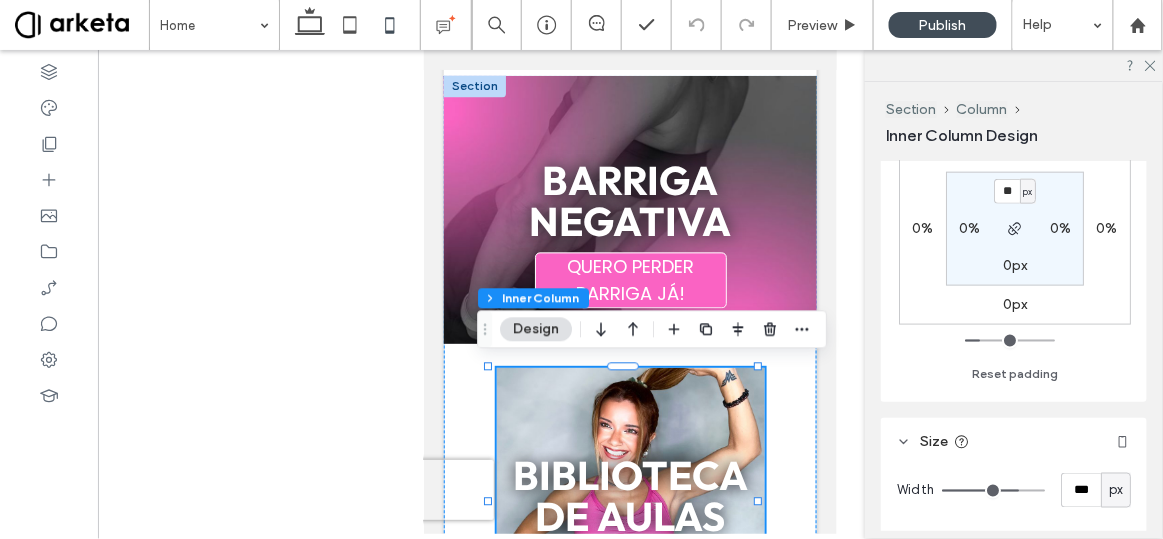 scroll, scrollTop: 717, scrollLeft: 0, axis: vertical 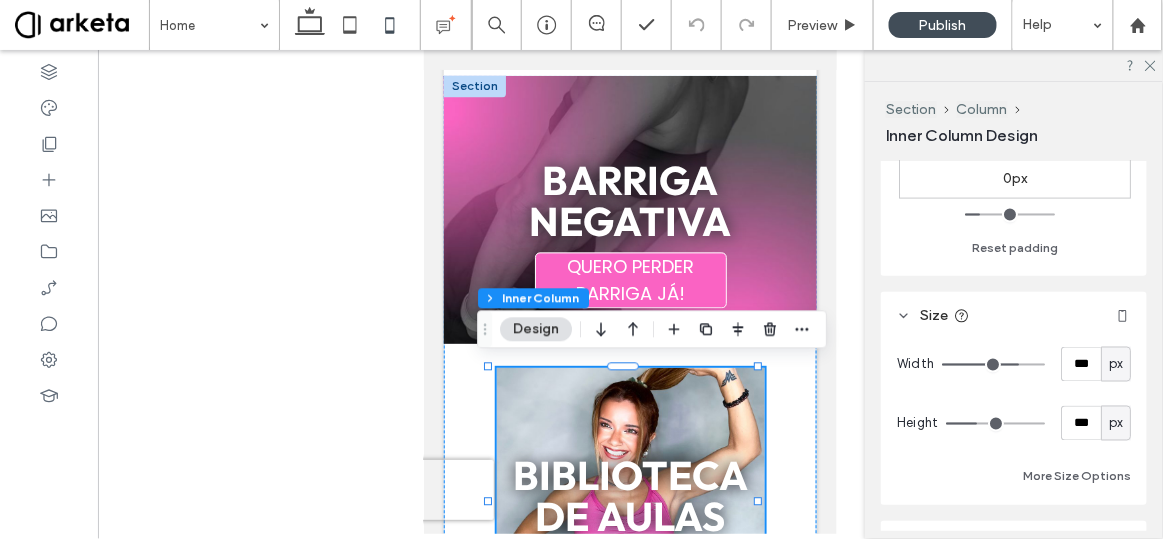 click on "px" at bounding box center [1116, 365] 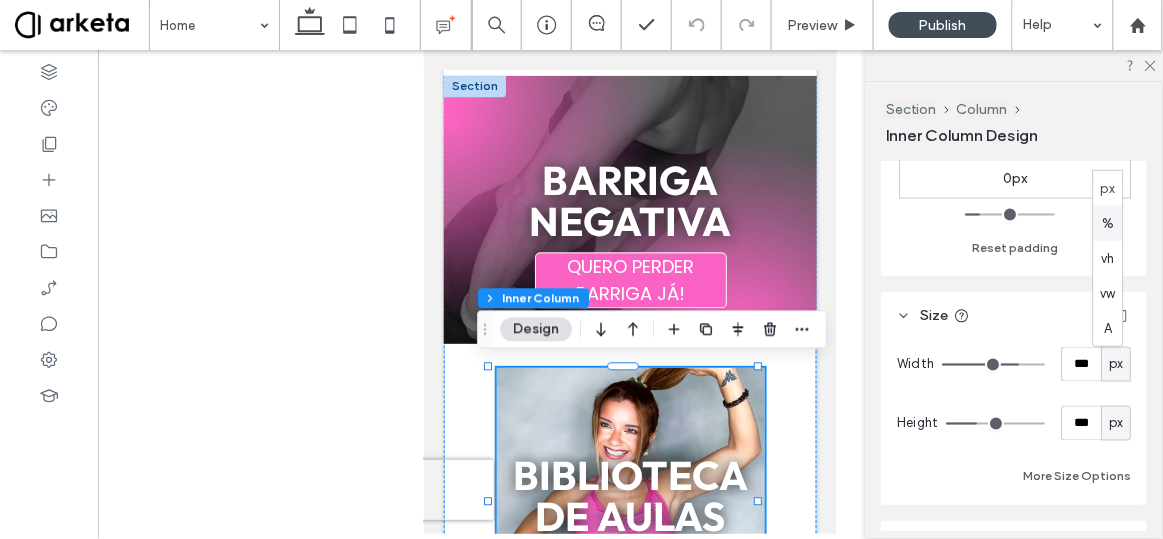 click on "%" at bounding box center [1108, 223] 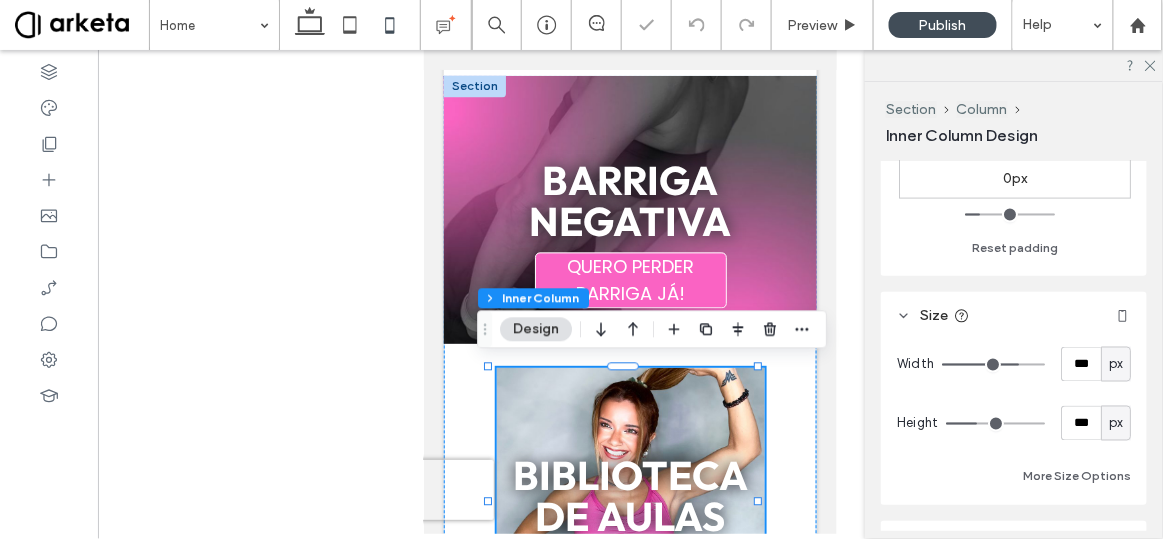 type on "**" 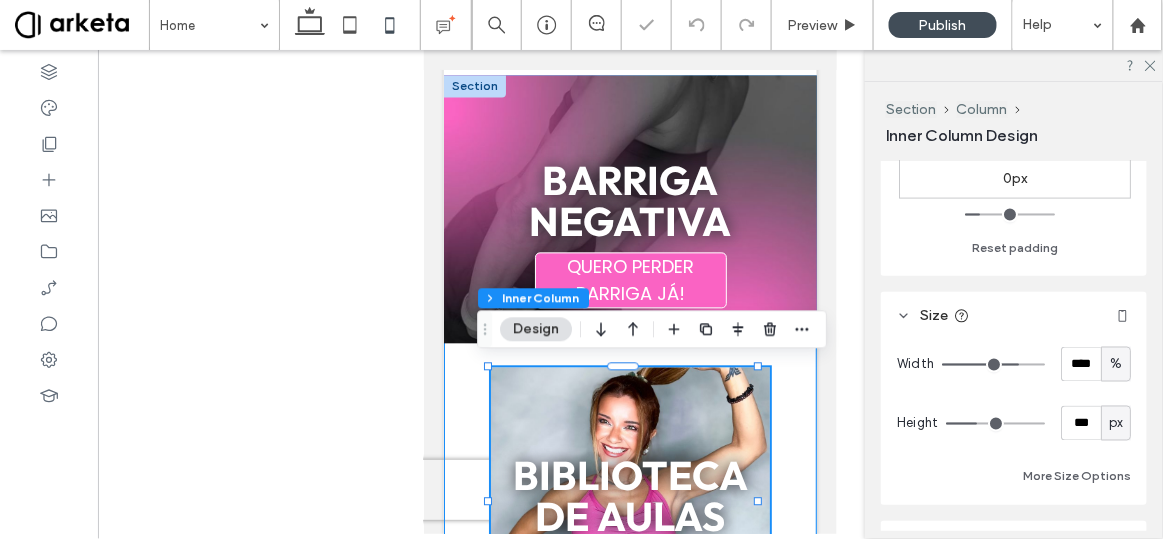click on "barriga negativa
QUERO PERDER BARRIGA JÁ!
Biblioteca de aulas
VÊ AGORA
Desafios e Programas
SABER MAIS" at bounding box center (629, 516) 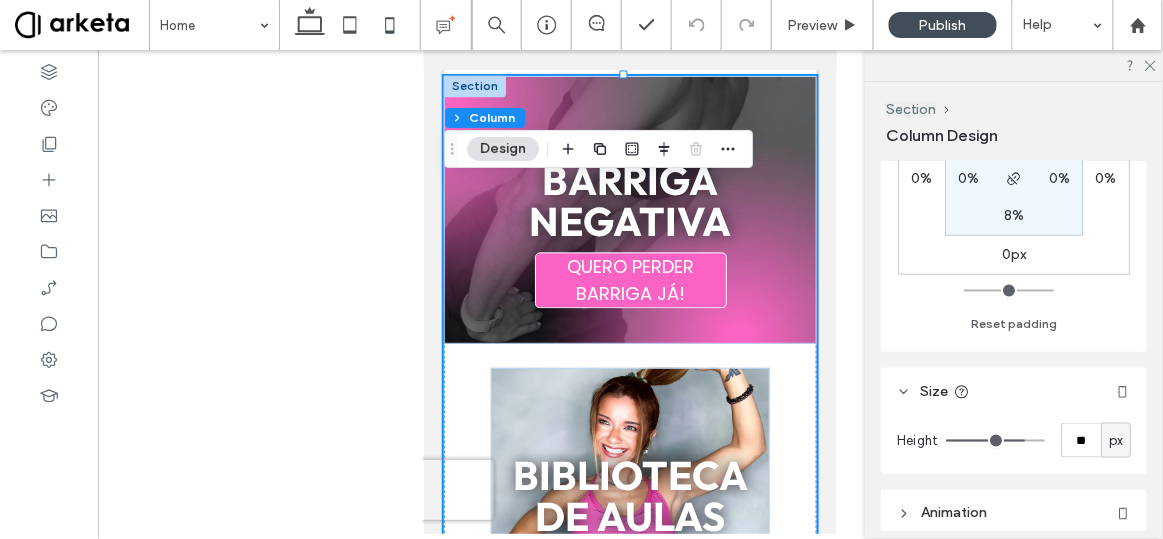 scroll, scrollTop: 624, scrollLeft: 0, axis: vertical 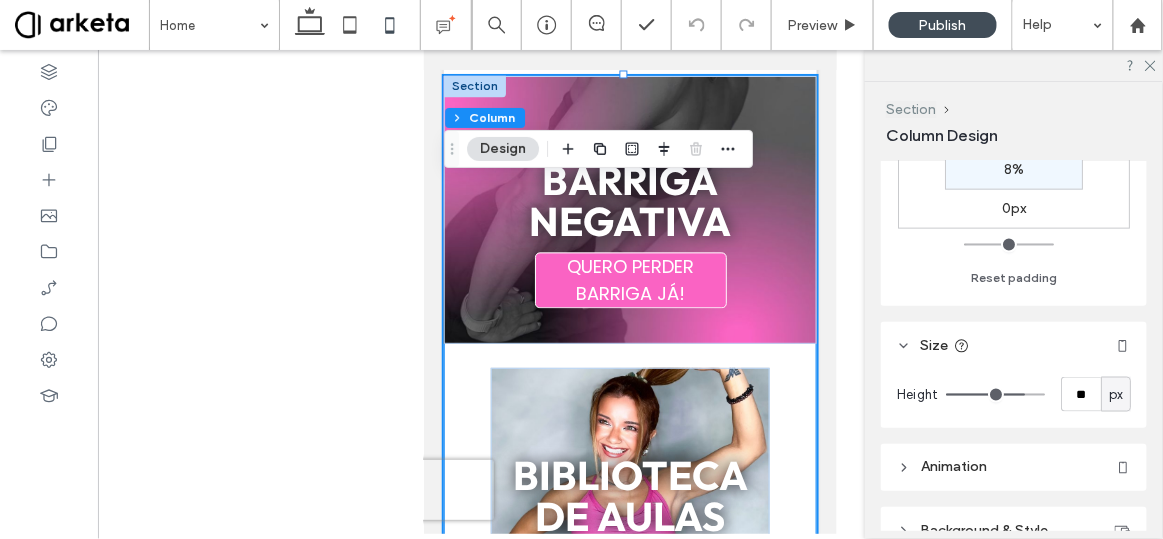 click on "Section" at bounding box center [911, 109] 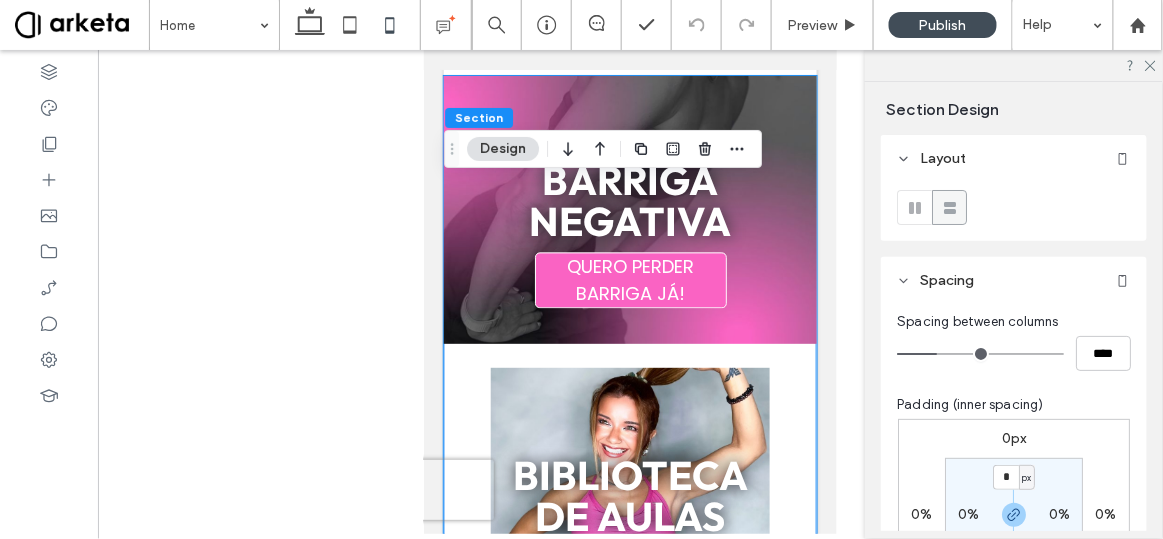 scroll, scrollTop: 359, scrollLeft: 0, axis: vertical 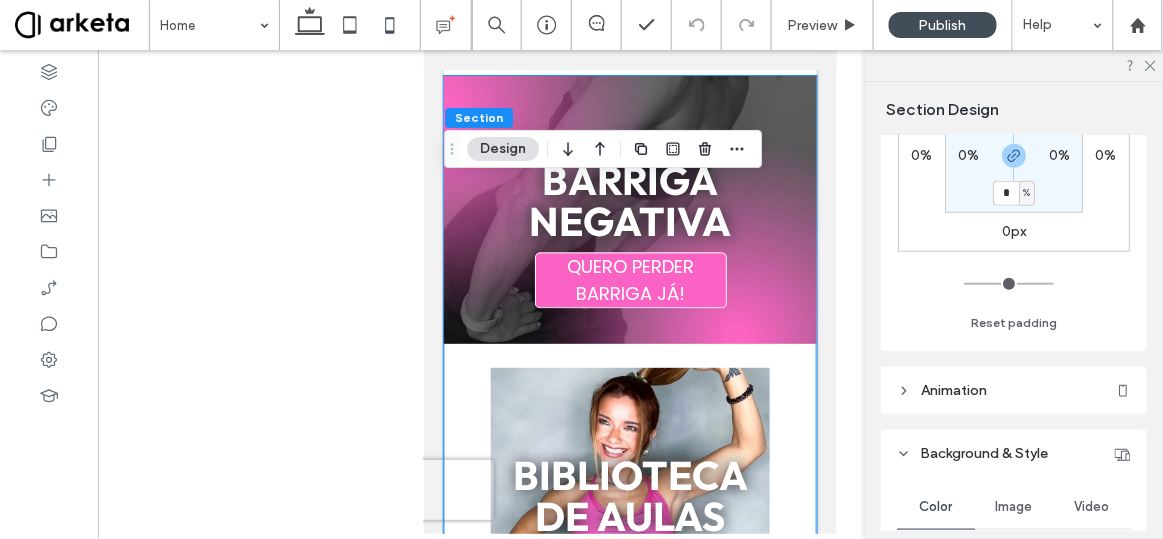 click on "0%" at bounding box center (968, 155) 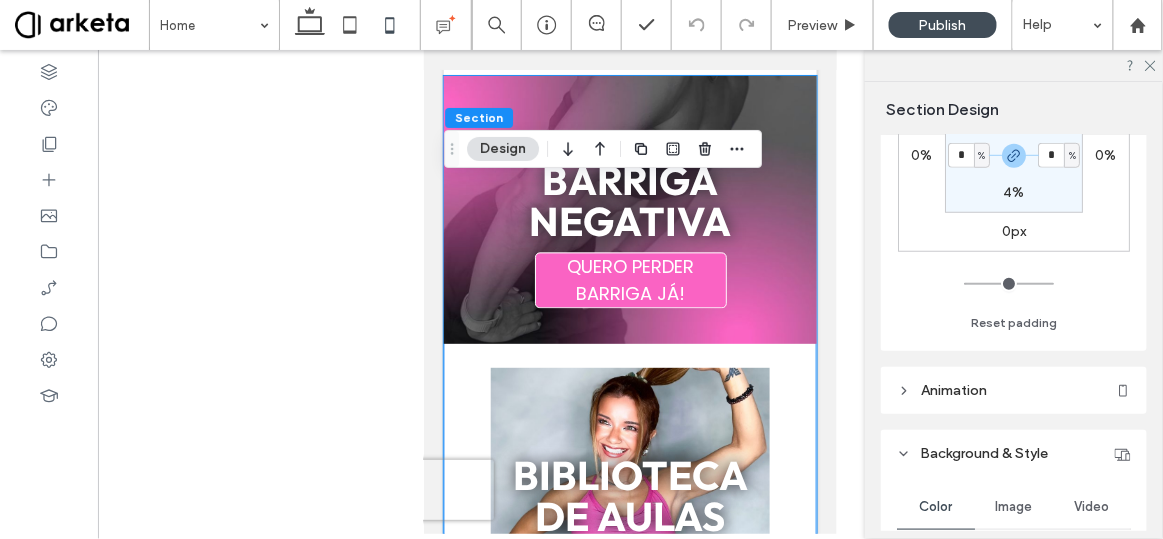 type on "*" 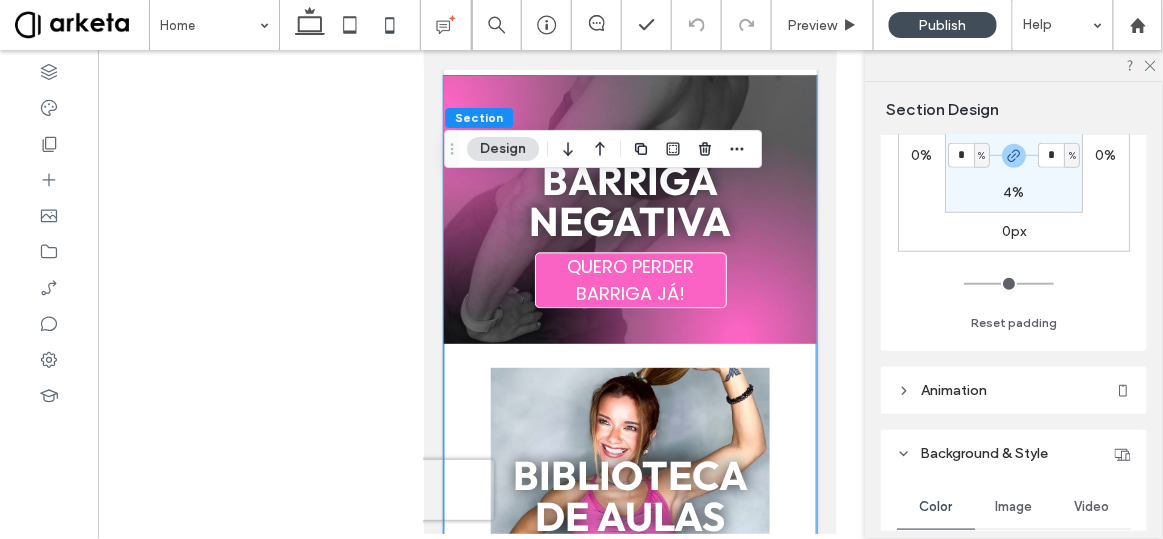 type on "*" 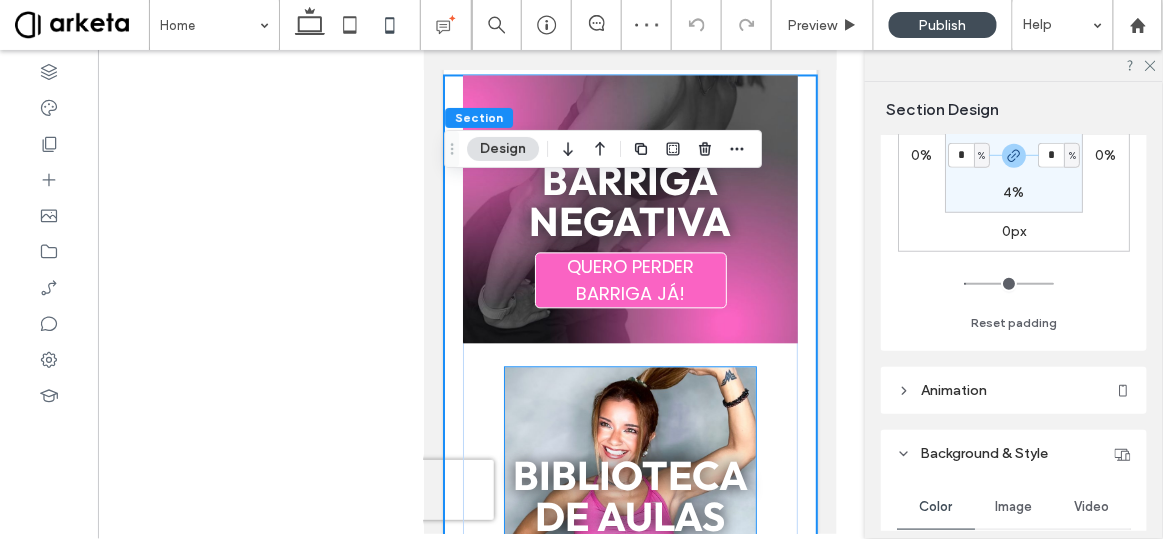 click on "Biblioteca de aulas
VÊ AGORA" at bounding box center (629, 501) 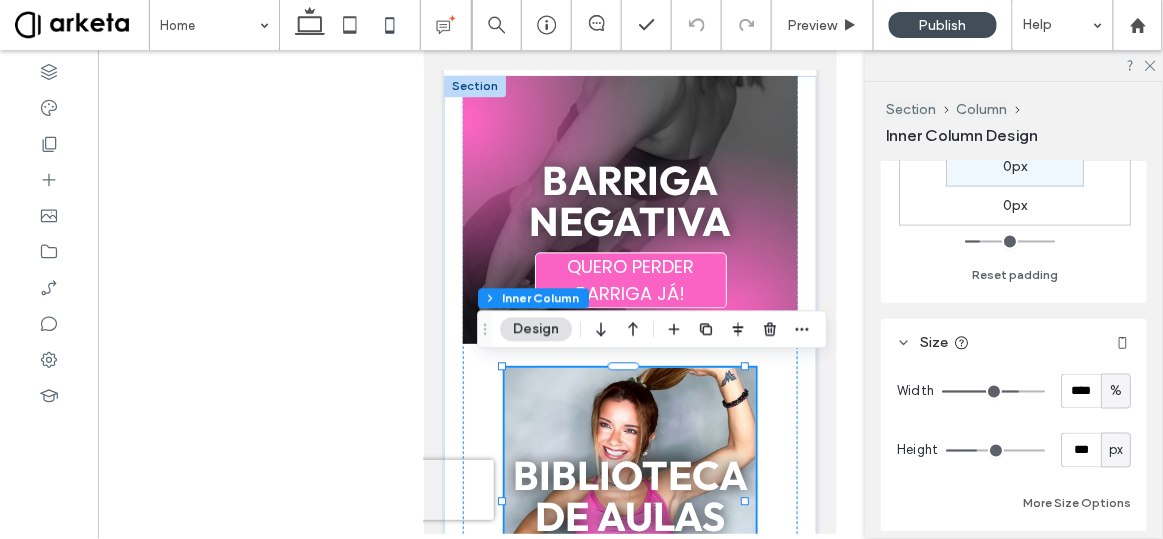 scroll, scrollTop: 695, scrollLeft: 0, axis: vertical 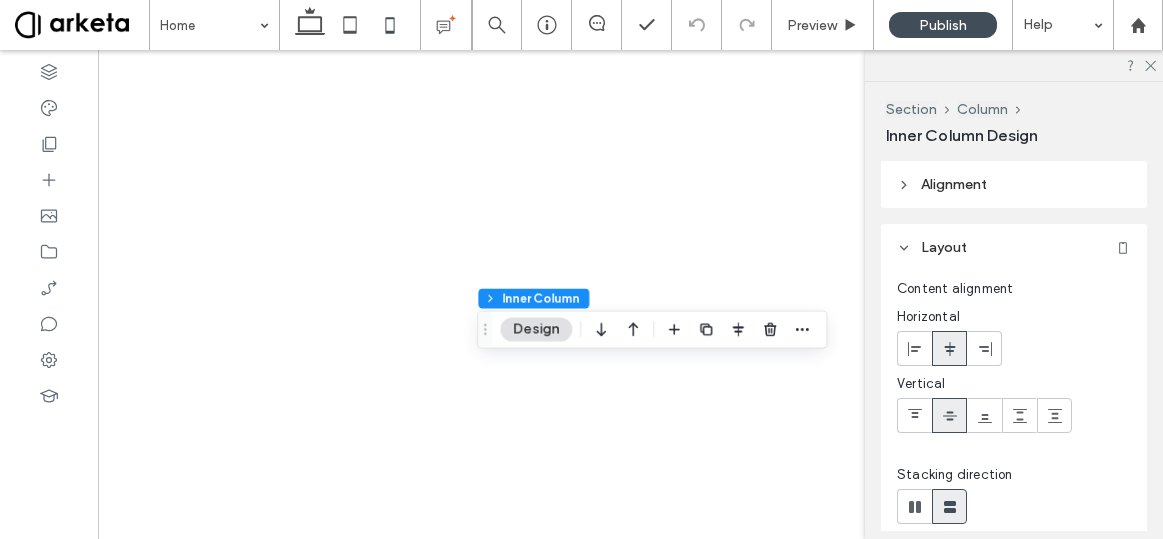 type on "***" 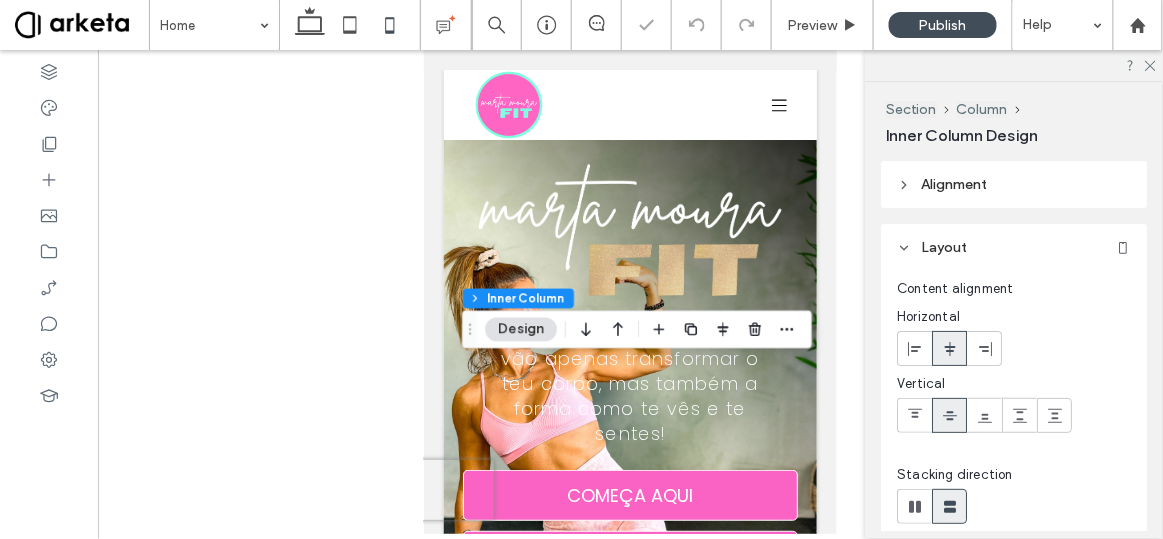 scroll, scrollTop: 948, scrollLeft: 0, axis: vertical 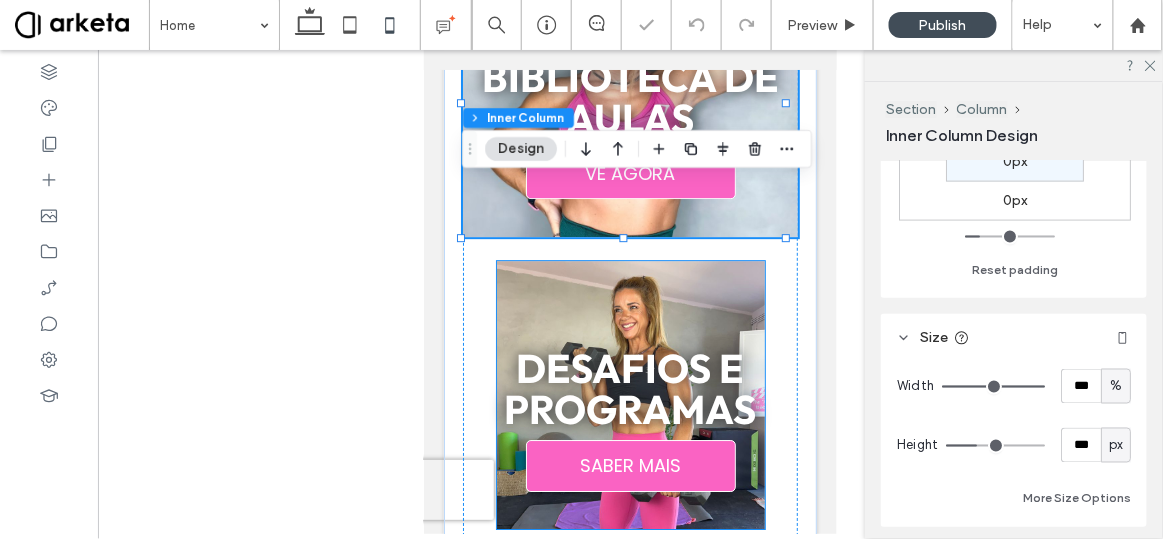 click on "Desafios e Programas" at bounding box center (630, 387) 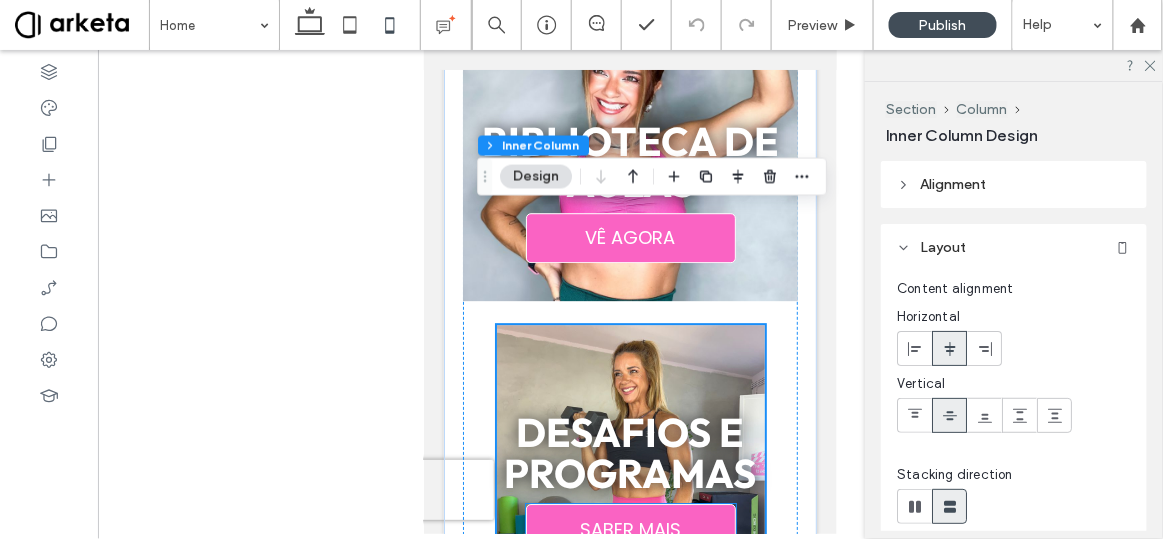 scroll, scrollTop: 1409, scrollLeft: 0, axis: vertical 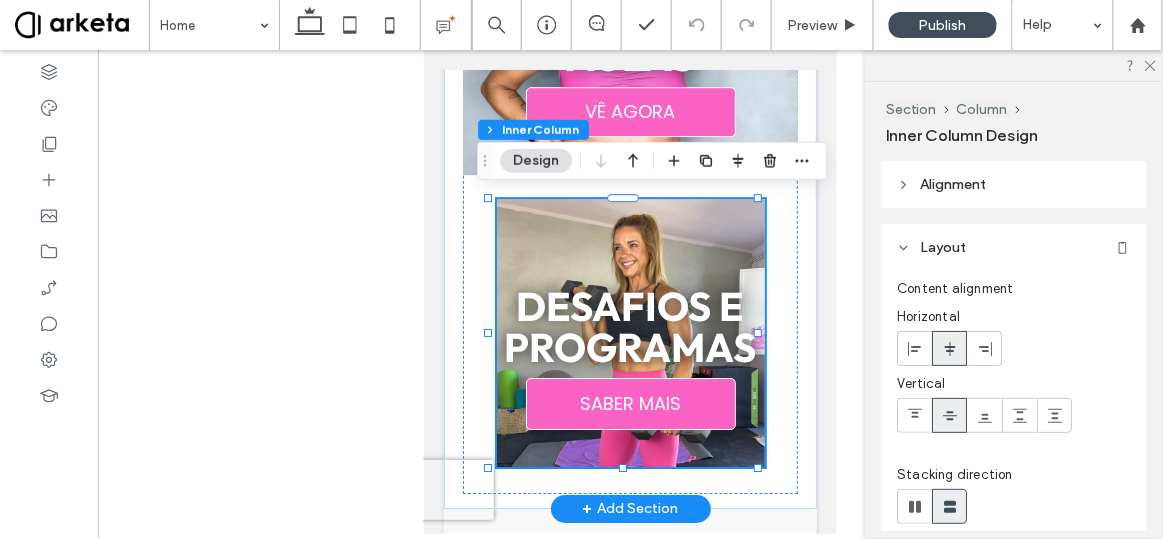 click on "Desafios e Programas
SABER MAIS" at bounding box center (630, 332) 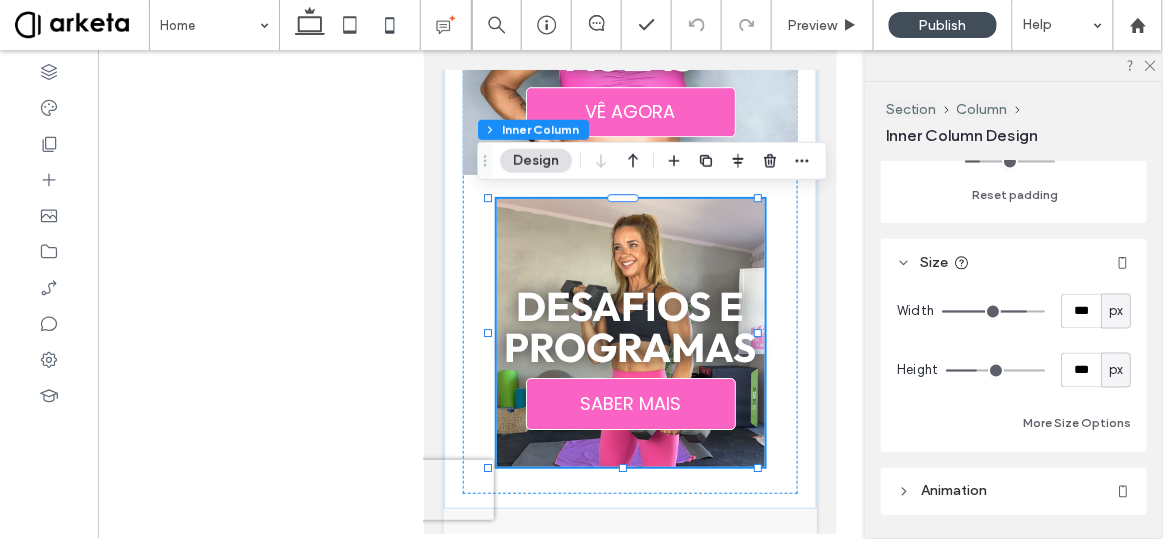 scroll, scrollTop: 774, scrollLeft: 0, axis: vertical 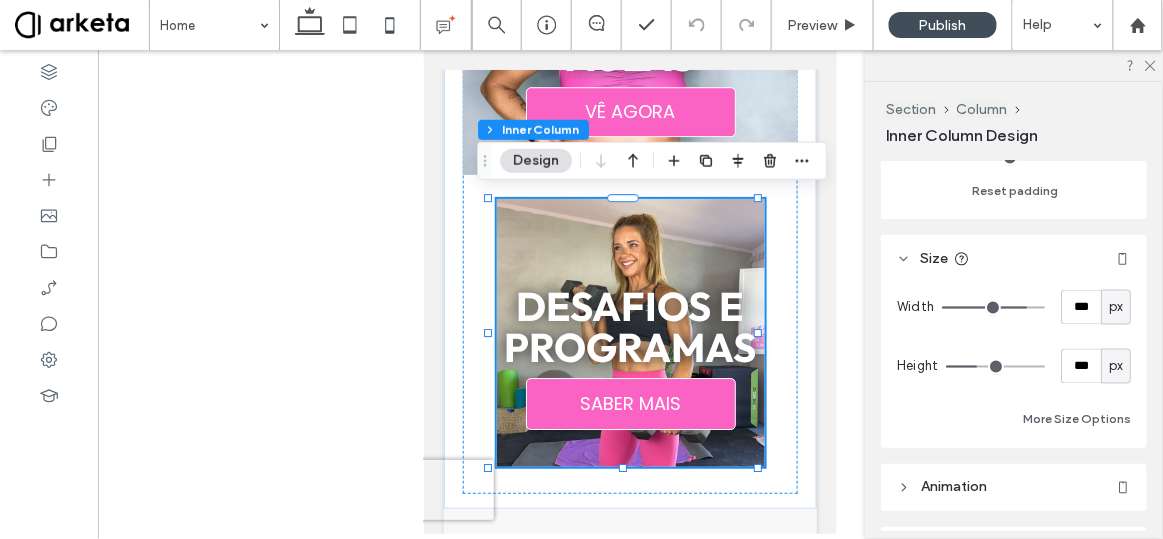click on "px" at bounding box center (1116, 307) 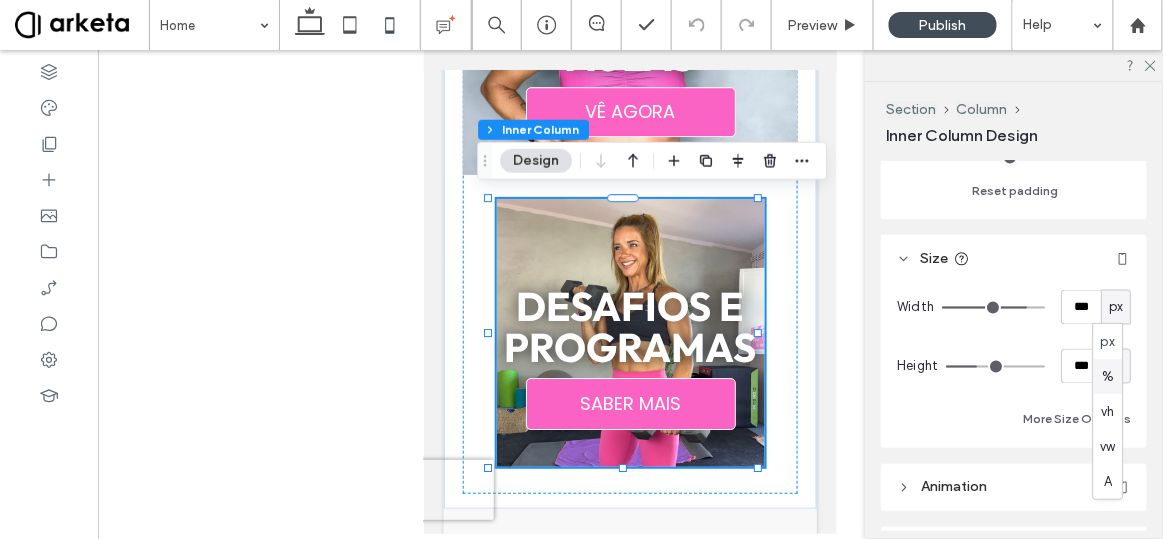 click on "%" at bounding box center (1108, 376) 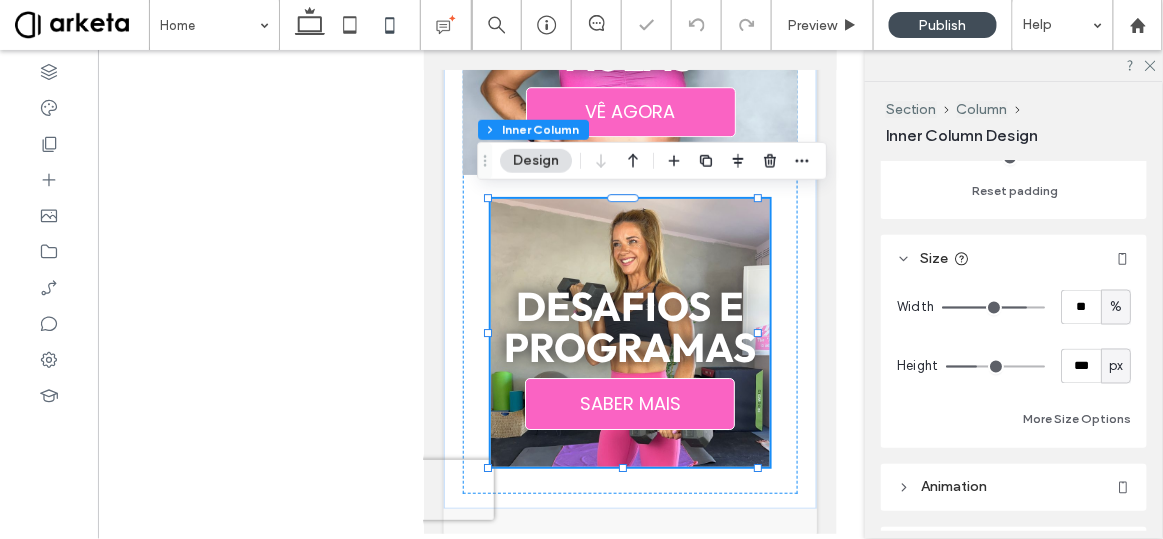 type on "***" 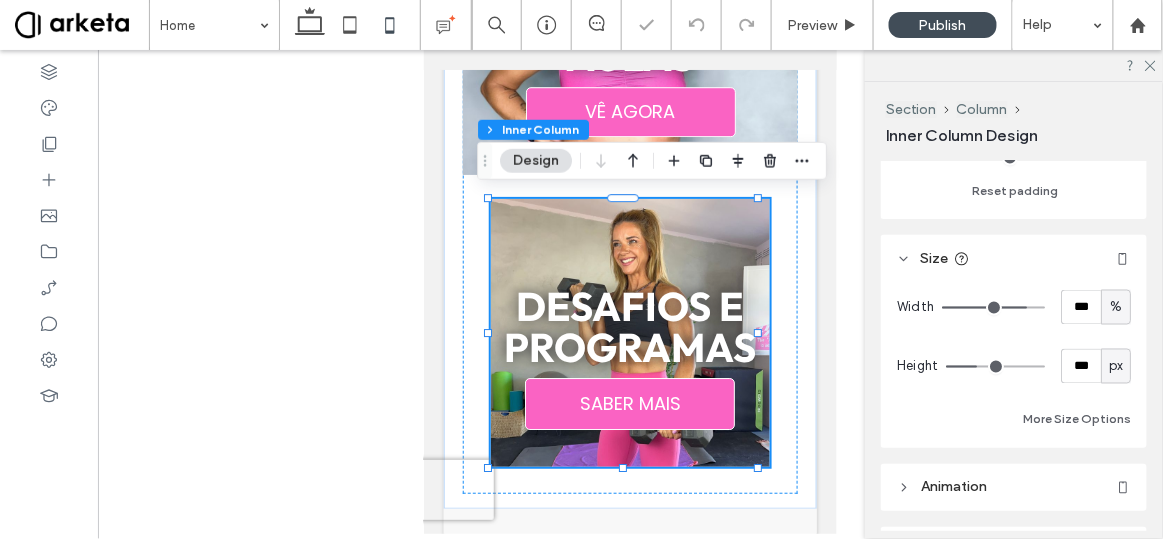 drag, startPoint x: 1015, startPoint y: 306, endPoint x: 1058, endPoint y: 303, distance: 43.104523 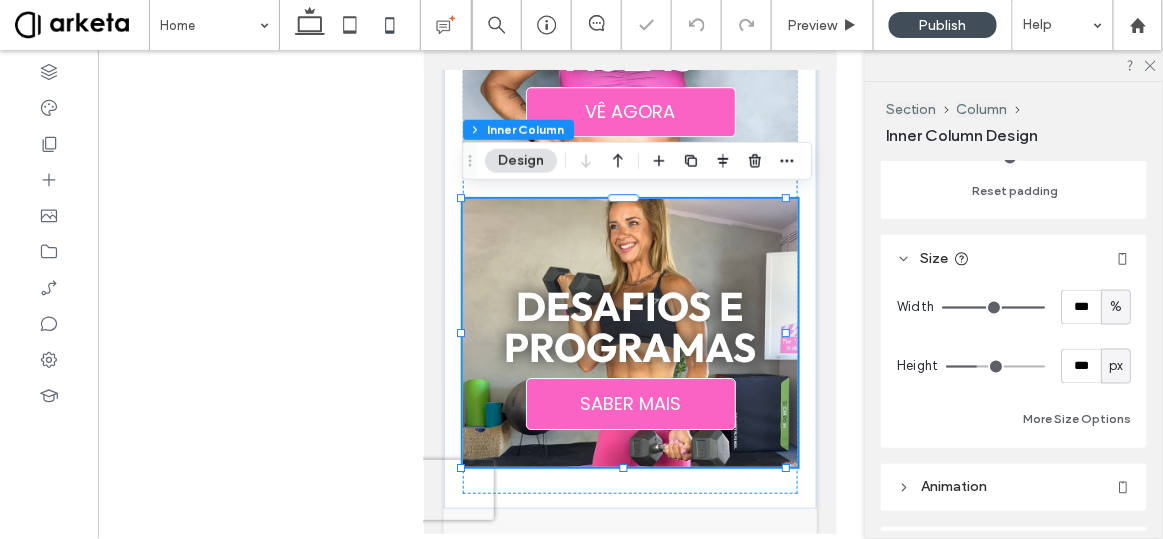 click on "px" at bounding box center [1116, 366] 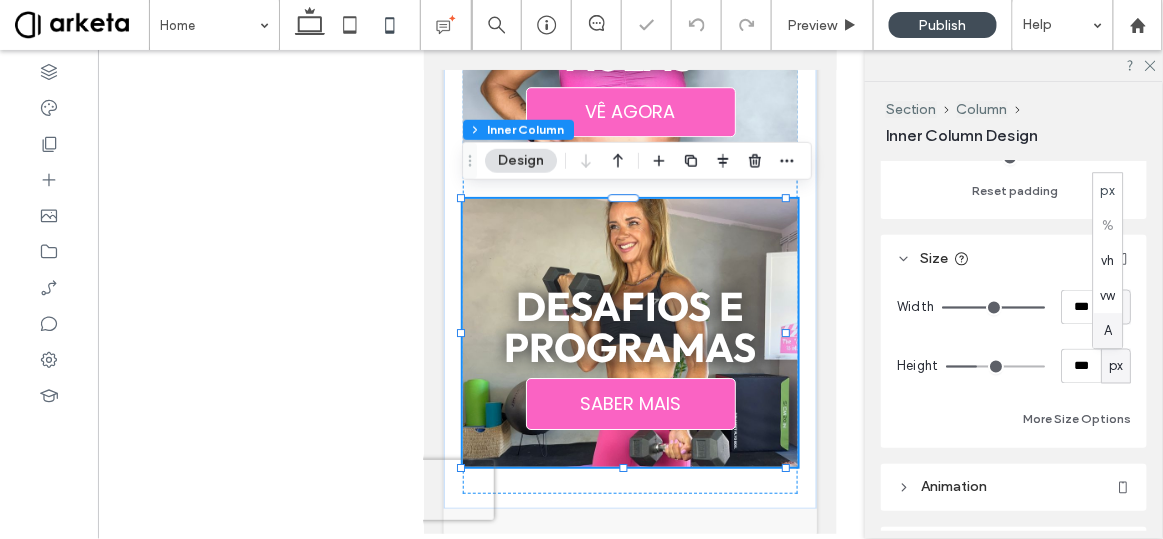 click on "A" at bounding box center [1108, 331] 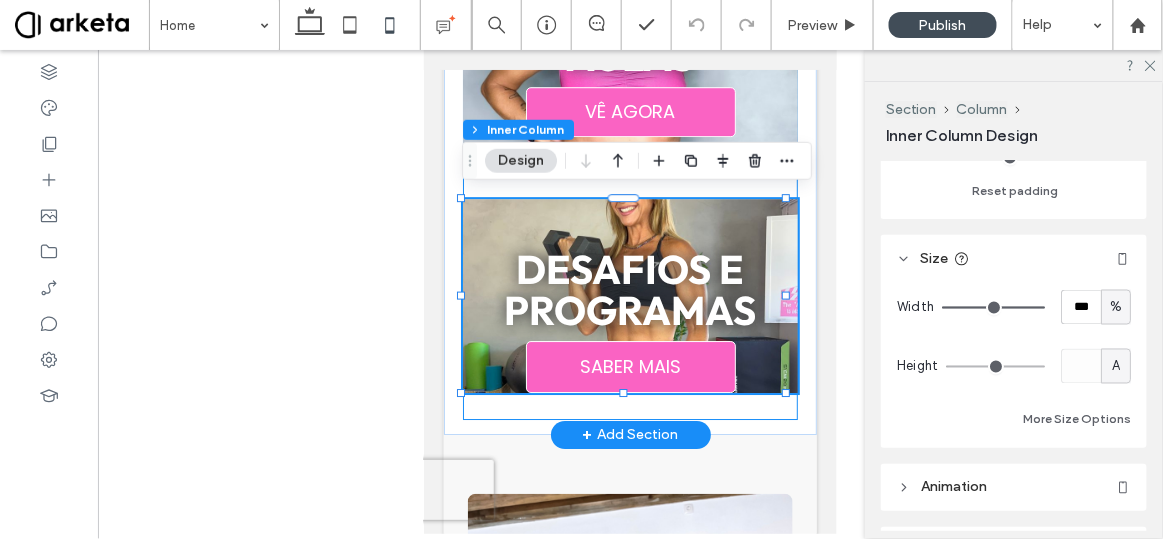 click on "barriga negativa
QUERO PERDER BARRIGA JÁ!
Biblioteca de aulas
VÊ AGORA
Desafios e Programas
SABER MAIS" at bounding box center (630, 16) 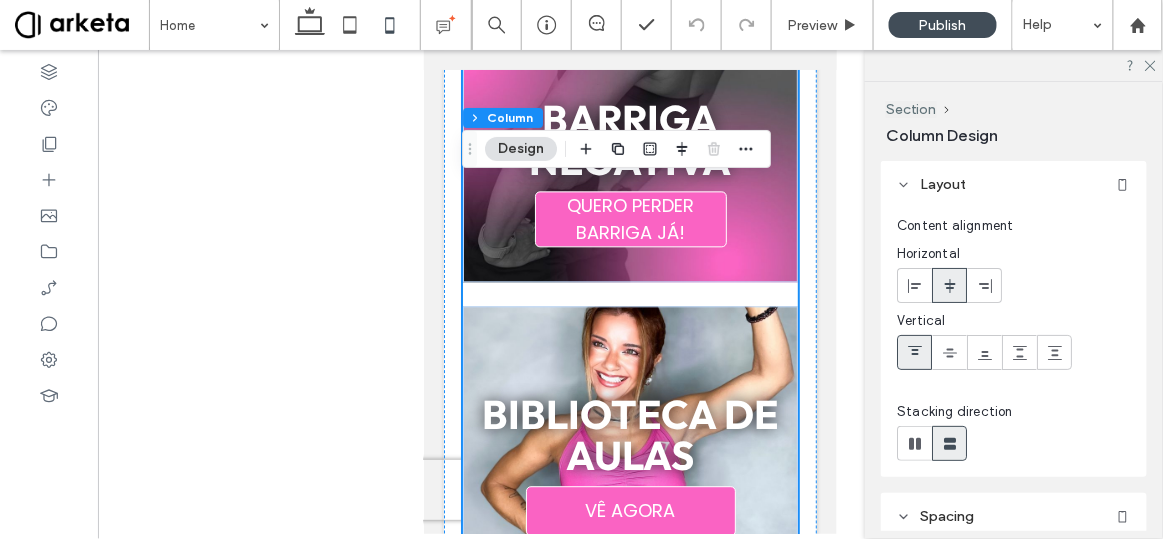 scroll, scrollTop: 941, scrollLeft: 0, axis: vertical 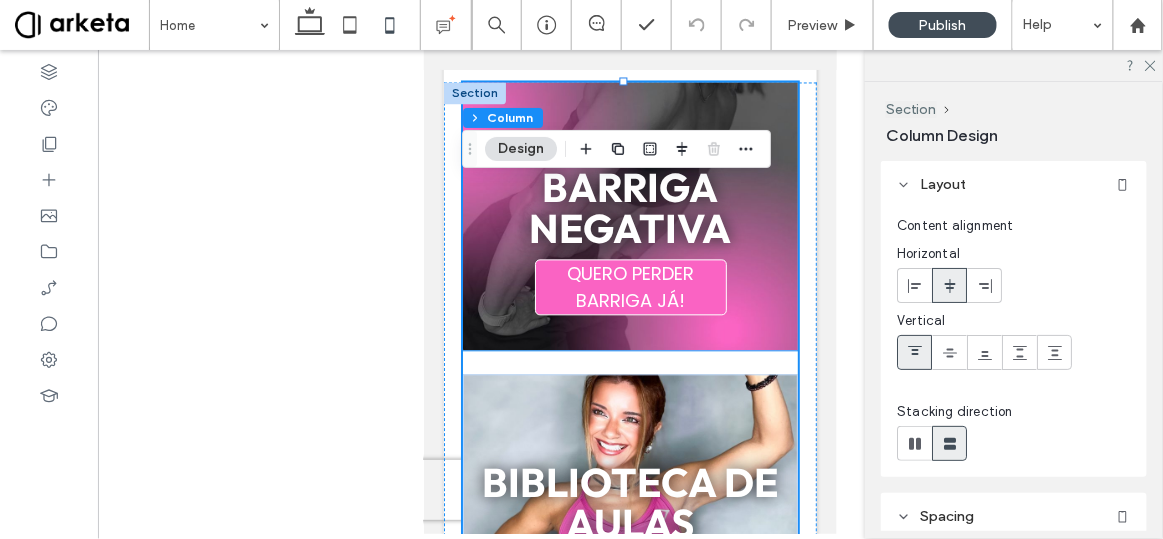 click on "barriga negativa
QUERO PERDER BARRIGA JÁ!" at bounding box center (630, 216) 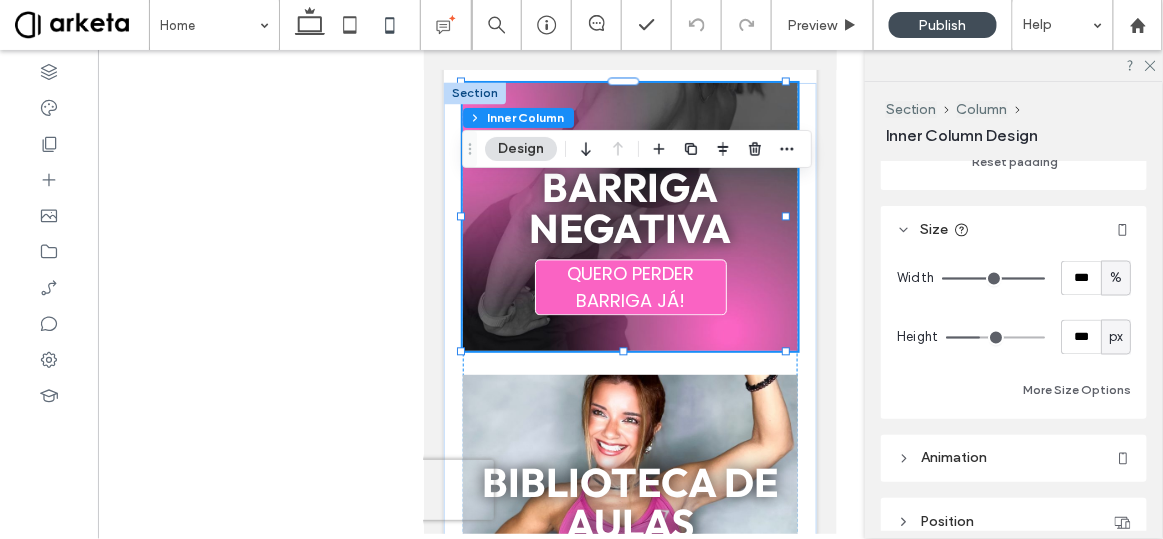 scroll, scrollTop: 814, scrollLeft: 0, axis: vertical 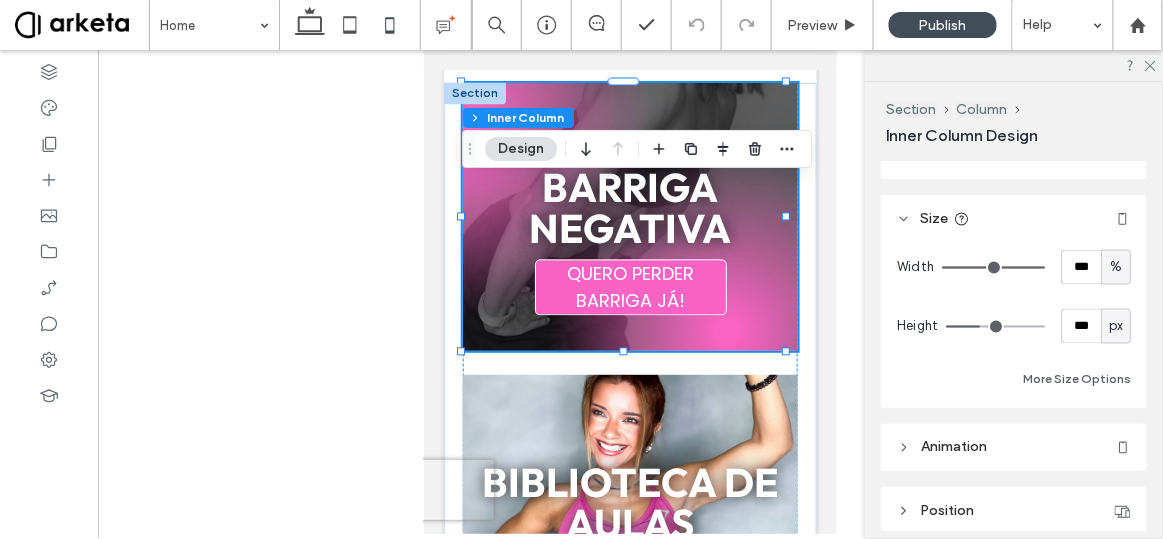 click on "px" at bounding box center (1116, 327) 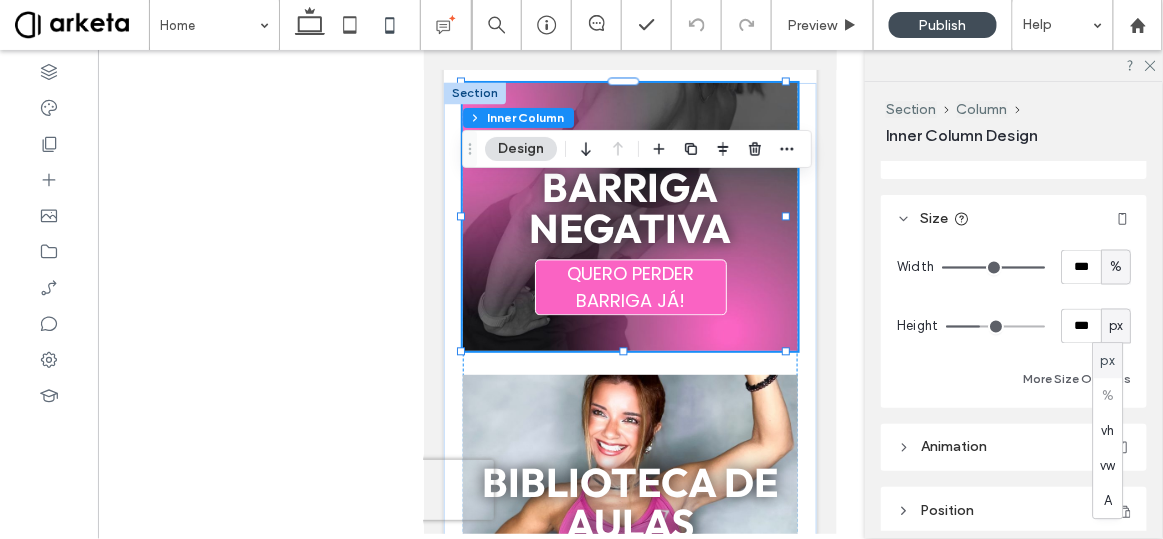 click on "Width *** % Height *** px More Size Options" at bounding box center (1014, 321) 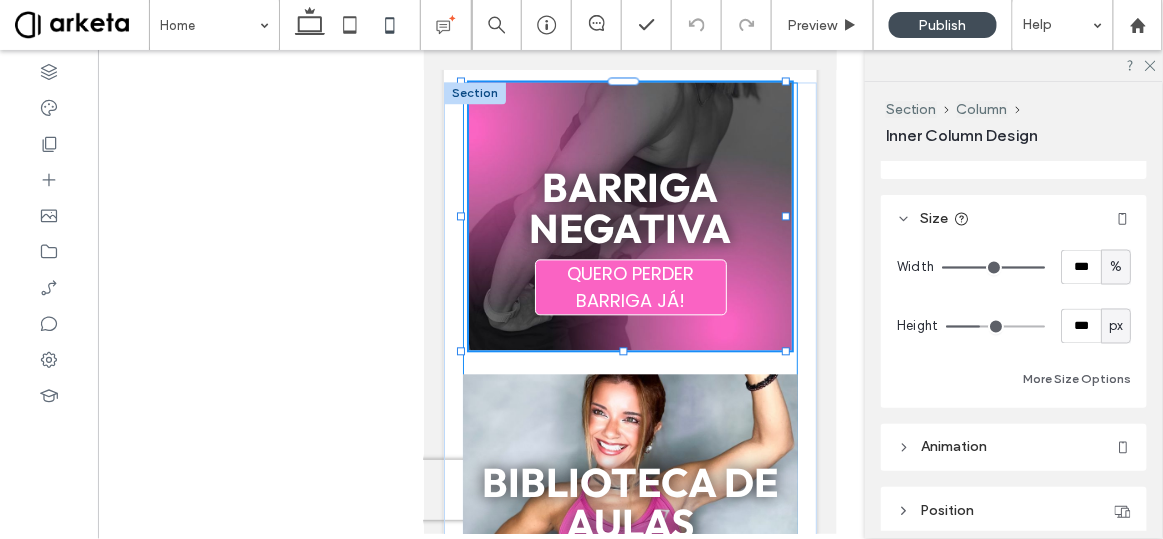 scroll, scrollTop: 0, scrollLeft: 0, axis: both 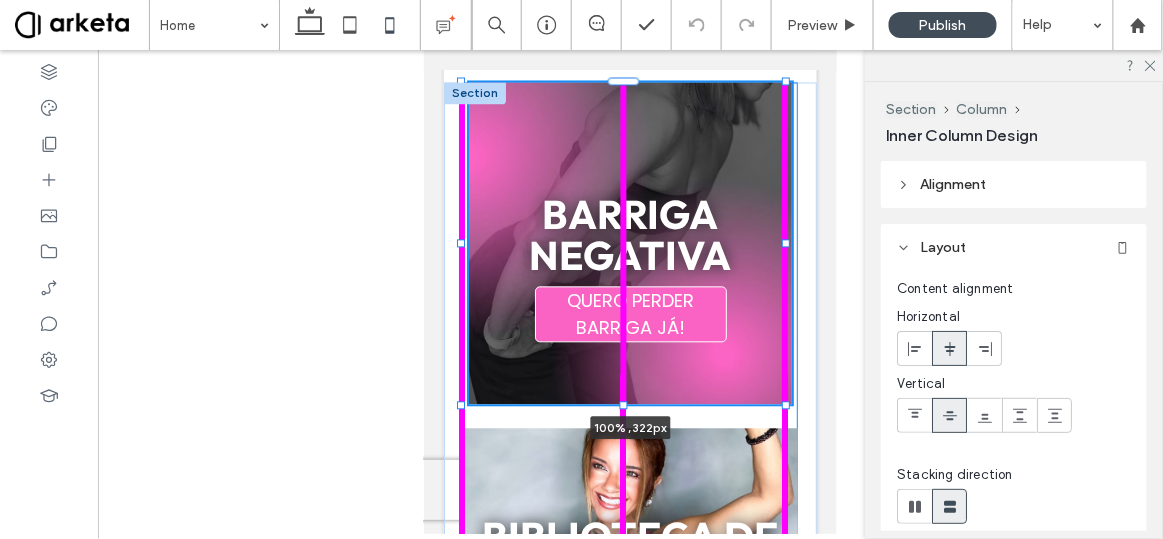 drag, startPoint x: 623, startPoint y: 345, endPoint x: 642, endPoint y: 399, distance: 57.245087 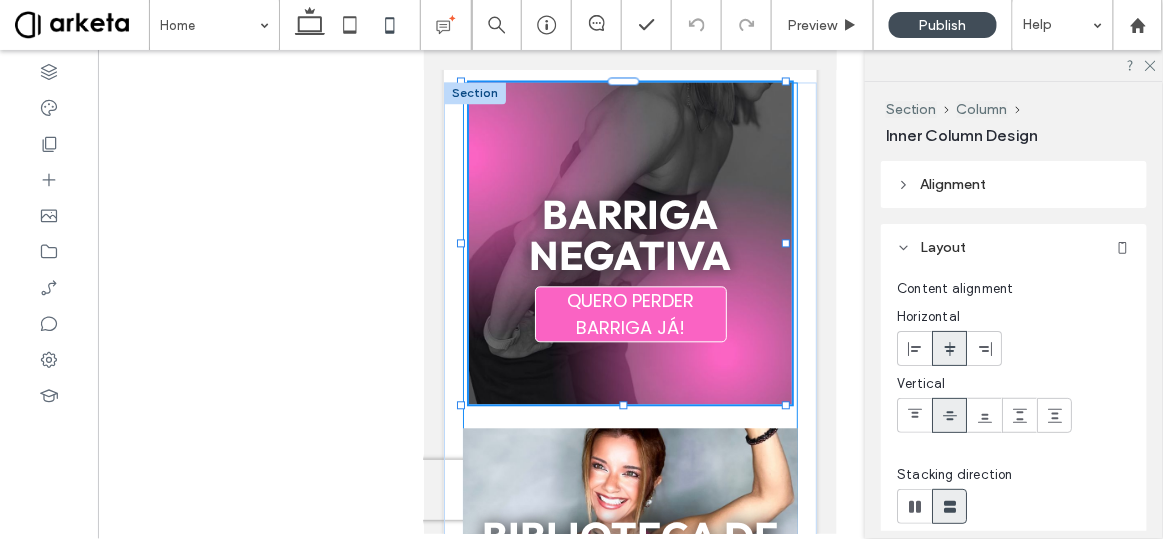 type on "***" 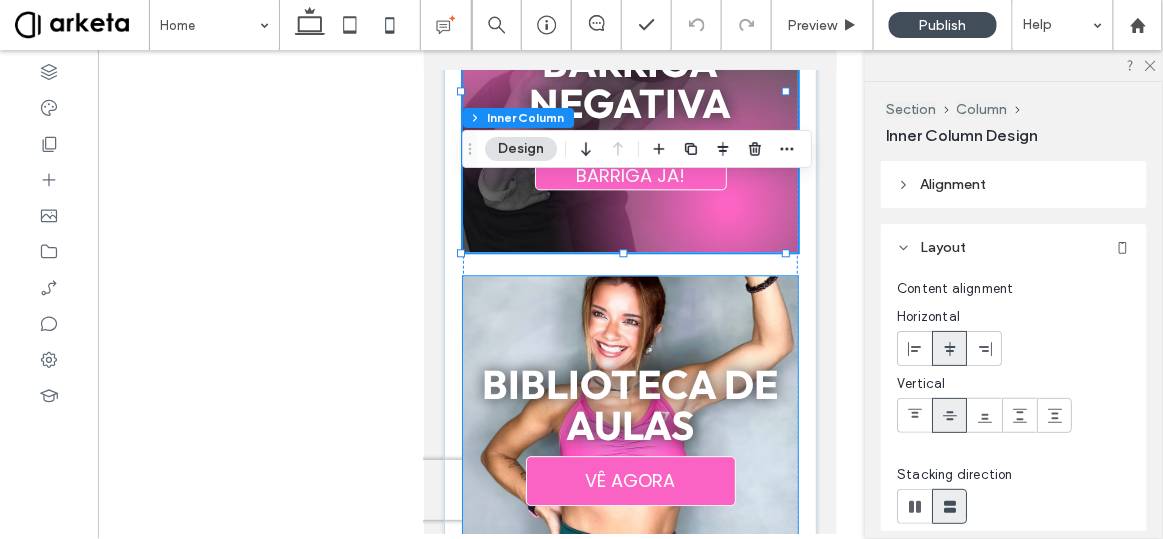 click on "Biblioteca de aulas" at bounding box center (629, 403) 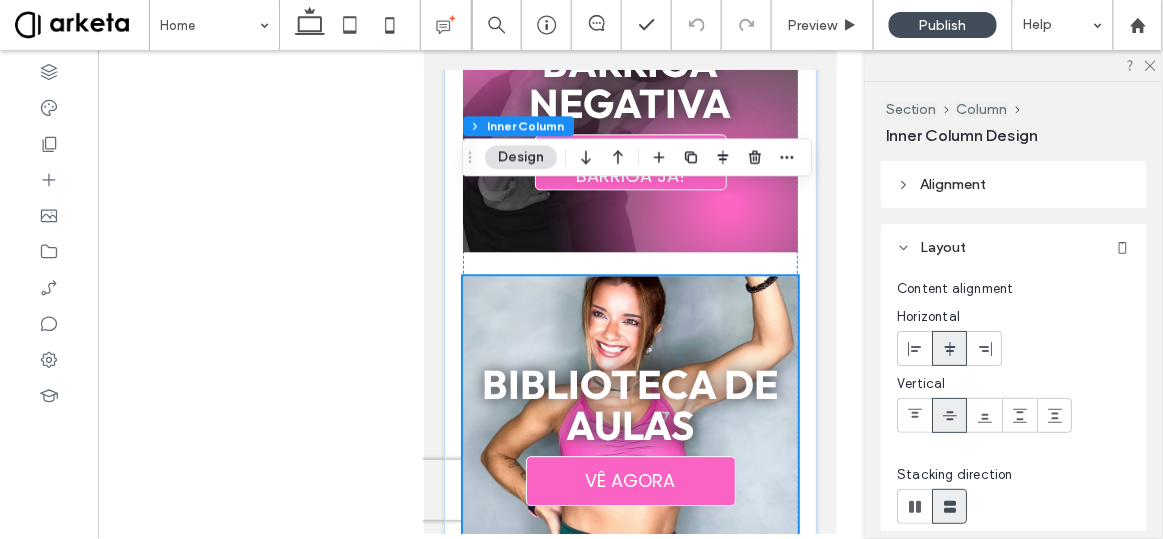 scroll, scrollTop: 1263, scrollLeft: 0, axis: vertical 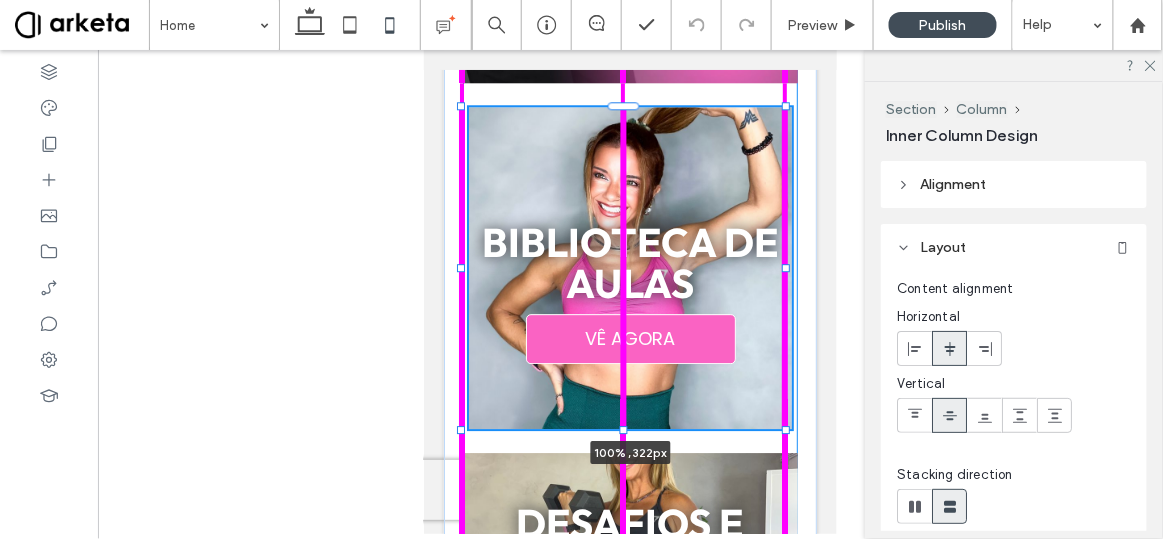 drag, startPoint x: 622, startPoint y: 372, endPoint x: 642, endPoint y: 427, distance: 58.5235 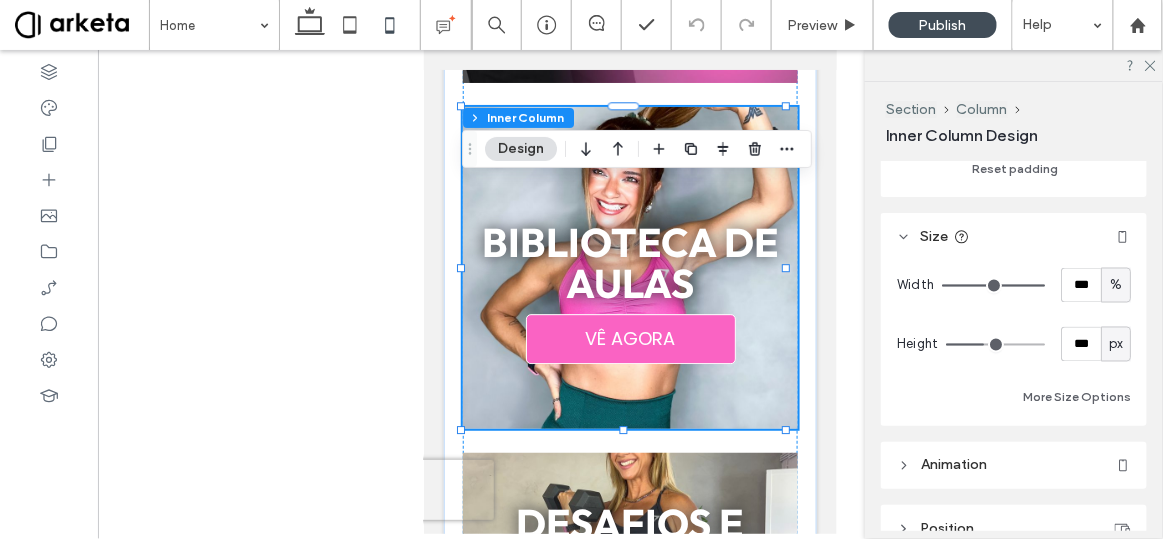 scroll, scrollTop: 797, scrollLeft: 0, axis: vertical 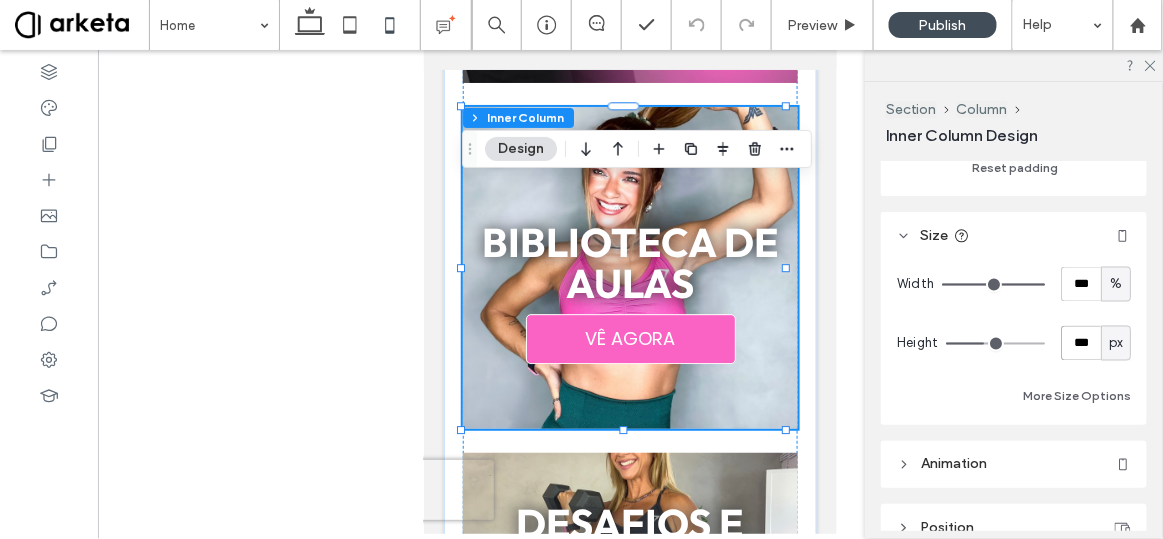 click on "***" at bounding box center [1081, 343] 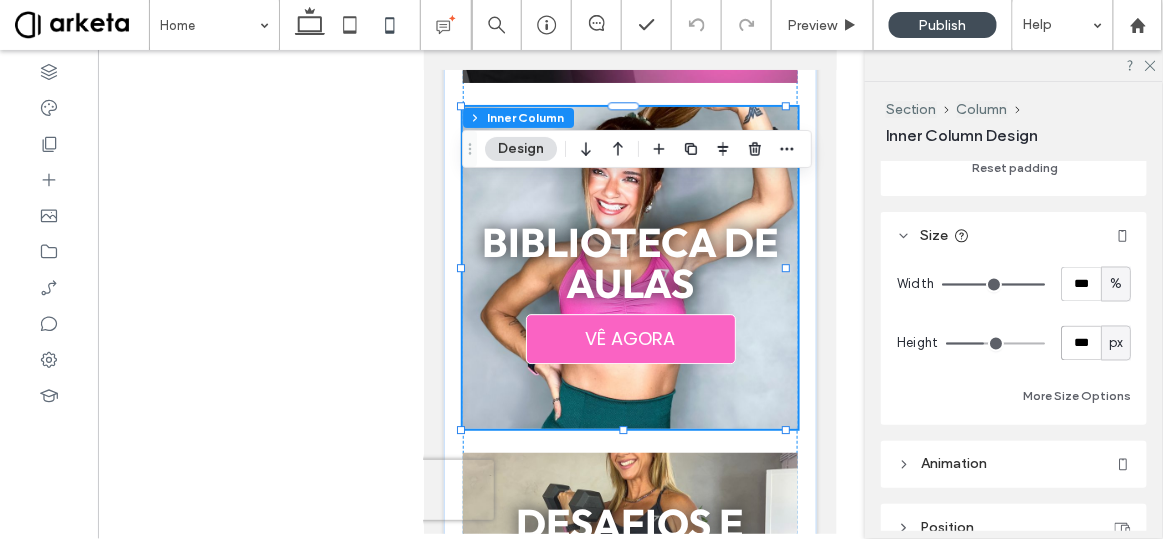 type on "***" 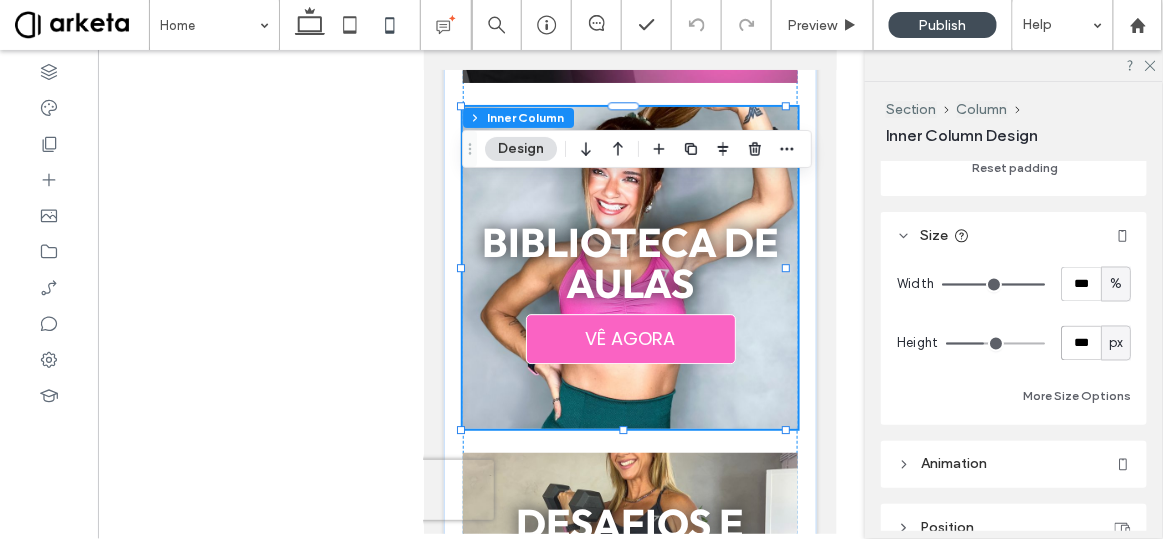 type on "***" 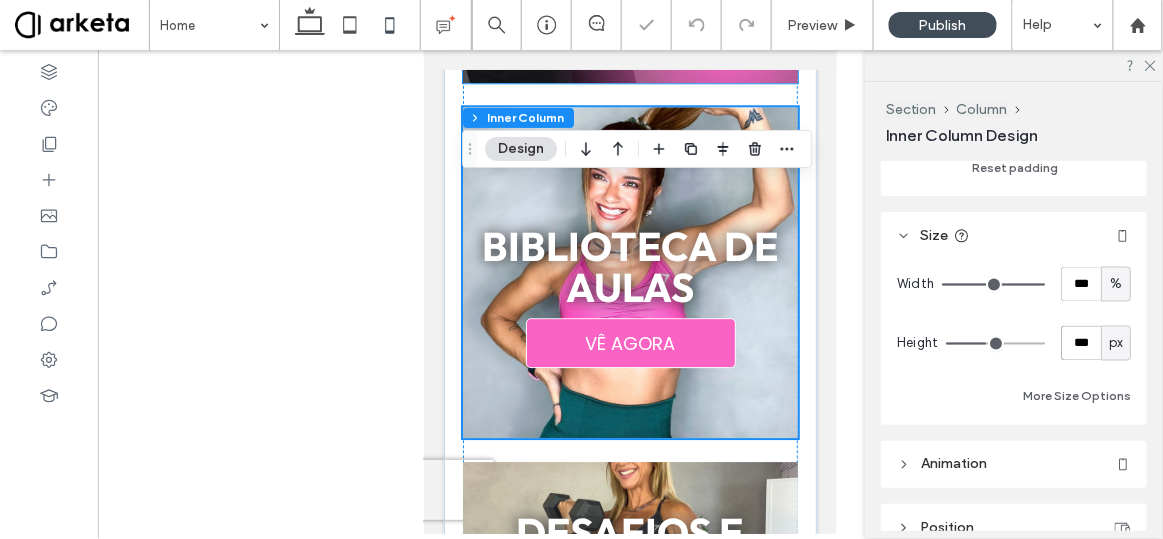 scroll, scrollTop: 1040, scrollLeft: 0, axis: vertical 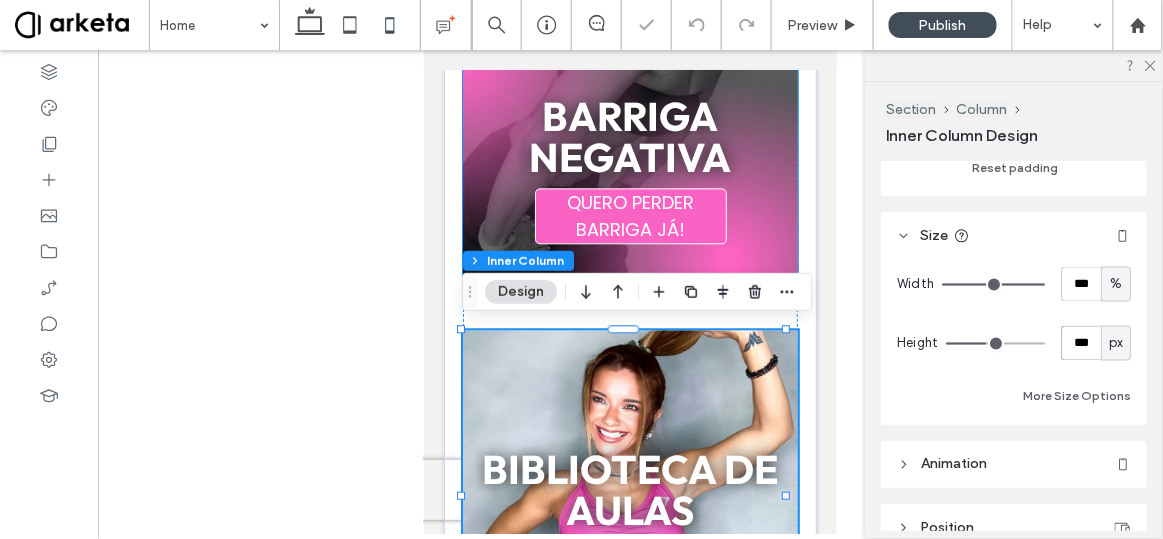 click on "barriga negativa
QUERO PERDER BARRIGA JÁ!" at bounding box center [630, 144] 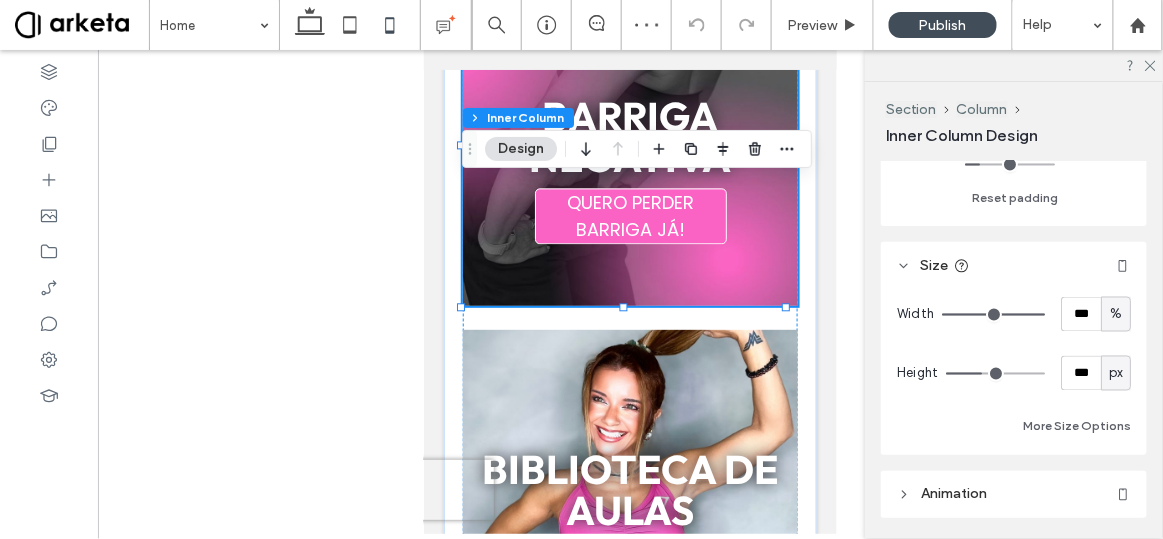scroll, scrollTop: 794, scrollLeft: 0, axis: vertical 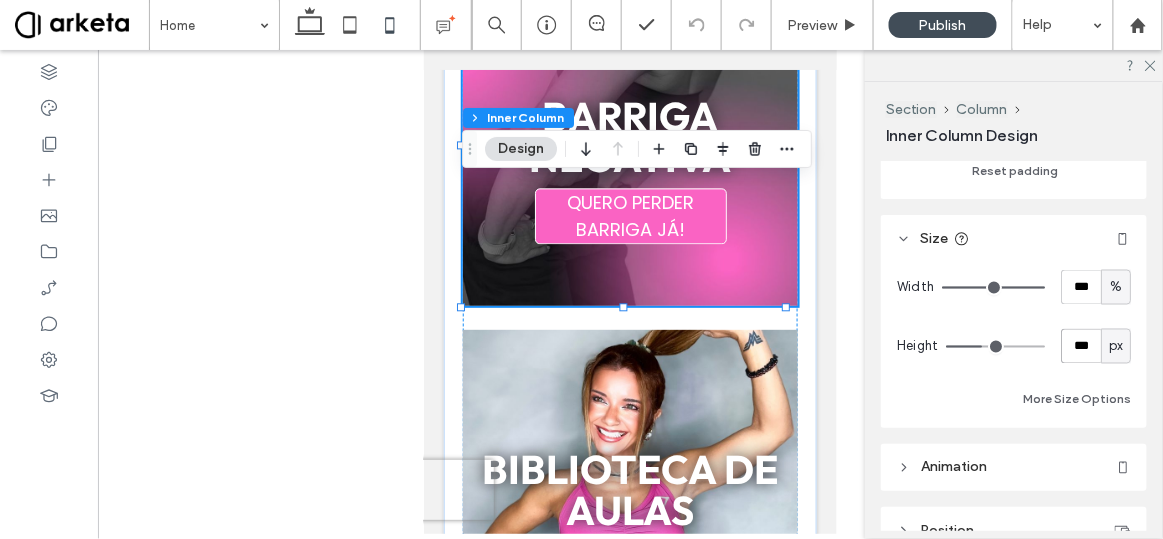 click on "***" at bounding box center [1081, 346] 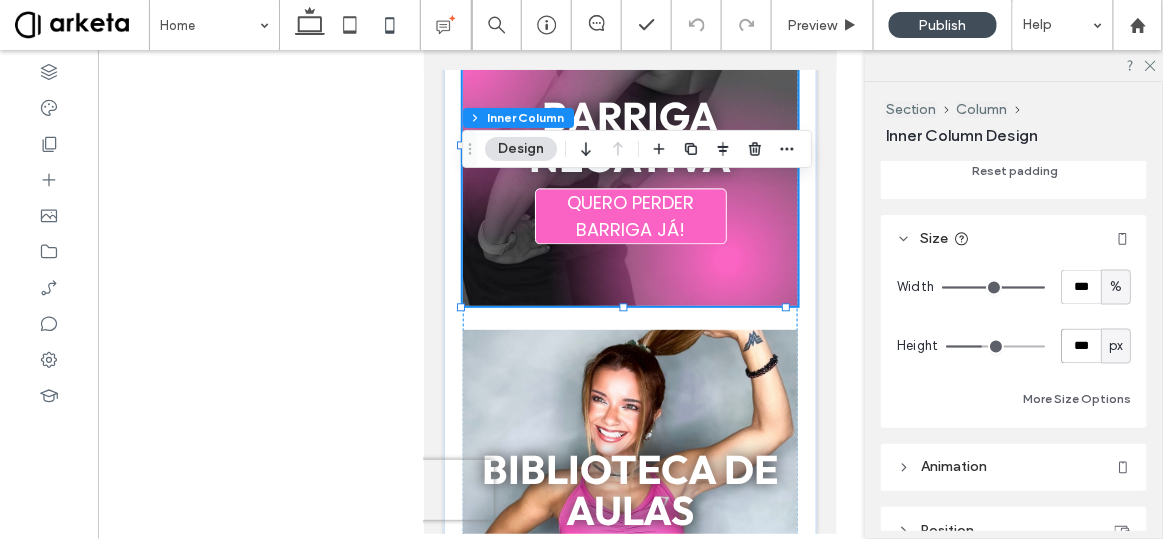 type on "***" 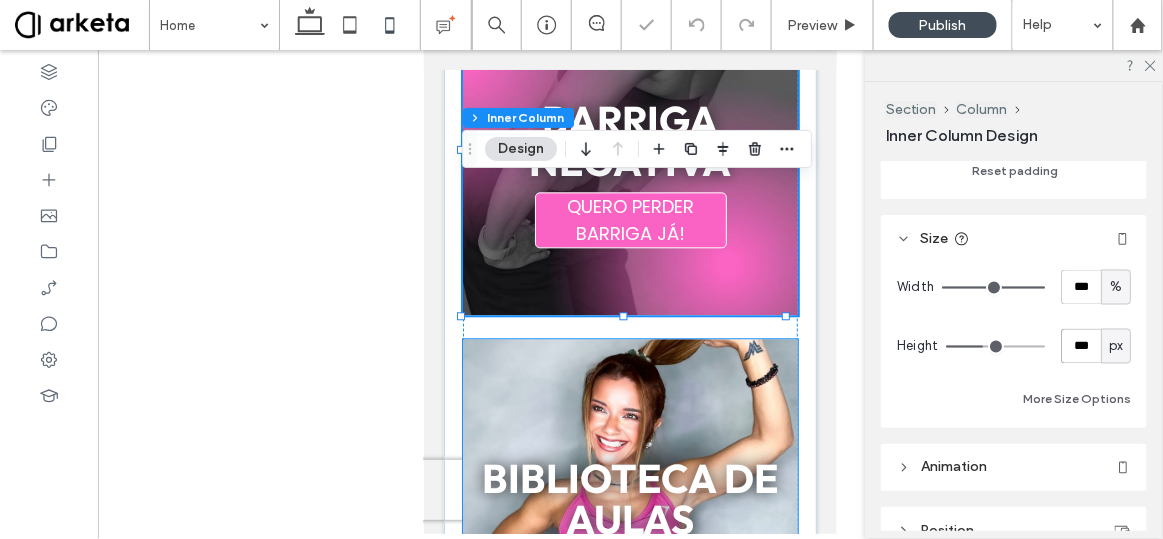 scroll, scrollTop: 1348, scrollLeft: 0, axis: vertical 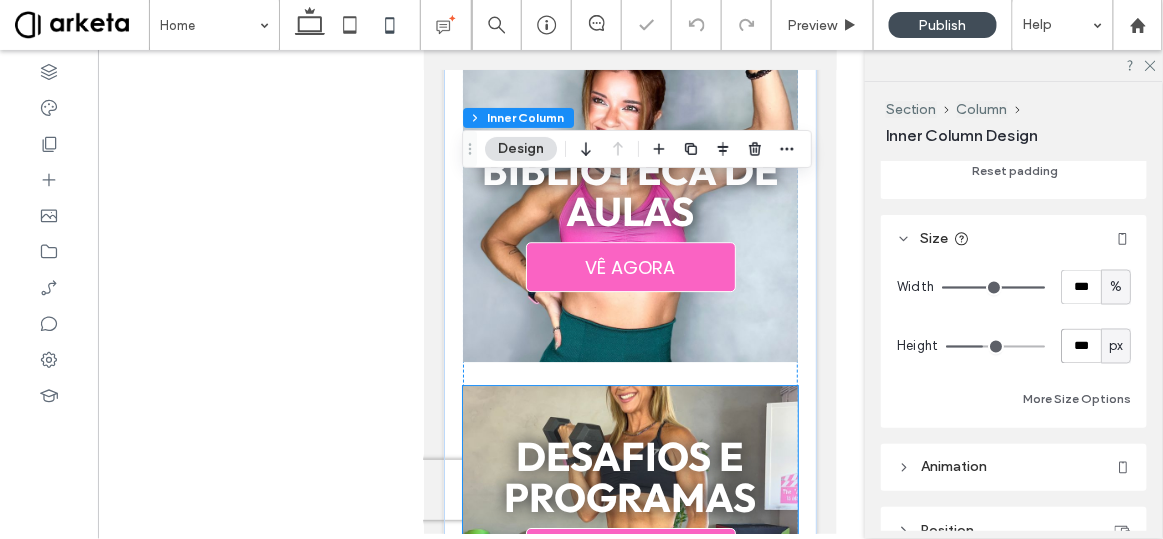click on "Desafios e Programas" at bounding box center (630, 475) 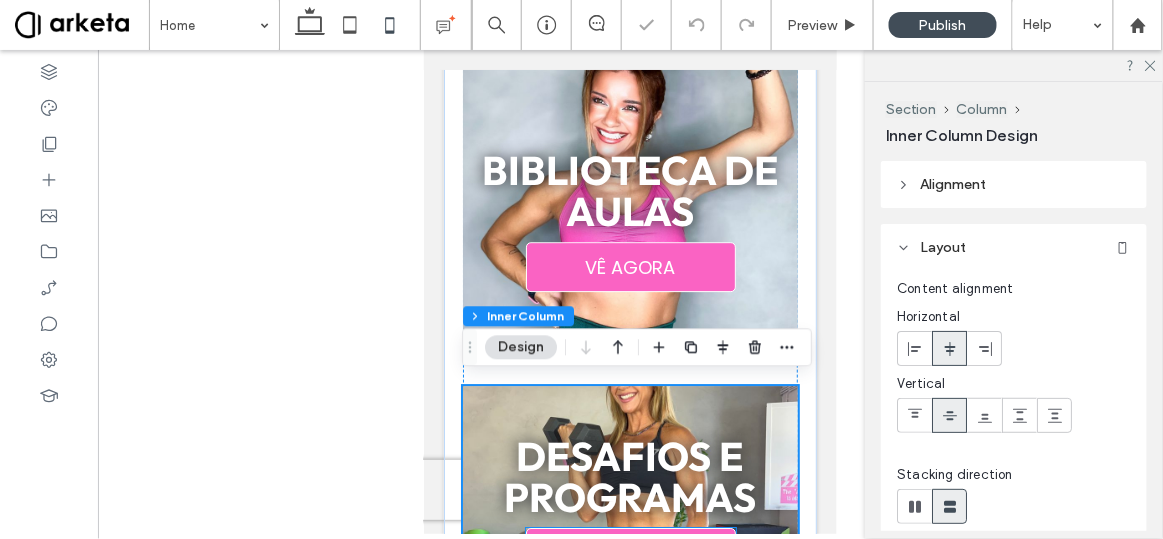 scroll, scrollTop: 1544, scrollLeft: 0, axis: vertical 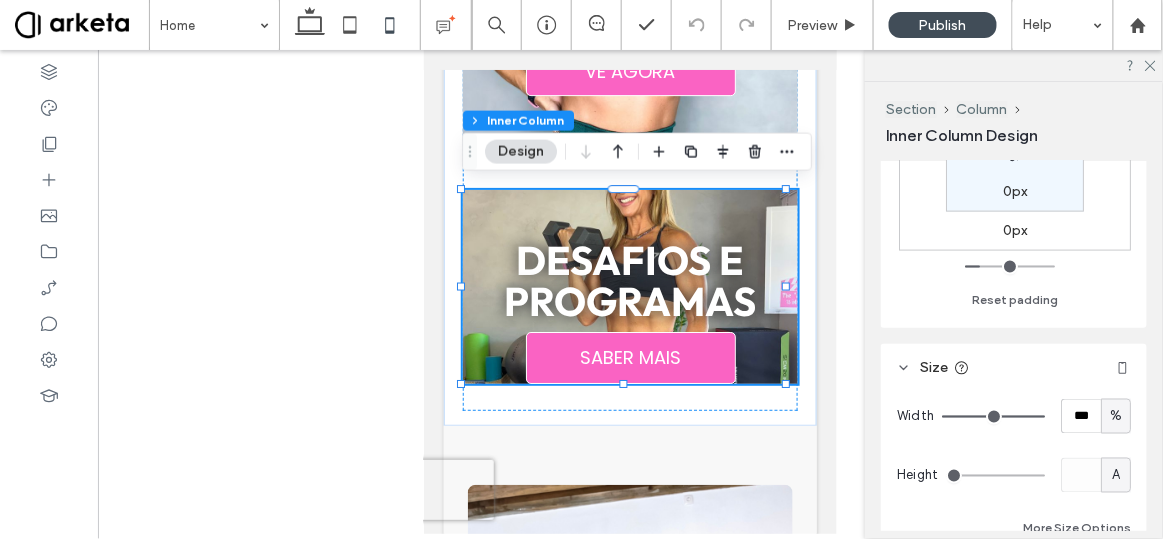 click on "A" at bounding box center (1116, 476) 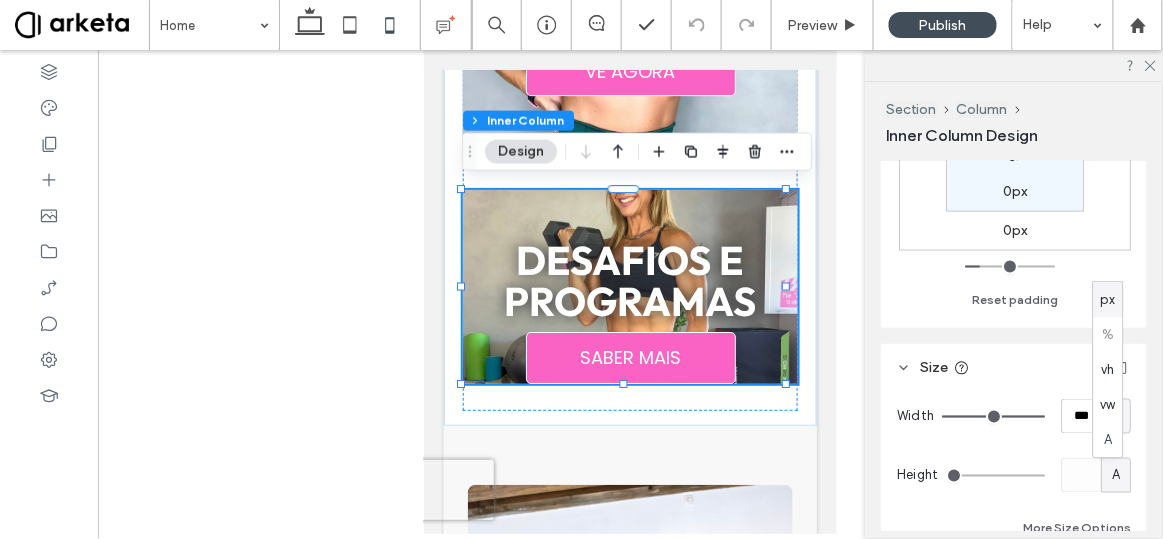 click on "px" at bounding box center [1108, 300] 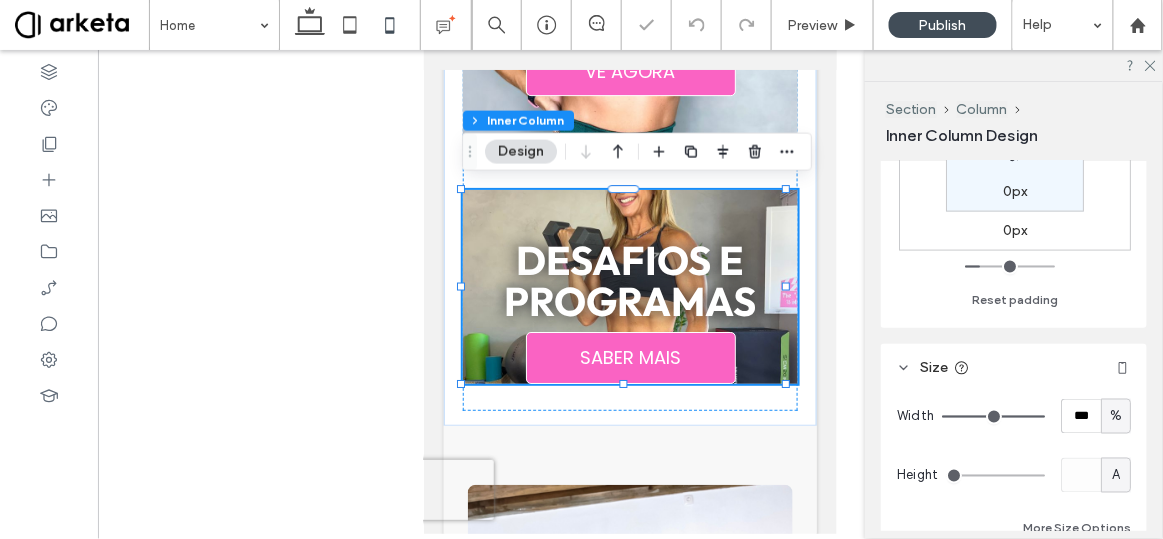 type on "***" 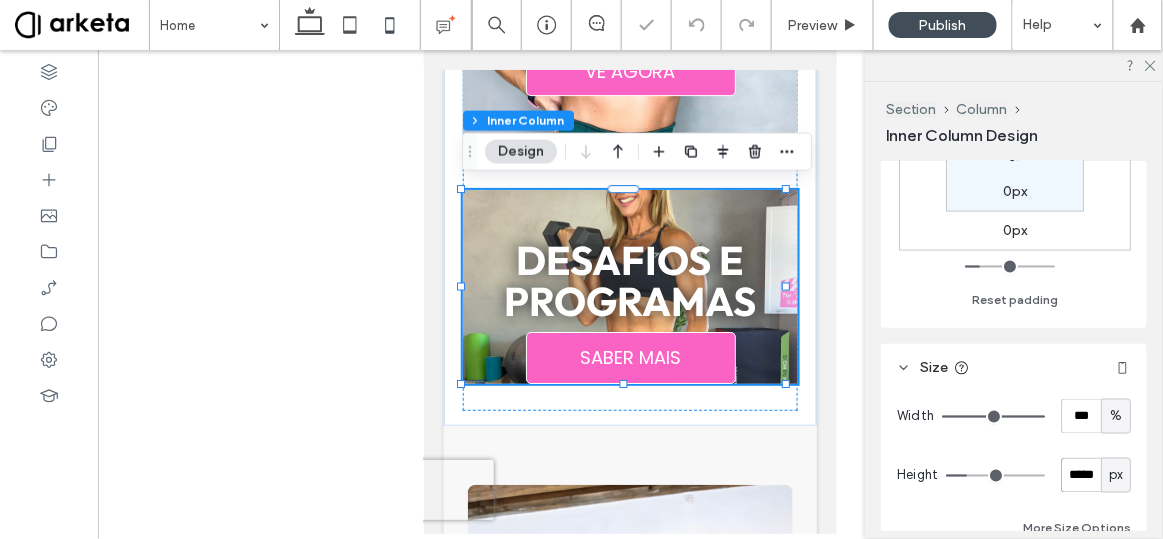 click on "*****" at bounding box center (1081, 475) 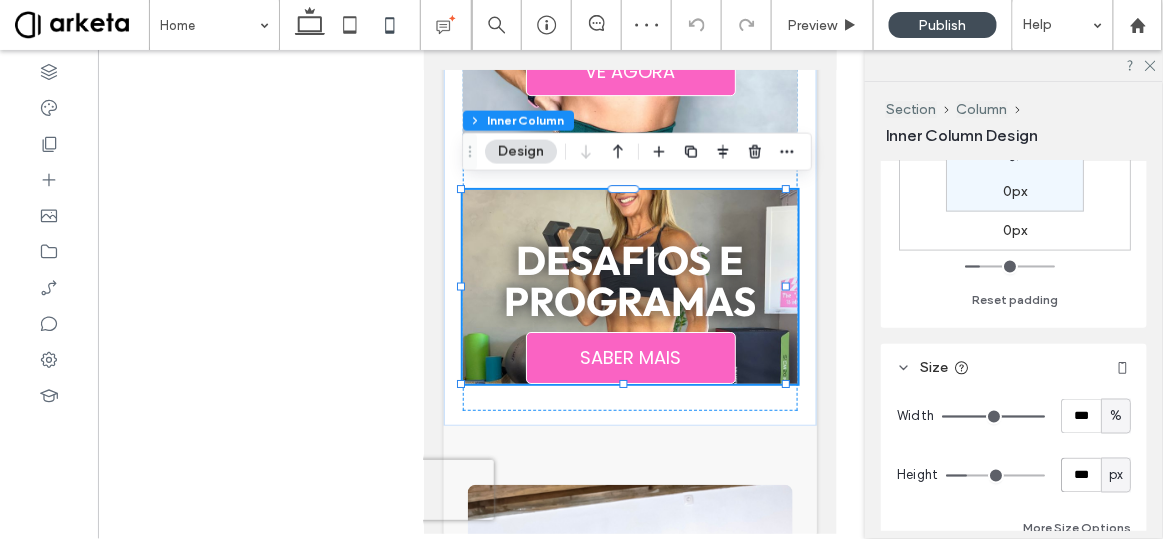 type on "***" 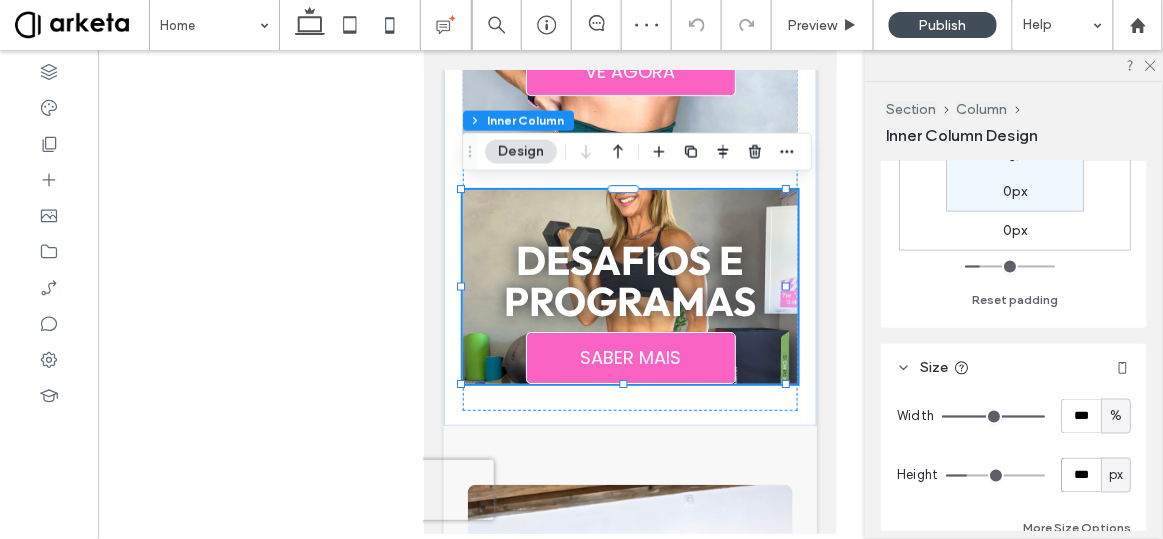 type on "***" 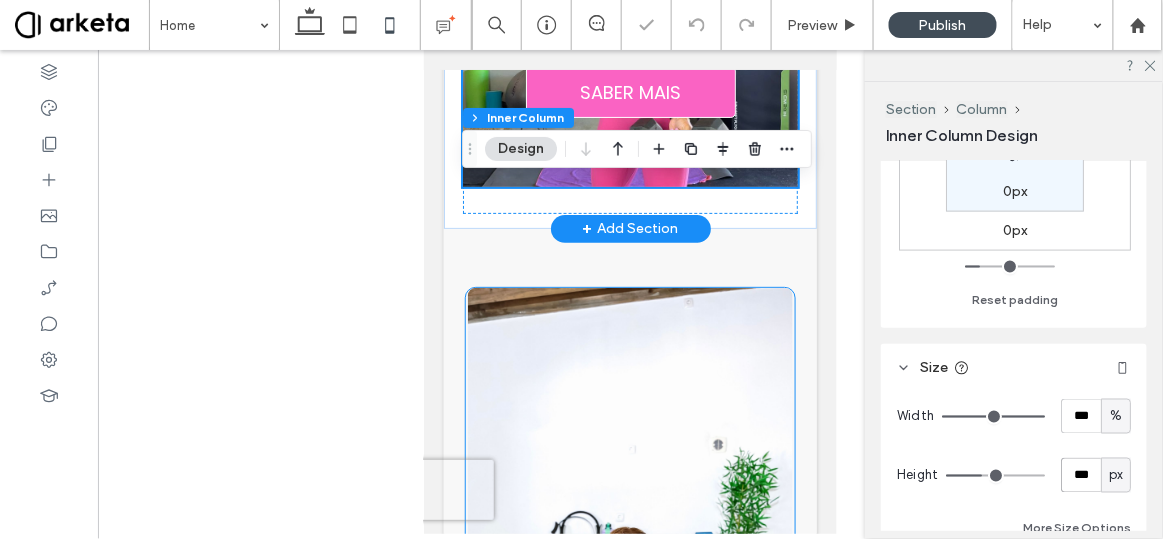 scroll, scrollTop: 1793, scrollLeft: 0, axis: vertical 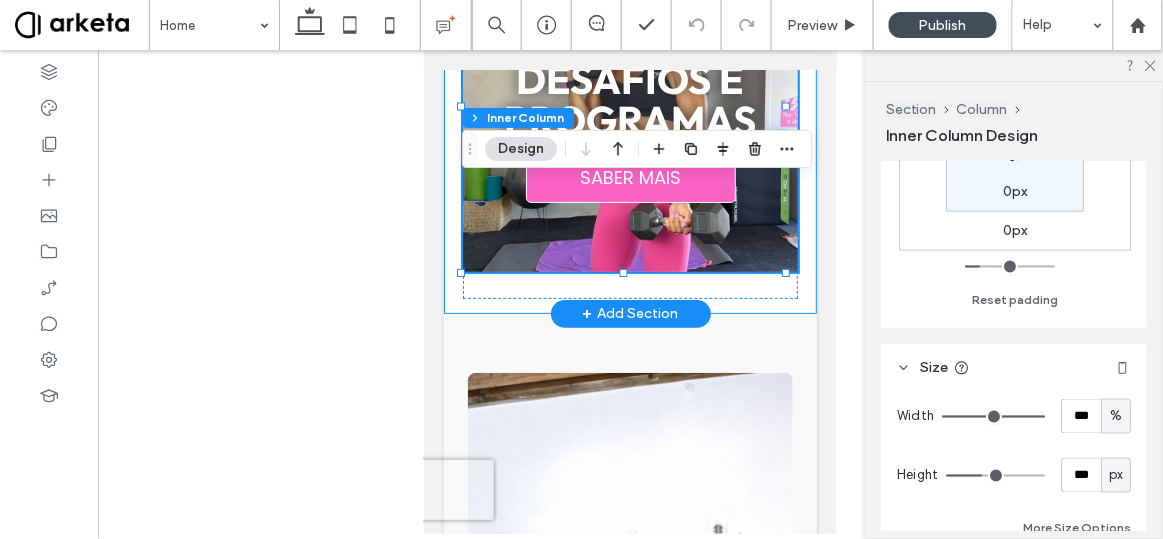 click on "barriga negativa
QUERO PERDER BARRIGA JÁ!
Biblioteca de aulas
VÊ AGORA
Desafios e Programas
SABER MAIS" at bounding box center (629, -229) 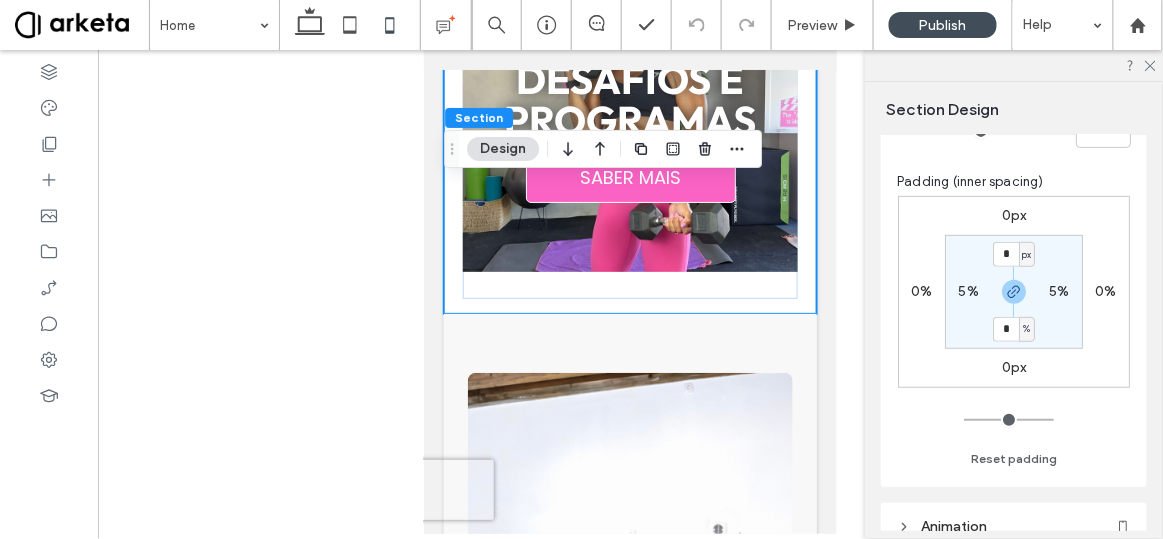 scroll, scrollTop: 273, scrollLeft: 0, axis: vertical 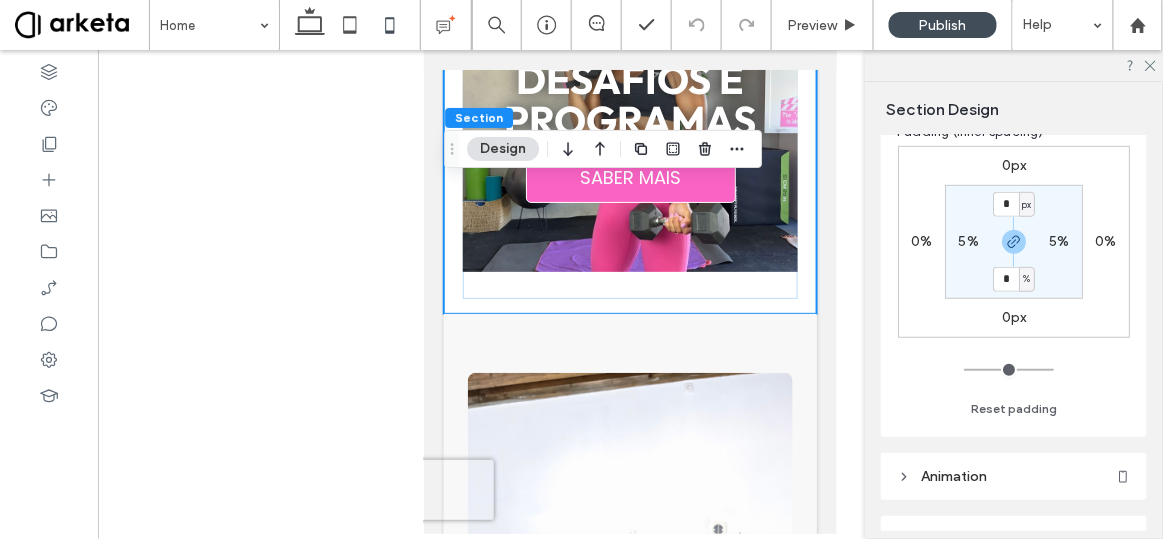 click on "5%" at bounding box center (968, 241) 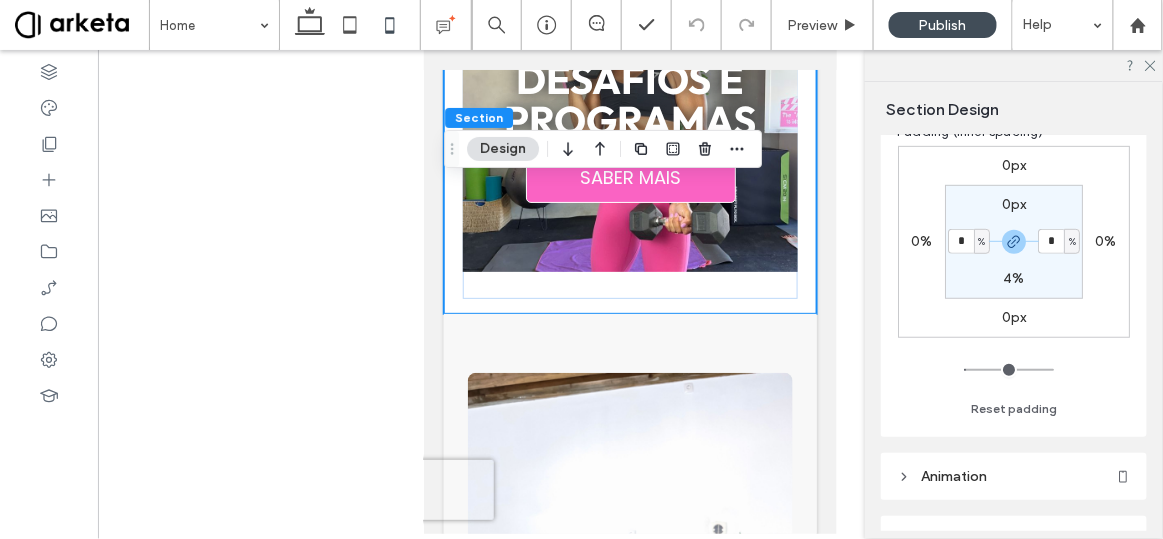 type on "*" 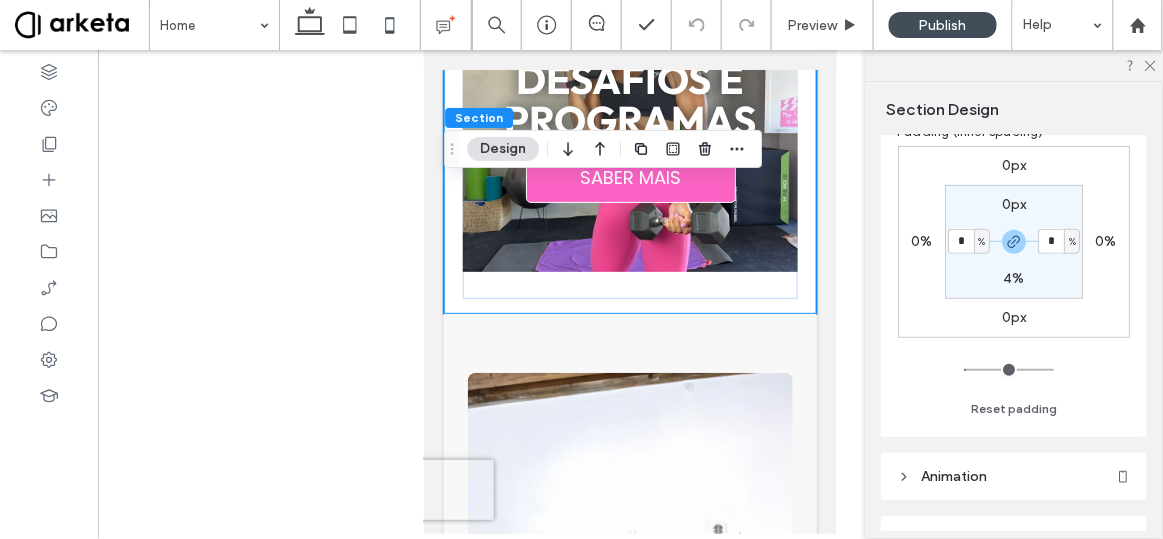type on "*" 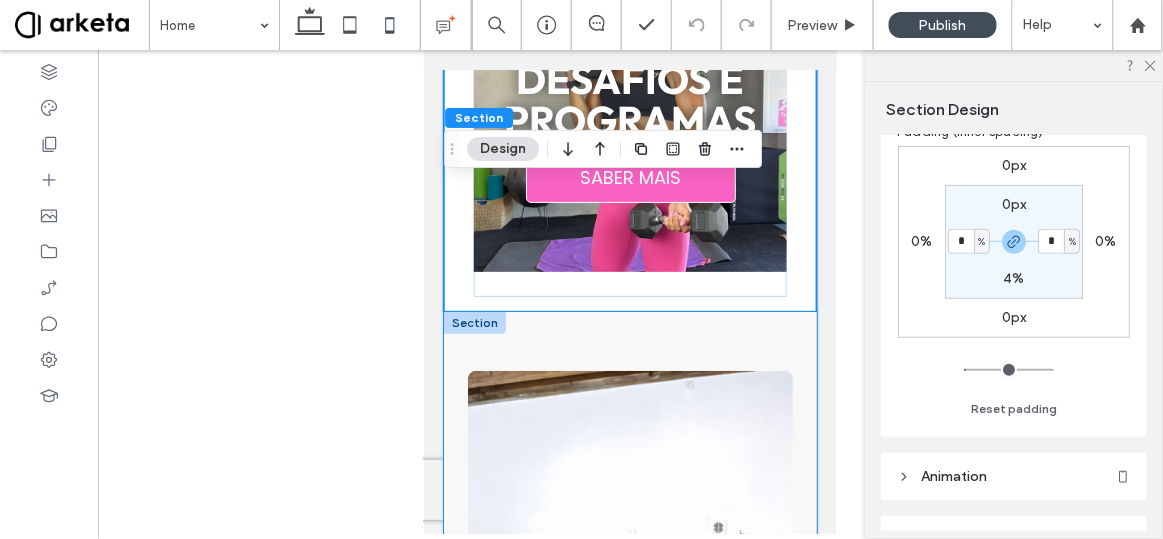 click on "Programas Exclusivos
Pós-Parto FIT e DIÁSTASE
Um programa específico, desenvolvido a pensar nas alterações que o corpo da mulher nesta fase precisa e na vida das mamãs mais ocupadas. Treinos curtos
(entre 10 a 30m), em que
TODAS
poderão ter excelentes resultados treinando no conforto da sua casa!
(PERI) Menopausa FIT
Treinos de força rápidos e desafiantes, específicos para ajudar as mulheres neste período a
ganhar força ,
massa muscular ,
perder gordura
e apoiar tanto na
saúde física
como
mental .
Gravidez FIT
Sabe exatamente o que precisas fazer e como fazer, em casa ou onde quiseres, com pouco ou nenhum equipamento. Treinos
simples ,
completos
e
seguros
de curta duração, que vão fazer sentir-te bem e em forma, durante toda a gravidez e facilitar a recuperação pós-parto.
FIT em 15, 20 ou 30" at bounding box center [629, 1492] 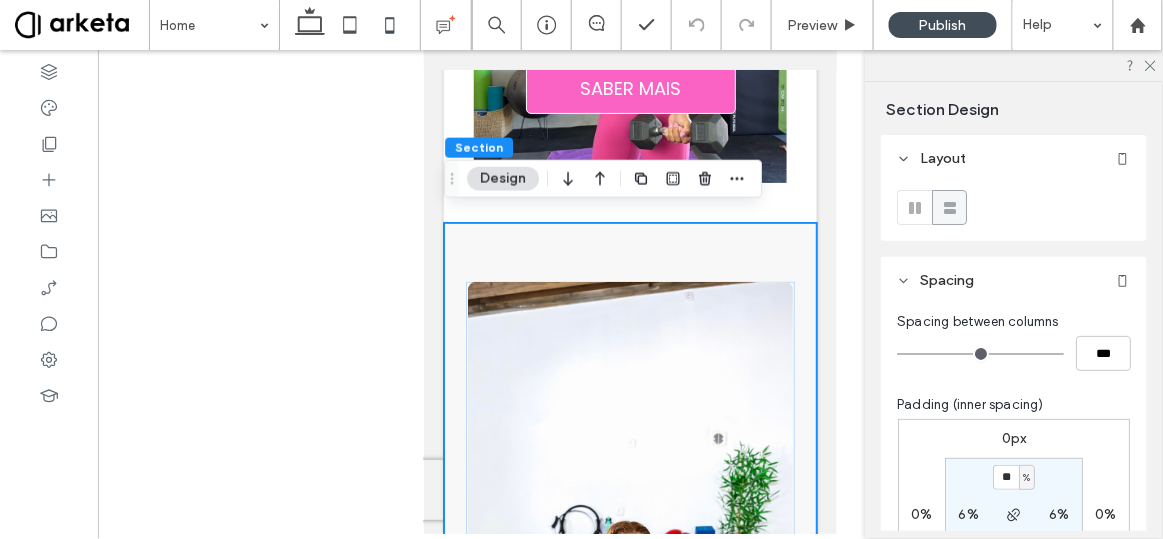scroll, scrollTop: 1886, scrollLeft: 0, axis: vertical 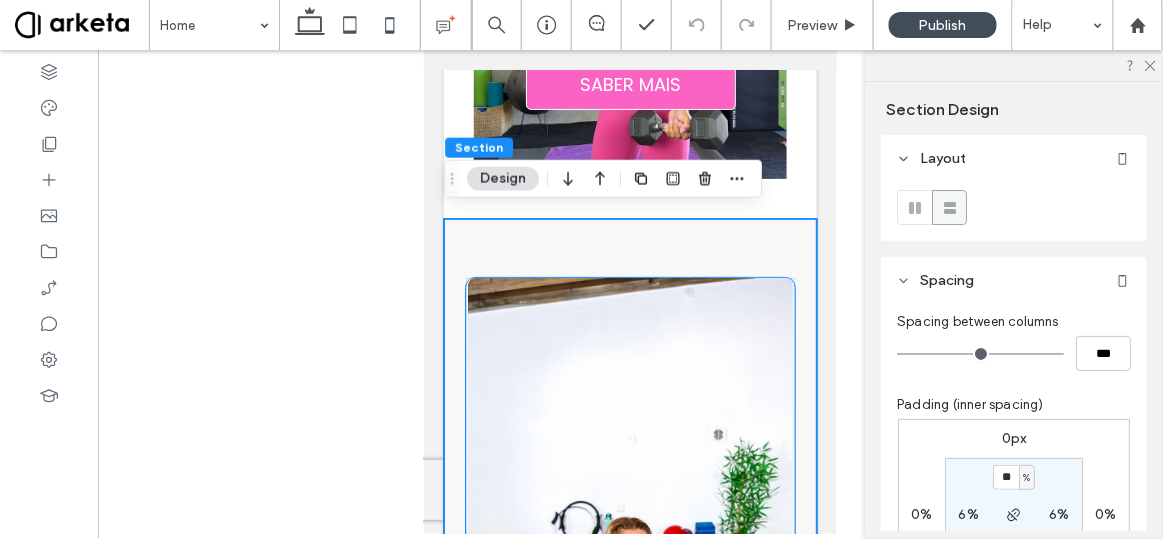 click at bounding box center (629, 562) 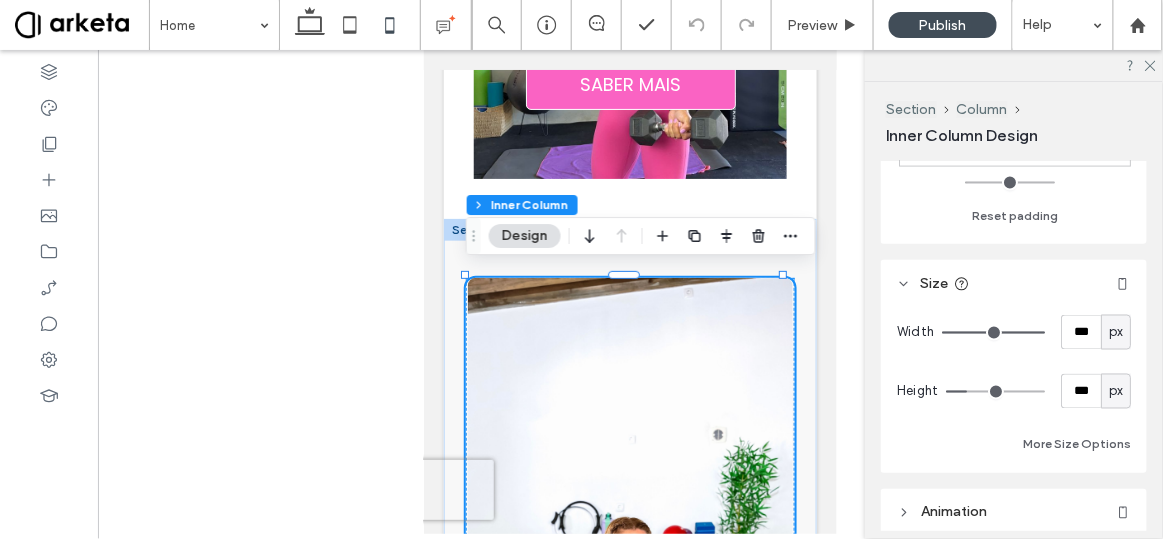 scroll, scrollTop: 797, scrollLeft: 0, axis: vertical 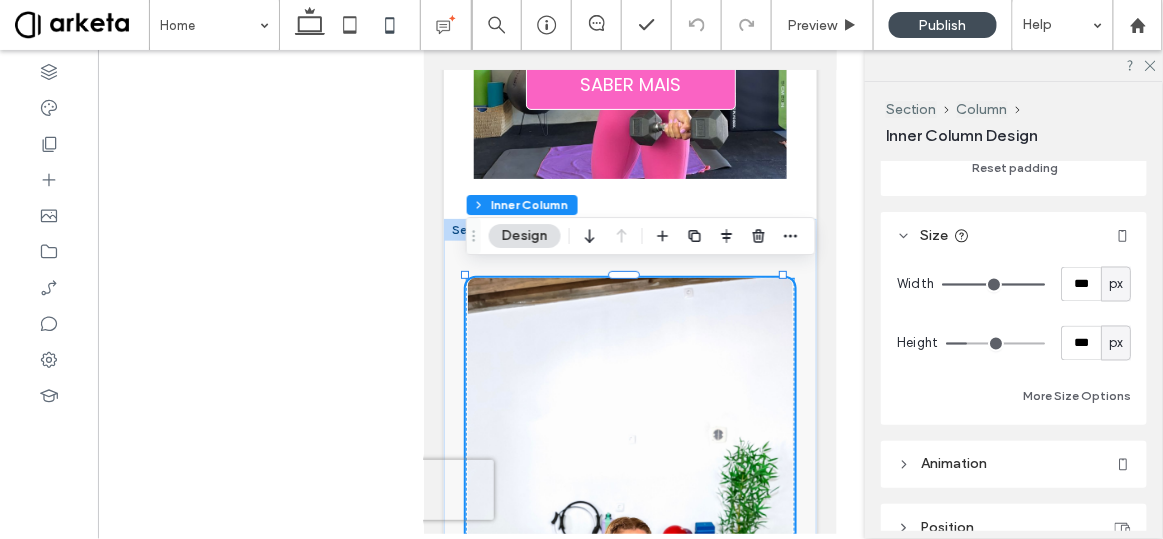 click on "px" at bounding box center [1116, 285] 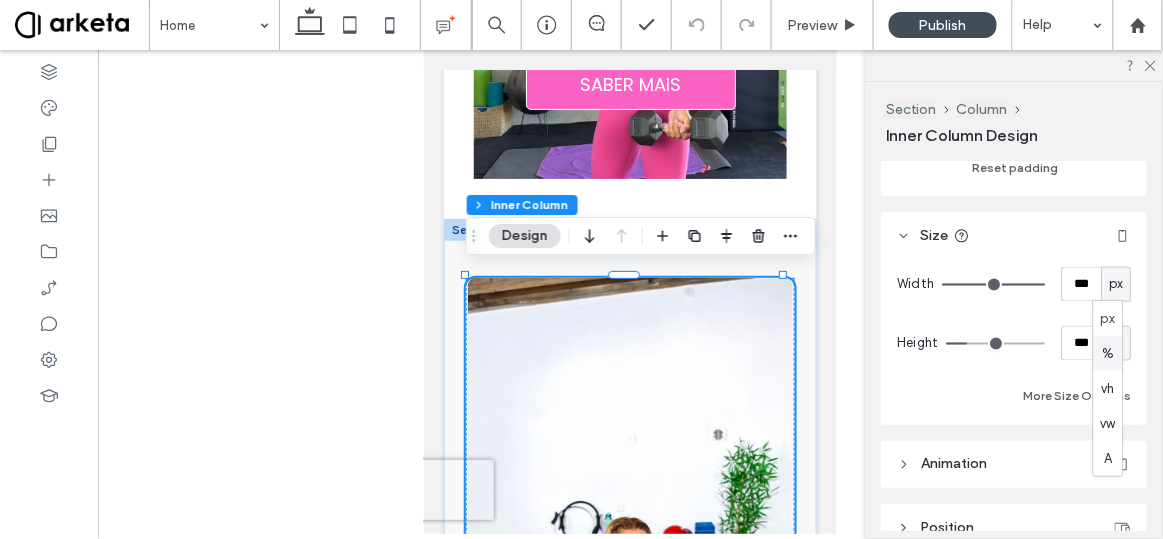 click on "%" at bounding box center [1108, 353] 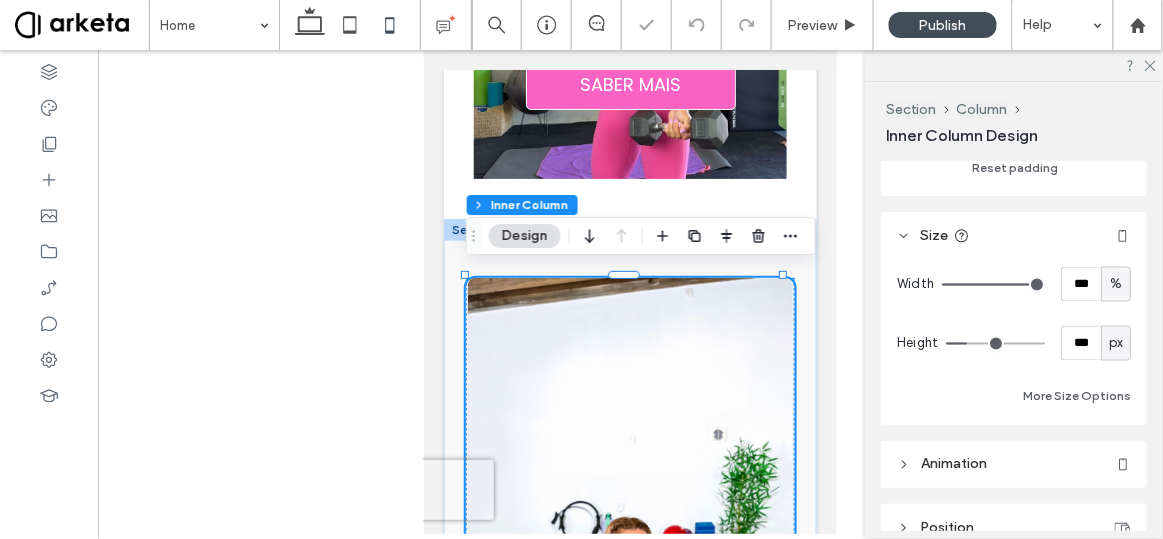 drag, startPoint x: 1028, startPoint y: 287, endPoint x: 1062, endPoint y: 288, distance: 34.0147 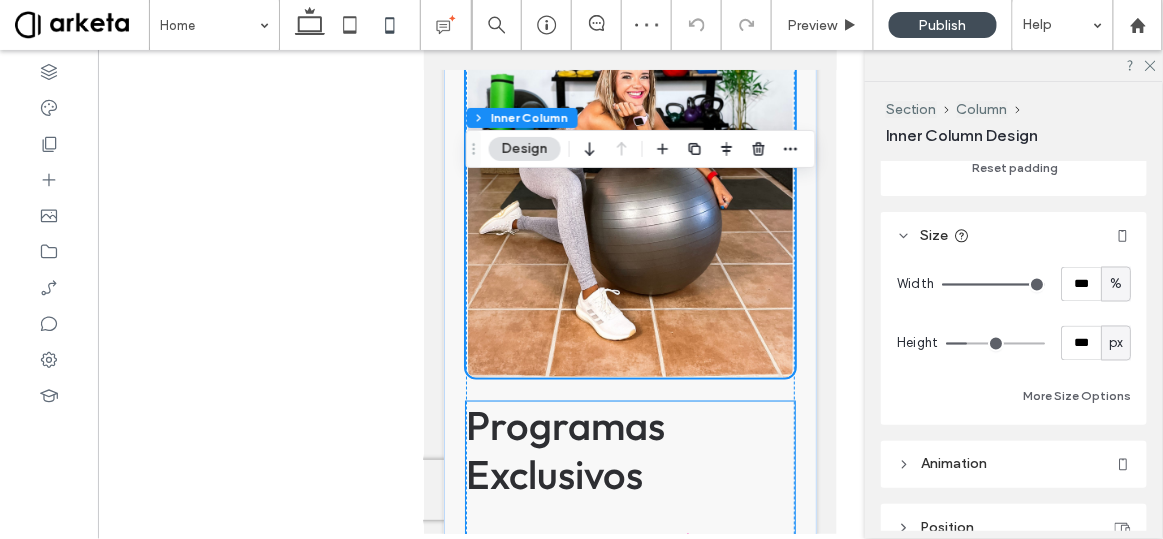scroll, scrollTop: 2378, scrollLeft: 0, axis: vertical 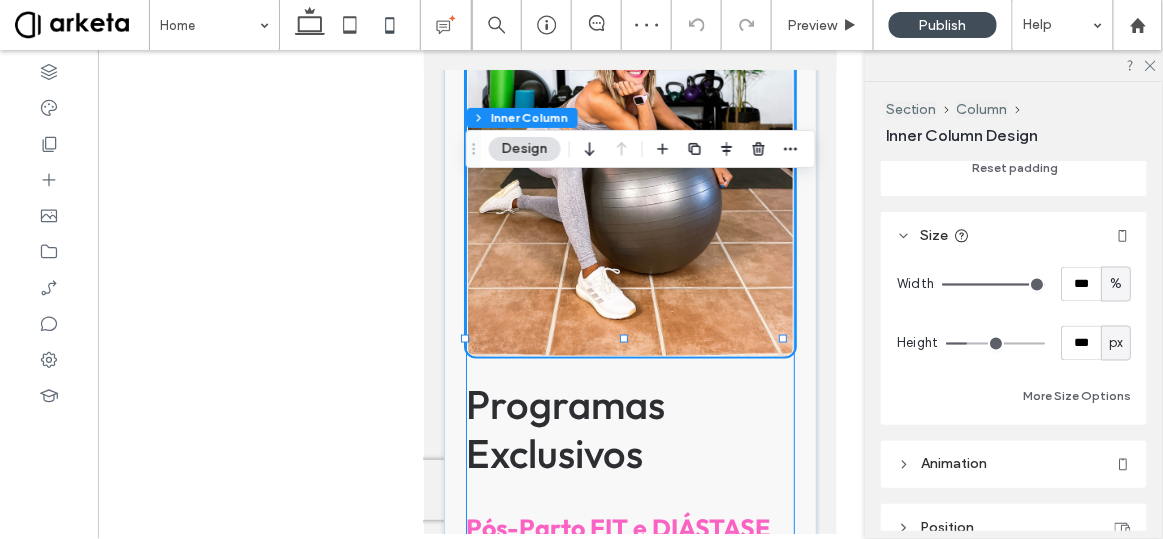 click on "Programas Exclusivos
Pós-Parto FIT e DIÁSTASE
Um programa específico, desenvolvido a pensar nas alterações que o corpo da mulher nesta fase precisa e na vida das mamãs mais ocupadas. Treinos curtos
(entre 10 a 30m), em que
TODAS
poderão ter excelentes resultados treinando no conforto da sua casa!
(PERI) Menopausa FIT
Treinos de força rápidos e desafiantes, específicos para ajudar as mulheres neste período a
ganhar força ,
massa muscular ,
perder gordura
e apoiar tanto na
saúde física
como
mental .
Gravidez FIT
Sabe exatamente o que precisas fazer e como fazer, em casa ou onde quiseres, com pouco ou nenhum equipamento. Treinos
simples ,
completos
e
seguros
de curta duração, que vão fazer sentir-te bem e em forma, durante toda a gravidez e facilitar a recuperação pós-parto.
FIT em 15, 20 ou 30" at bounding box center (629, 921) 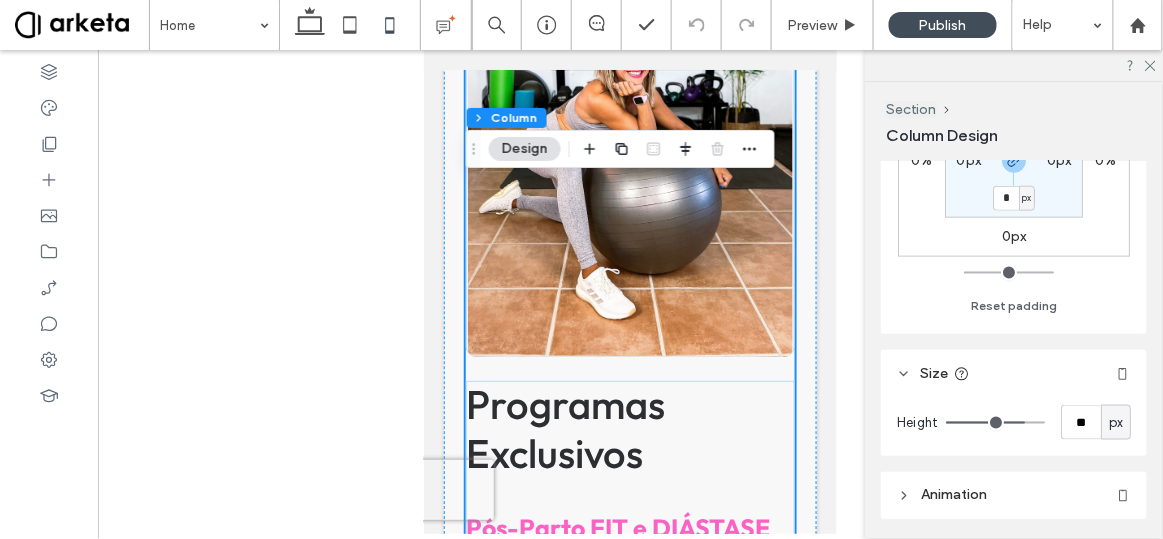 scroll, scrollTop: 701, scrollLeft: 0, axis: vertical 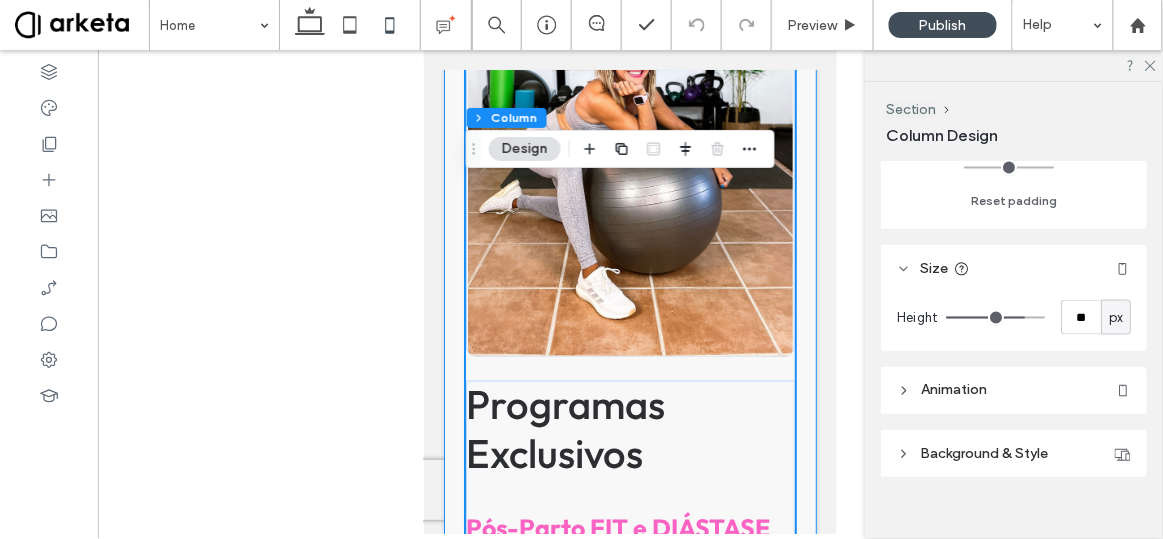 click on "Programas Exclusivos
Pós-Parto FIT e DIÁSTASE
Um programa específico, desenvolvido a pensar nas alterações que o corpo da mulher nesta fase precisa e na vida das mamãs mais ocupadas. Treinos curtos
(entre 10 a 30m), em que
TODAS
poderão ter excelentes resultados treinando no conforto da sua casa!
(PERI) Menopausa FIT
Treinos de força rápidos e desafiantes, específicos para ajudar as mulheres neste período a
ganhar força ,
massa muscular ,
perder gordura
e apoiar tanto na
saúde física
como
mental .
Gravidez FIT
Sabe exatamente o que precisas fazer e como fazer, em casa ou onde quiseres, com pouco ou nenhum equipamento. Treinos
simples ,
completos
e
seguros
de curta duração, que vão fazer sentir-te bem e em forma, durante toda a gravidez e facilitar a recuperação pós-parto.
FIT em 15, 20 ou 30" at bounding box center (629, 907) 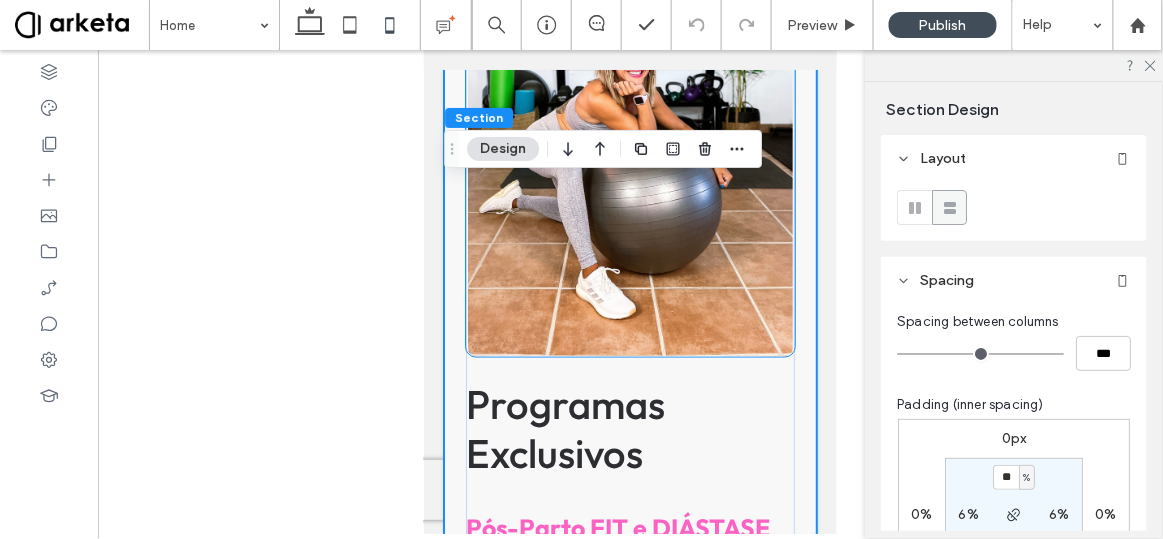 click at bounding box center (629, 70) 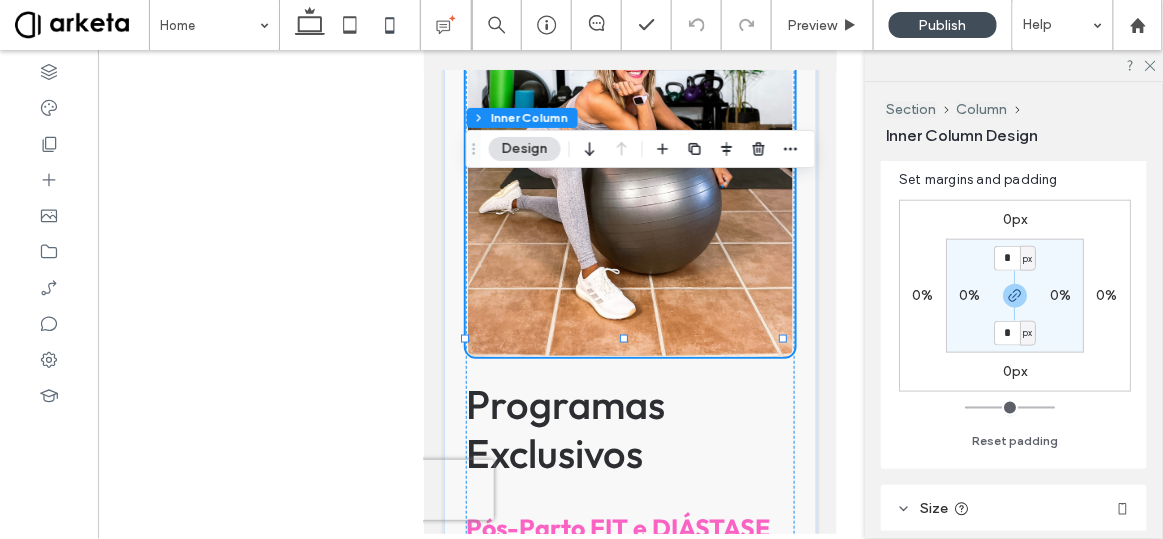 scroll, scrollTop: 656, scrollLeft: 0, axis: vertical 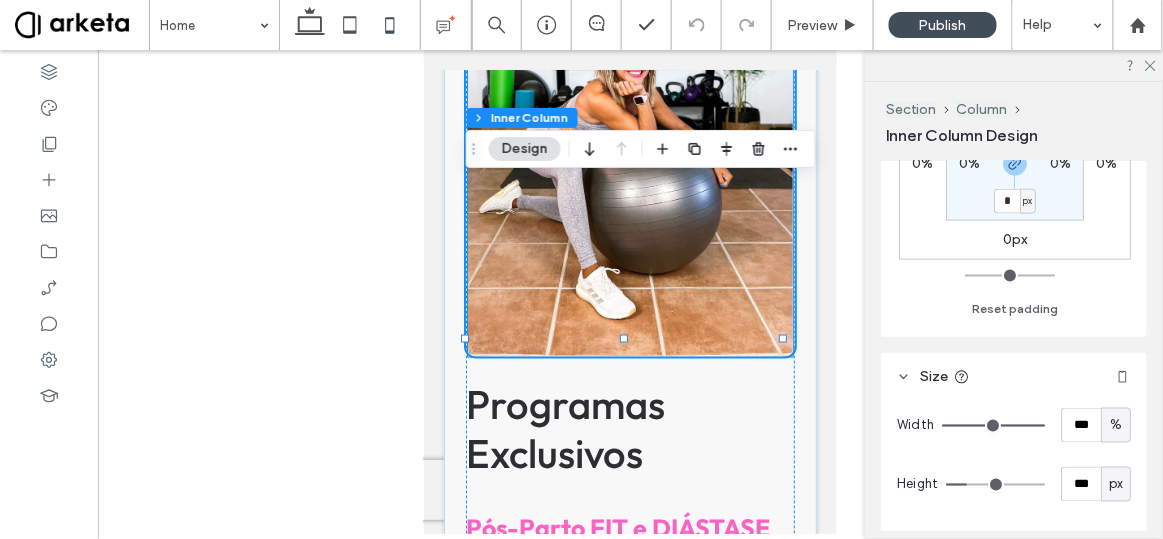 click at bounding box center [629, 70] 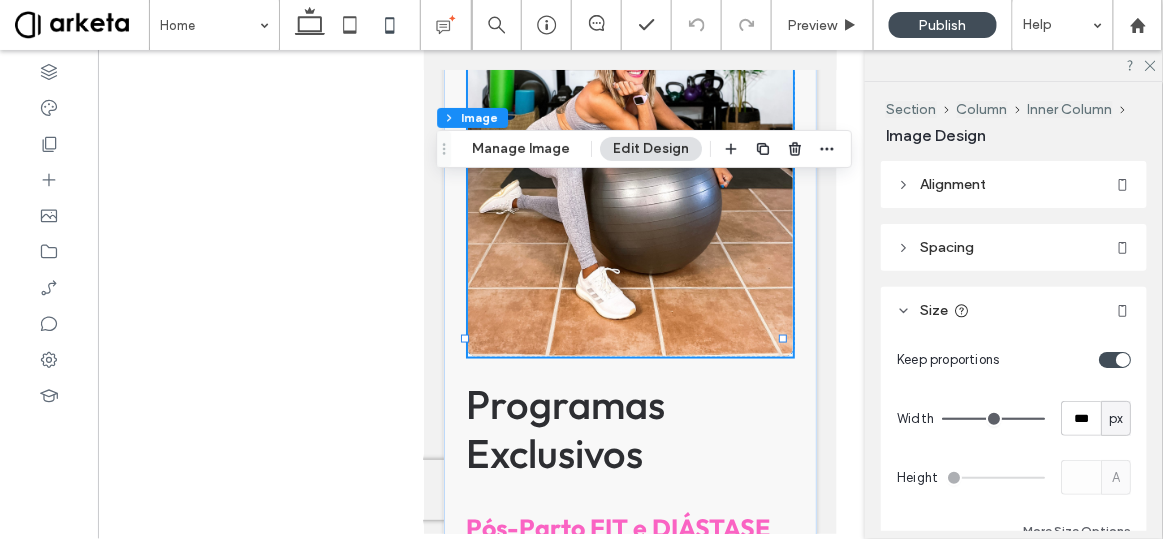 type on "*" 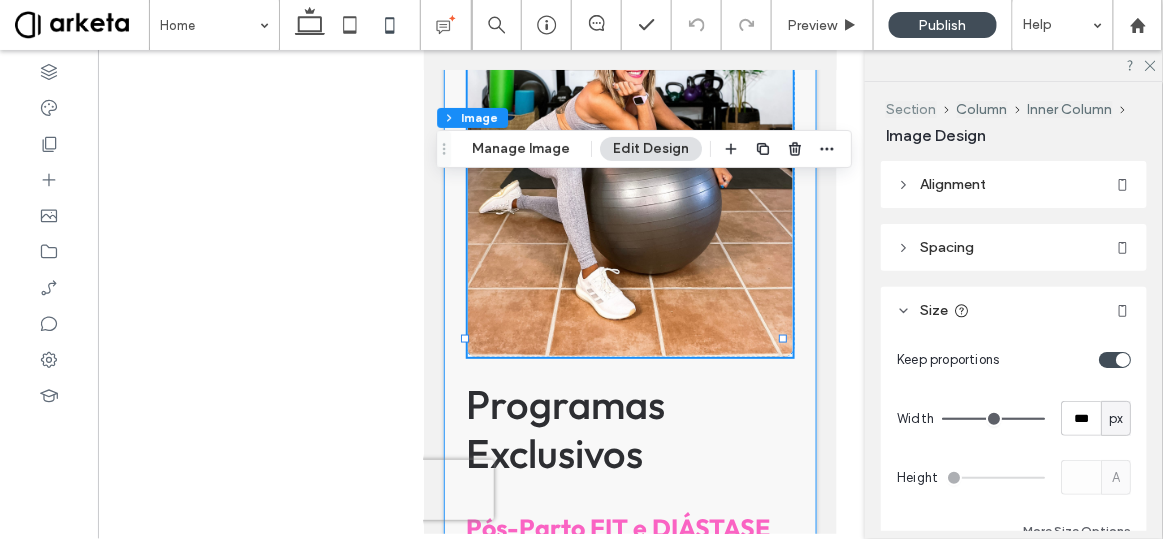 click on "Section" at bounding box center [911, 109] 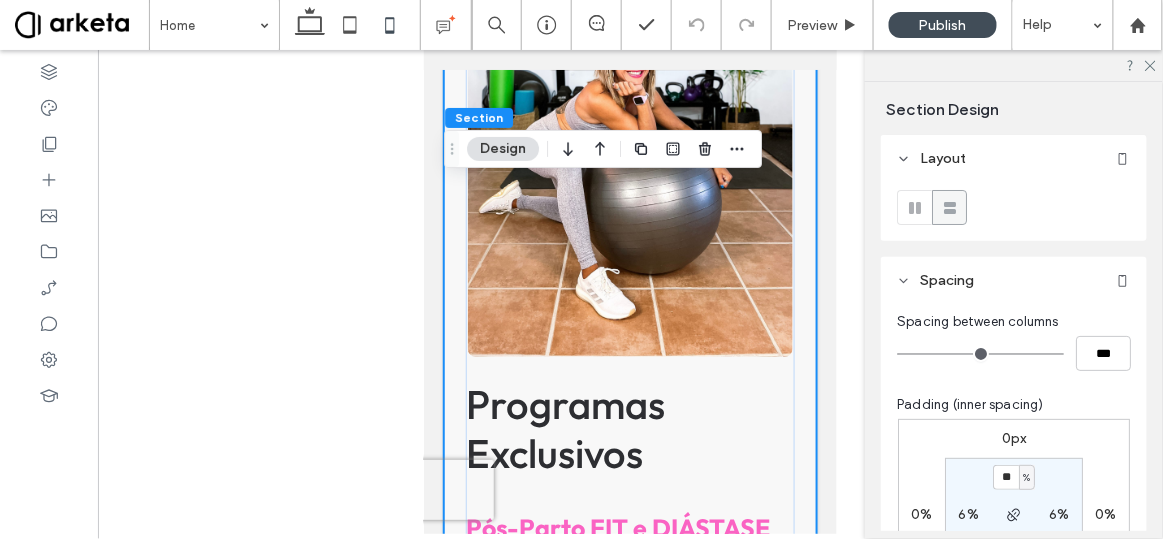 scroll, scrollTop: 249, scrollLeft: 0, axis: vertical 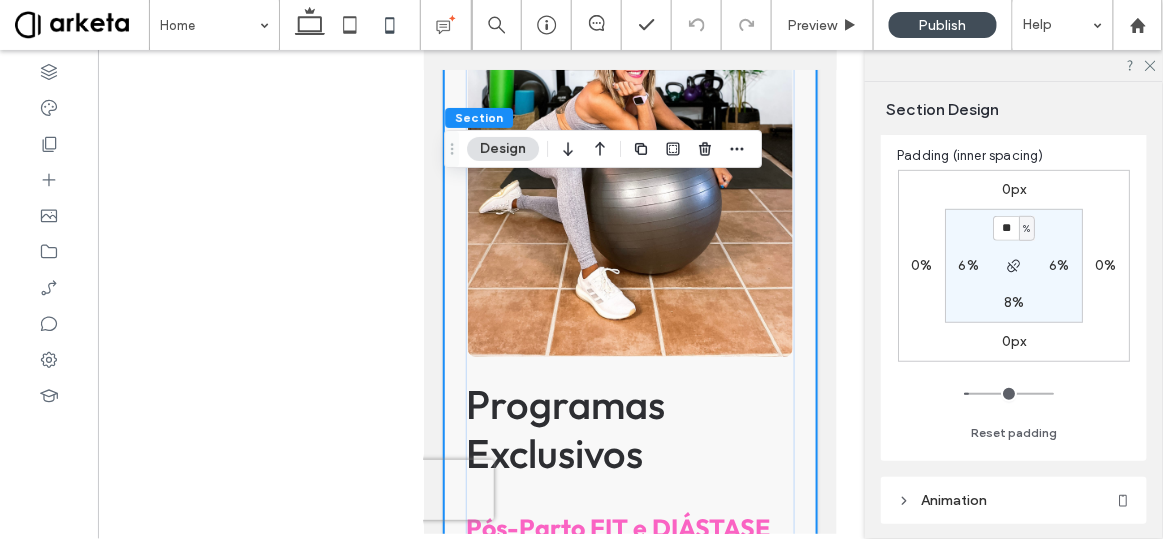 click on "6%" at bounding box center [968, 265] 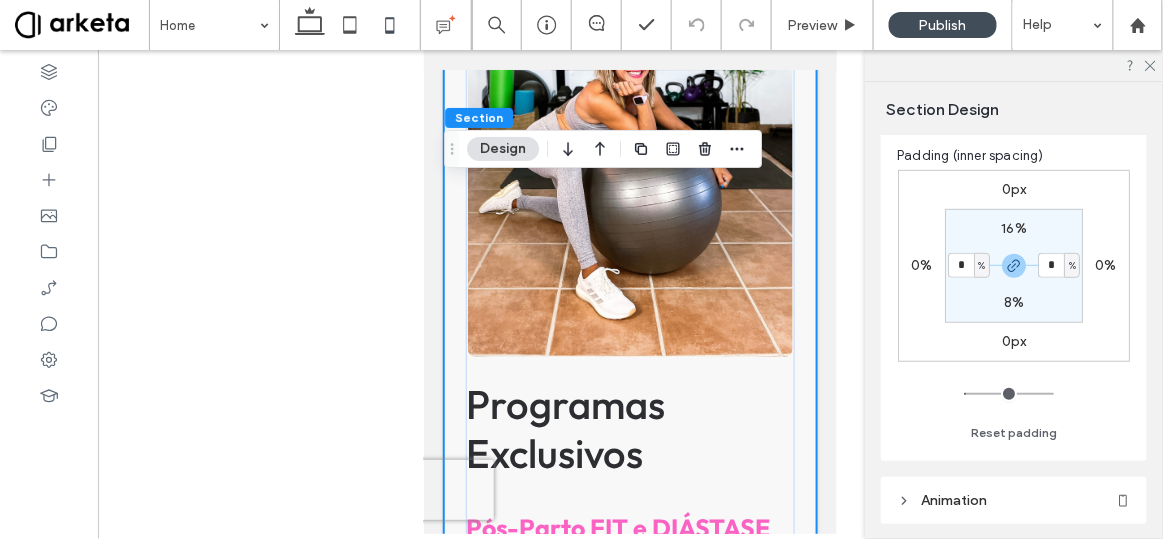 type on "*" 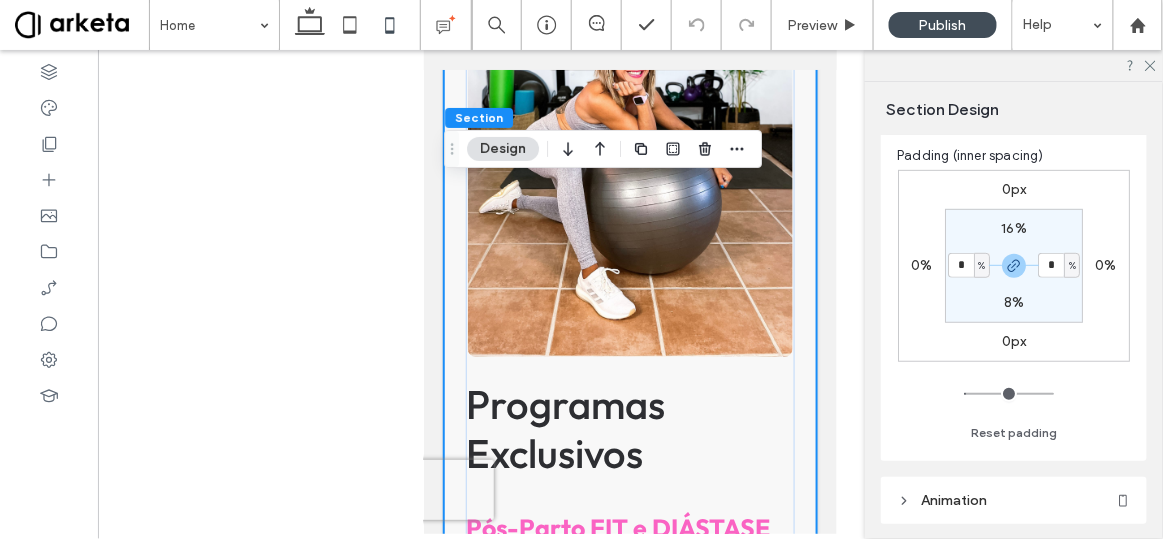 type on "*" 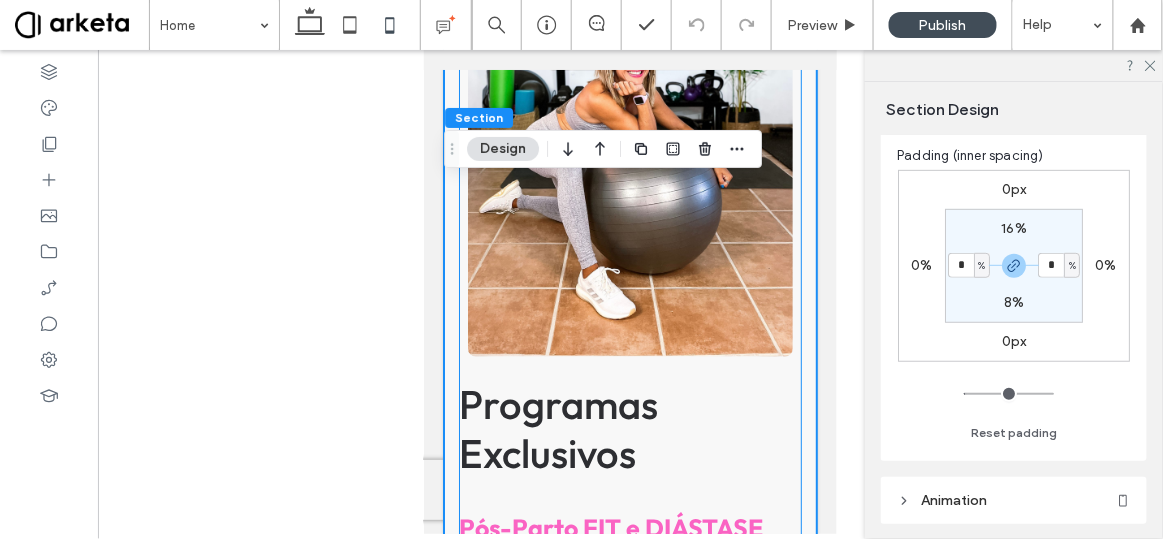 click on "Programas Exclusivos
Pós-Parto FIT e DIÁSTASE
Um programa específico, desenvolvido a pensar nas alterações que o corpo da mulher nesta fase precisa e na vida das mamãs mais ocupadas. Treinos curtos
(entre 10 a 30m), em que
TODAS
poderão ter excelentes resultados treinando no conforto da sua casa!
(PERI) Menopausa FIT
Treinos de força rápidos e desafiantes, específicos para ajudar as mulheres neste período a
ganhar força ,
massa muscular ,
perder gordura
e apoiar tanto na
saúde física
como
mental .
Gravidez FIT
Sabe exatamente o que precisas fazer e como fazer, em casa ou onde quiseres, com pouco ou nenhum equipamento. Treinos
simples ,
completos
e
seguros
de curta duração, que vão fazer sentir-te bem e em forma, durante toda a gravidez e facilitar a recuperação pós-parto.
FIT em 15, 20 ou 30" at bounding box center [629, 900] 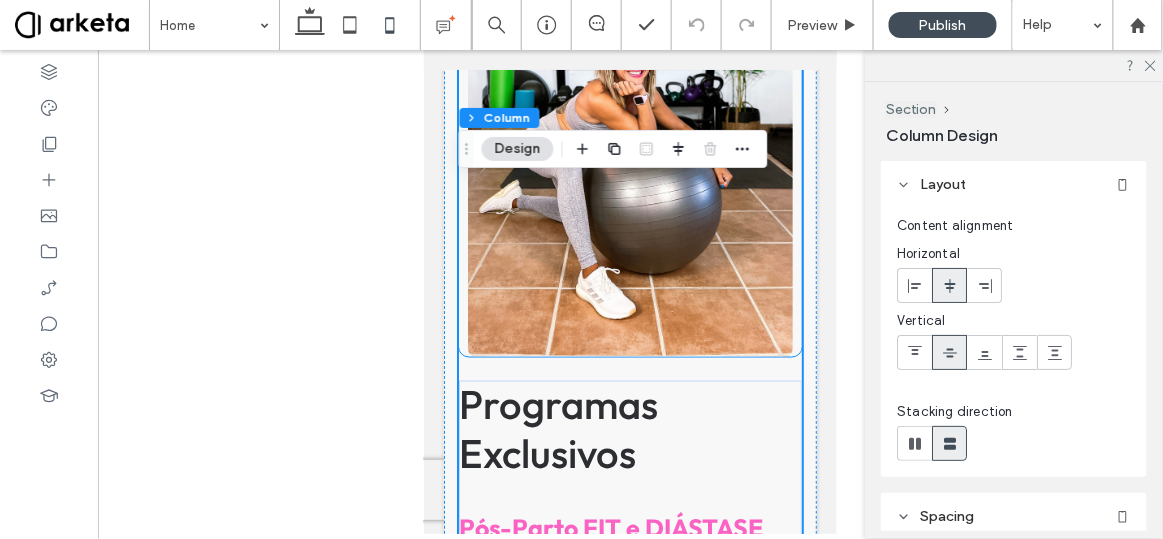 click at bounding box center [629, 70] 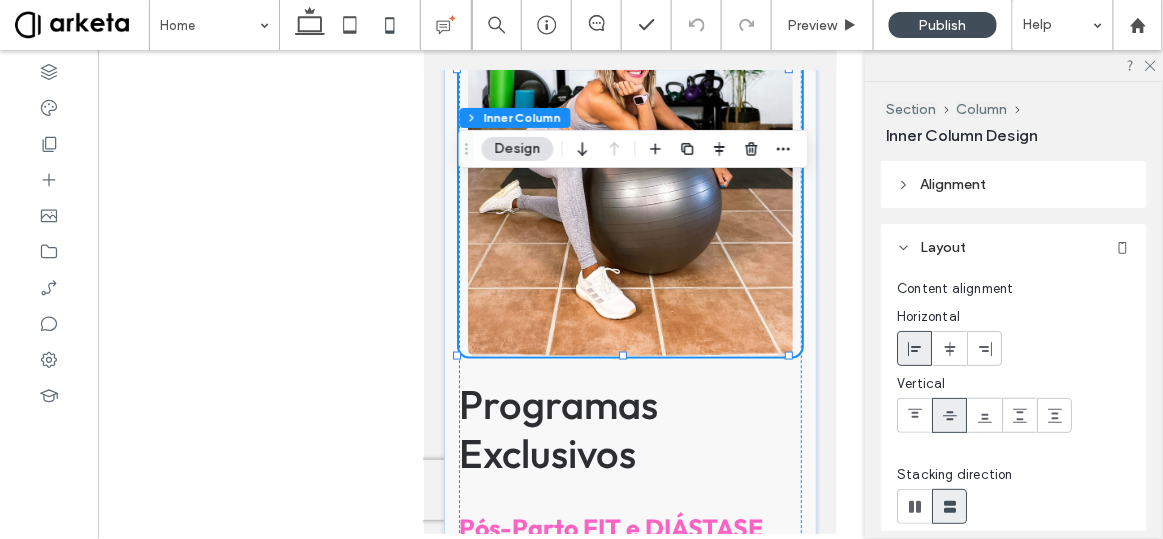 click at bounding box center (629, 70) 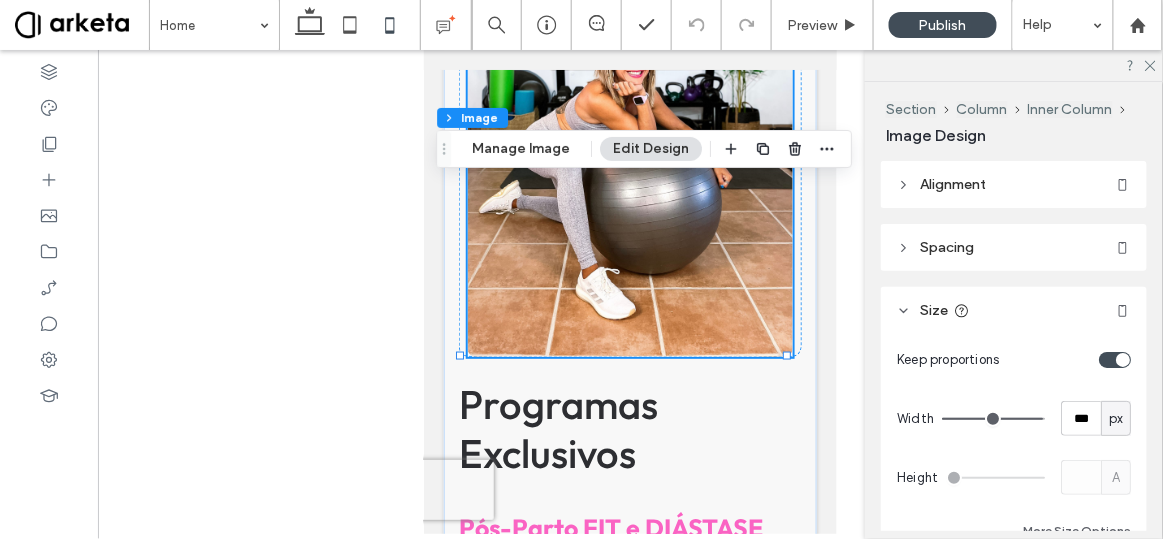scroll, scrollTop: 144, scrollLeft: 0, axis: vertical 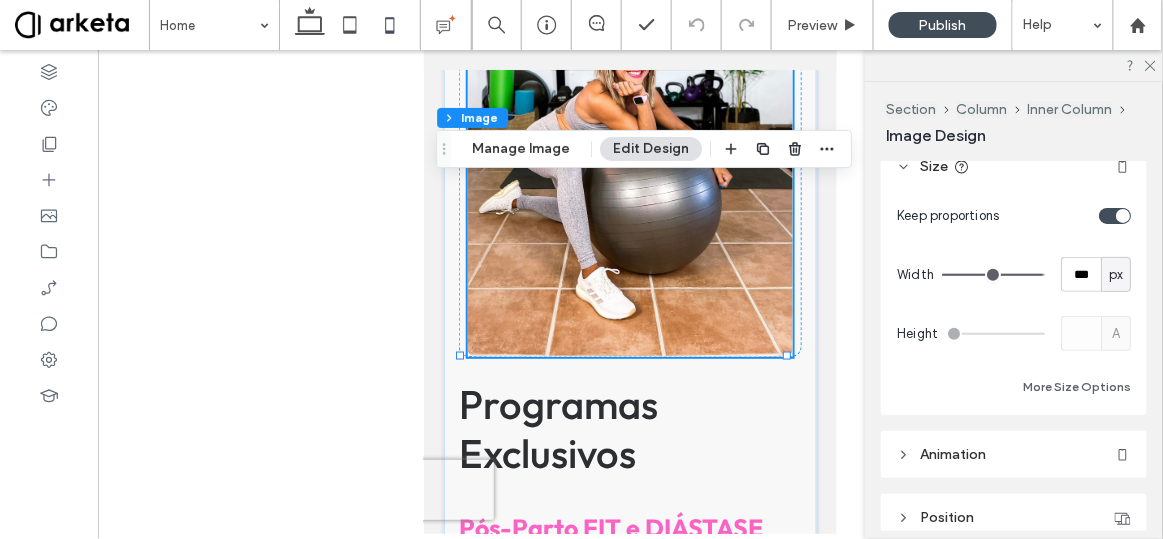 click on "px" at bounding box center (1116, 274) 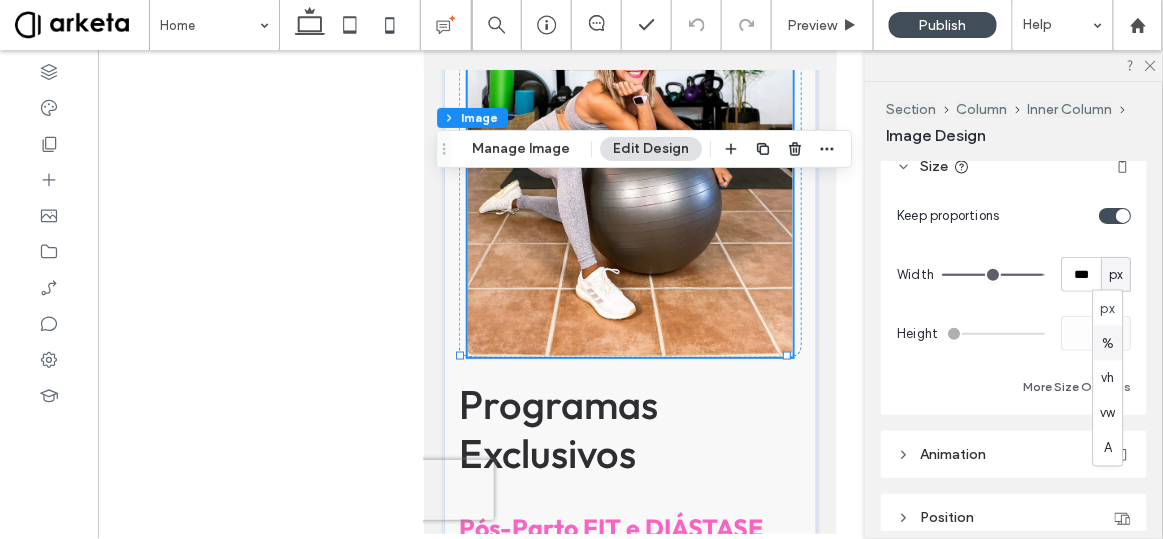 click on "%" at bounding box center [1108, 343] 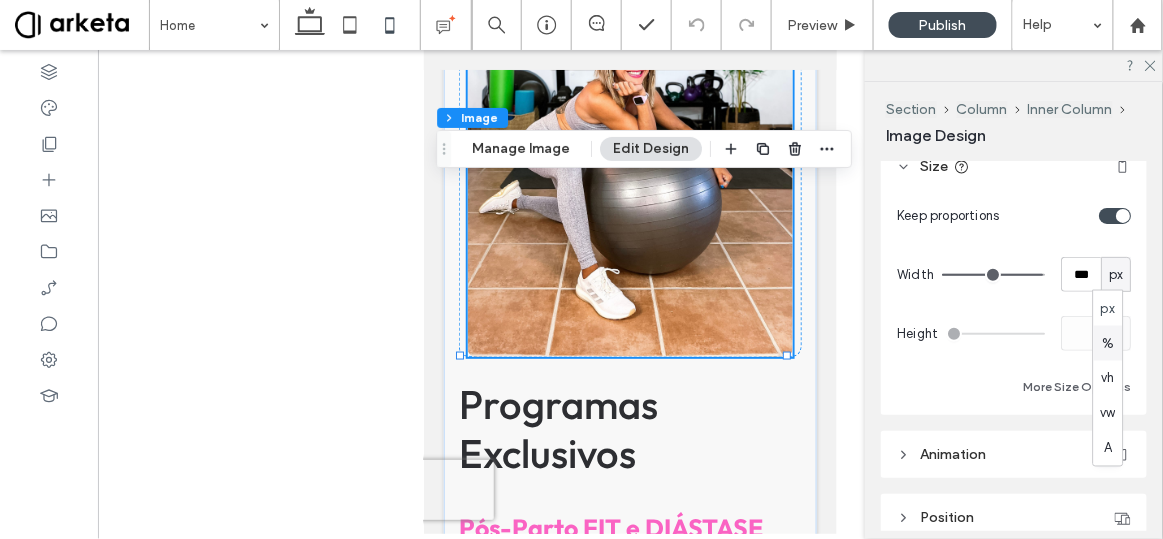 type on "**" 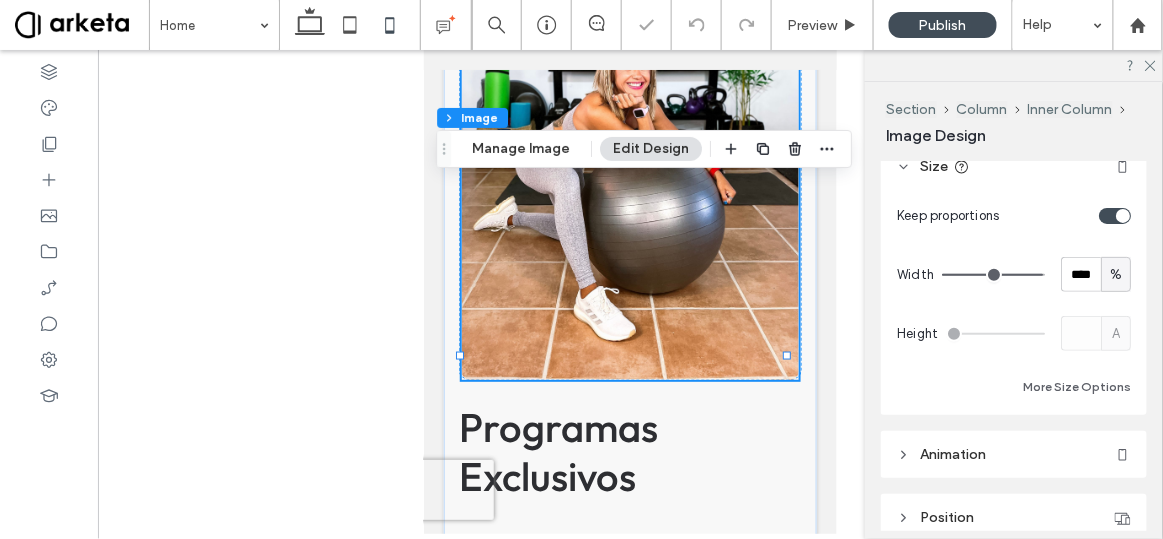 type on "***" 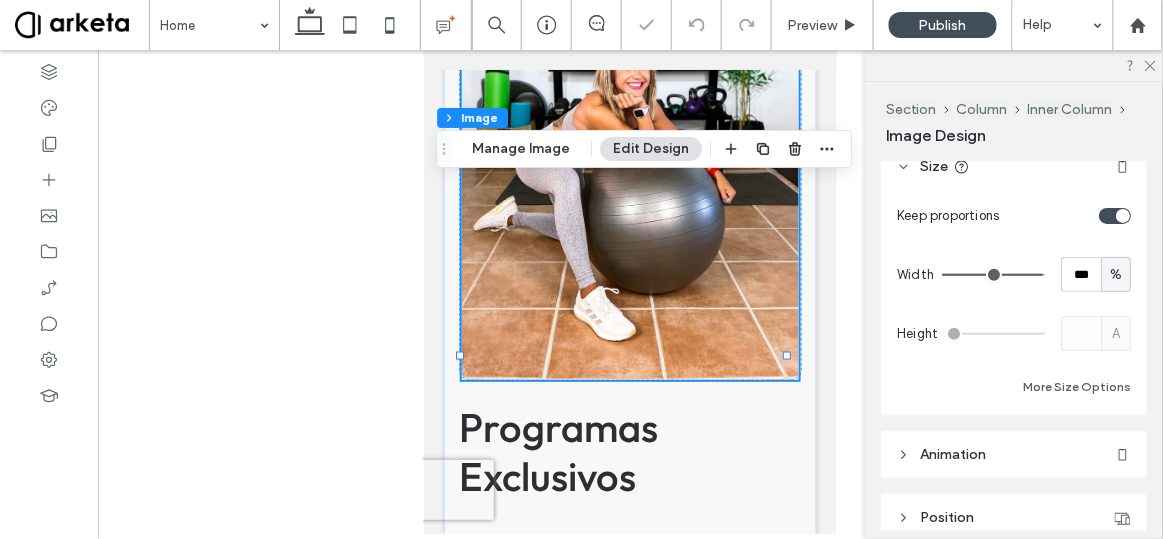 drag, startPoint x: 1023, startPoint y: 272, endPoint x: 1101, endPoint y: 259, distance: 79.07591 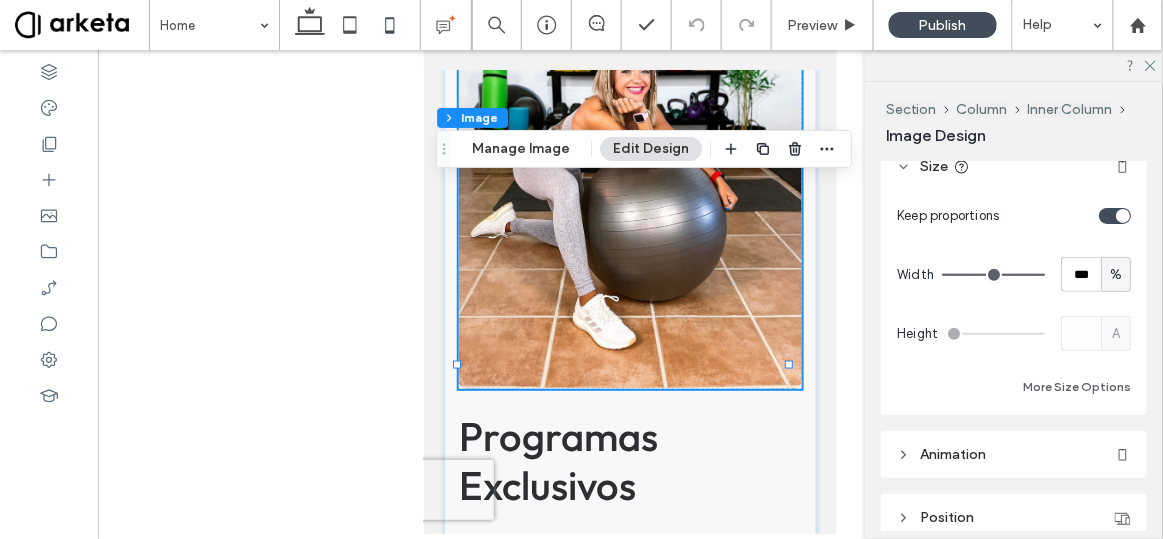 click on "Começa HOJE a cuidar de ti! 💖
BARRIGA NEGATIVA
BIBLIOTECA DE AULAS
DESAFIOS E PROGRAMAS
PREÇOS
CHAT
BLOG
QUERO MUDAR O MEU CORPO COM A [FIRST]!
Section
Advanced Header
Section
BARRIGA NEGATIVA
BIBLIOTECA DE AULAS
DESAFIOS E PROGRAMAS
PREÇOS
CHAT
BLOG
Section
Get in touch
[PHONE] [EMAIL]
Section
Menu
Treinos incríveis que não vão apenas transformar o teu corpo, mas também a forma como te vês e te sentes!
COMEÇA AQUI" at bounding box center (629, 2860) 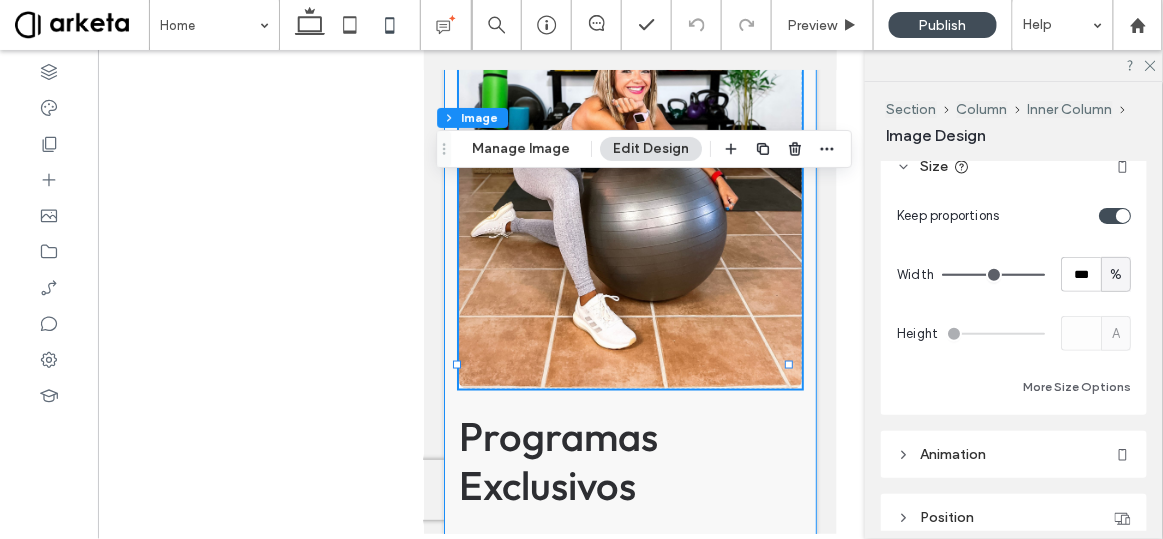 click on "Programas Exclusivos
Pós-Parto FIT e DIÁSTASE
Um programa específico, desenvolvido a pensar nas alterações que o corpo da mulher nesta fase precisa e na vida das mamãs mais ocupadas. Treinos curtos
(entre 10 a 30m), em que
TODAS
poderão ter excelentes resultados treinando no conforto da sua casa!
(PERI) Menopausa FIT
Treinos de força rápidos e desafiantes, específicos para ajudar as mulheres neste período a
ganhar força ,
massa muscular ,
perder gordura
e apoiar tanto na
saúde física
como
mental .
Gravidez FIT
Sabe exatamente o que precisas fazer e como fazer, em casa ou onde quiseres, com pouco ou nenhum equipamento. Treinos
simples ,
completos
e
seguros
de curta duração, que vão fazer sentir-te bem e em forma, durante toda a gravidez e facilitar a recuperação pós-parto.
FIT em 15, 20 ou 30" at bounding box center (629, 902) 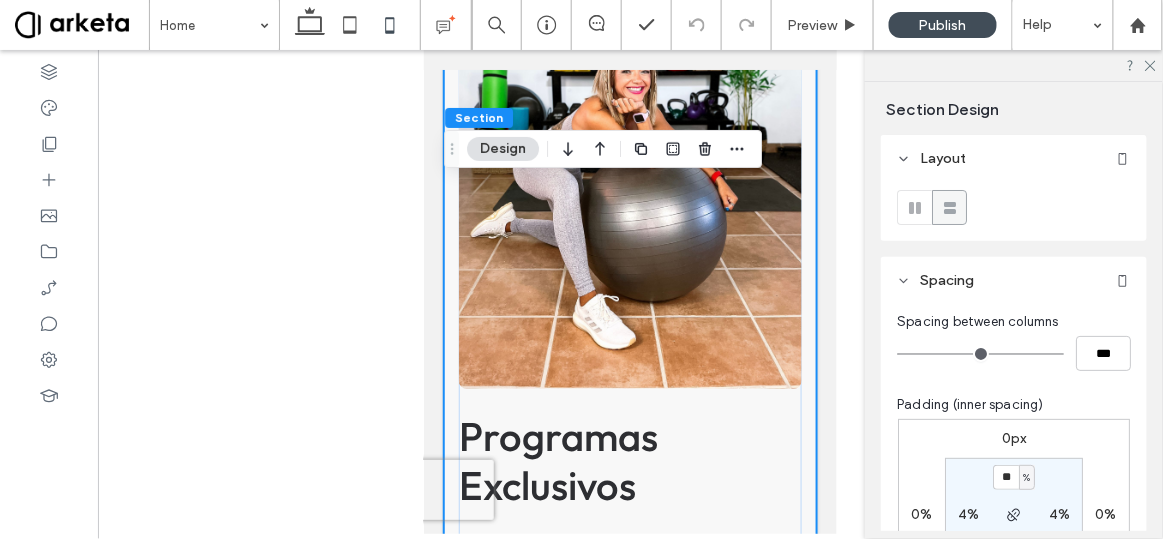 scroll, scrollTop: 78, scrollLeft: 0, axis: vertical 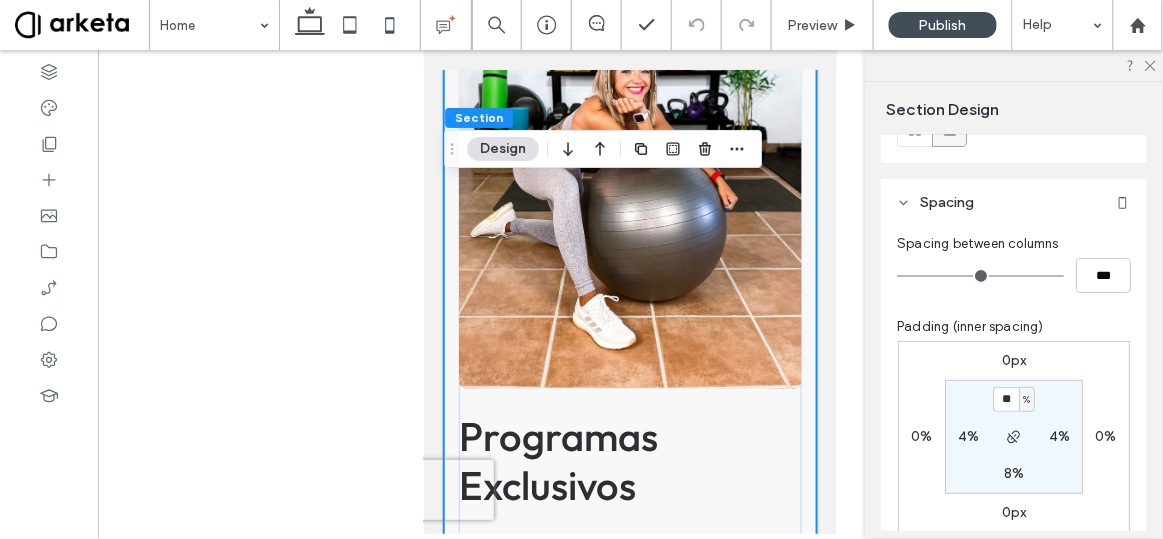 click on "4%" at bounding box center [968, 436] 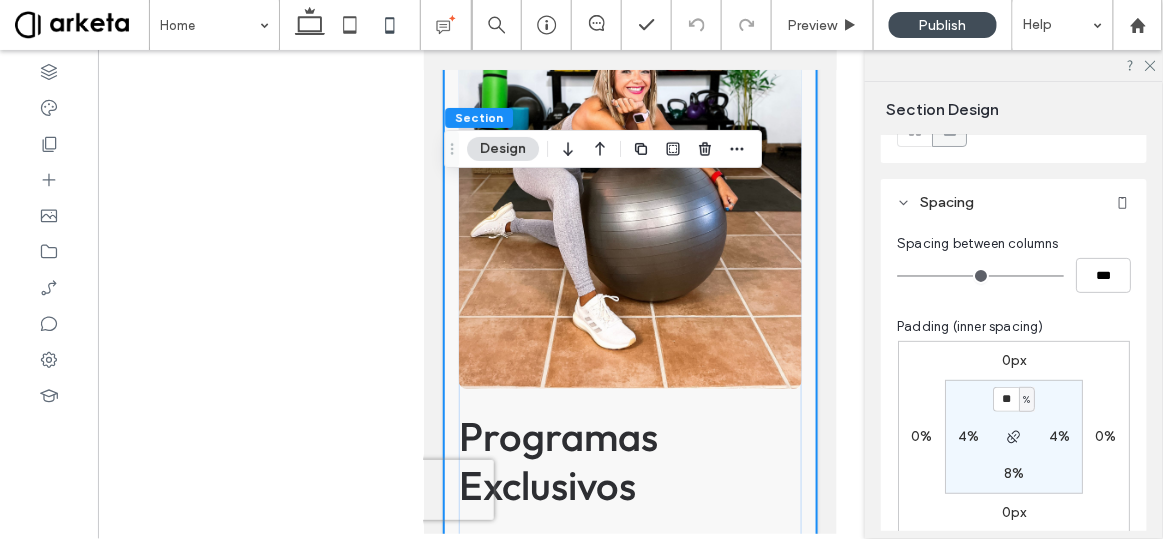 type on "*" 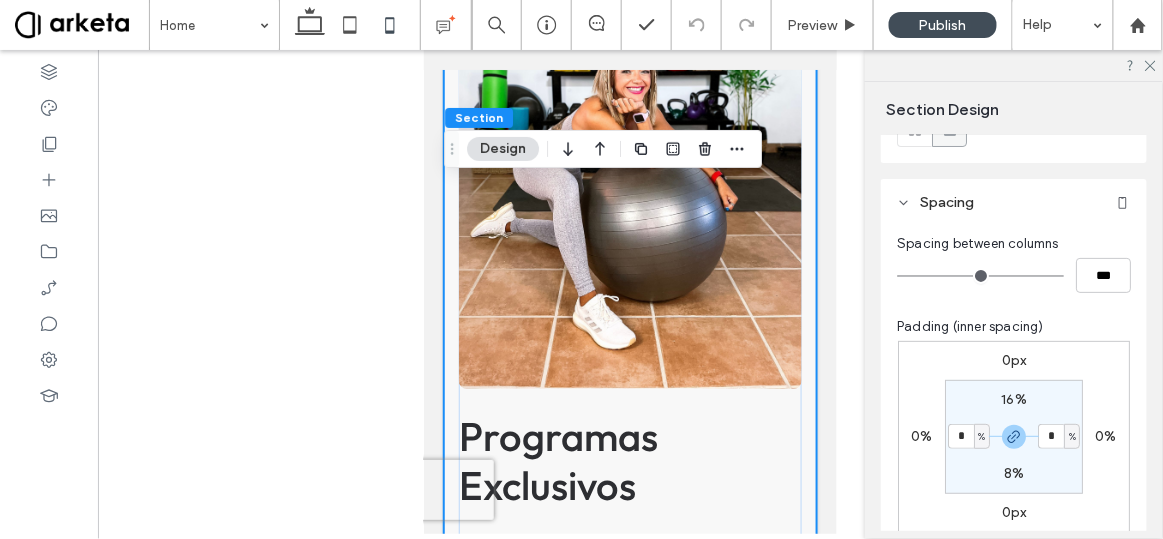 type on "*" 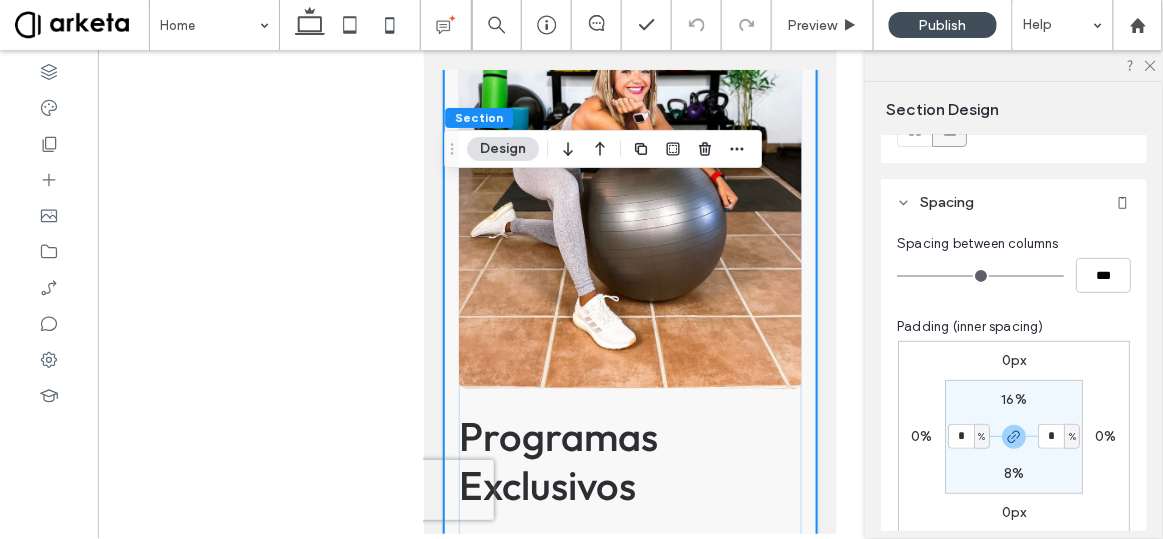 type on "*" 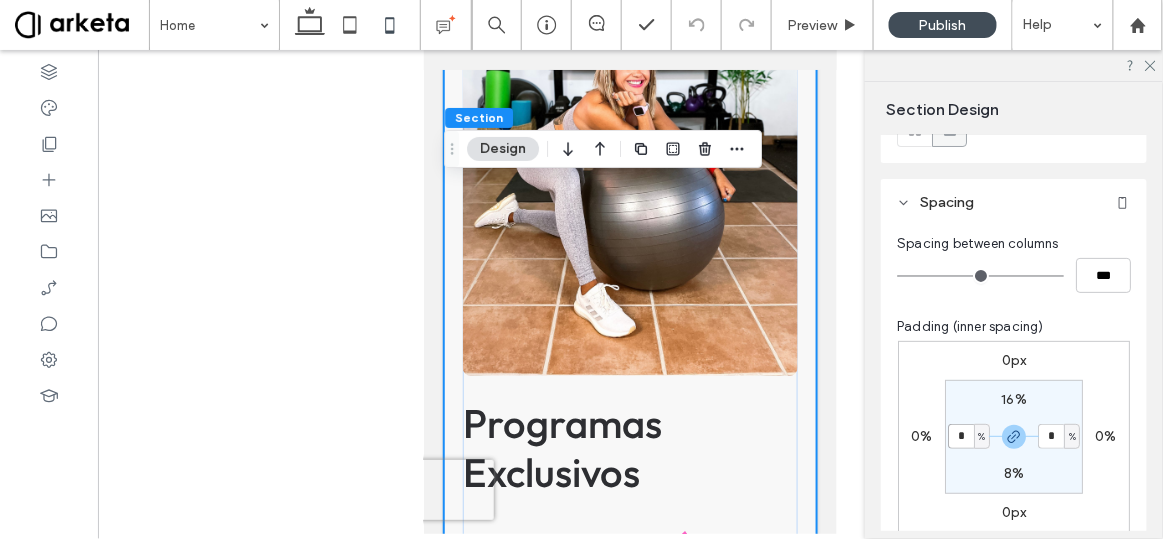 type on "*" 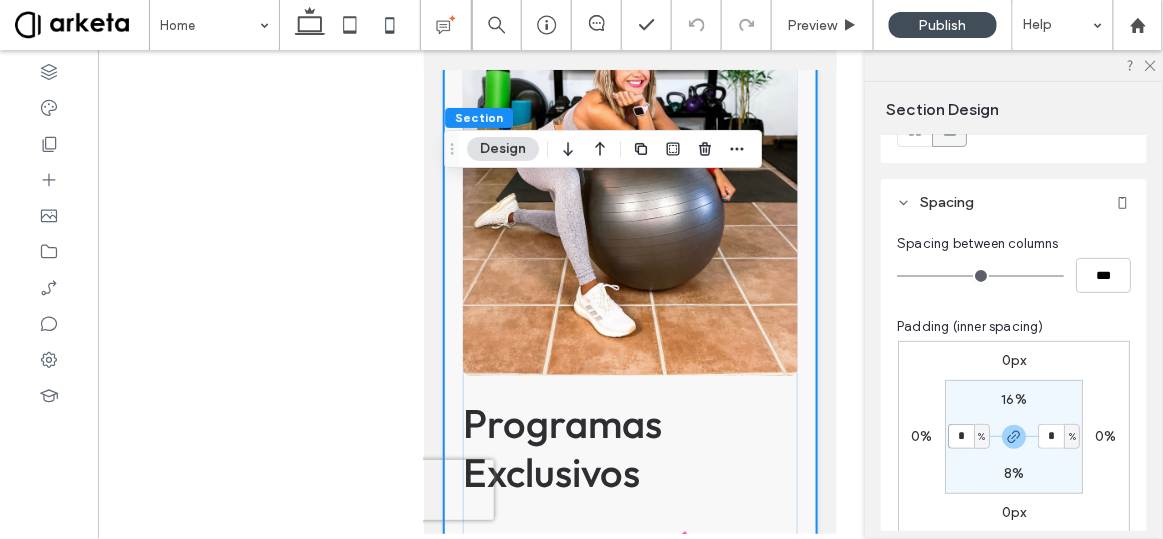 type on "*" 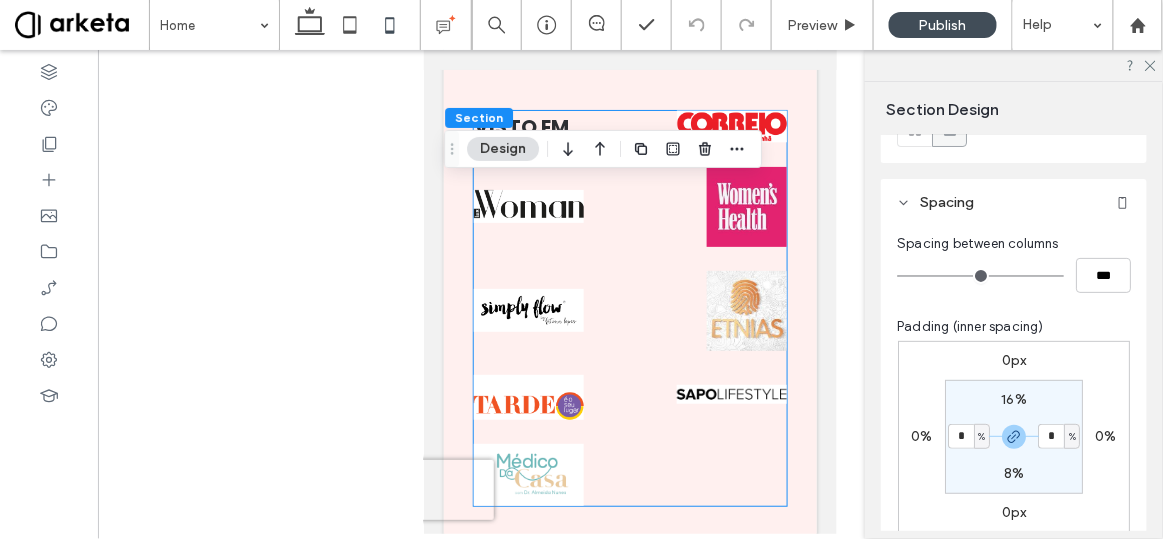 scroll, scrollTop: 4421, scrollLeft: 0, axis: vertical 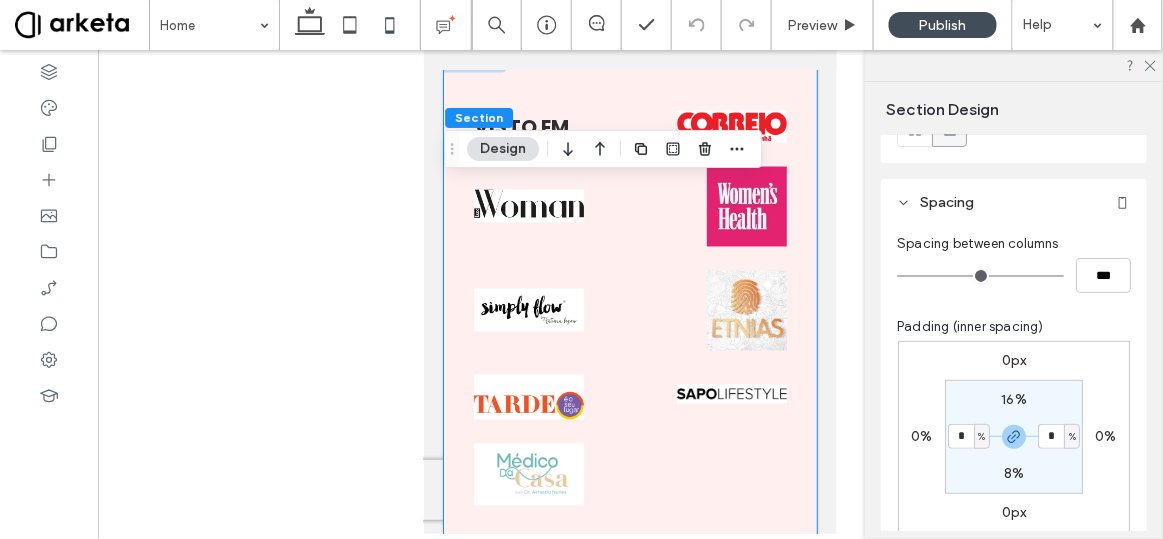 click on "Visto em" at bounding box center [629, 307] 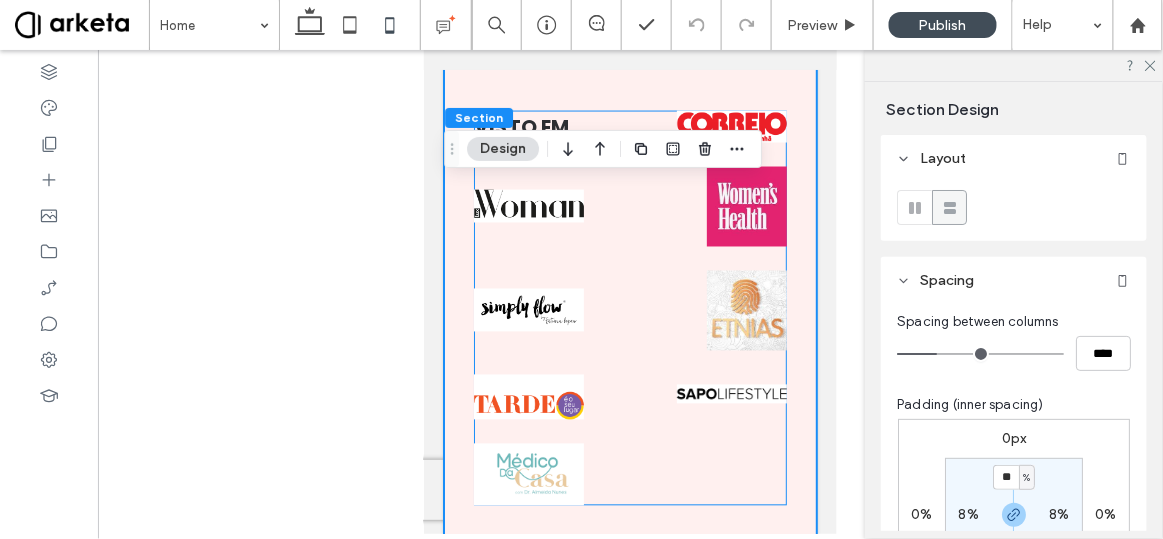 click on "Visto em" at bounding box center [629, 307] 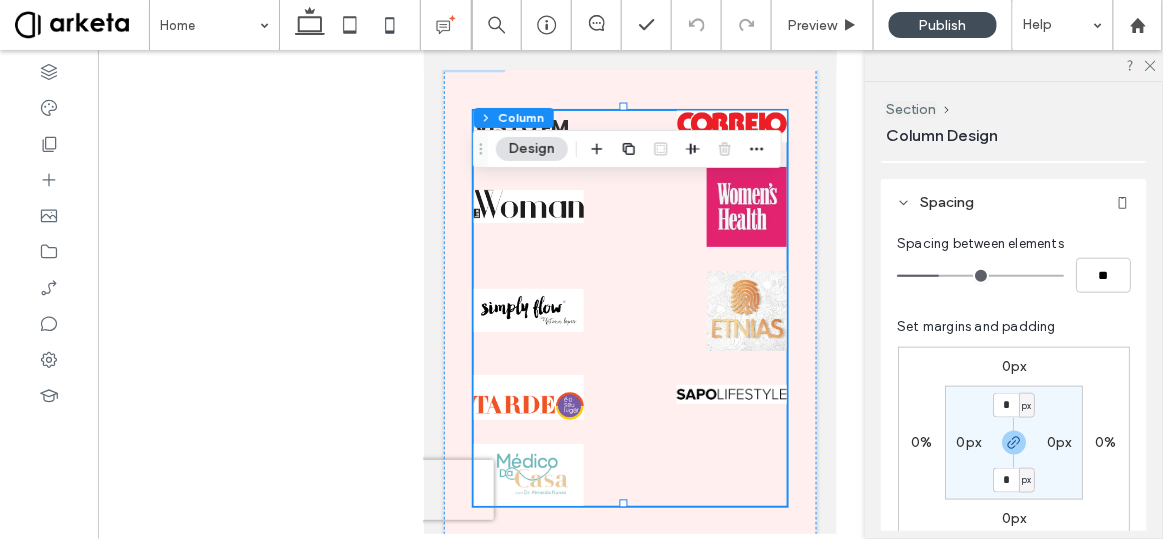 scroll, scrollTop: 454, scrollLeft: 0, axis: vertical 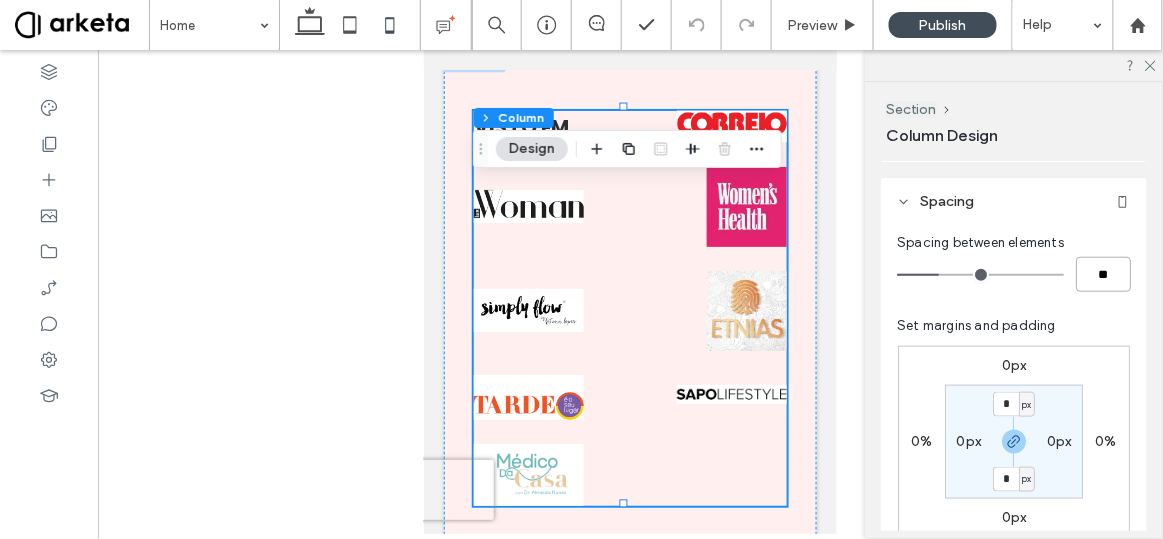 click on "**" at bounding box center [1103, 274] 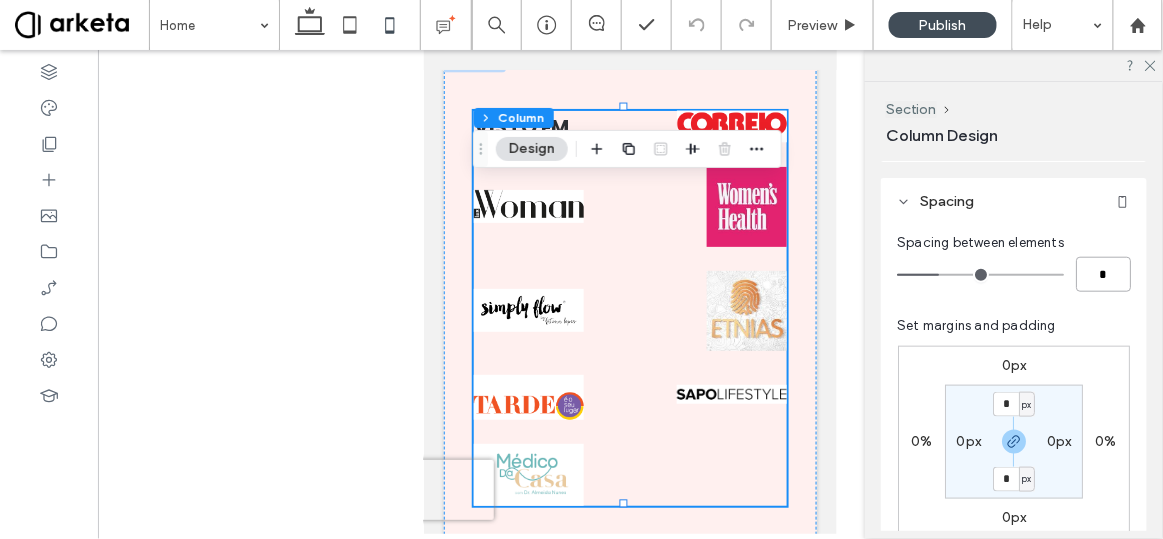type on "*" 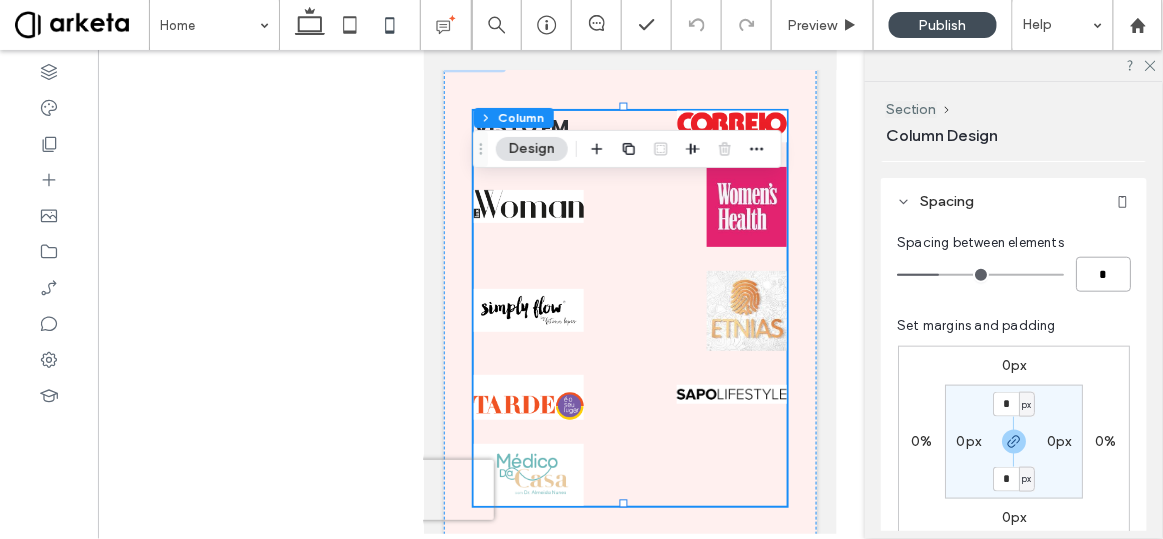 type on "*" 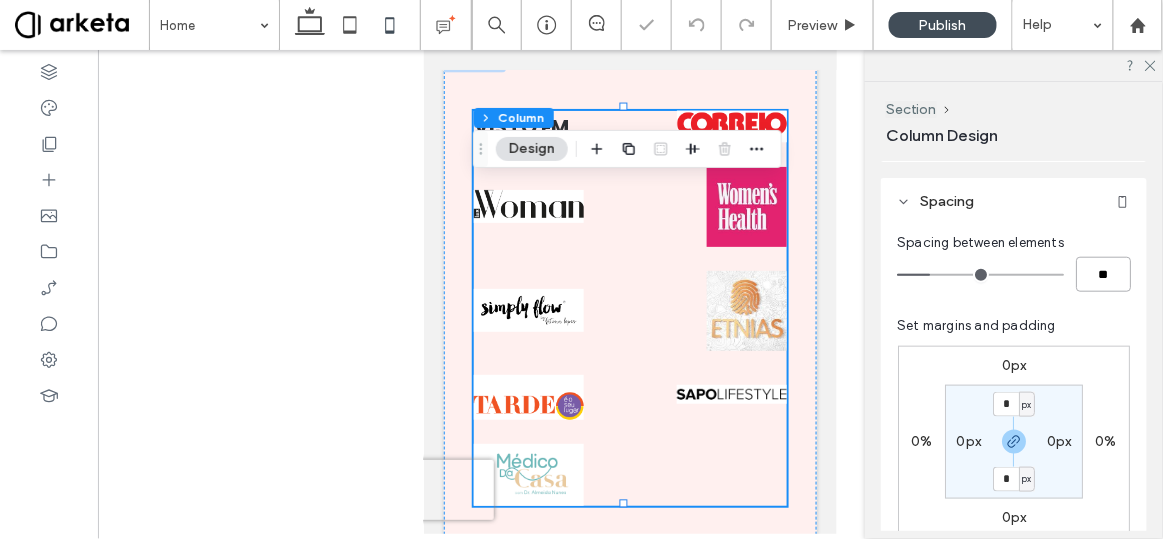 type on "*" 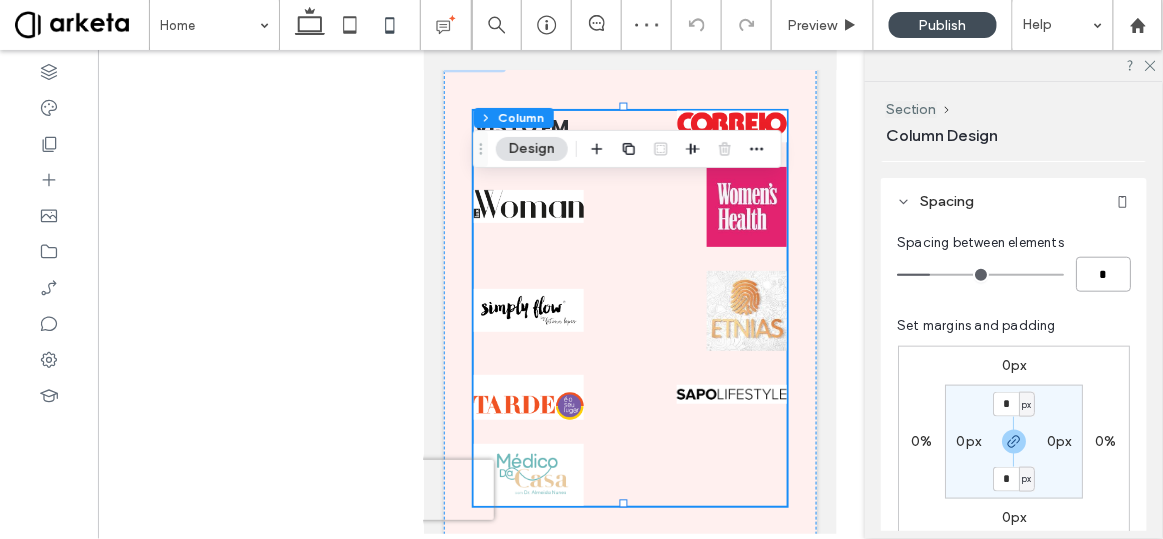 type on "*" 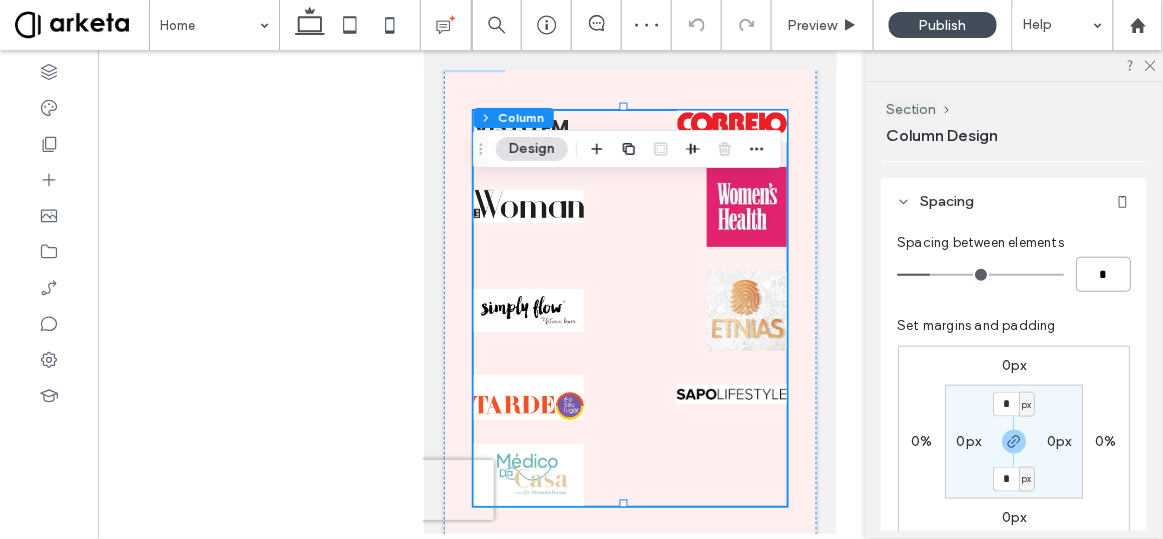type on "*" 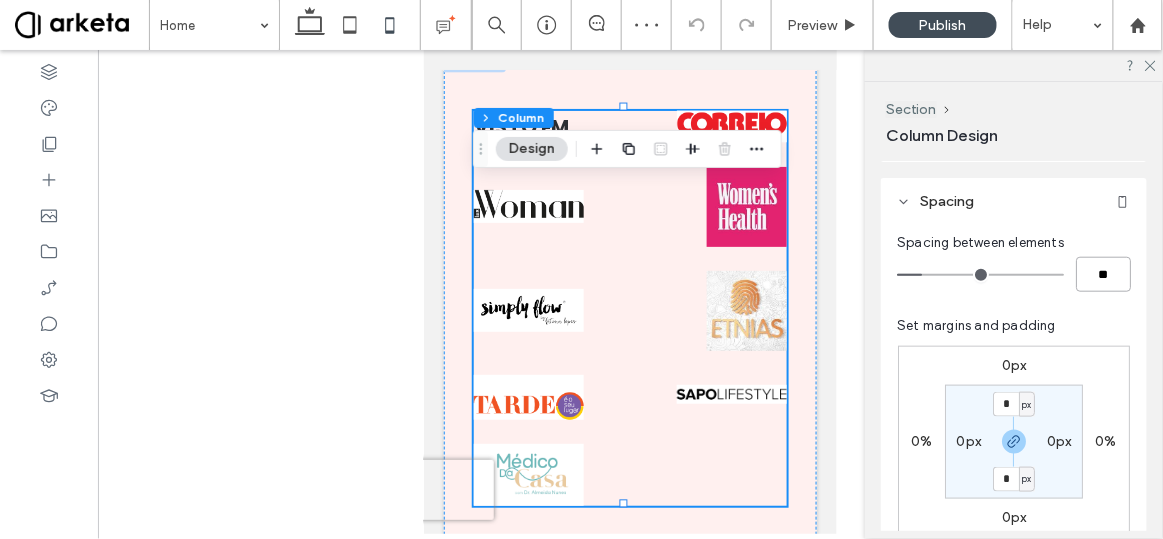 type on "*" 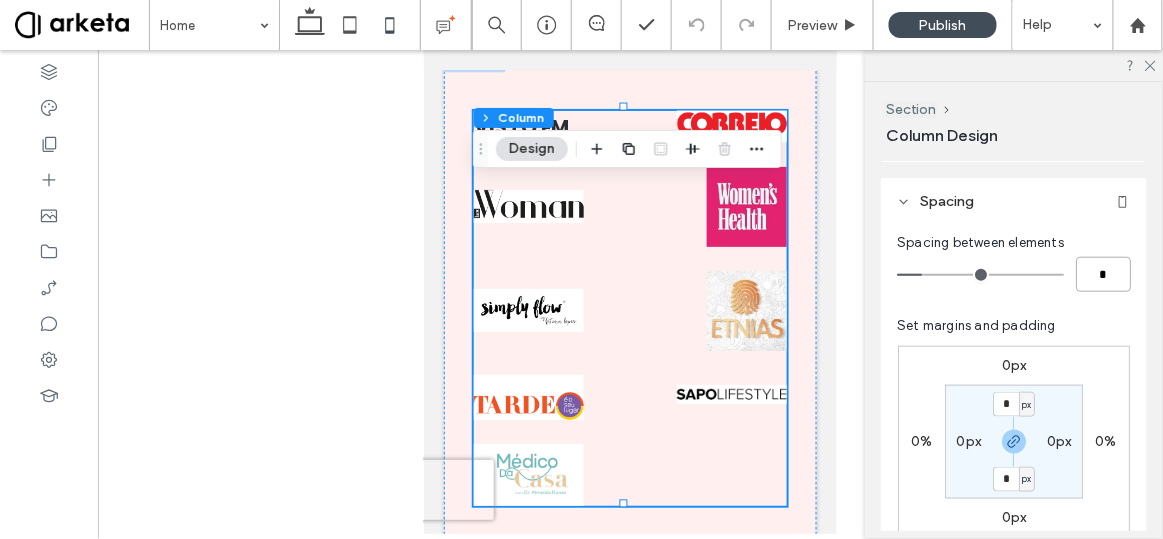 type on "*" 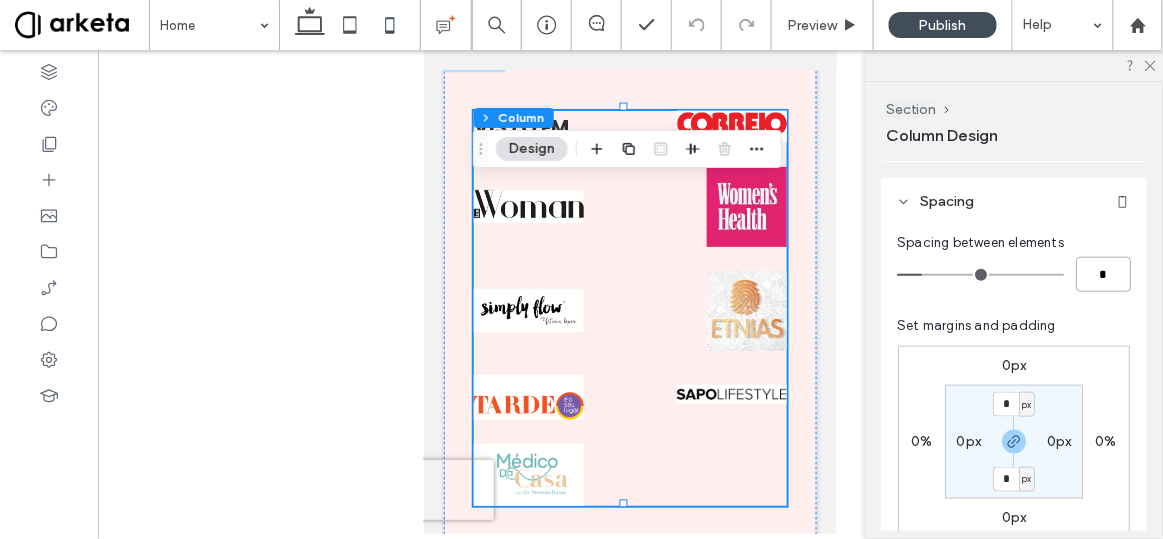 type on "*" 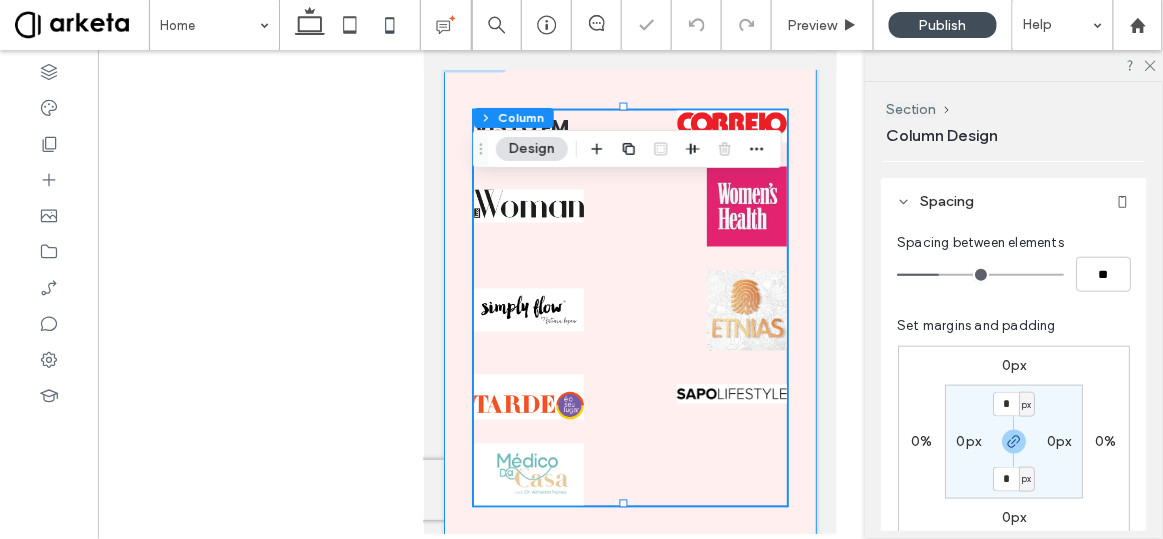 click on "Visto em" at bounding box center (629, 307) 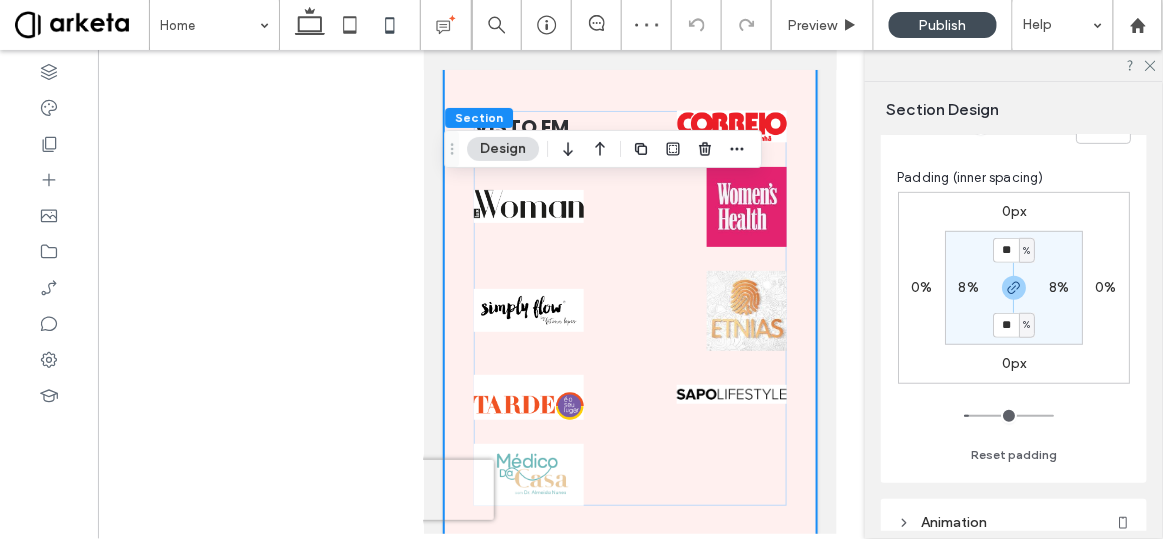scroll, scrollTop: 229, scrollLeft: 0, axis: vertical 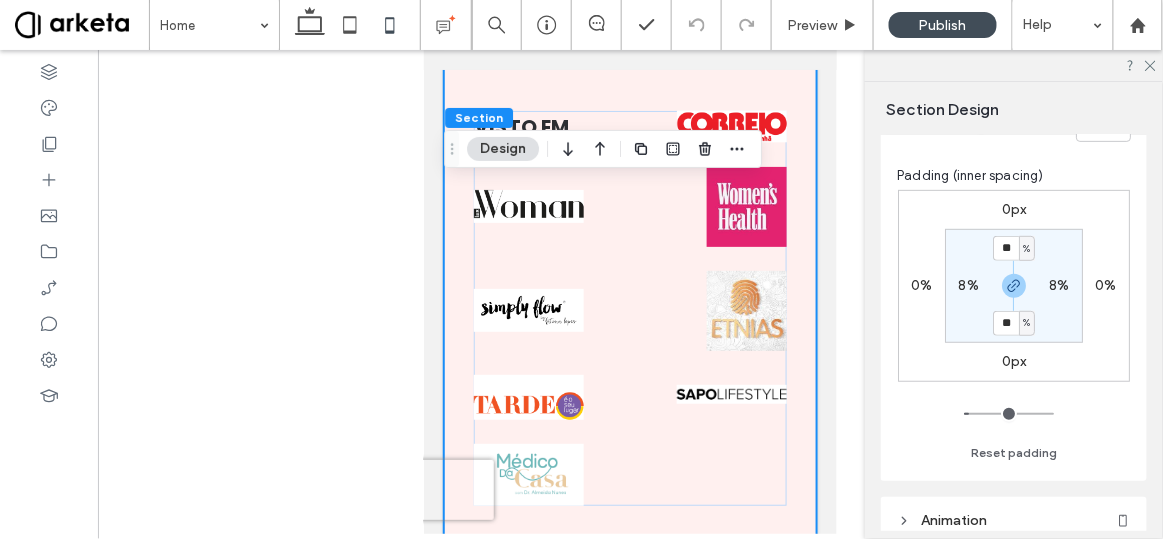 click on "8%" at bounding box center (968, 285) 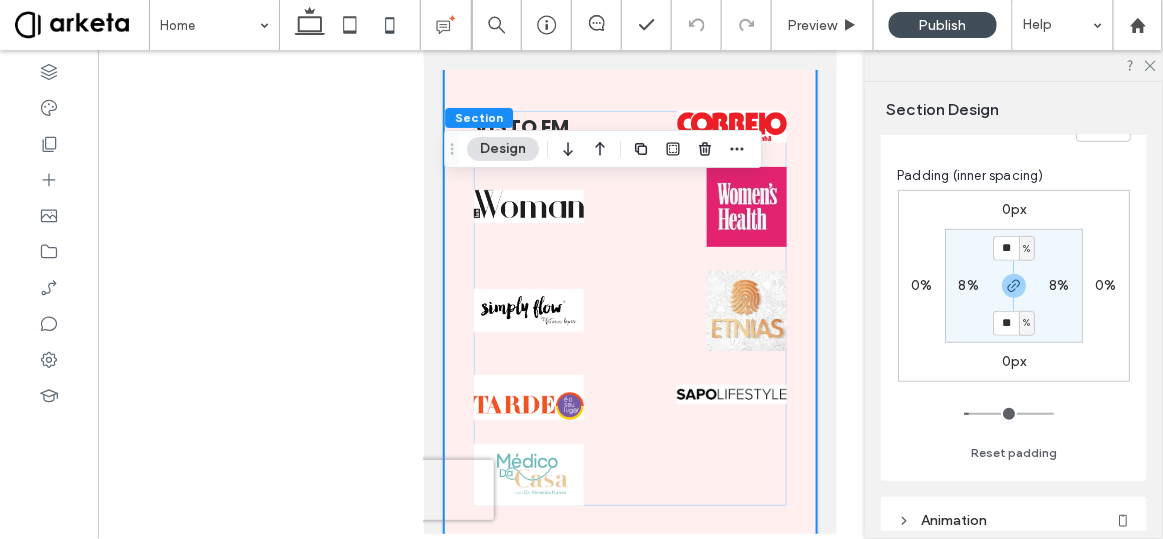 type on "*" 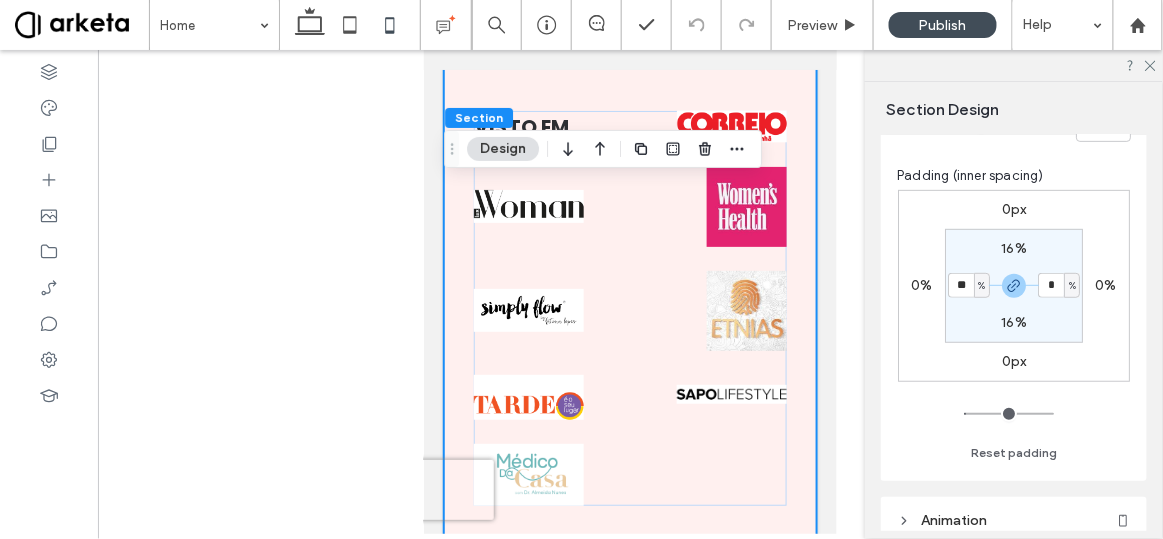 type on "**" 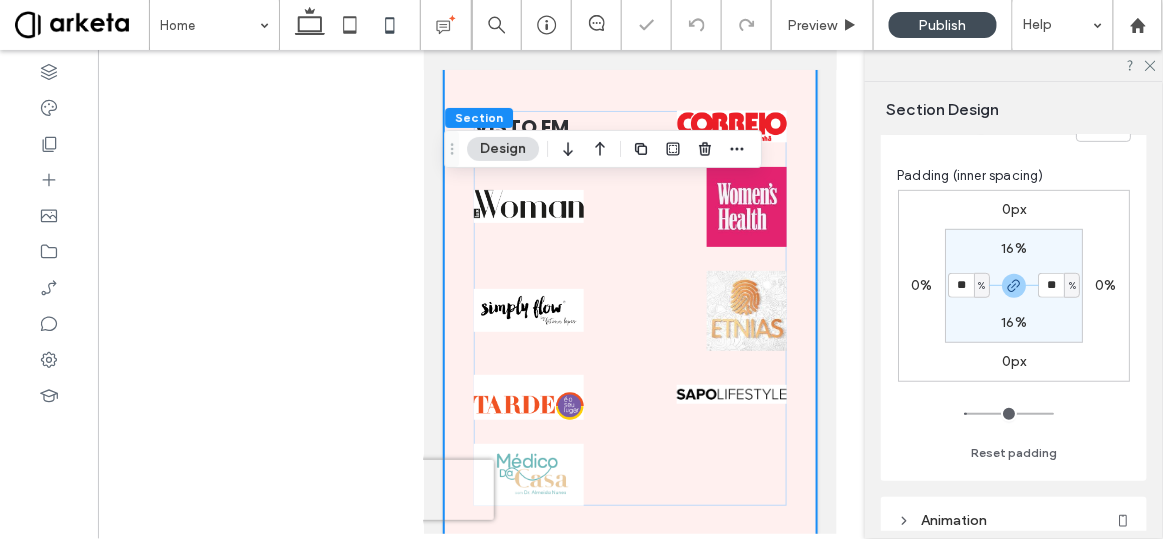 type on "**" 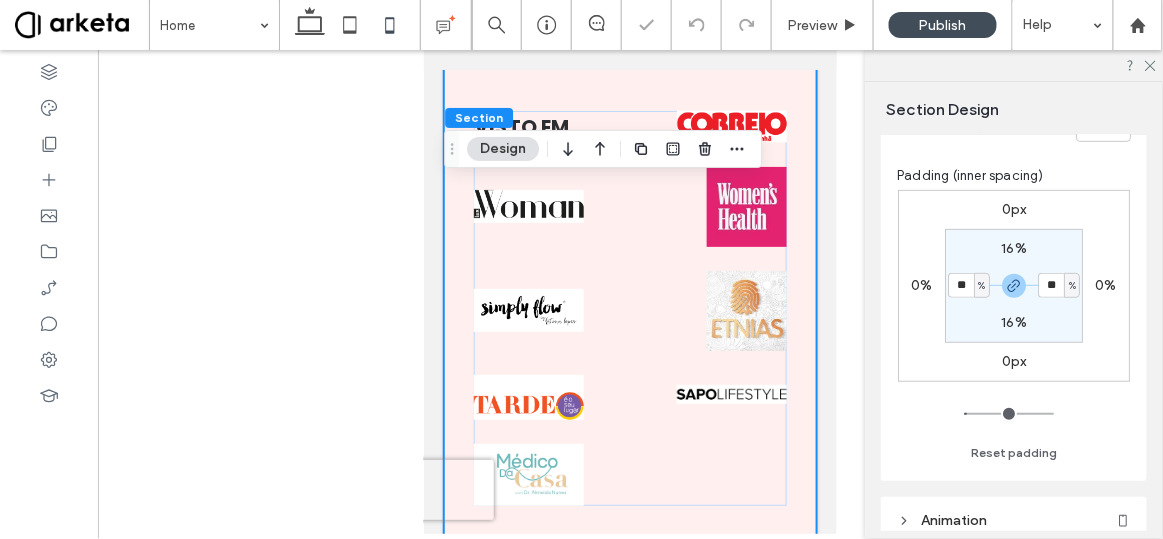 type on "**" 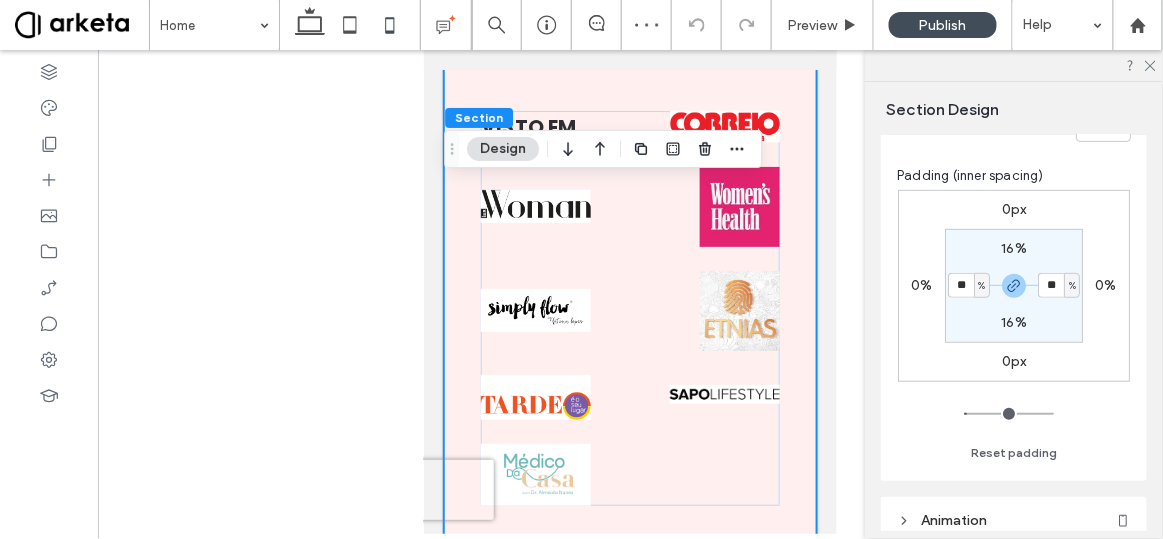 type on "**" 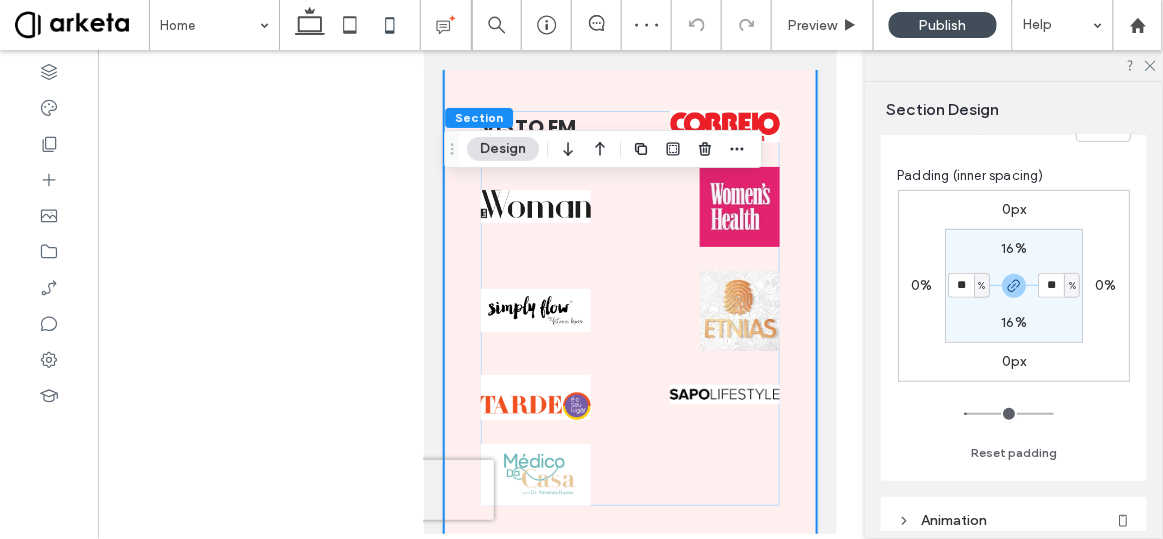 type on "**" 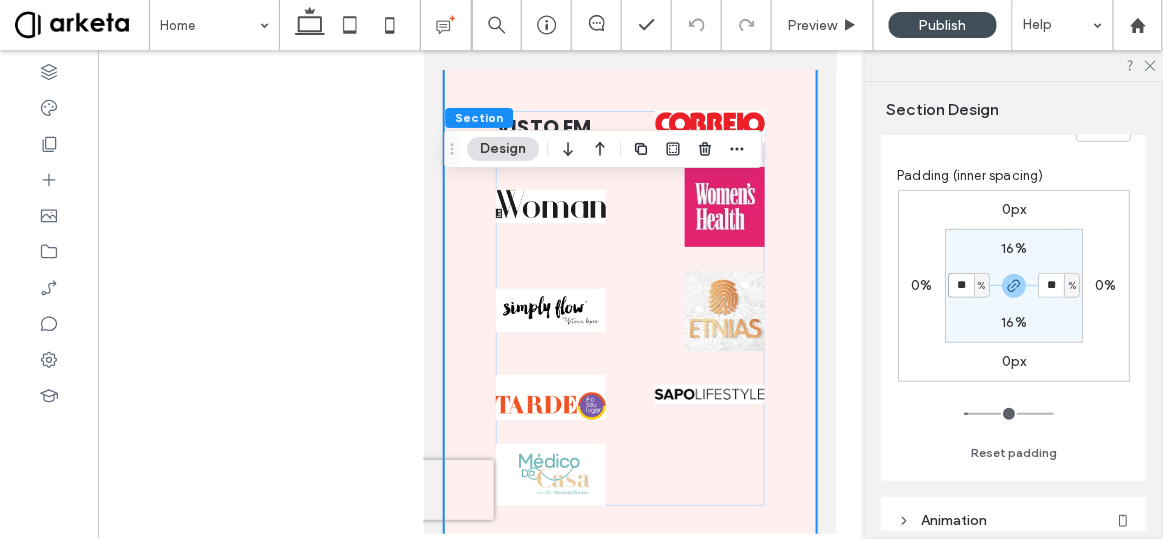 type on "**" 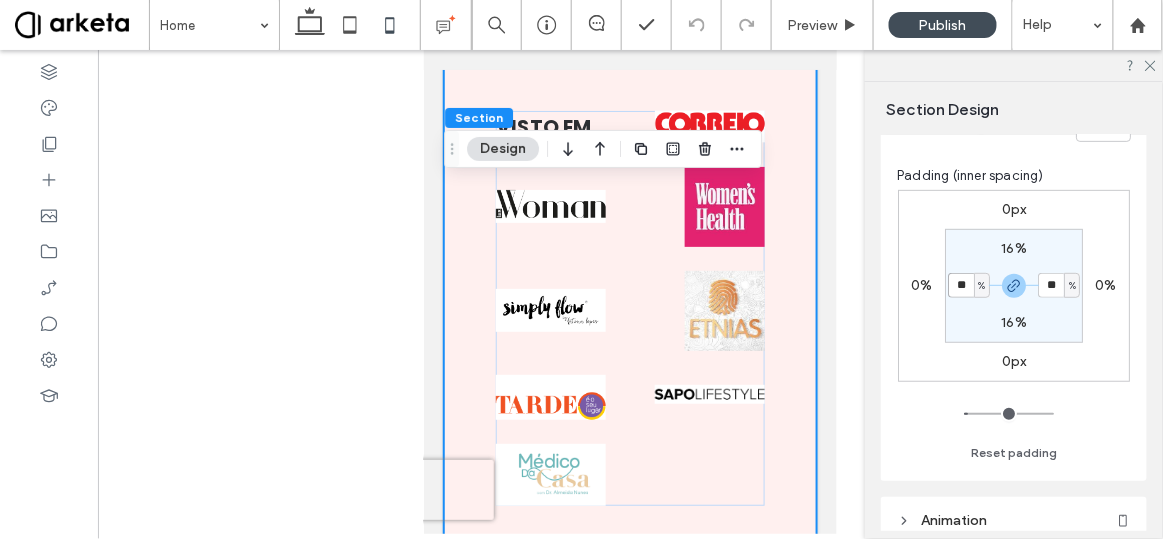 type on "**" 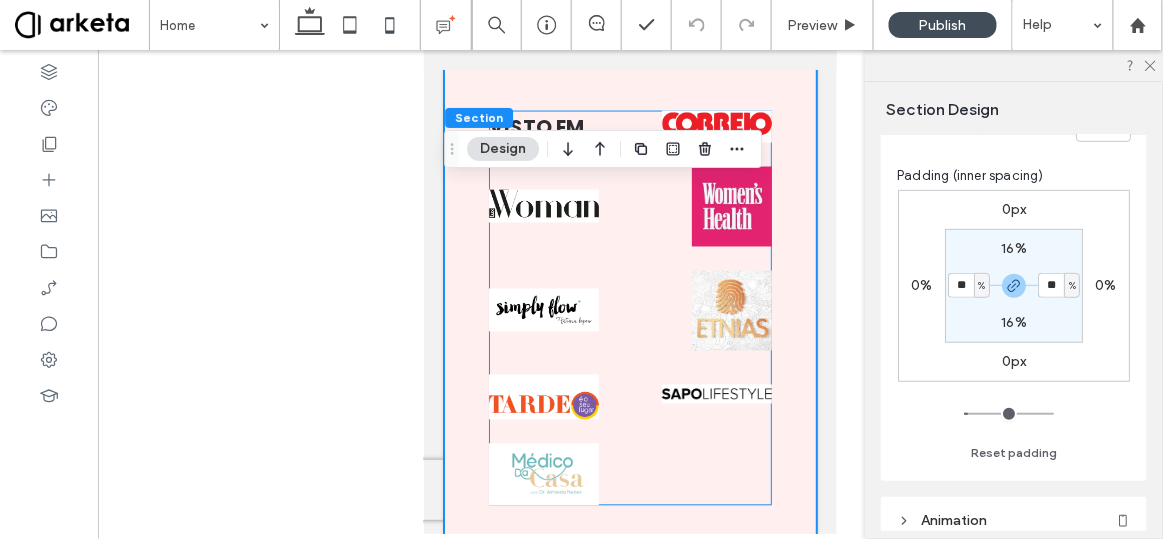 click on "Visto em" at bounding box center [630, 307] 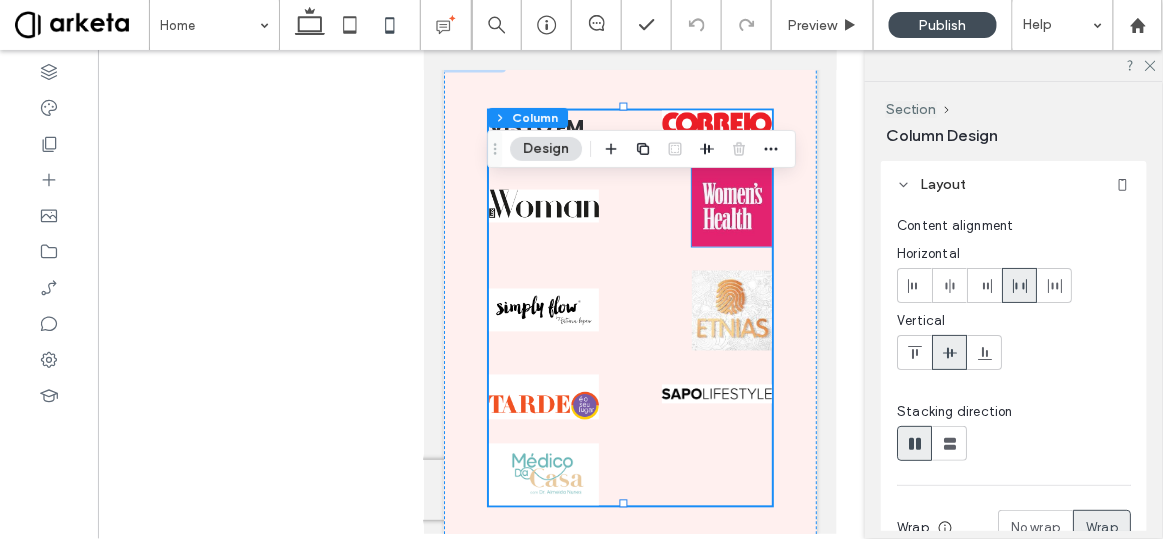 click at bounding box center (731, 206) 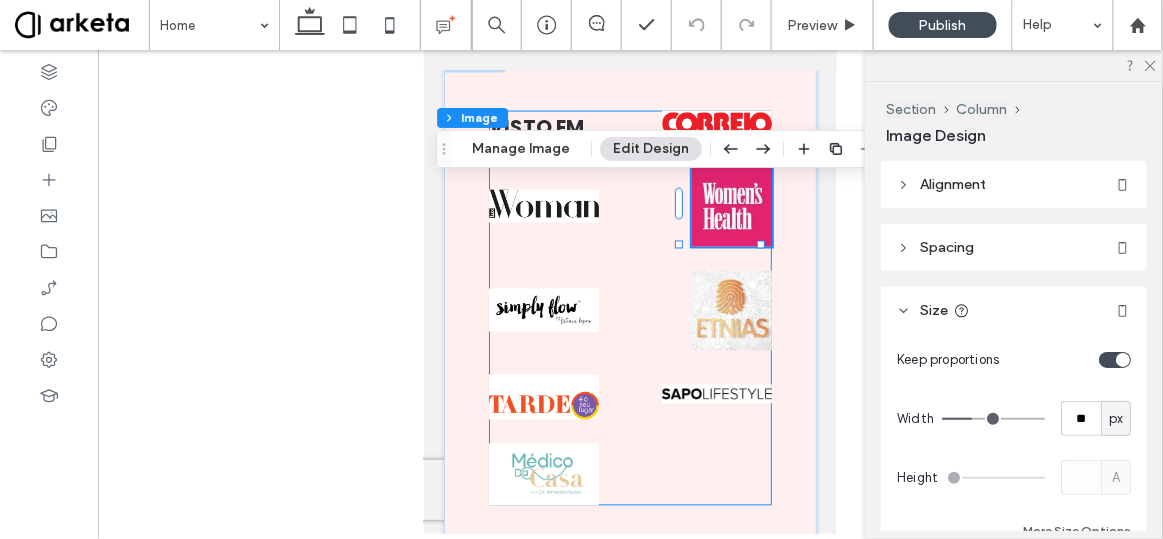 click on "Visto em" at bounding box center (630, 307) 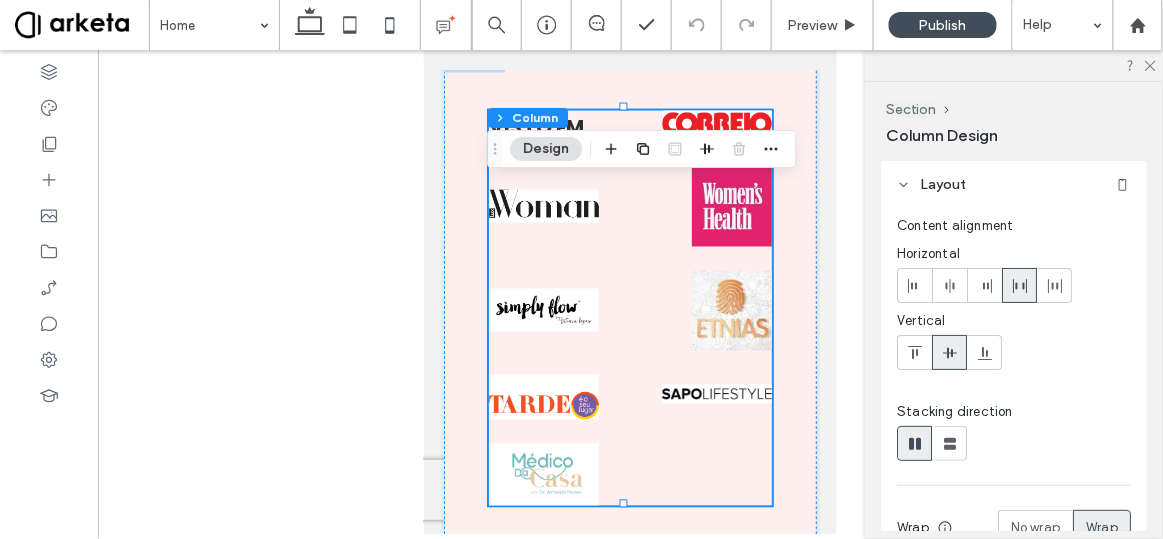 click on "Visto em" at bounding box center (630, 307) 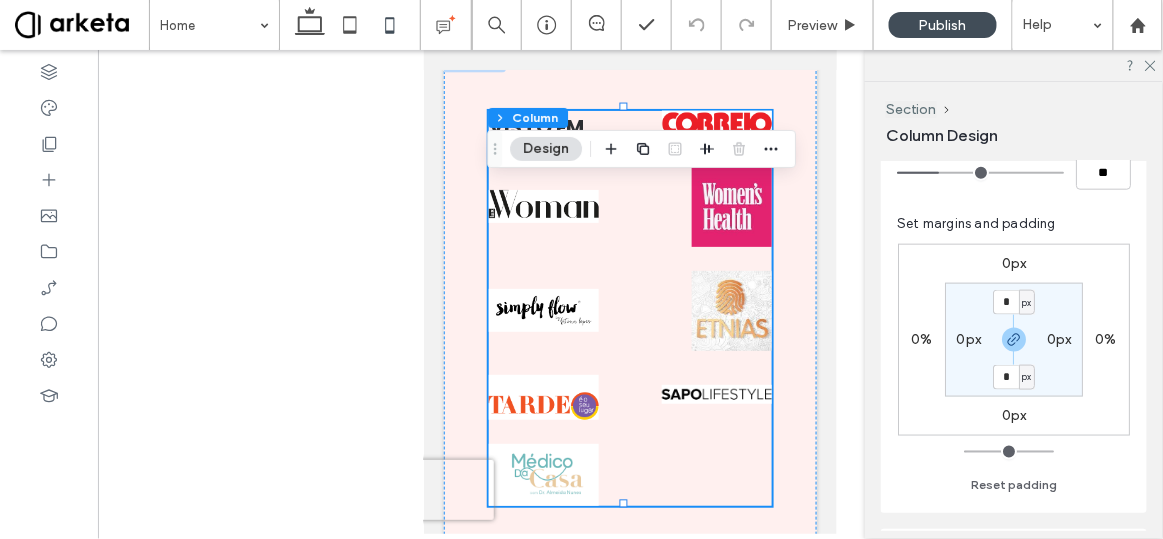 scroll, scrollTop: 557, scrollLeft: 0, axis: vertical 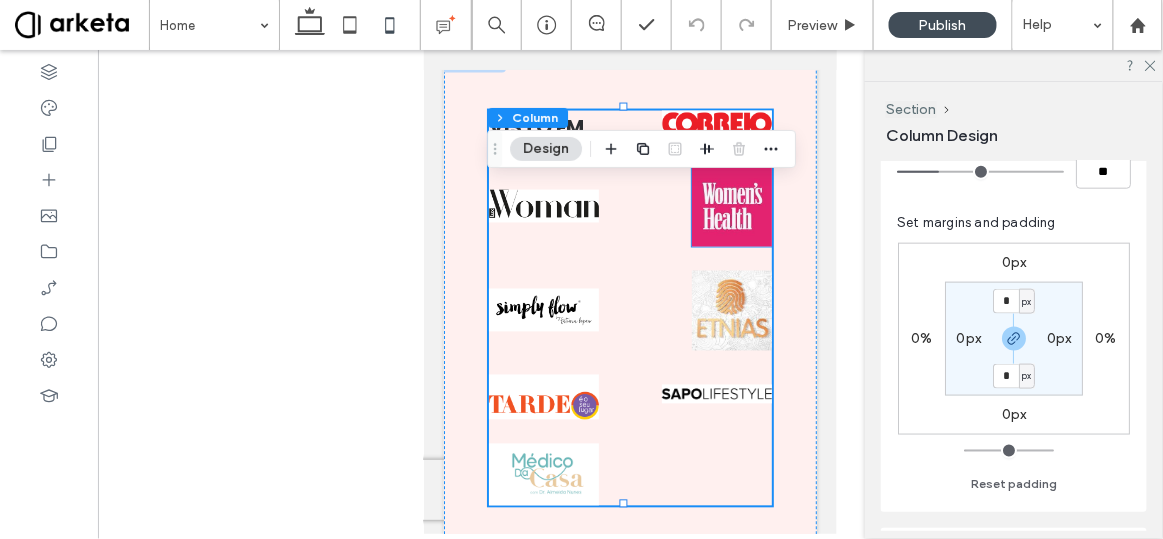 click at bounding box center [731, 206] 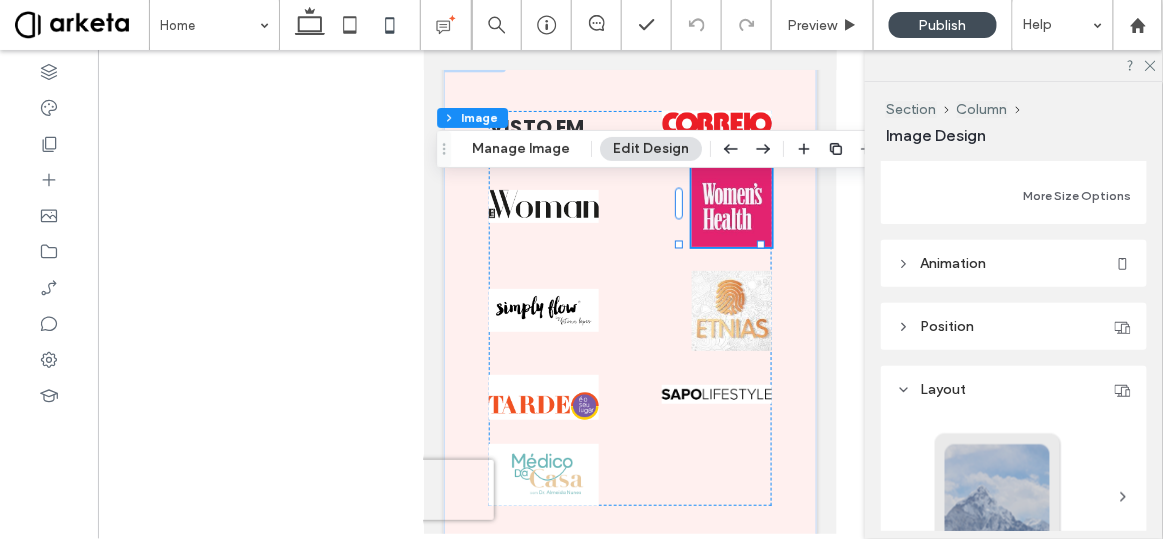 scroll, scrollTop: 0, scrollLeft: 0, axis: both 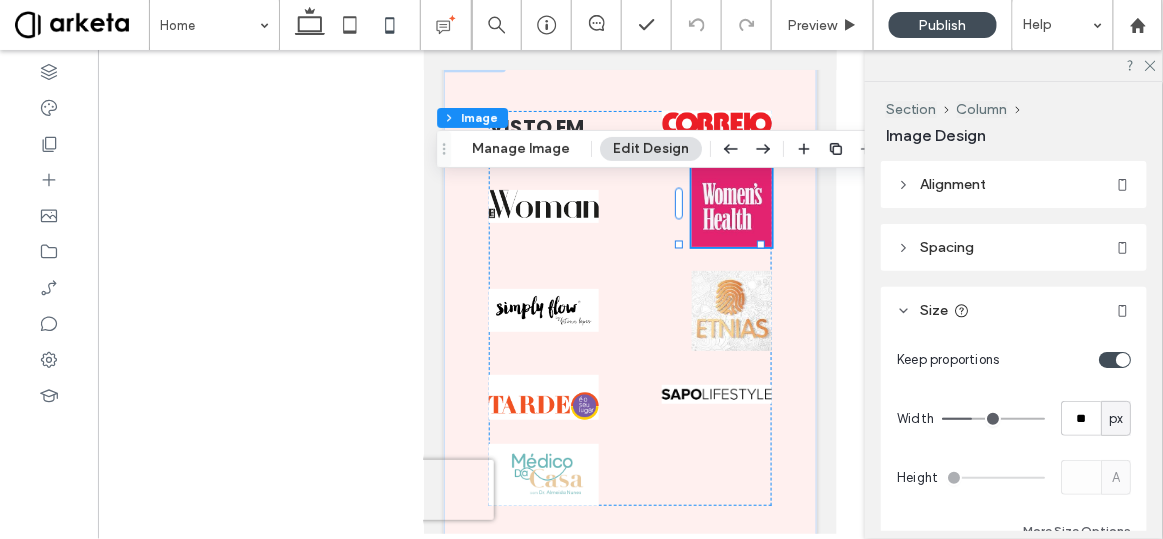 click on "Spacing" at bounding box center [1014, 247] 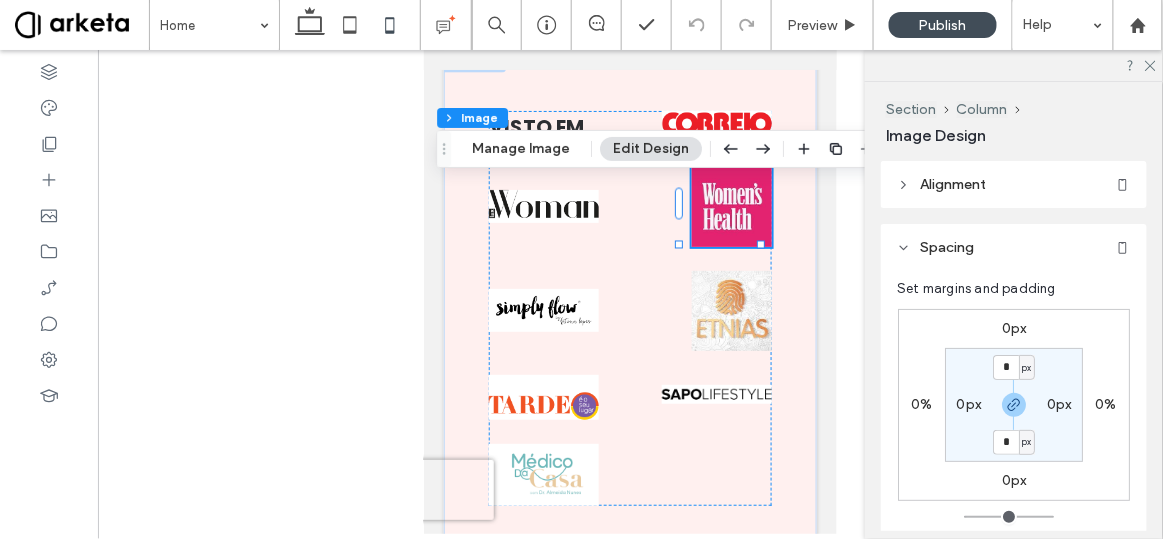 click on "0px" at bounding box center [1059, 405] 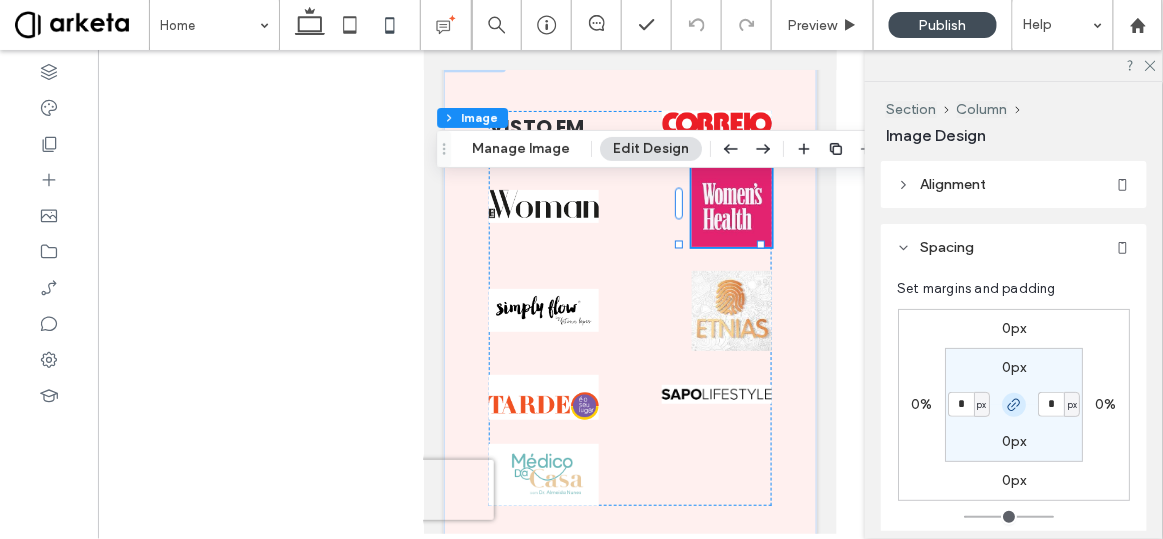 click 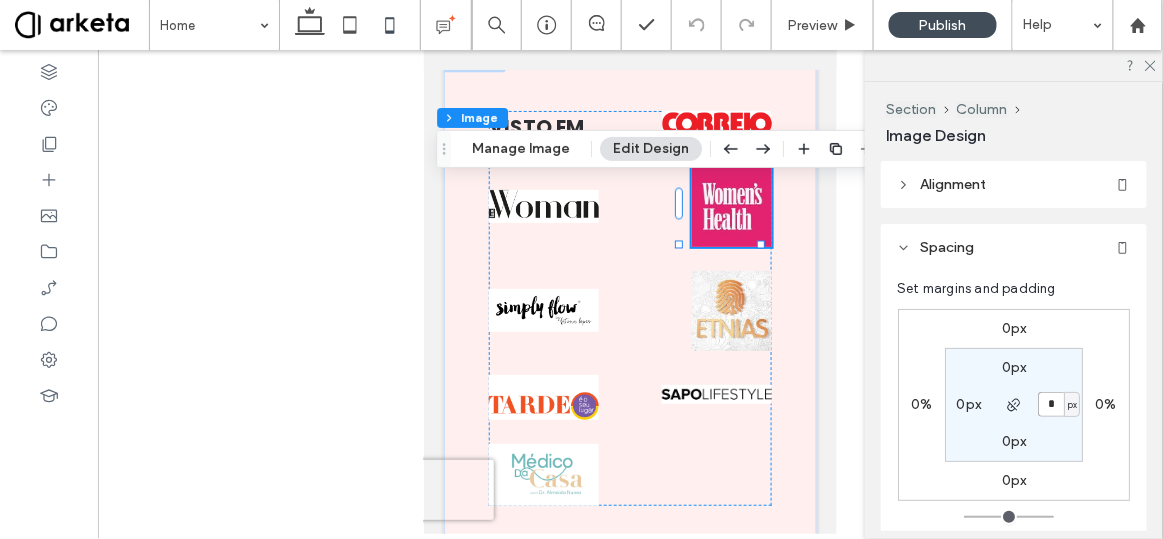 click on "*" at bounding box center (1051, 404) 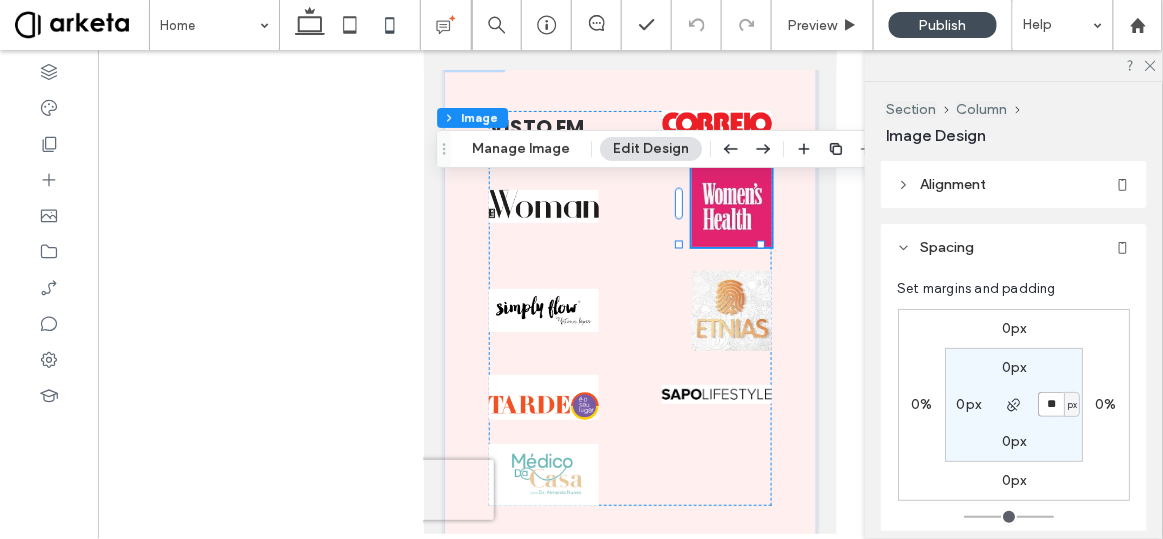 type on "*" 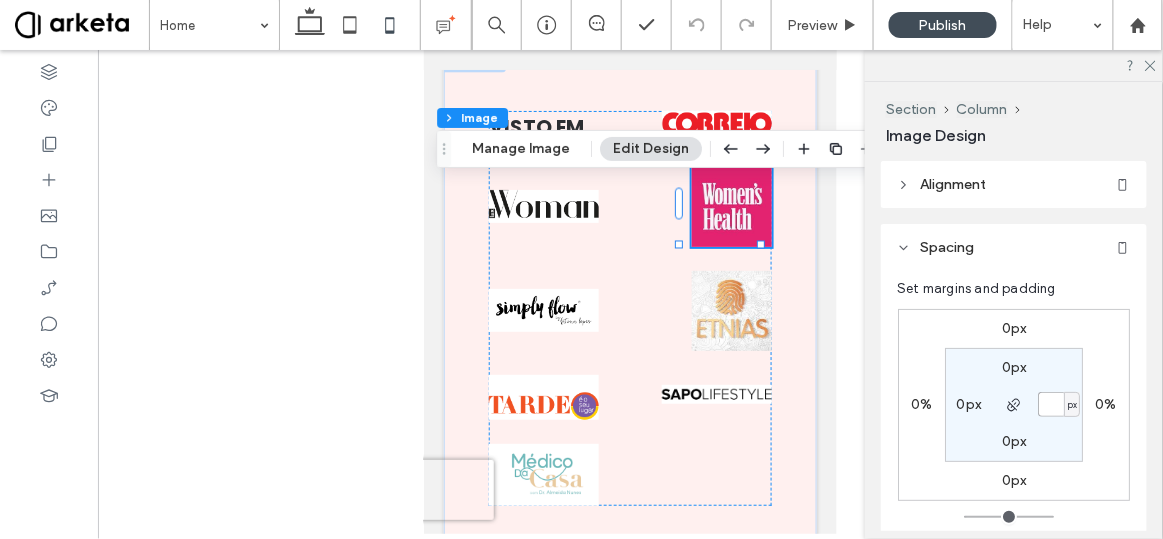 type 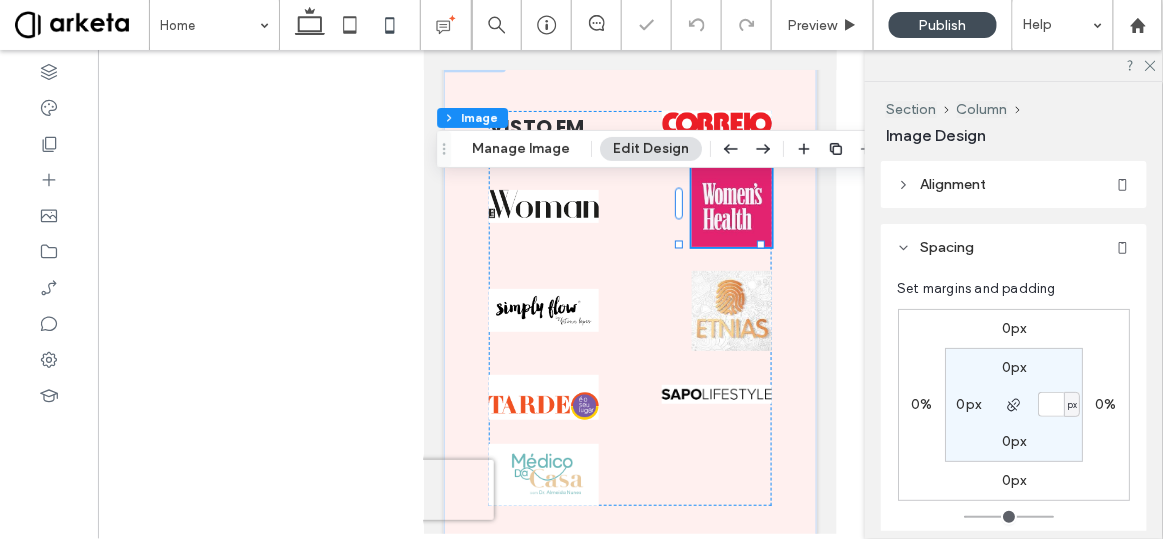 click on "0%" at bounding box center (1105, 404) 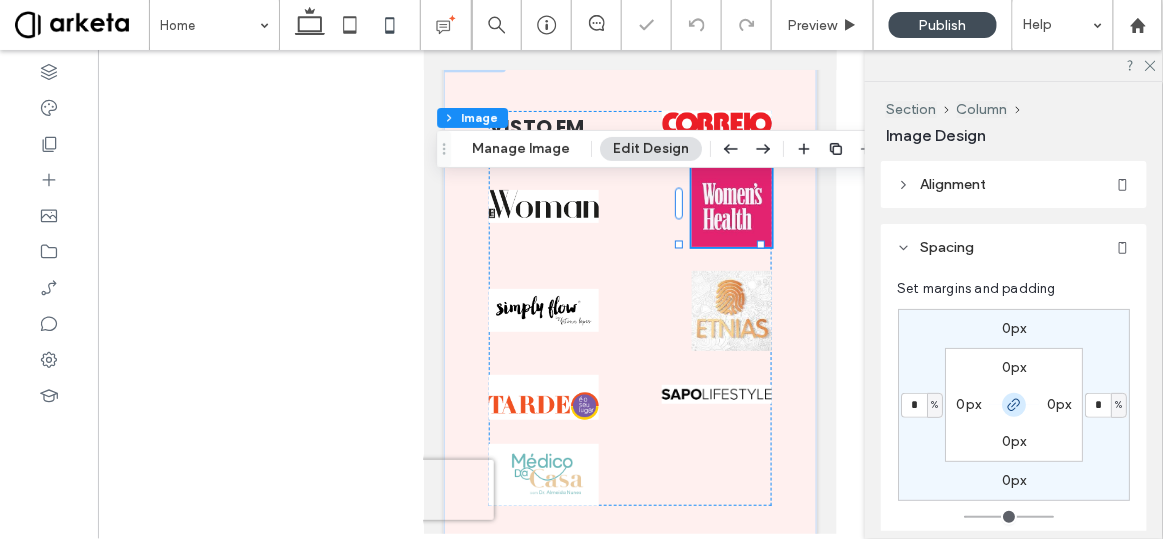click 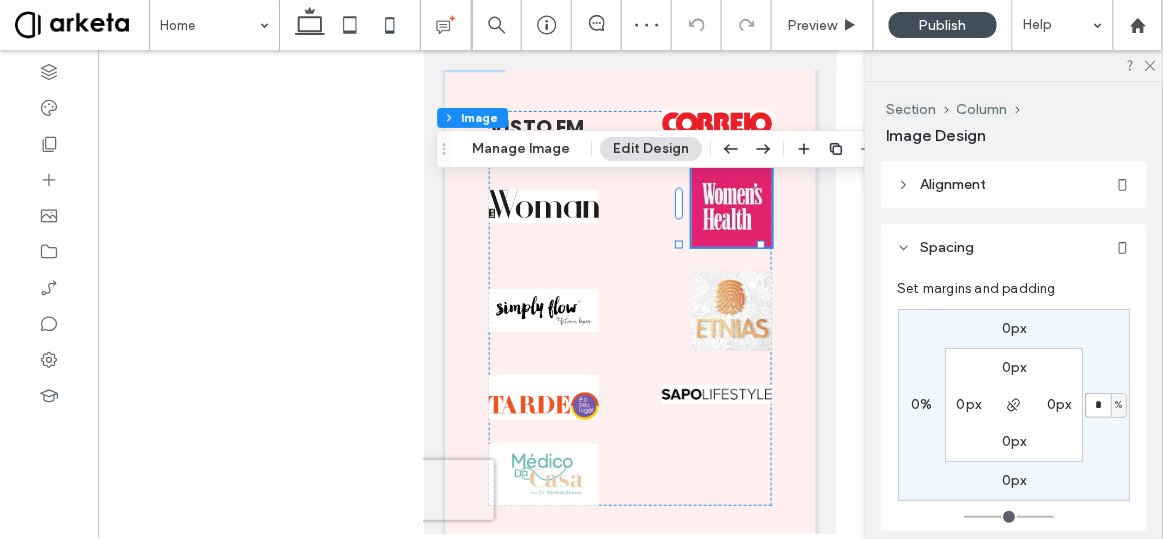 click on "*" at bounding box center [1098, 405] 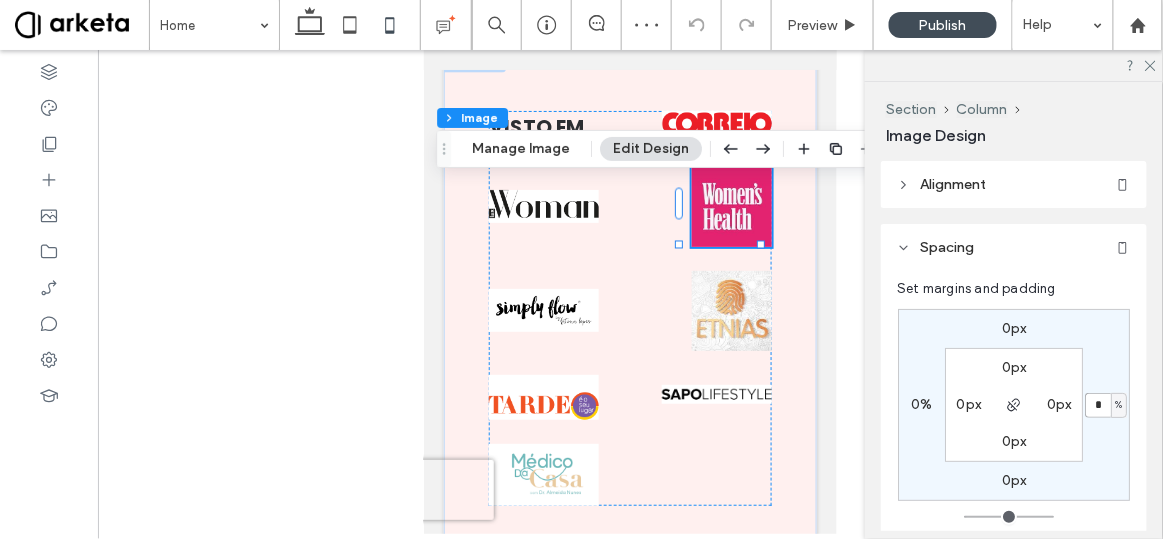 type on "*" 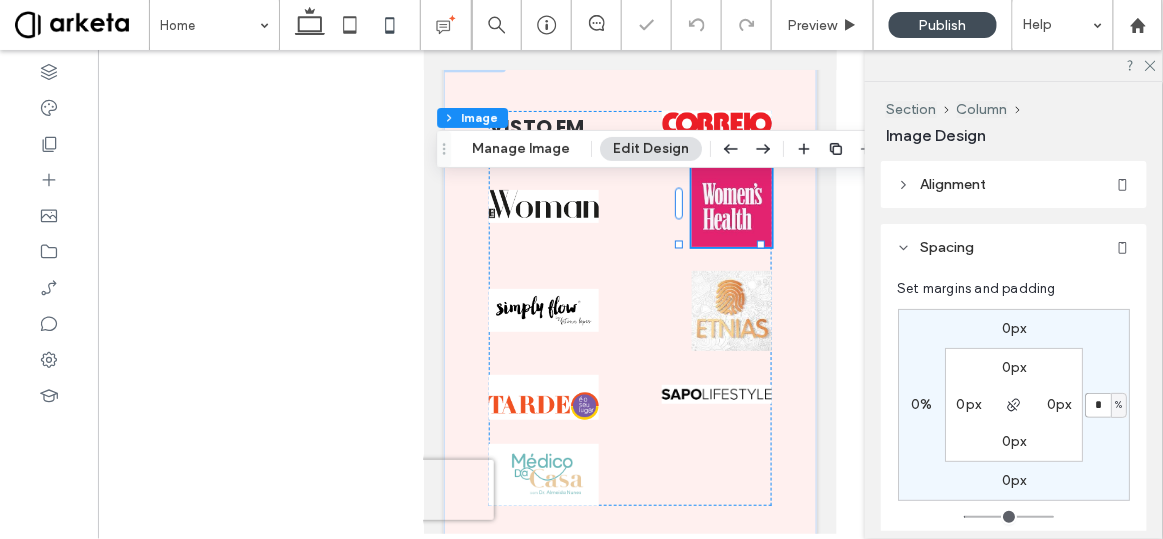 type on "*" 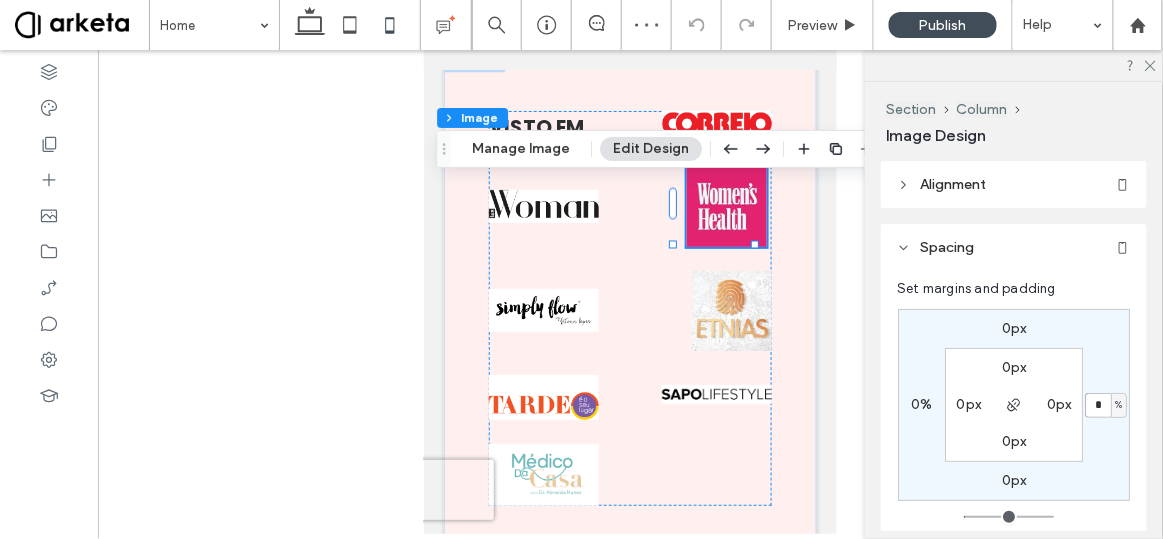 type on "*" 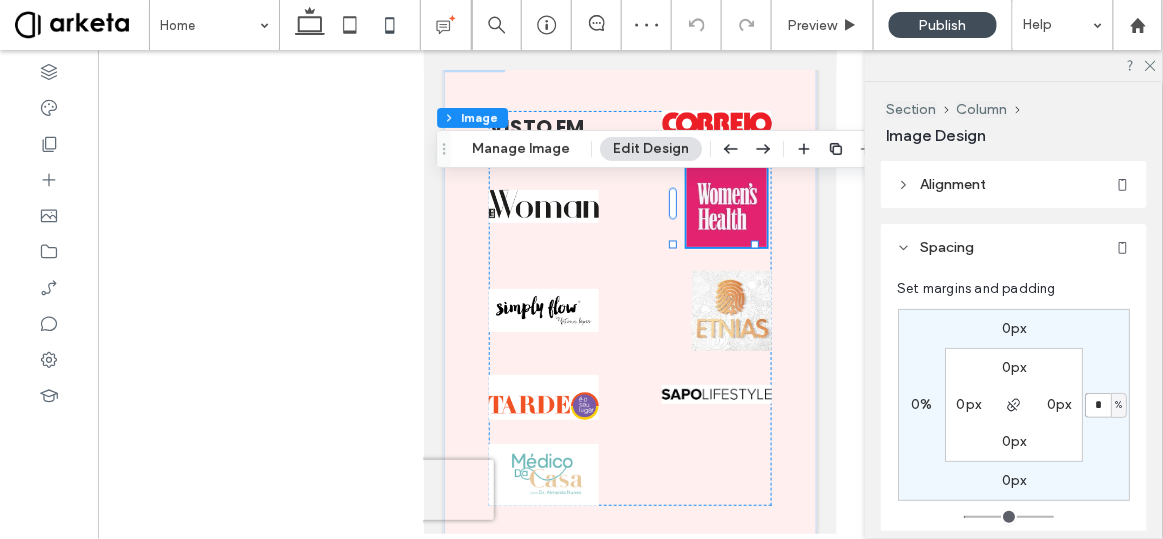 type on "*" 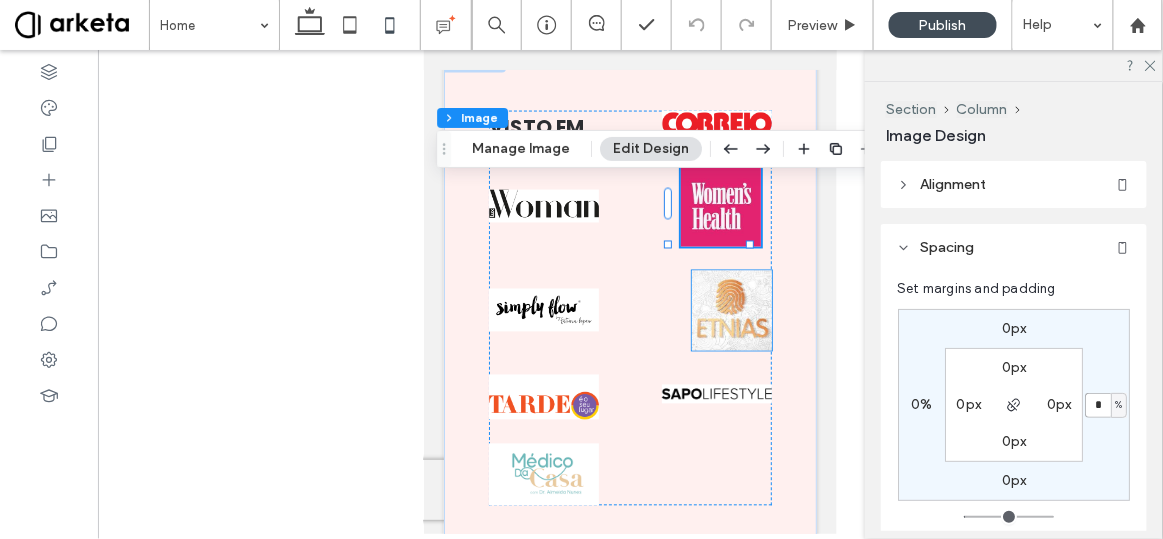 click at bounding box center [731, 310] 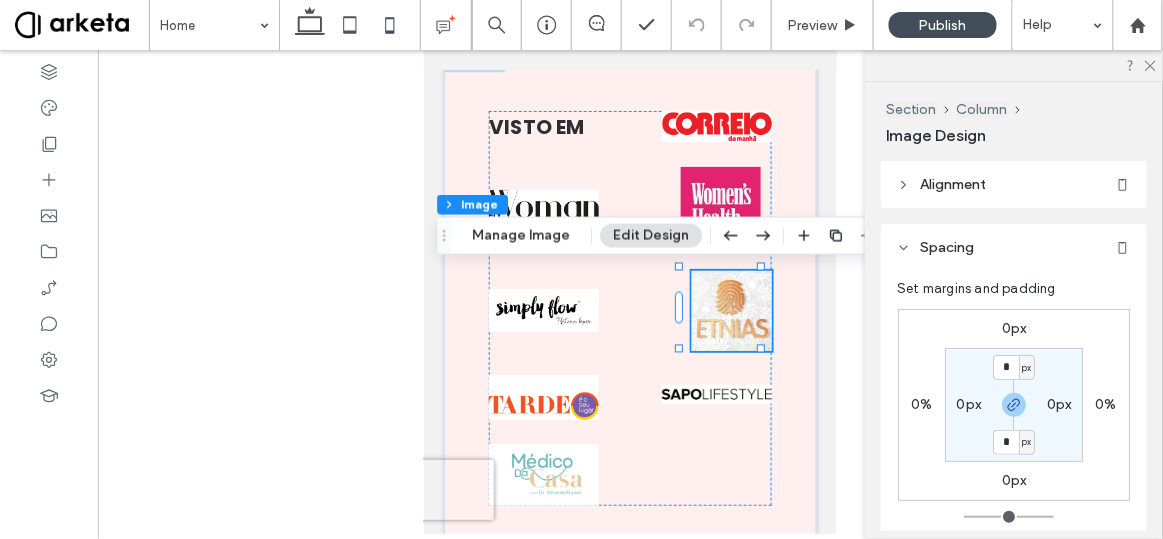 click on "0%" at bounding box center [1105, 404] 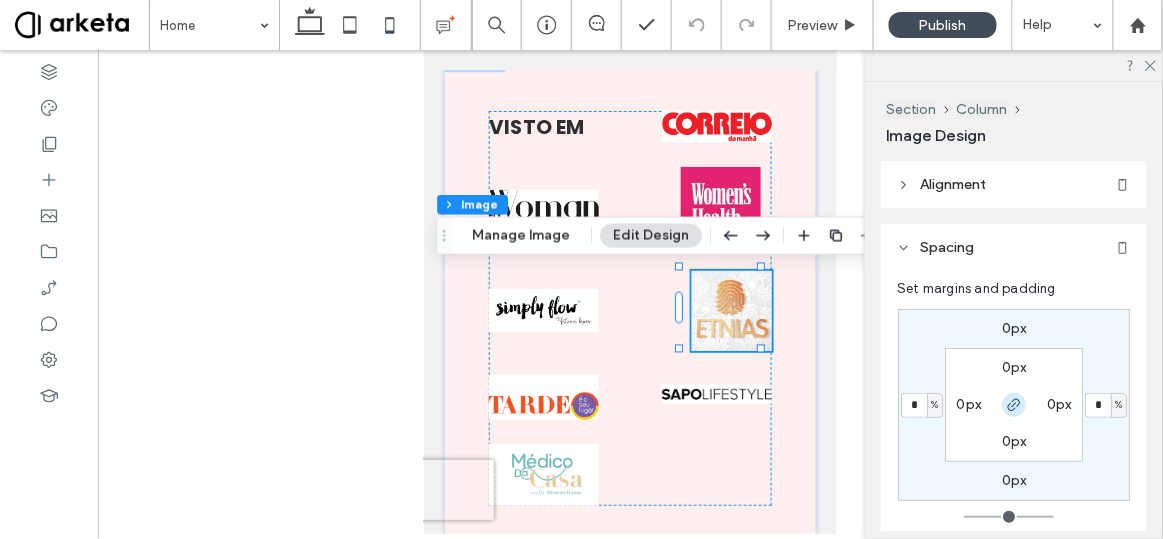 click 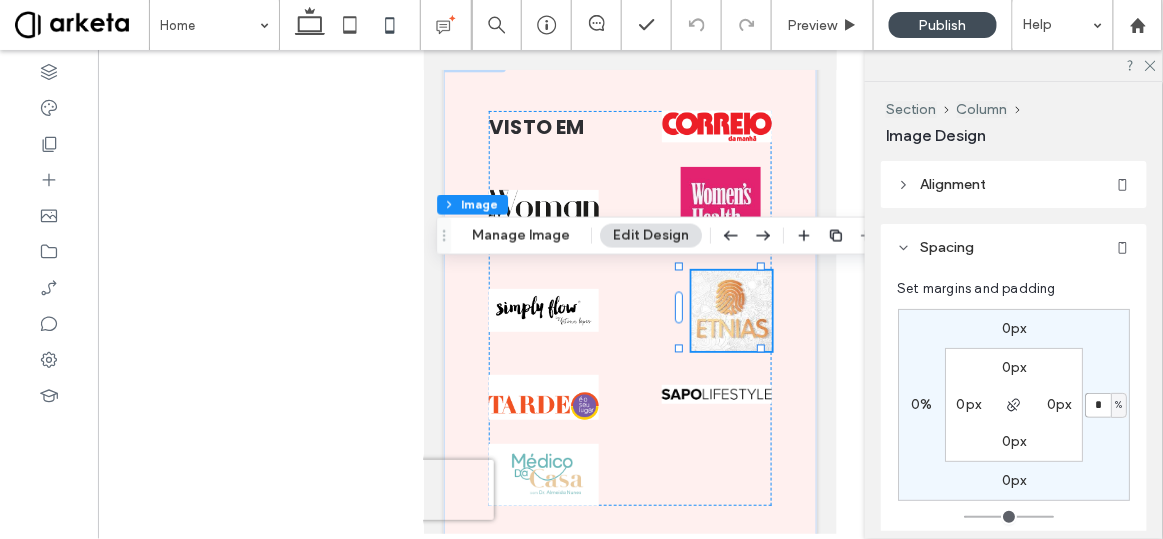 click on "*" at bounding box center (1098, 405) 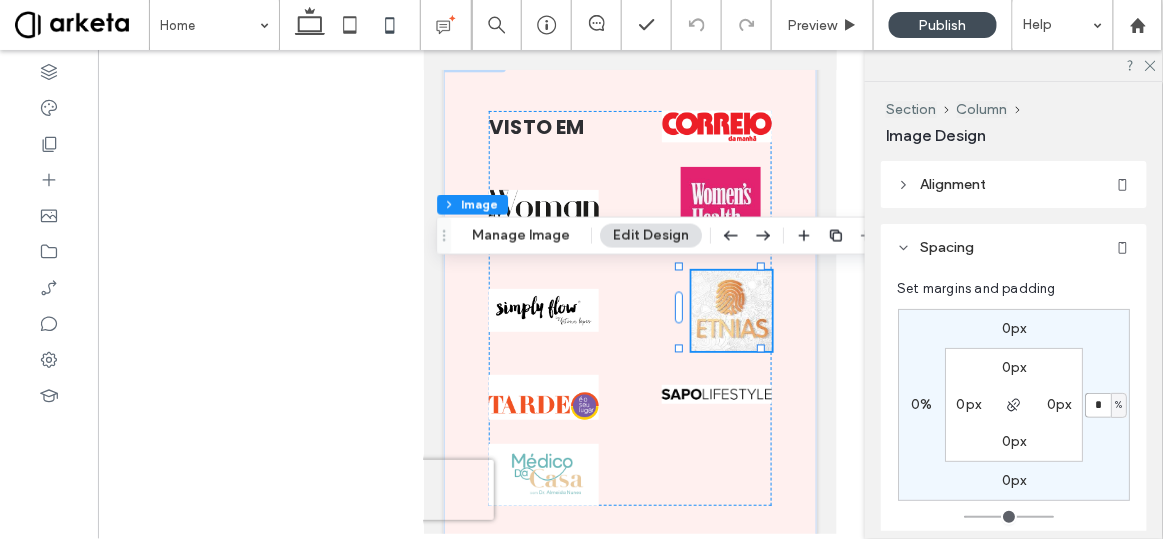 type on "*" 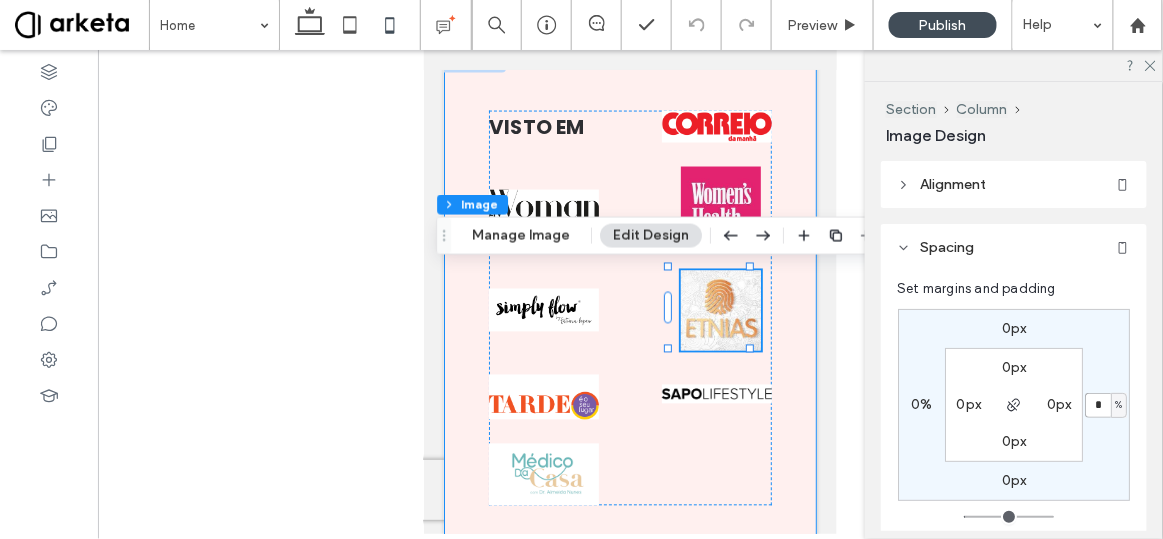 scroll, scrollTop: 4678, scrollLeft: 0, axis: vertical 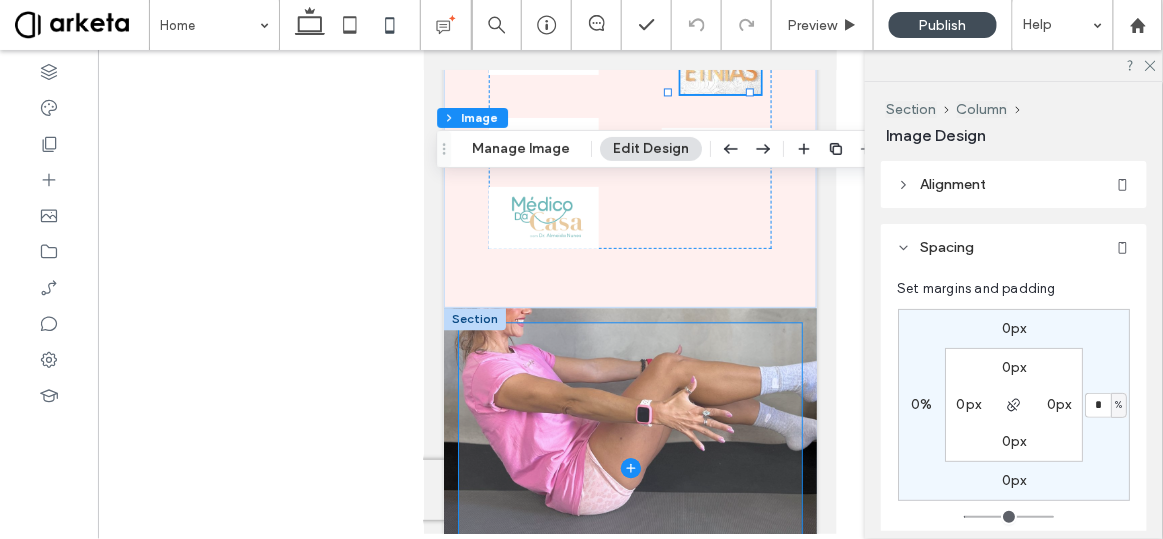 click at bounding box center [629, 467] 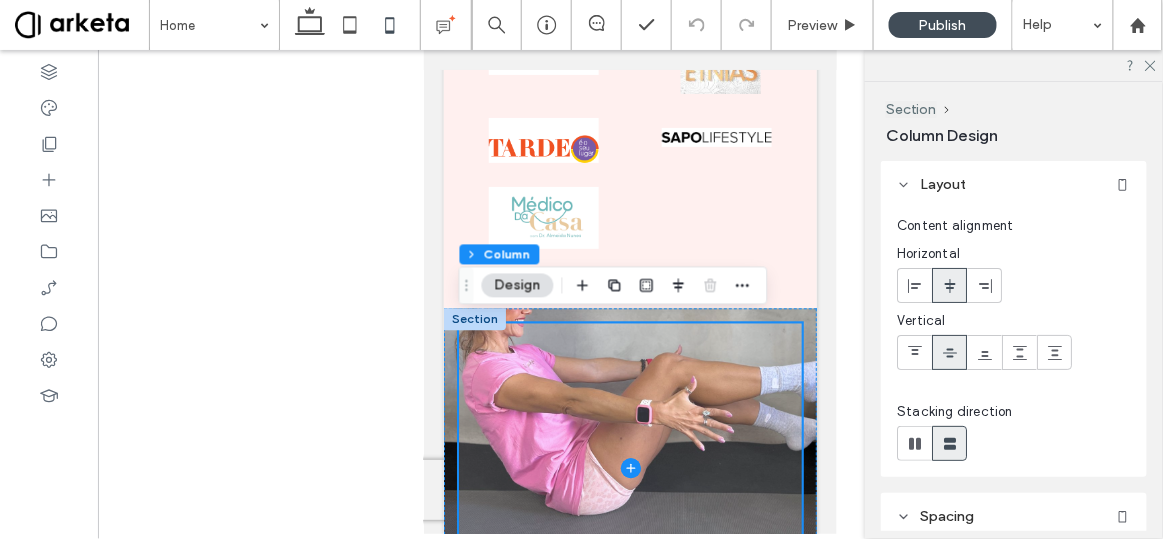 scroll, scrollTop: 4833, scrollLeft: 0, axis: vertical 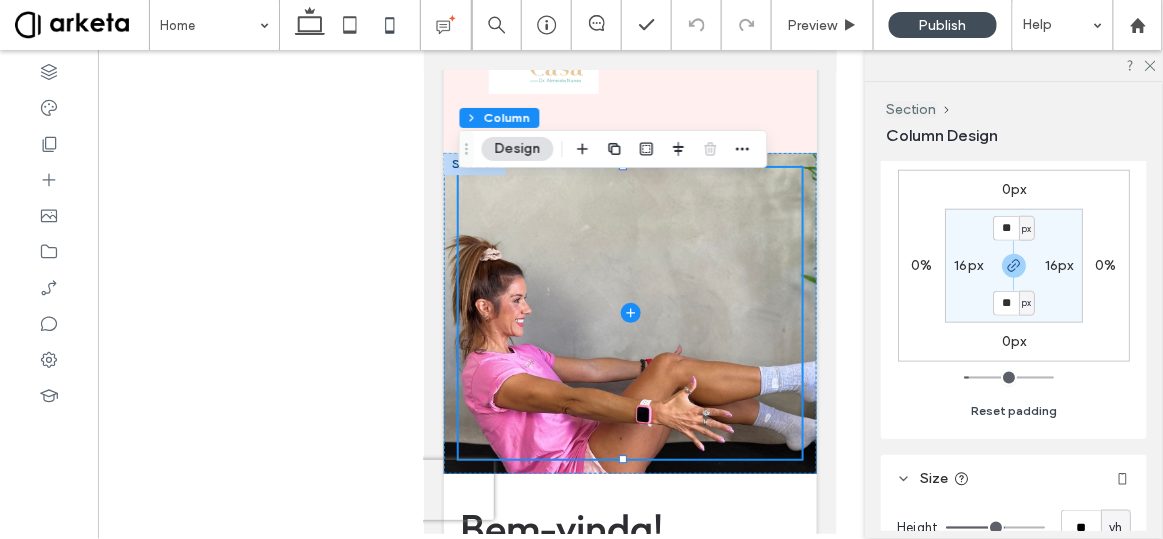 click on "Reset padding" at bounding box center [1014, 411] 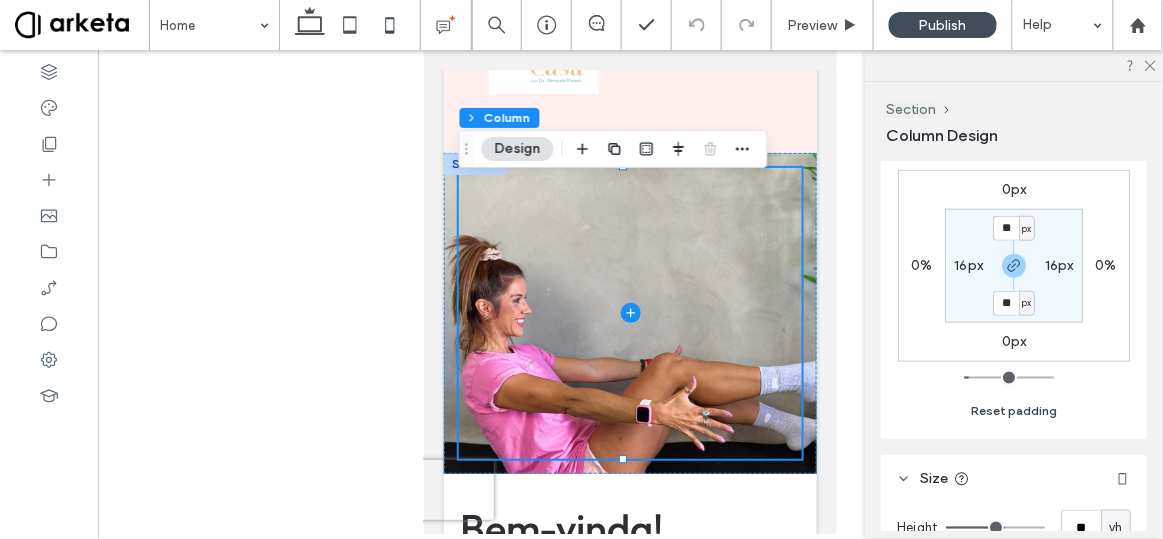 type on "*" 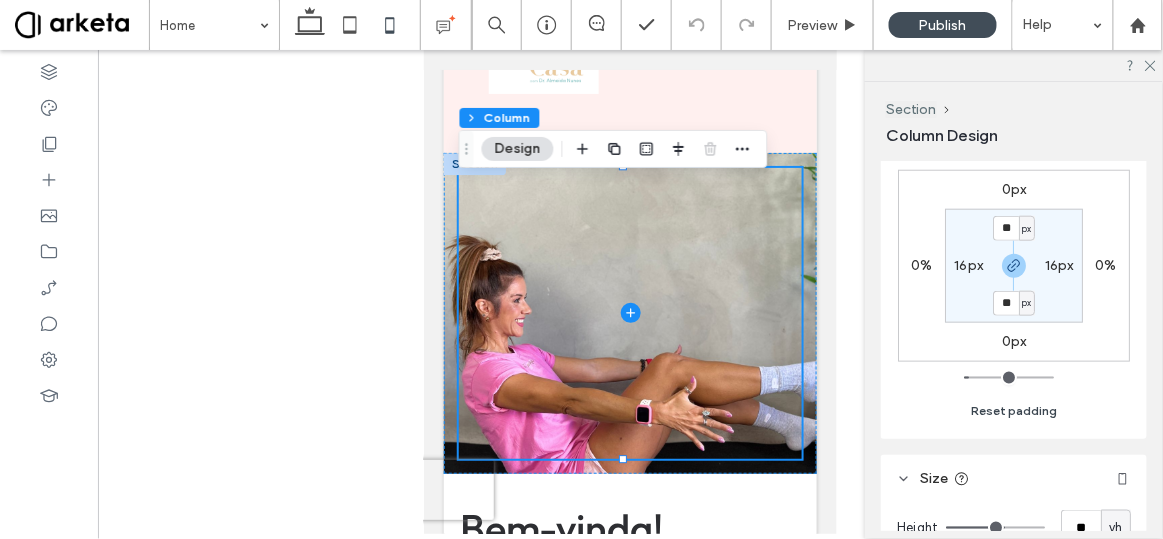 type on "*" 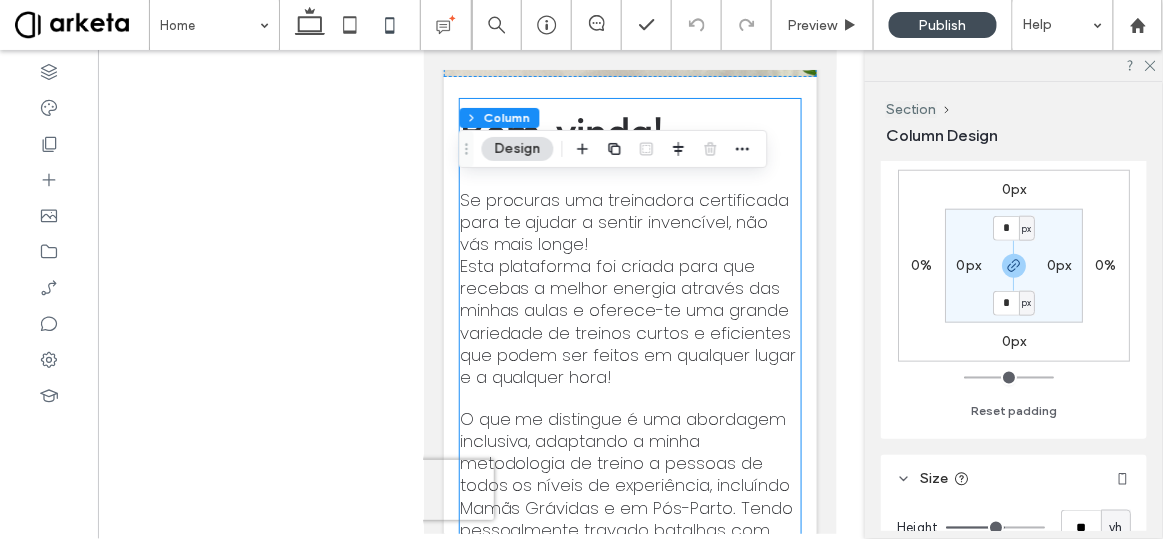 scroll, scrollTop: 5230, scrollLeft: 0, axis: vertical 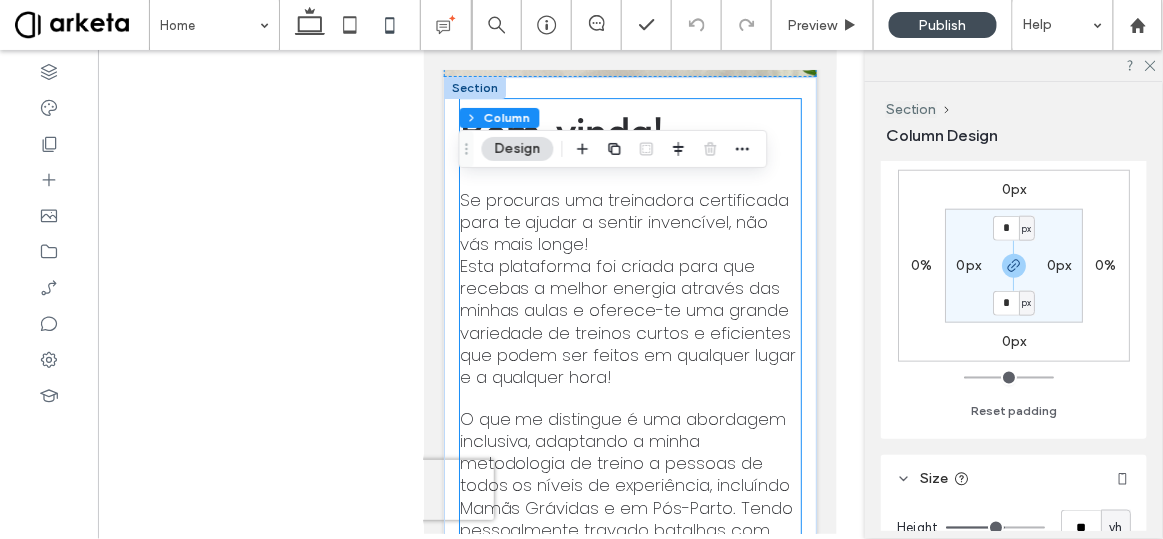 click on "Bem-vinda!" at bounding box center (561, 130) 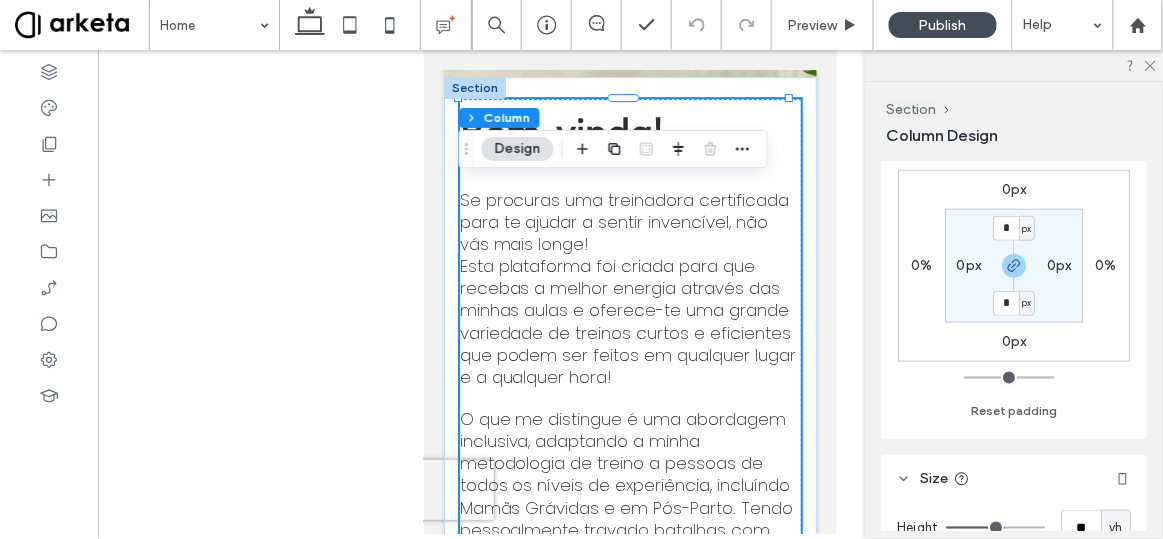 click on "Bem-vinda!" at bounding box center (561, 130) 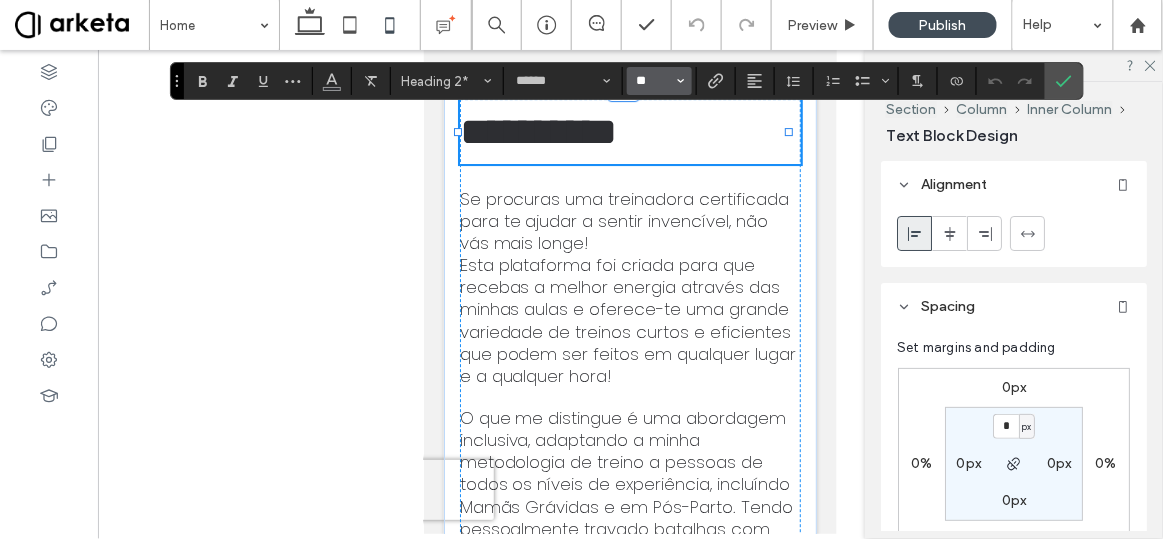 click on "**" at bounding box center [653, 81] 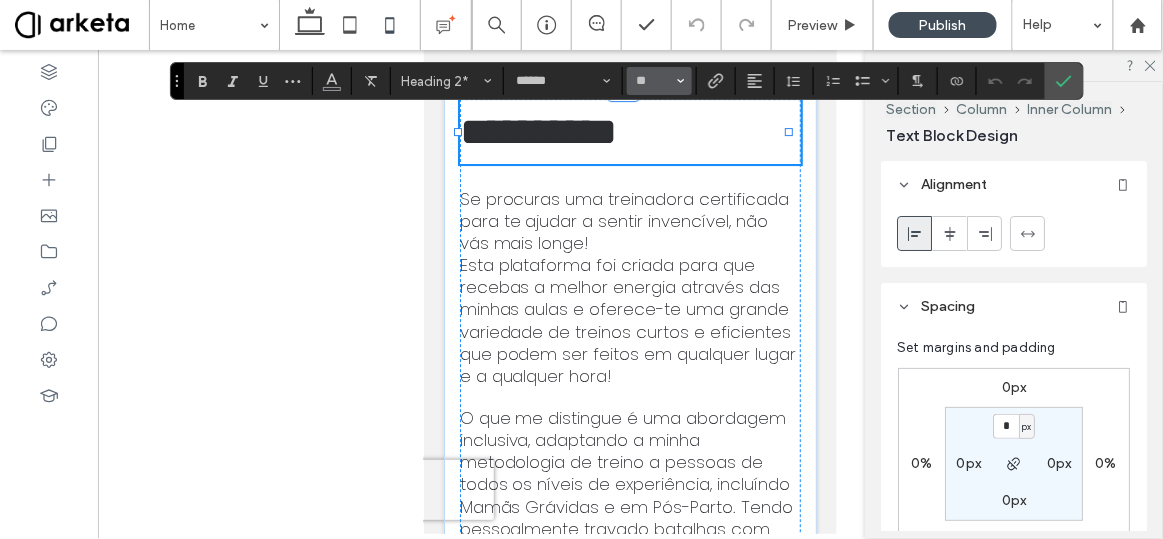 type on "**" 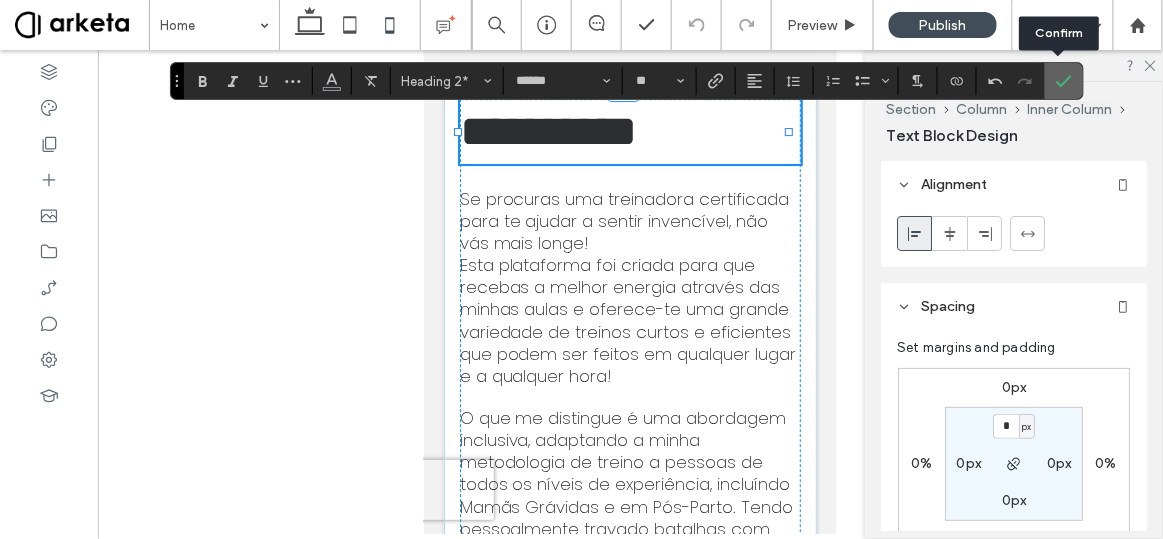 click 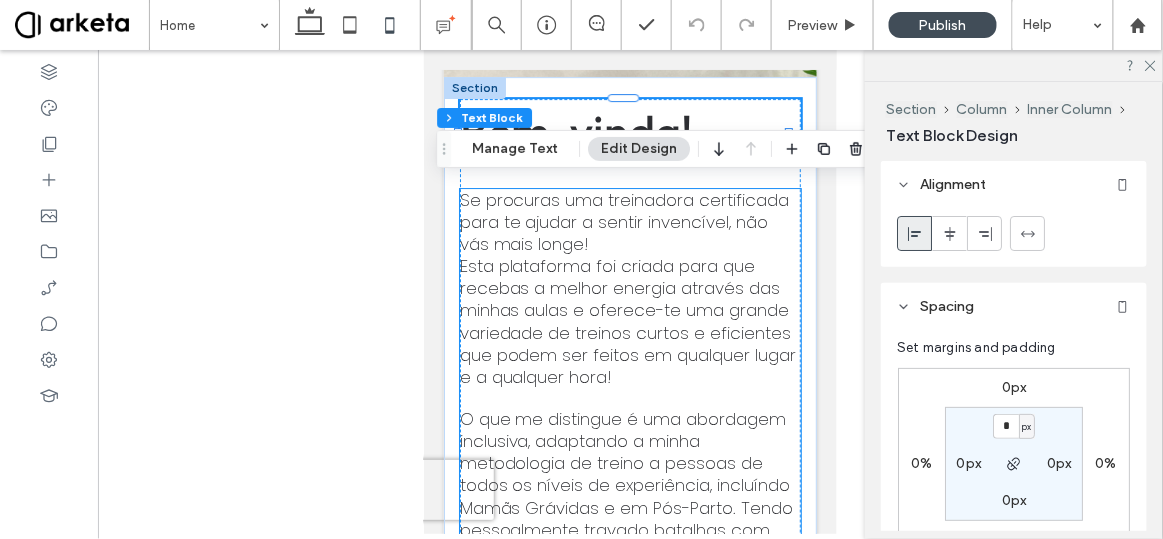 click on "Se procuras uma treinadora certificada para te ajudar a sentir invencível, não vás mais longe! Esta plataforma foi criada para que recebas a melhor energia através das minhas aulas e oferece-te uma grande variedade de treinos curtos e eficientes que podem ser feitos em qualquer lugar e a qualquer hora!" at bounding box center [627, 287] 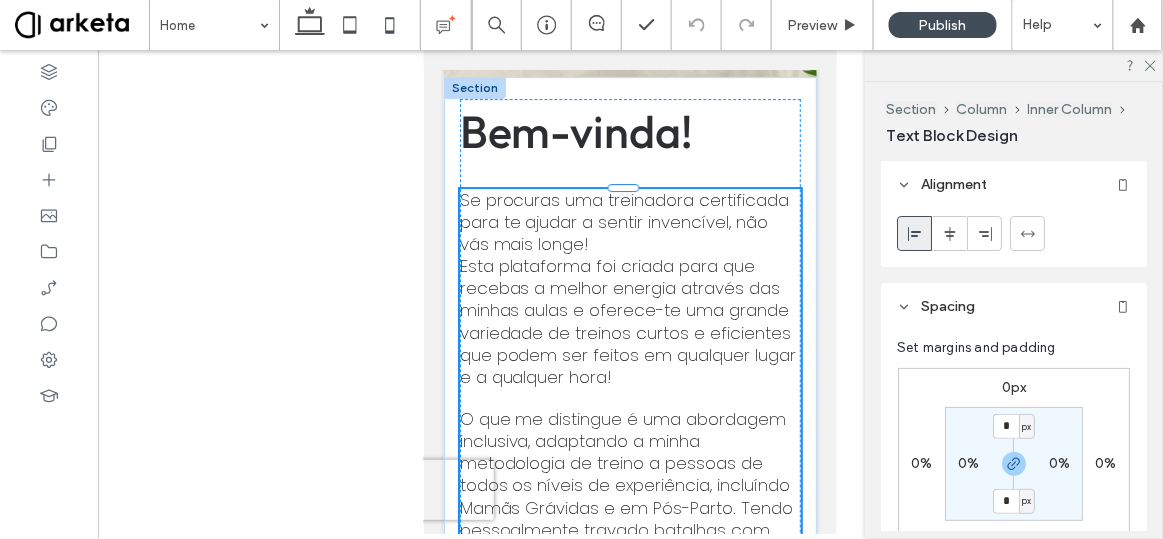 click on "Se procuras uma treinadora certificada para te ajudar a sentir invencível, não vás mais longe! Esta plataforma foi criada para que recebas a melhor energia através das minhas aulas e oferece-te uma grande variedade de treinos curtos e eficientes que podem ser feitos em qualquer lugar e a qualquer hora! O que me distingue é uma abordagem inclusiva, adaptando a minha metodologia de treino a pessoas de todos os níveis de experiência, incluíndo Mamãs Grávidas e em Pós-Parto. Tendo pessoalmente travado batalhas com distúrbios alimentares graves, excesso de peso em criança, maus hábitos alimentares, quero dar ênfase às dificuldades reais que poderás encontrar nesta tua busca por uma vida mais saudável. Podes confiar, eu vou estar lá para ti a cada passo do teu caminho. Não precisas de ser perfeita, só tens de começar. Deixa-me ensinar-te a apaixonares-te por ti própria!" at bounding box center [630, 638] 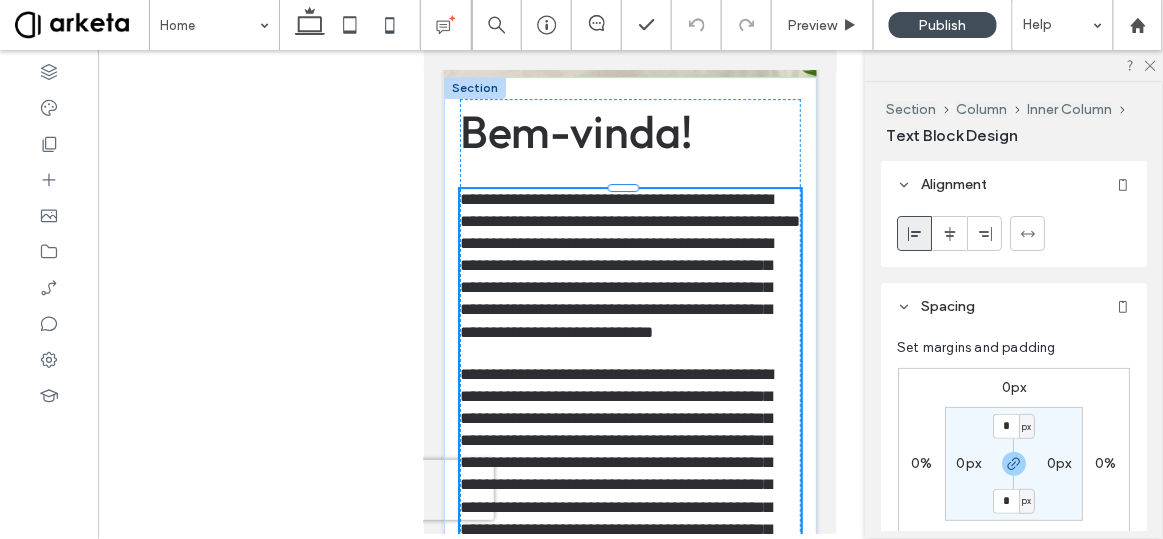 type on "*******" 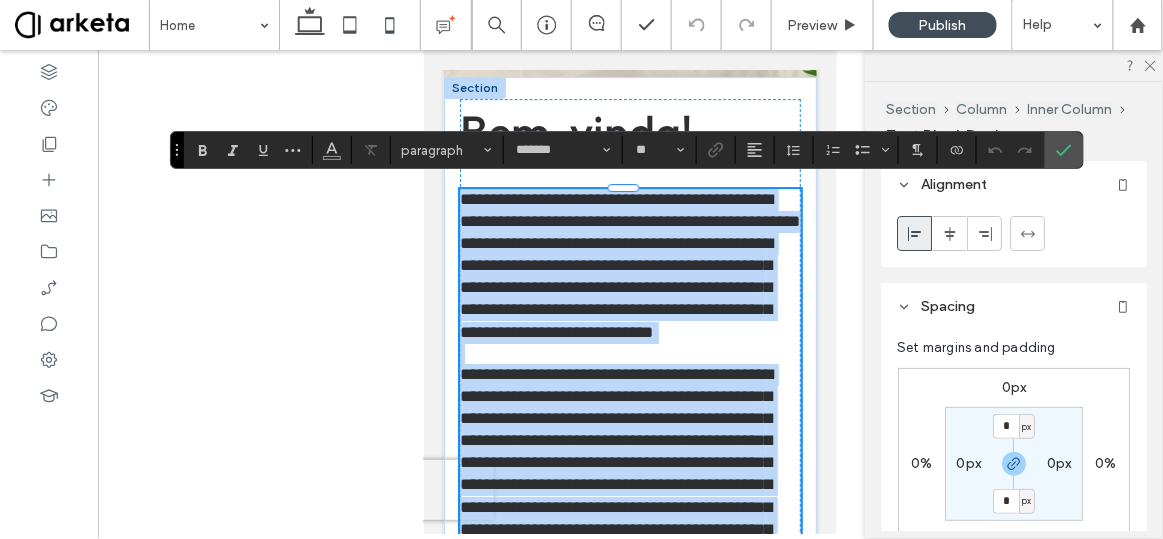 type on "**" 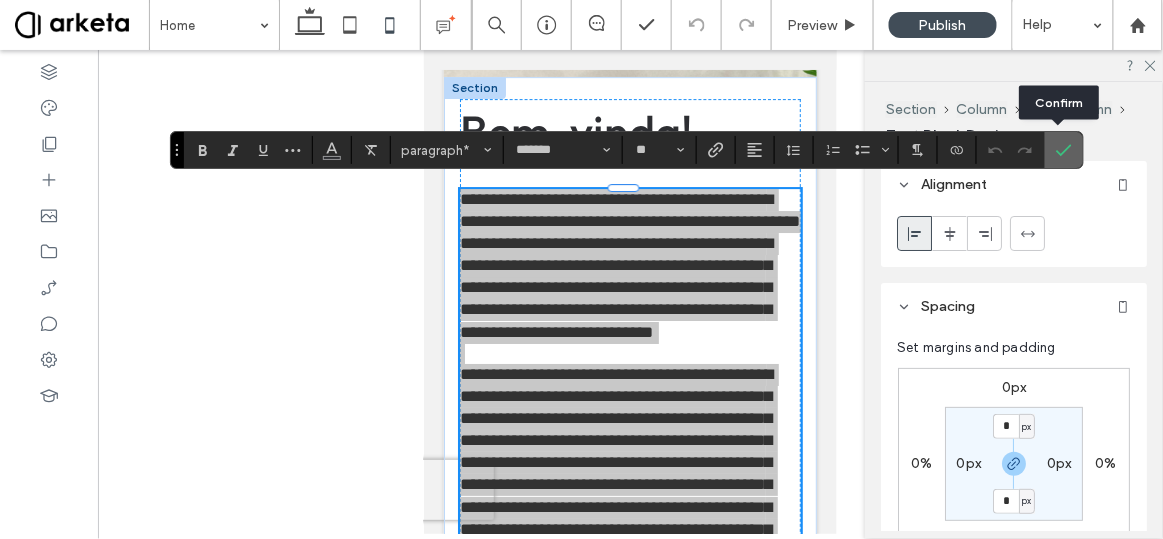 click at bounding box center (1064, 150) 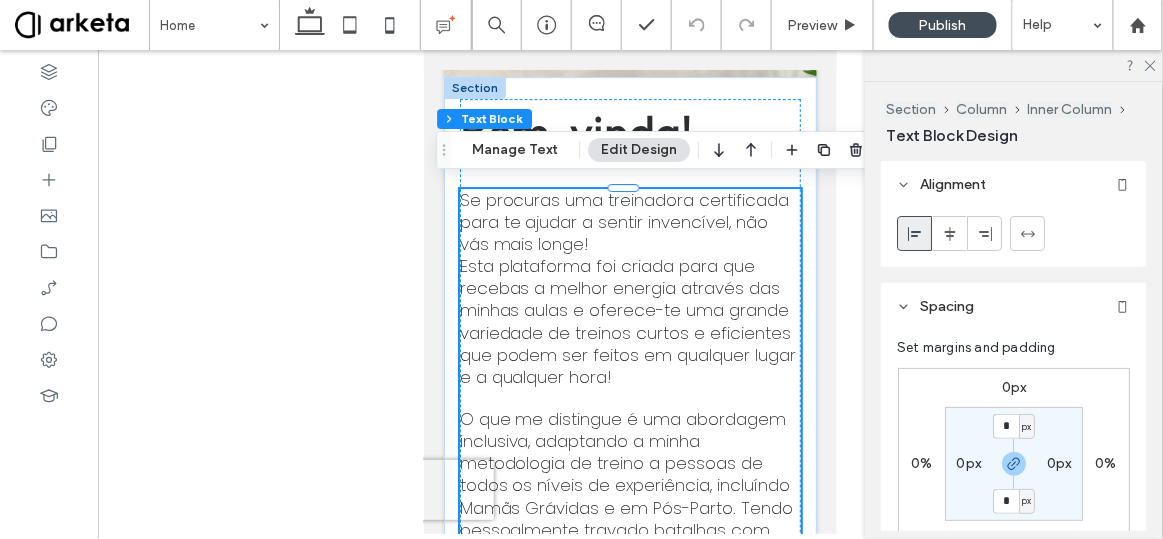 click on "Se procuras uma treinadora certificada para te ajudar a sentir invencível, não vás mais longe! Esta plataforma foi criada para que recebas a melhor energia através das minhas aulas e oferece-te uma grande variedade de treinos curtos e eficientes que podem ser feitos em qualquer lugar e a qualquer hora!" at bounding box center (627, 287) 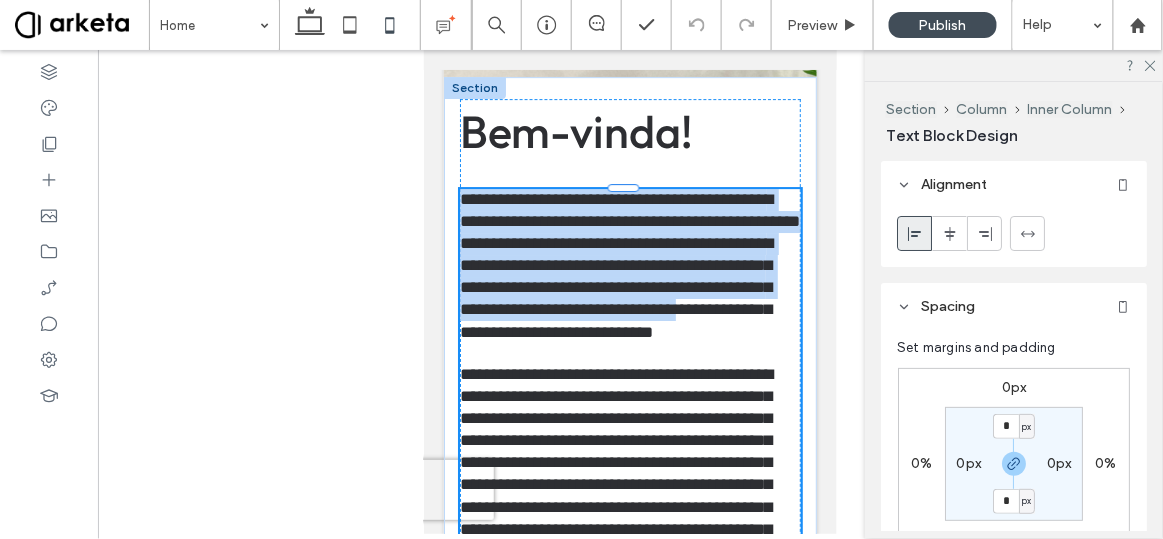 type on "*******" 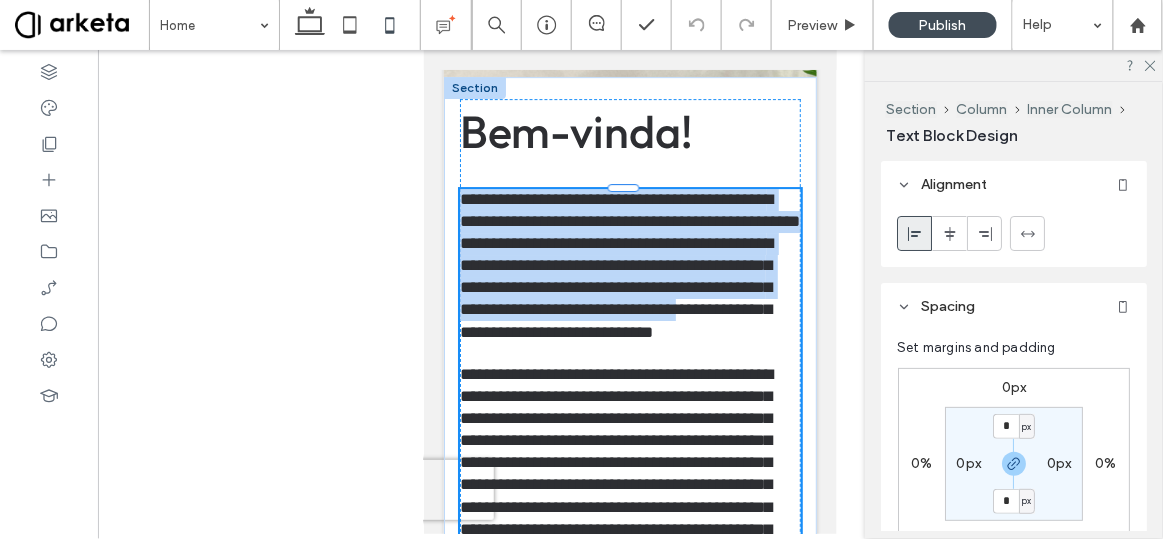 type on "**" 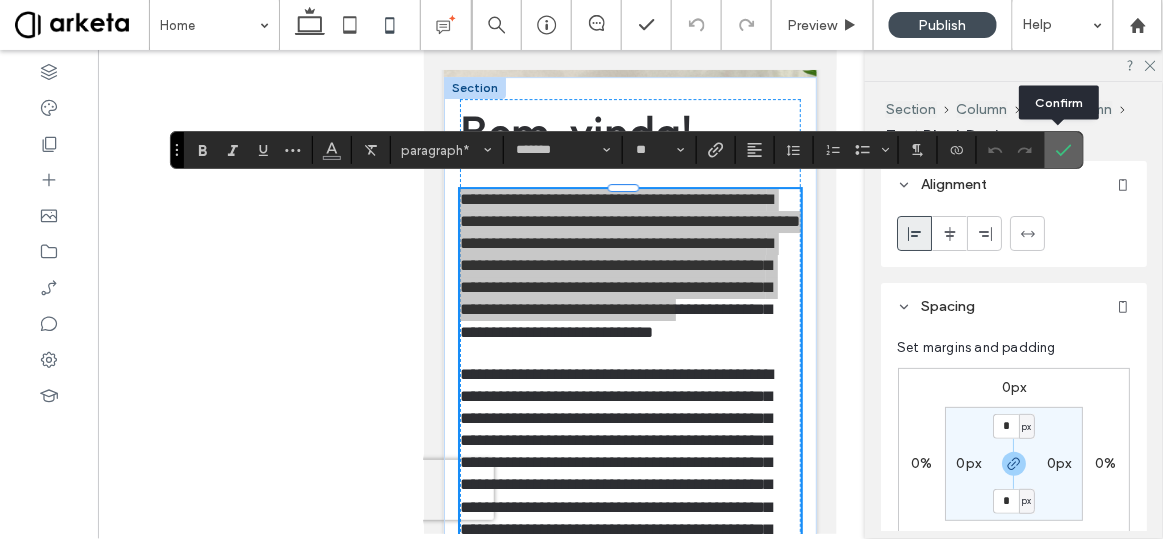 click 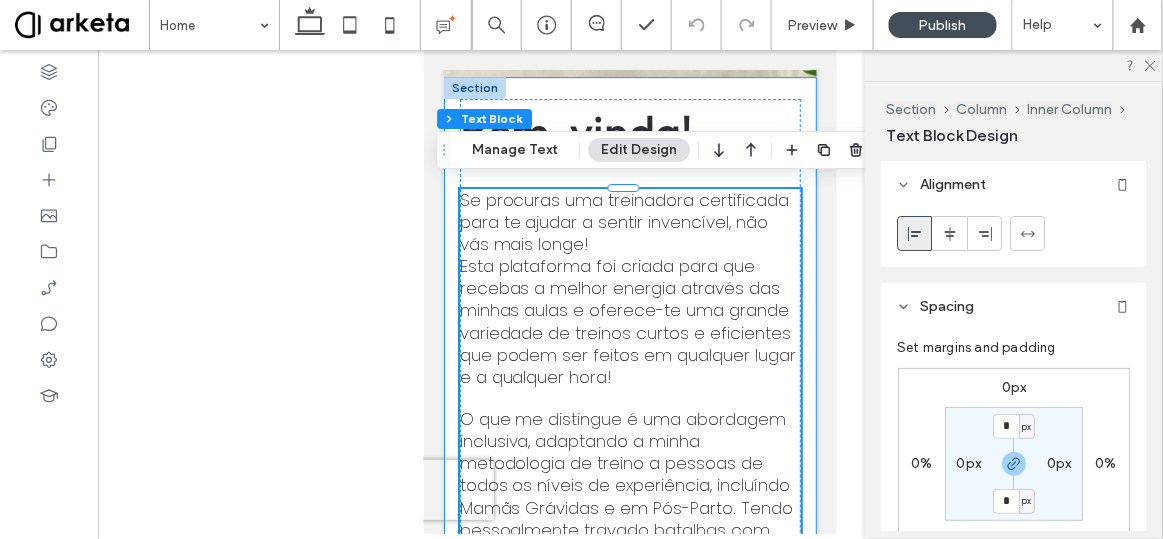 click on "Bem-vinda!
Se procuras uma treinadora certificada para te ajudar a sentir invencível, não vás mais longe! Esta plataforma foi criada para que recebas a melhor energia através das minhas aulas e oferece-te uma grande variedade de treinos curtos e eficientes que podem ser feitos em qualquer lugar e a qualquer hora! O que me distingue é uma abordagem inclusiva, adaptando a minha metodologia de treino a pessoas de todos os níveis de experiência, incluíndo Mamãs Grávidas e em Pós-Parto. Tendo pessoalmente travado batalhas com distúrbios alimentares graves, excesso de peso em criança, maus hábitos alimentares, quero dar ênfase às dificuldades reais que poderás encontrar nesta tua busca por uma vida mais saudável. Podes confiar, eu vou estar lá para ti a cada passo do teu caminho. Não precisas de ser perfeita, só tens de começar. Deixa-me ensinar-te a apaixonares-te por ti própria!
beijinhos, [FIRST]
Fundadora, [FIRST] [LAST] Instrutora Certificada" at bounding box center [629, 1017] 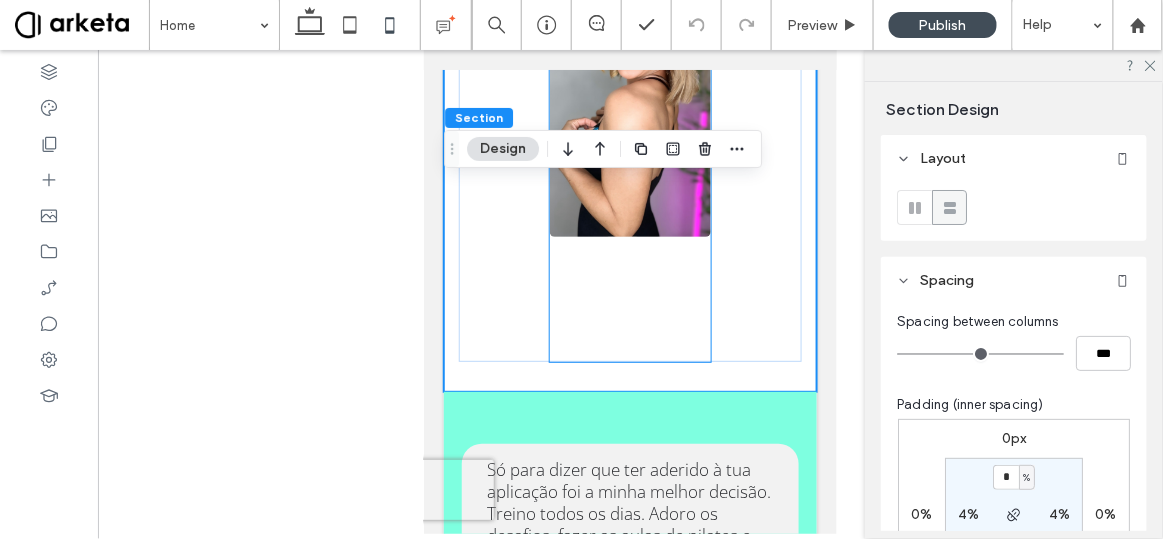 click at bounding box center [629, 92] 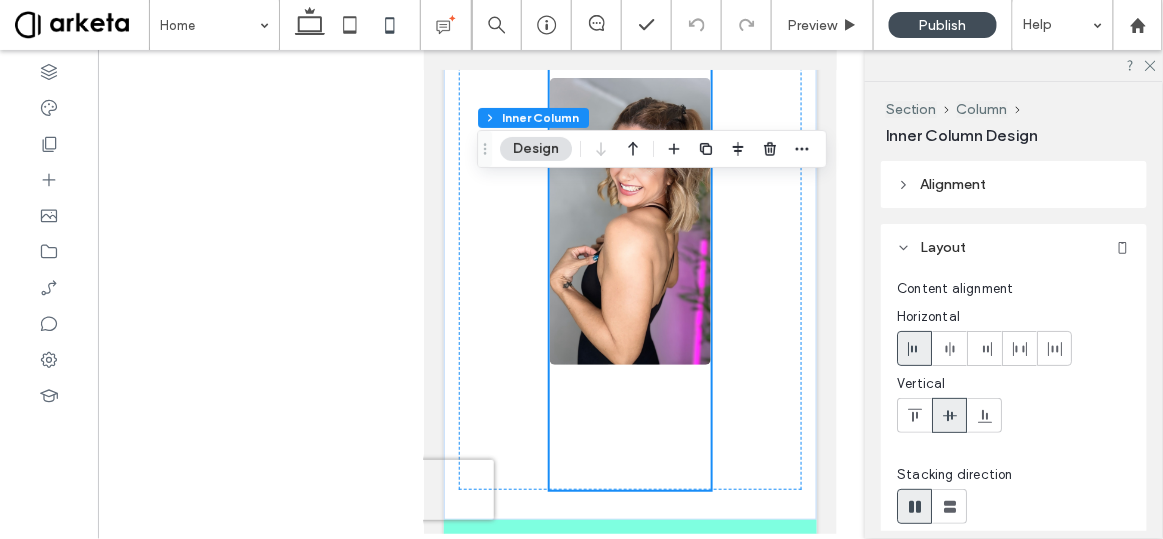 scroll, scrollTop: 6657, scrollLeft: 0, axis: vertical 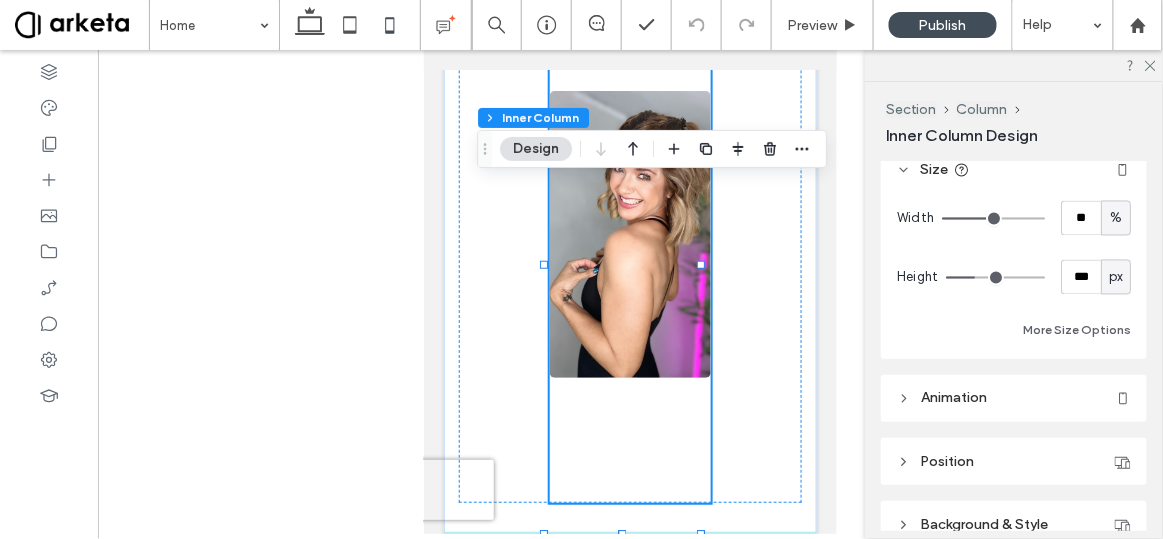 type on "***" 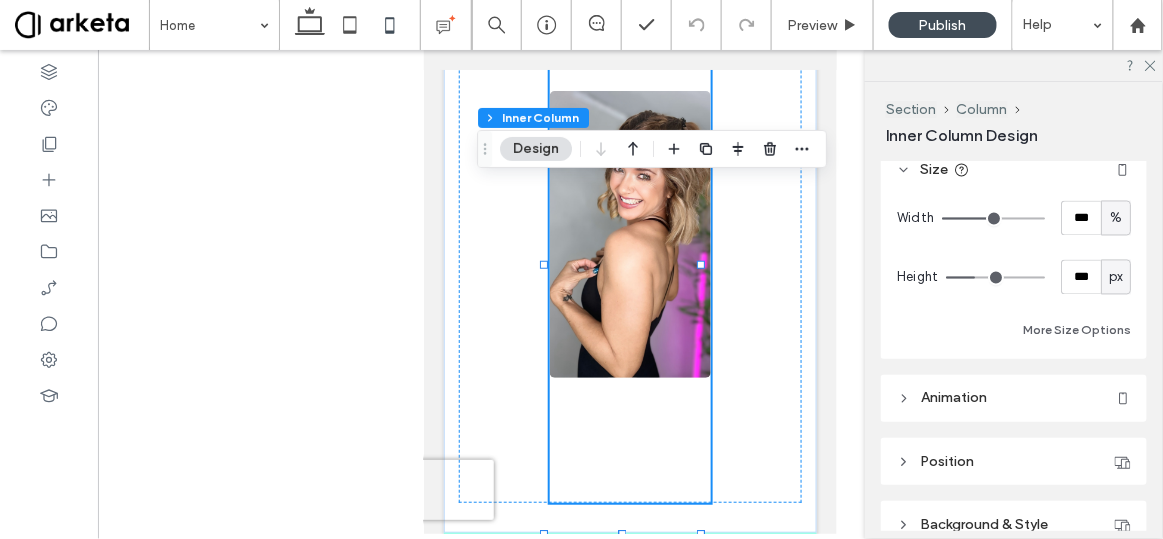 drag, startPoint x: 981, startPoint y: 213, endPoint x: 1163, endPoint y: 231, distance: 182.88794 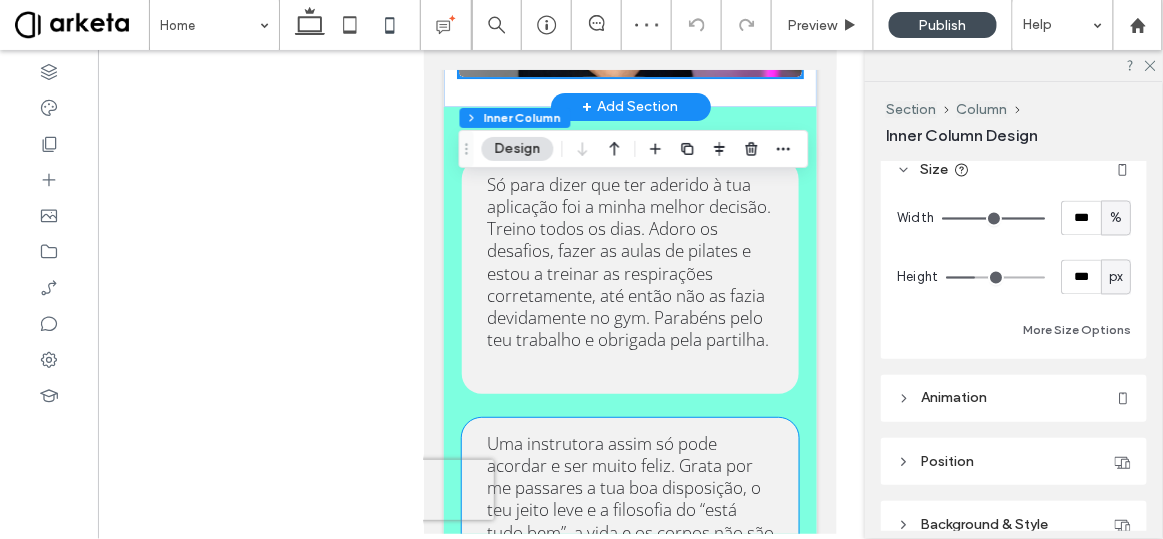 scroll, scrollTop: 7155, scrollLeft: 0, axis: vertical 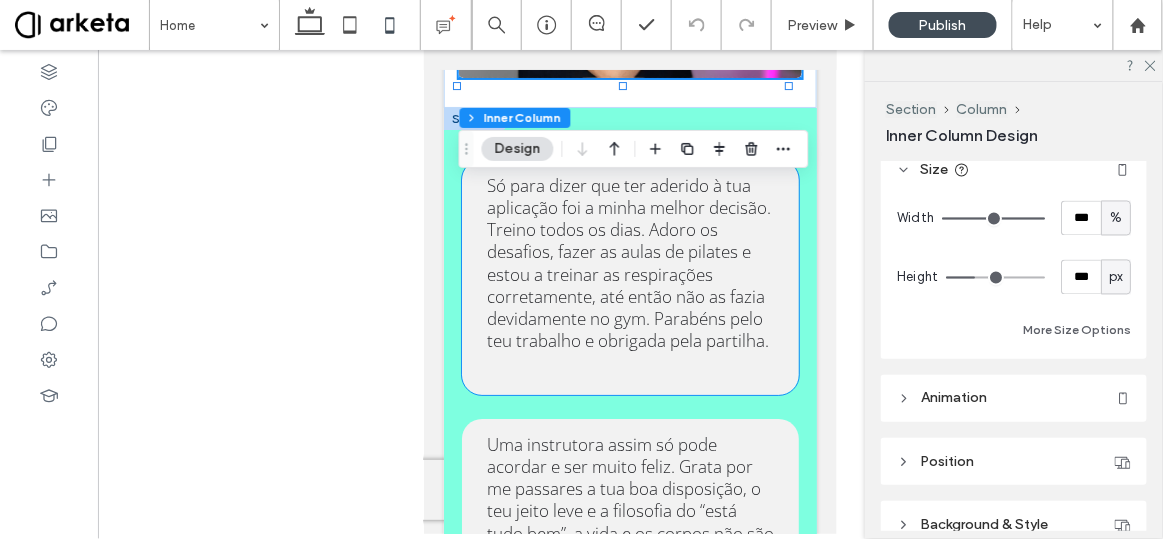 click on "Só para dizer que ter aderido à tua aplicação foi a minha melhor decisão. Treino todos os dias. Adoro os desafios, fazer as aulas de pilates e estou a treinar as respirações corretamente, até então não as fazia devidamente no gym. Parabéns pelo teu trabalho e obrigada pela partilha." at bounding box center [629, 276] 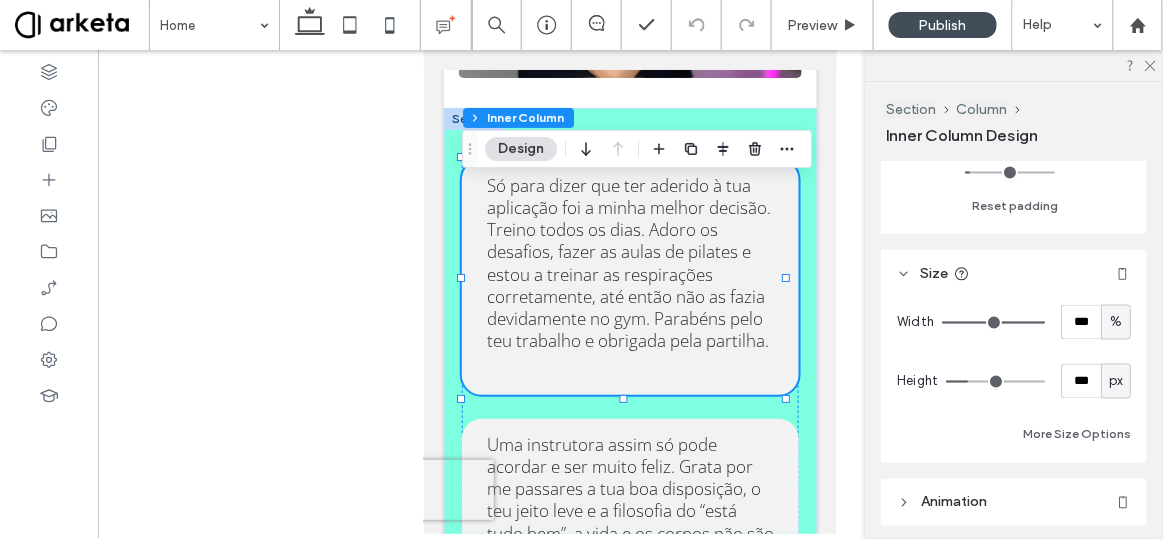 scroll, scrollTop: 760, scrollLeft: 0, axis: vertical 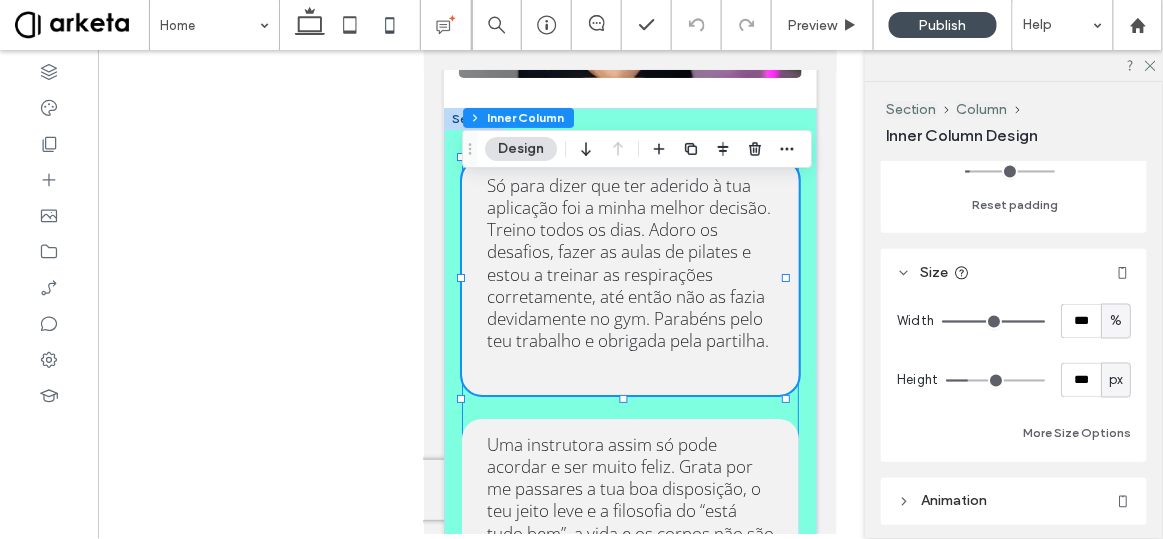 click on "Só para dizer que ter aderido à tua aplicação foi a minha melhor decisão. Treino todos os dias. Adoro os desafios, fazer as aulas de pilates e estou a treinar as respirações corretamente, até então não as fazia devidamente no gym. Parabéns pelo teu trabalho e obrigada pela partilha.
Uma instrutora assim só pode acordar e ser muito feliz. Grata por me passares a tua boa disposição, o teu jeito leve e a filosofia do “está tudo bem”, a vida e os corpos não são perfeitos mas a vale a pena lutar por melhorar todos os dias, sem dramas. És a melhor, tenho a certeza que tal como a minha, melhoras muitas vidas. 💖
Desde o primeiro treino que senti que isto ia transformar a minha vida. E assim foi, sinto-me mais forte e confiante que nunca! Estou muito orgulhosa de mim própria, muito mais saudável e continuo muito motivada para continuar por 2024 fora." at bounding box center (629, 676) 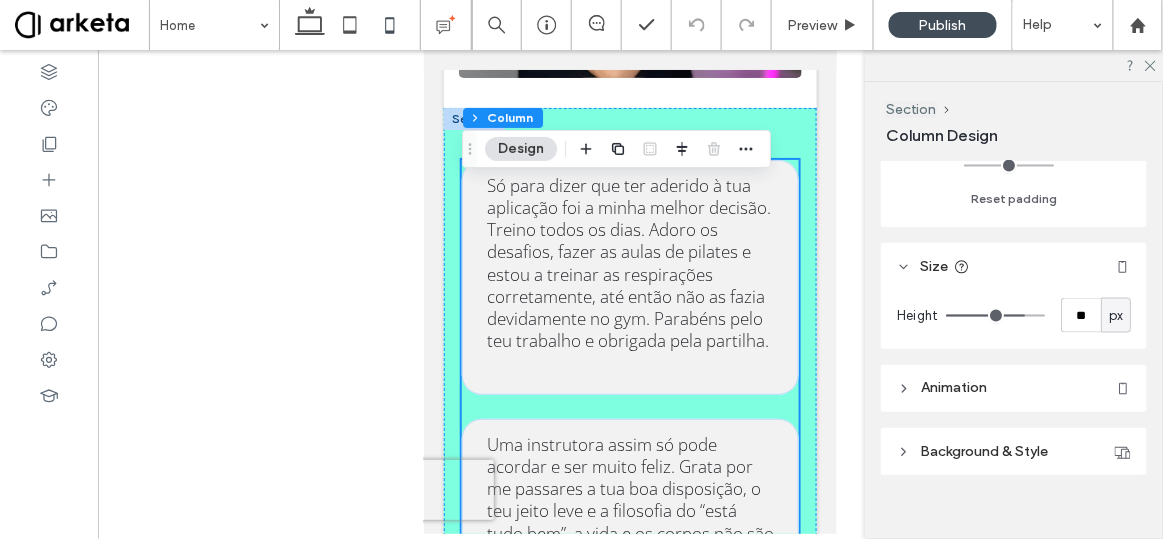 scroll, scrollTop: 726, scrollLeft: 0, axis: vertical 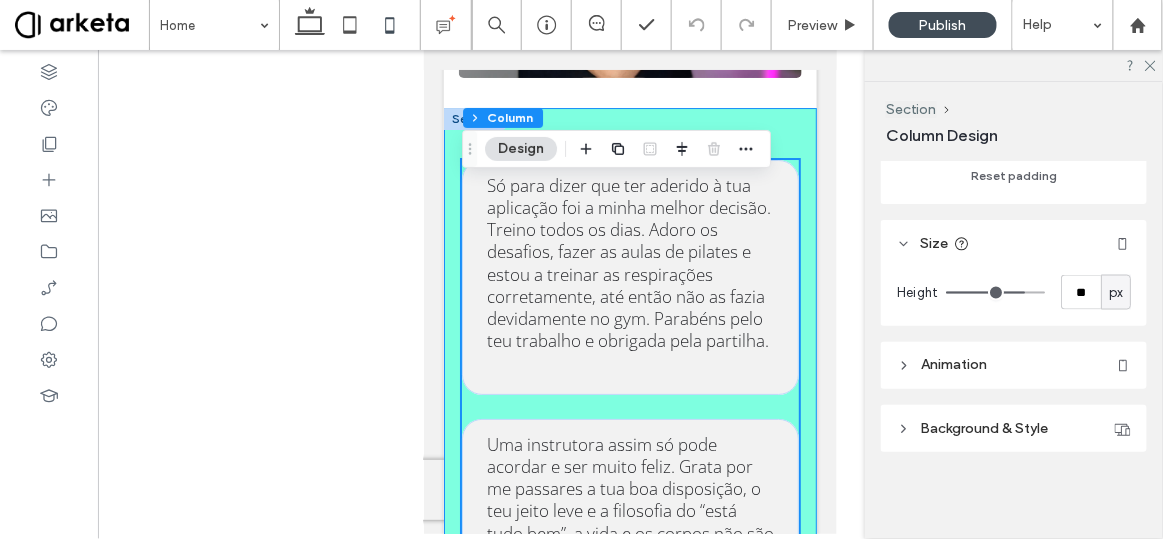 click on "Só para dizer que ter aderido à tua aplicação foi a minha melhor decisão. Treino todos os dias. Adoro os desafios, fazer as aulas de pilates e estou a treinar as respirações corretamente, até então não as fazia devidamente no gym. Parabéns pelo teu trabalho e obrigada pela partilha.
Uma instrutora assim só pode acordar e ser muito feliz. Grata por me passares a tua boa disposição, o teu jeito leve e a filosofia do “está tudo bem”, a vida e os corpos não são perfeitos mas a vale a pena lutar por melhorar todos os dias, sem dramas. És a melhor, tenho a certeza que tal como a minha, melhoras muitas vidas. 💖
Desde o primeiro treino que senti que isto ia transformar a minha vida. E assim foi, sinto-me mais forte e confiante que nunca! Estou muito orgulhosa de mim própria, muito mais saudável e continuo muito motivada para continuar por 2024 fora." at bounding box center (629, 676) 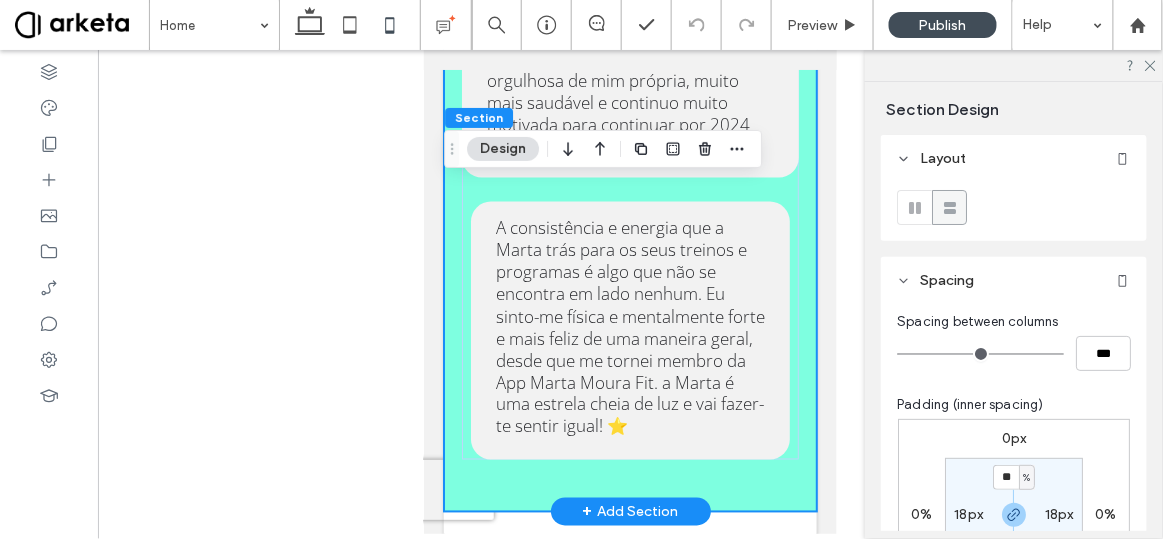 scroll, scrollTop: 7885, scrollLeft: 0, axis: vertical 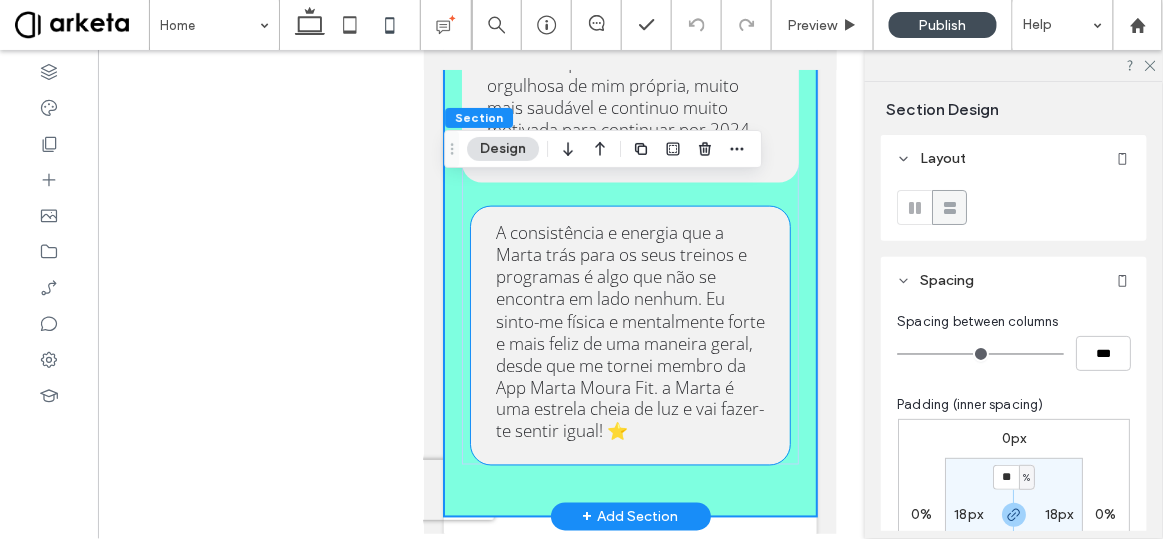 click on "A consistência e energia que a Marta trás para os seus treinos e programas é algo que não se encontra em lado nenhum. Eu sinto-me física e mentalmente forte e mais feliz de uma maneira geral, desde que me tornei membro da App Marta Moura Fit. a Marta é uma estrela cheia de luz e vai fazer-te sentir igual! ⭐️" at bounding box center (629, 331) 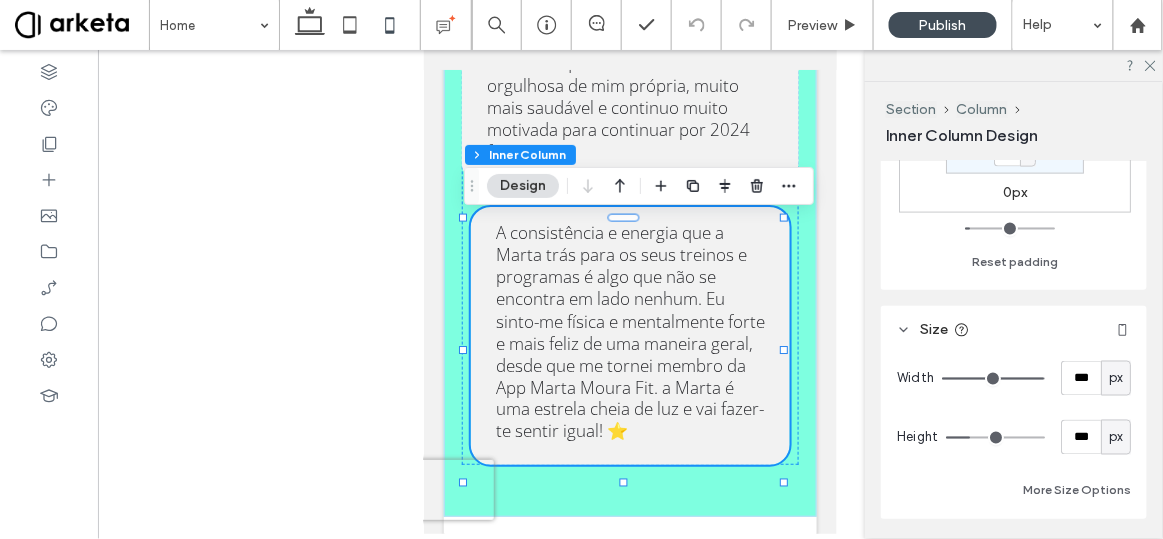 scroll, scrollTop: 755, scrollLeft: 0, axis: vertical 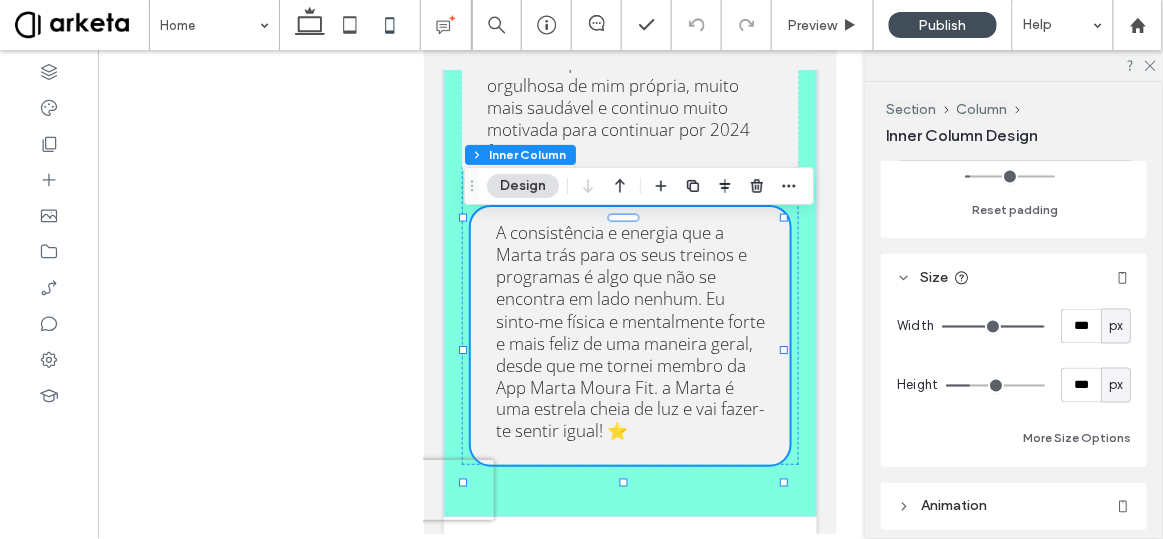 click on "px" at bounding box center [1116, 327] 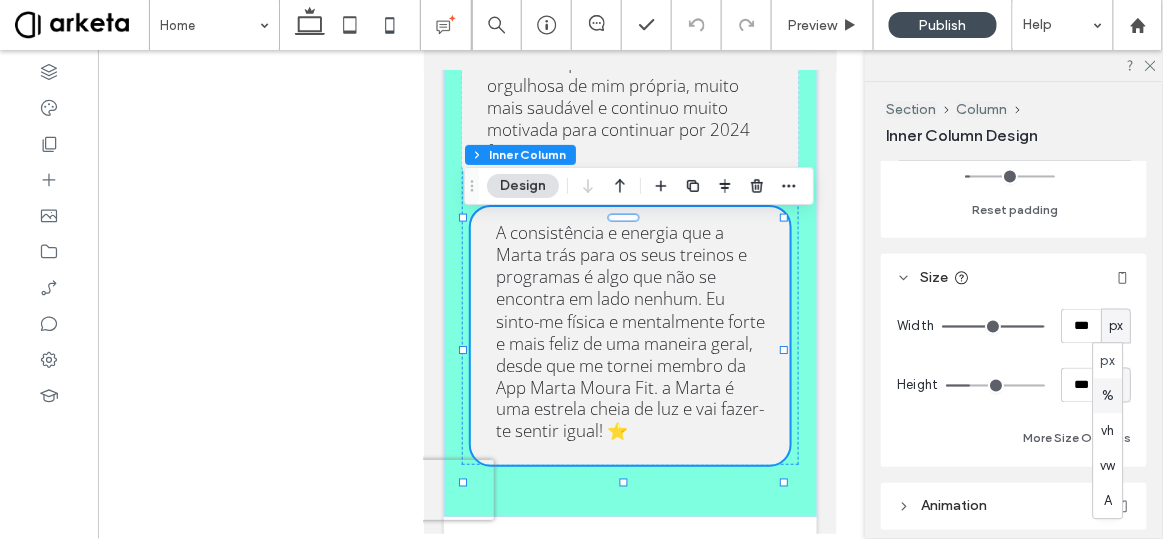 click on "%" at bounding box center (1108, 396) 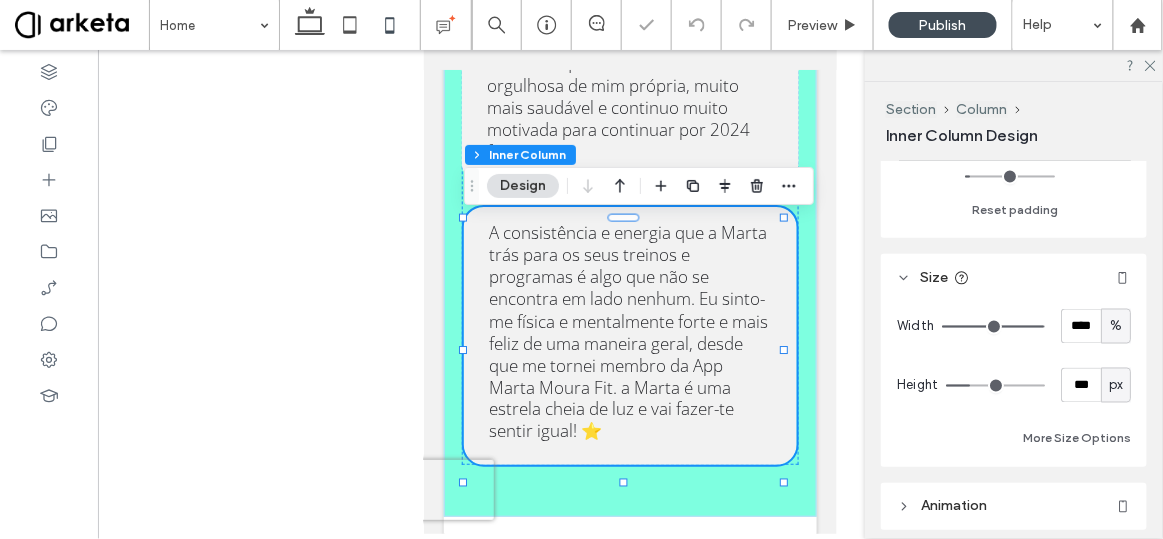 type on "***" 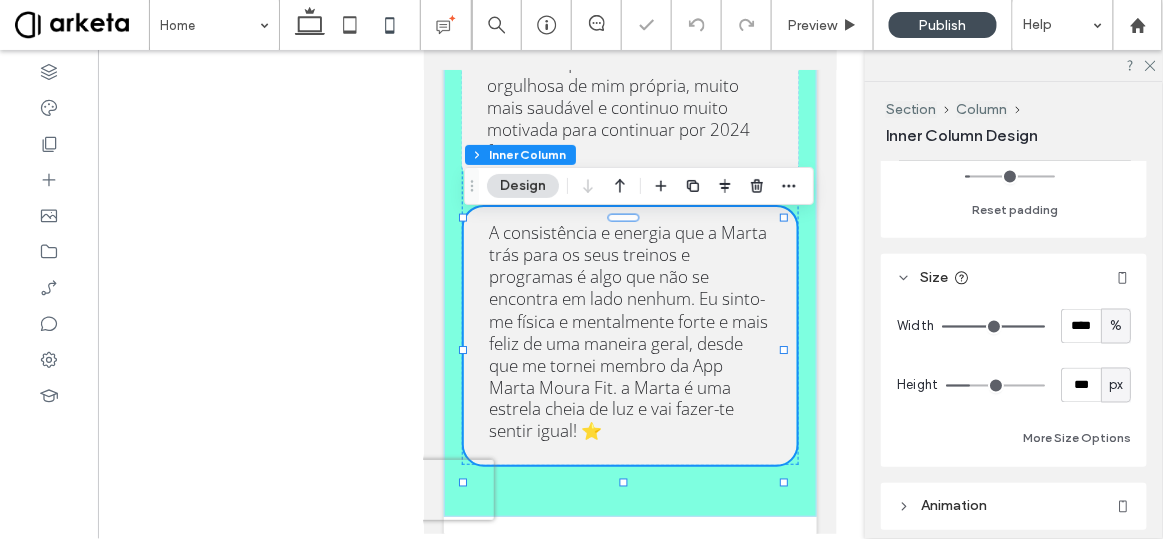 type on "***" 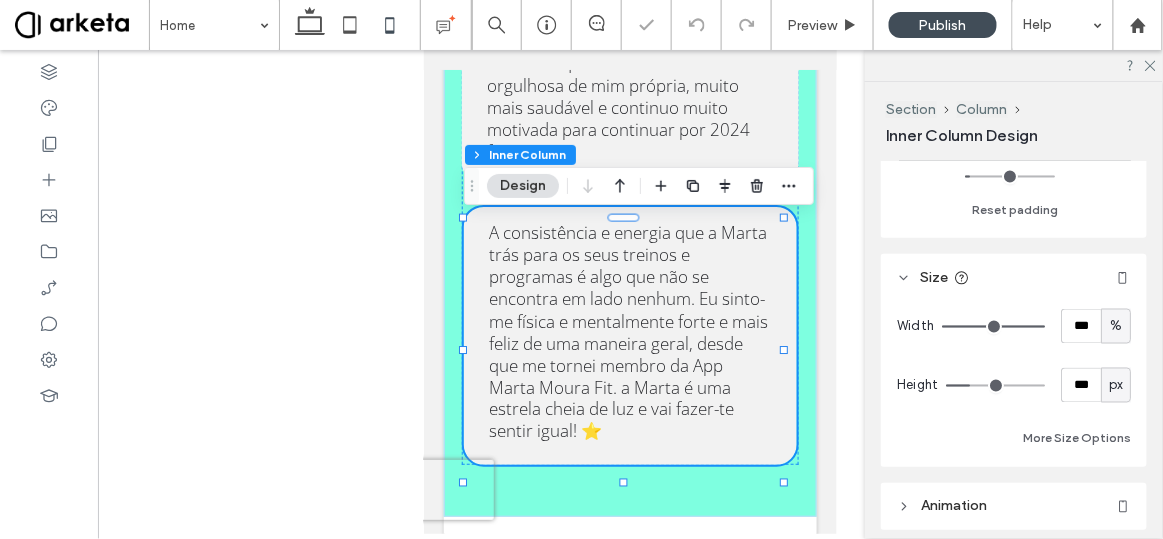 drag, startPoint x: 1029, startPoint y: 325, endPoint x: 1096, endPoint y: 318, distance: 67.36468 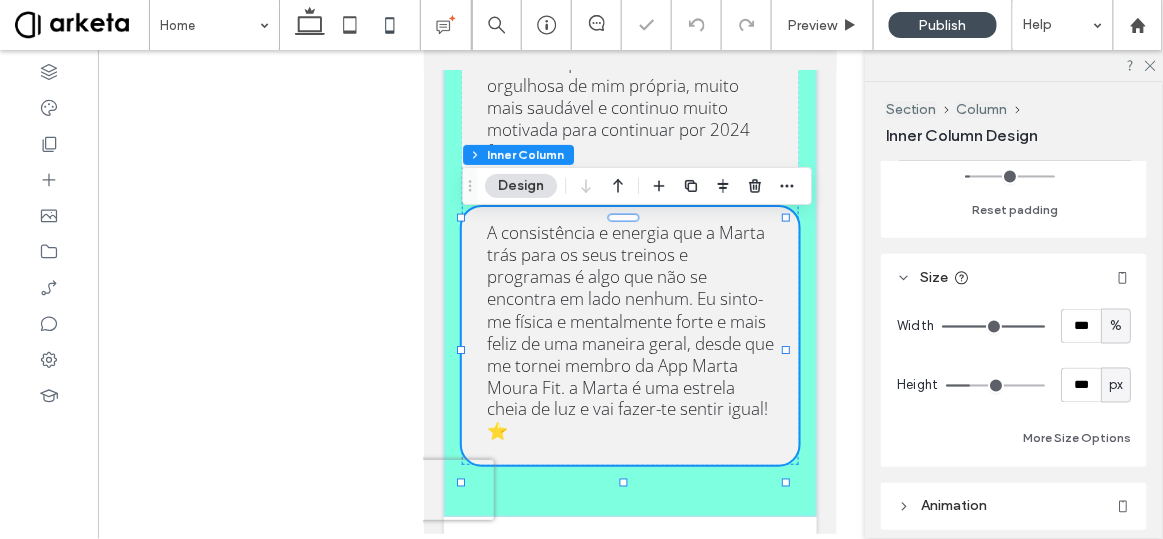 click on "px" at bounding box center (1116, 386) 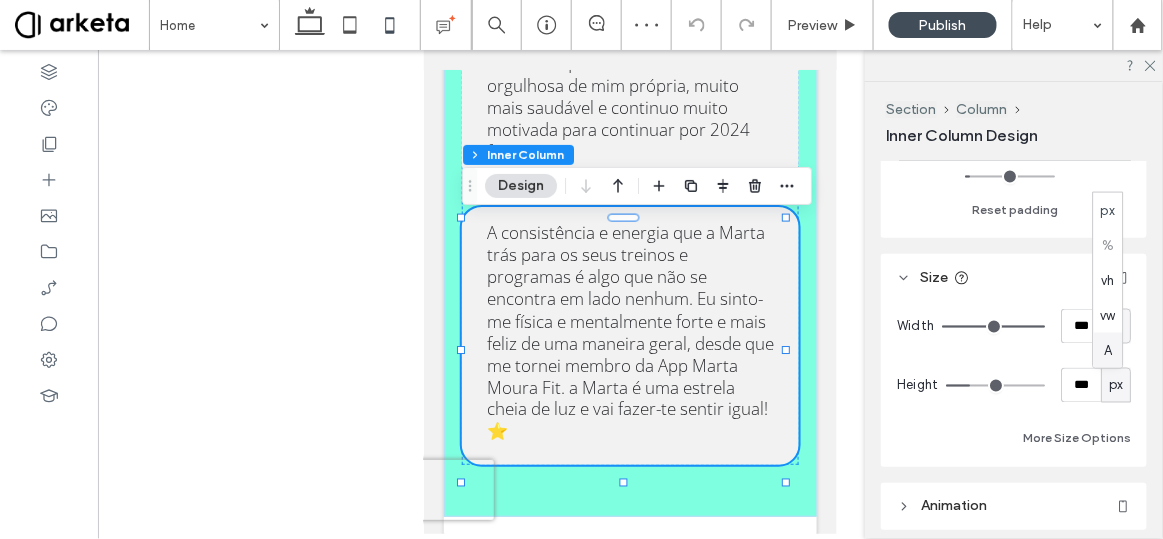 click on "A" at bounding box center (1108, 350) 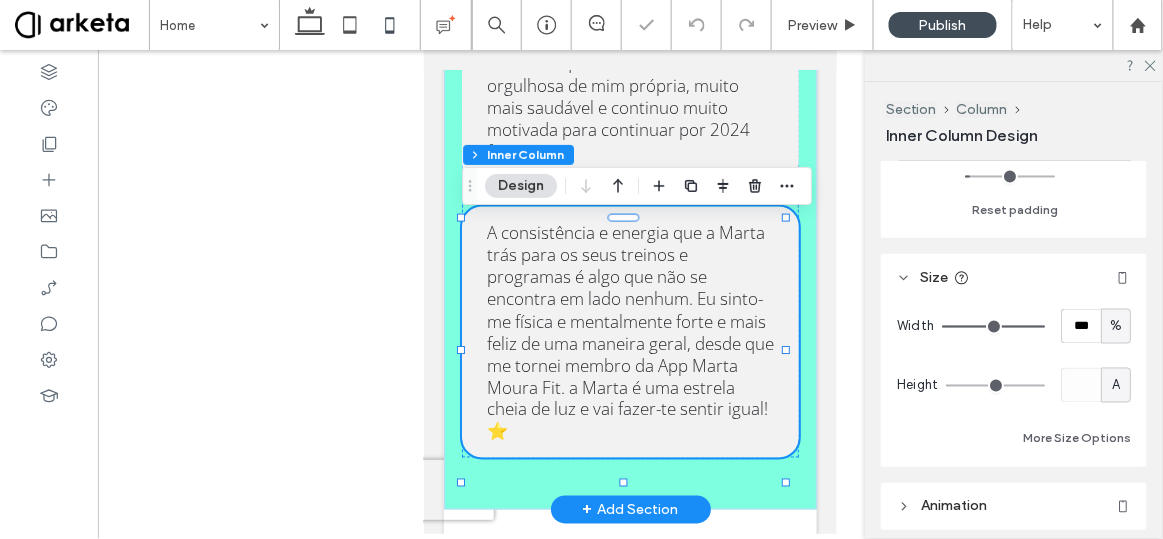 scroll, scrollTop: 7732, scrollLeft: 0, axis: vertical 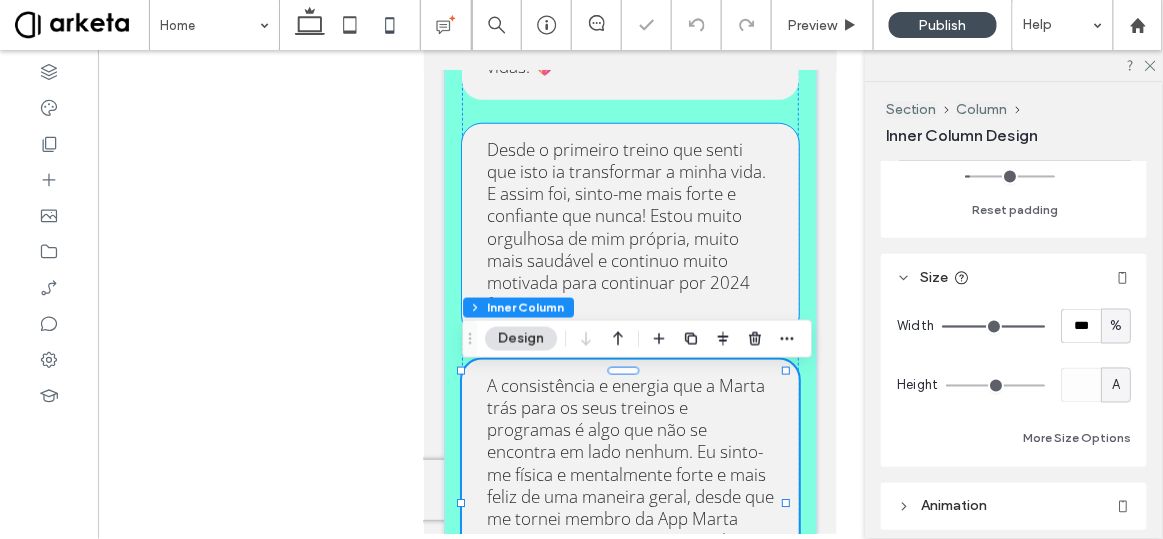 click on "Desde o primeiro treino que senti que isto ia transformar a minha vida. E assim foi, sinto-me mais forte e confiante que nunca! Estou muito orgulhosa de mim própria, muito mais saudável e continuo muito motivada para continuar por 2024 fora." at bounding box center (625, 226) 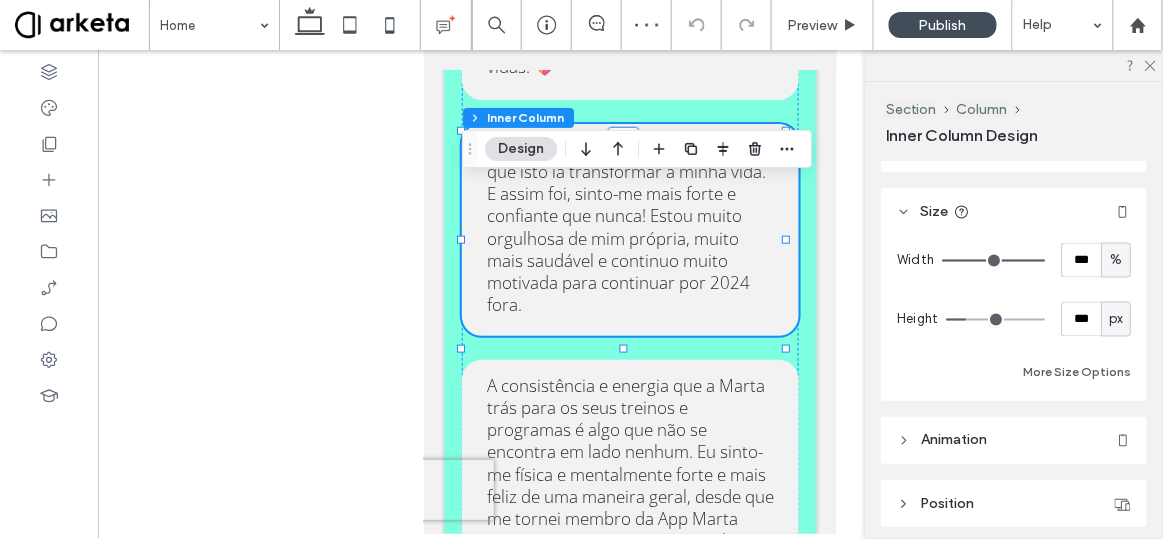 scroll, scrollTop: 823, scrollLeft: 0, axis: vertical 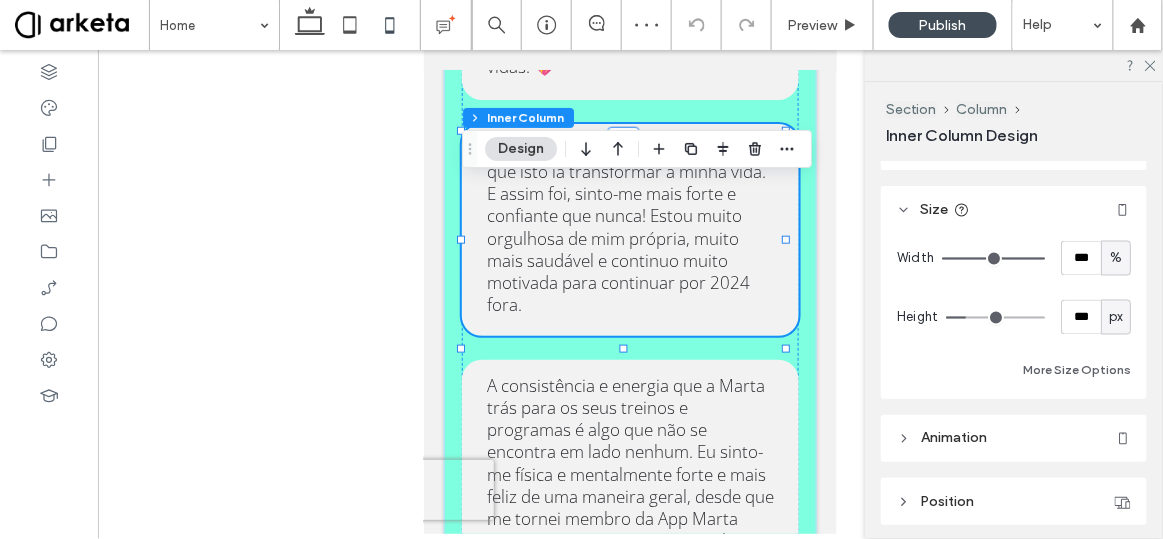 click on "px" at bounding box center (1116, 317) 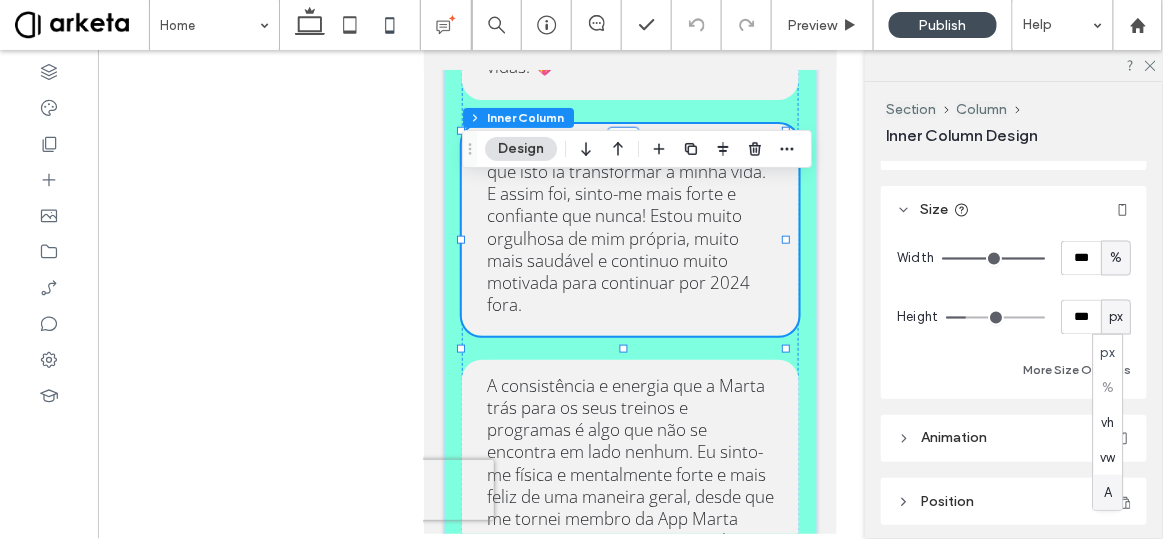 click on "A" at bounding box center (1108, 492) 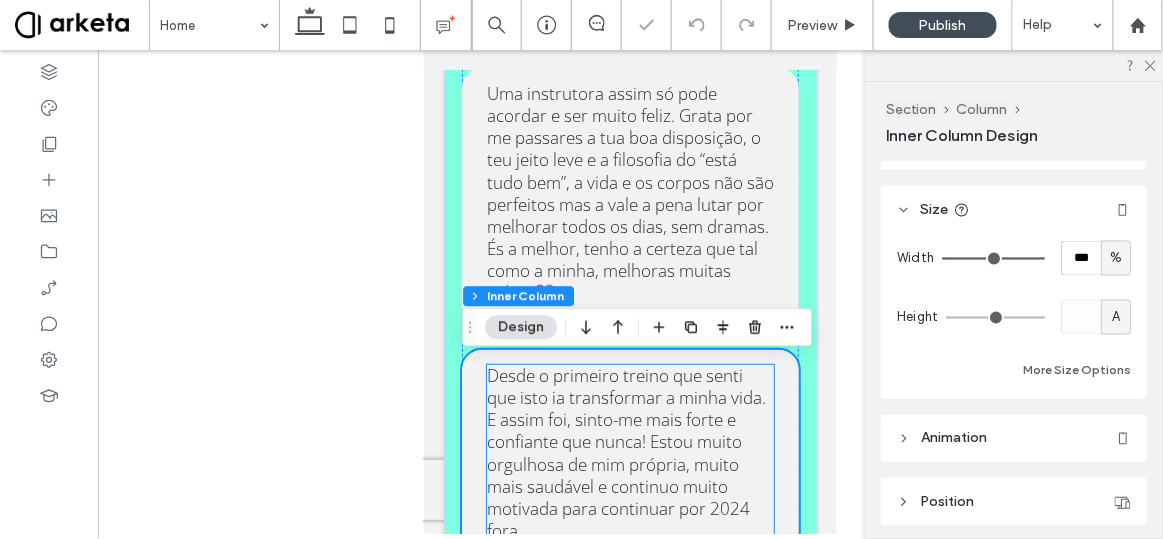 scroll, scrollTop: 7503, scrollLeft: 0, axis: vertical 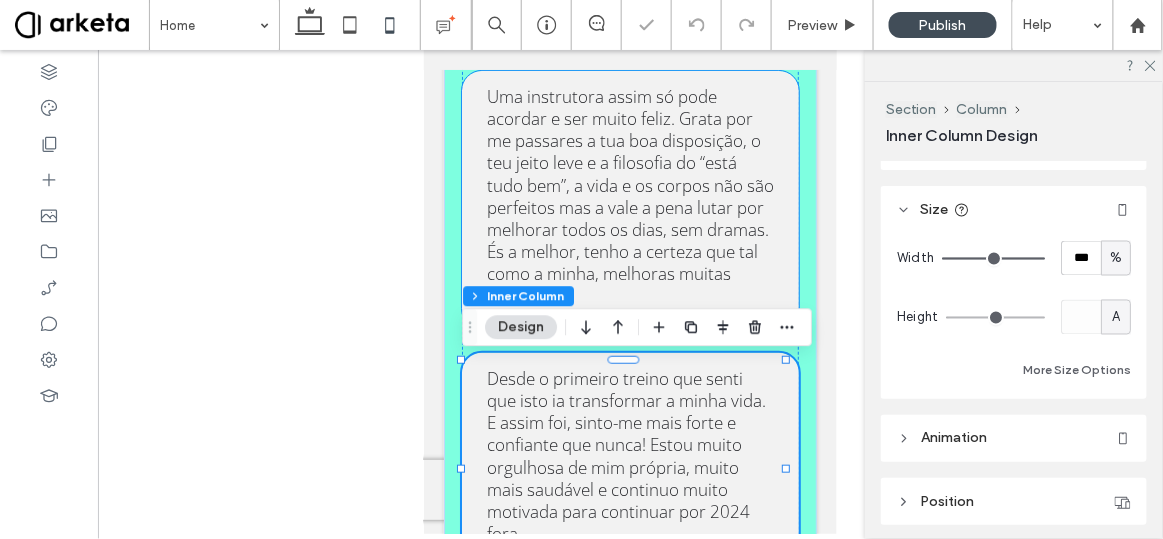 click on "Uma instrutora assim só pode acordar e ser muito feliz. Grata por me passares a tua boa disposição, o teu jeito leve e a filosofia do “está tudo bem”, a vida e os corpos não são perfeitos mas a vale a pena lutar por melhorar todos os dias, sem dramas. És a melhor, tenho a certeza que tal como a minha, melhoras muitas vidas. 💖" at bounding box center (629, 195) 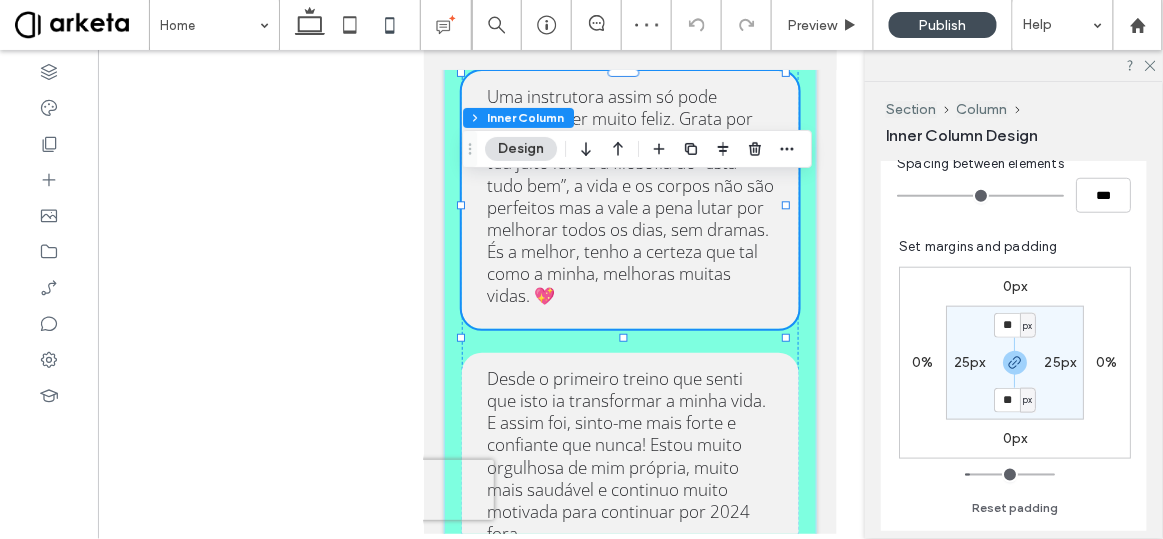 scroll, scrollTop: 712, scrollLeft: 0, axis: vertical 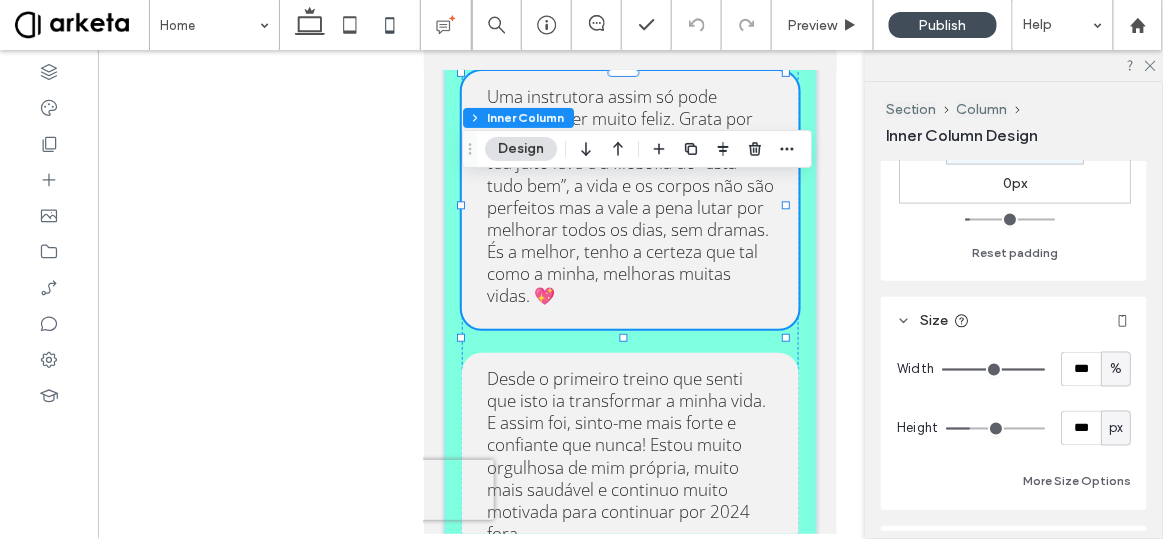 click on "px" at bounding box center (1116, 429) 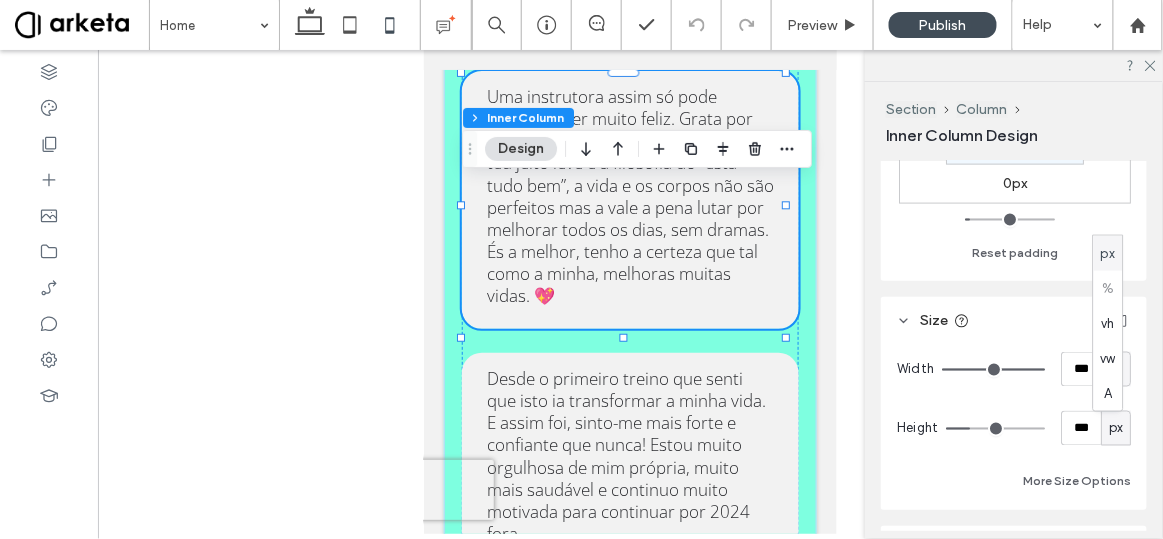 click on "px" at bounding box center (1108, 253) 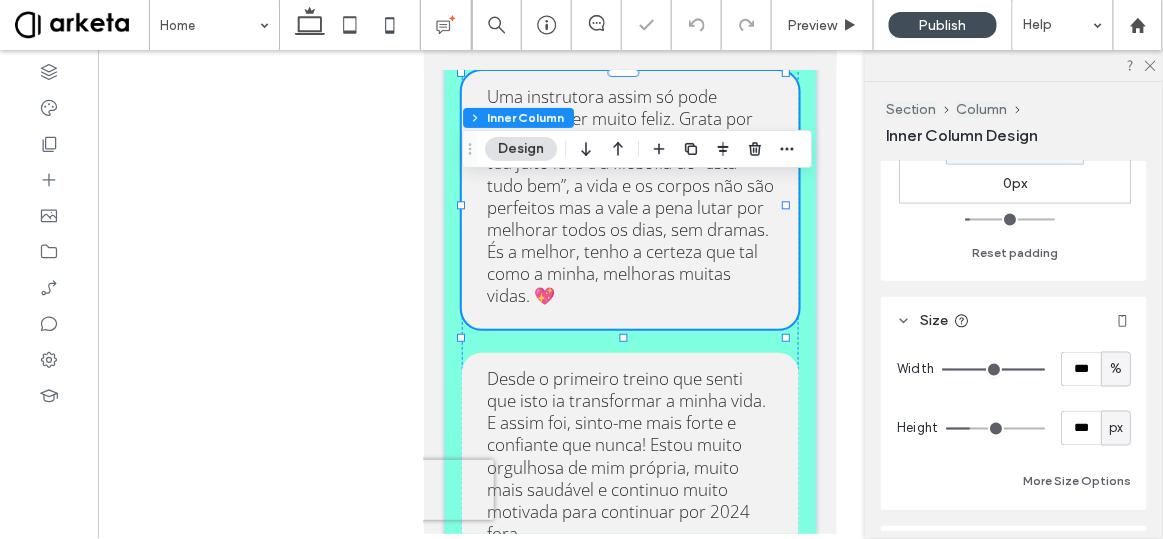 click on "px" at bounding box center [1116, 428] 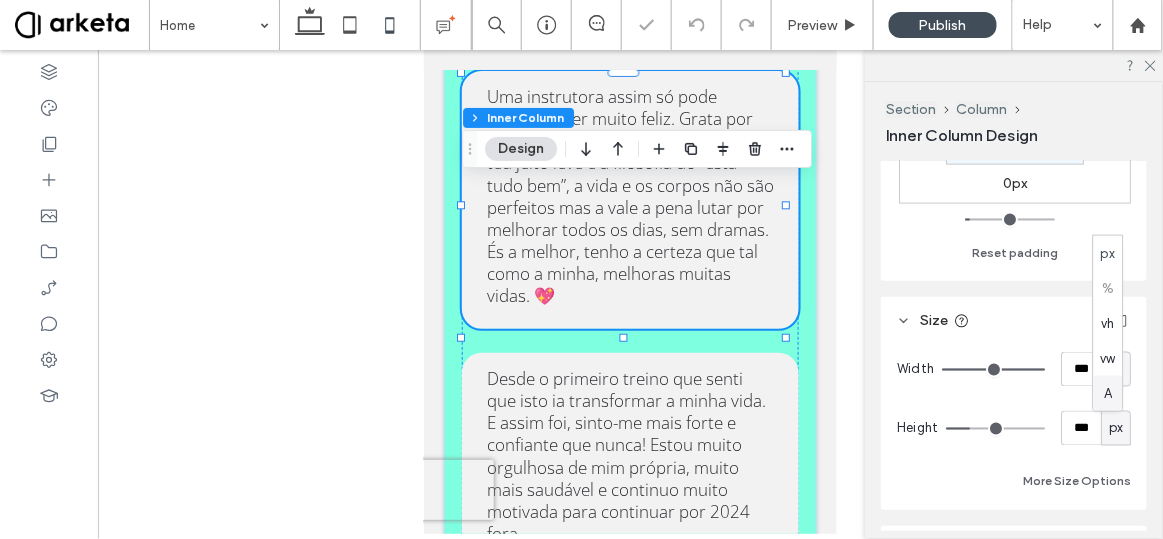click on "A" at bounding box center [1108, 393] 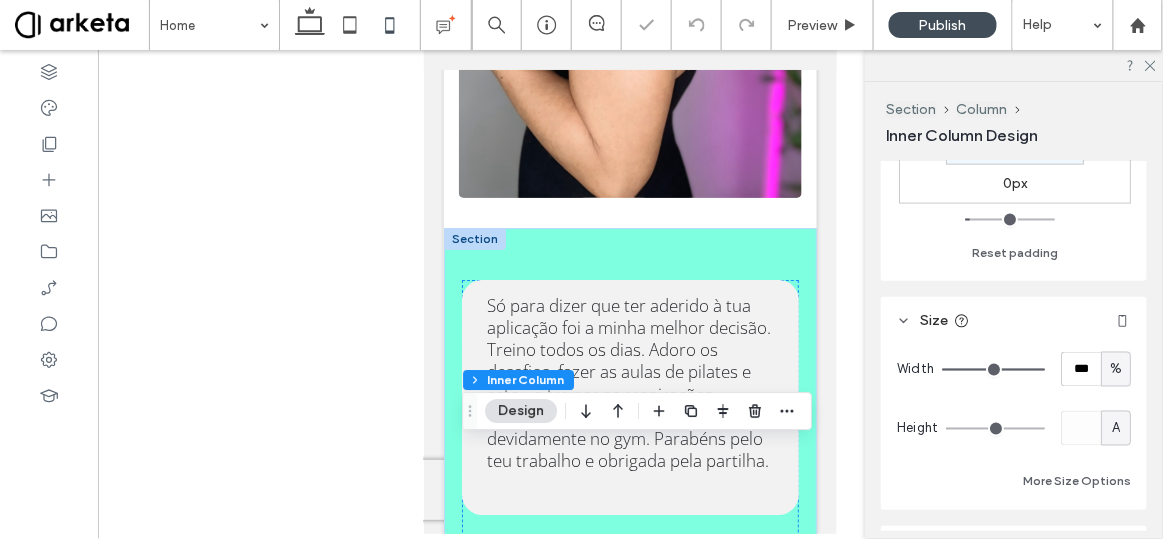 scroll, scrollTop: 7006, scrollLeft: 0, axis: vertical 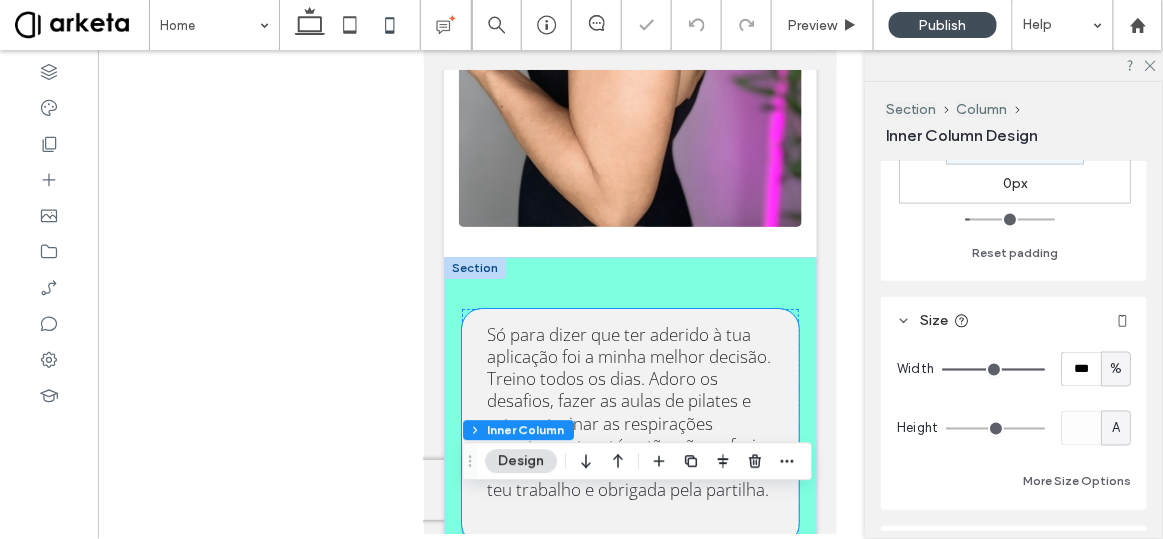 click on "Só para dizer que ter aderido à tua aplicação foi a minha melhor decisão. Treino todos os dias. Adoro os desafios, fazer as aulas de pilates e estou a treinar as respirações corretamente, até então não as fazia devidamente no gym. Parabéns pelo teu trabalho e obrigada pela partilha." at bounding box center (629, 411) 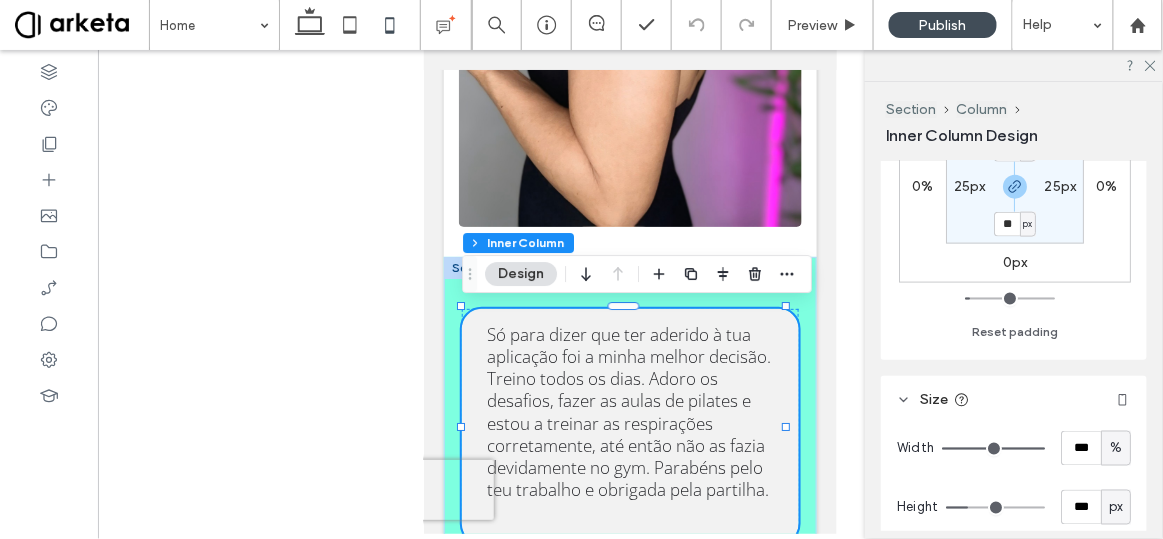 scroll, scrollTop: 685, scrollLeft: 0, axis: vertical 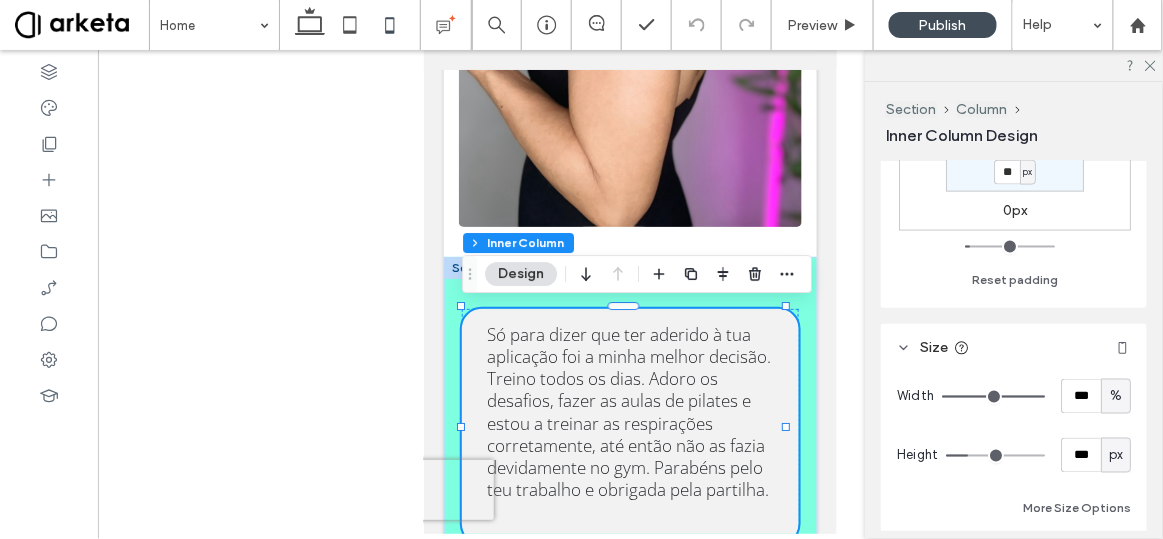 click on "px" at bounding box center (1116, 456) 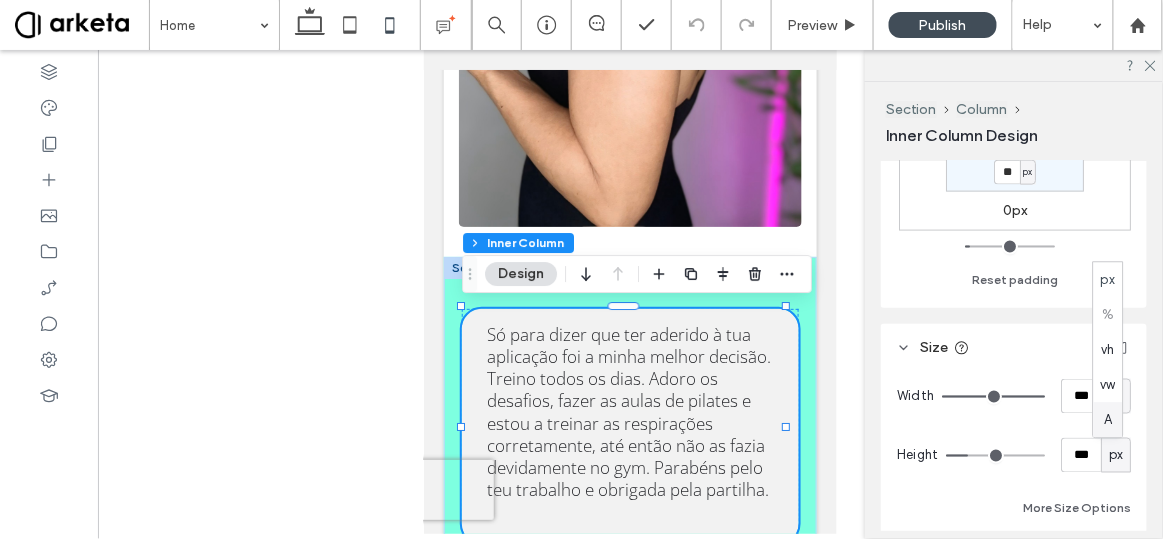 click on "A" at bounding box center [1108, 419] 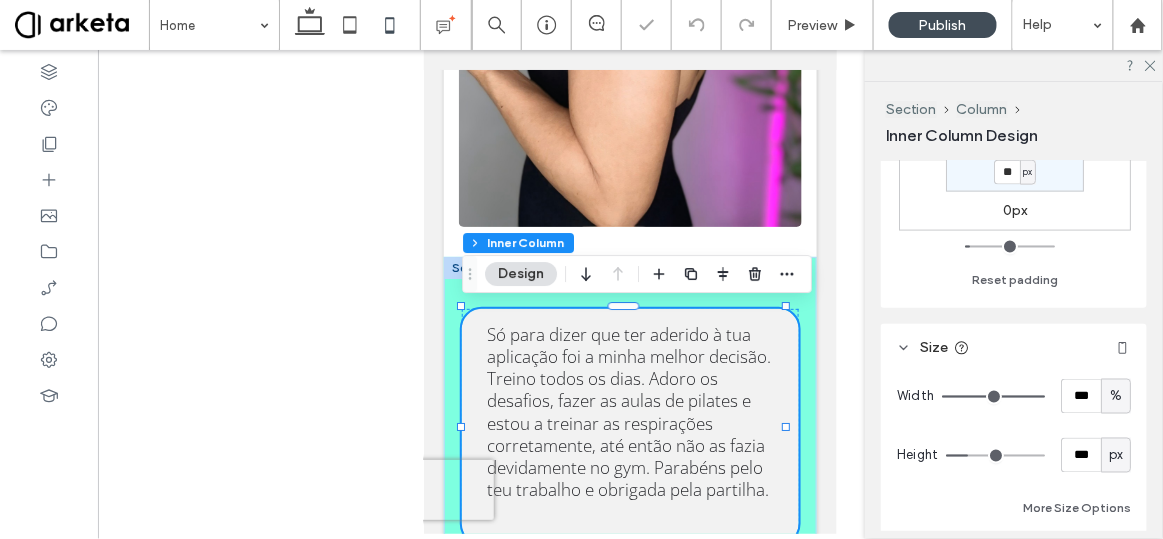 type on "*" 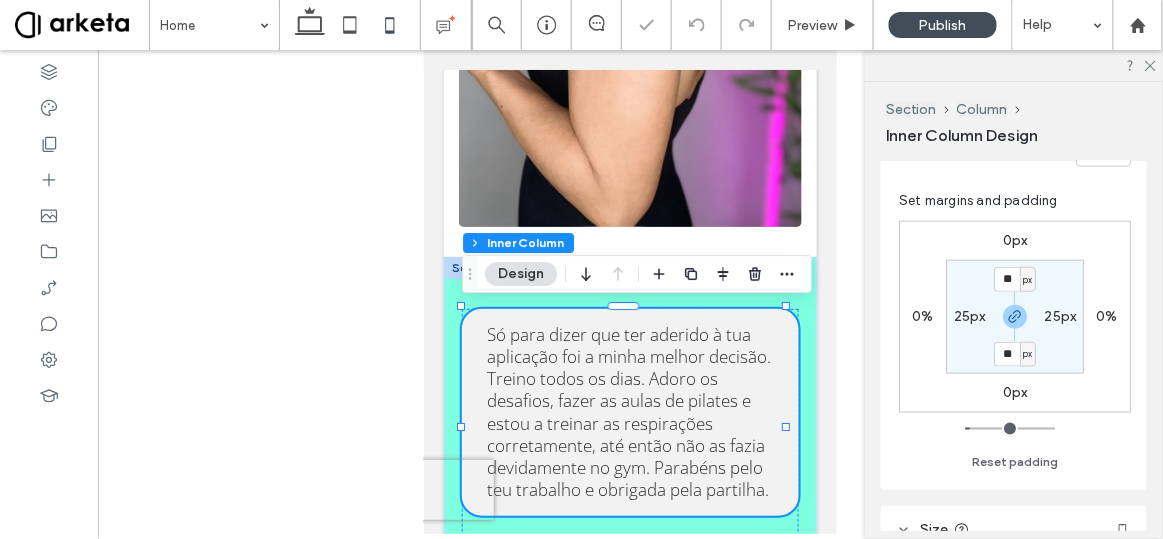 scroll, scrollTop: 493, scrollLeft: 0, axis: vertical 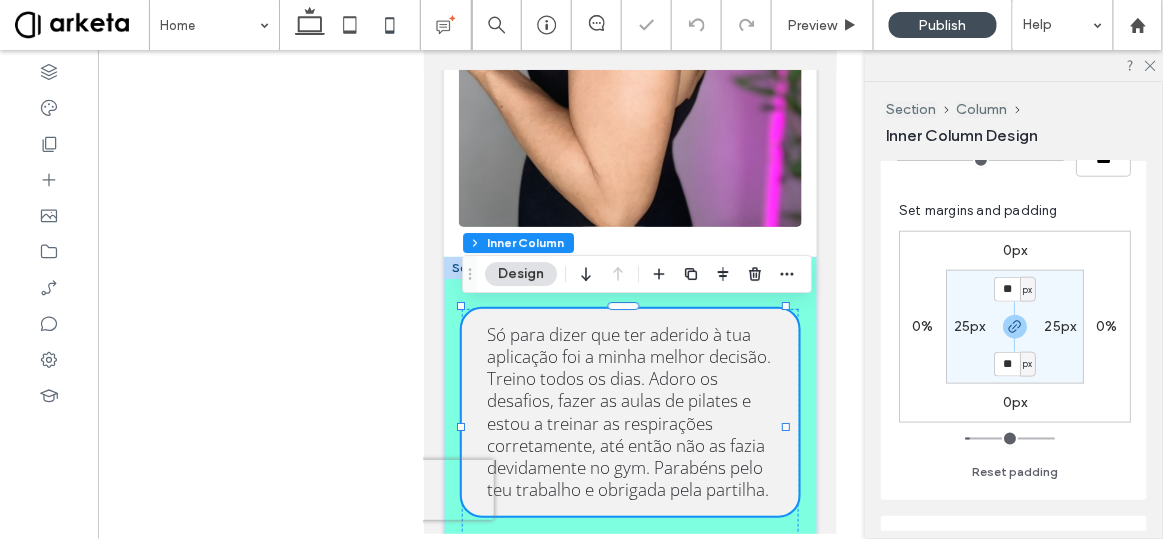 click on "px" at bounding box center (1027, 290) 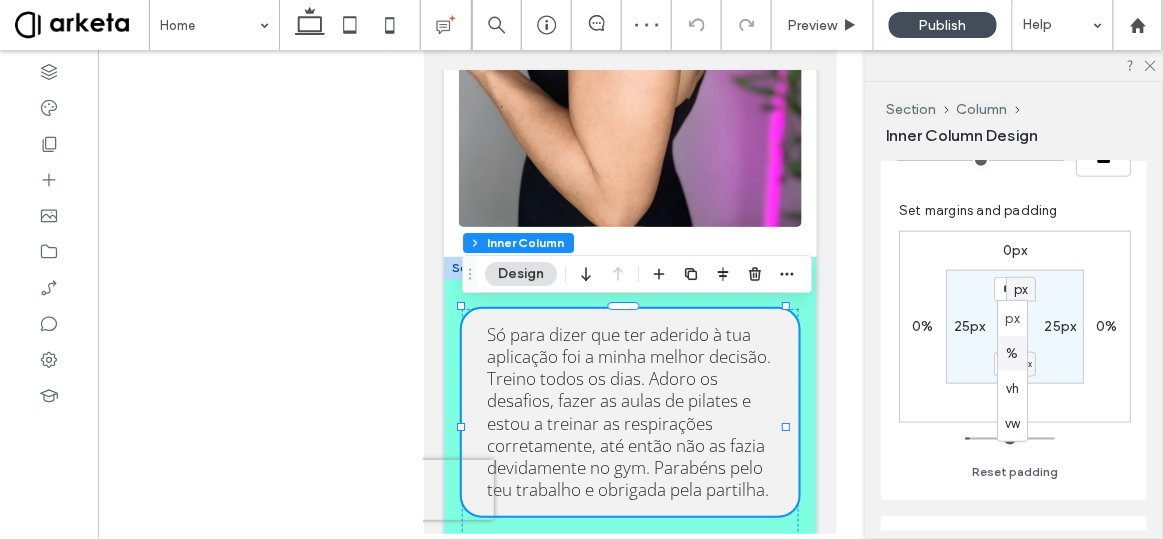 click on "%" at bounding box center [1013, 354] 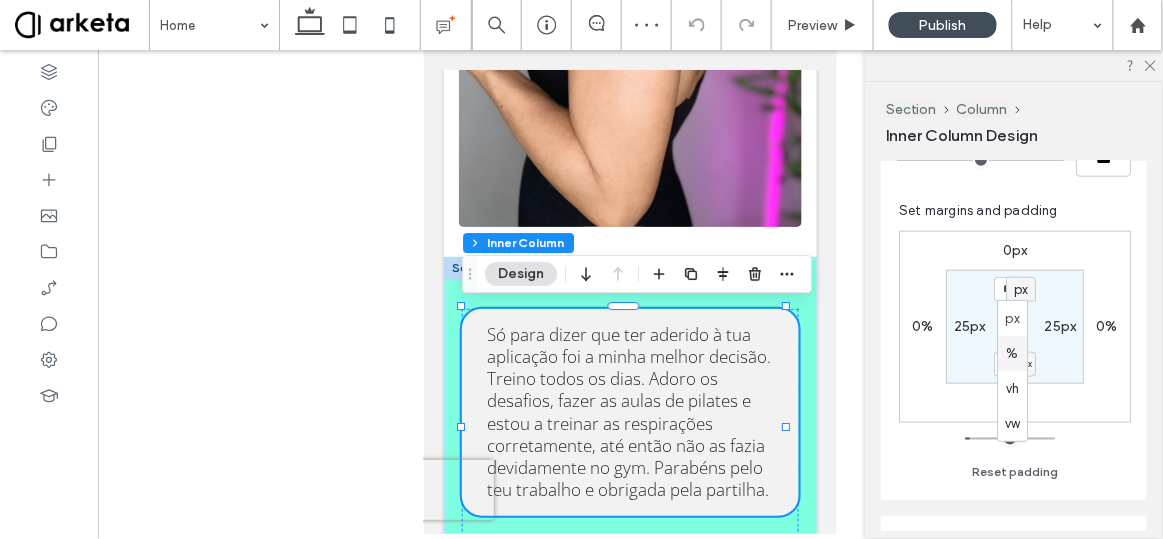 type on "***" 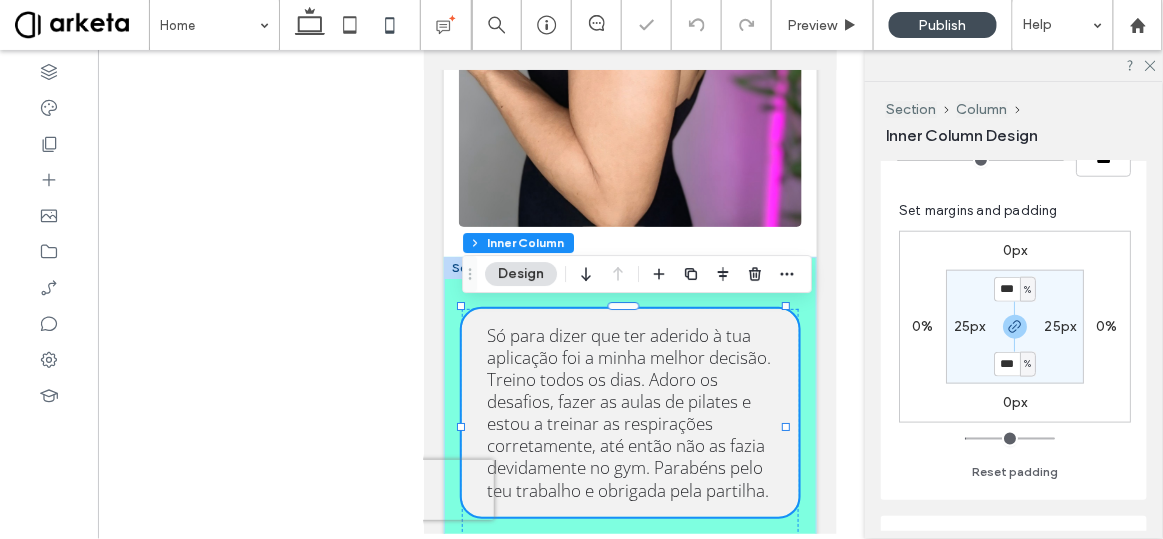 click on "25px" at bounding box center (970, 326) 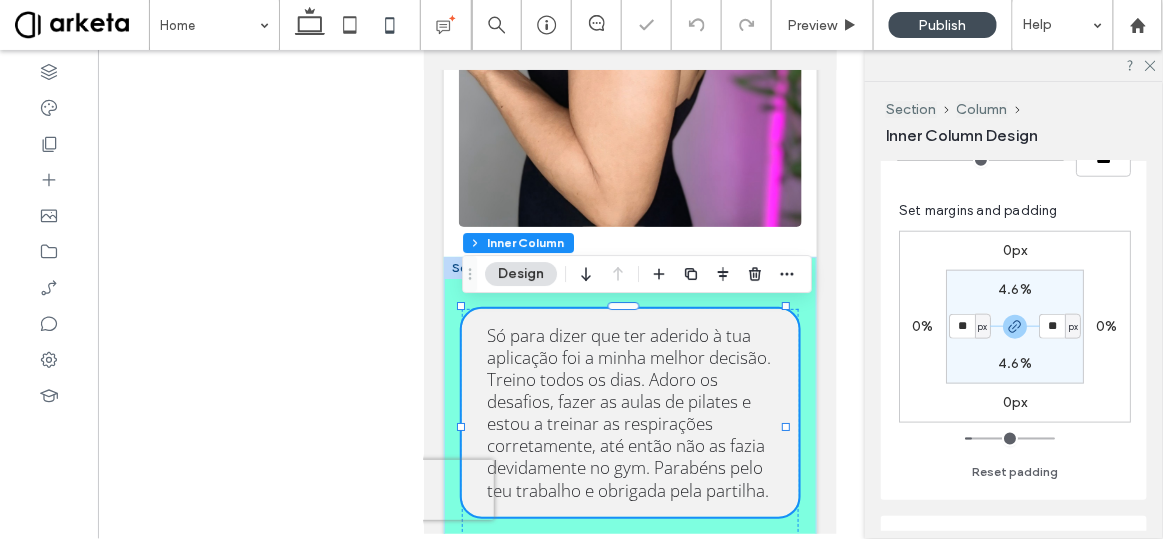 click on "px" at bounding box center [982, 327] 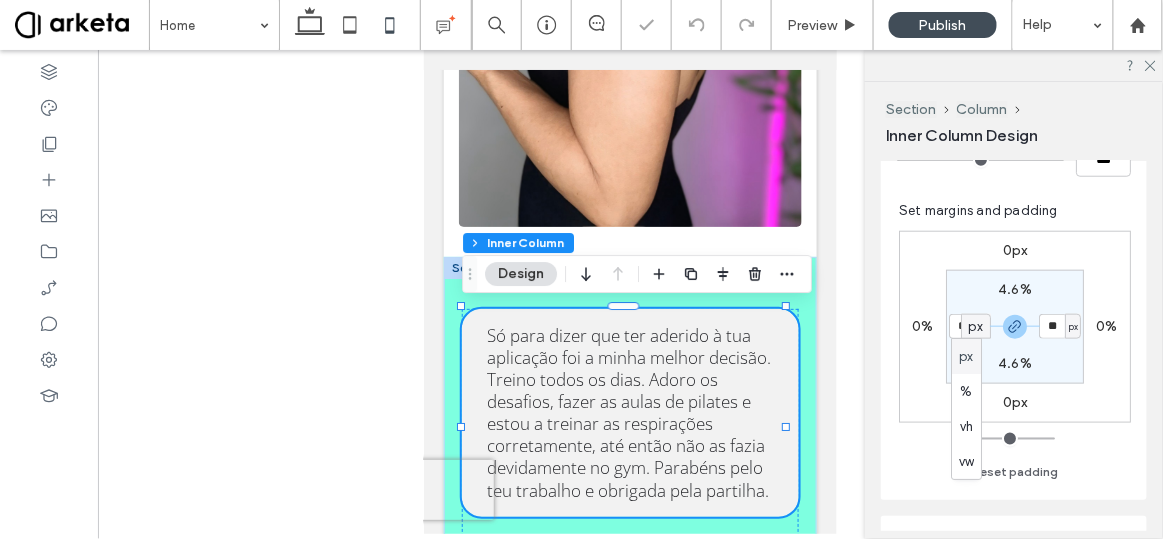 click on "px" at bounding box center (976, 327) 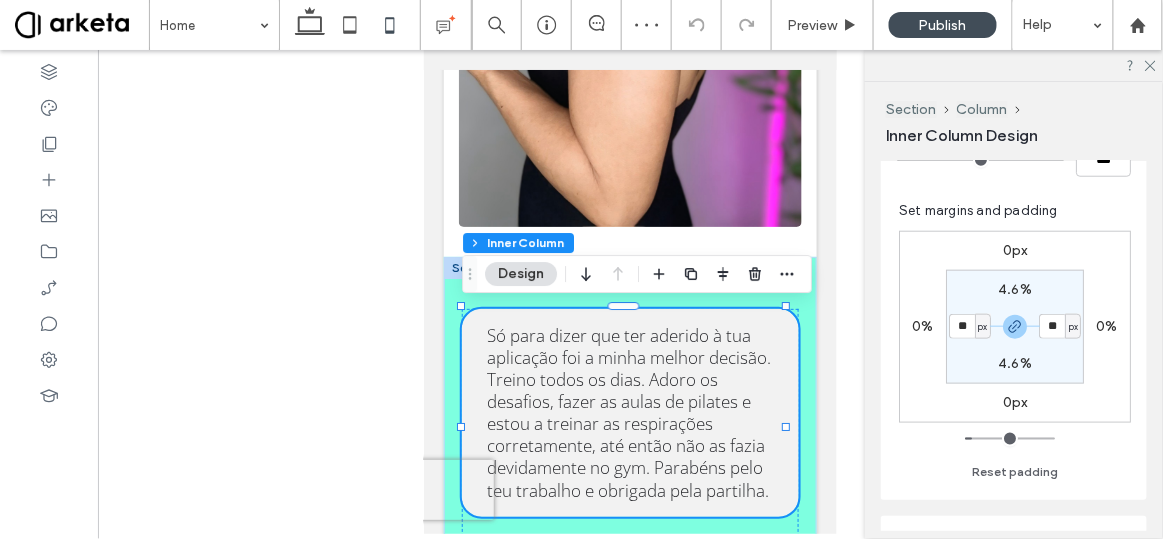 click on "px" at bounding box center [982, 327] 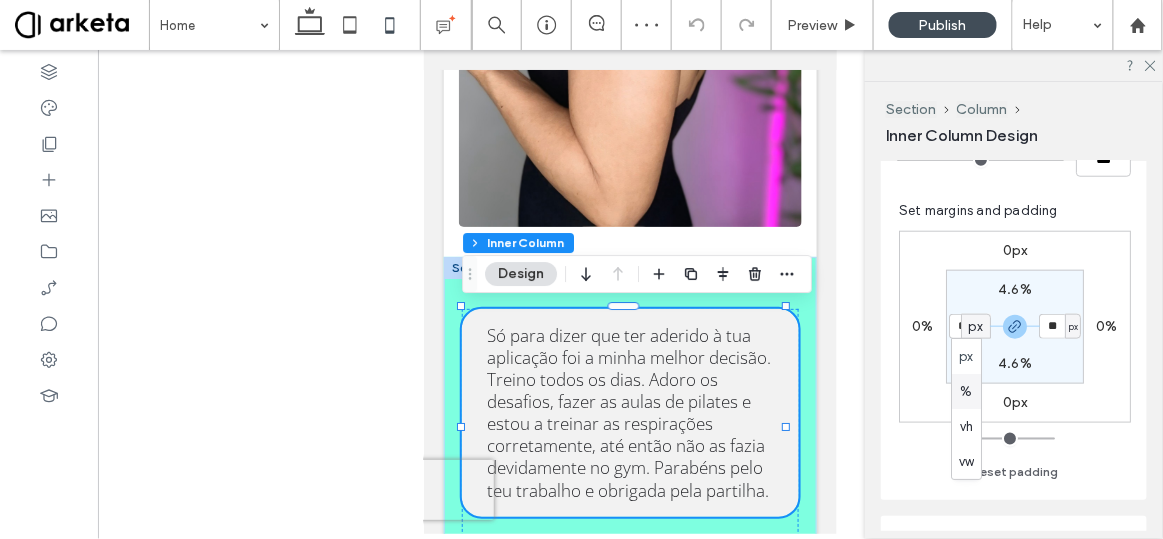 click on "%" at bounding box center (967, 391) 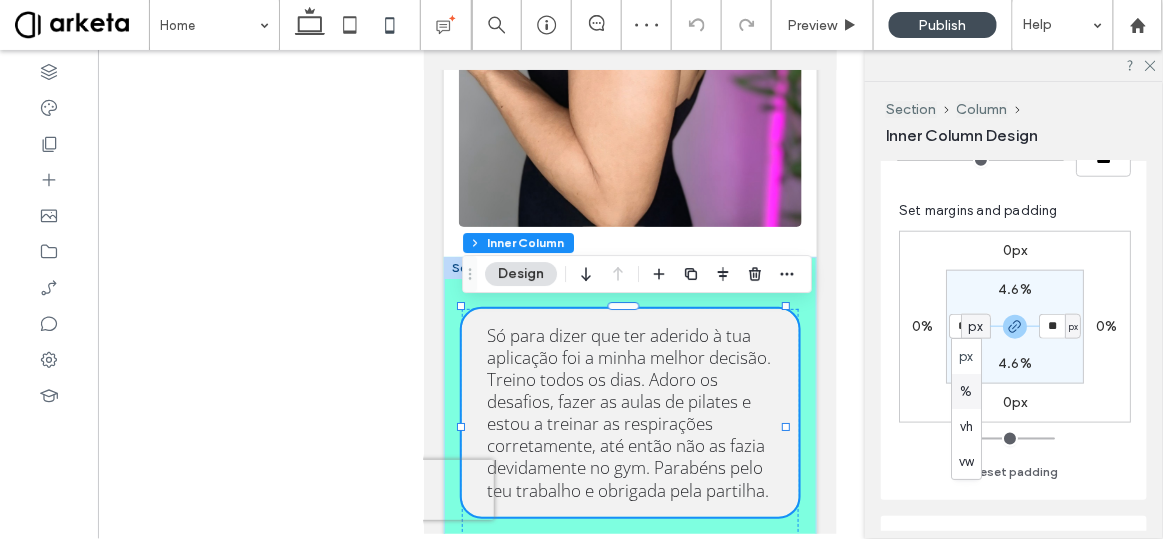 type on "*" 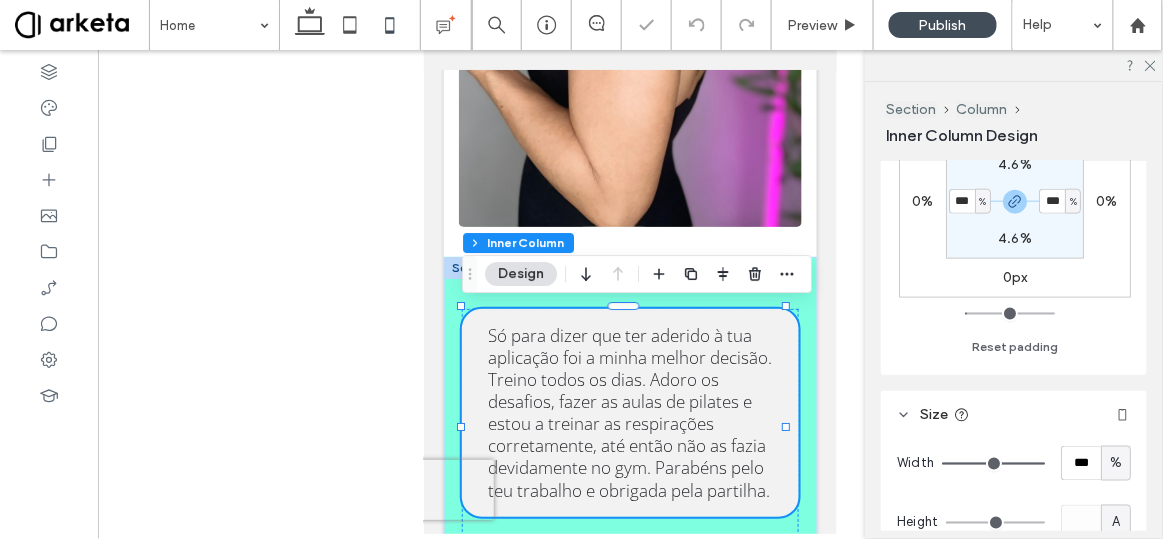scroll, scrollTop: 624, scrollLeft: 0, axis: vertical 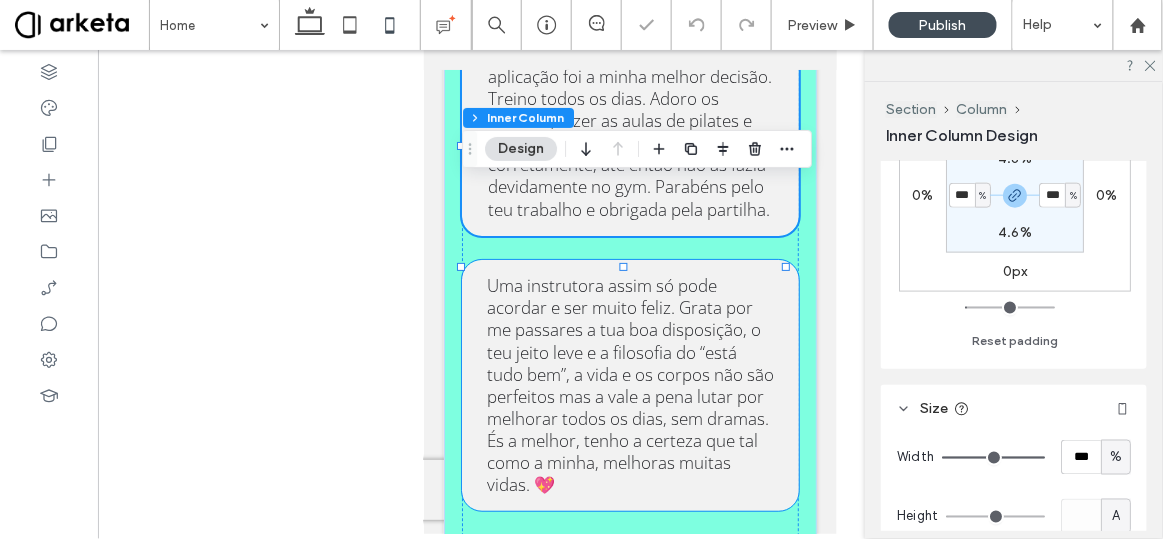 click on "Uma instrutora assim só pode acordar e ser muito feliz. Grata por me passares a tua boa disposição, o teu jeito leve e a filosofia do “está tudo bem”, a vida e os corpos não são perfeitos mas a vale a pena lutar por melhorar todos os dias, sem dramas. És a melhor, tenho a certeza que tal como a minha, melhoras muitas vidas. 💖" at bounding box center [629, 384] 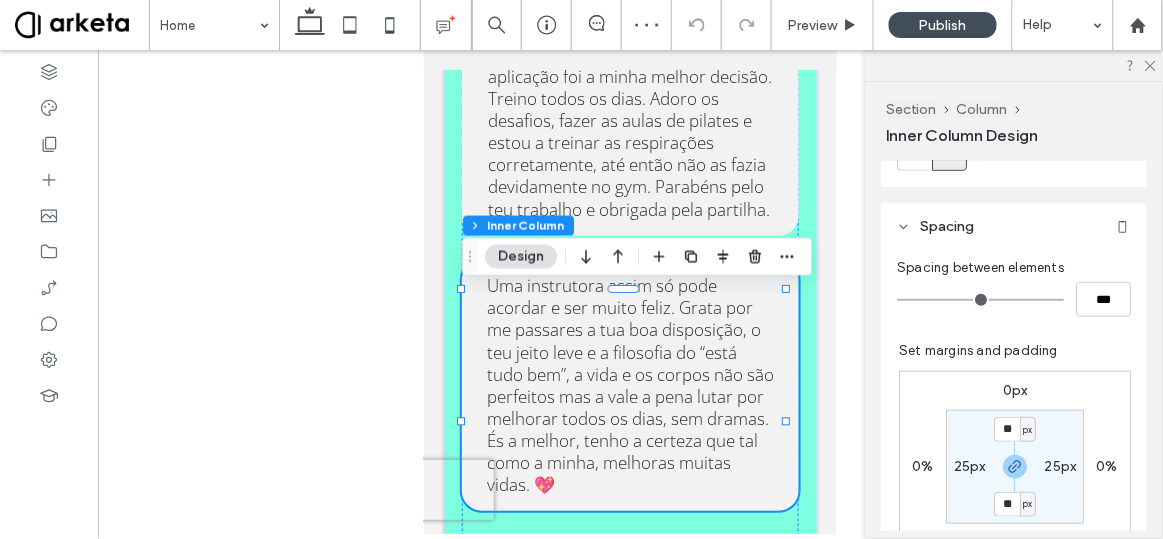 scroll, scrollTop: 479, scrollLeft: 0, axis: vertical 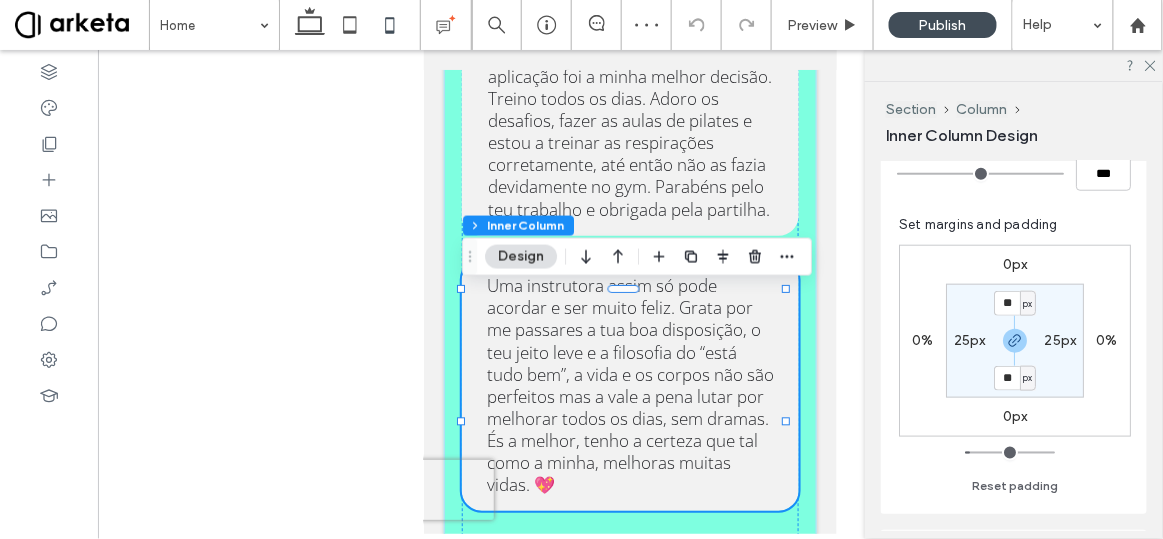 click on "px" at bounding box center (1027, 304) 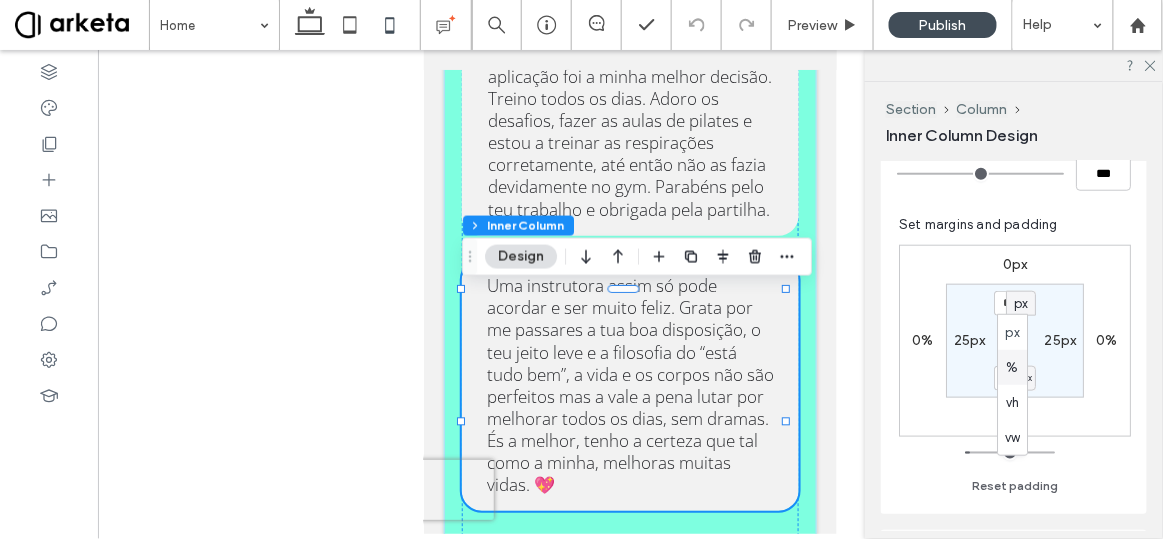 click on "%" at bounding box center [1013, 367] 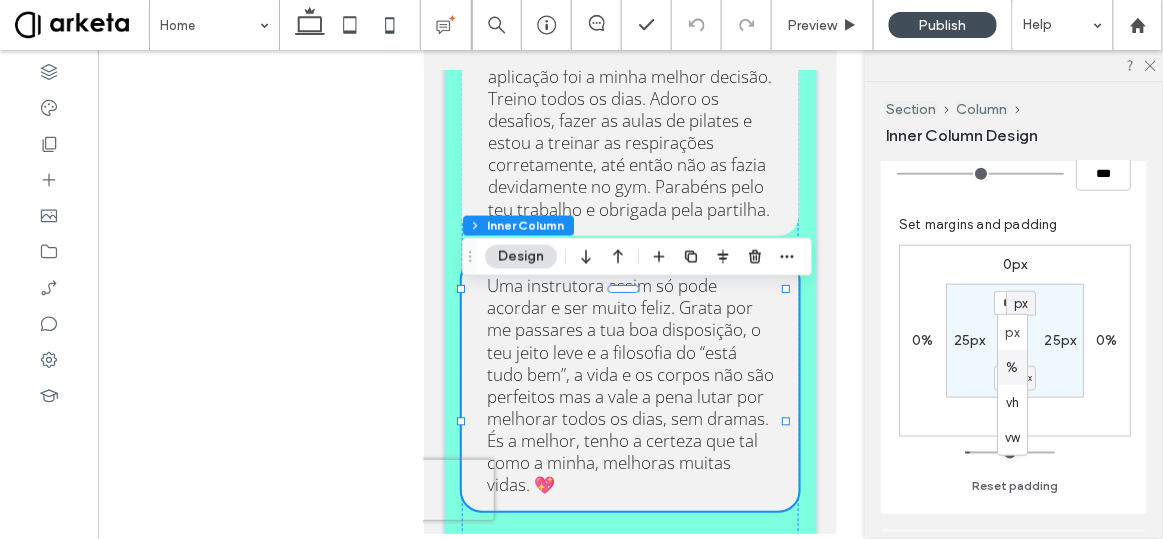 type on "***" 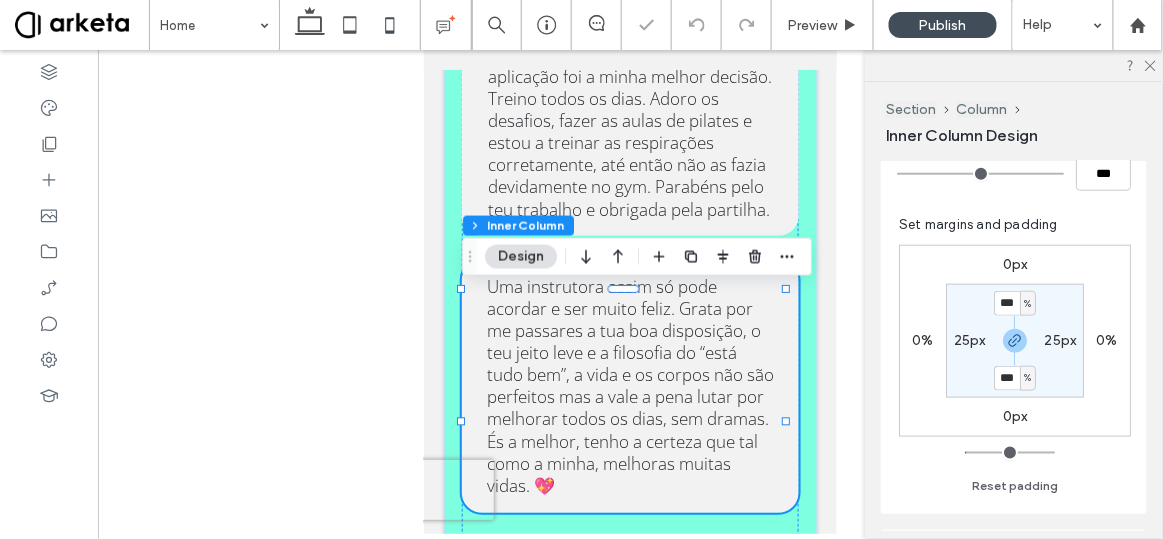 click on "25px" at bounding box center [970, 340] 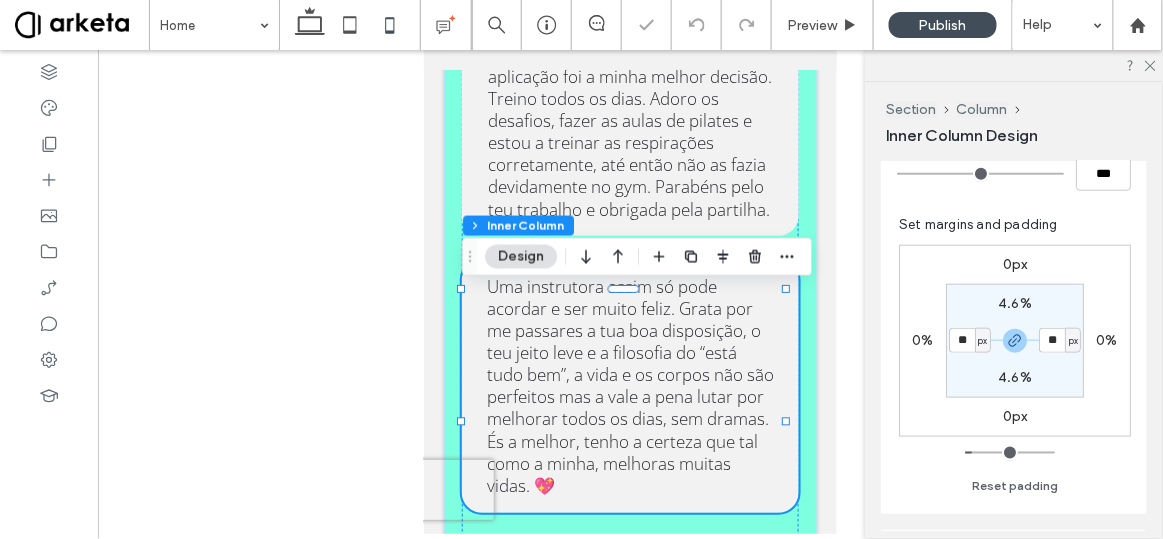 click on "px" at bounding box center [982, 341] 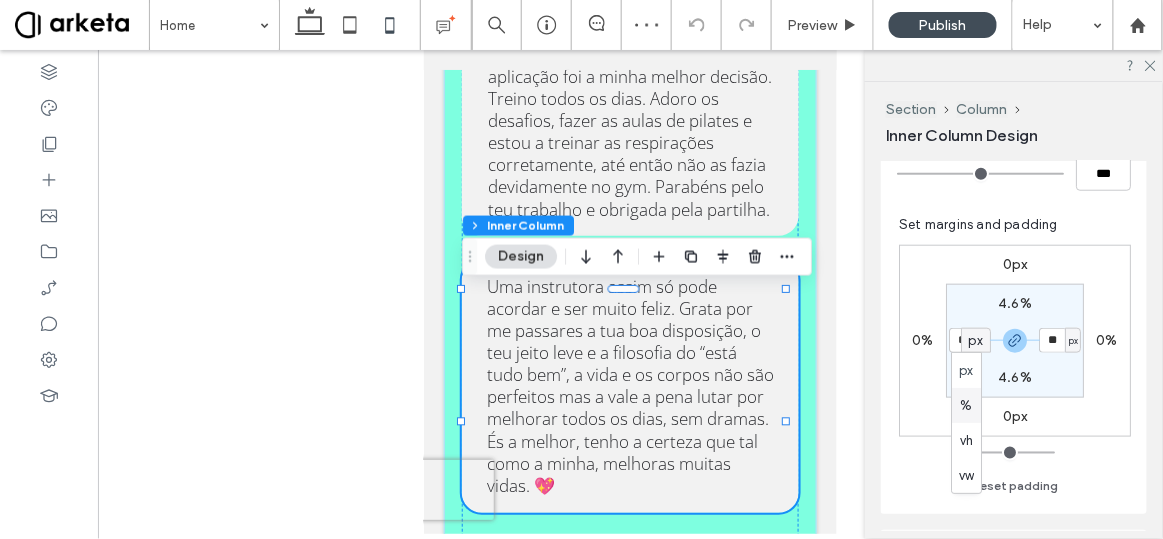 click on "%" at bounding box center [967, 406] 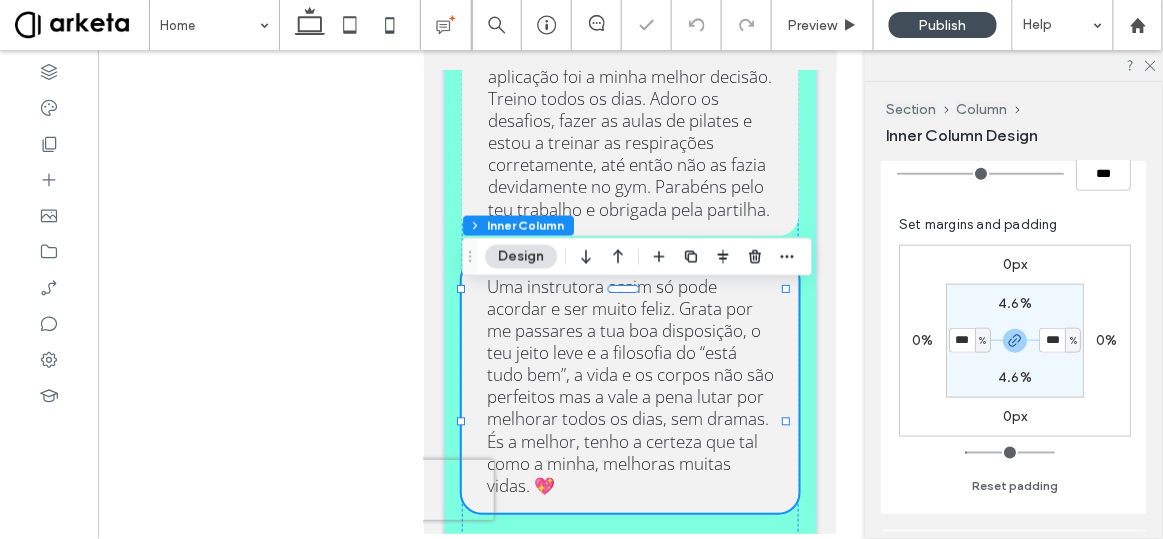 type on "*" 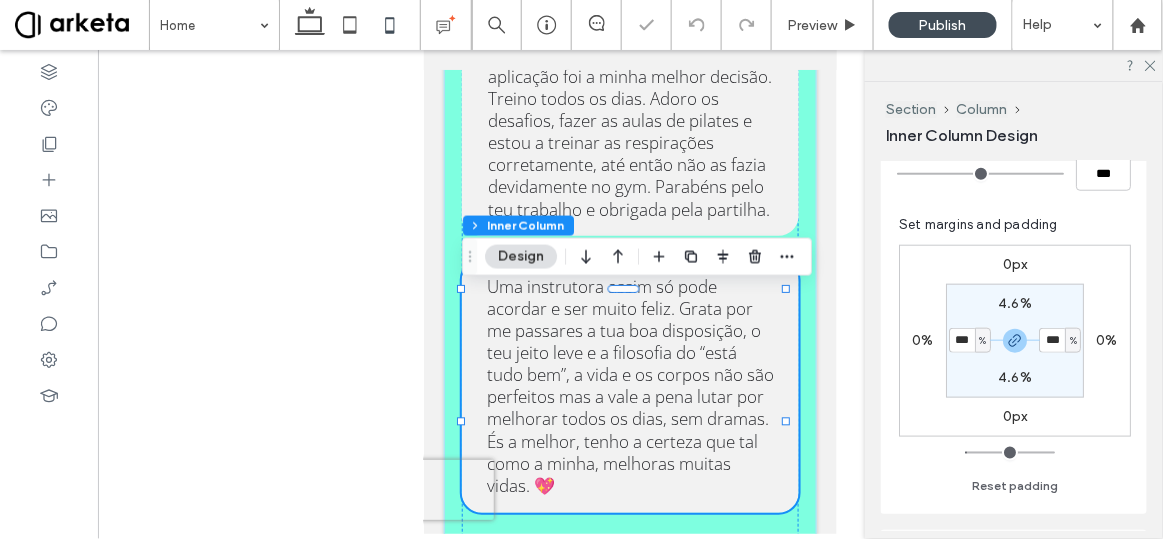 type on "***" 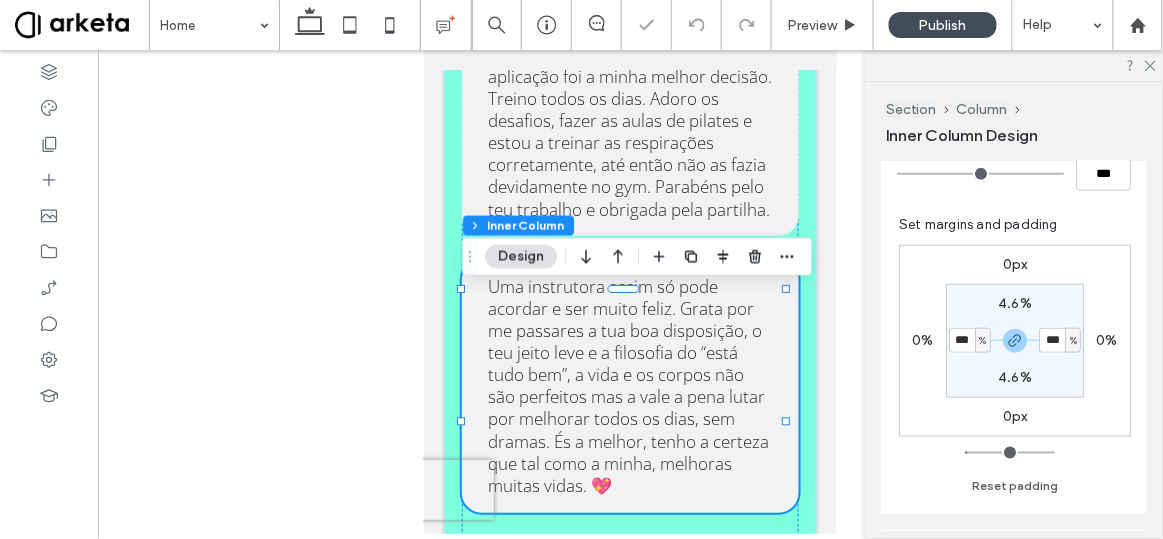 scroll, scrollTop: 826, scrollLeft: 0, axis: vertical 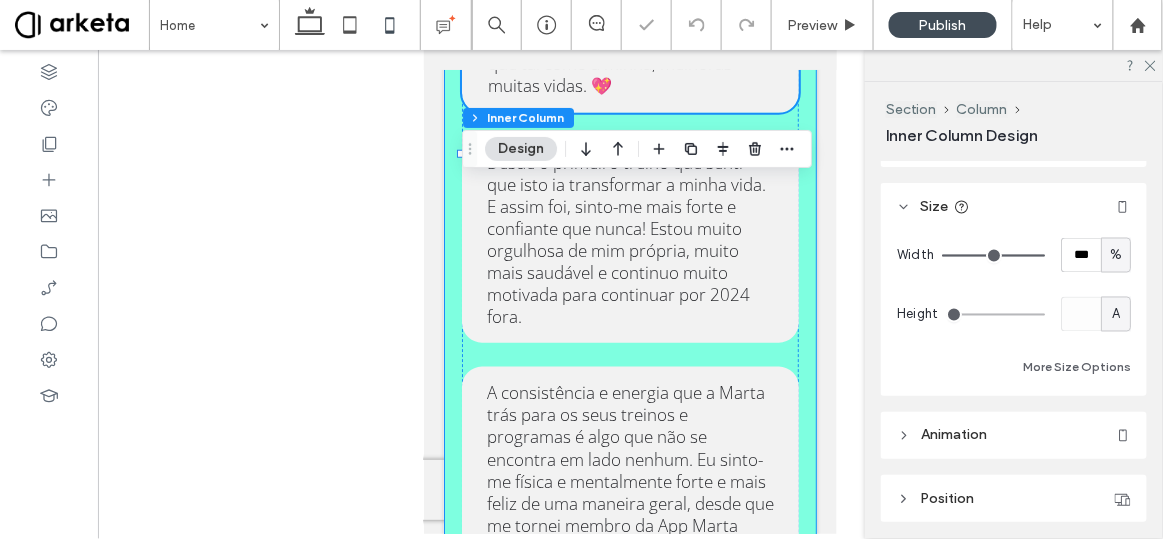 click on "Só para dizer que ter aderido à tua aplicação foi a minha melhor decisão. Treino todos os dias. Adoro os desafios, fazer as aulas de pilates e estou a treinar as respirações corretamente, até então não as fazia devidamente no gym. Parabéns pelo teu trabalho e obrigada pela partilha.
Uma instrutora assim só pode acordar e ser muito feliz. Grata por me passares a tua boa disposição, o teu jeito leve e a filosofia do “está tudo bem”, a vida e os corpos não são perfeitos mas a vale a pena lutar por melhorar todos os dias, sem dramas. És a melhor, tenho a certeza que tal como a minha, melhoras muitas vidas. 💖
Desde o primeiro treino que senti que isto ia transformar a minha vida. E assim foi, sinto-me mais forte e confiante que nunca! Estou muito orgulhosa de mim própria, muito mais saudável e continuo muito motivada para continuar por 2024 fora." at bounding box center [629, 122] 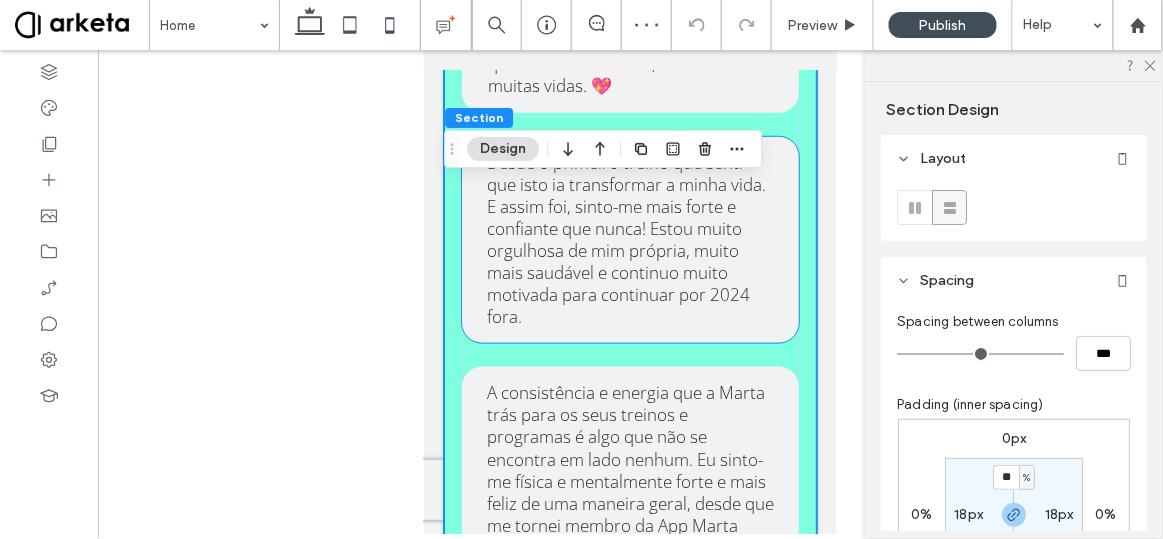 click on "Desde o primeiro treino que senti que isto ia transformar a minha vida. E assim foi, sinto-me mais forte e confiante que nunca! Estou muito orgulhosa de mim própria, muito mais saudável e continuo muito motivada para continuar por 2024 fora." at bounding box center (629, 239) 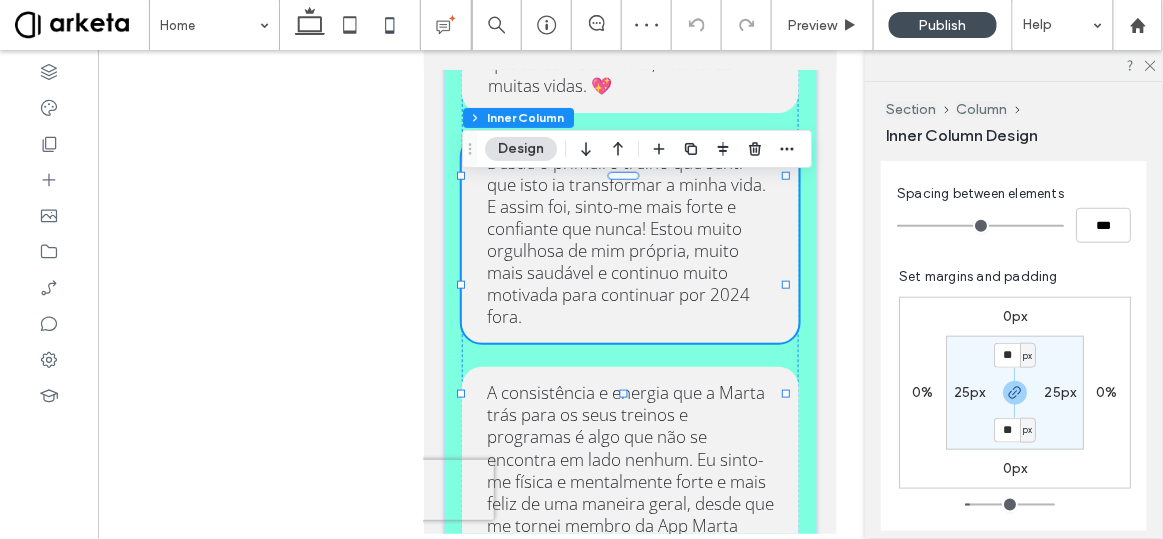 scroll, scrollTop: 456, scrollLeft: 0, axis: vertical 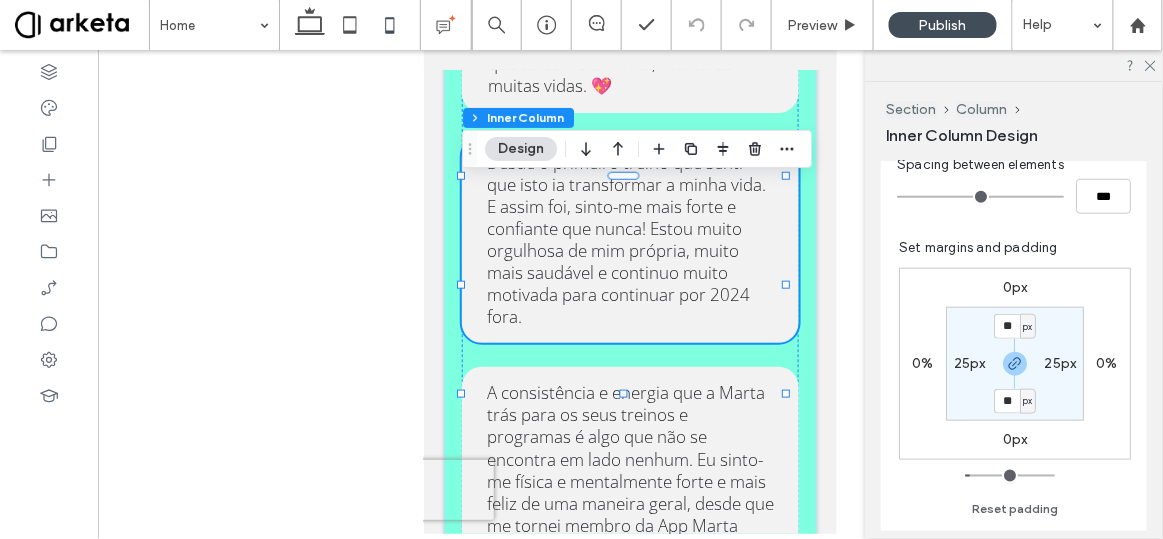 click on "25px" at bounding box center [970, 363] 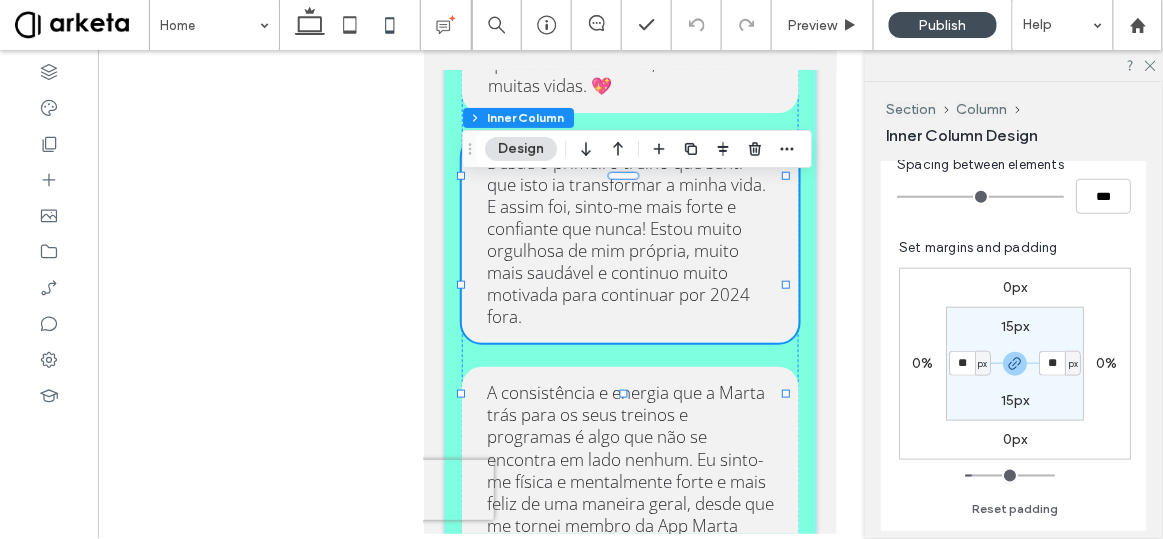 click on "px" at bounding box center [982, 364] 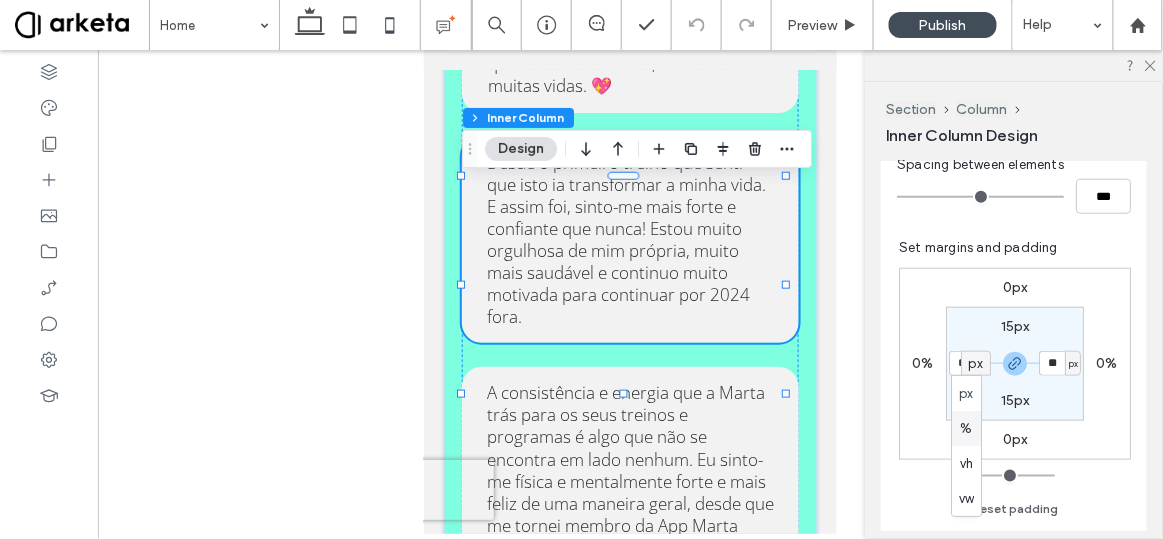 click on "%" at bounding box center [967, 429] 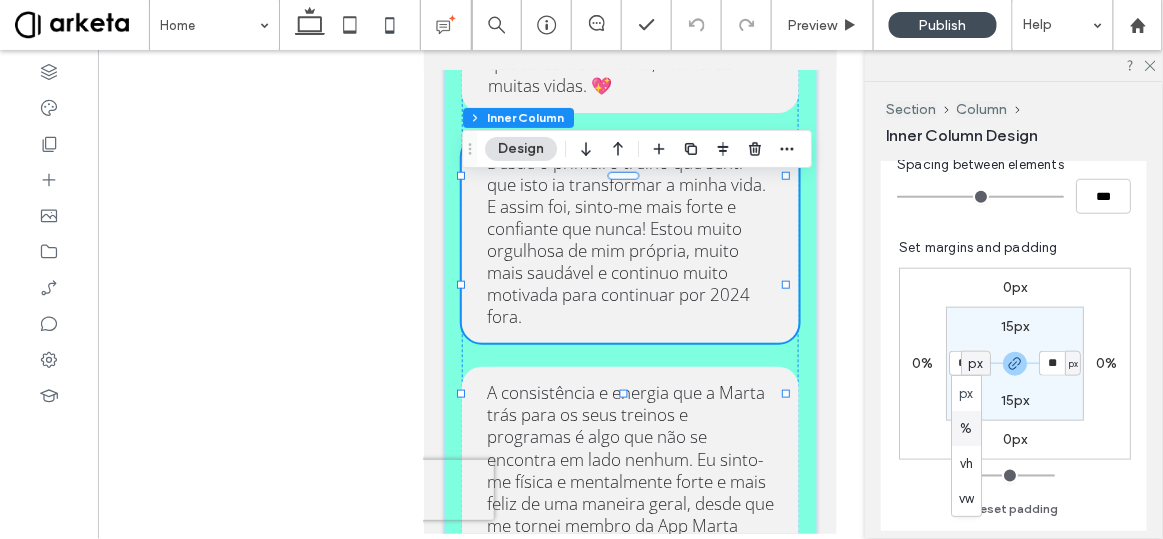 type on "*" 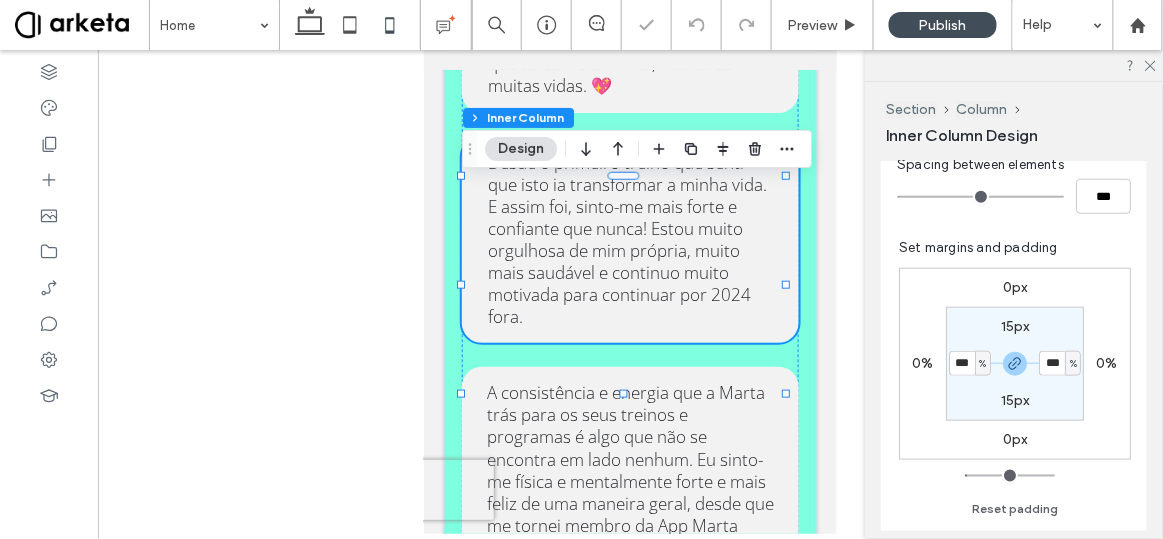 click on "15px" at bounding box center (1015, 326) 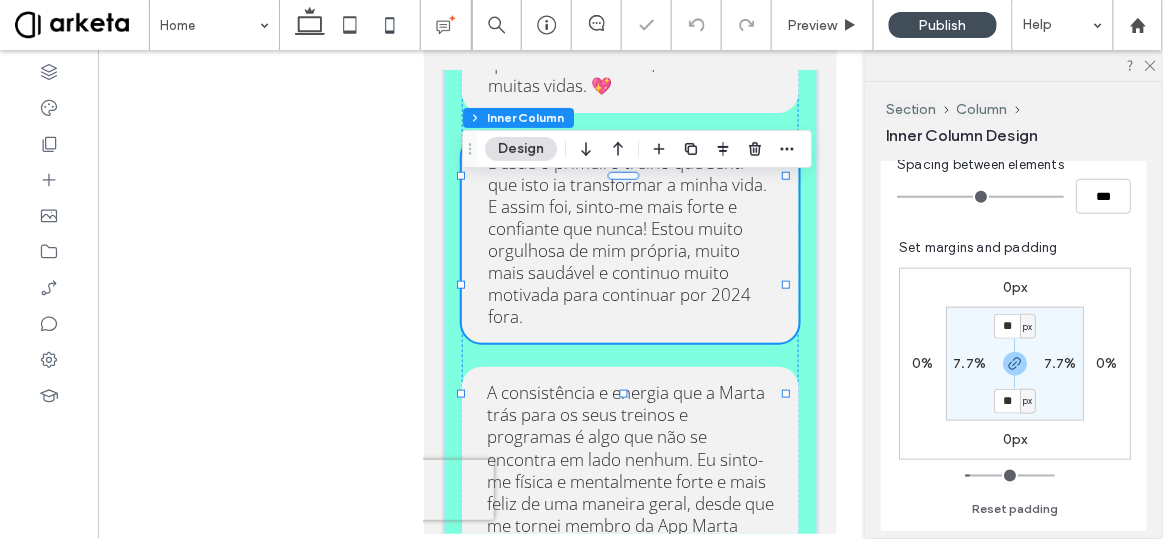 click on "px" at bounding box center (1027, 327) 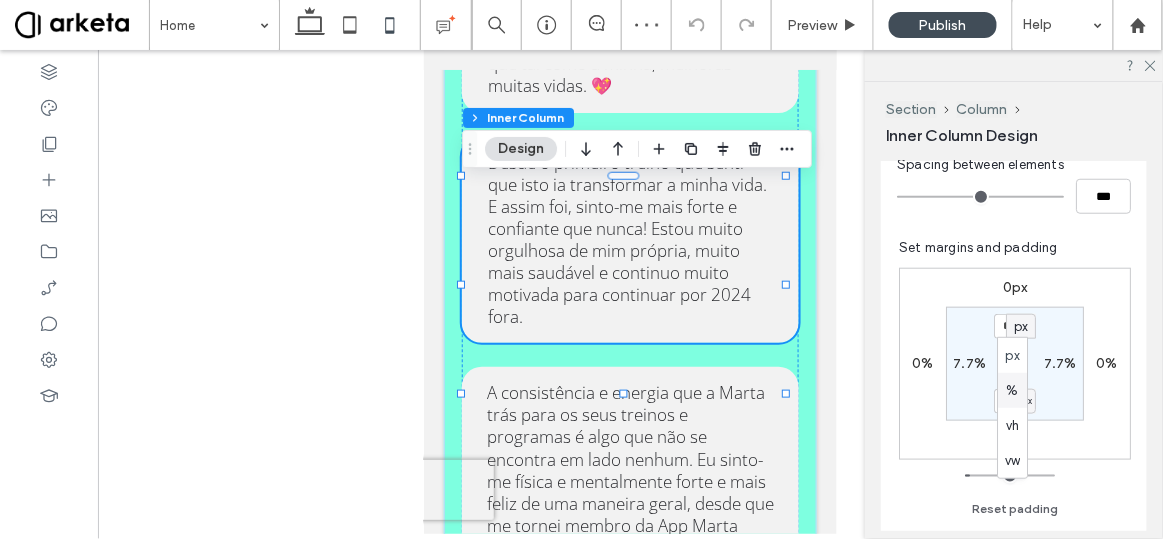 click on "%" at bounding box center [1013, 390] 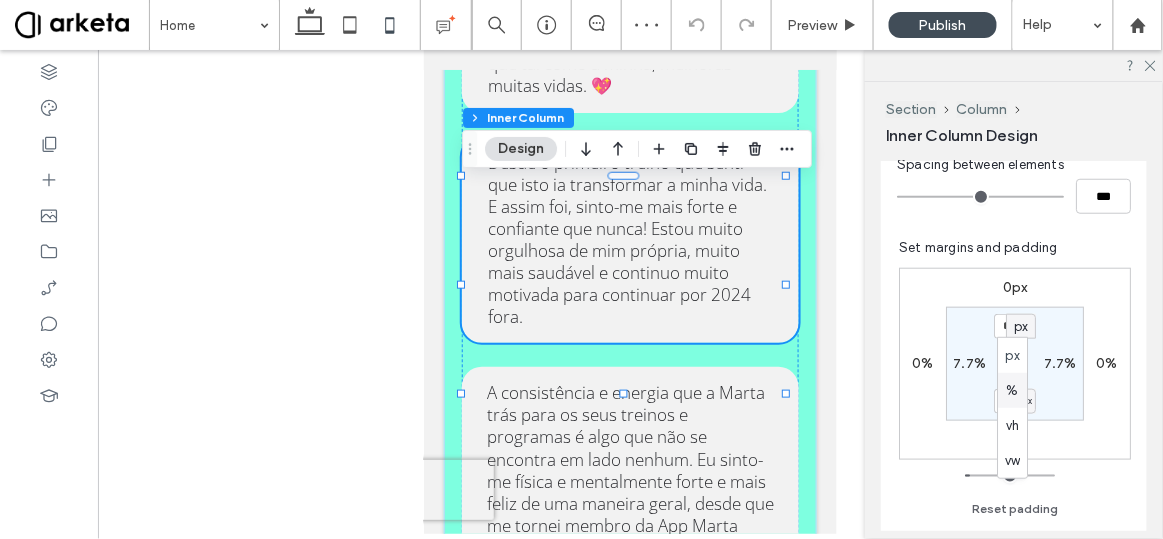 type on "*" 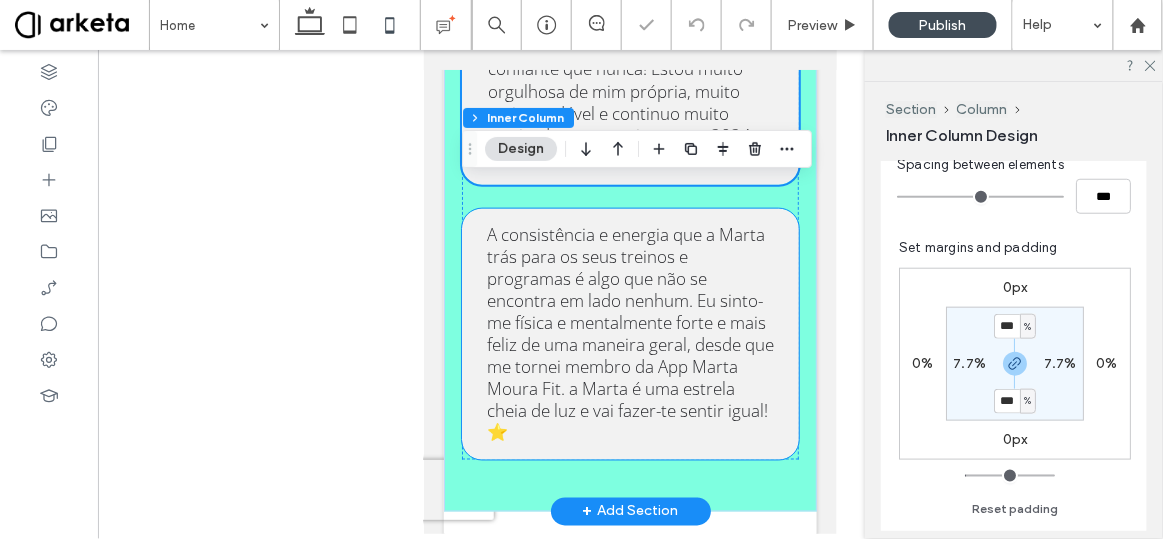 scroll, scrollTop: 7887, scrollLeft: 0, axis: vertical 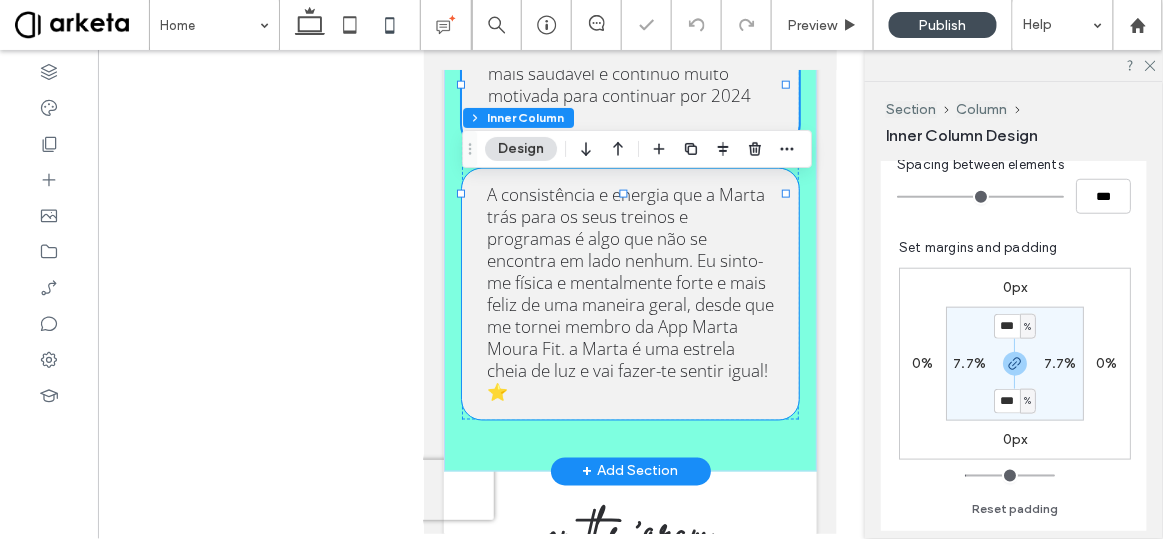click on "A consistência e energia que a Marta trás para os seus treinos e programas é algo que não se encontra em lado nenhum. Eu sinto-me física e mentalmente forte e mais feliz de uma maneira geral, desde que me tornei membro da App Marta Moura Fit. a Marta é uma estrela cheia de luz e vai fazer-te sentir igual! ⭐️" at bounding box center (629, 293) 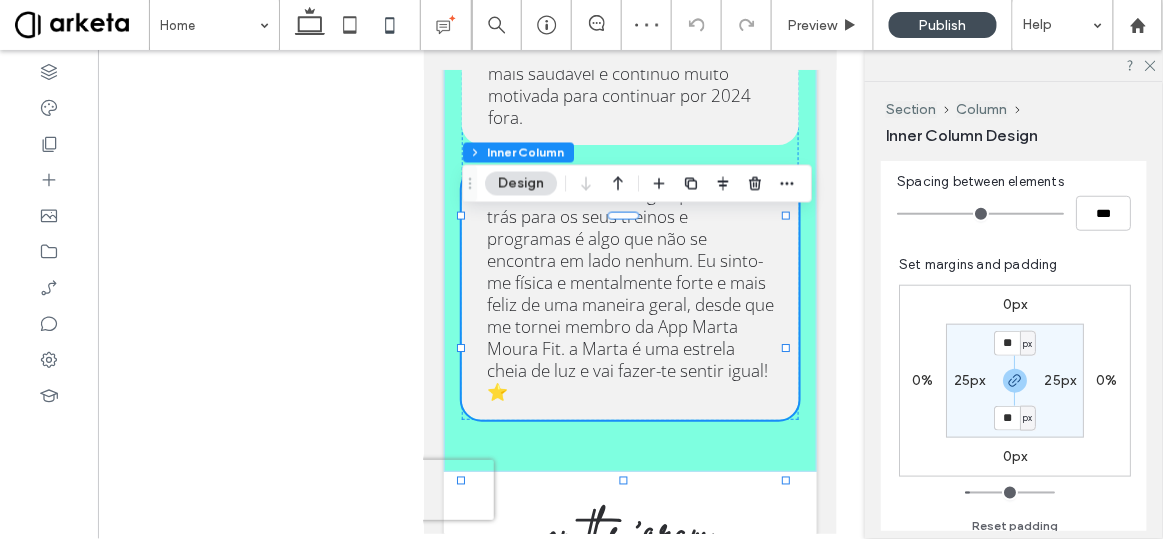 scroll, scrollTop: 457, scrollLeft: 0, axis: vertical 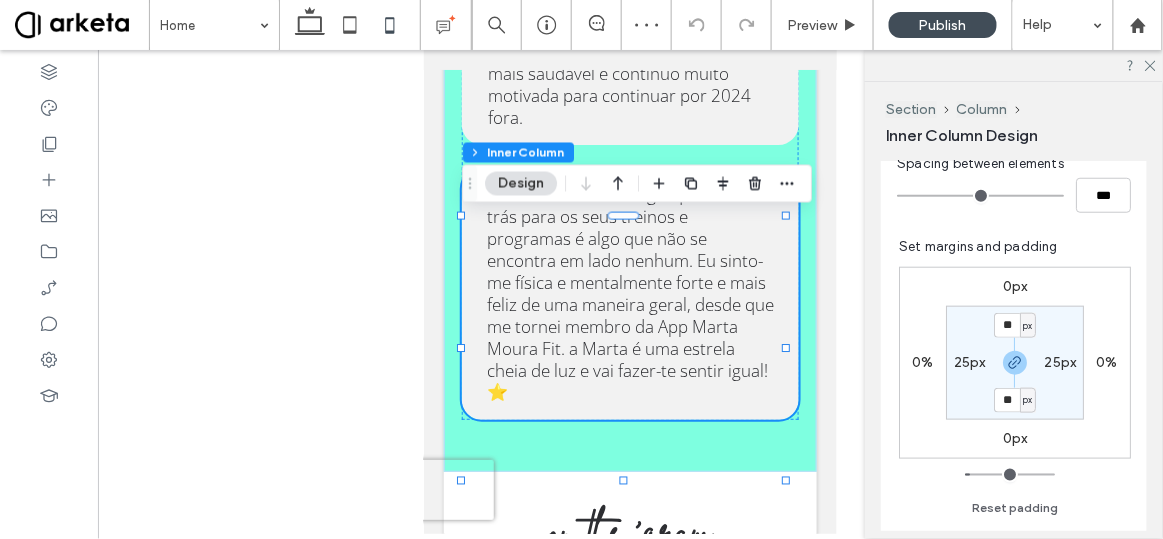 click on "25px" at bounding box center [970, 362] 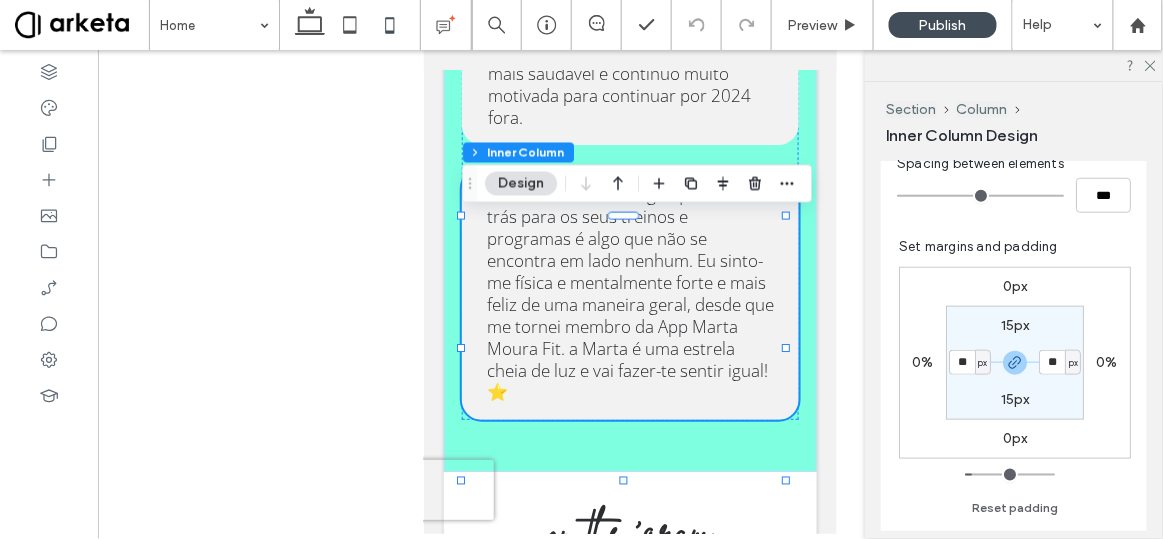 click on "px" at bounding box center (982, 363) 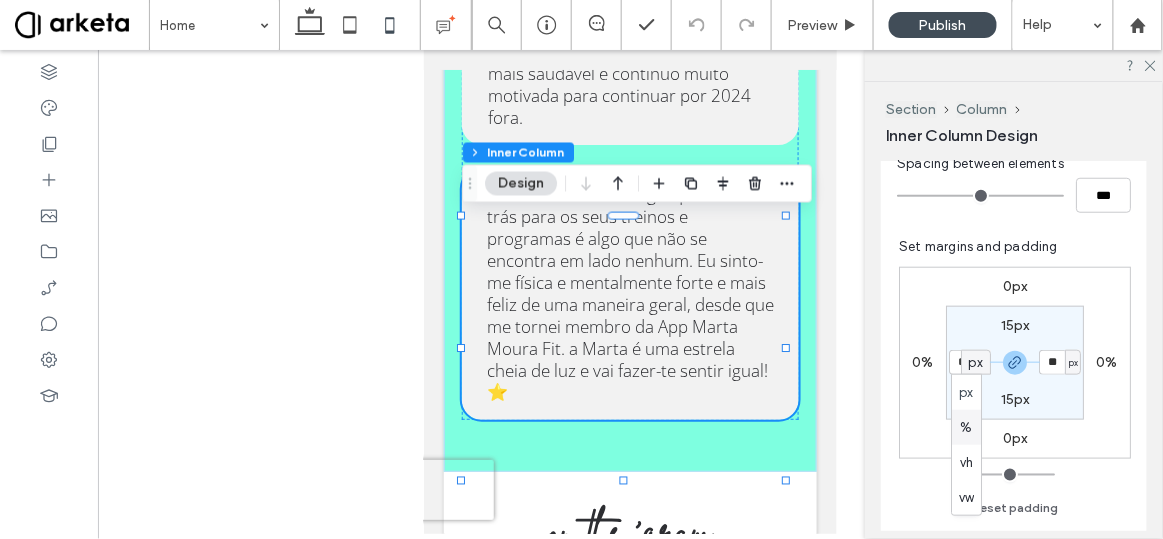 click on "%" at bounding box center (967, 427) 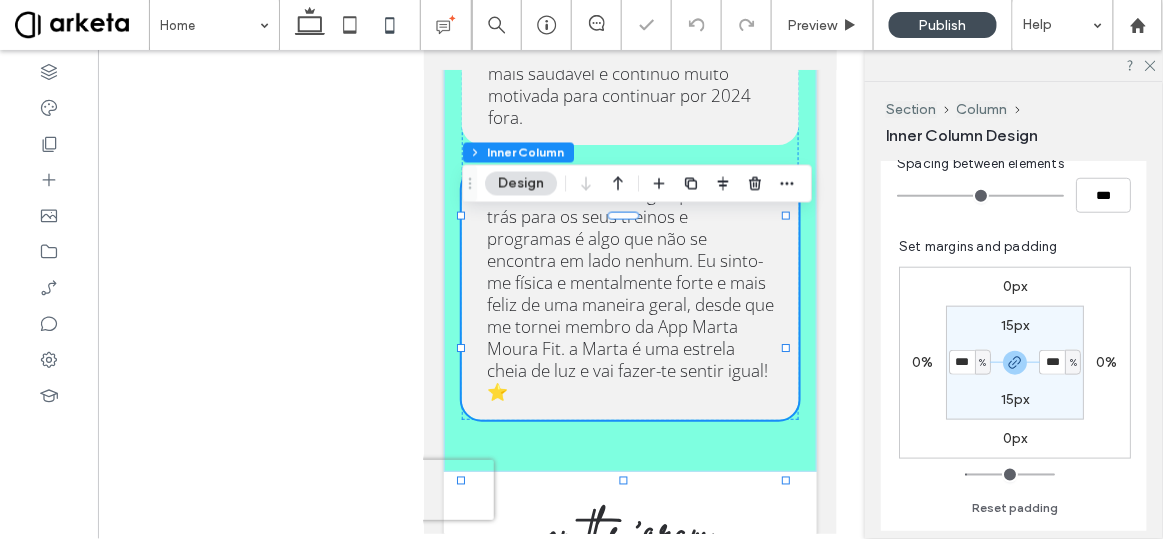 type on "*" 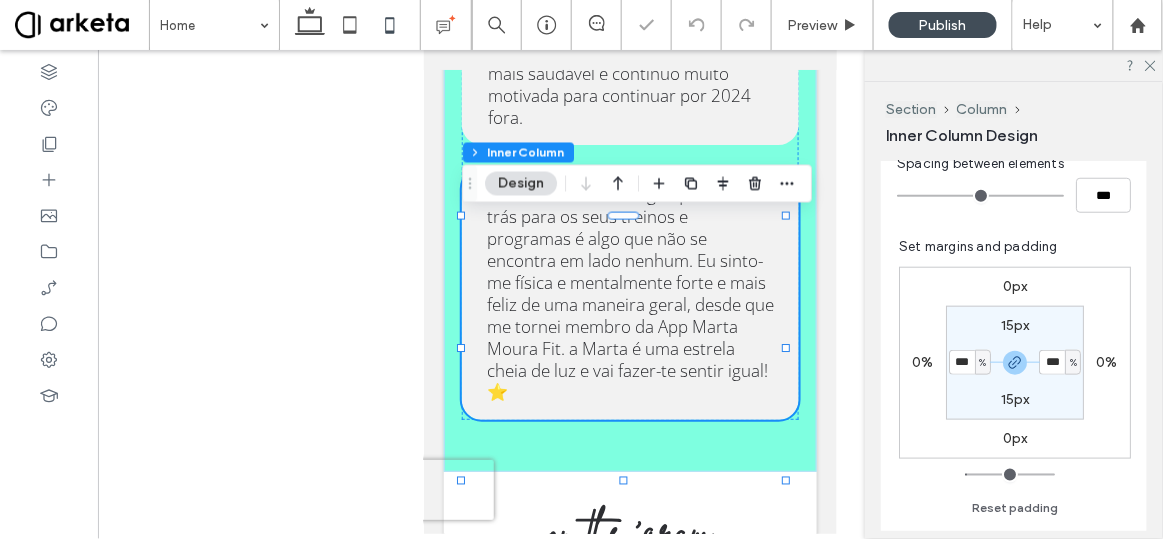 type on "***" 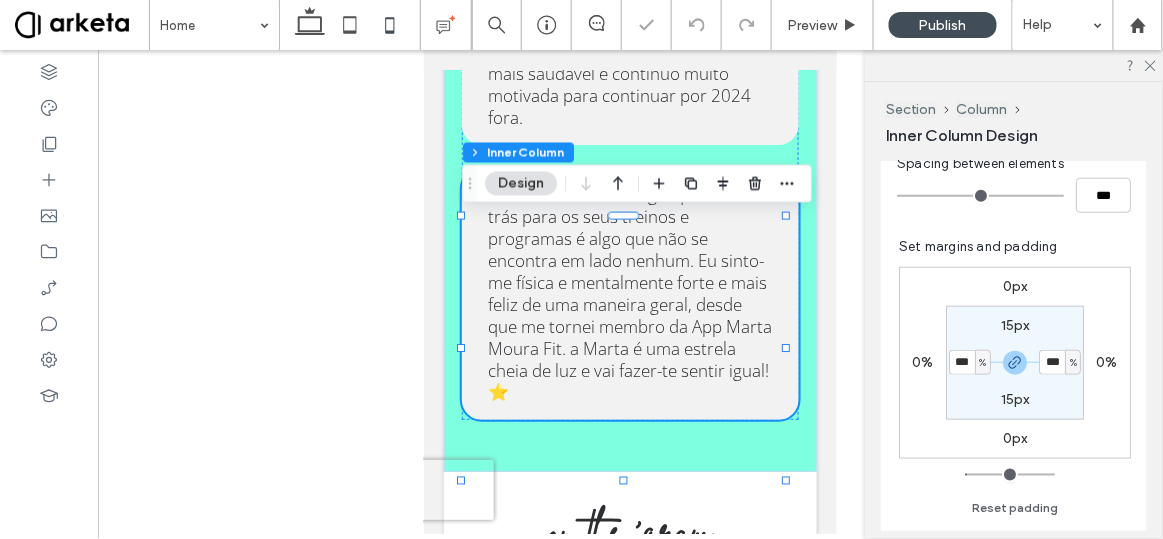 click on "15px" at bounding box center (1015, 399) 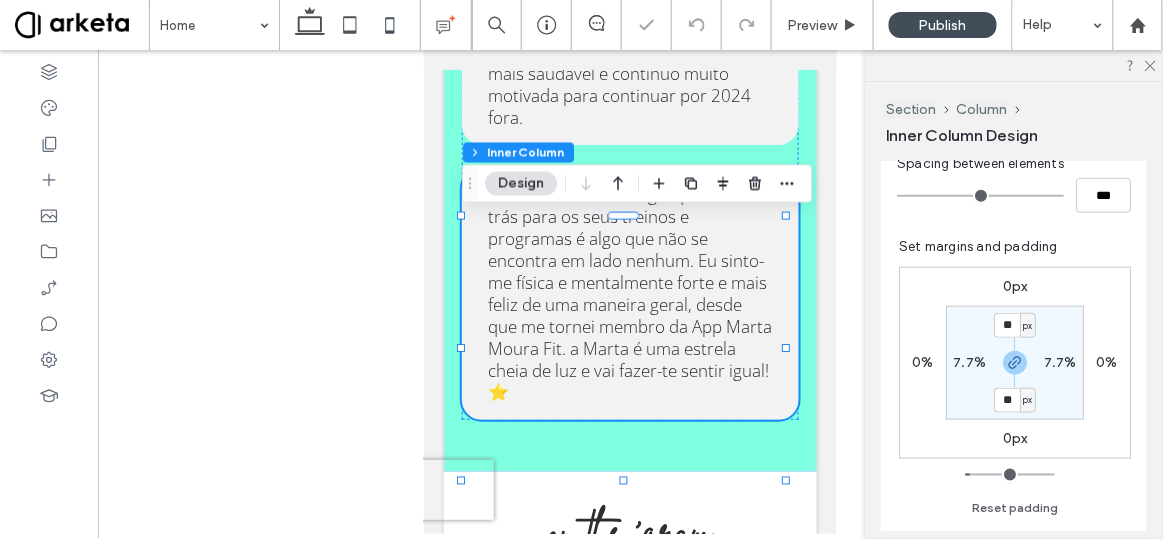 click on "px" at bounding box center (1028, 400) 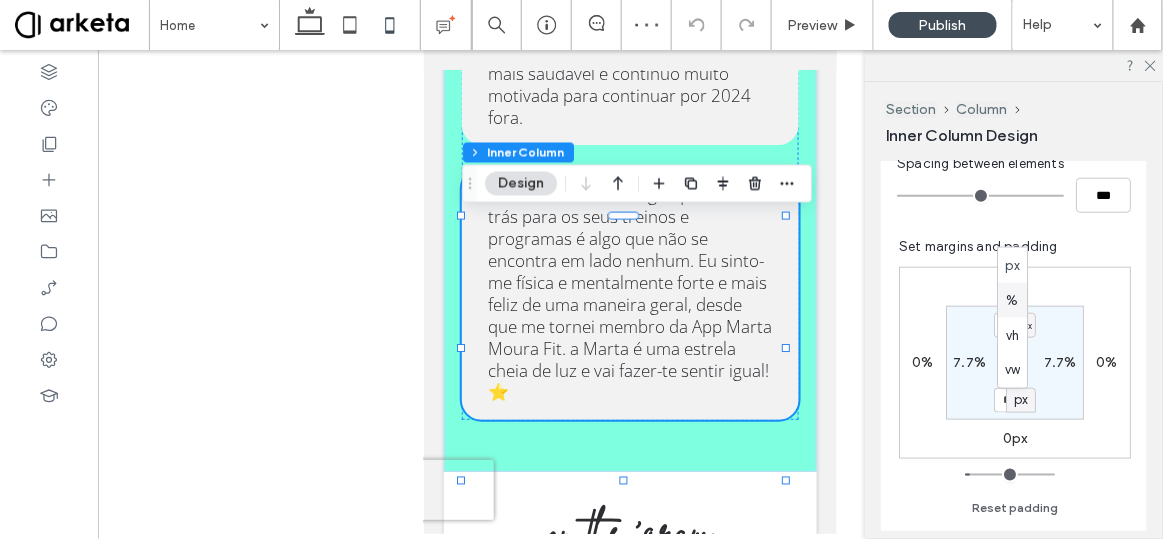 click on "%" at bounding box center [1013, 300] 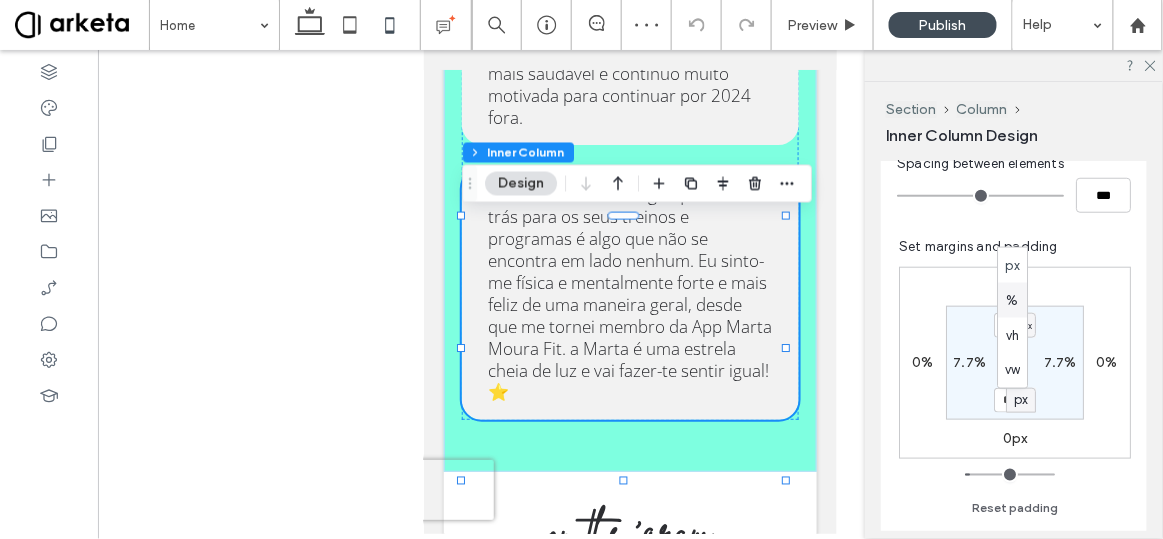 type on "*" 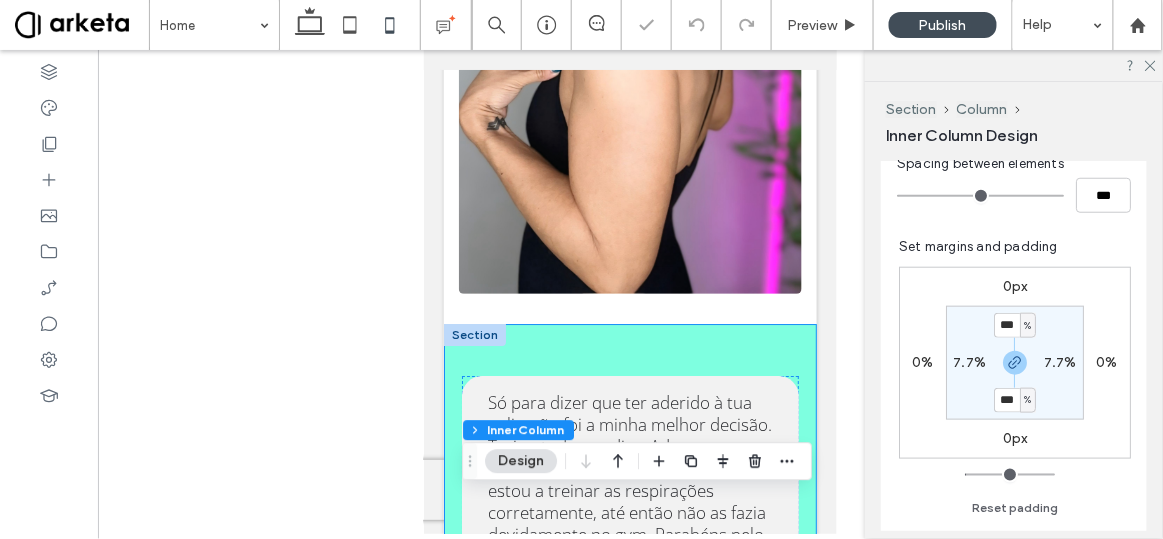 scroll, scrollTop: 6953, scrollLeft: 0, axis: vertical 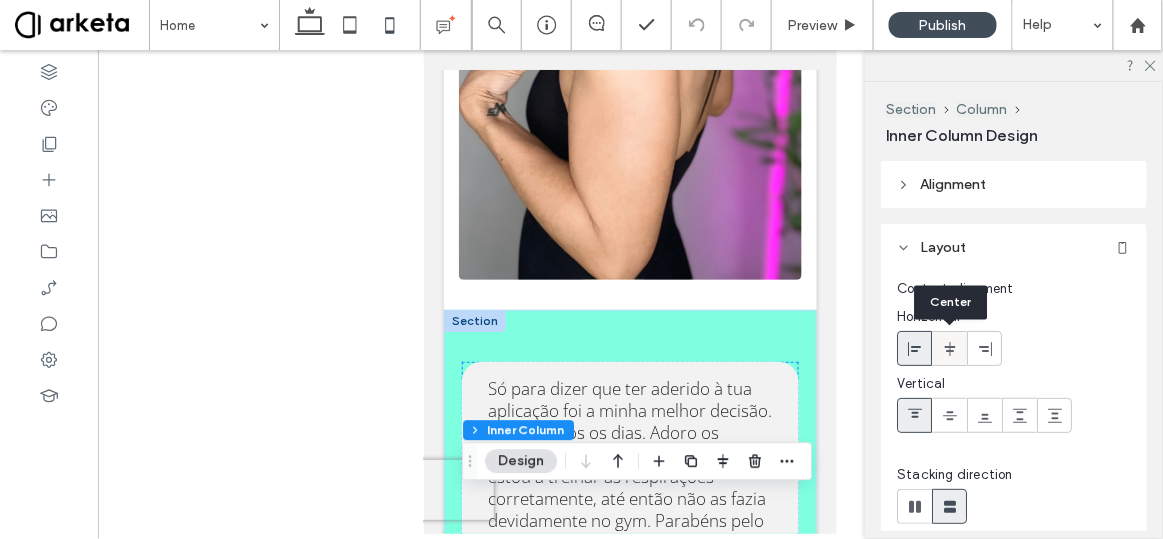 click 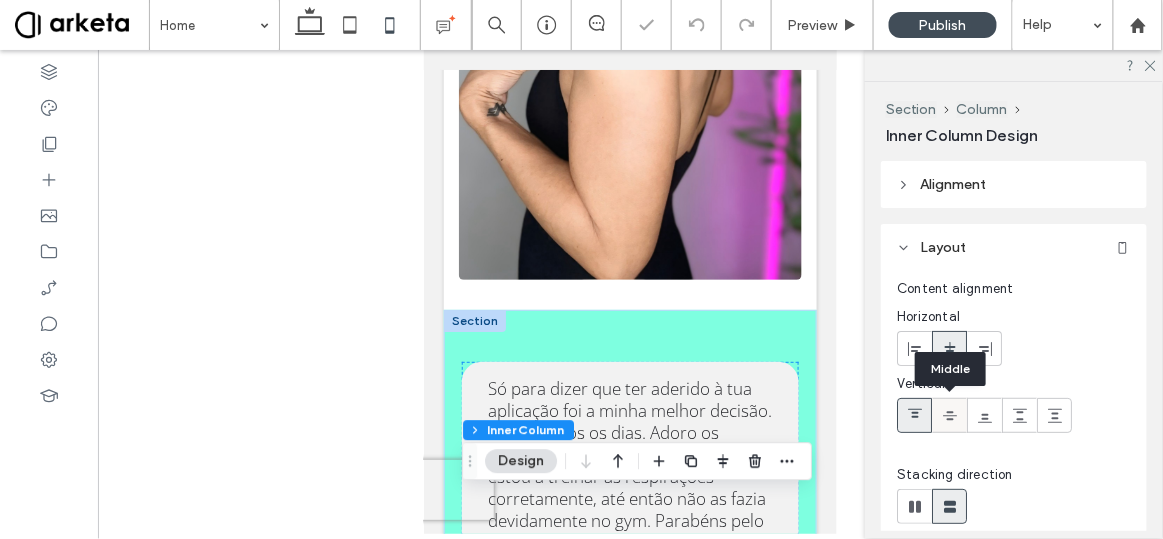 click at bounding box center (950, 415) 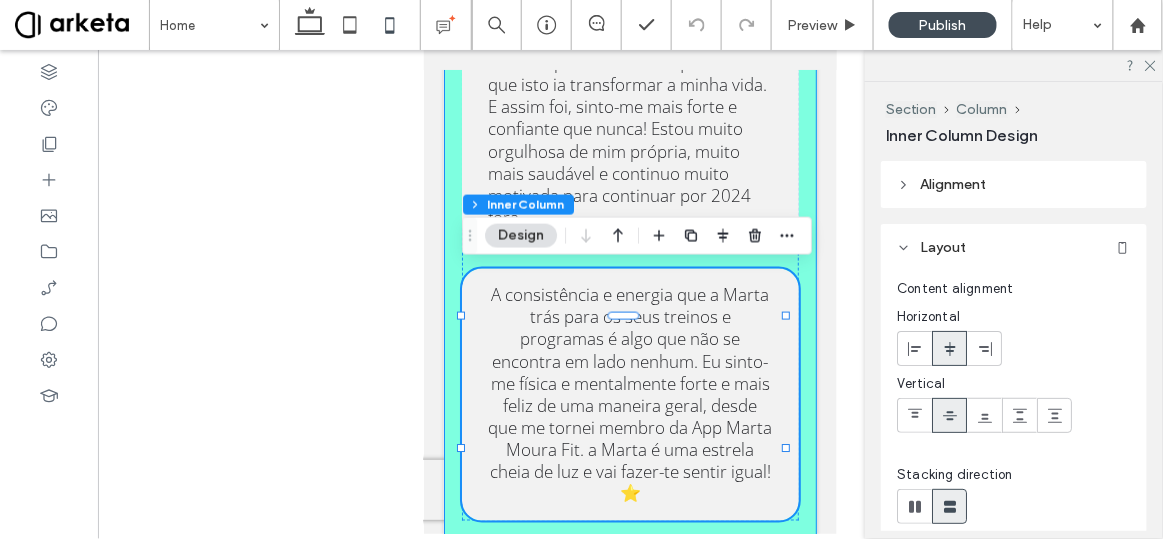 scroll, scrollTop: 7854, scrollLeft: 0, axis: vertical 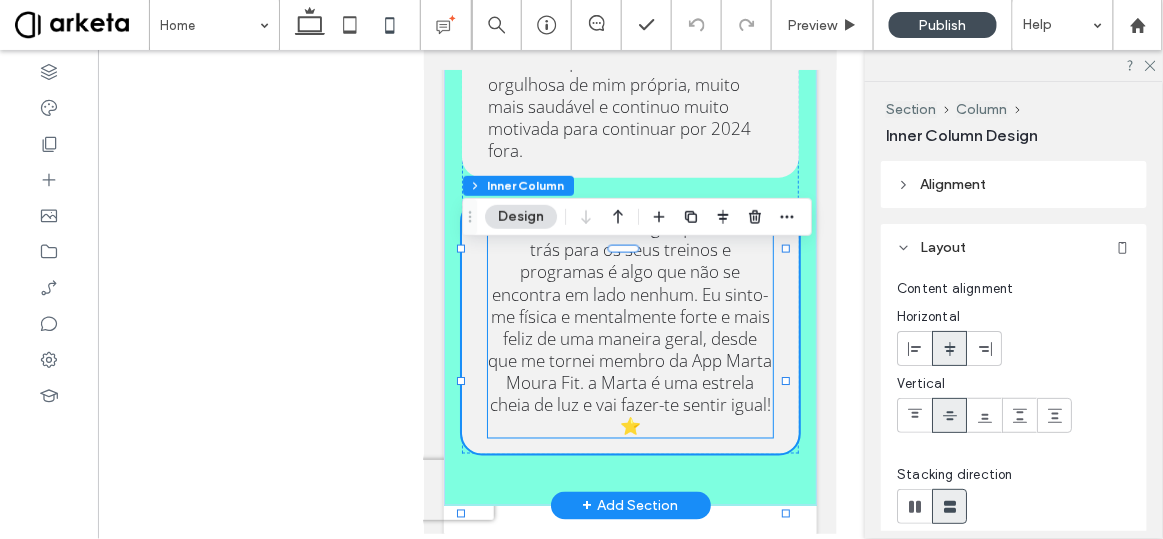 click on "A consistência e energia que a Marta trás para os seus treinos e programas é algo que não se encontra em lado nenhum. Eu sinto-me física e mentalmente forte e mais feliz de uma maneira geral, desde que me tornei membro da App Marta Moura Fit. a Marta é uma estrela cheia de luz e vai fazer-te sentir igual! ⭐️" at bounding box center (630, 326) 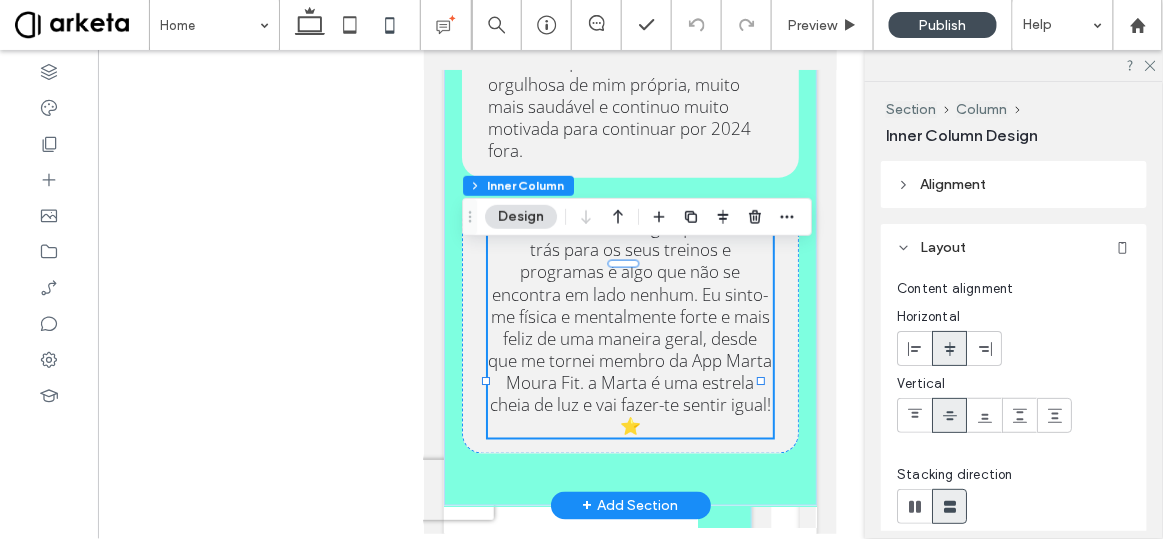click on "A consistência e energia que a Marta trás para os seus treinos e programas é algo que não se encontra em lado nenhum. Eu sinto-me física e mentalmente forte e mais feliz de uma maneira geral, desde que me tornei membro da App Marta Moura Fit. a Marta é uma estrela cheia de luz e vai fazer-te sentir igual! ⭐️" at bounding box center [630, 326] 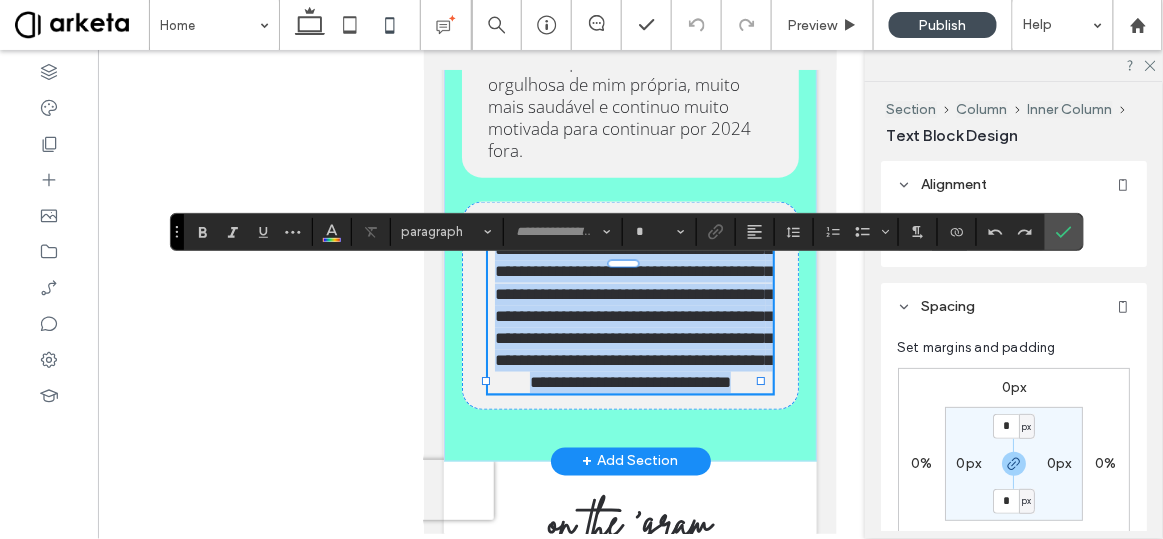 type on "*********" 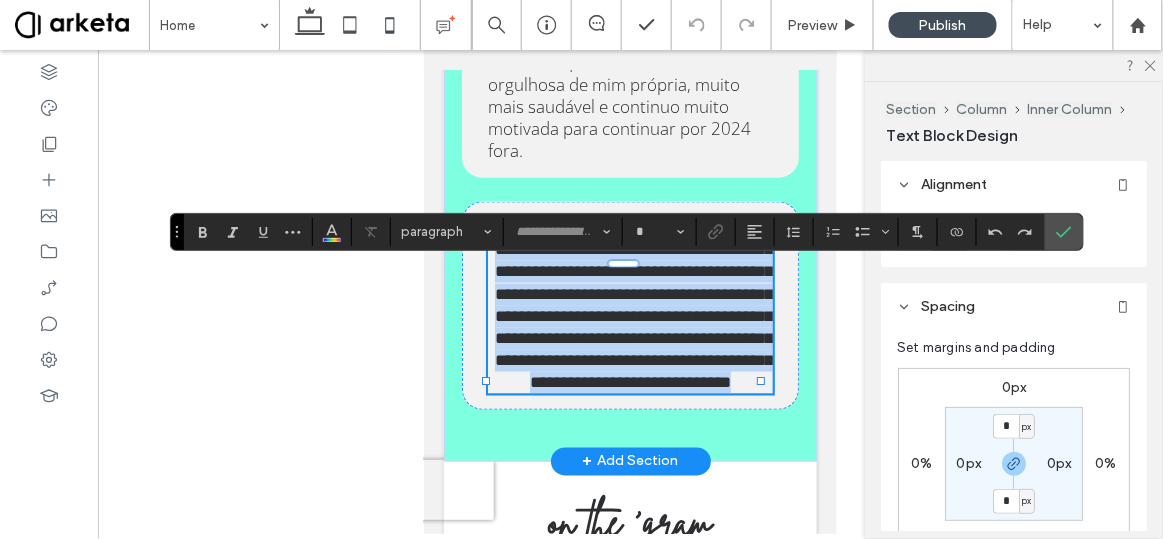 type on "**" 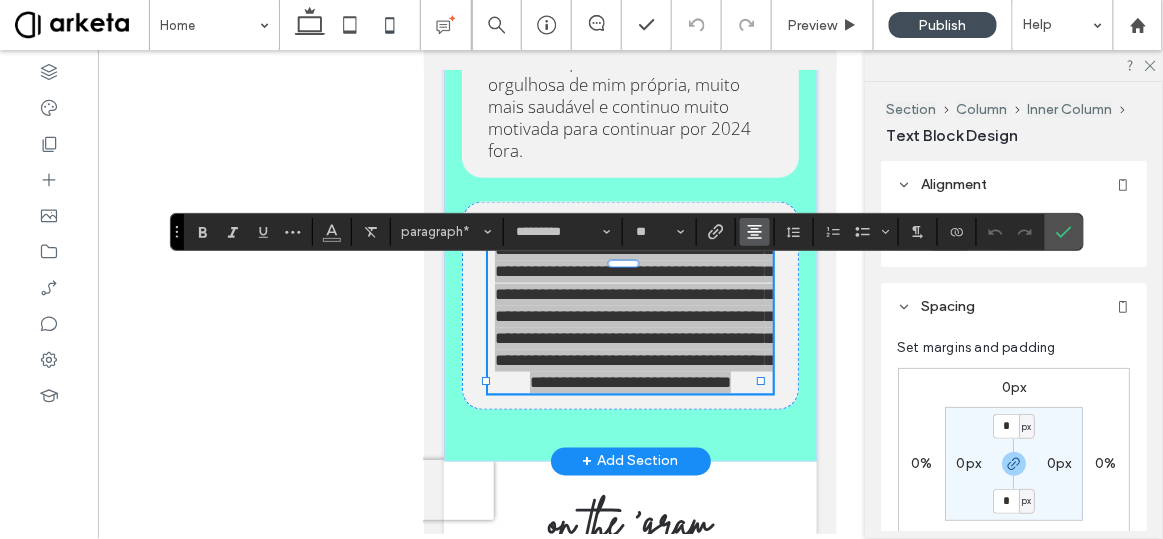 click 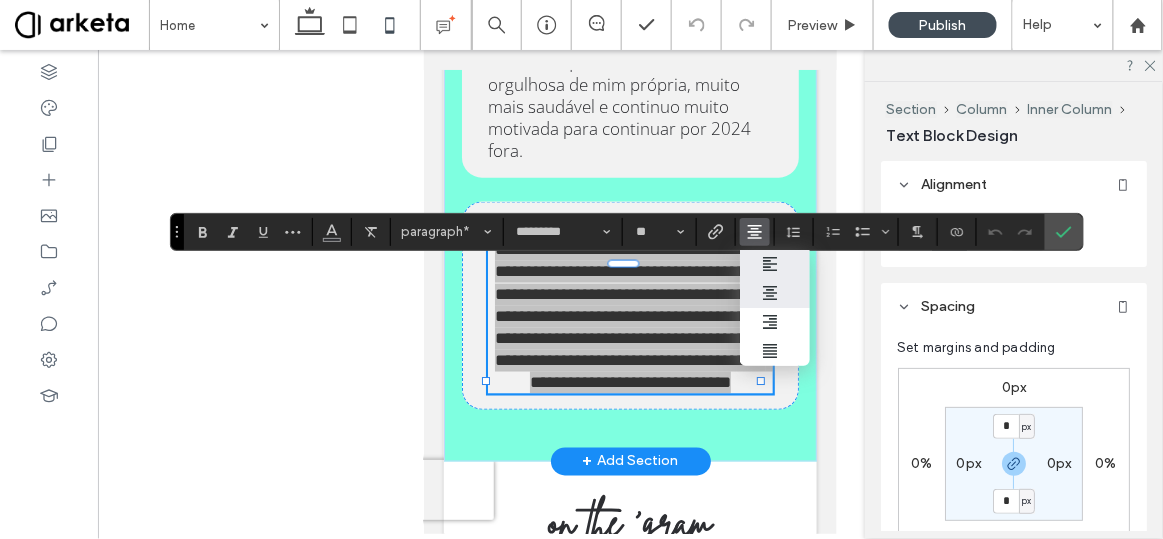 click at bounding box center [751, 264] 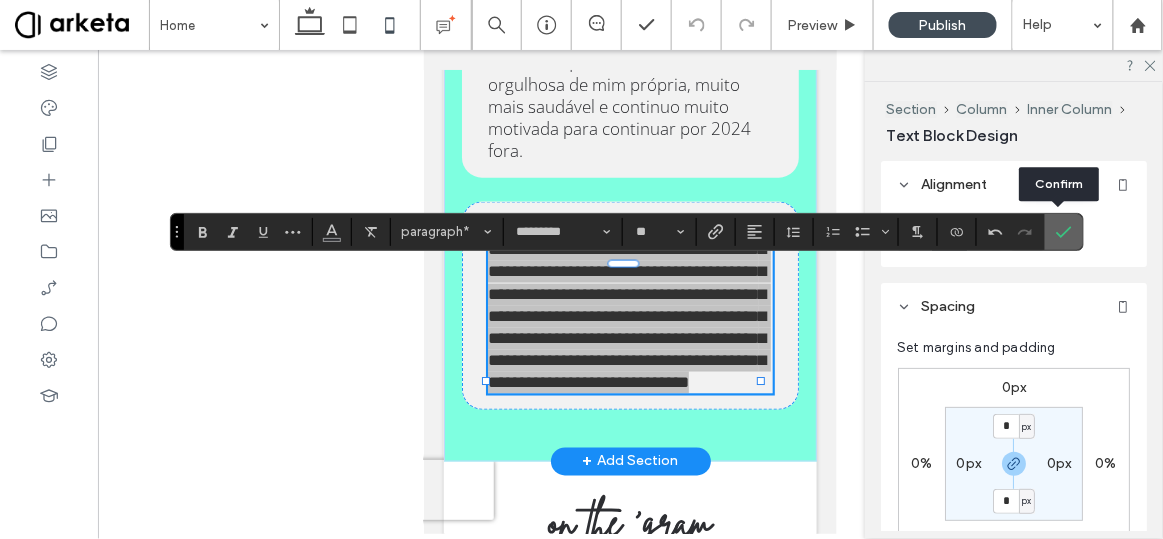 click 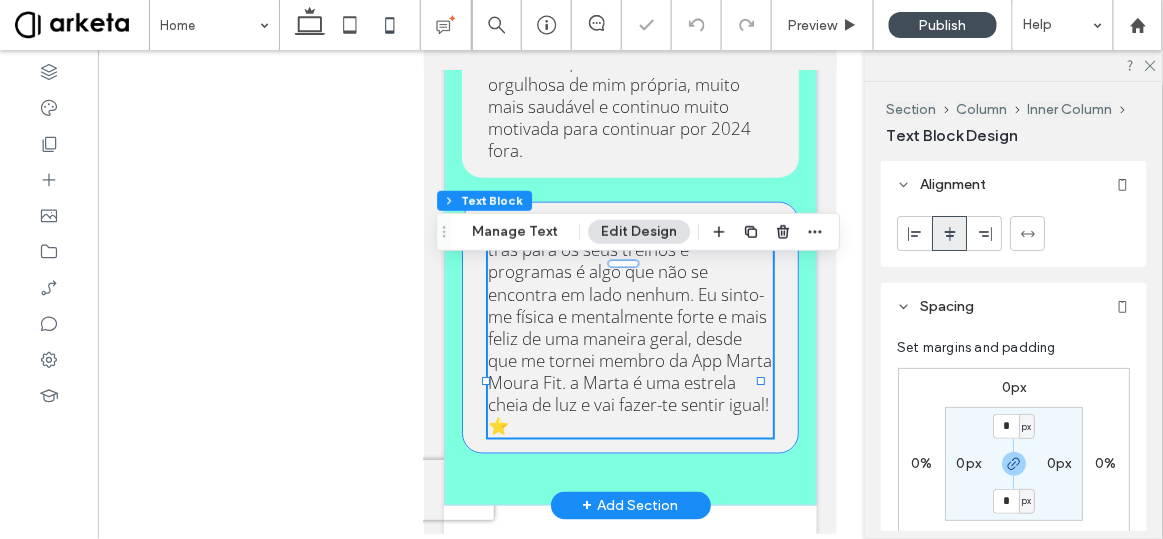 click on "A consistência e energia que a Marta trás para os seus treinos e programas é algo que não se encontra em lado nenhum. Eu sinto-me física e mentalmente forte e mais feliz de uma maneira geral, desde que me tornei membro da App Marta Moura Fit. a Marta é uma estrela cheia de luz e vai fazer-te sentir igual! ⭐️" at bounding box center (629, 327) 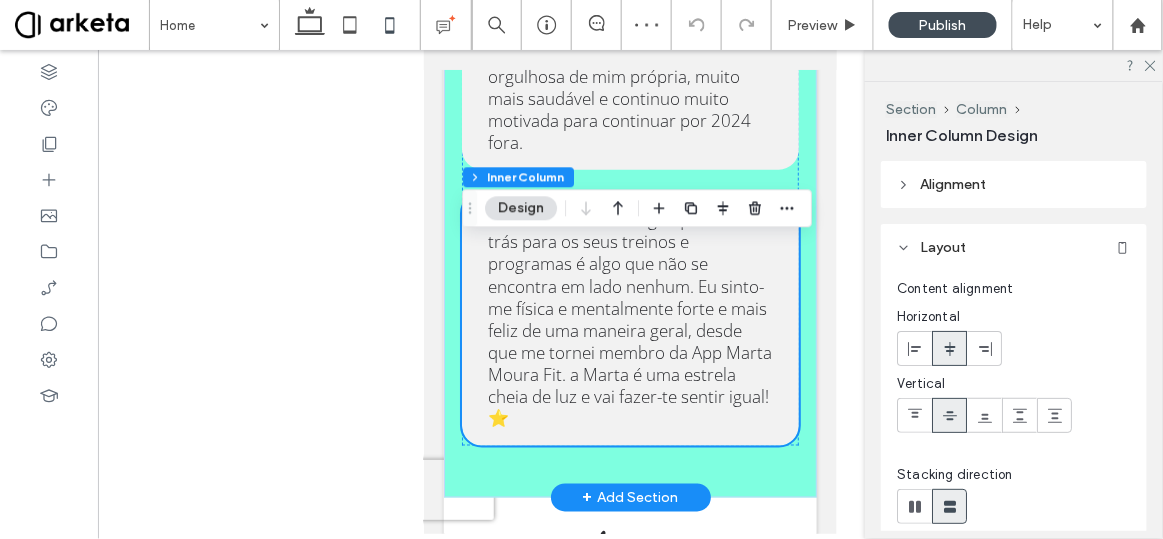 scroll, scrollTop: 7863, scrollLeft: 0, axis: vertical 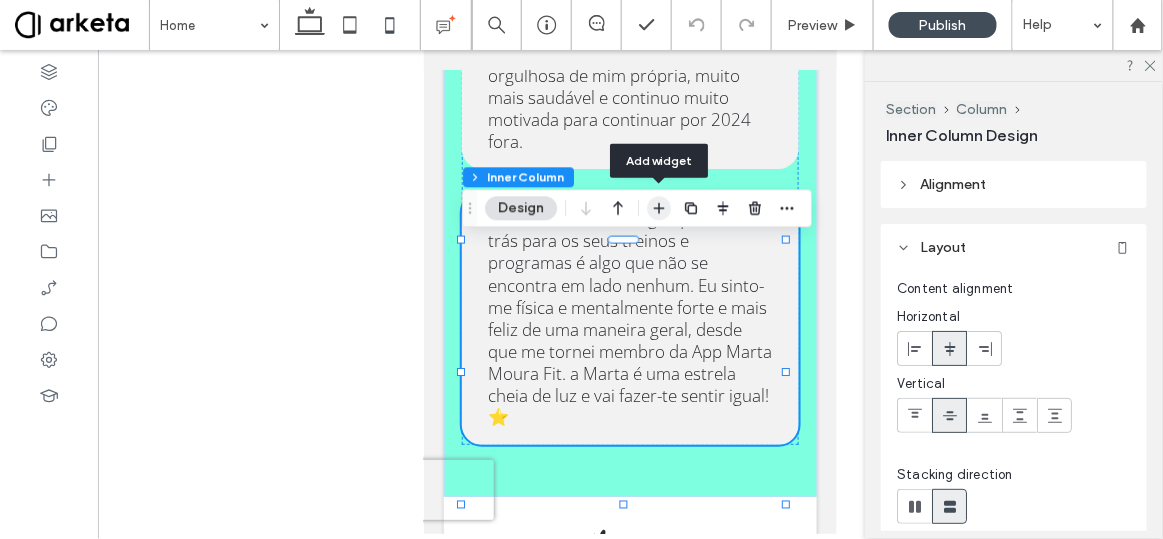 click on "Add widget" at bounding box center [659, 161] 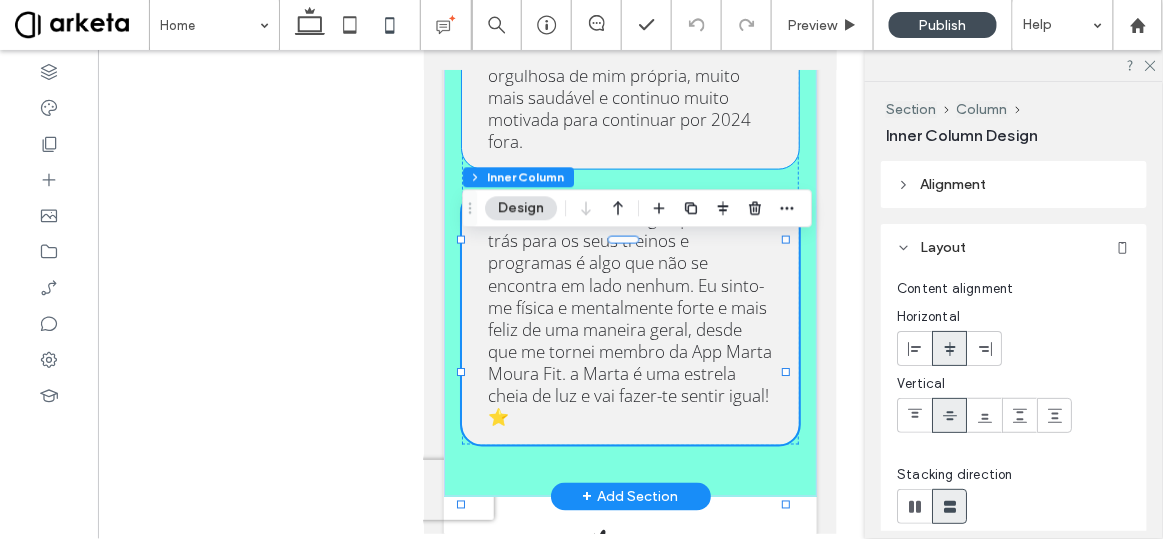 click on "Desde o primeiro treino que senti que isto ia transformar a minha vida. E assim foi, sinto-me mais forte e confiante que nunca! Estou muito orgulhosa de mim própria, muito mais saudável e continuo muito motivada para continuar por 2024 fora." at bounding box center (626, 63) 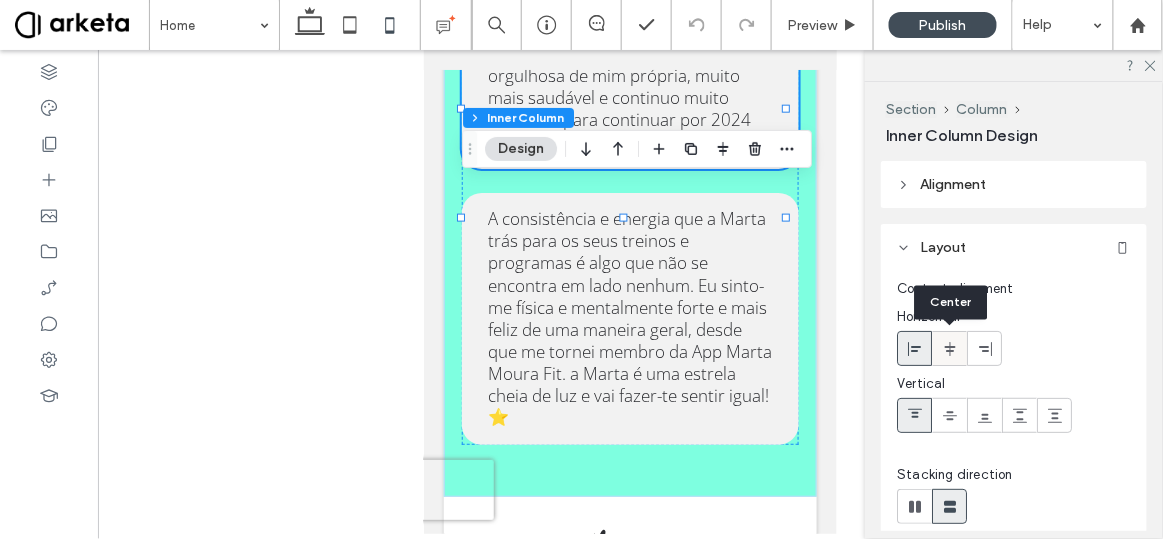 click at bounding box center [950, 348] 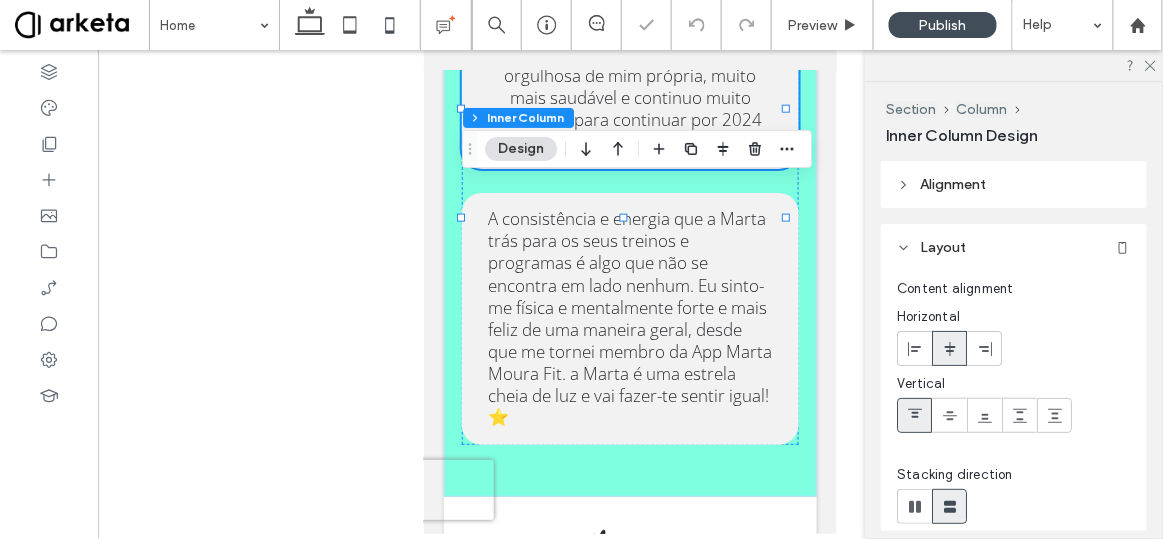 click 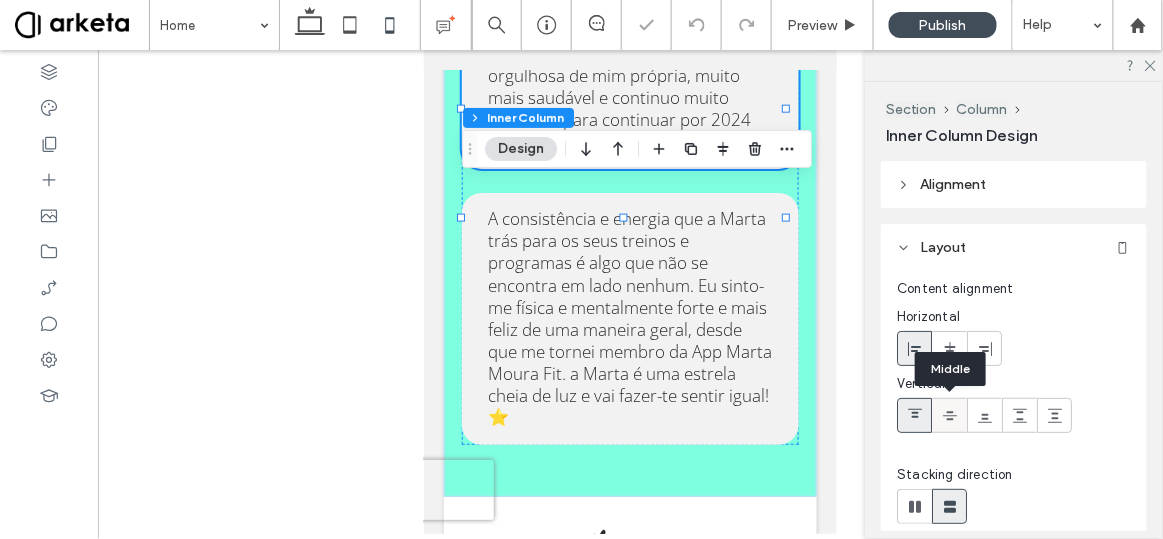 click at bounding box center [949, 415] 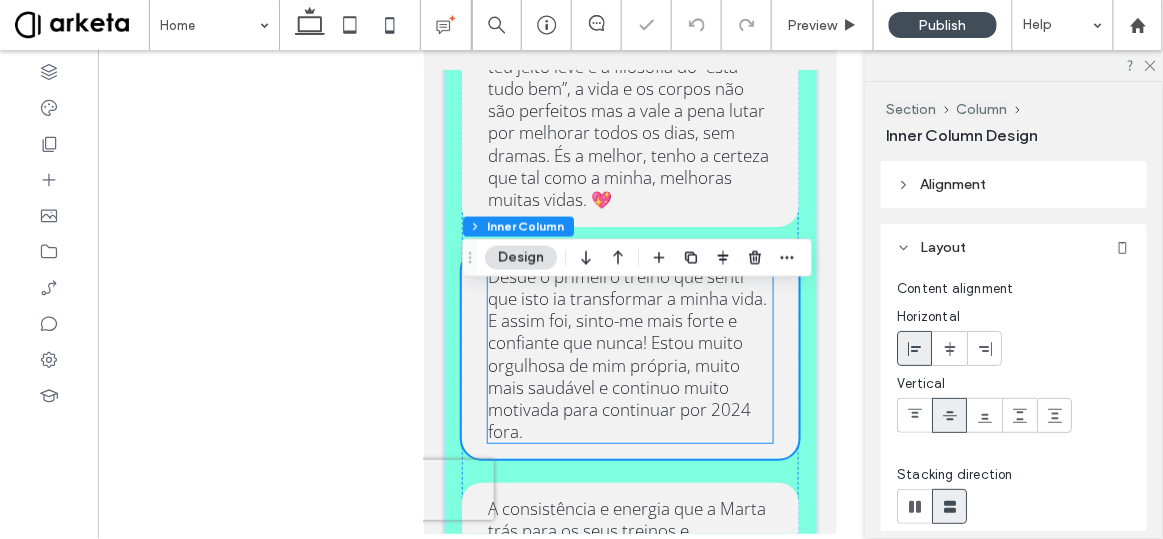 scroll, scrollTop: 7493, scrollLeft: 0, axis: vertical 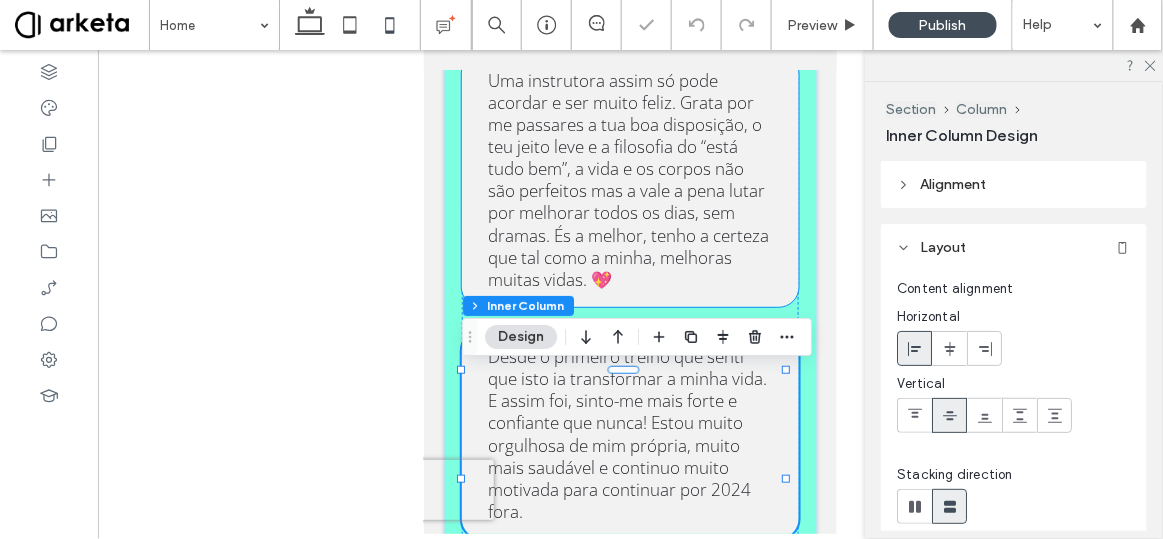 click on "Uma instrutora assim só pode acordar e ser muito feliz. Grata por me passares a tua boa disposição, o teu jeito leve e a filosofia do “está tudo bem”, a vida e os corpos não são perfeitos mas a vale a pena lutar por melhorar todos os dias, sem dramas. És a melhor, tenho a certeza que tal como a minha, melhoras muitas vidas. 💖" at bounding box center [627, 179] 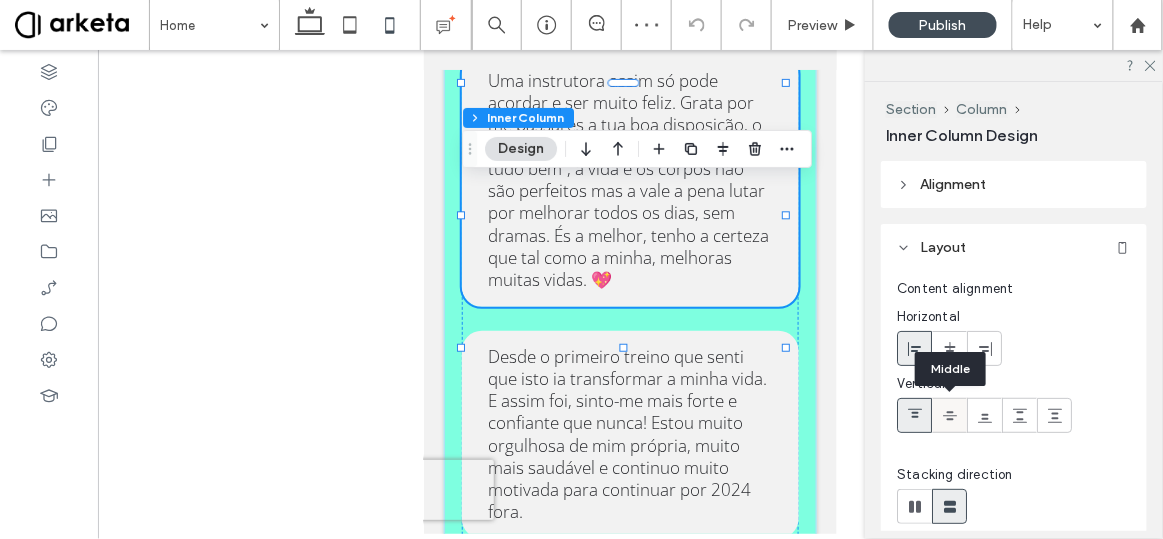 click at bounding box center (949, 415) 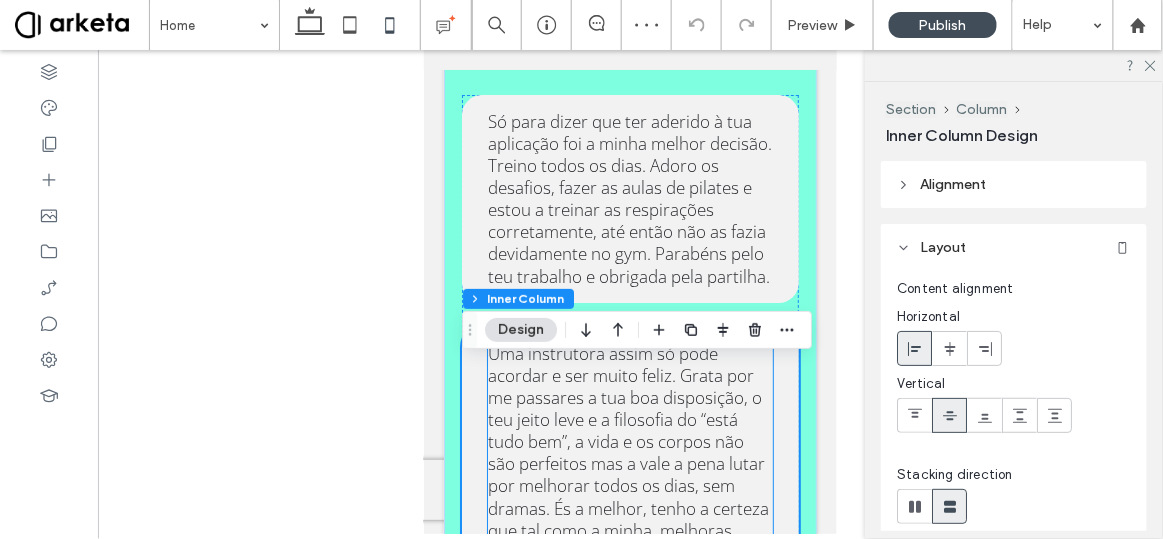 scroll, scrollTop: 7213, scrollLeft: 0, axis: vertical 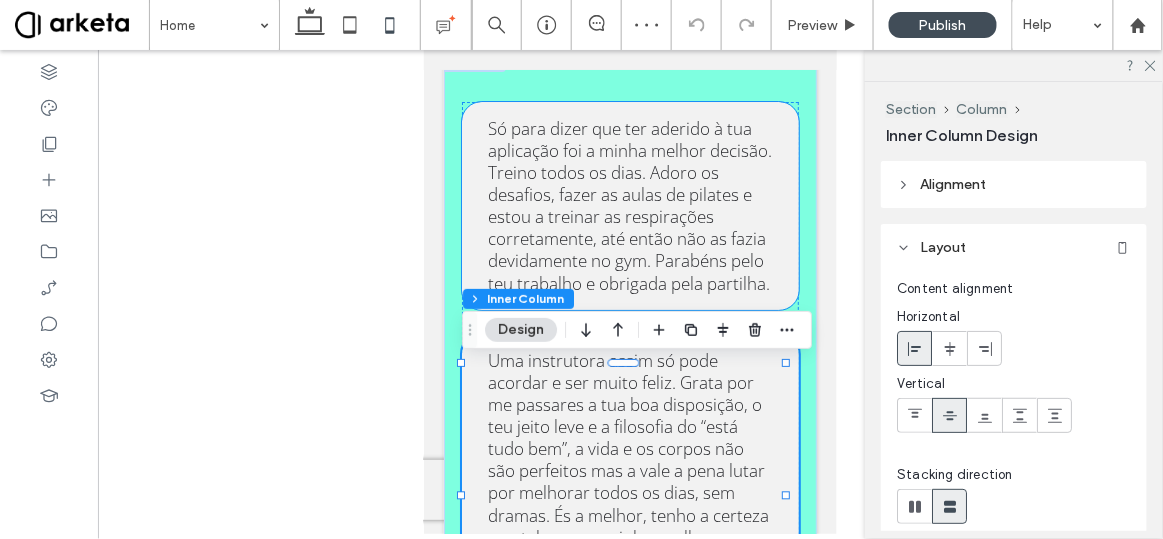 click on "Só para dizer que ter aderido à tua aplicação foi a minha melhor decisão. Treino todos os dias. Adoro os desafios, fazer as aulas de pilates e estou a treinar as respirações corretamente, até então não as fazia devidamente no gym. Parabéns pelo teu trabalho e obrigada pela partilha." at bounding box center [629, 205] 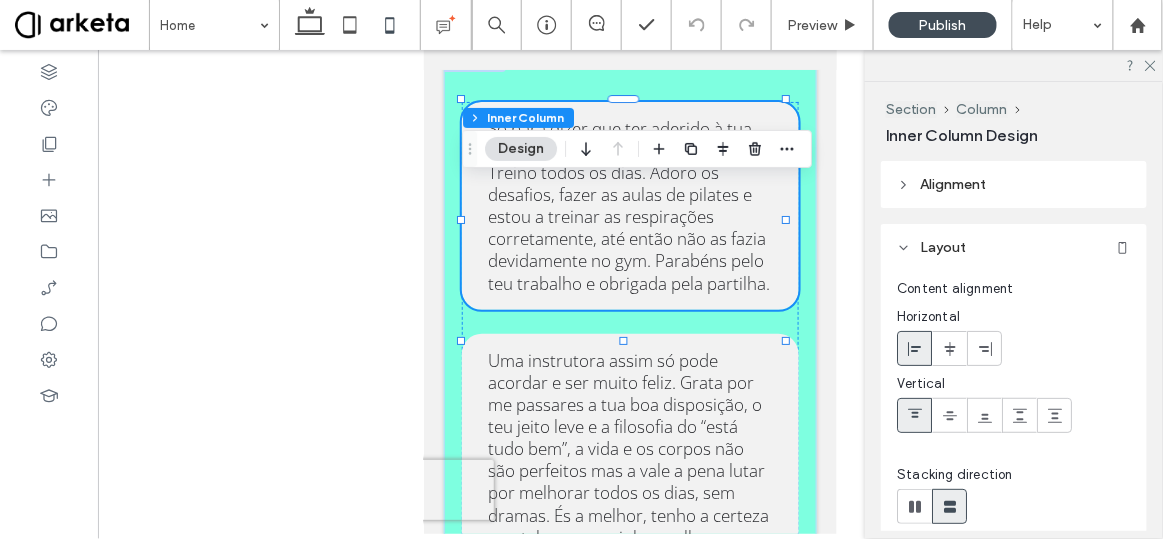 scroll, scrollTop: 84, scrollLeft: 0, axis: vertical 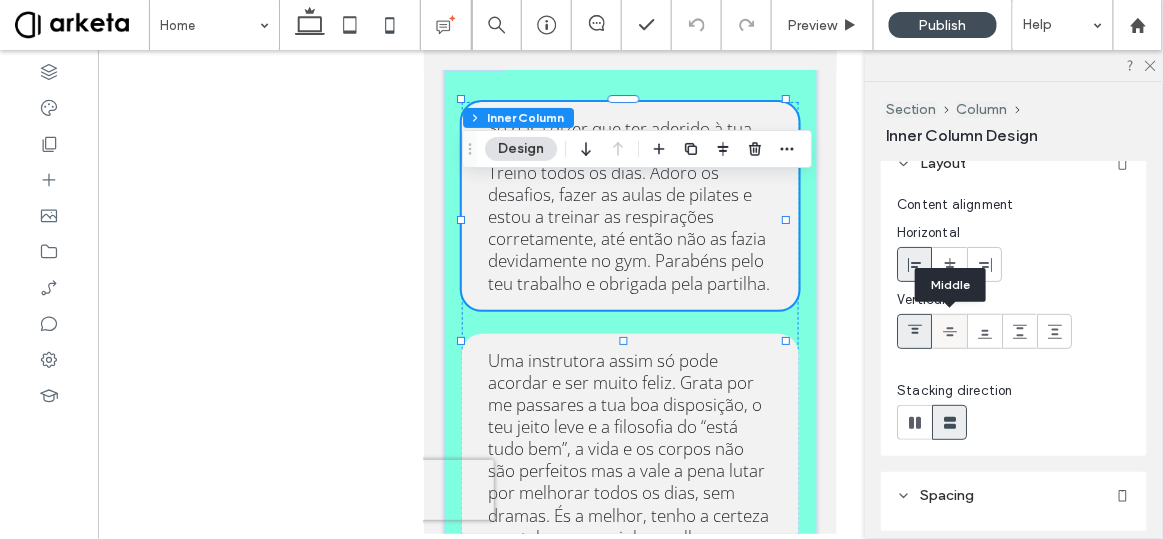 click at bounding box center [949, 331] 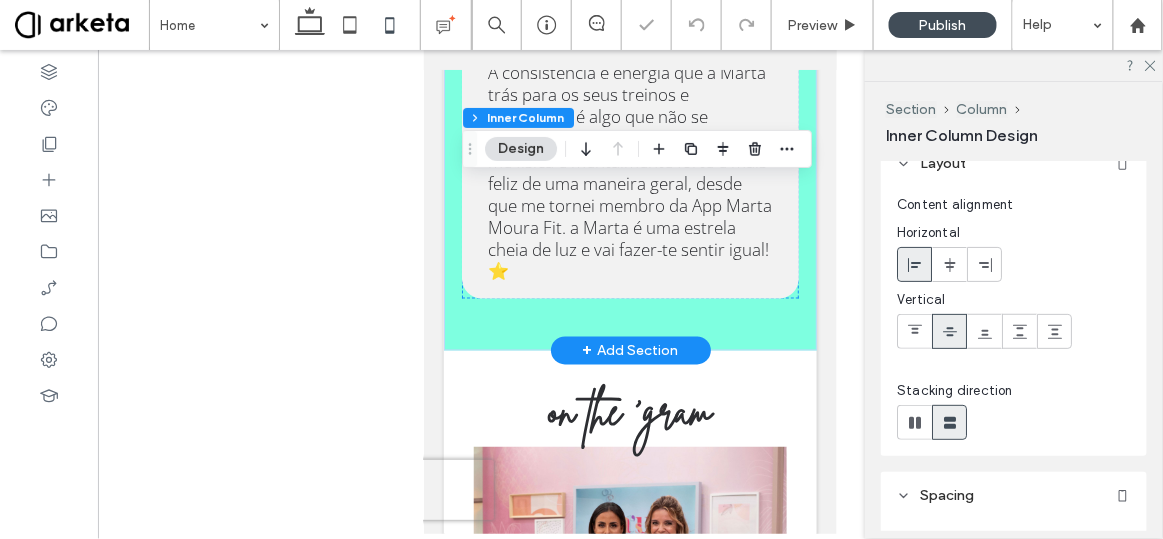 scroll, scrollTop: 8250, scrollLeft: 0, axis: vertical 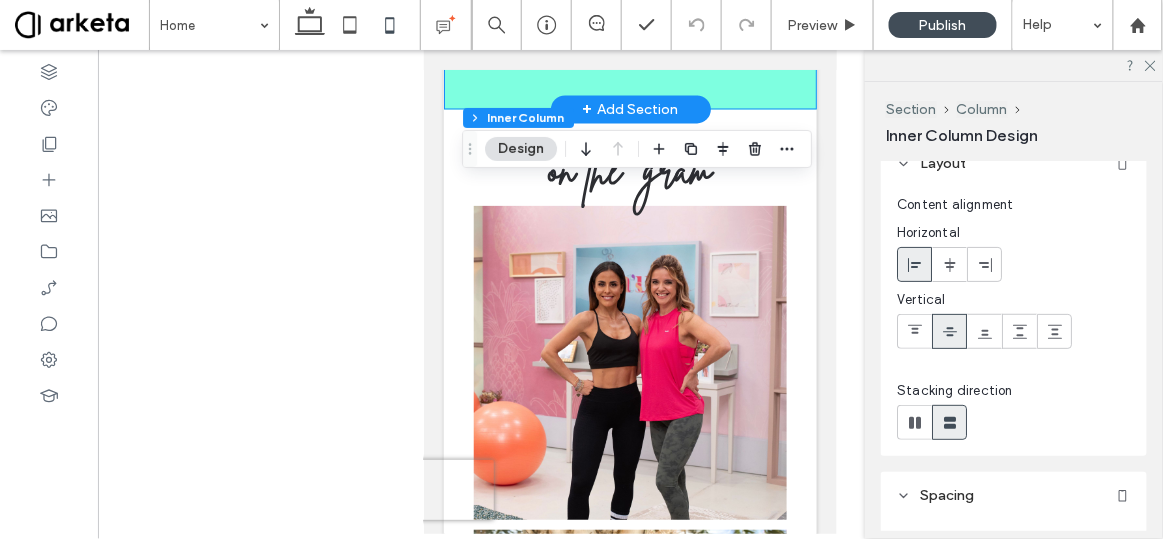 click on "Só para dizer que ter aderido à tua aplicação foi a minha melhor decisão. Treino todos os dias. Adoro os desafios, fazer as aulas de pilates e estou a treinar as respirações corretamente, até então não as fazia devidamente no gym. Parabéns pelo teu trabalho e obrigada pela partilha.
Uma instrutora assim só pode acordar e ser muito feliz. Grata por me passares a tua boa disposição, o teu jeito leve e a filosofia do “está tudo bem”, a vida e os corpos não são perfeitos mas a vale a pena lutar por melhorar todos os dias, sem dramas. És a melhor, tenho a certeza que tal como a minha, melhoras muitas vidas. 💖
Desde o primeiro treino que senti que isto ia transformar a minha vida. E assim foi, sinto-me mais forte e confiante que nunca! Estou muito orgulhosa de mim própria, muito mais saudável e continuo muito motivada para continuar por 2024 fora." at bounding box center [629, -440] 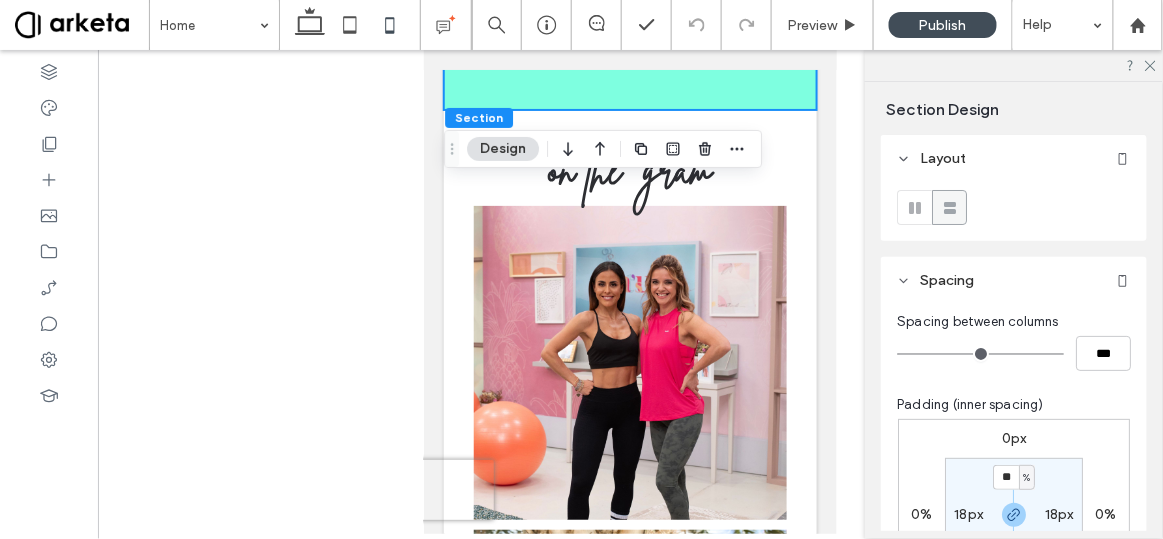 scroll, scrollTop: 301, scrollLeft: 0, axis: vertical 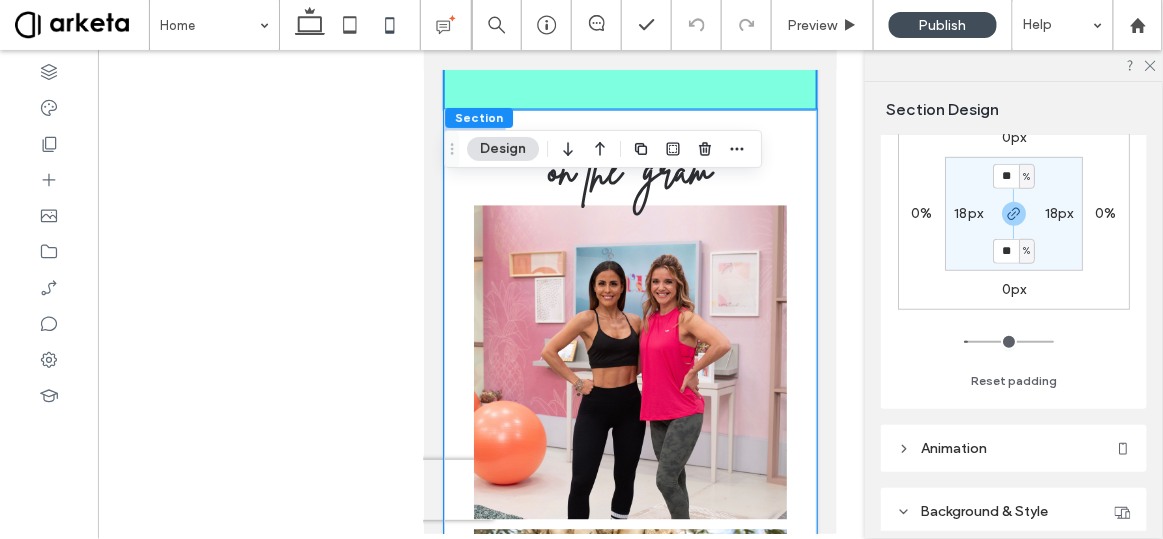click on "on the 'gram
@[USERNAME]" at bounding box center [629, 848] 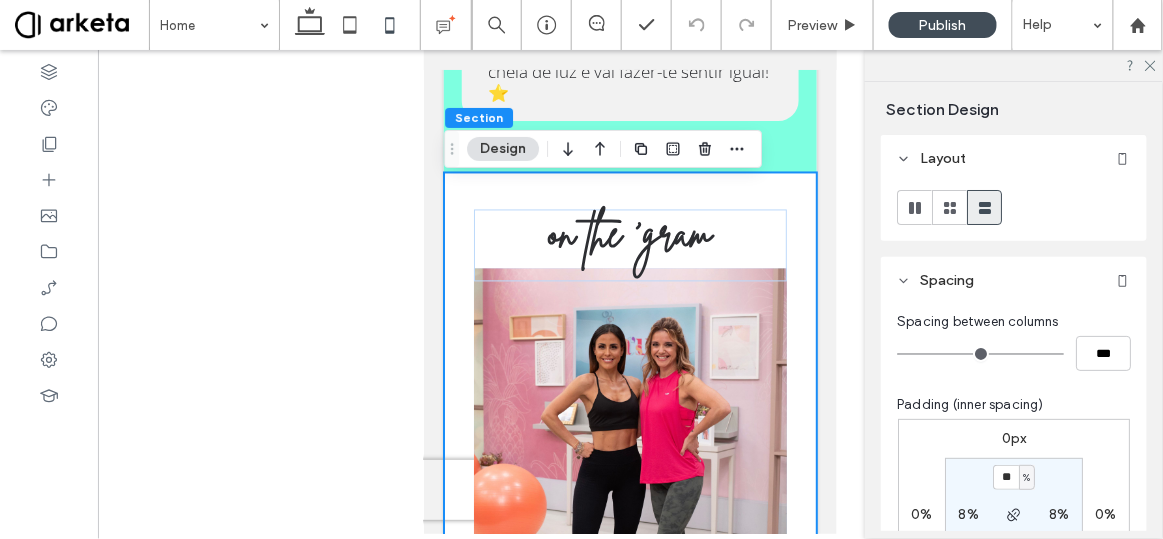 scroll, scrollTop: 8176, scrollLeft: 0, axis: vertical 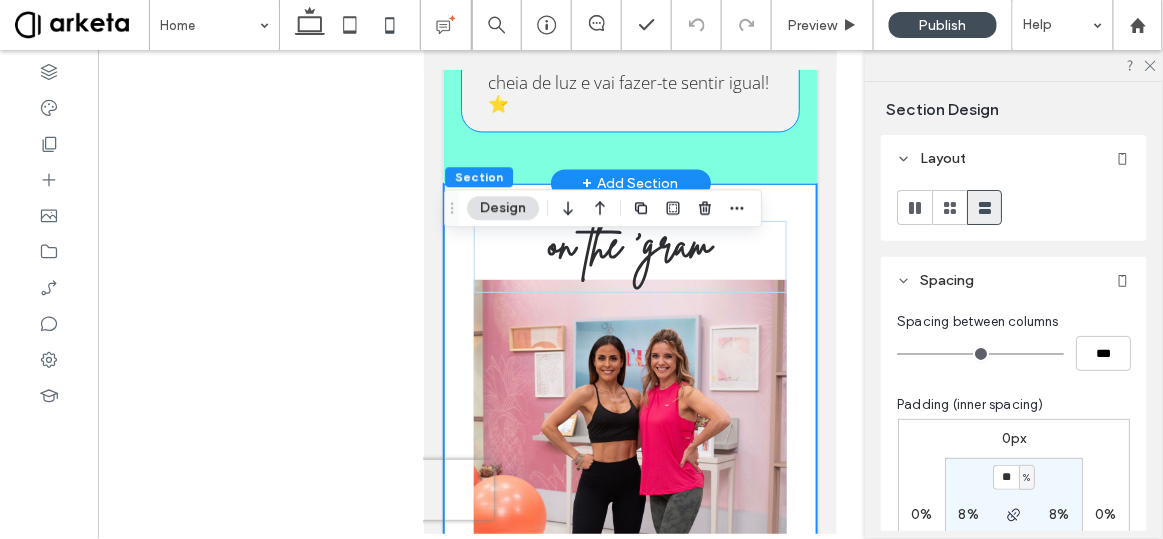 click on "A consistência e energia que a Marta trás para os seus treinos e programas é algo que não se encontra em lado nenhum. Eu sinto-me física e mentalmente forte e mais feliz de uma maneira geral, desde que me tornei membro da App Marta Moura Fit. a Marta é uma estrela cheia de luz e vai fazer-te sentir igual! ⭐️" at bounding box center [629, 5] 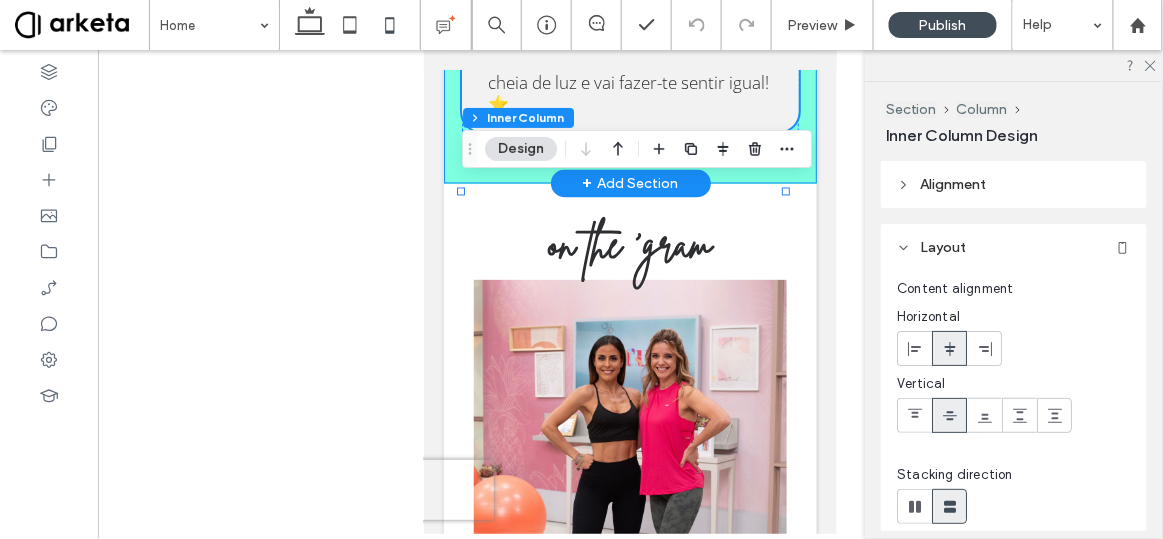 click on "Só para dizer que ter aderido à tua aplicação foi a minha melhor decisão. Treino todos os dias. Adoro os desafios, fazer as aulas de pilates e estou a treinar as respirações corretamente, até então não as fazia devidamente no gym. Parabéns pelo teu trabalho e obrigada pela partilha.
Uma instrutora assim só pode acordar e ser muito feliz. Grata por me passares a tua boa disposição, o teu jeito leve e a filosofia do “está tudo bem”, a vida e os corpos não são perfeitos mas a vale a pena lutar por melhorar todos os dias, sem dramas. És a melhor, tenho a certeza que tal como a minha, melhoras muitas vidas. 💖
Desde o primeiro treino que senti que isto ia transformar a minha vida. E assim foi, sinto-me mais forte e confiante que nunca! Estou muito orgulhosa de mim própria, muito mais saudável e continuo muito motivada para continuar por 2024 fora." at bounding box center (629, -366) 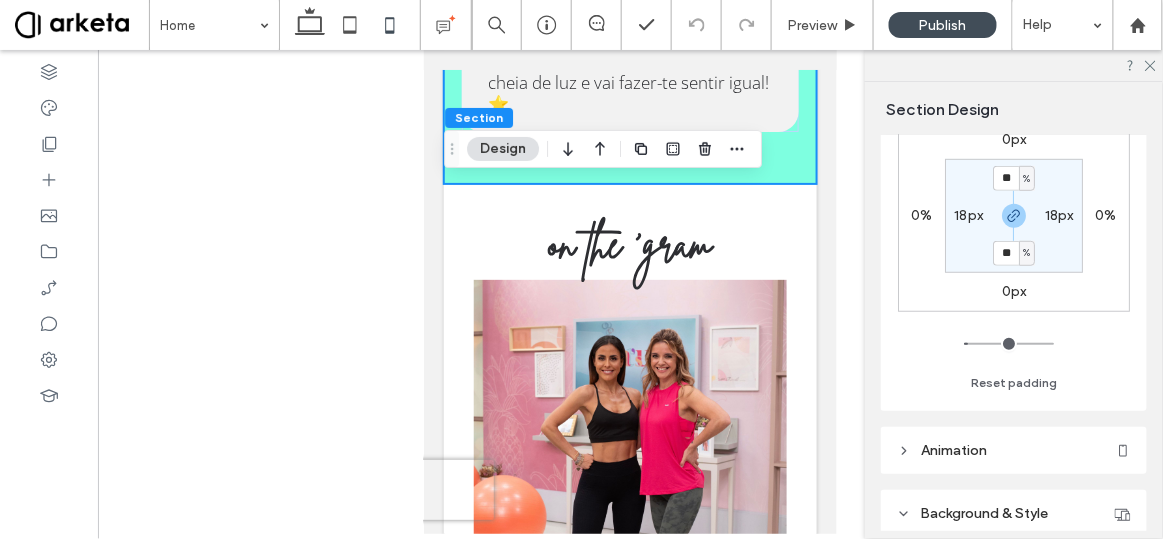 scroll, scrollTop: 299, scrollLeft: 0, axis: vertical 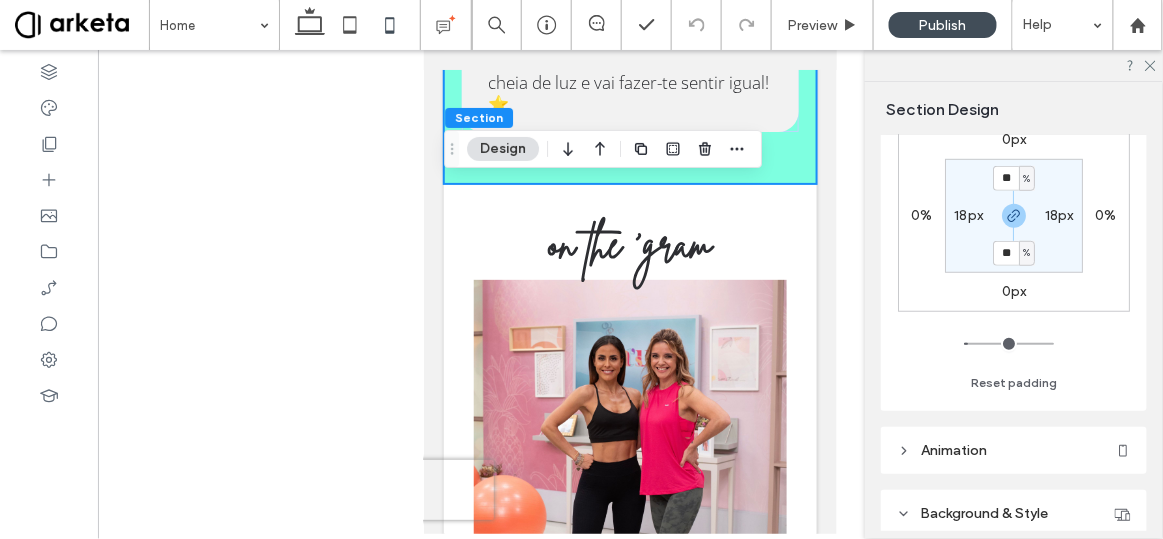 click on "18px" at bounding box center (968, 215) 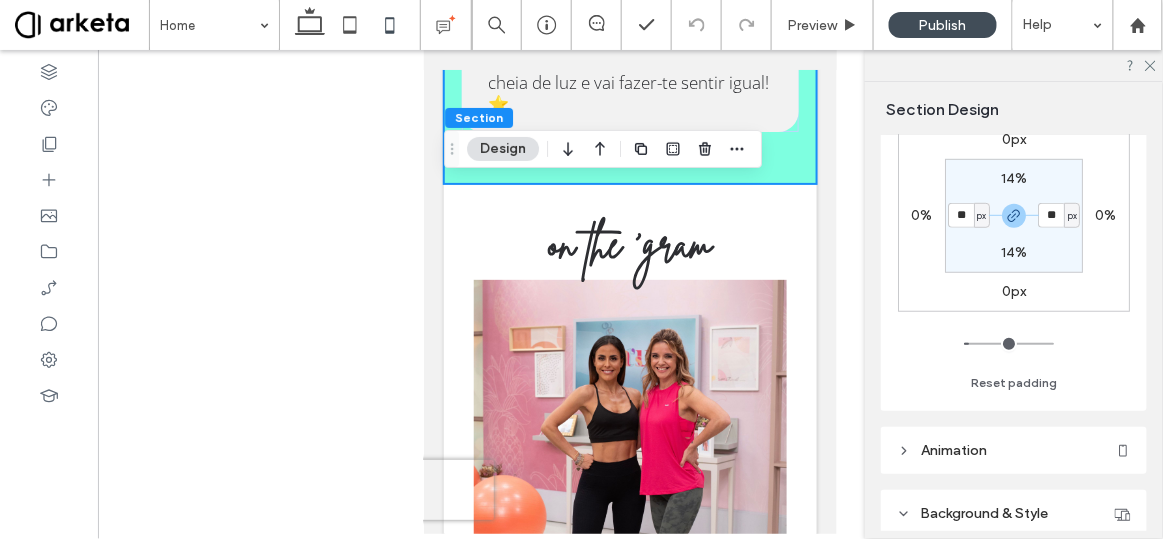 click on "**" at bounding box center (961, 215) 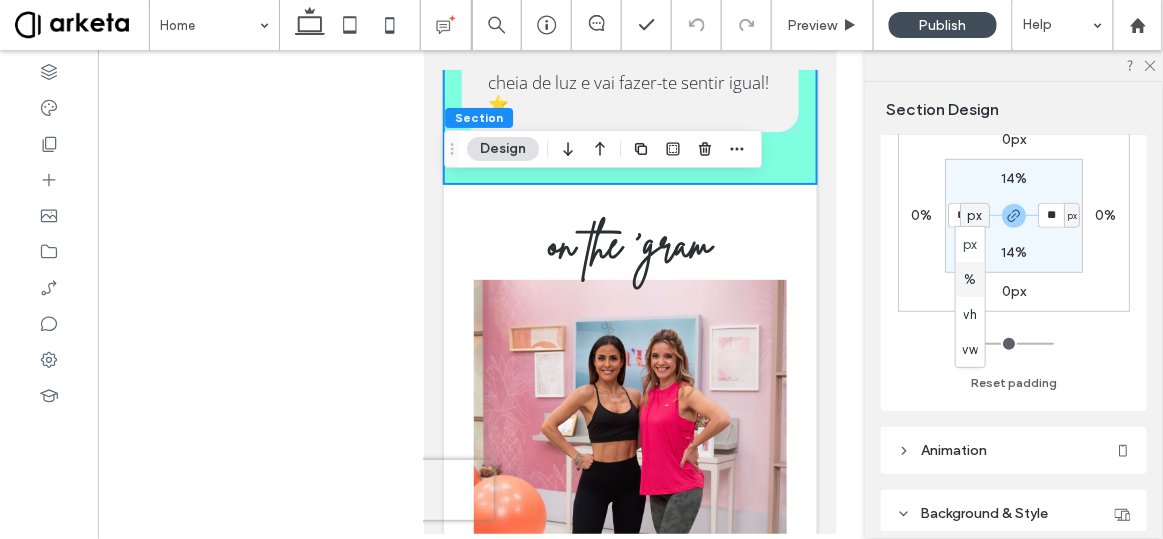 click on "%" at bounding box center (970, 279) 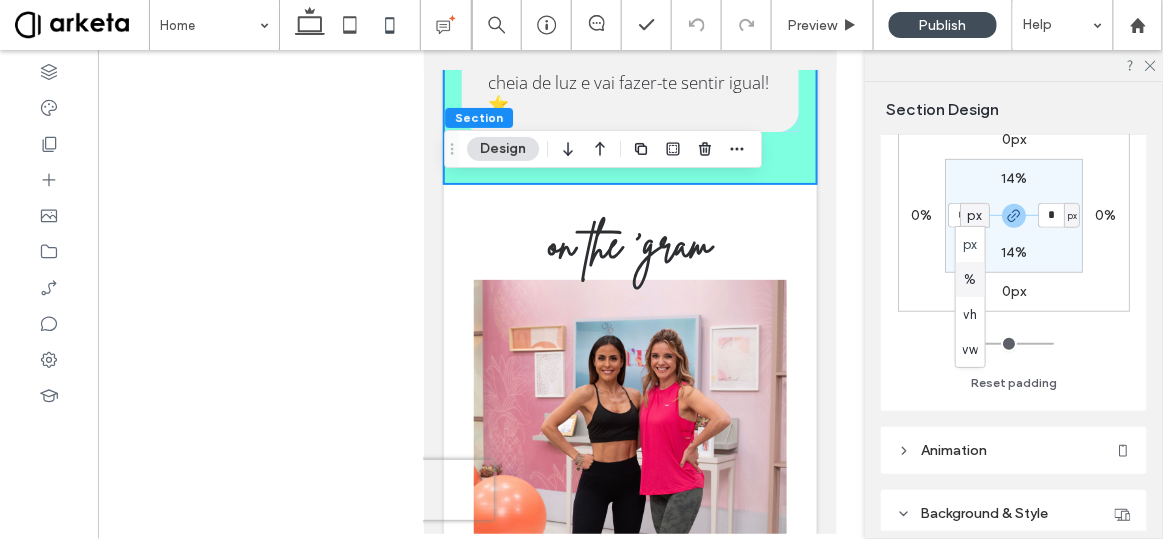 type on "*" 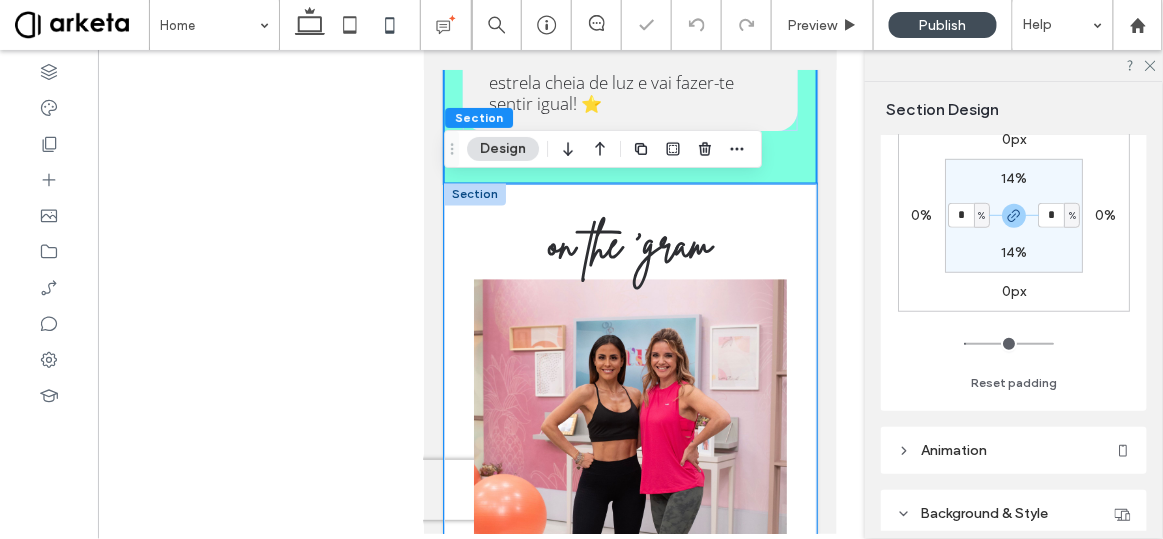 click on "on the 'gram
@[USERNAME]" at bounding box center (629, 922) 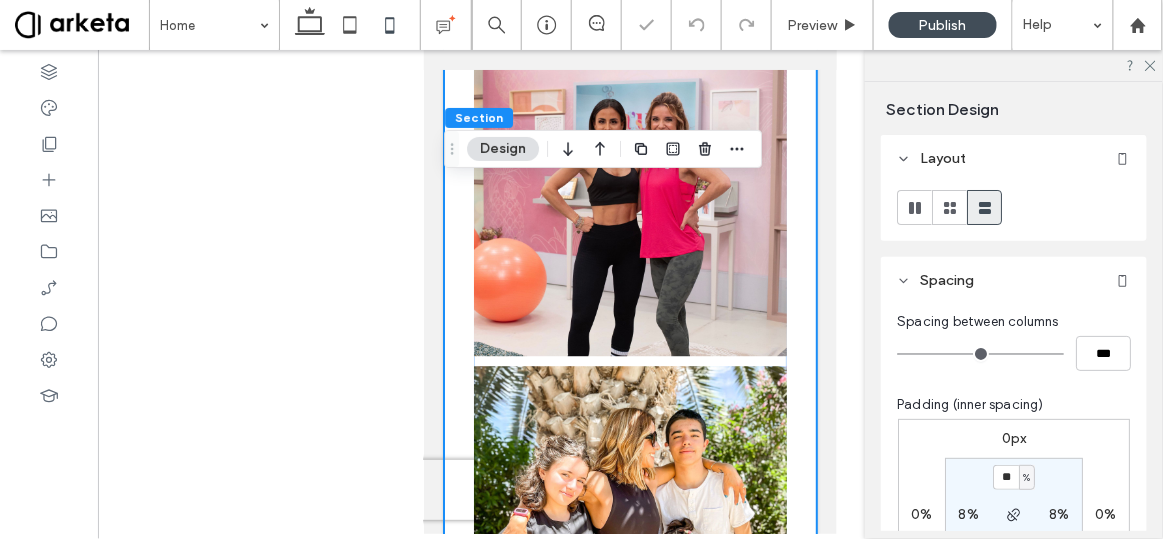 scroll, scrollTop: 8429, scrollLeft: 0, axis: vertical 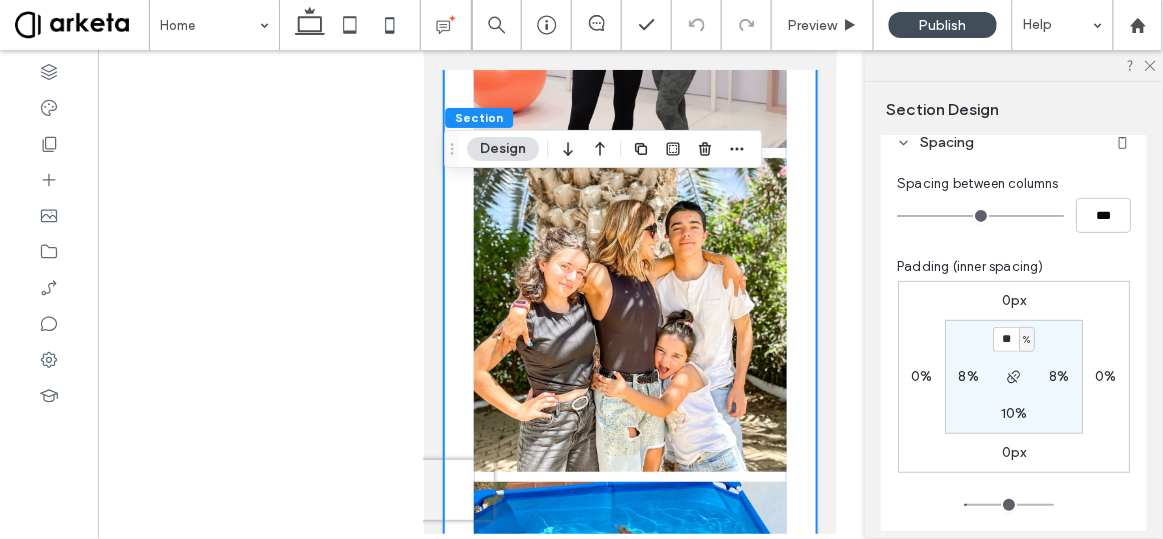 click on "8%" at bounding box center (968, 376) 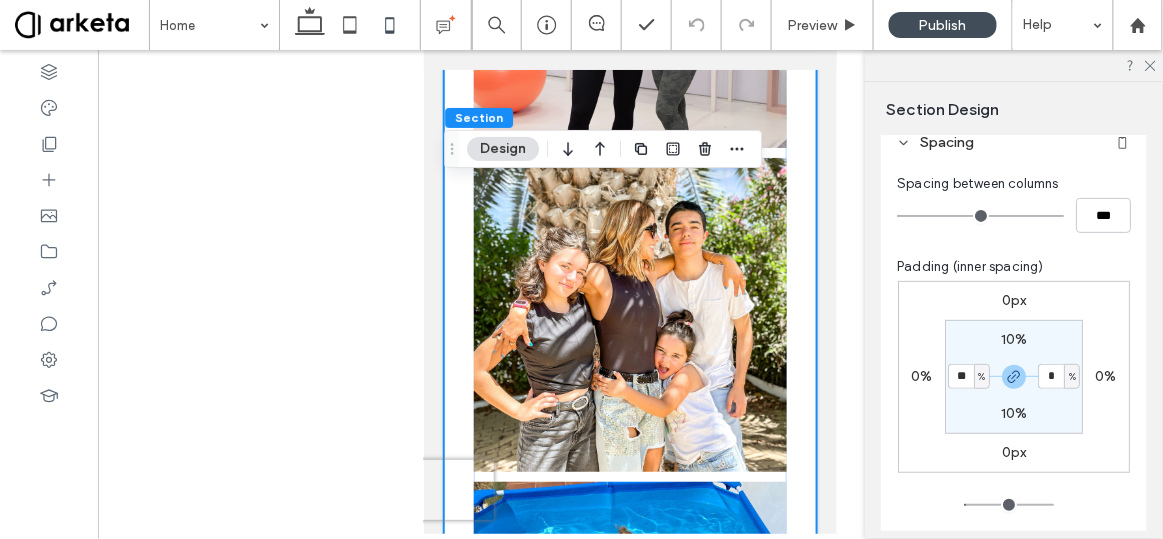 type on "**" 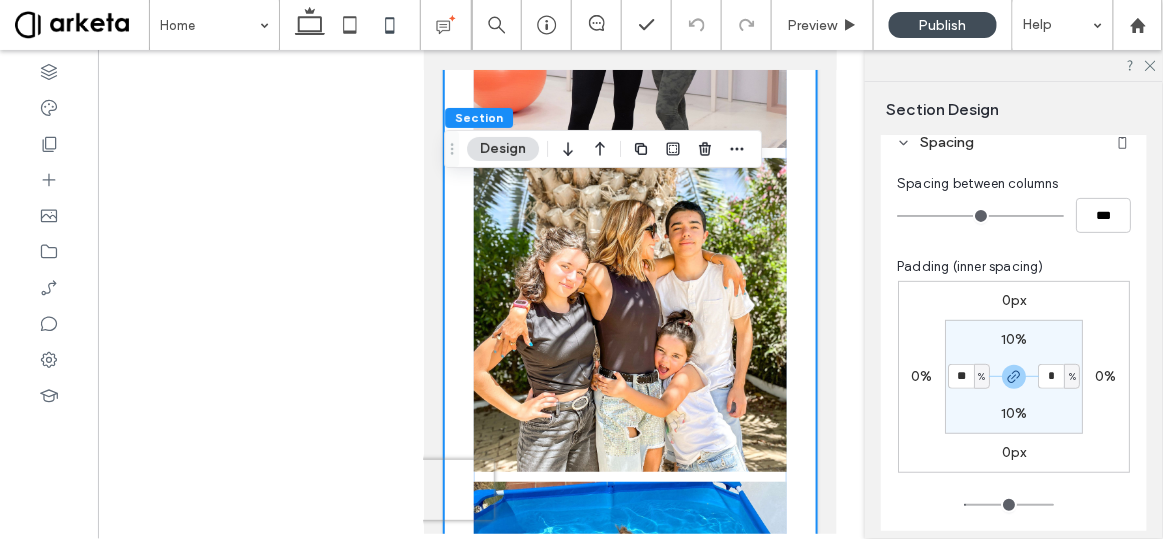 type on "**" 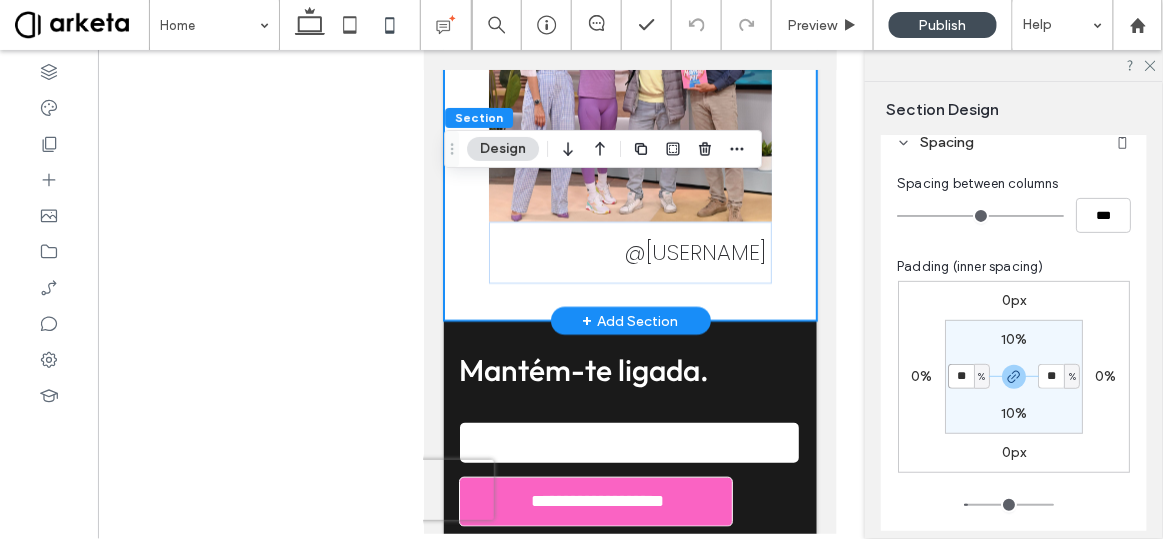 scroll, scrollTop: 9377, scrollLeft: 0, axis: vertical 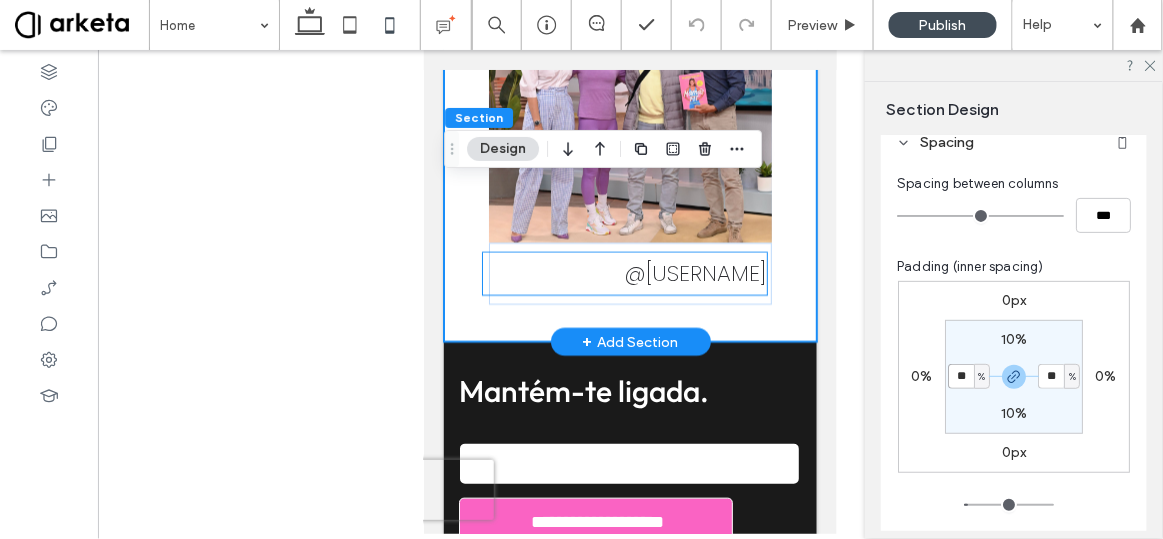 click on "@[USERNAME]" at bounding box center [695, 272] 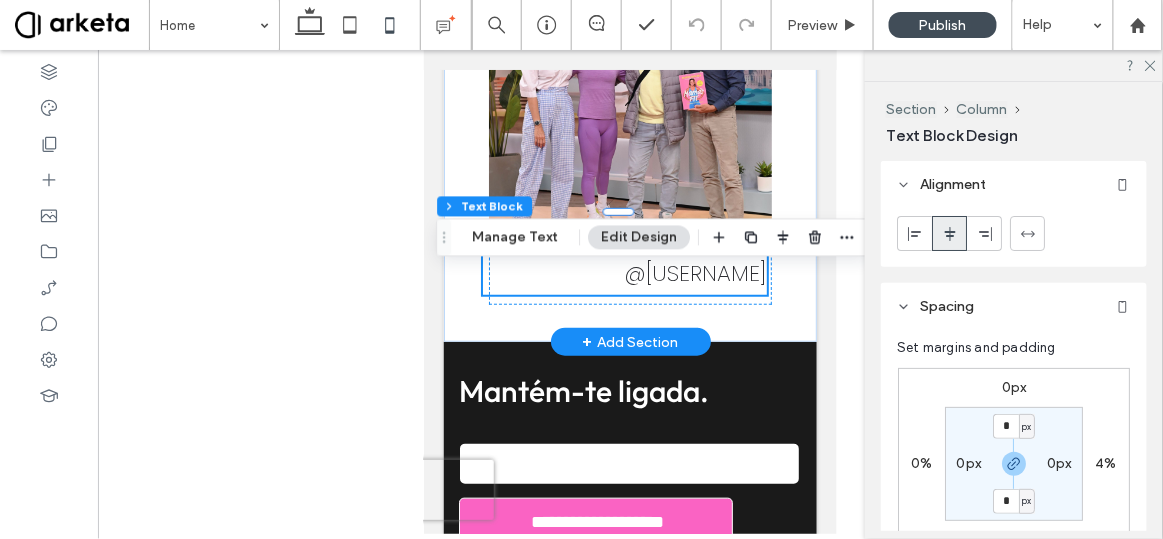 click on "@[USERNAME]" at bounding box center [695, 272] 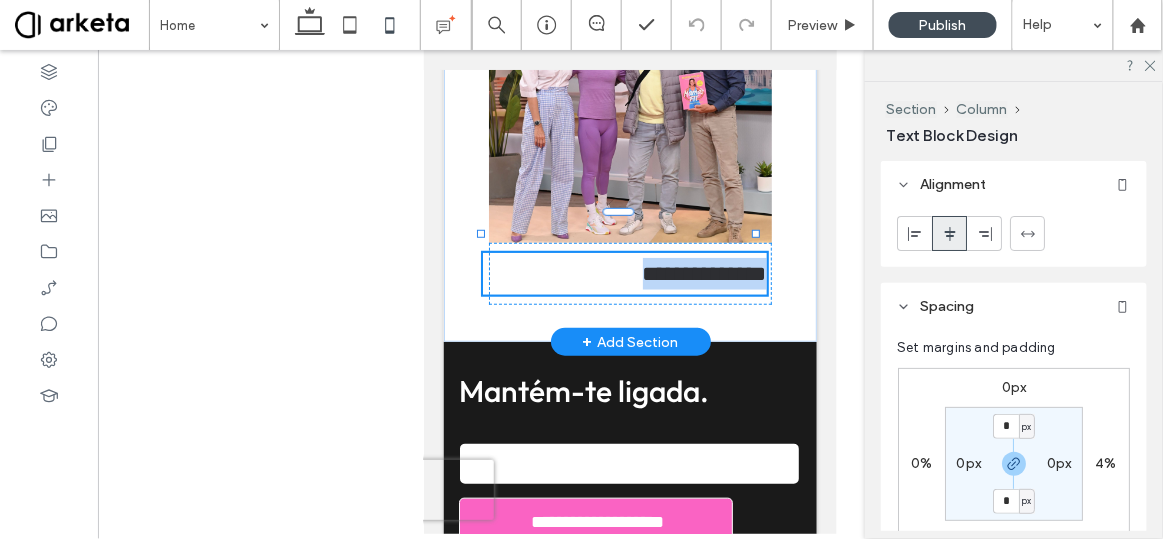 type on "*******" 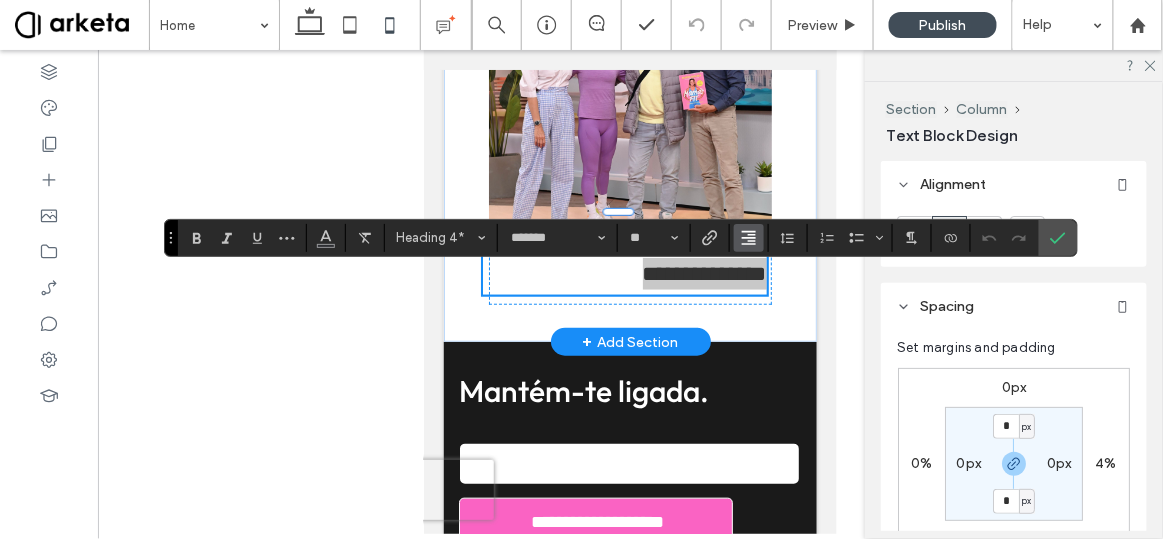 click 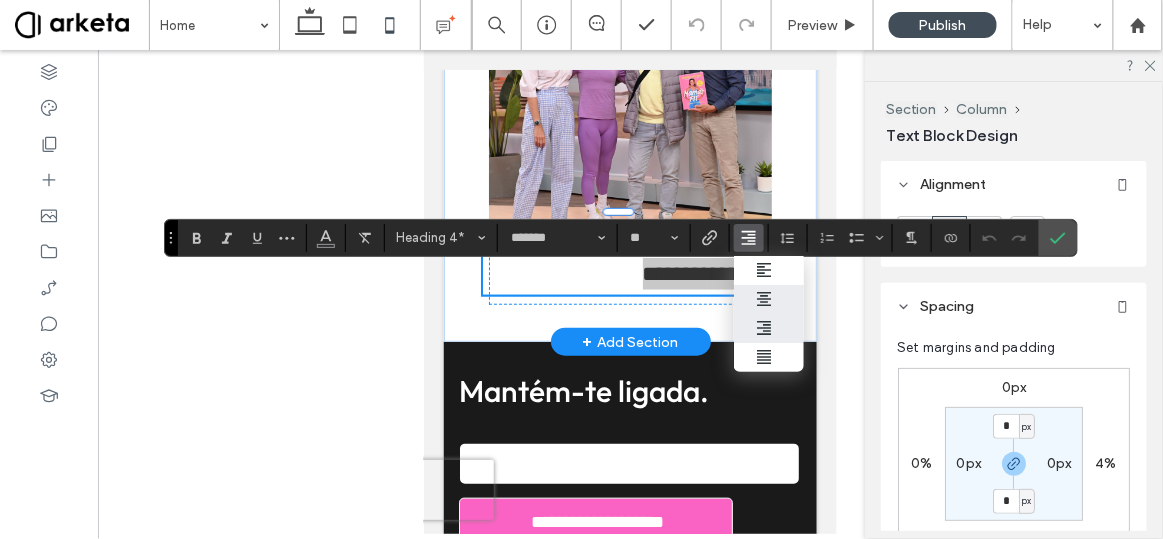 click 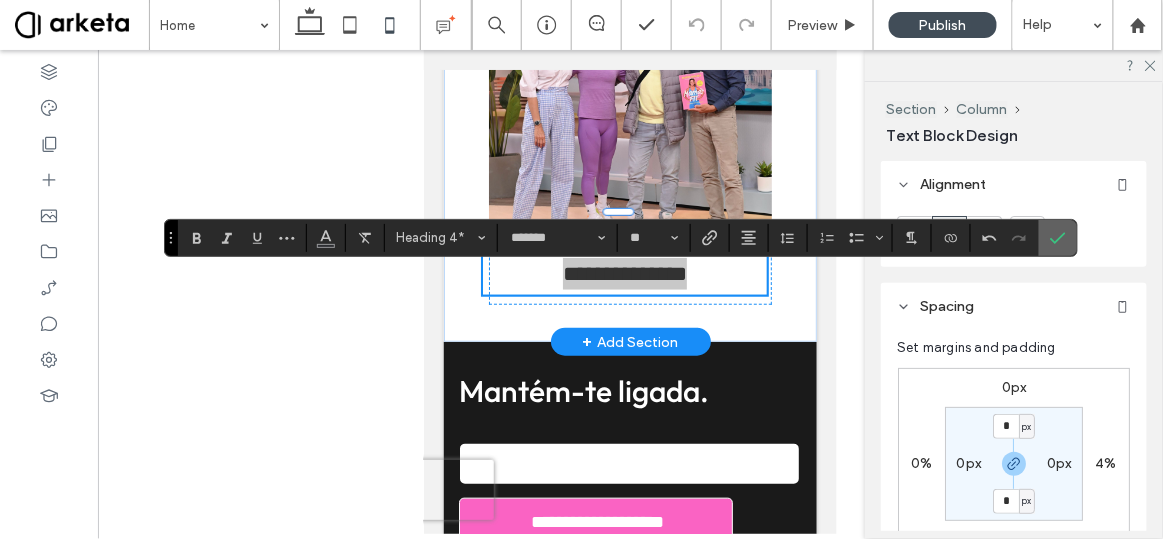 click at bounding box center (1058, 238) 